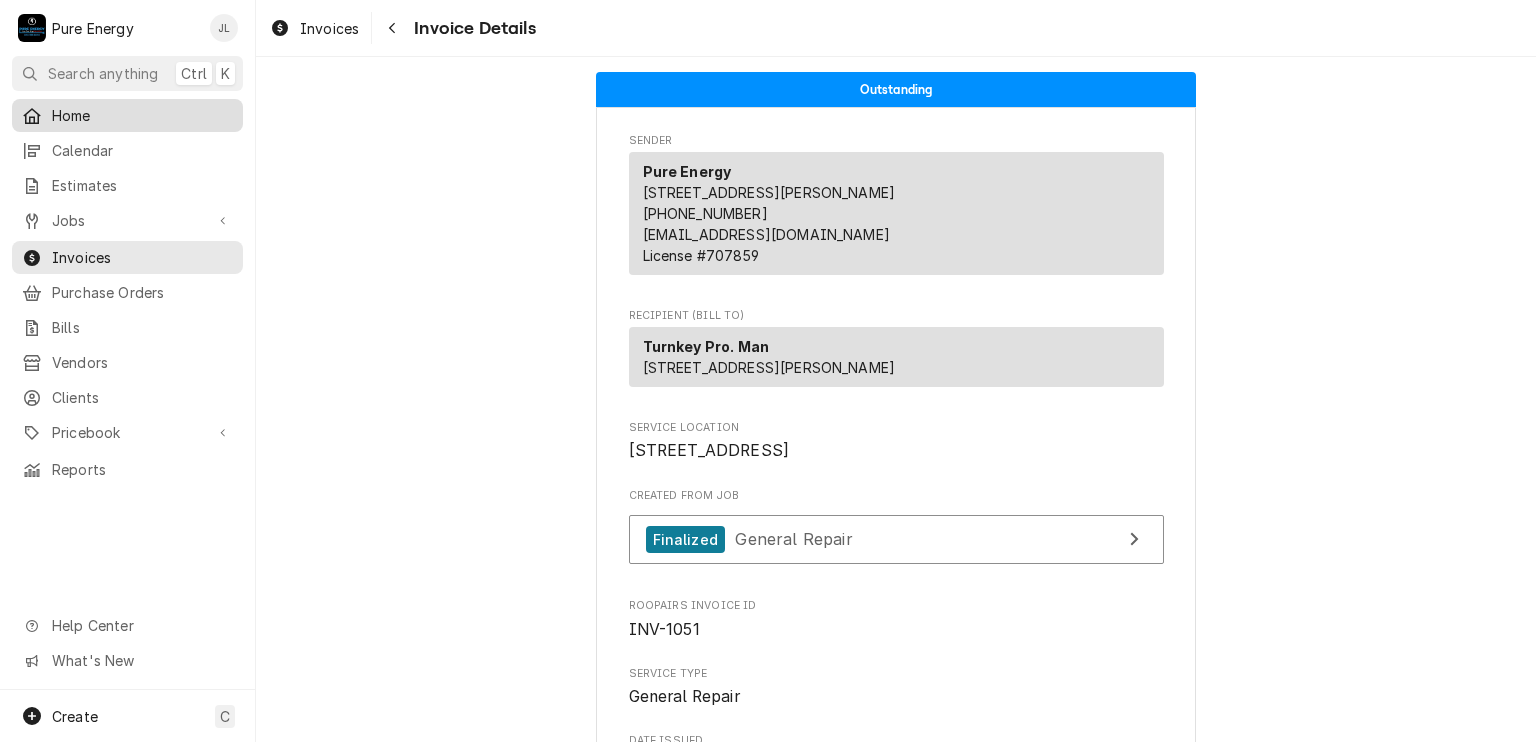 scroll, scrollTop: 0, scrollLeft: 0, axis: both 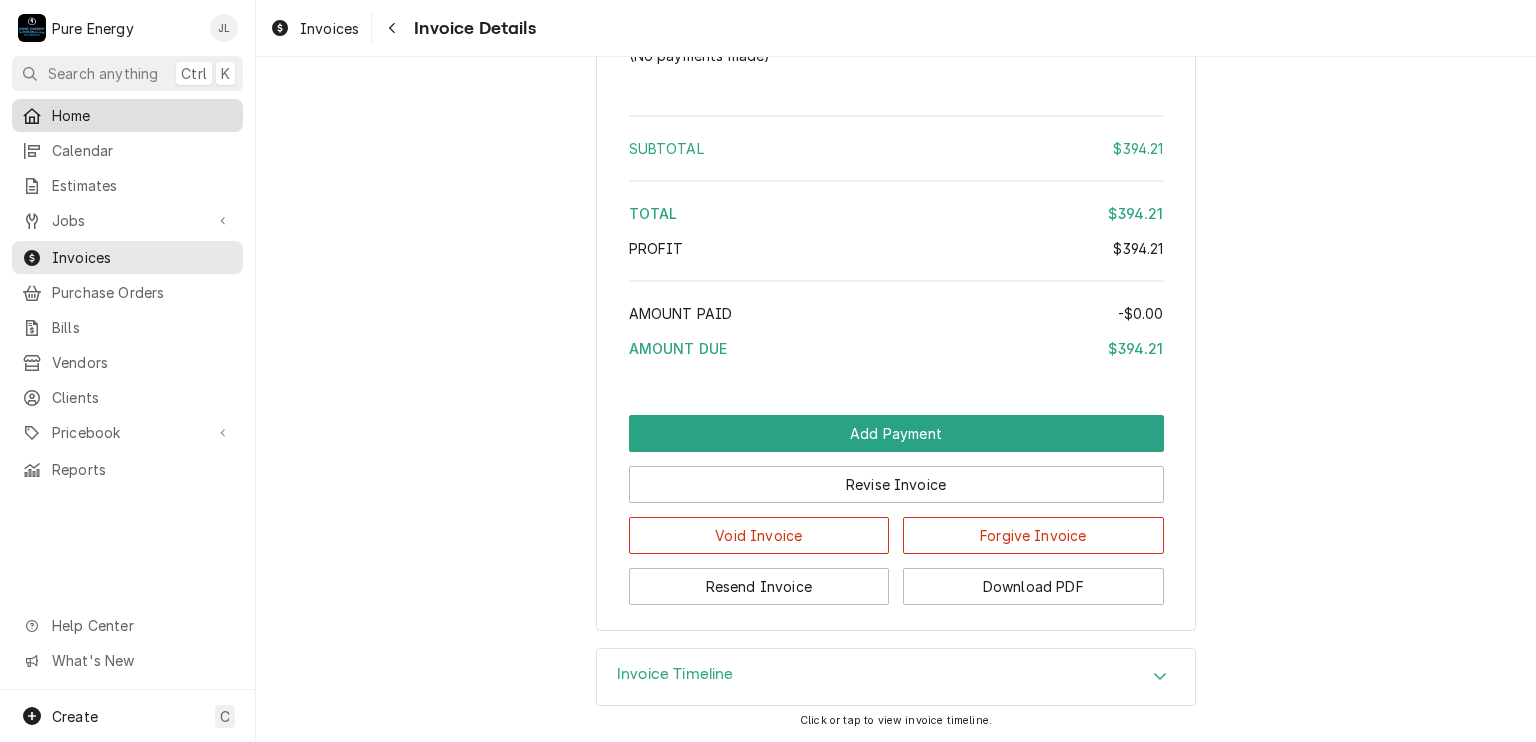 click on "Home" at bounding box center [142, 115] 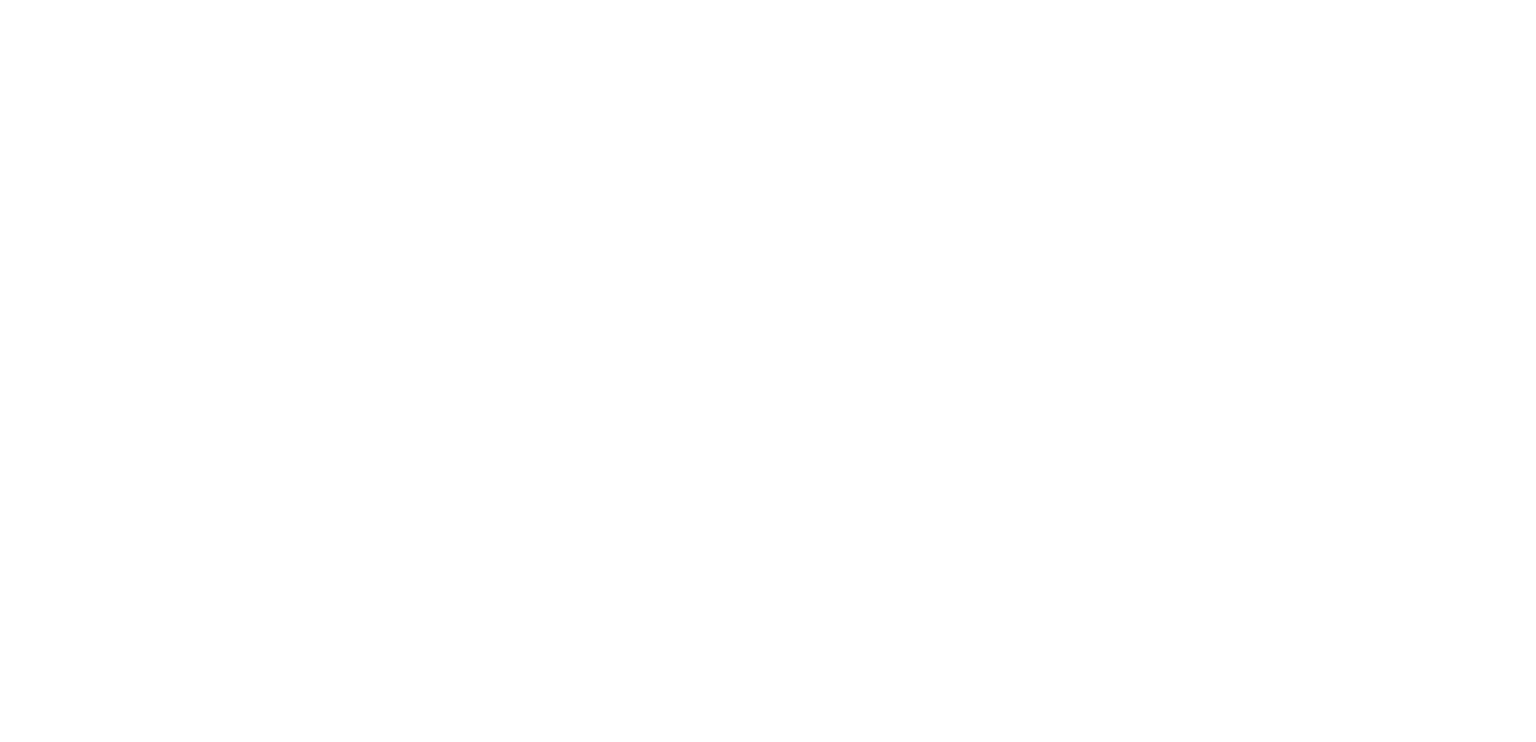 scroll, scrollTop: 0, scrollLeft: 0, axis: both 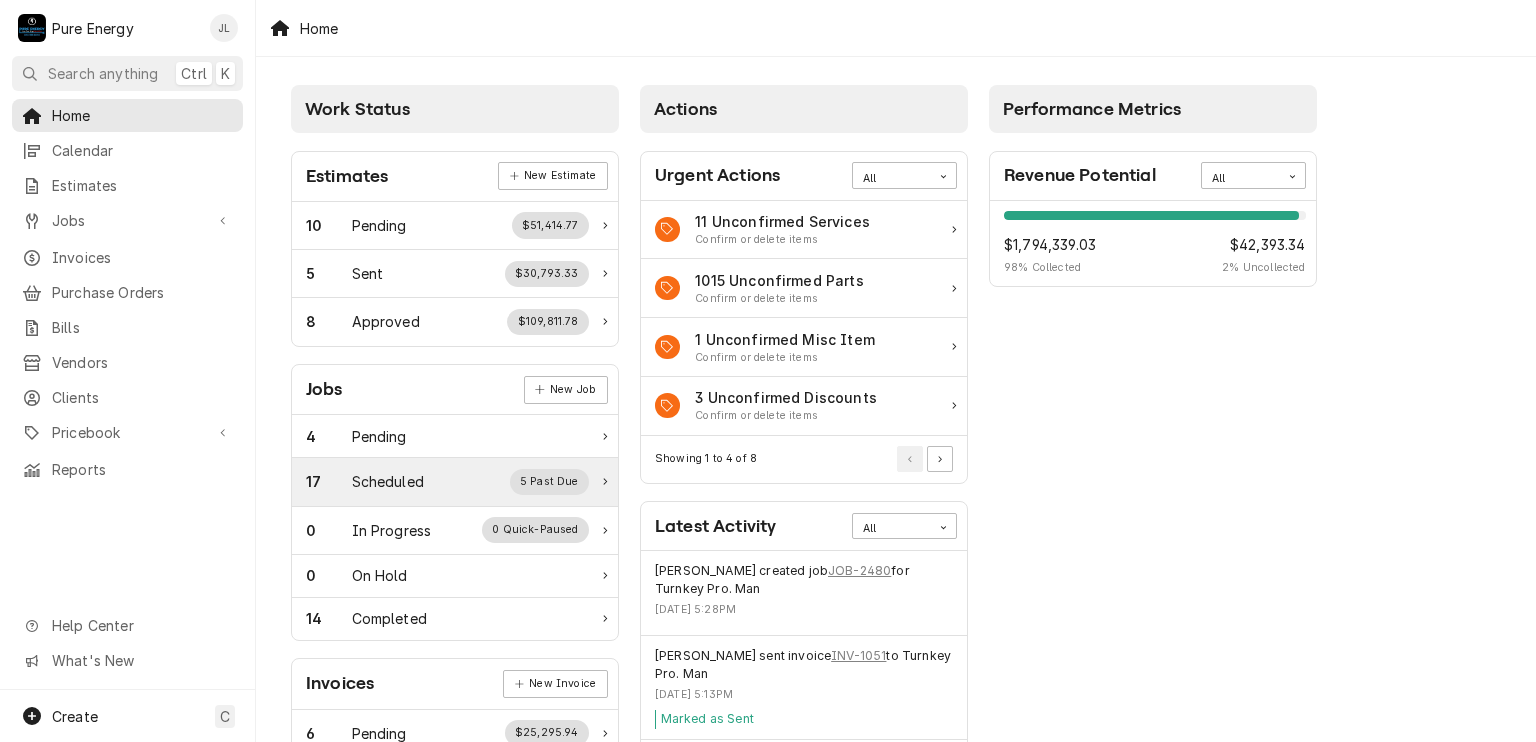 click on "Scheduled" at bounding box center (388, 481) 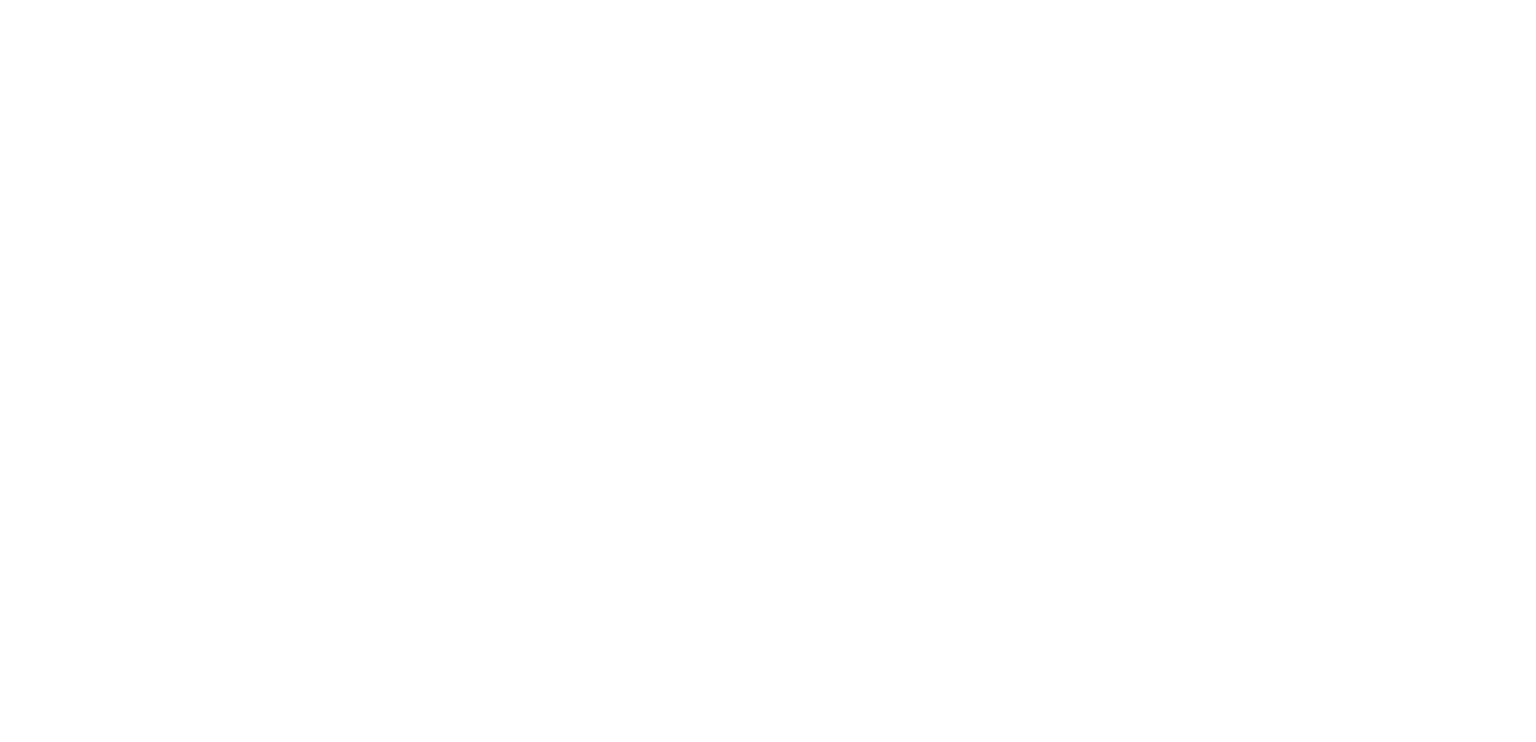 scroll, scrollTop: 0, scrollLeft: 0, axis: both 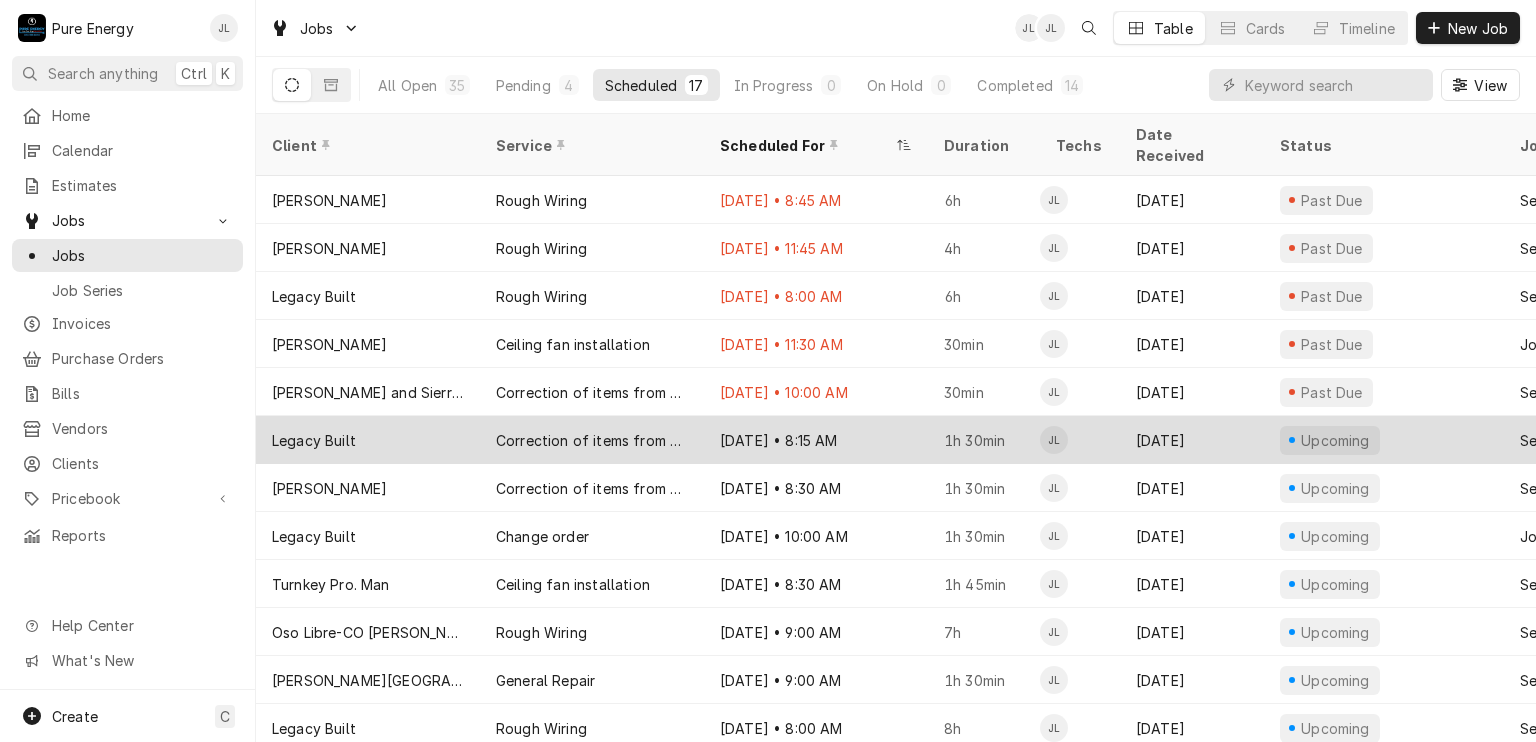 click on "Jul 16   • 8:15 AM" at bounding box center (816, 440) 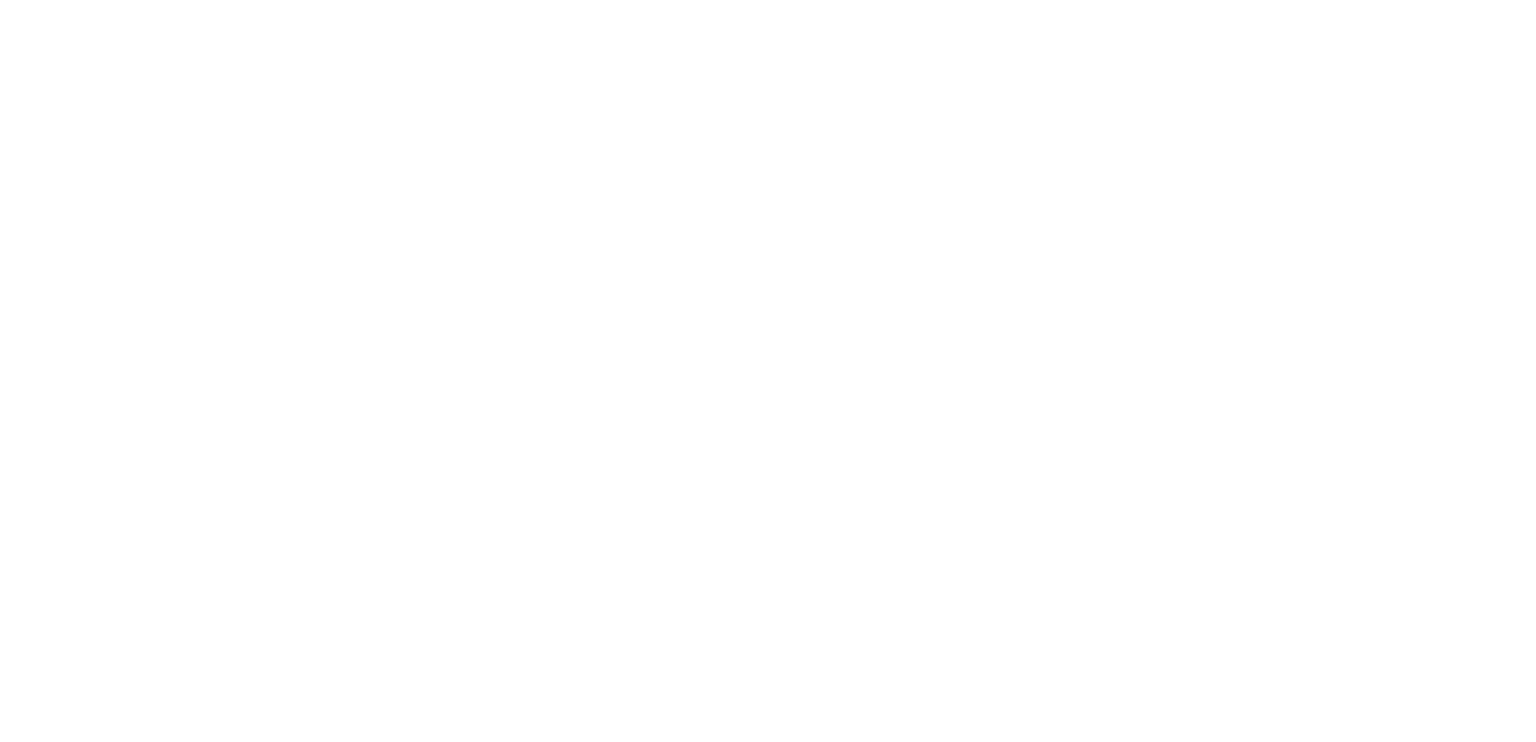 scroll, scrollTop: 0, scrollLeft: 0, axis: both 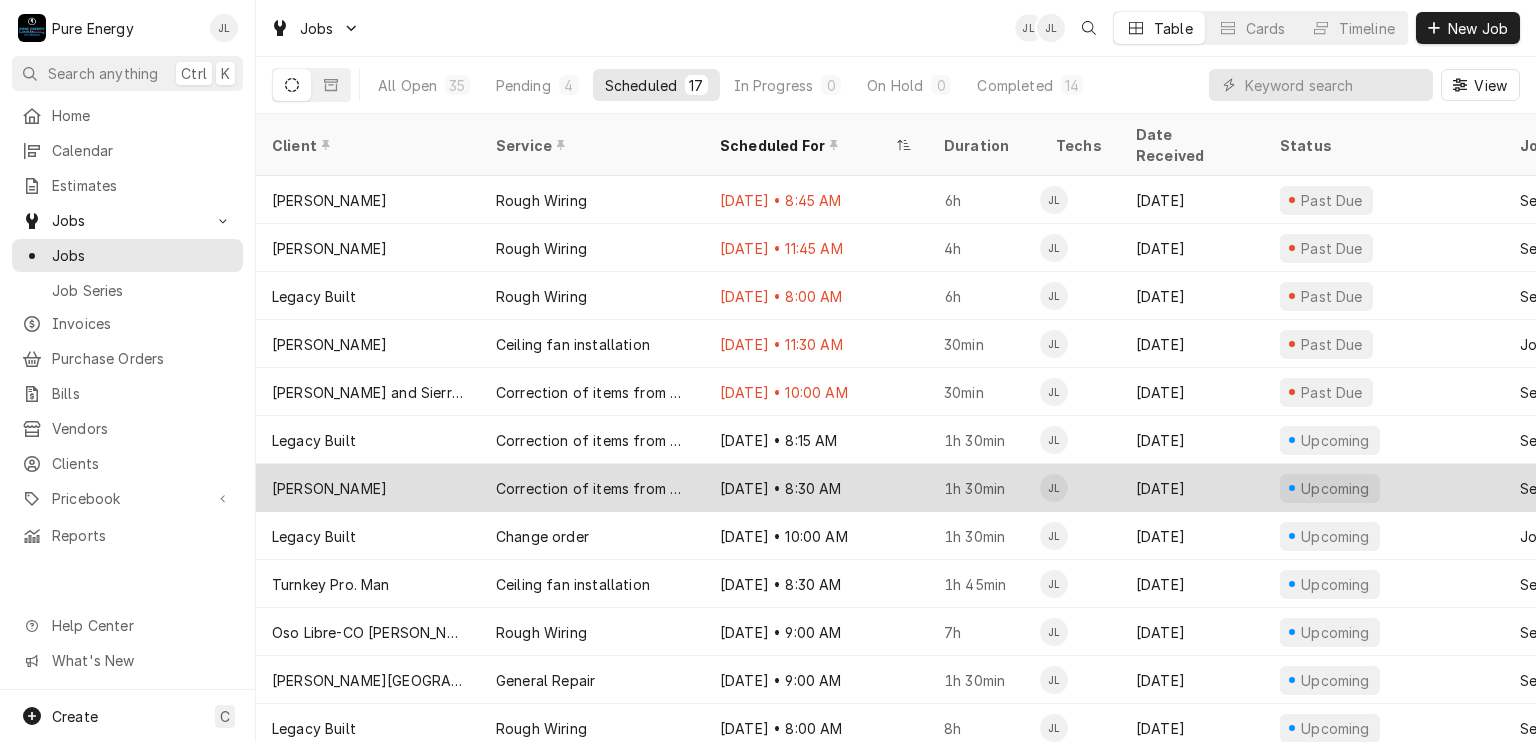 click on "Jul 16   • 8:30 AM" at bounding box center (816, 488) 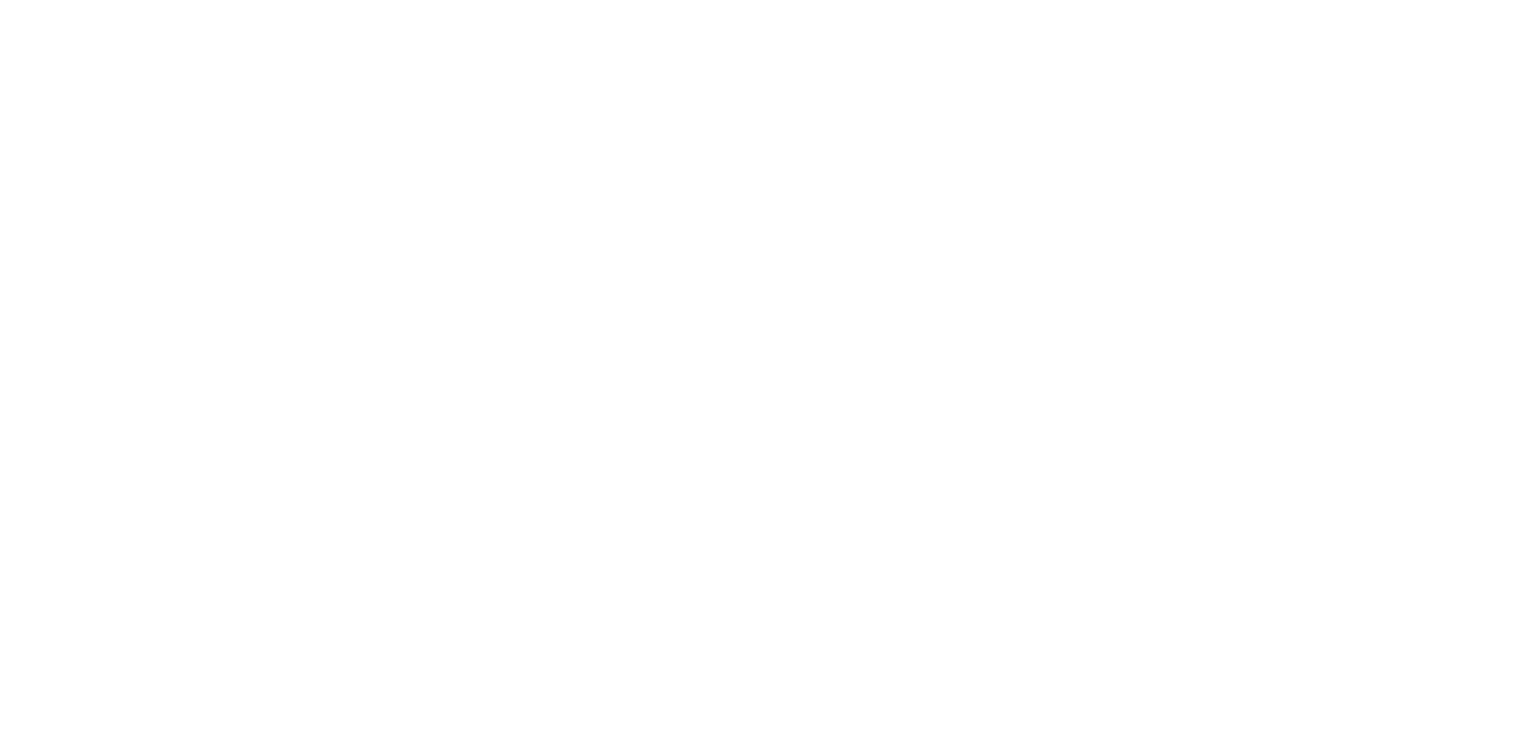 scroll, scrollTop: 0, scrollLeft: 0, axis: both 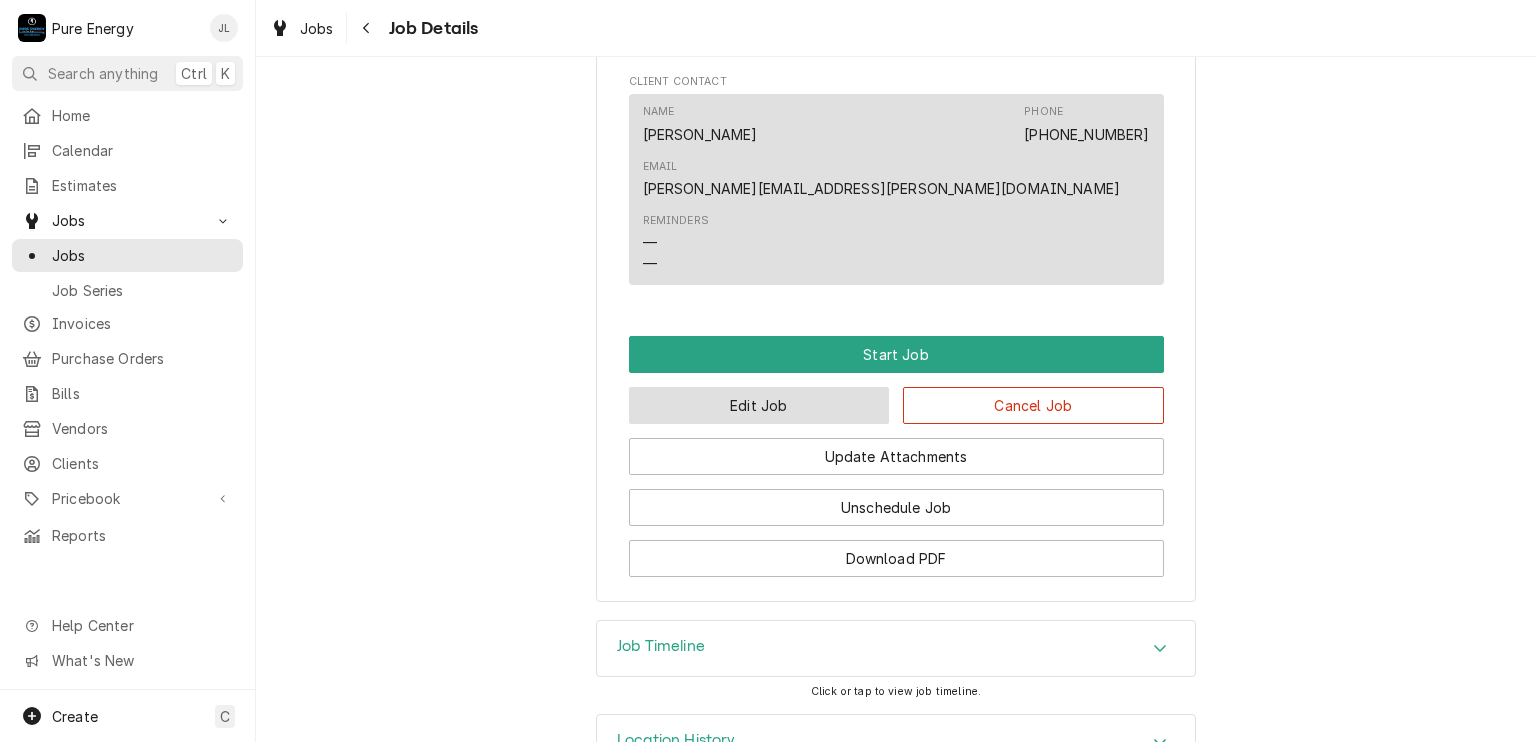 click on "Edit Job" at bounding box center (759, 405) 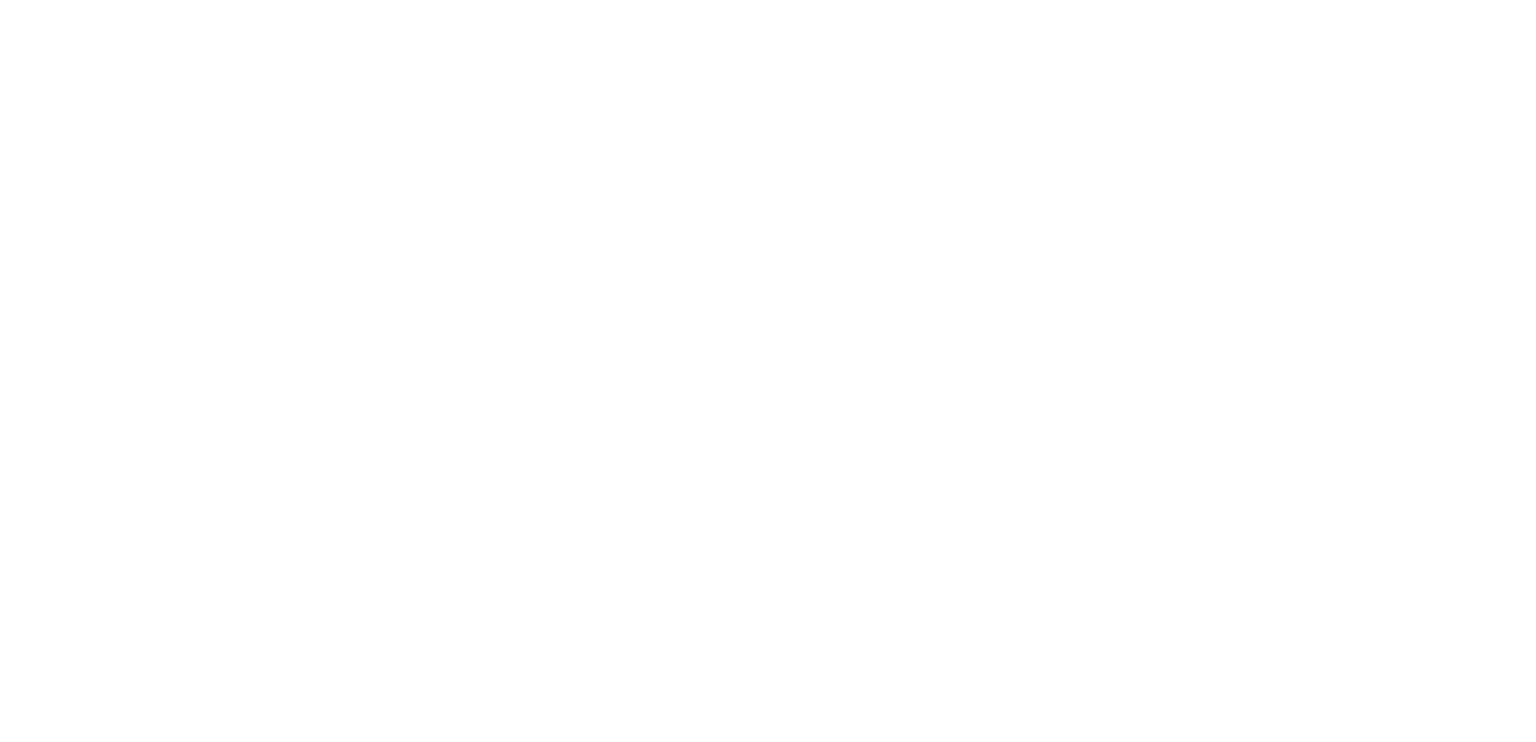 scroll, scrollTop: 0, scrollLeft: 0, axis: both 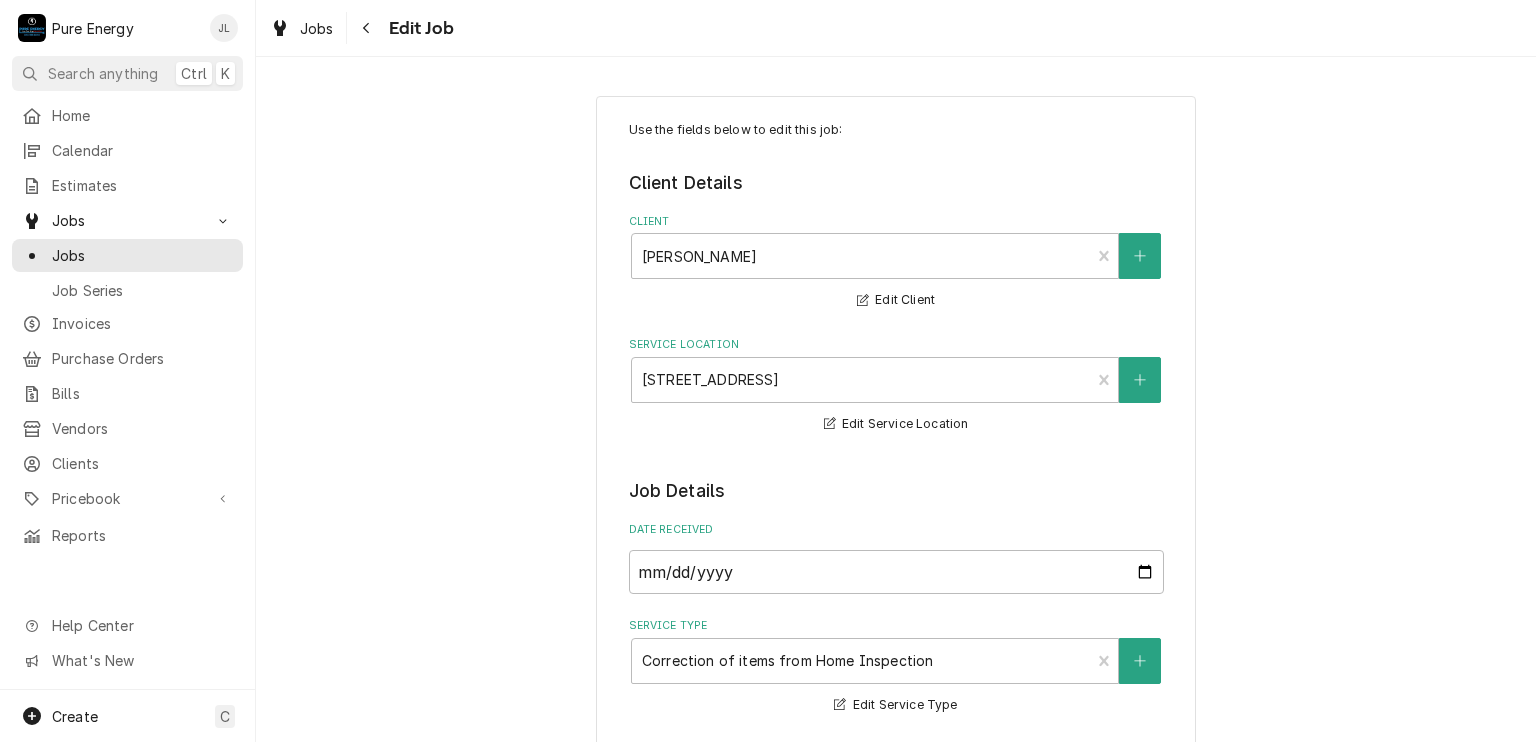 type on "x" 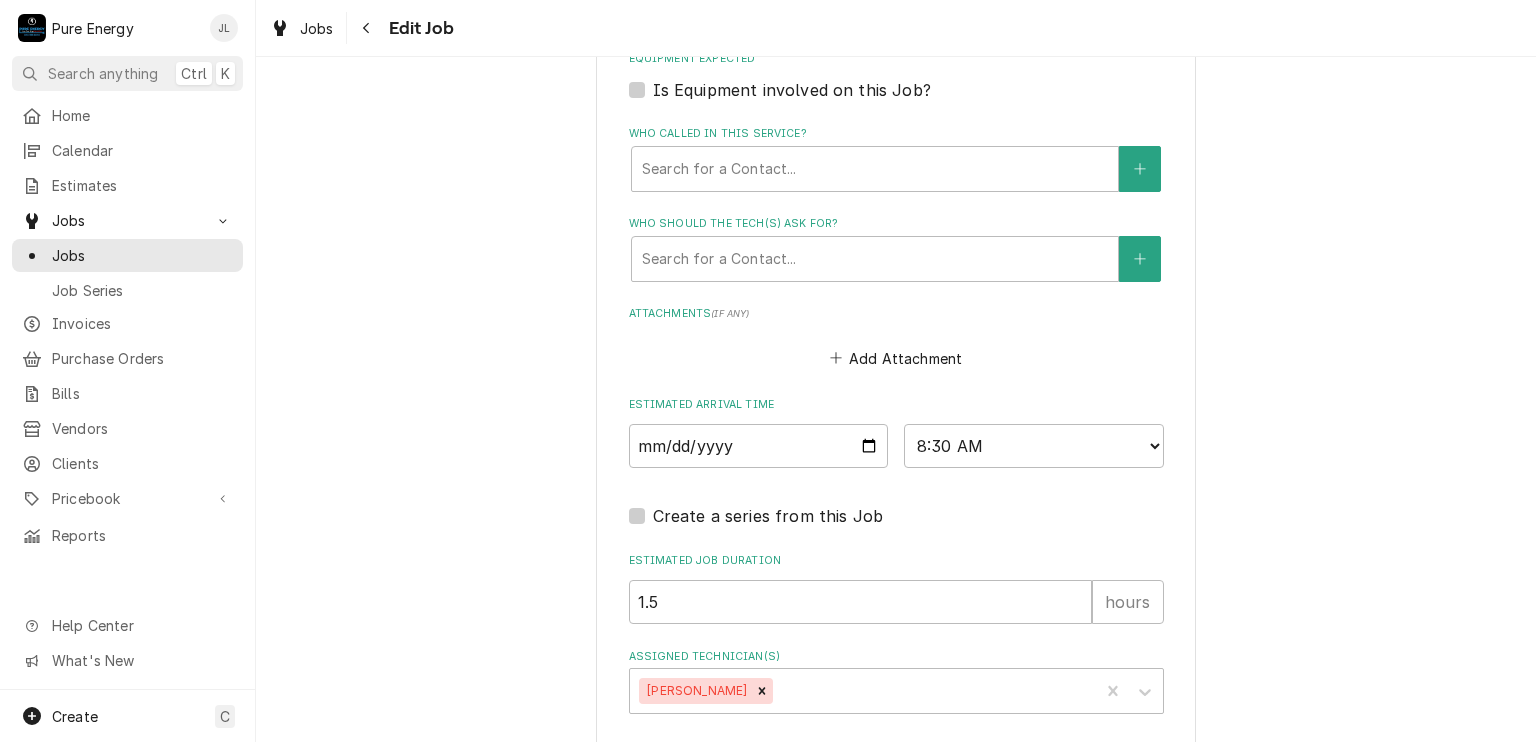 scroll, scrollTop: 1388, scrollLeft: 0, axis: vertical 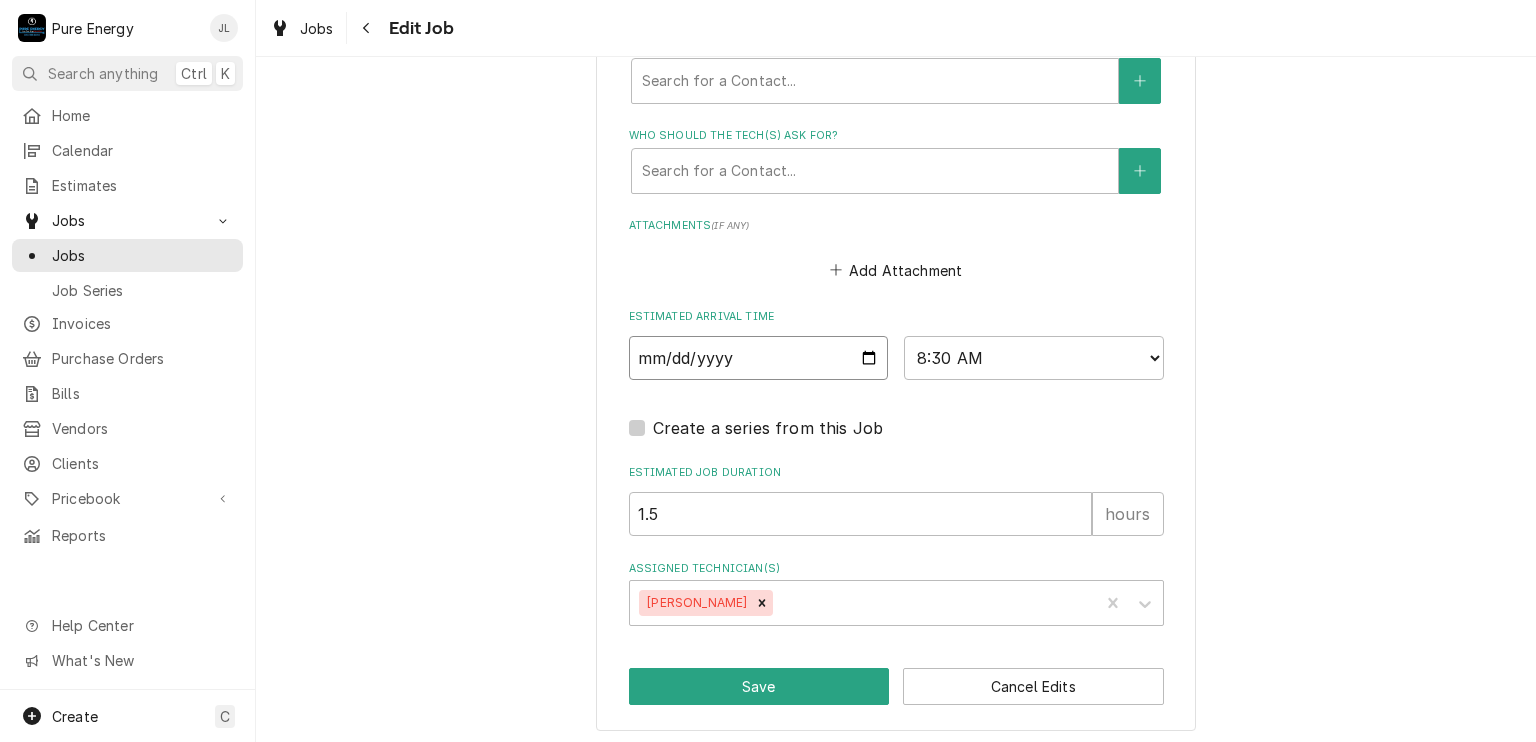 click on "2025-07-16" at bounding box center [759, 358] 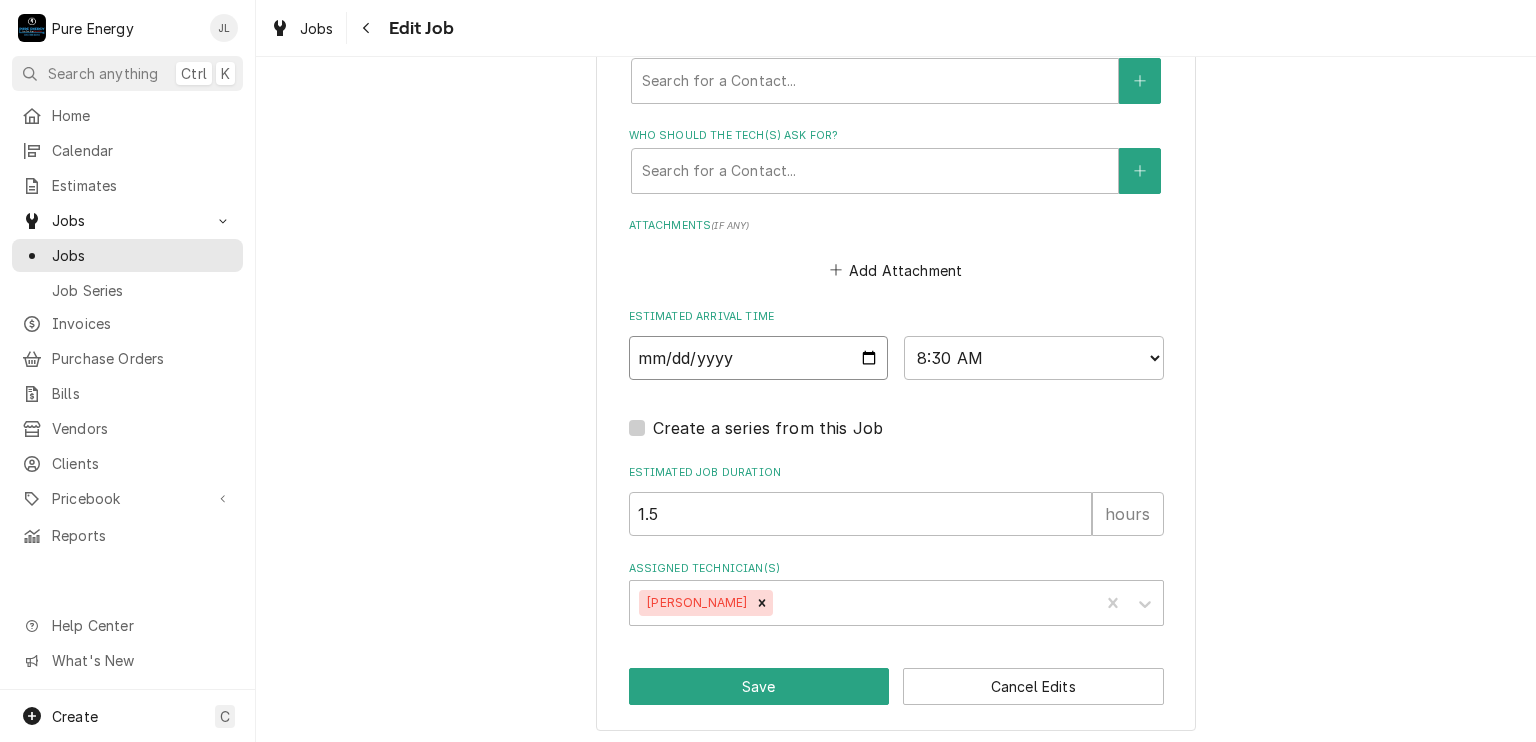 type on "2025-07-17" 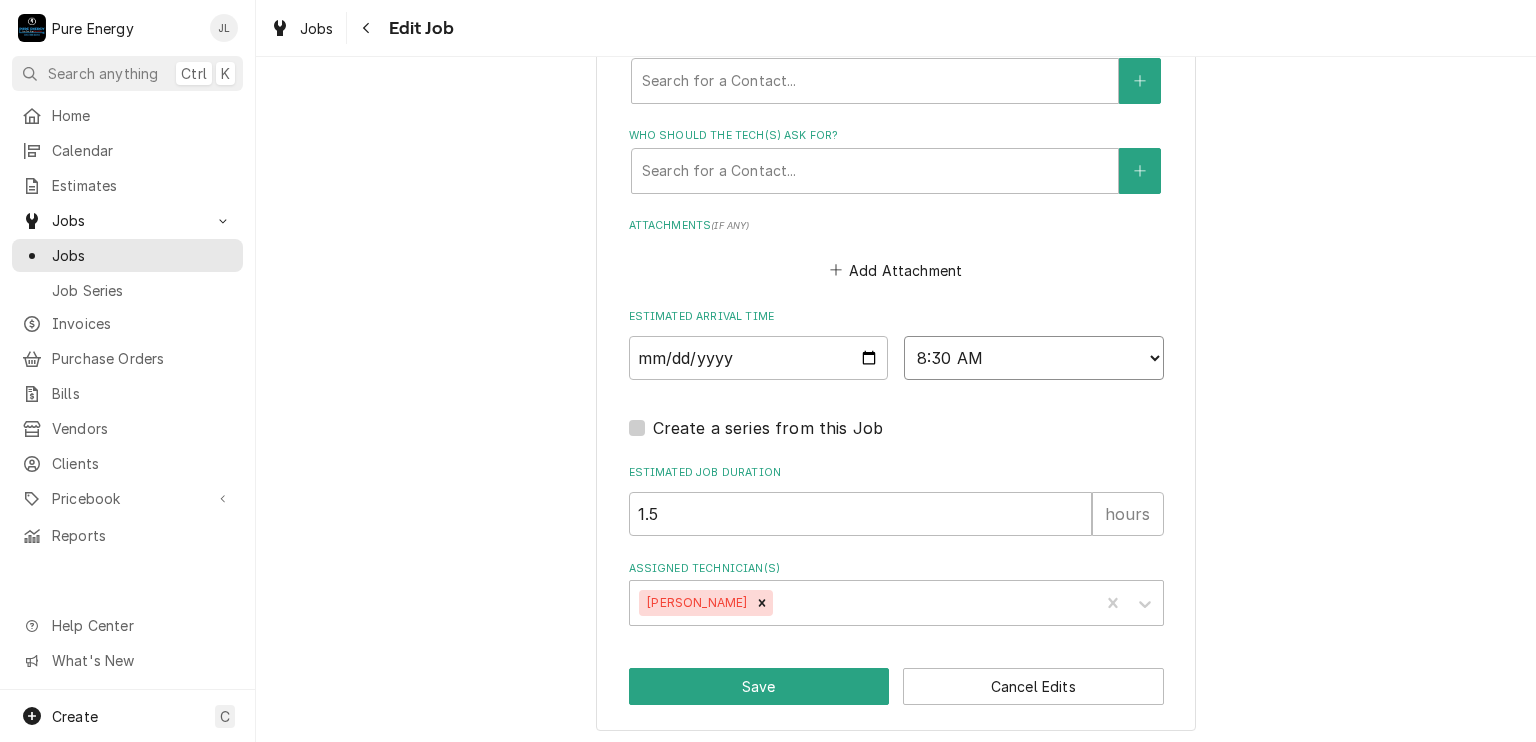 click on "AM / PM 6:00 AM 6:15 AM 6:30 AM 6:45 AM 7:00 AM 7:15 AM 7:30 AM 7:45 AM 8:00 AM 8:15 AM 8:30 AM 8:45 AM 9:00 AM 9:15 AM 9:30 AM 9:45 AM 10:00 AM 10:15 AM 10:30 AM 10:45 AM 11:00 AM 11:15 AM 11:30 AM 11:45 AM 12:00 PM 12:15 PM 12:30 PM 12:45 PM 1:00 PM 1:15 PM 1:30 PM 1:45 PM 2:00 PM 2:15 PM 2:30 PM 2:45 PM 3:00 PM 3:15 PM 3:30 PM 3:45 PM 4:00 PM 4:15 PM 4:30 PM 4:45 PM 5:00 PM 5:15 PM 5:30 PM 5:45 PM 6:00 PM 6:15 PM 6:30 PM 6:45 PM 7:00 PM 7:15 PM 7:30 PM 7:45 PM 8:00 PM 8:15 PM 8:30 PM 8:45 PM 9:00 PM 9:15 PM 9:30 PM 9:45 PM 10:00 PM 10:15 PM 10:30 PM 10:45 PM 11:00 PM 11:15 PM 11:30 PM 11:45 PM 12:00 AM 12:15 AM 12:30 AM 12:45 AM 1:00 AM 1:15 AM 1:30 AM 1:45 AM 2:00 AM 2:15 AM 2:30 AM 2:45 AM 3:00 AM 3:15 AM 3:30 AM 3:45 AM 4:00 AM 4:15 AM 4:30 AM 4:45 AM 5:00 AM 5:15 AM 5:30 AM 5:45 AM" at bounding box center (1034, 358) 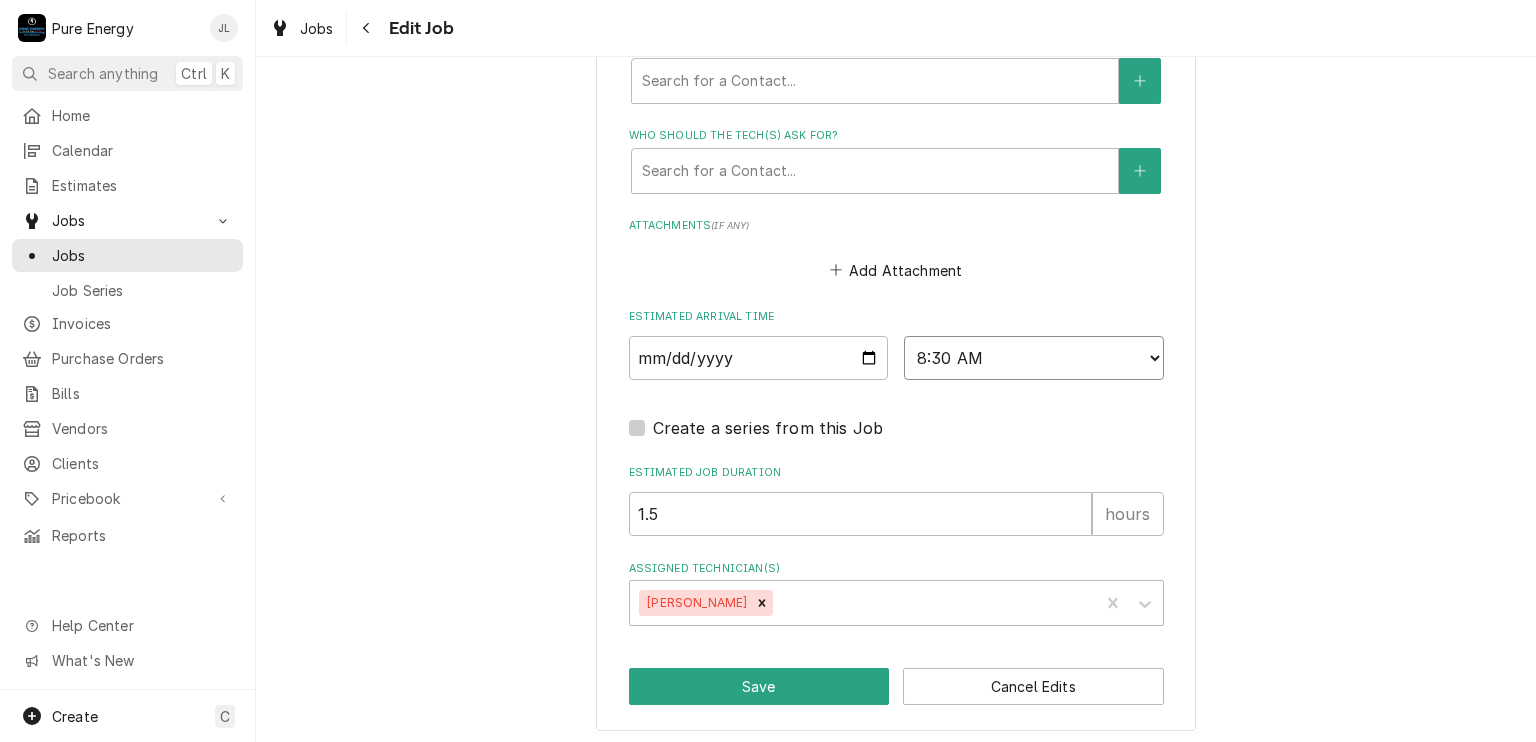 select on "09:00:00" 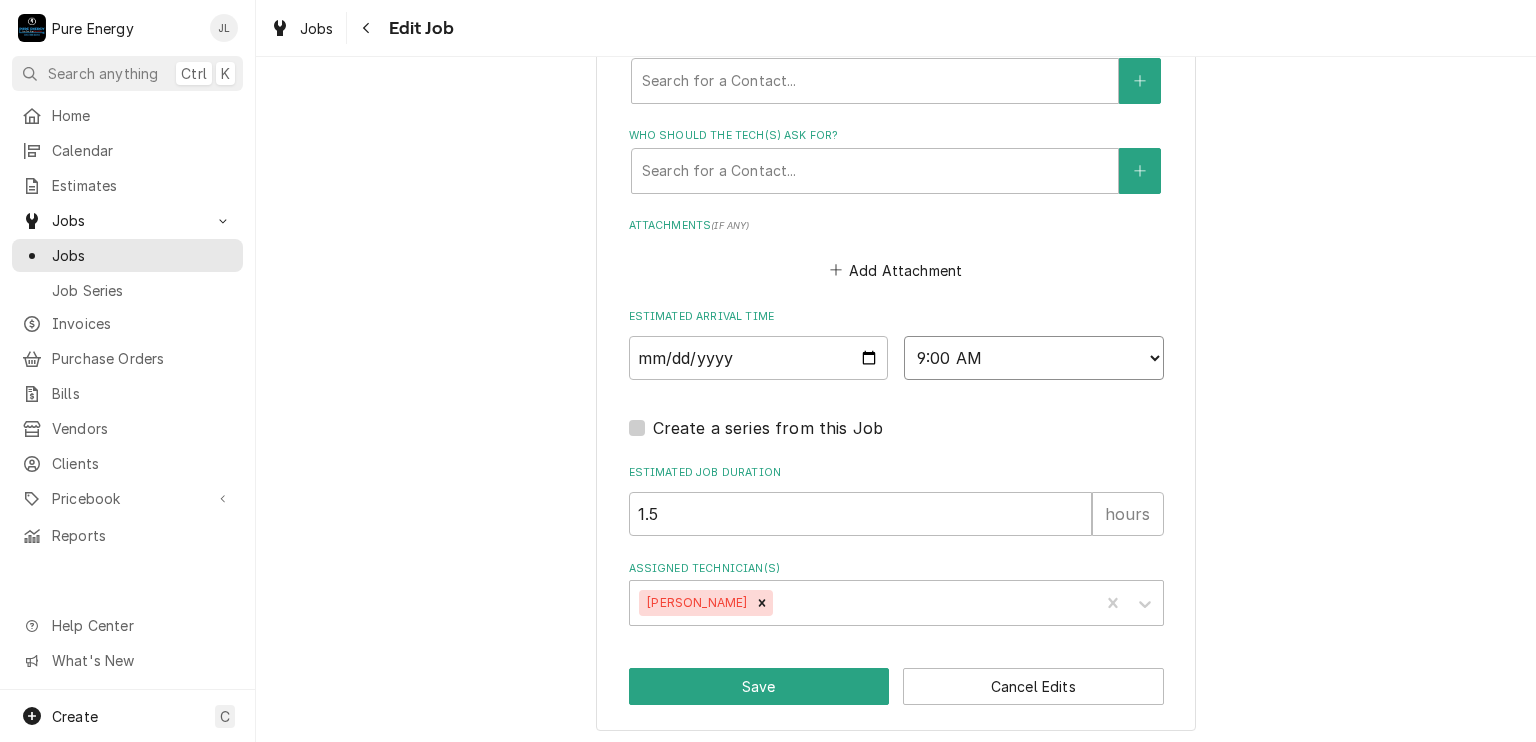 click on "AM / PM 6:00 AM 6:15 AM 6:30 AM 6:45 AM 7:00 AM 7:15 AM 7:30 AM 7:45 AM 8:00 AM 8:15 AM 8:30 AM 8:45 AM 9:00 AM 9:15 AM 9:30 AM 9:45 AM 10:00 AM 10:15 AM 10:30 AM 10:45 AM 11:00 AM 11:15 AM 11:30 AM 11:45 AM 12:00 PM 12:15 PM 12:30 PM 12:45 PM 1:00 PM 1:15 PM 1:30 PM 1:45 PM 2:00 PM 2:15 PM 2:30 PM 2:45 PM 3:00 PM 3:15 PM 3:30 PM 3:45 PM 4:00 PM 4:15 PM 4:30 PM 4:45 PM 5:00 PM 5:15 PM 5:30 PM 5:45 PM 6:00 PM 6:15 PM 6:30 PM 6:45 PM 7:00 PM 7:15 PM 7:30 PM 7:45 PM 8:00 PM 8:15 PM 8:30 PM 8:45 PM 9:00 PM 9:15 PM 9:30 PM 9:45 PM 10:00 PM 10:15 PM 10:30 PM 10:45 PM 11:00 PM 11:15 PM 11:30 PM 11:45 PM 12:00 AM 12:15 AM 12:30 AM 12:45 AM 1:00 AM 1:15 AM 1:30 AM 1:45 AM 2:00 AM 2:15 AM 2:30 AM 2:45 AM 3:00 AM 3:15 AM 3:30 AM 3:45 AM 4:00 AM 4:15 AM 4:30 AM 4:45 AM 5:00 AM 5:15 AM 5:30 AM 5:45 AM" at bounding box center [1034, 358] 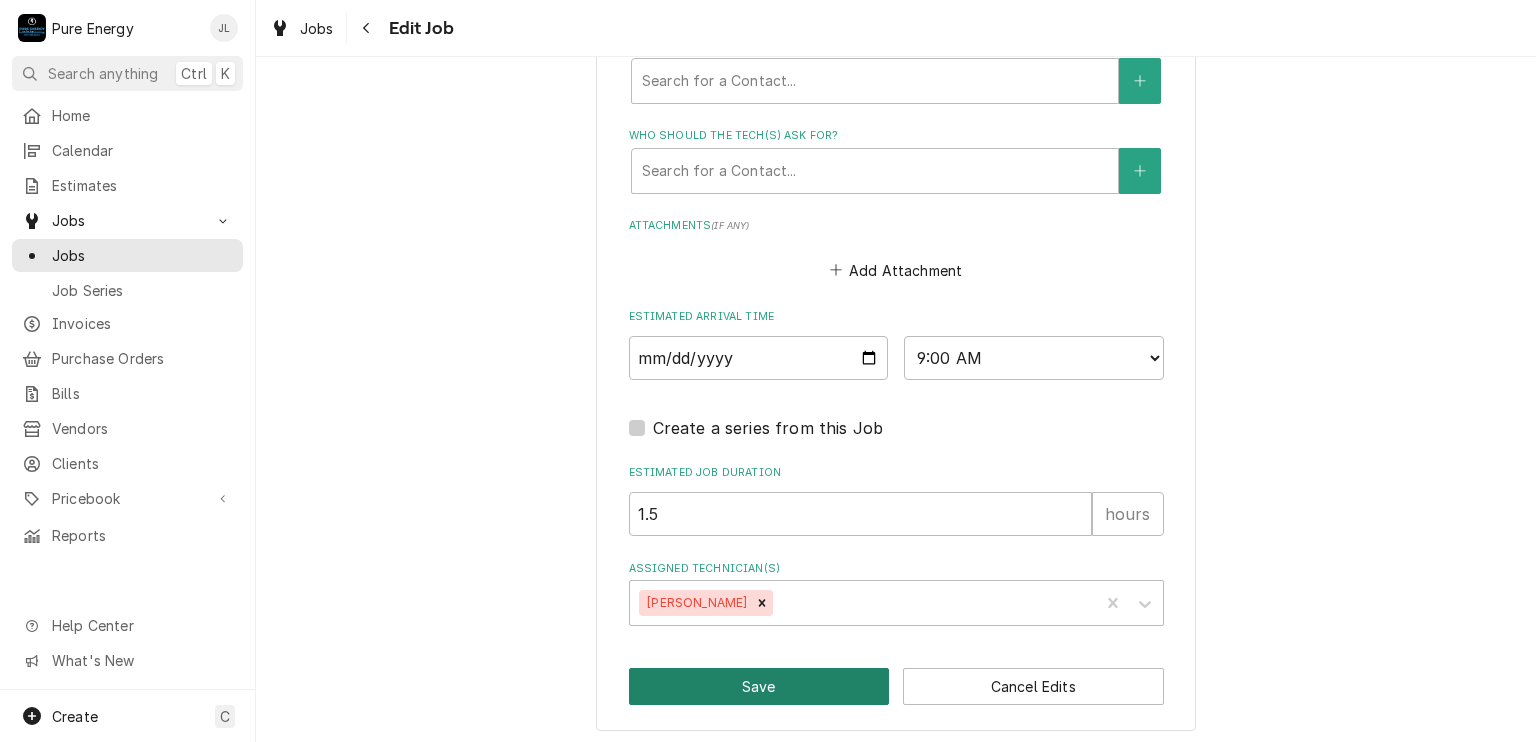 click on "Use the fields below to edit this job: Client Details Client Christine Rosenfeld Edit Client Service Location 244 Santa Fe Ave, Pismo Beach, CA 93449 Edit Service Location Job Details Date Received 2025-06-30 Service Type Correction of items from Home Inspection Edit Service Type Job Type Reason For Call Talked to her on Mon June 30th about being there week of July 14th.  Call ahead for entry.
This is the under sink and the breakers.  Bring the breaker cleaner, pigtail, 4/0 plug ring, outlet. Technician Instructions  ( optional ) Priority No Priority Urgent High Medium Low Labels  ( optional ) Add Labels... Equipment Expected Is Equipment involved on this Job? Who called in this service? Search for a Contact... Who should the tech(s) ask for? Search for a Contact... Attachments  ( if any ) Add Attachment Estimated Arrival Time 2025-07-17 AM / PM 6:00 AM 6:15 AM 6:30 AM 6:45 AM 7:00 AM 7:15 AM 7:30 AM 7:45 AM 8:00 AM 8:15 AM 8:30 AM 8:45 AM 9:00 AM 9:15 AM 9:30 AM 9:45 AM 10:00 AM 10:15 AM 10:30 AM 10:45 AM" at bounding box center [896, -281] 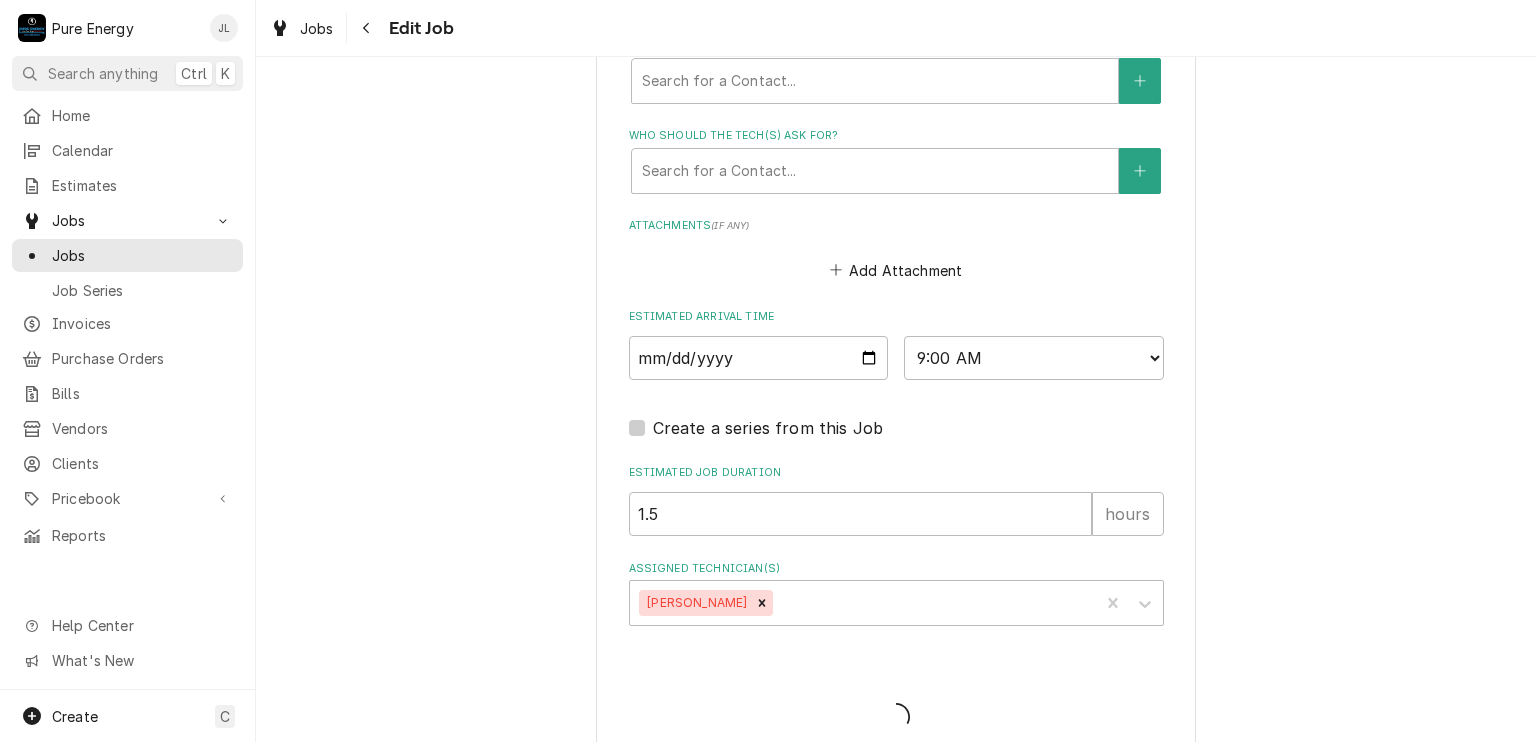 type on "x" 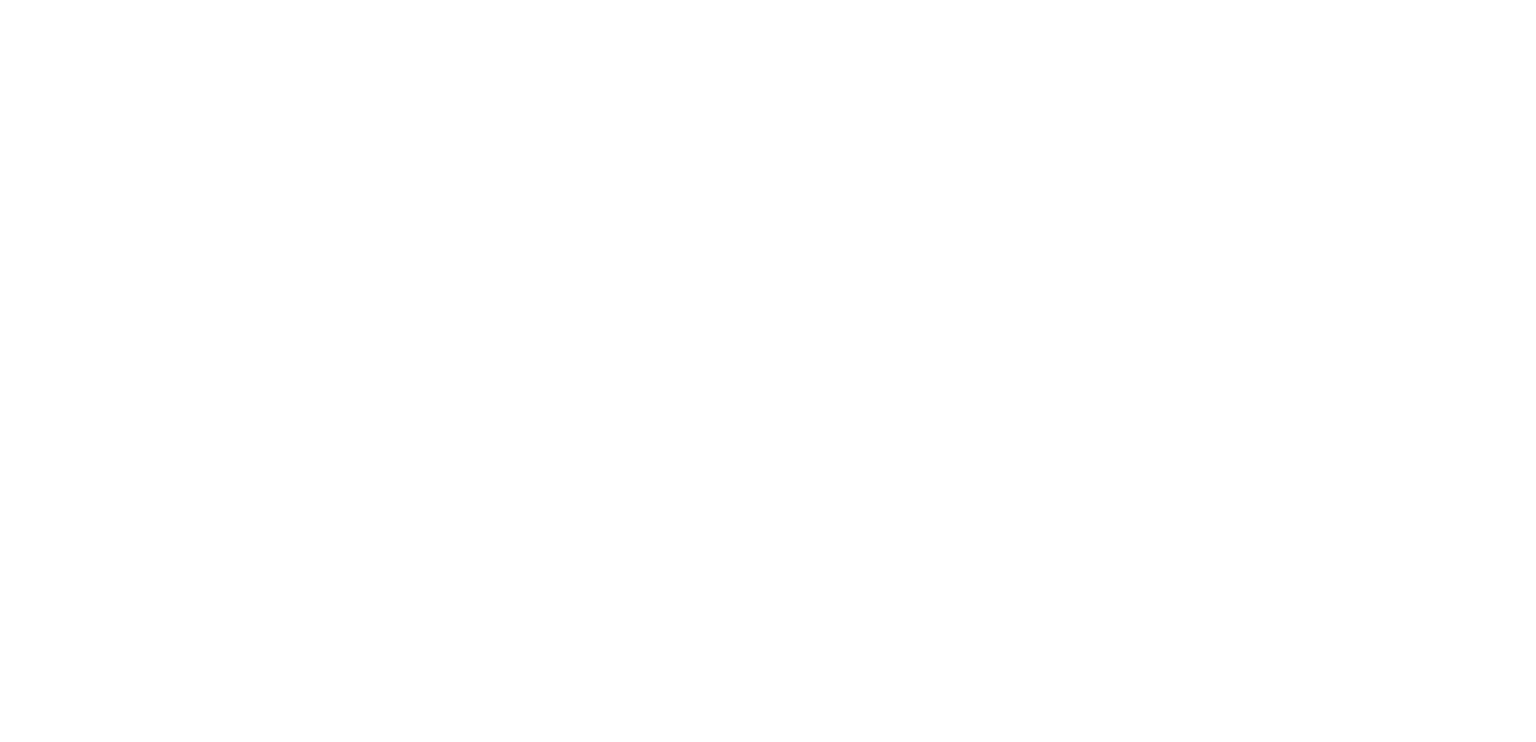 scroll, scrollTop: 0, scrollLeft: 0, axis: both 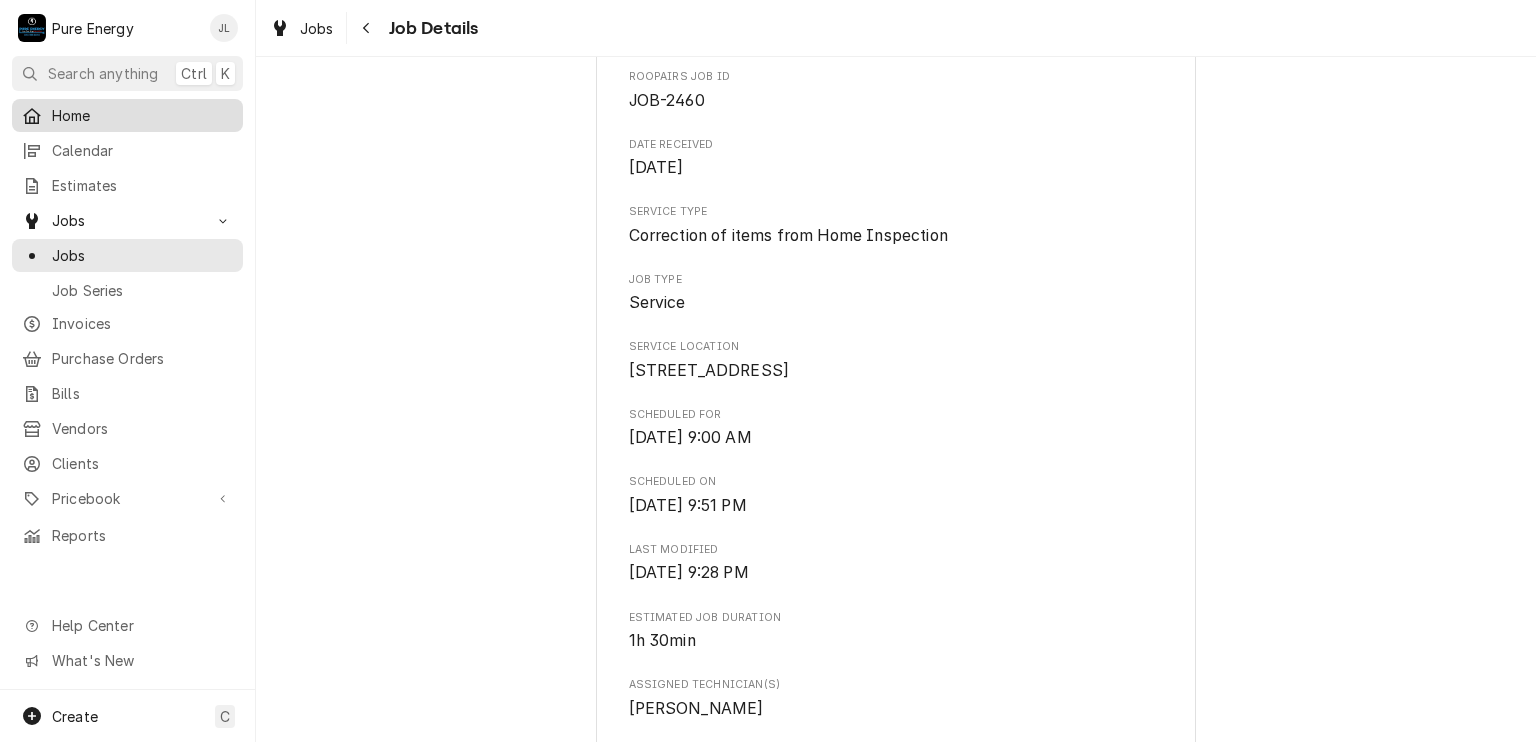 click on "Home" at bounding box center (142, 115) 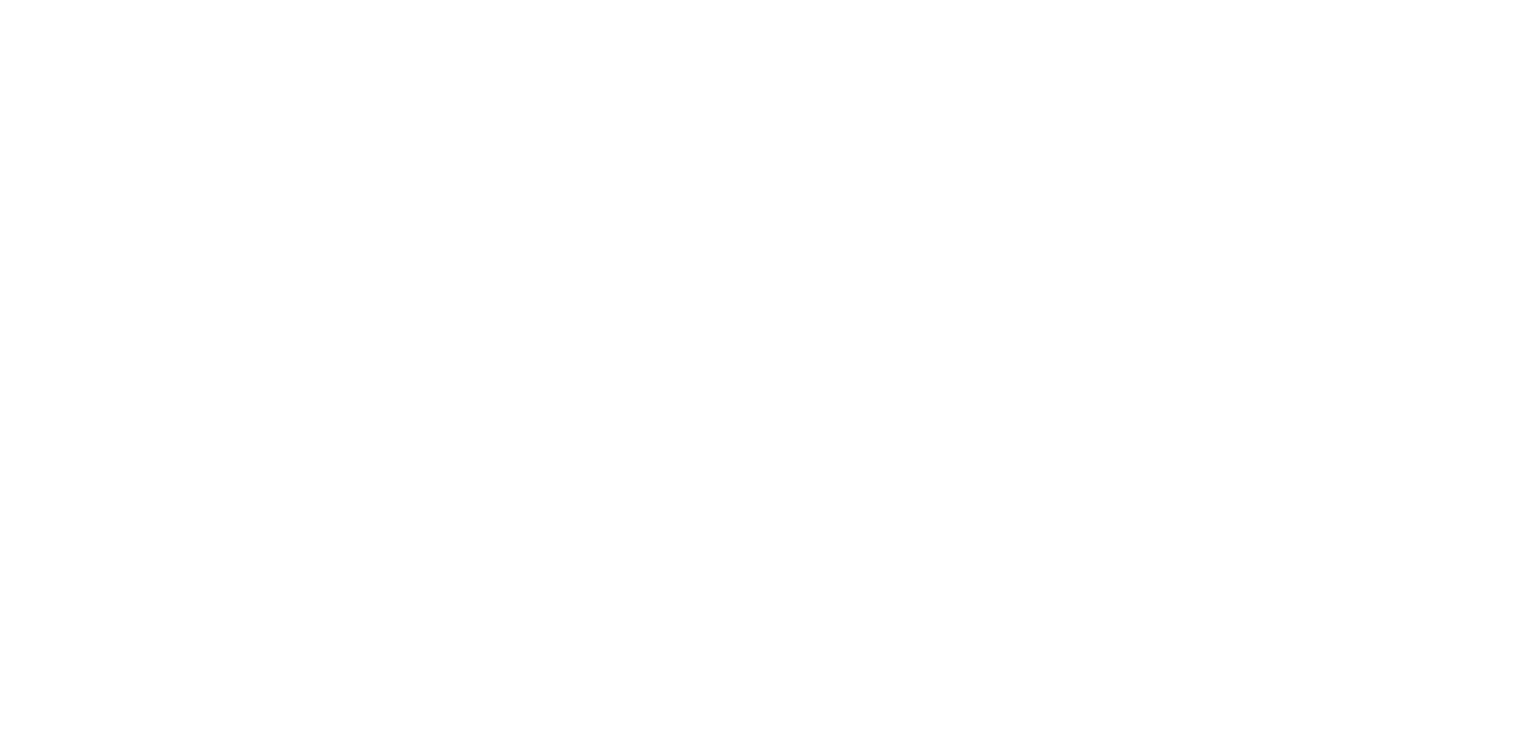 scroll, scrollTop: 0, scrollLeft: 0, axis: both 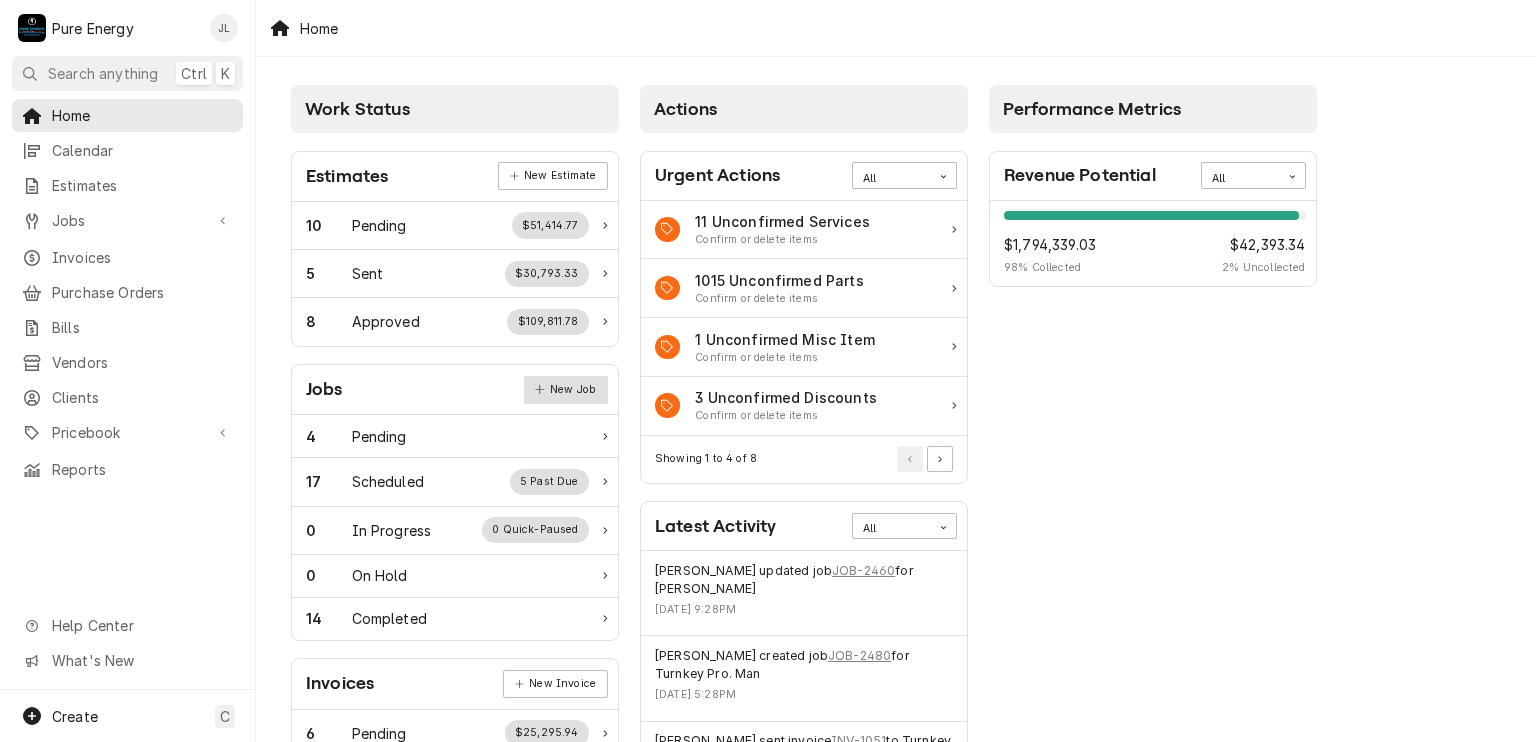 click on "New Job" at bounding box center [566, 390] 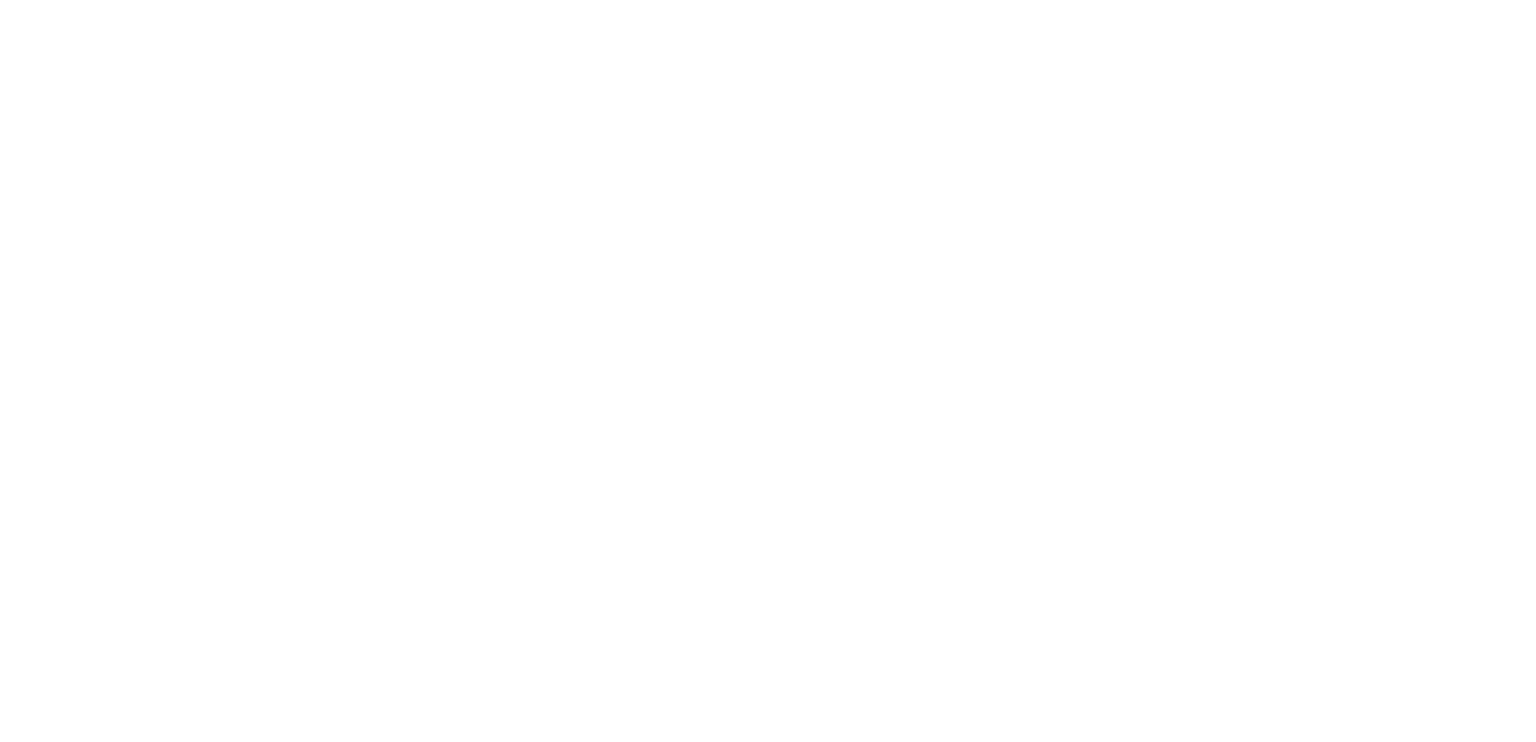 scroll, scrollTop: 0, scrollLeft: 0, axis: both 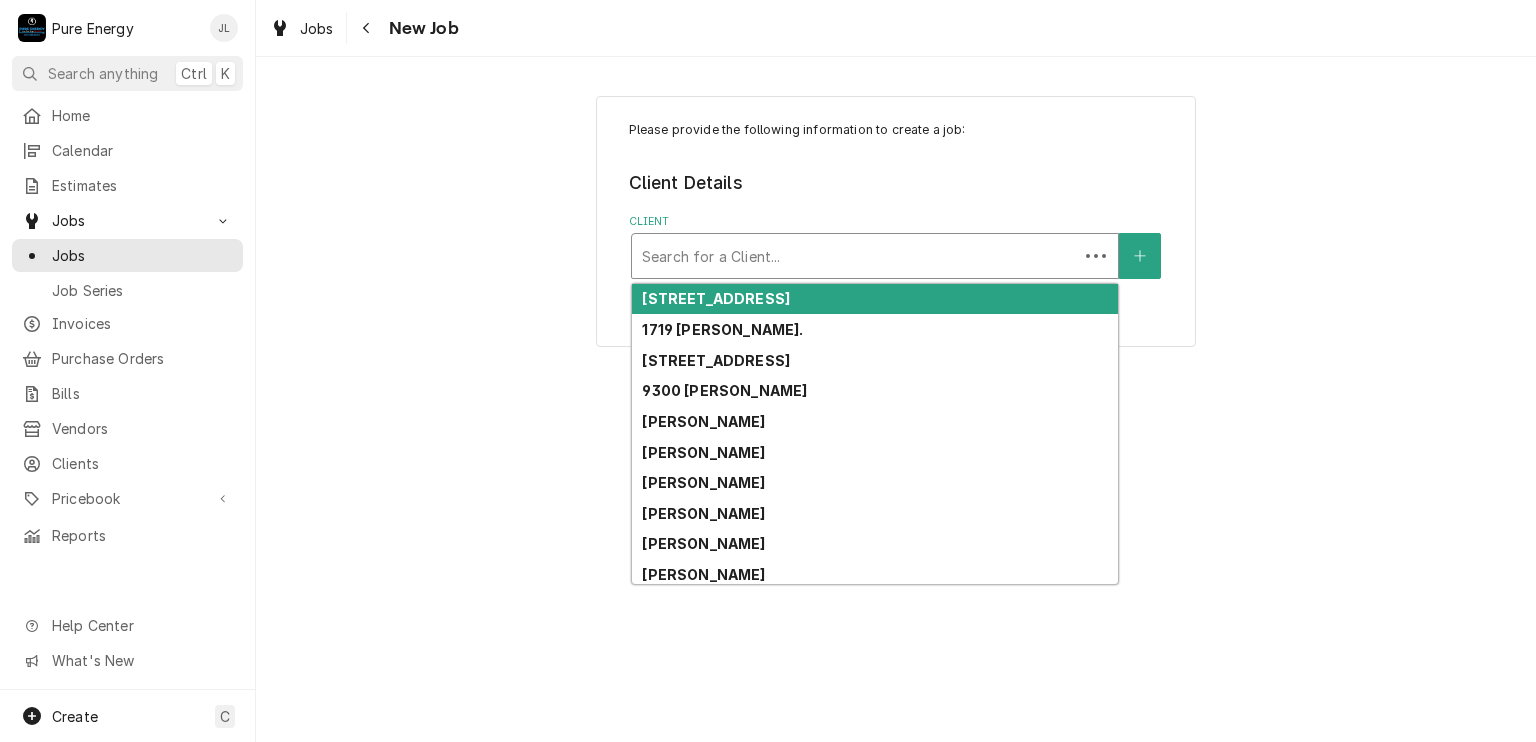 drag, startPoint x: 721, startPoint y: 251, endPoint x: 726, endPoint y: 227, distance: 24.5153 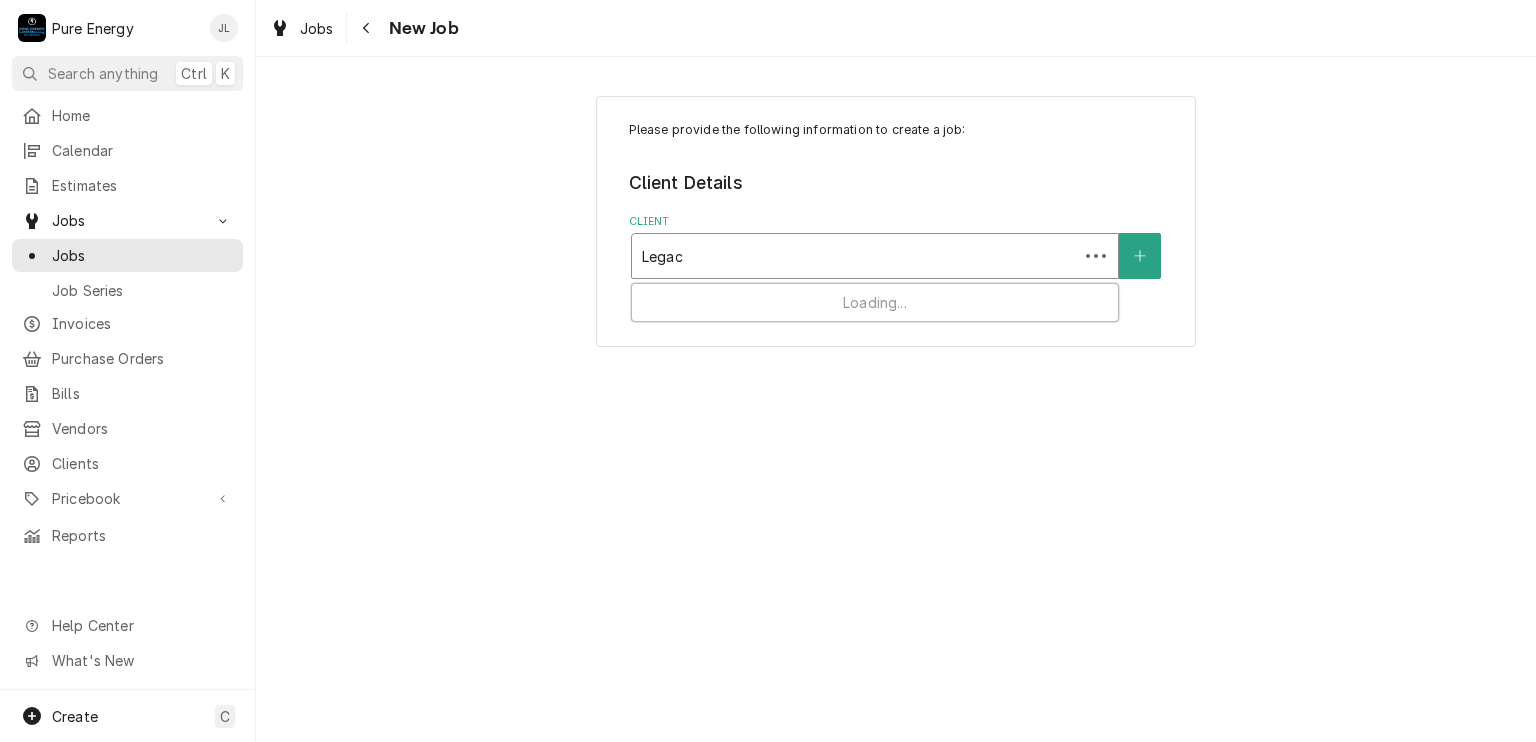 type on "Legacy" 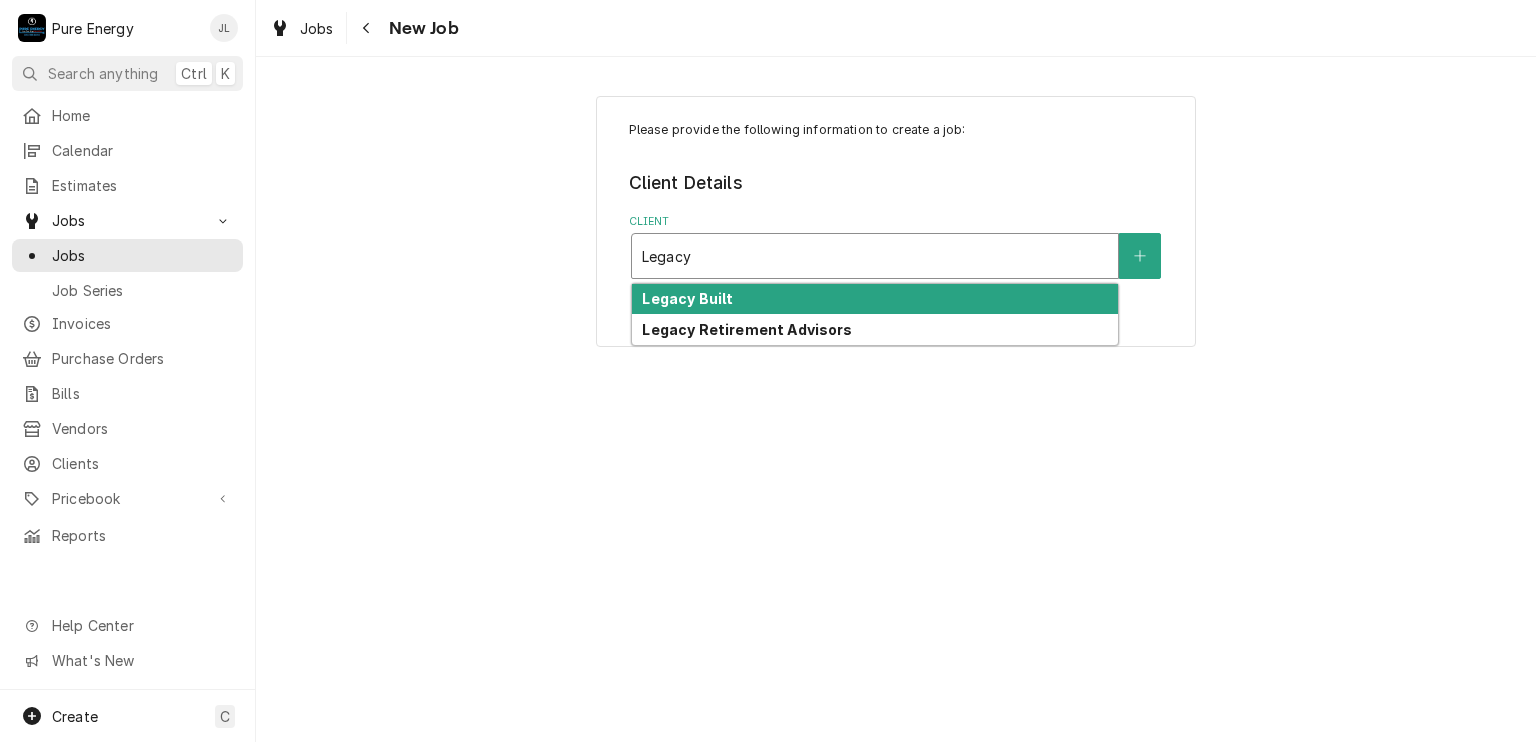 click on "Legacy Built" at bounding box center (687, 298) 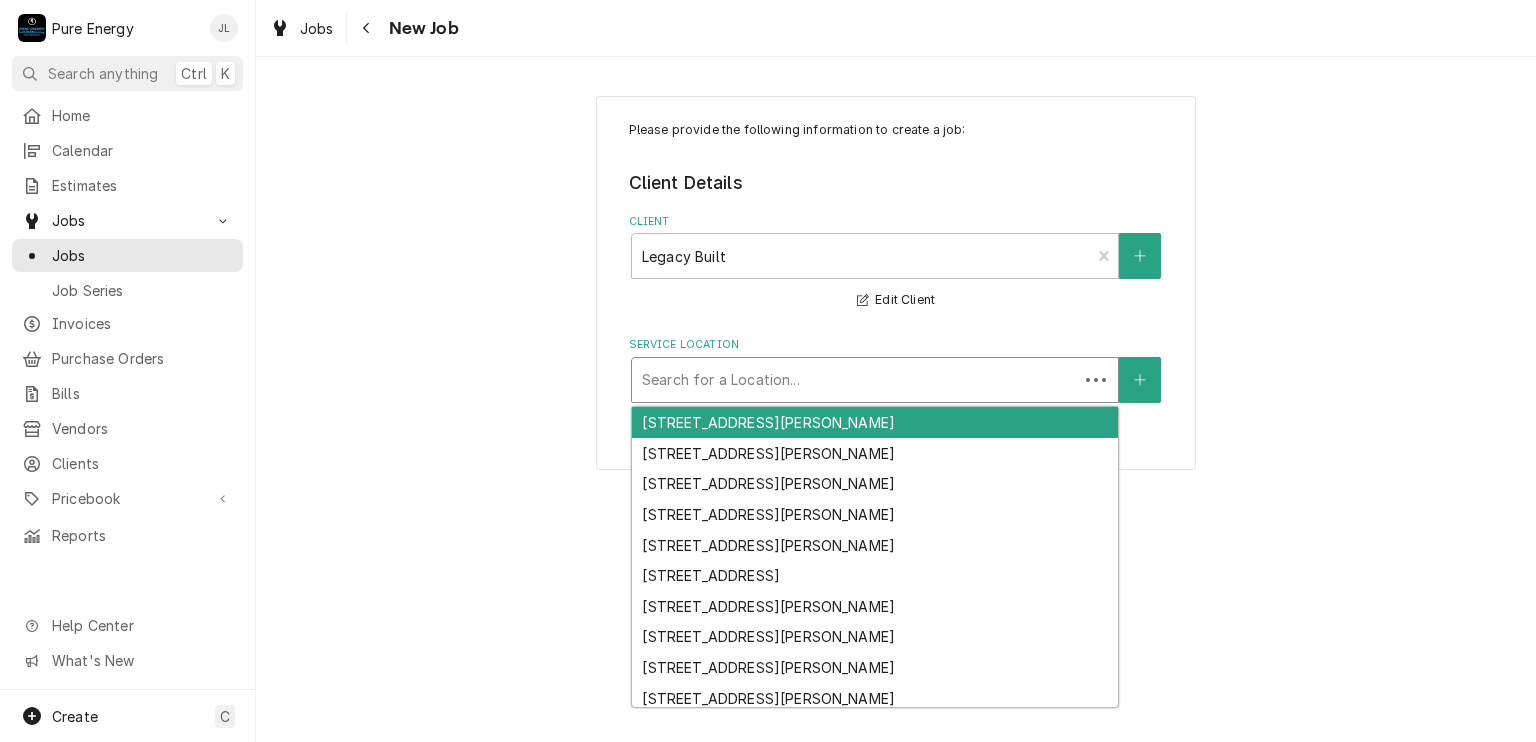 click at bounding box center (855, 380) 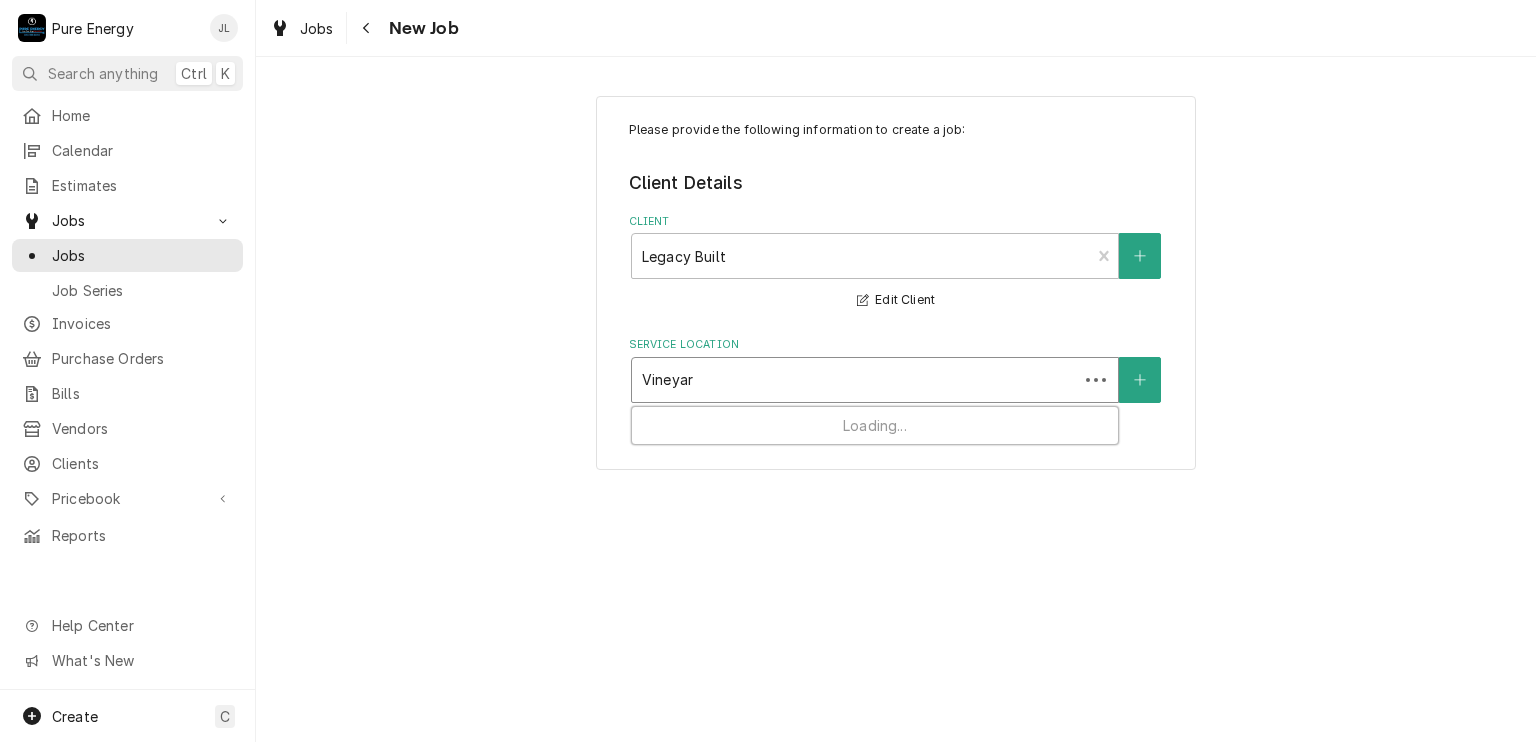 type on "Vineyard" 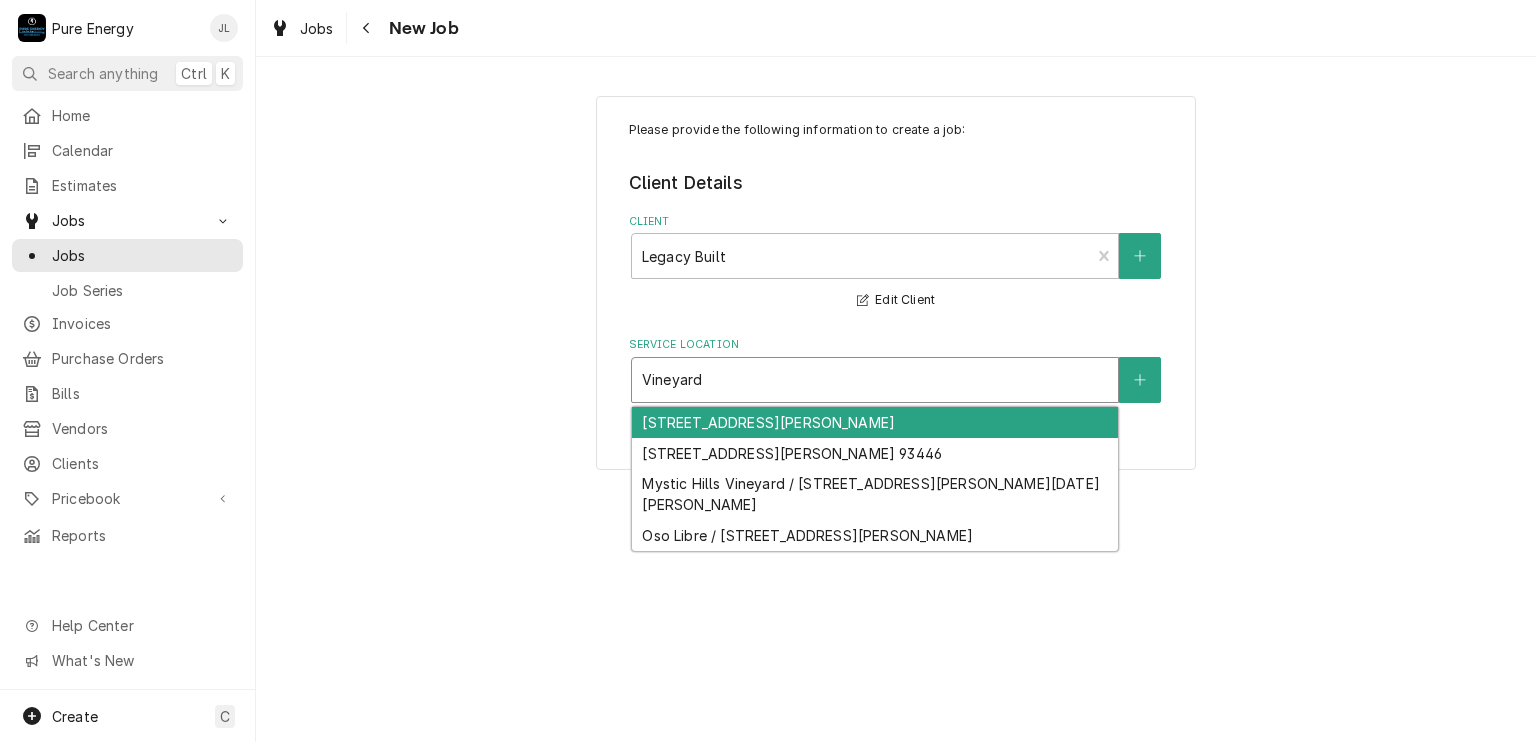 click on "7335 Vineyard Dr, Paso Robles, CA 93446" at bounding box center (875, 422) 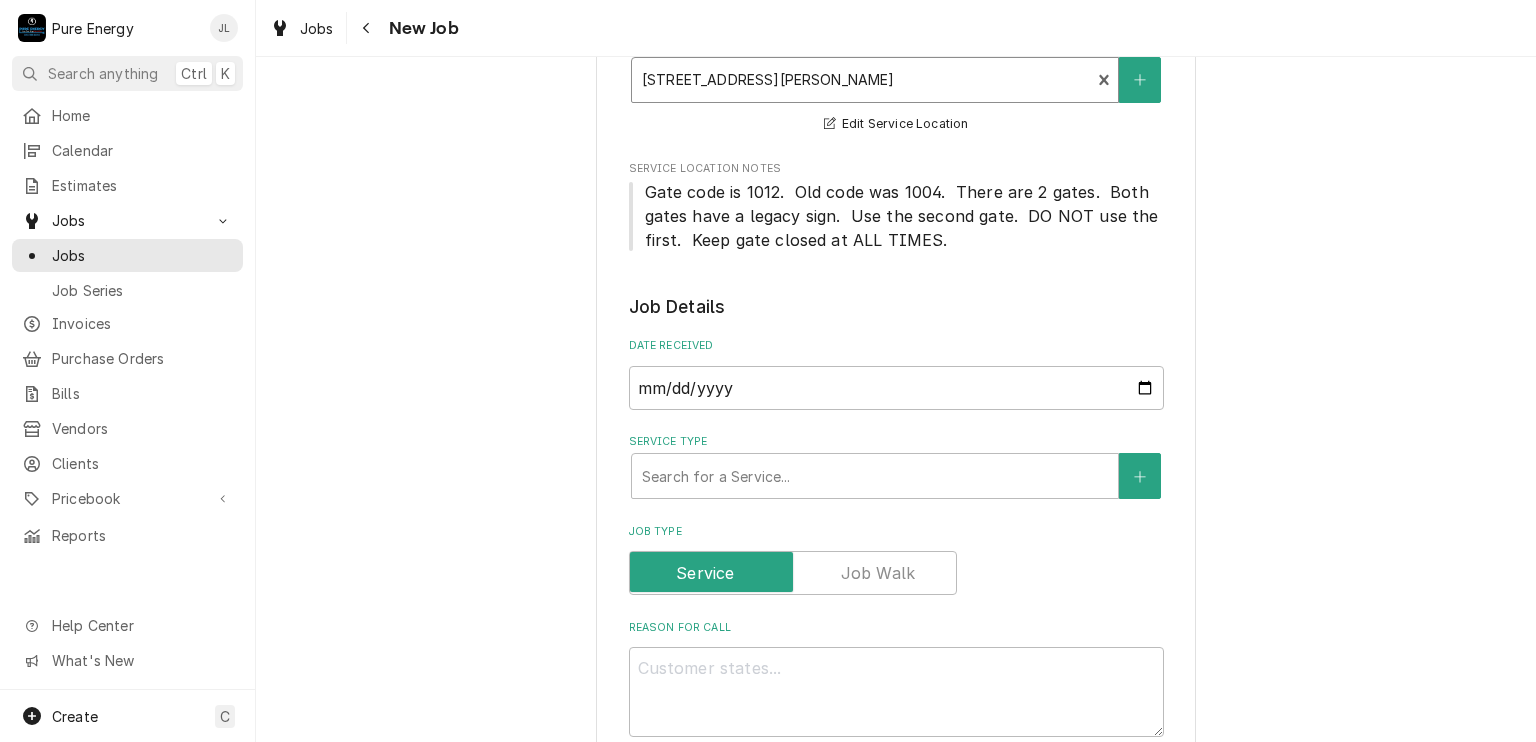 scroll, scrollTop: 600, scrollLeft: 0, axis: vertical 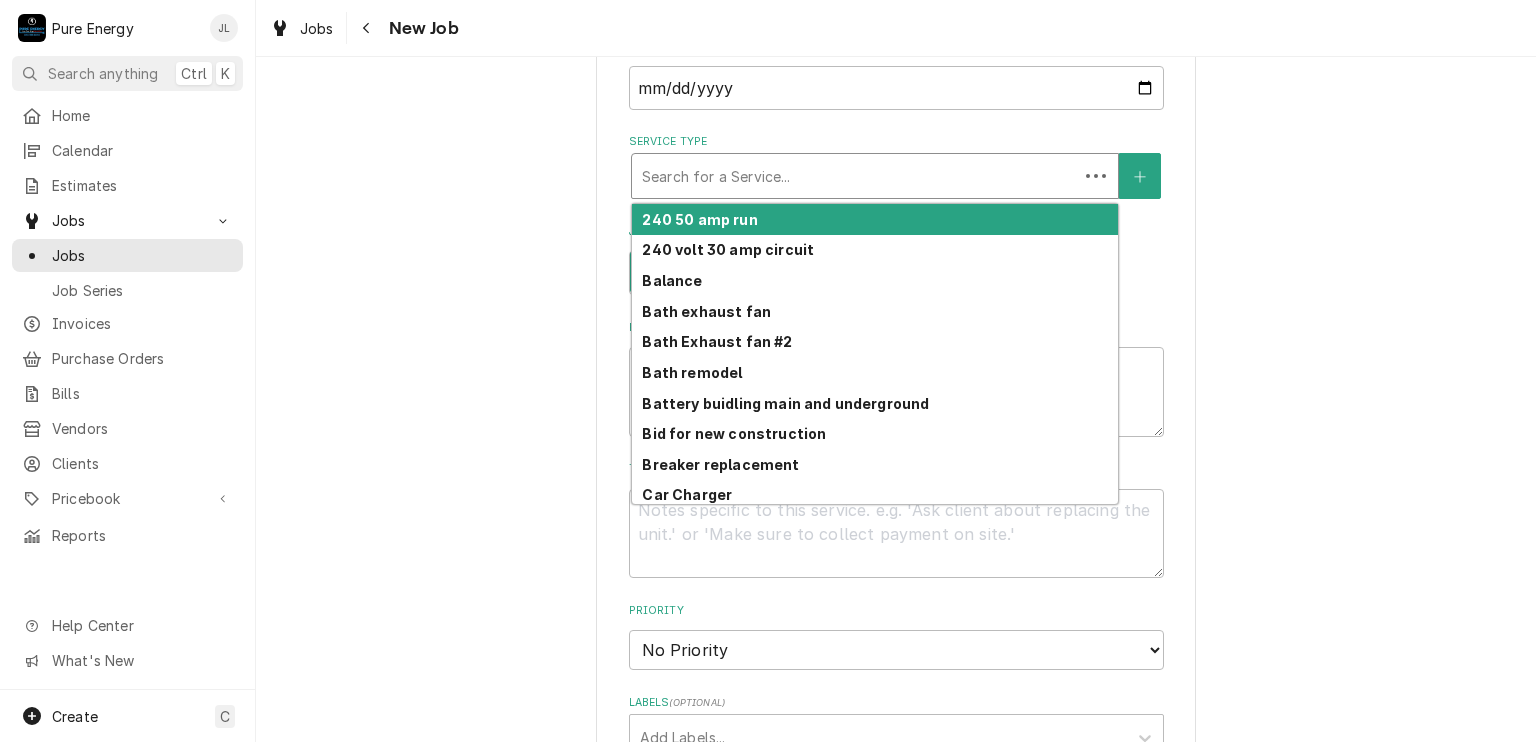 click at bounding box center (855, 176) 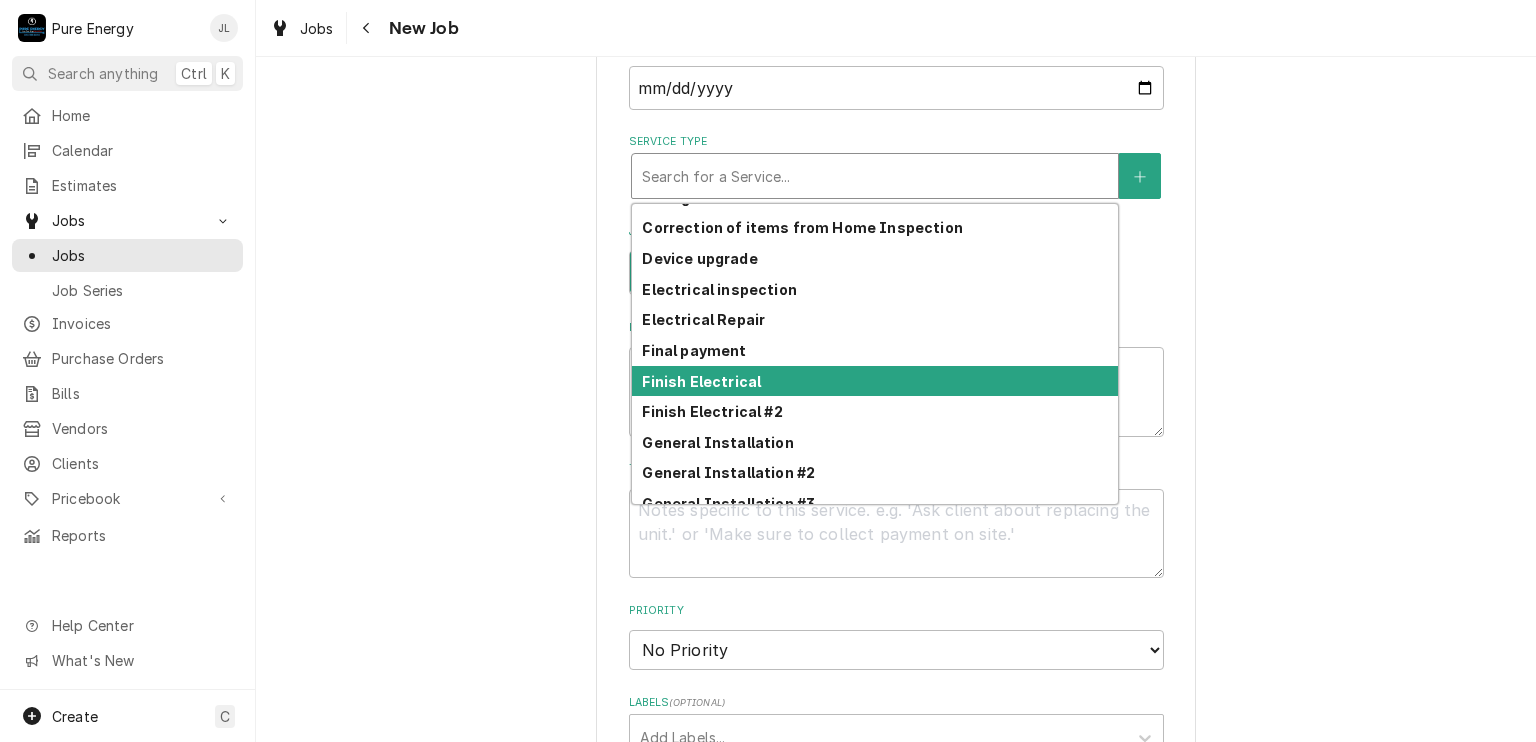 scroll, scrollTop: 618, scrollLeft: 0, axis: vertical 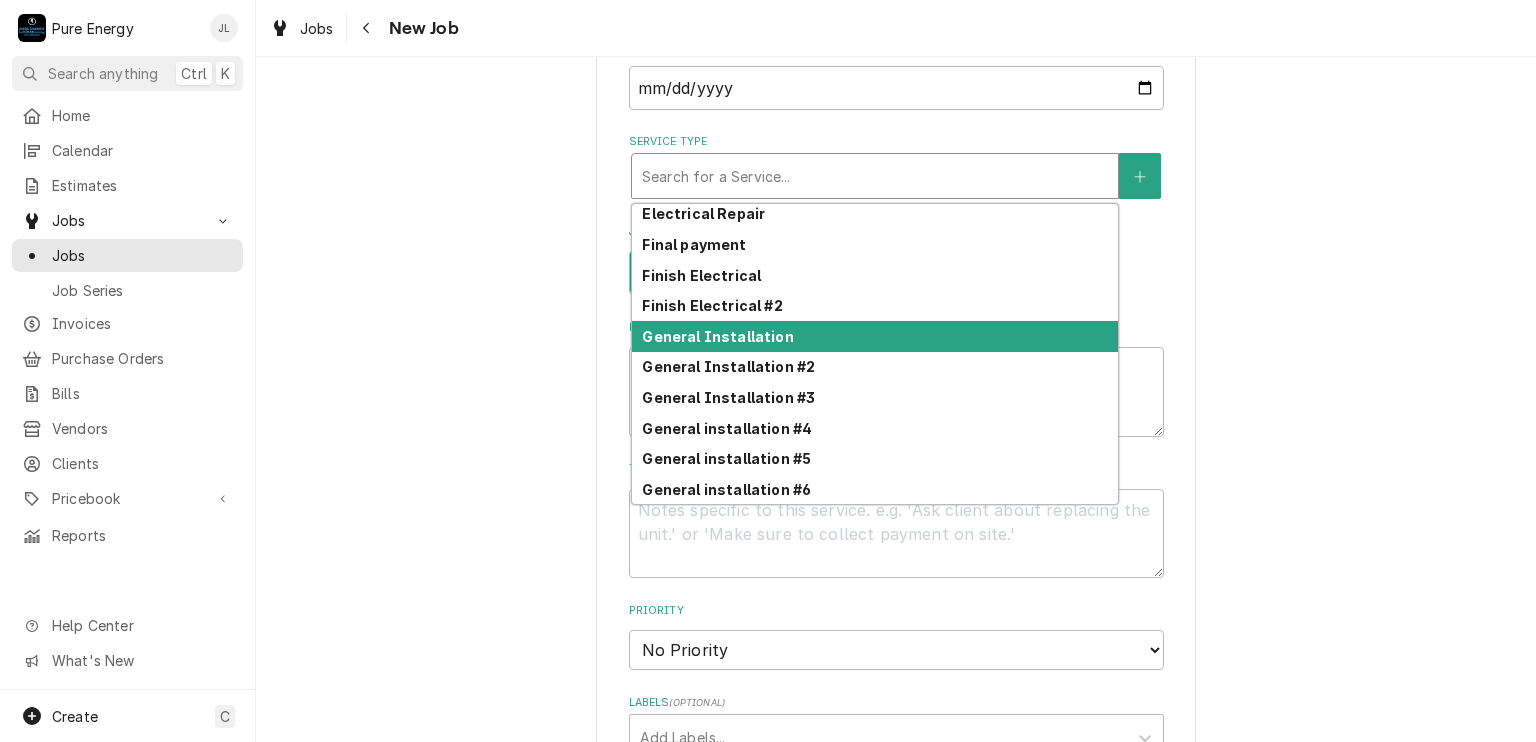 click on "General Installation" at bounding box center (717, 336) 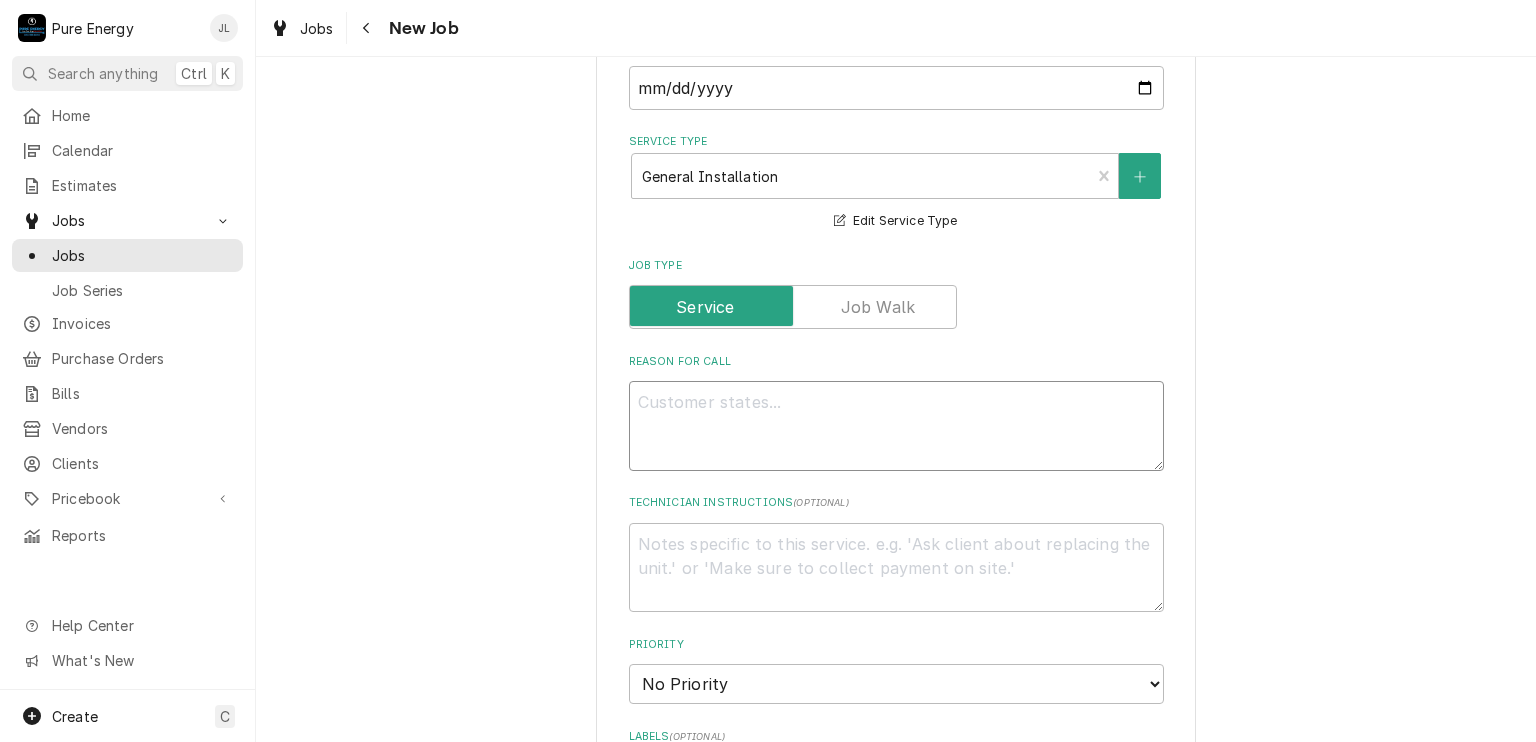 click on "Reason For Call" at bounding box center [896, 426] 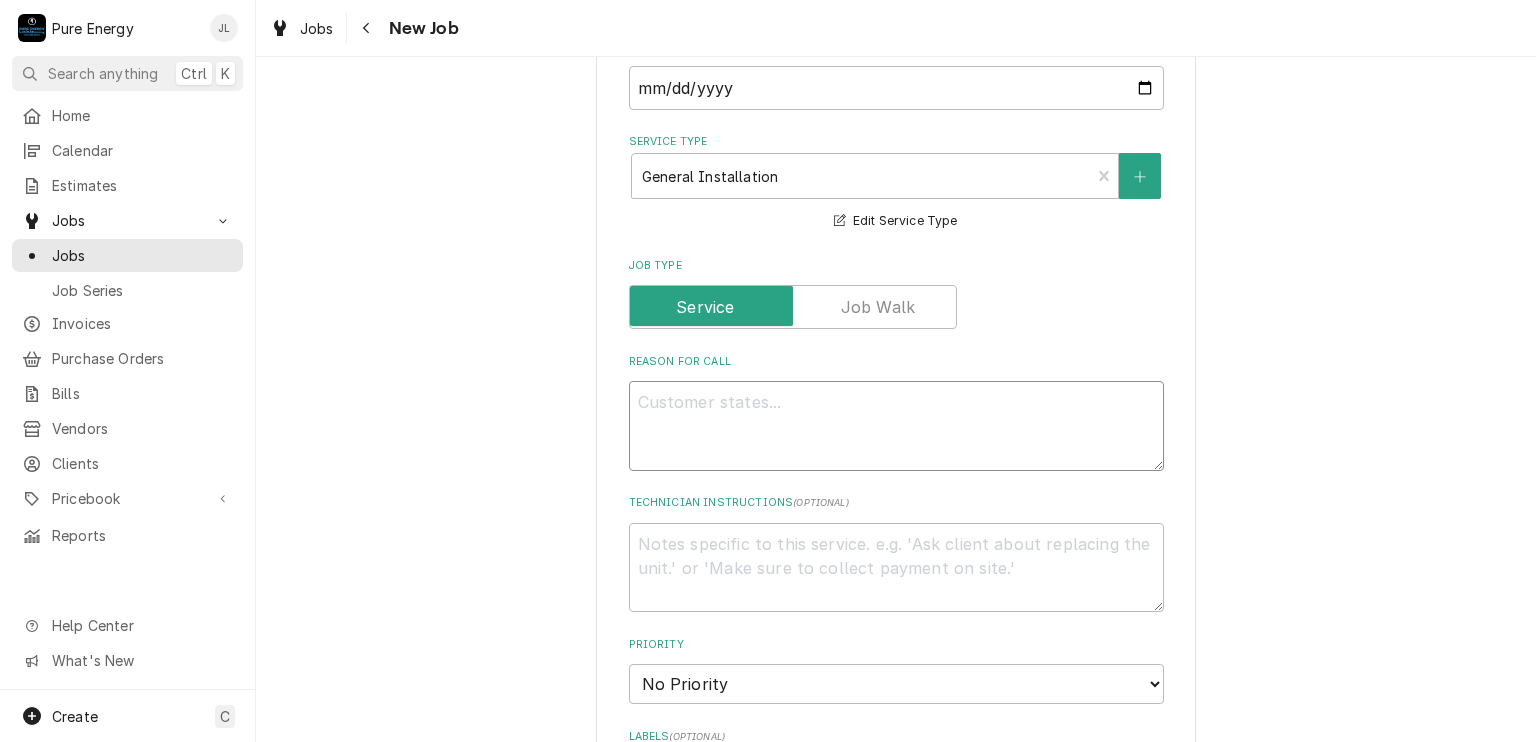 type on "x" 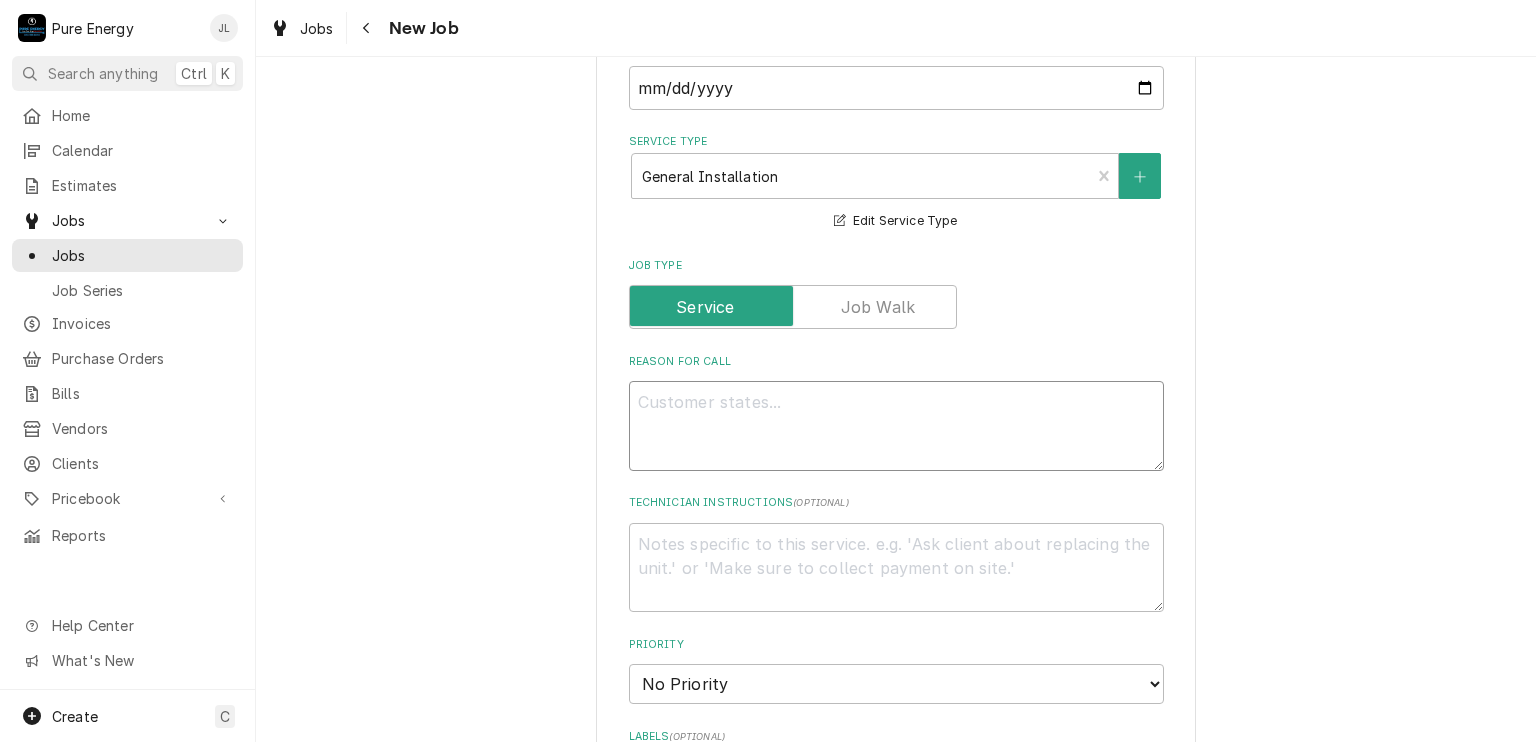 type on "W" 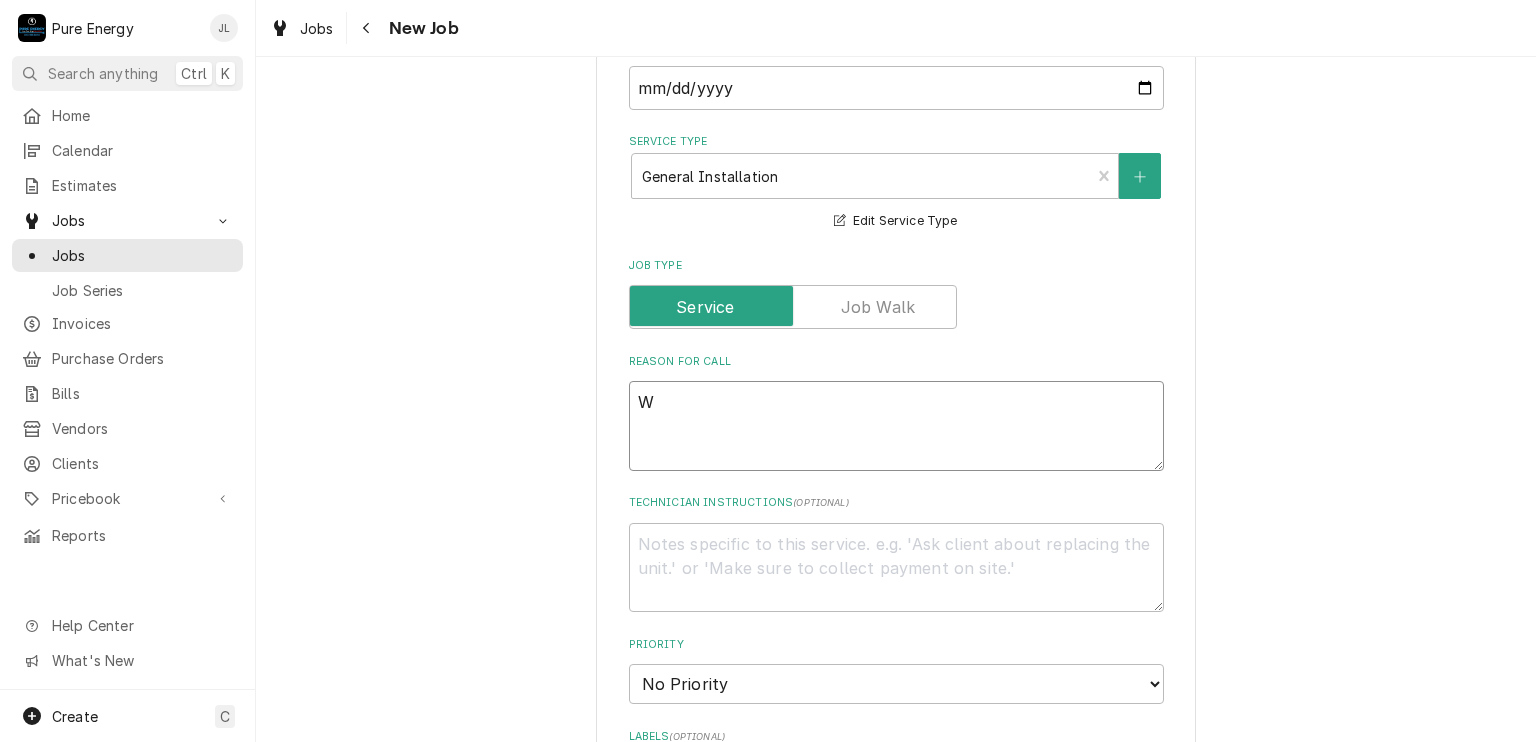 type on "x" 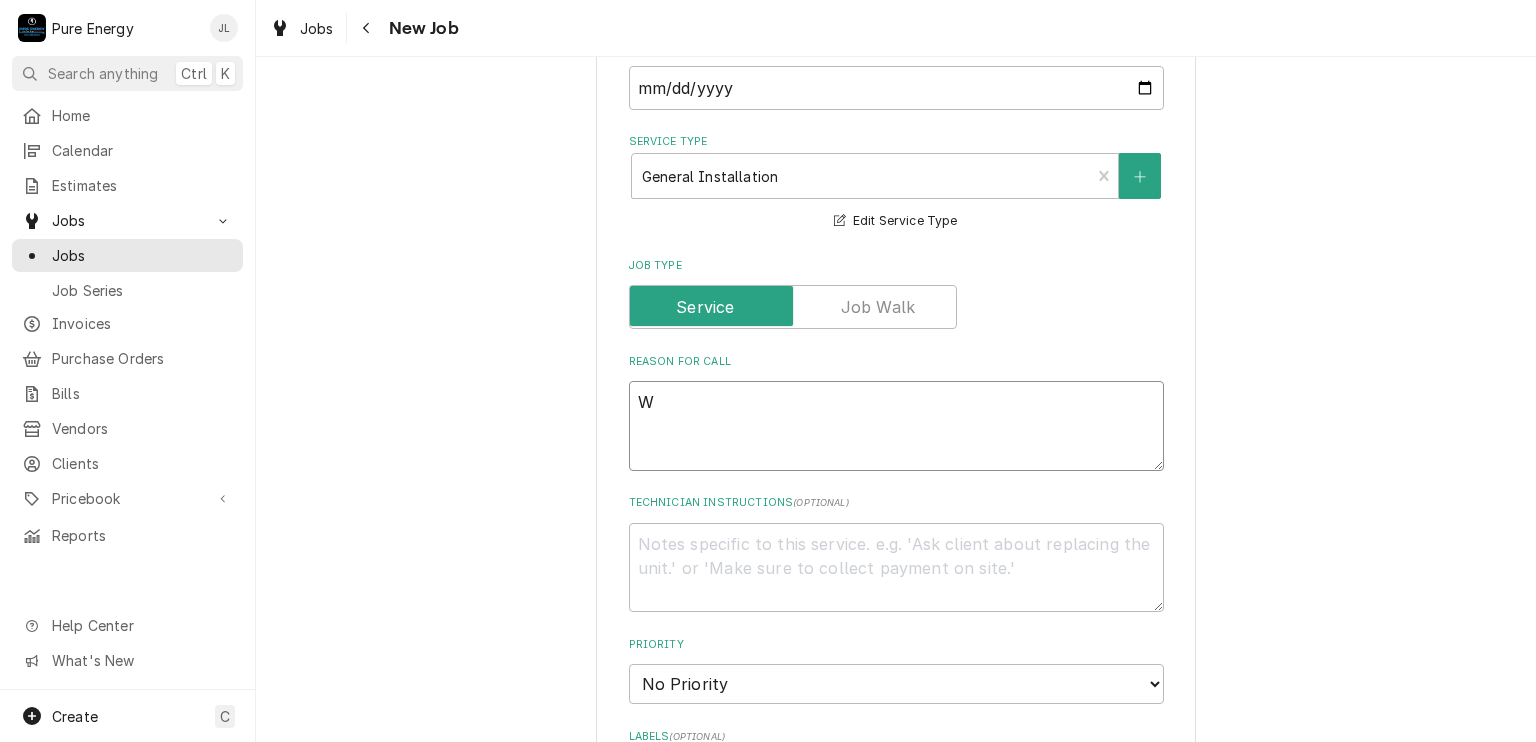 type on "Wa" 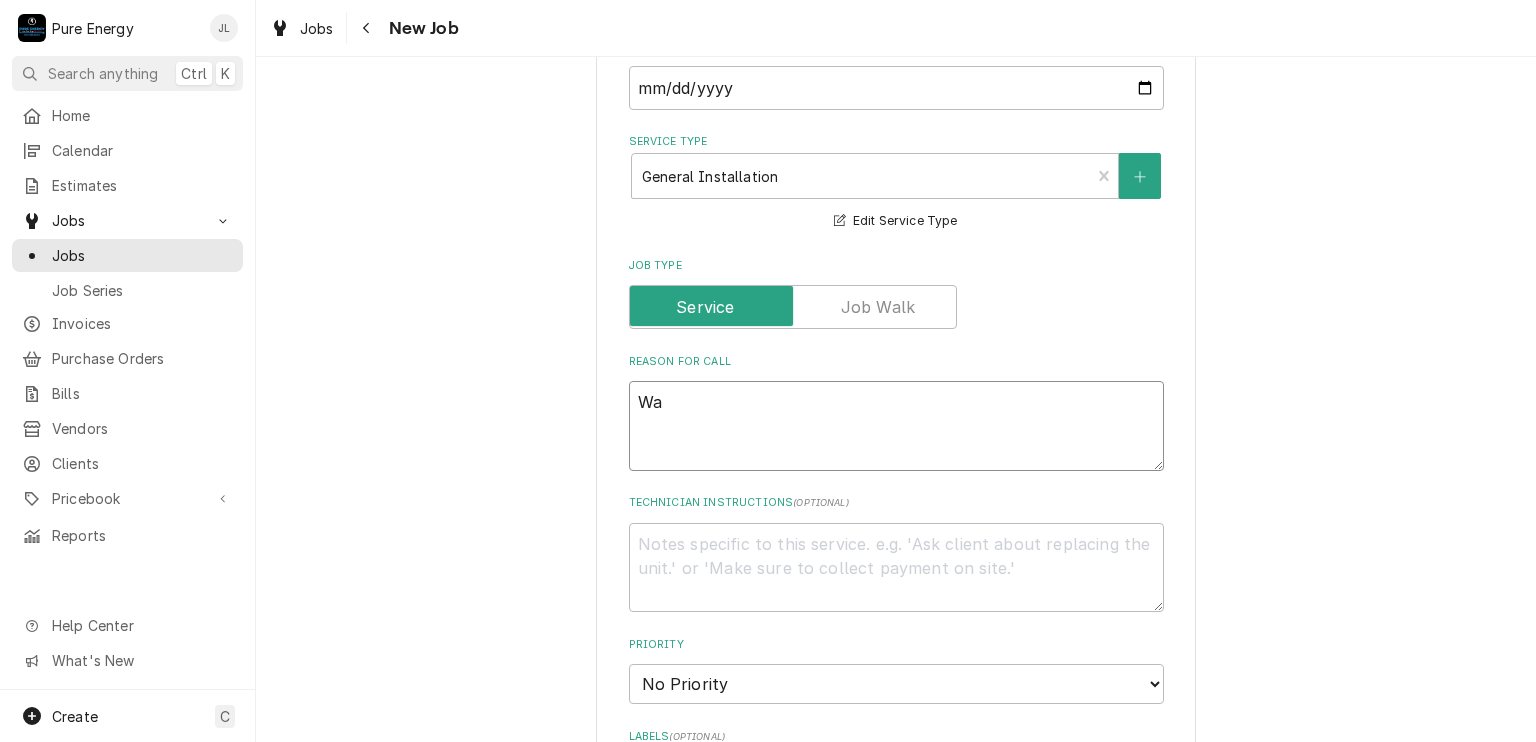 type on "x" 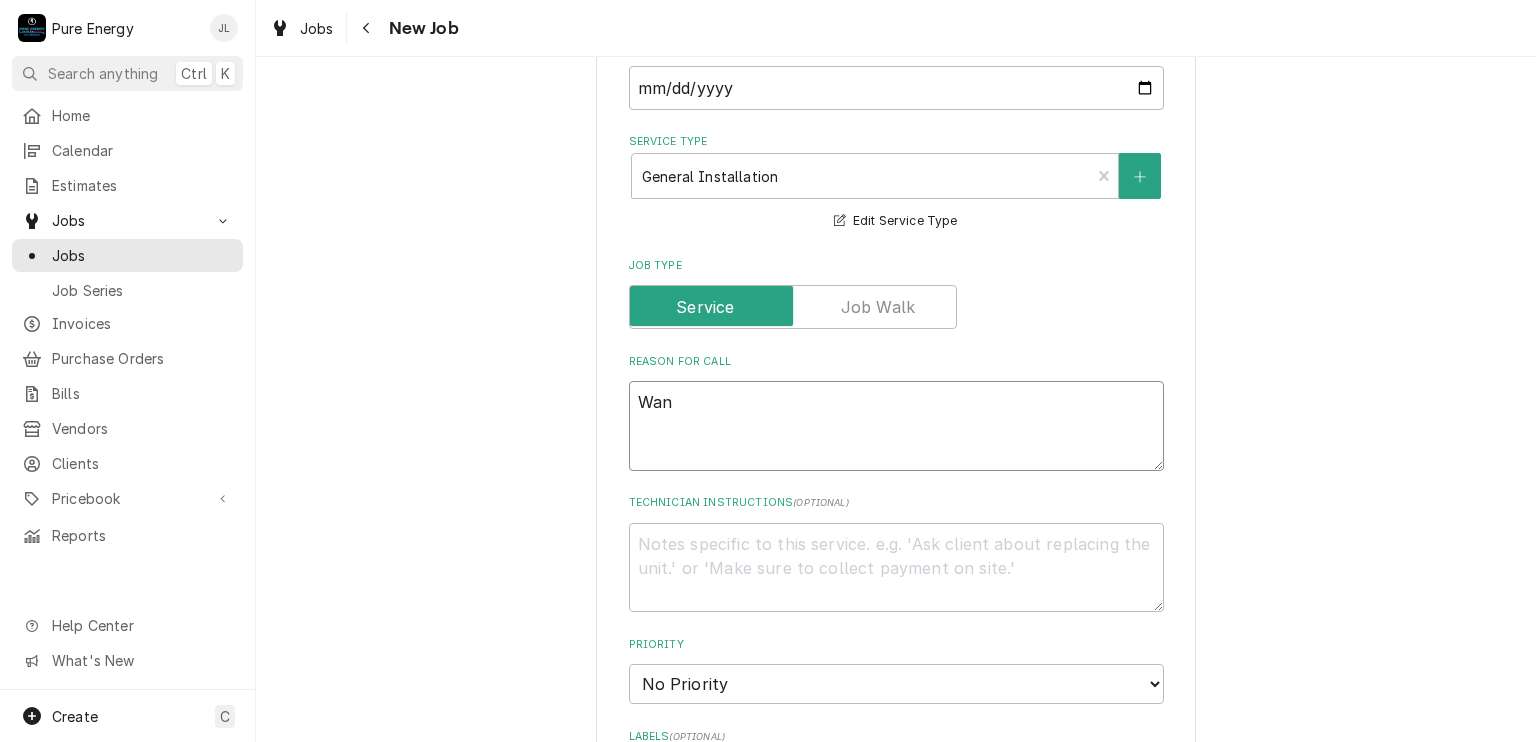 type on "x" 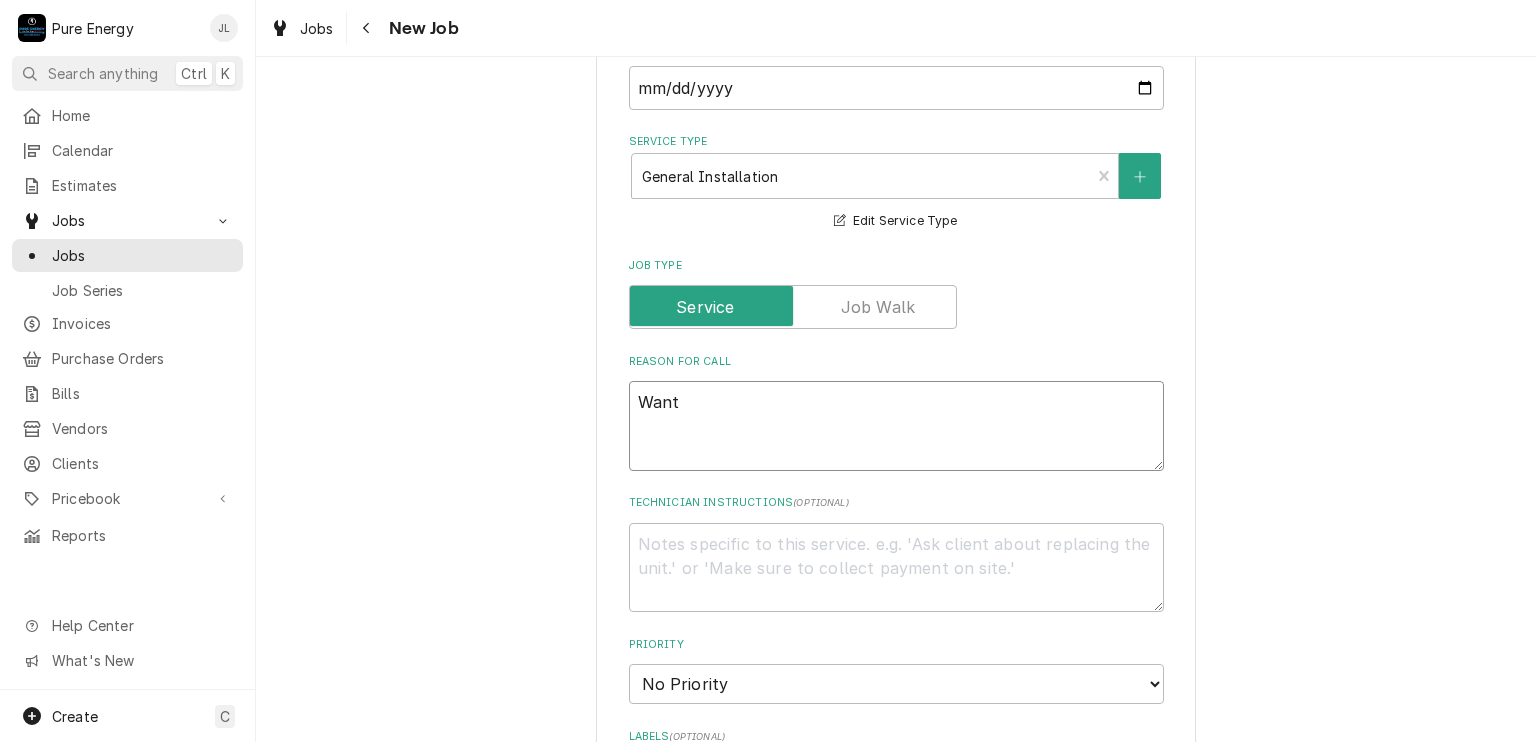 type on "x" 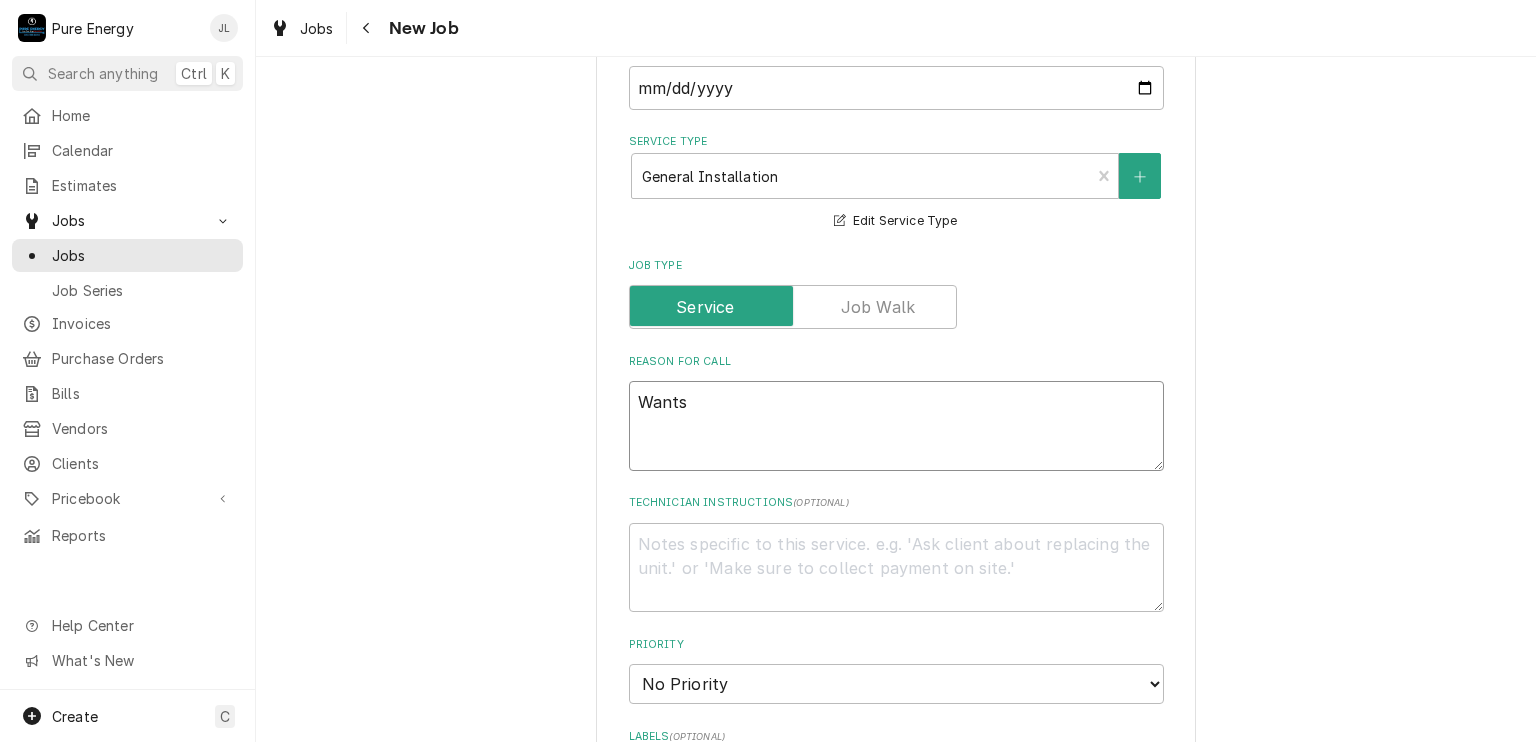 type on "x" 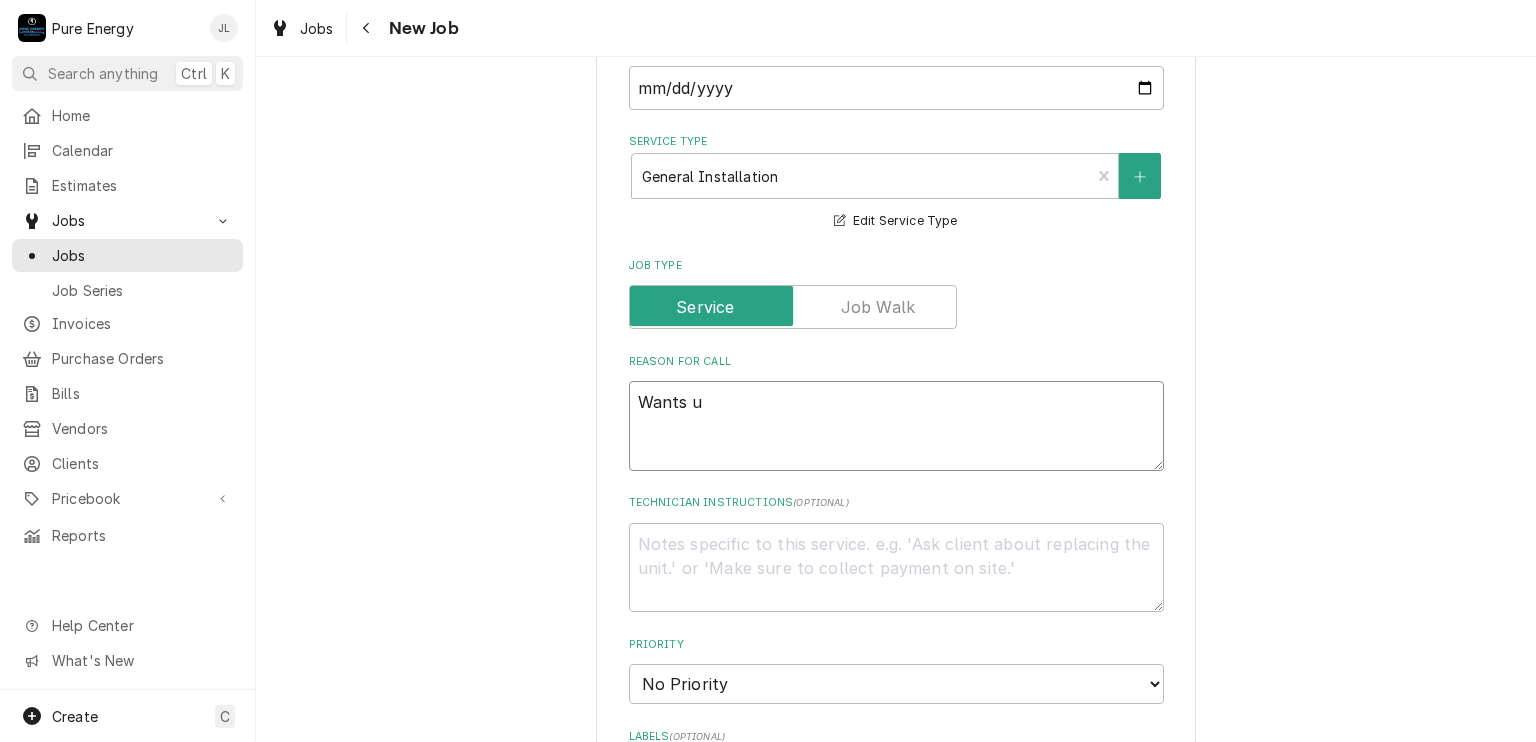 type on "x" 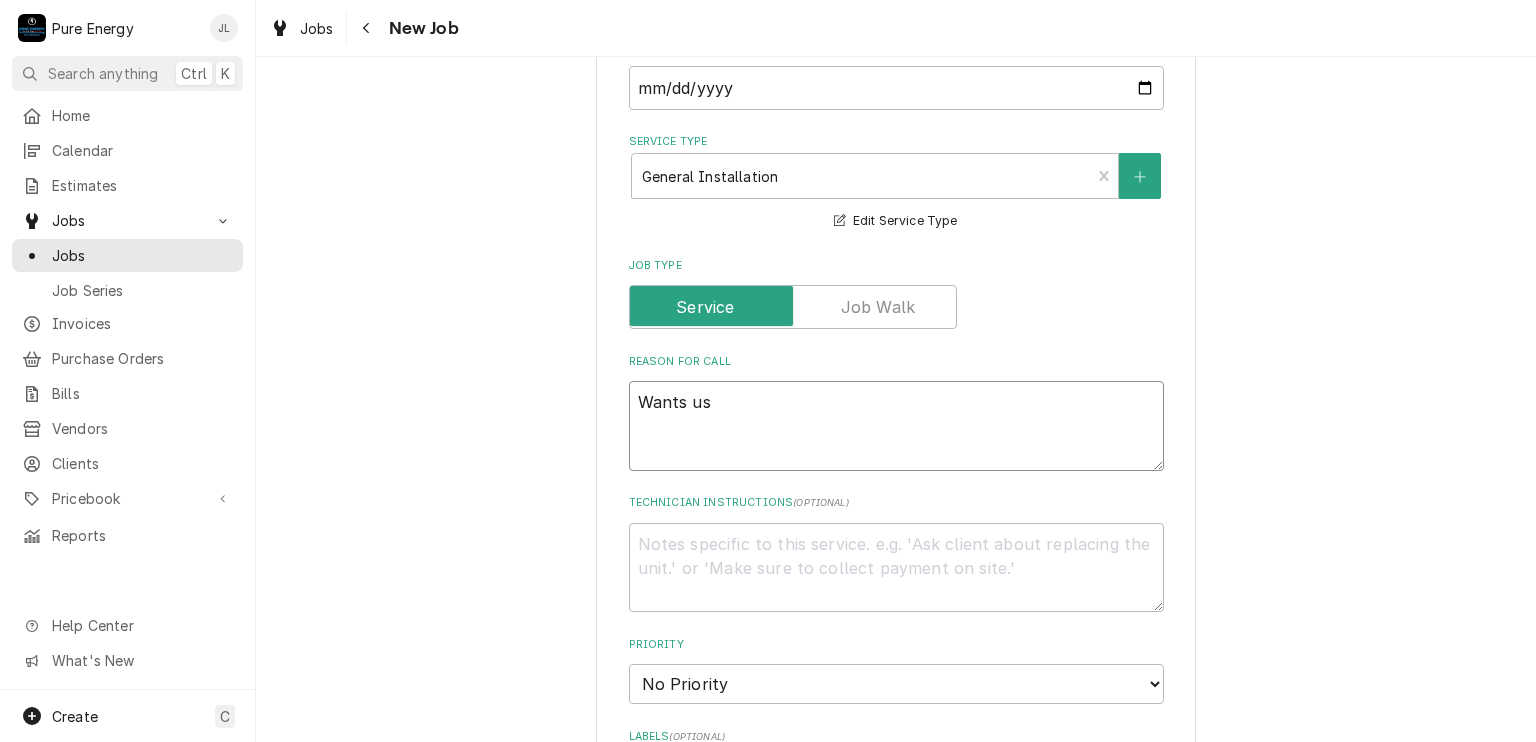 type on "x" 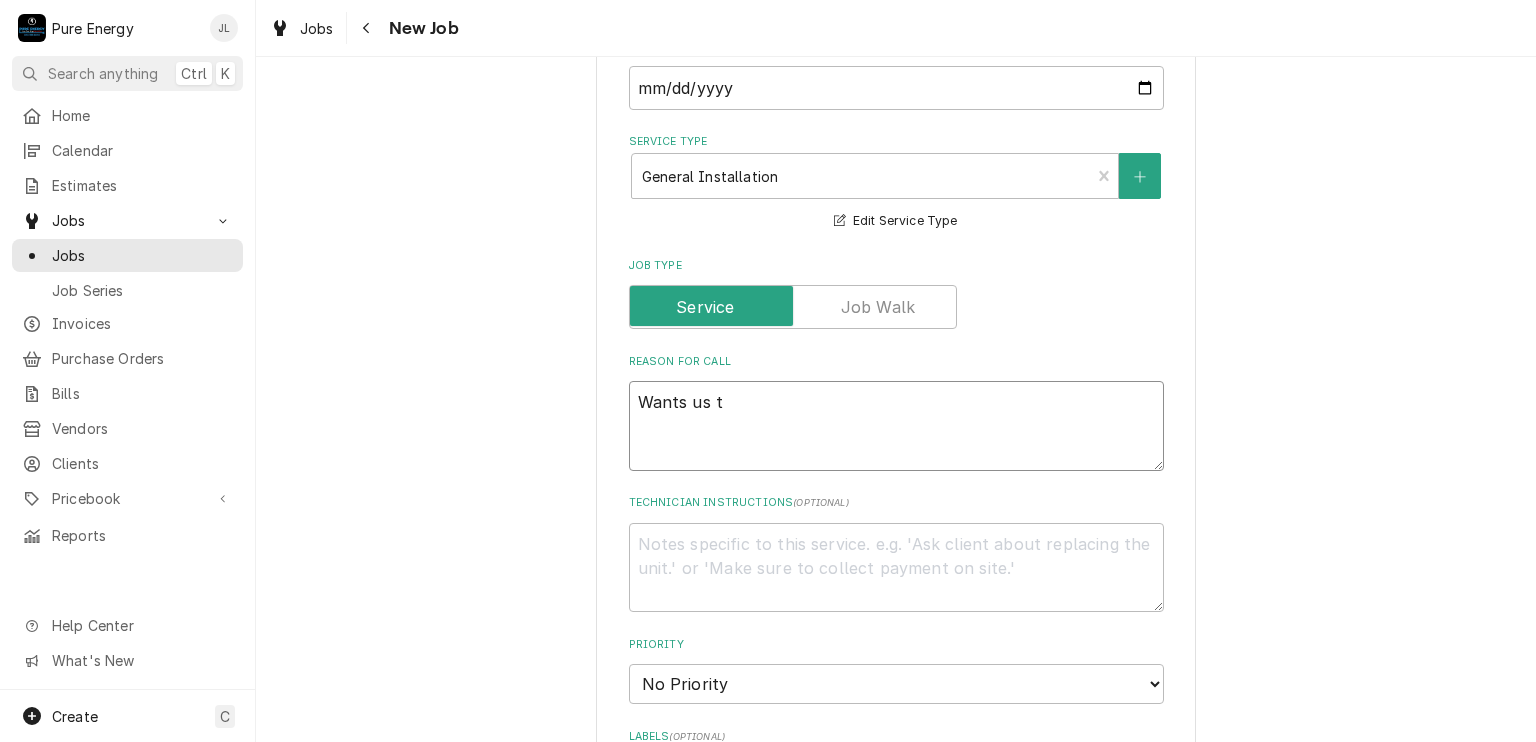 type on "Wants us to" 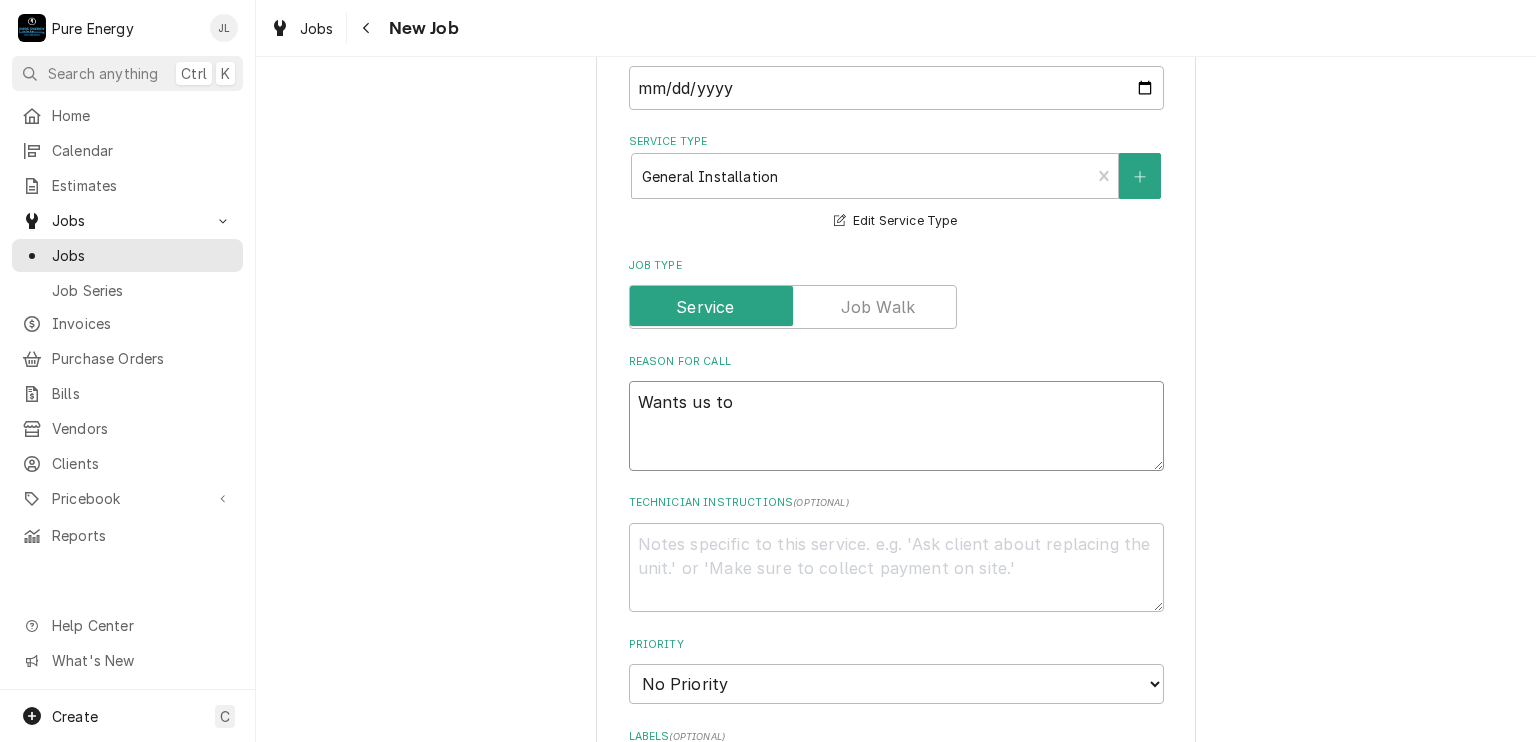type on "x" 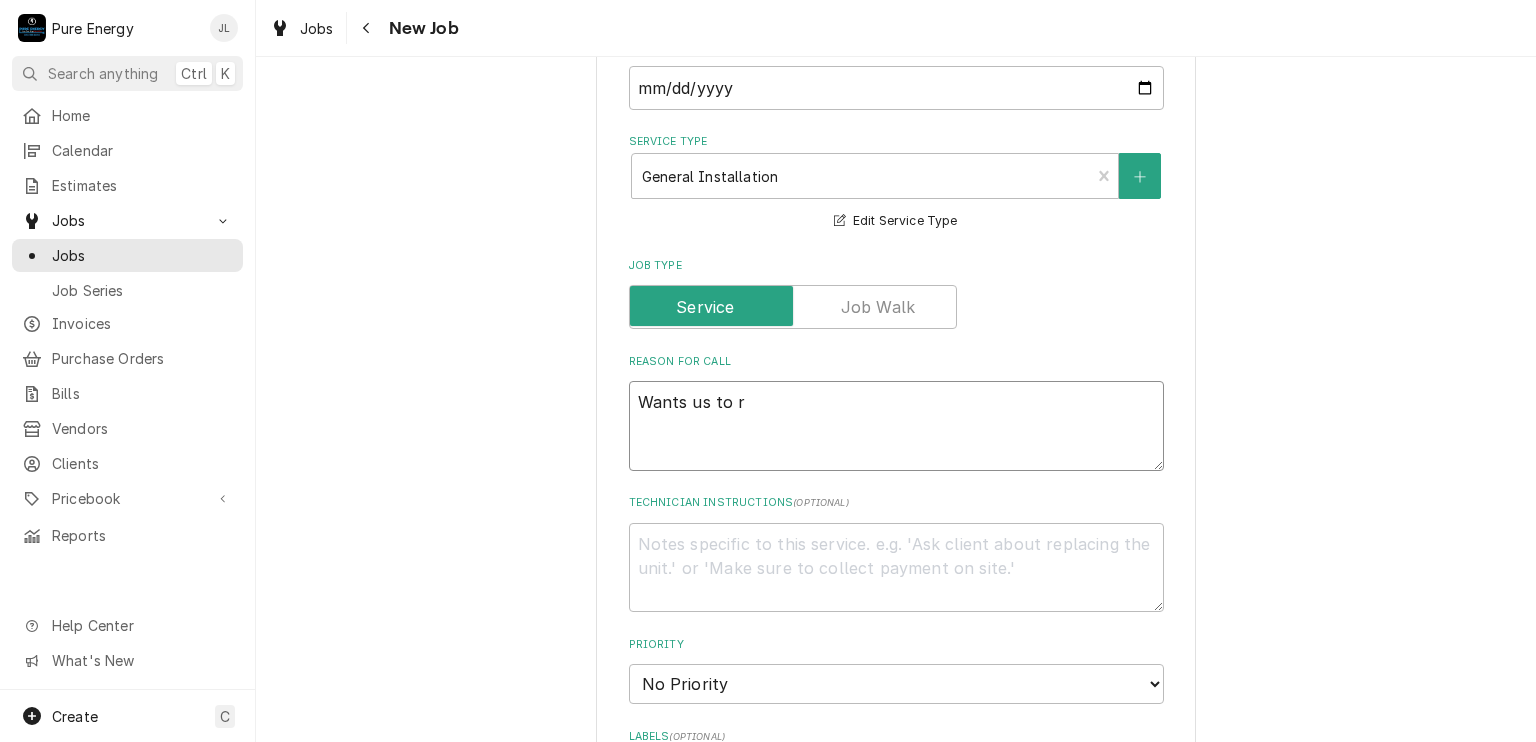 type on "x" 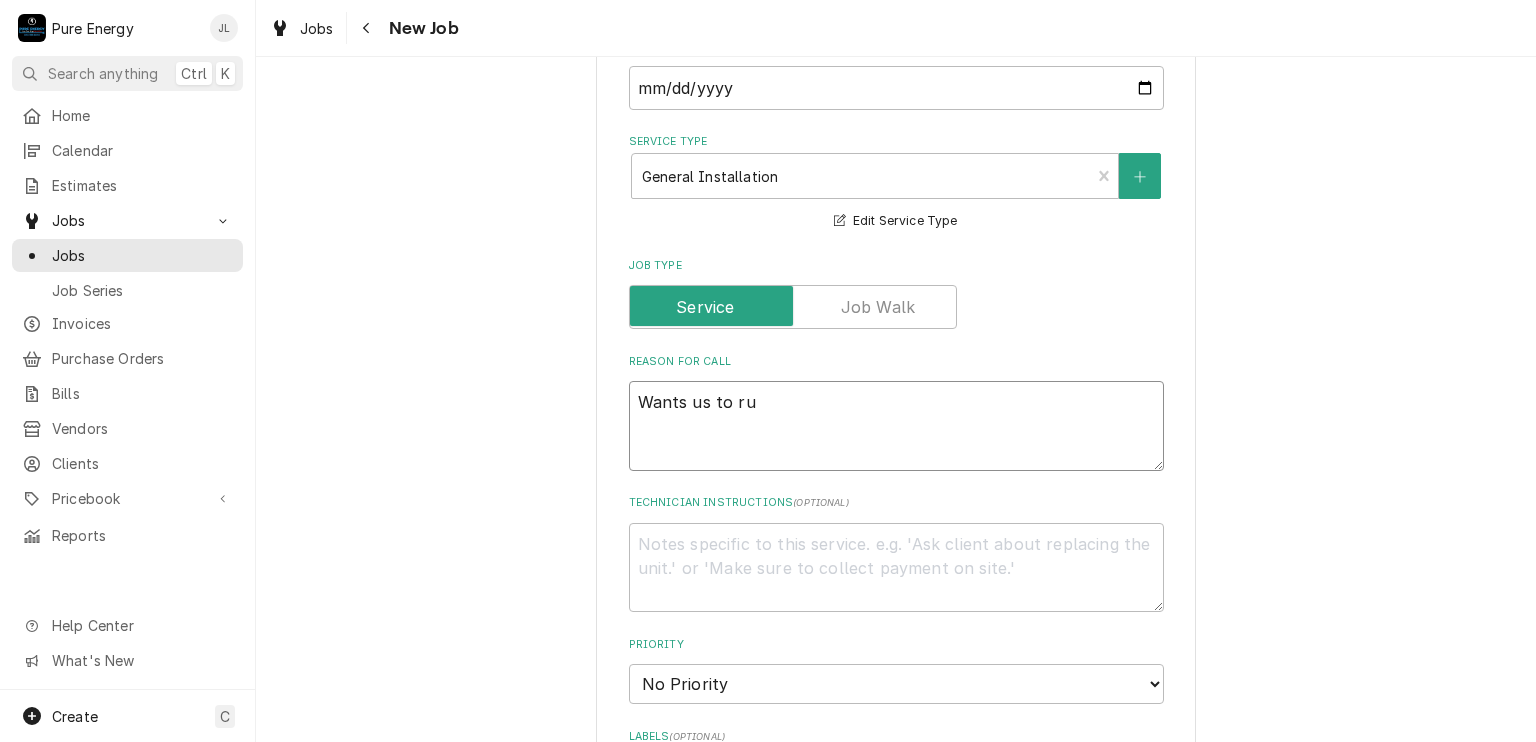 type on "x" 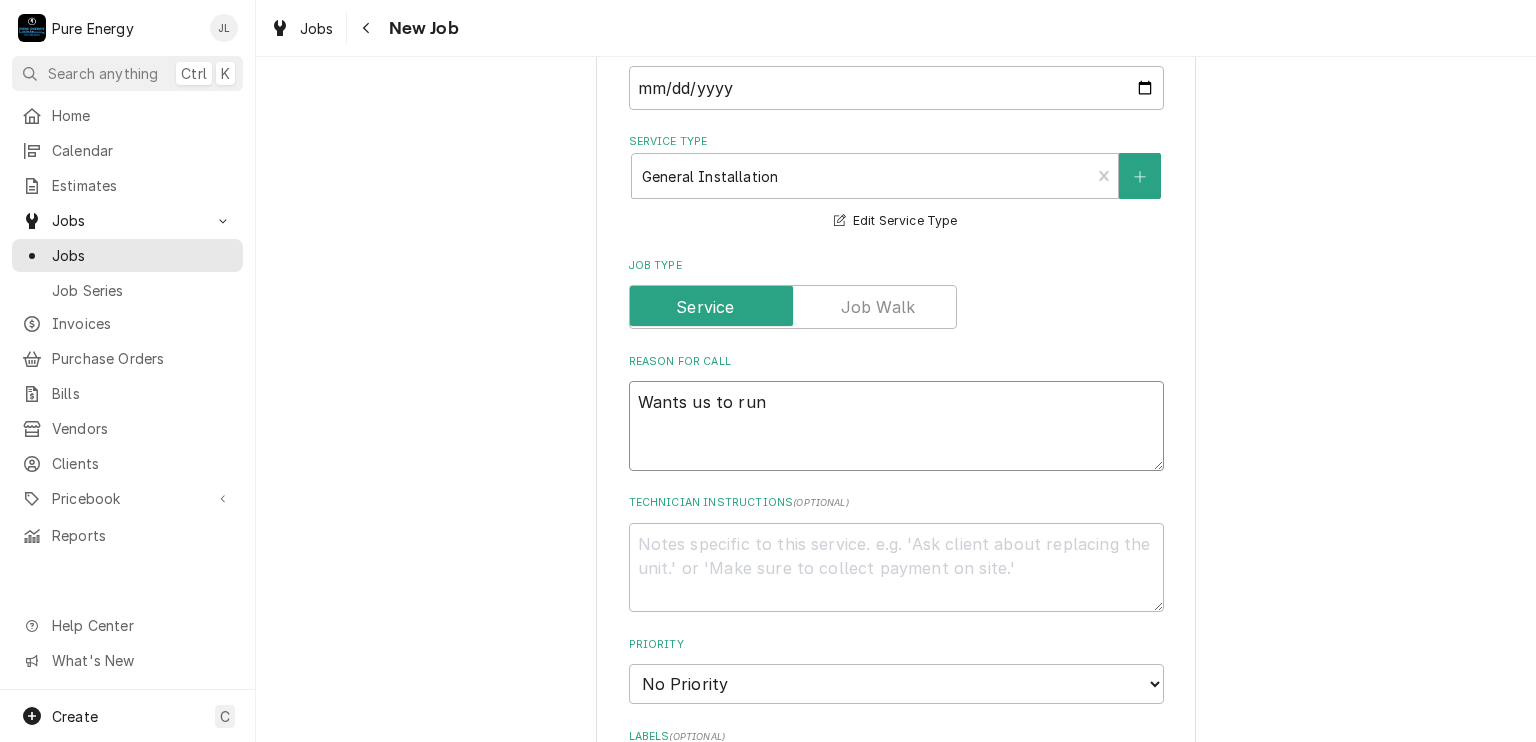type on "x" 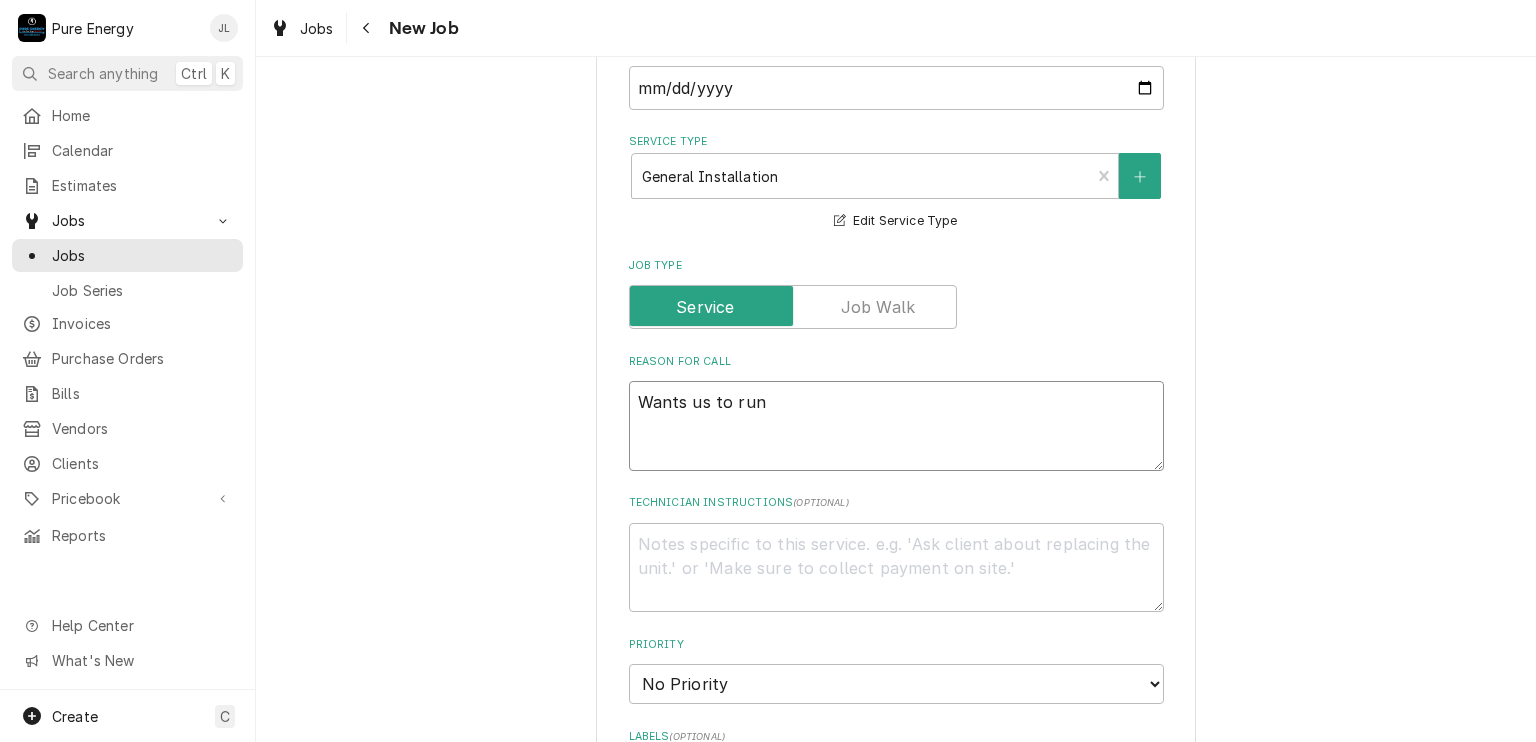 type on "Wants us to run" 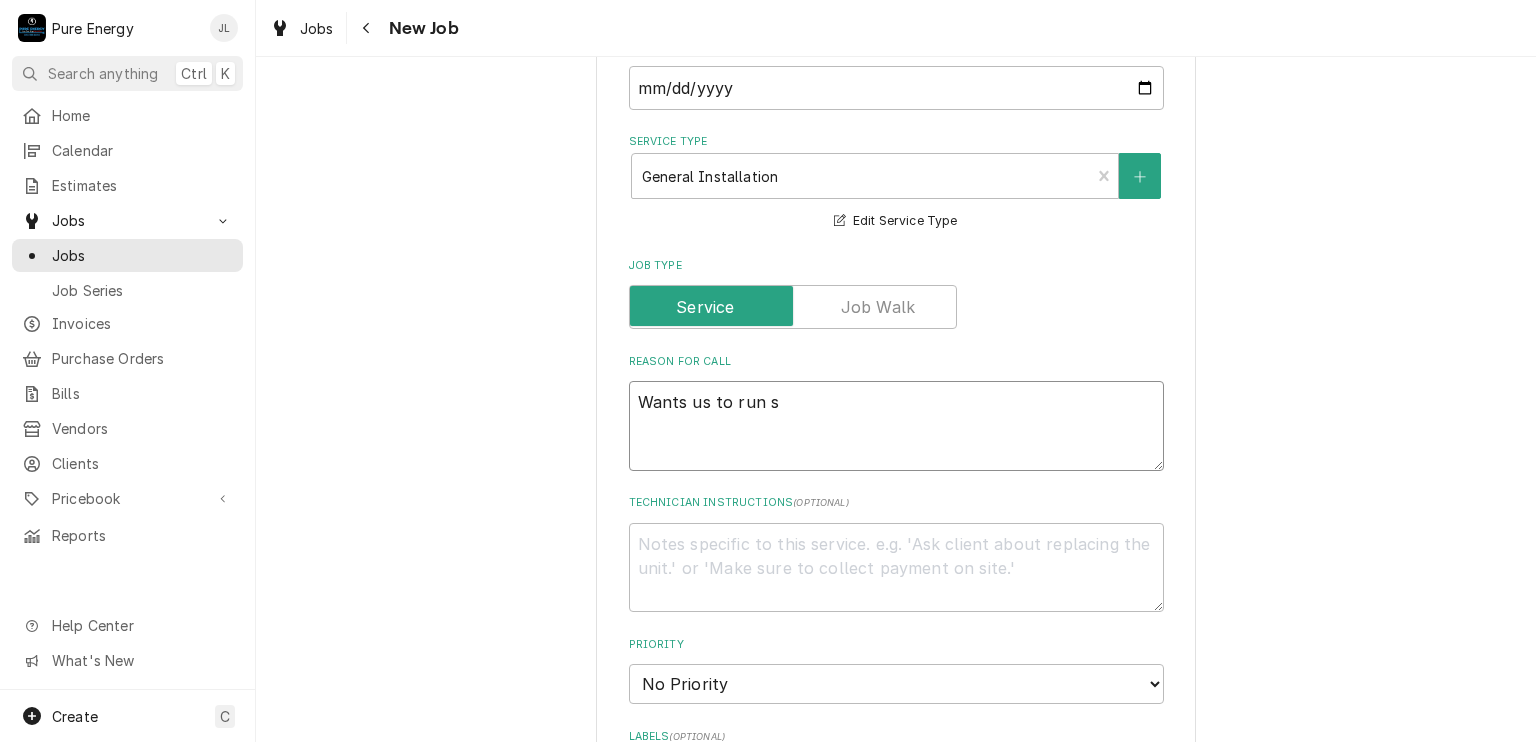 type on "x" 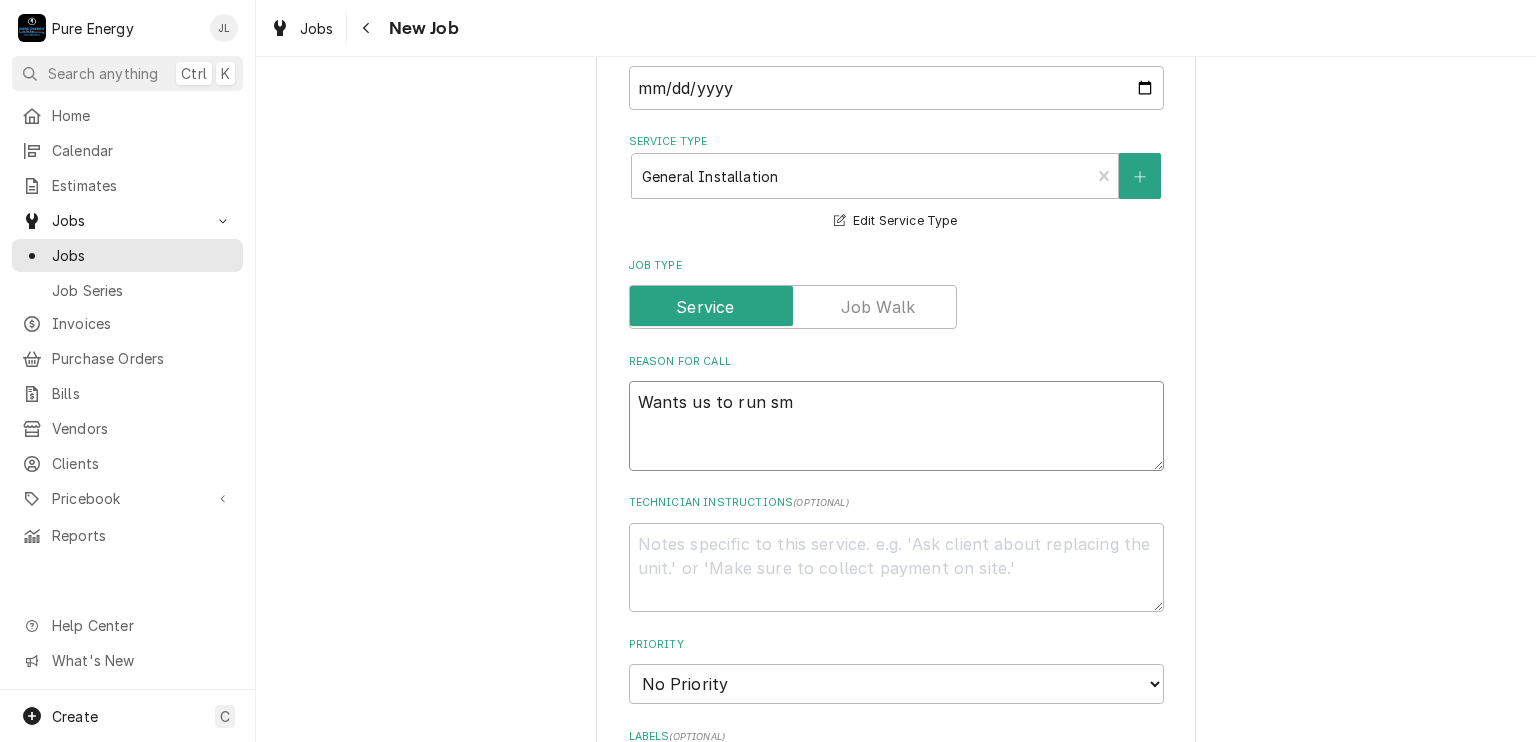 type on "x" 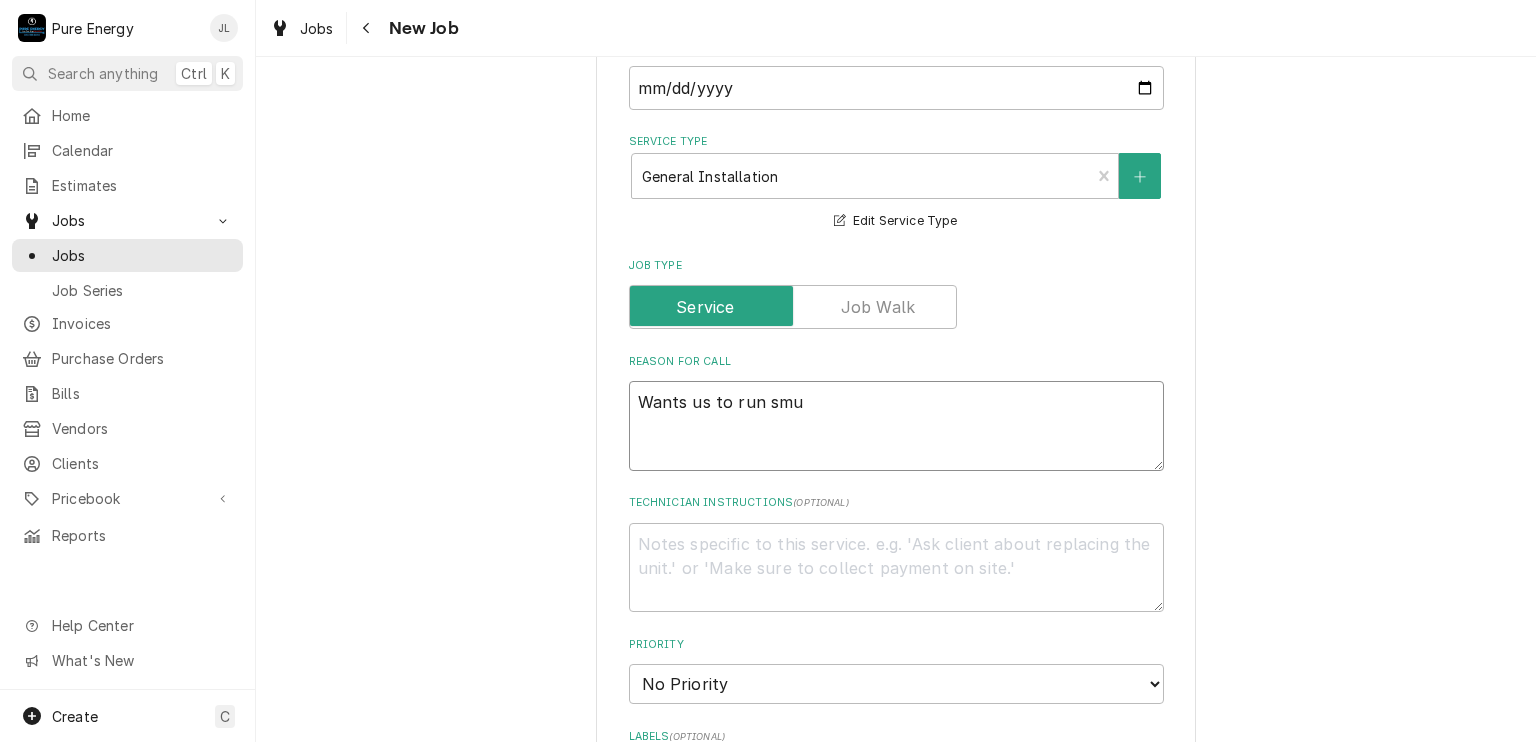 type on "x" 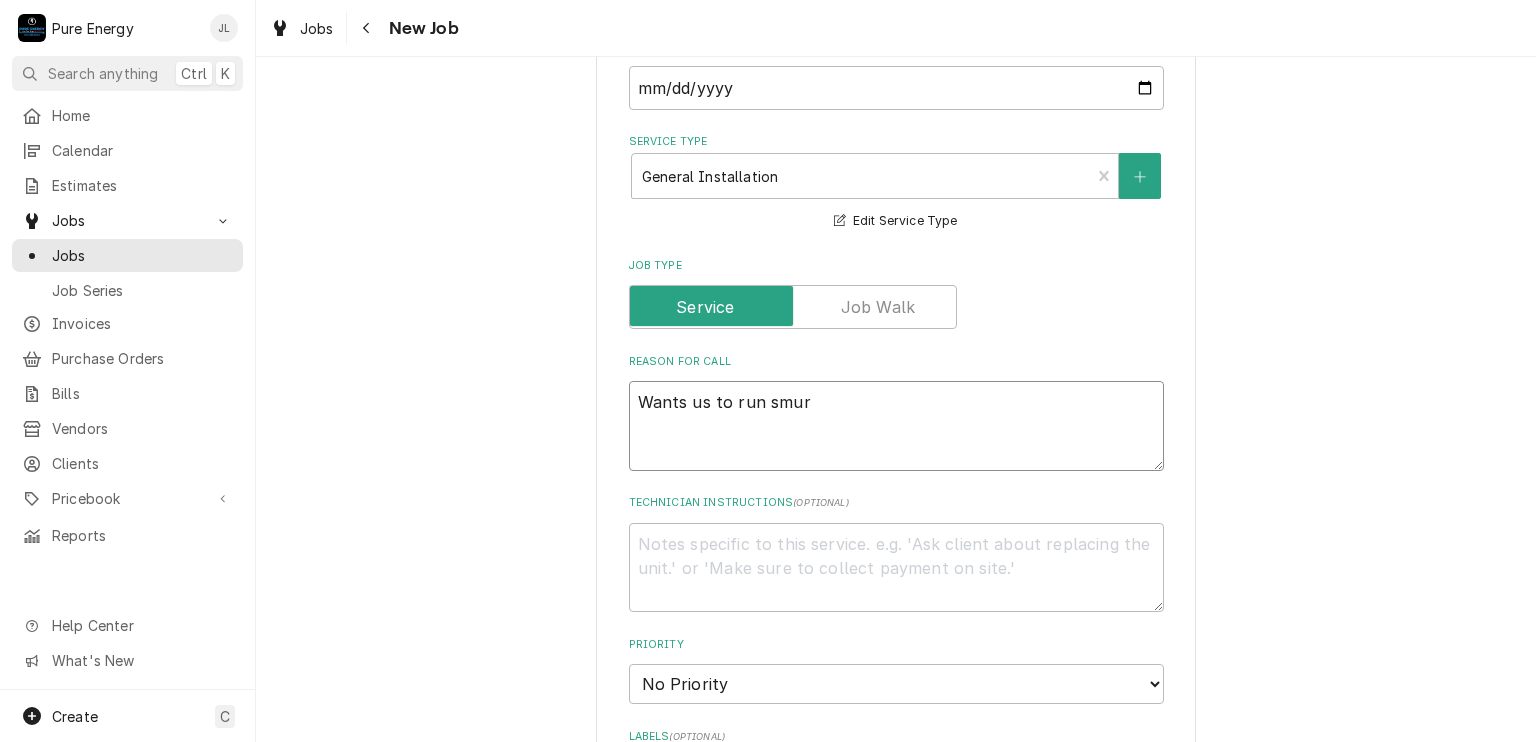 type on "x" 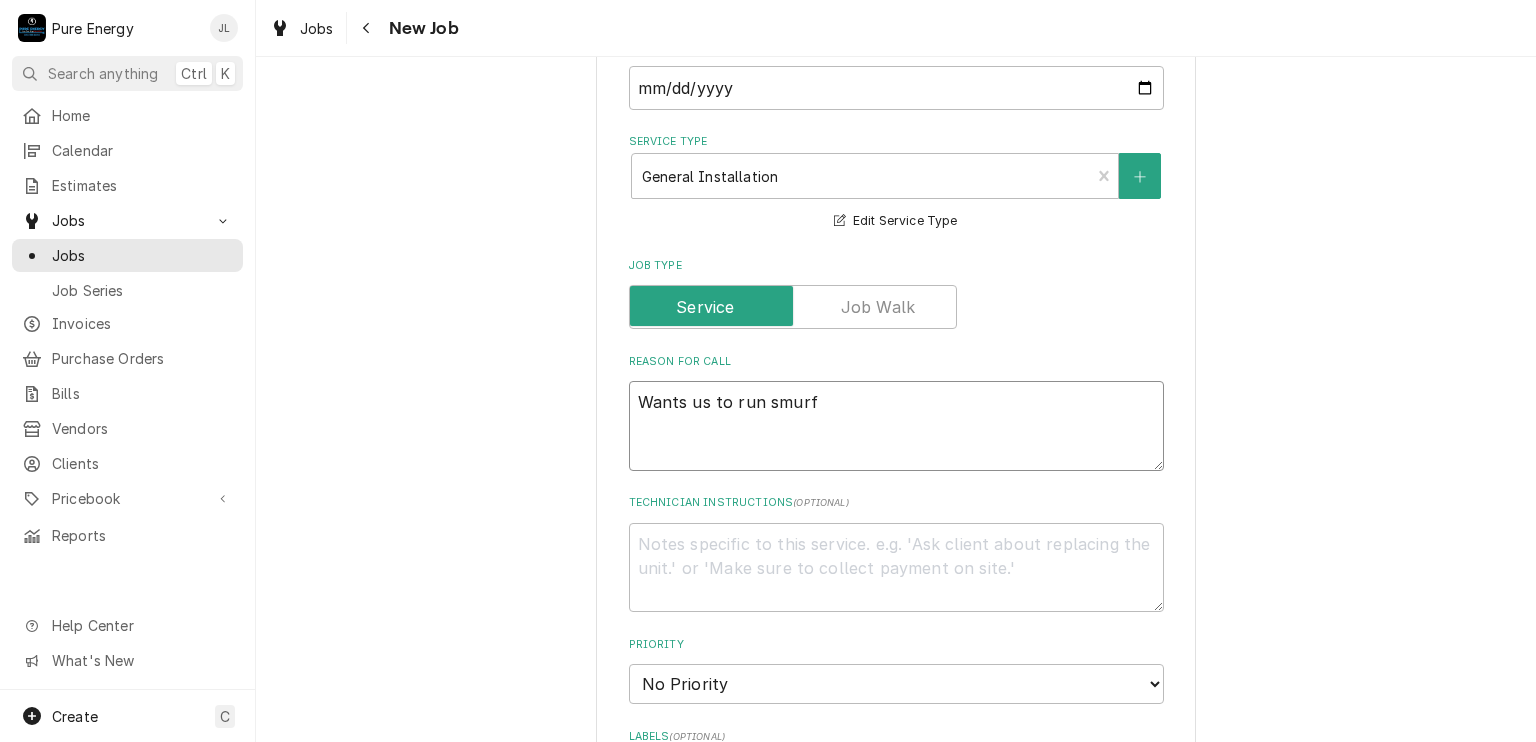 type on "x" 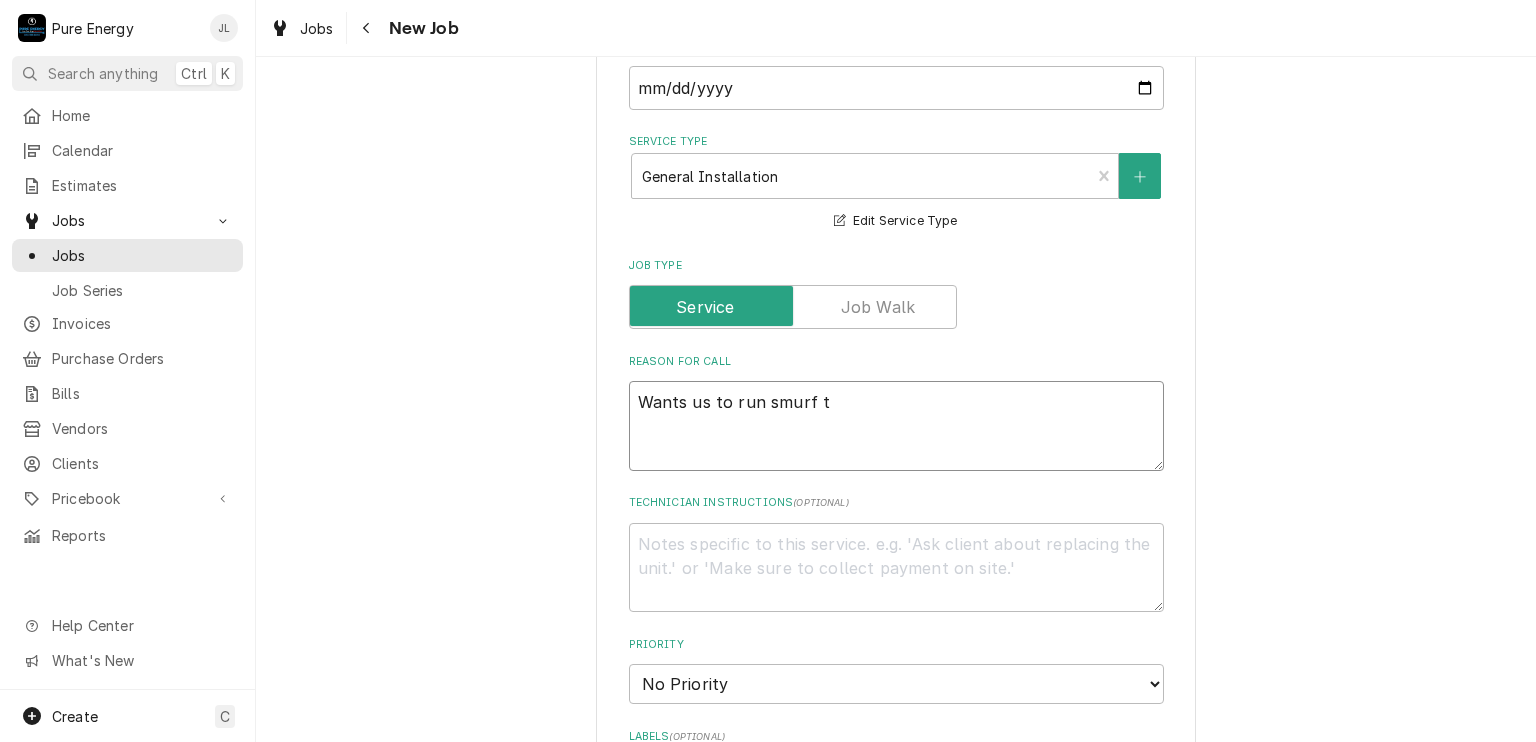 type on "x" 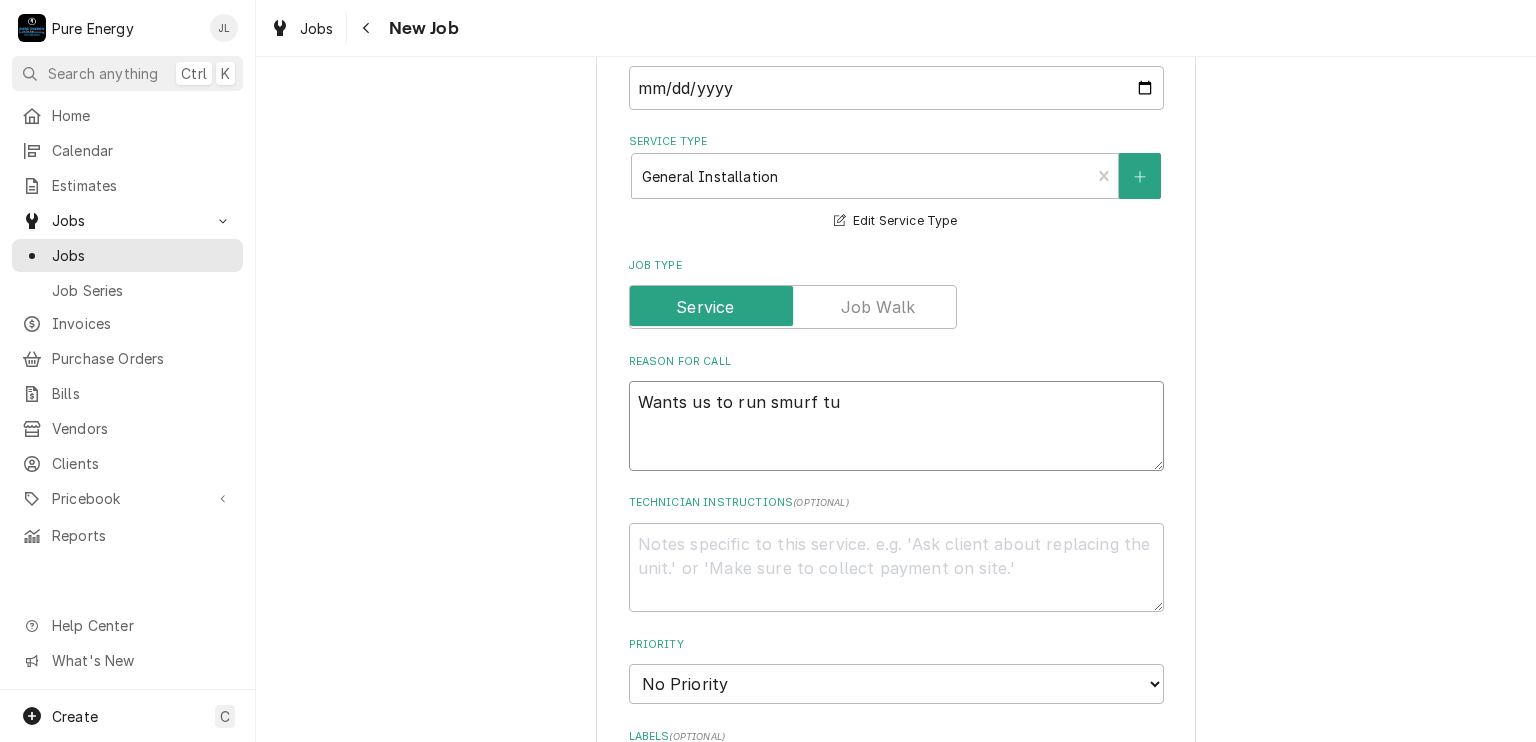 type on "x" 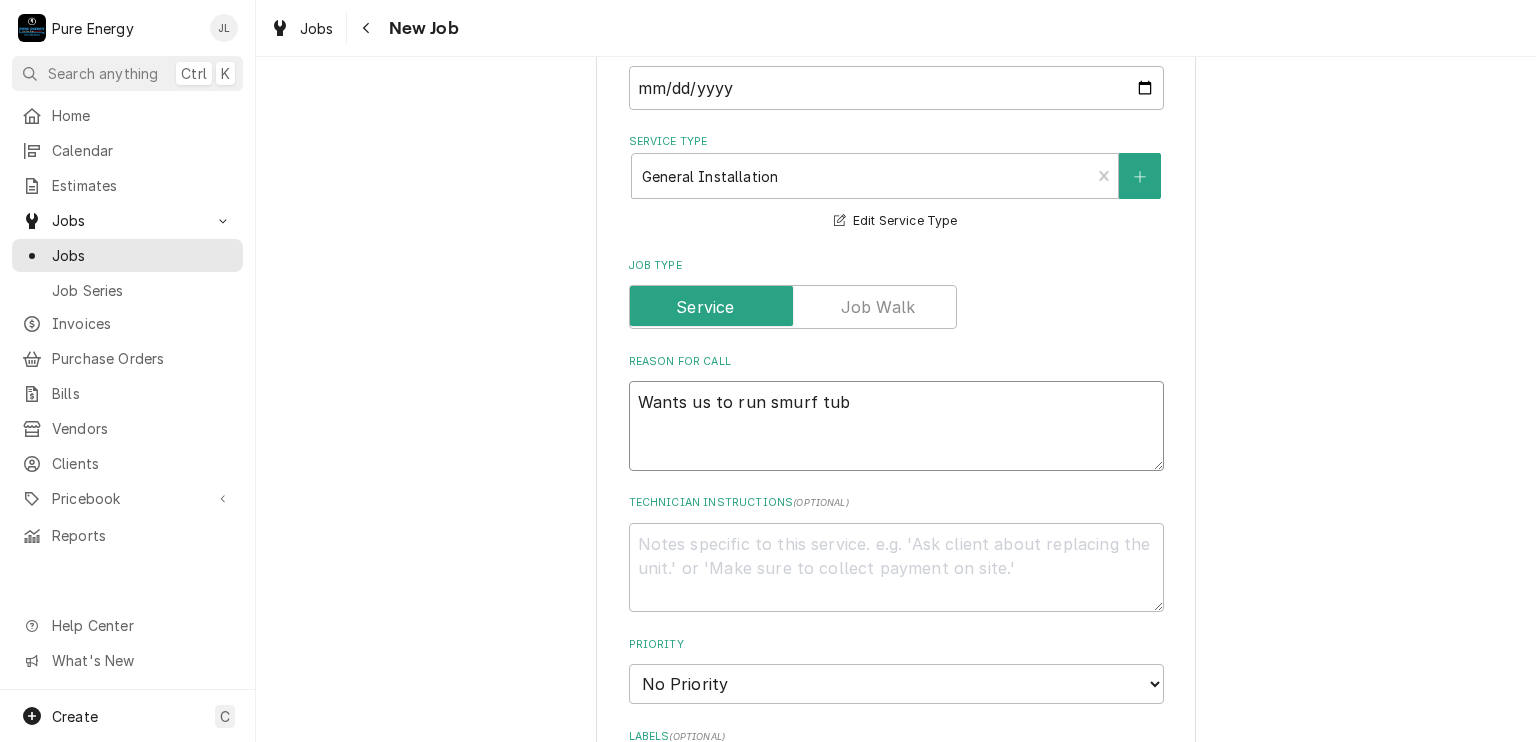 type on "x" 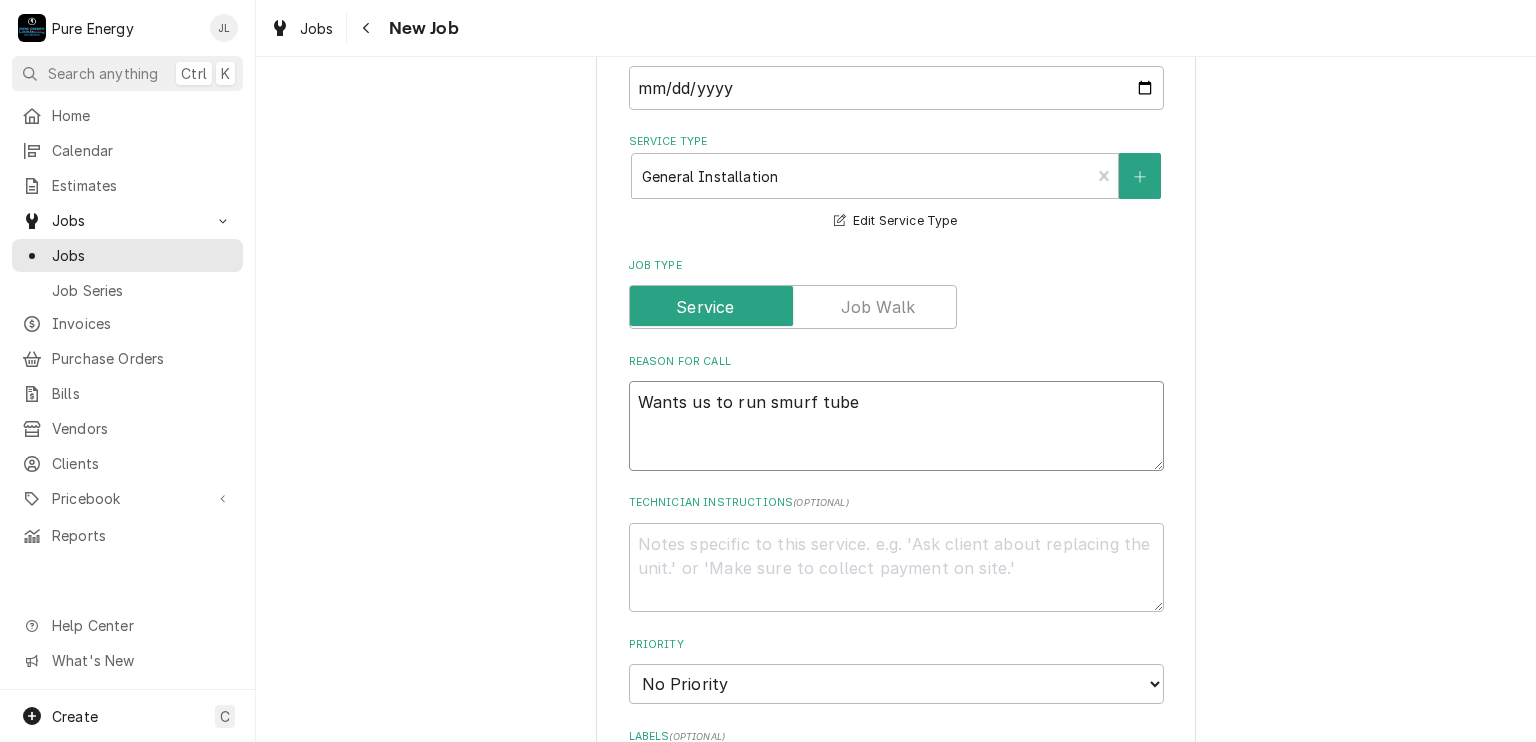 type on "x" 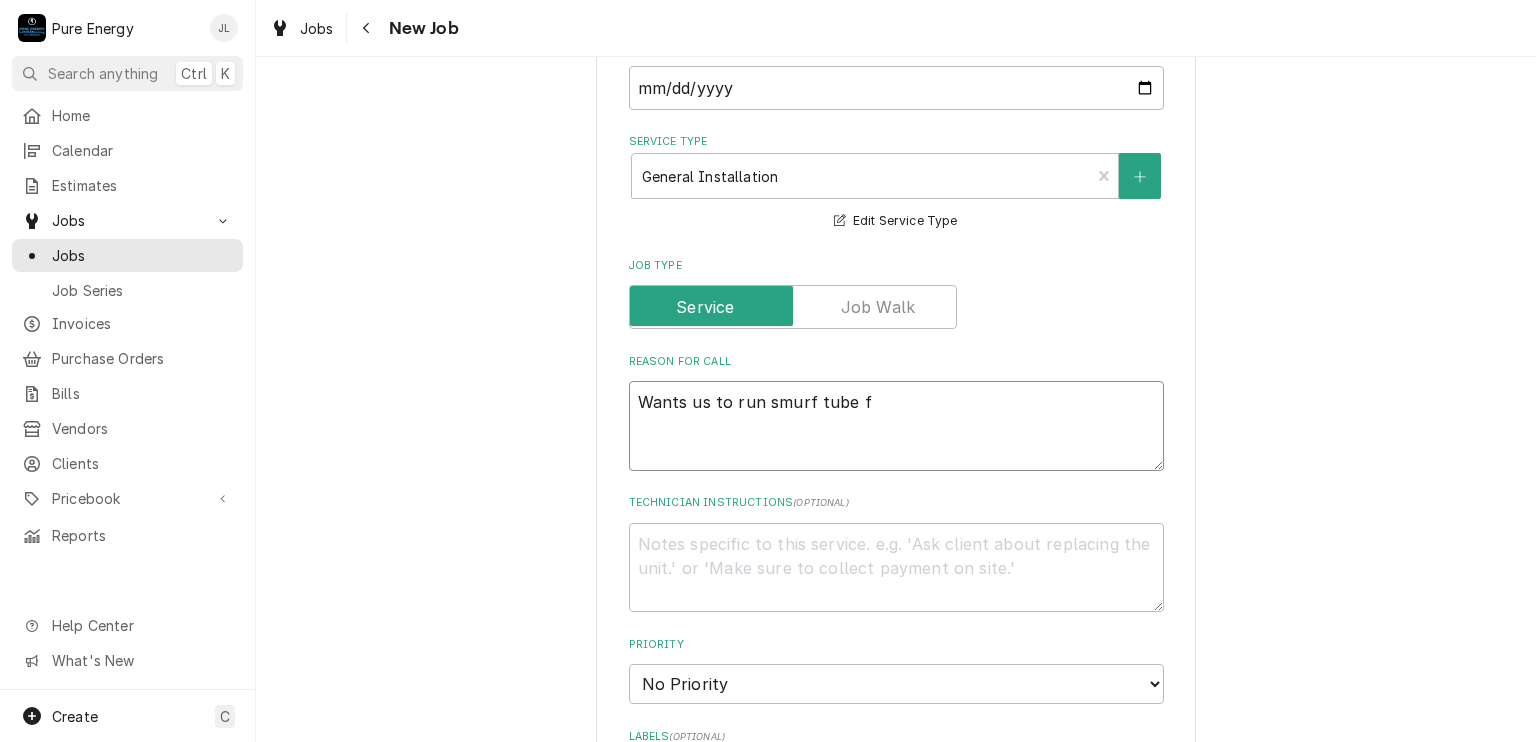 type on "x" 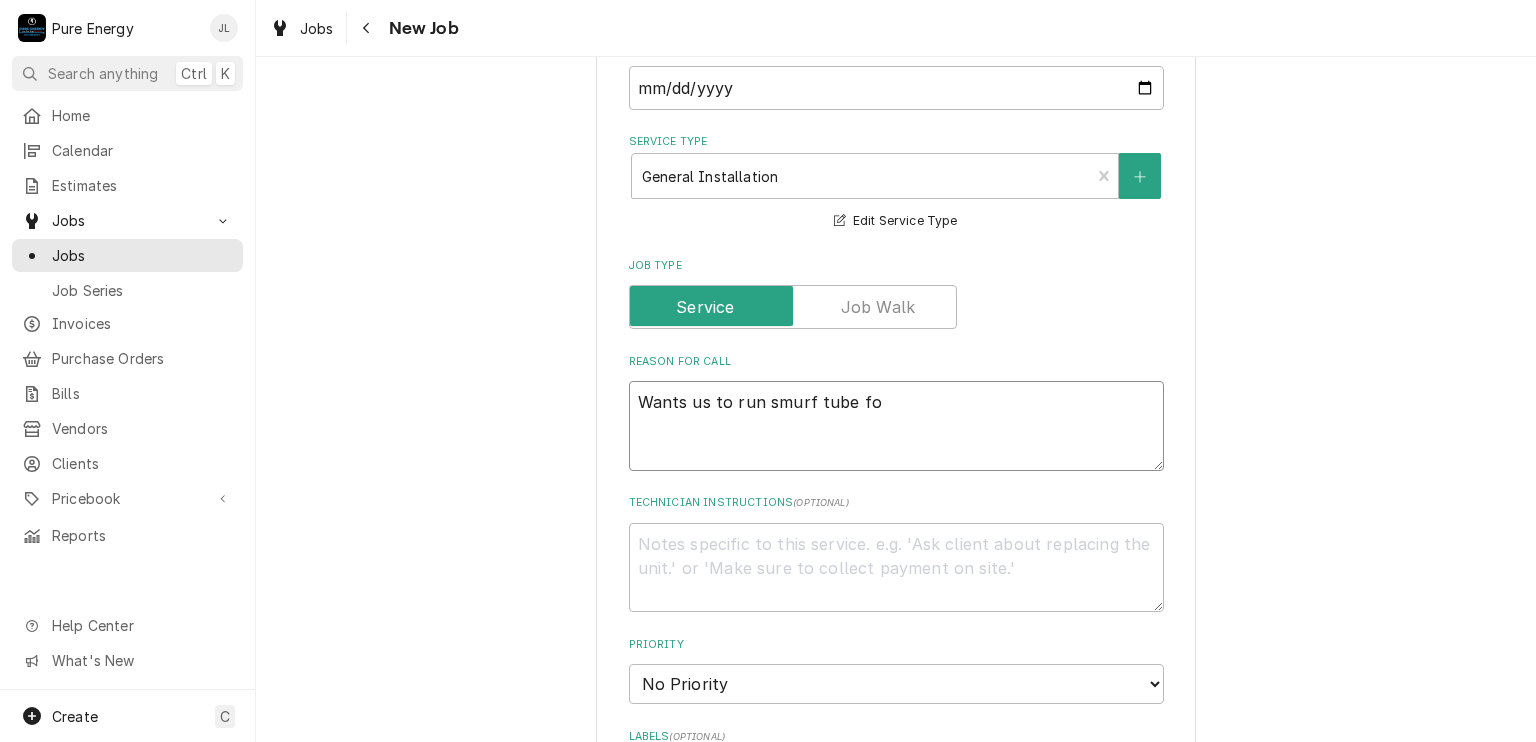 type on "x" 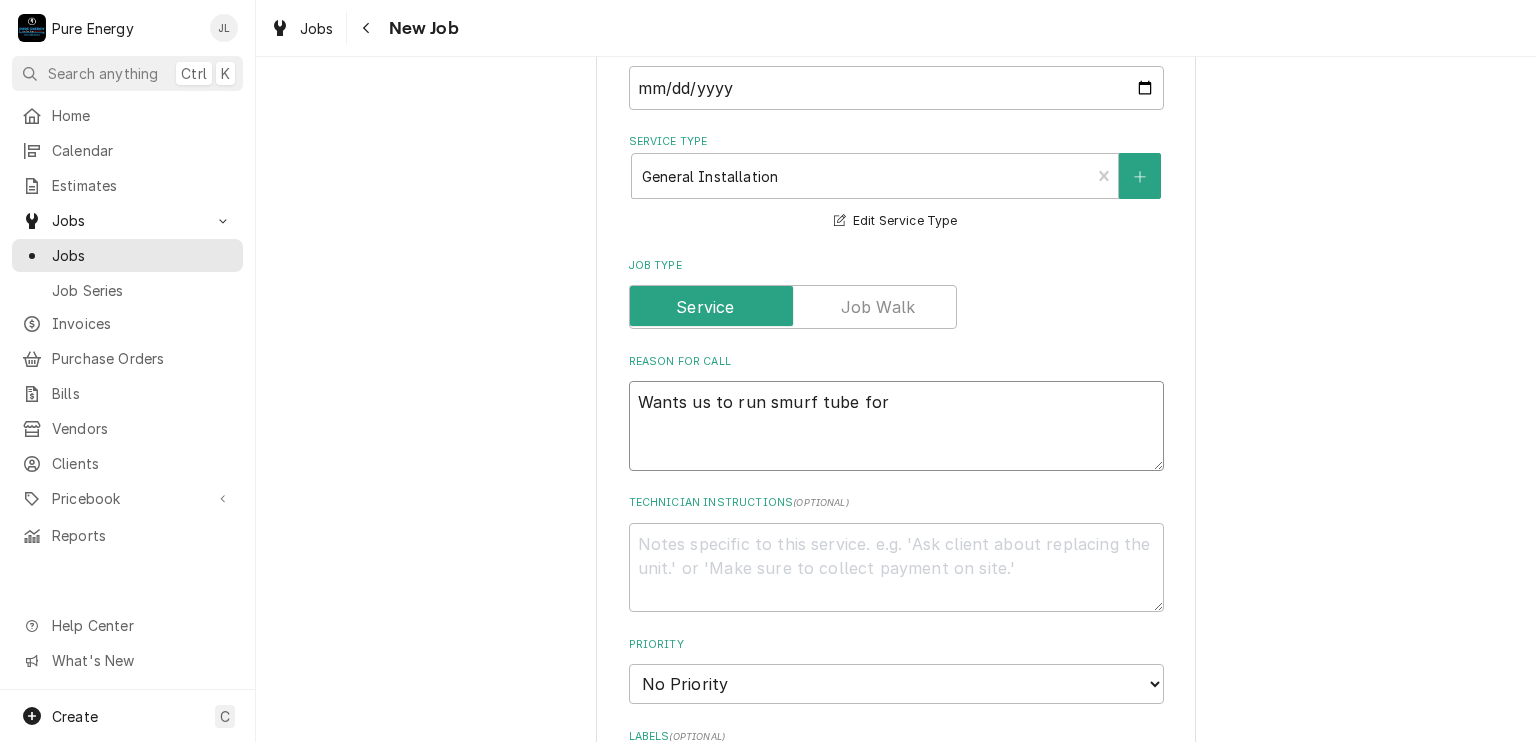 type on "x" 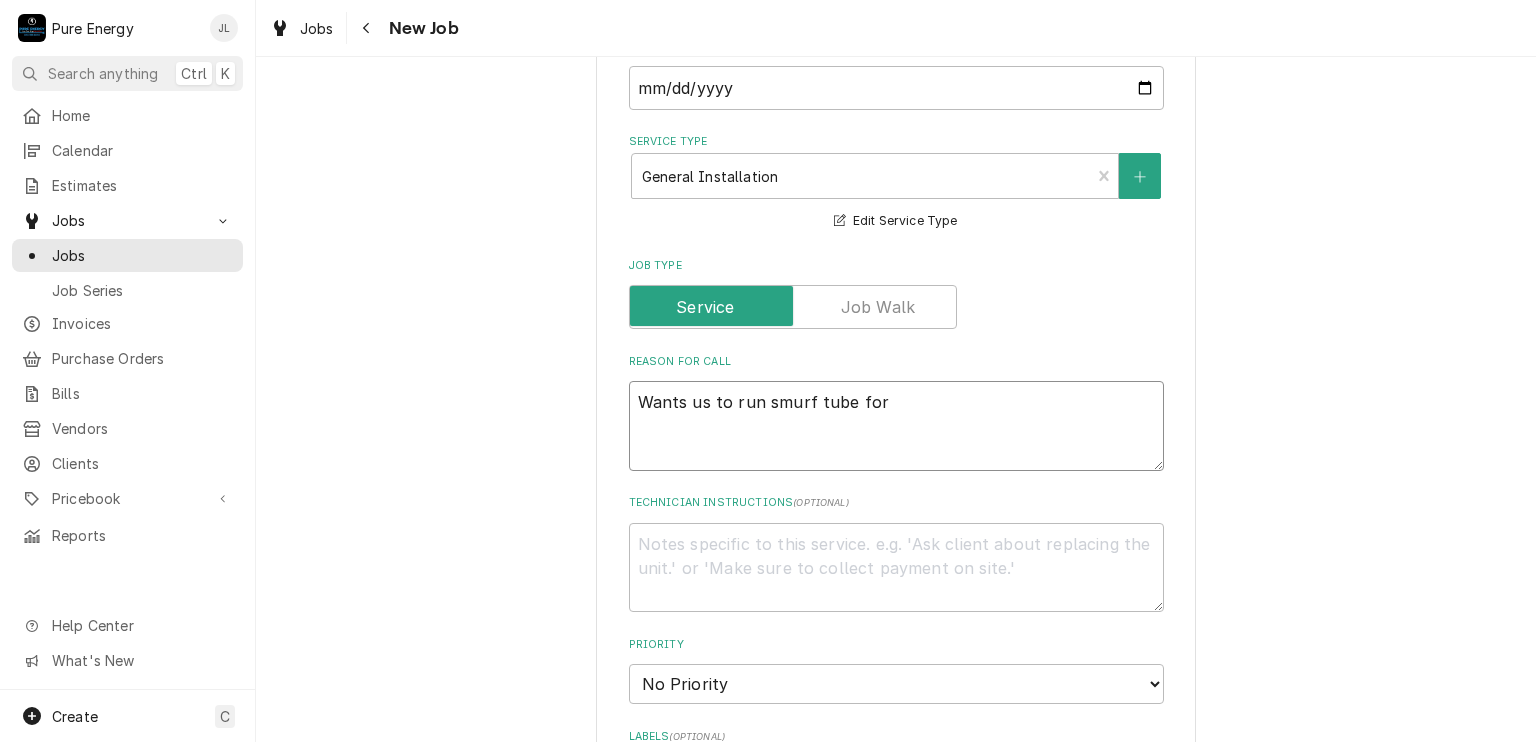 type on "x" 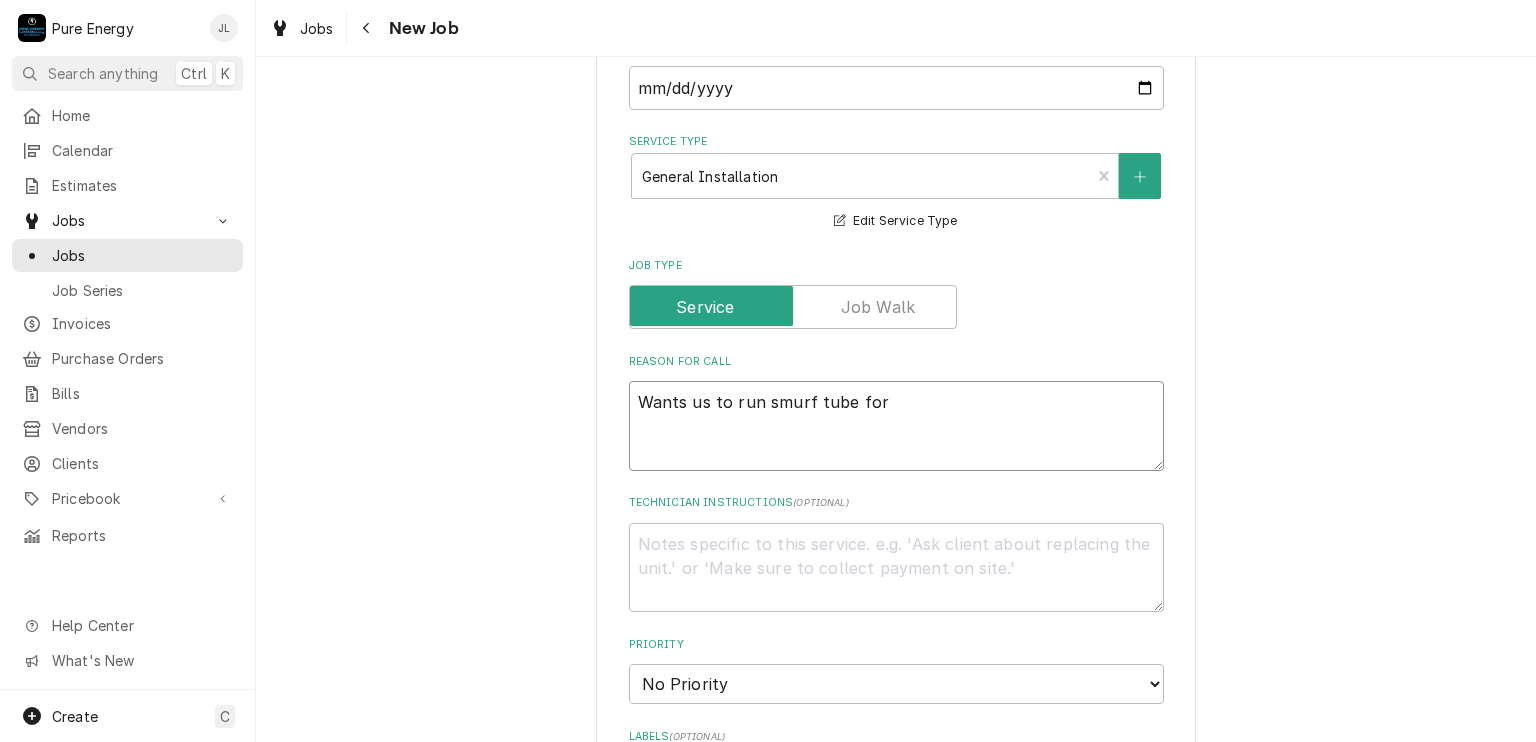 type on "Wants us to run smurf tube for s" 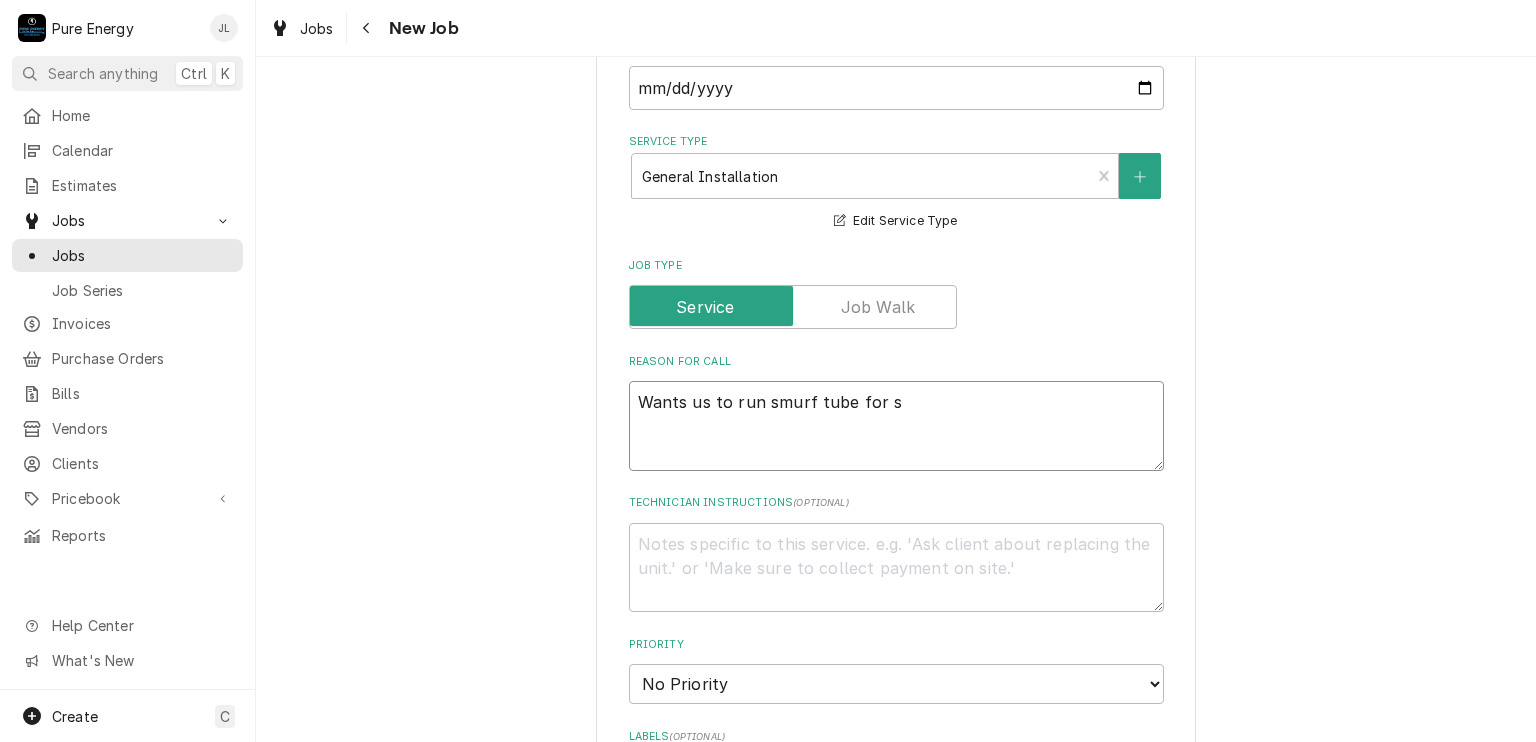 type on "x" 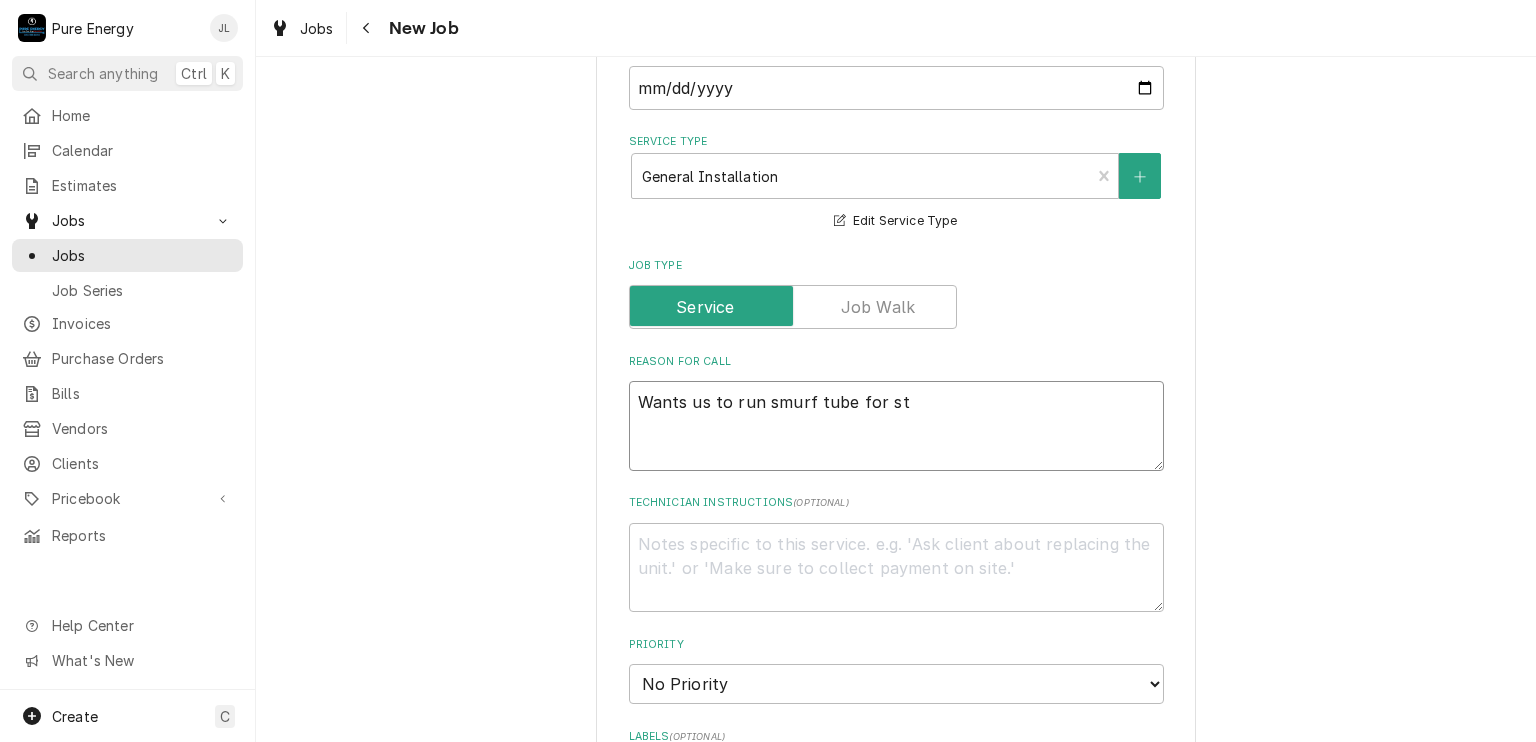 type on "x" 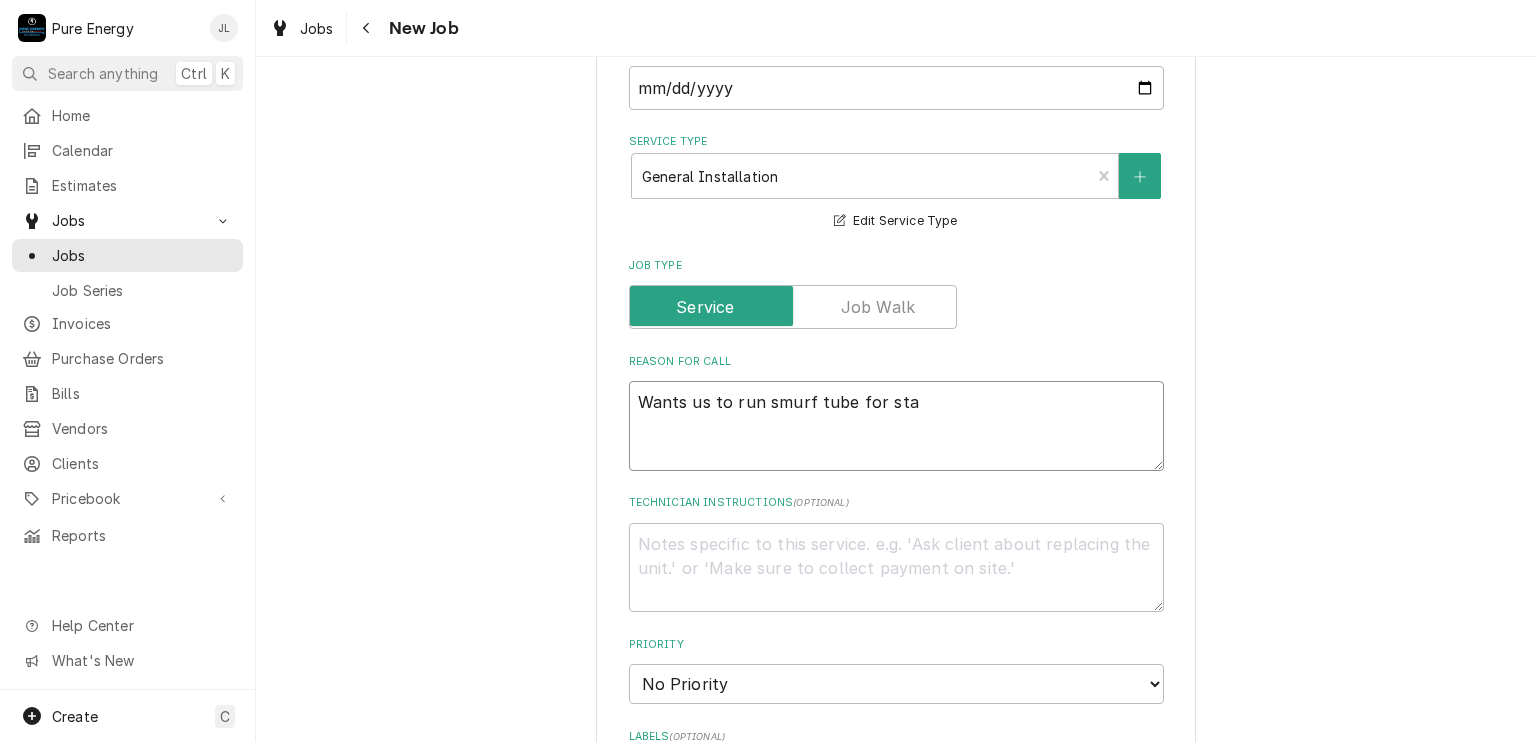 type on "x" 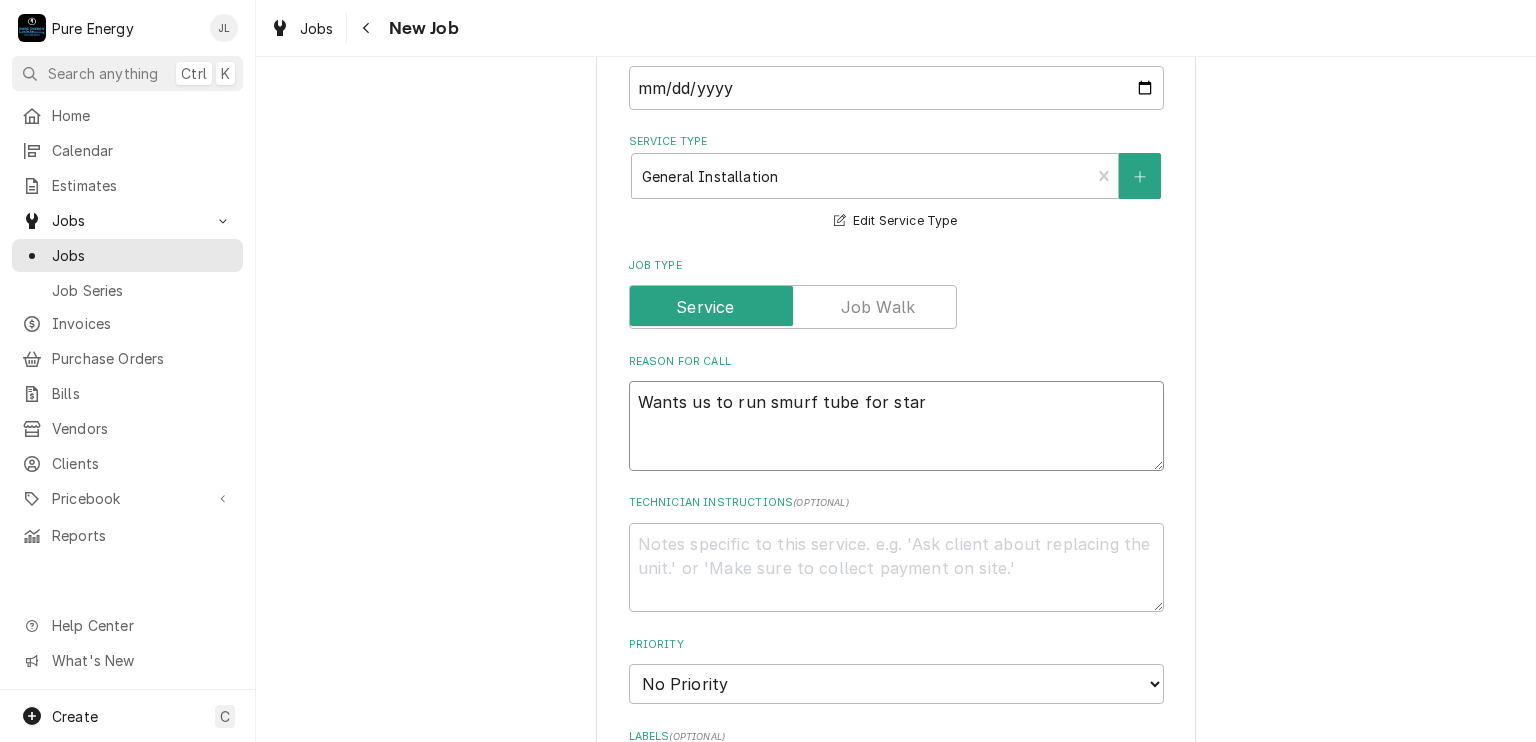 type on "x" 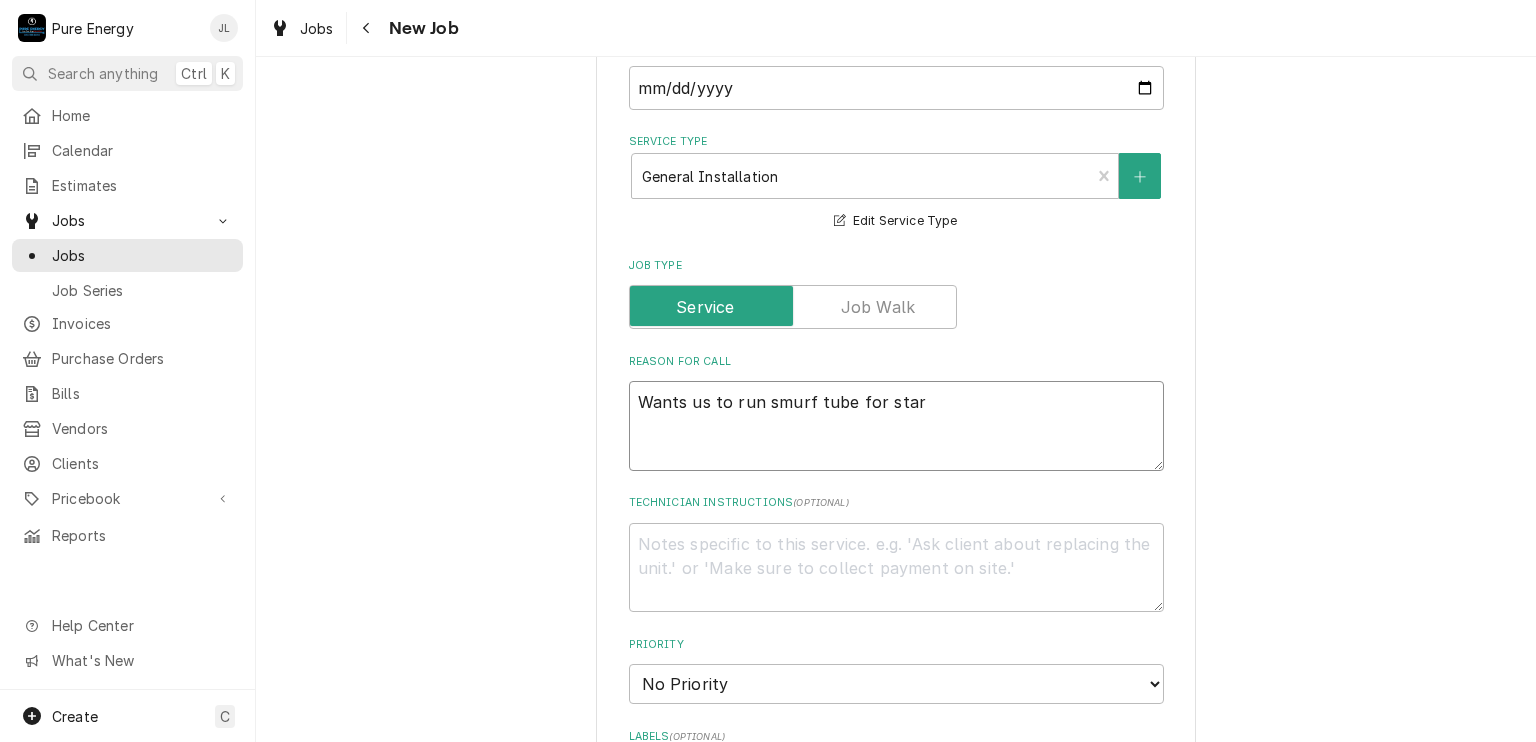 type on "Wants us to run smurf tube for starl" 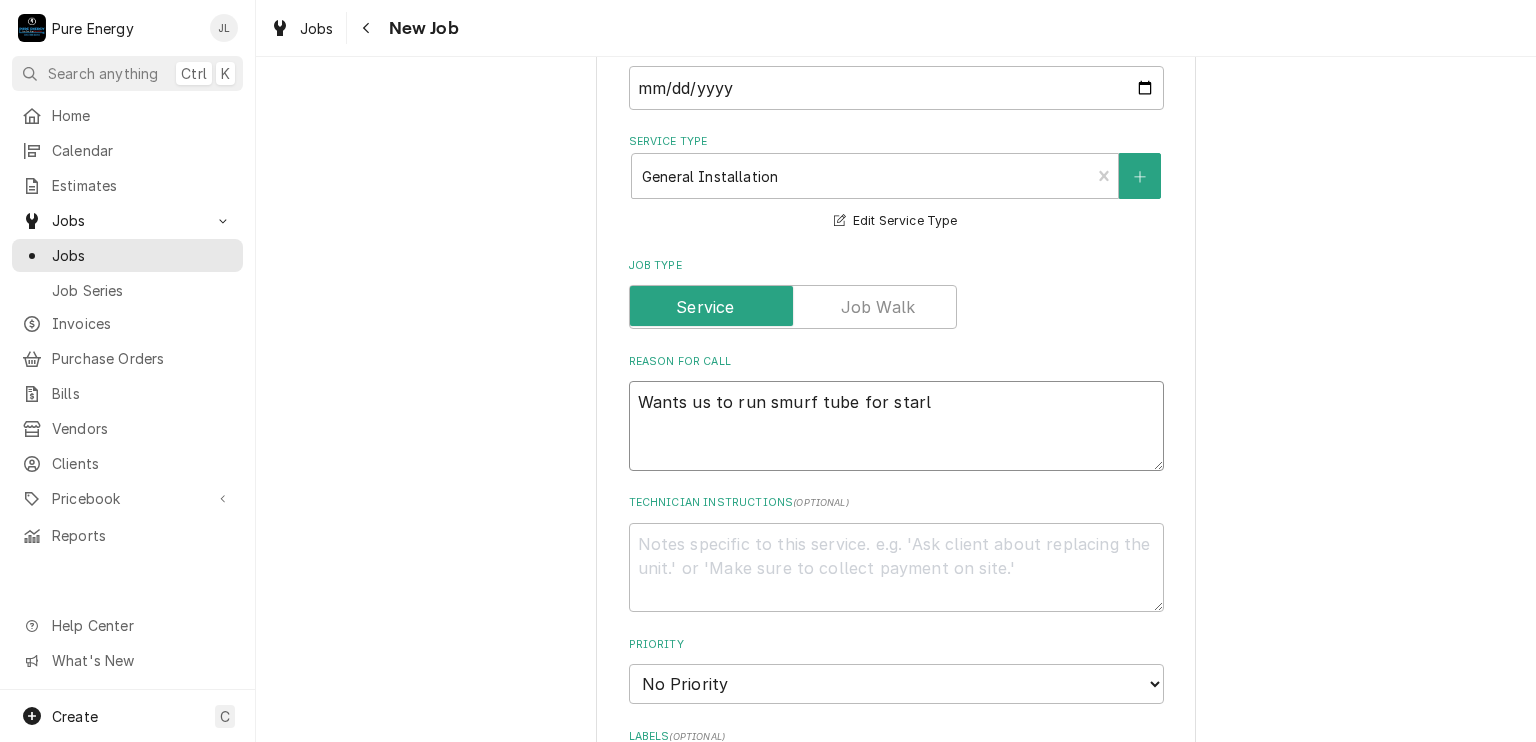 type on "x" 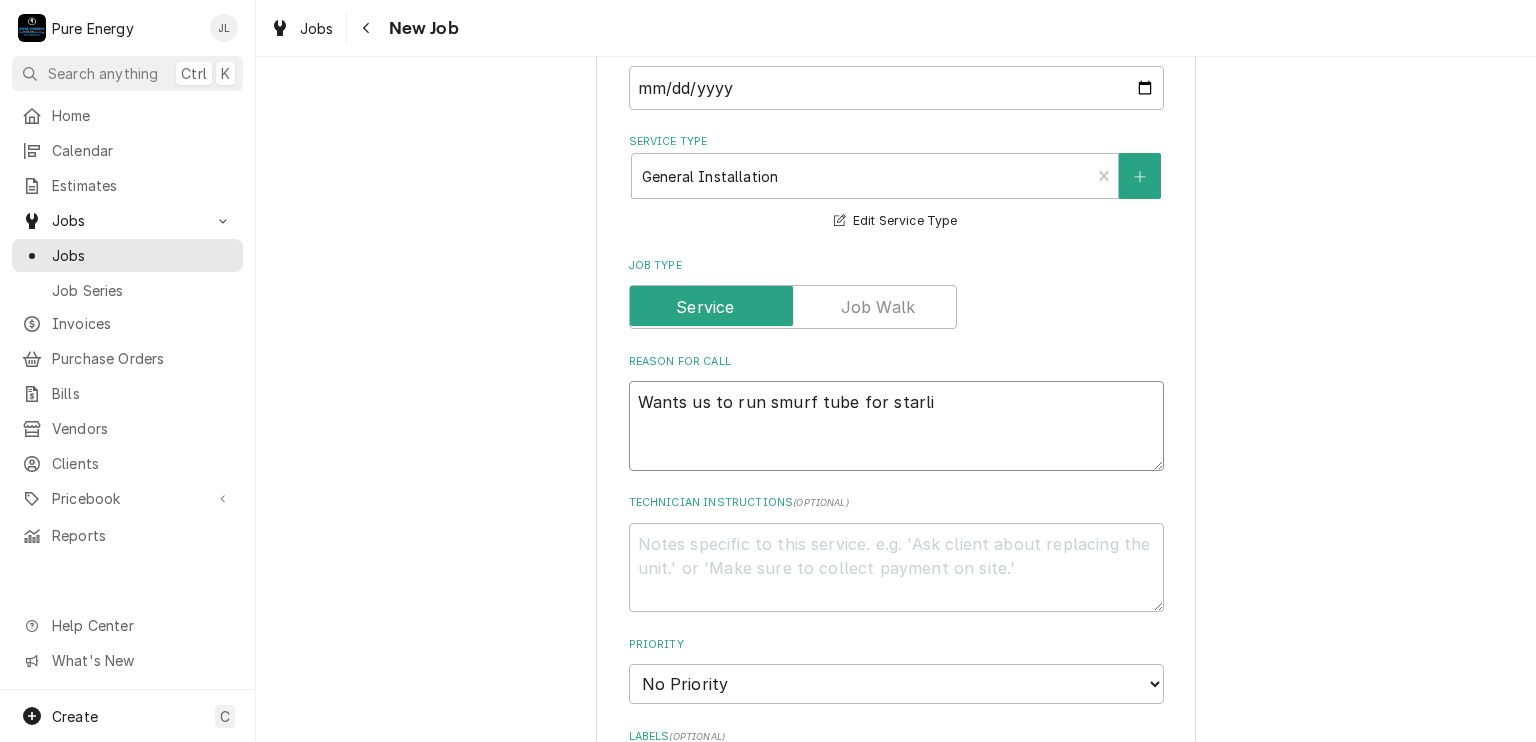 type on "x" 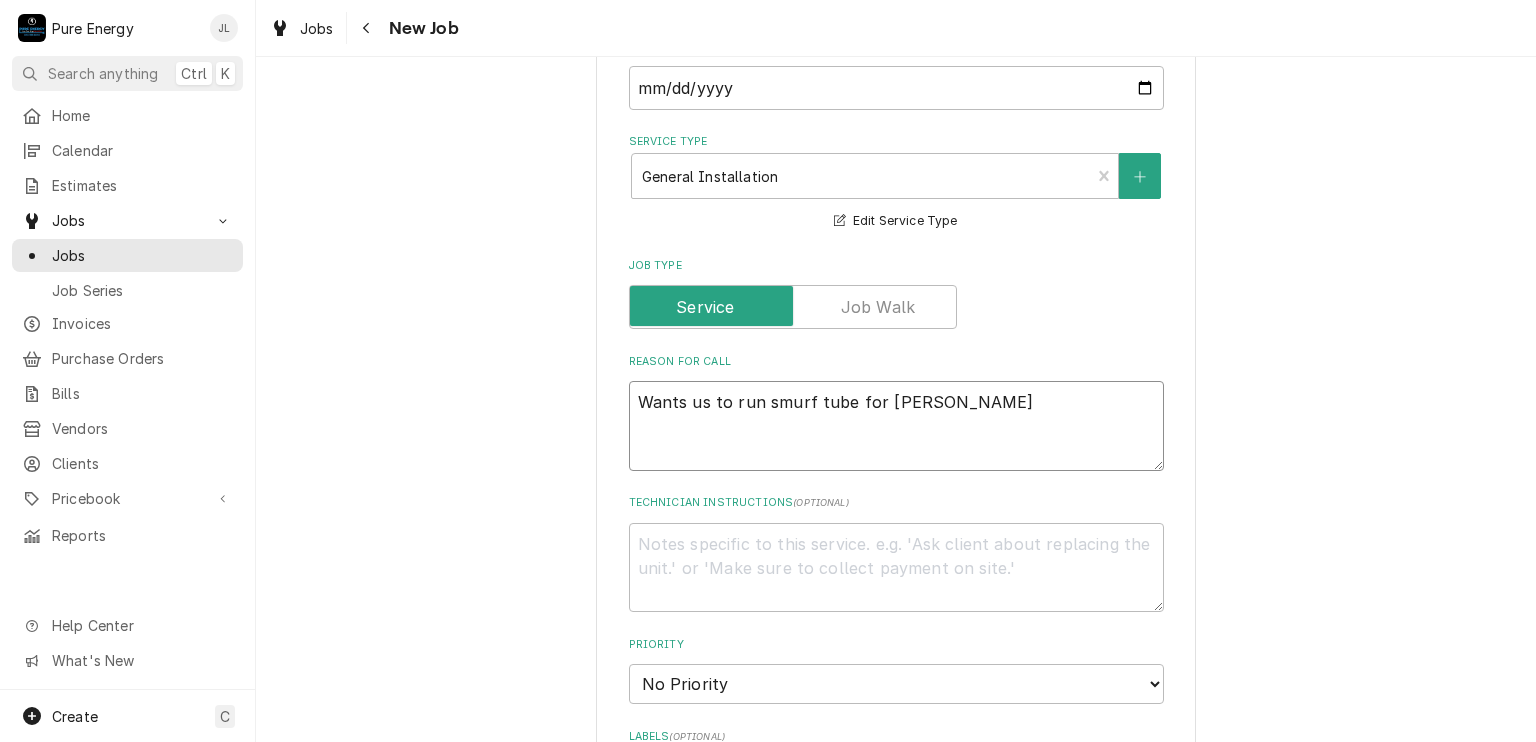 type on "x" 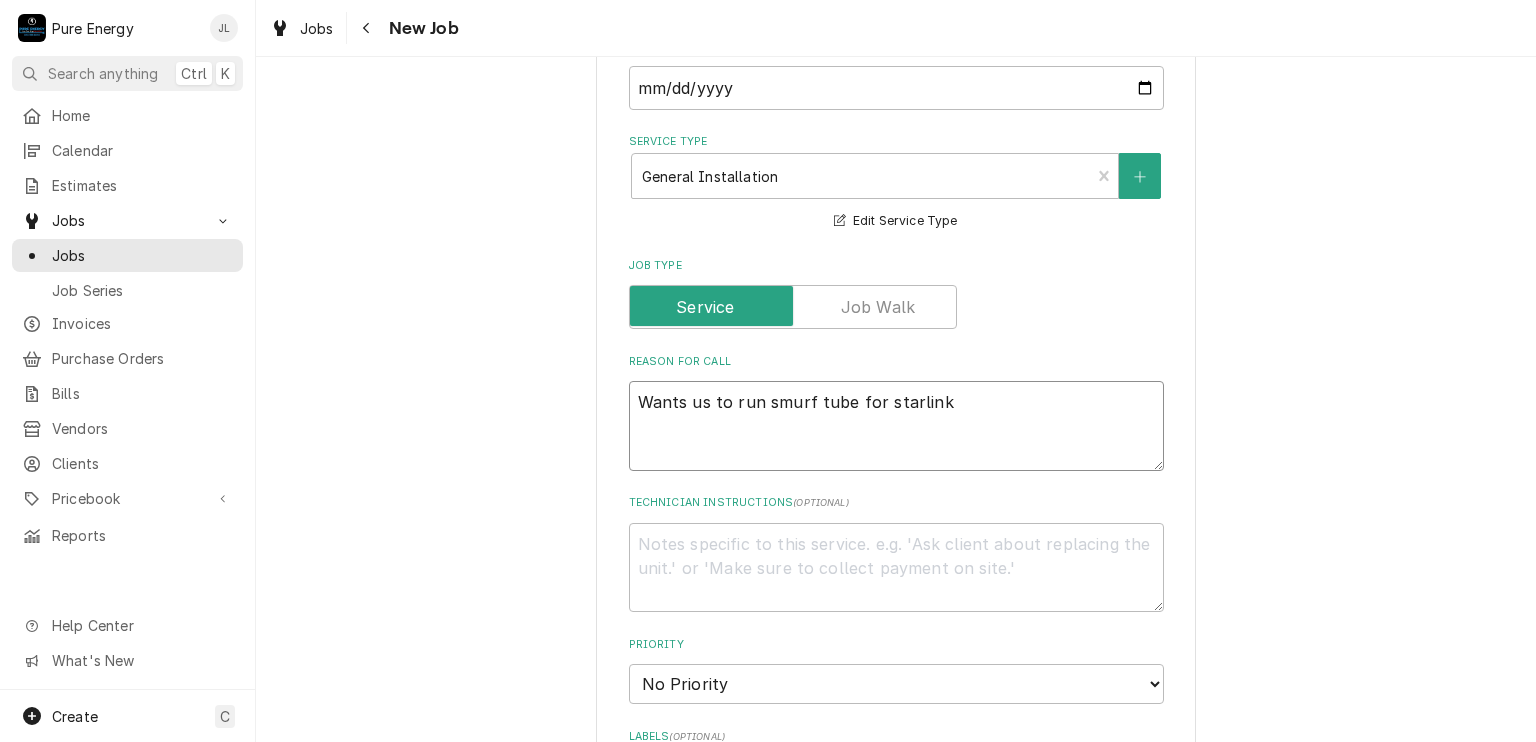 type on "x" 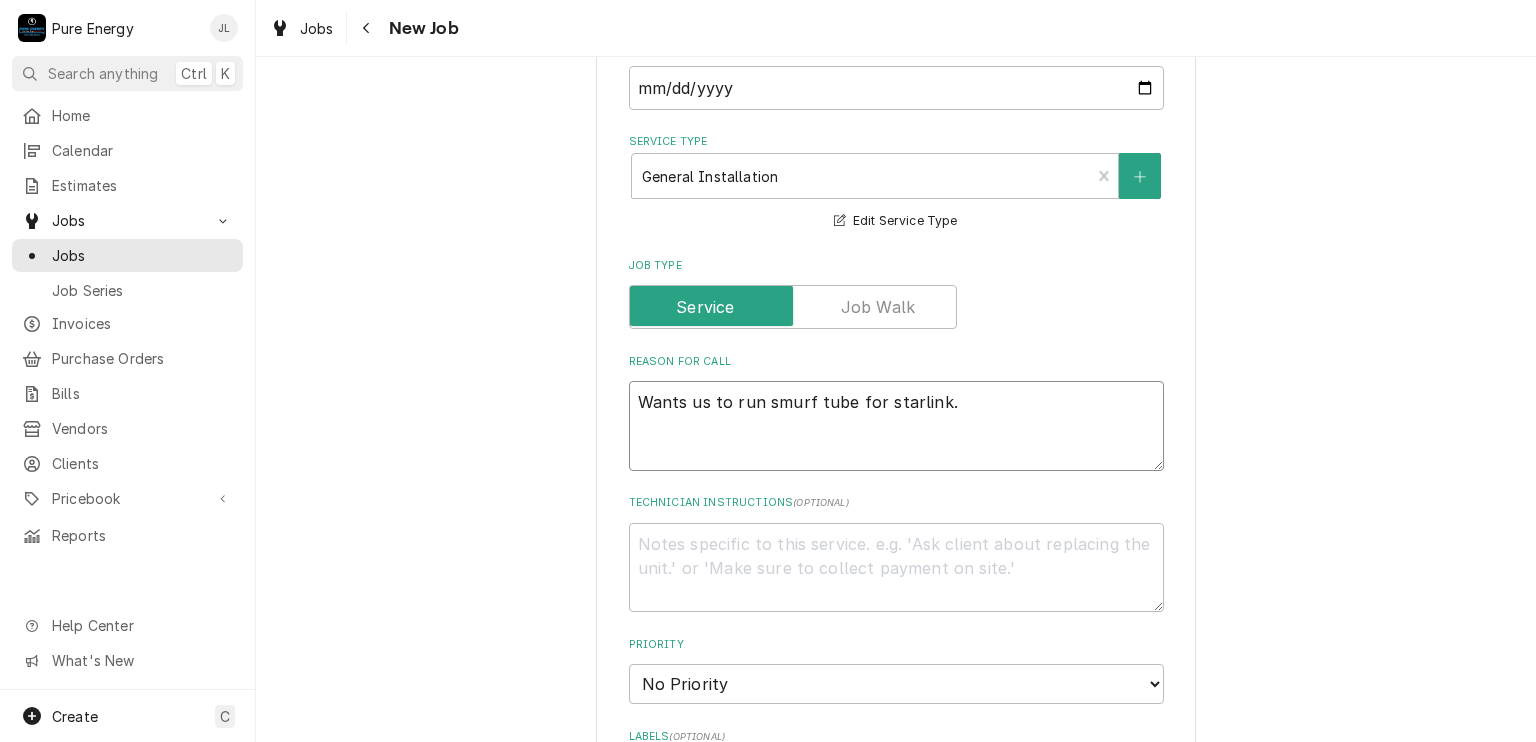 type on "Wants us to run smurf tube for starlink." 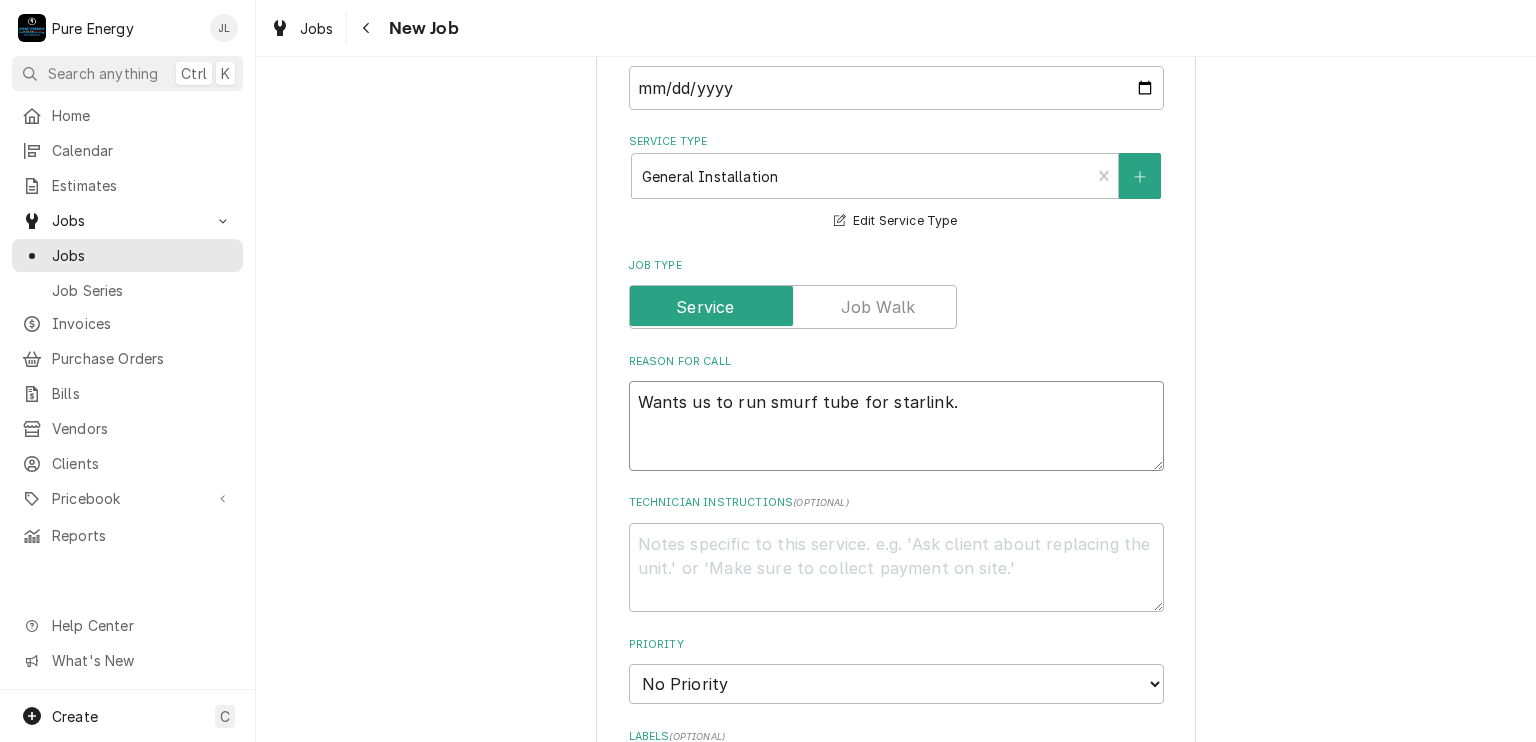 type on "x" 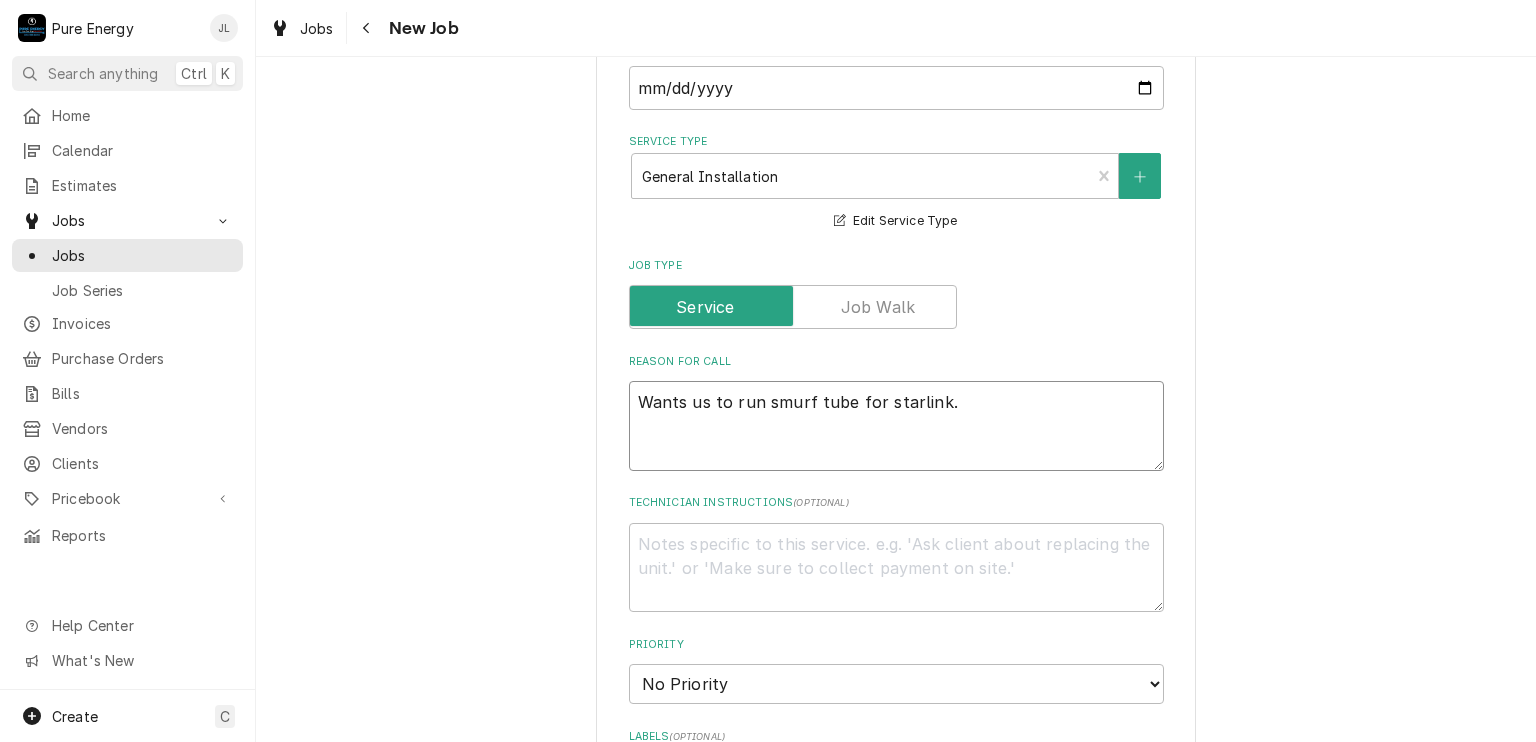 type on "Wants us to run smurf tube for starlink.
B" 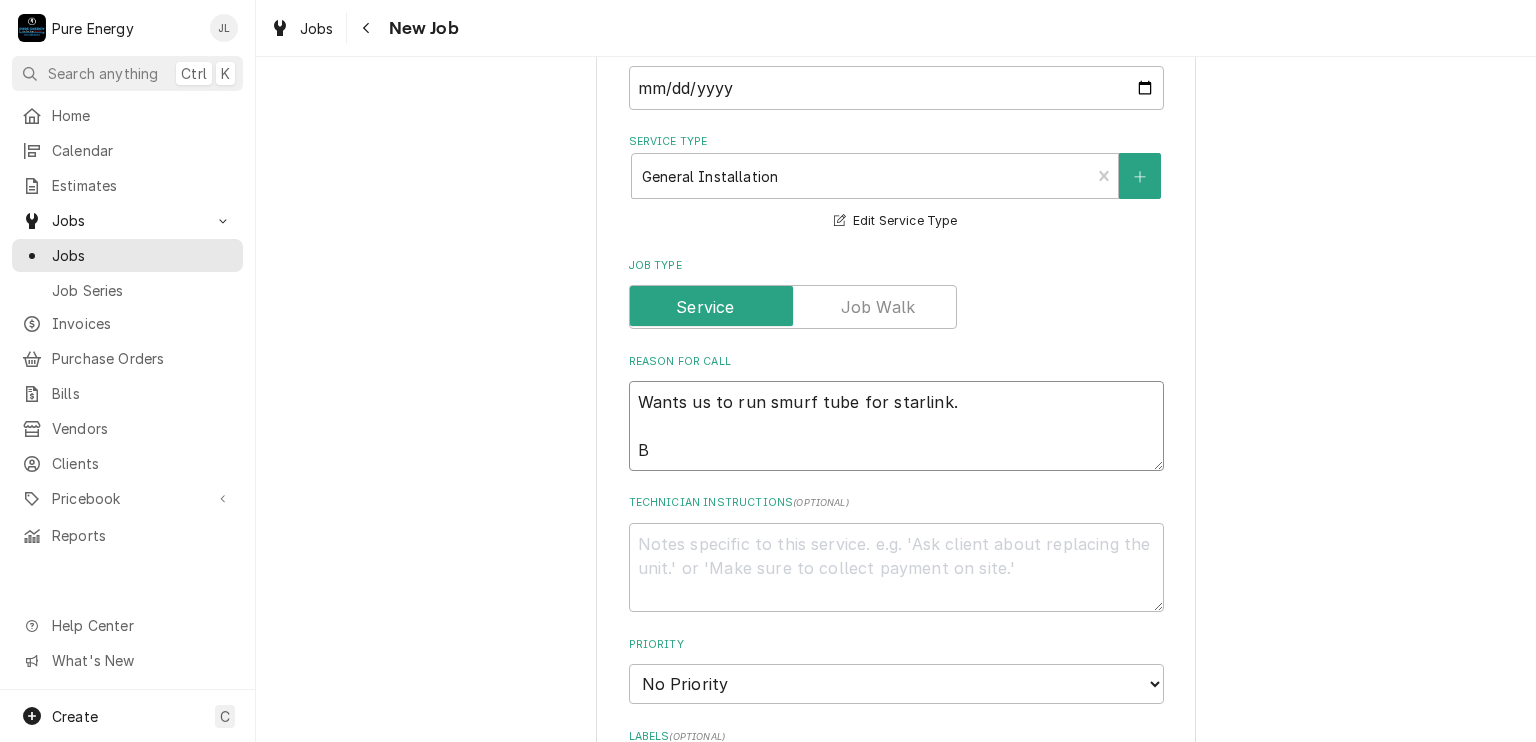 type on "x" 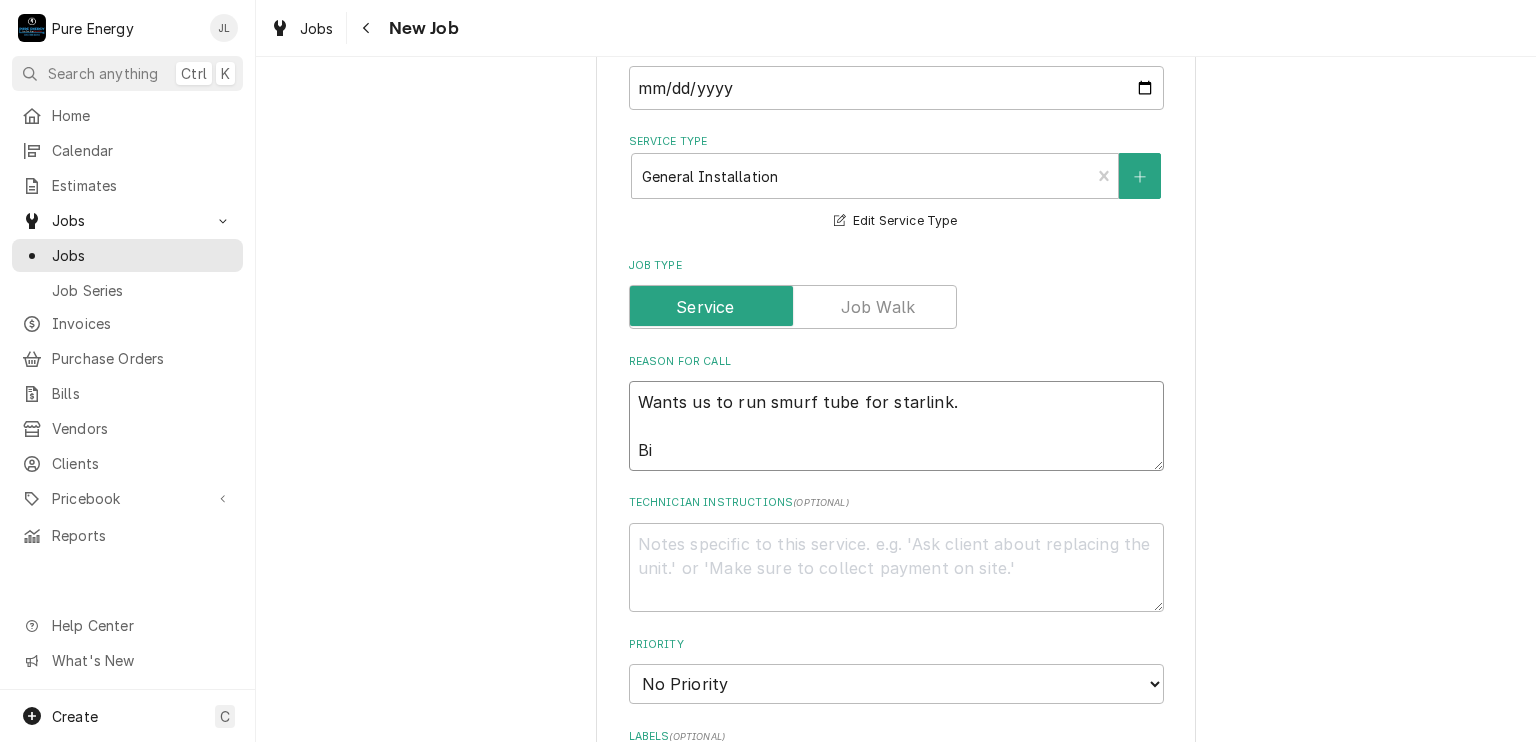 type on "x" 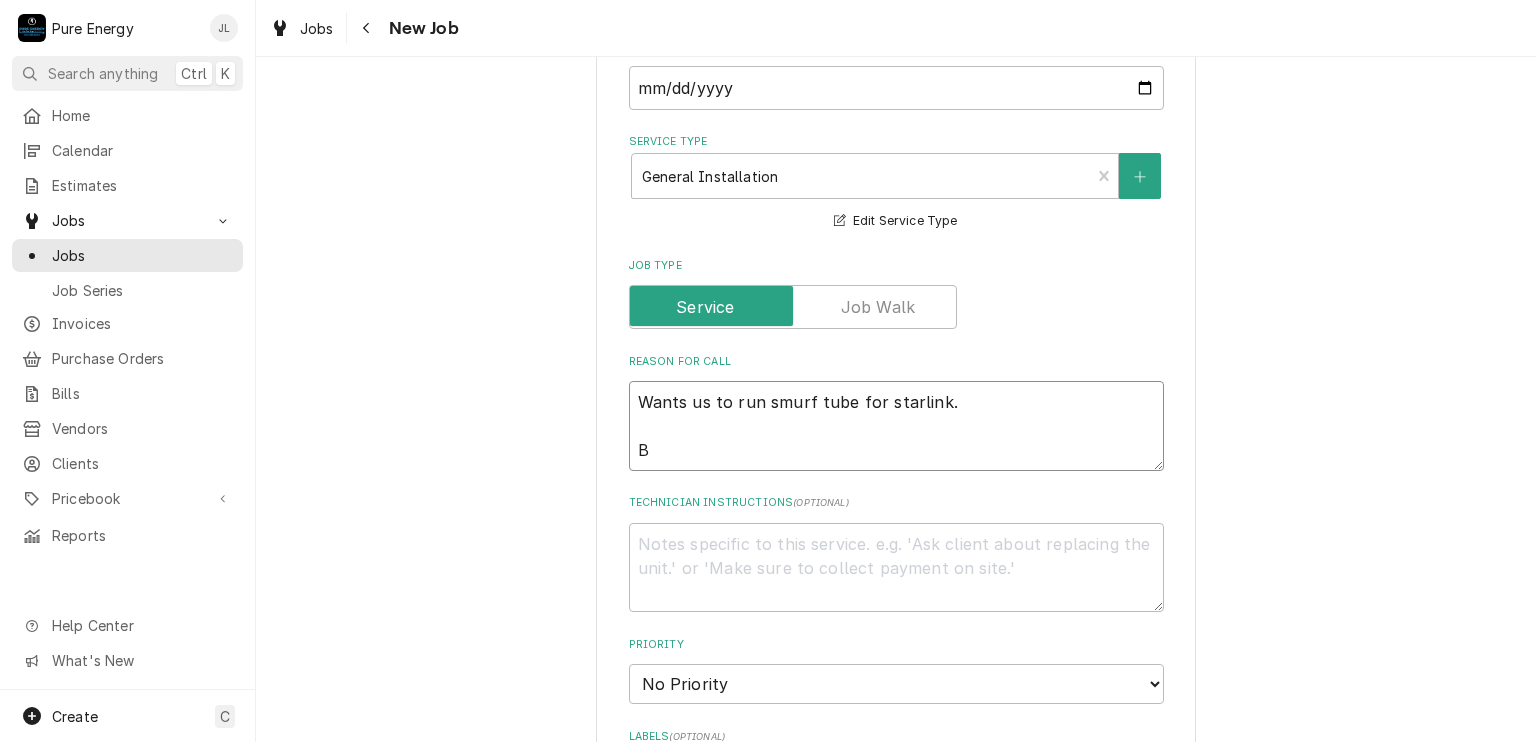 type on "x" 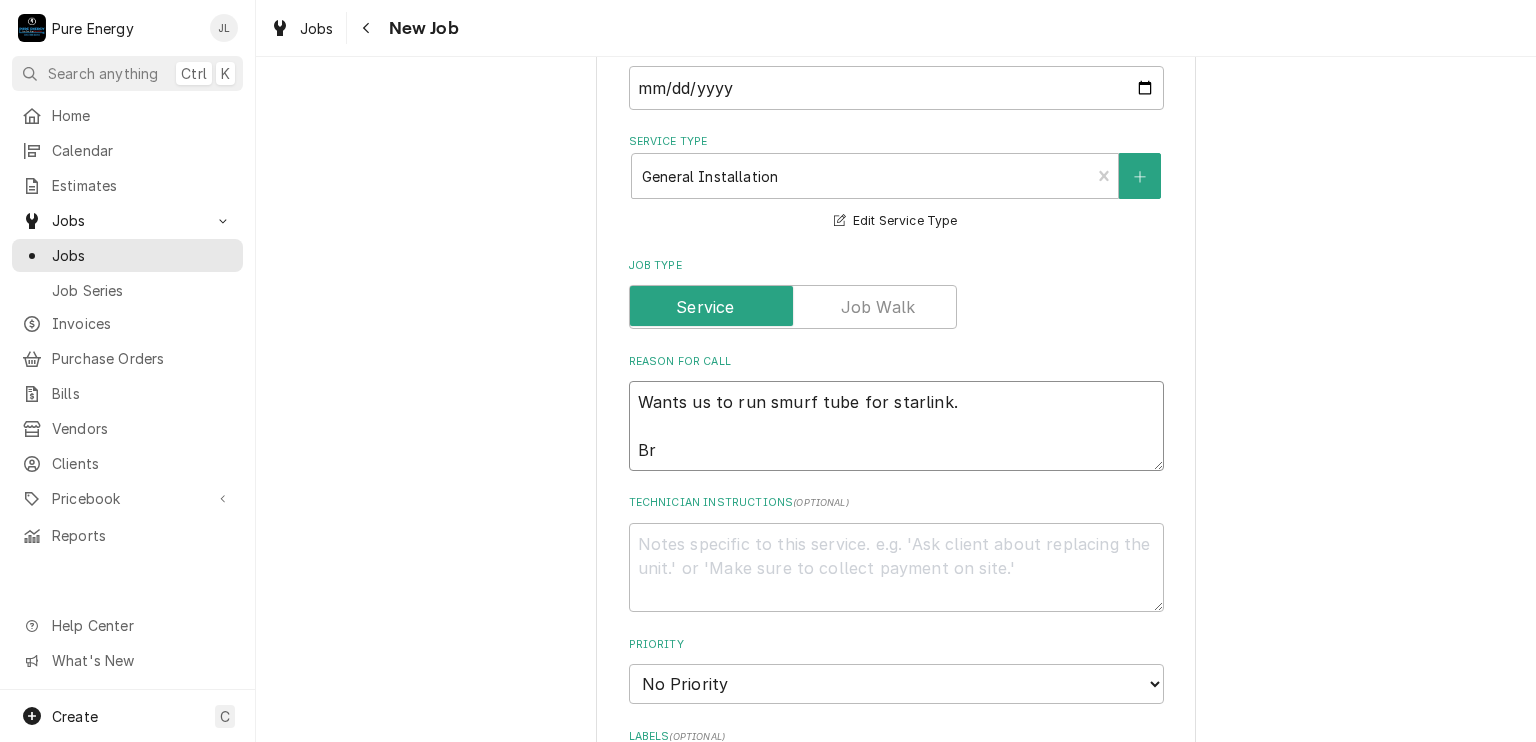 type on "x" 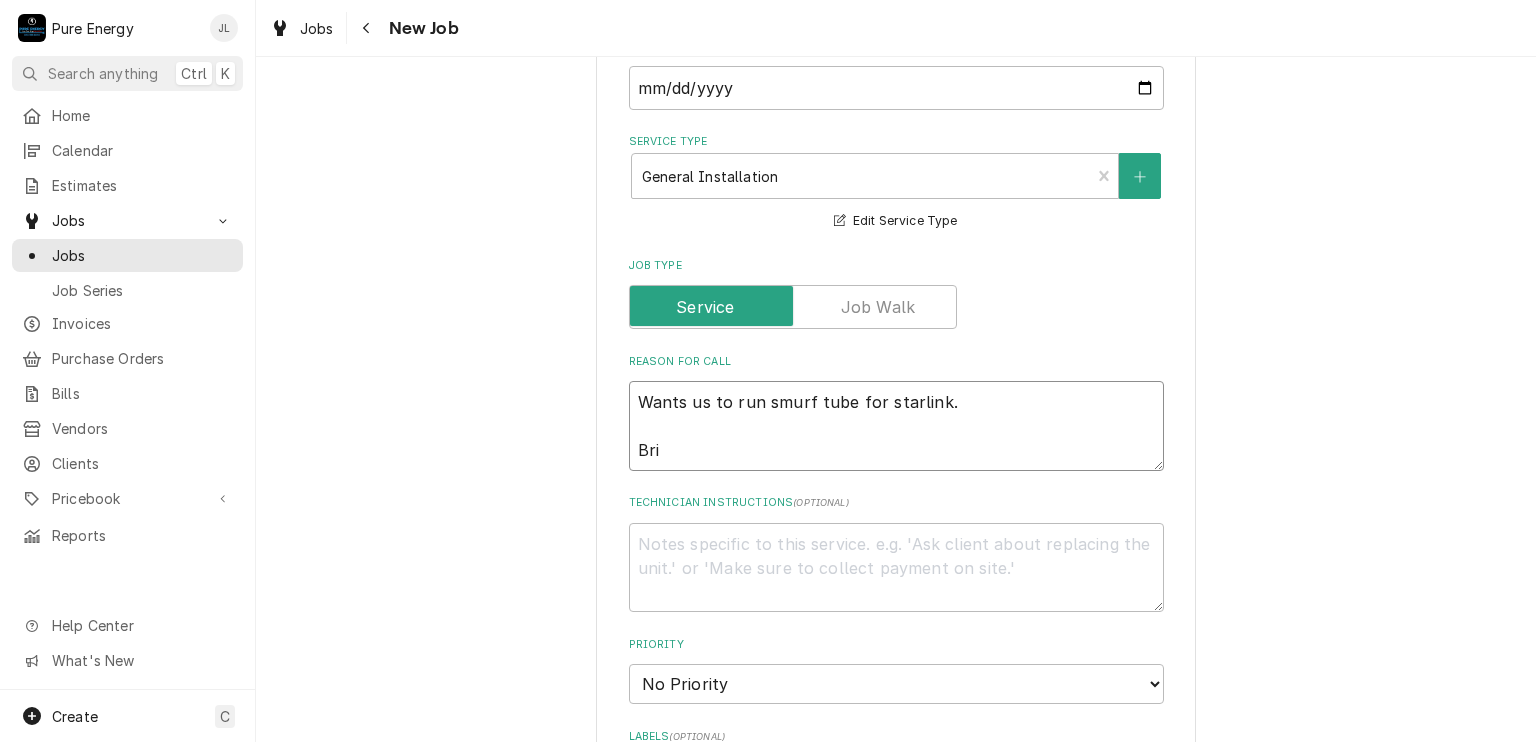 type on "x" 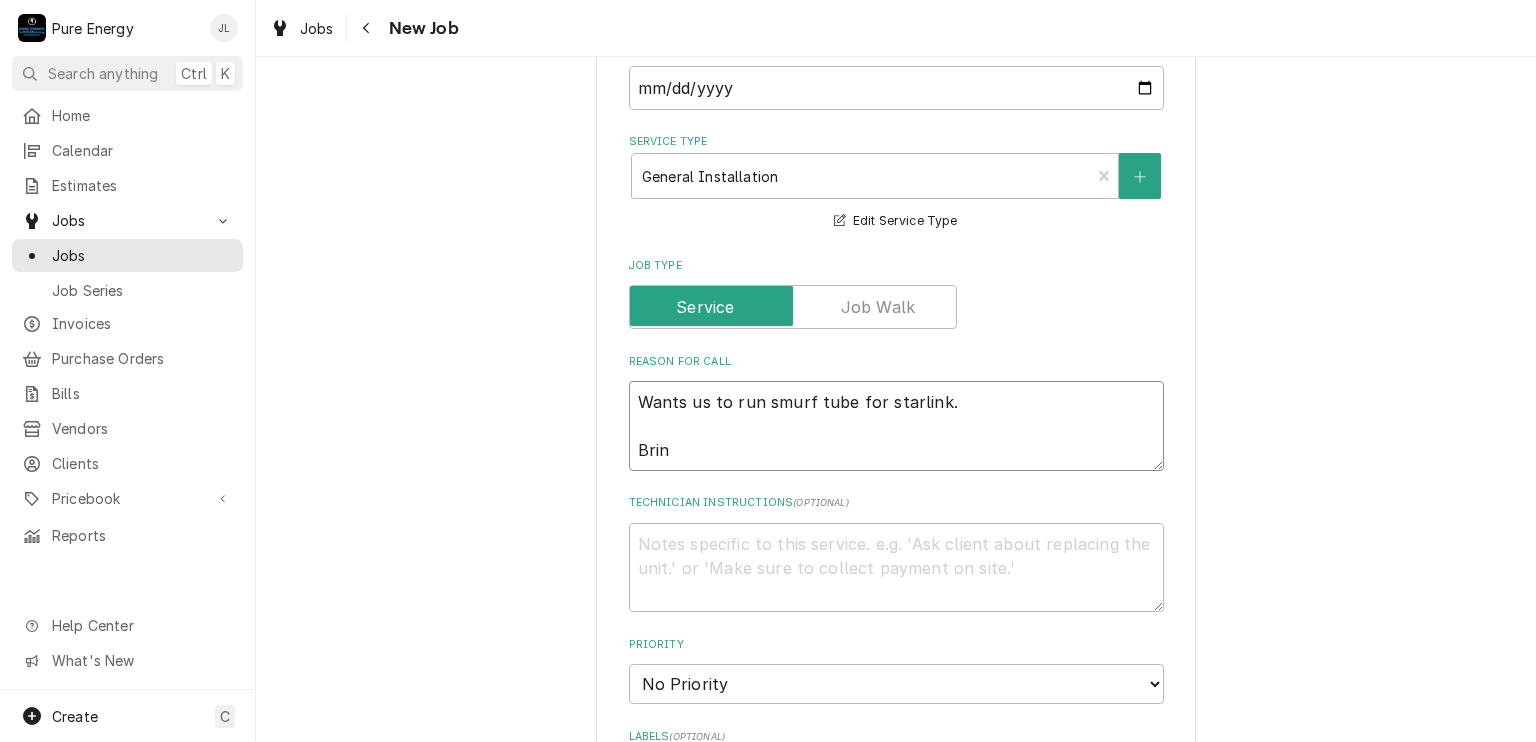 type on "x" 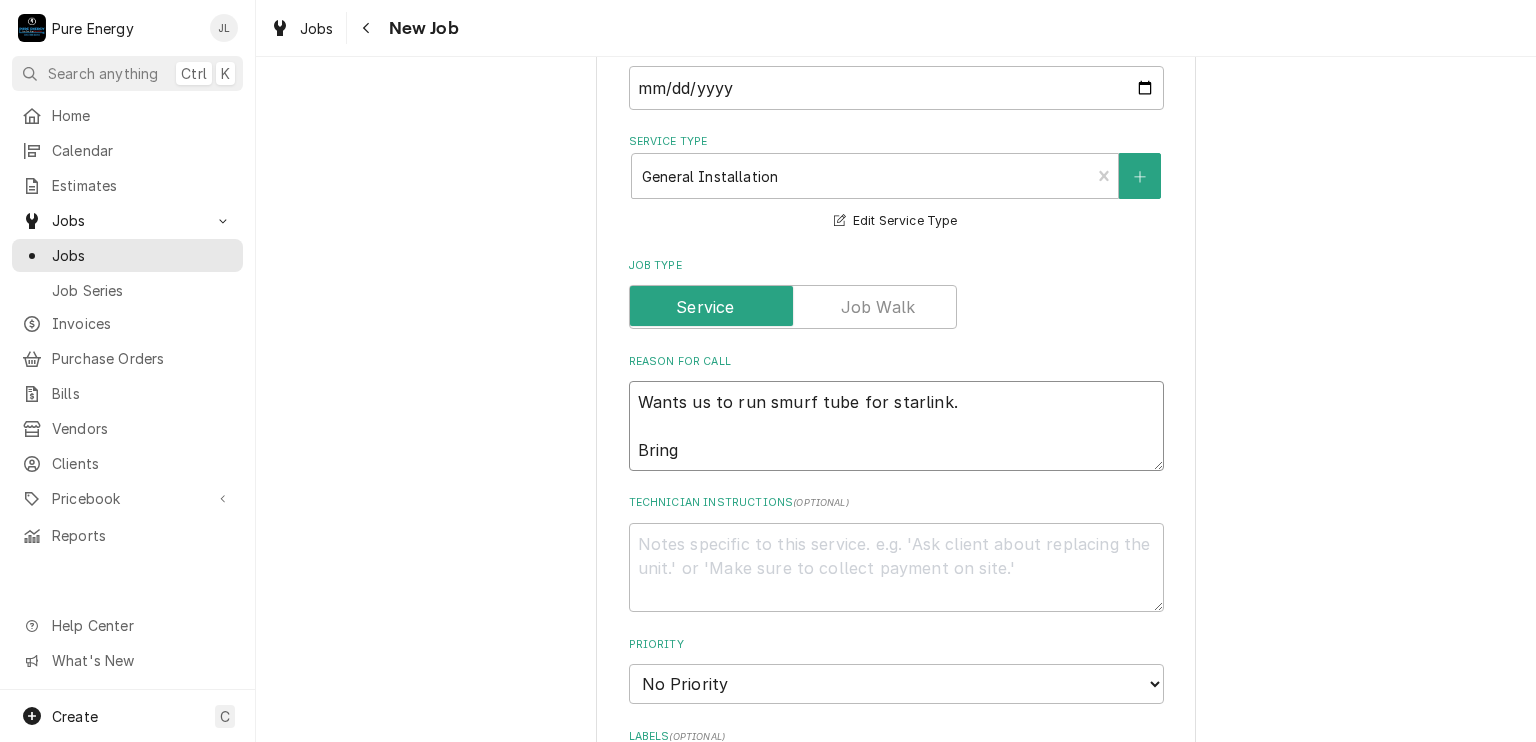 type on "x" 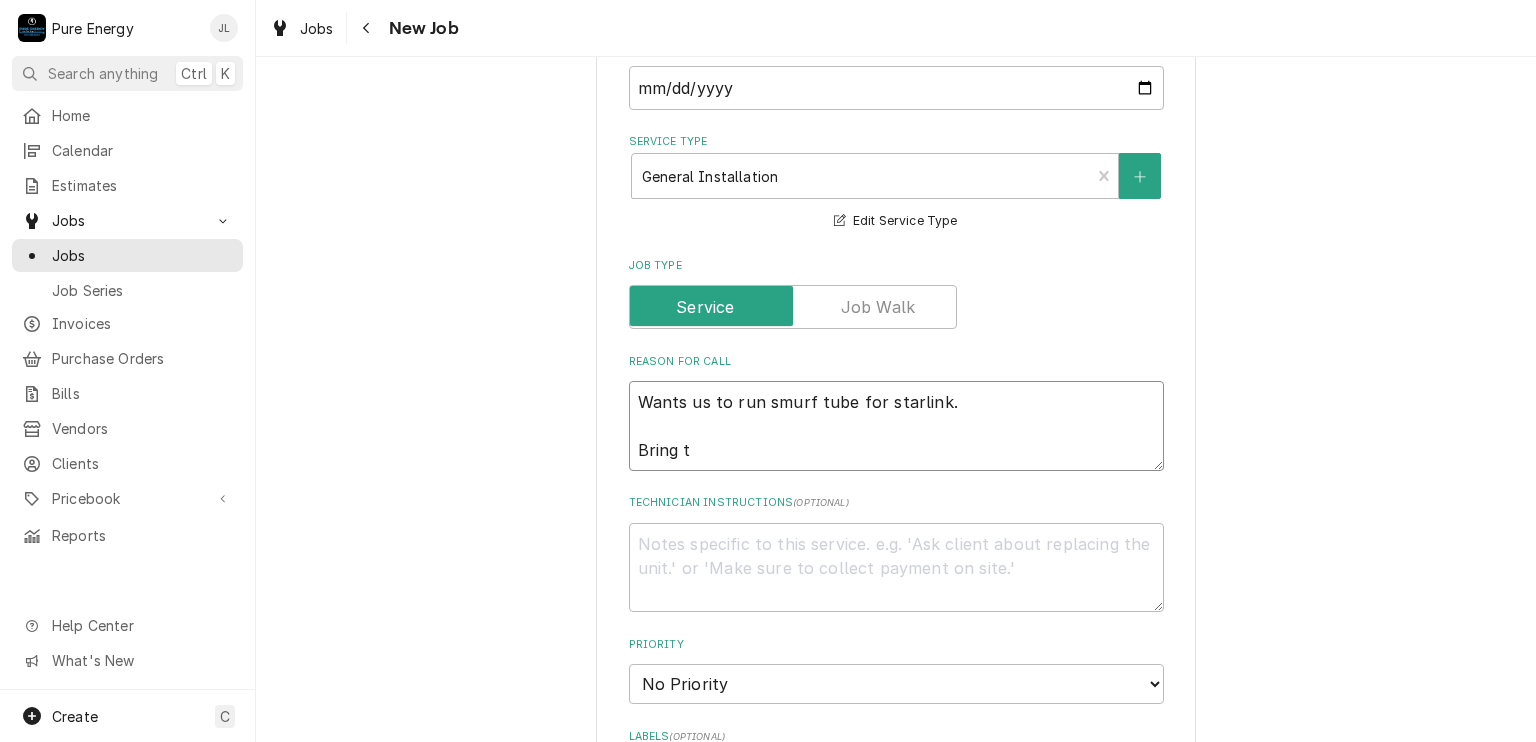 type on "Wants us to run smurf tube for starlink.
Bring th" 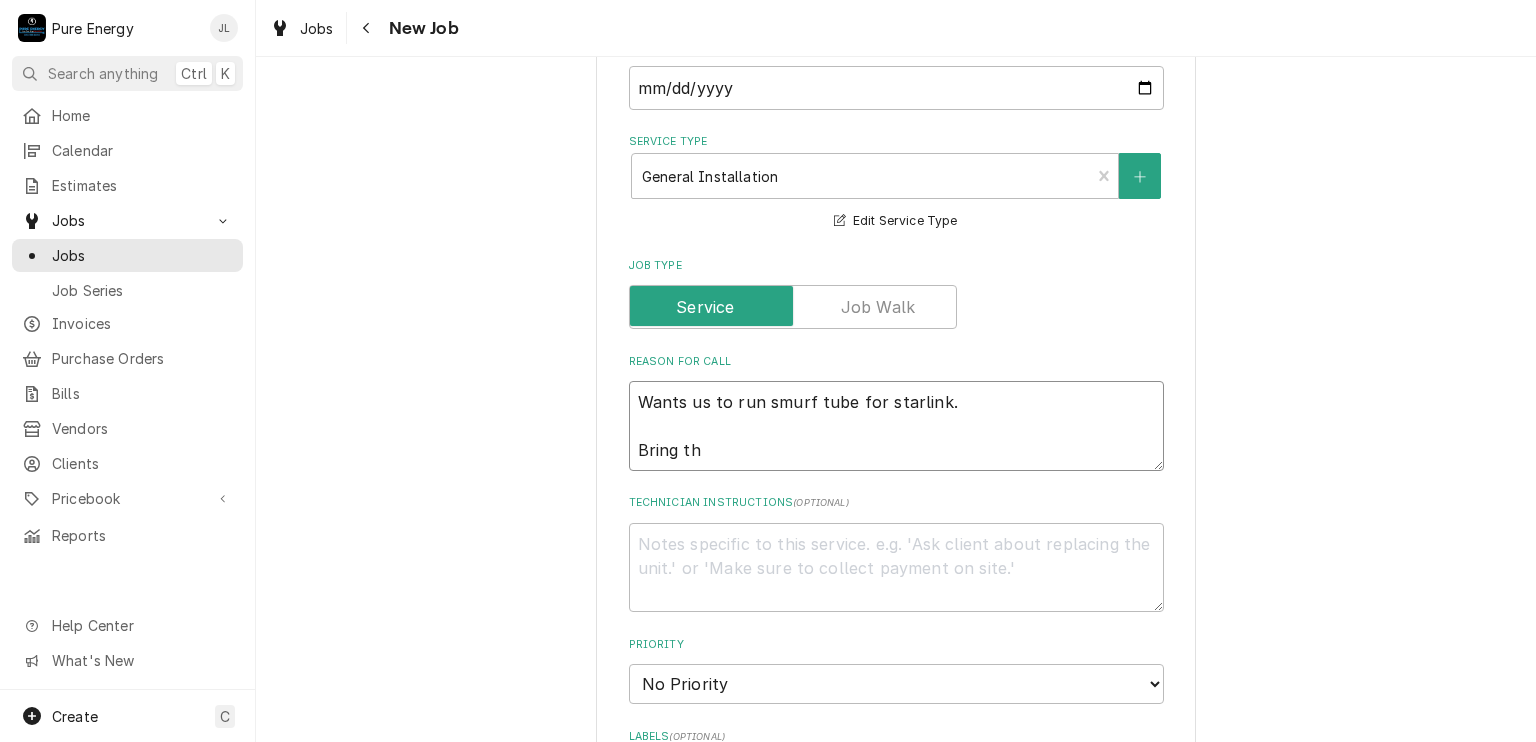 type on "x" 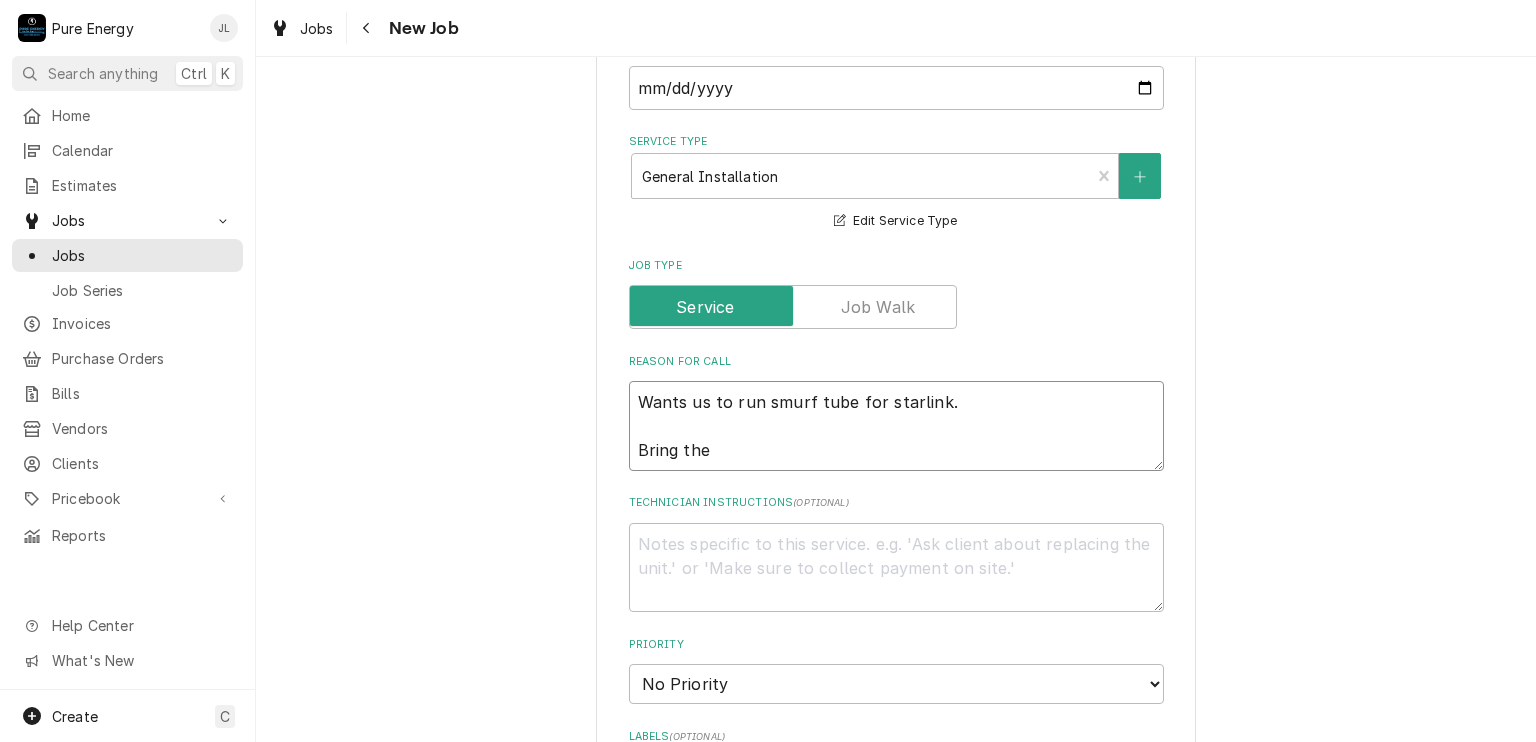 type on "x" 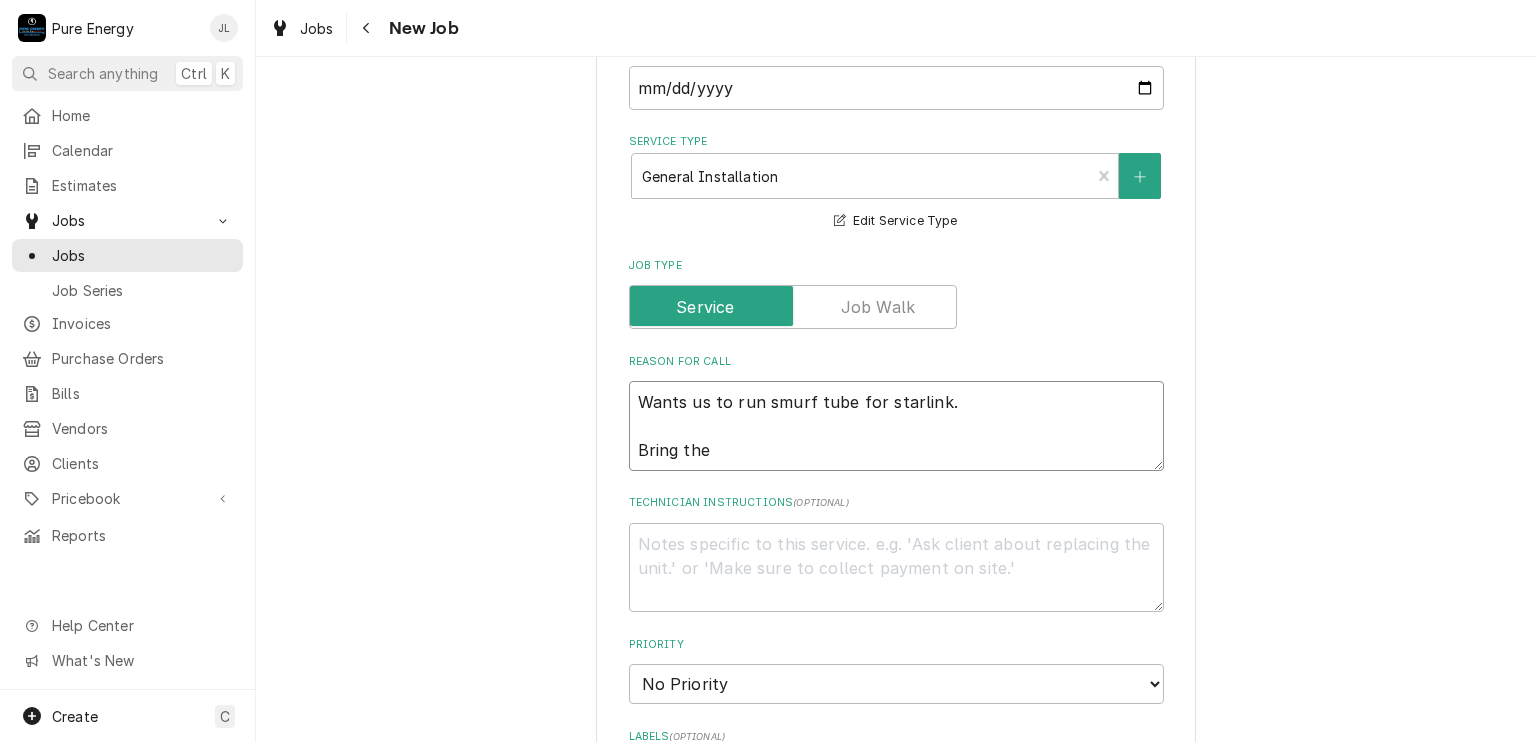 type on "x" 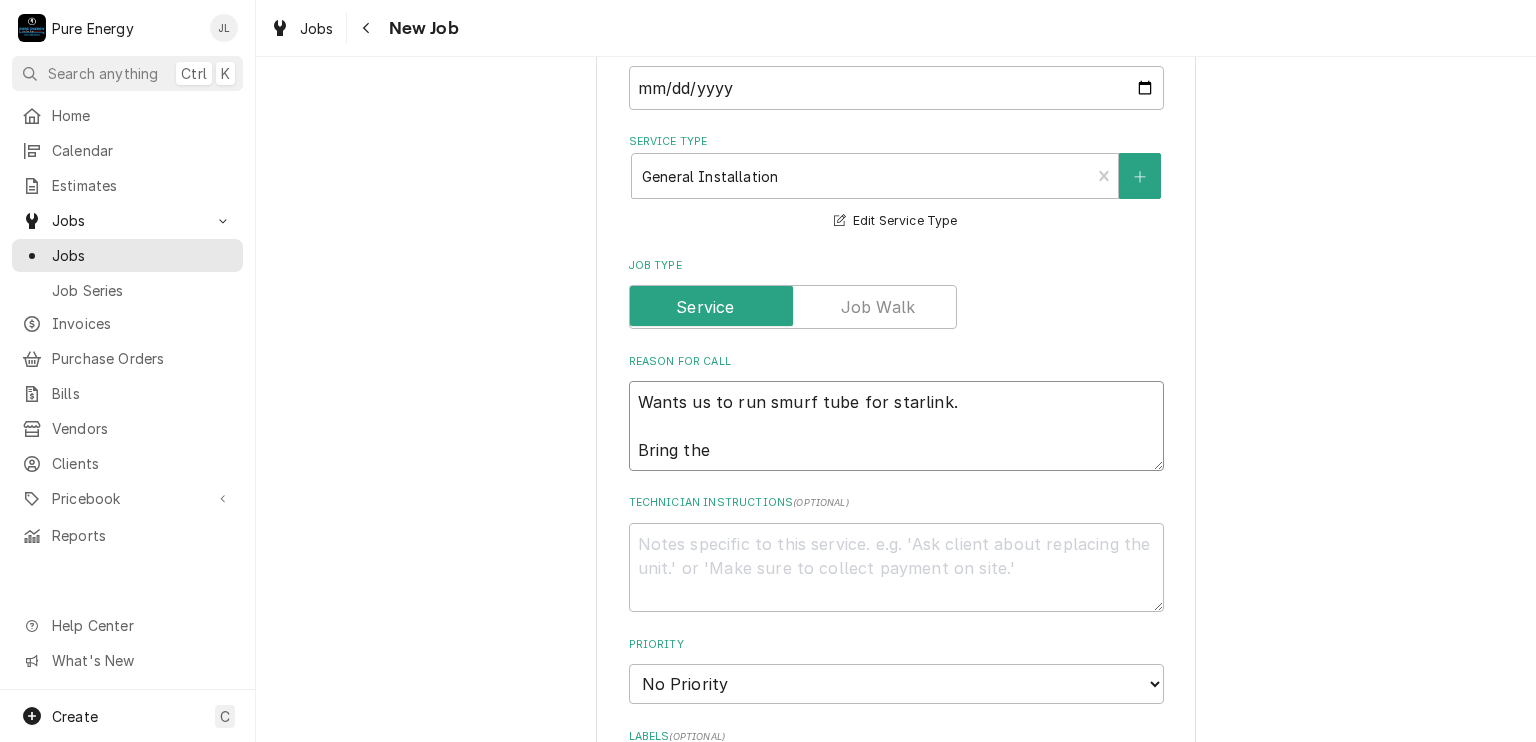 type on "Wants us to run smurf tube for starlink.
Bring the o" 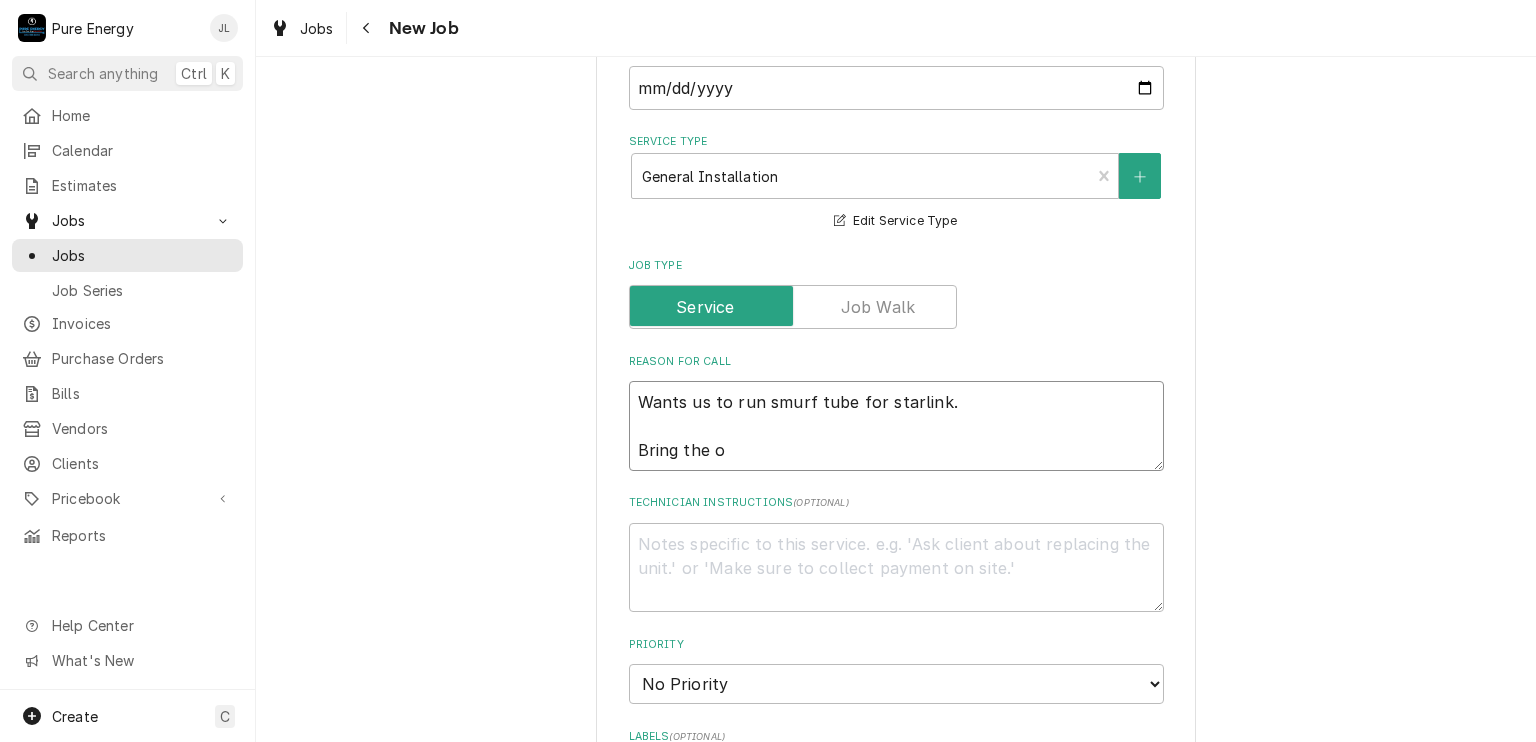 type on "x" 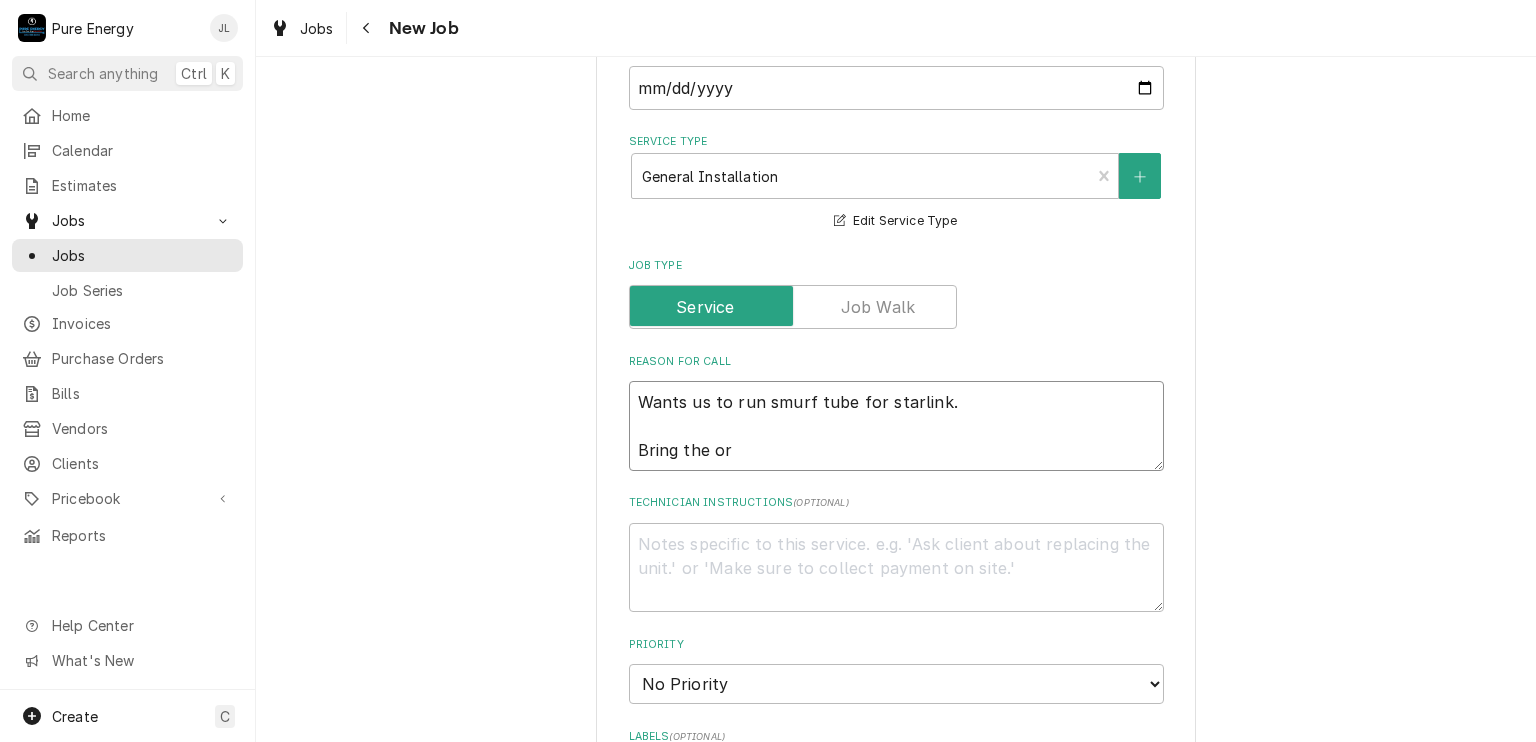 type on "x" 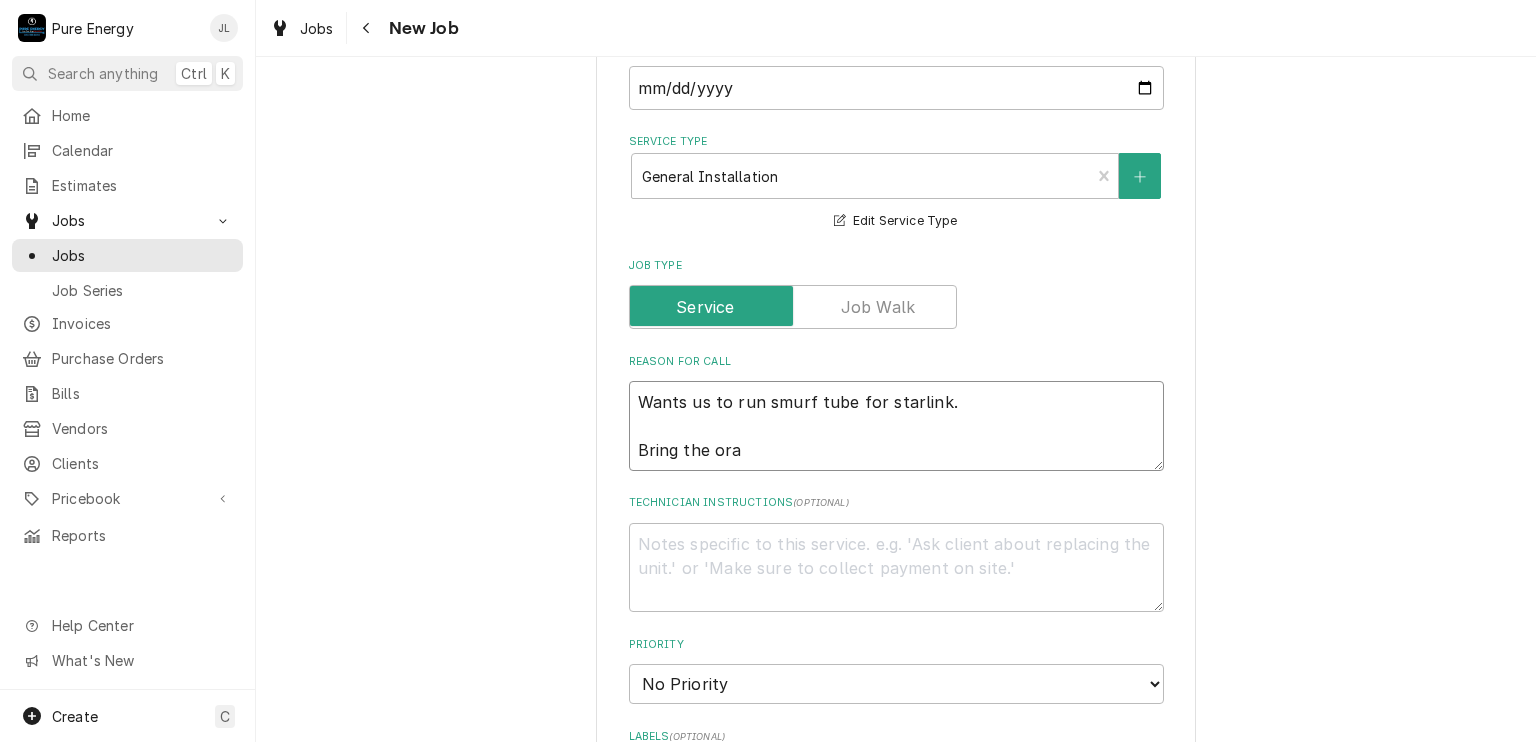 type on "x" 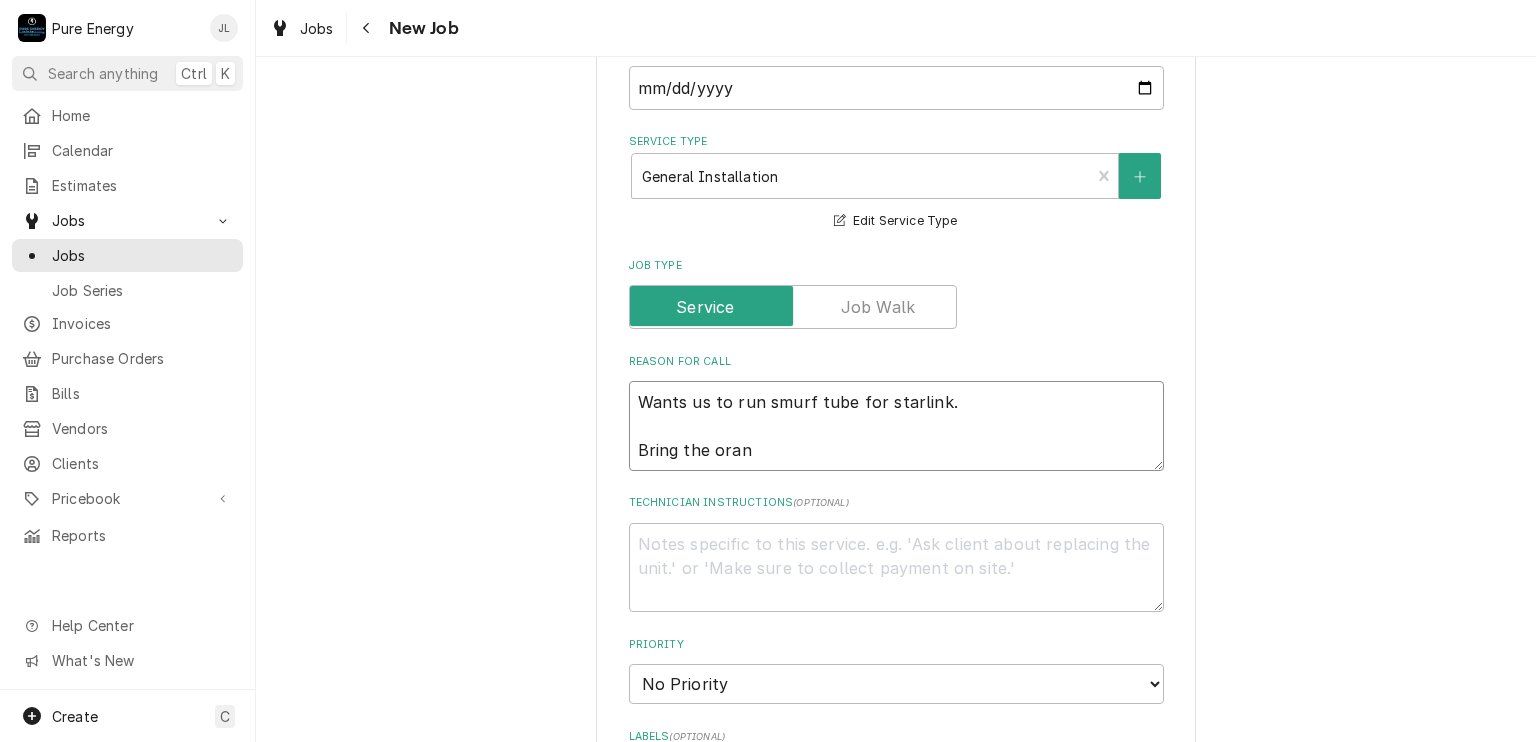 type on "x" 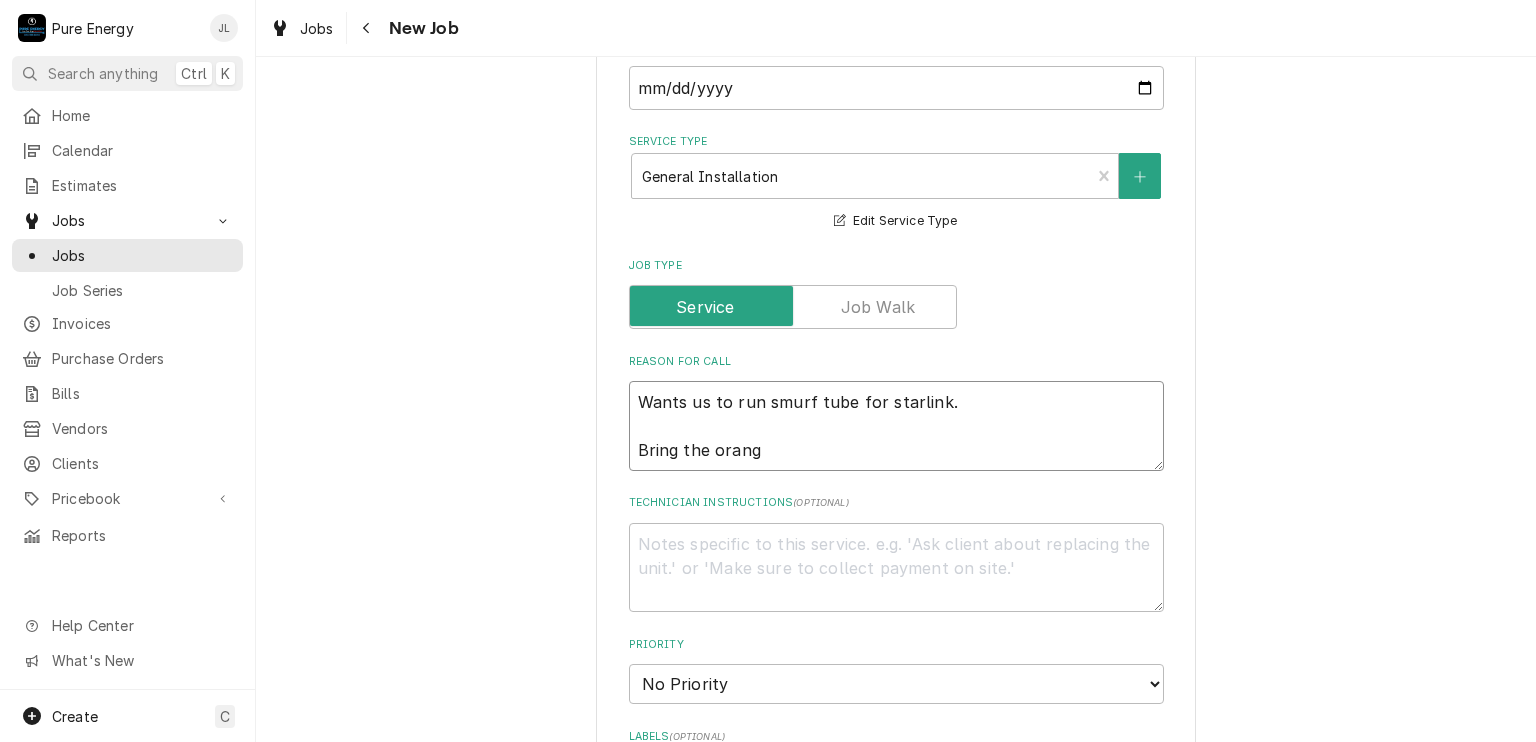type on "x" 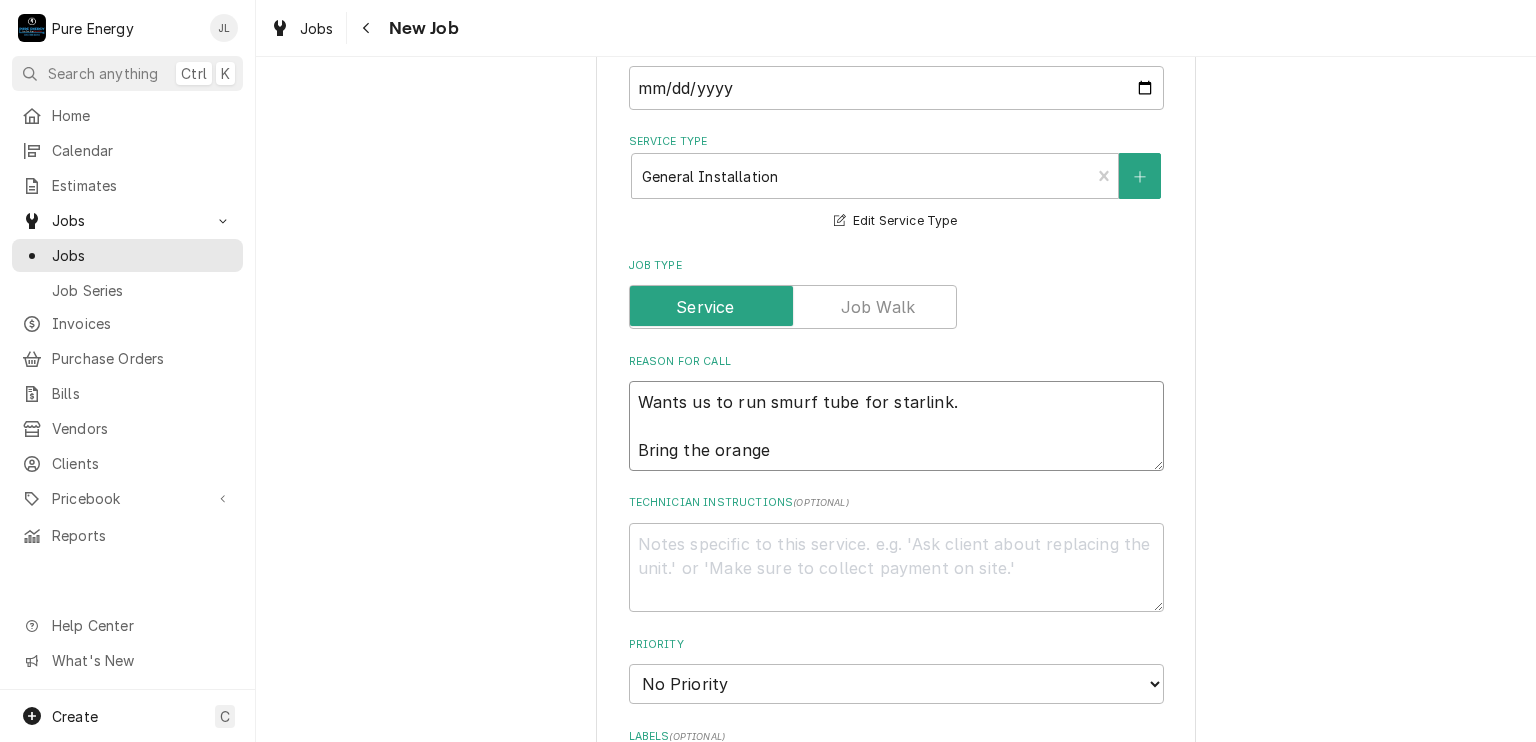 type on "x" 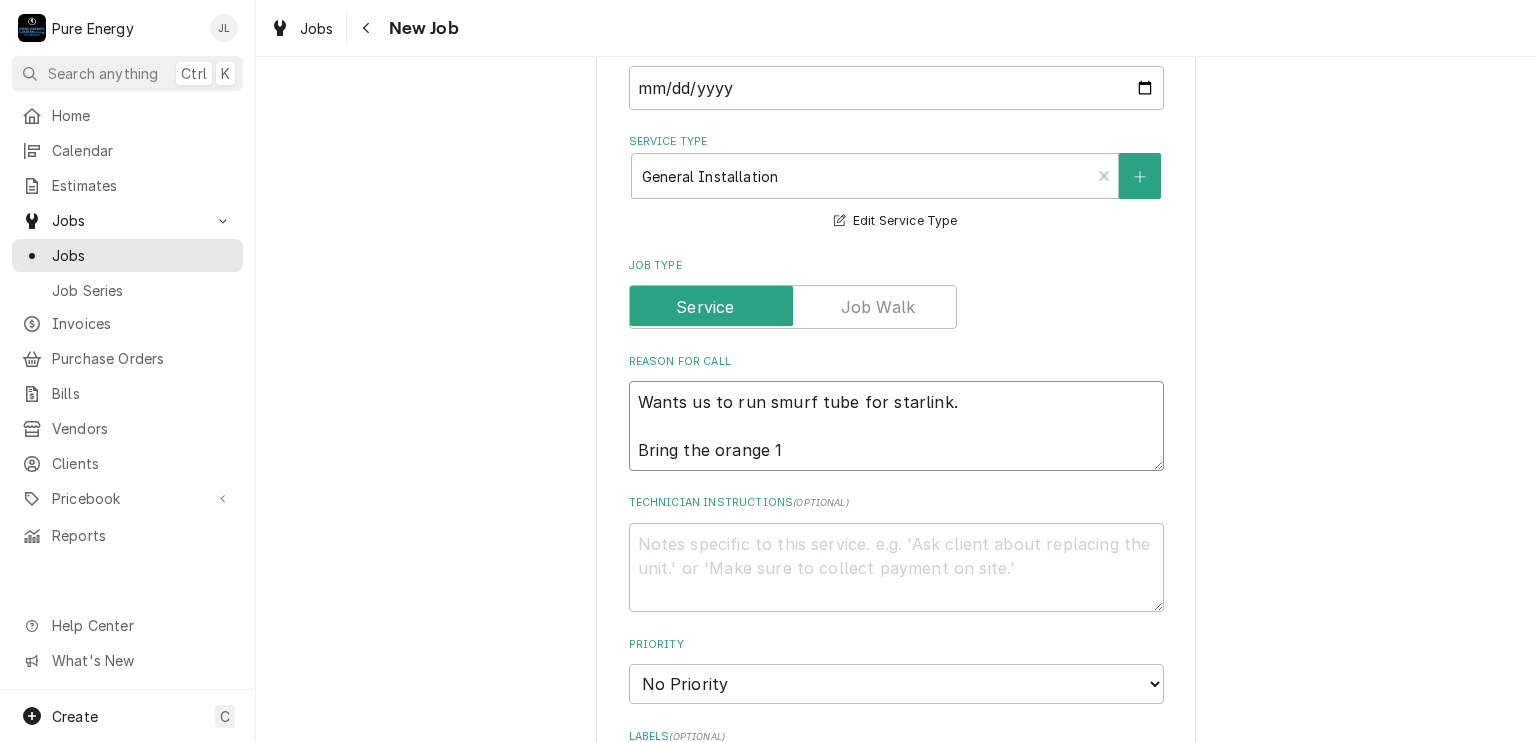 type on "x" 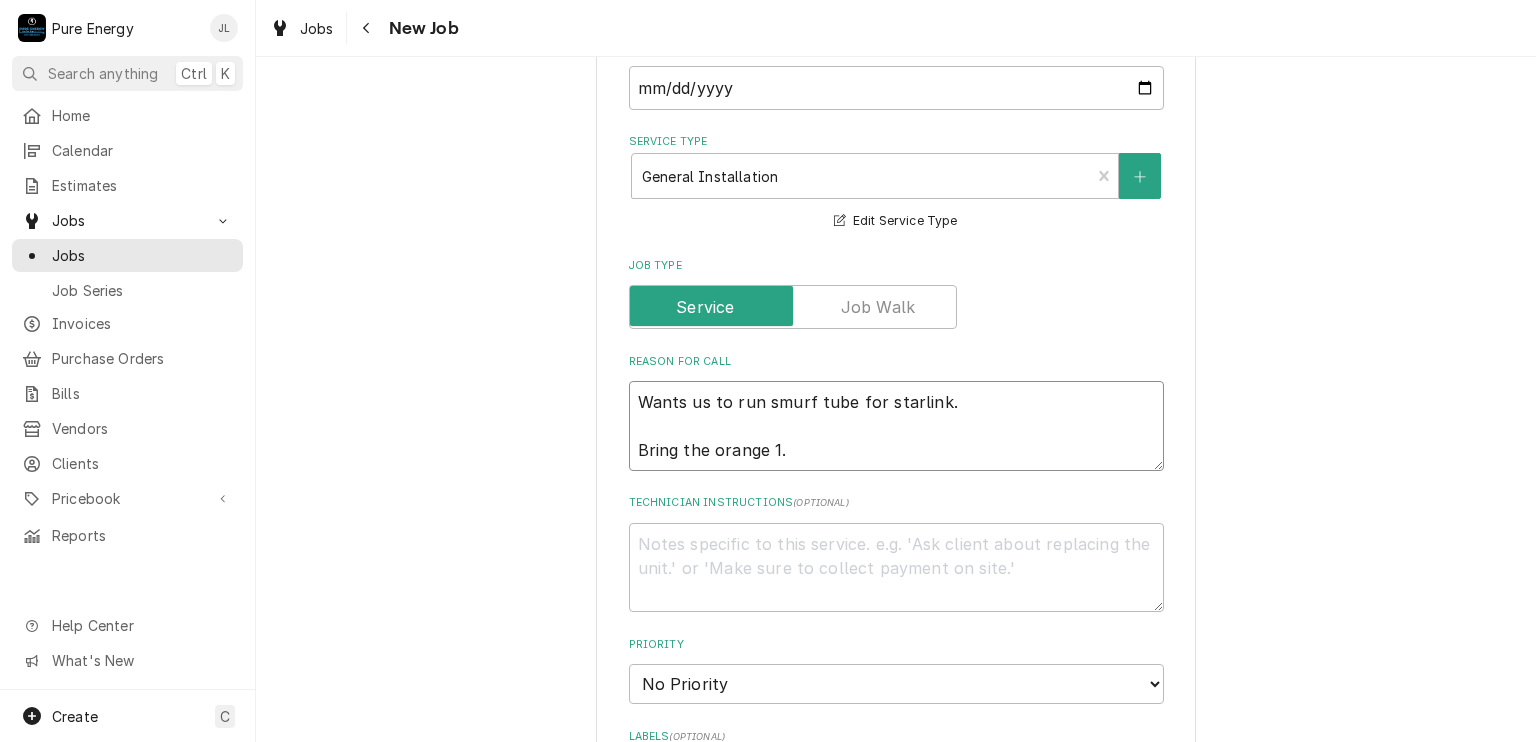 type on "x" 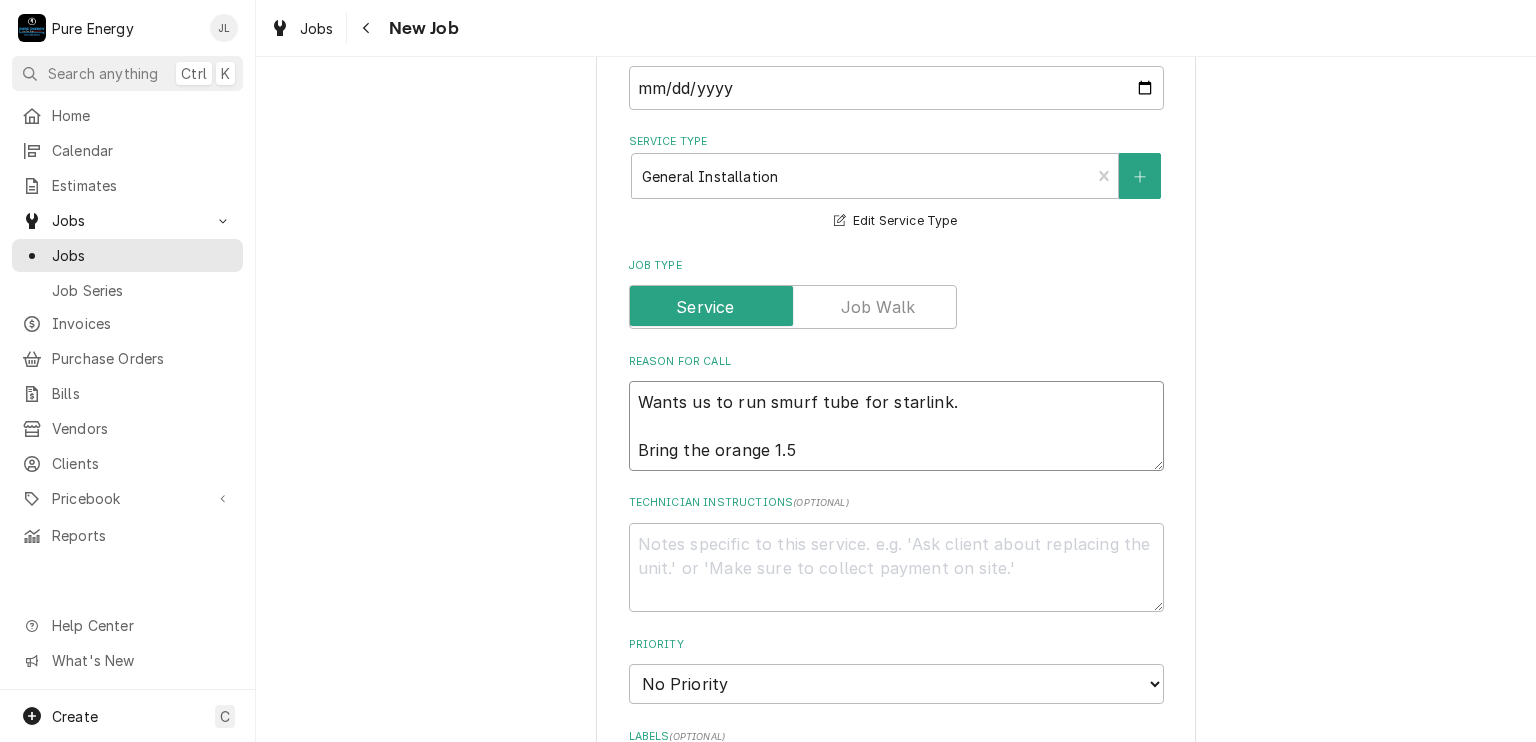 type on "x" 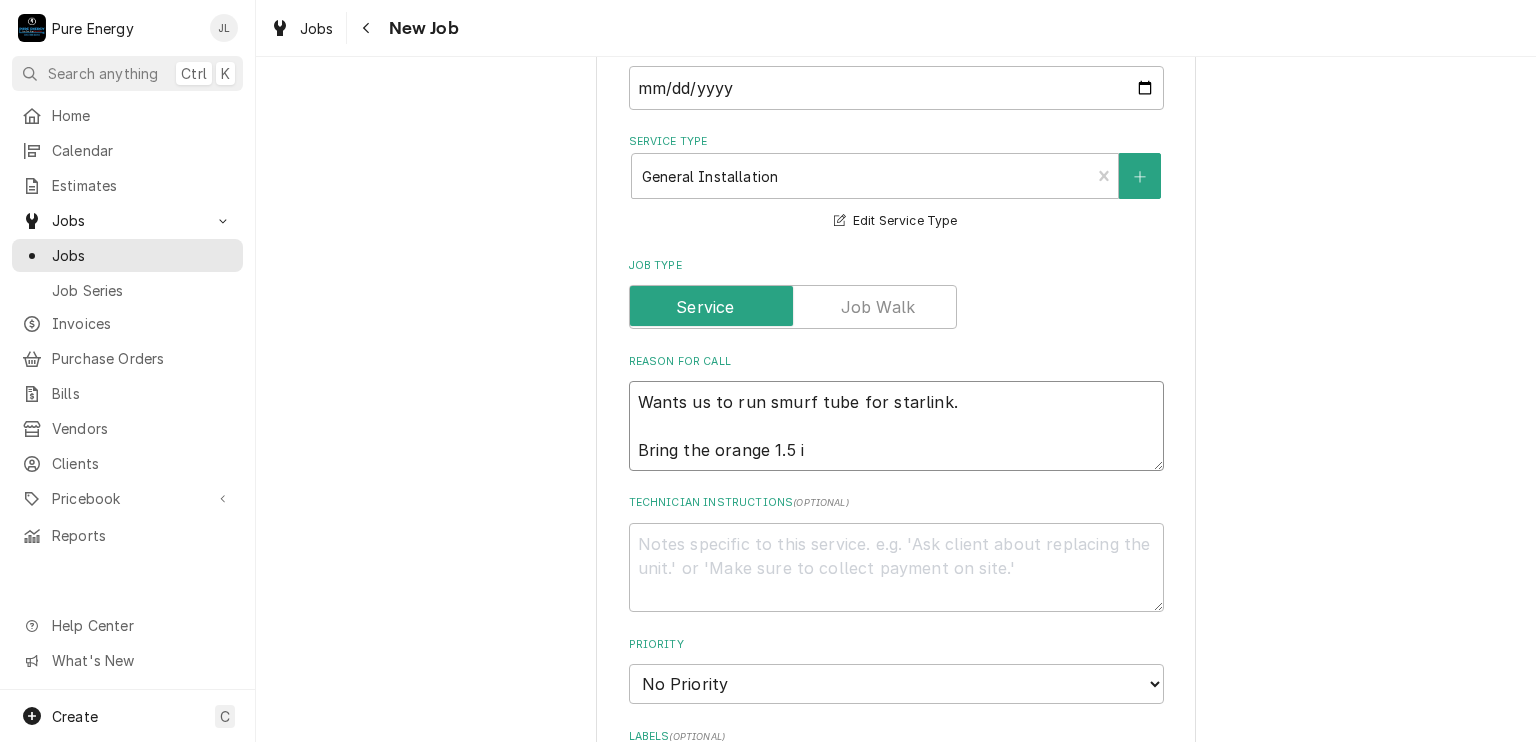 type on "x" 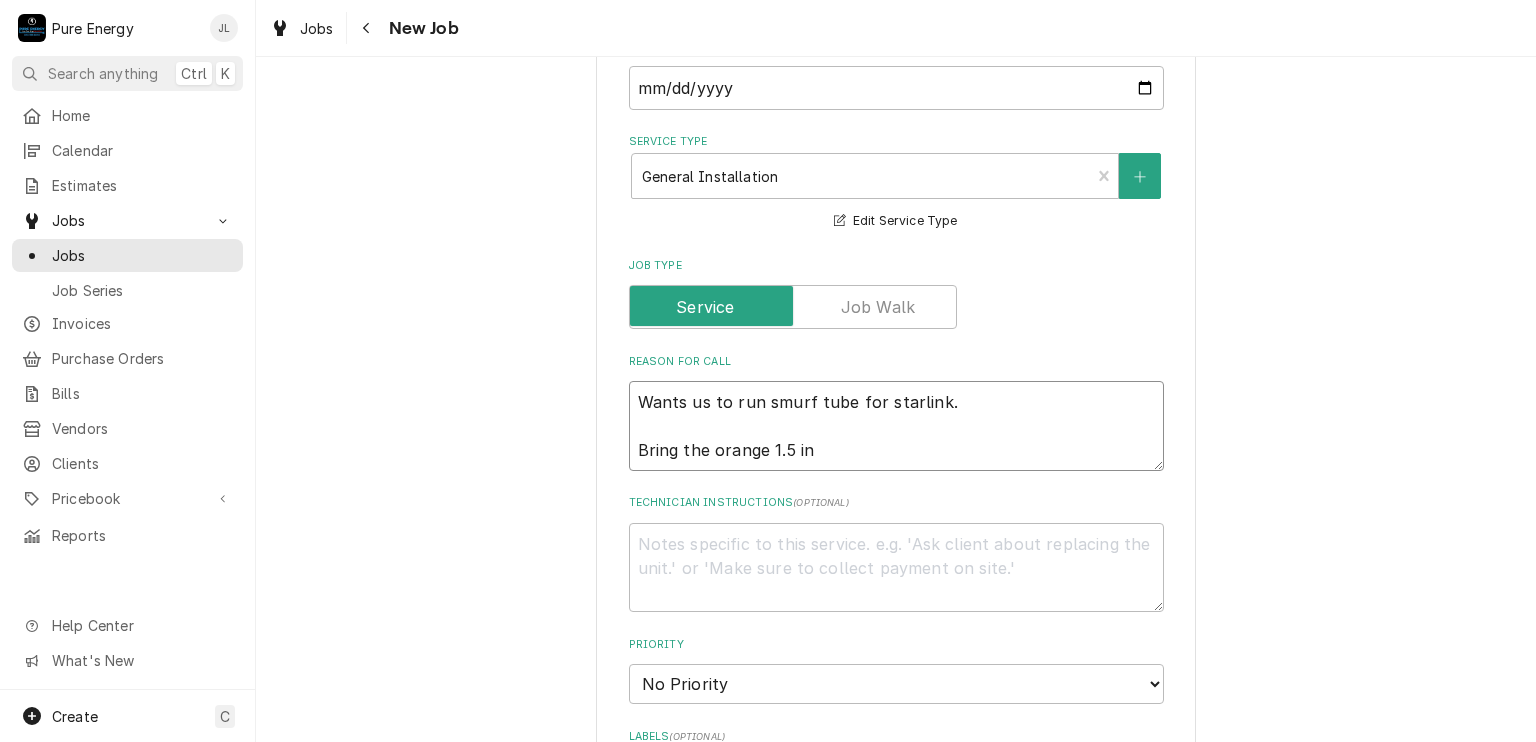 type on "x" 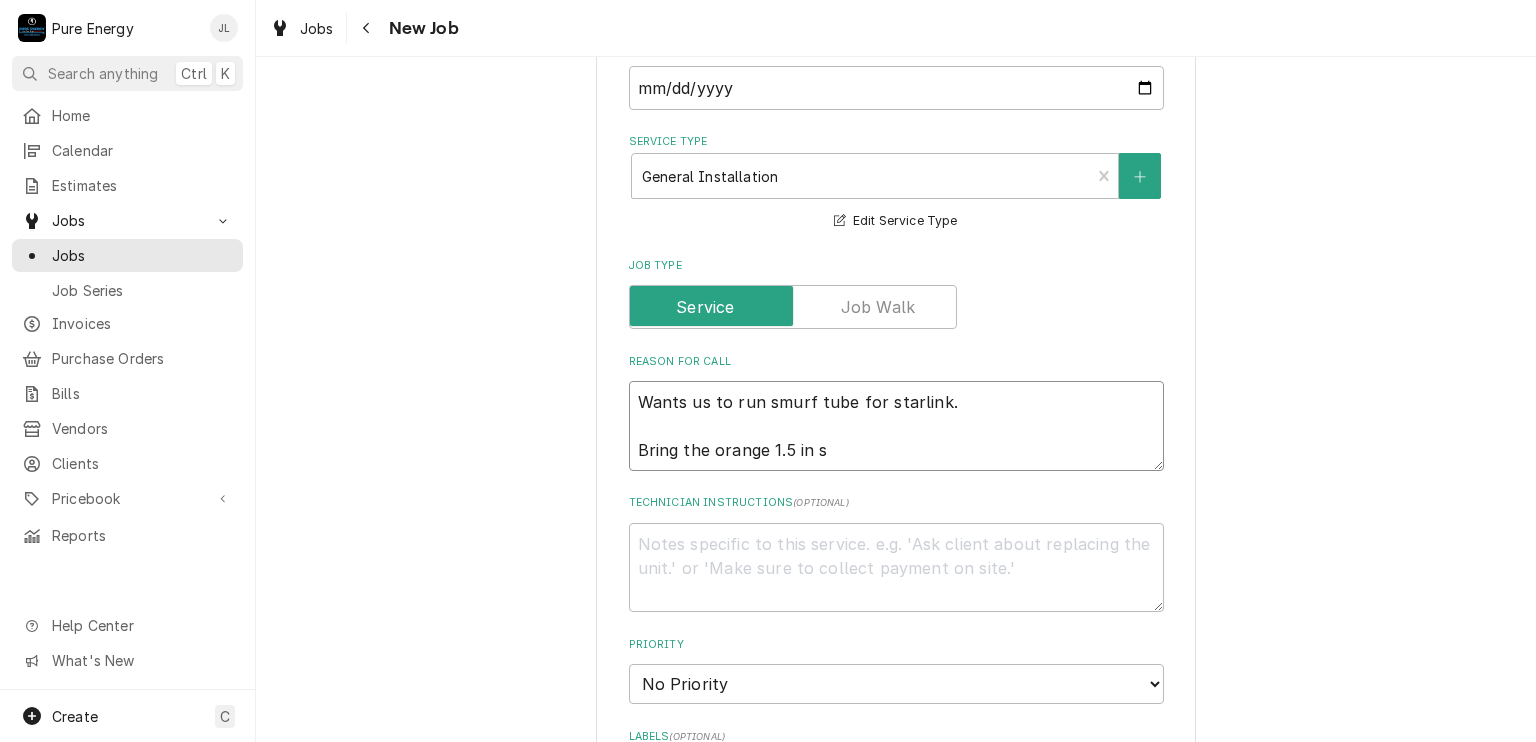 type on "x" 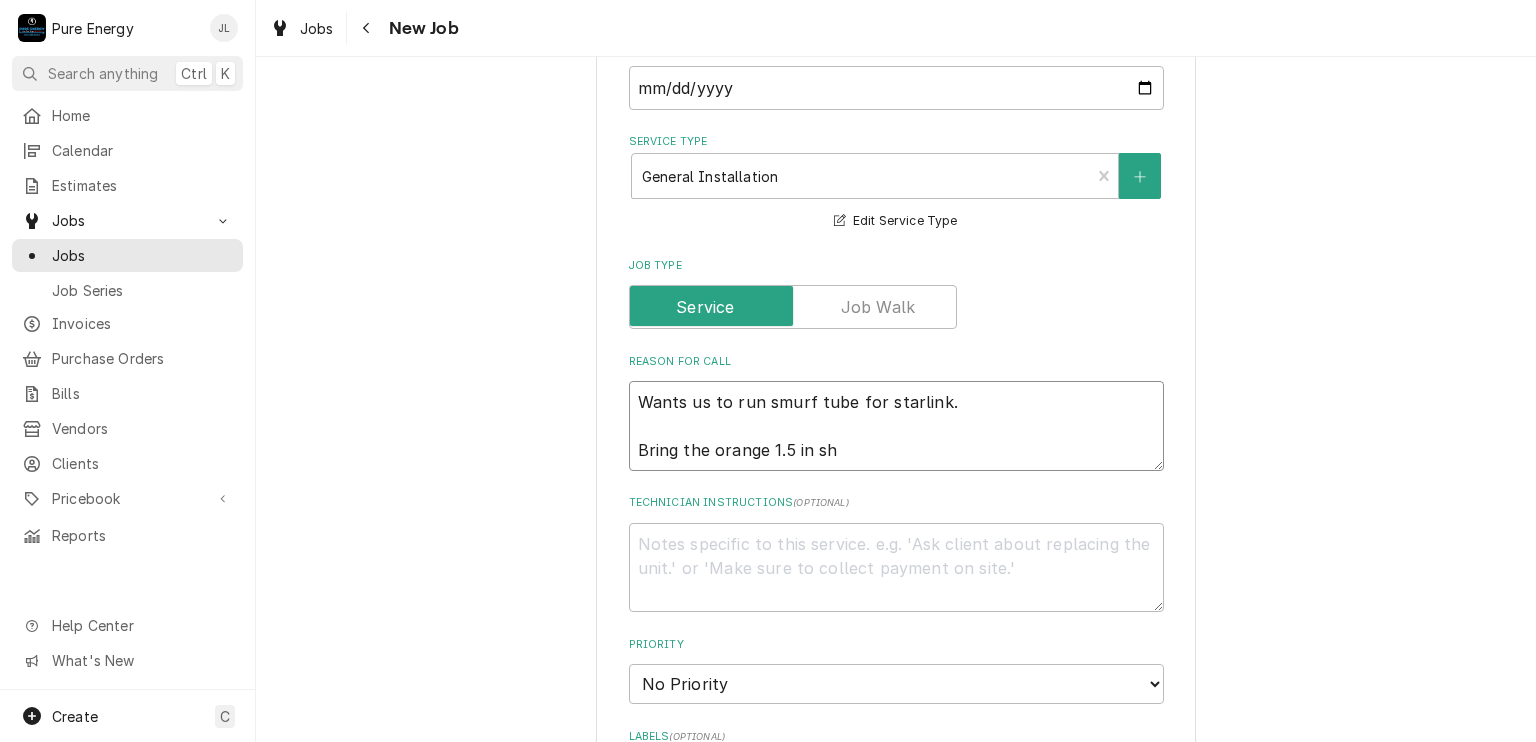 type on "x" 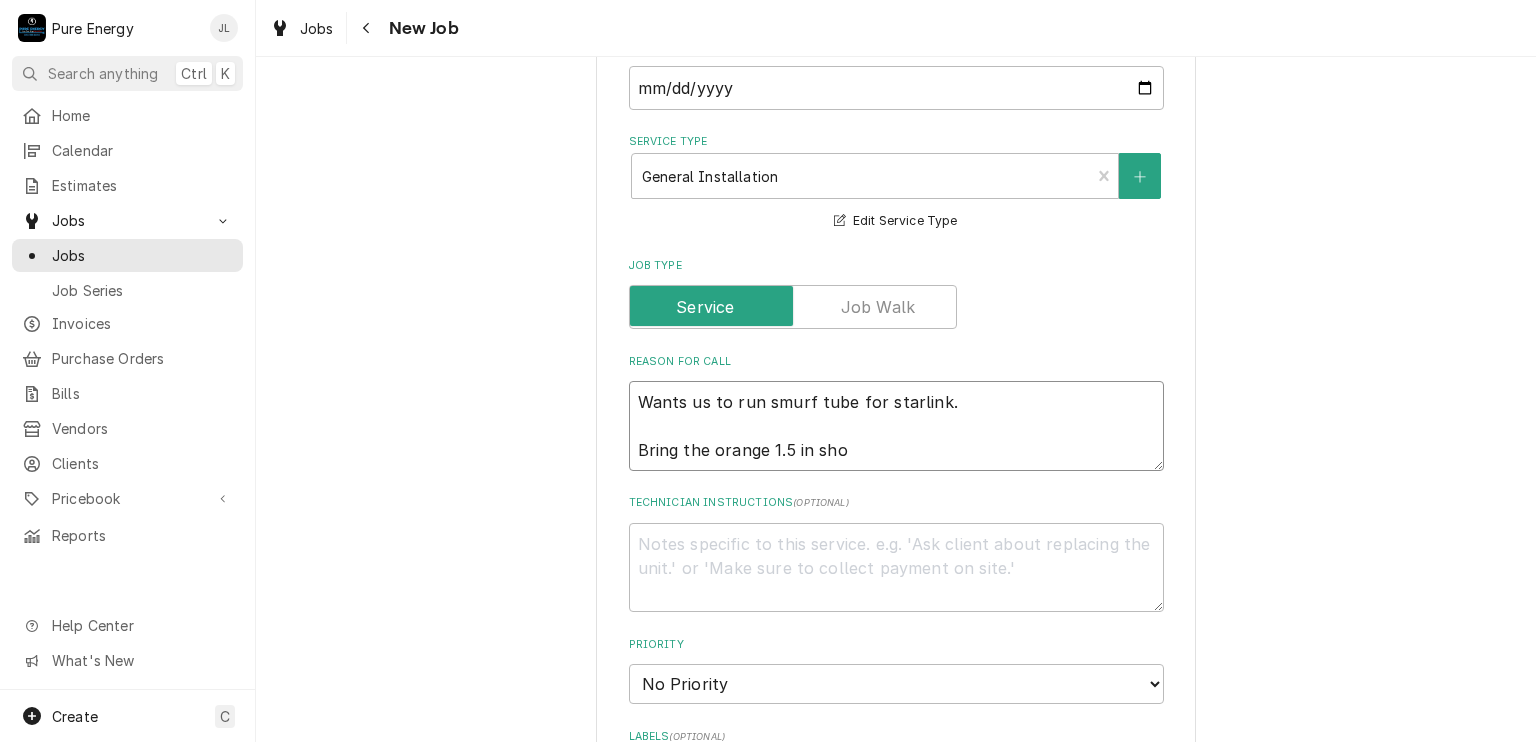 type on "x" 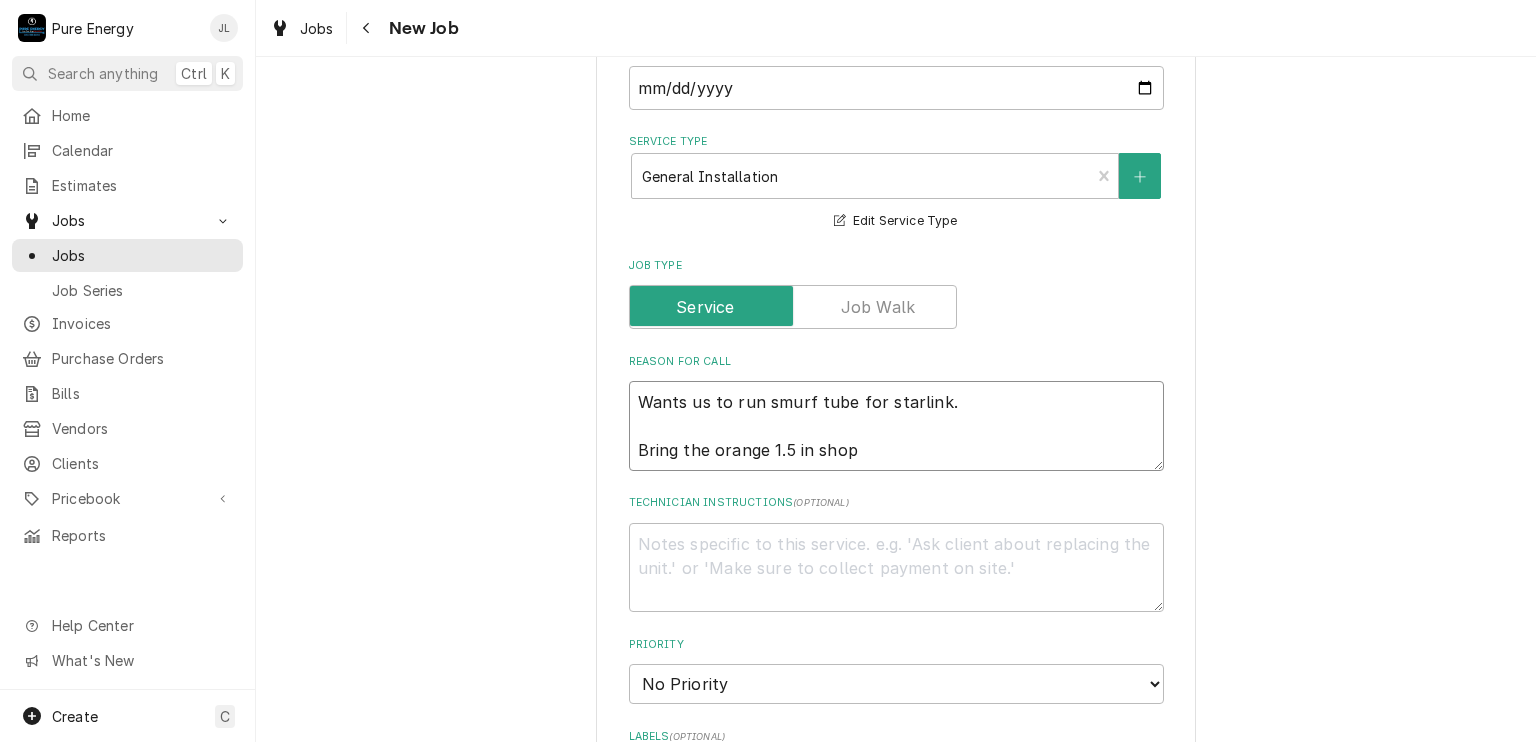 type on "x" 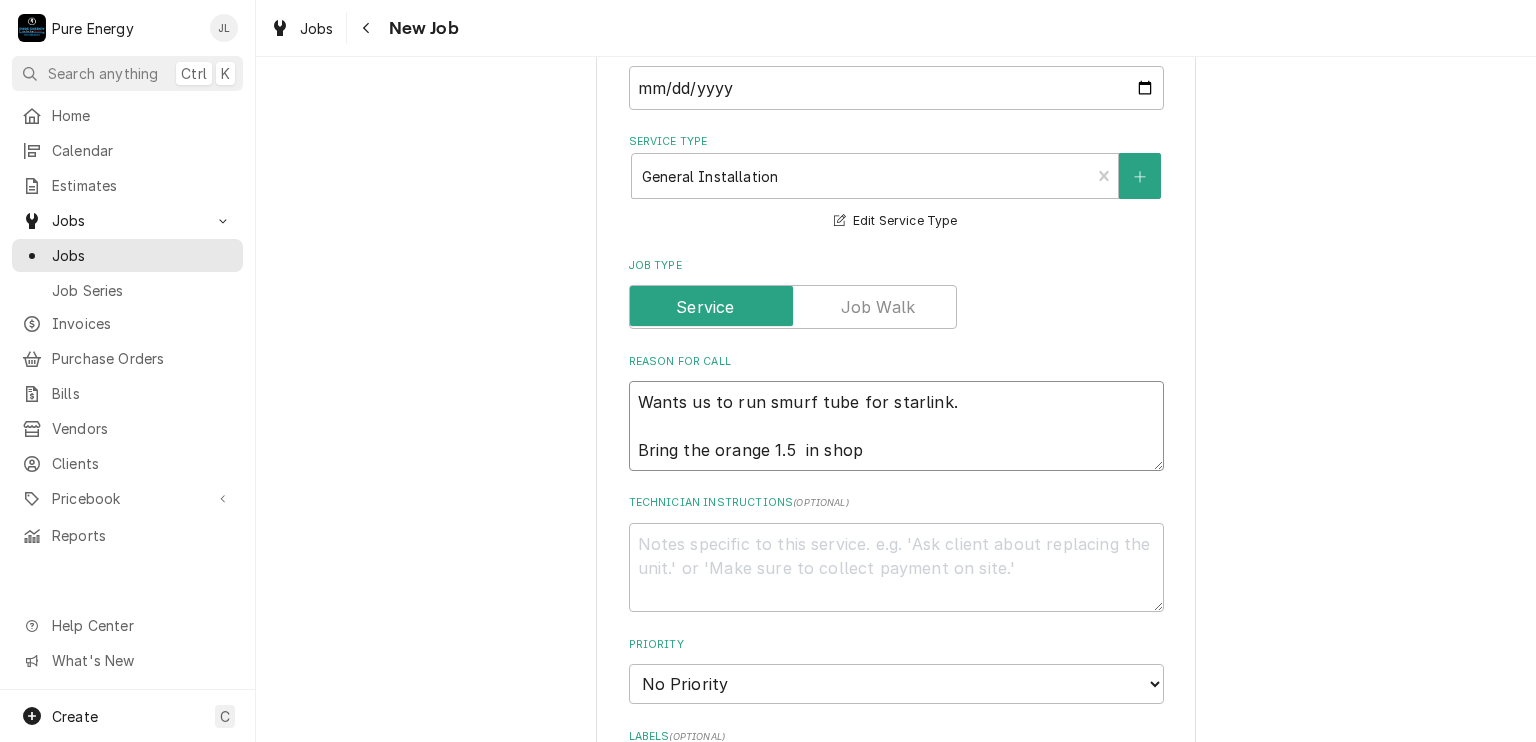 type on "x" 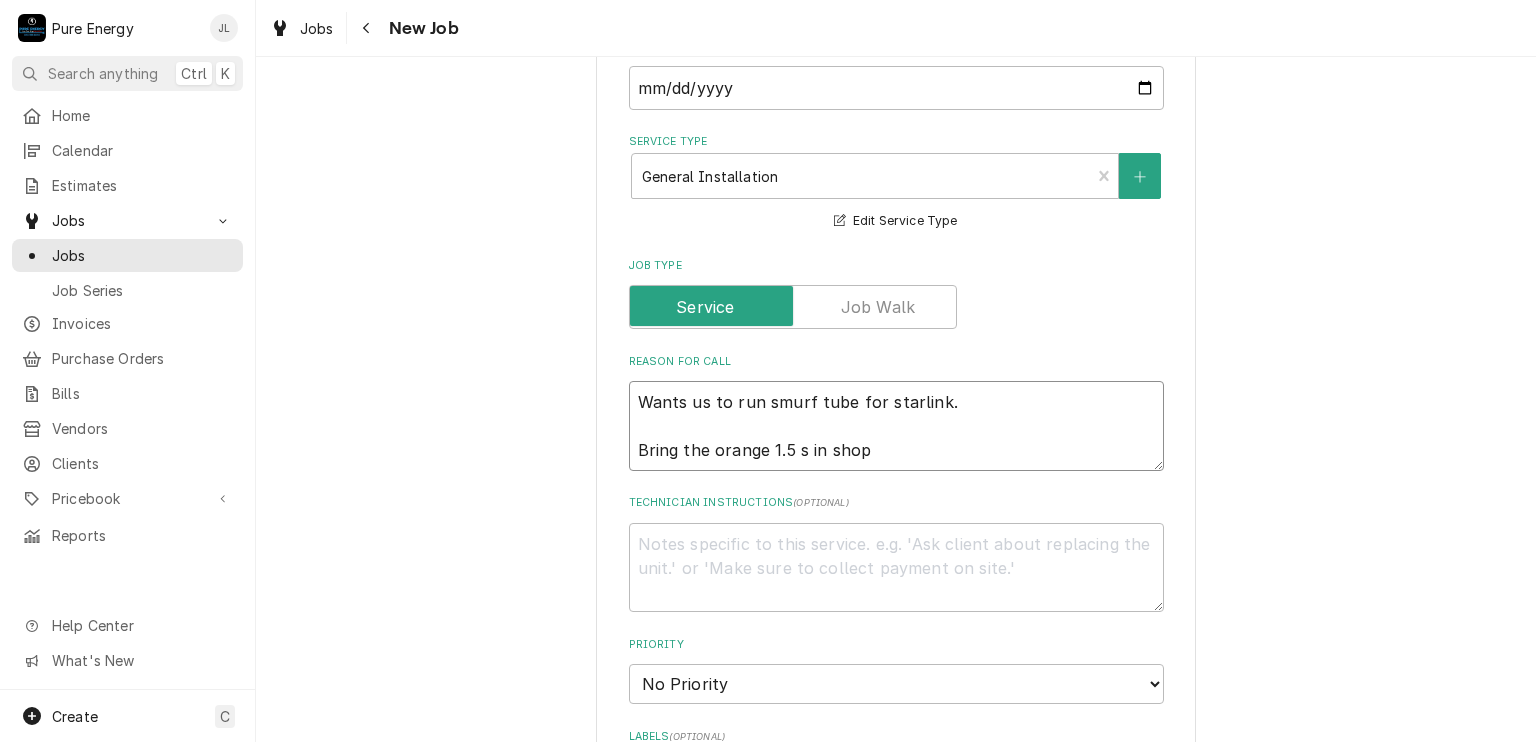 type on "x" 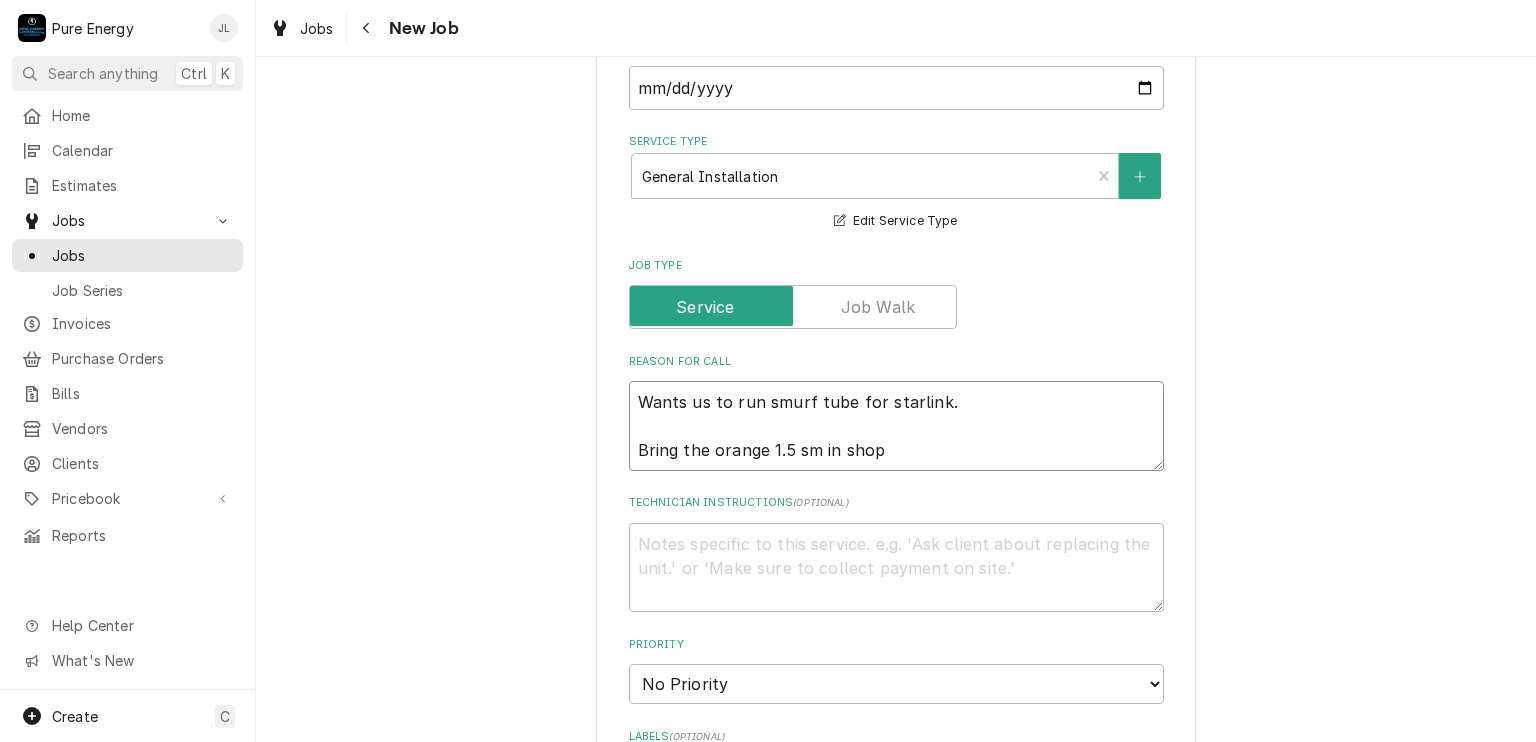 type on "x" 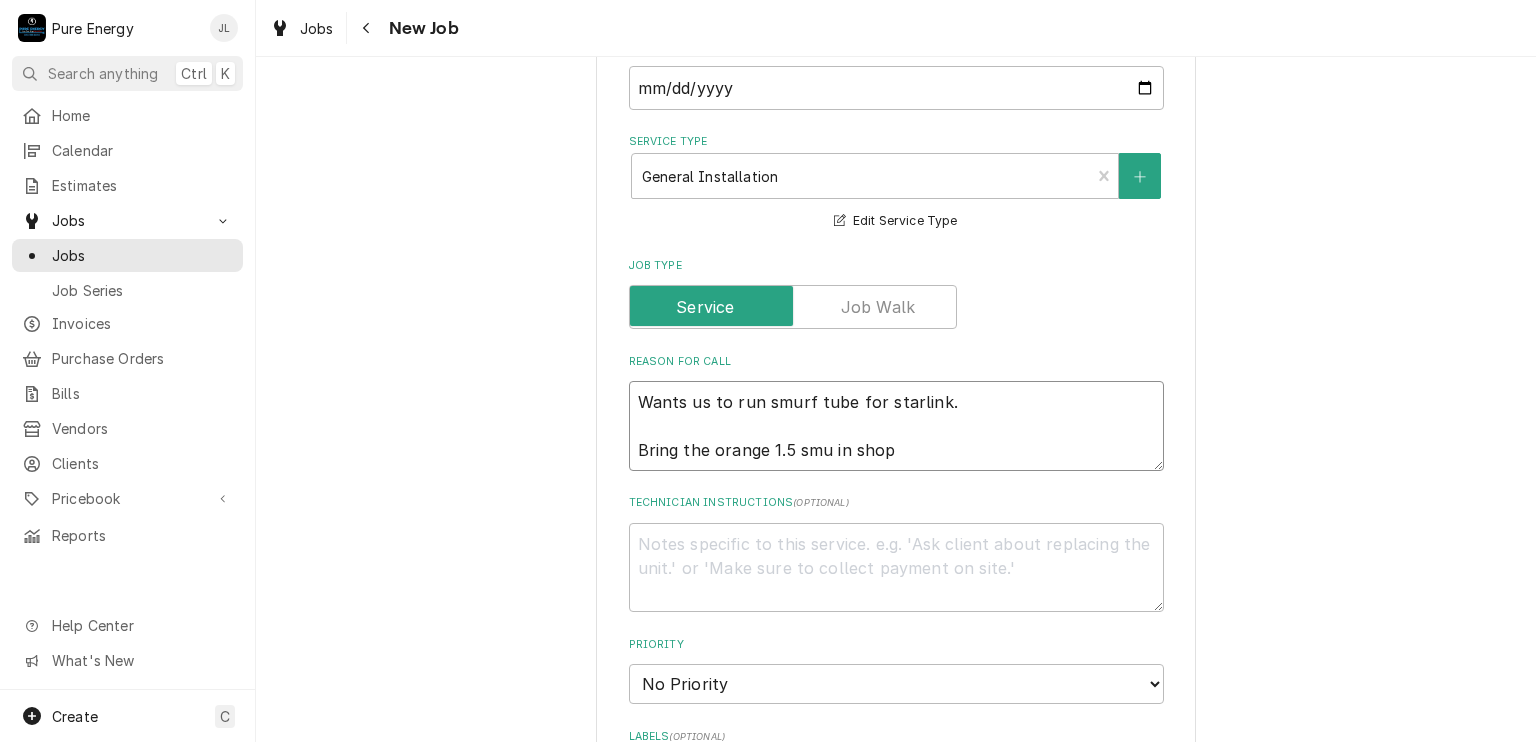 type on "x" 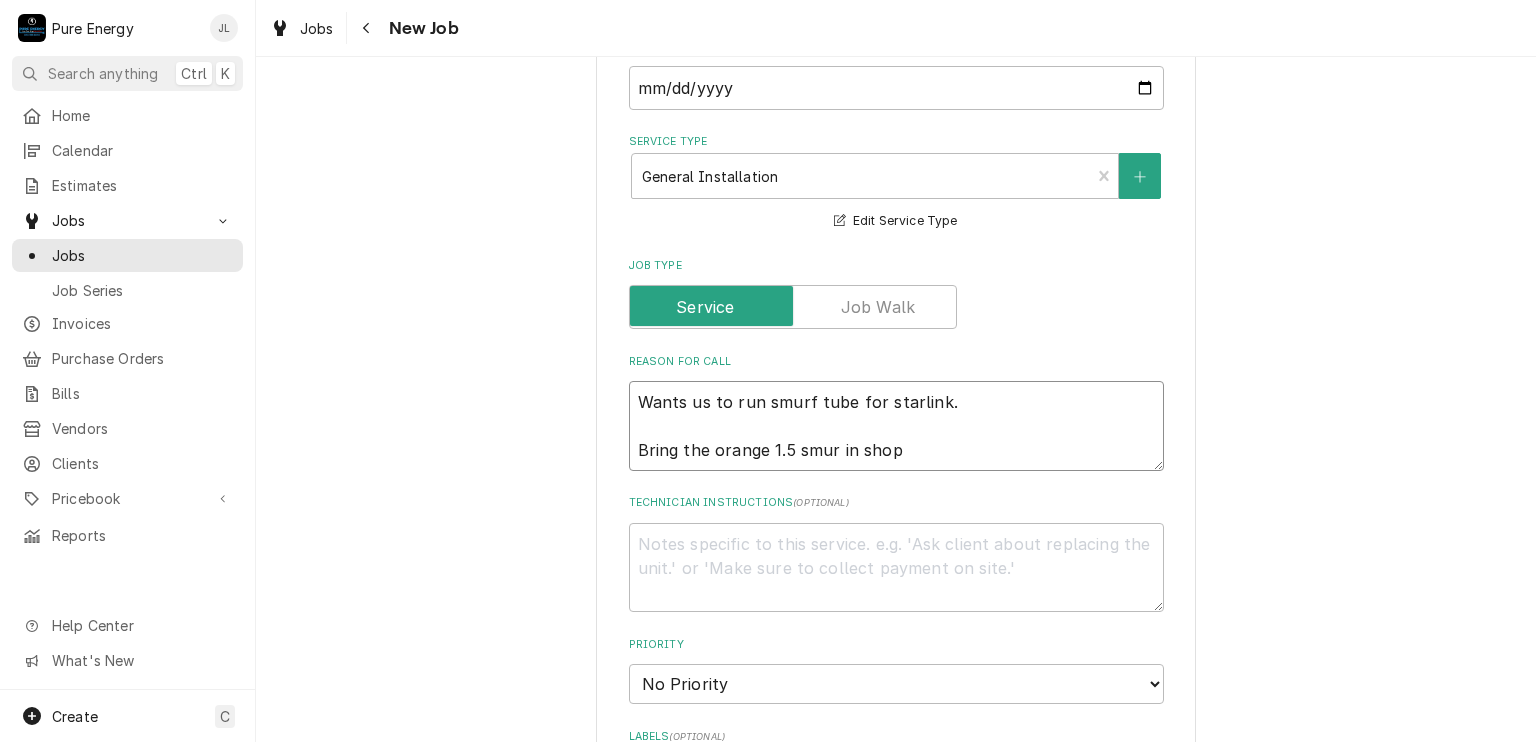 type on "x" 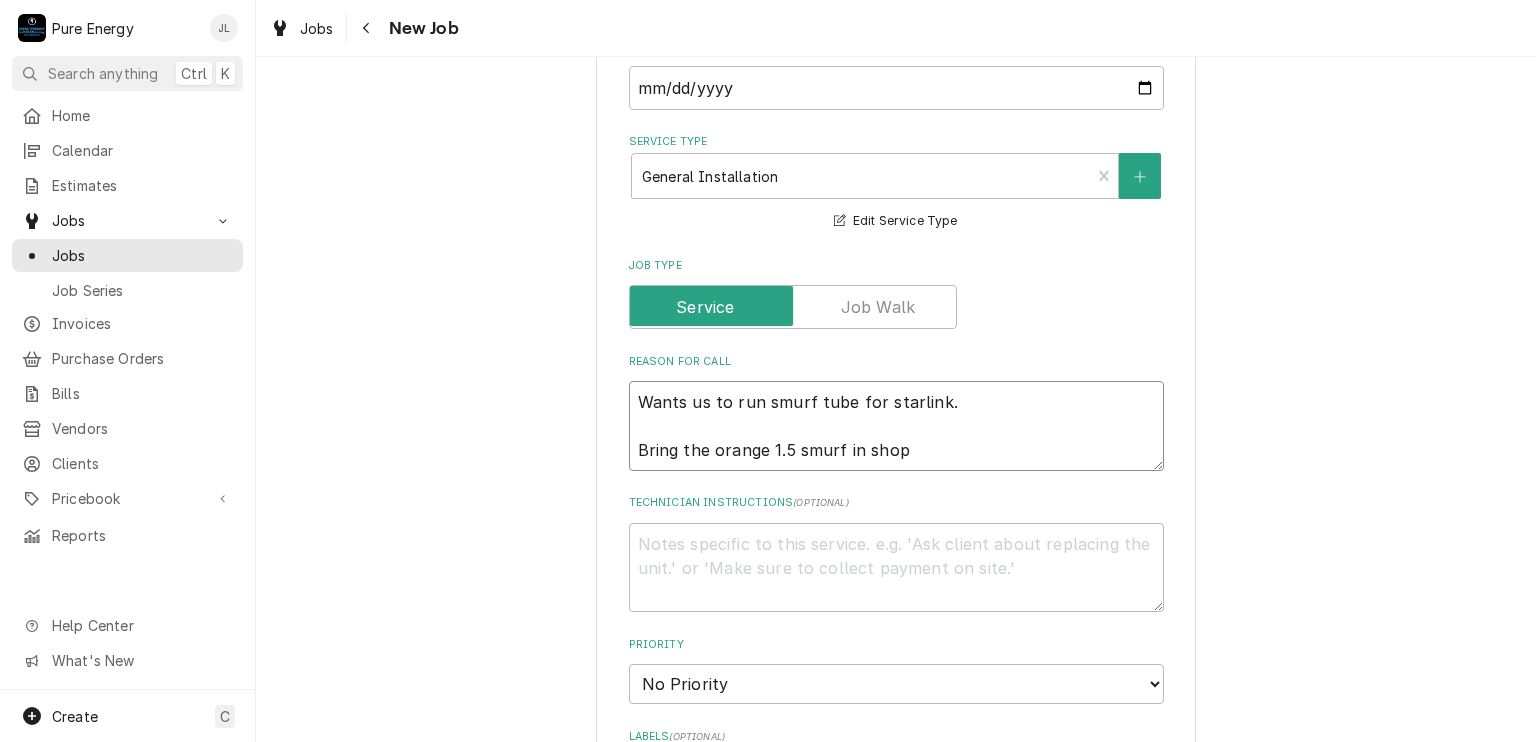 click on "Wants us to run smurf tube for starlink.
Bring the orange 1.5 smurf in shop" at bounding box center (896, 426) 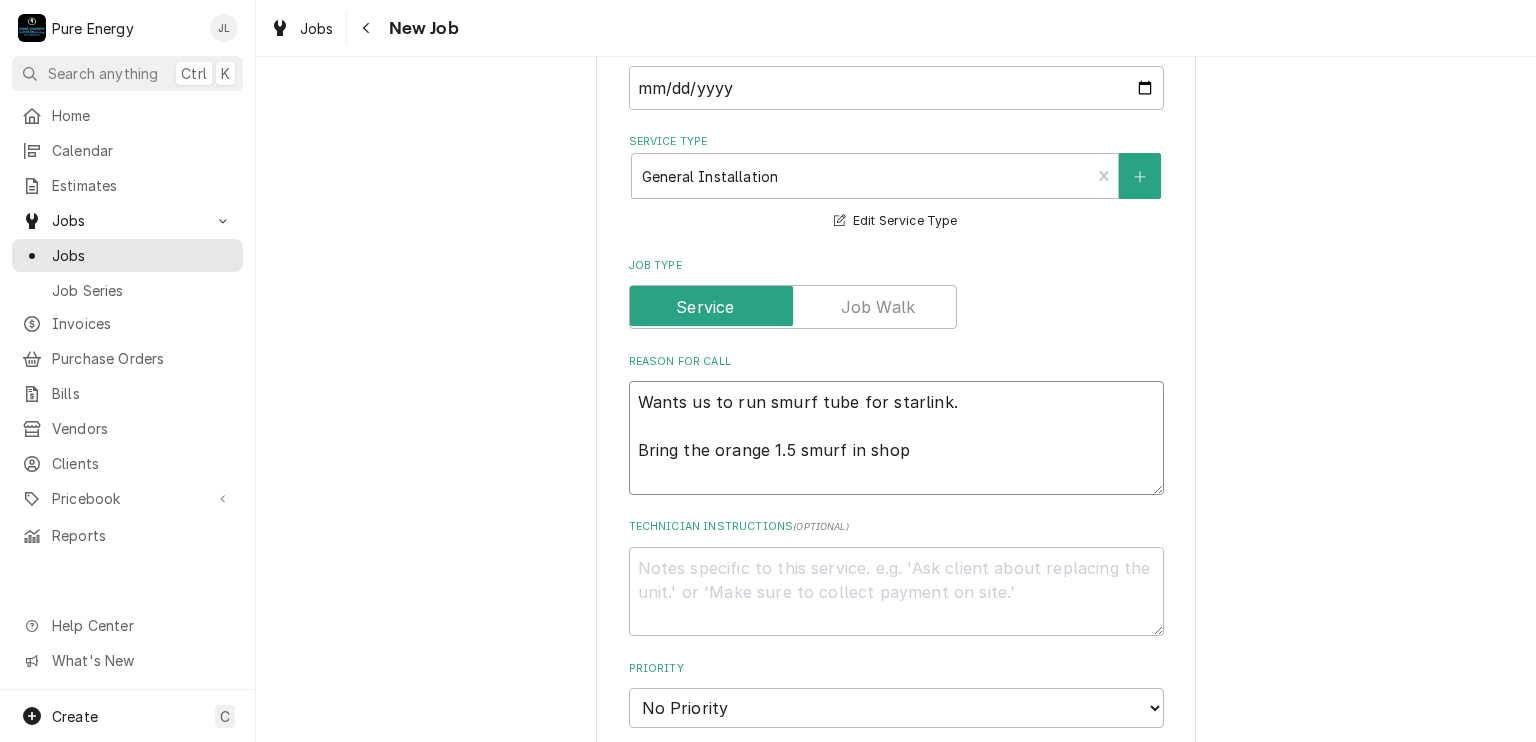 type on "x" 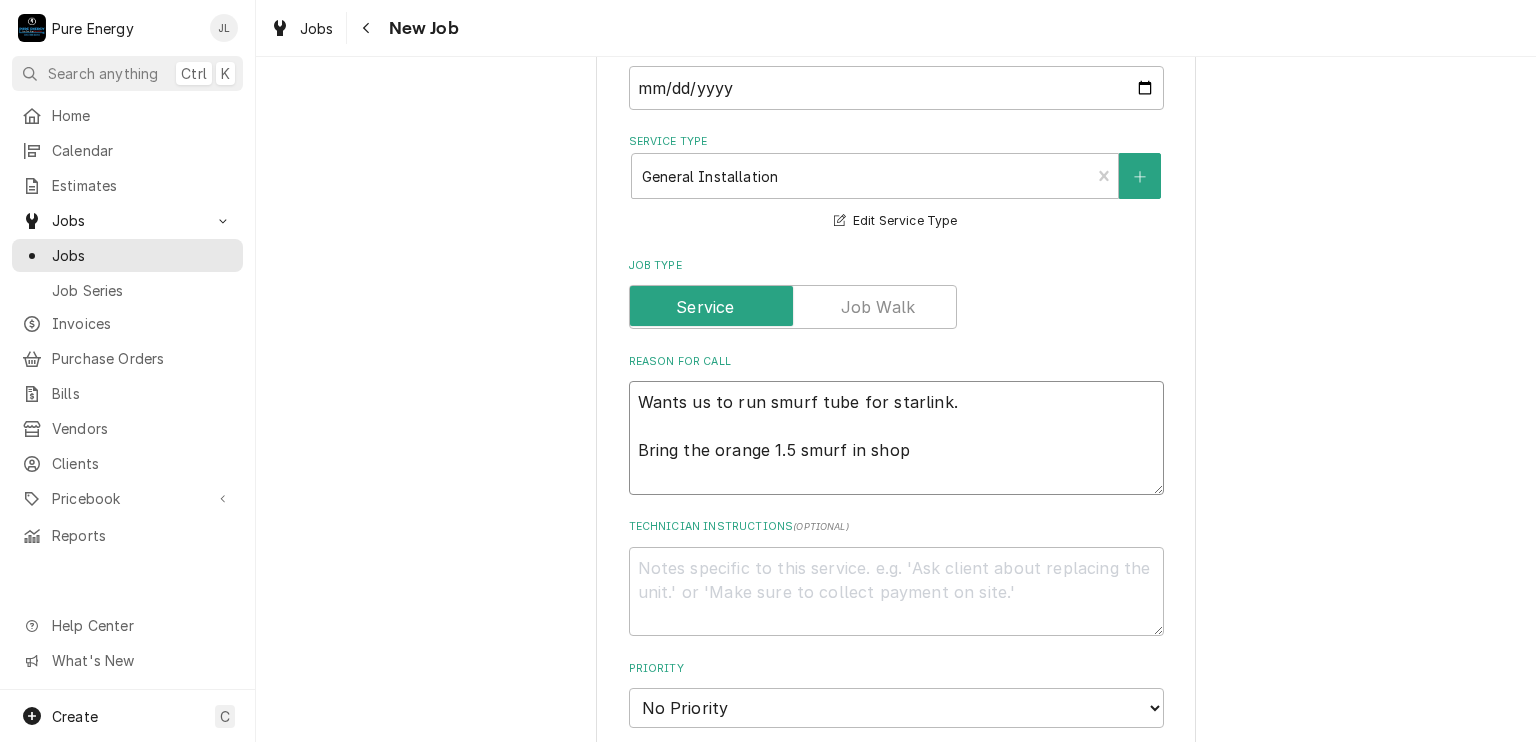 type on "Wants us to run smurf tube for starlink.
Bring the orange 1.5 smurf in shop" 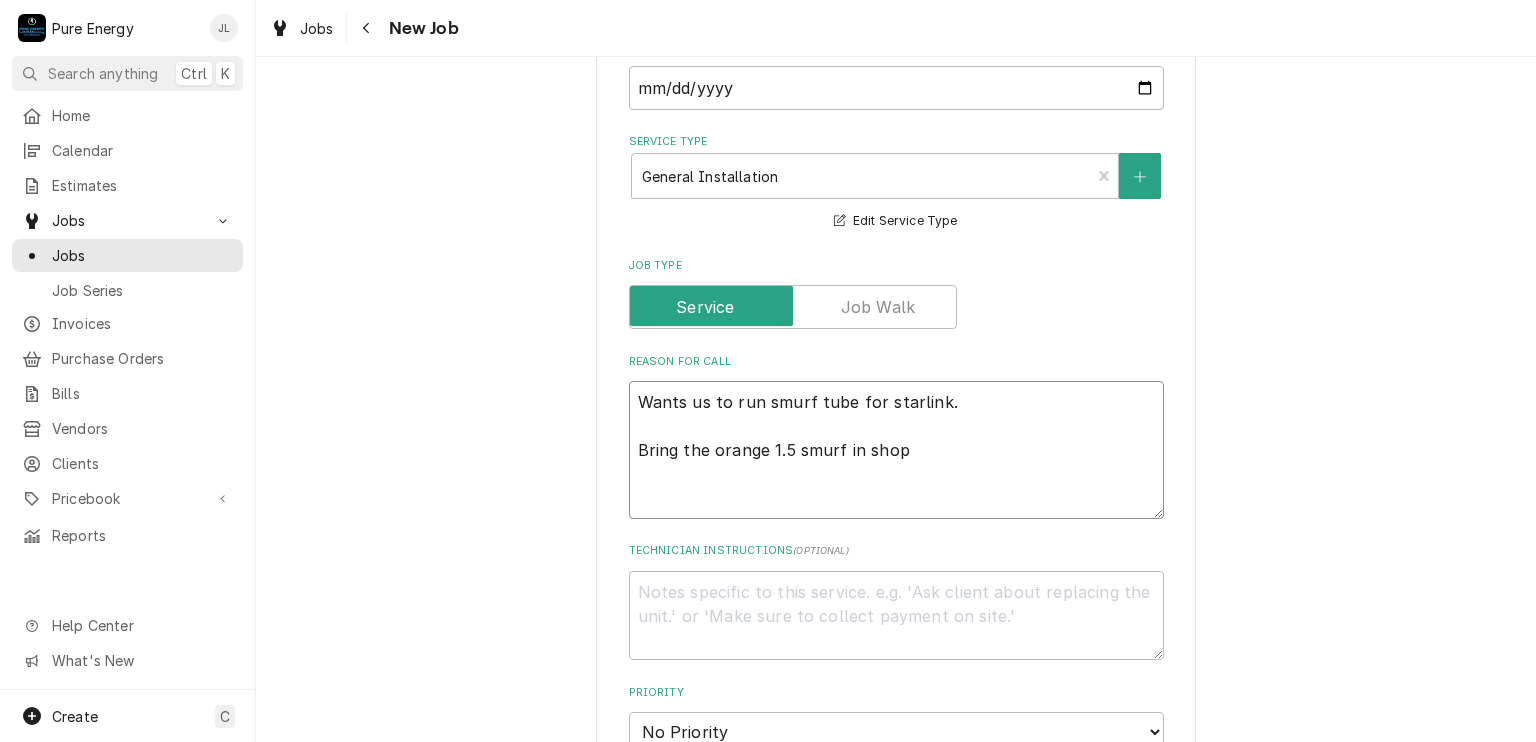 type on "x" 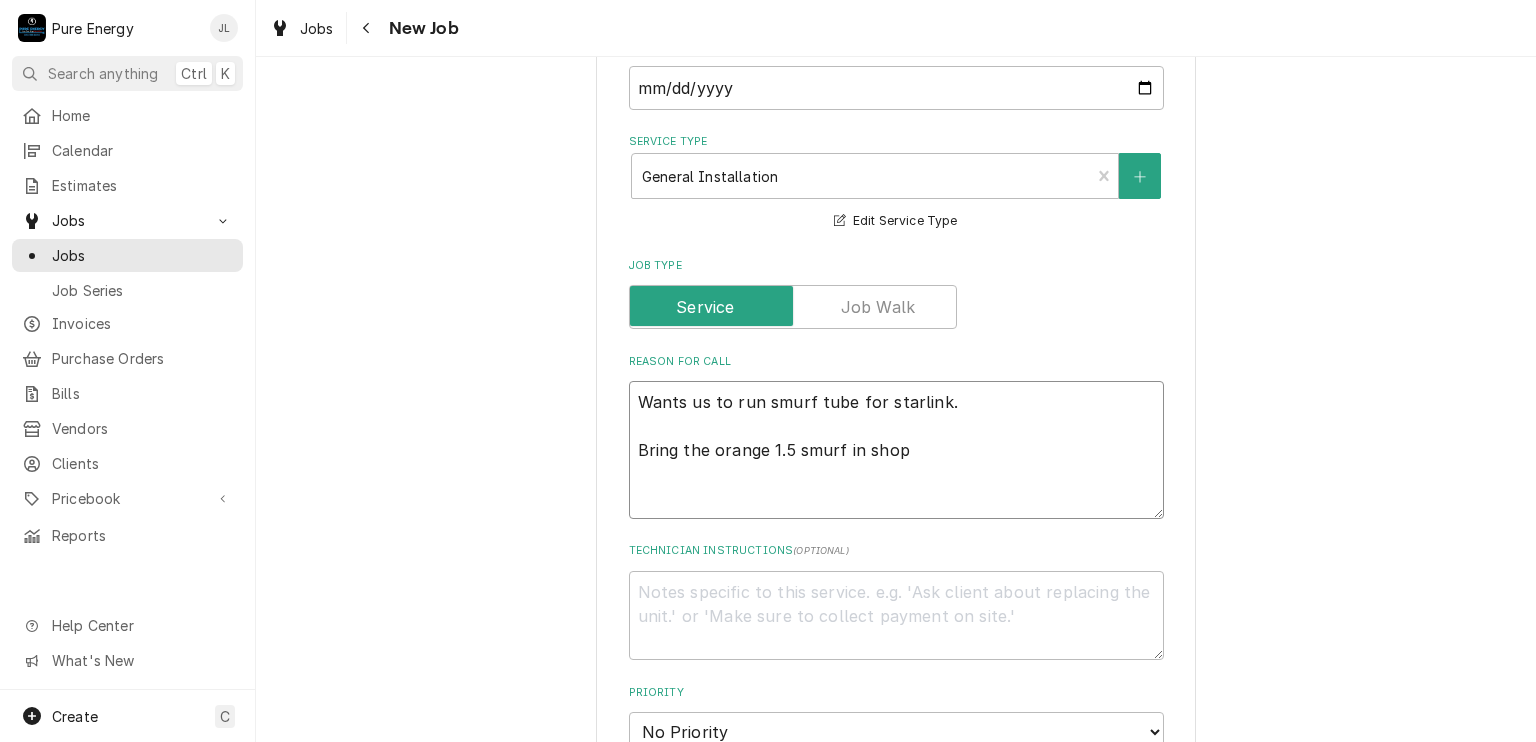 type on "Wants us to run smurf tube for starlink.
Bring the orange 1.5 smurf in shop
B" 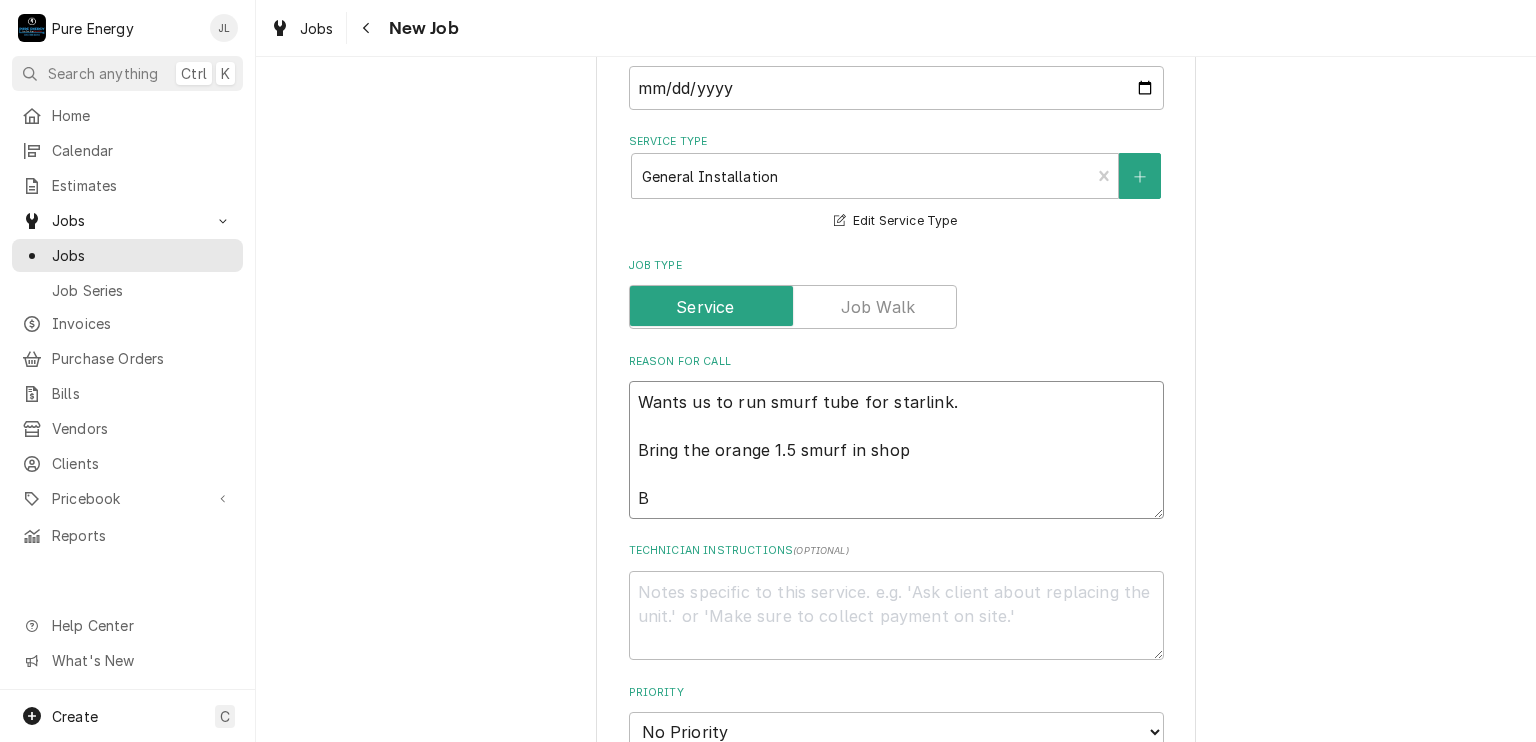 type on "x" 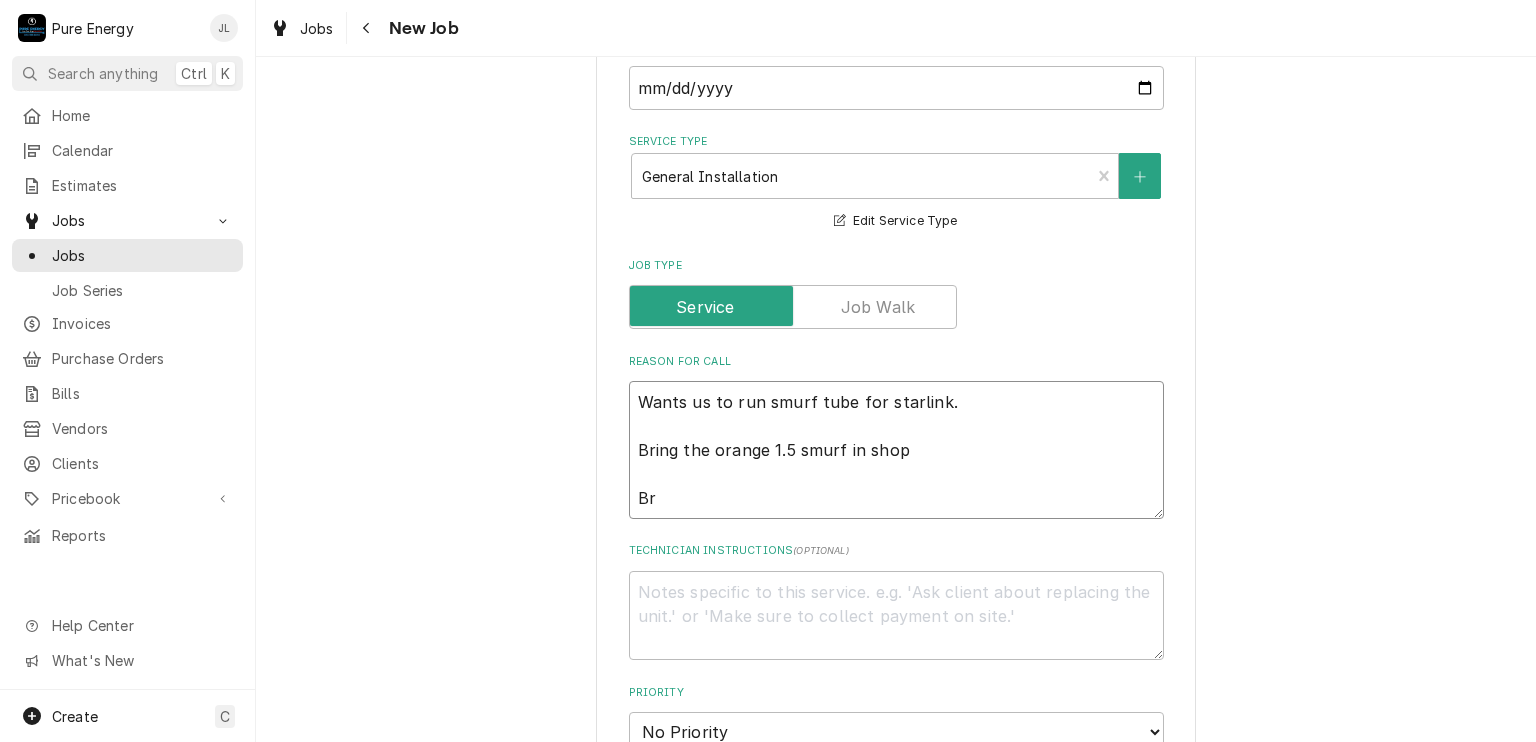 type on "Wants us to run smurf tube for starlink.
Bring the orange 1.5 smurf in shop
Bri" 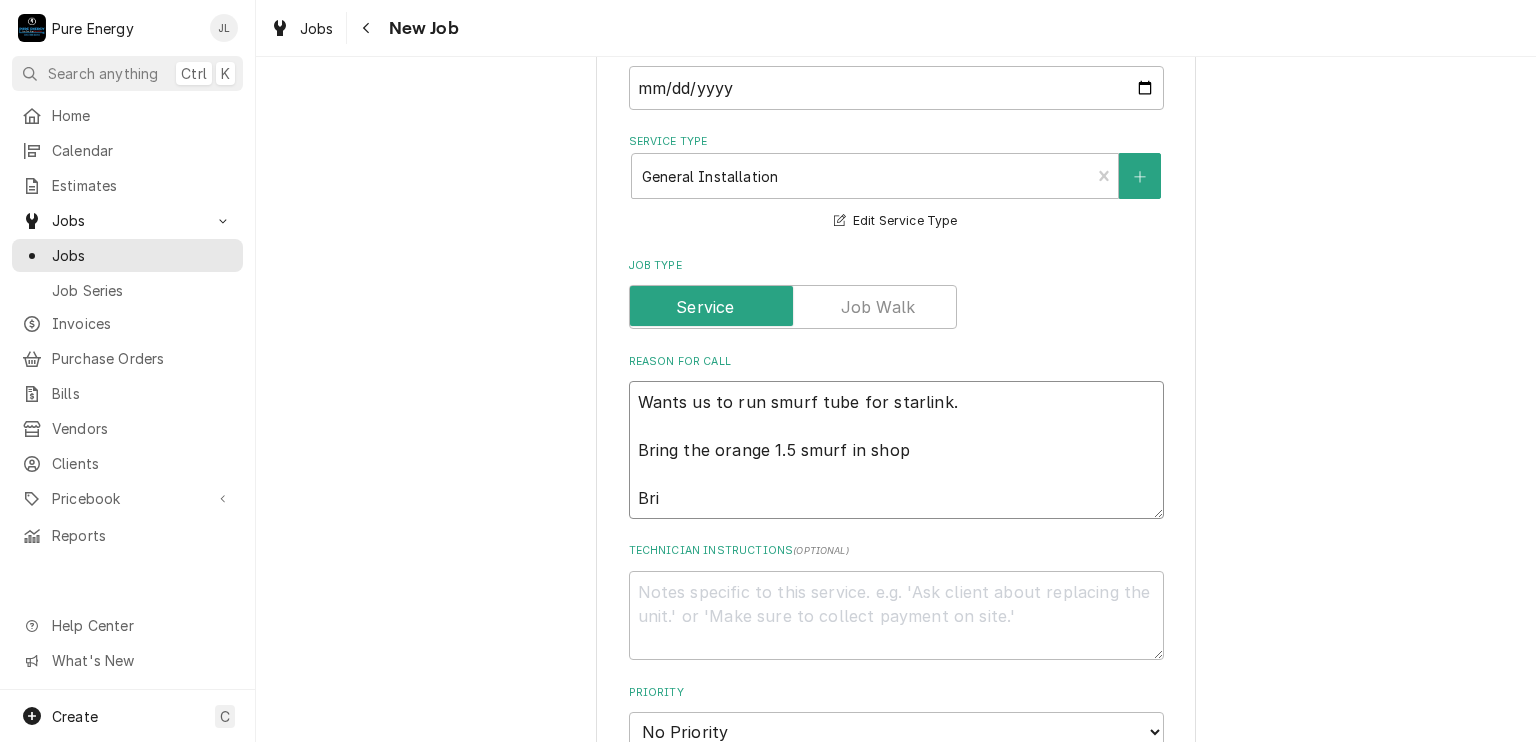 type on "x" 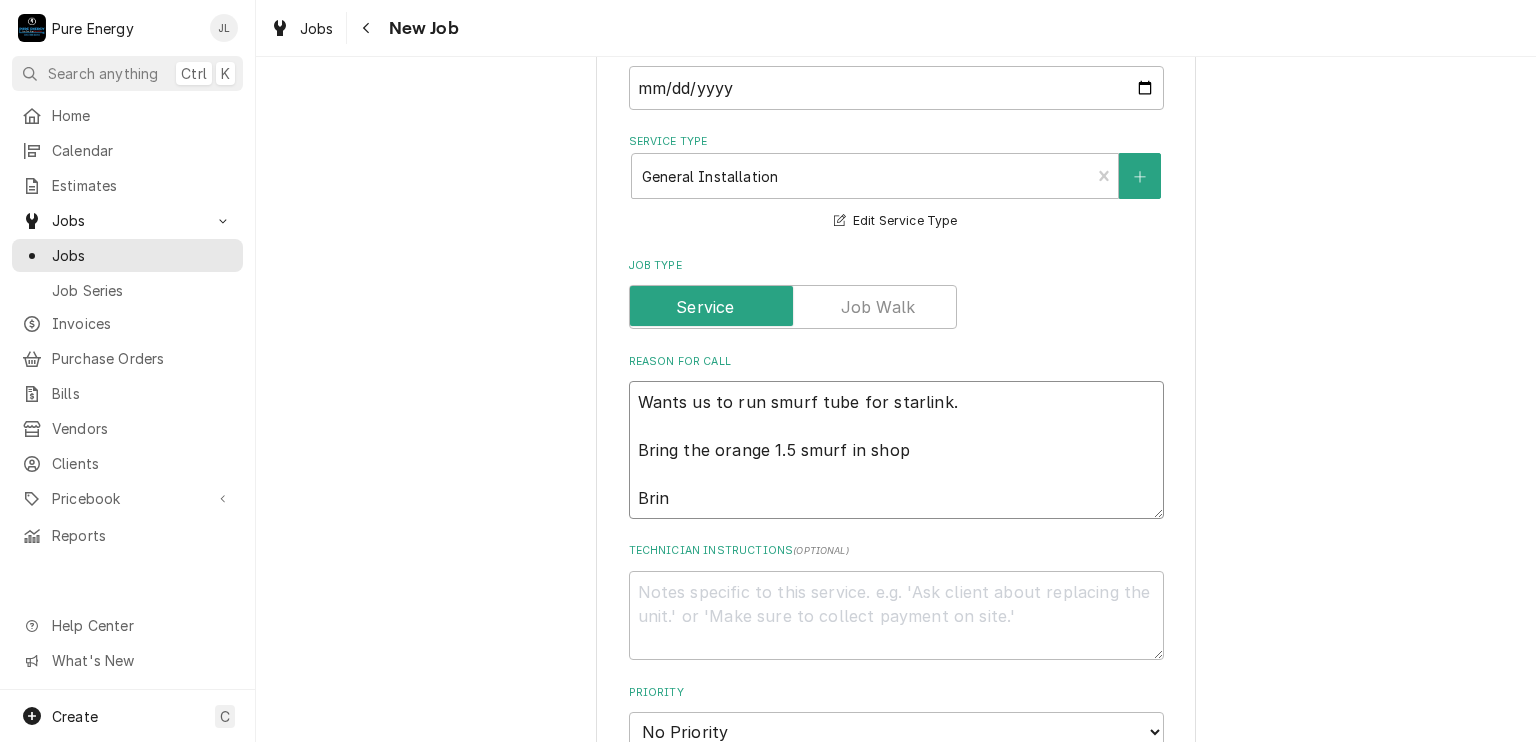 type on "x" 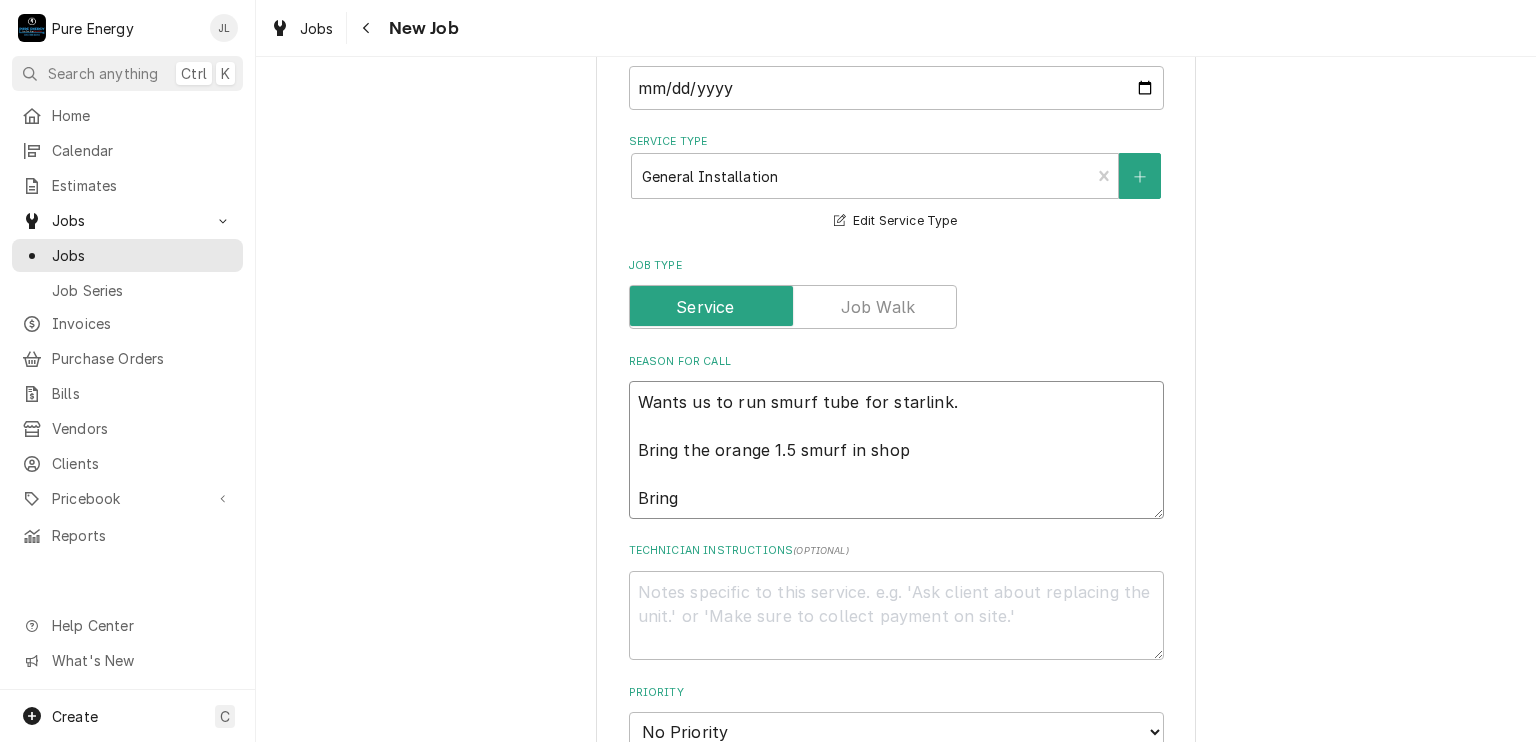 type on "x" 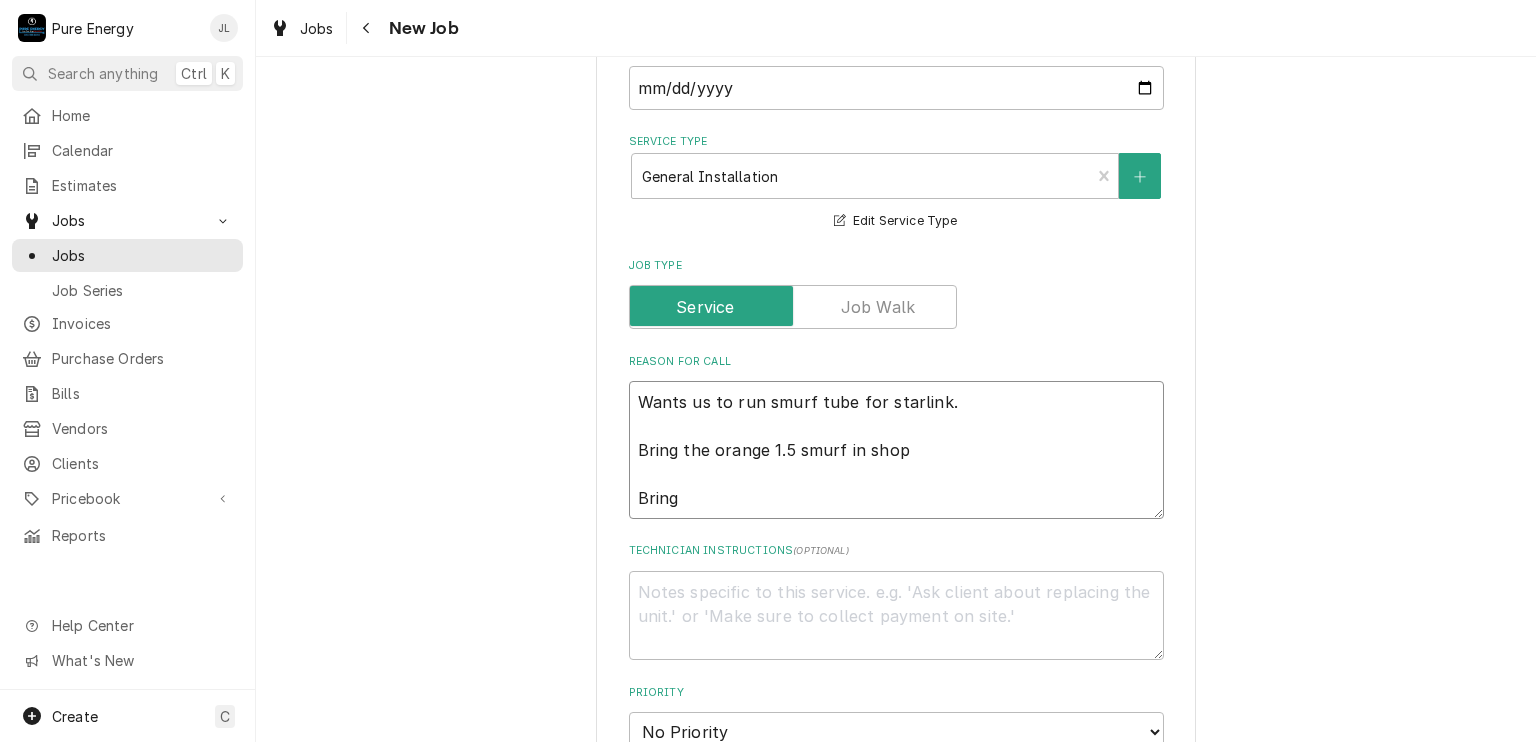 type on "x" 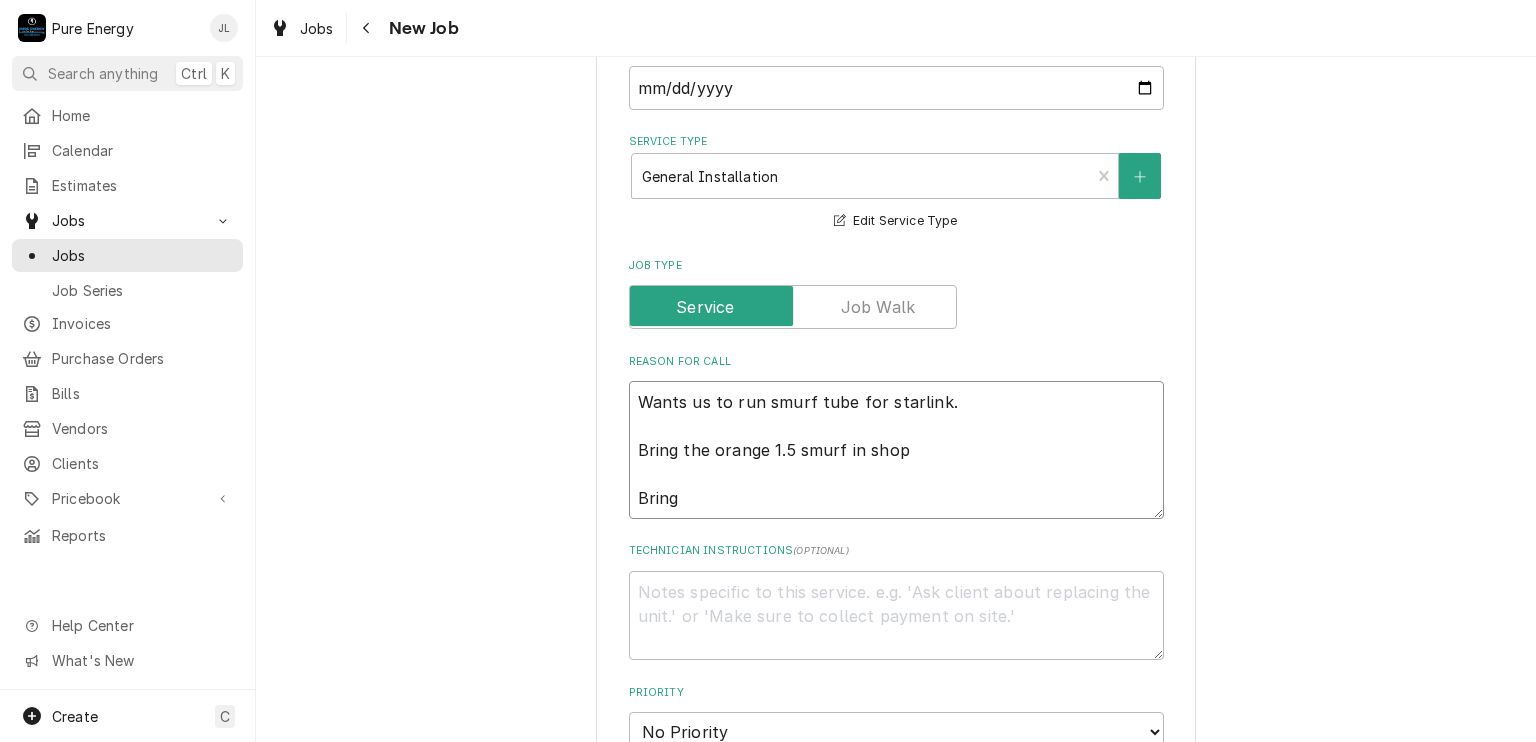 type on "Wants us to run smurf tube for starlink.
Bring the orange 1.5 smurf in shop
Bring o" 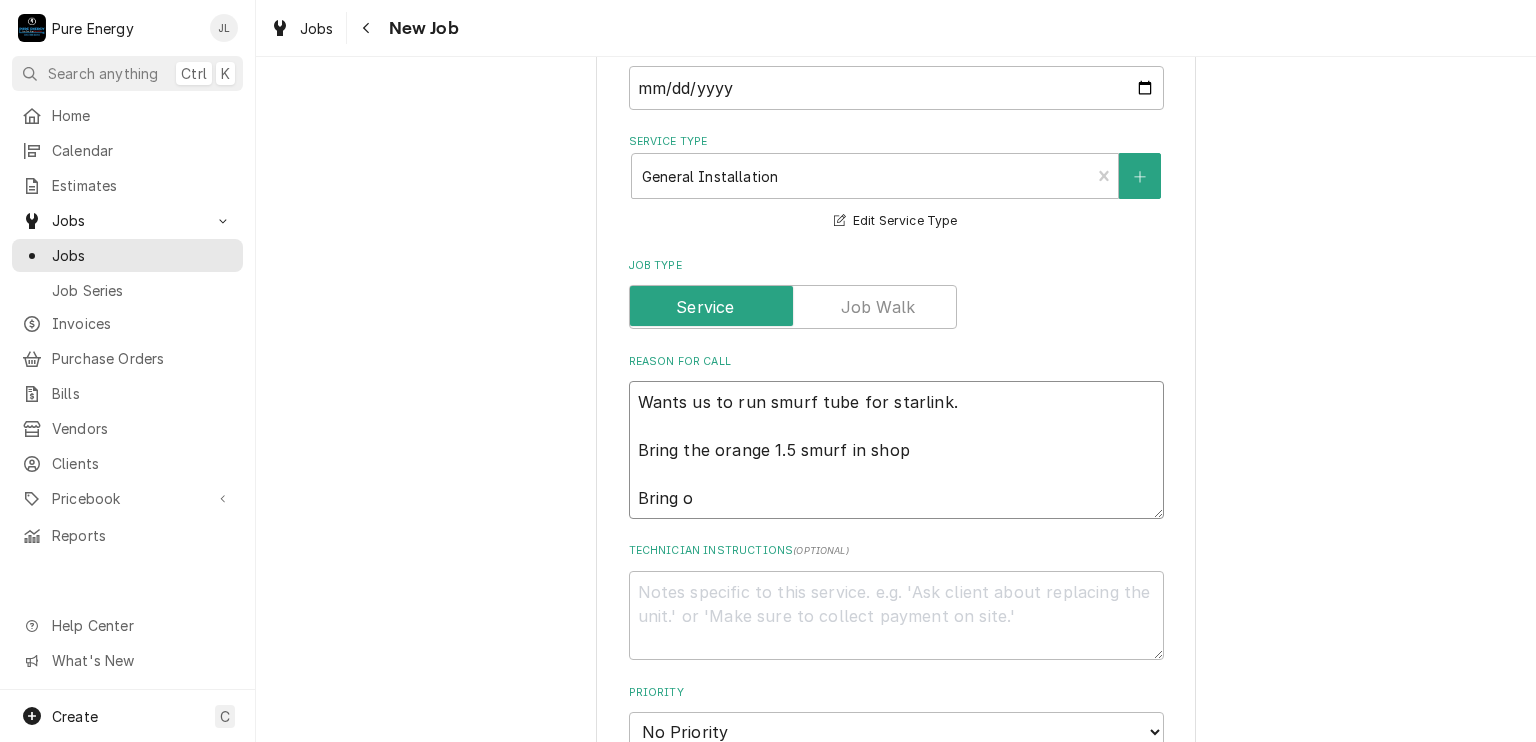 type on "x" 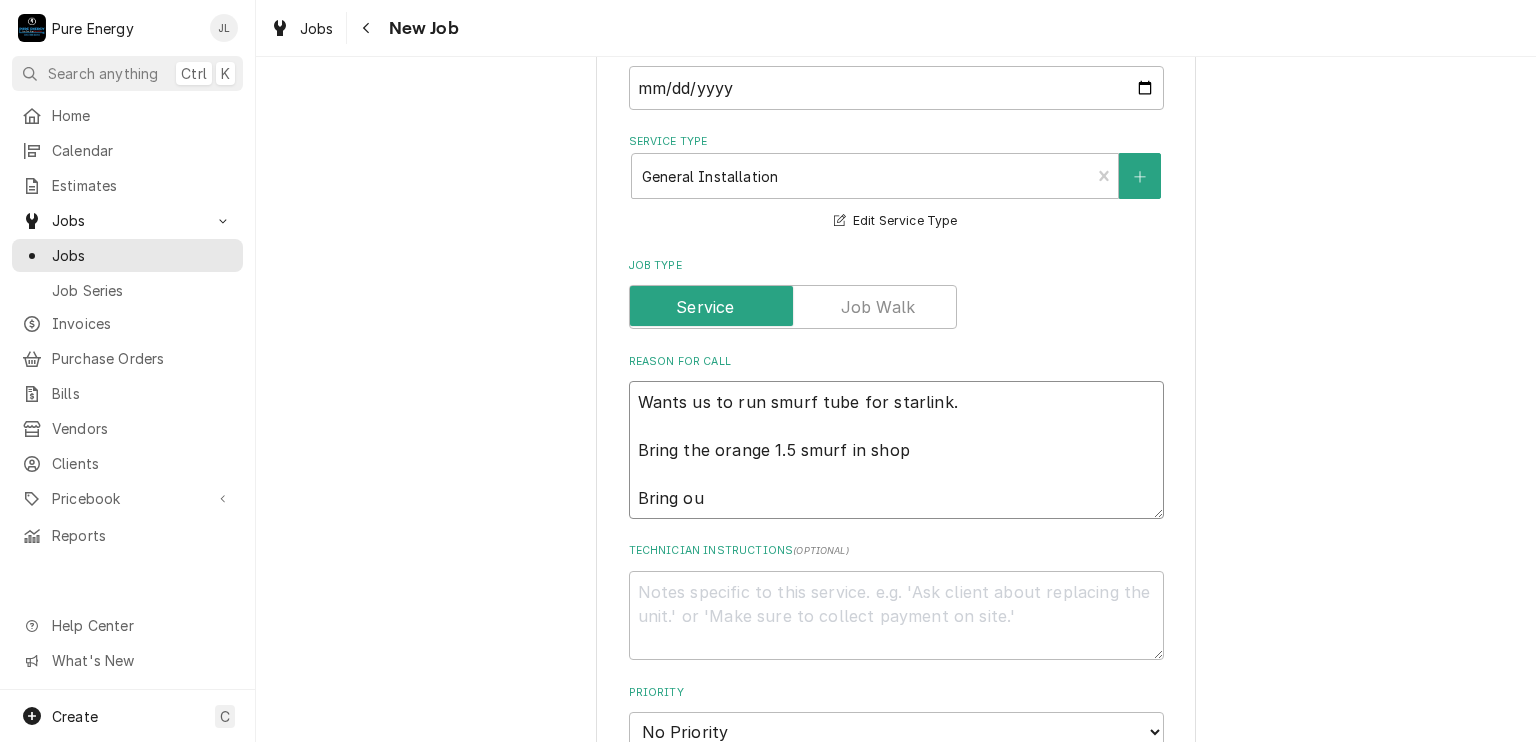 type on "x" 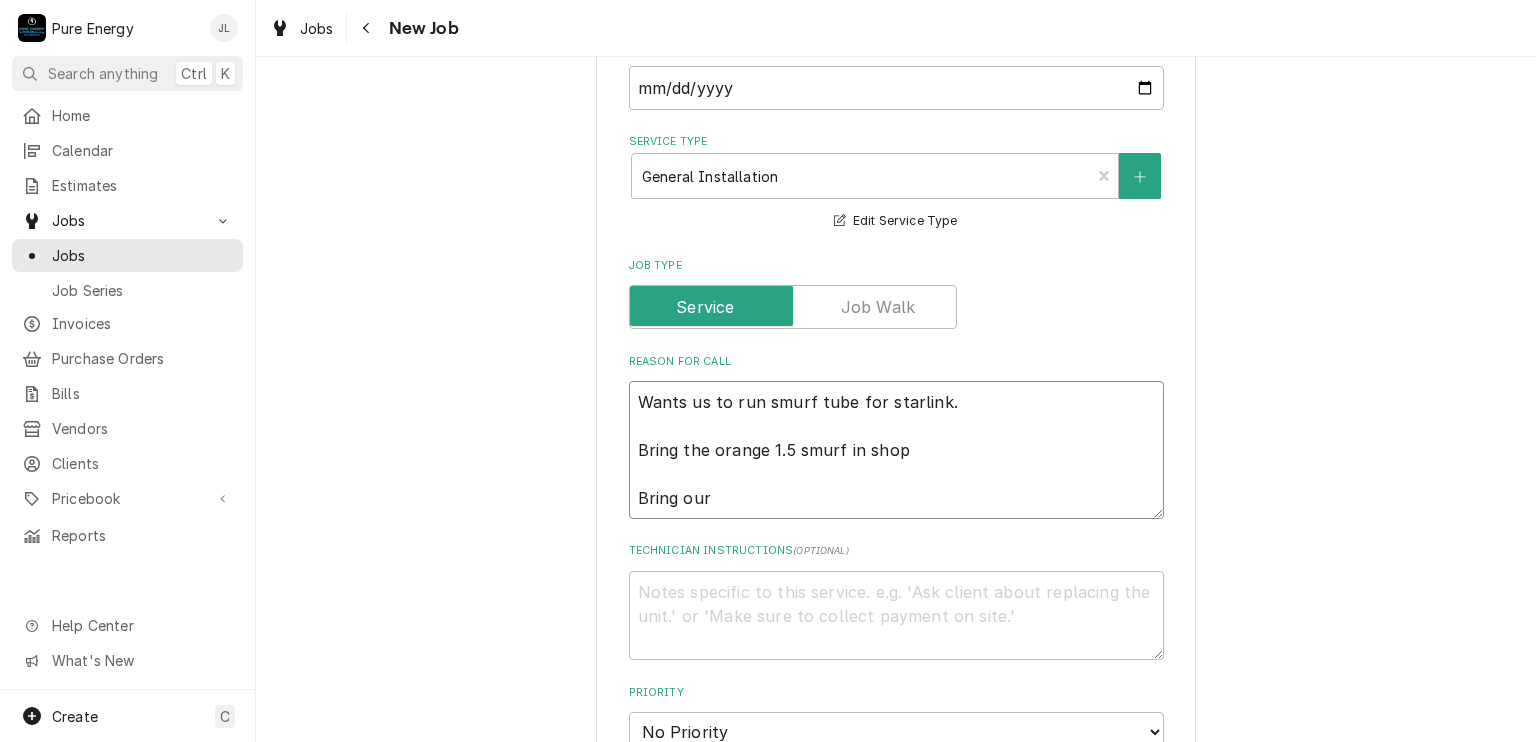 type on "x" 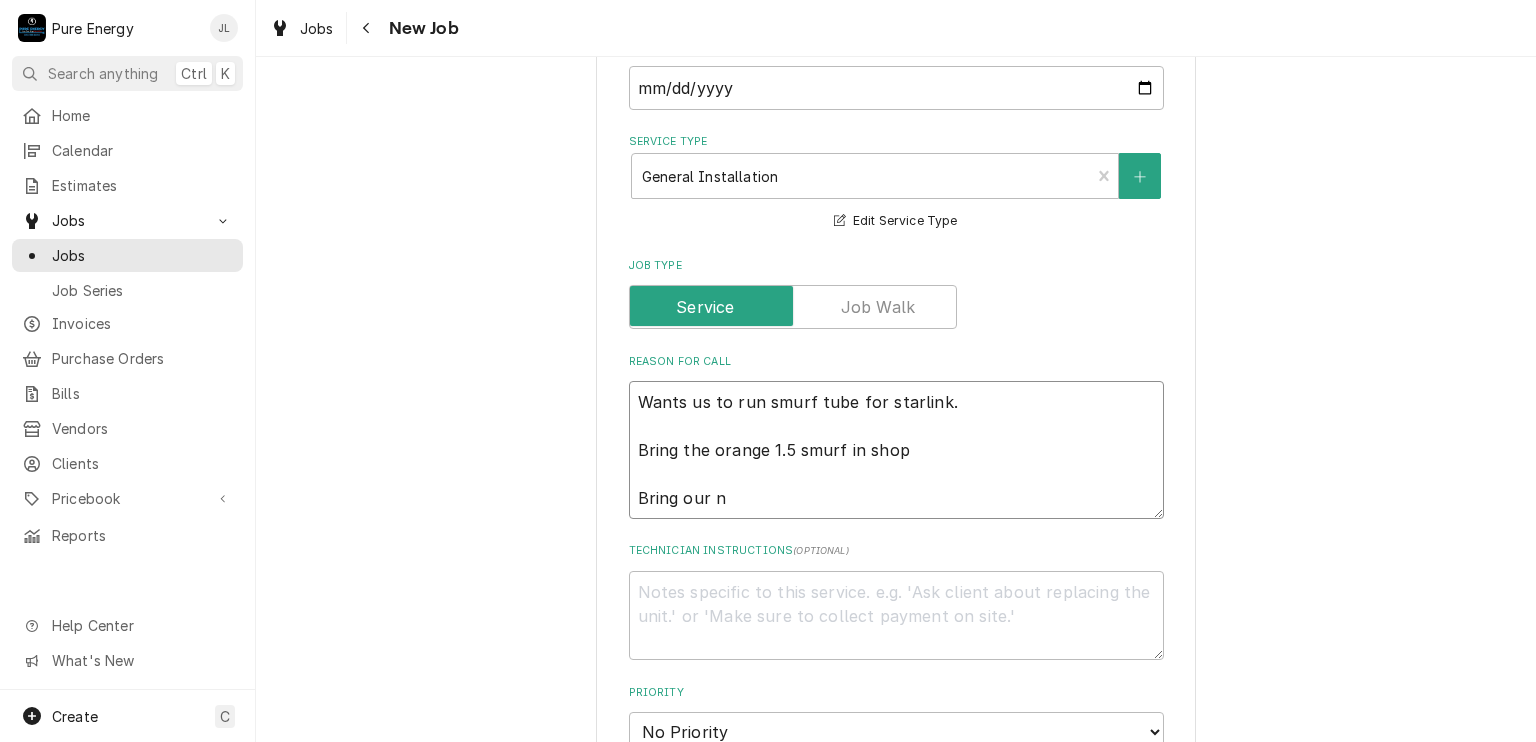 type on "x" 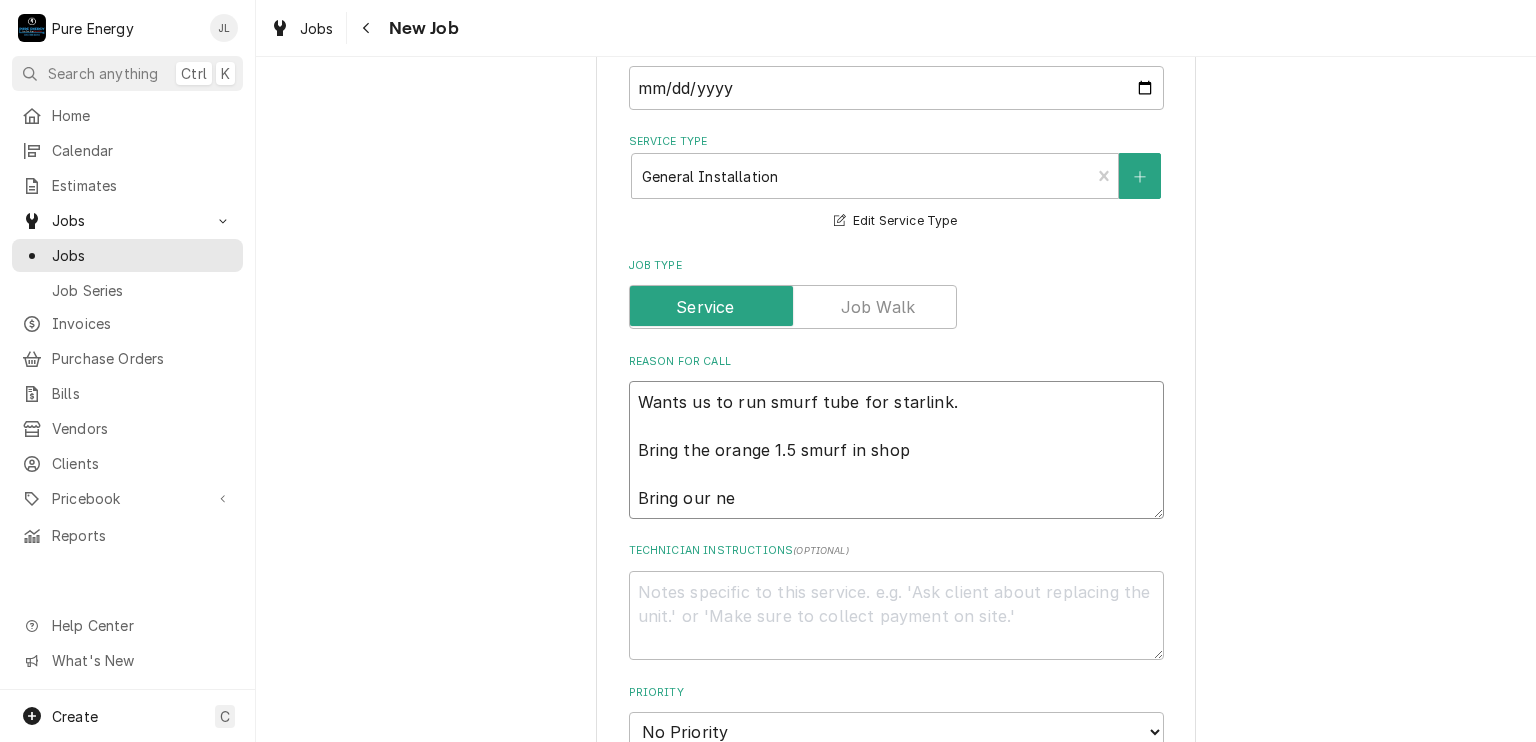 type on "x" 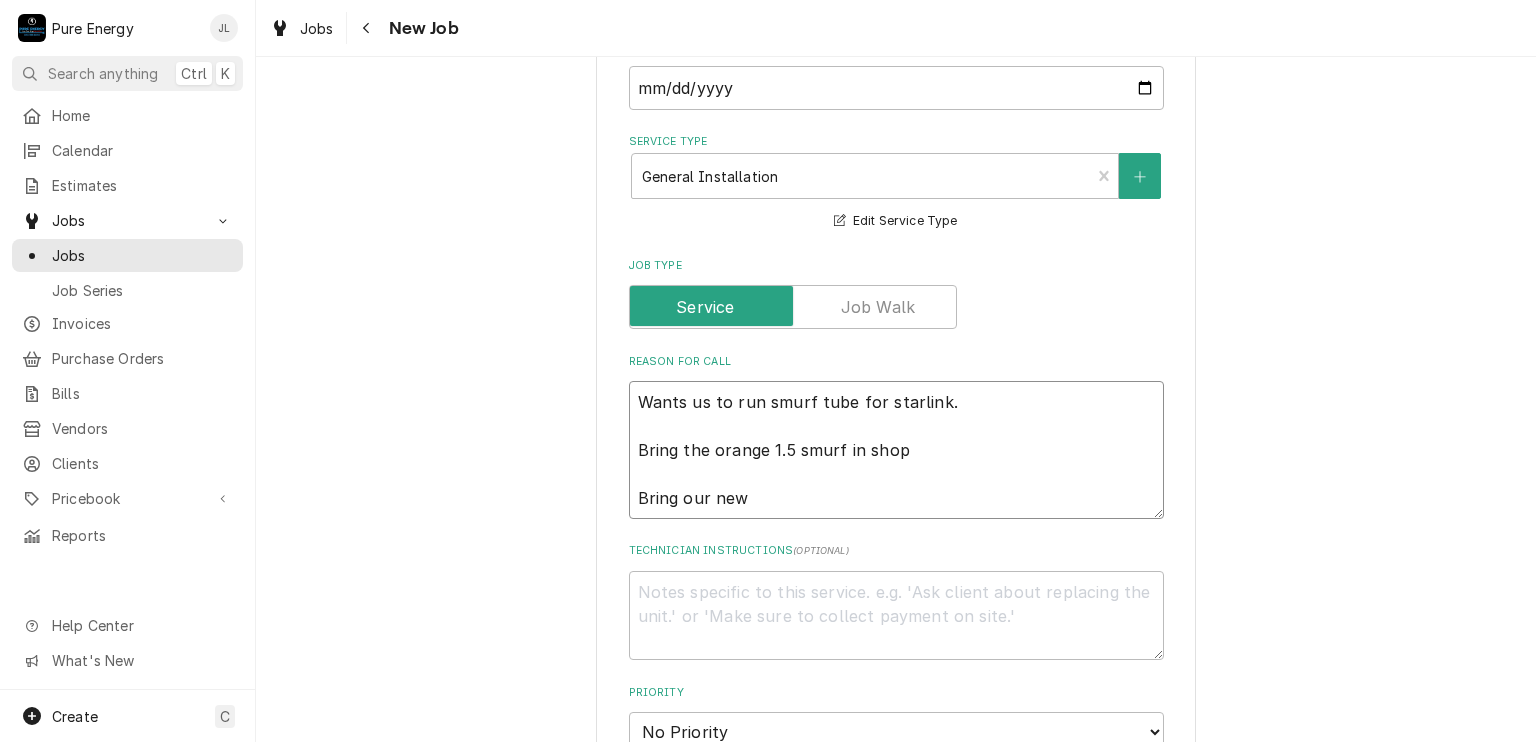 type on "x" 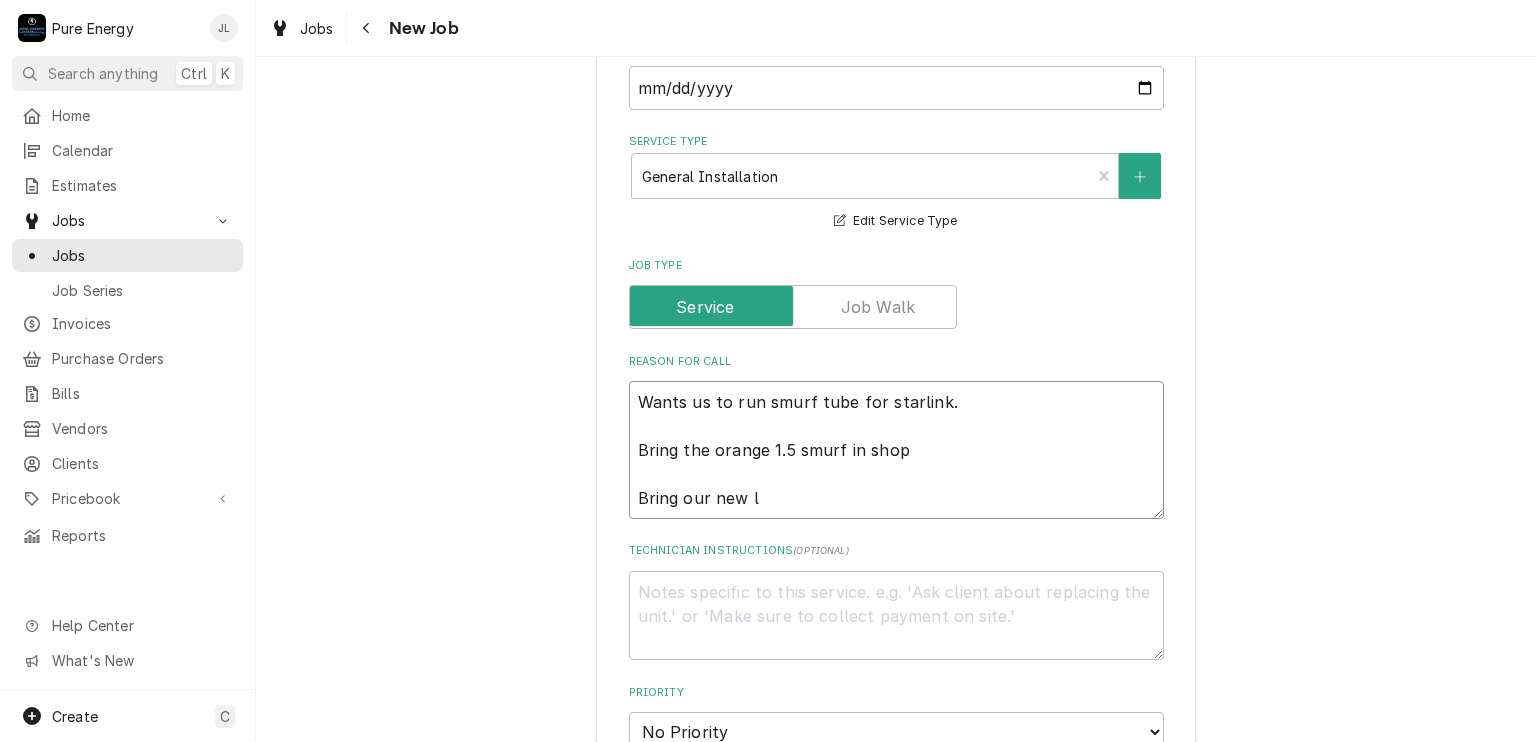 type on "x" 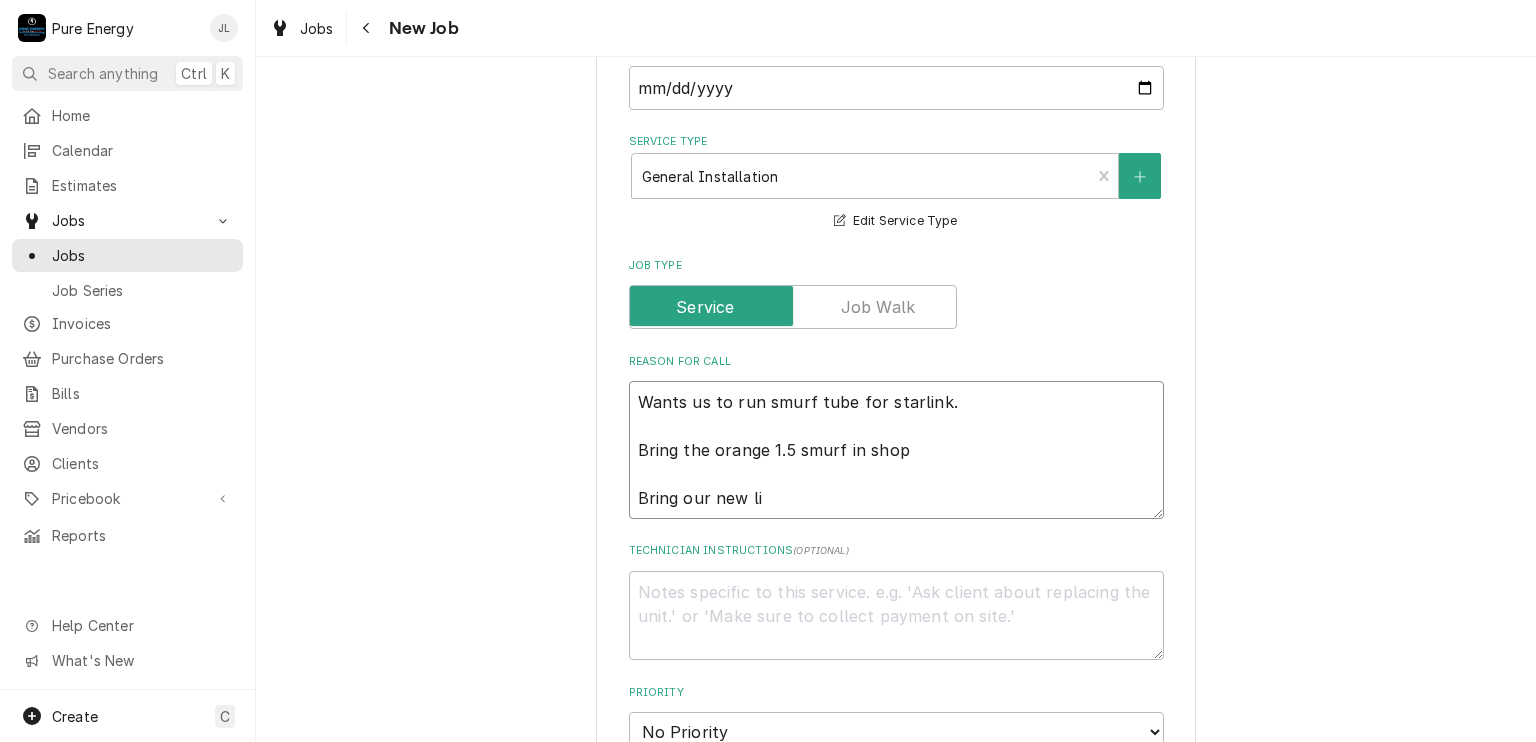type on "x" 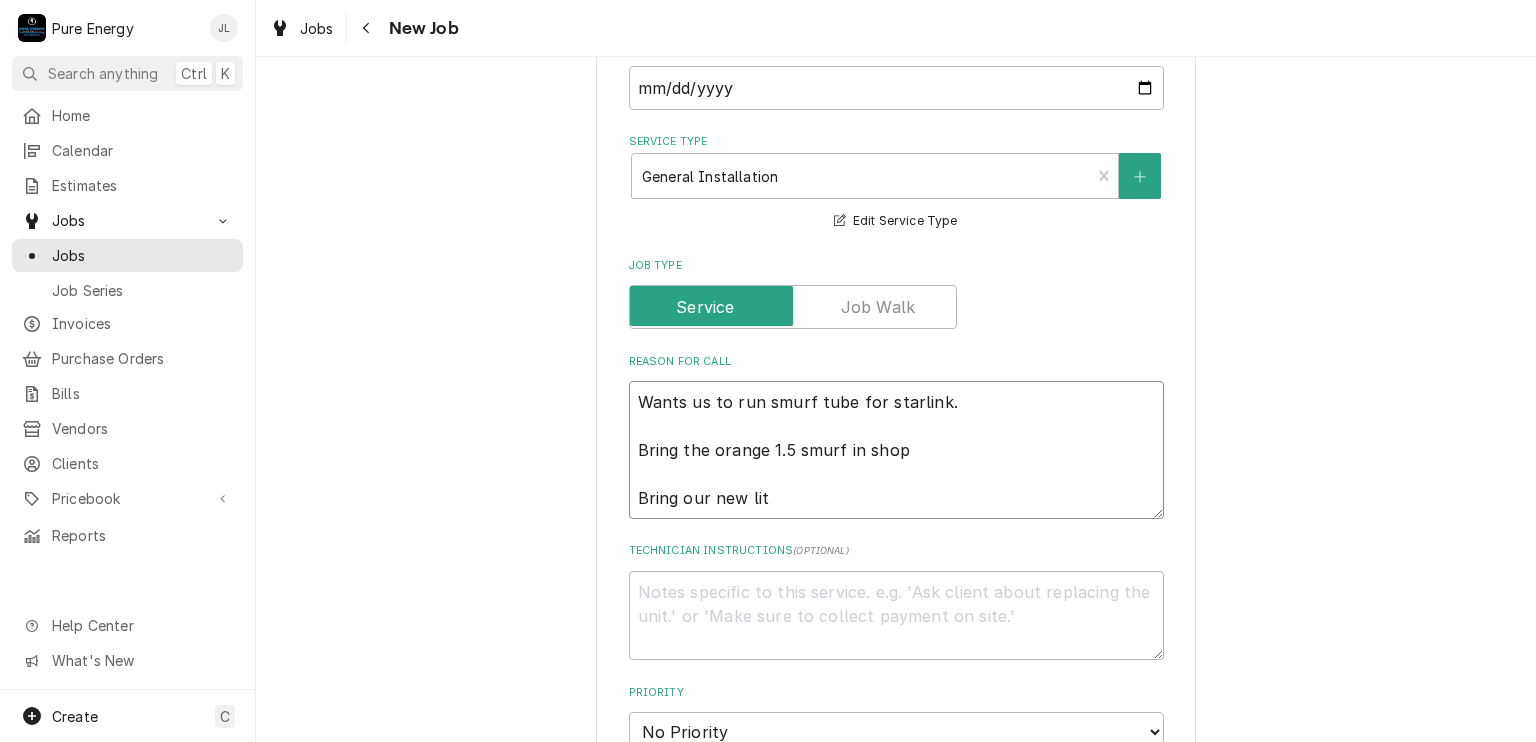 type on "x" 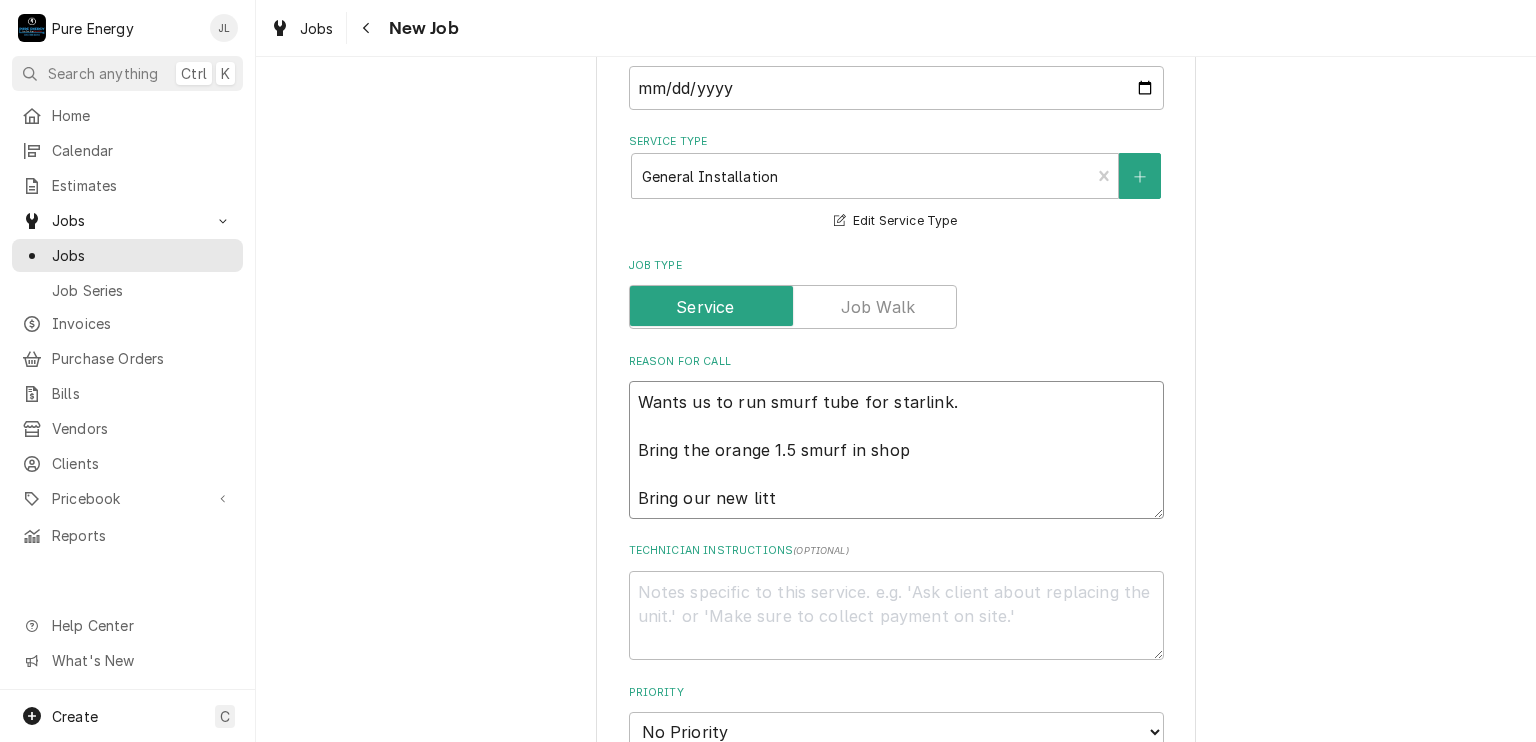 type 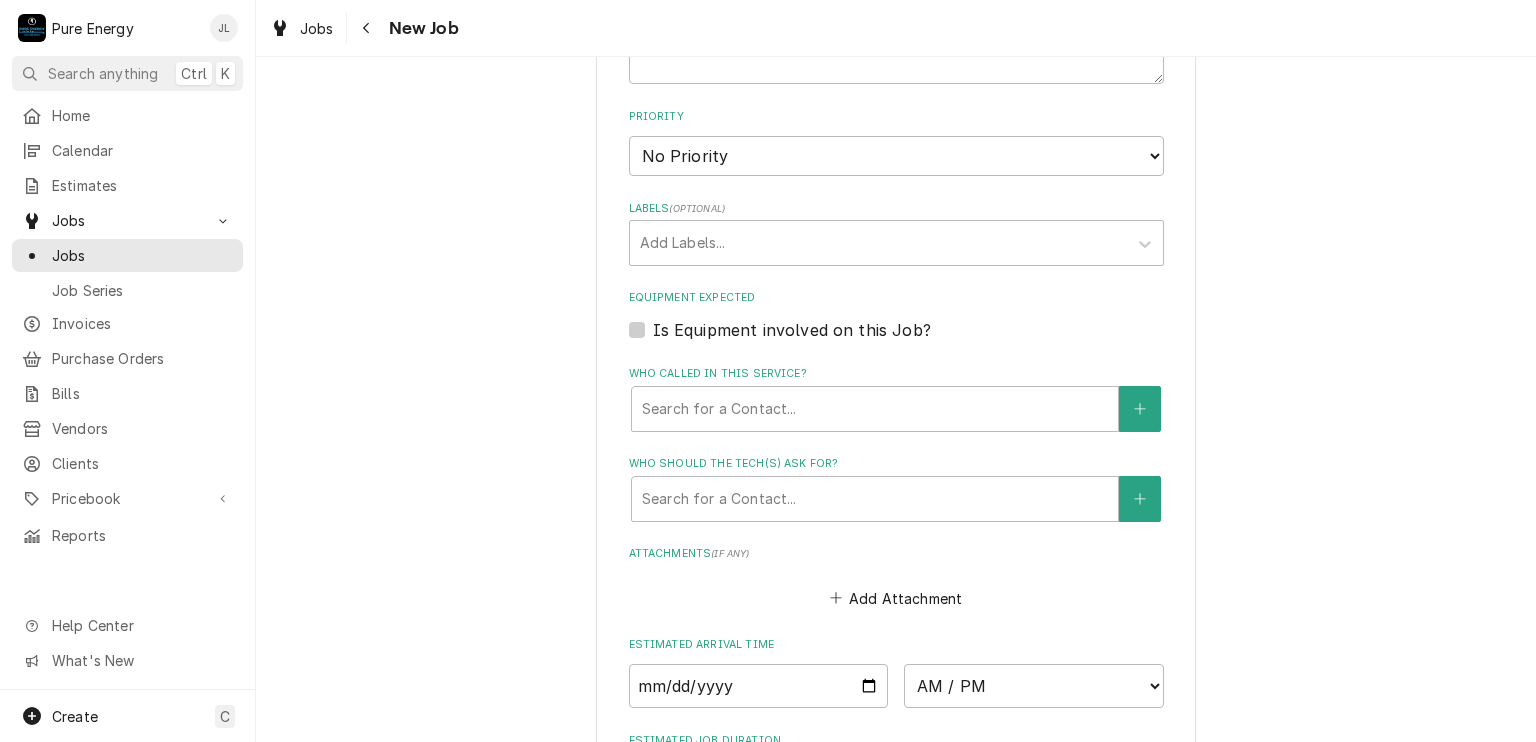 scroll, scrollTop: 1300, scrollLeft: 0, axis: vertical 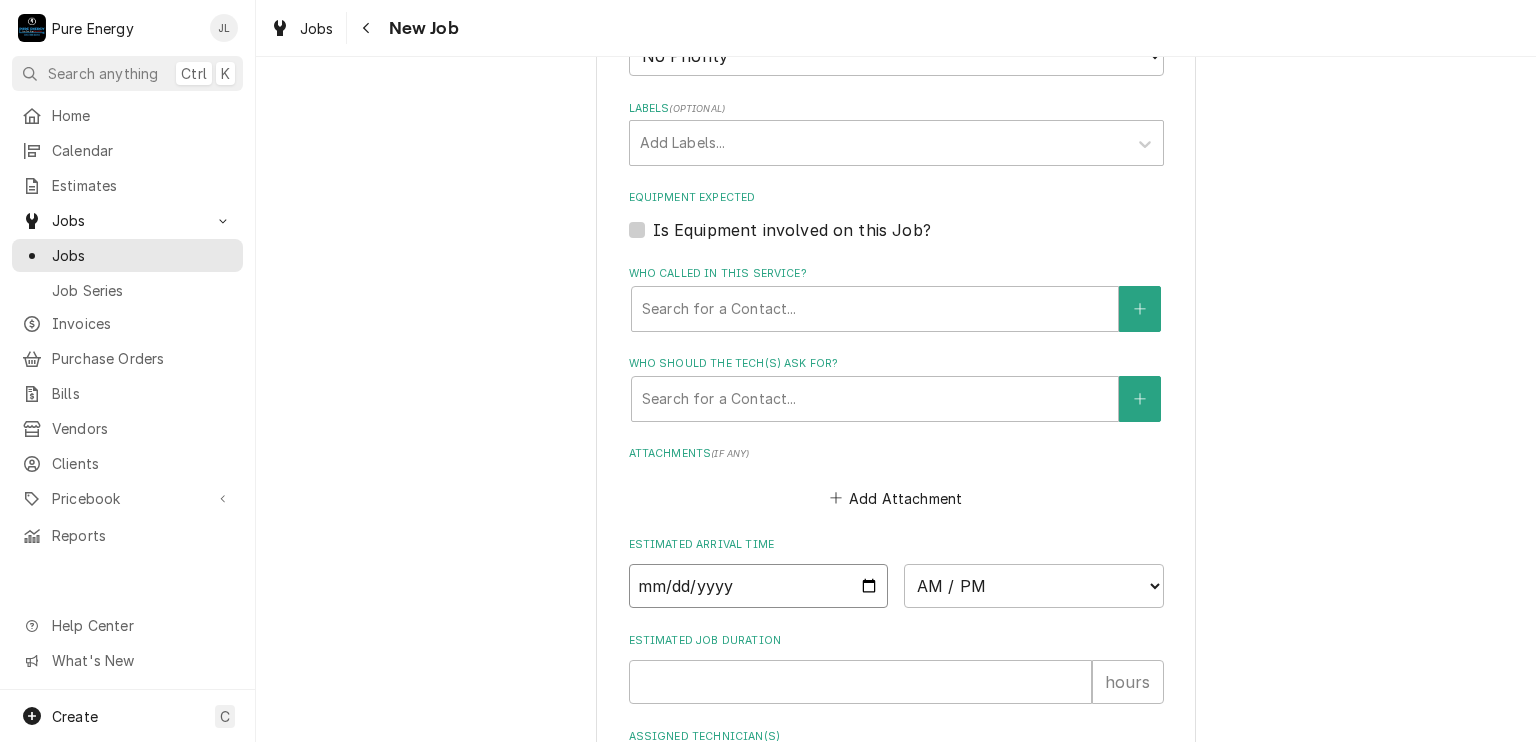 click at bounding box center [759, 586] 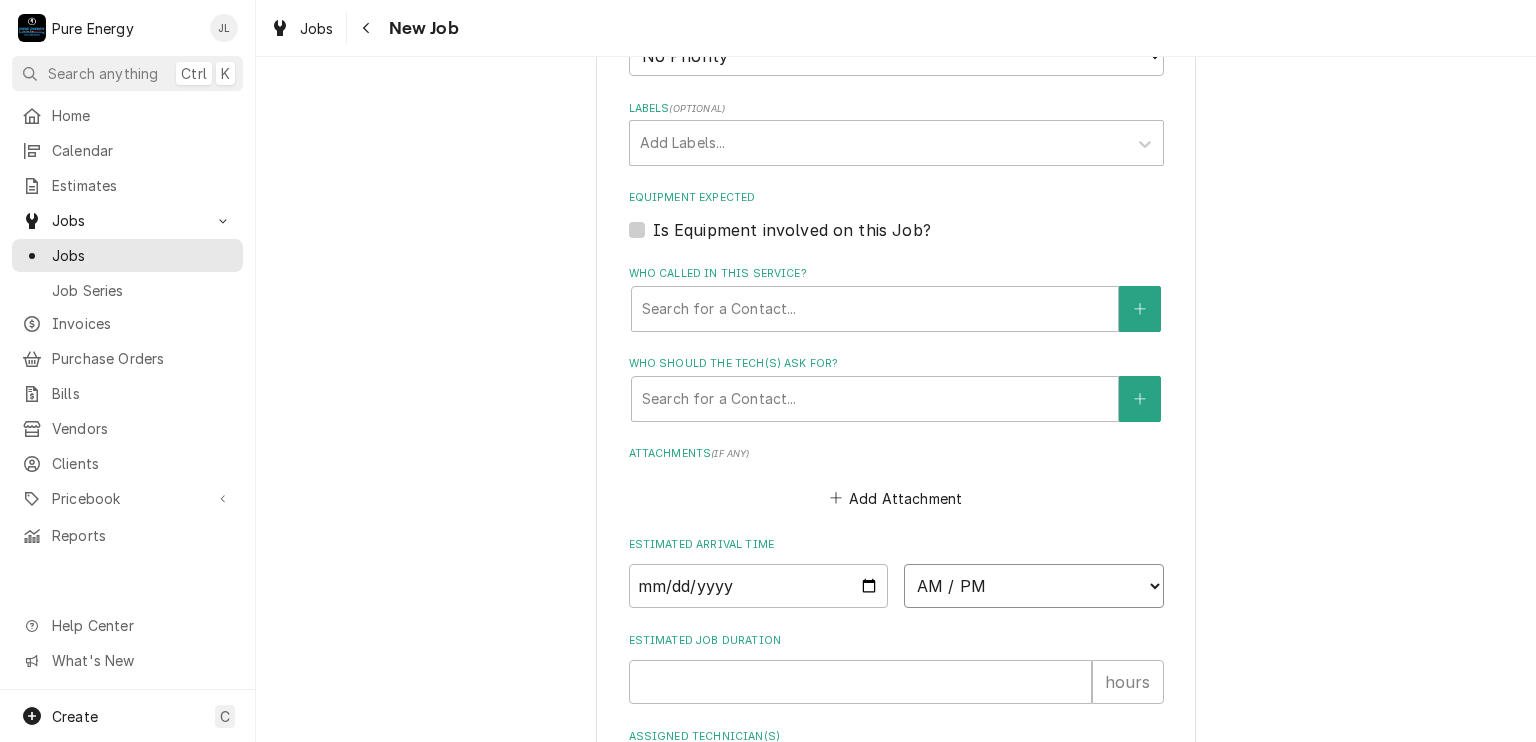 click on "AM / PM 6:00 AM 6:15 AM 6:30 AM 6:45 AM 7:00 AM 7:15 AM 7:30 AM 7:45 AM 8:00 AM 8:15 AM 8:30 AM 8:45 AM 9:00 AM 9:15 AM 9:30 AM 9:45 AM 10:00 AM 10:15 AM 10:30 AM 10:45 AM 11:00 AM 11:15 AM 11:30 AM 11:45 AM 12:00 PM 12:15 PM 12:30 PM 12:45 PM 1:00 PM 1:15 PM 1:30 PM 1:45 PM 2:00 PM 2:15 PM 2:30 PM 2:45 PM 3:00 PM 3:15 PM 3:30 PM 3:45 PM 4:00 PM 4:15 PM 4:30 PM 4:45 PM 5:00 PM 5:15 PM 5:30 PM 5:45 PM 6:00 PM 6:15 PM 6:30 PM 6:45 PM 7:00 PM 7:15 PM 7:30 PM 7:45 PM 8:00 PM 8:15 PM 8:30 PM 8:45 PM 9:00 PM 9:15 PM 9:30 PM 9:45 PM 10:00 PM 10:15 PM 10:30 PM 10:45 PM 11:00 PM 11:15 PM 11:30 PM 11:45 PM 12:00 AM 12:15 AM 12:30 AM 12:45 AM 1:00 AM 1:15 AM 1:30 AM 1:45 AM 2:00 AM 2:15 AM 2:30 AM 2:45 AM 3:00 AM 3:15 AM 3:30 AM 3:45 AM 4:00 AM 4:15 AM 4:30 AM 4:45 AM 5:00 AM 5:15 AM 5:30 AM 5:45 AM" at bounding box center (1034, 586) 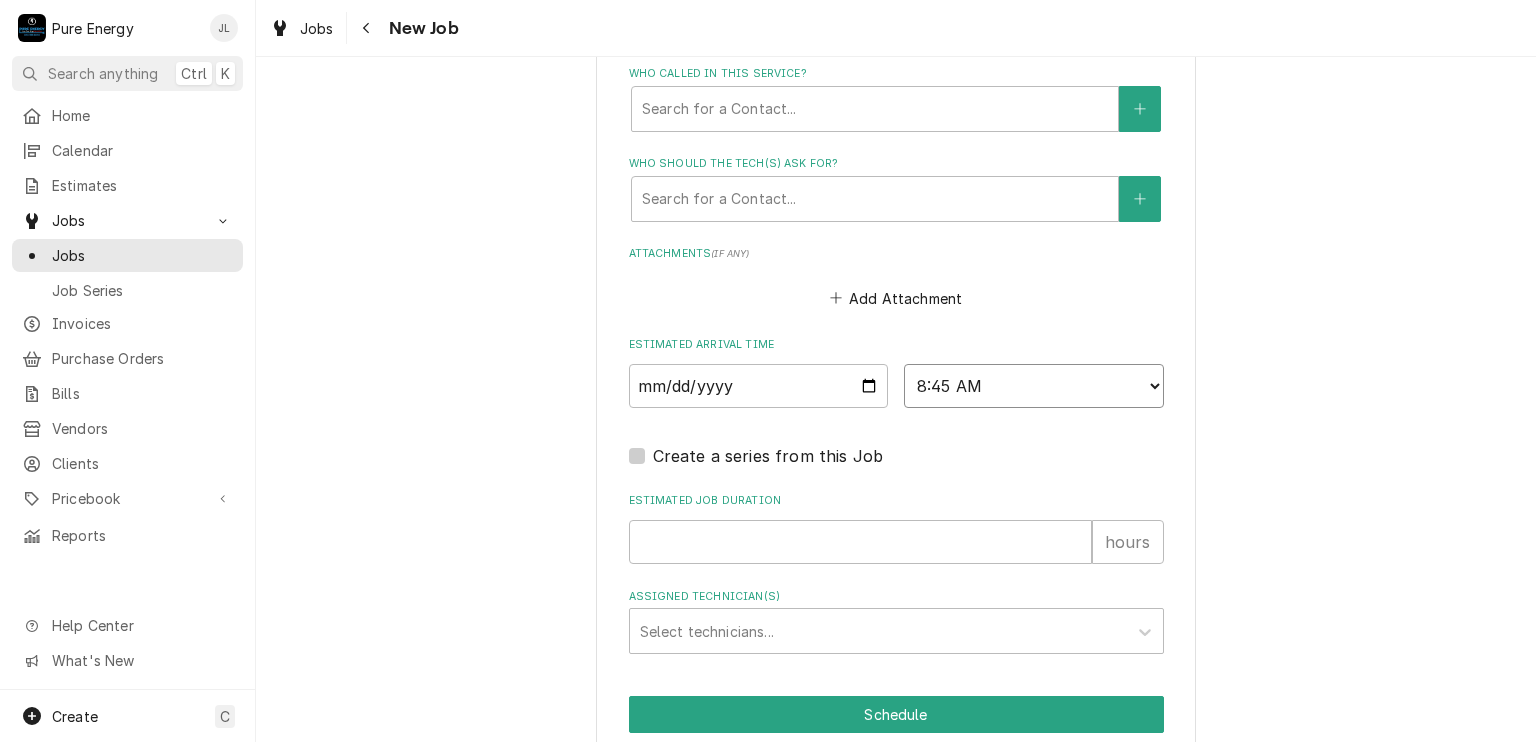 scroll, scrollTop: 1579, scrollLeft: 0, axis: vertical 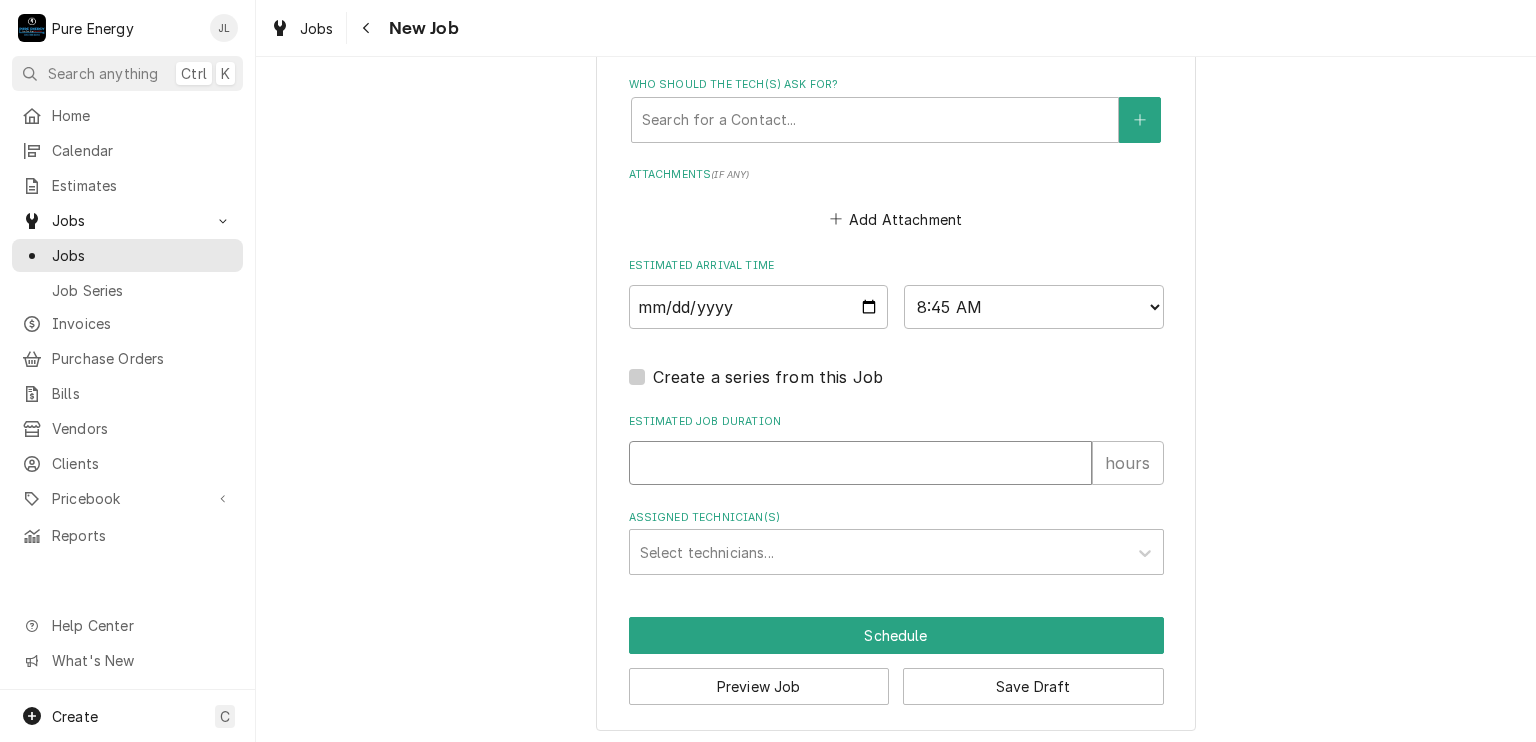 click on "Estimated Job Duration" at bounding box center [860, 463] 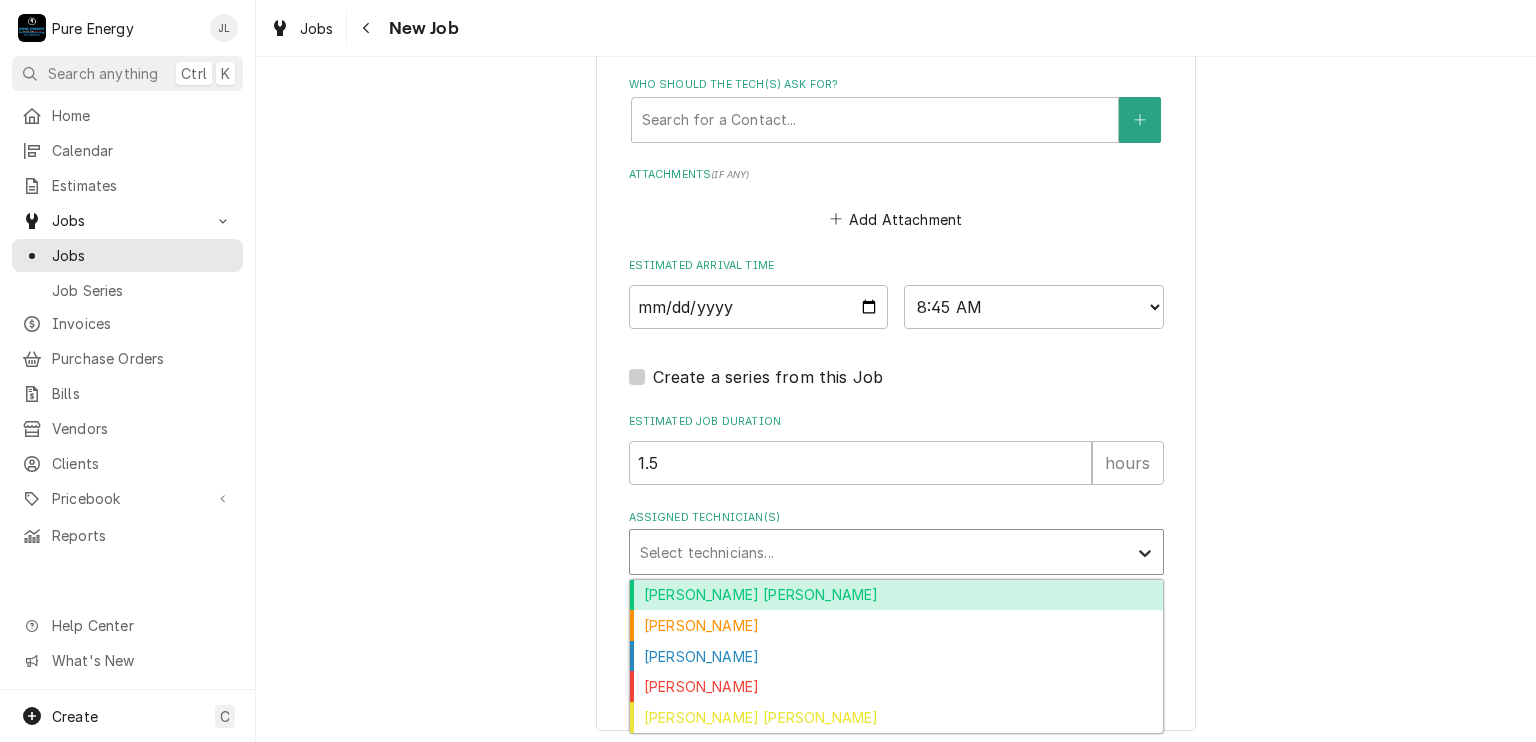 click 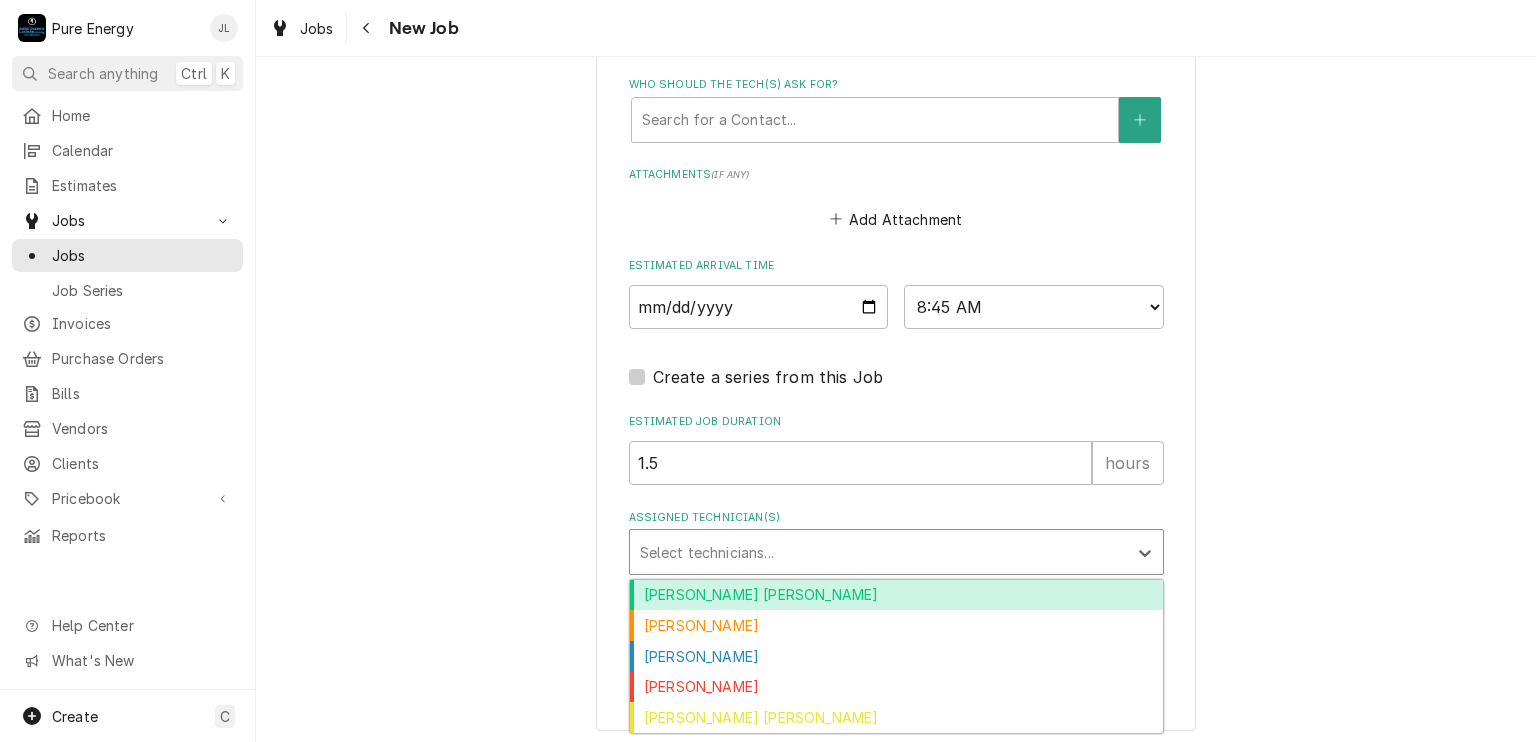 click on "Albert Hernandez Soto" at bounding box center (896, 595) 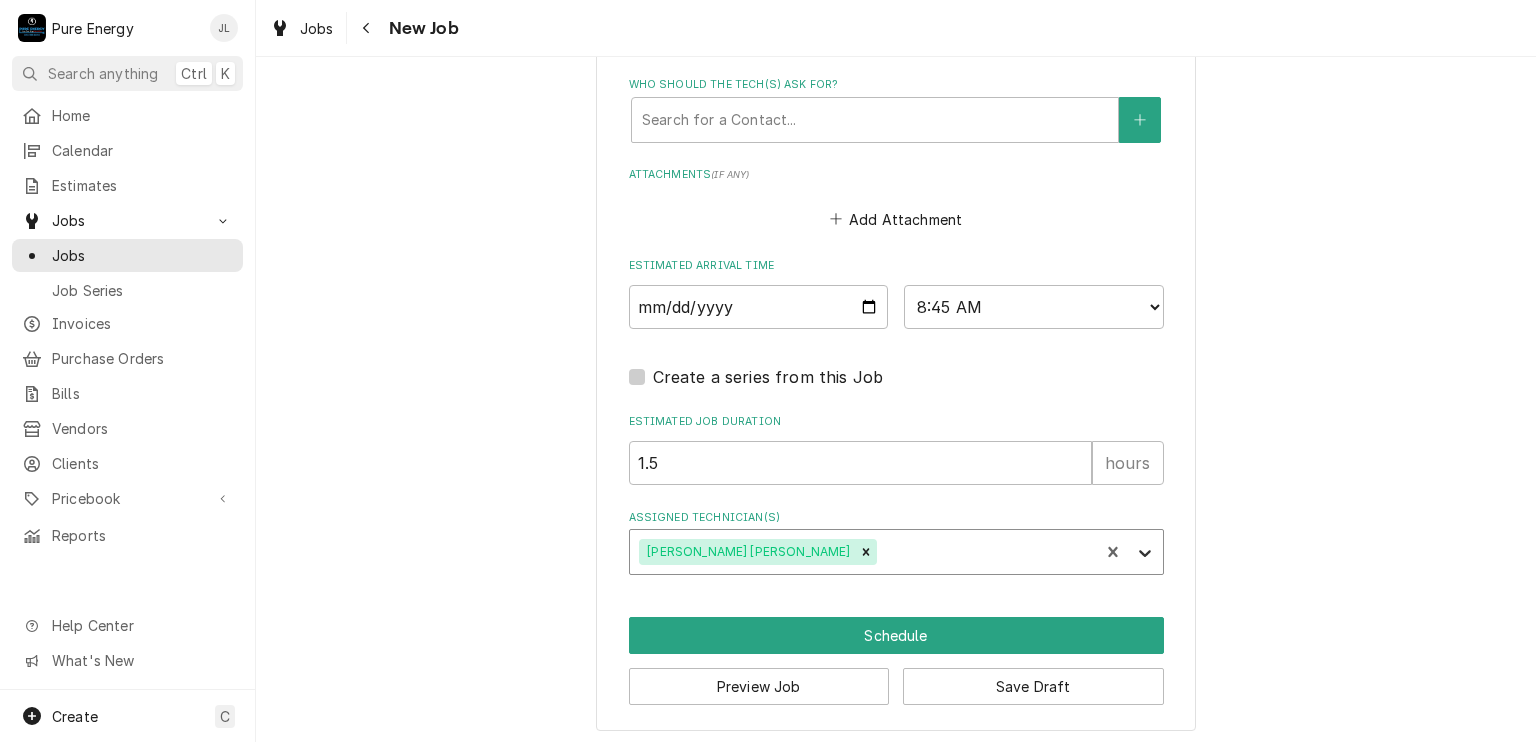 click 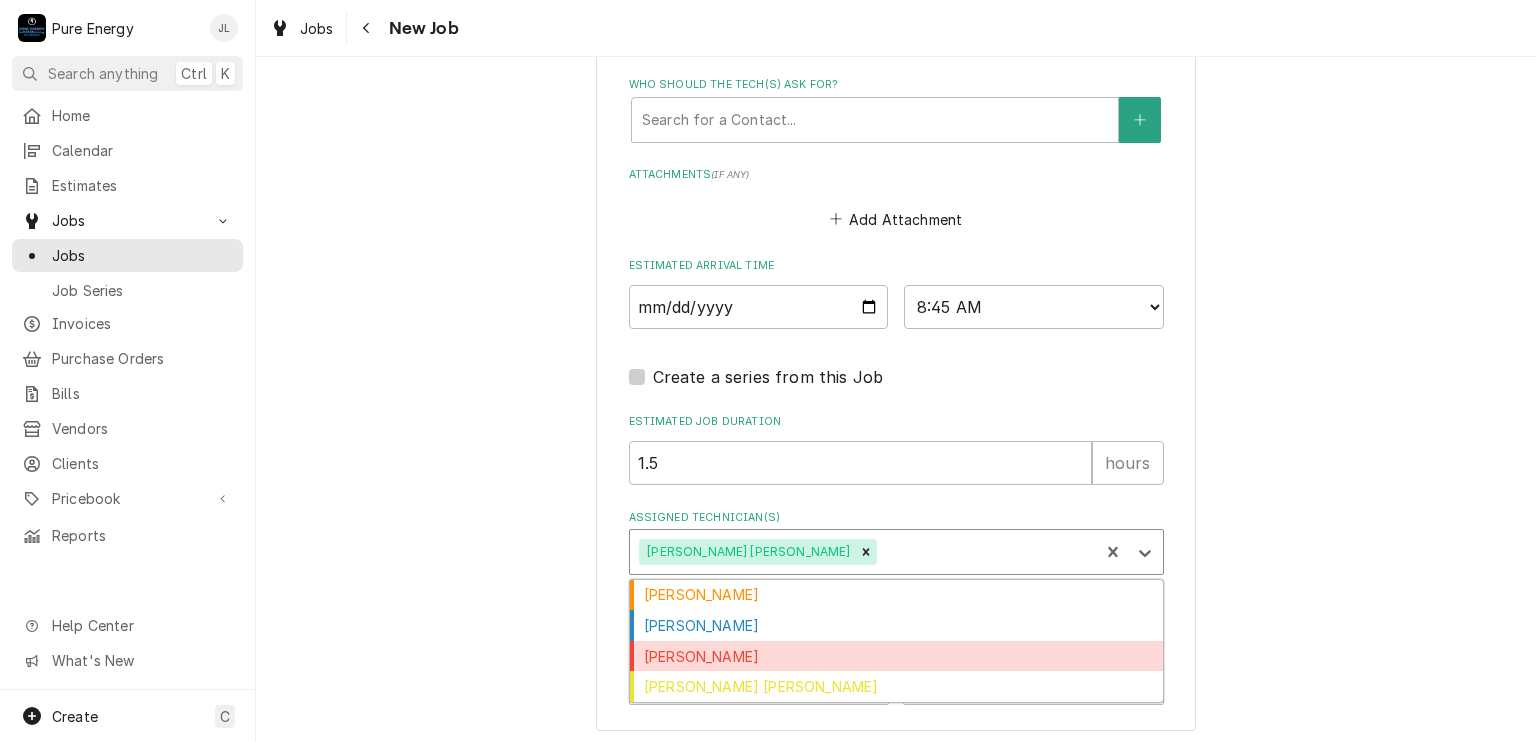 click on "James Linnenkamp" at bounding box center (896, 656) 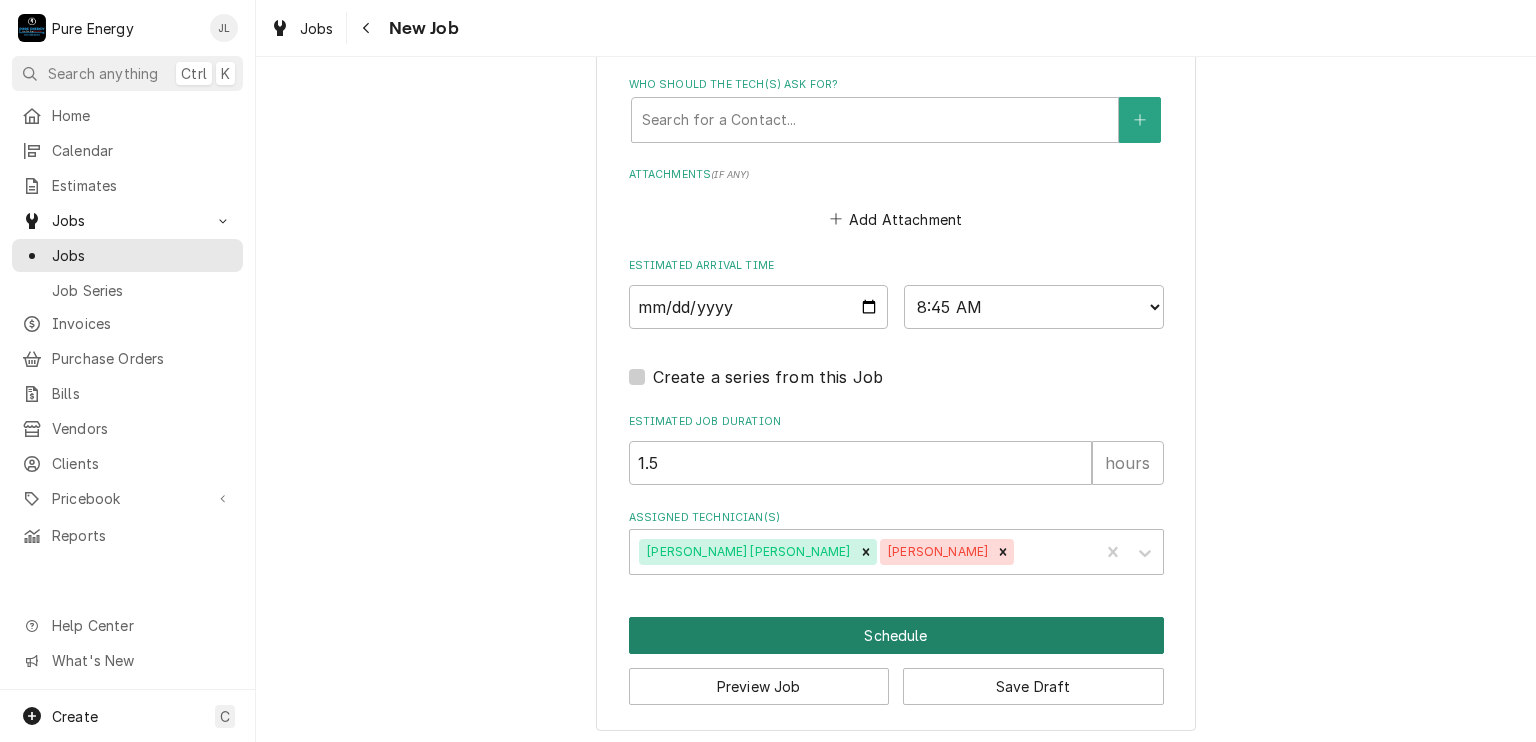 click on "Schedule" at bounding box center [896, 635] 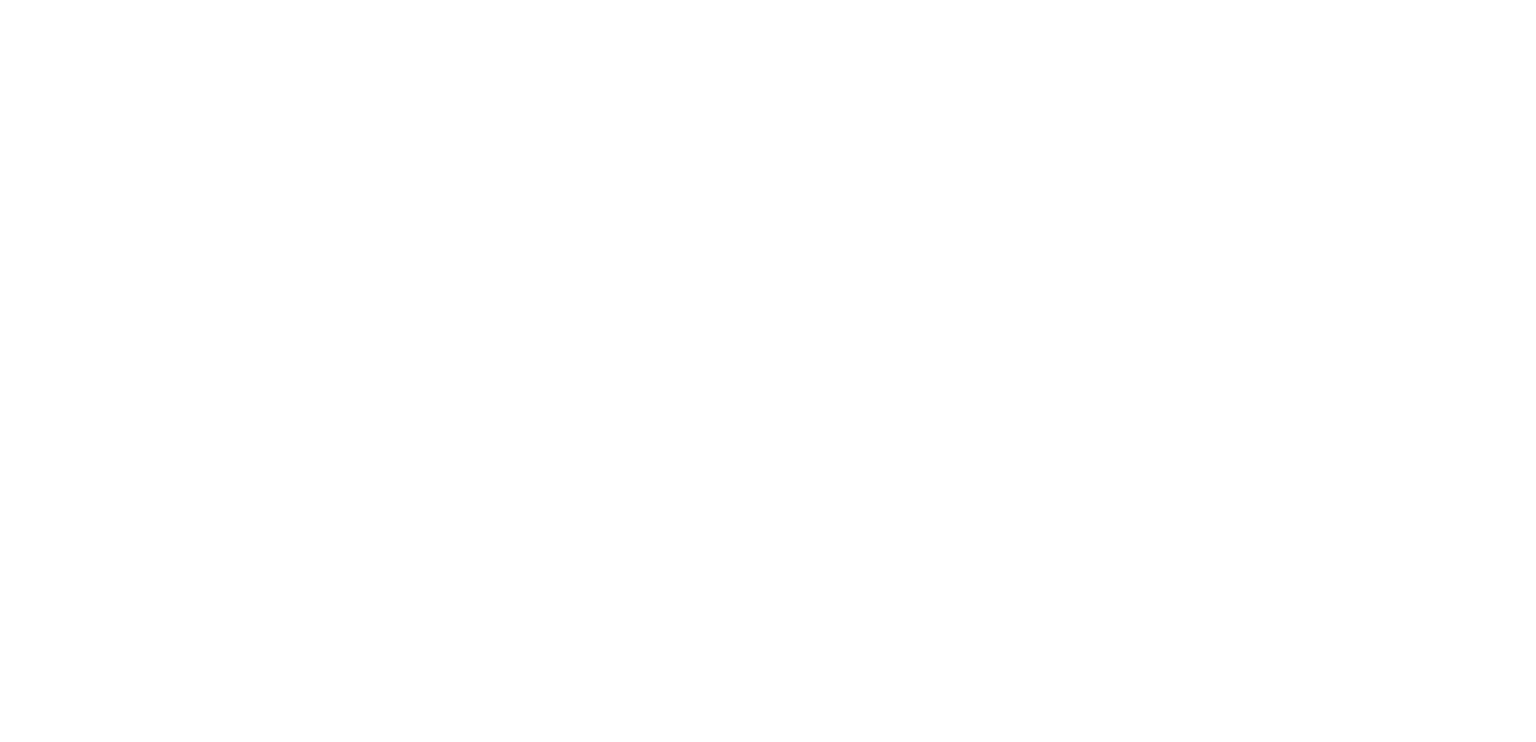 scroll, scrollTop: 0, scrollLeft: 0, axis: both 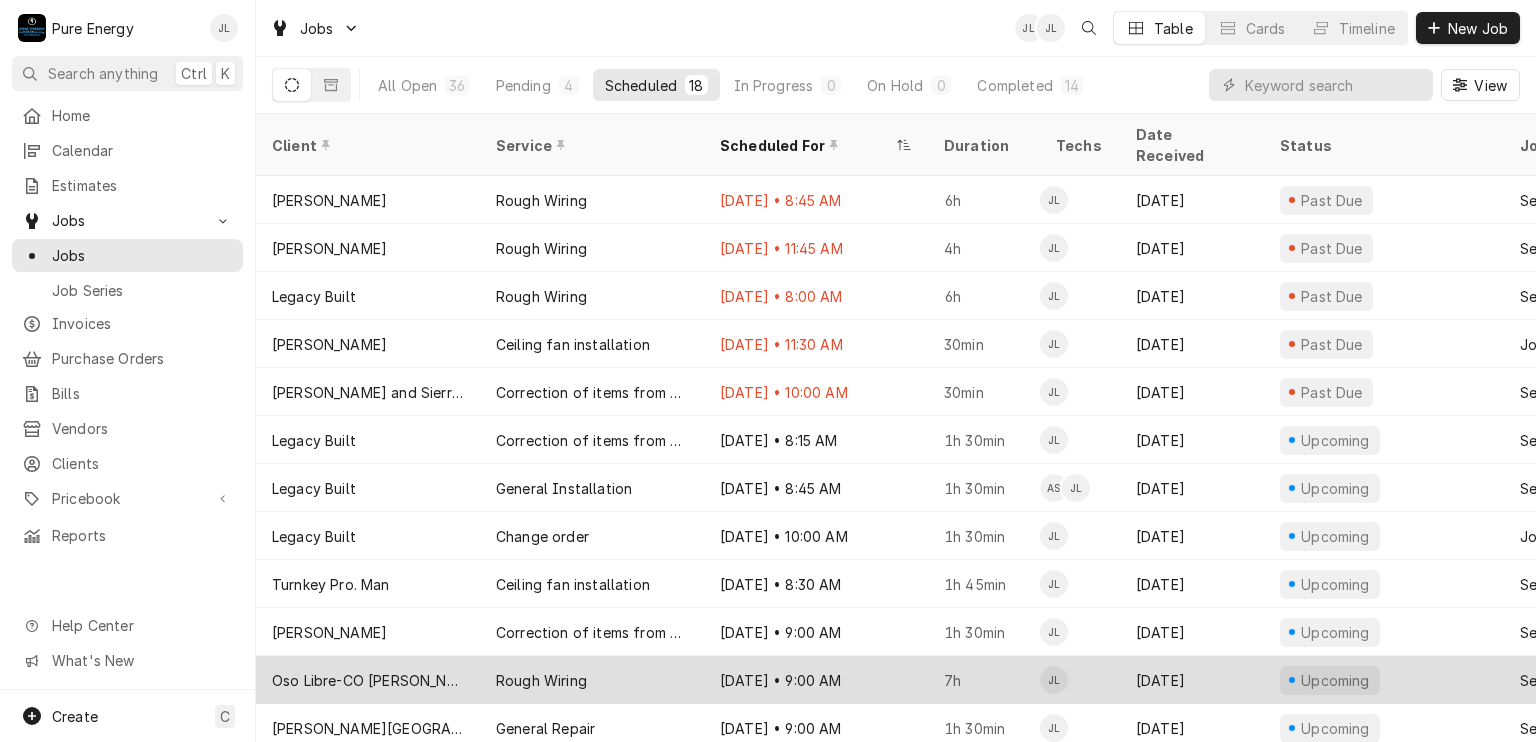 click on "Jul 17   • 9:00 AM" at bounding box center [816, 680] 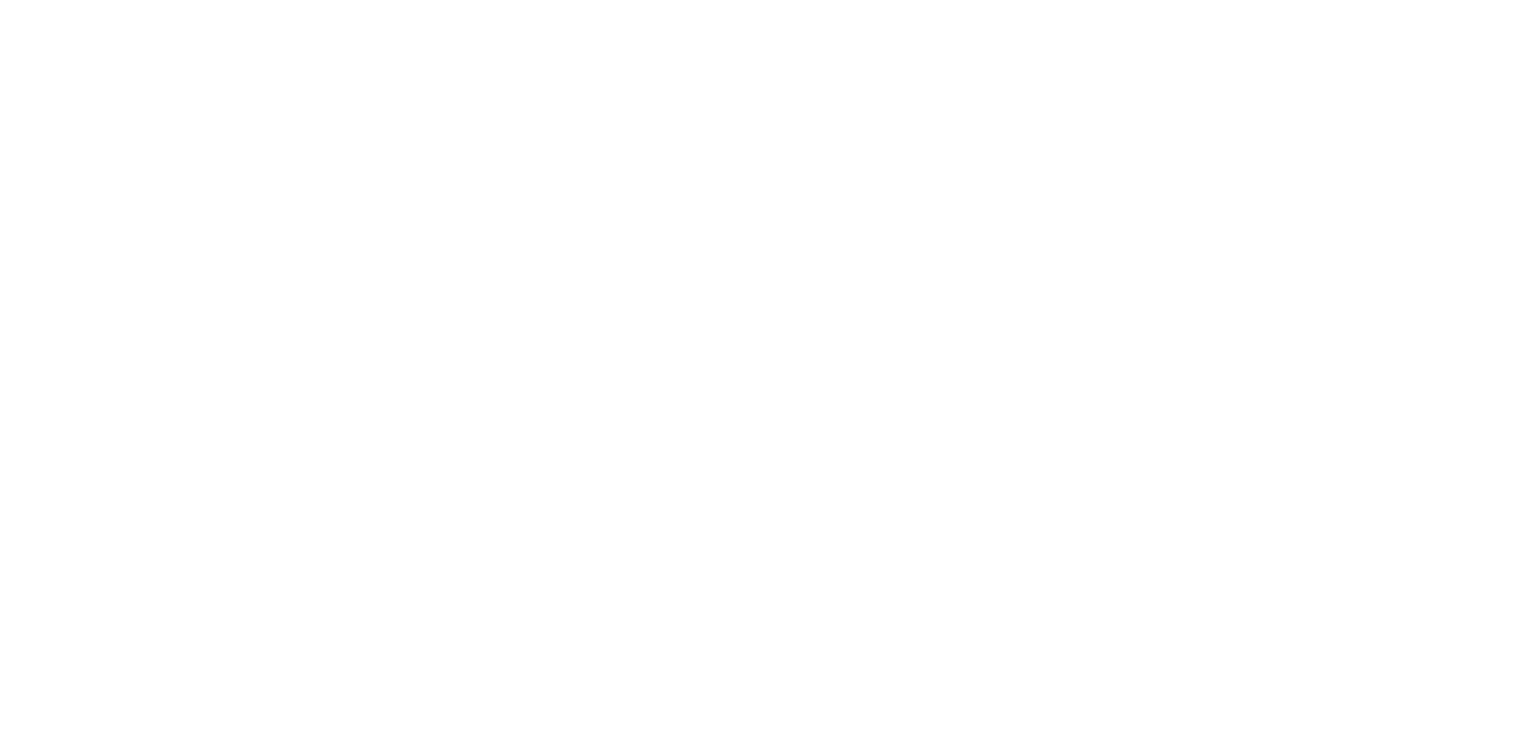 scroll, scrollTop: 0, scrollLeft: 0, axis: both 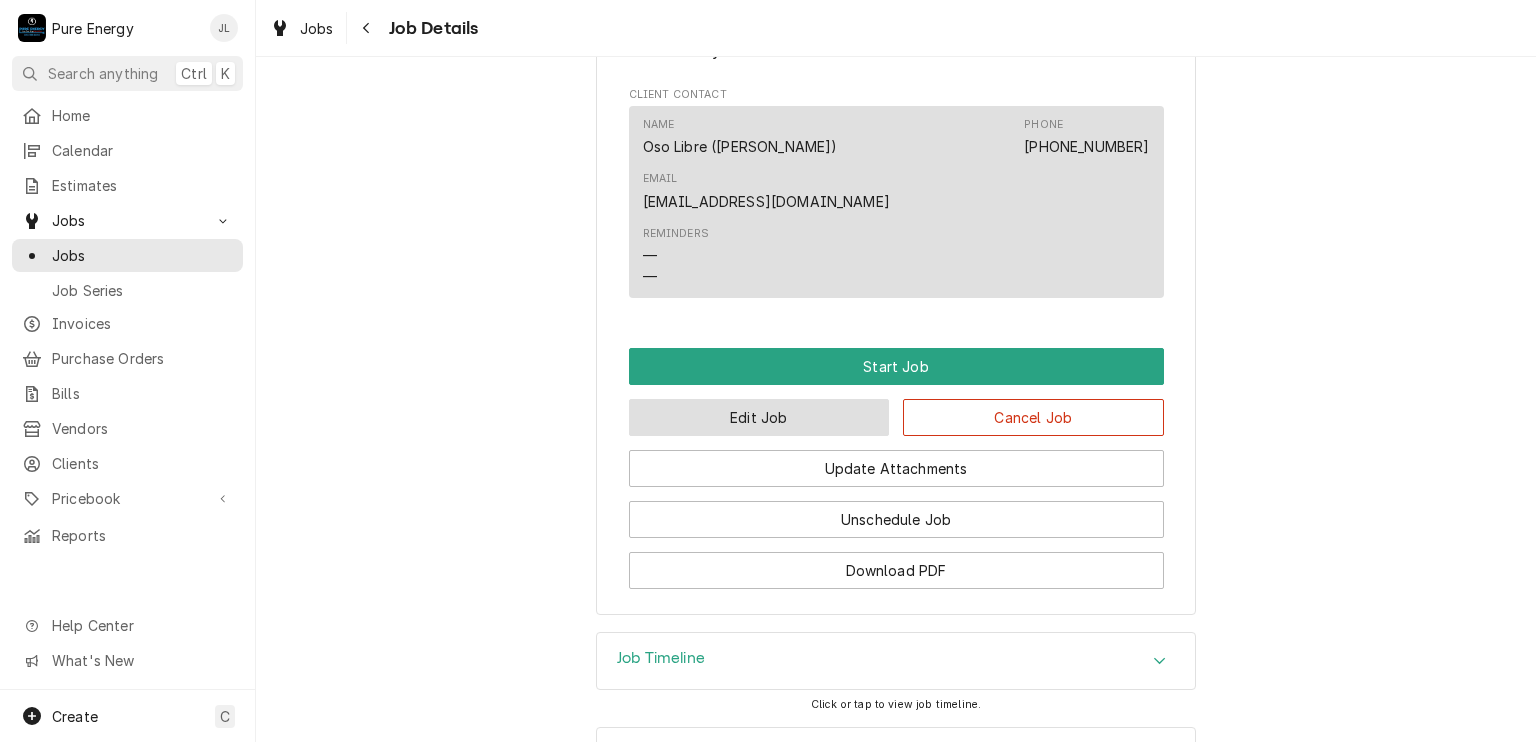 click on "Edit Job" at bounding box center [759, 417] 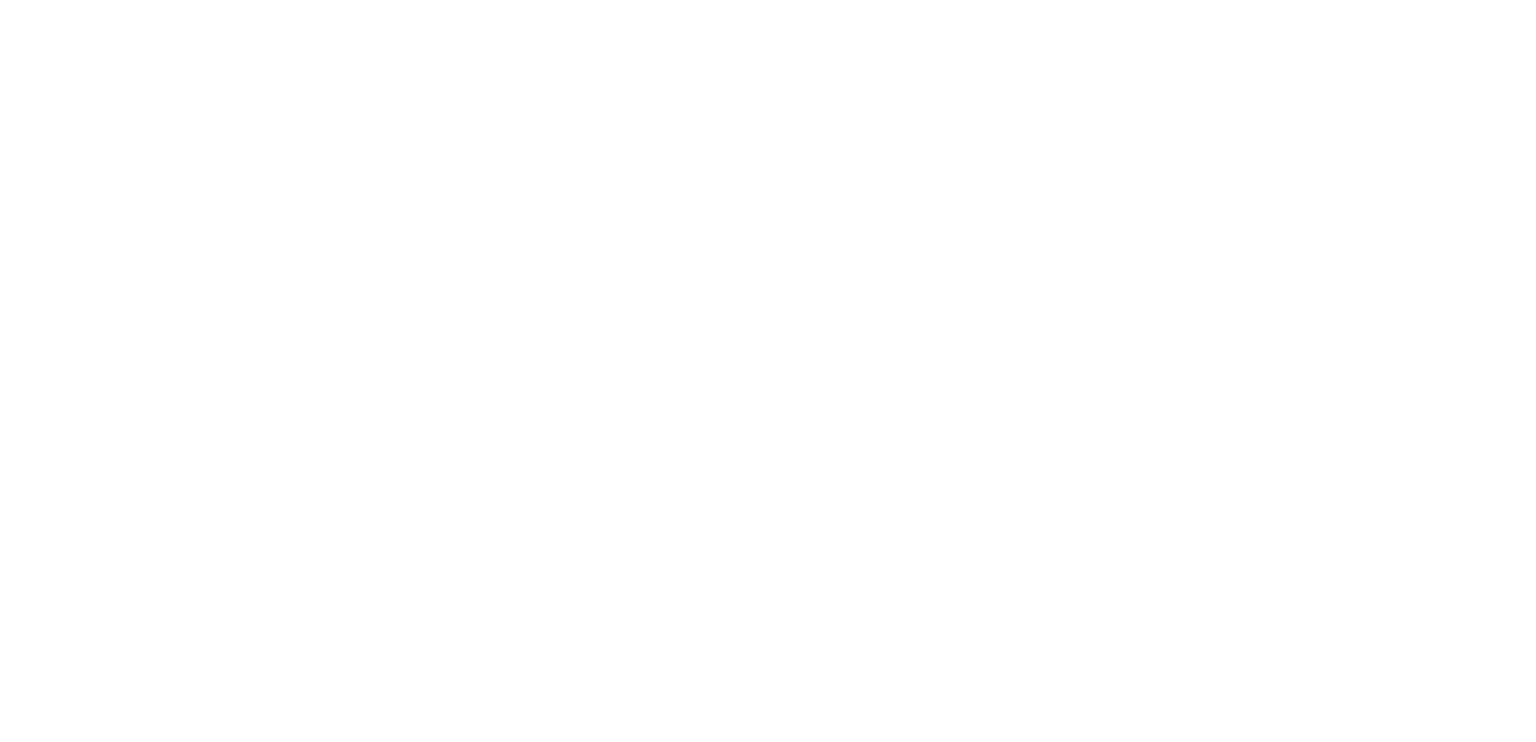 scroll, scrollTop: 0, scrollLeft: 0, axis: both 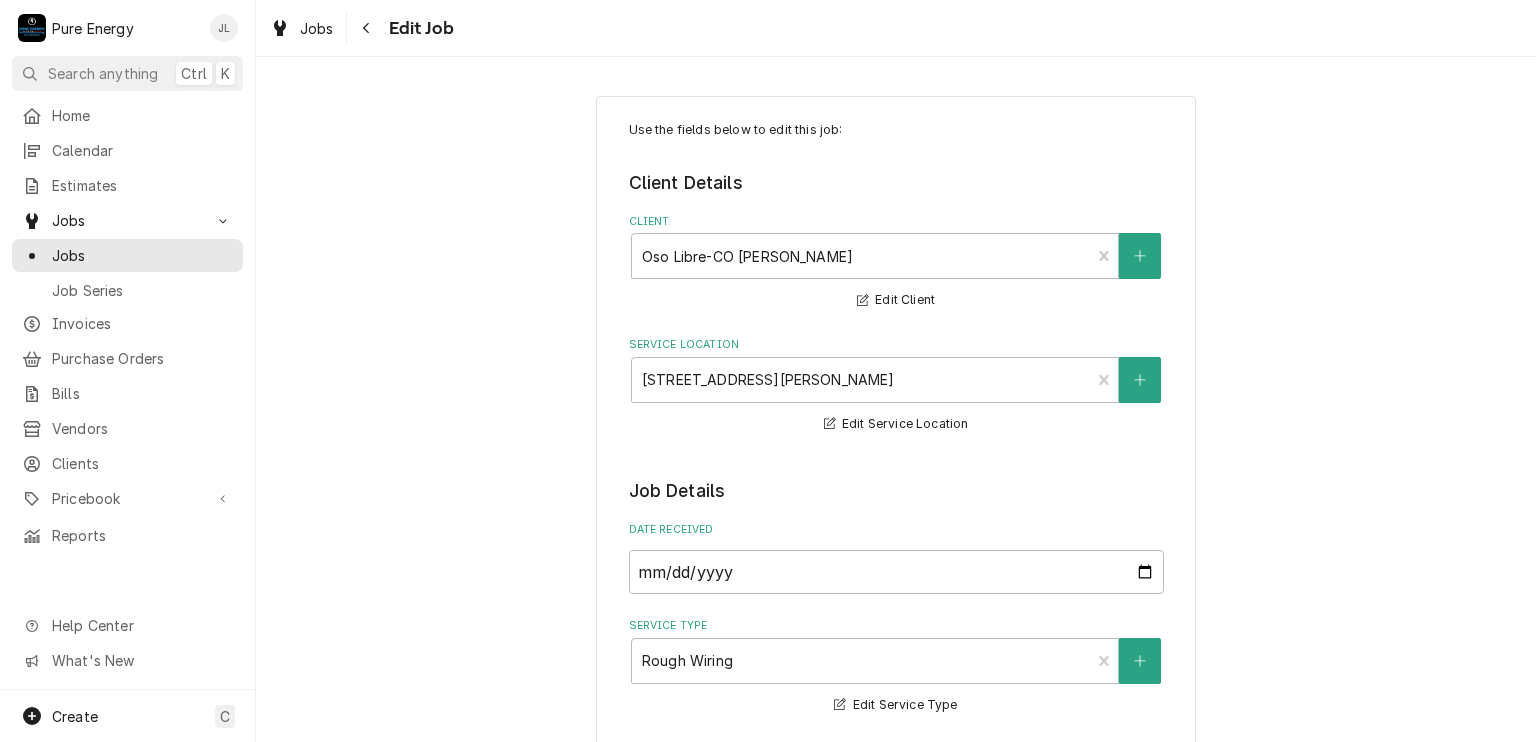 type on "x" 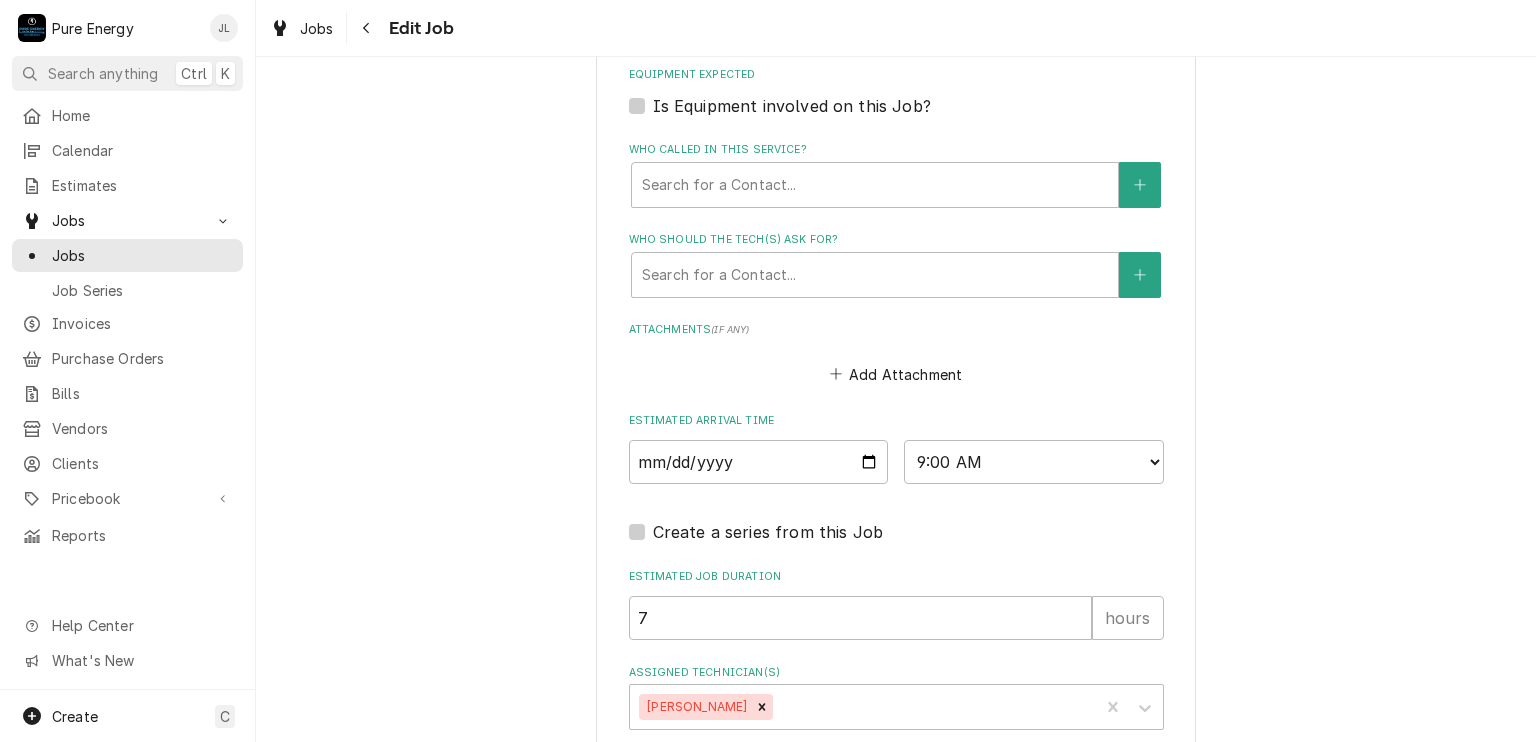 scroll, scrollTop: 1604, scrollLeft: 0, axis: vertical 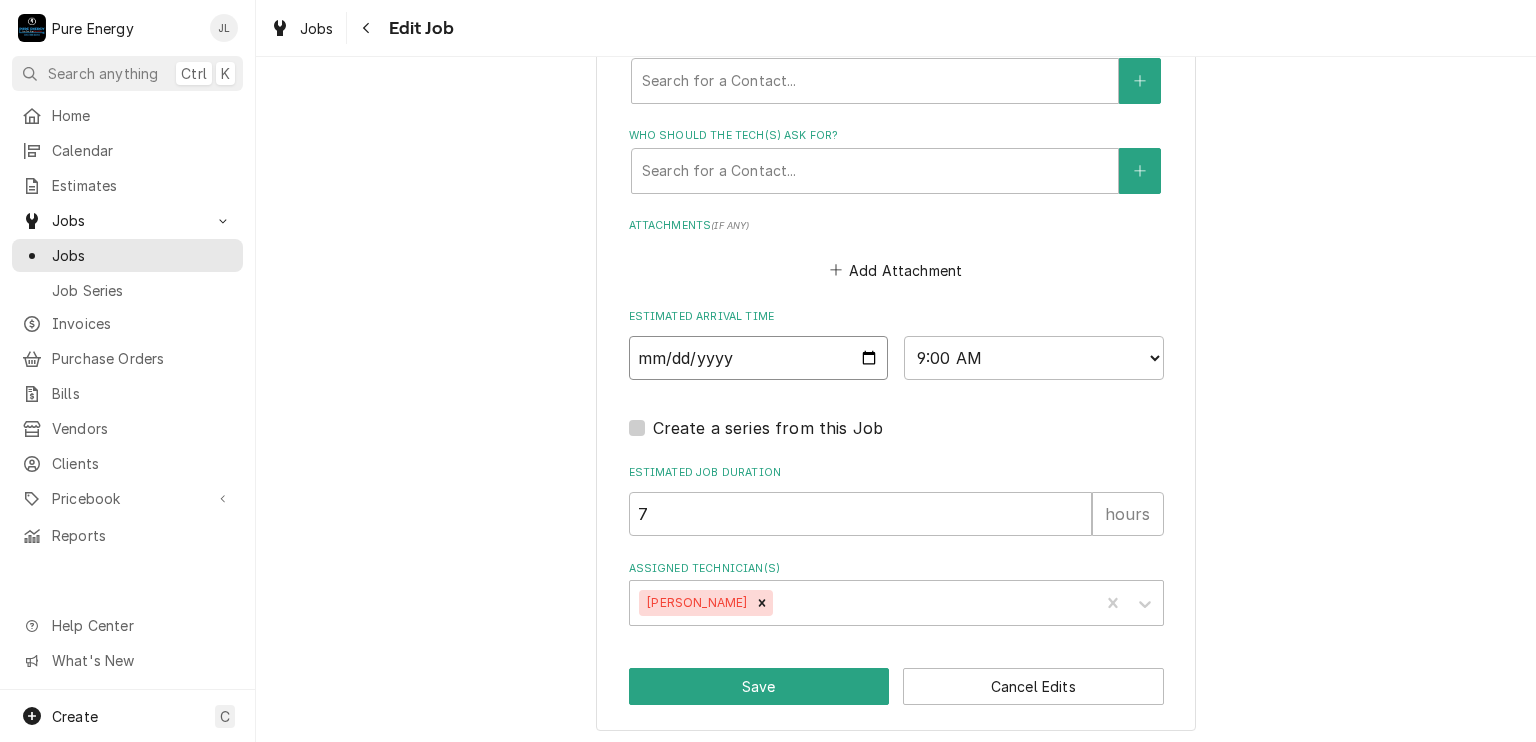 click on "2025-07-17" at bounding box center (759, 358) 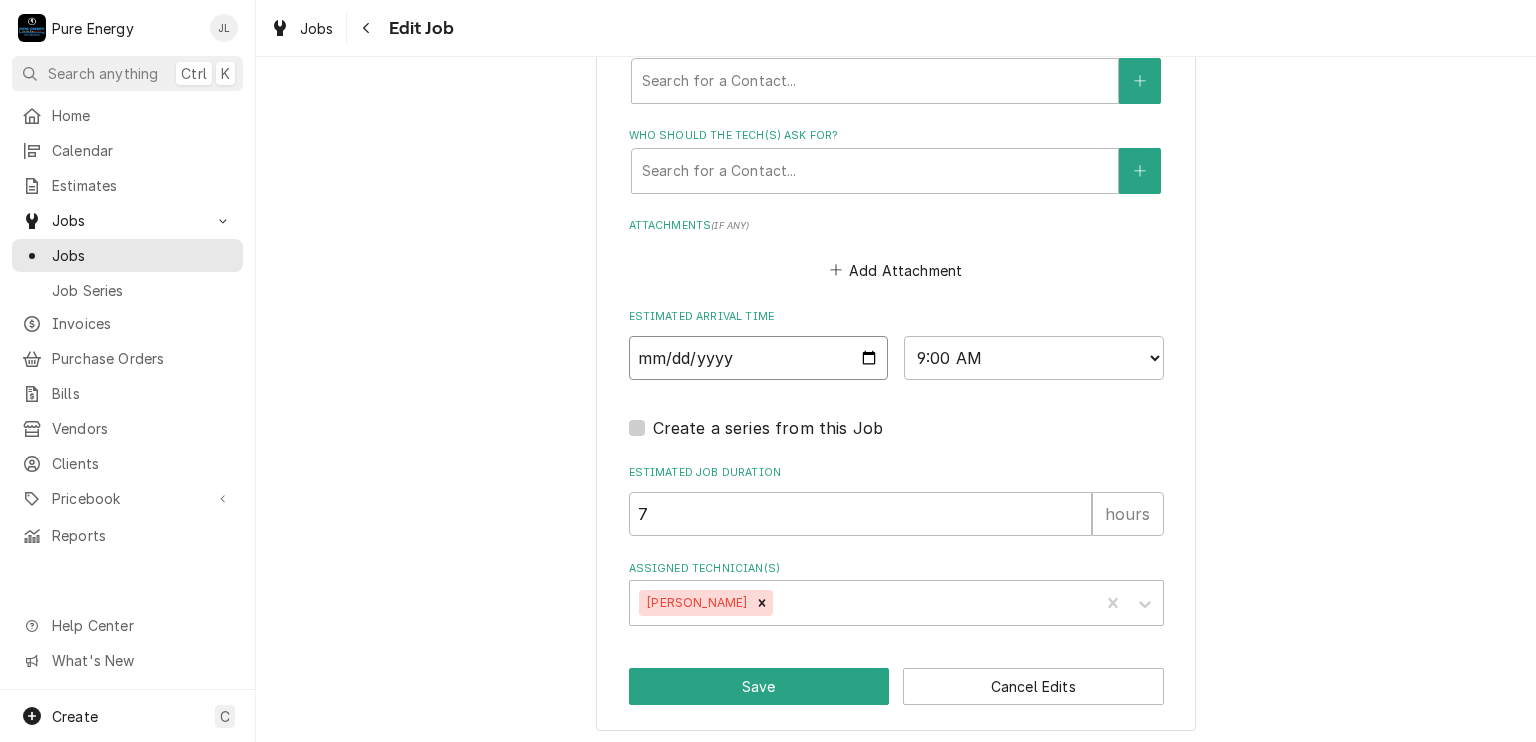 type on "2025-07-16" 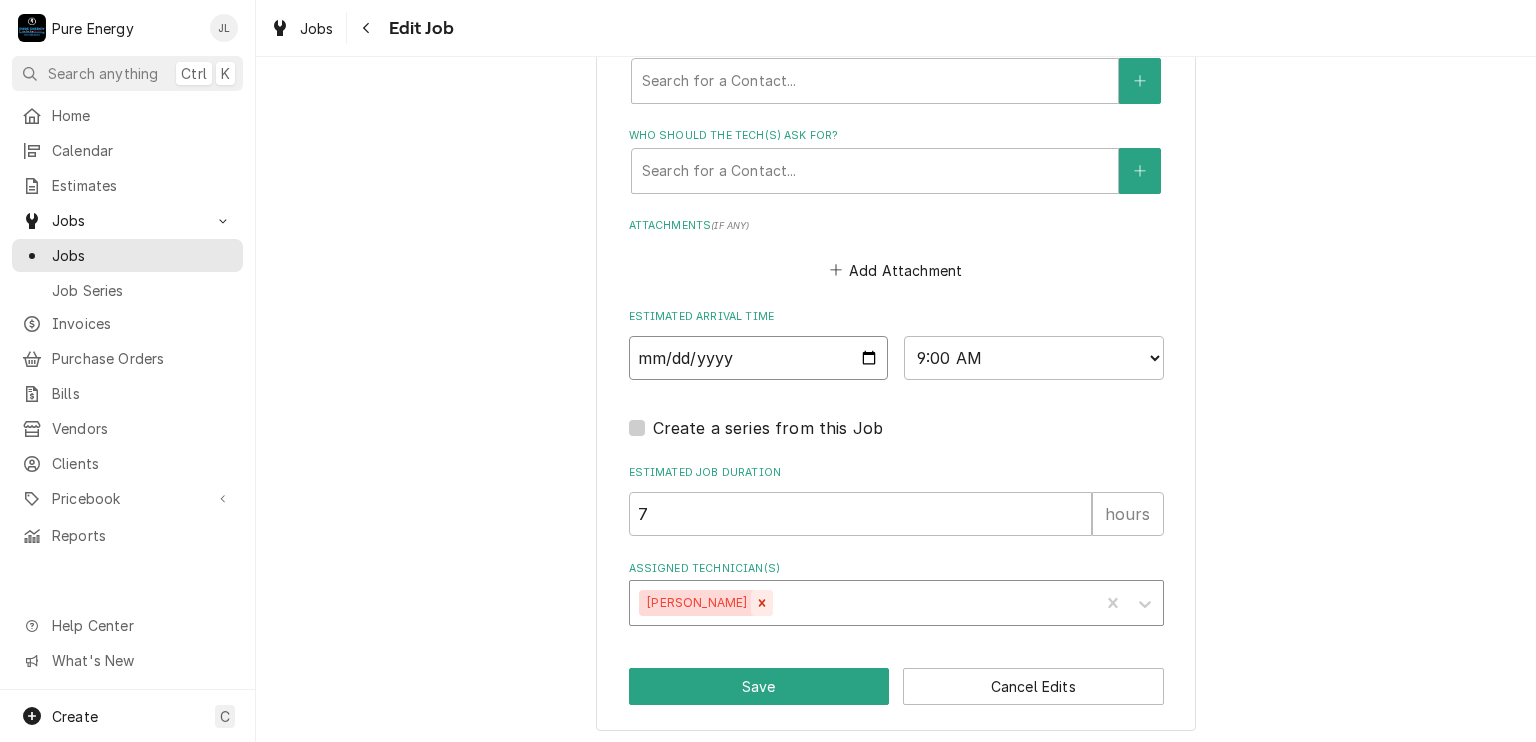 click 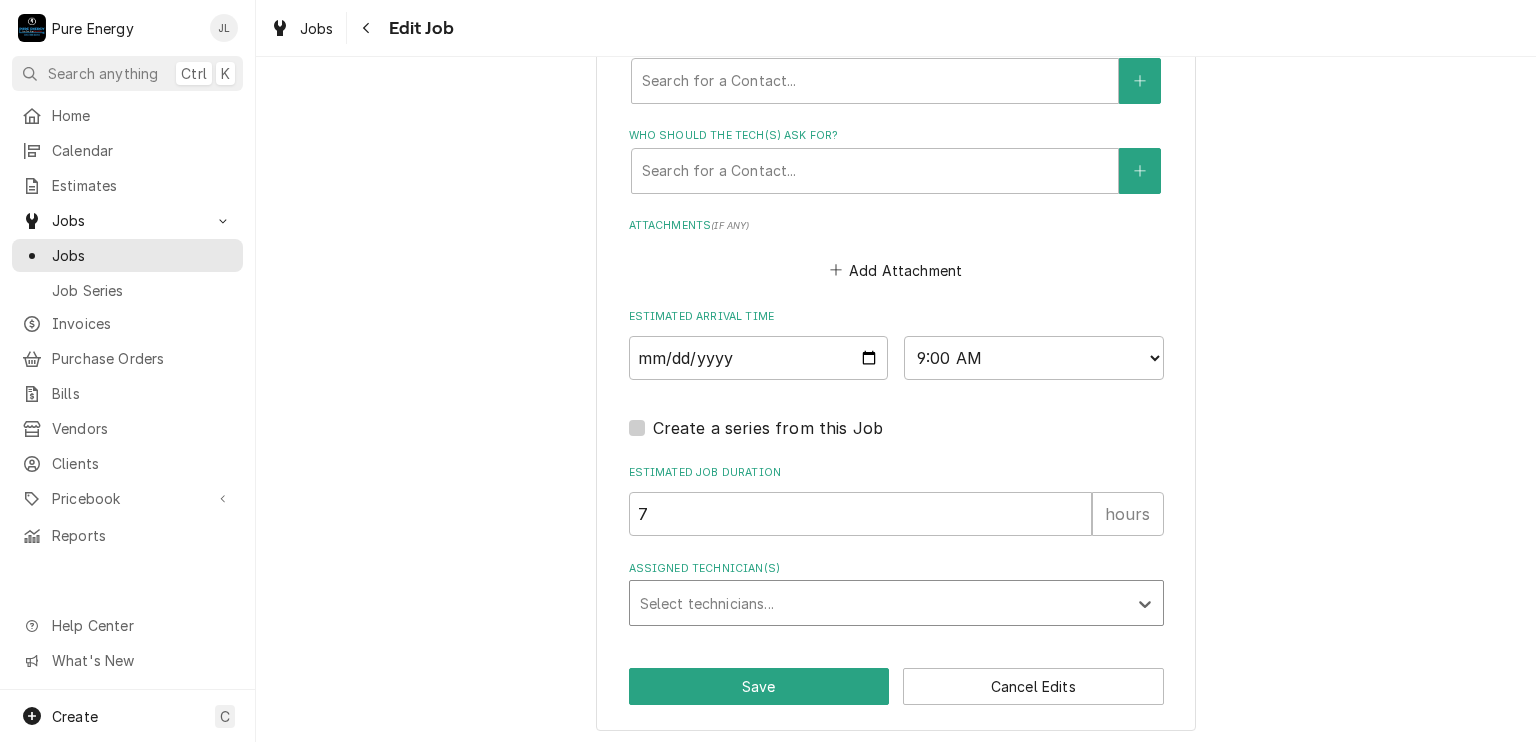 click at bounding box center [878, 603] 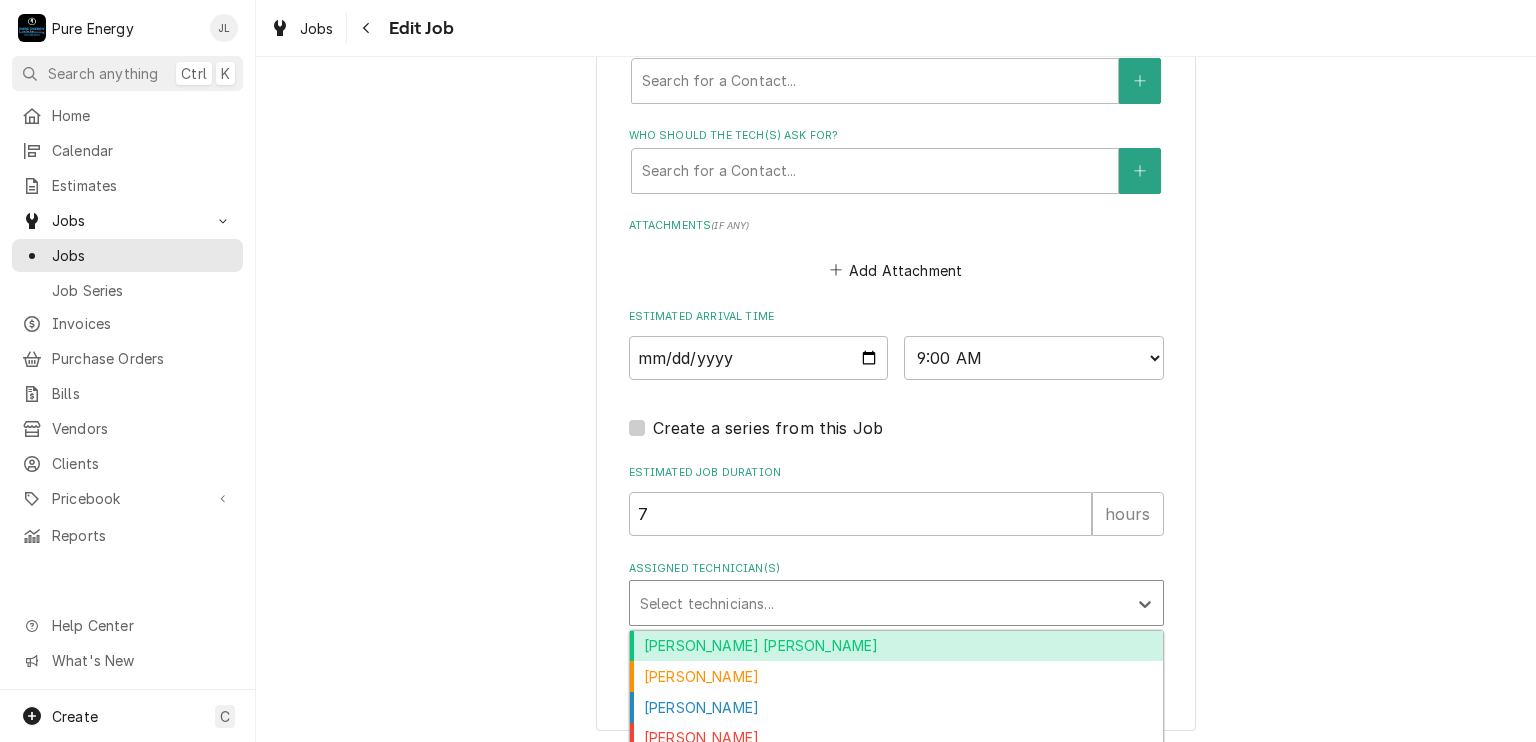 click on "Albert Hernandez Soto" at bounding box center [896, 646] 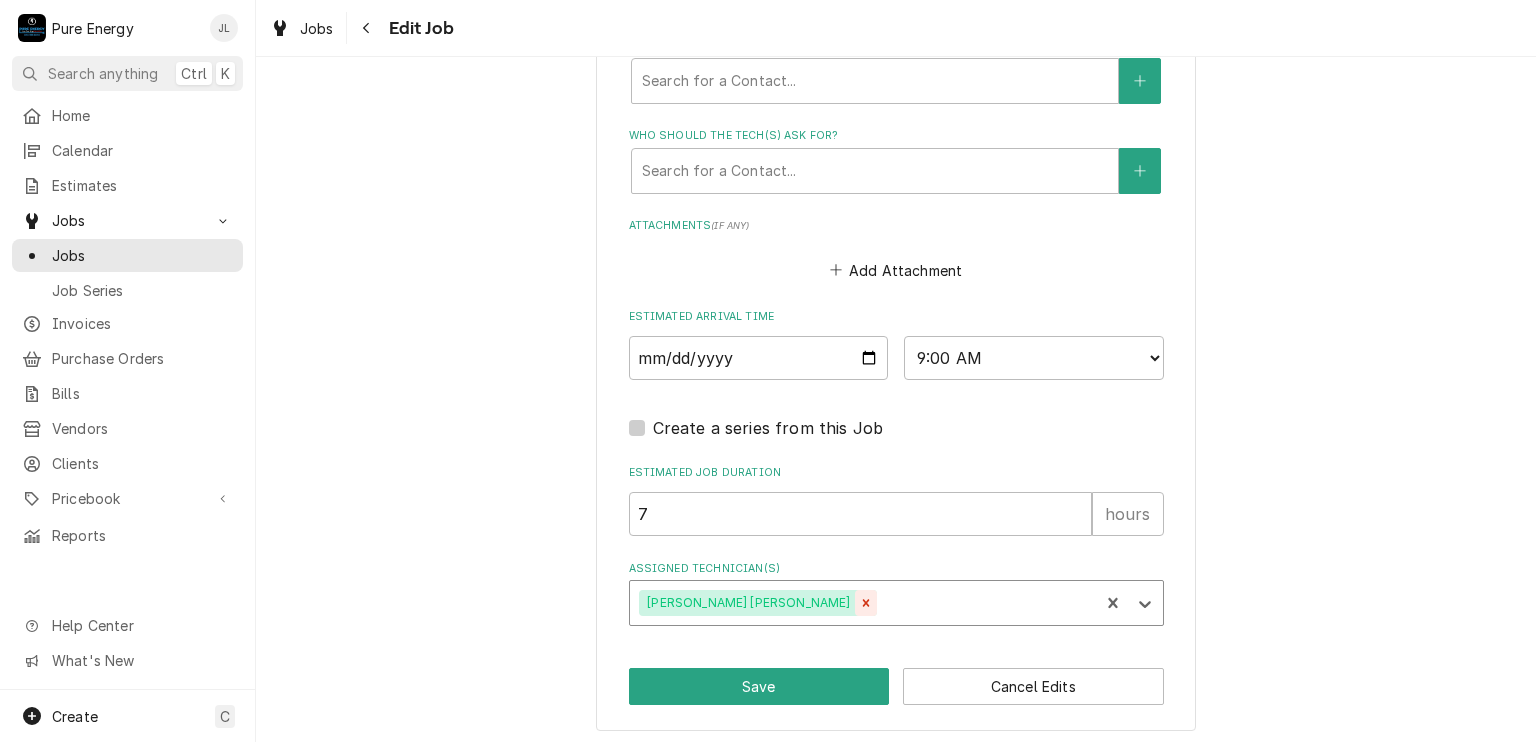click 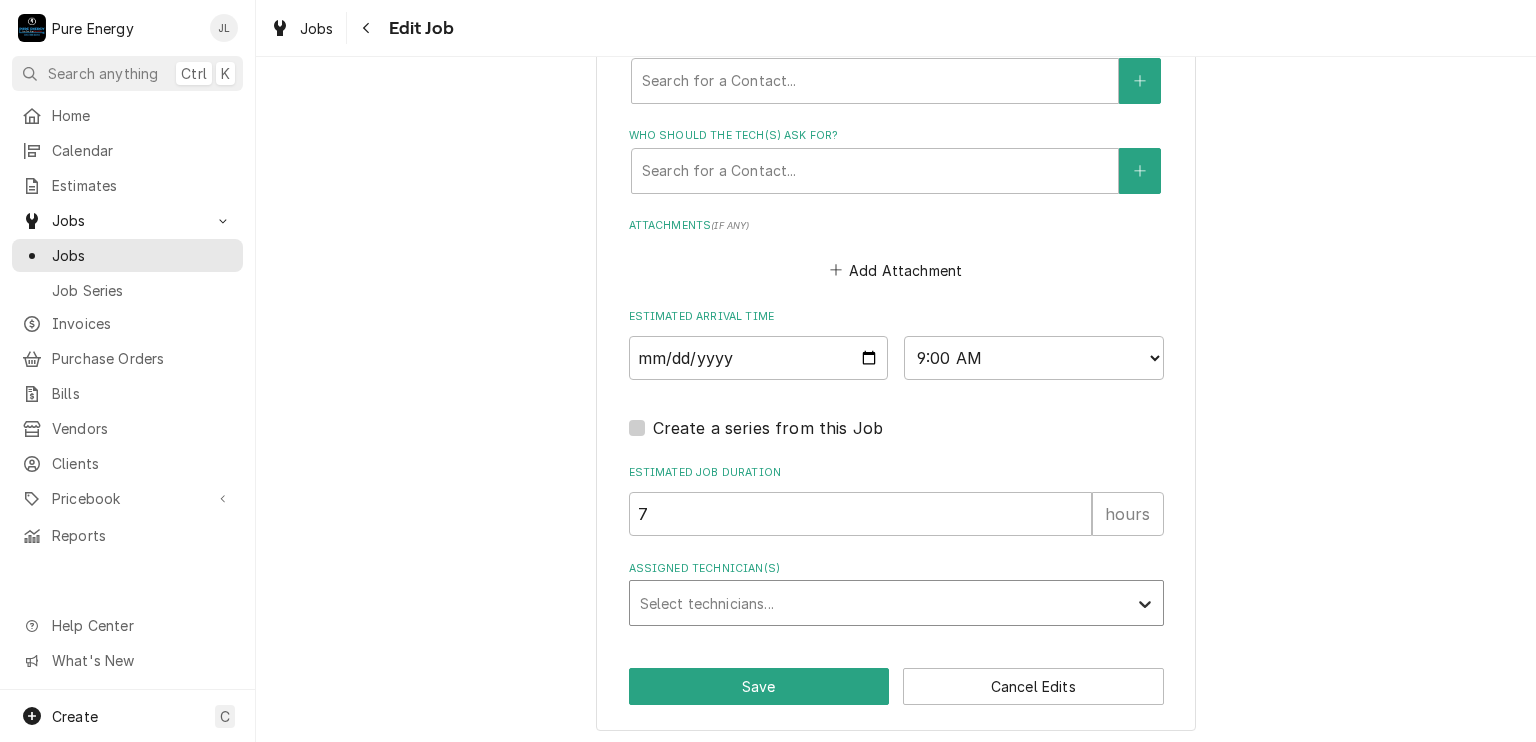 click 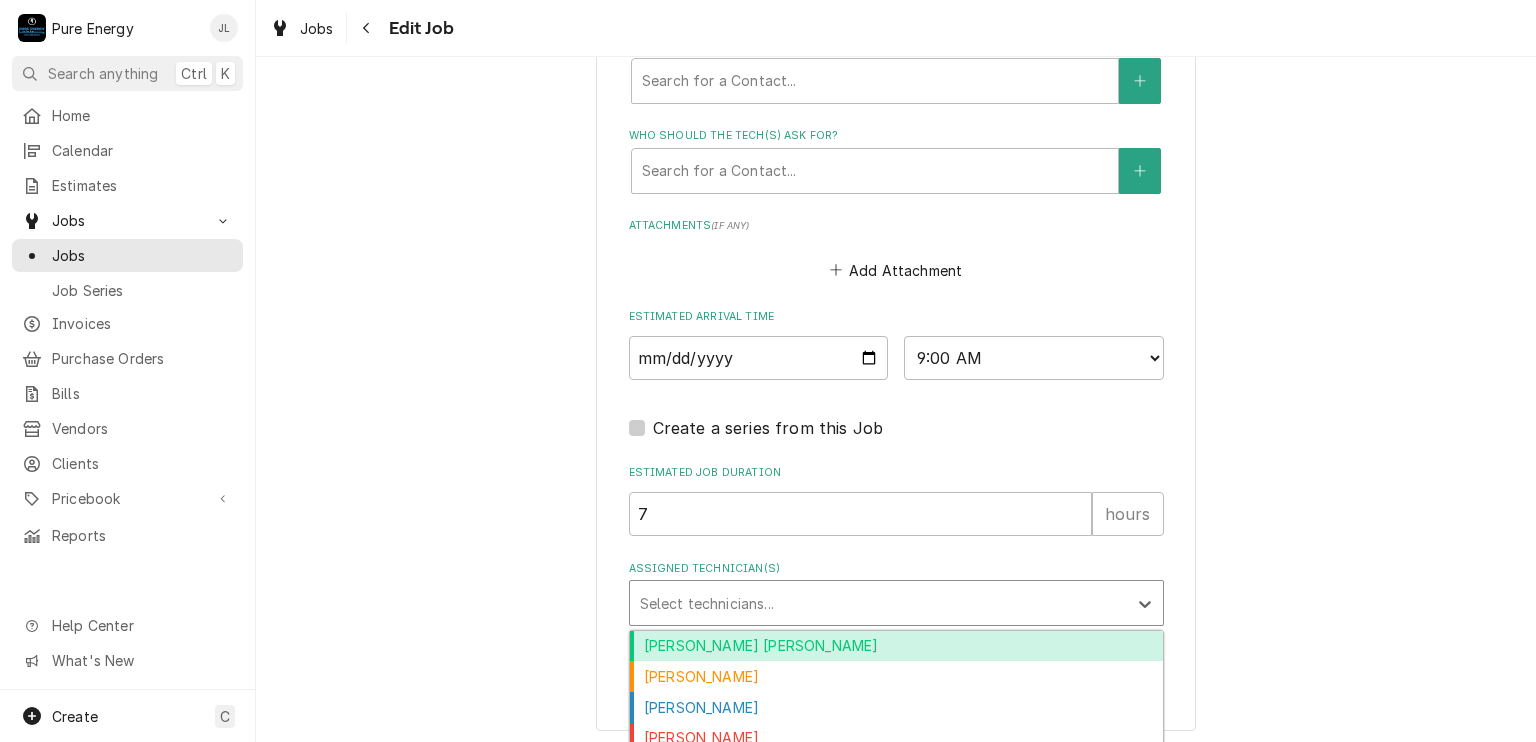 scroll, scrollTop: 1641, scrollLeft: 0, axis: vertical 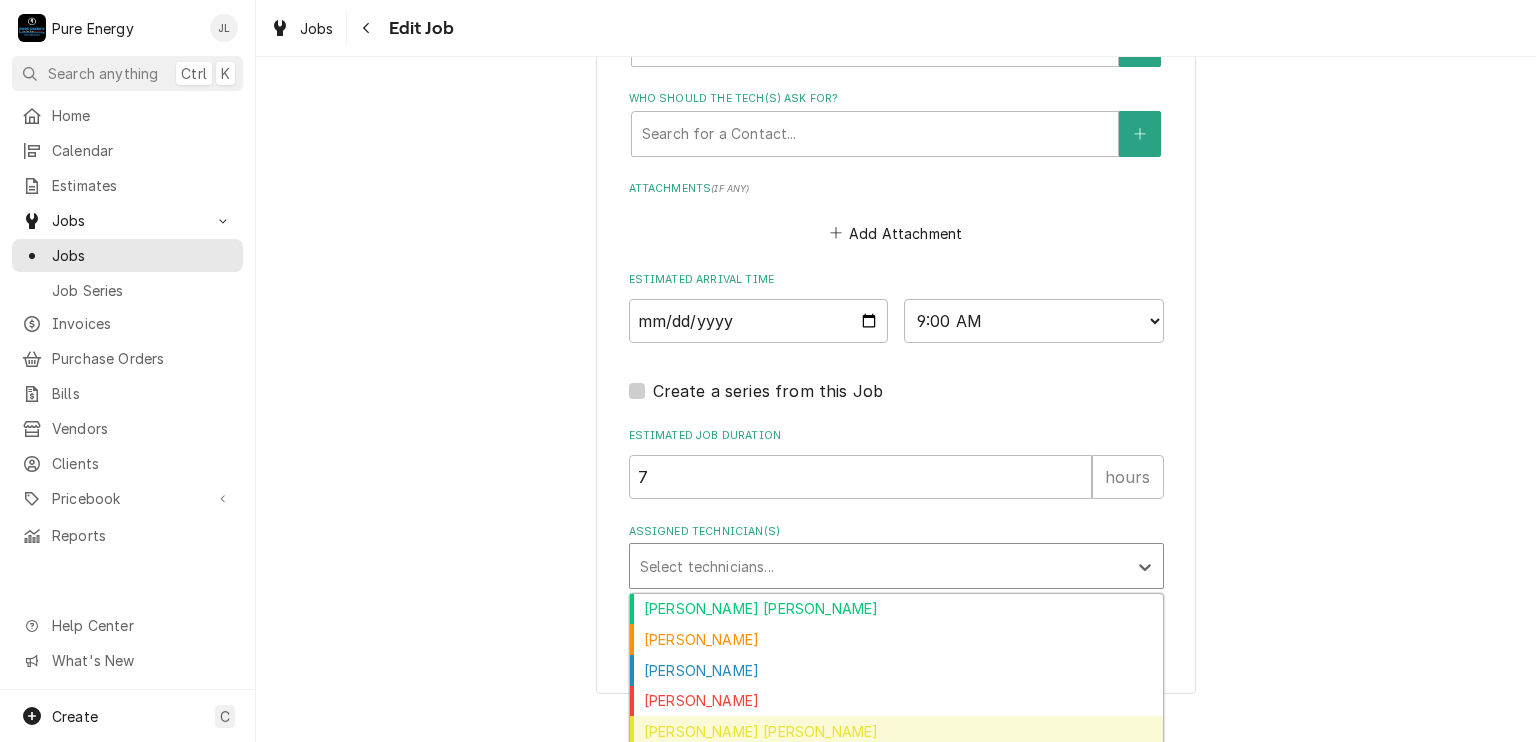 click on "Rodolfo Hernandez Lorenzo" at bounding box center (896, 731) 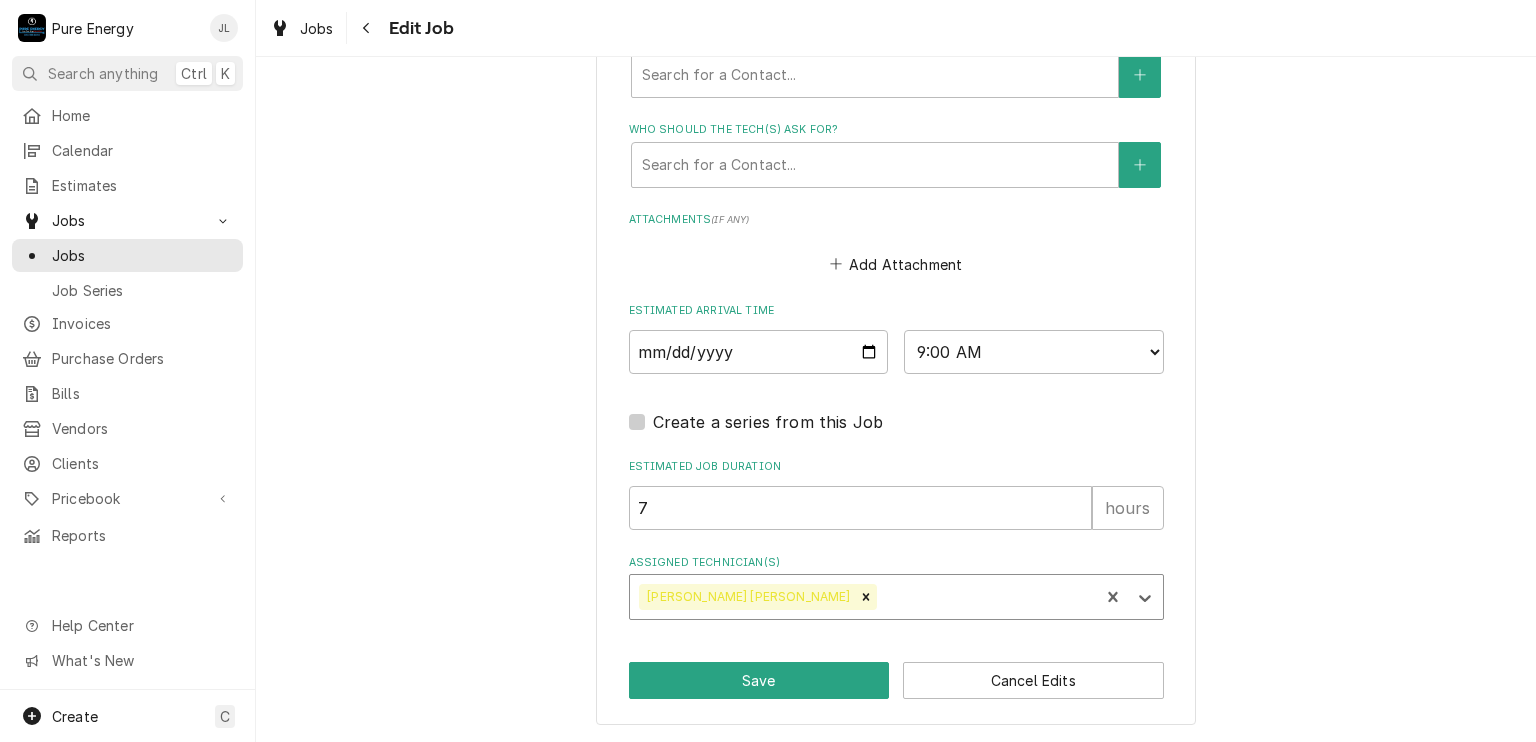 scroll, scrollTop: 1604, scrollLeft: 0, axis: vertical 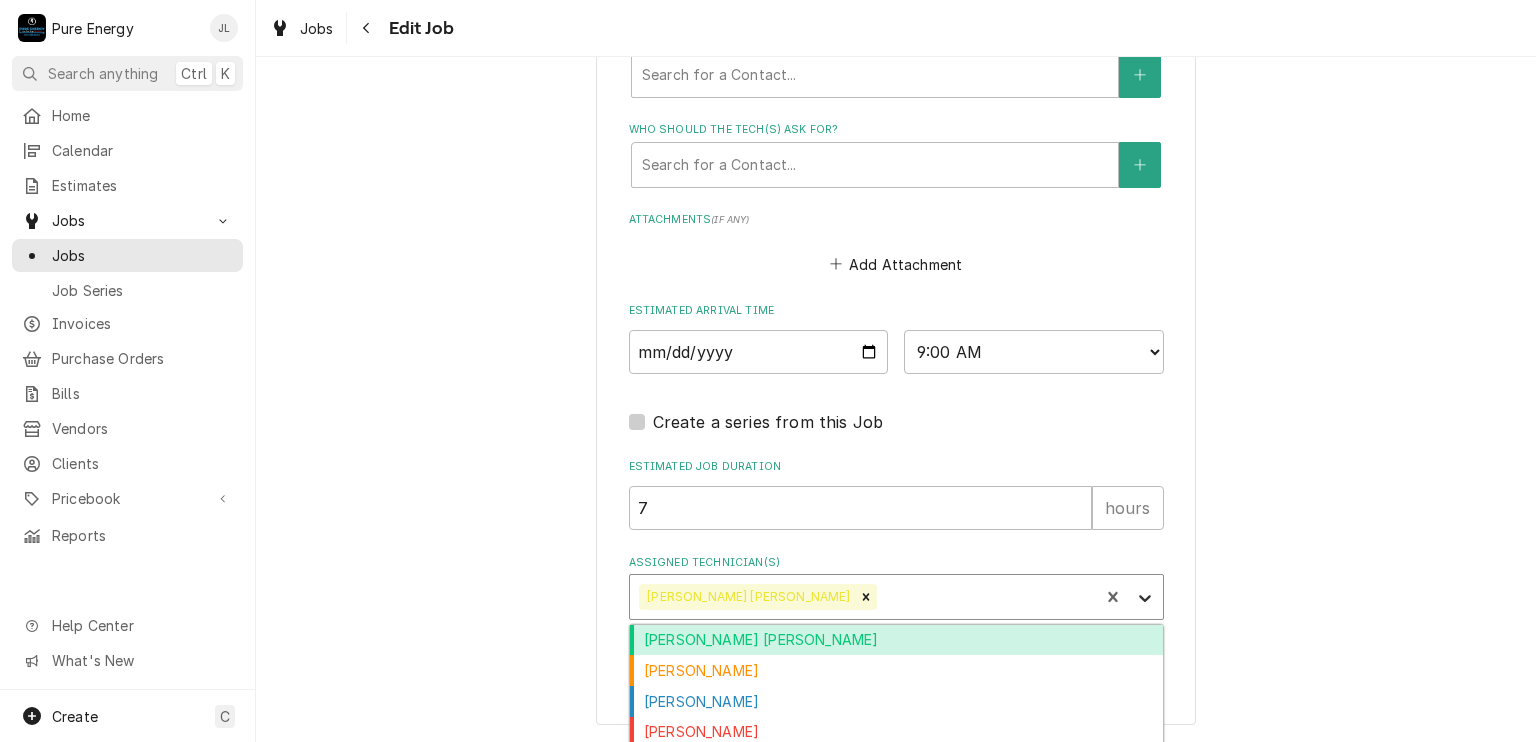 click 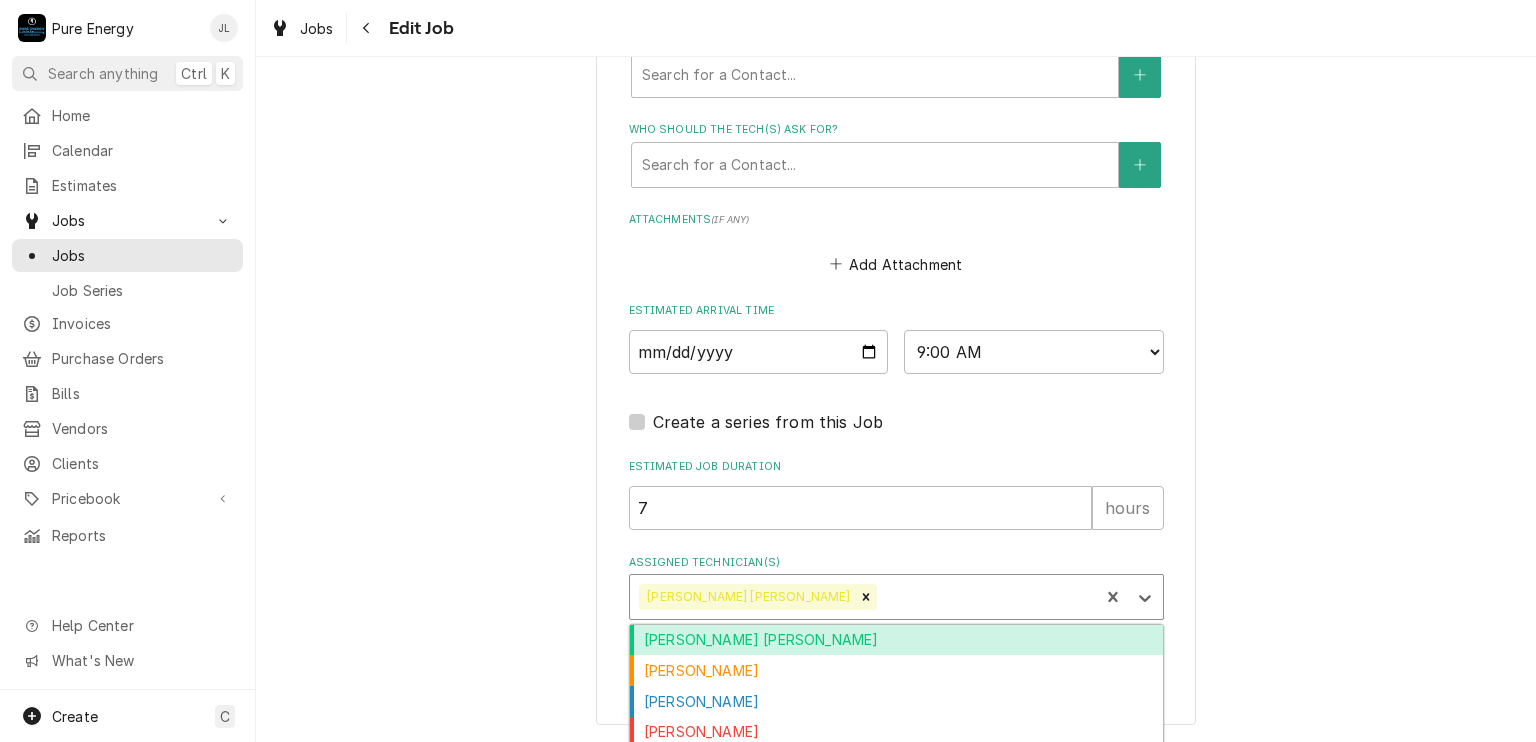 click on "Albert Hernandez Soto" at bounding box center [896, 640] 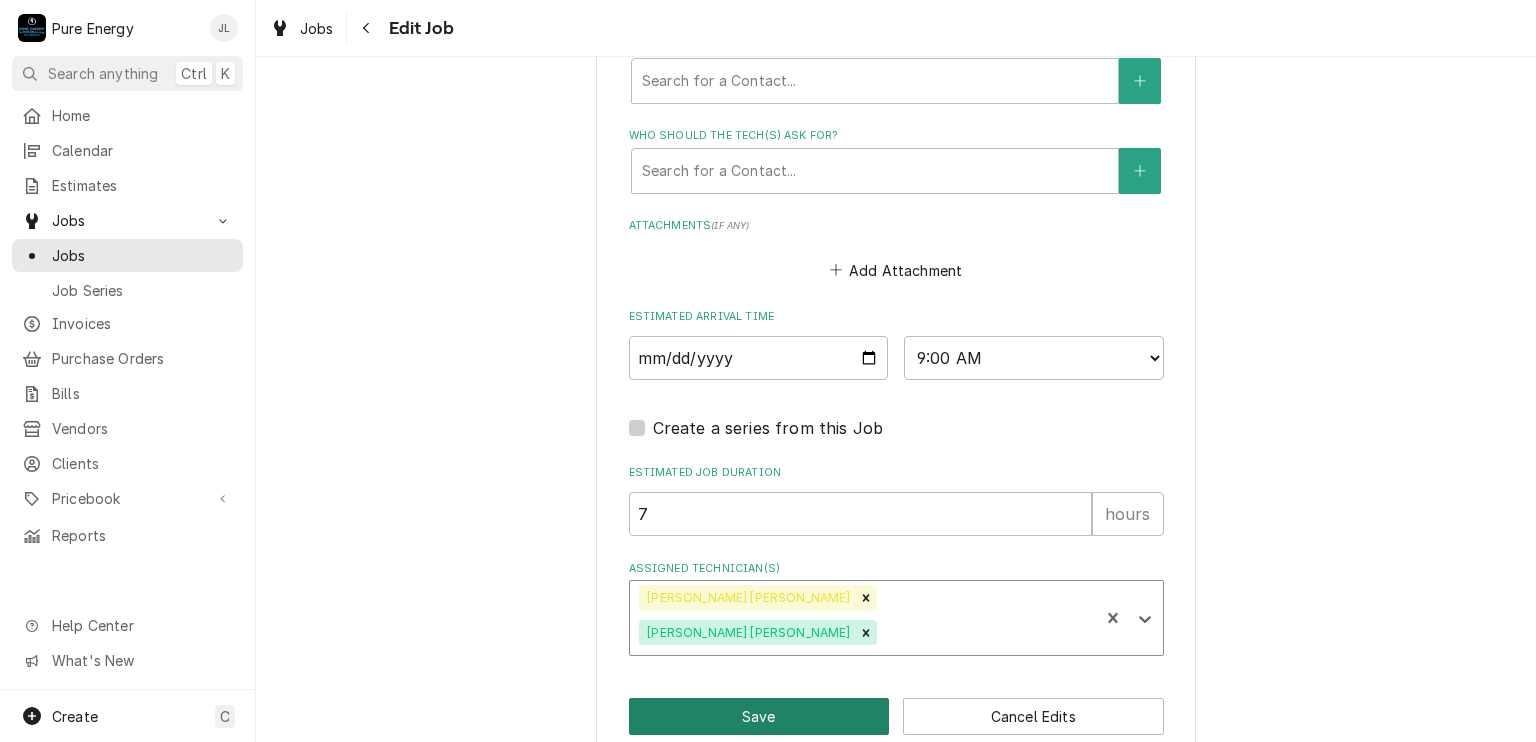 click on "Save" at bounding box center [759, 716] 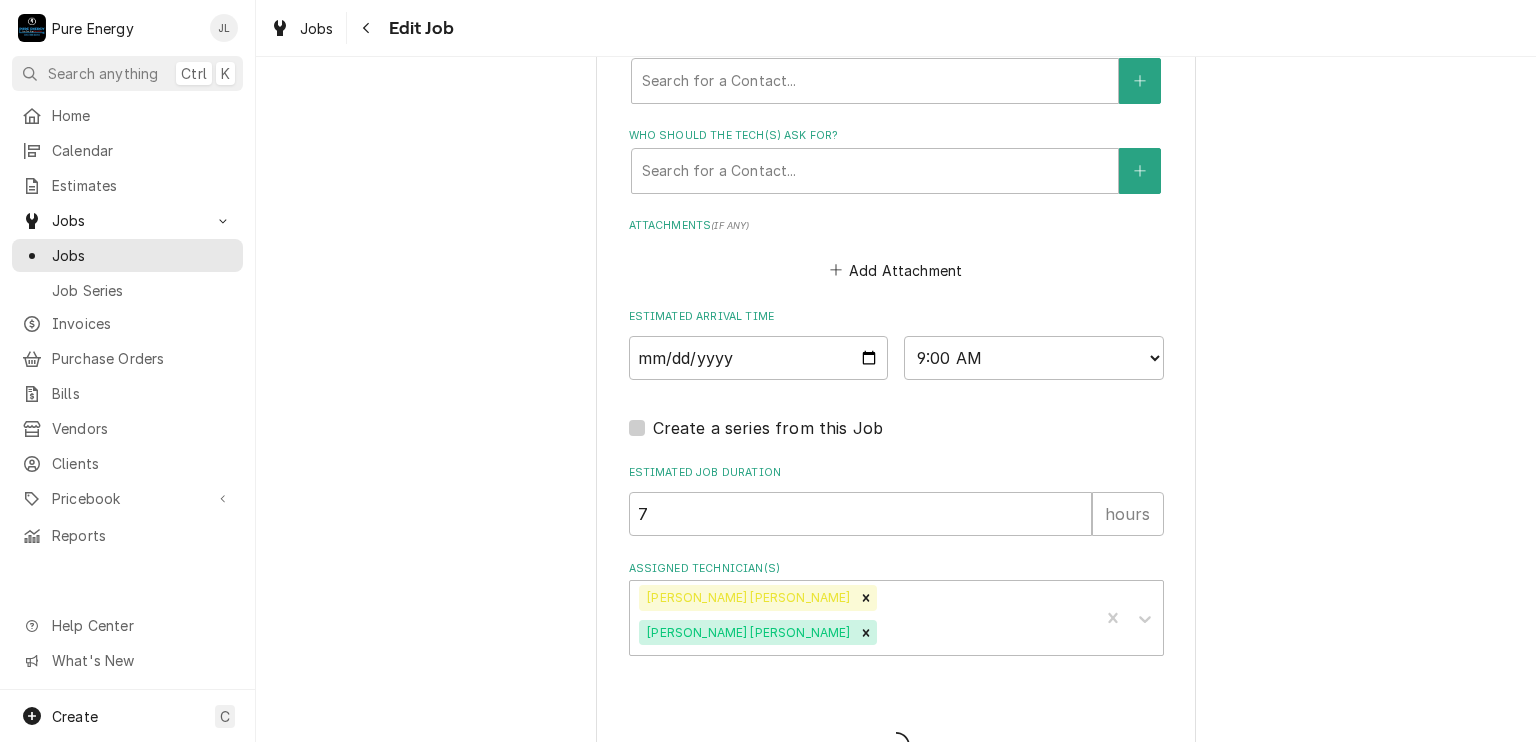 type on "x" 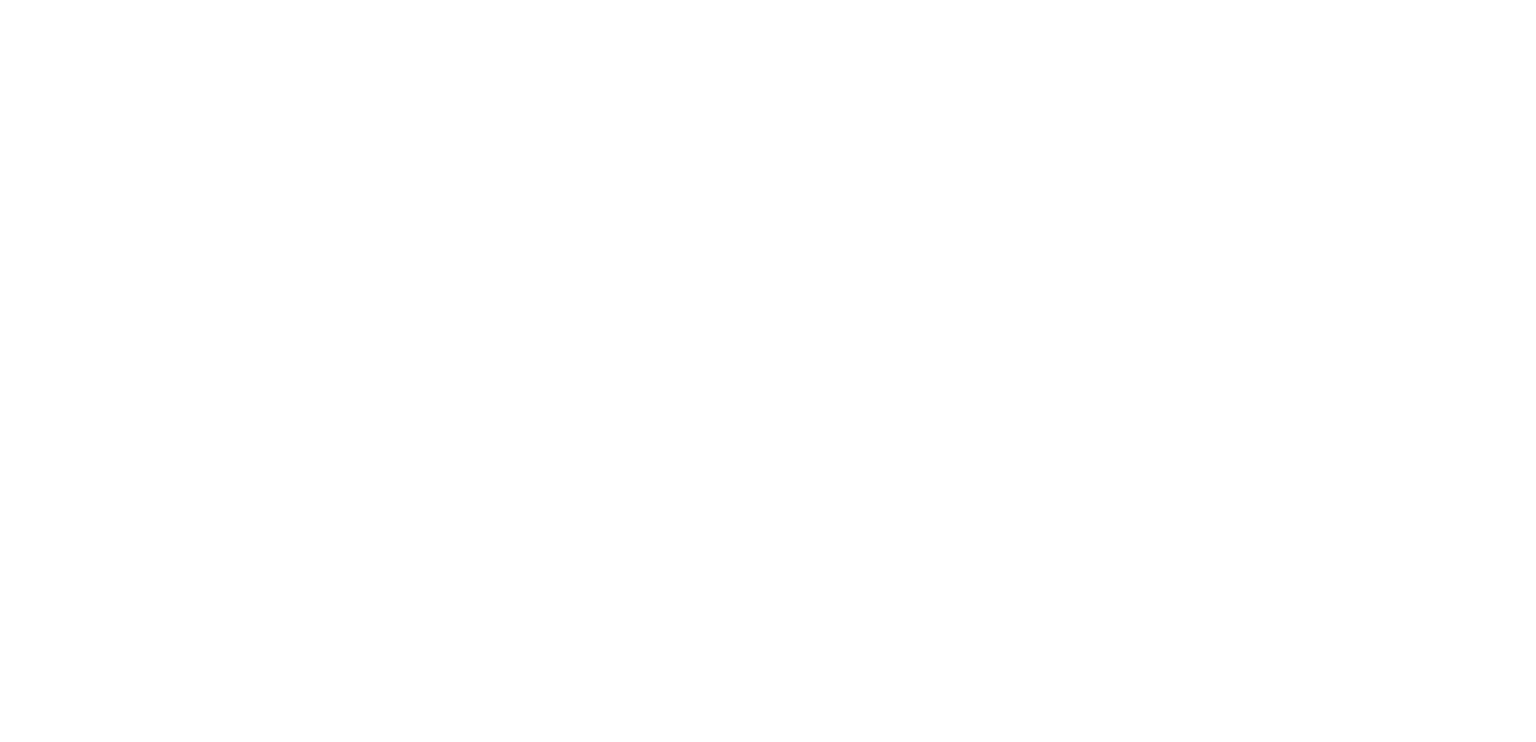 scroll, scrollTop: 0, scrollLeft: 0, axis: both 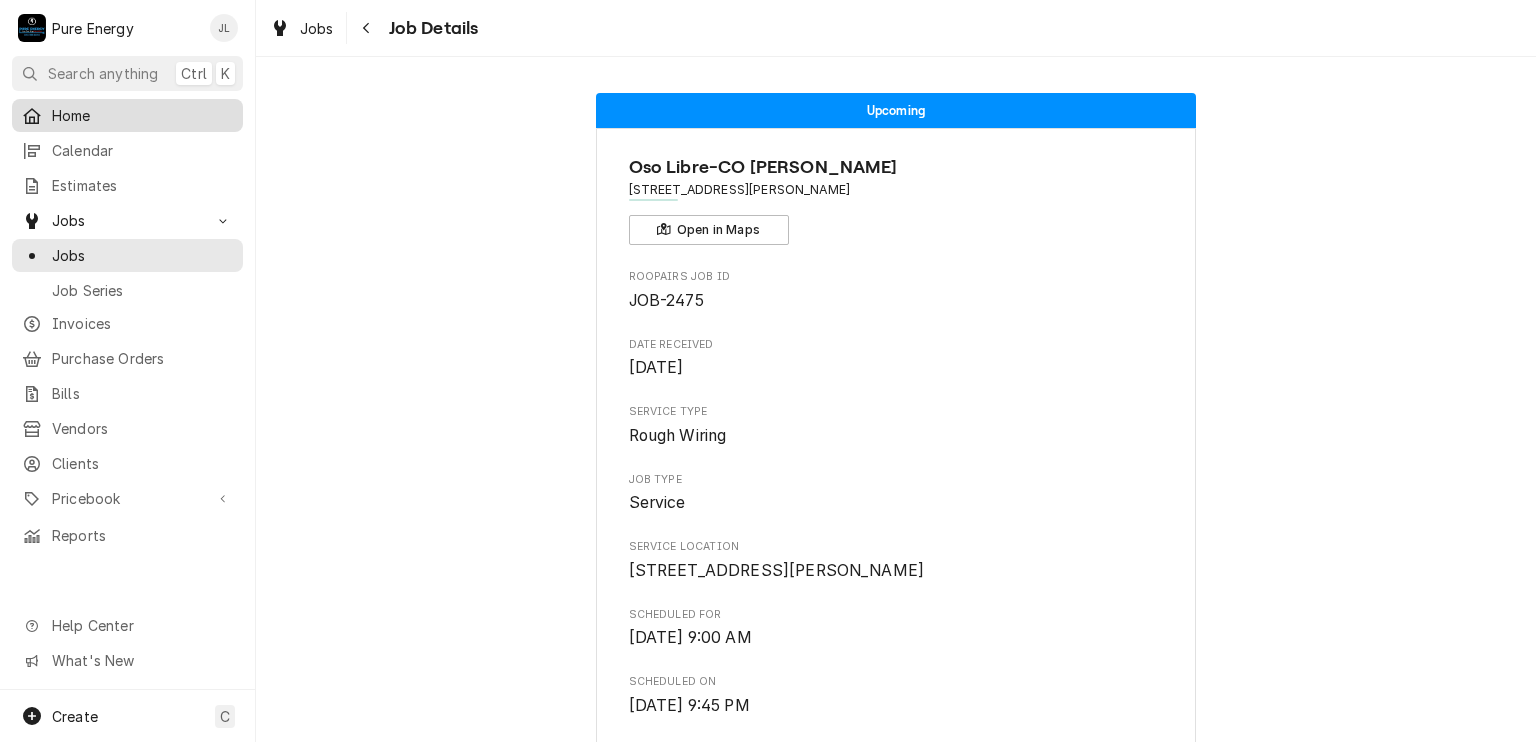 click on "Home" at bounding box center [127, 115] 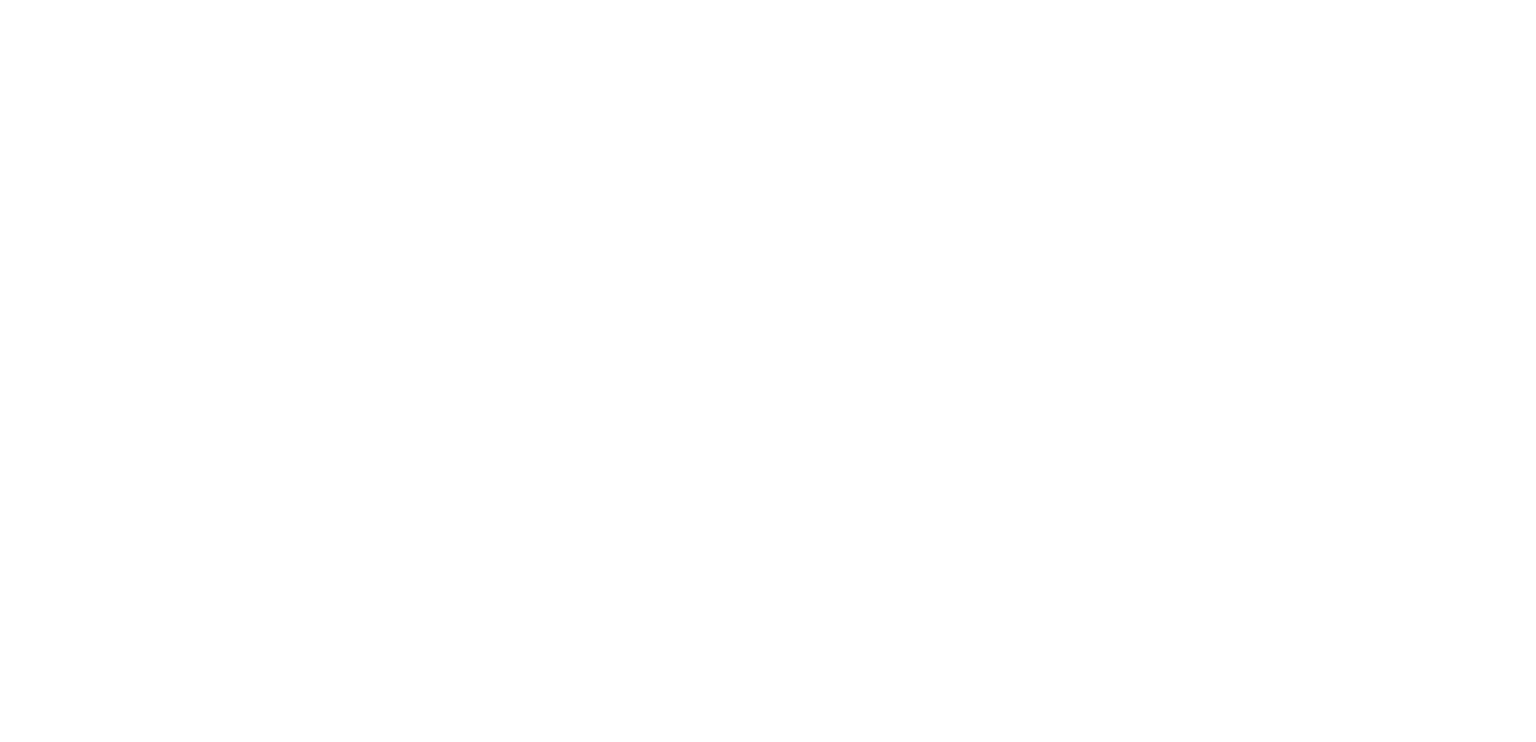 scroll, scrollTop: 0, scrollLeft: 0, axis: both 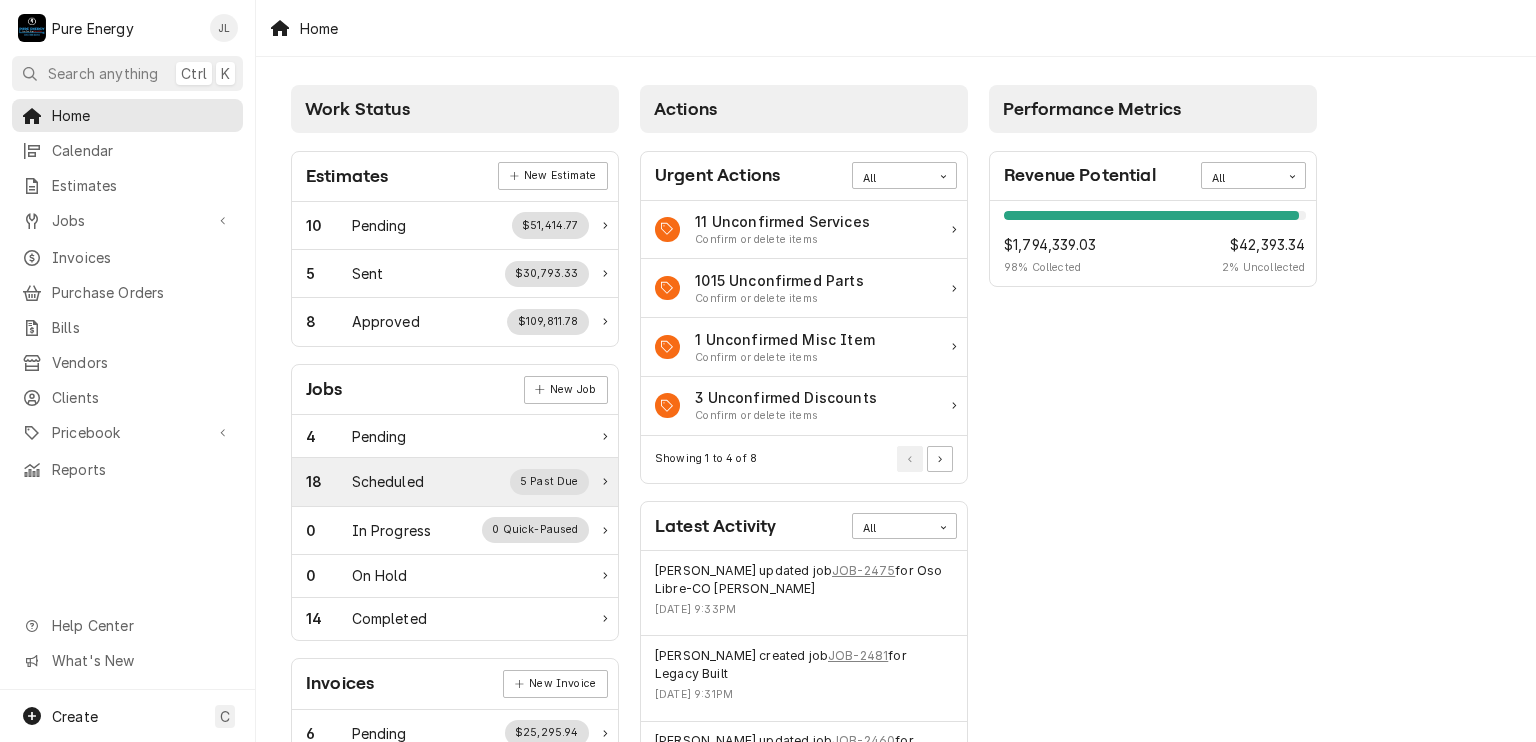 click on "18 Scheduled 5 Past Due" at bounding box center [447, 482] 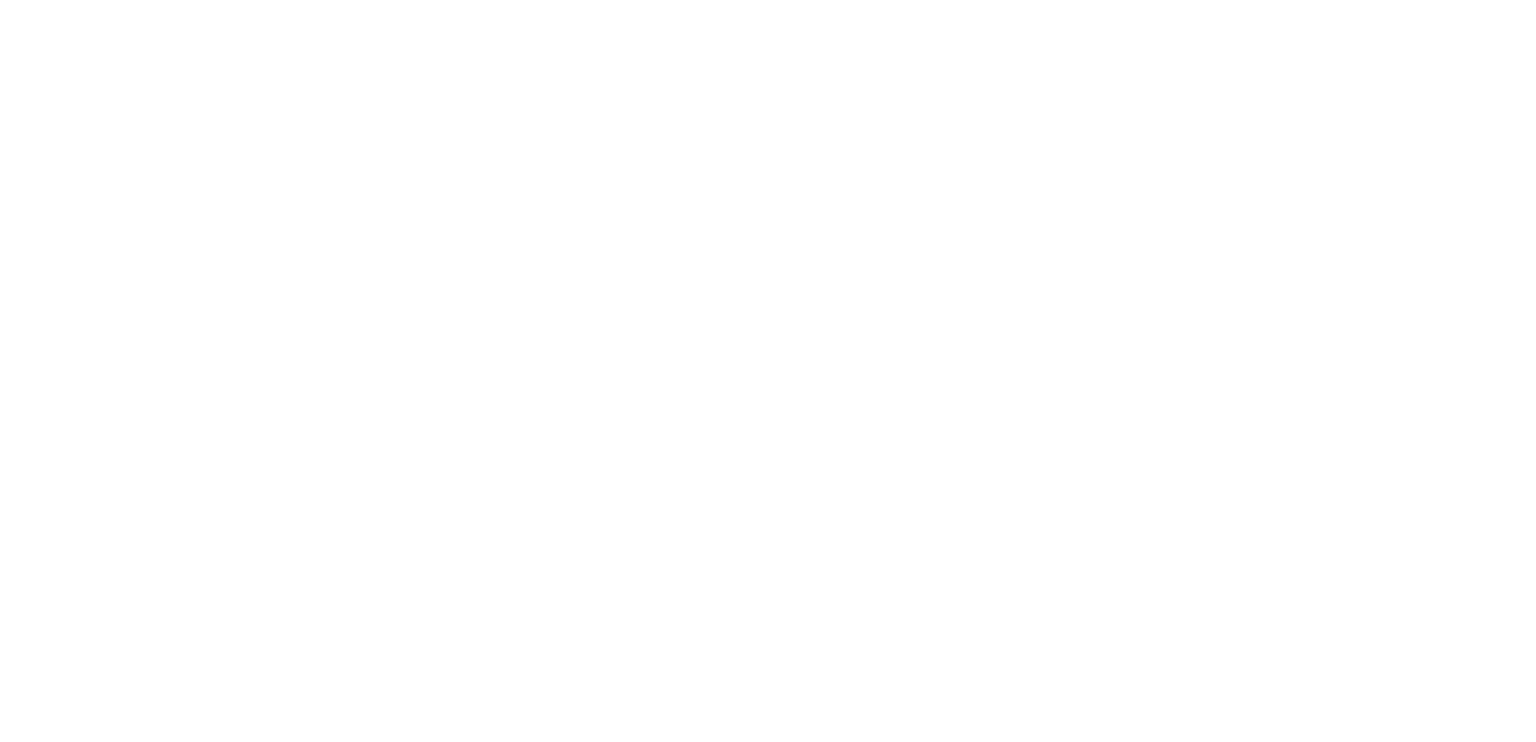 scroll, scrollTop: 0, scrollLeft: 0, axis: both 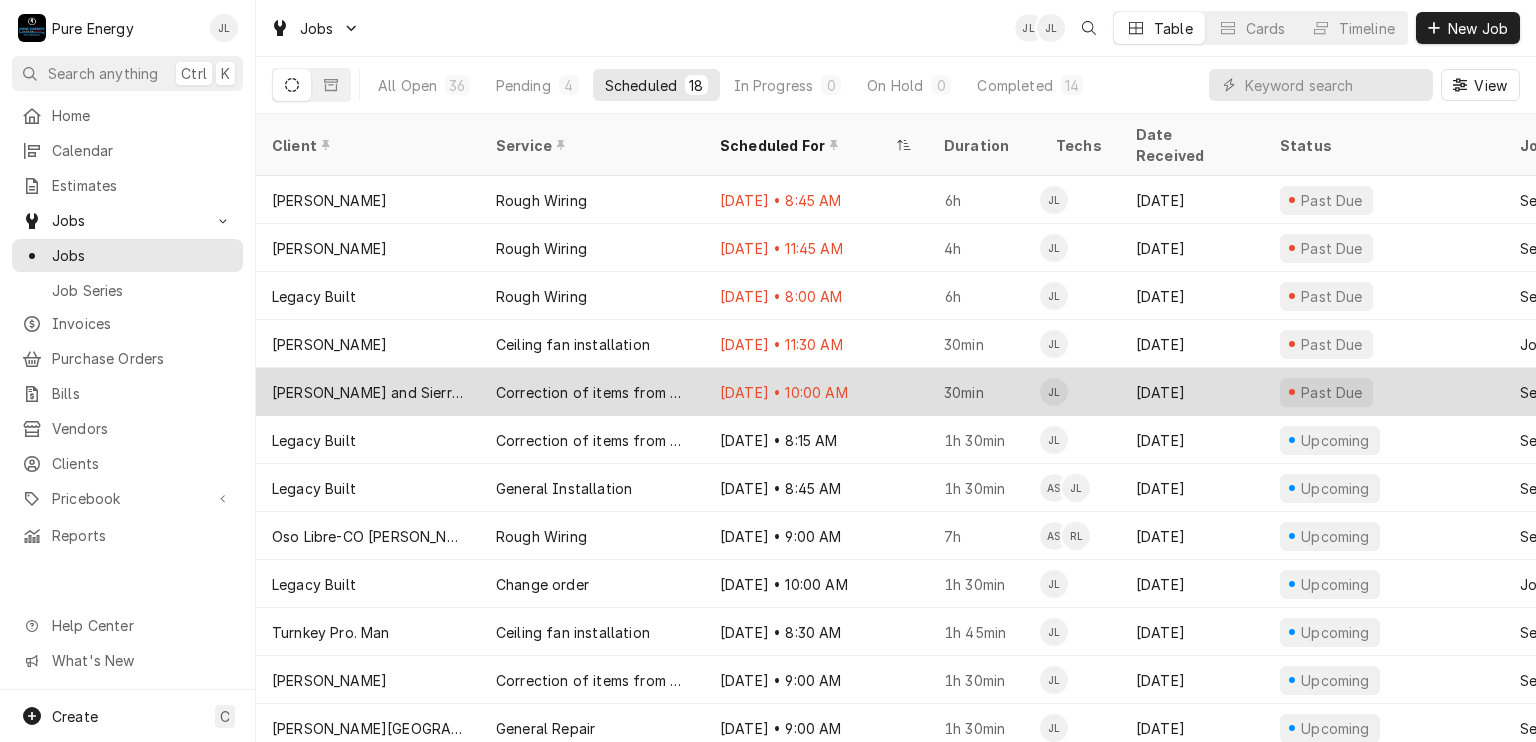 click on "[DATE]   • 10:00 AM" at bounding box center (816, 392) 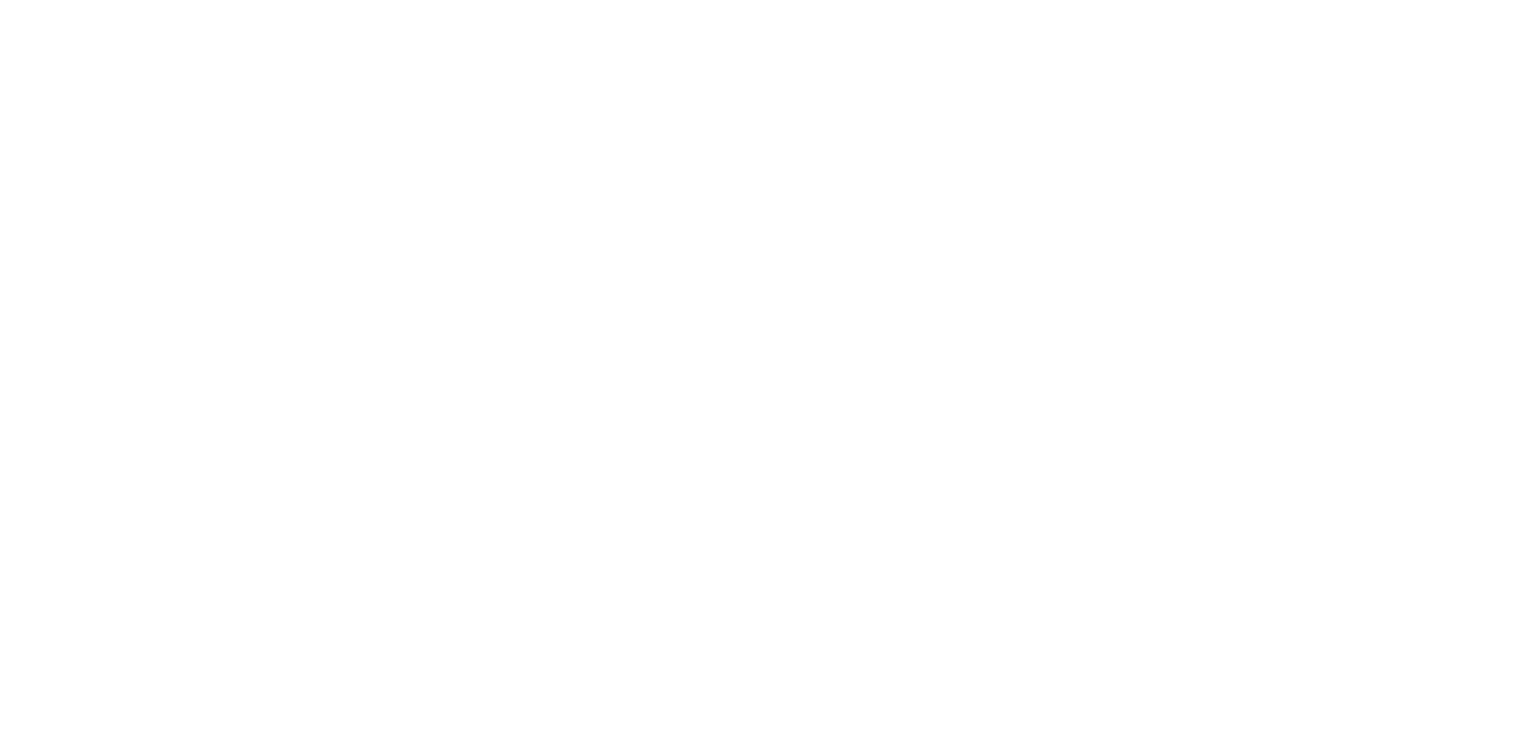 scroll, scrollTop: 0, scrollLeft: 0, axis: both 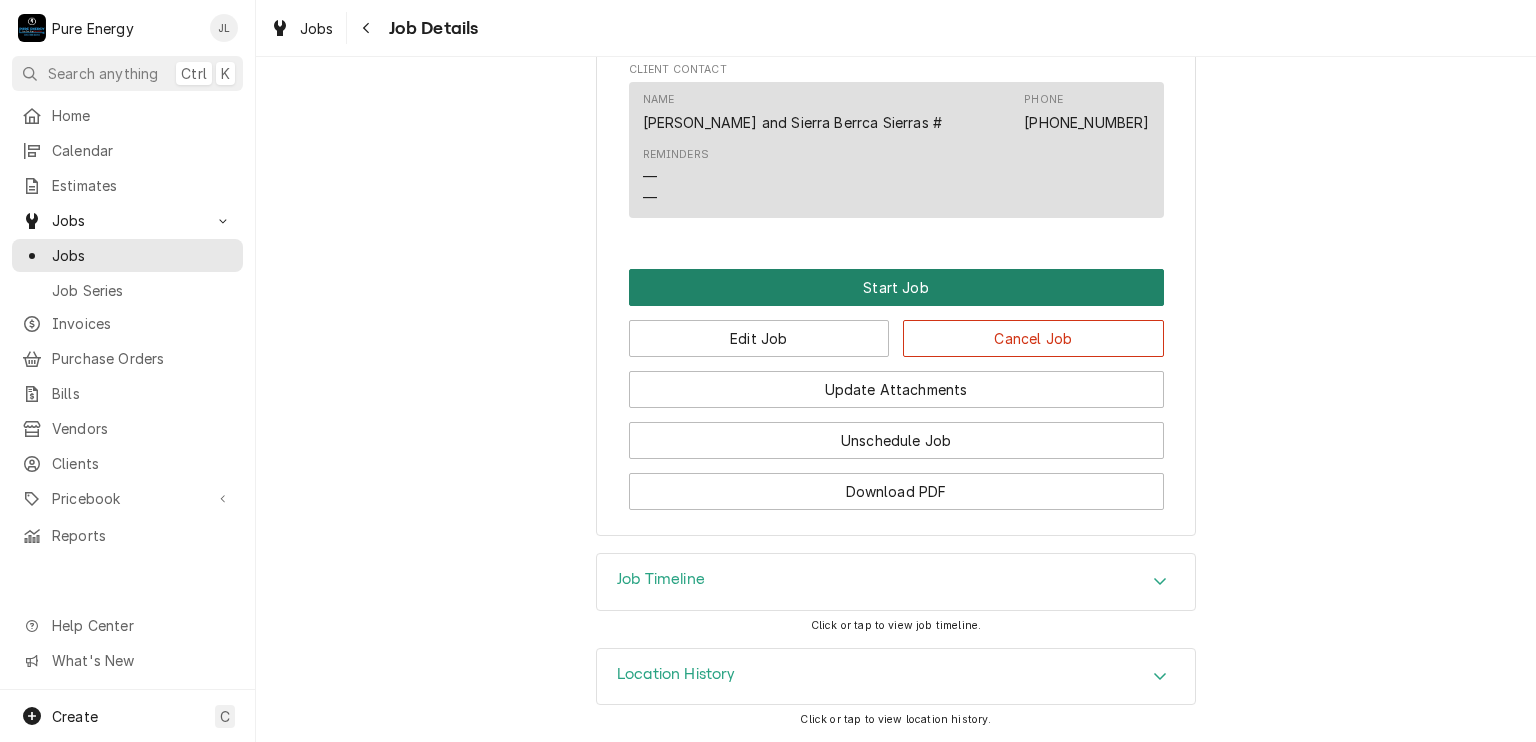 click on "Start Job" at bounding box center [896, 287] 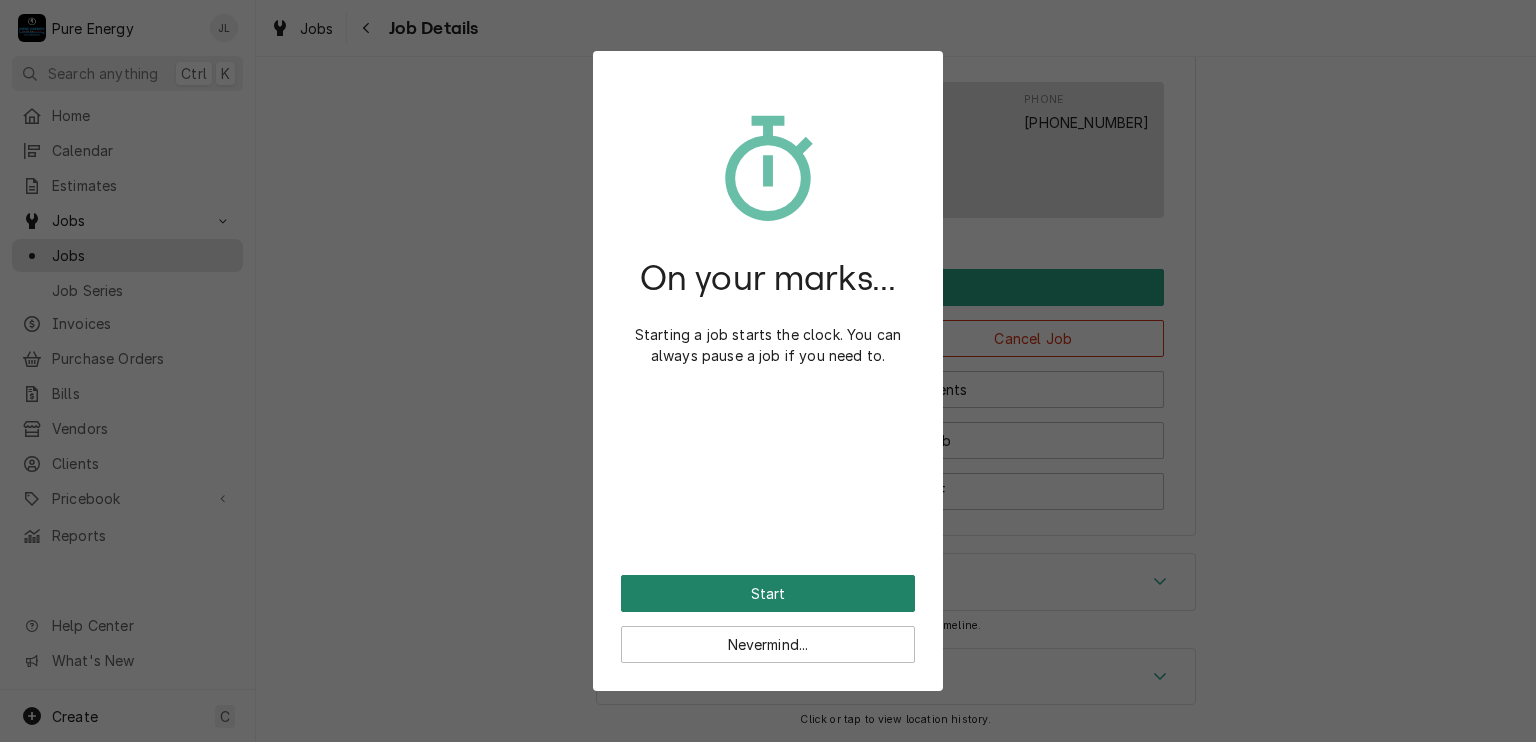 click on "Start" at bounding box center [768, 593] 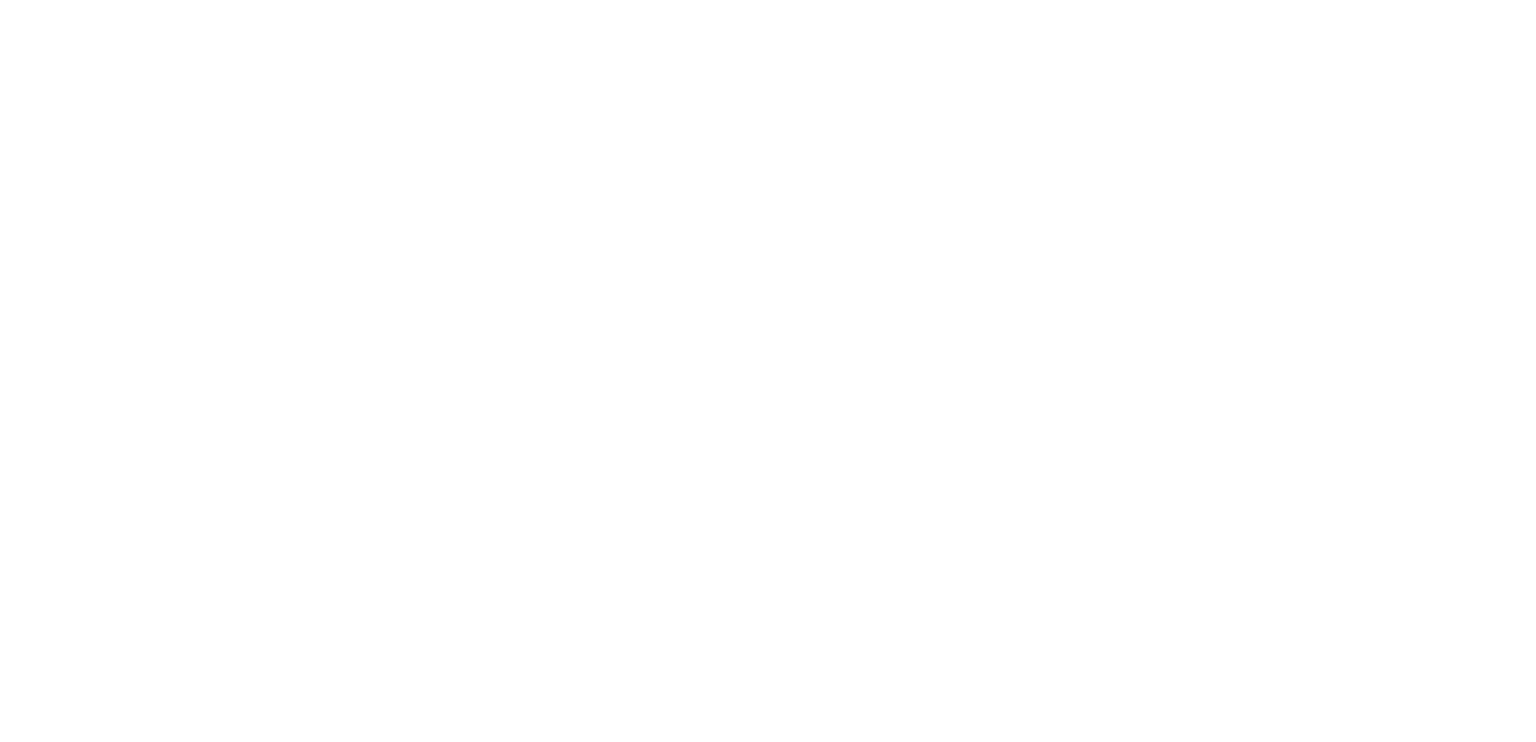 scroll, scrollTop: 0, scrollLeft: 0, axis: both 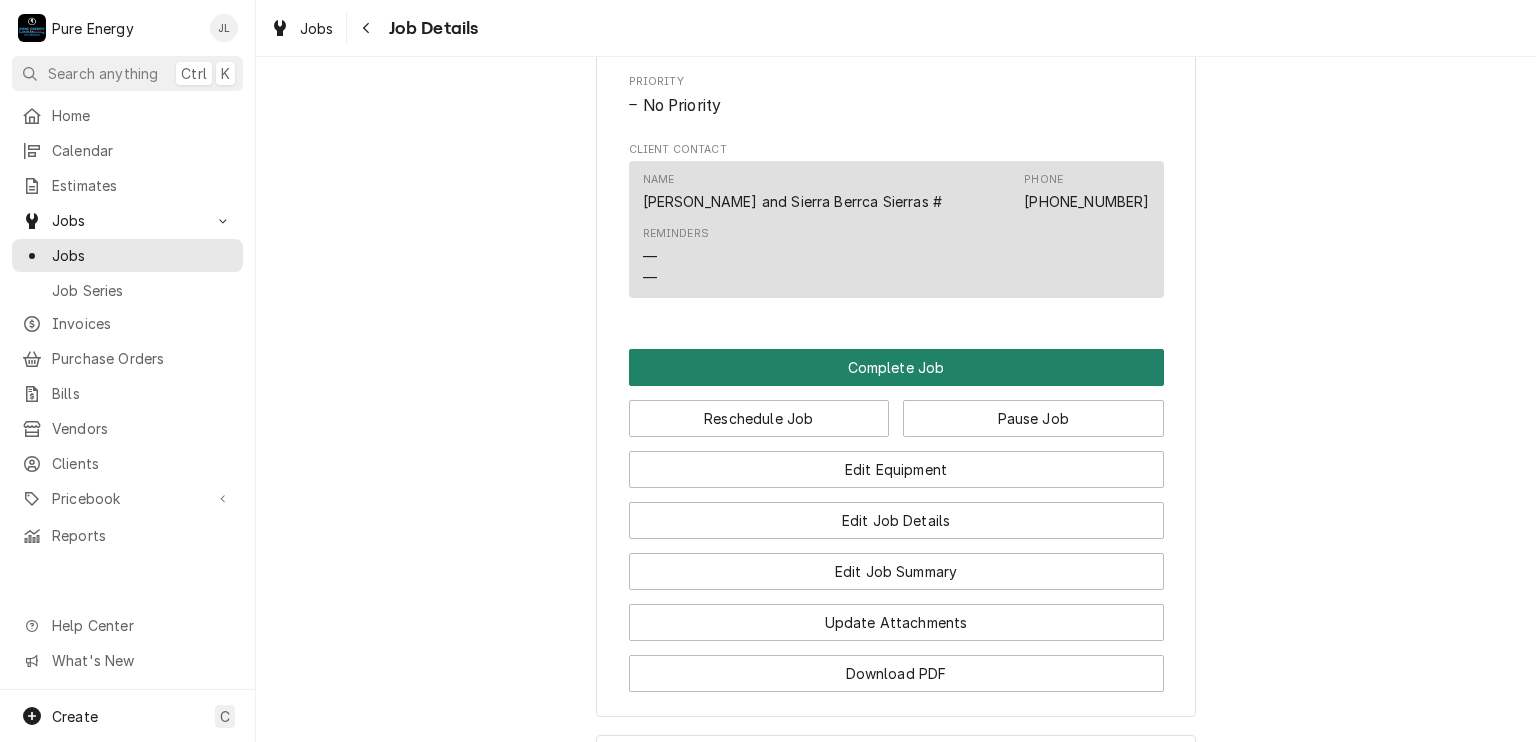 click on "Complete Job" at bounding box center [896, 367] 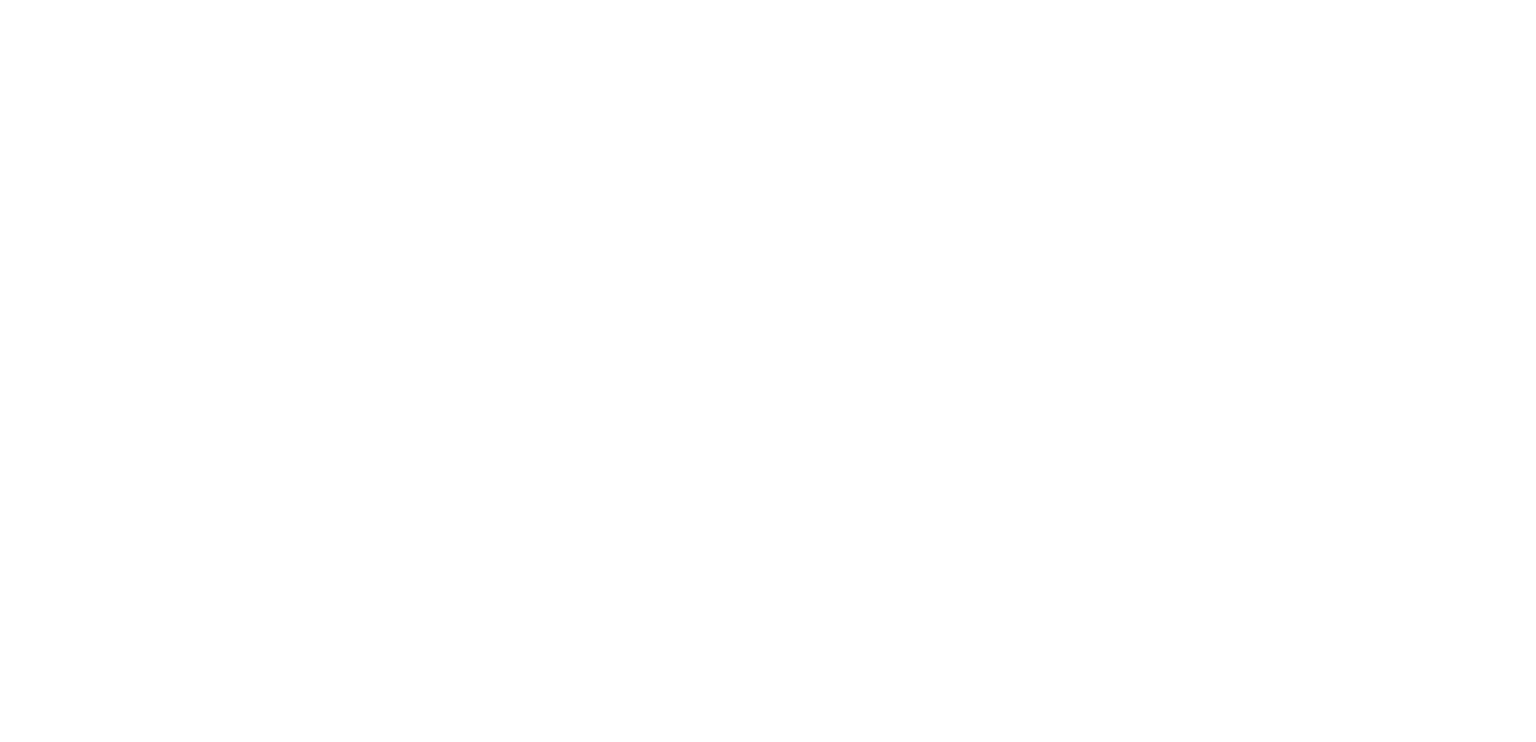 scroll, scrollTop: 0, scrollLeft: 0, axis: both 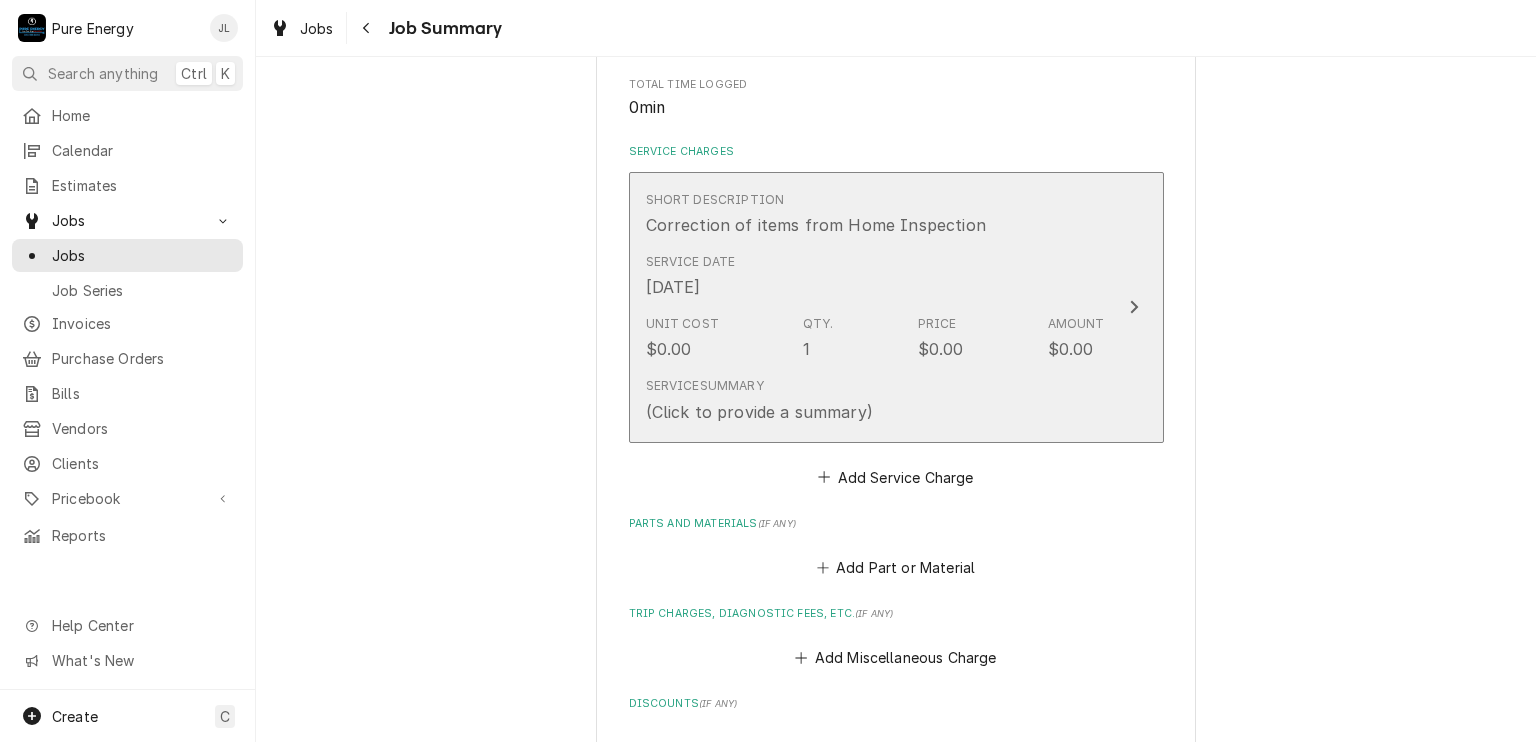 click on "Service Date [DATE]" at bounding box center [875, 276] 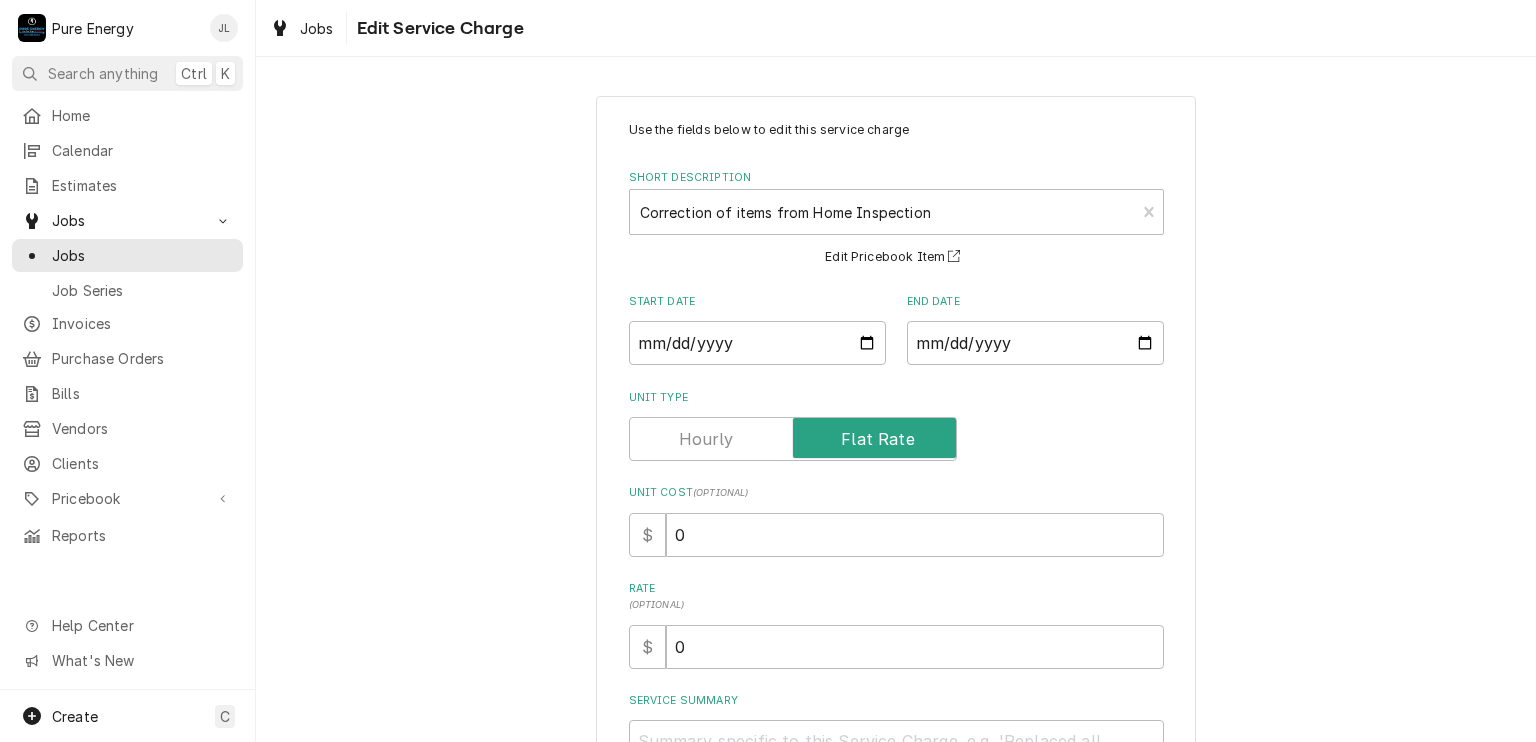scroll, scrollTop: 239, scrollLeft: 0, axis: vertical 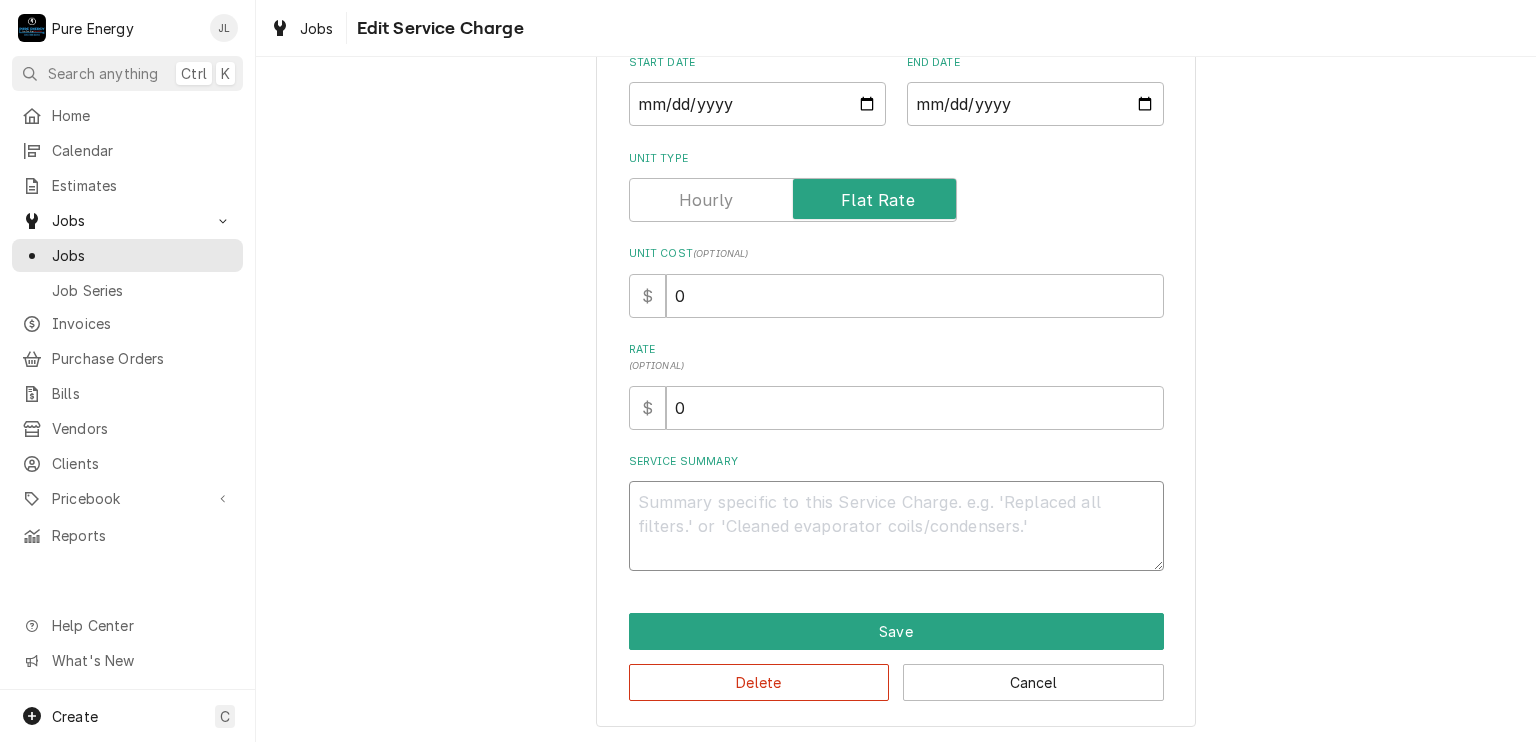 click on "Service Summary" at bounding box center (896, 526) 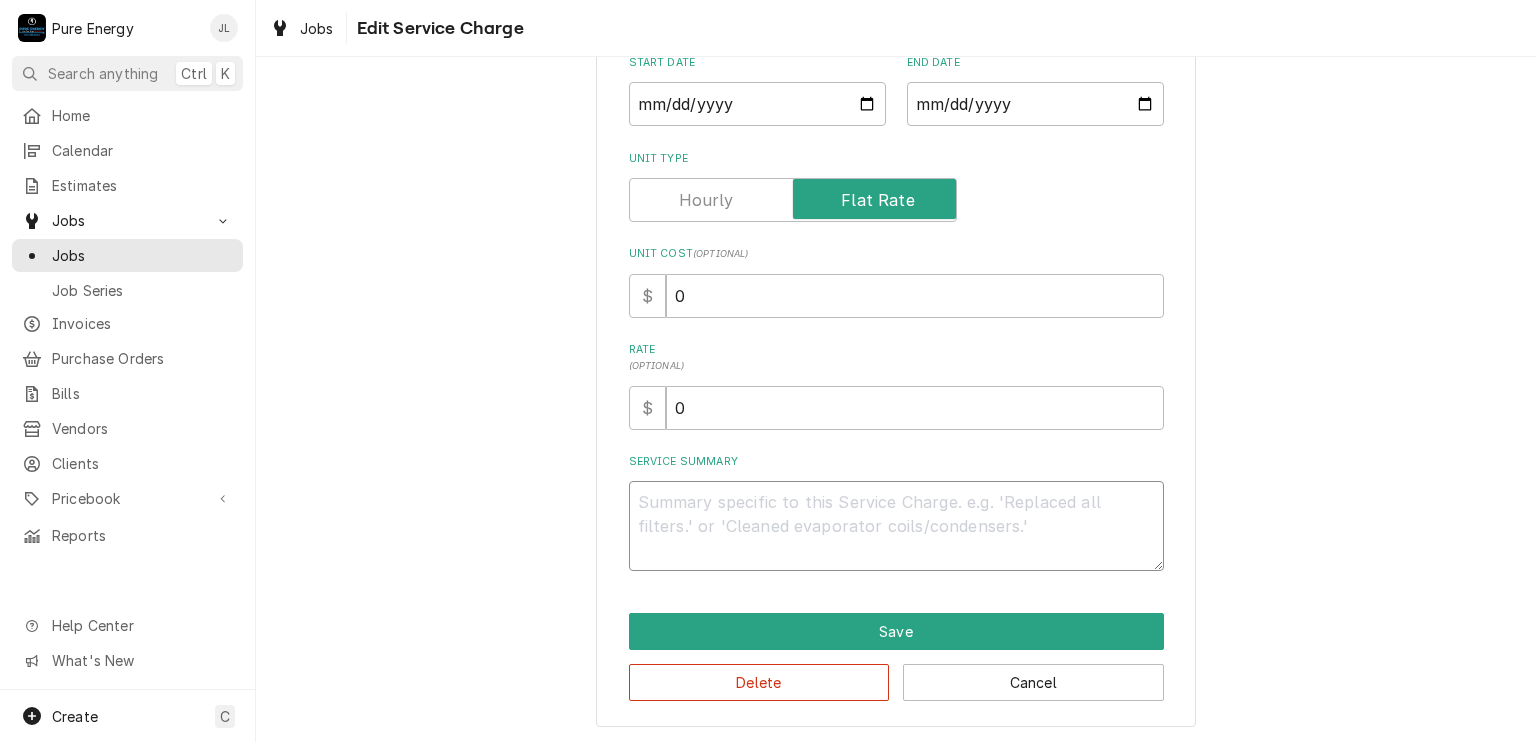 type on "x" 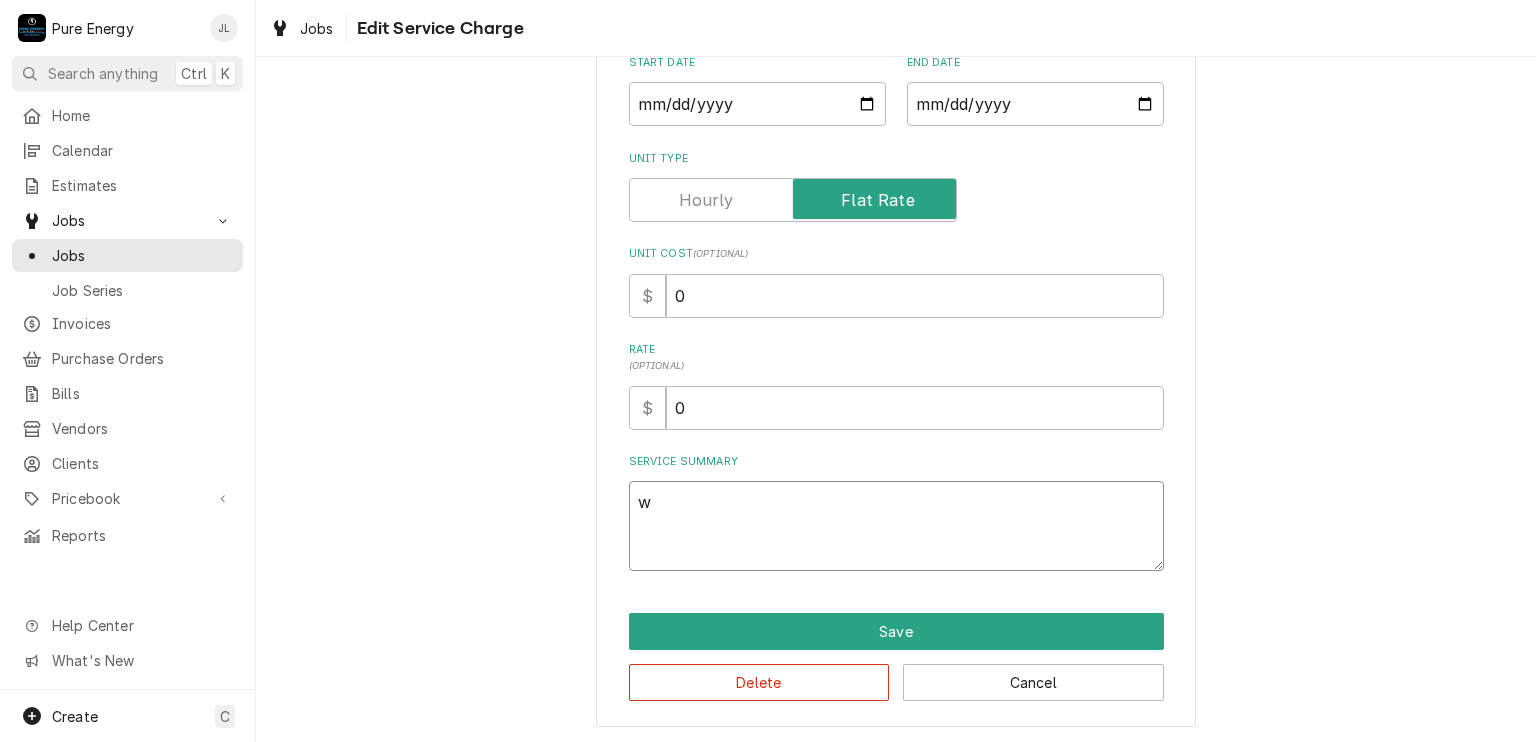 type on "x" 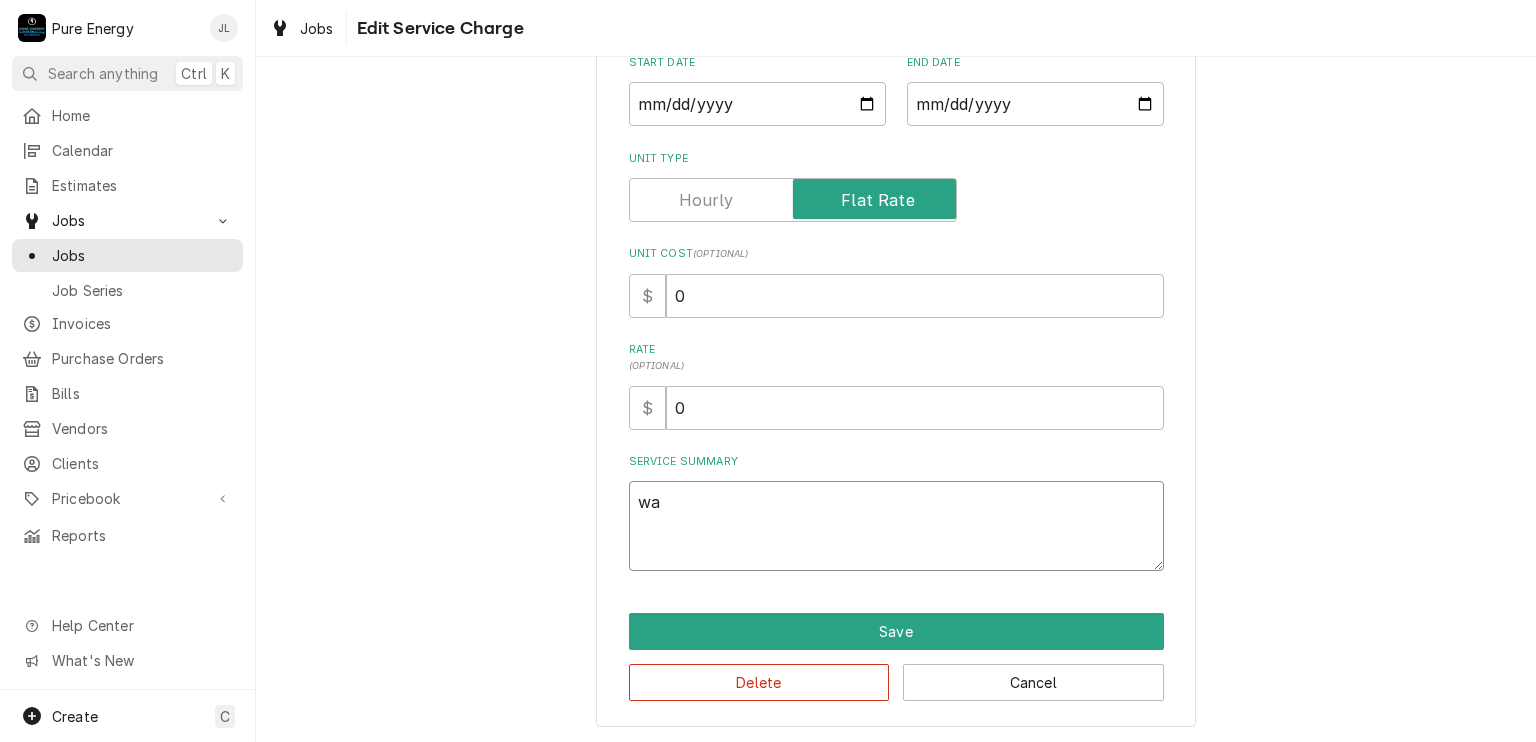 type on "x" 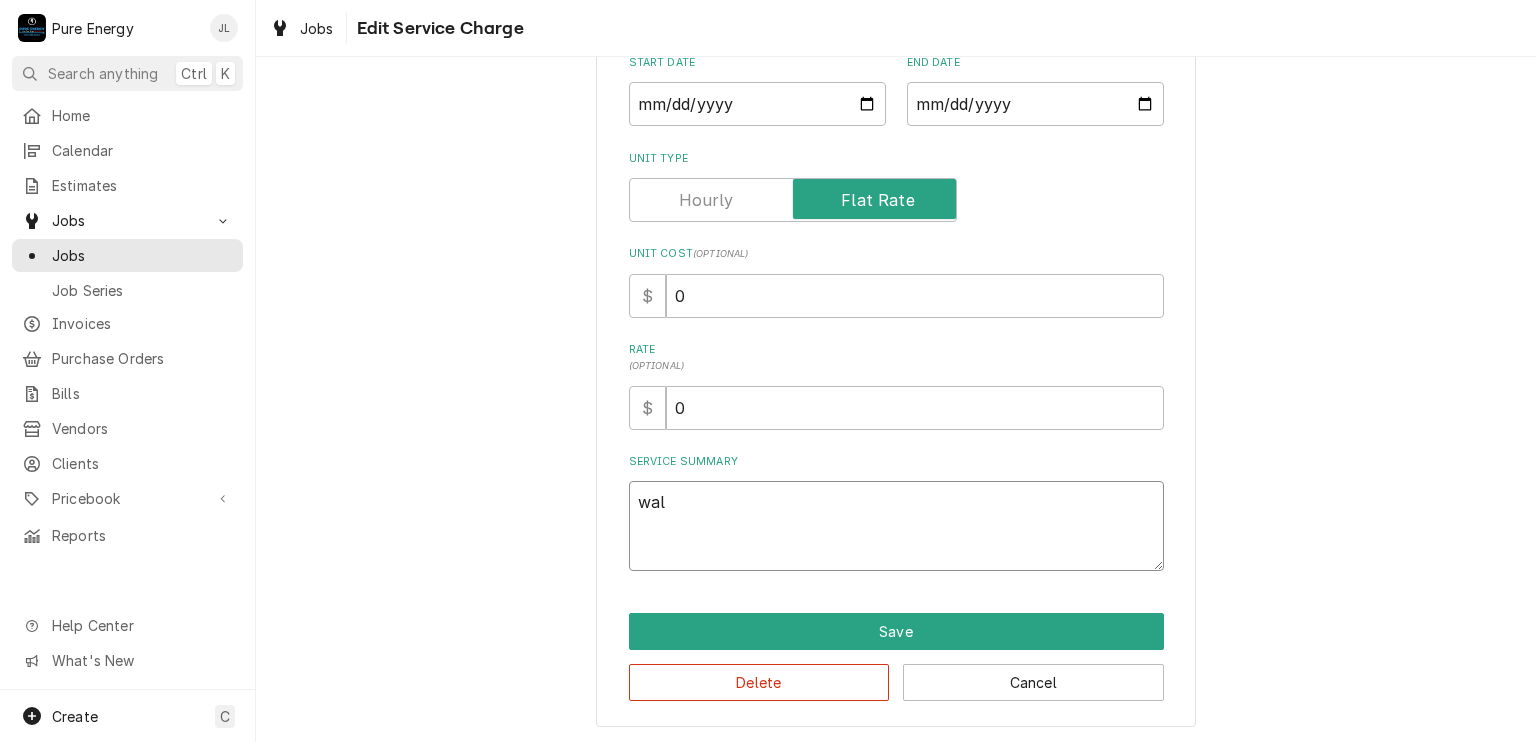 type on "x" 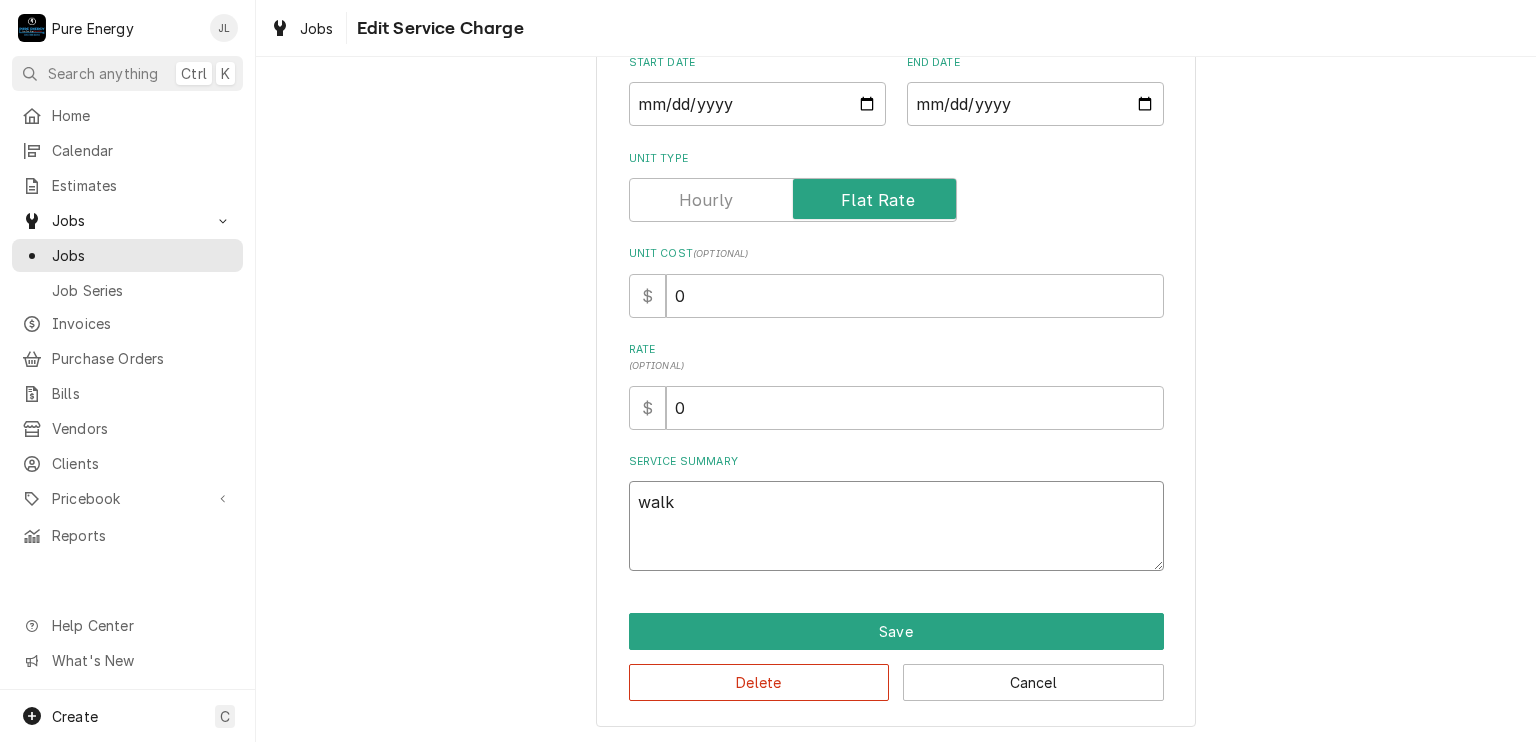 type on "x" 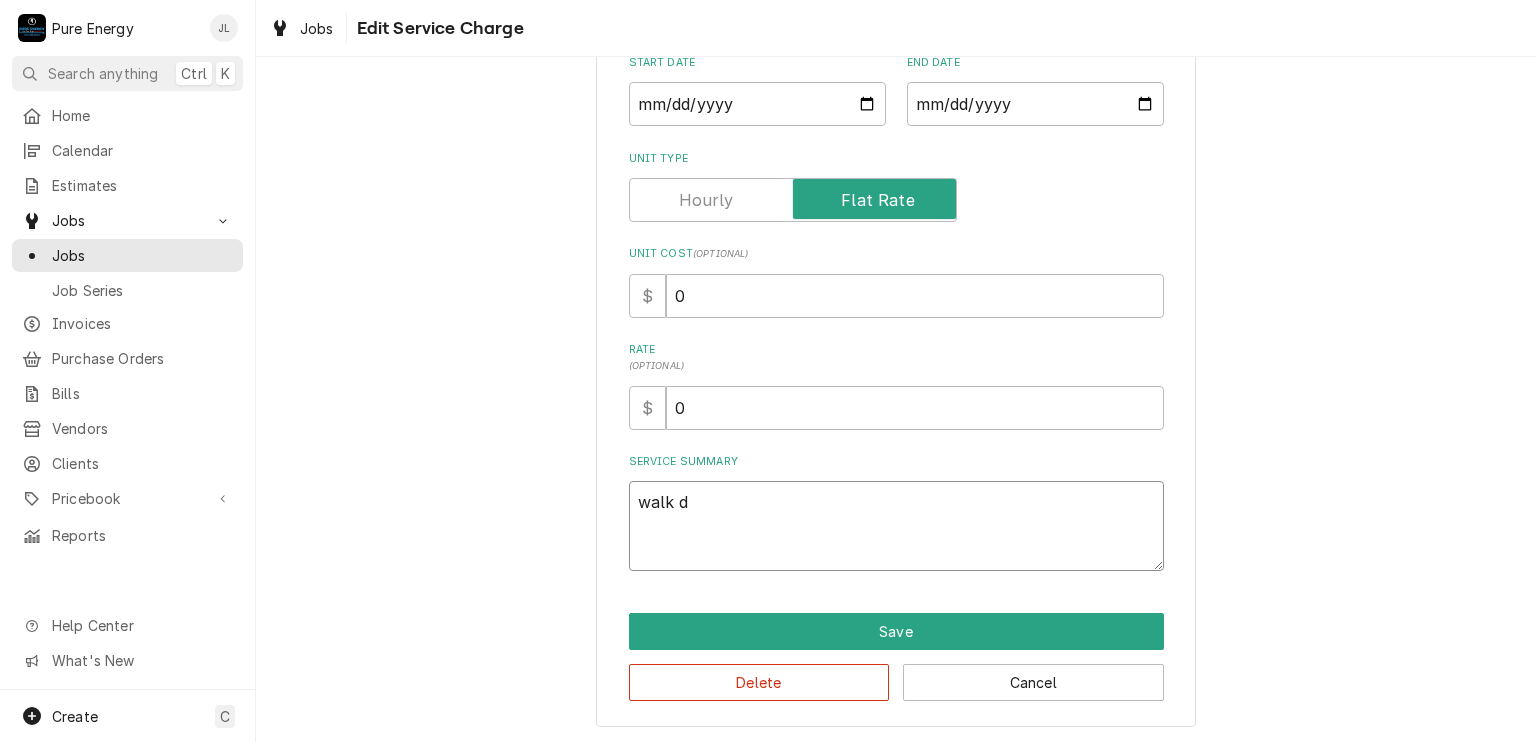 type on "x" 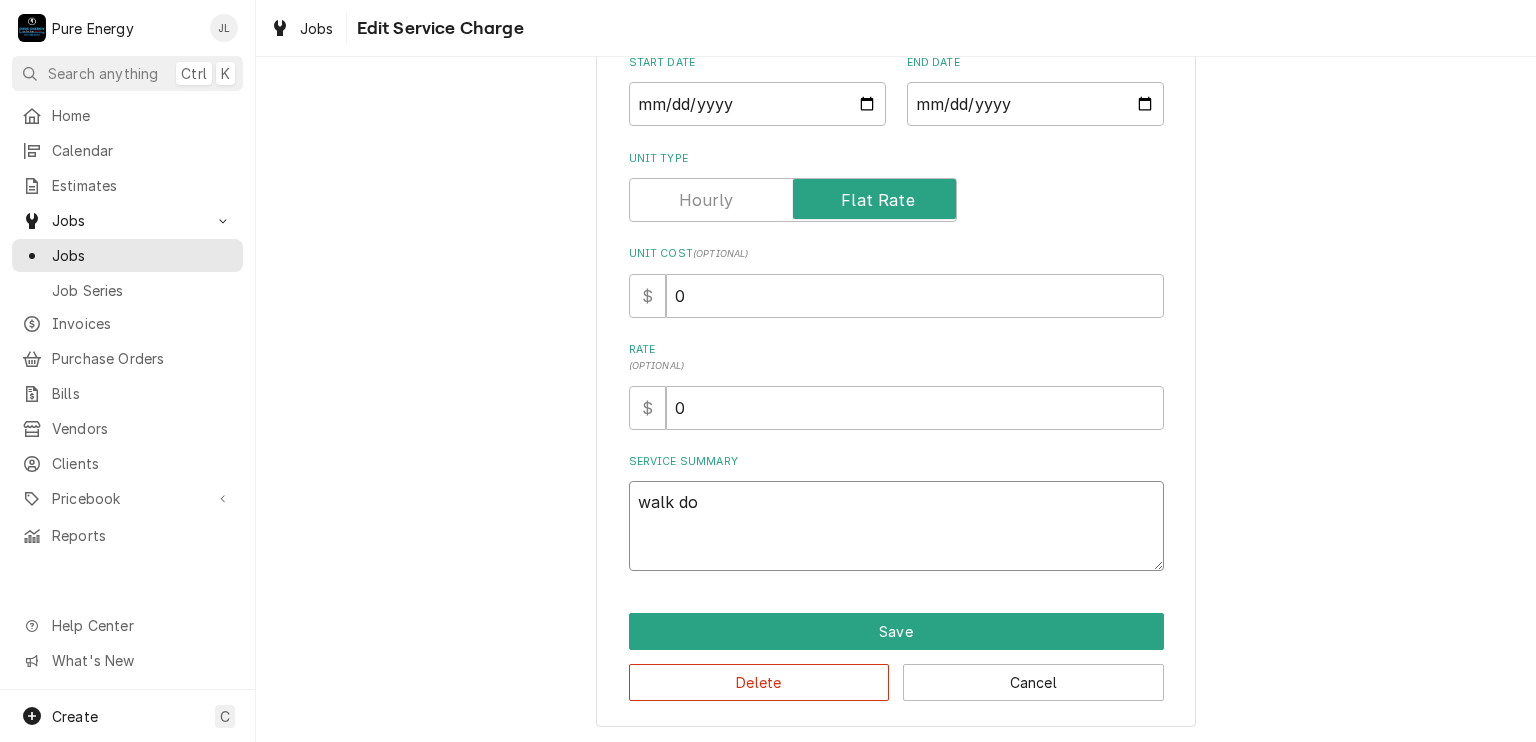 type on "x" 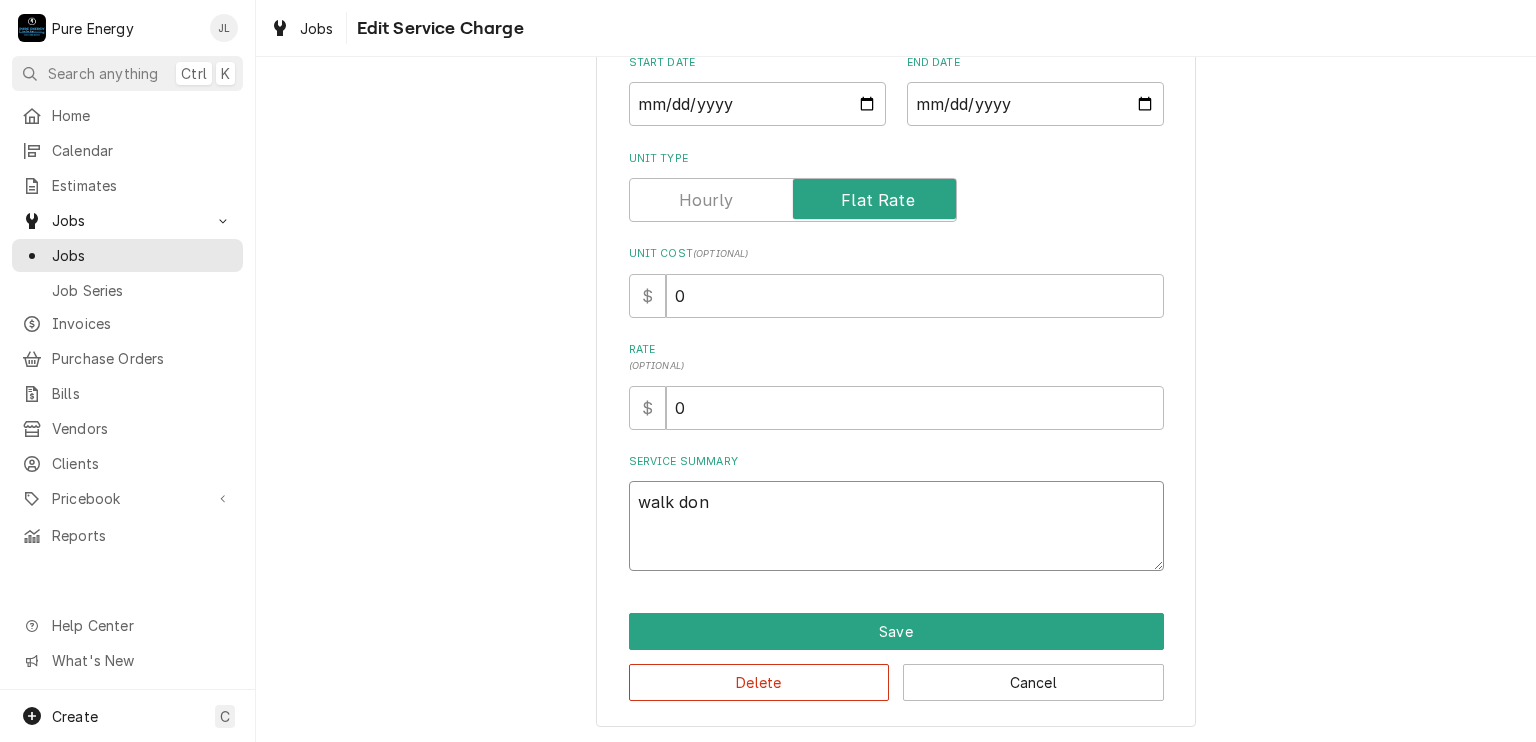 type on "x" 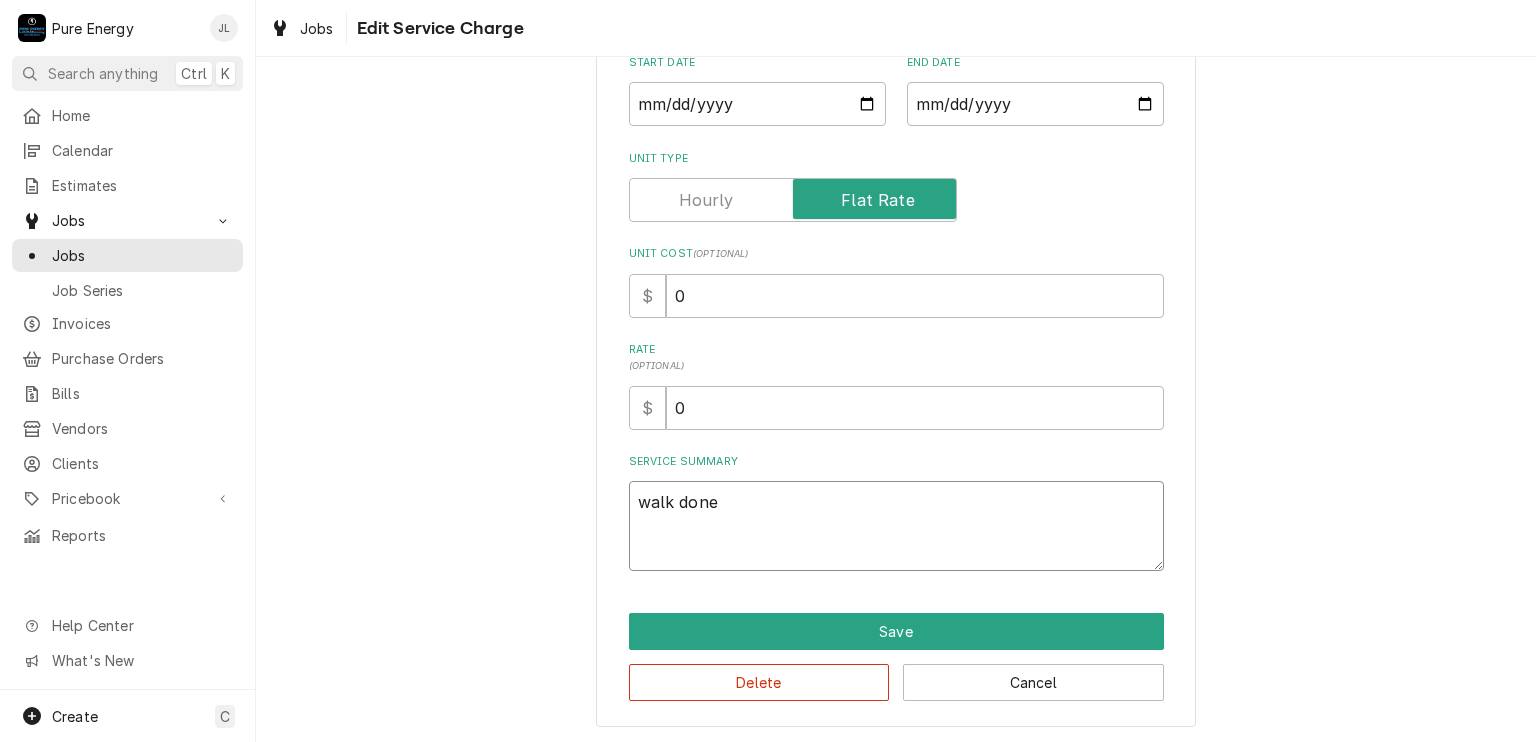 type on "x" 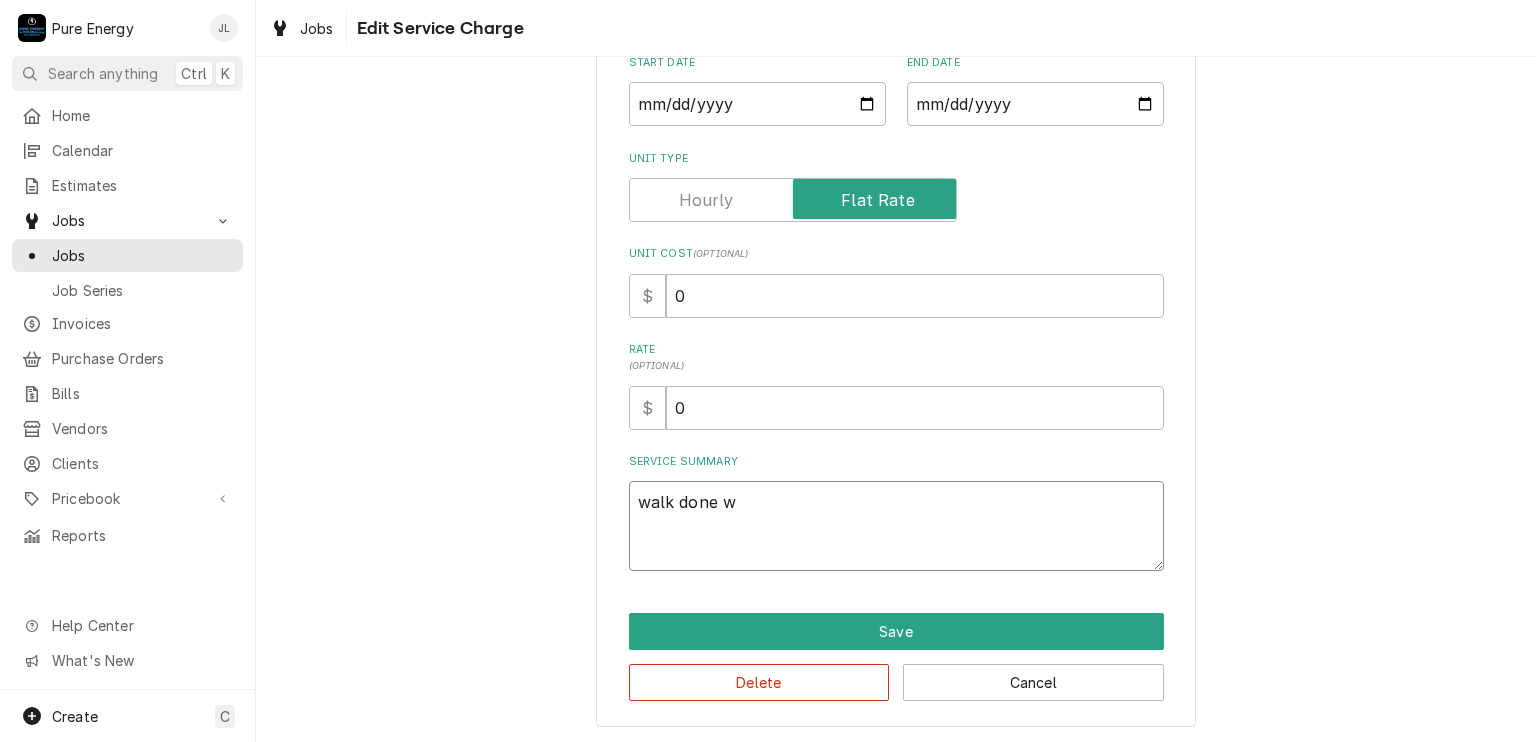 type on "x" 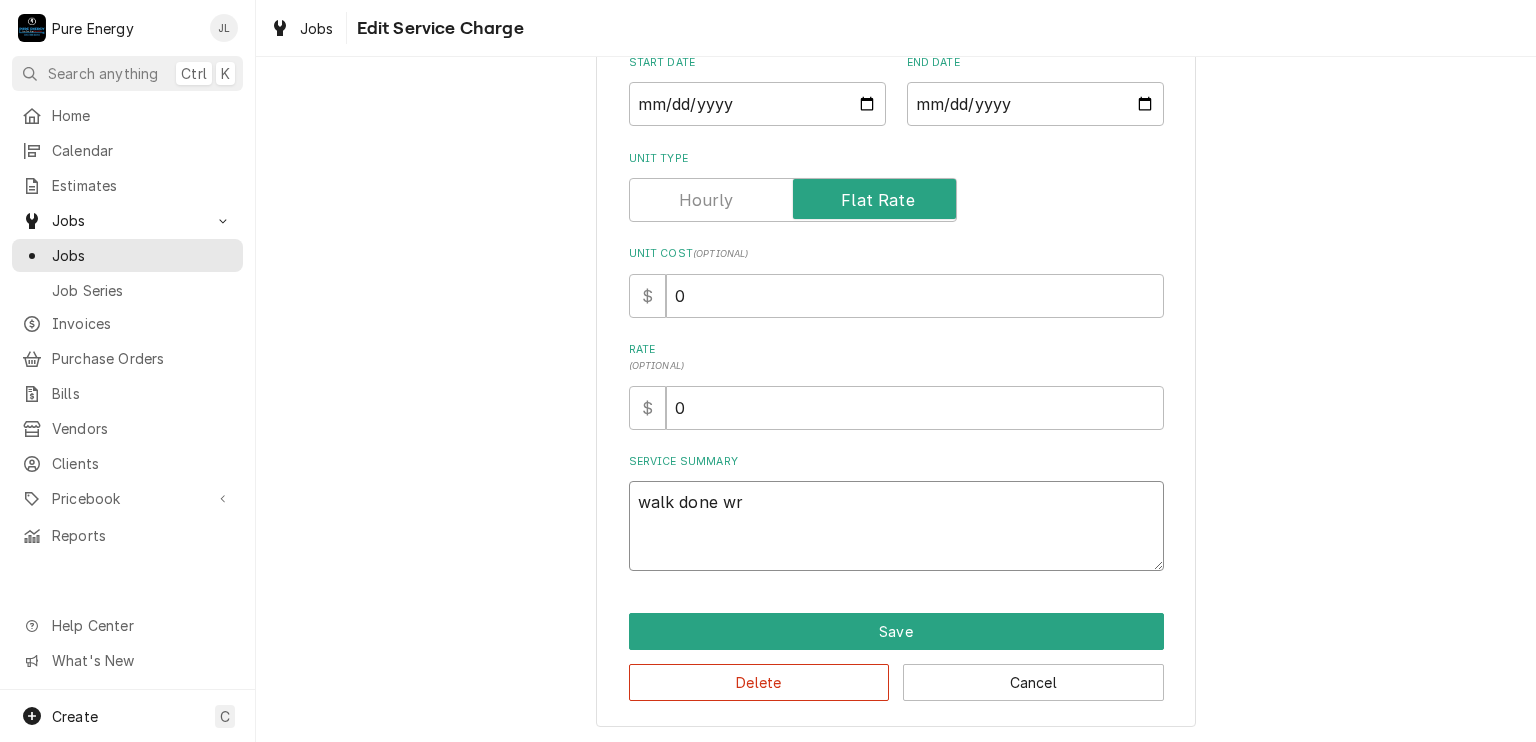 type on "x" 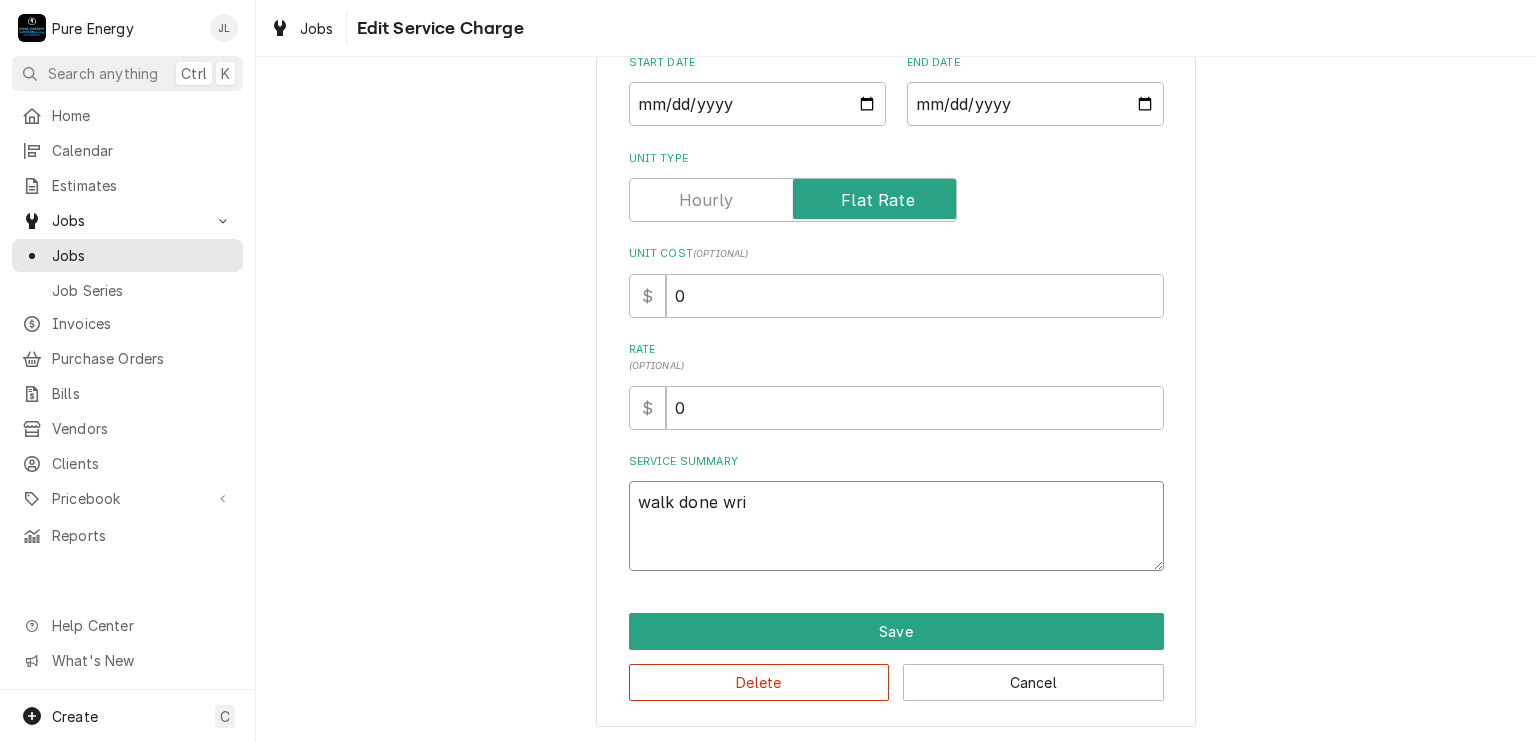 type on "x" 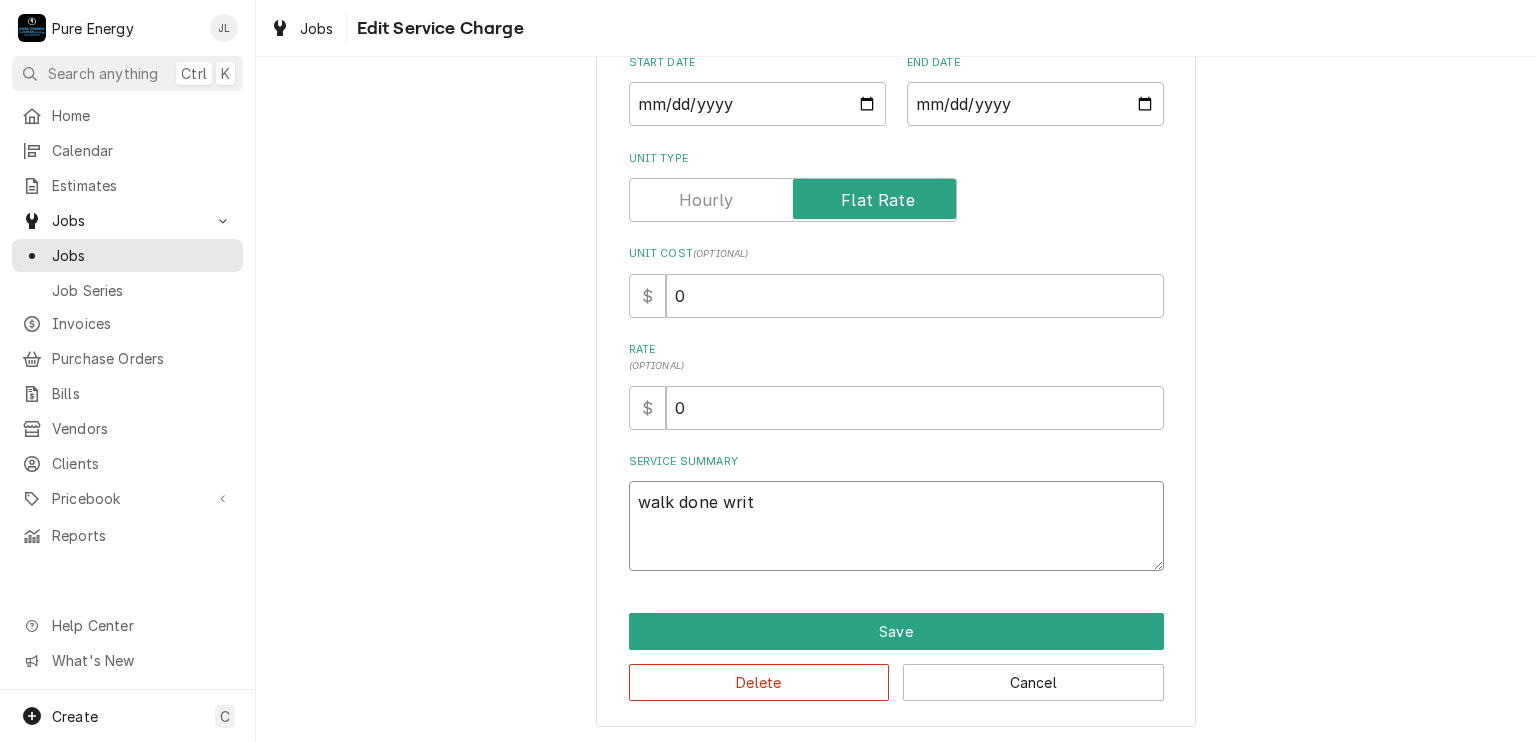 type on "x" 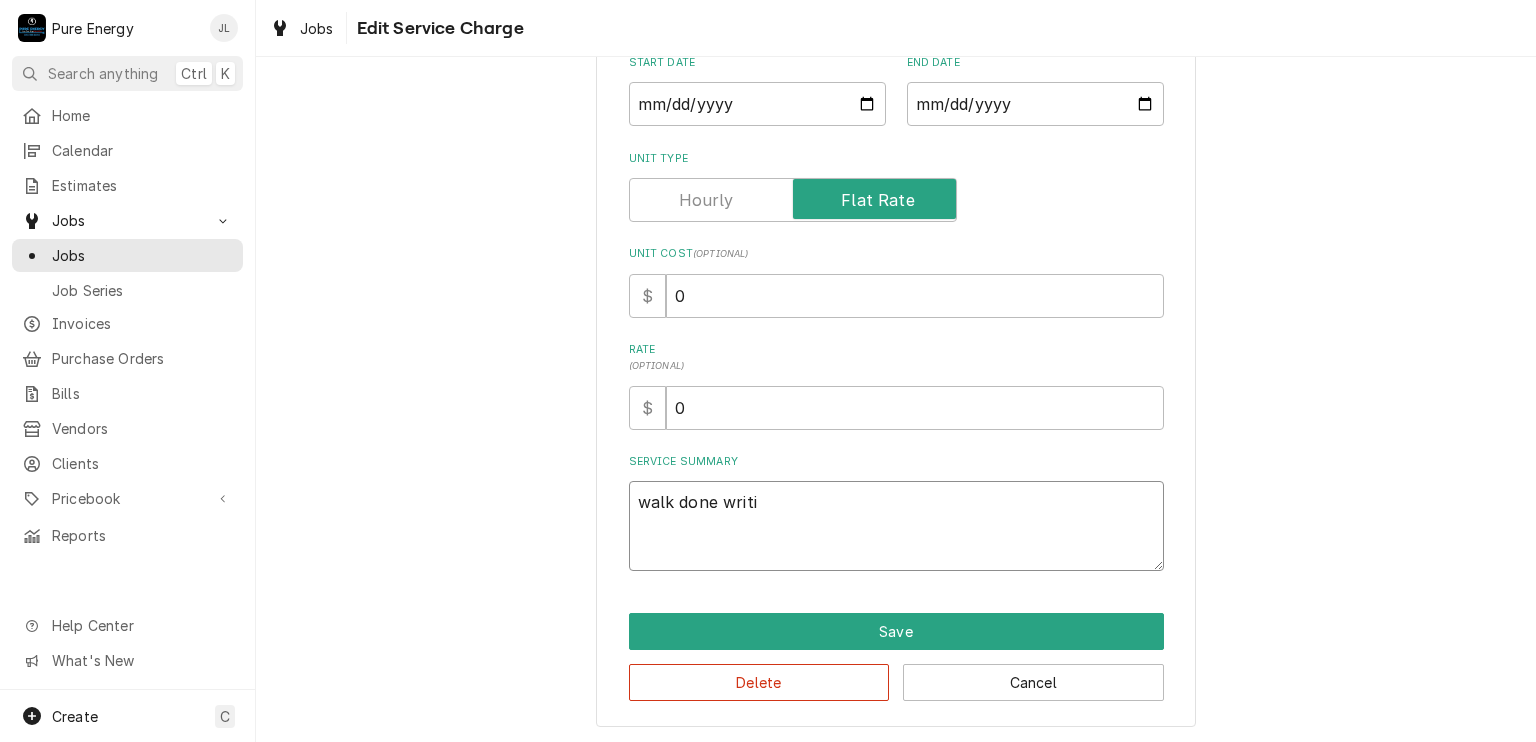 type on "x" 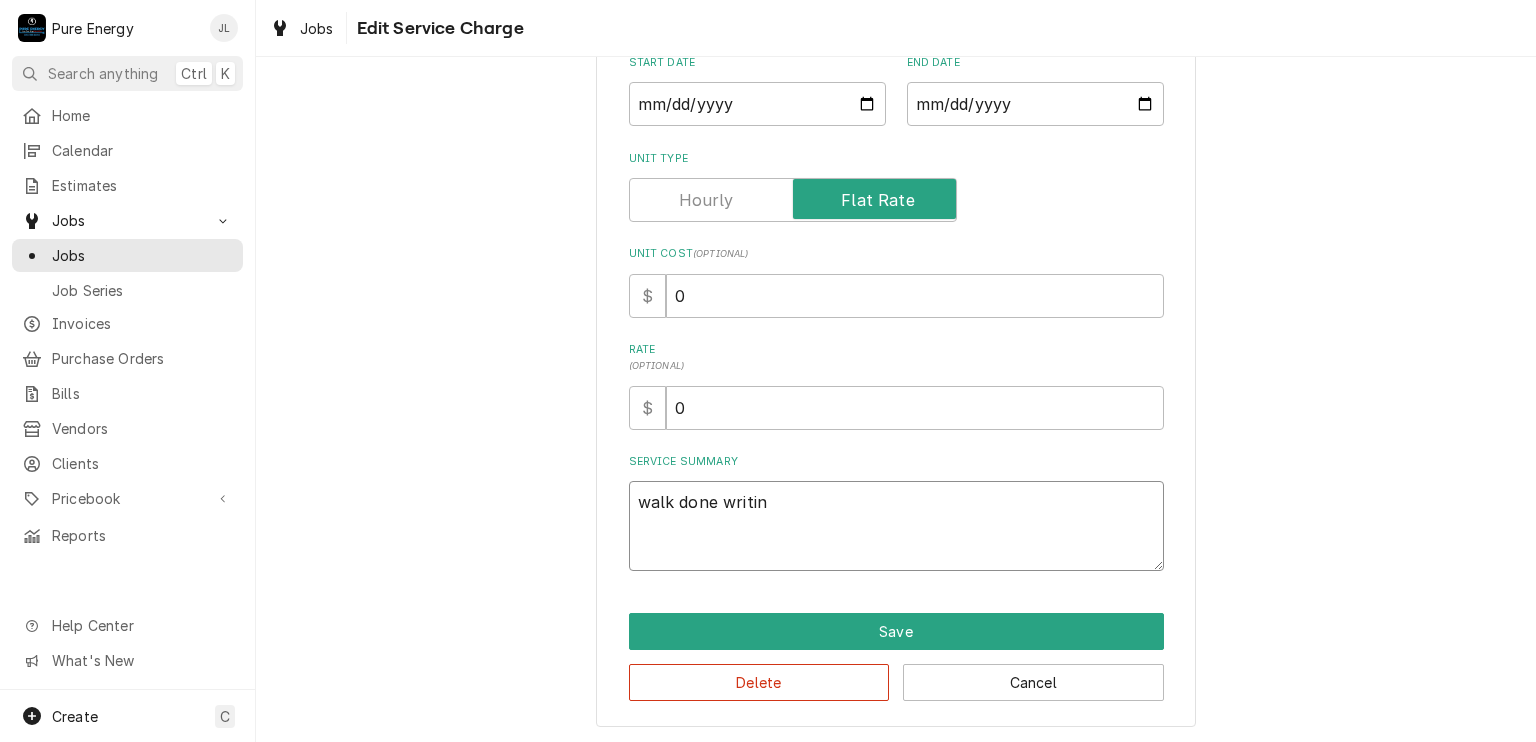 type on "x" 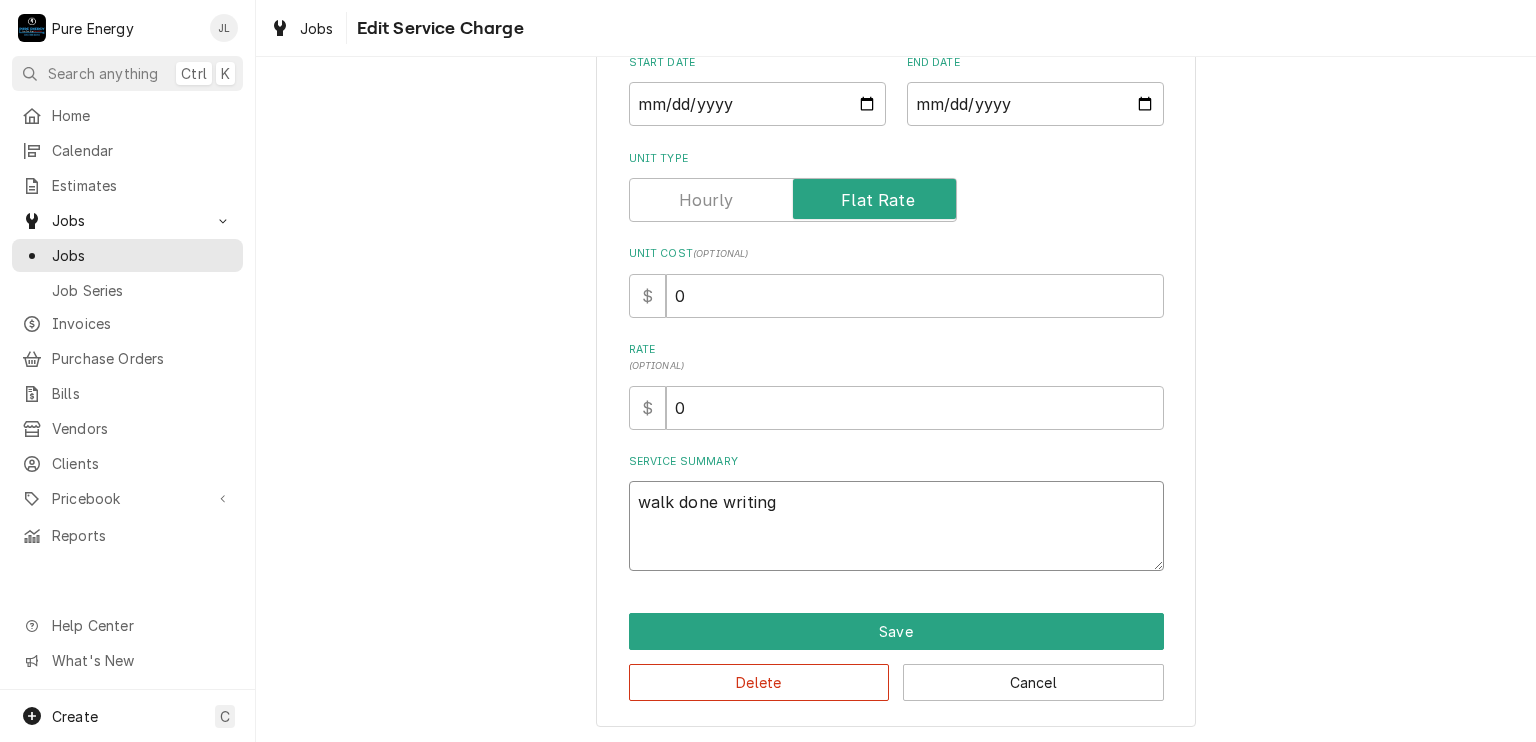 type on "x" 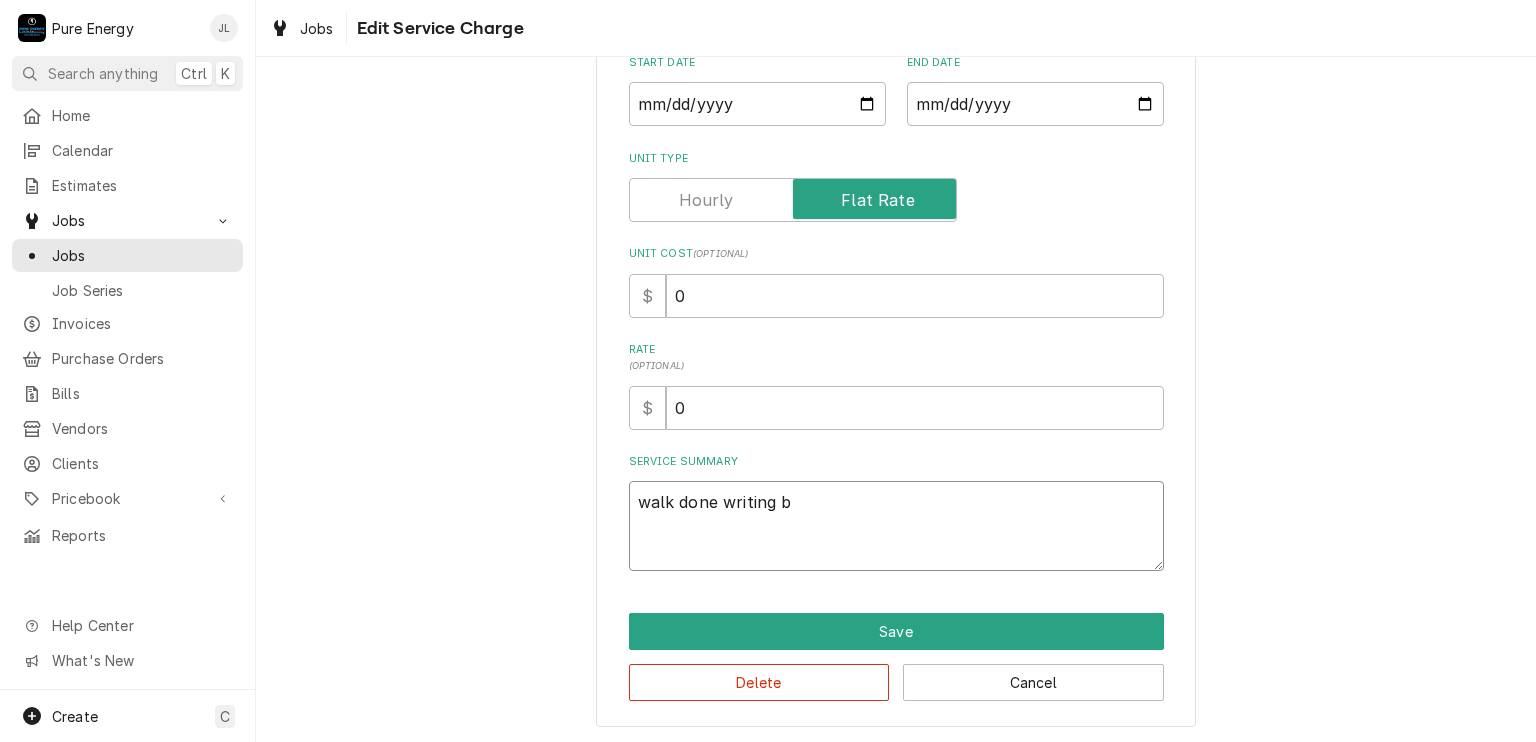 type on "x" 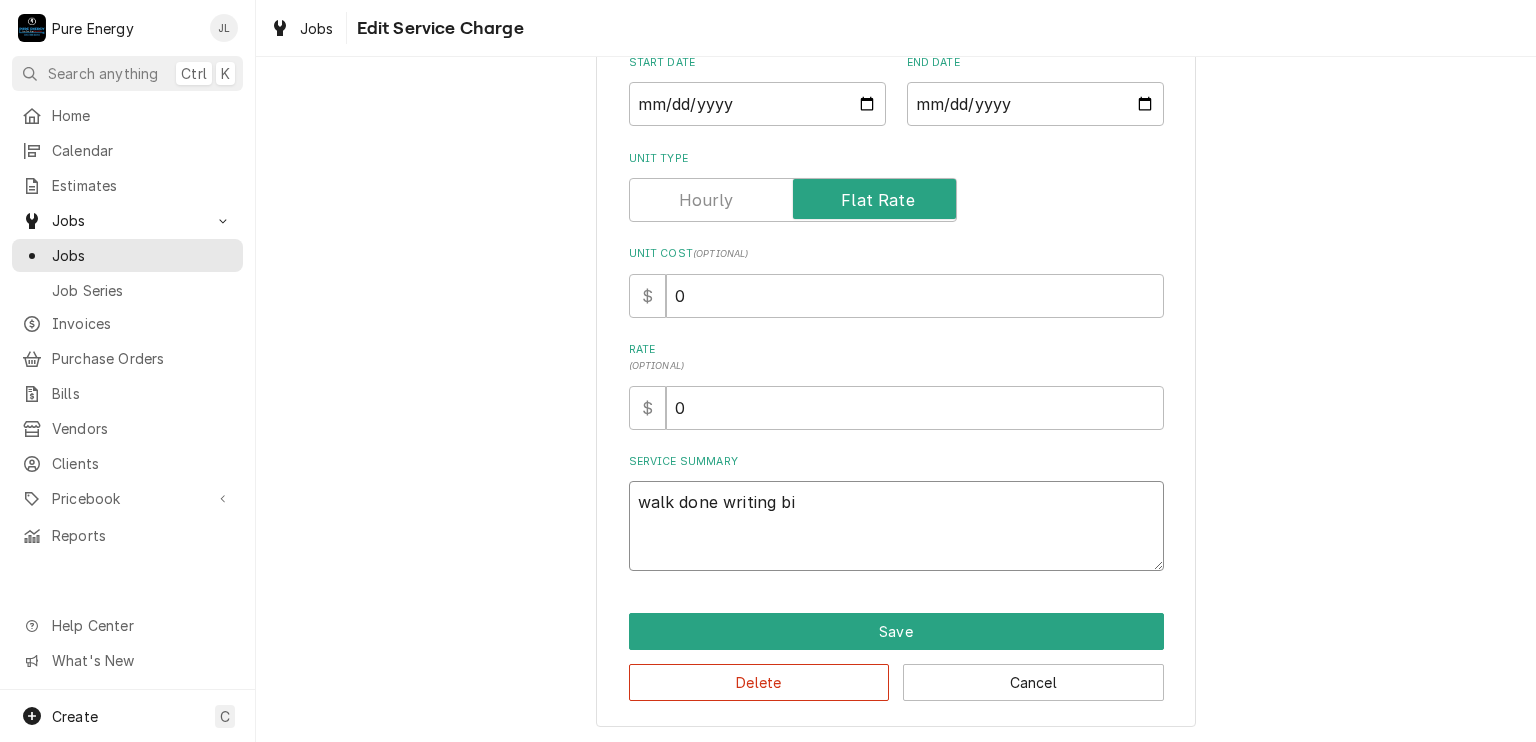 type on "x" 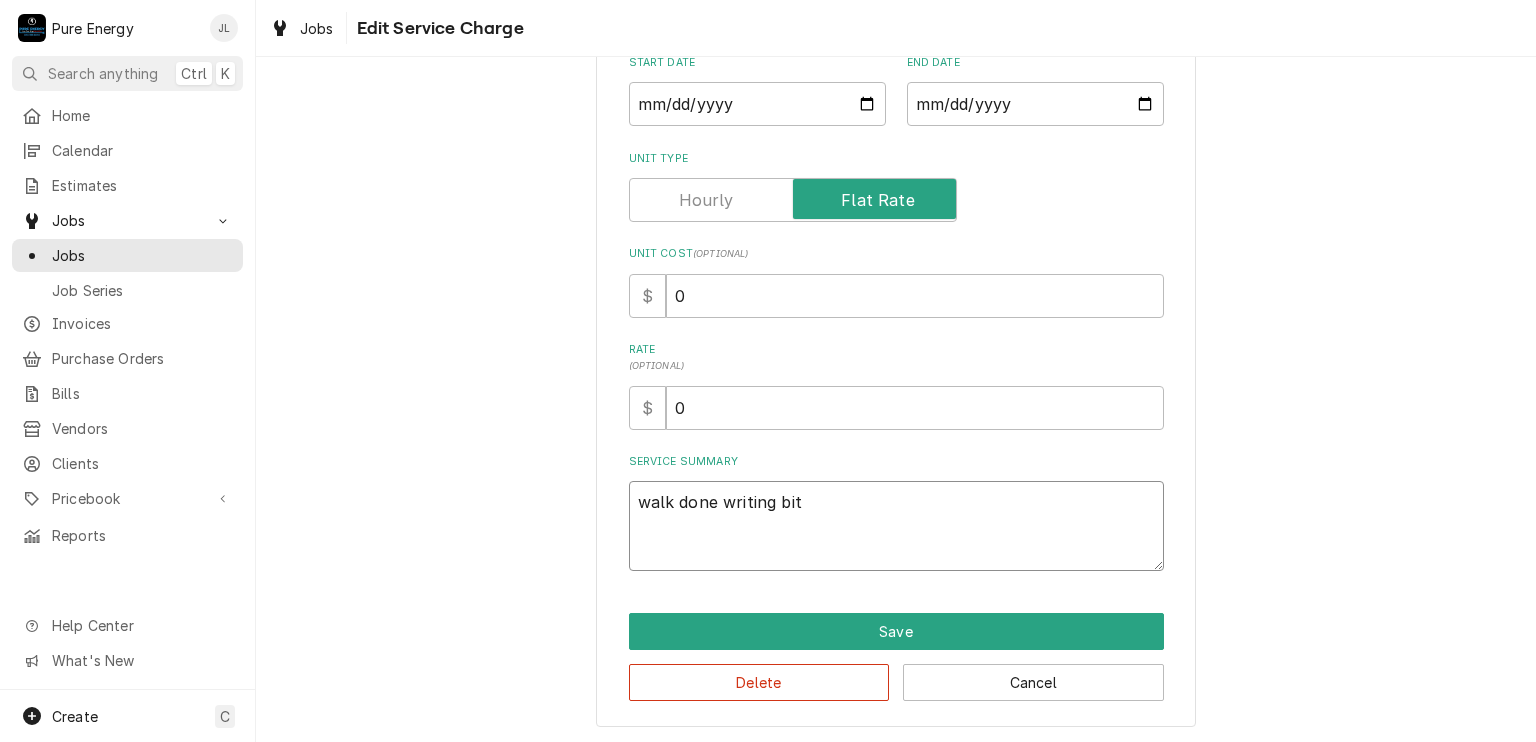 type on "x" 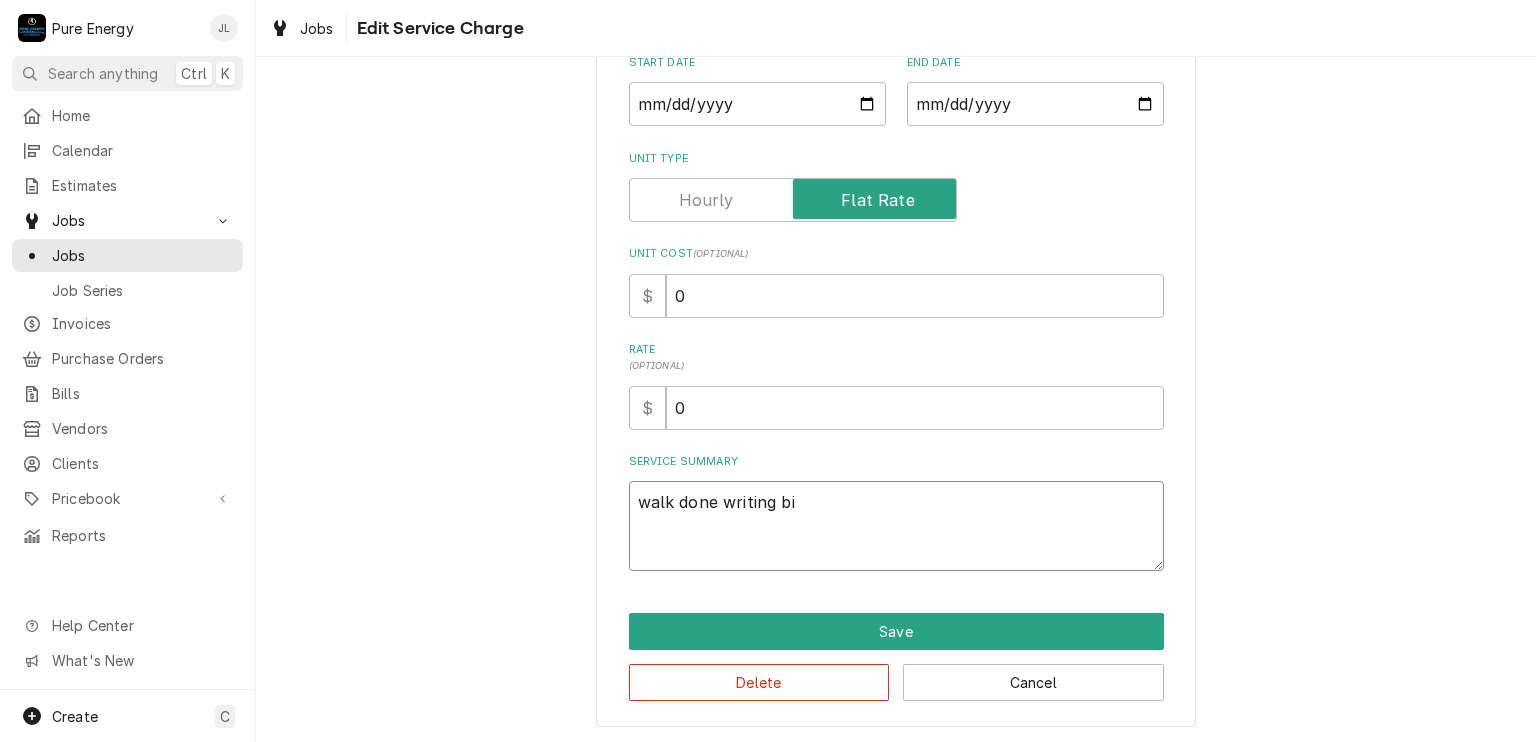 type on "x" 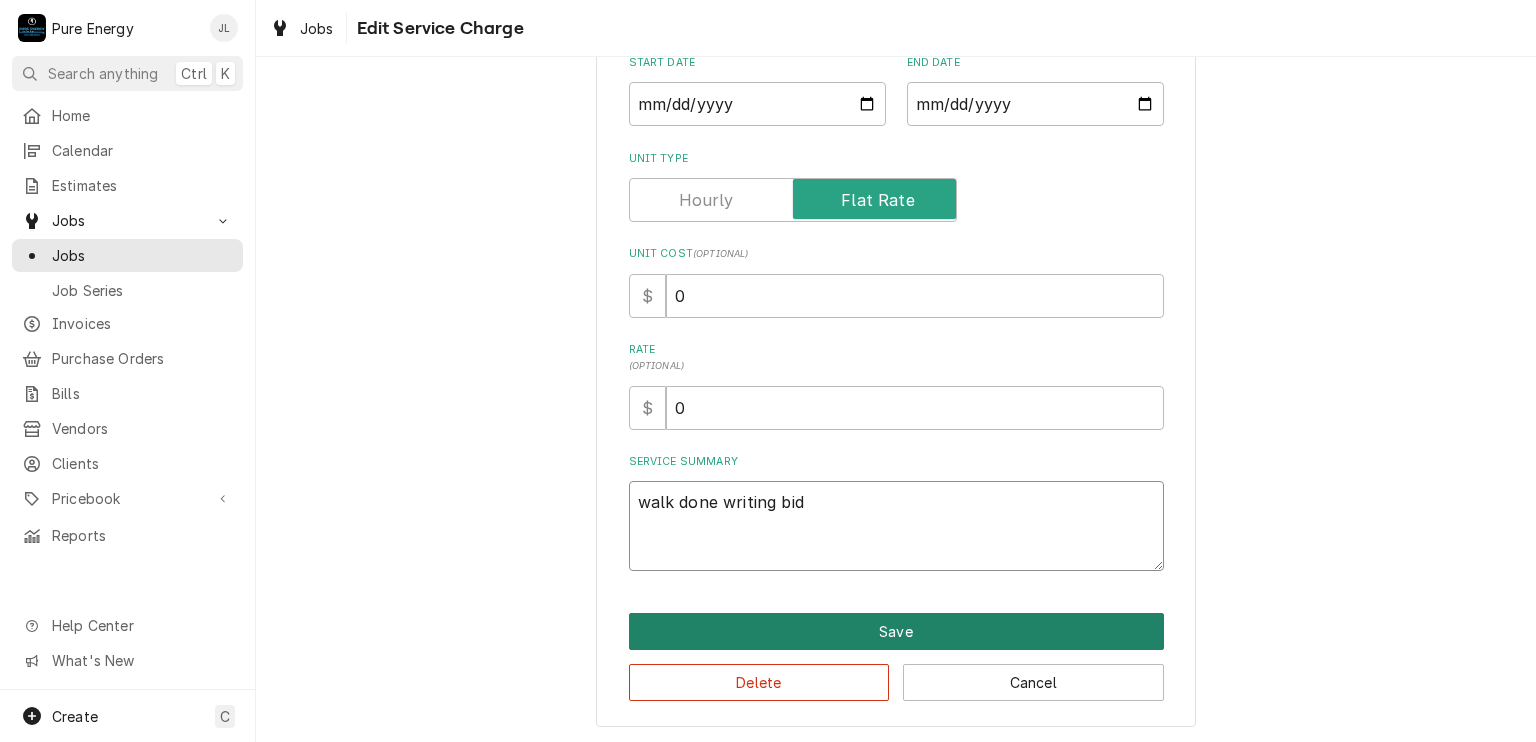 type on "walk done writing bid" 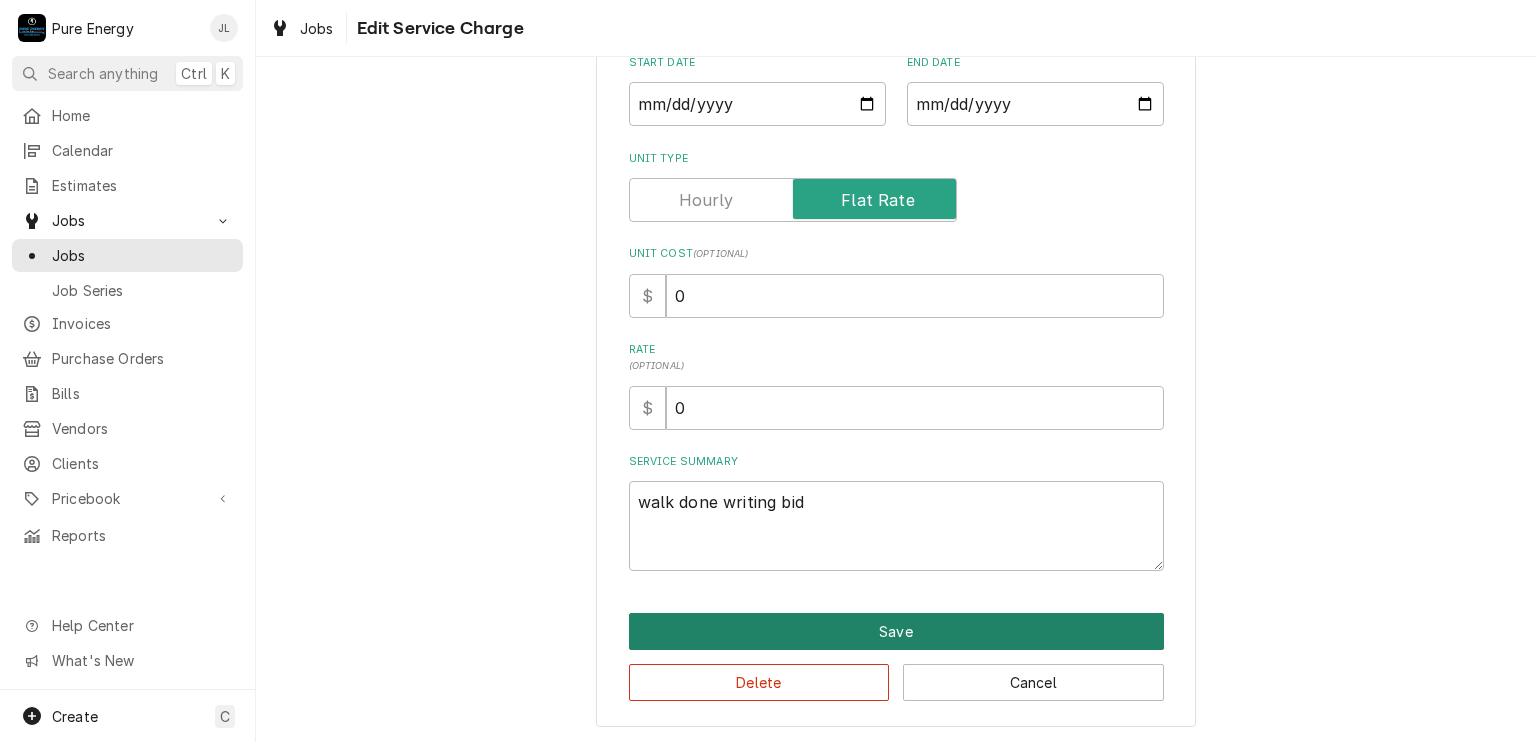 click on "Save" at bounding box center [896, 631] 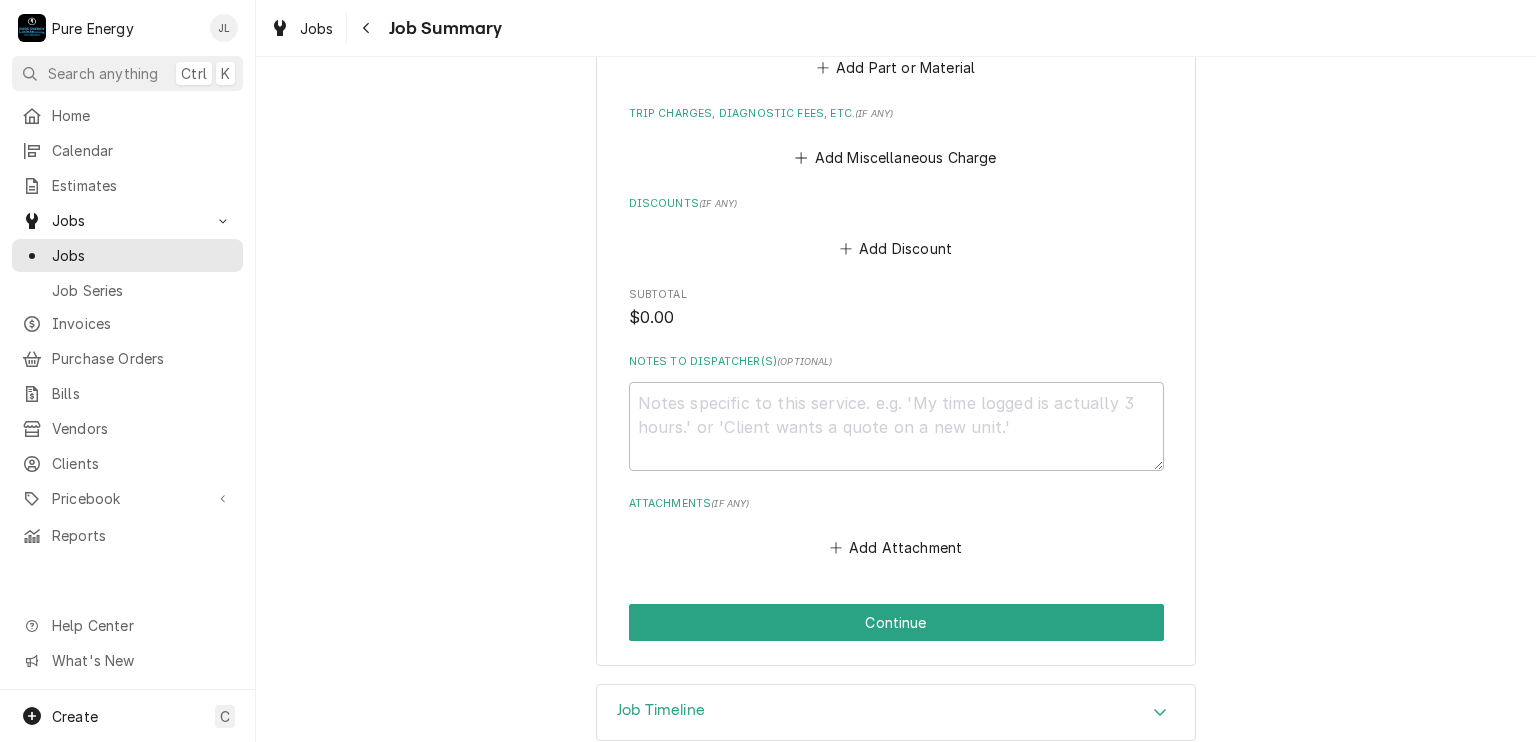 scroll, scrollTop: 934, scrollLeft: 0, axis: vertical 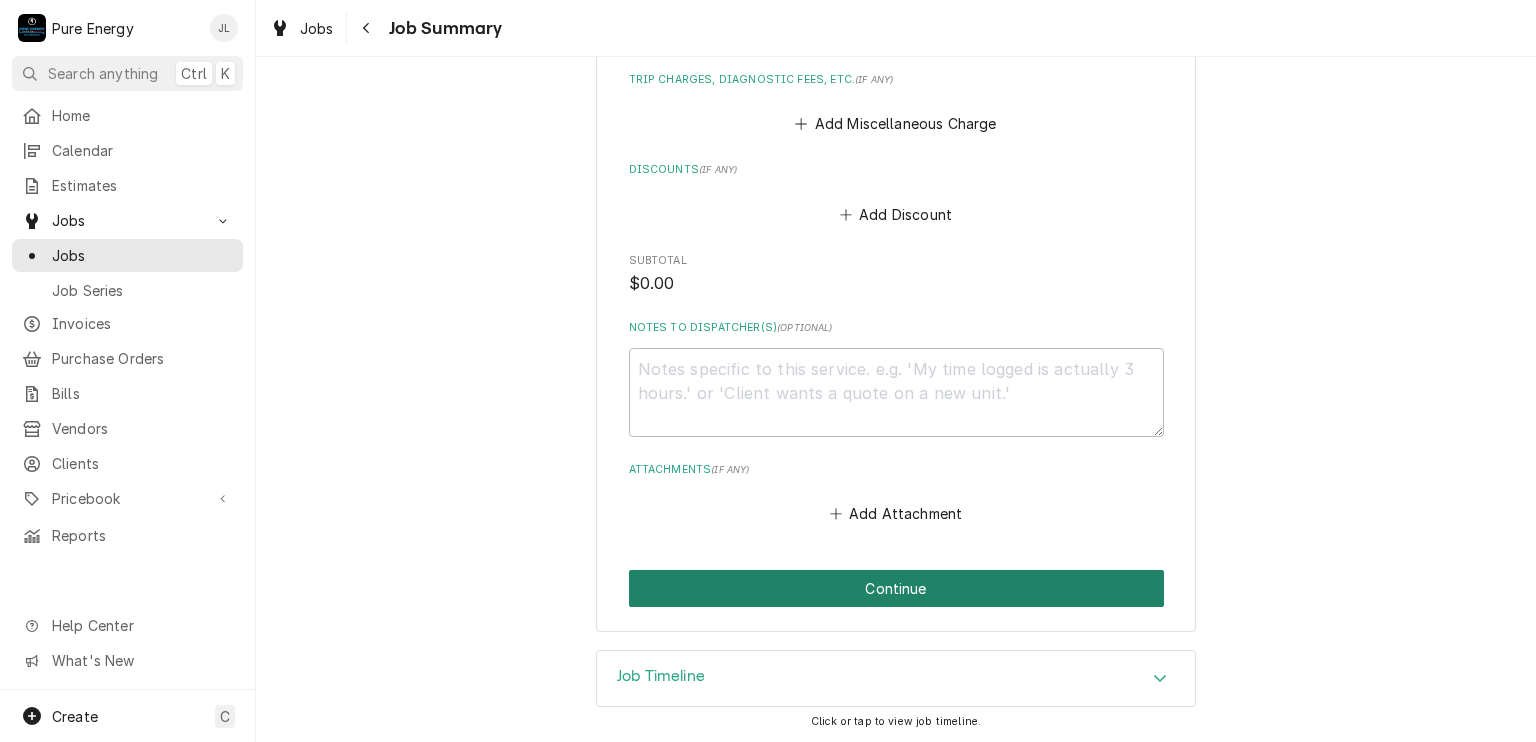 click on "Continue" at bounding box center [896, 588] 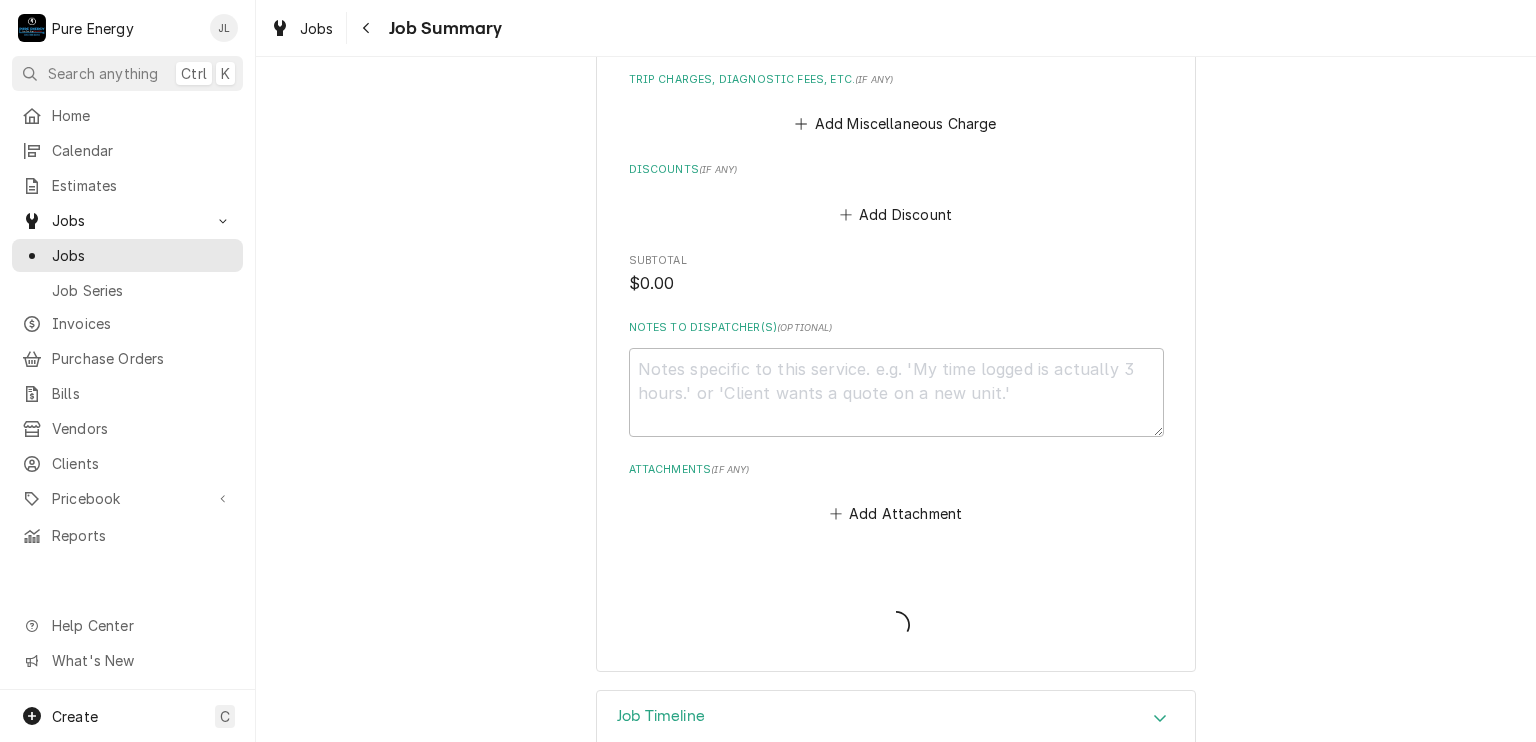 type on "x" 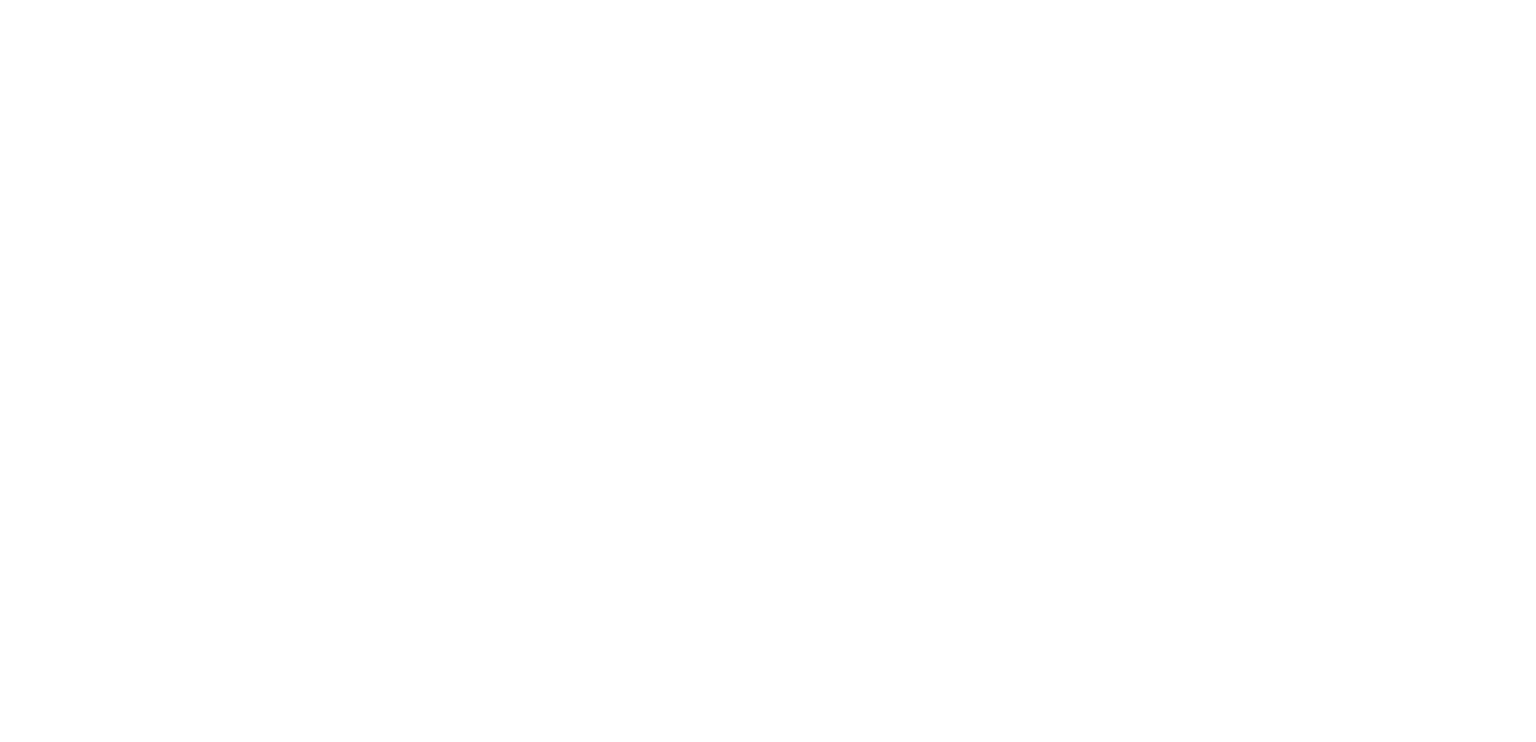 scroll, scrollTop: 0, scrollLeft: 0, axis: both 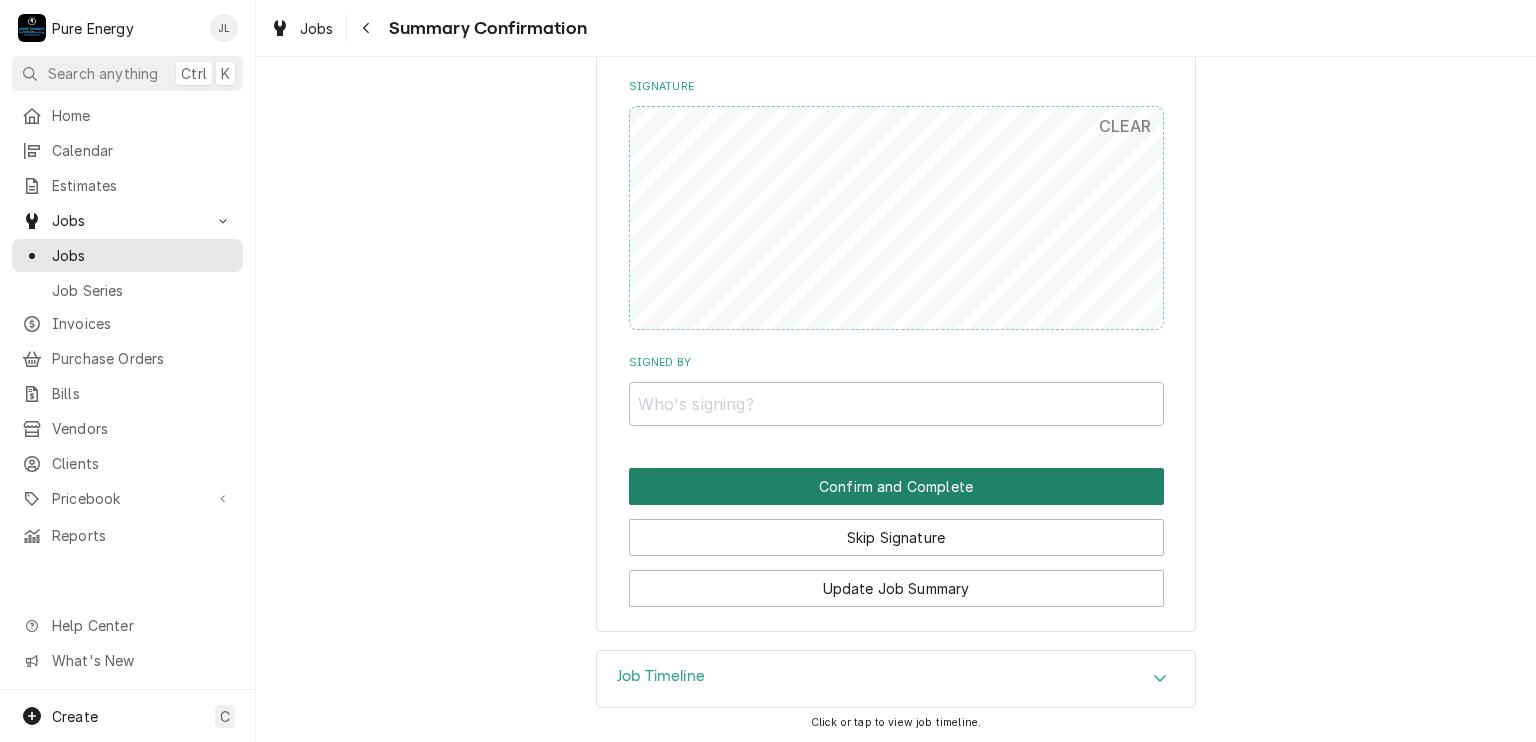 click on "Confirm and Complete" at bounding box center (896, 486) 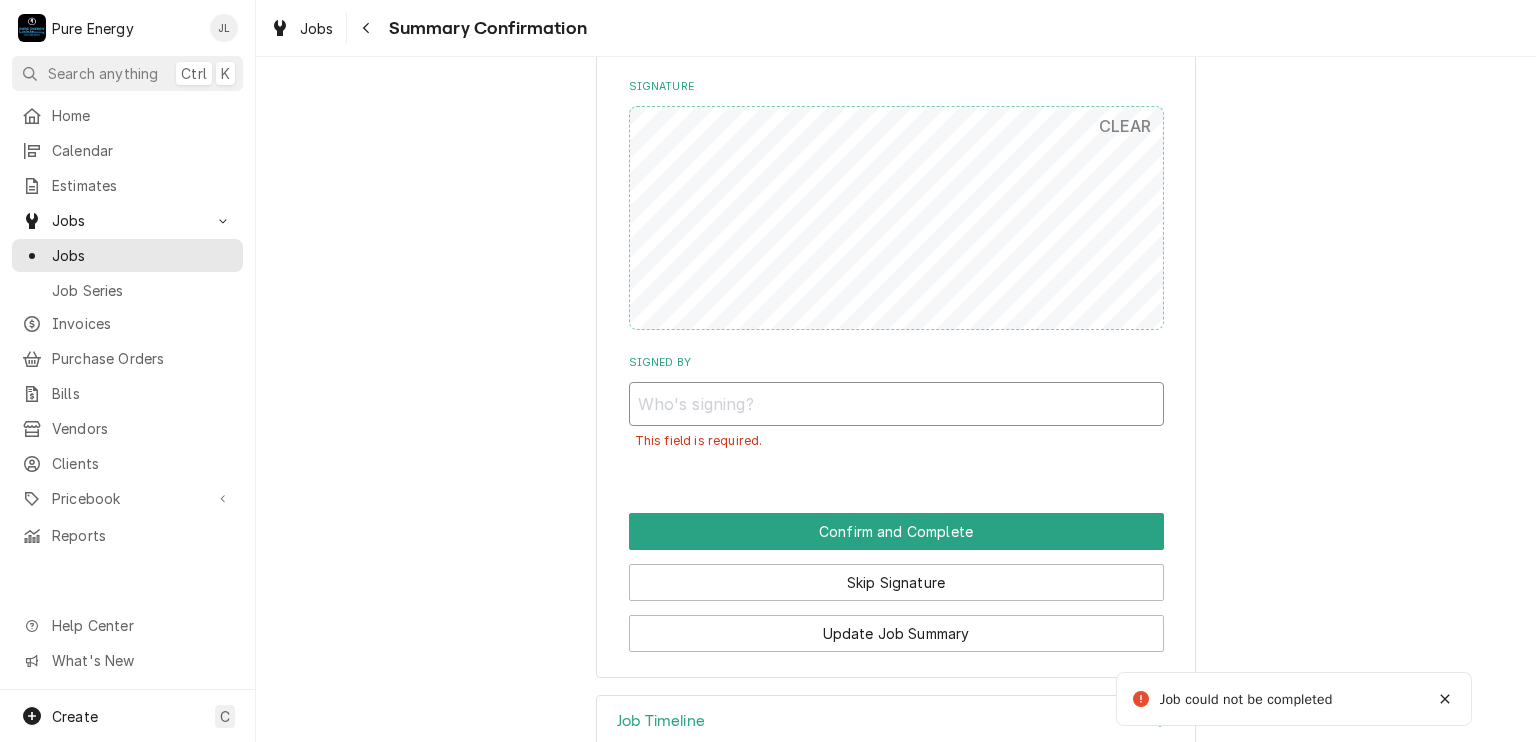 click on "Signed By" at bounding box center [896, 404] 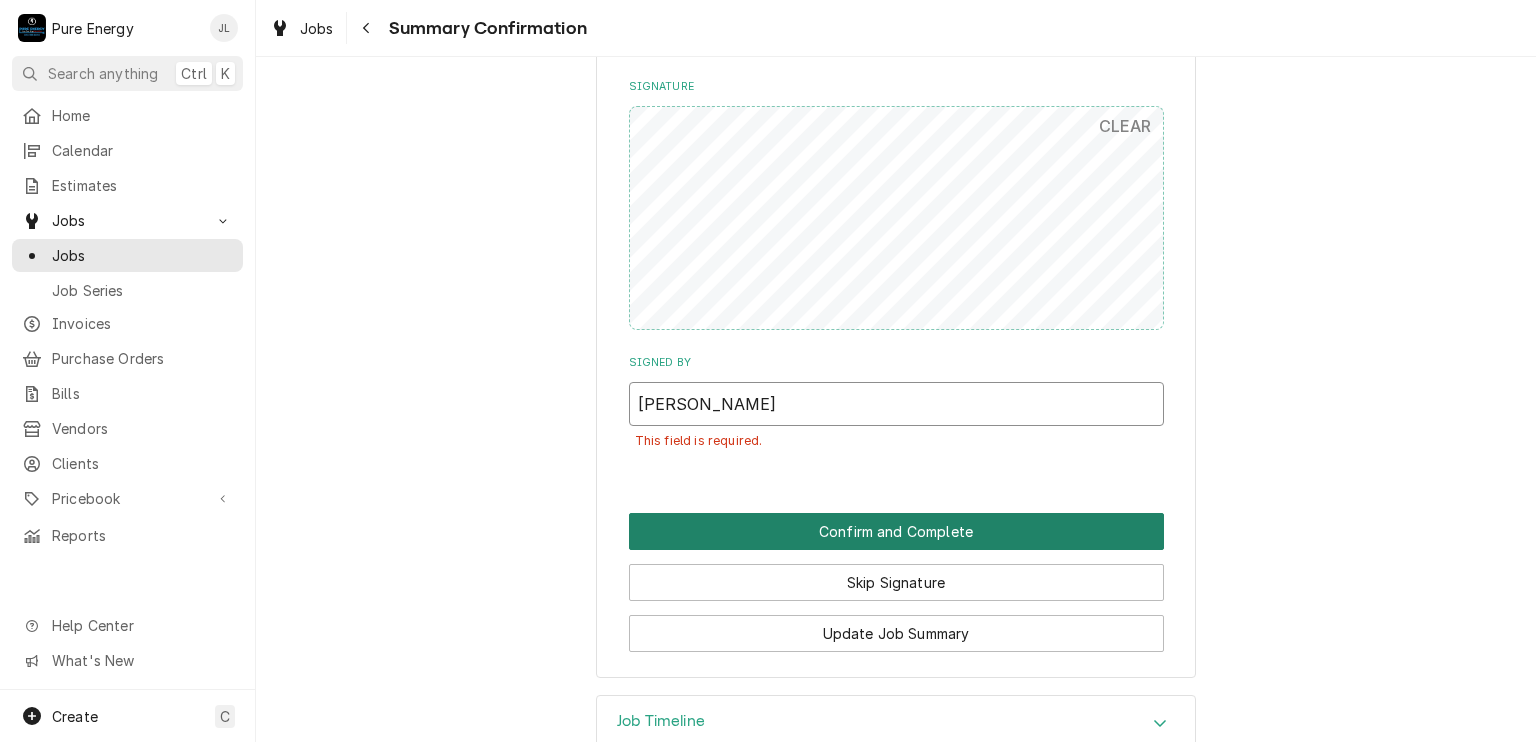 type on "James" 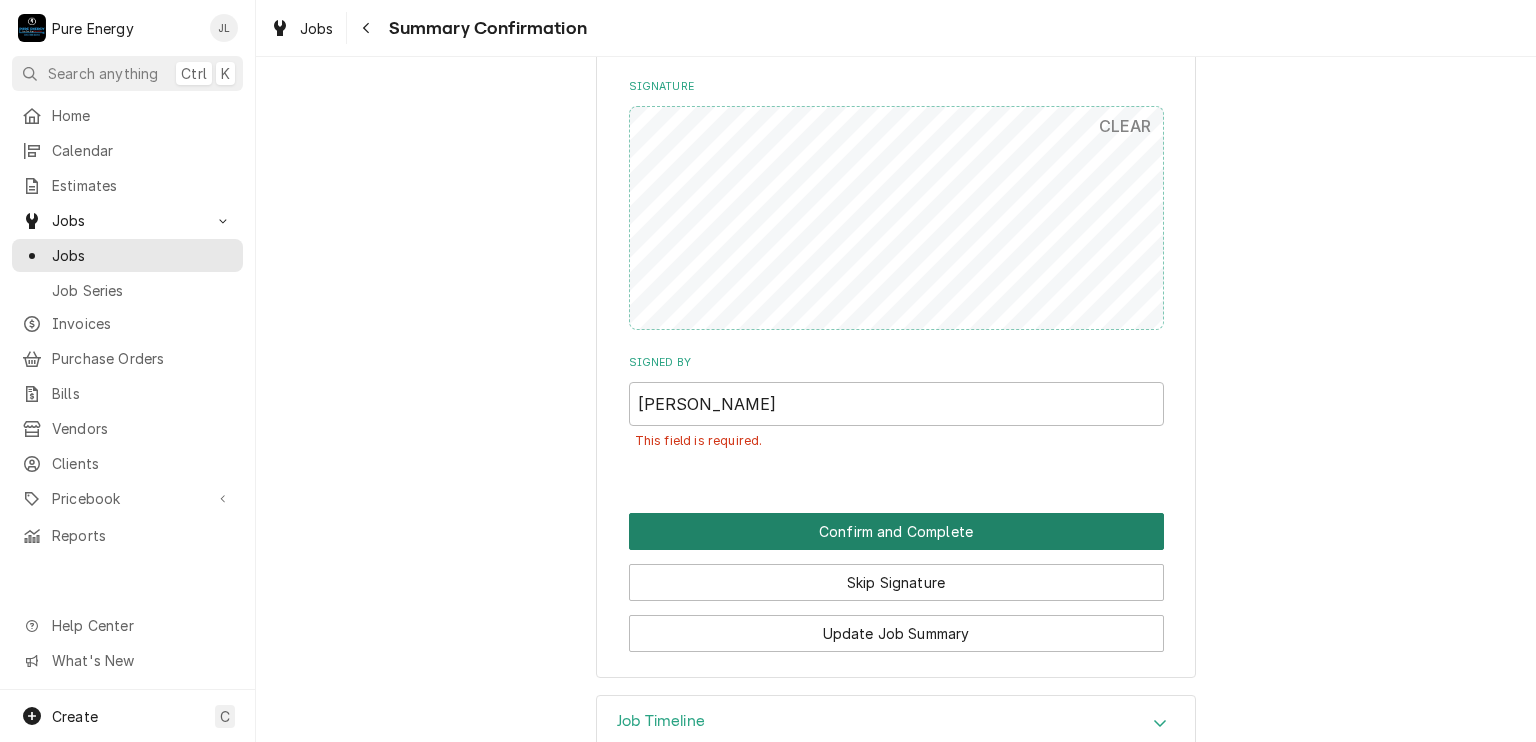 click on "Confirm and Complete" at bounding box center (896, 531) 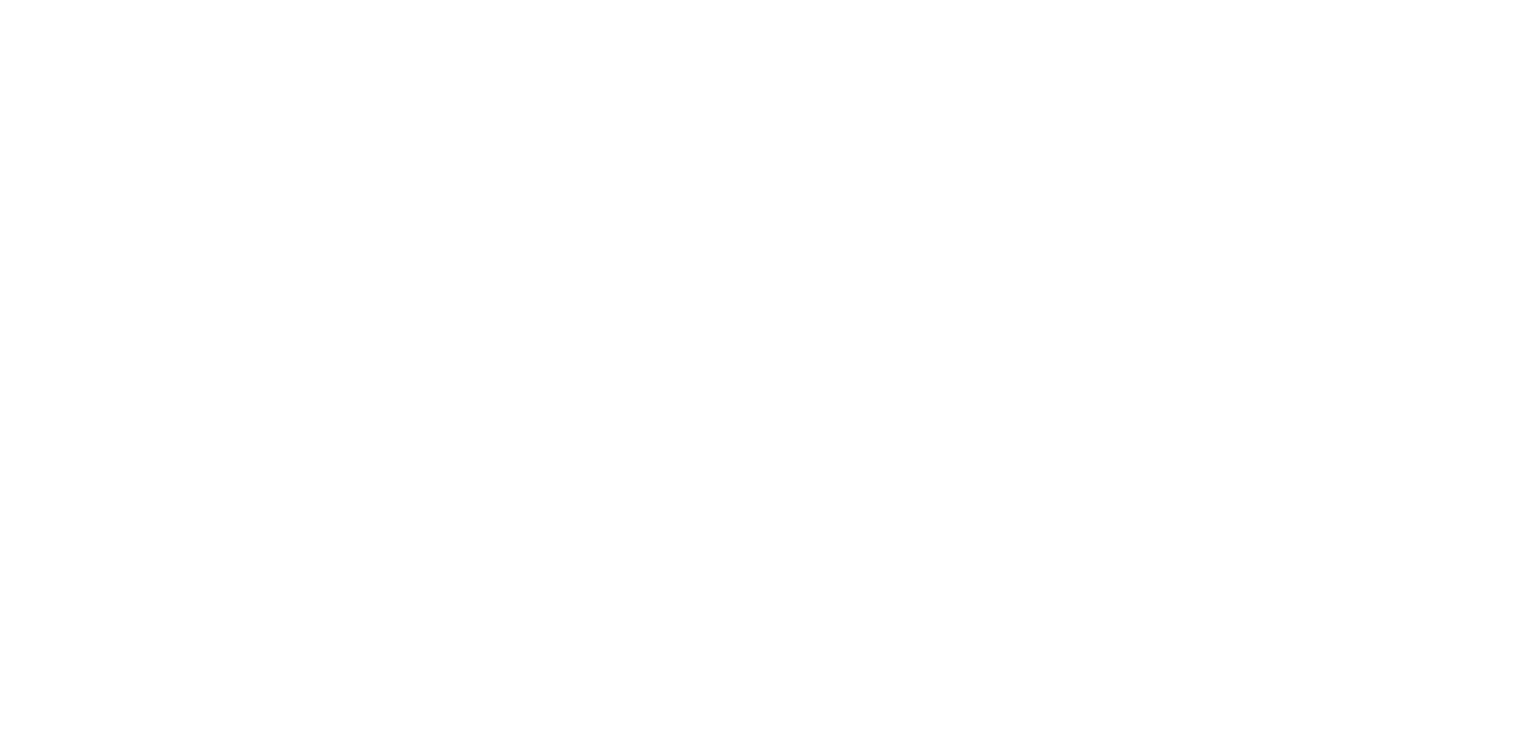 scroll, scrollTop: 0, scrollLeft: 0, axis: both 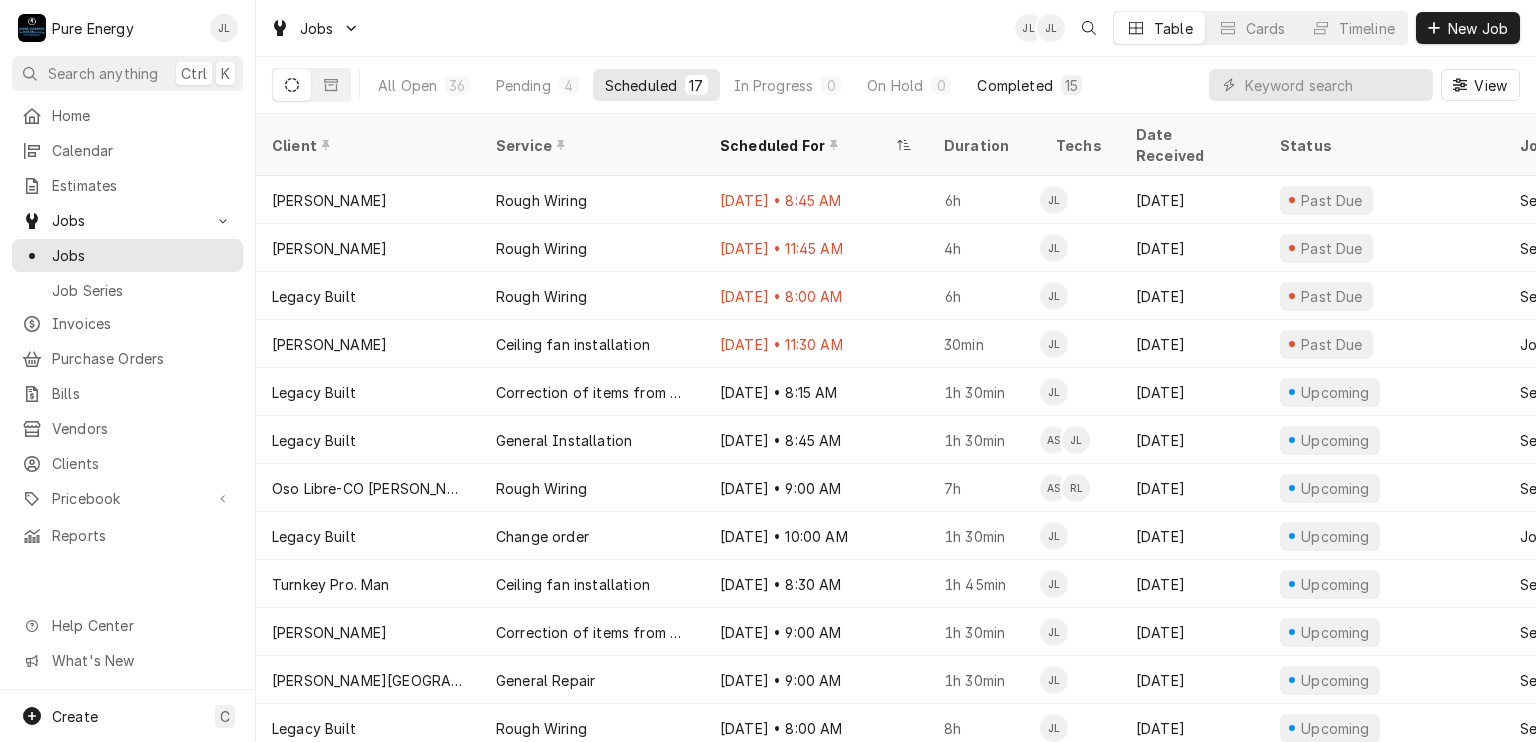 click on "Completed" at bounding box center (1014, 85) 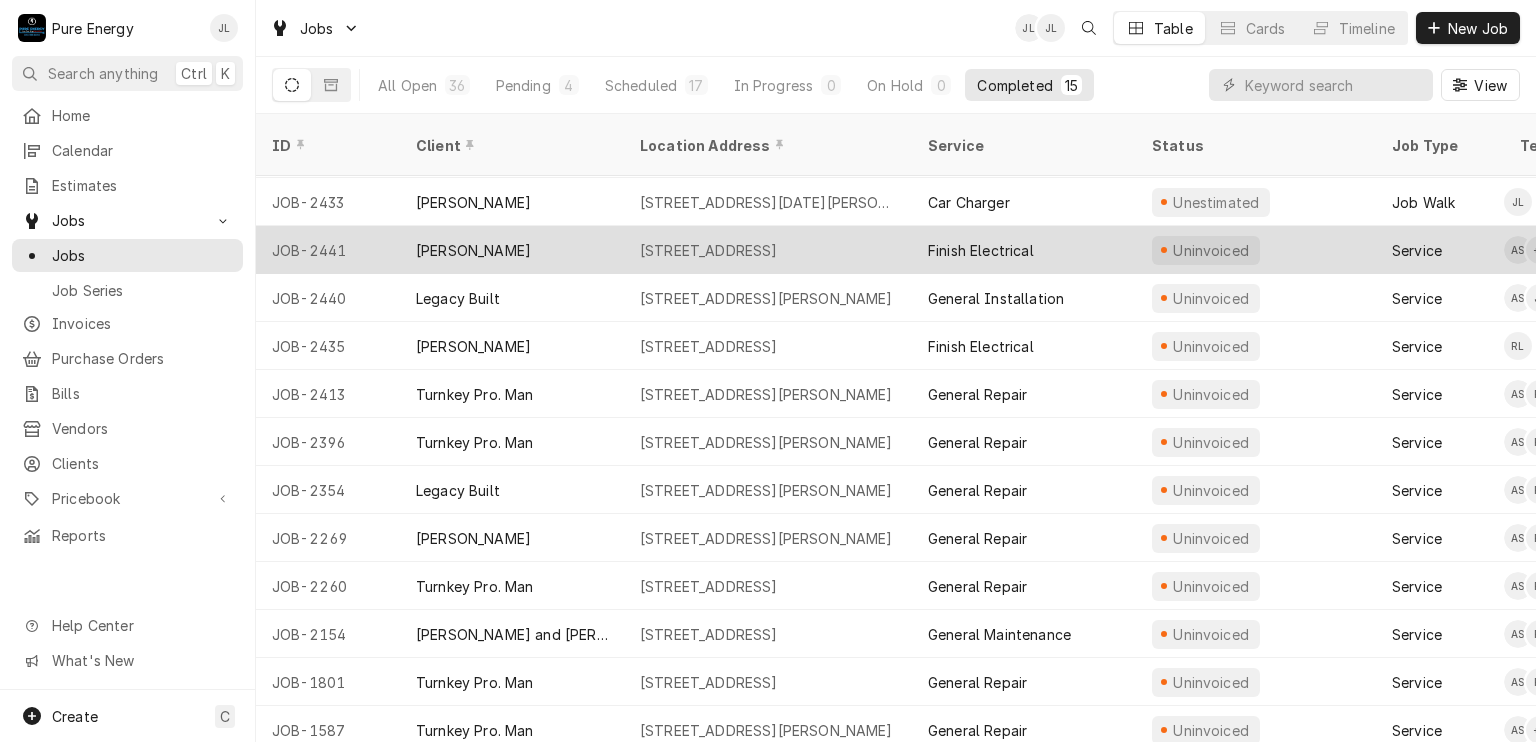 scroll, scrollTop: 0, scrollLeft: 0, axis: both 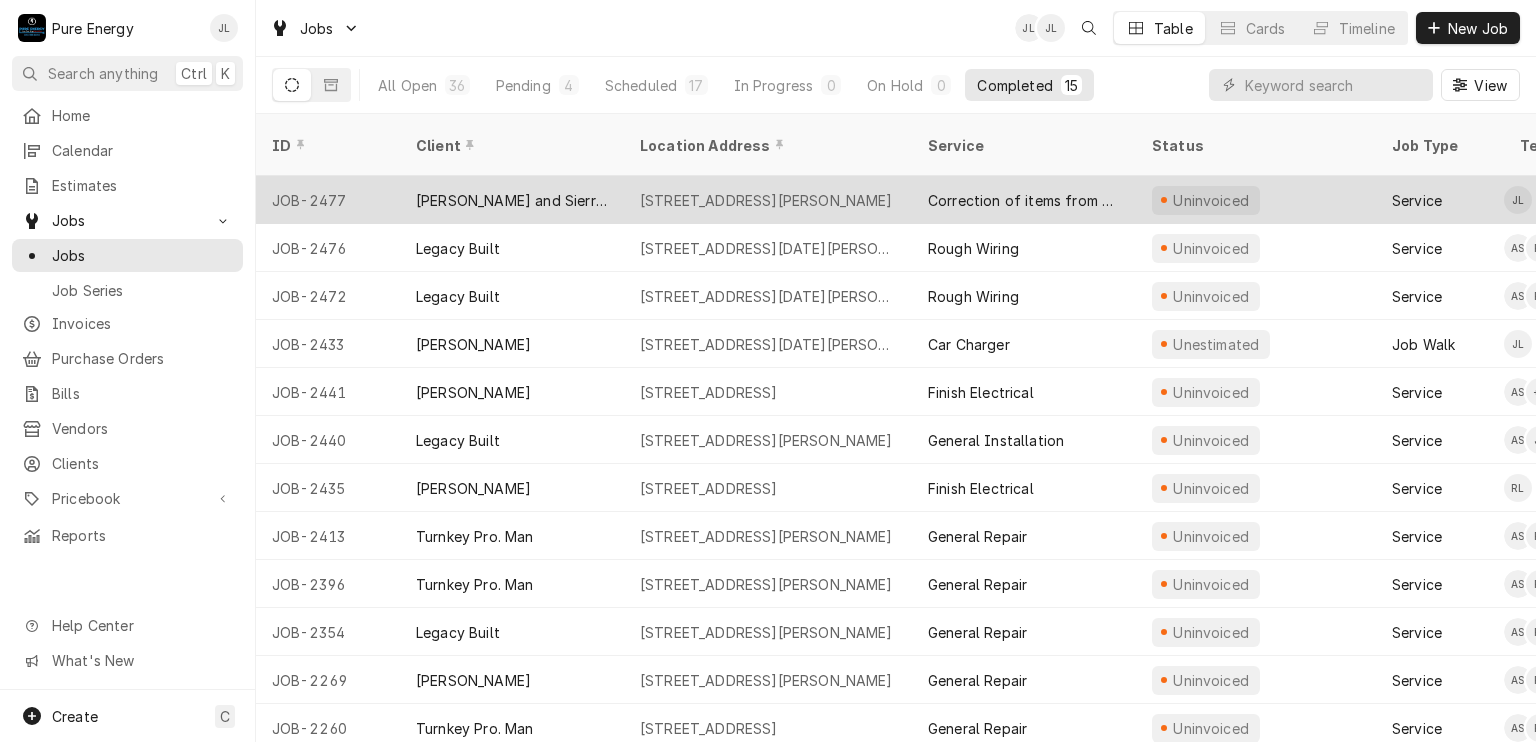 click on "Correction of items from Home Inspection" at bounding box center [1024, 200] 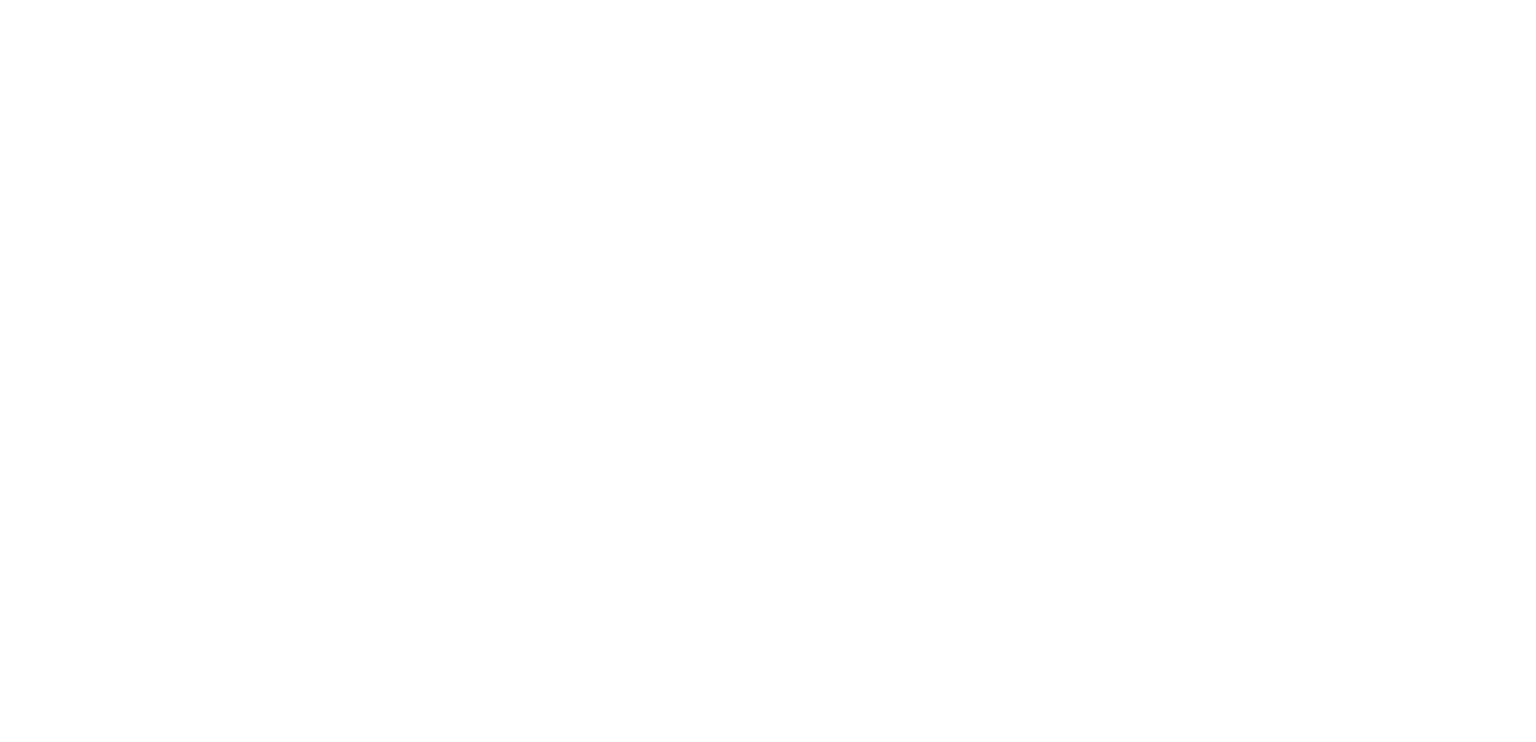 scroll, scrollTop: 0, scrollLeft: 0, axis: both 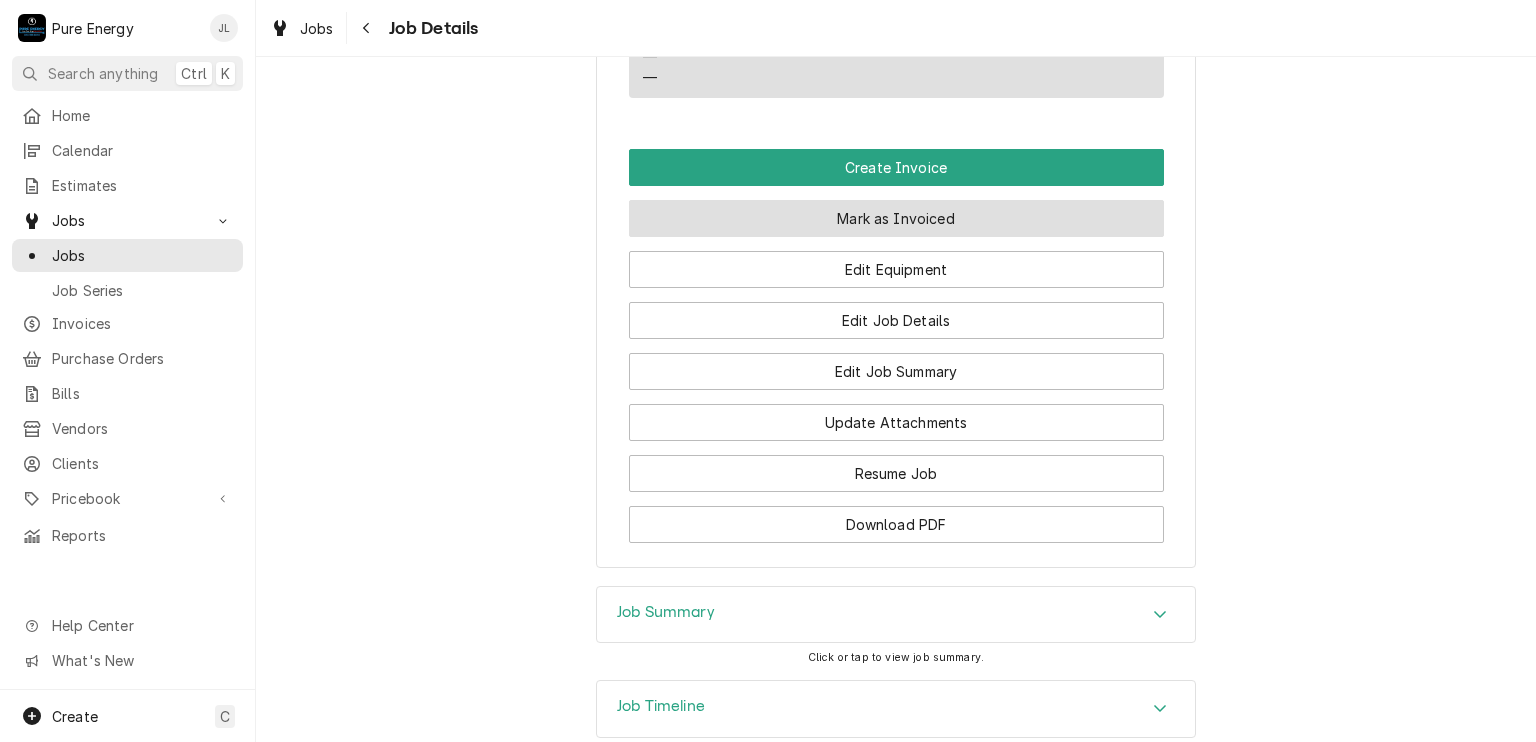 click on "Mark as Invoiced" at bounding box center (896, 218) 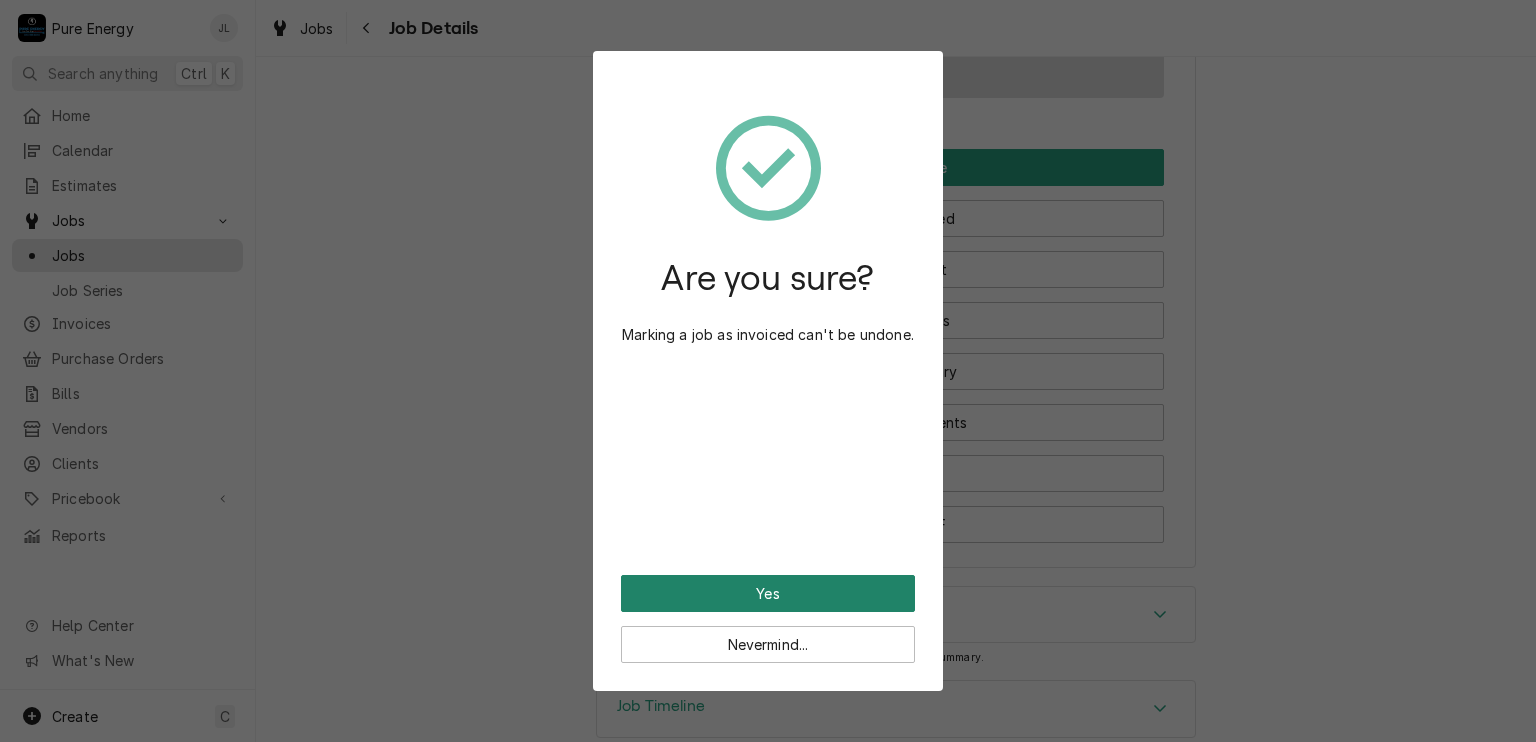 click on "Yes" at bounding box center [768, 593] 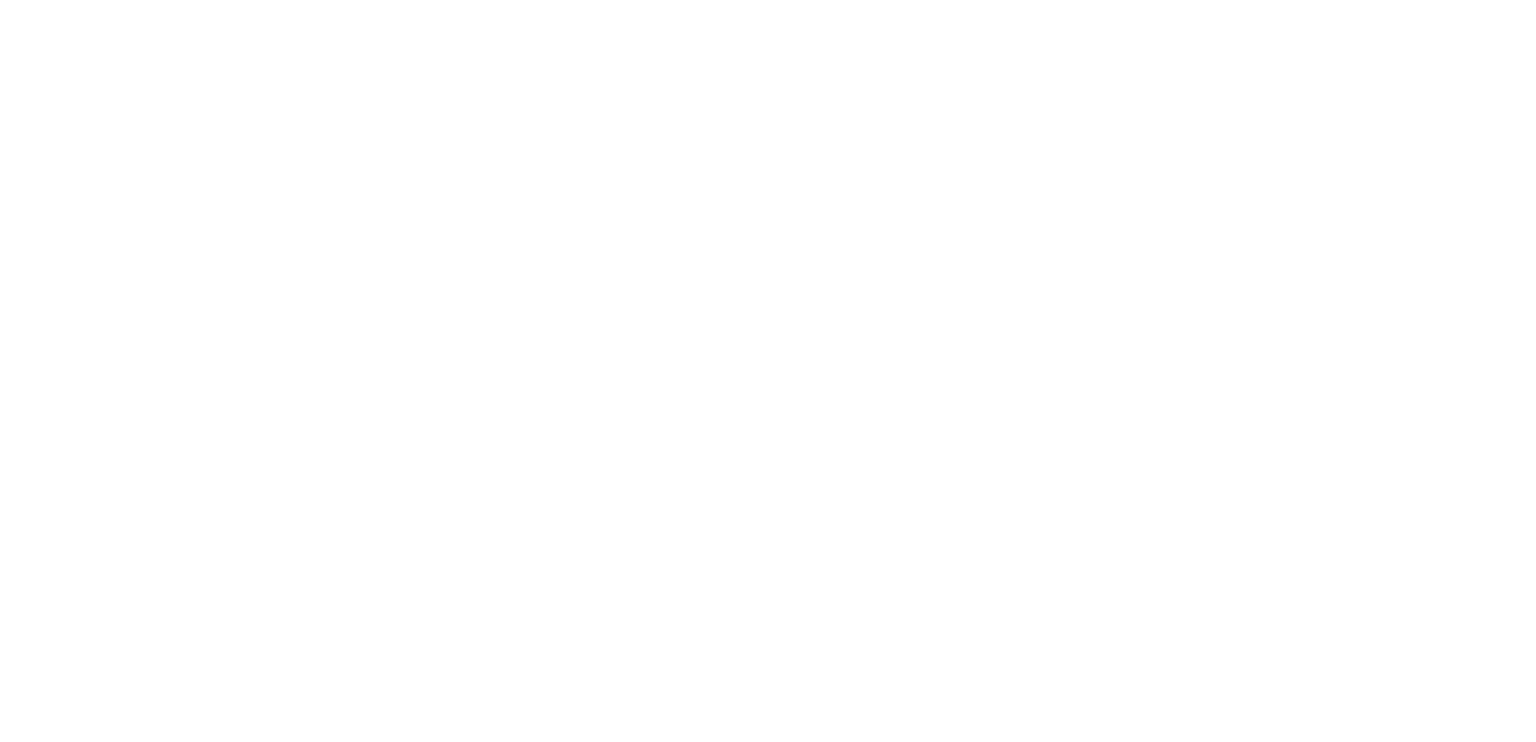 scroll, scrollTop: 0, scrollLeft: 0, axis: both 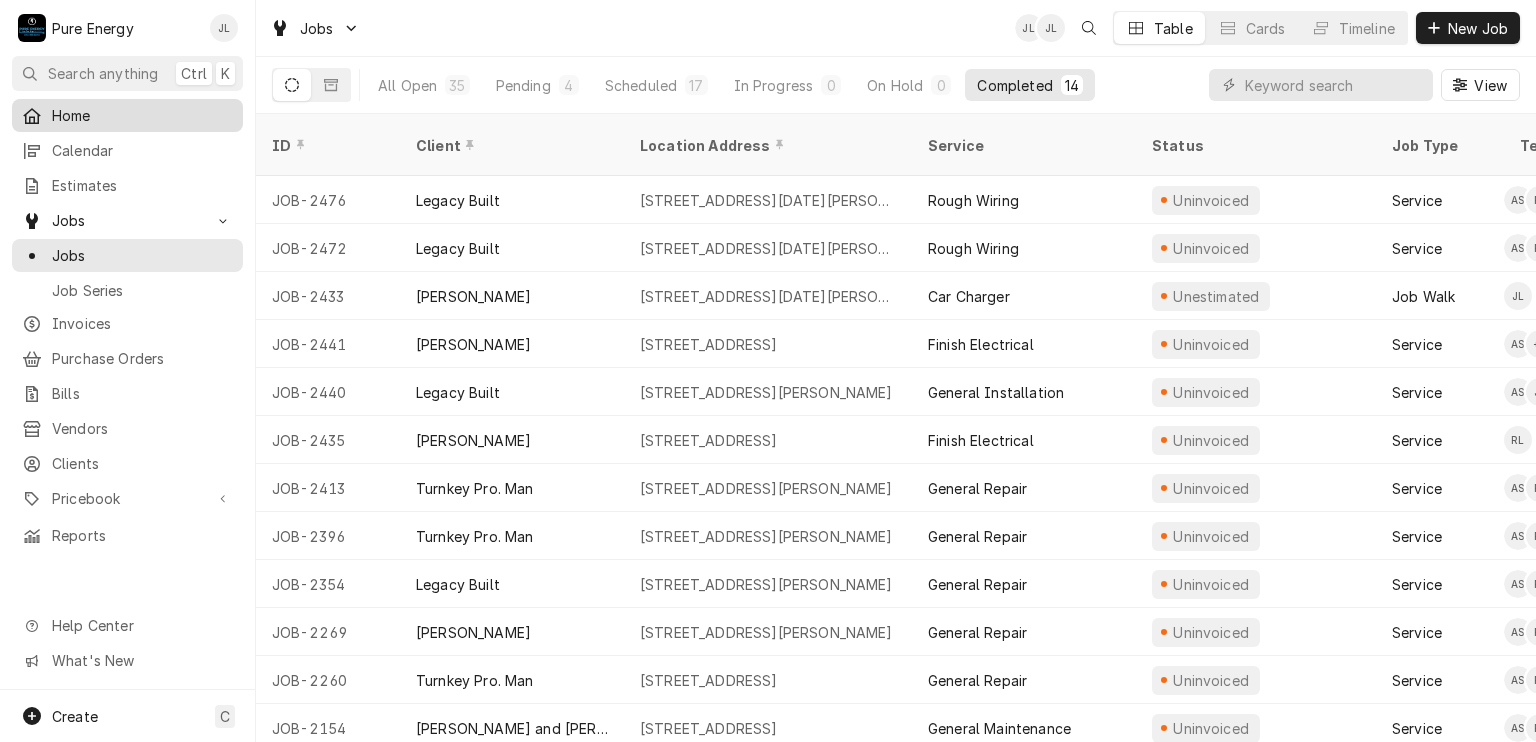 click on "Home" at bounding box center [142, 115] 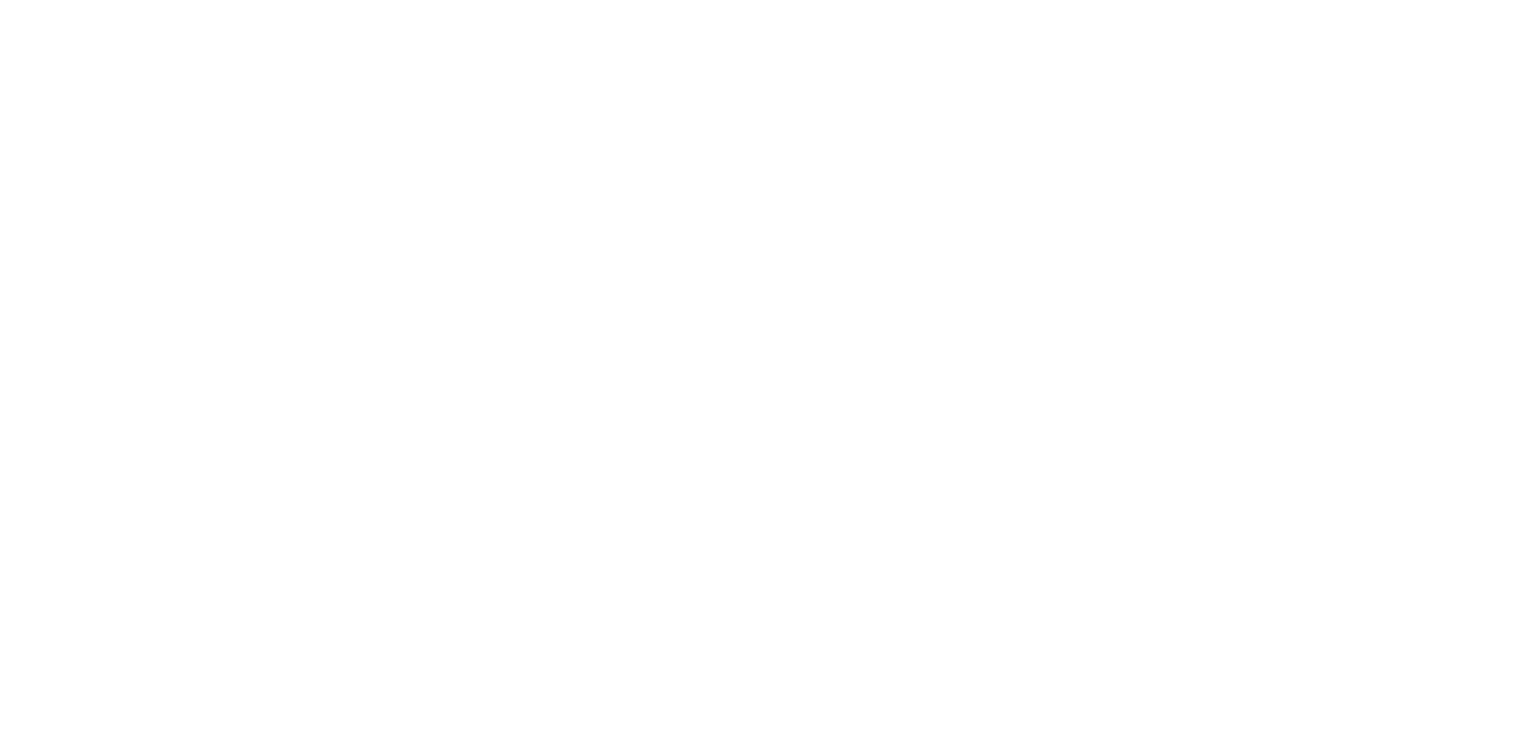 scroll, scrollTop: 0, scrollLeft: 0, axis: both 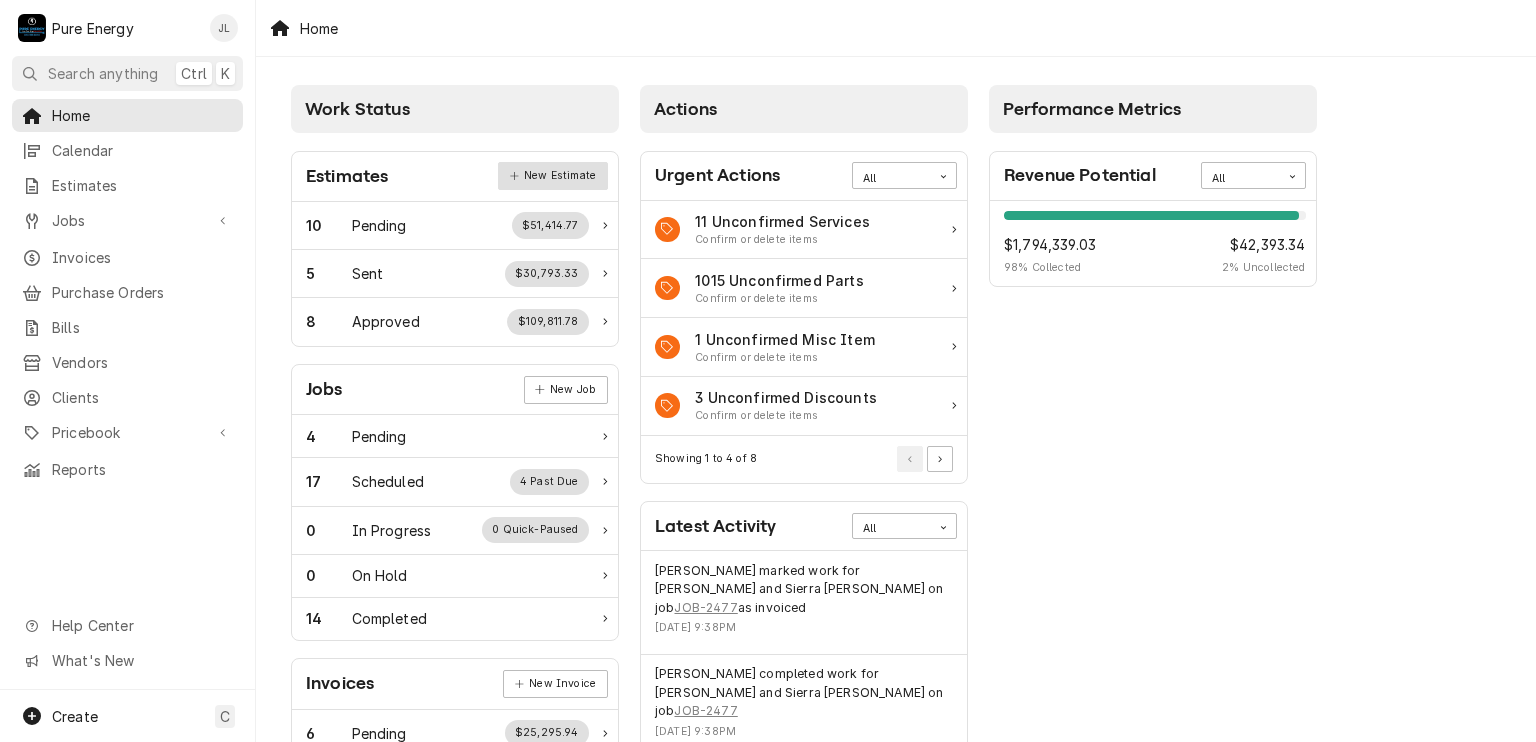 click on "New Estimate" at bounding box center [552, 176] 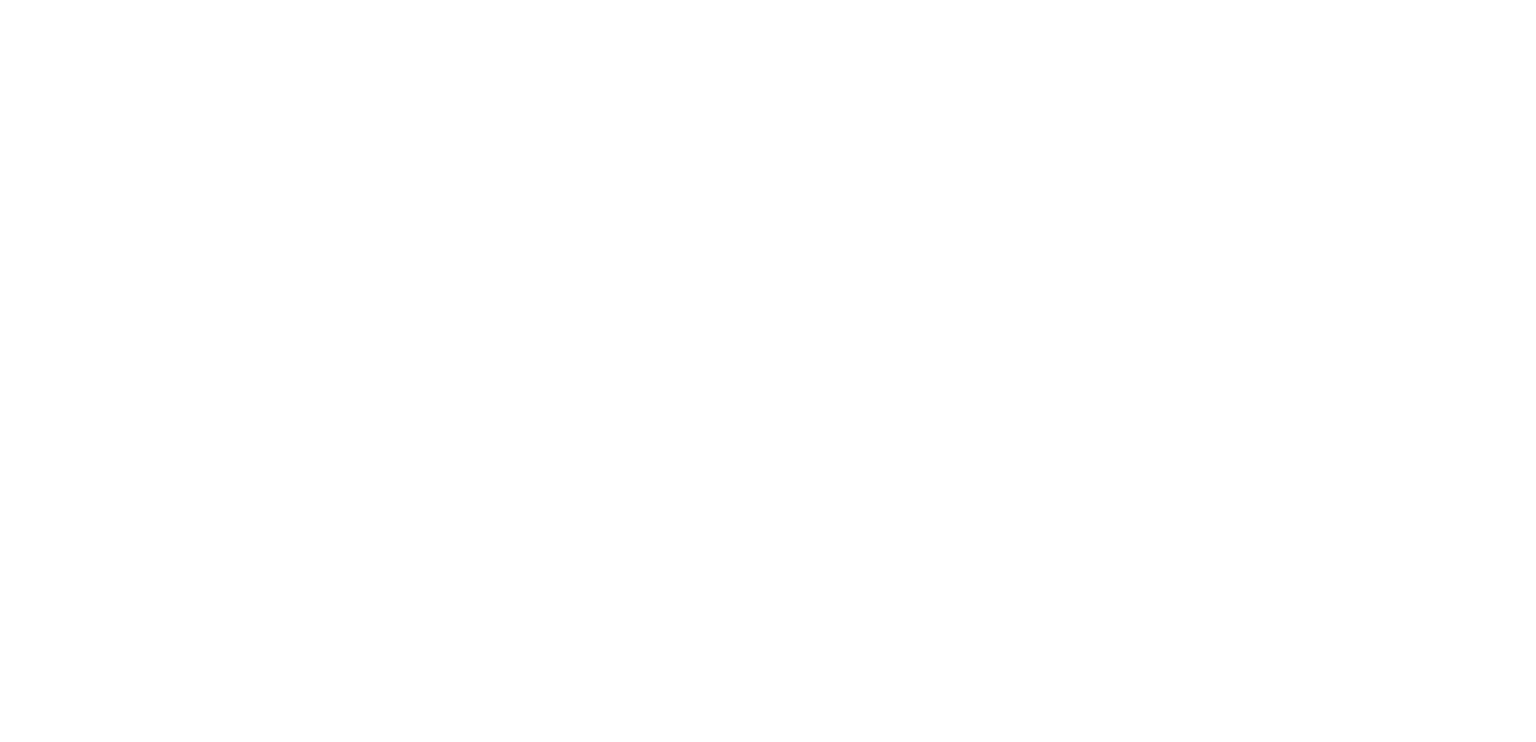 scroll, scrollTop: 0, scrollLeft: 0, axis: both 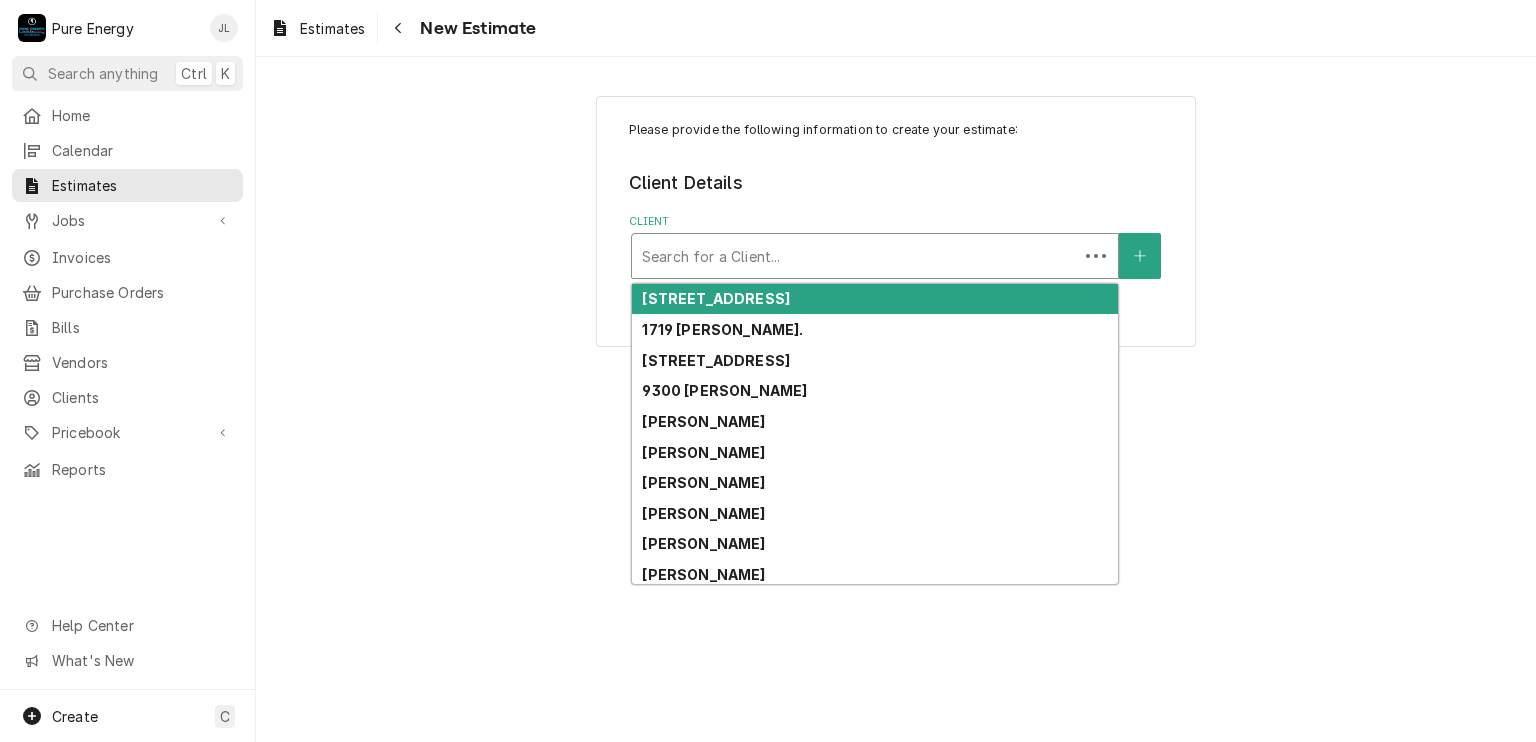 click at bounding box center (855, 256) 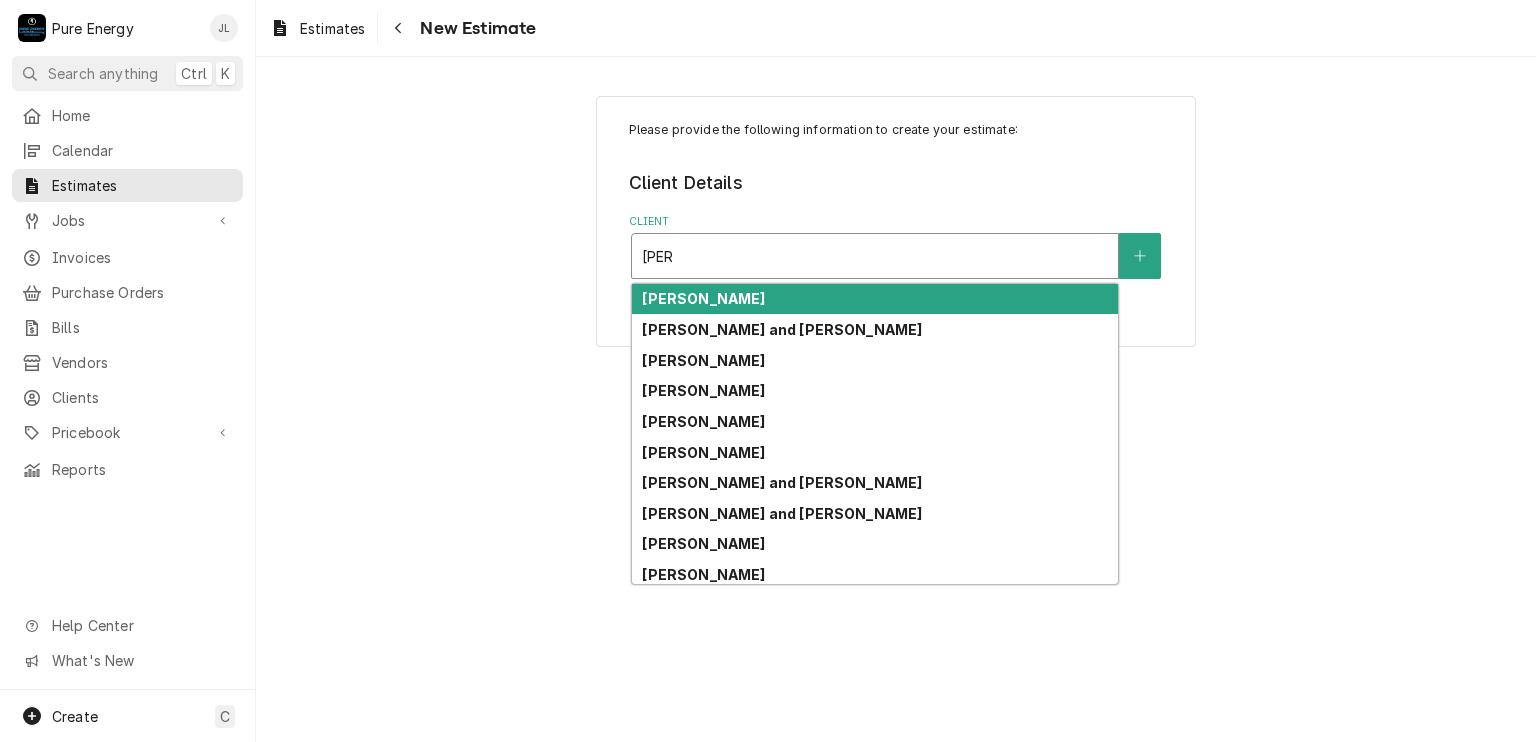 type on "[PERSON_NAME]" 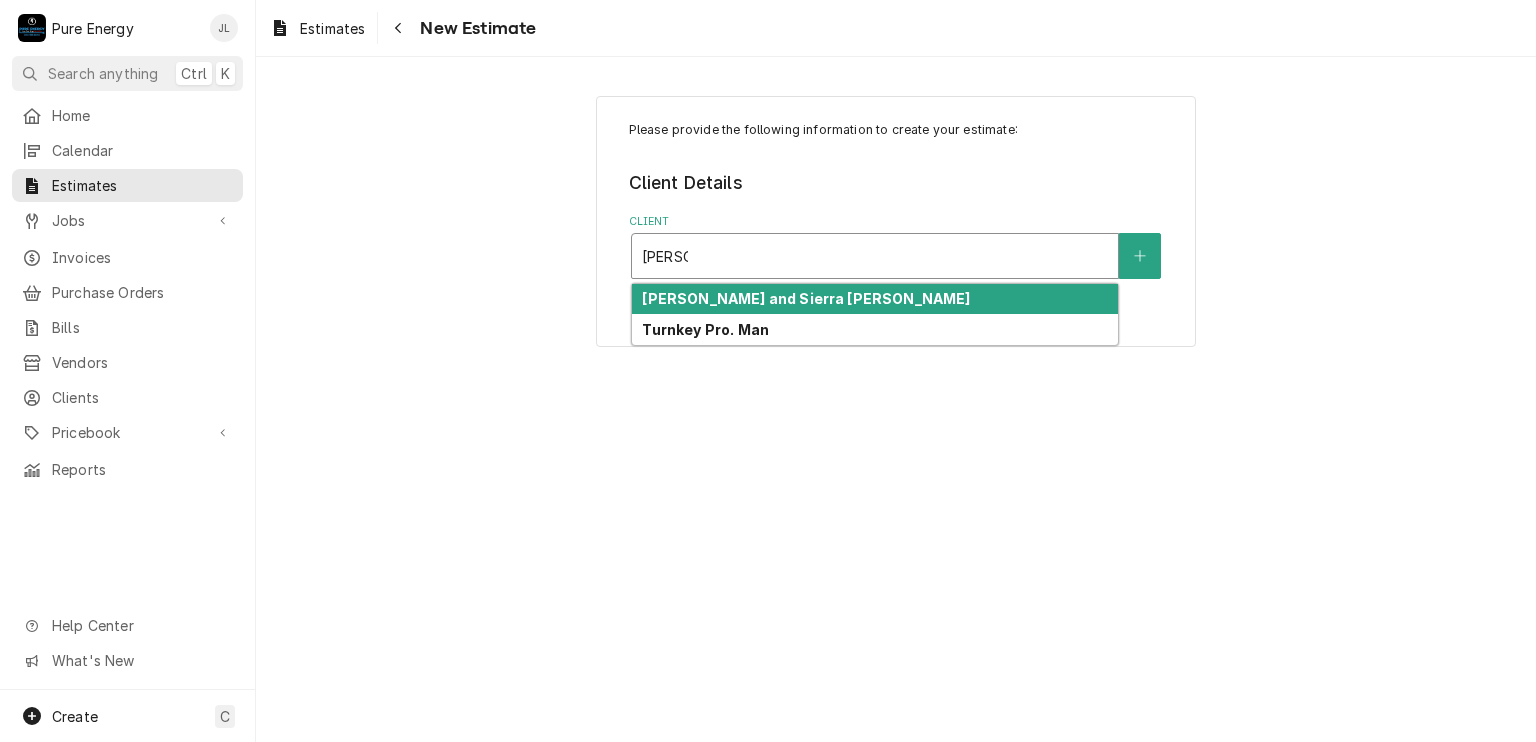click on "[PERSON_NAME] and Sierra [PERSON_NAME]" at bounding box center (806, 298) 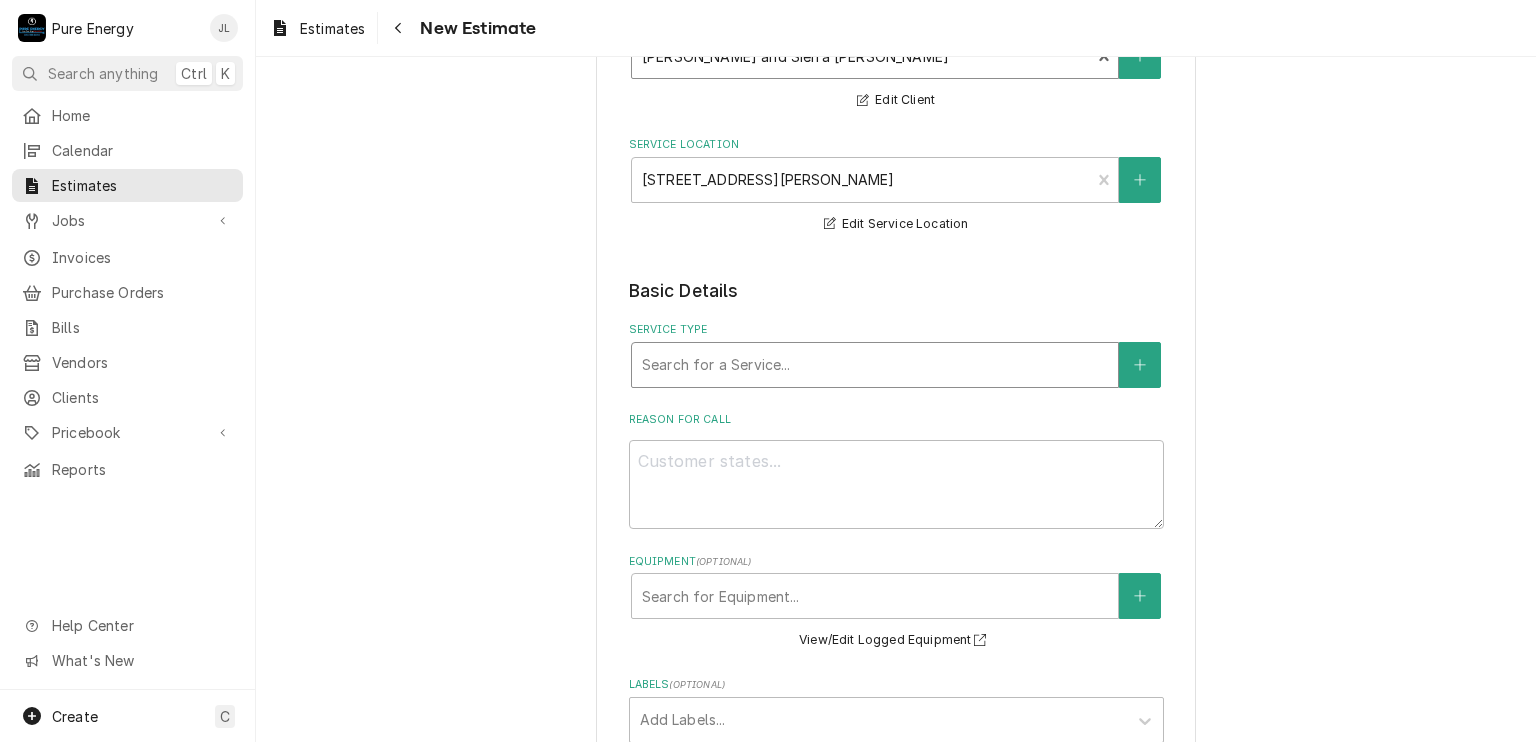 scroll, scrollTop: 300, scrollLeft: 0, axis: vertical 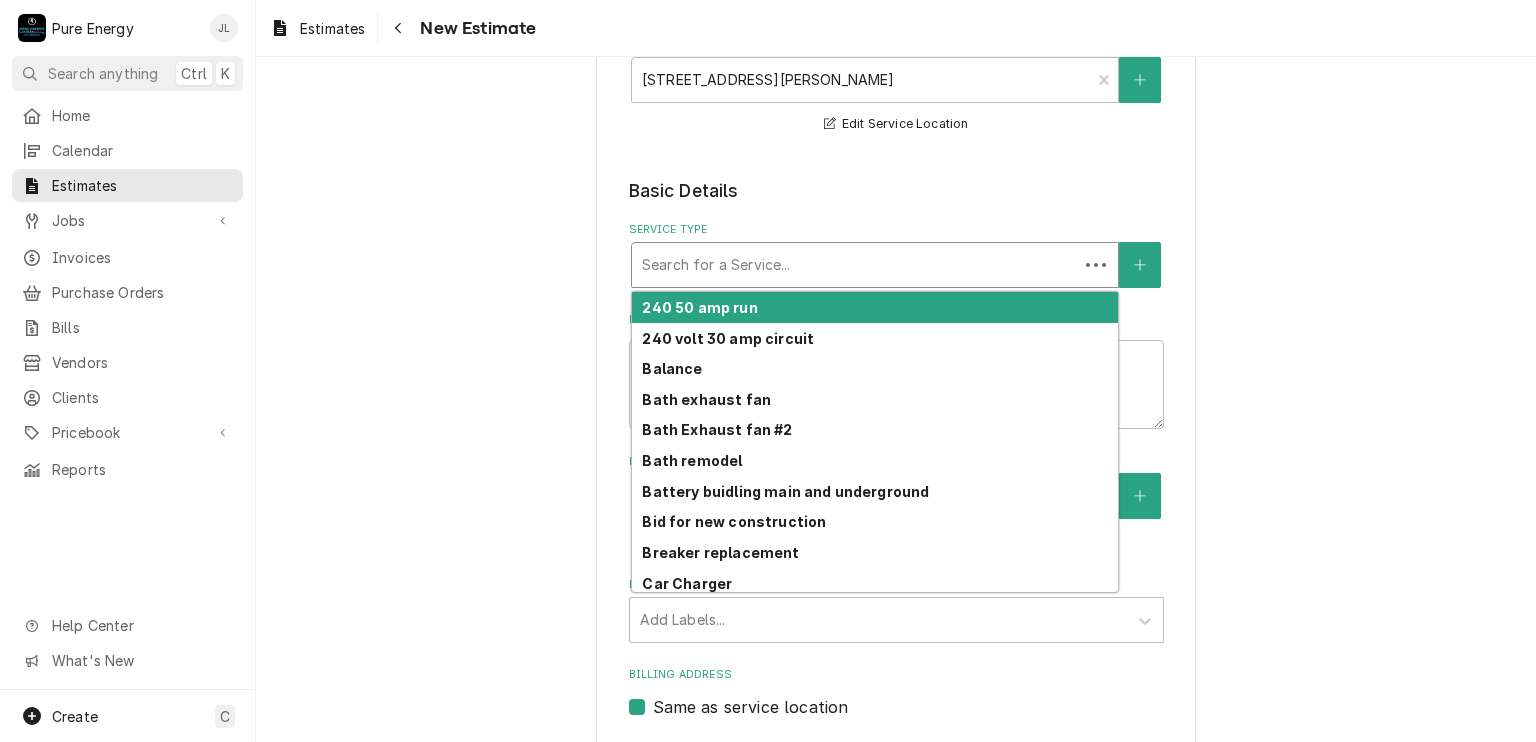 click at bounding box center [855, 265] 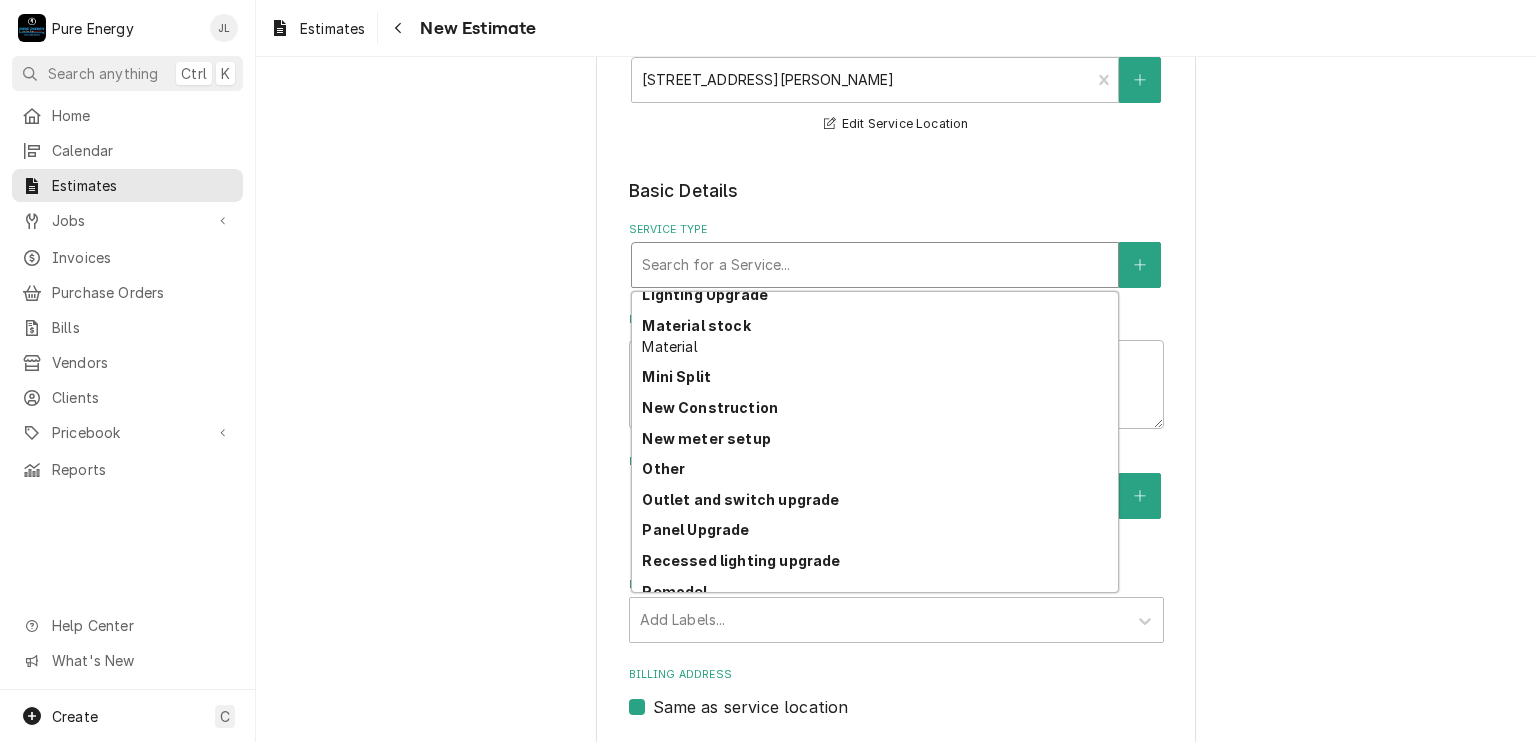scroll, scrollTop: 1252, scrollLeft: 0, axis: vertical 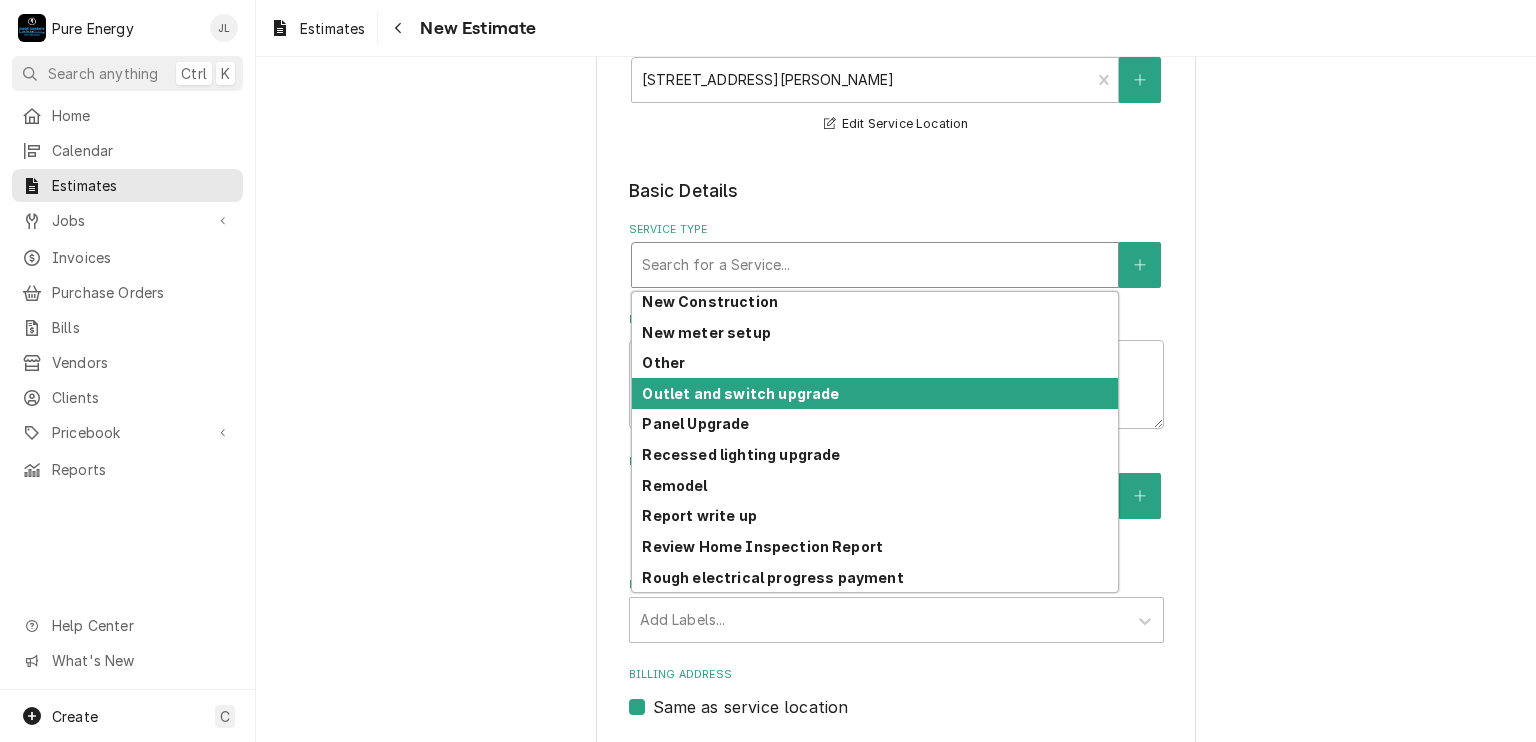 click on "Outlet and switch upgrade" at bounding box center [875, 393] 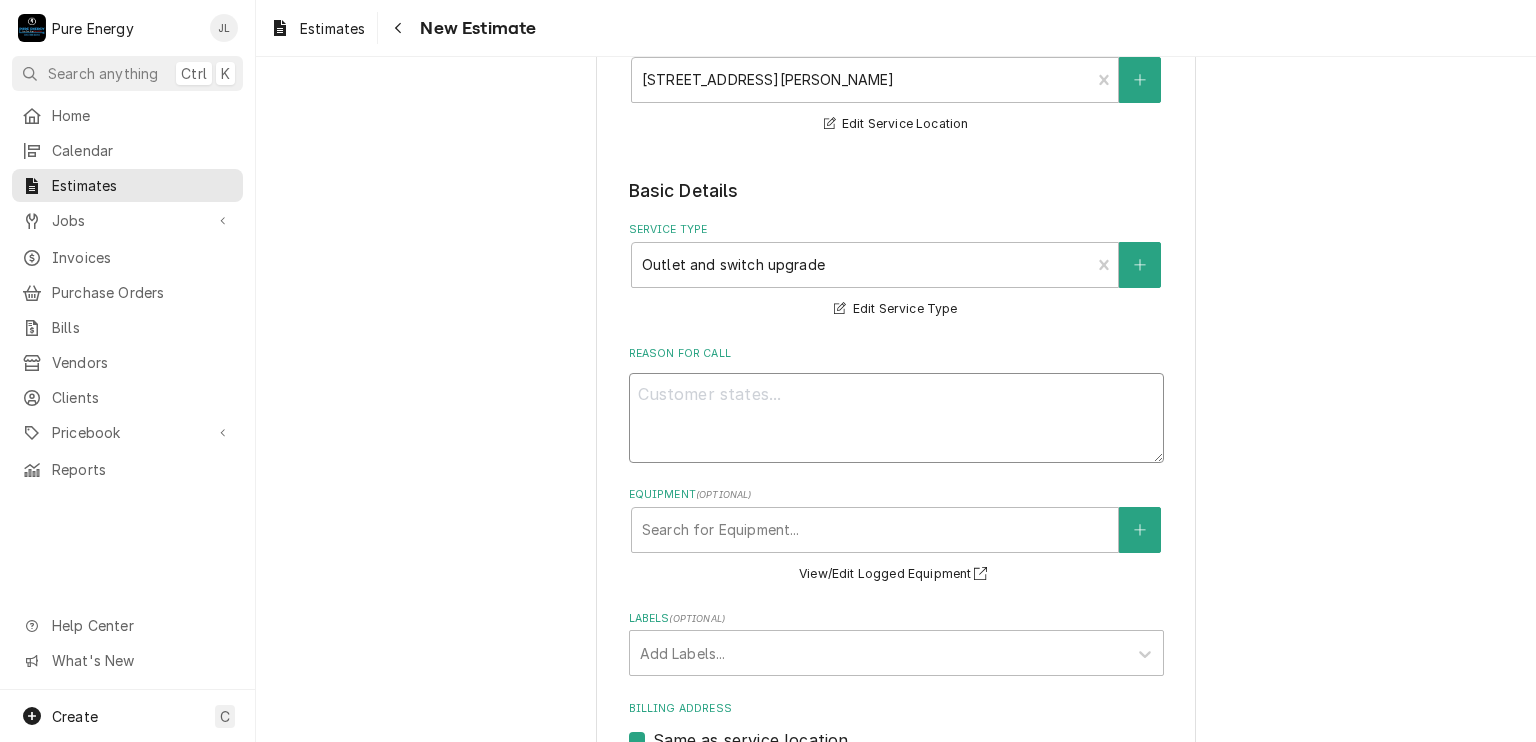 click on "Reason For Call" at bounding box center [896, 418] 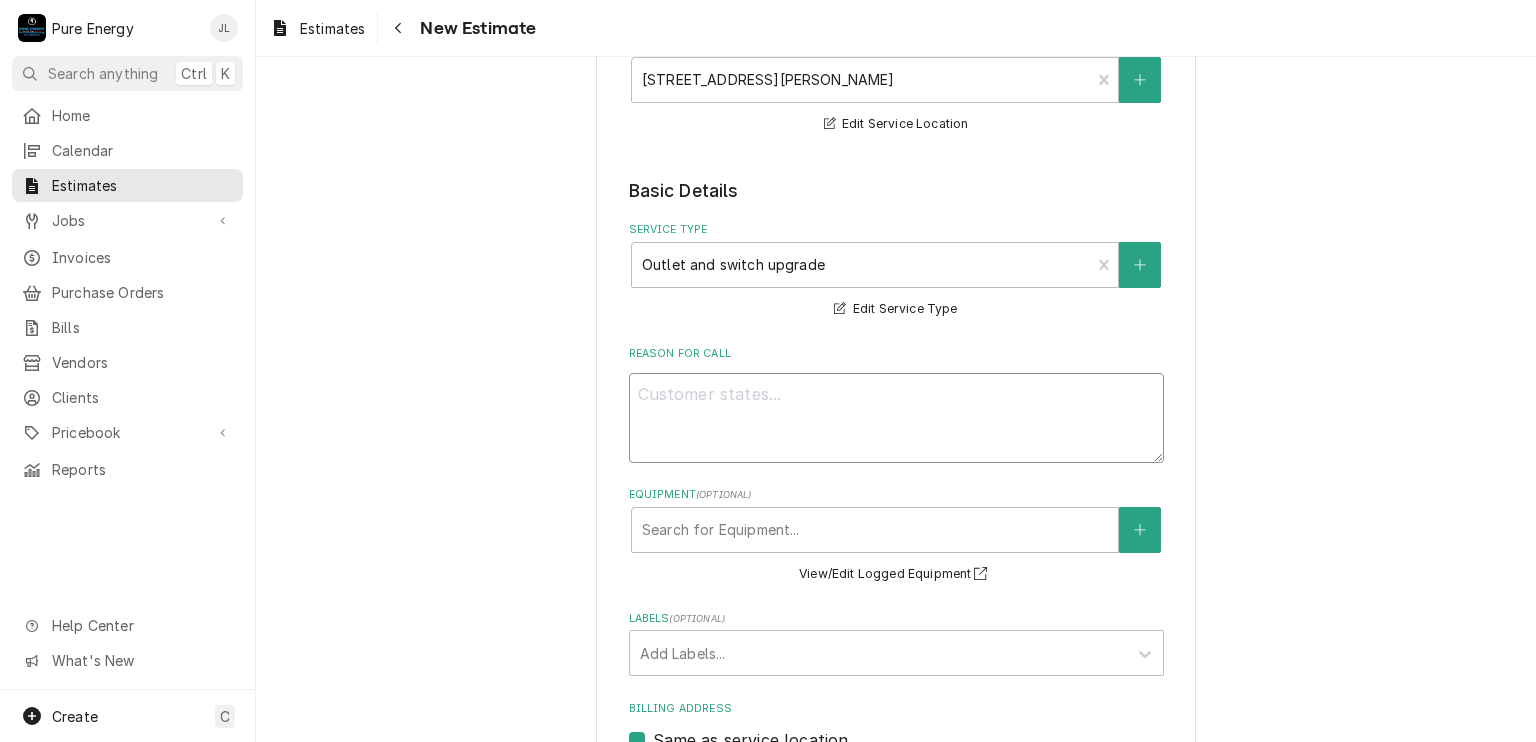 type on "x" 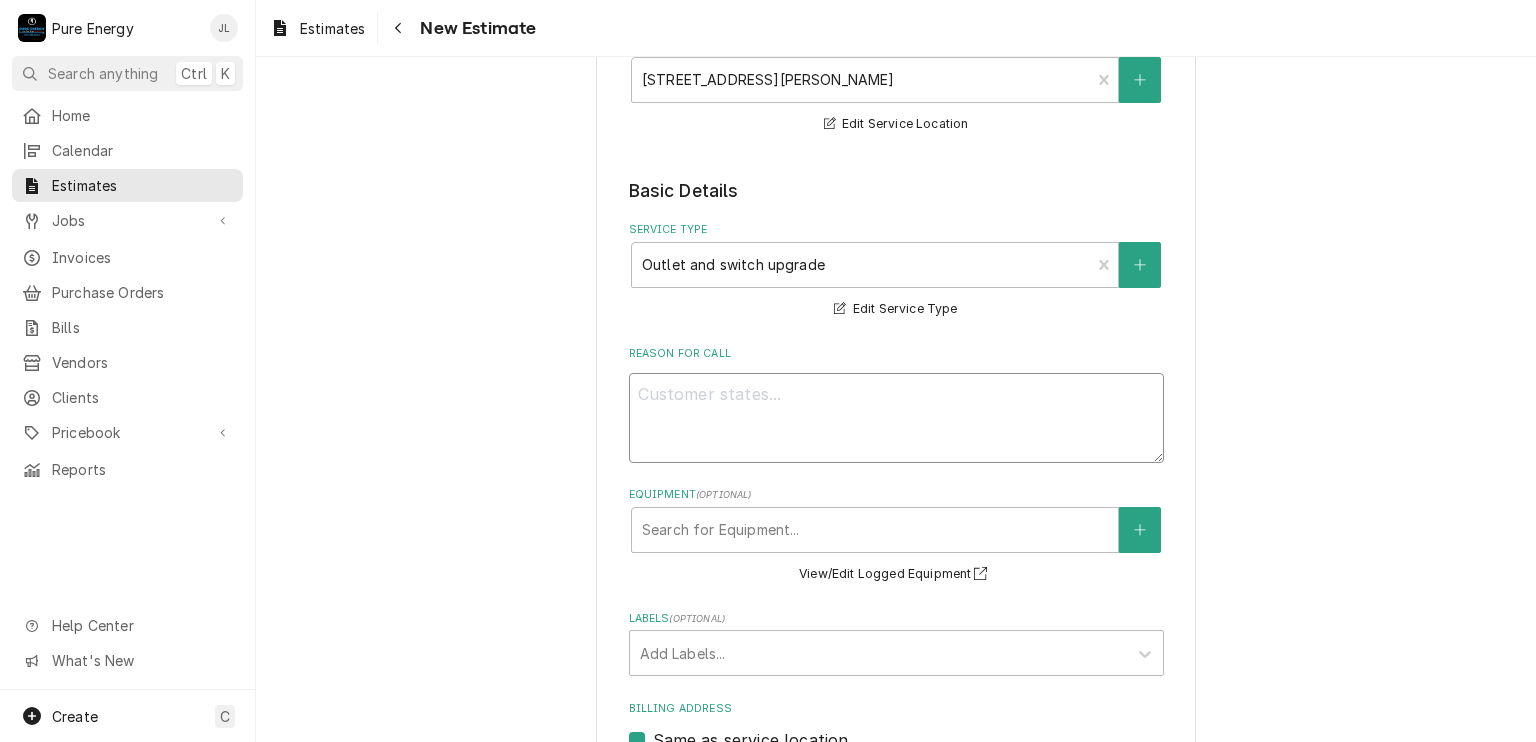 type on "A" 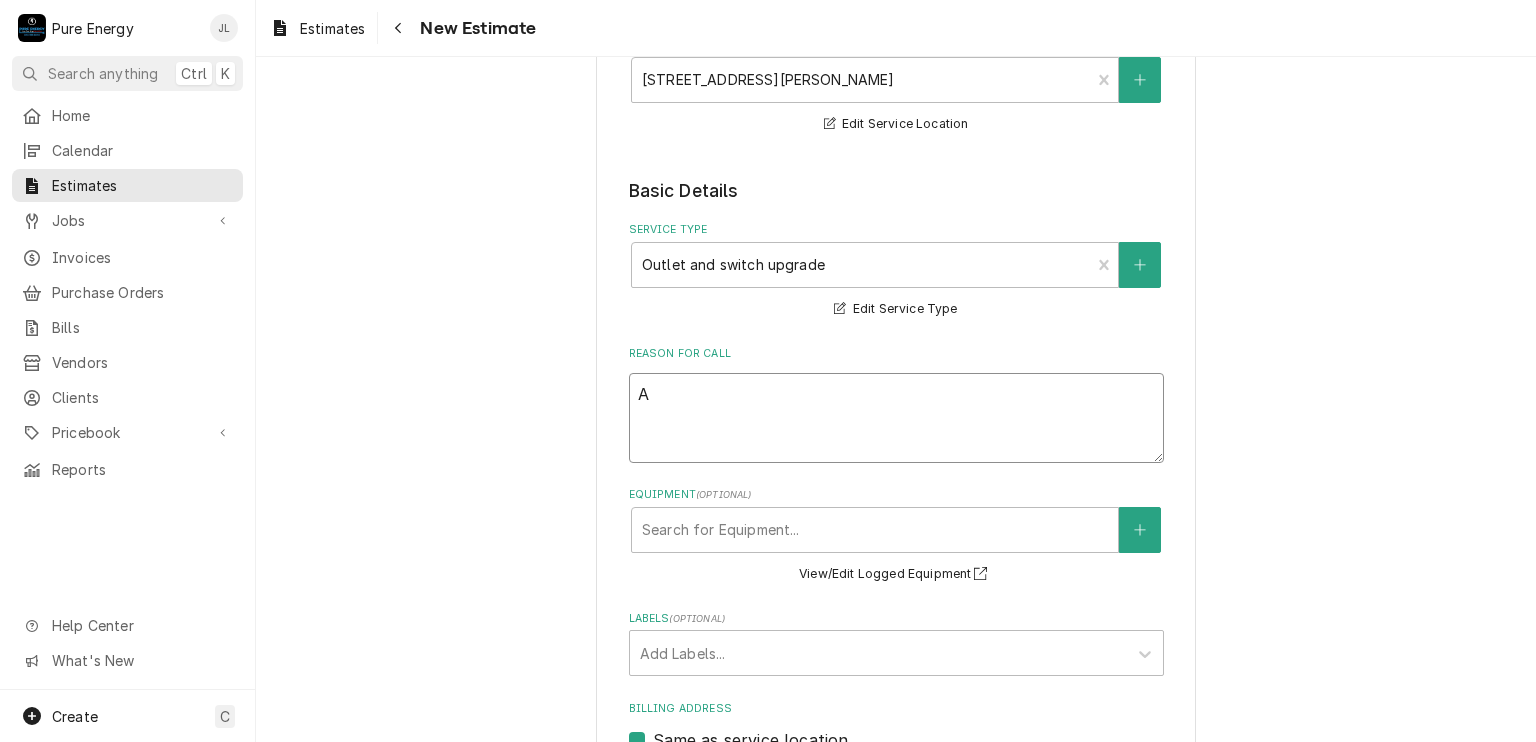 type on "x" 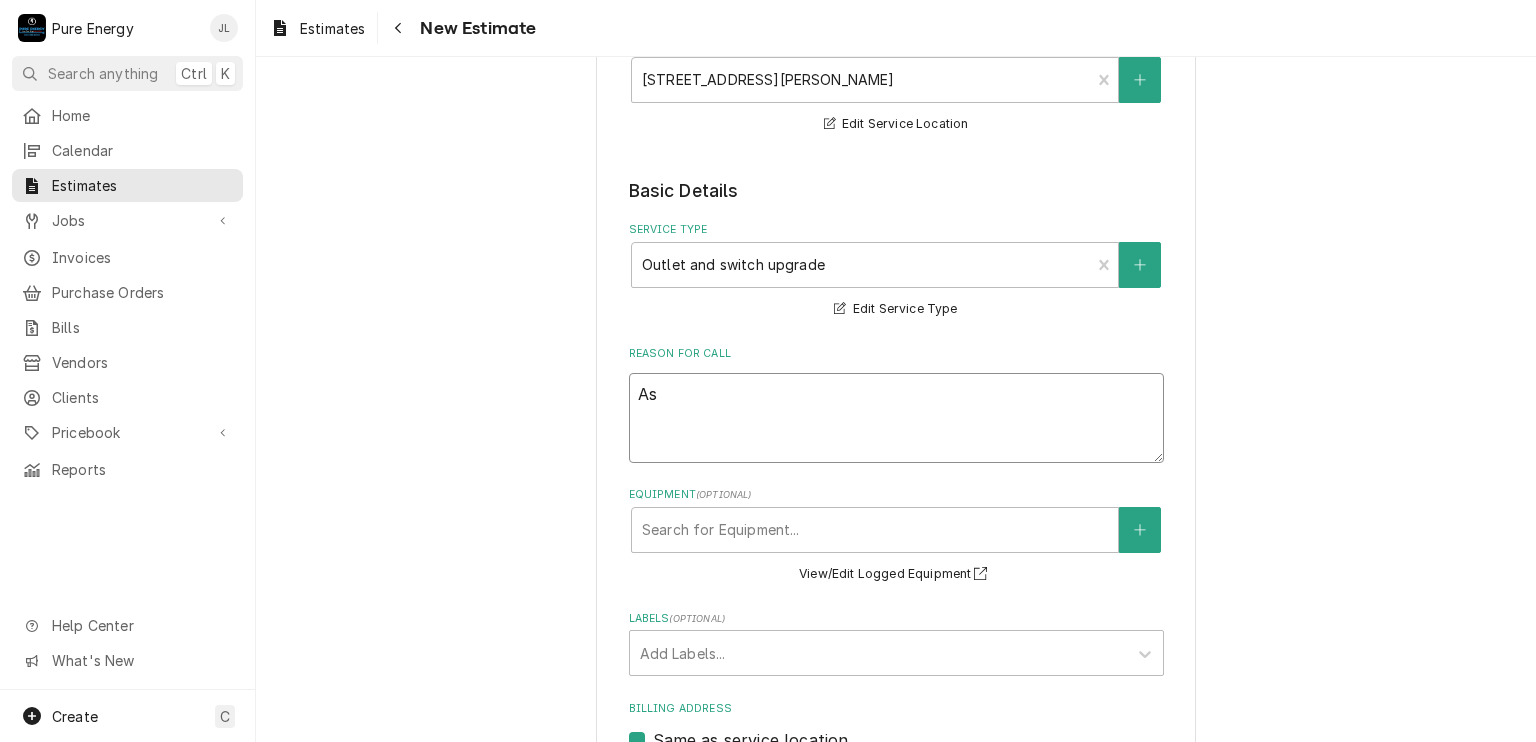 type on "As" 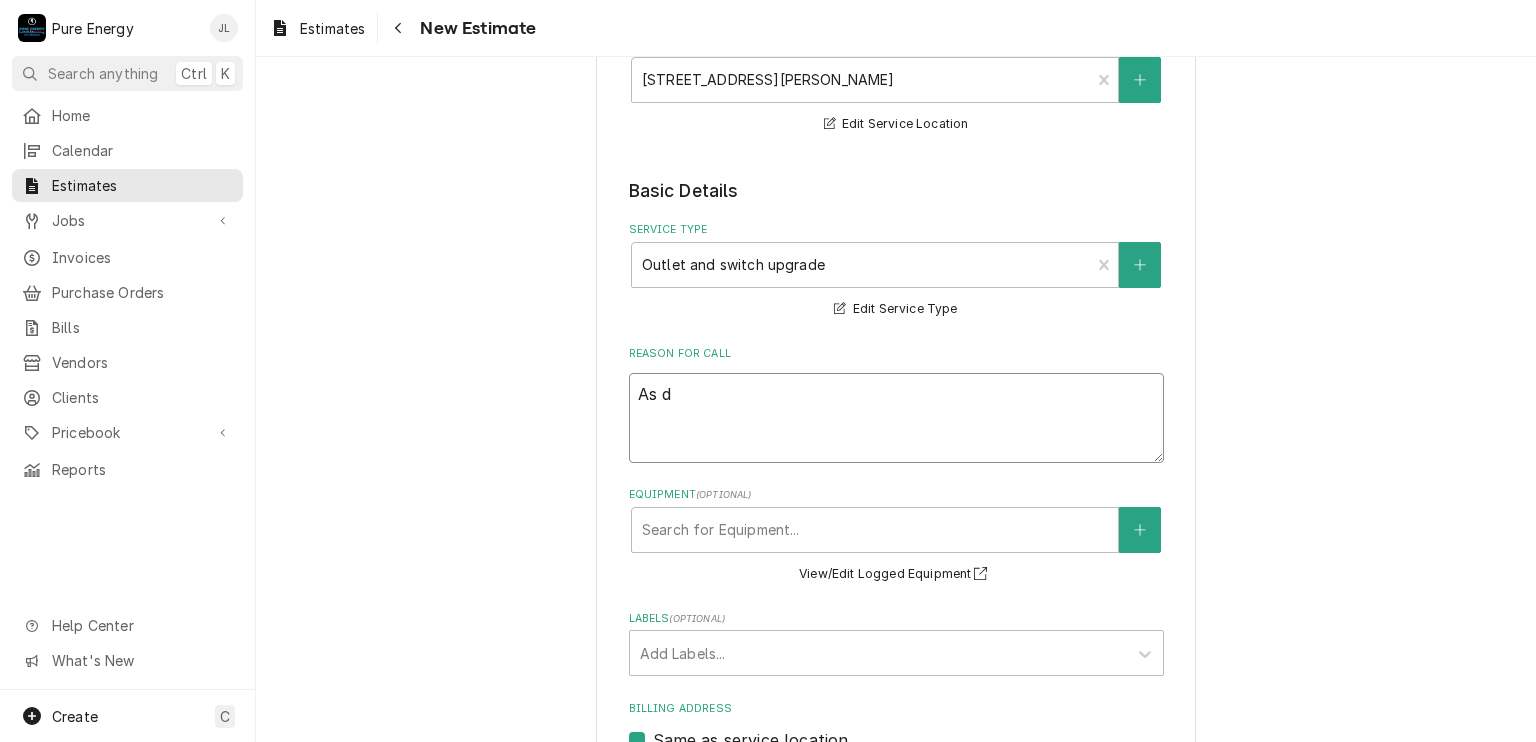 type on "As di" 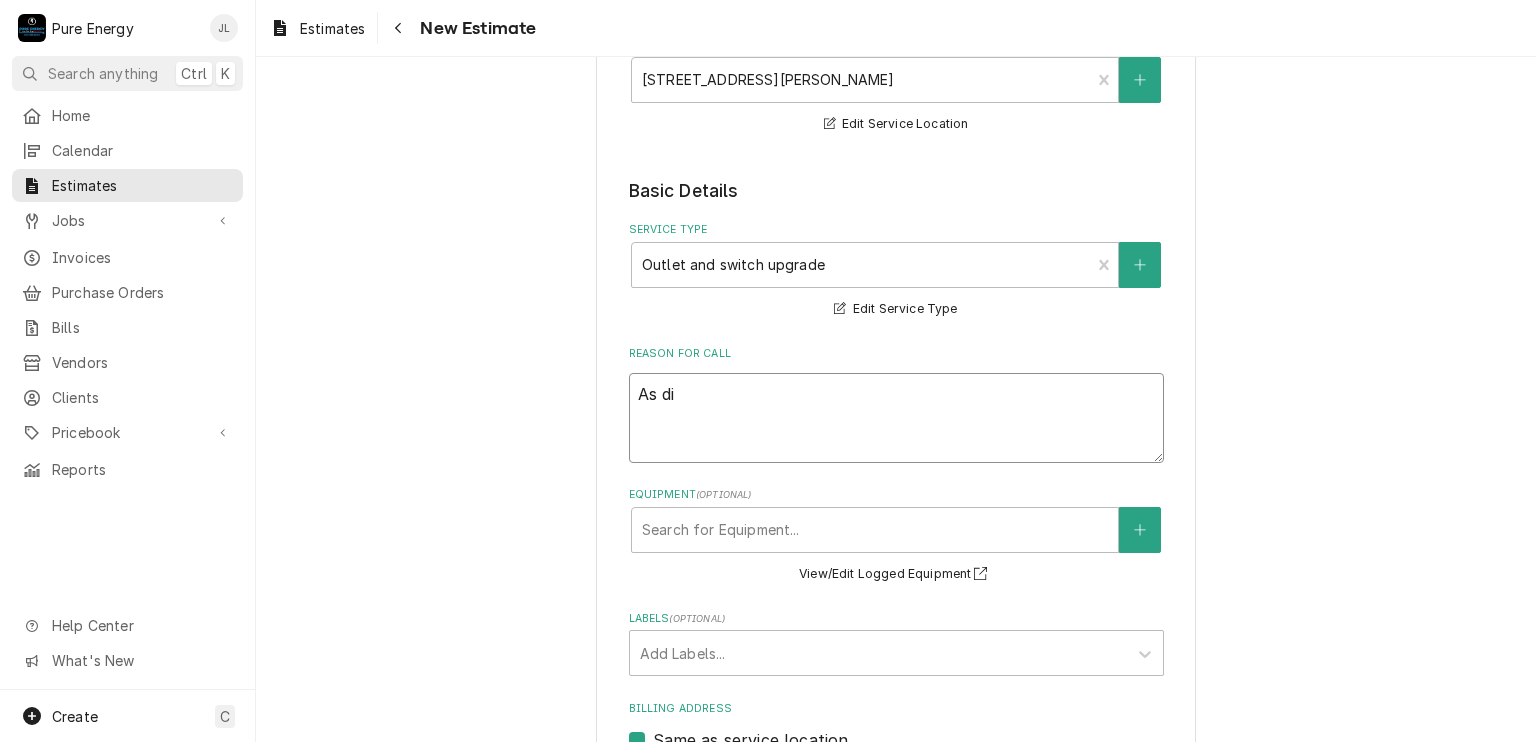 type on "x" 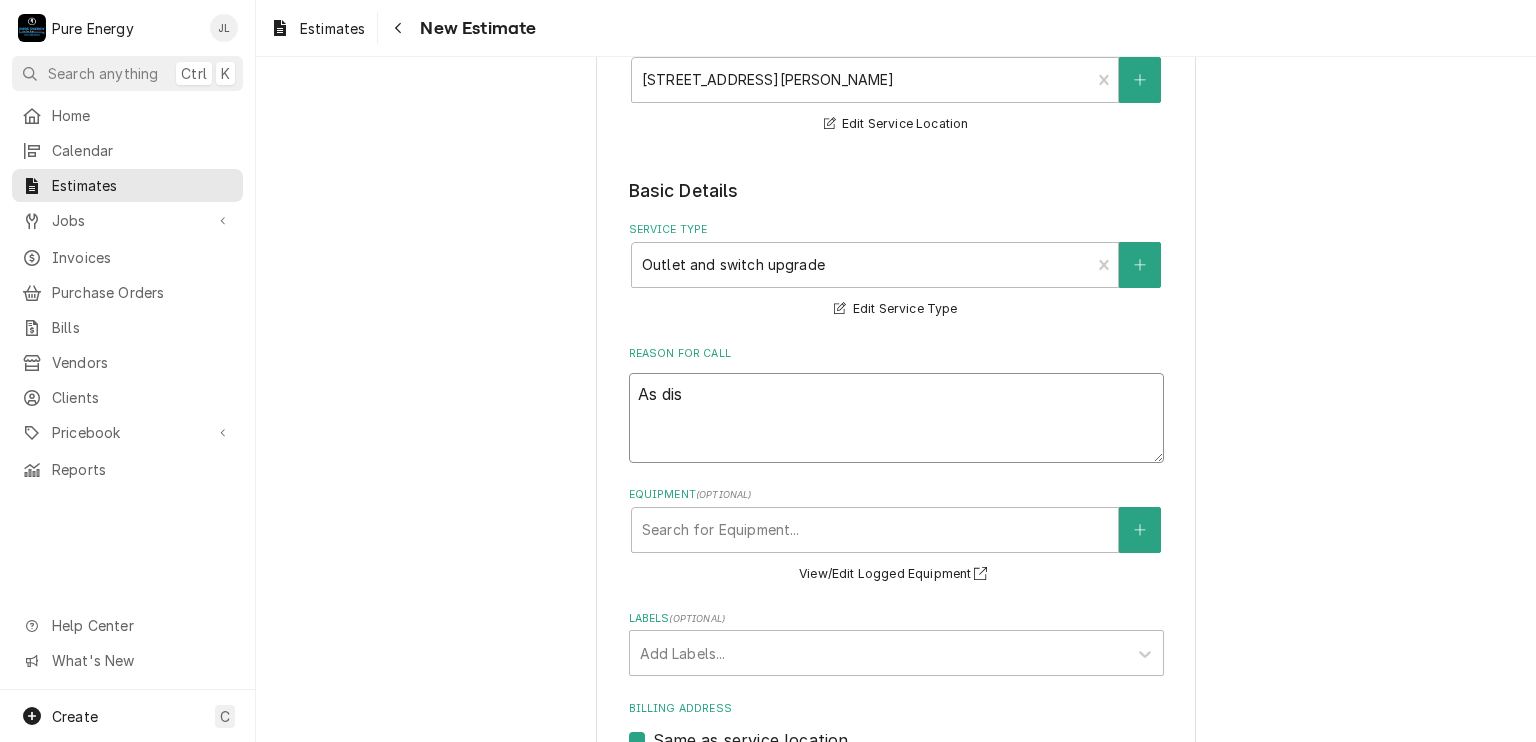 type on "x" 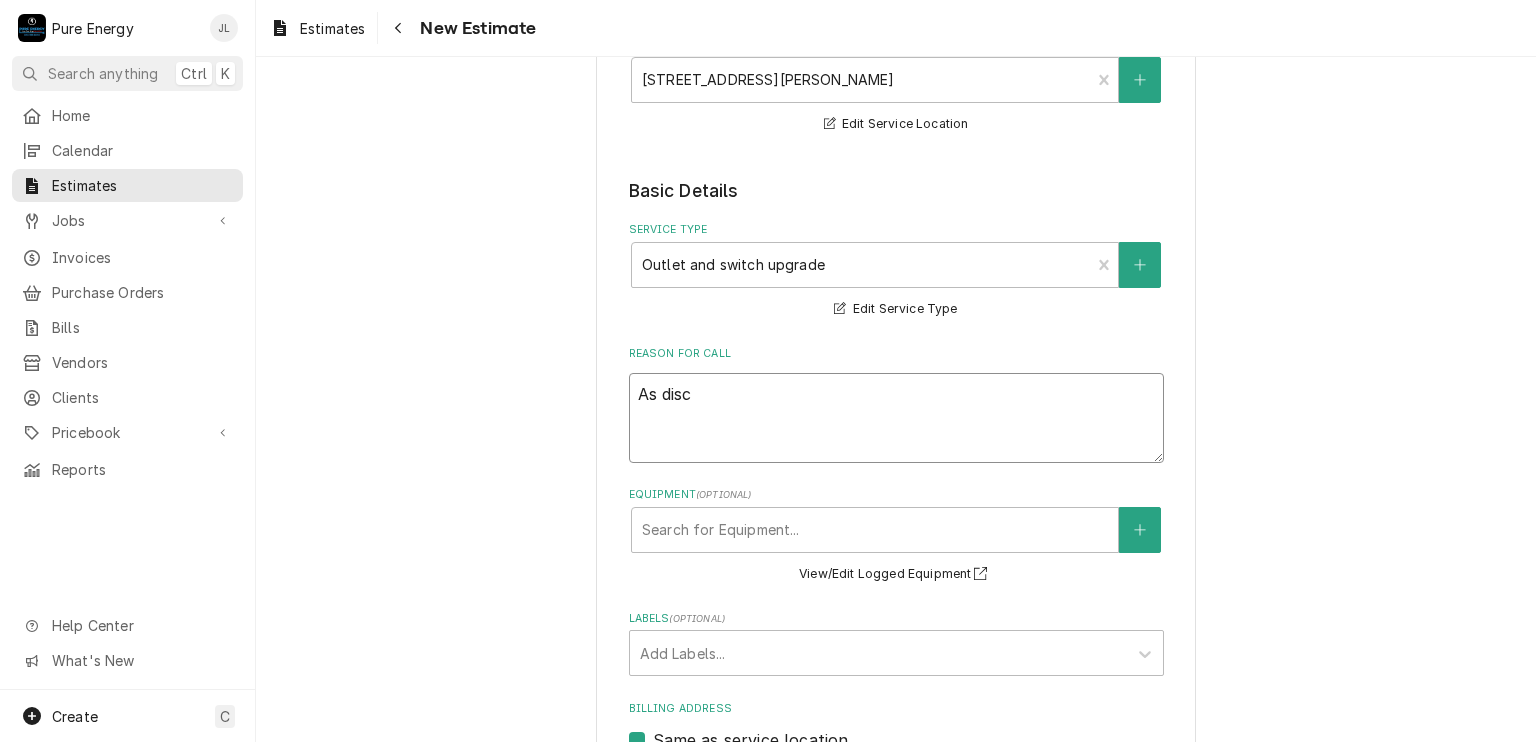 type on "x" 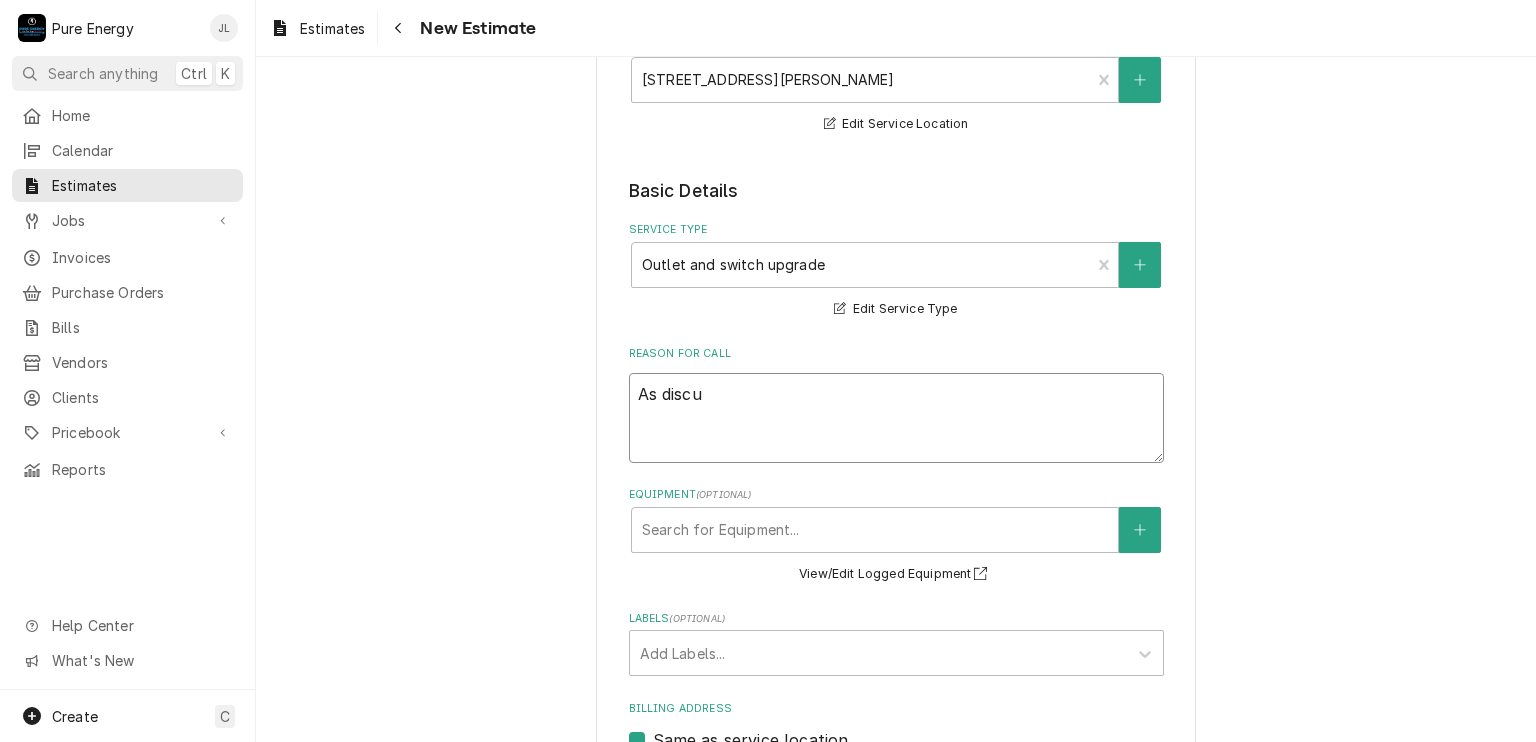 type on "x" 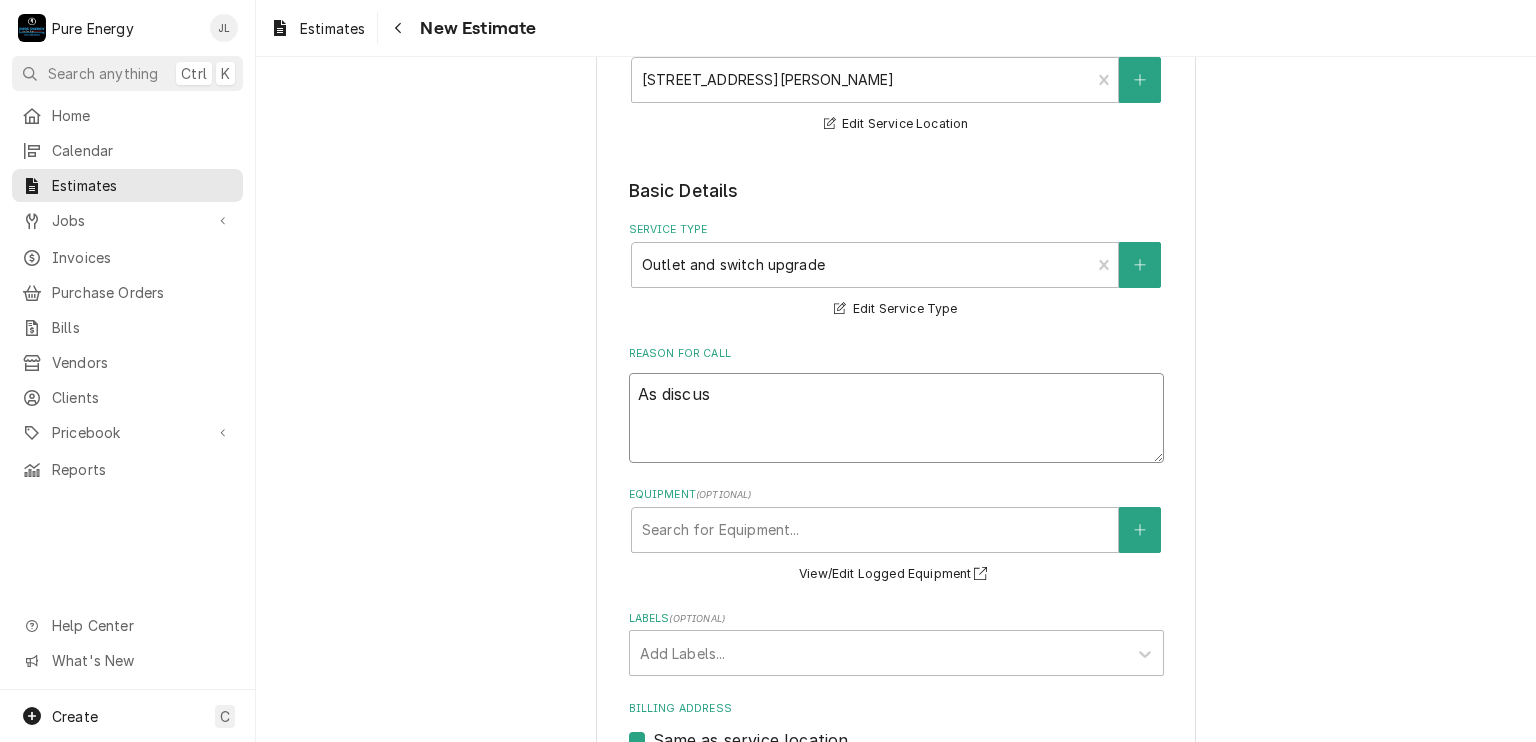 type on "x" 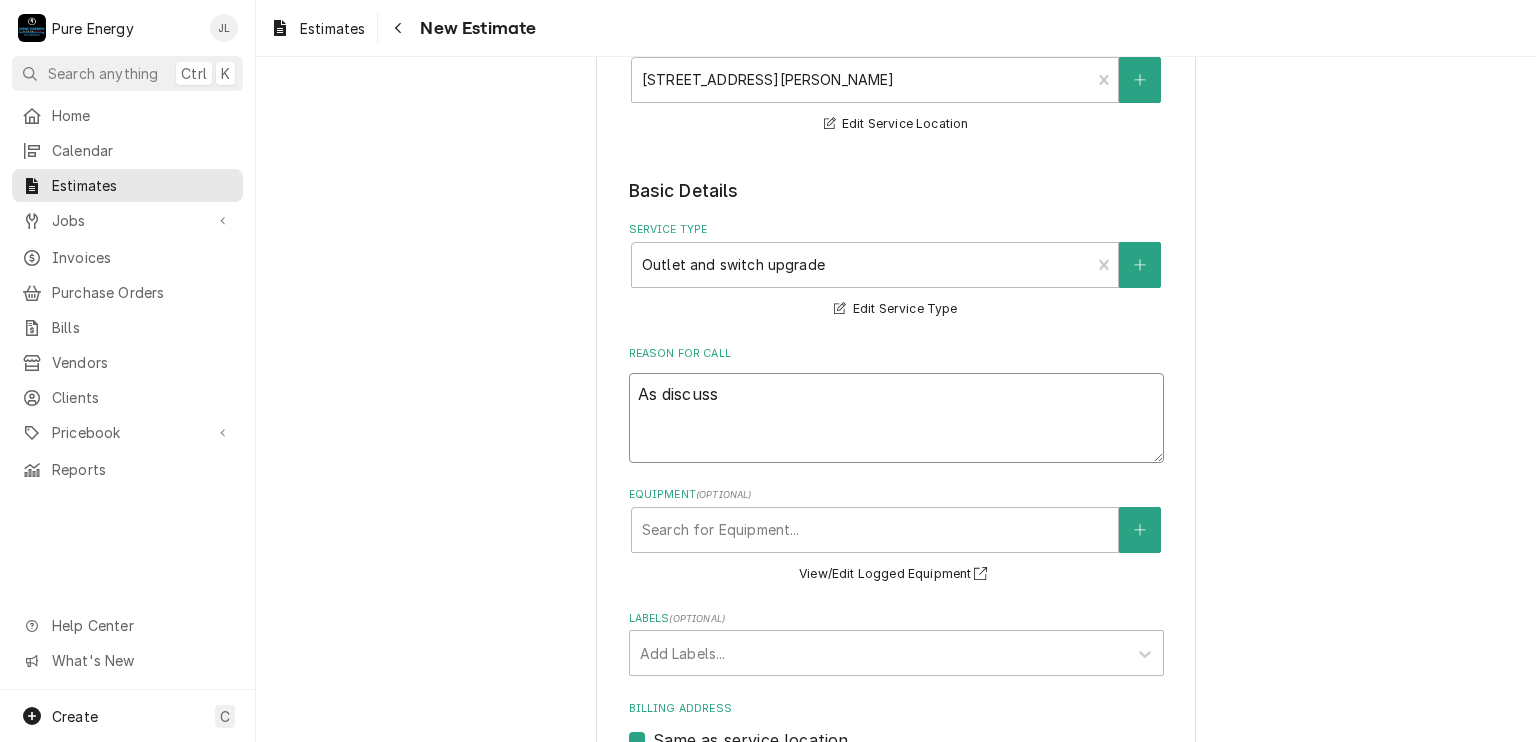 type on "x" 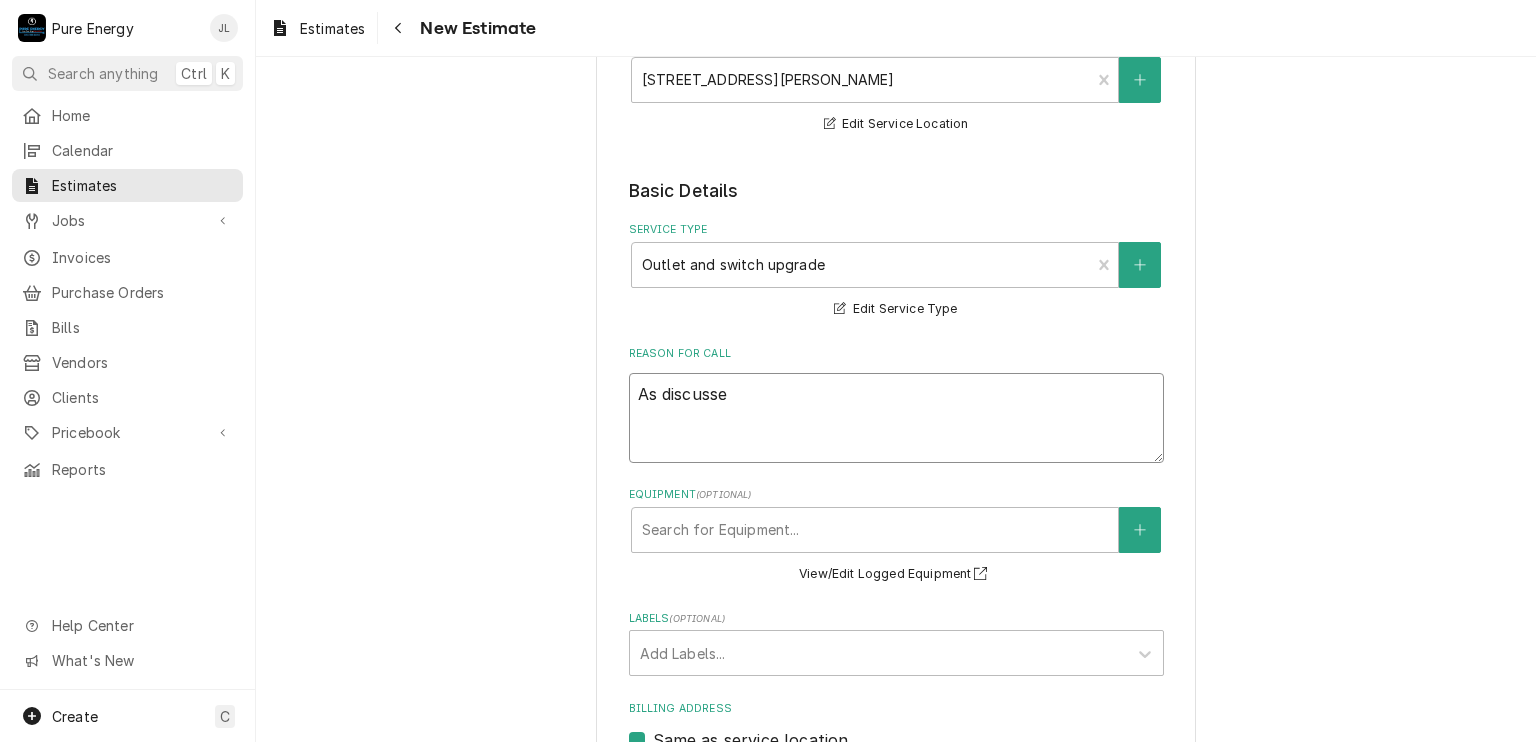 type on "x" 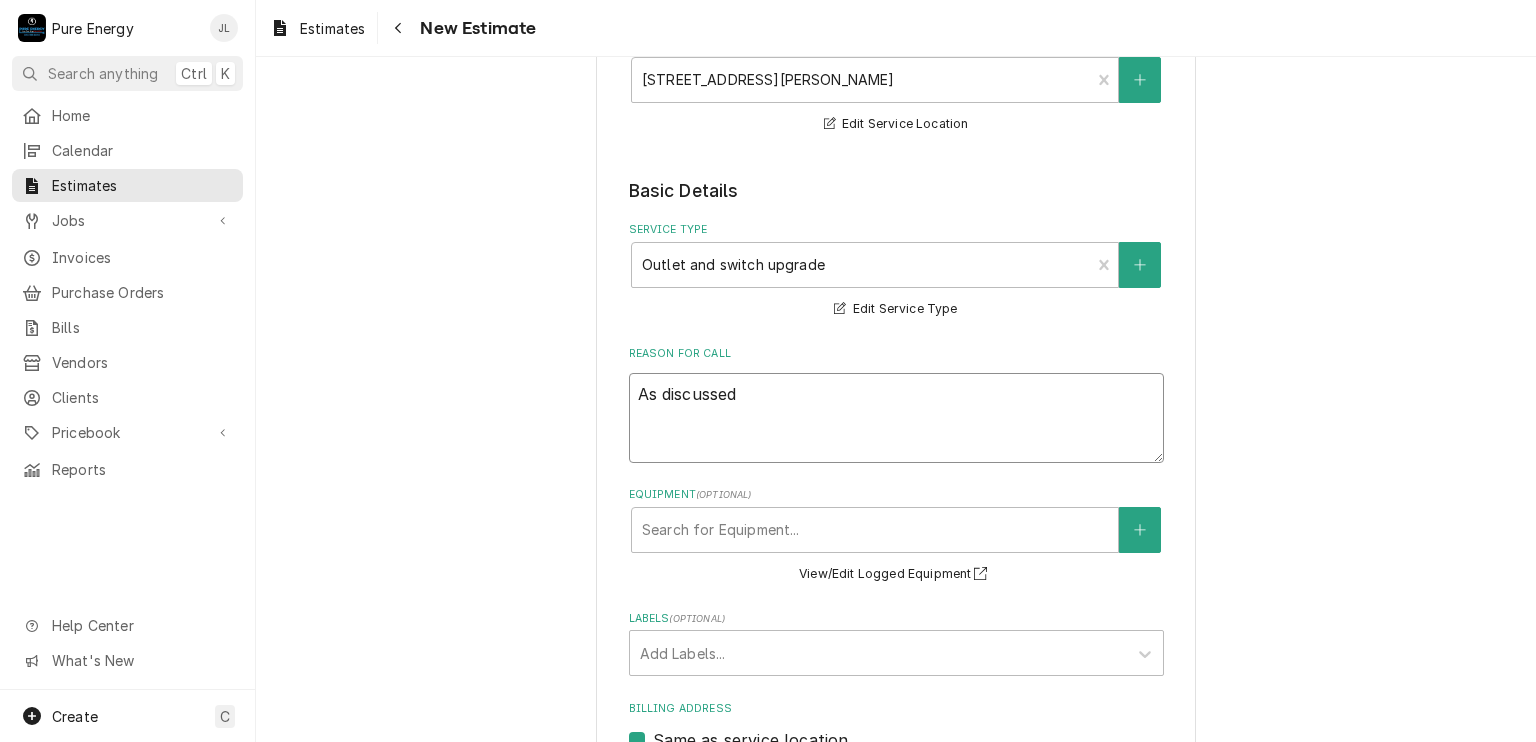 type on "As discussed" 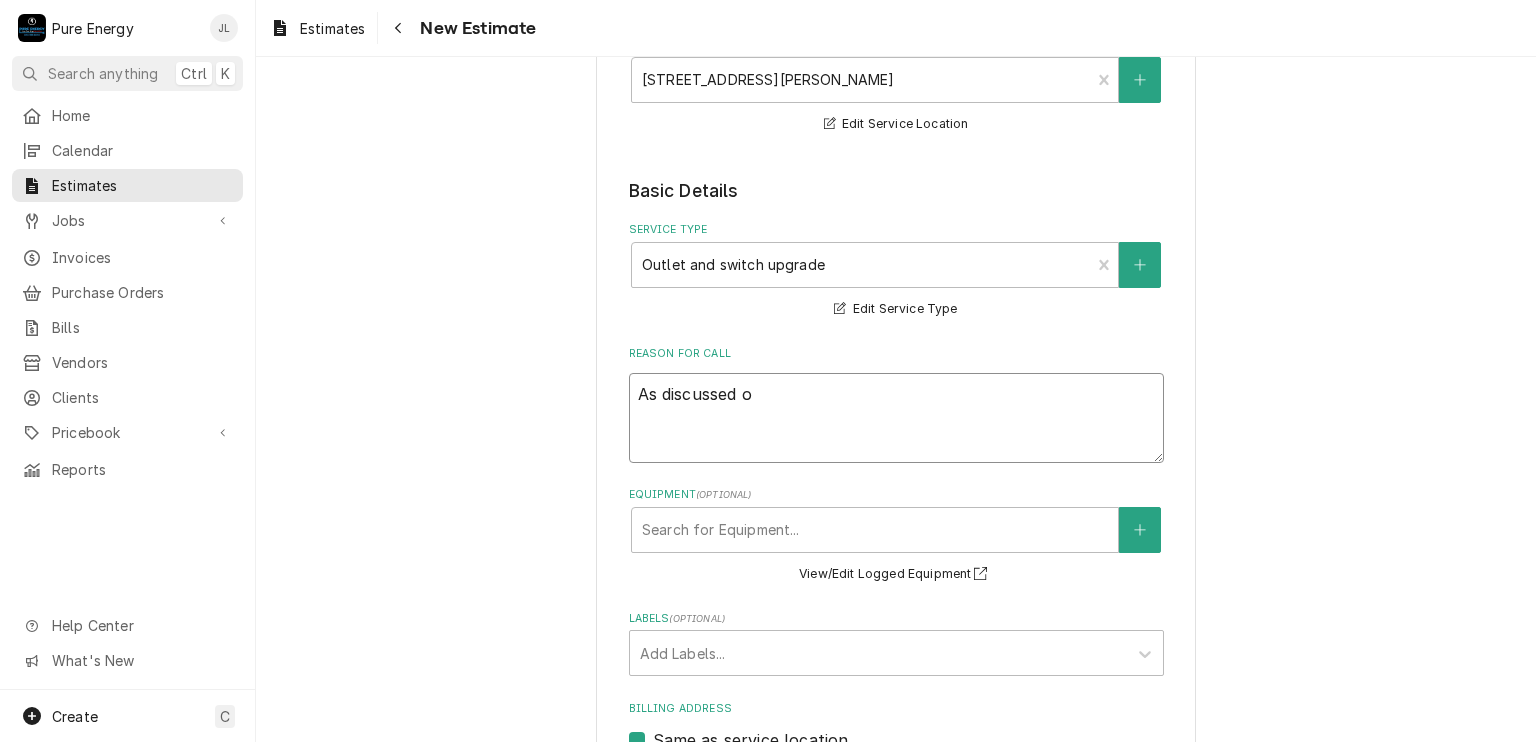 type on "x" 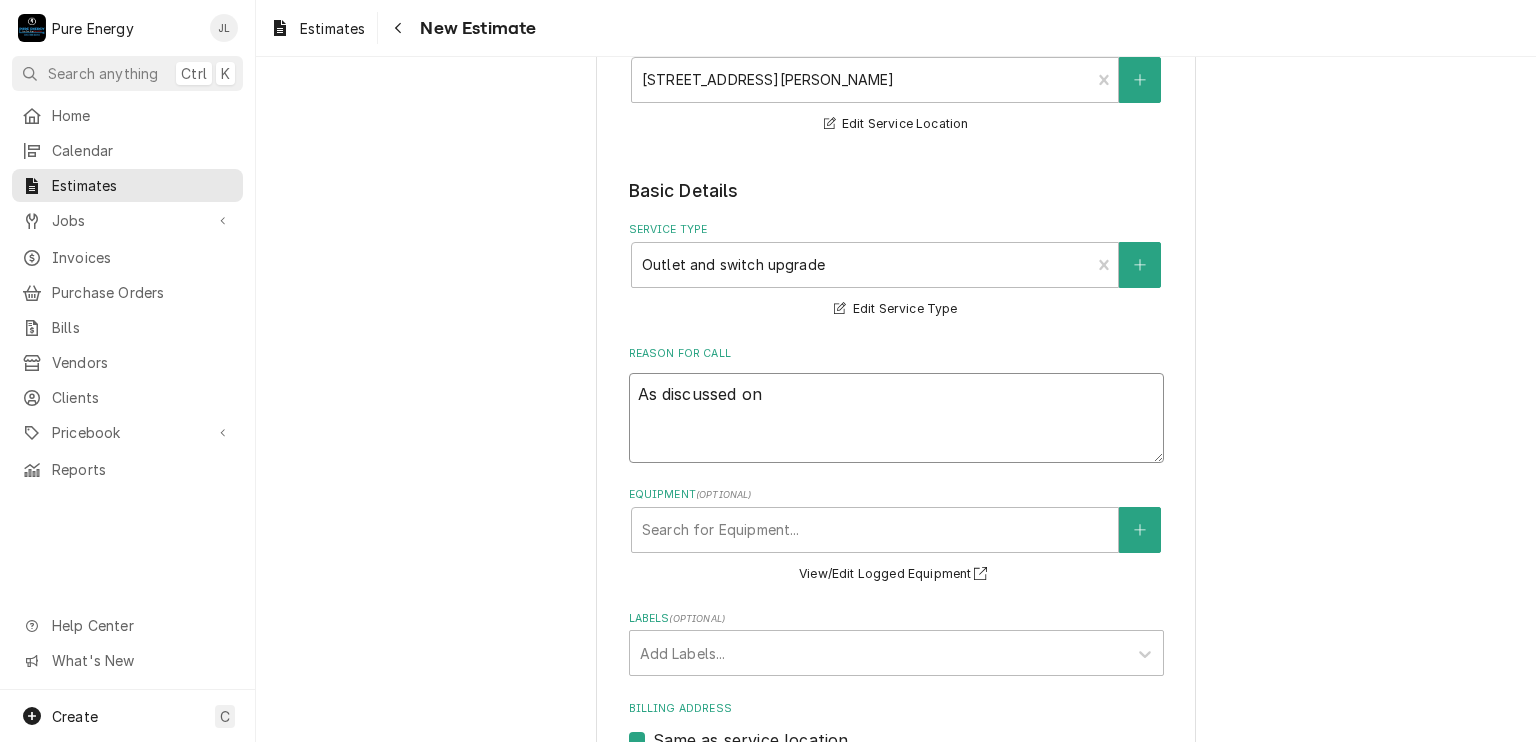 type on "x" 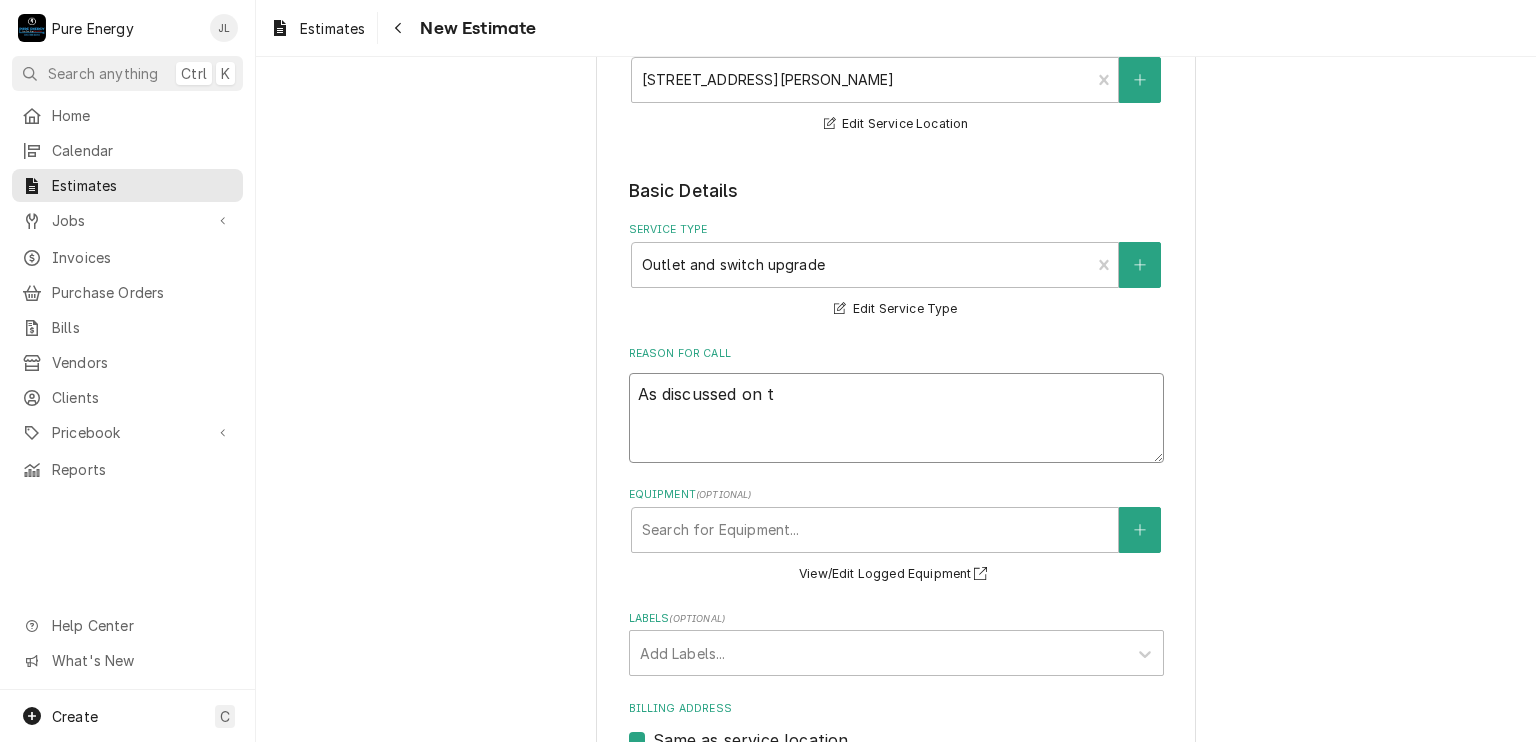 type on "As discussed on th" 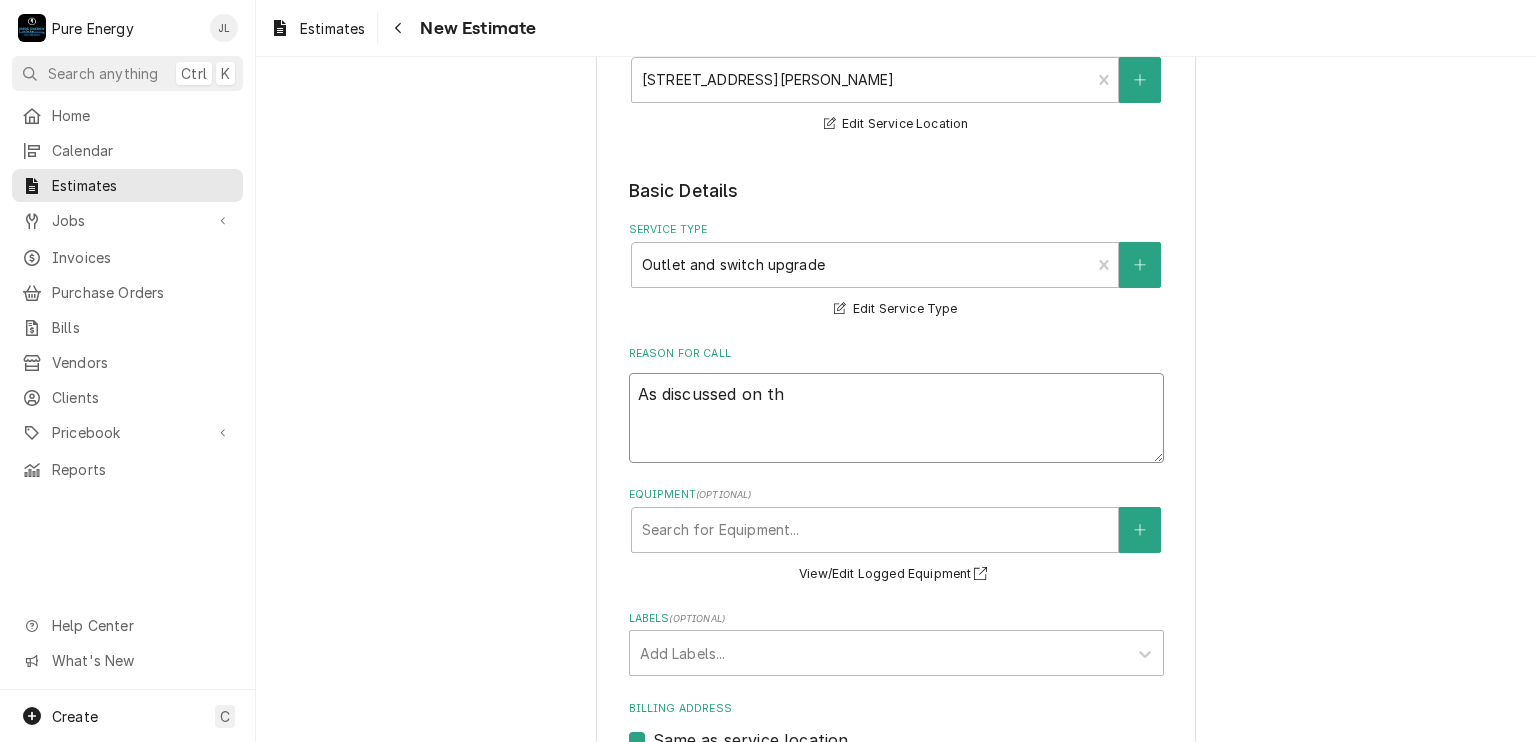 type on "x" 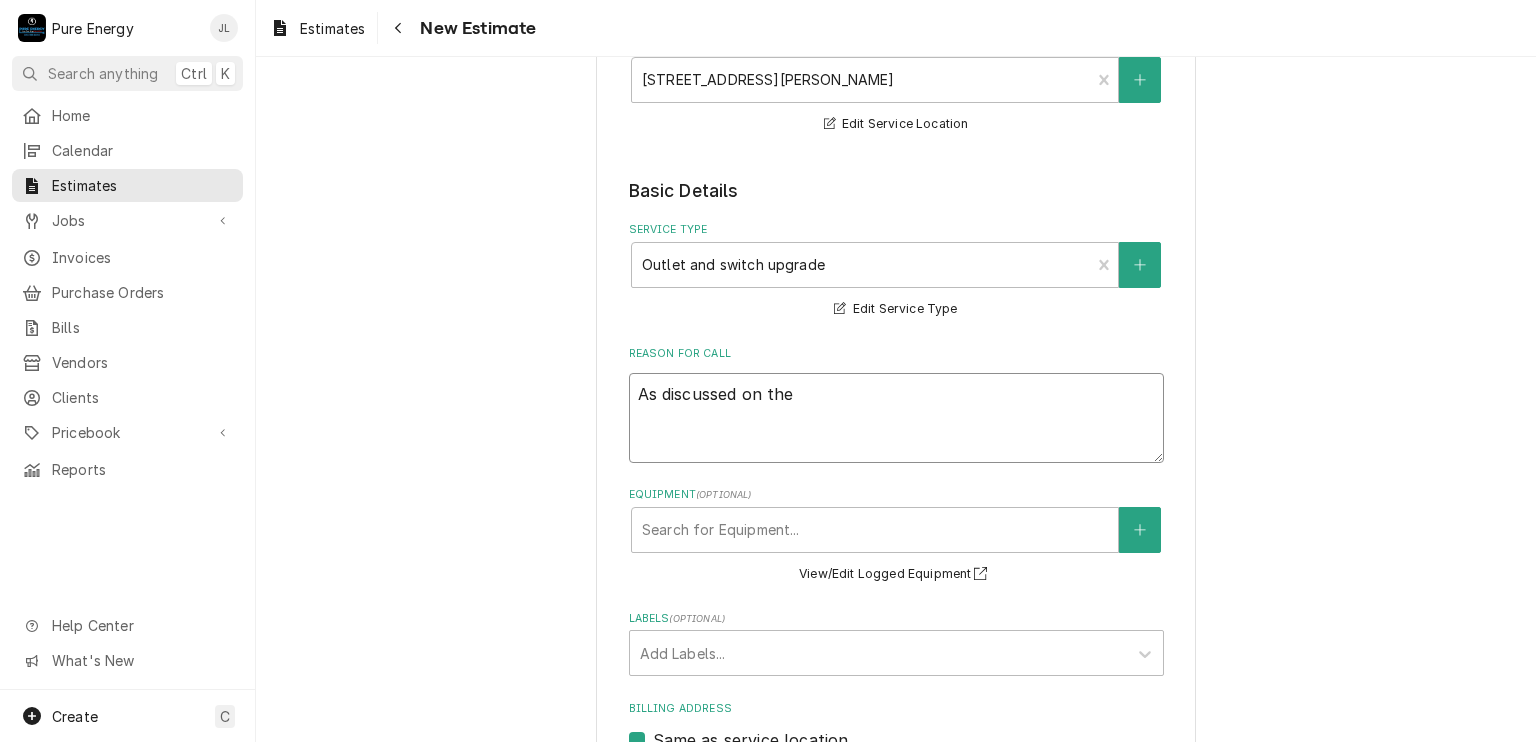 type on "x" 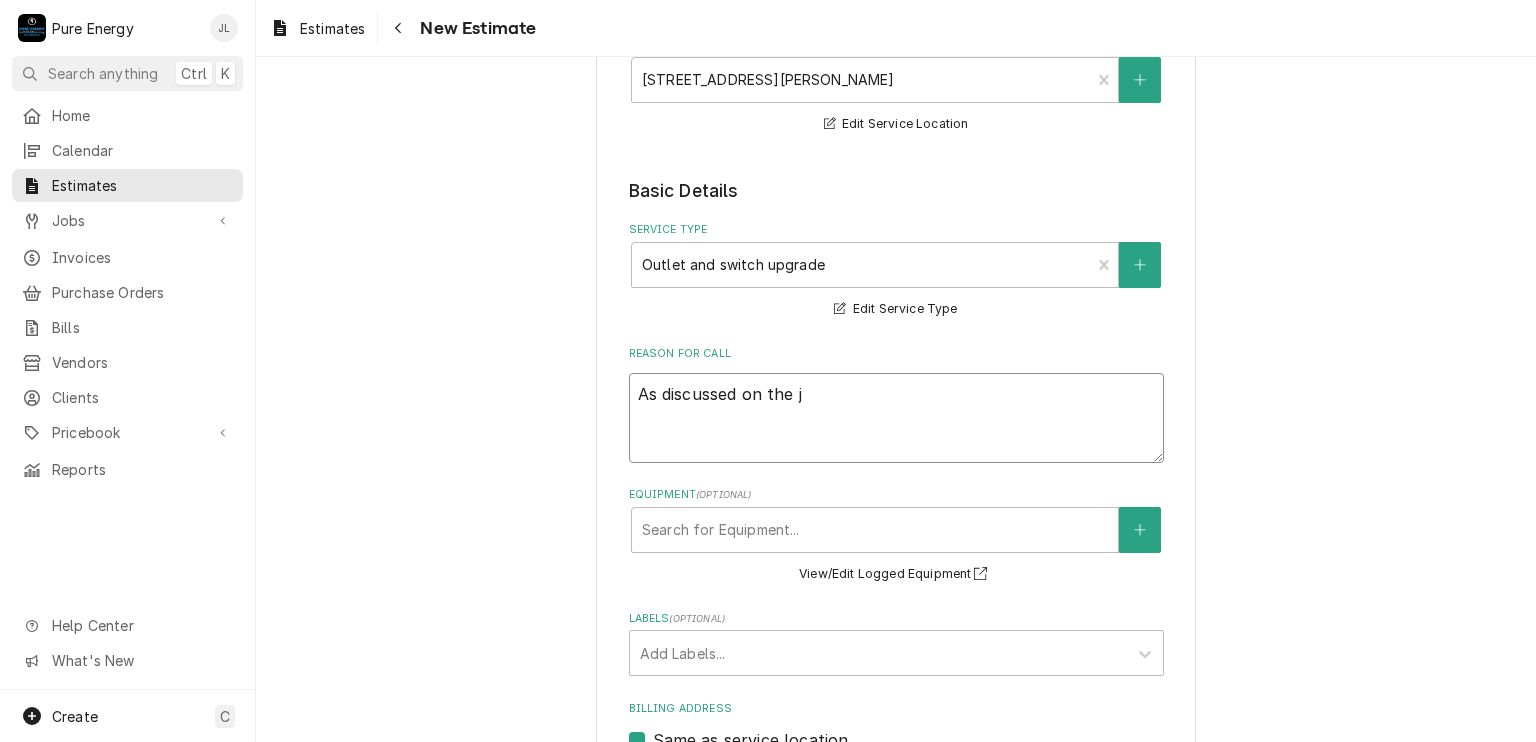 type on "x" 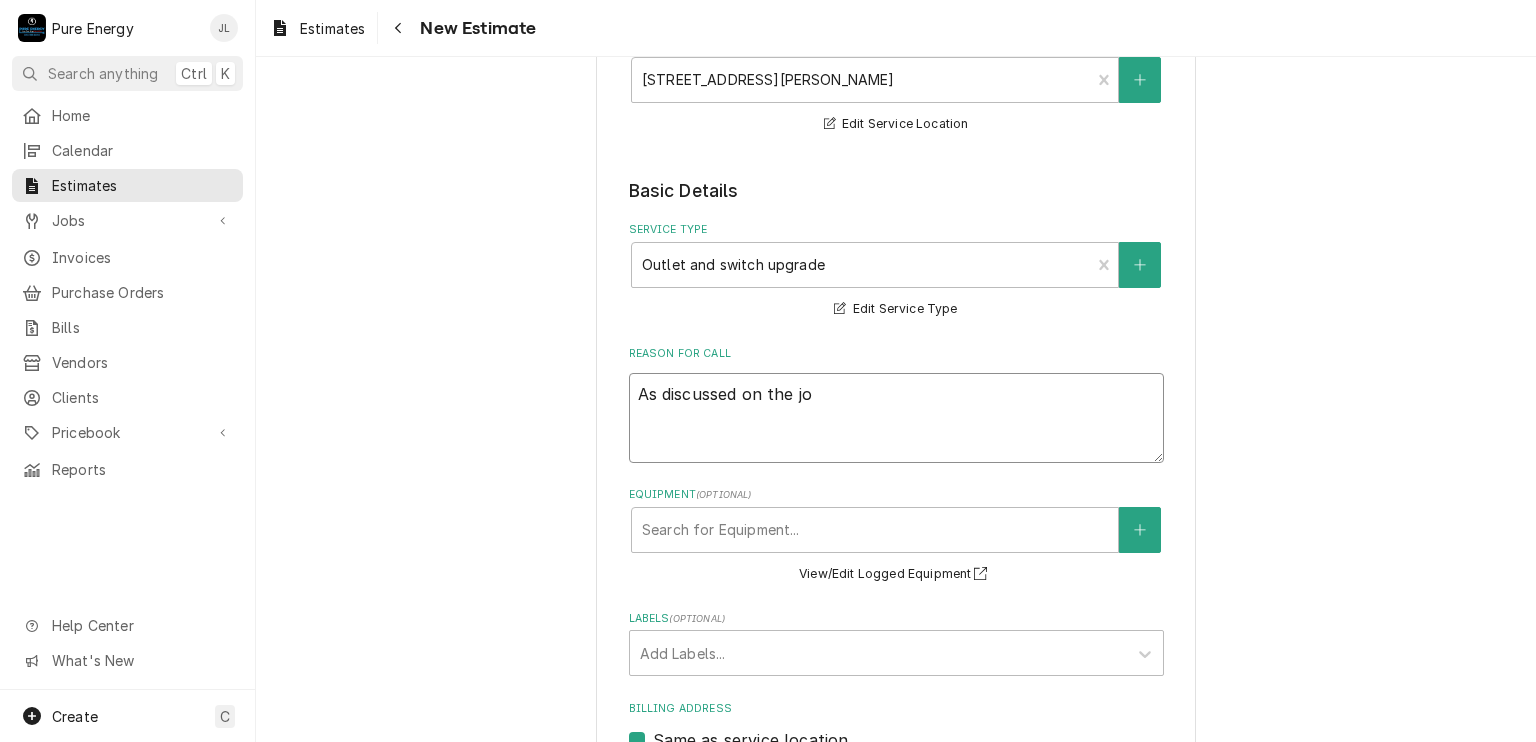 type on "x" 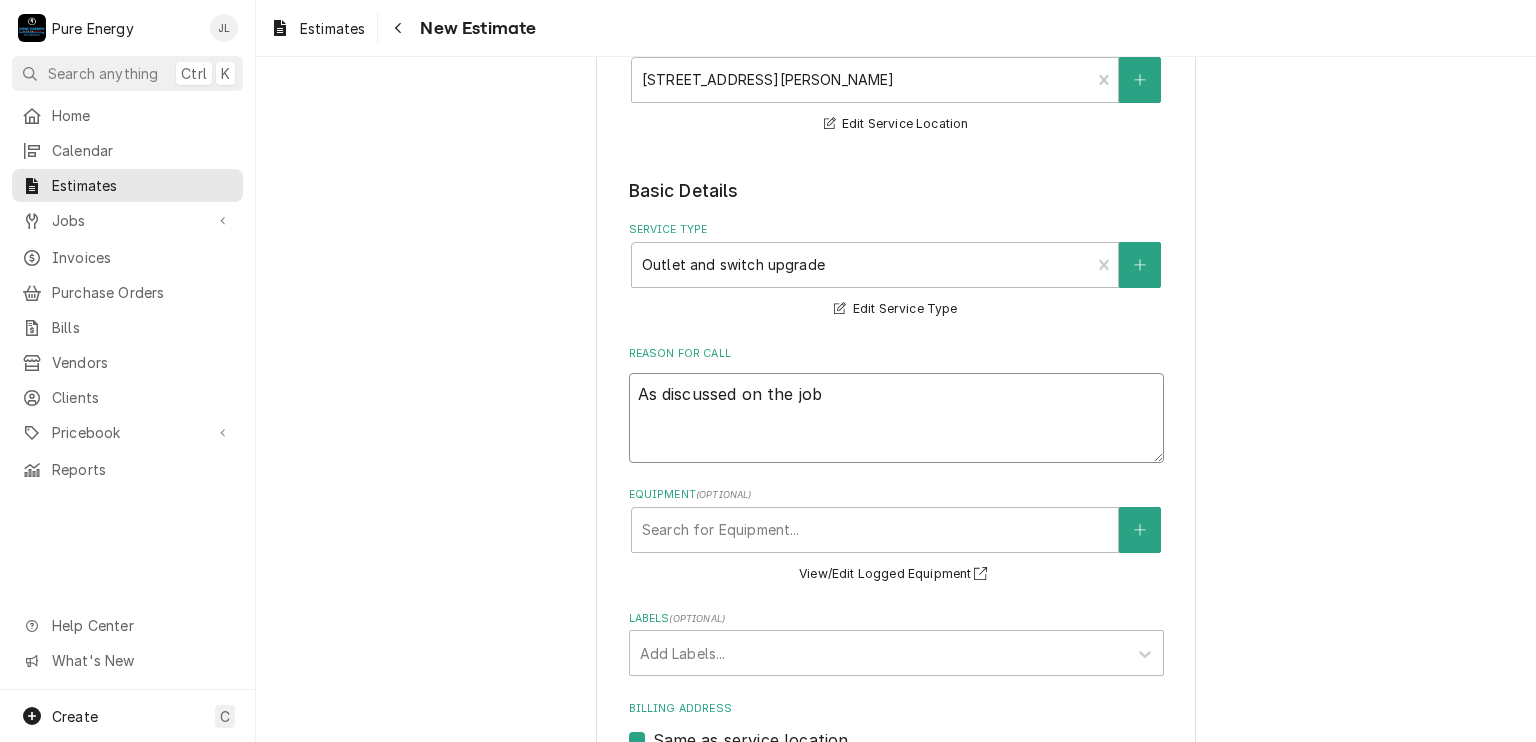 type on "x" 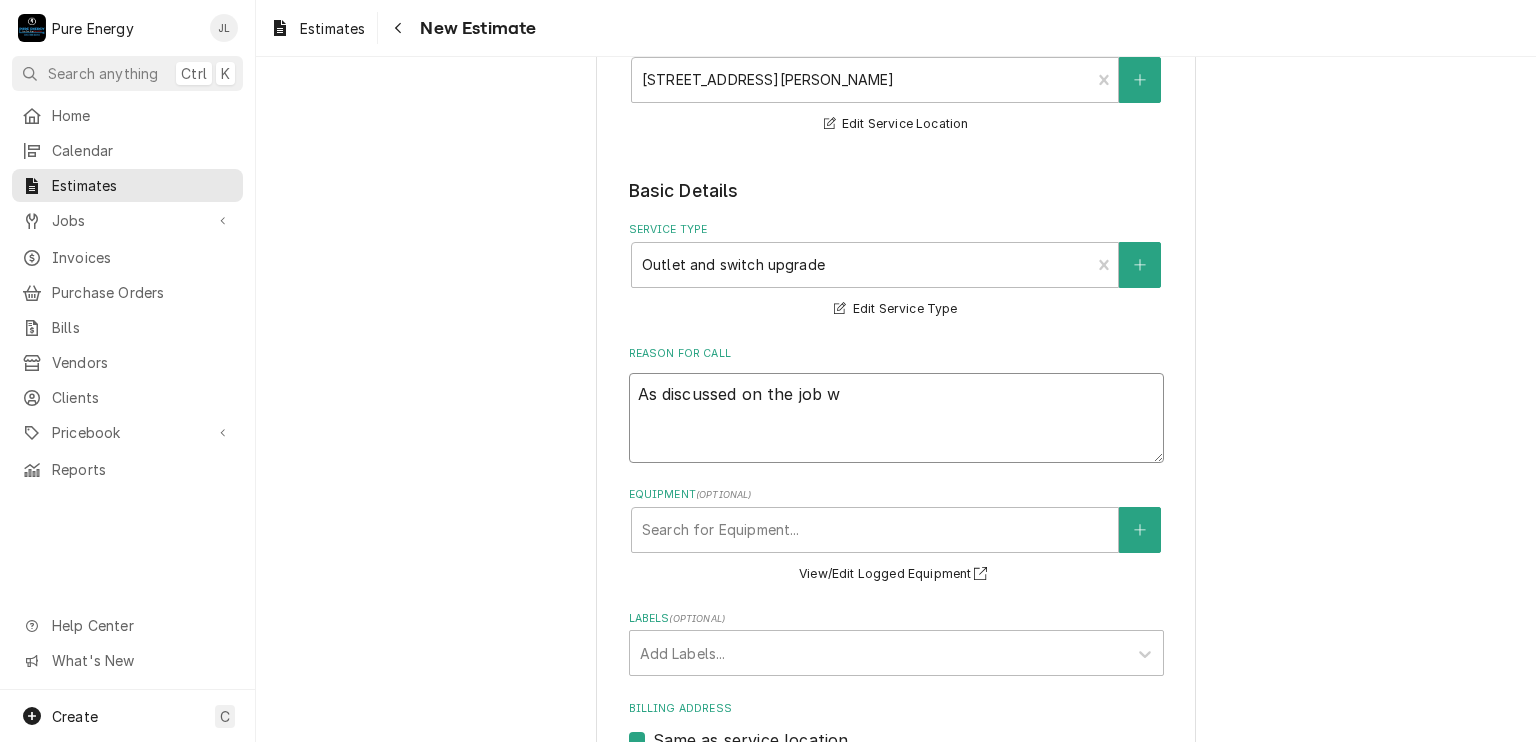 type on "x" 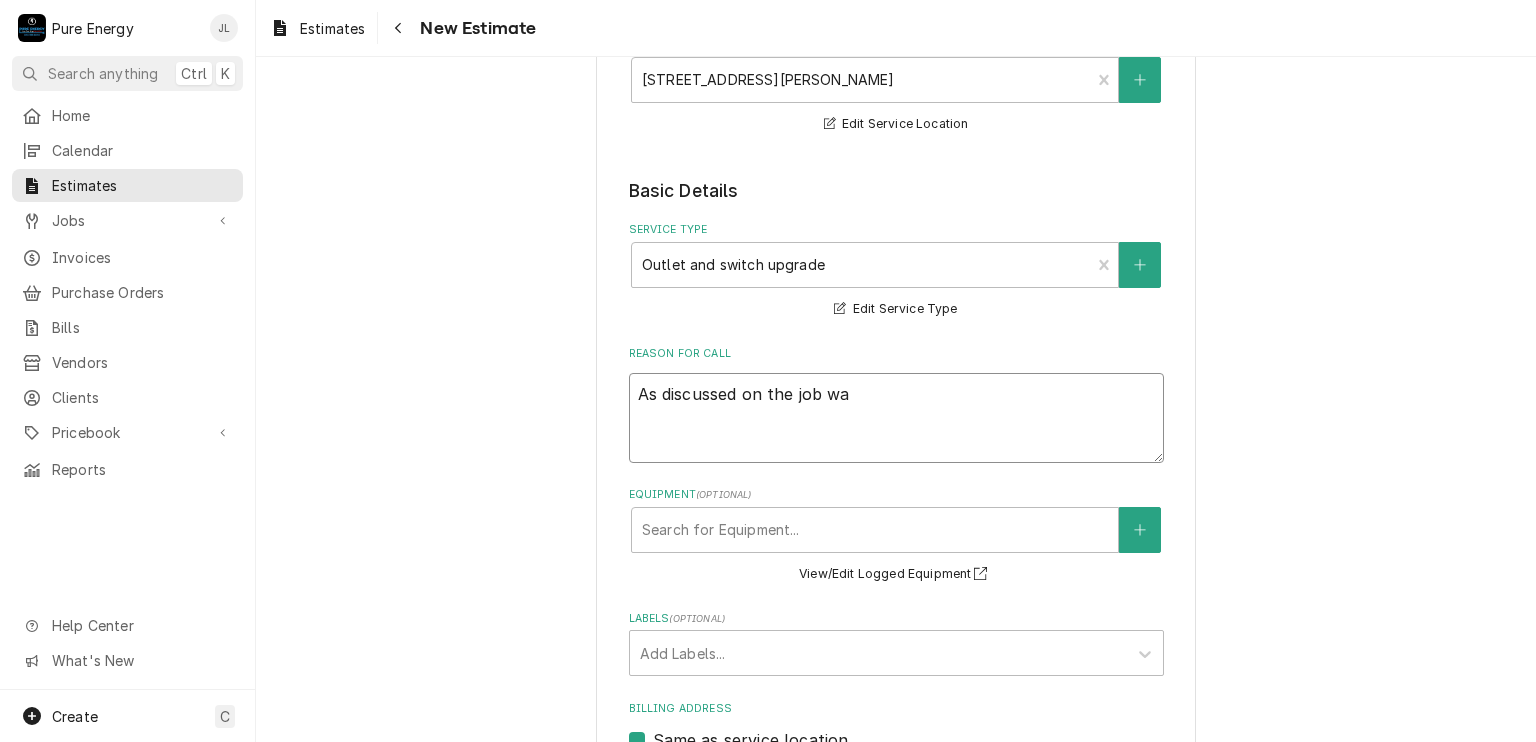 type on "x" 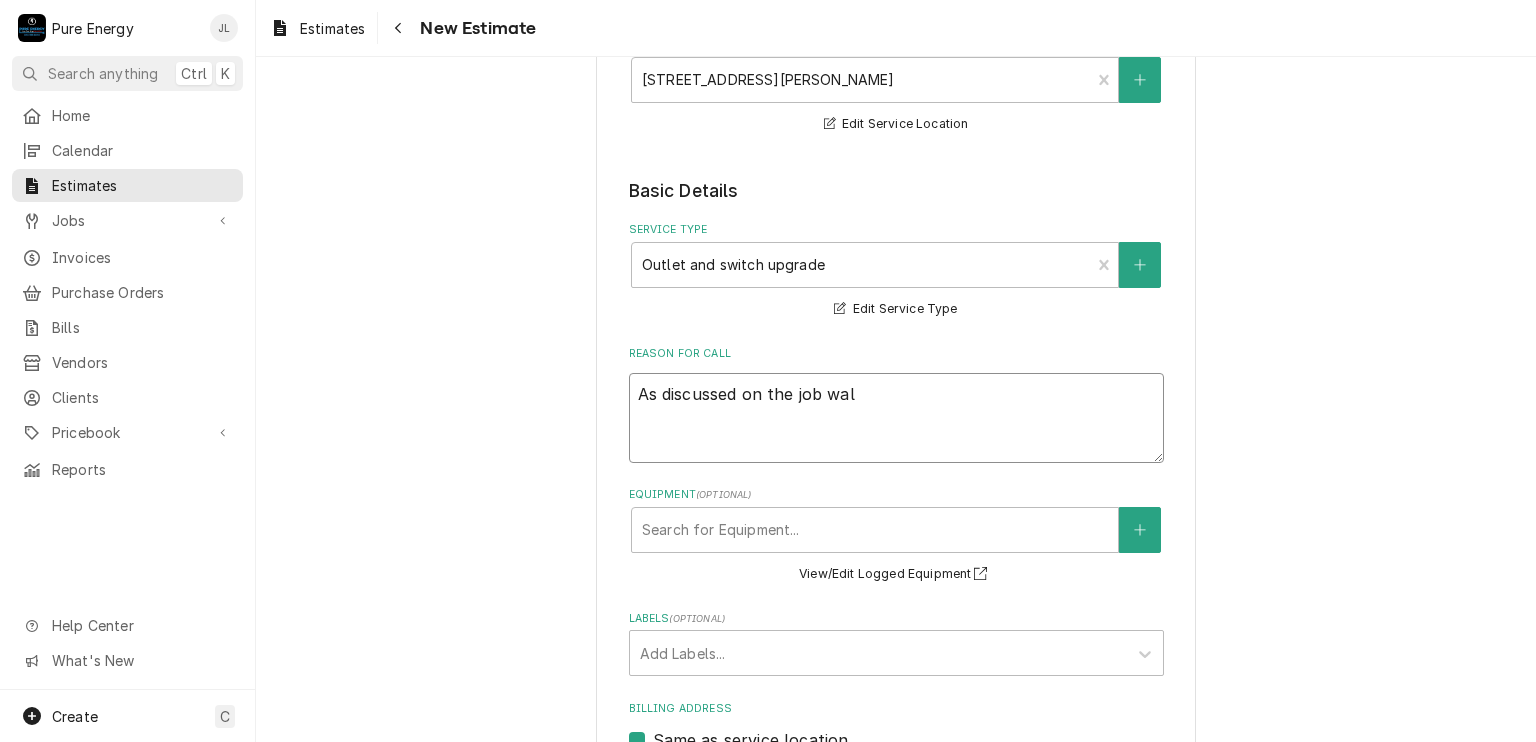 type on "x" 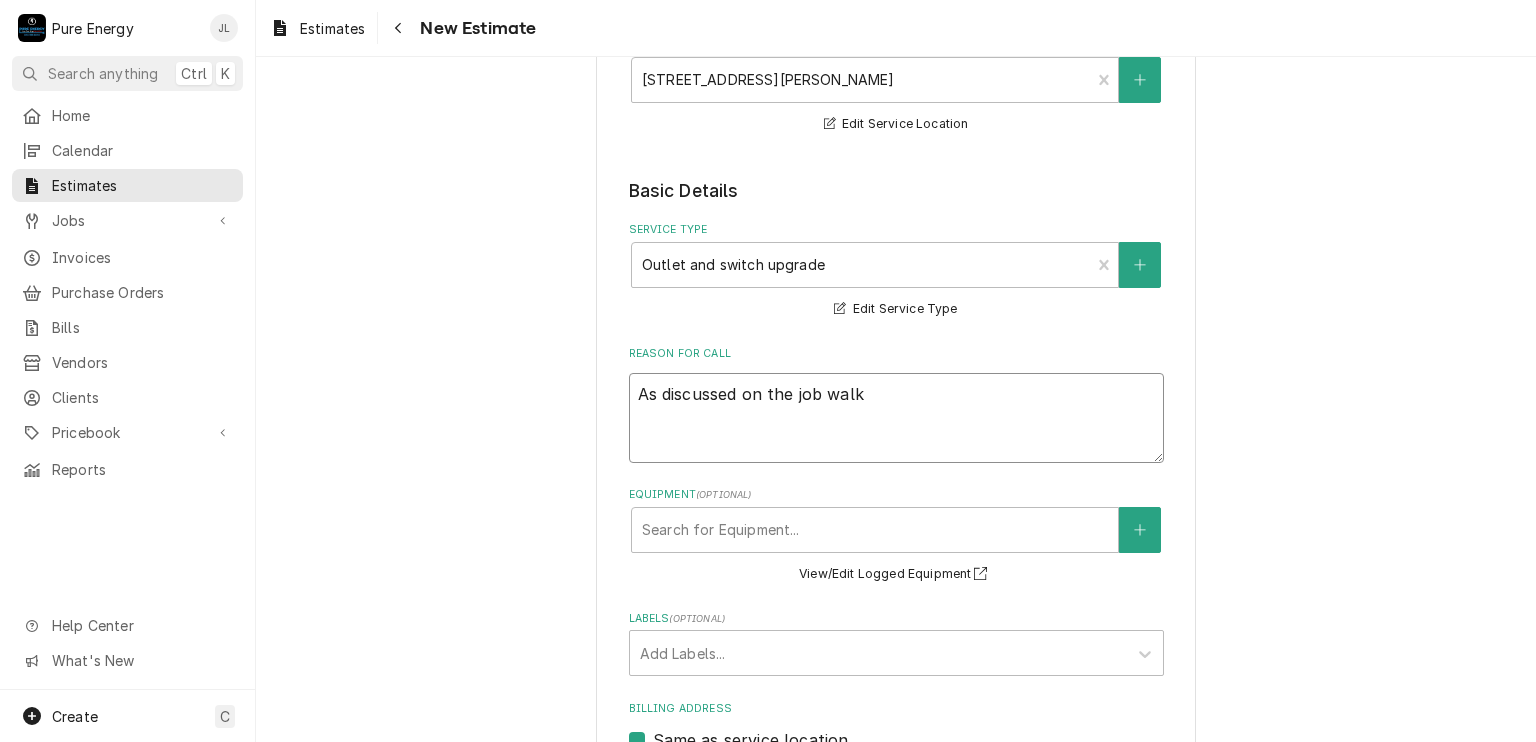 type on "x" 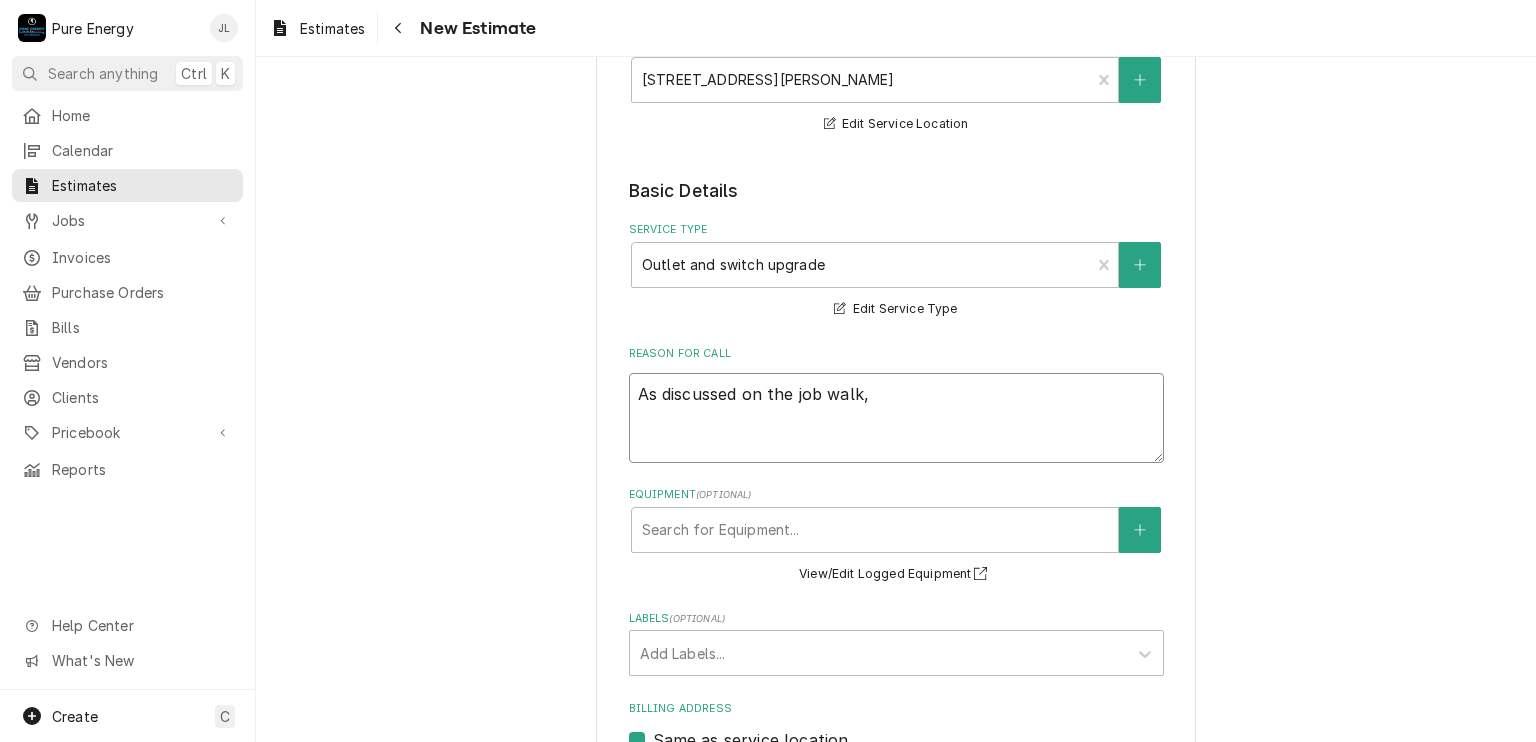 type on "x" 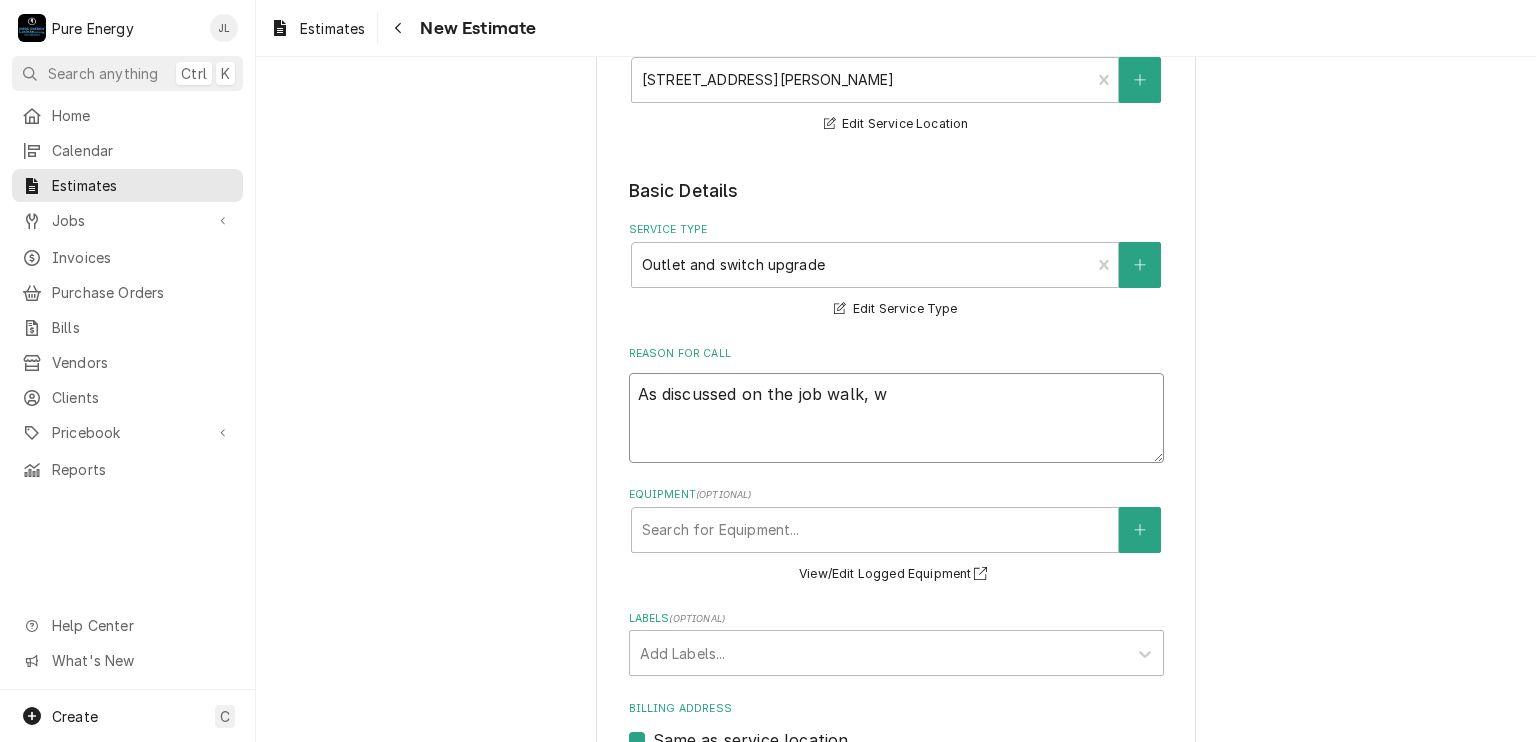 type on "x" 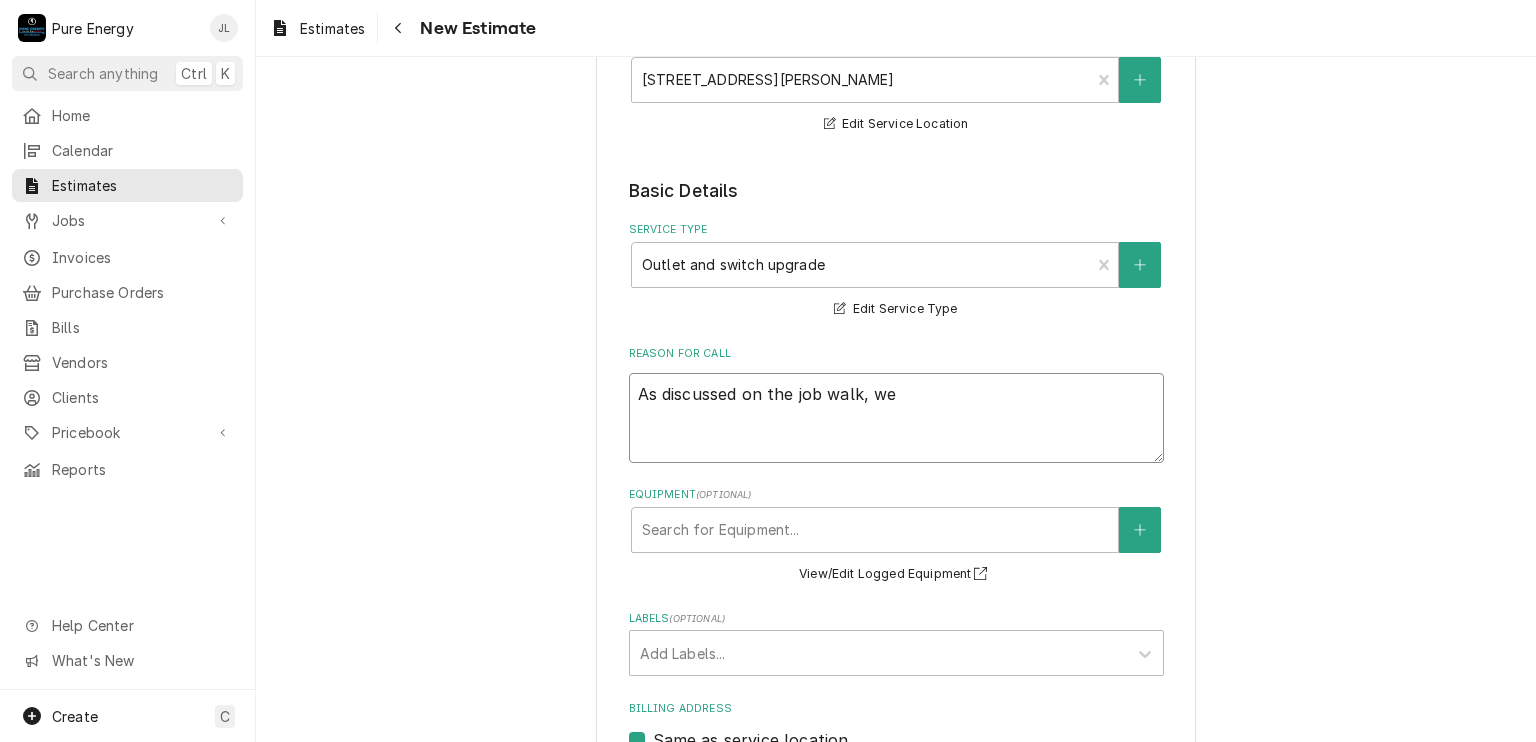 type on "x" 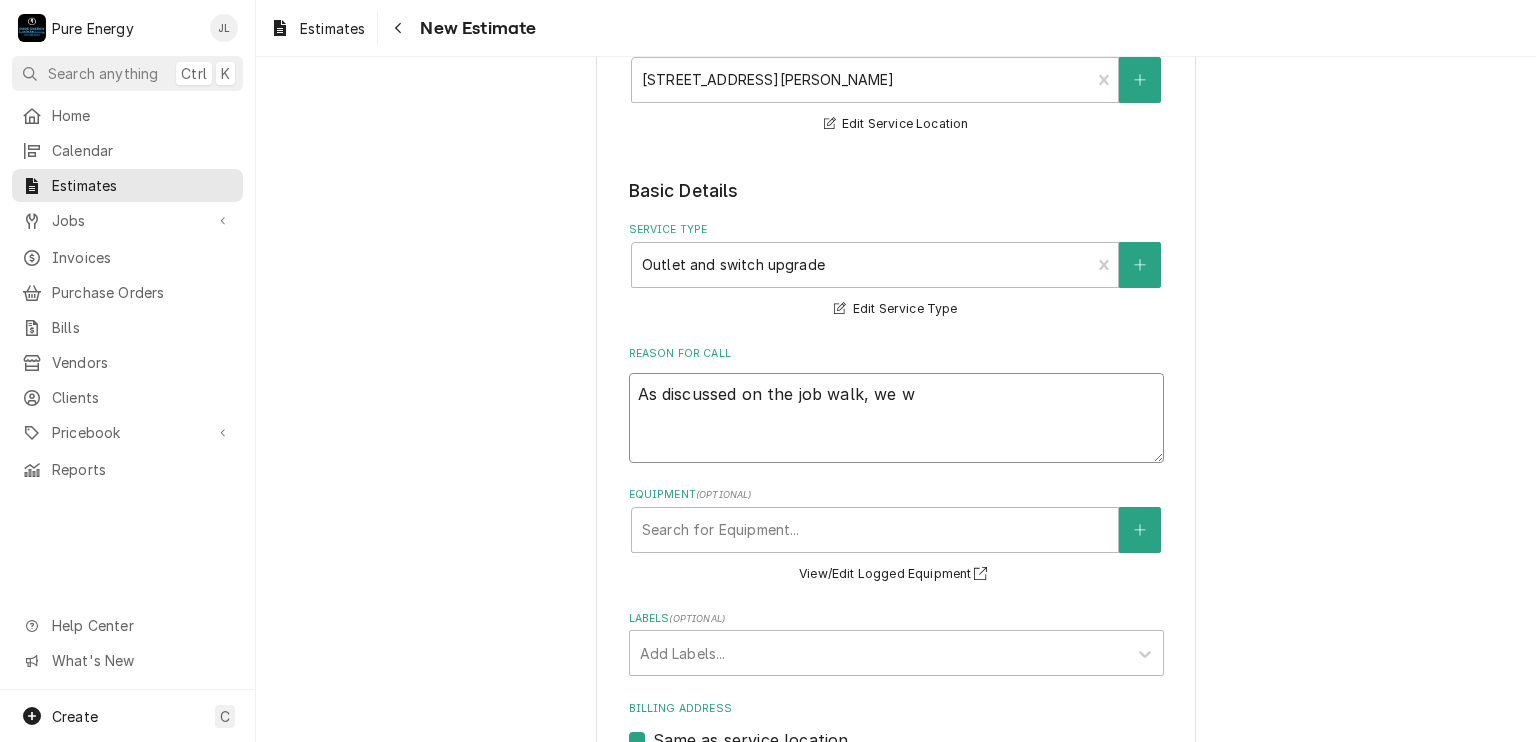 type on "x" 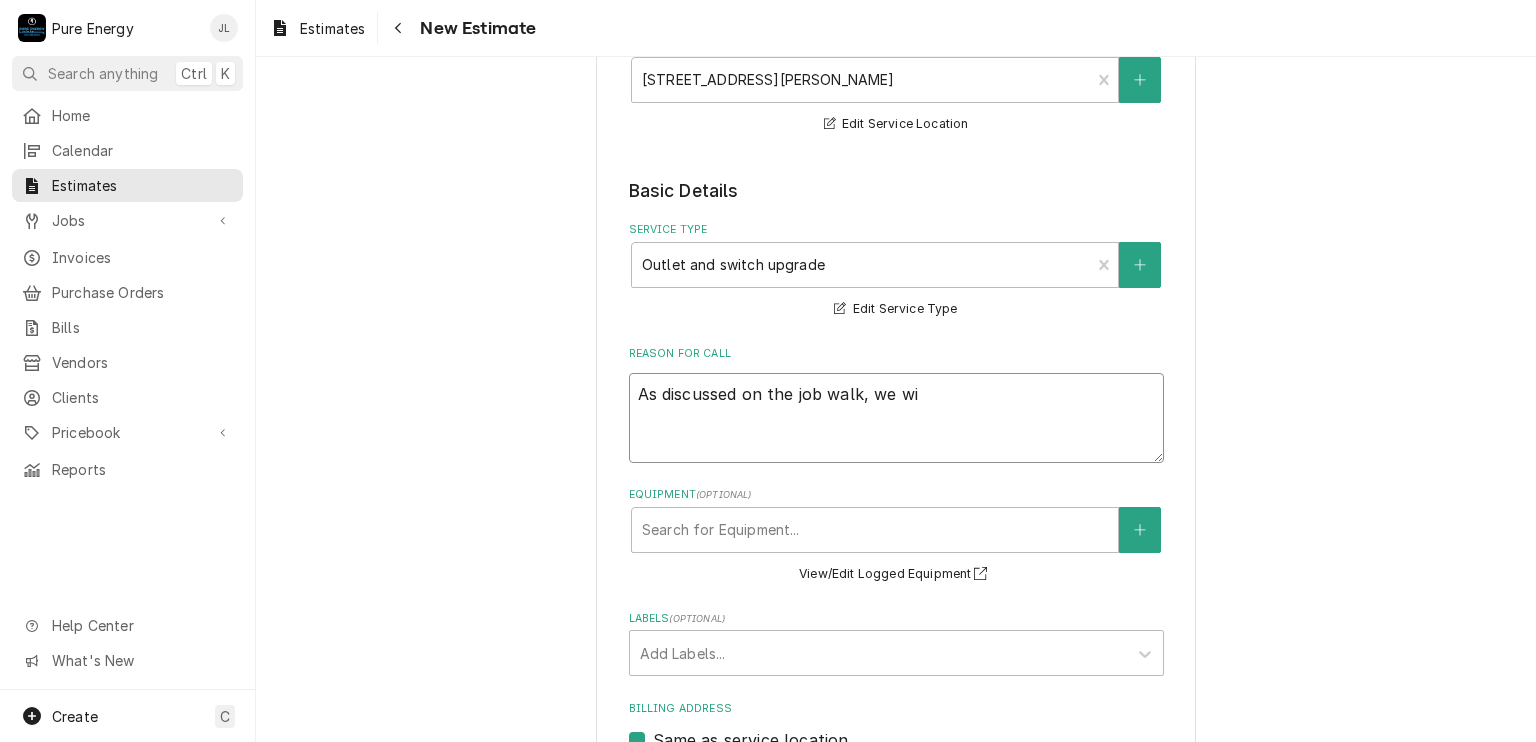 type on "x" 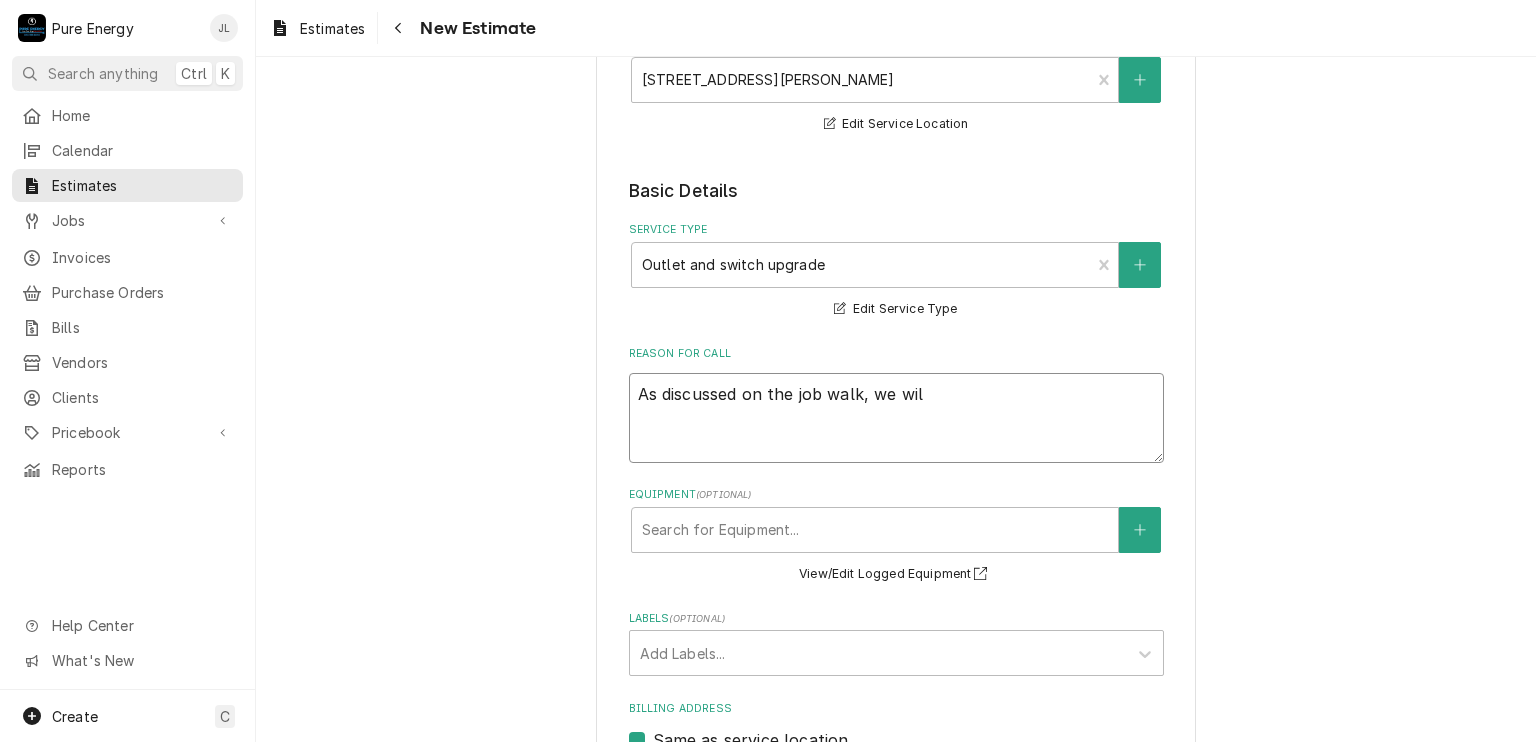 type on "x" 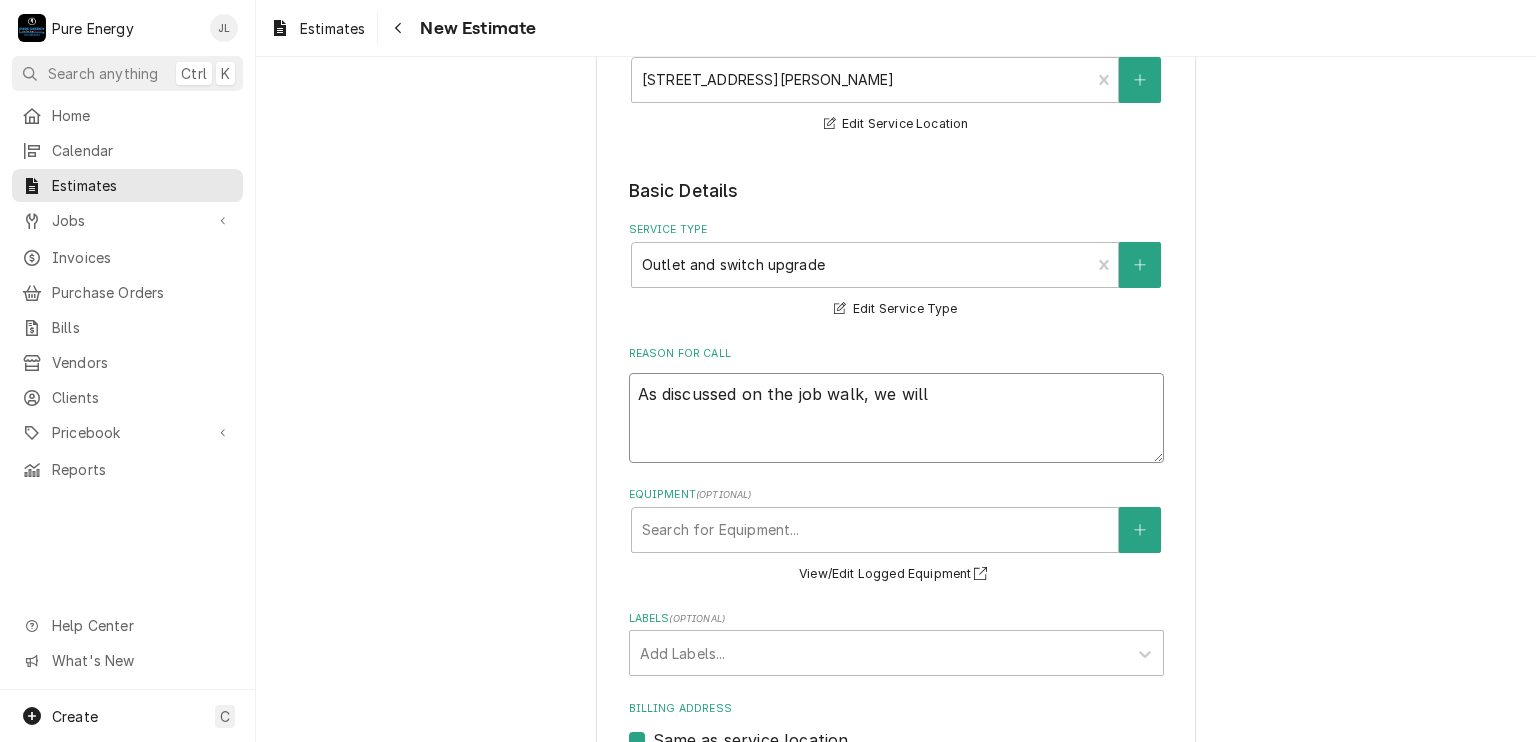 type on "x" 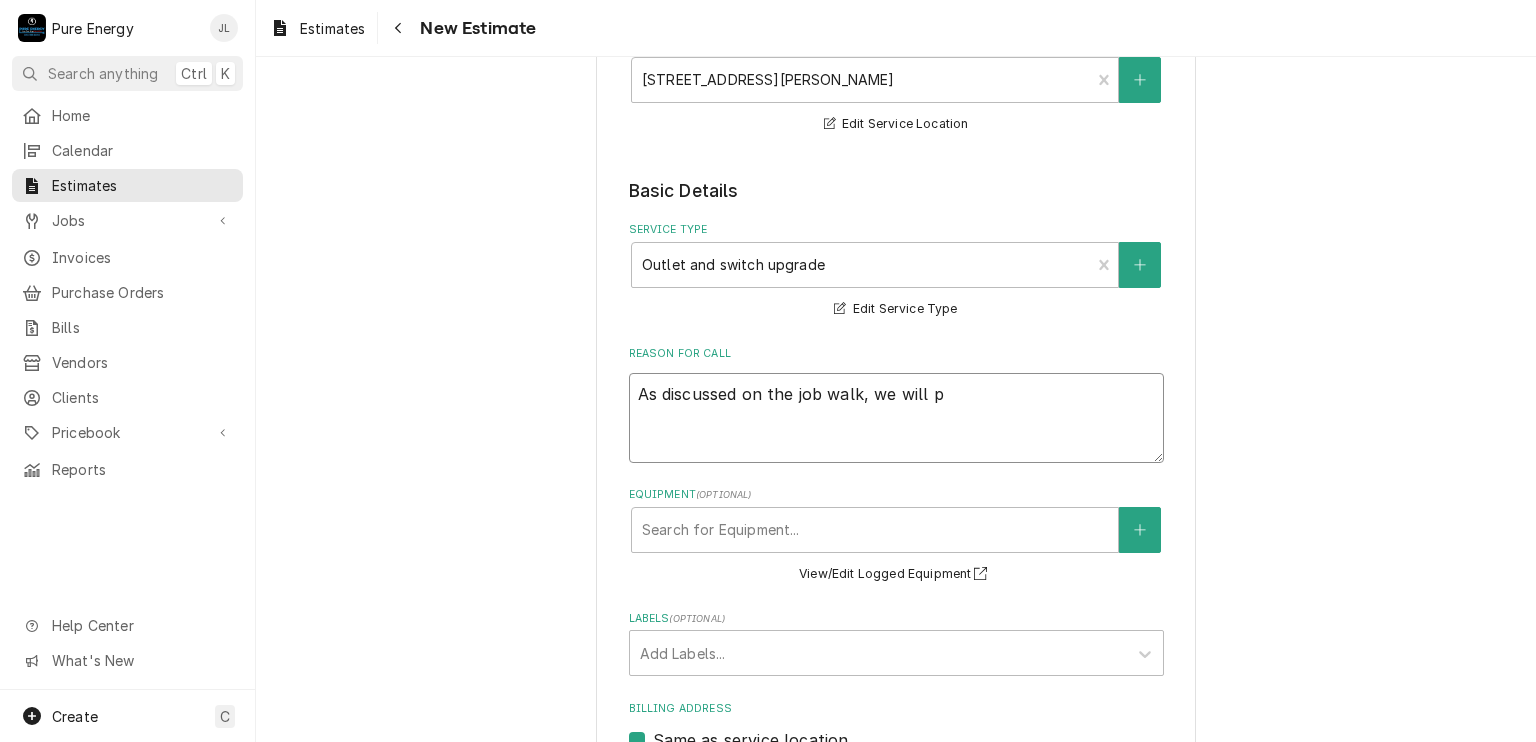 type on "x" 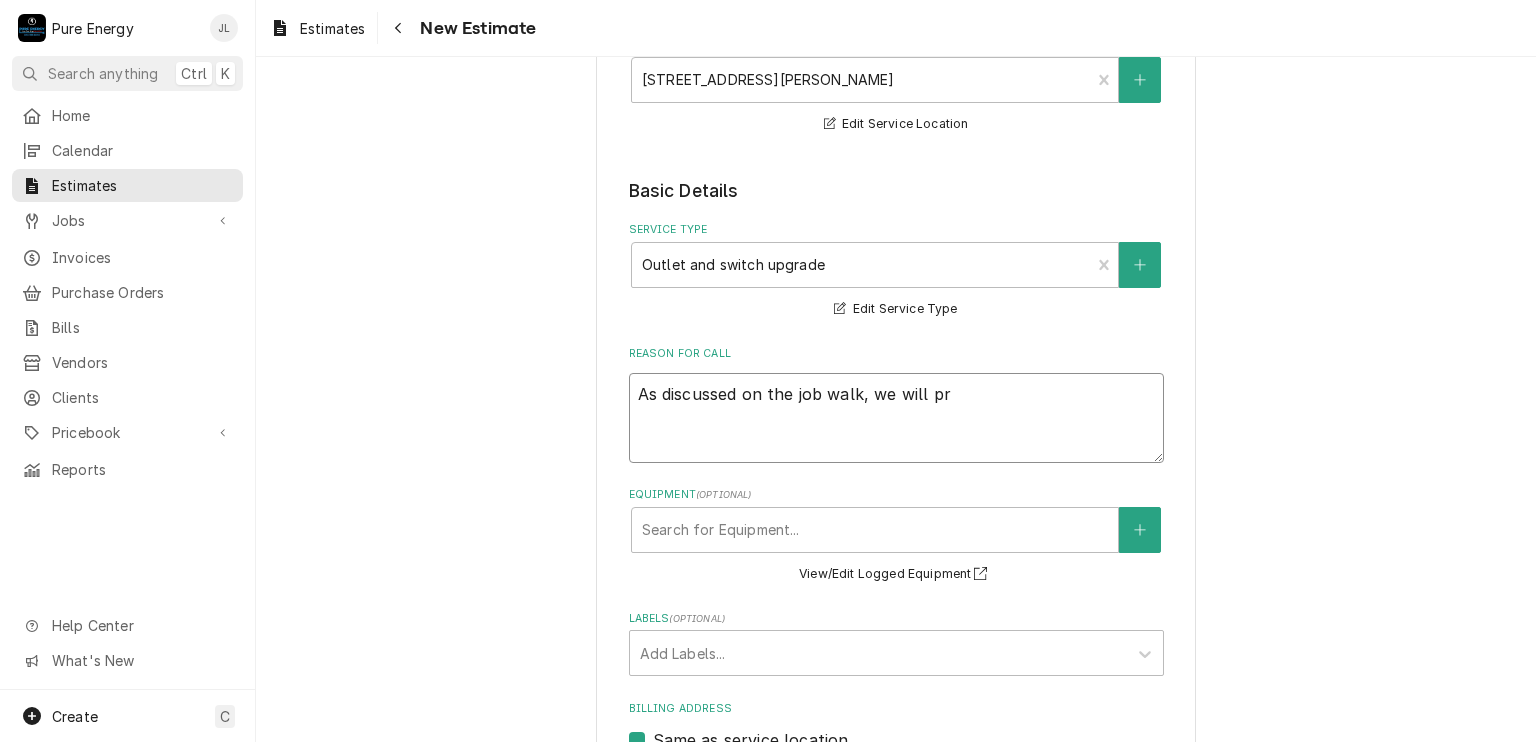 type on "x" 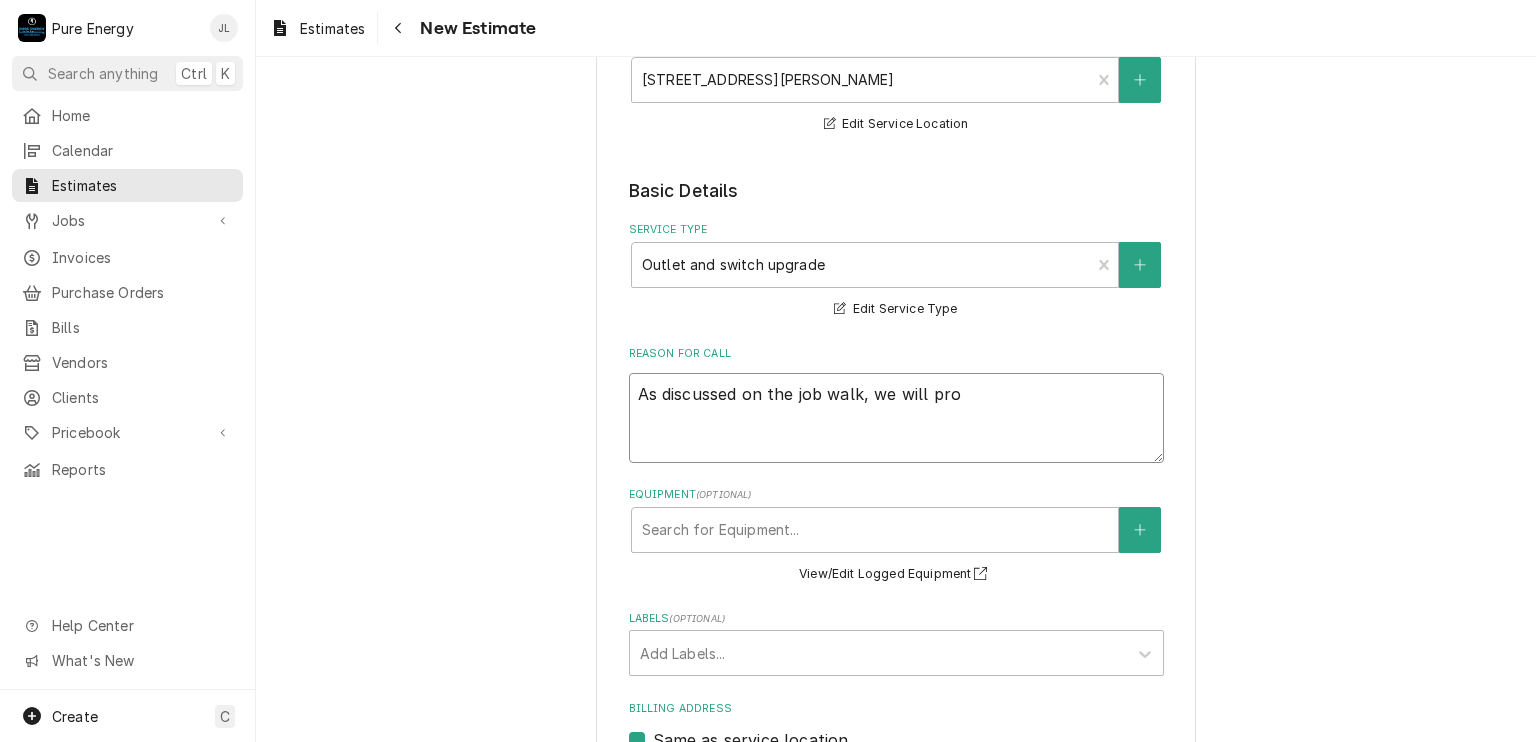 type on "x" 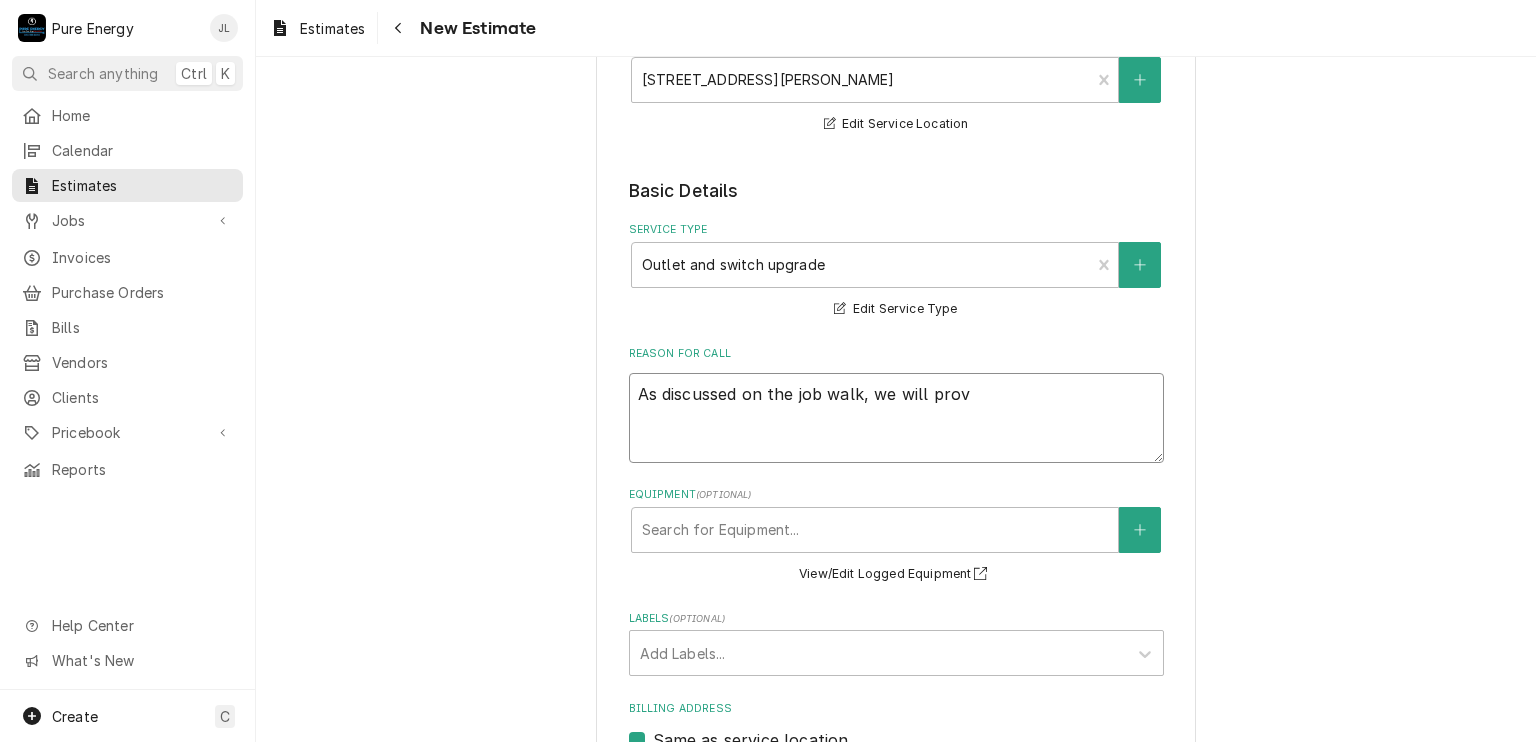 type on "As discussed on the job walk, we will provi" 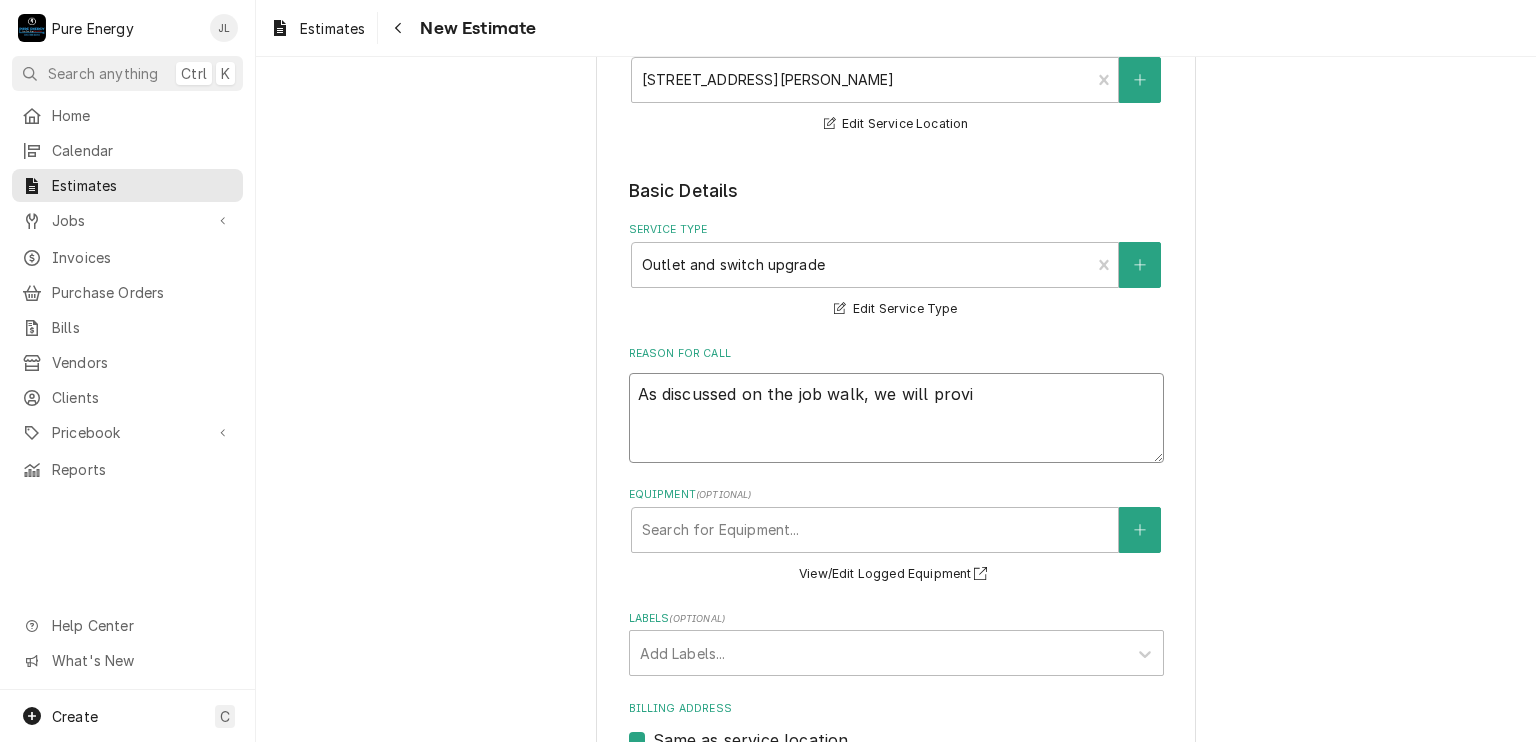 type on "x" 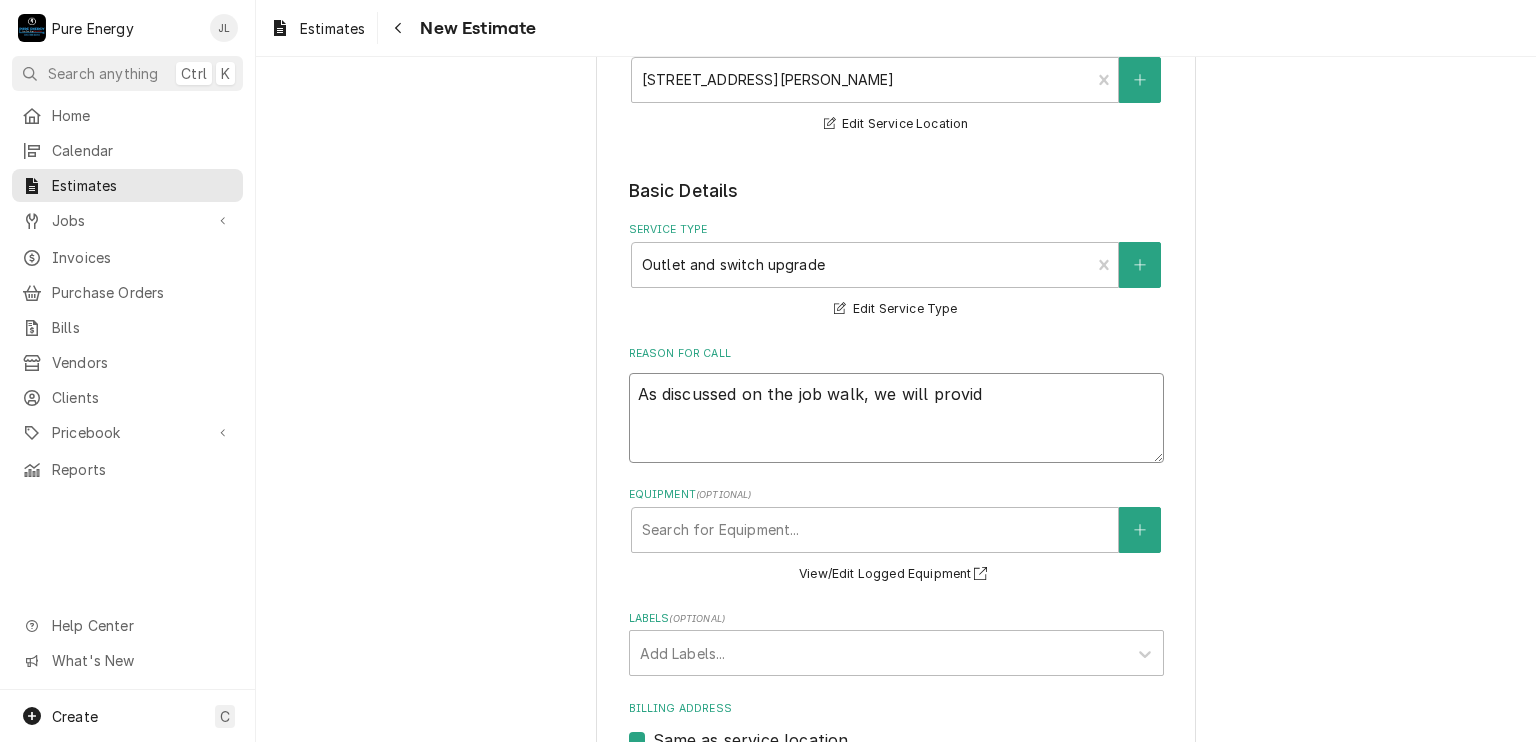 type on "x" 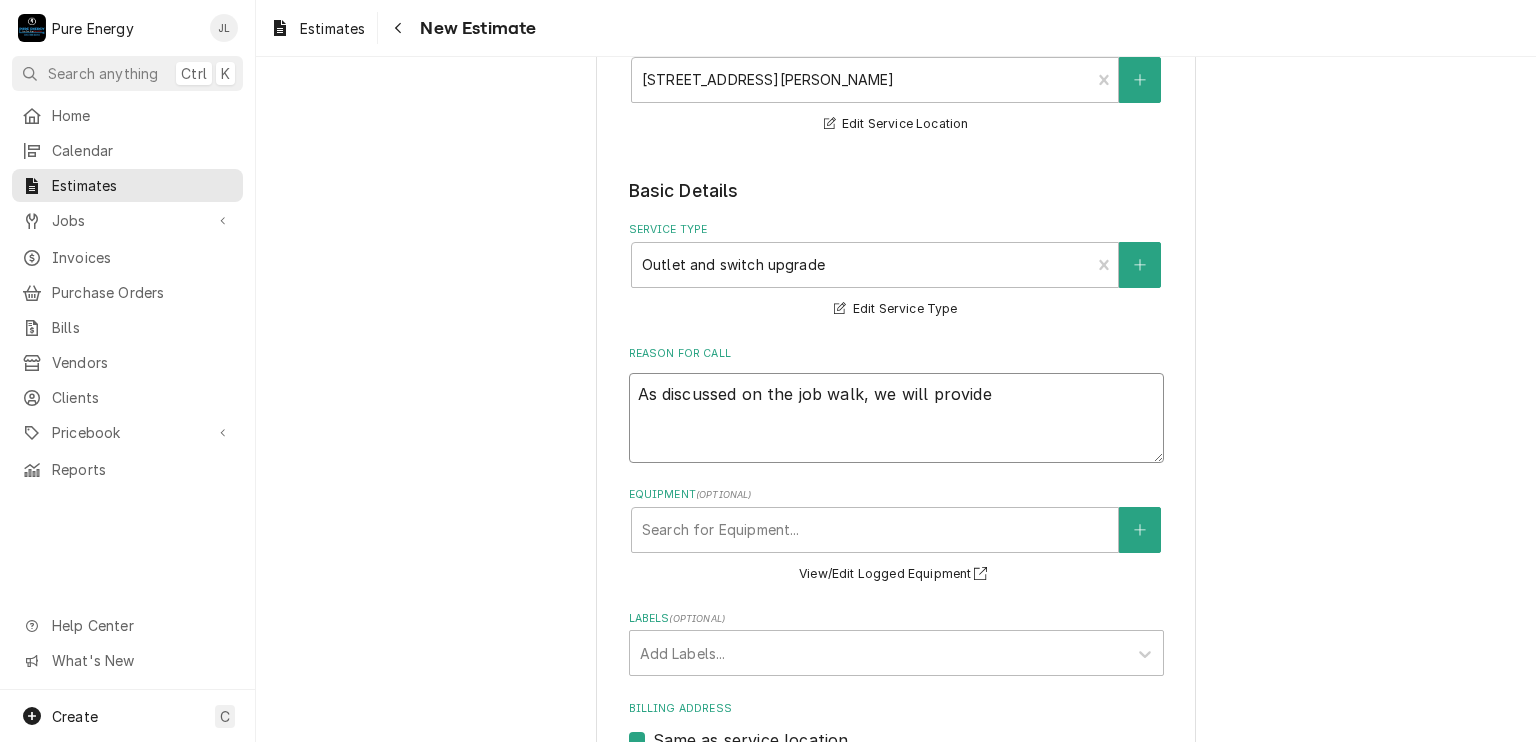 type on "x" 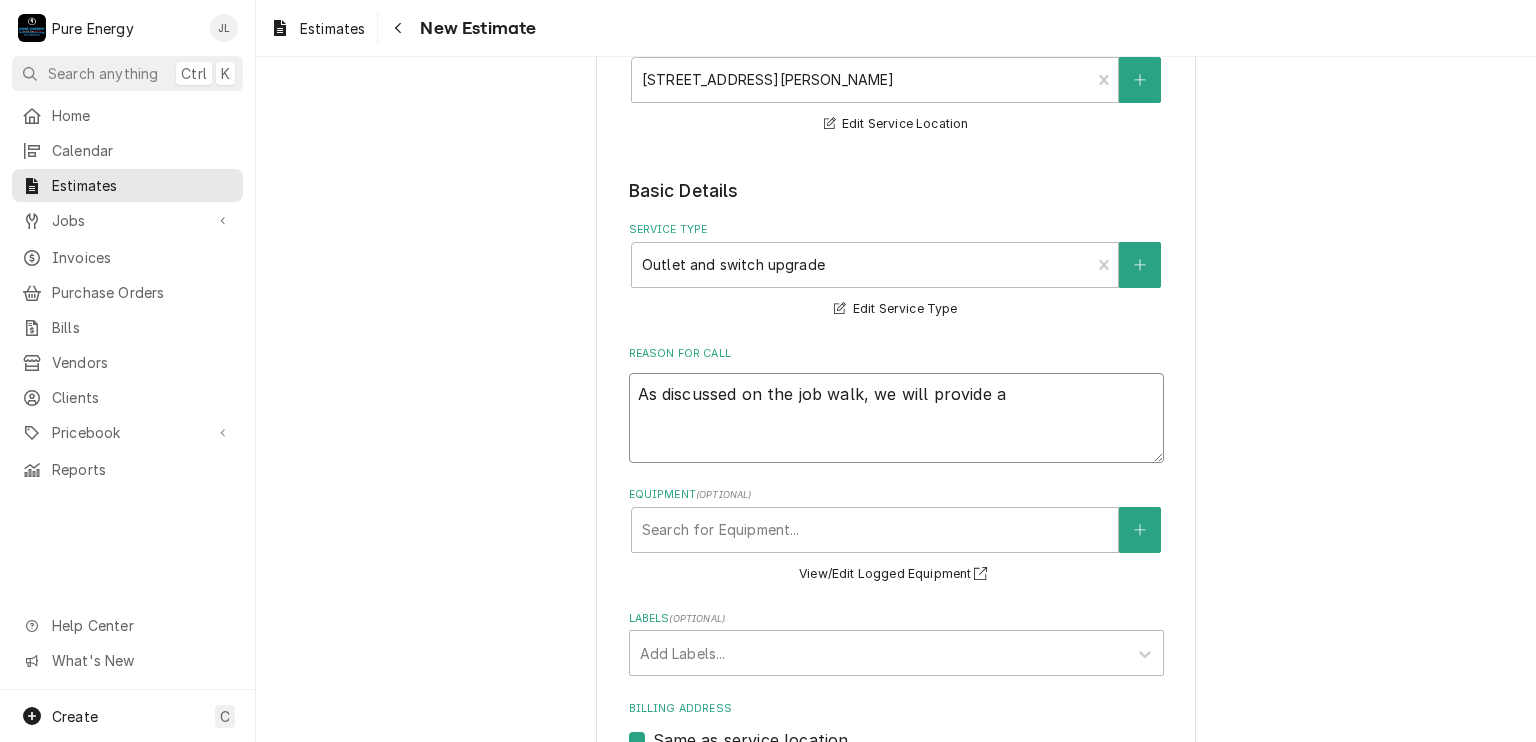 type on "x" 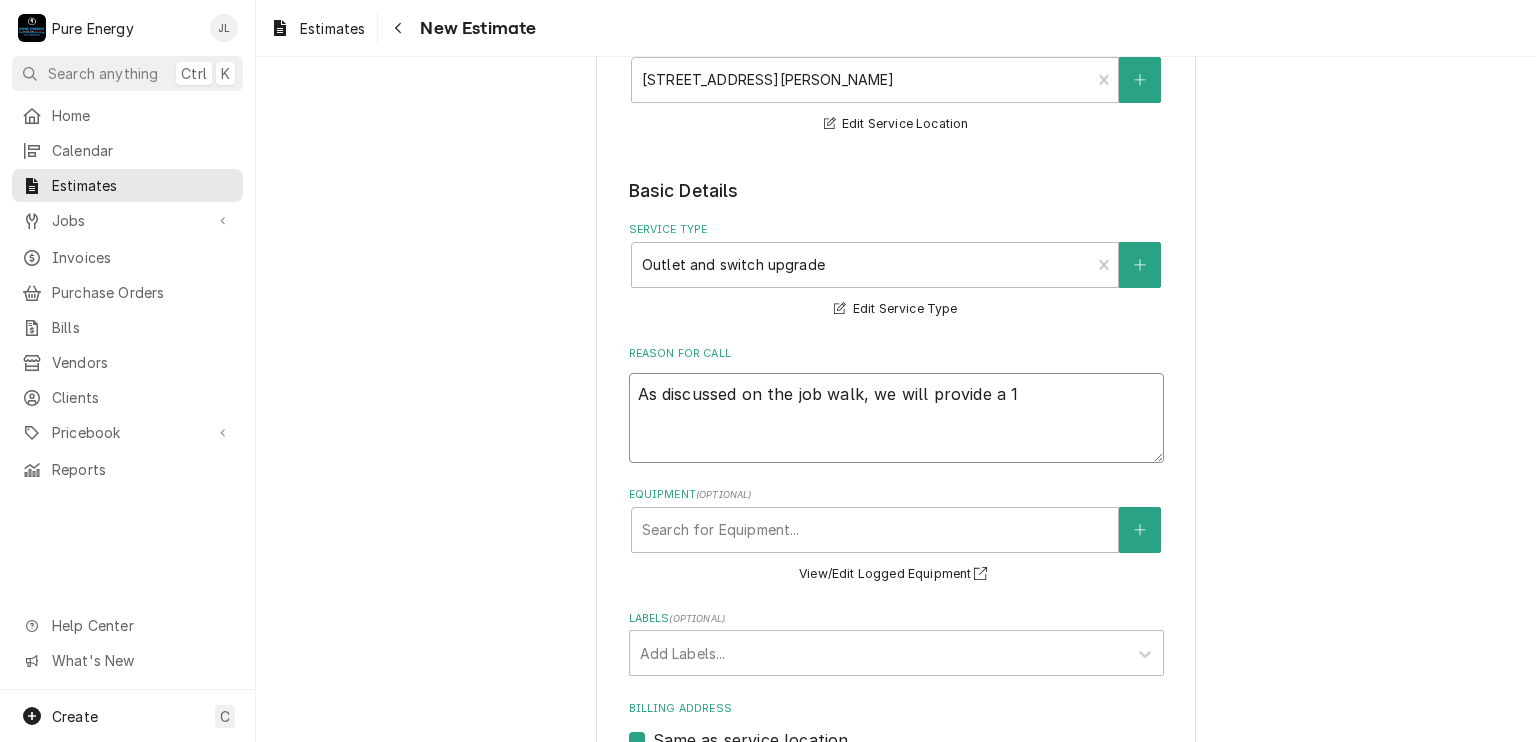 type on "x" 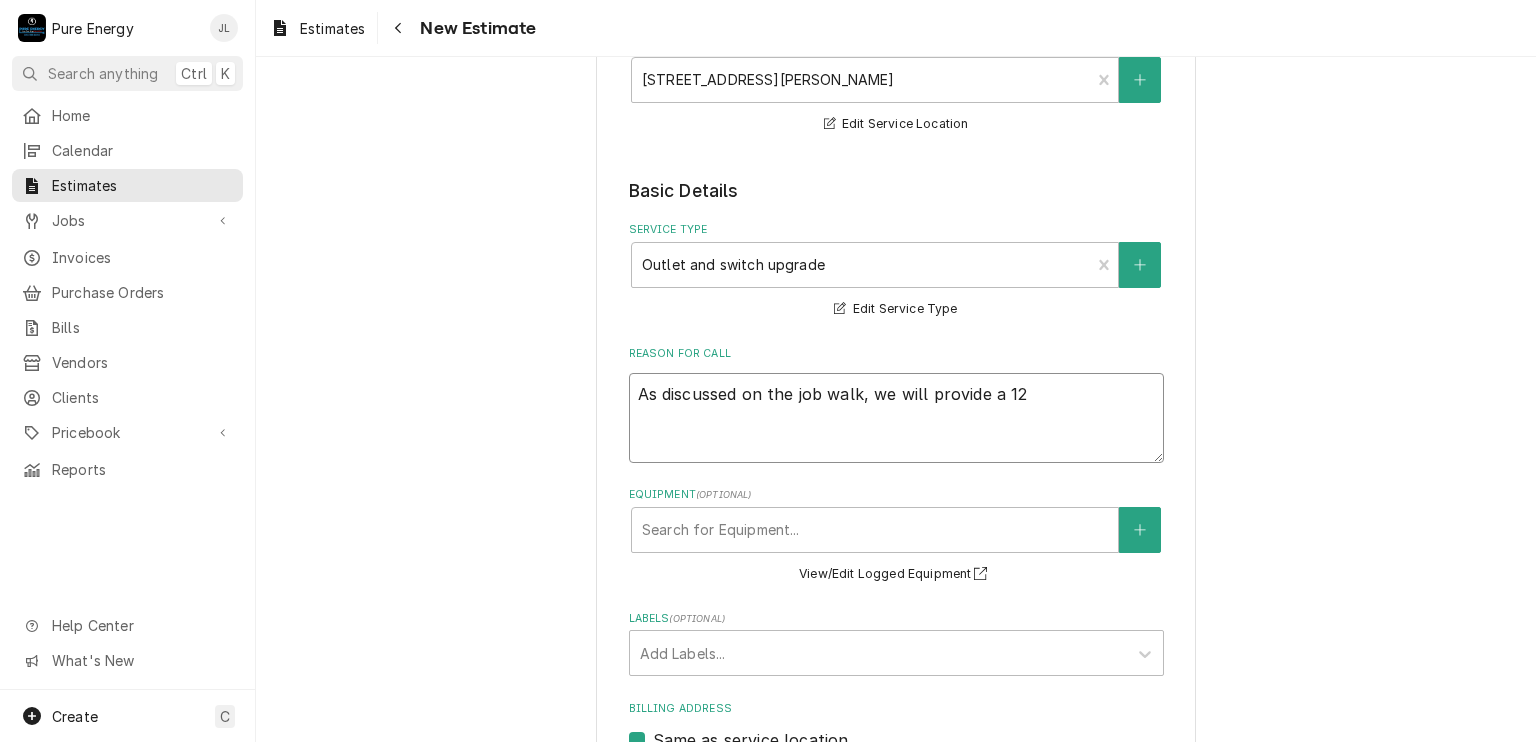 type on "x" 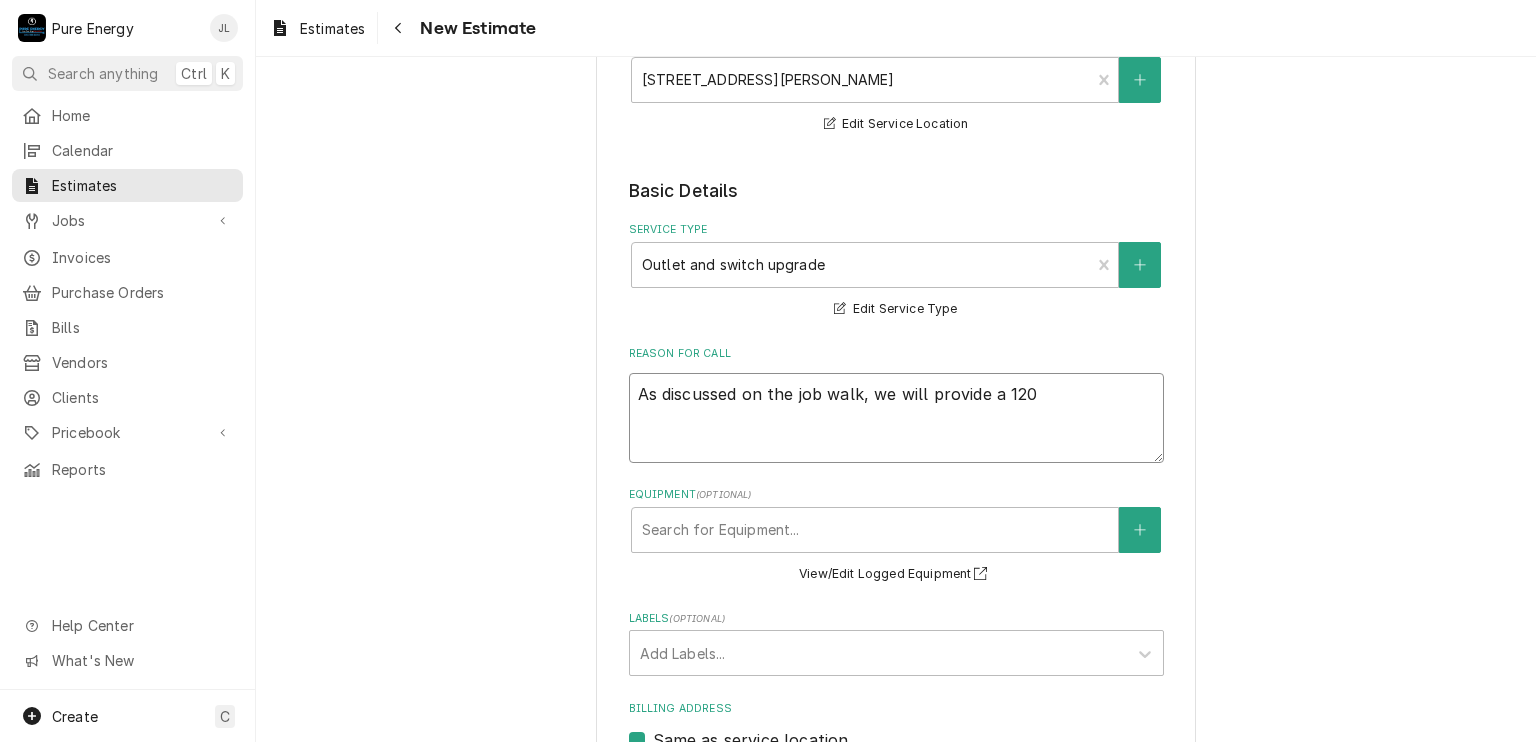 type on "x" 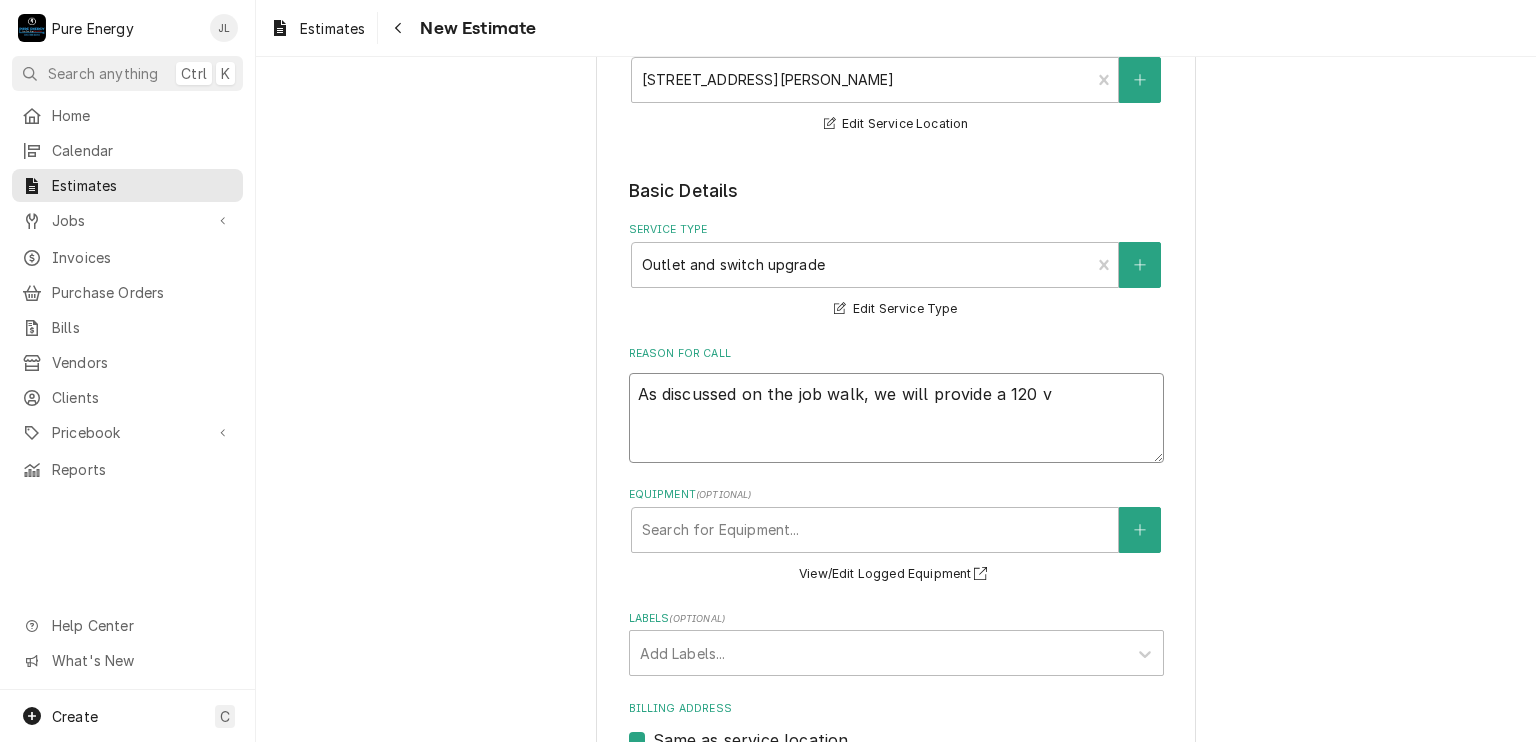 type on "x" 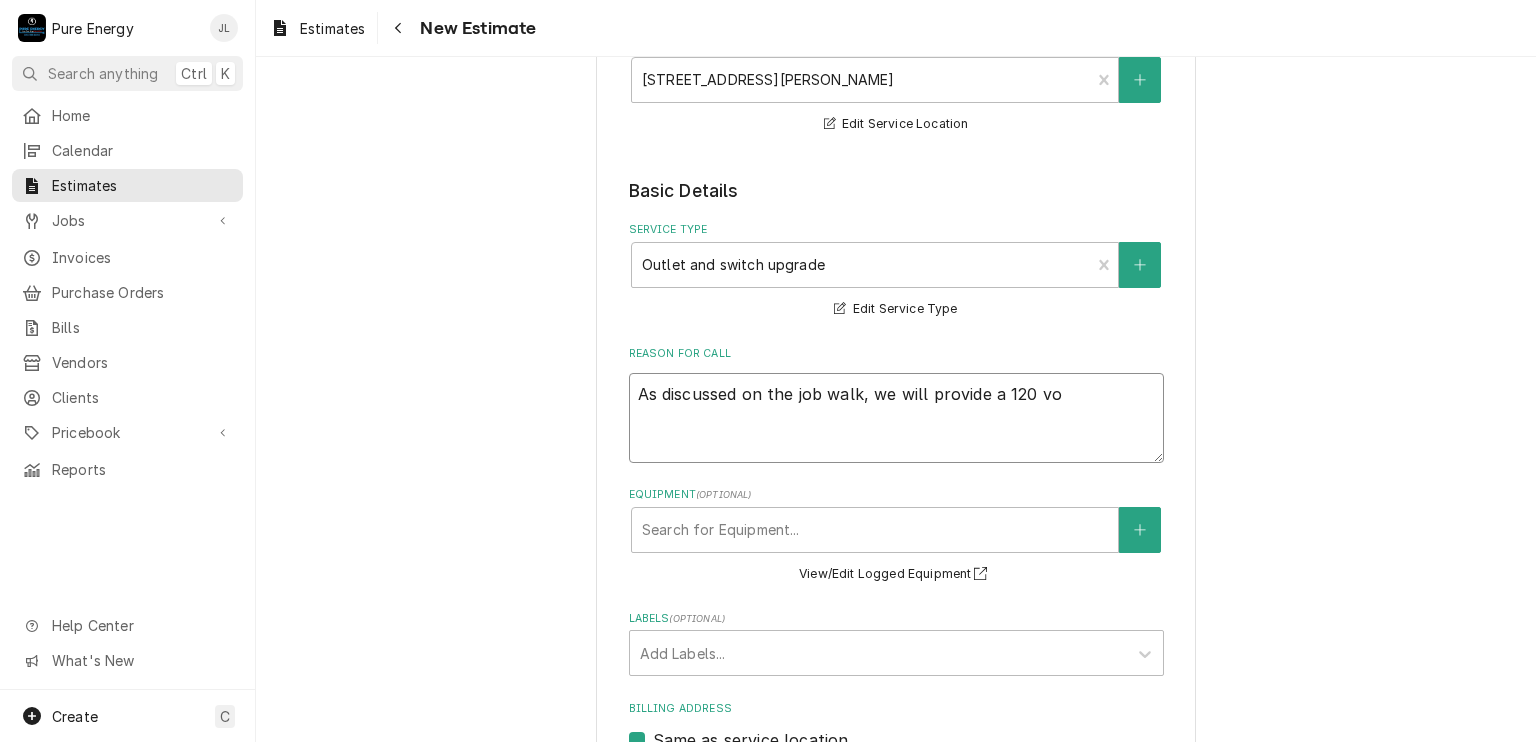 type on "x" 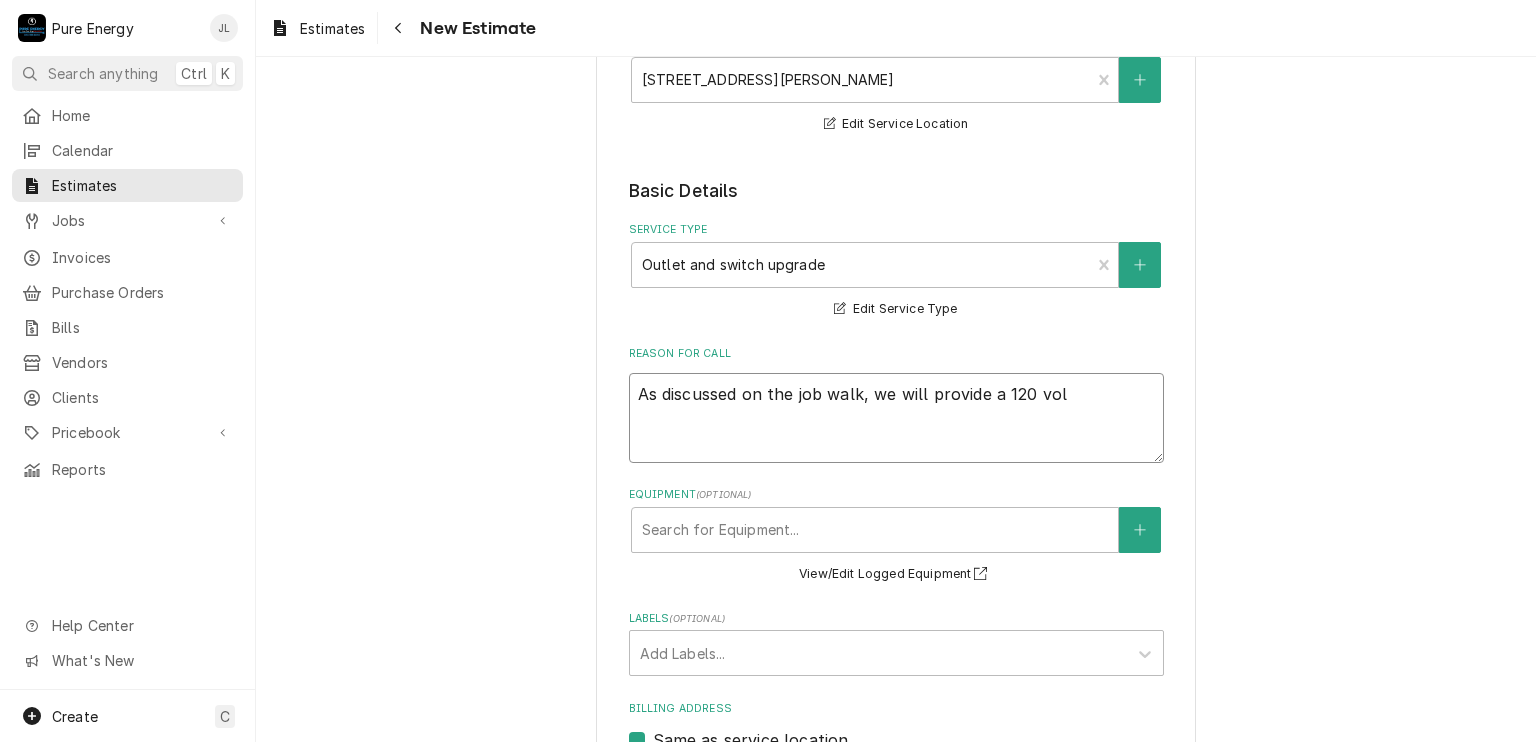 type on "x" 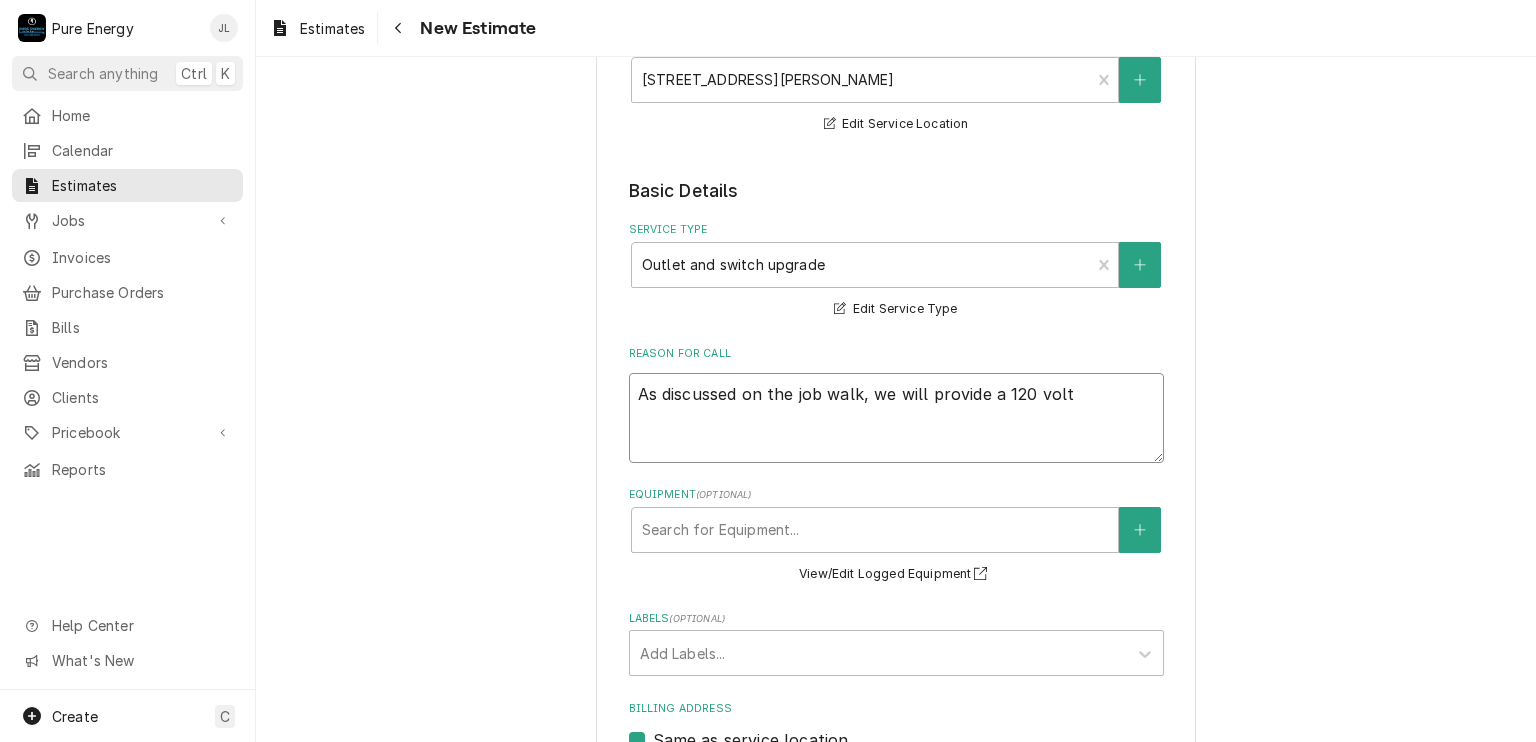 type on "x" 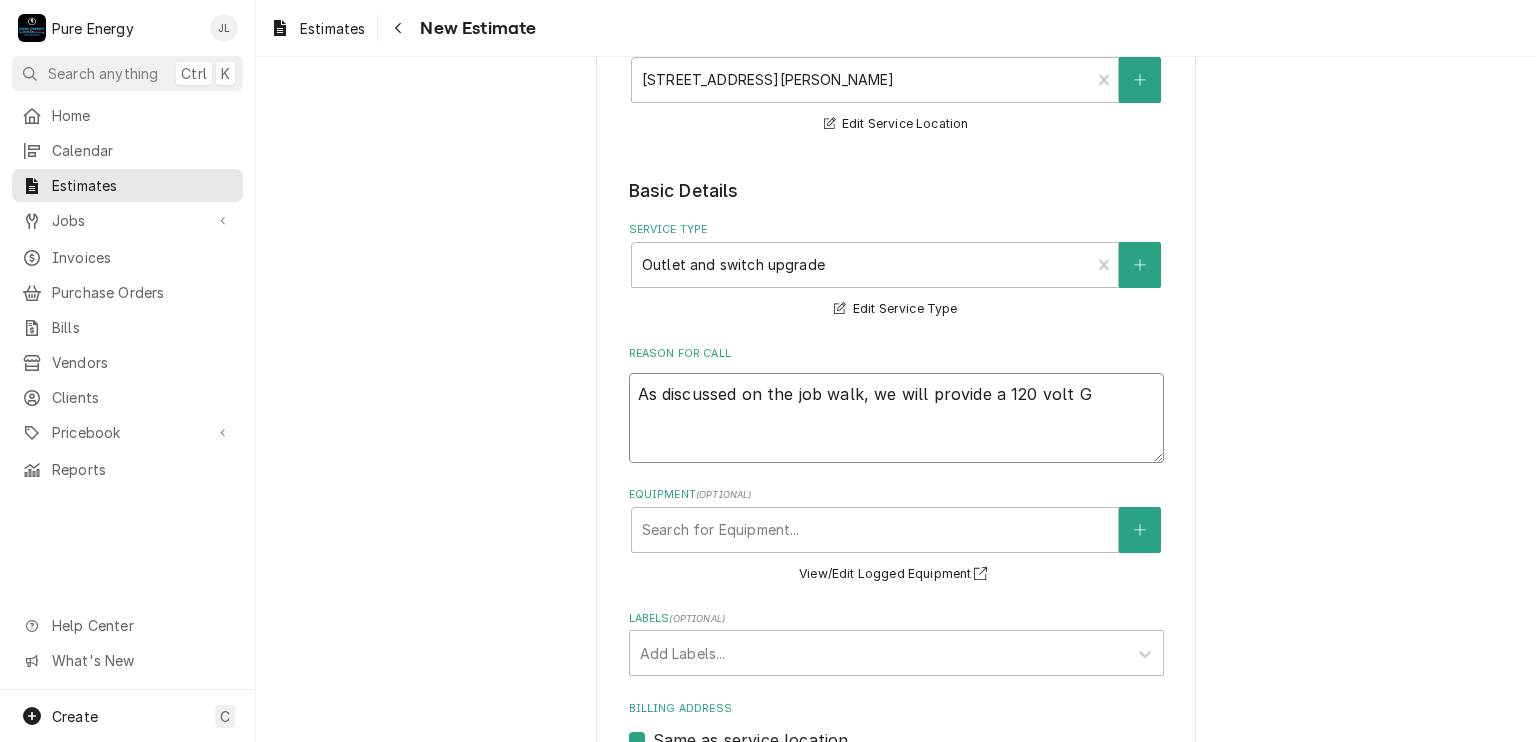 type on "x" 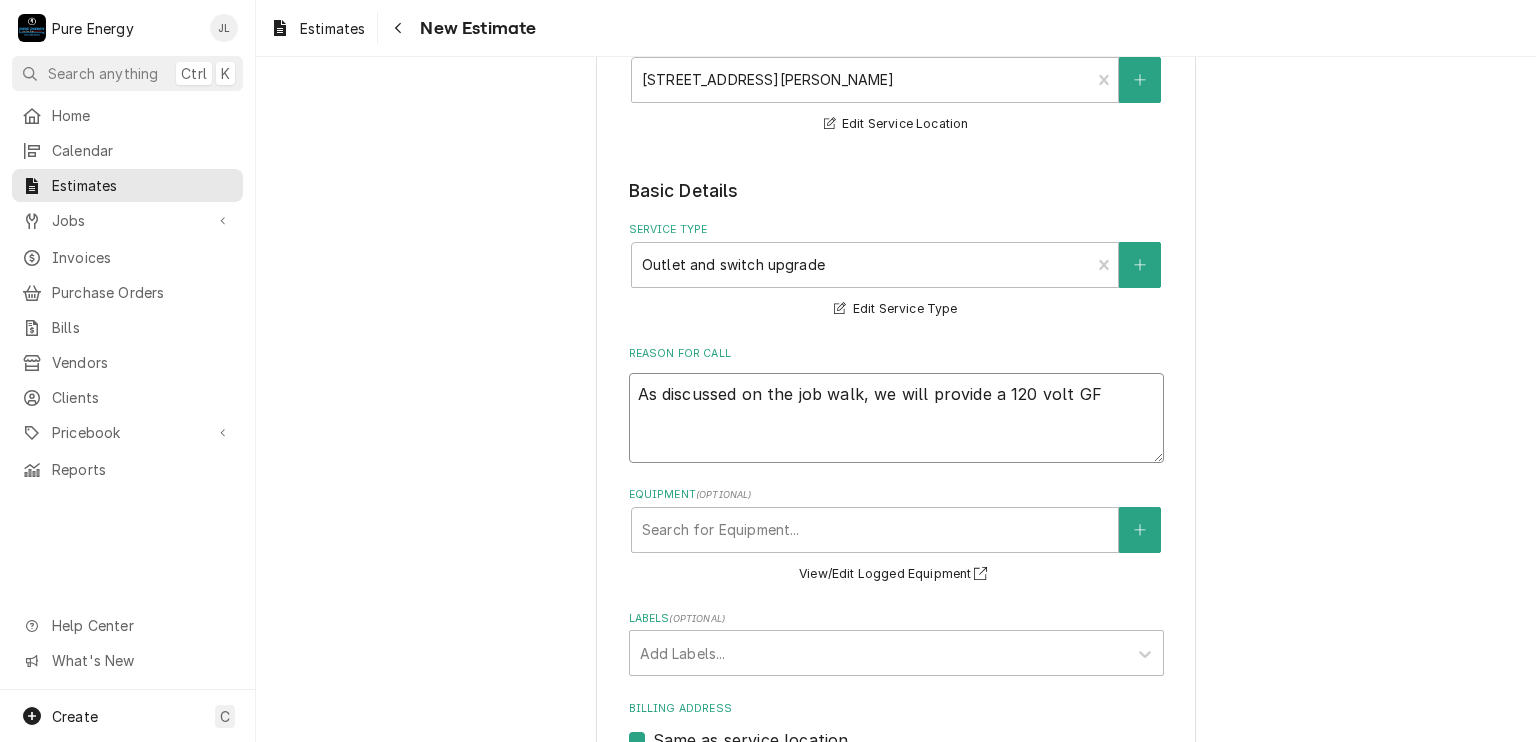 type on "x" 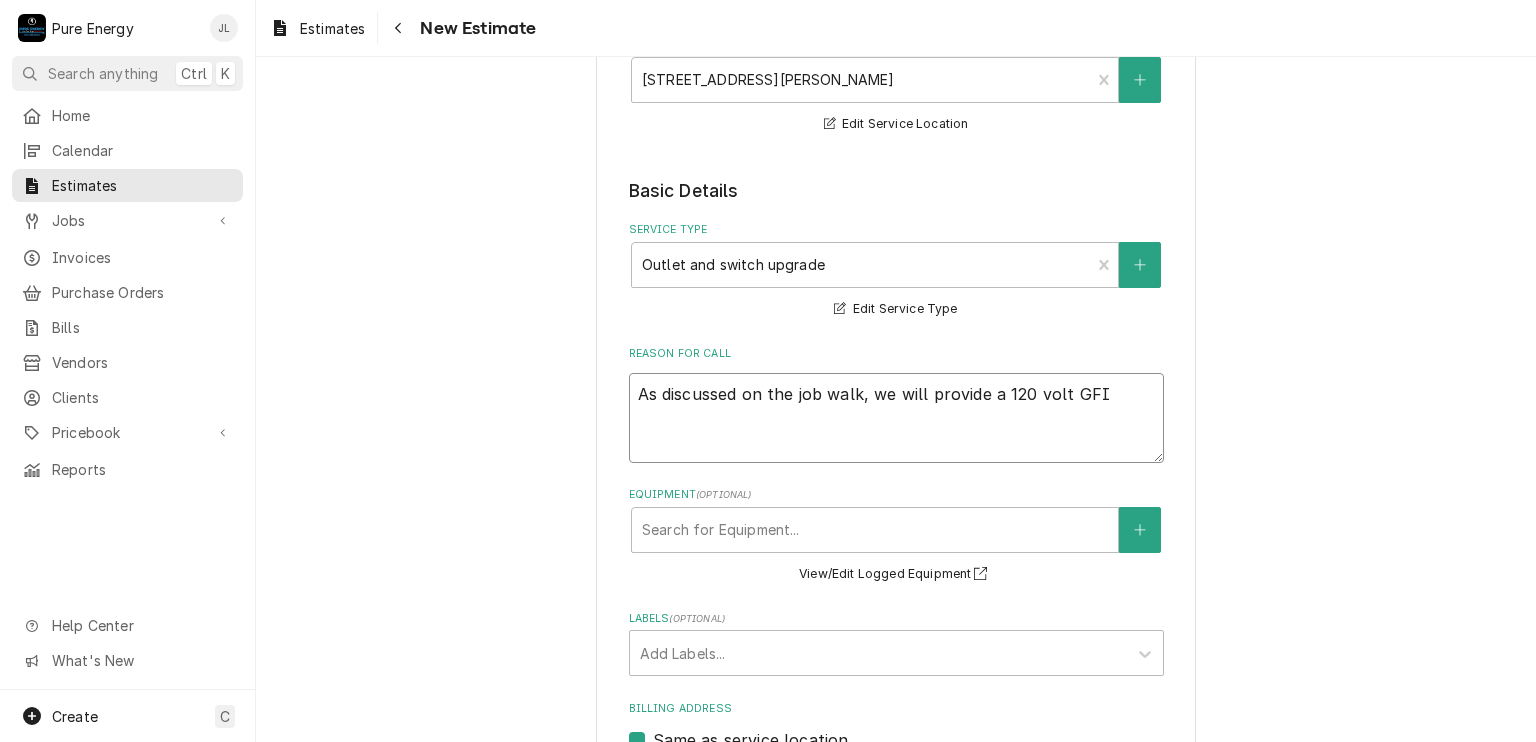 type on "x" 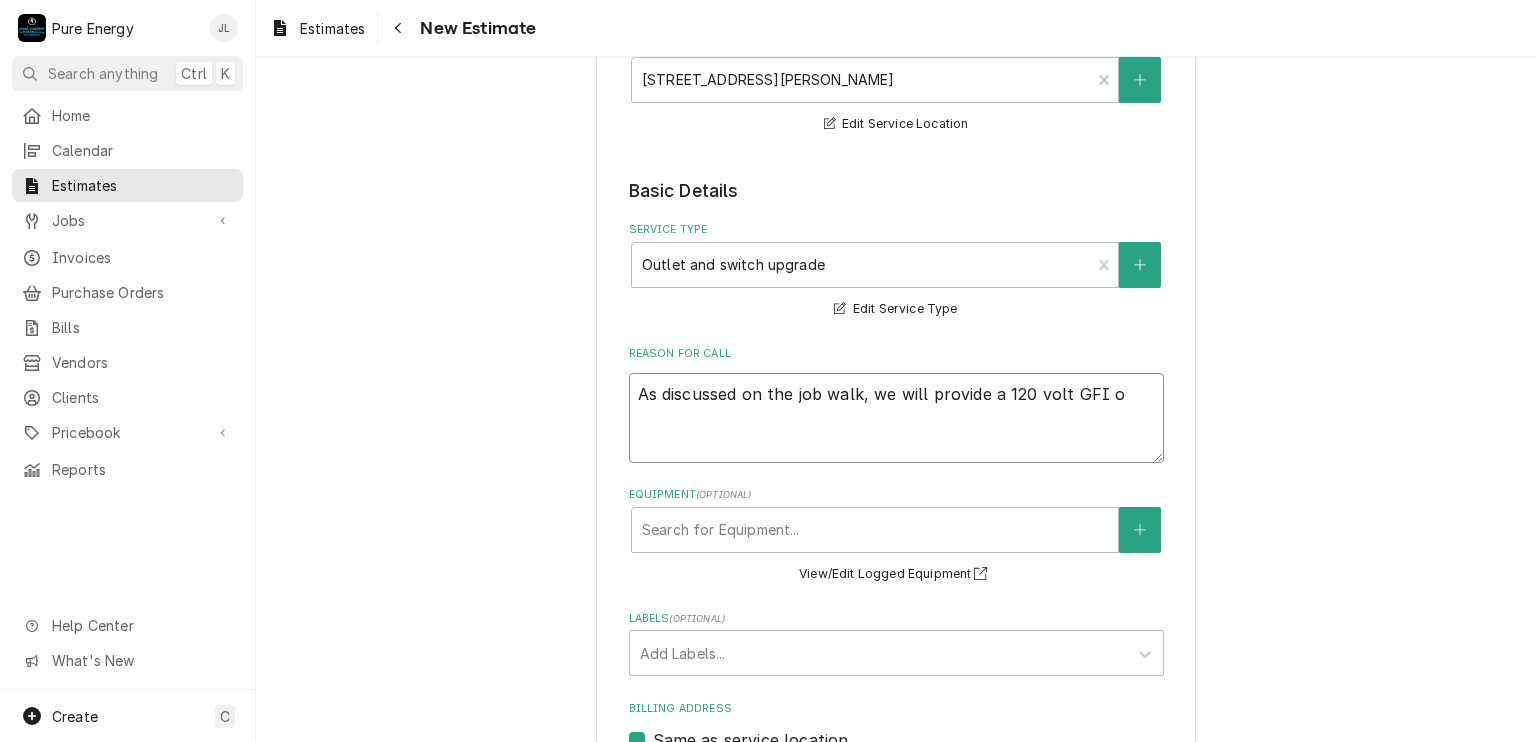 type on "x" 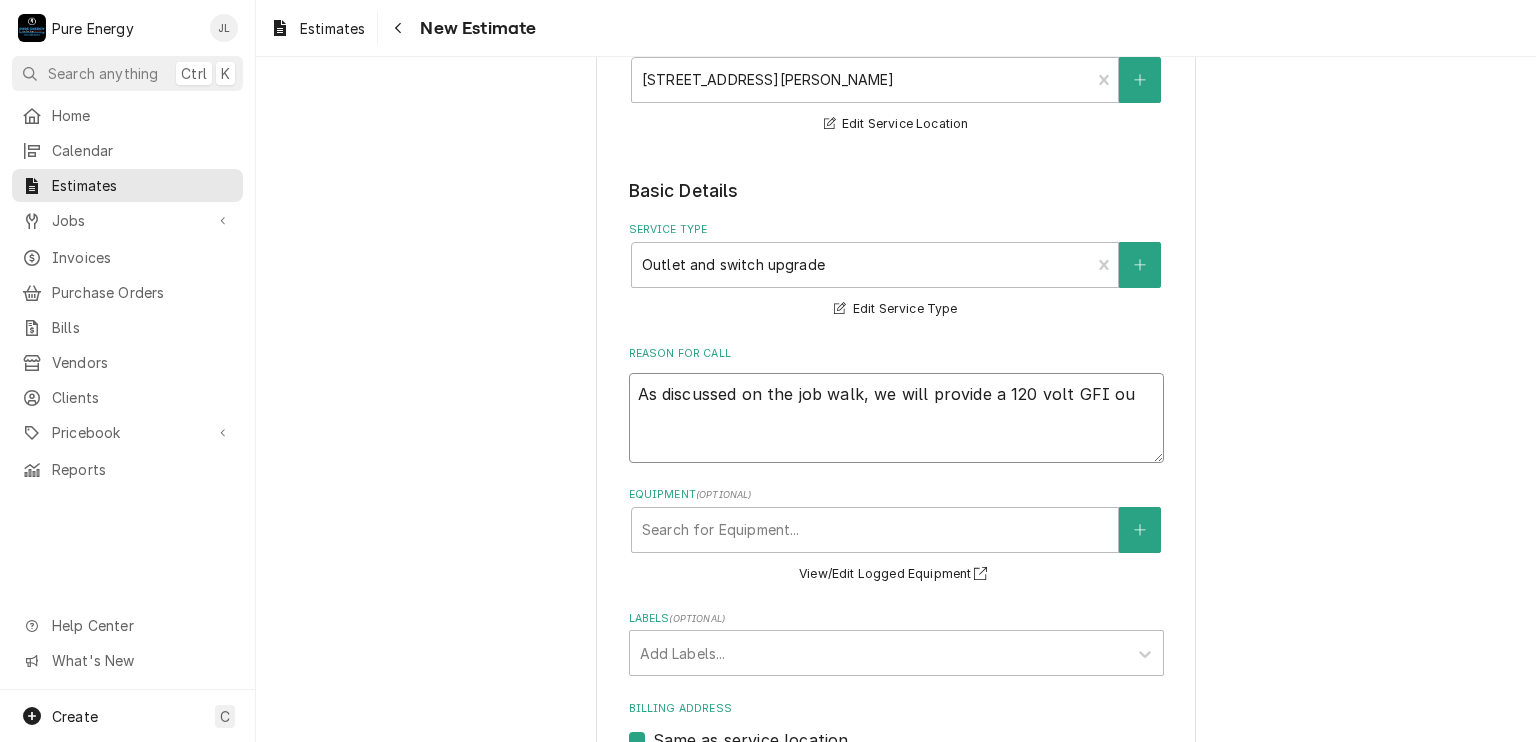 type on "x" 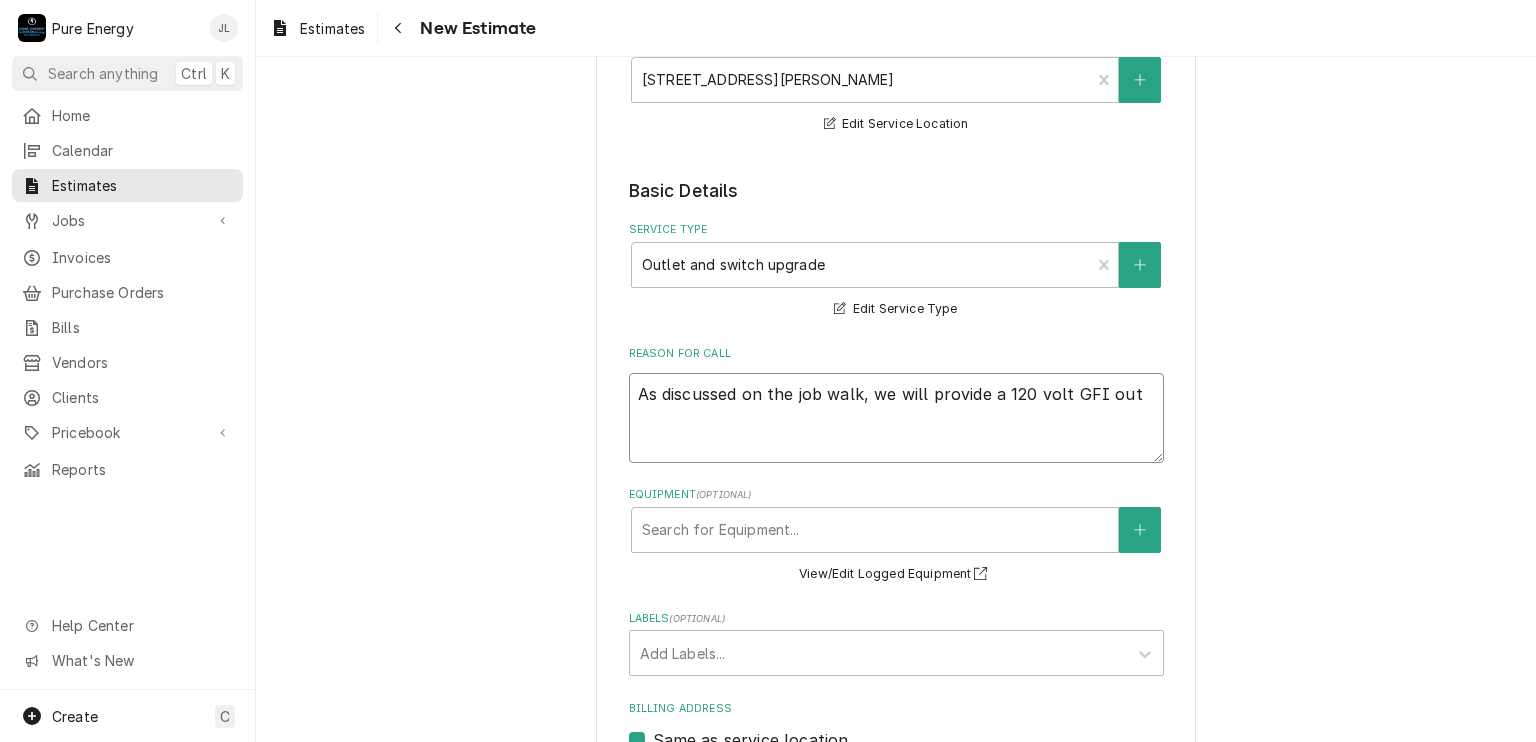 type on "x" 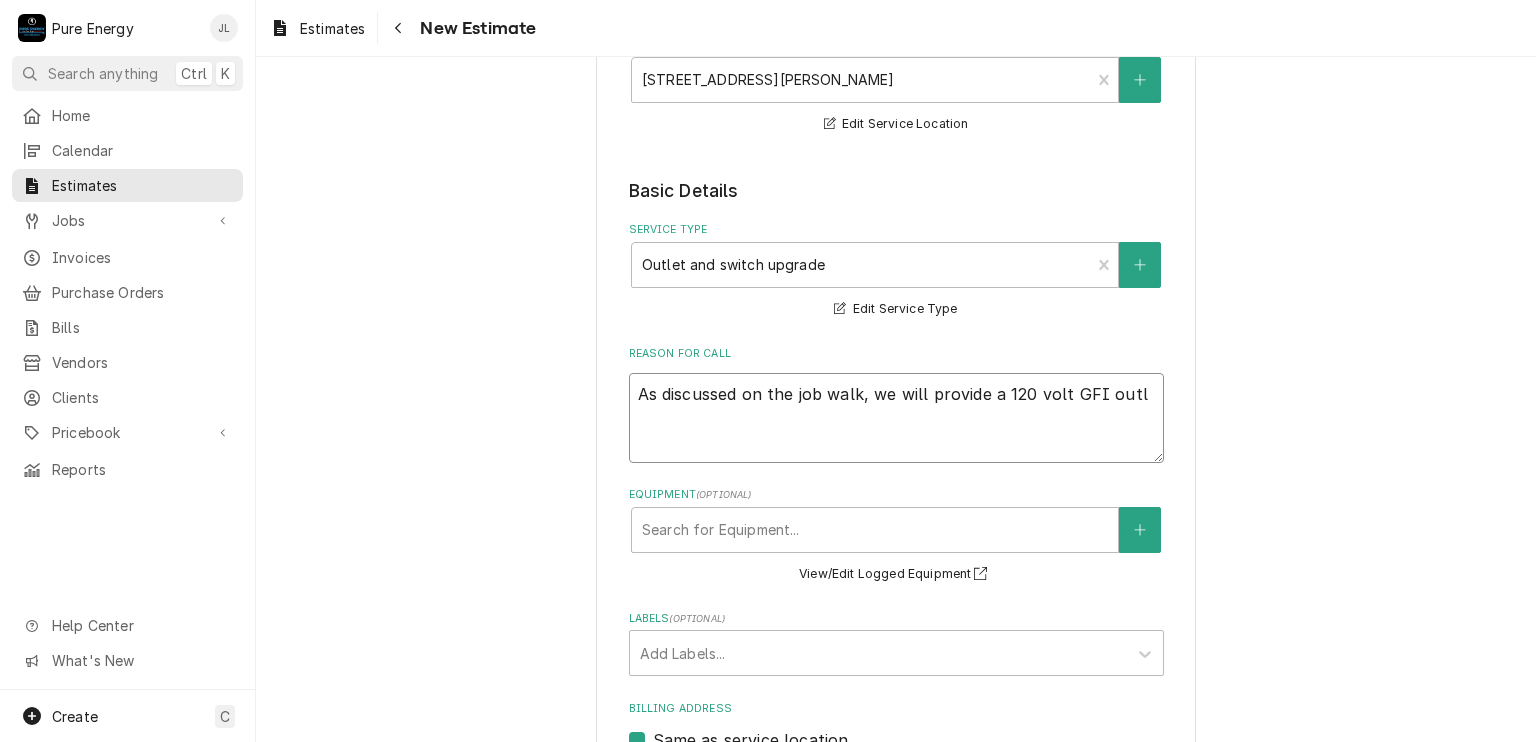 type on "x" 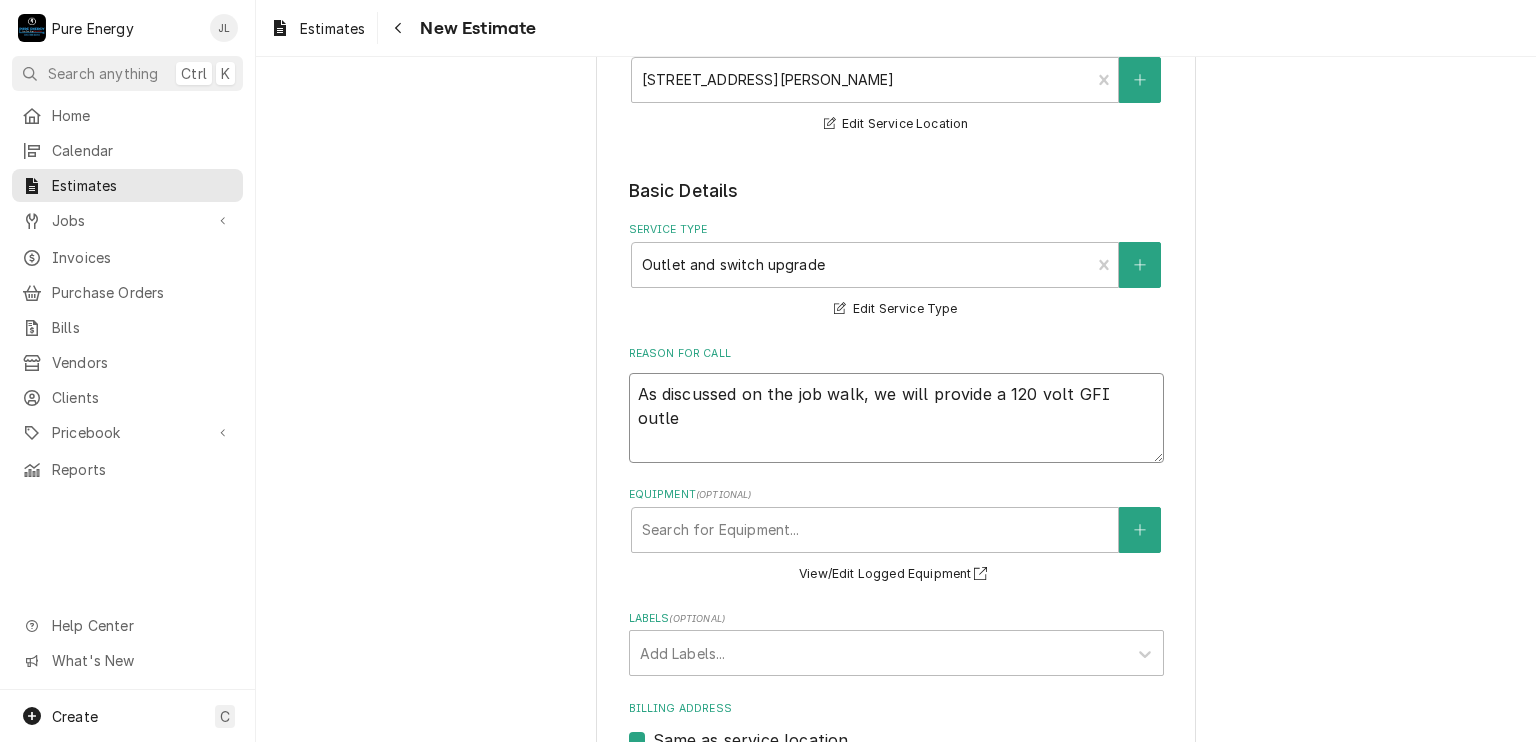 type on "x" 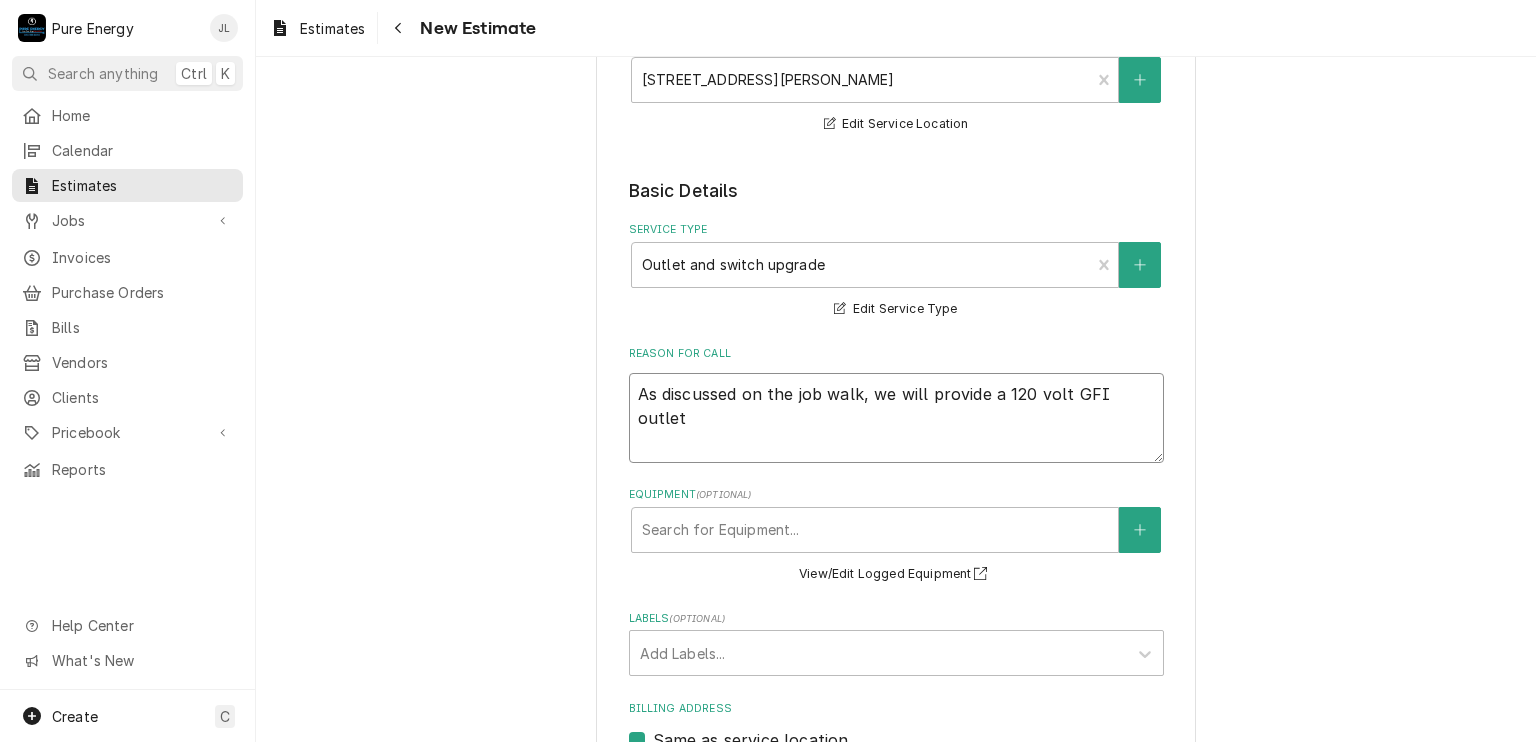 type on "x" 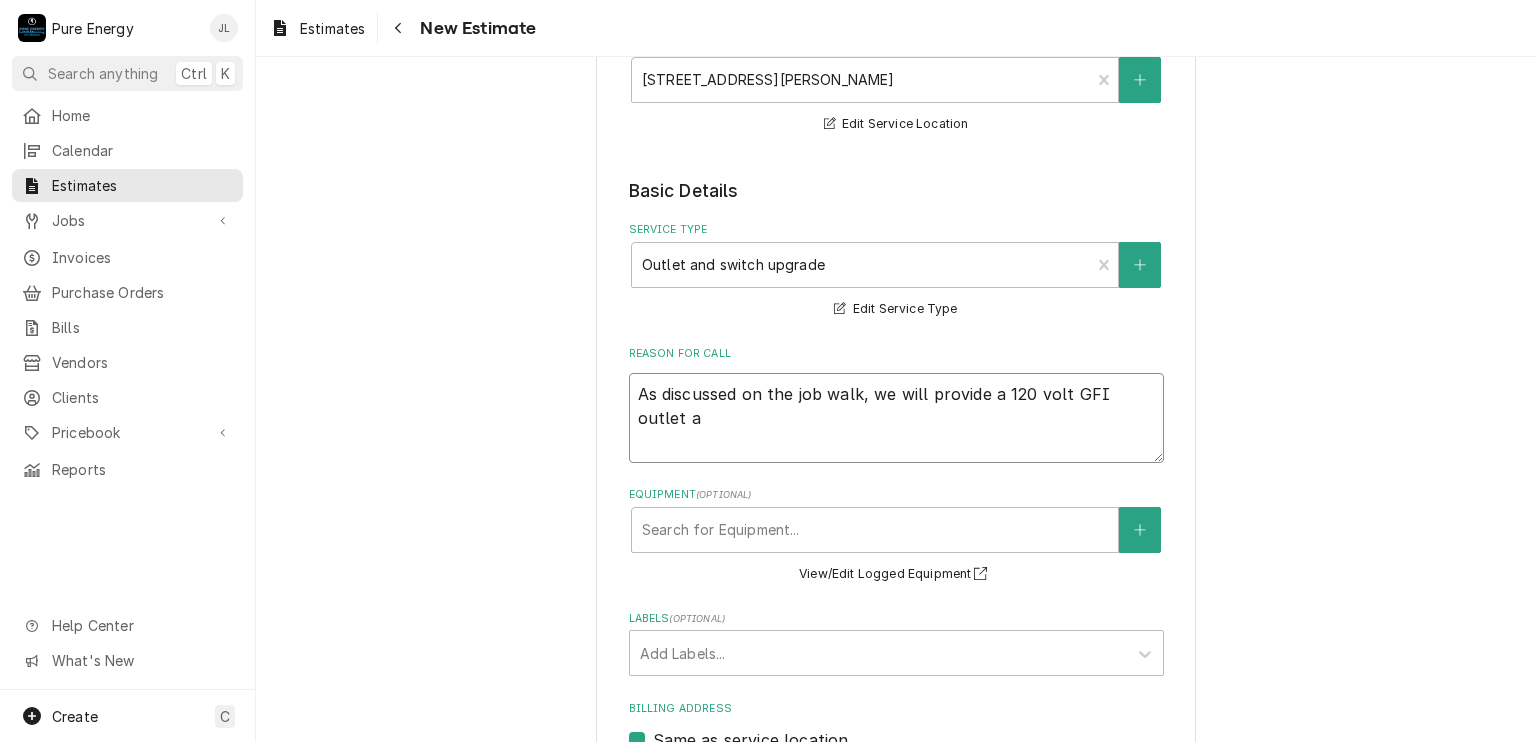 type on "x" 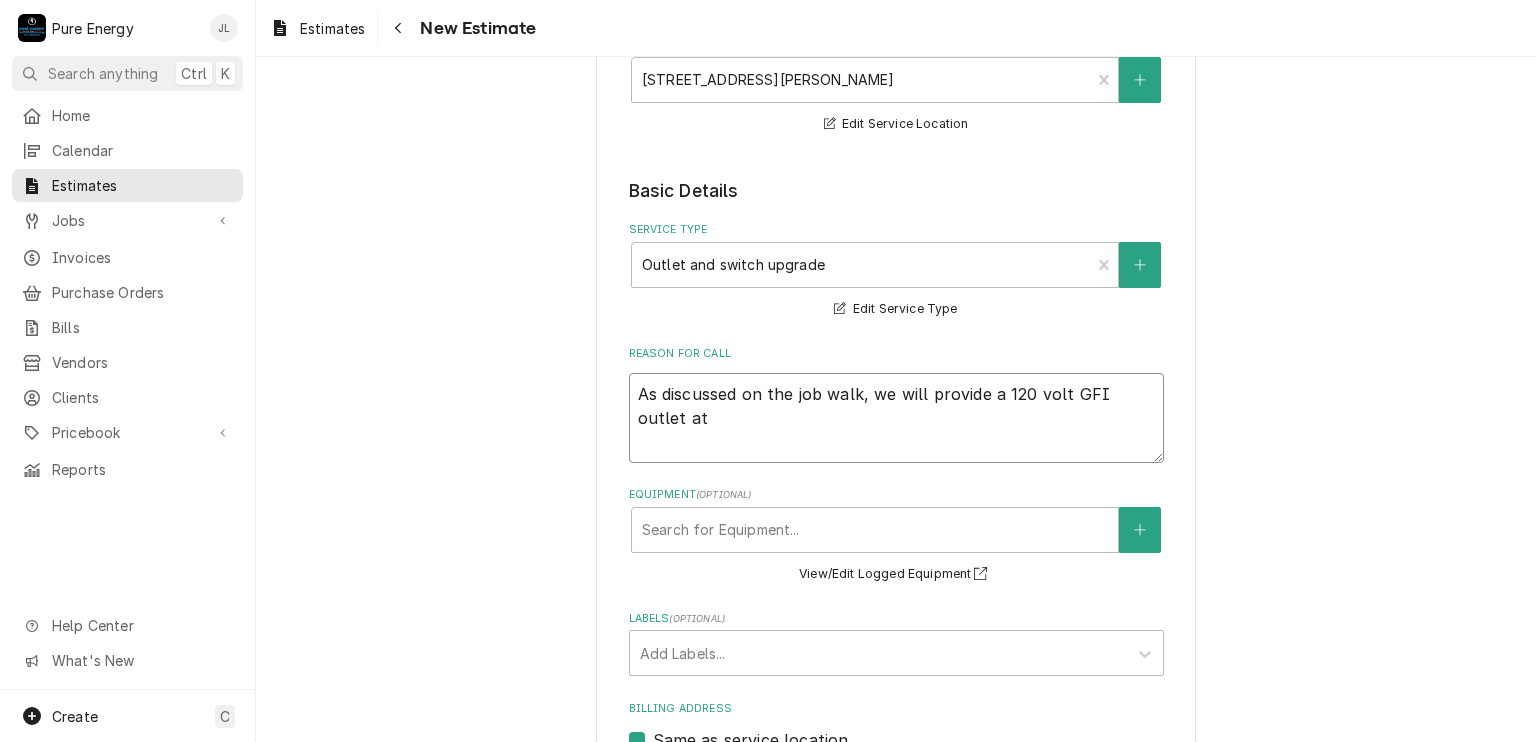 type on "As discussed on the job walk, we will provide a 120 volt GFI outlet at" 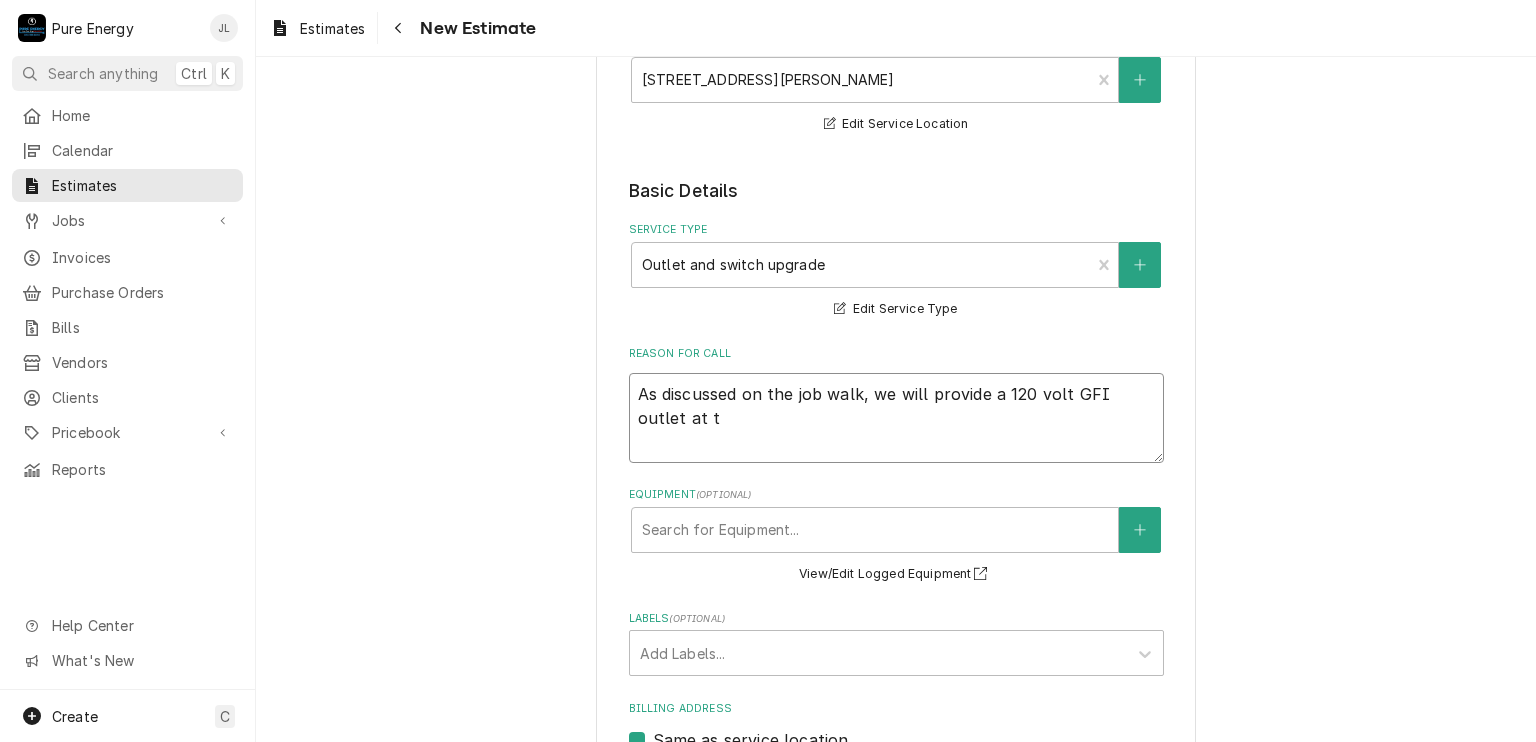 type on "As discussed on the job walk, we will provide a 120 volt GFI outlet at th" 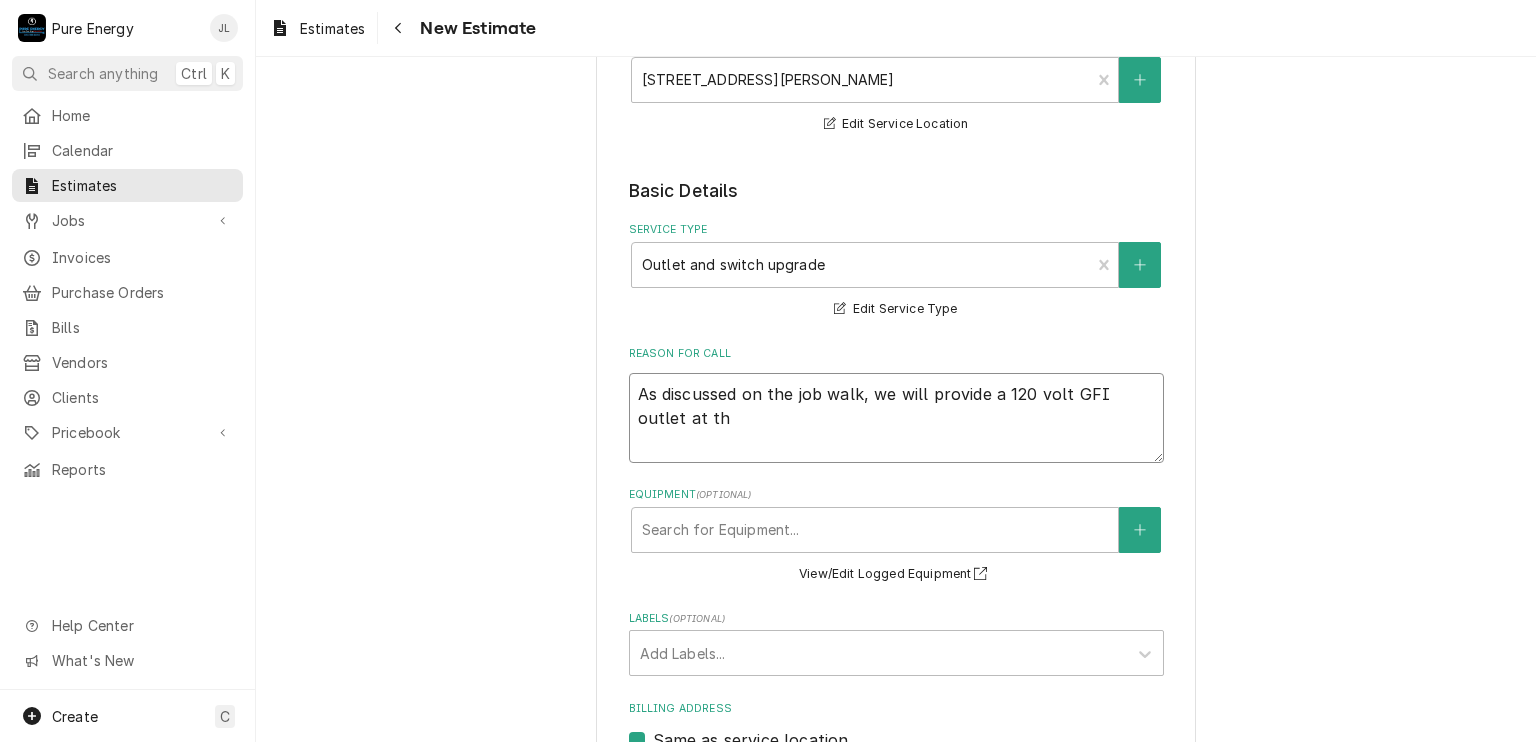 type on "x" 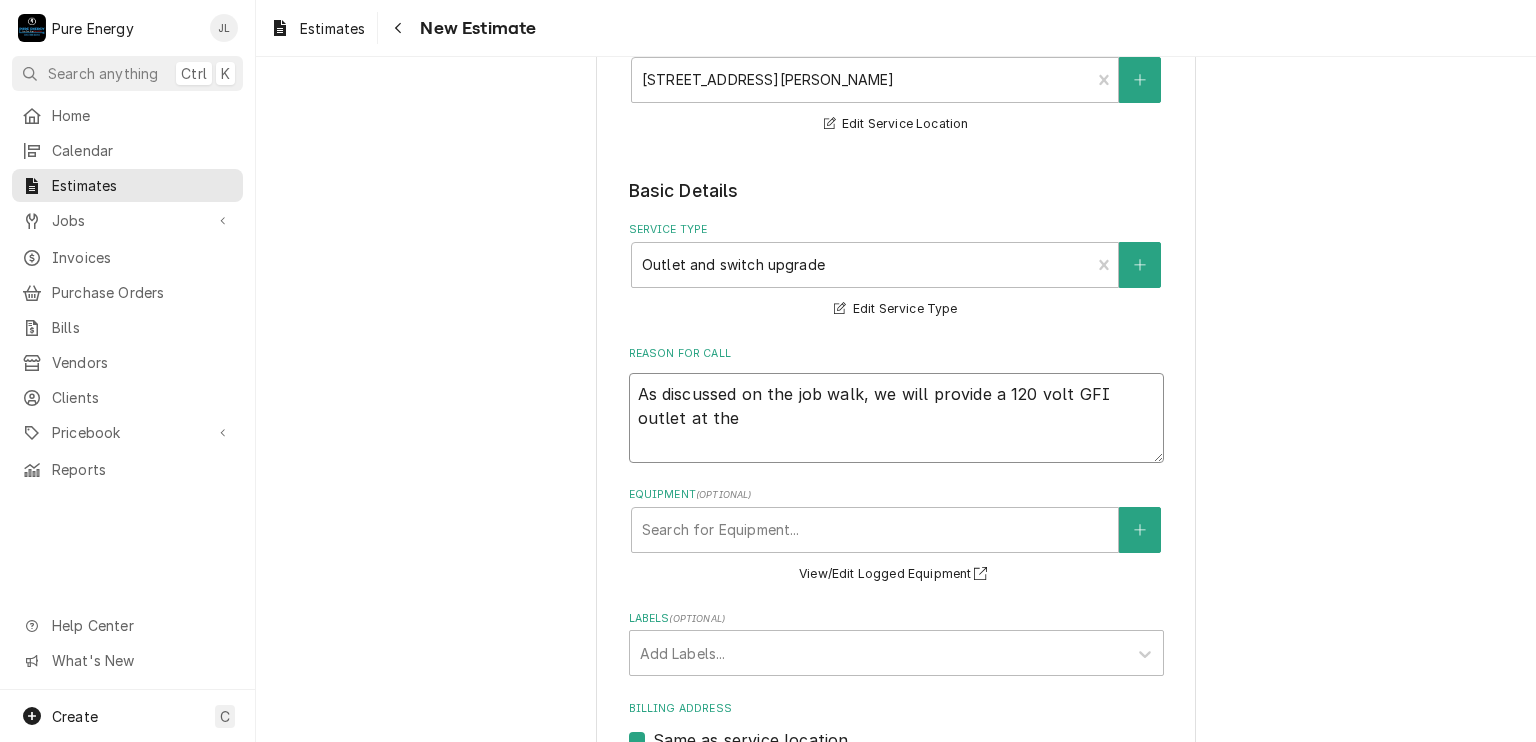 type on "As discussed on the job walk, we will provide a 120 volt GFI outlet at the" 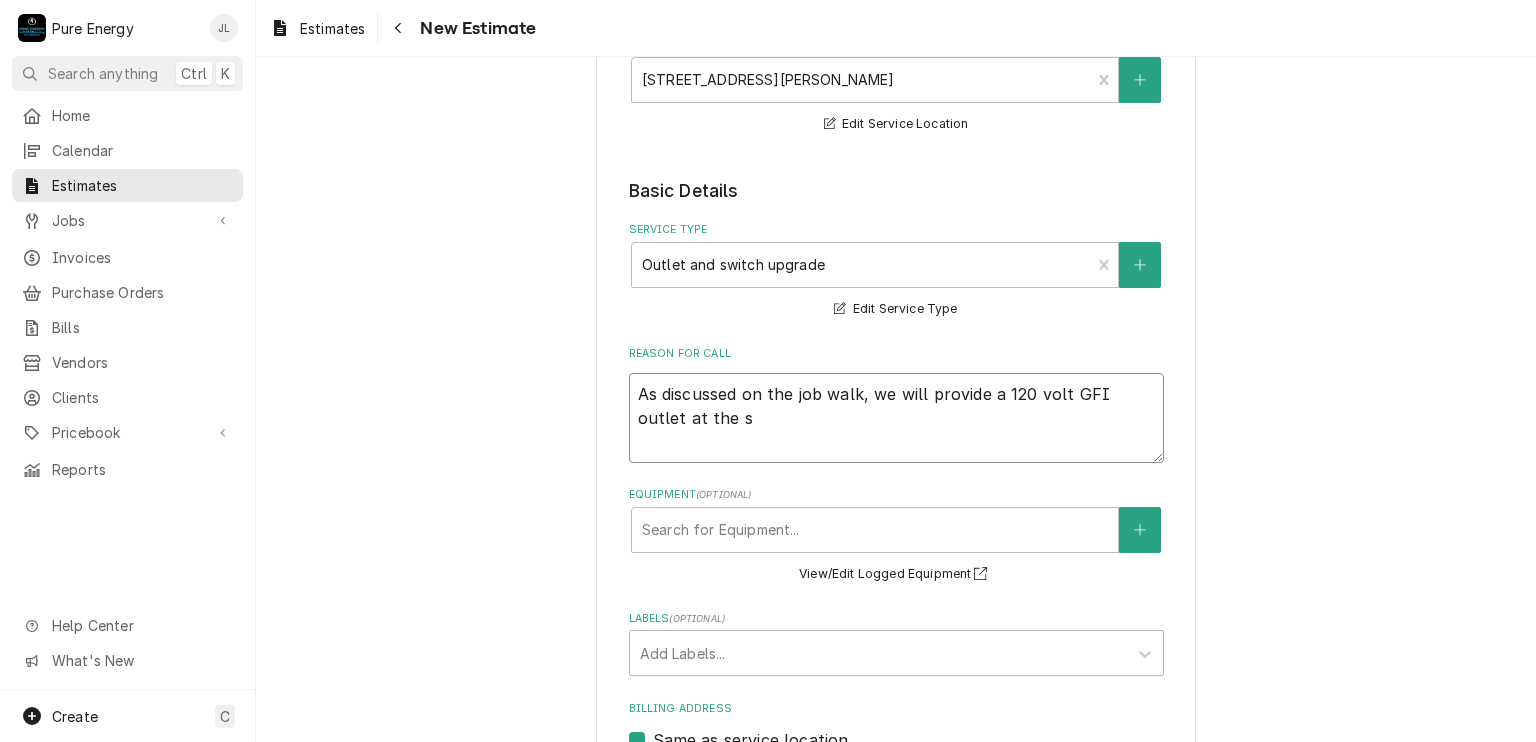 type on "x" 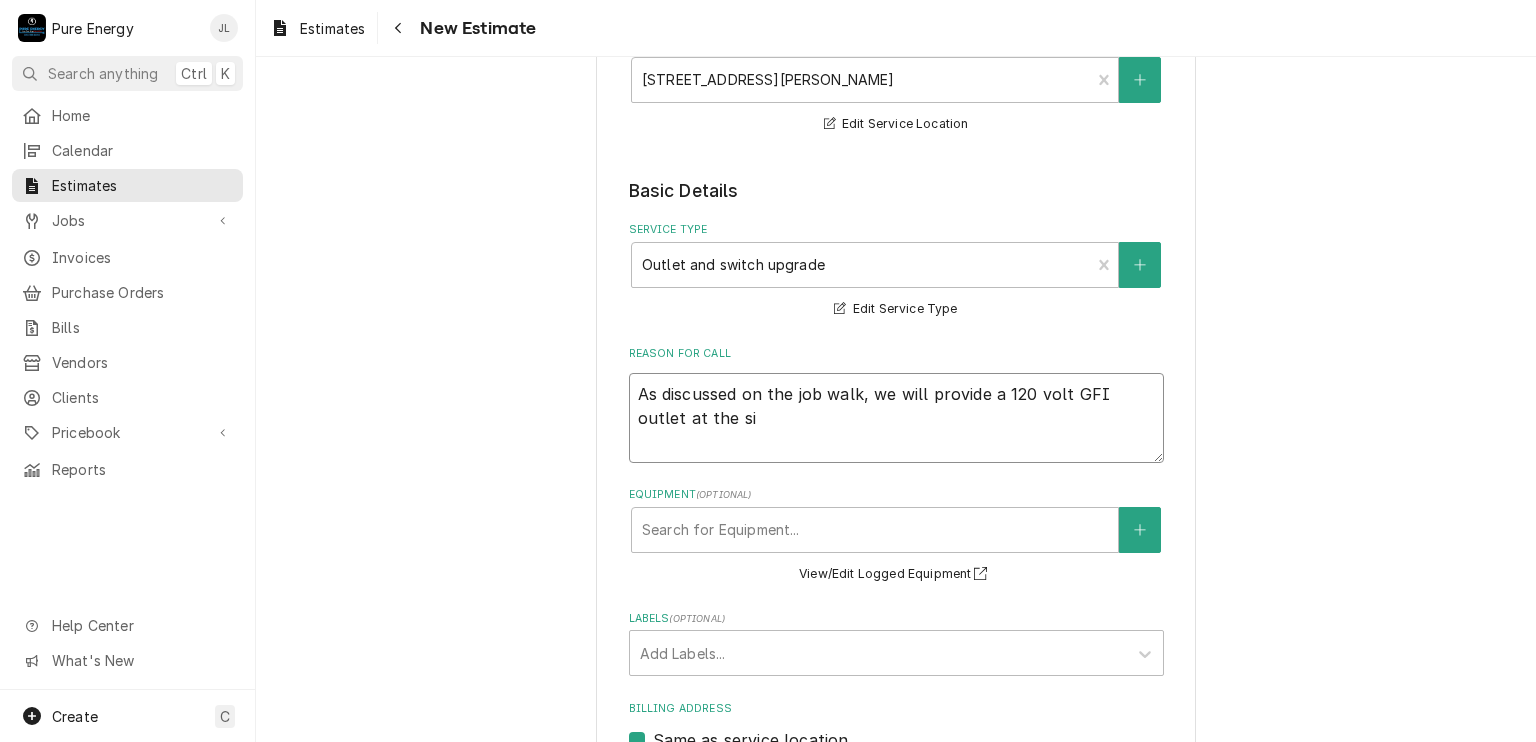 type on "x" 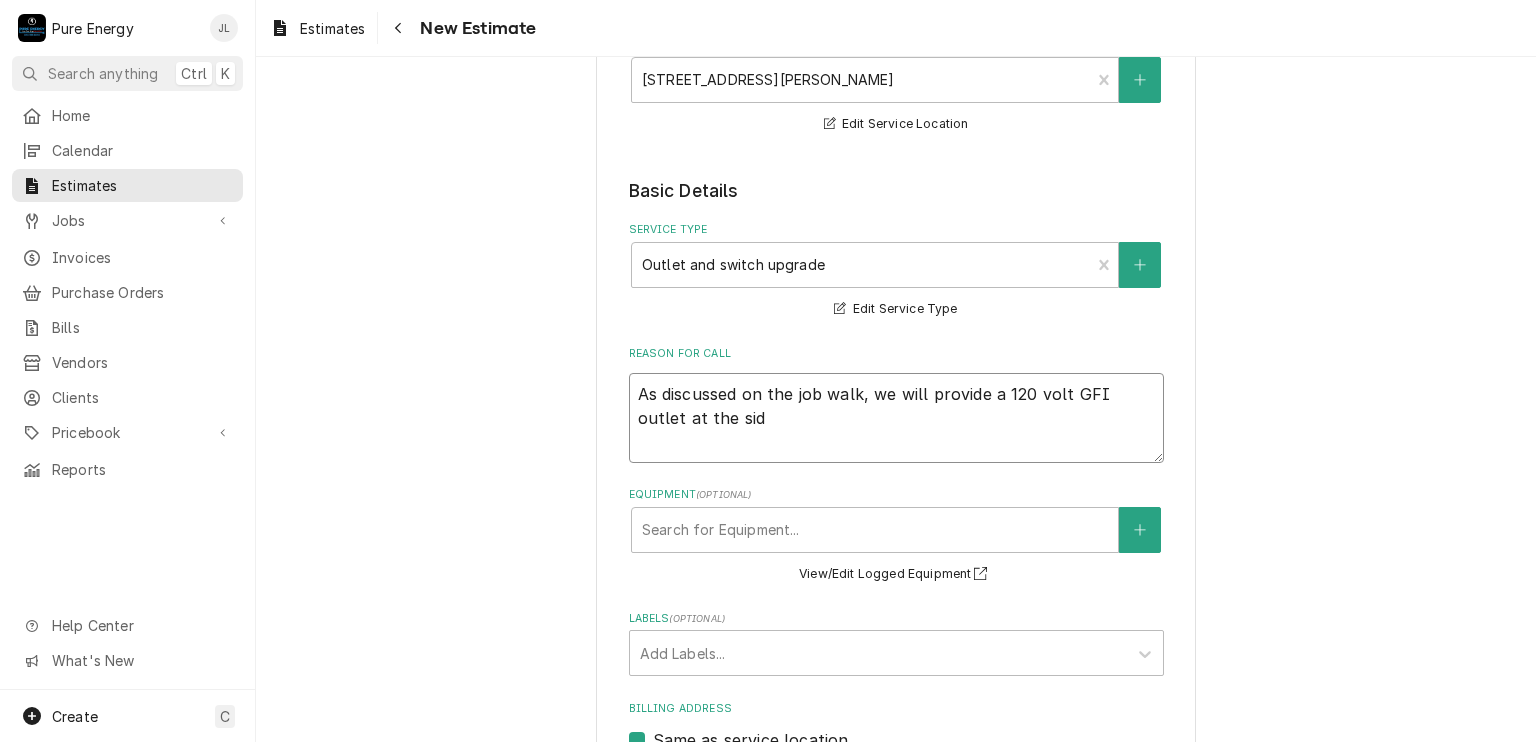 type on "x" 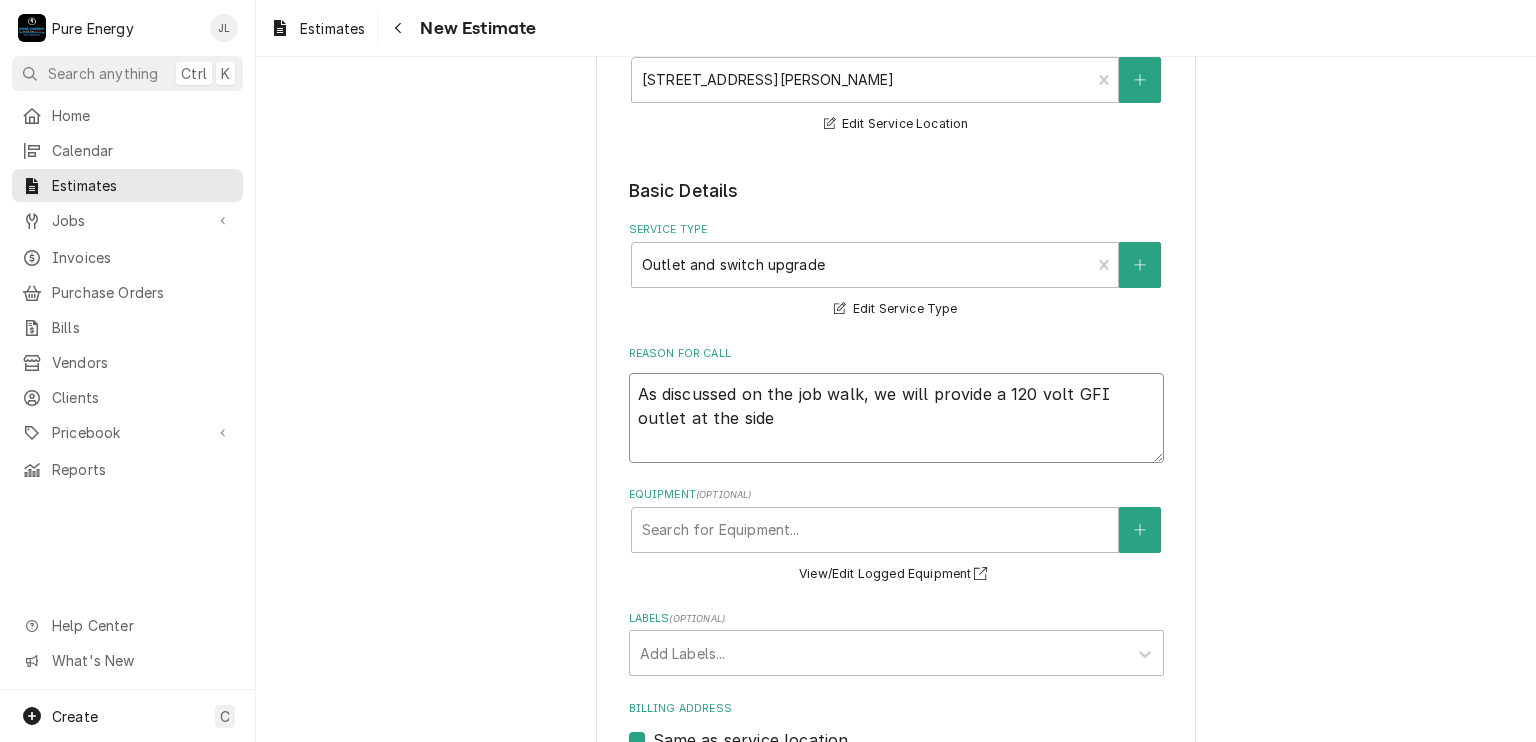 type on "x" 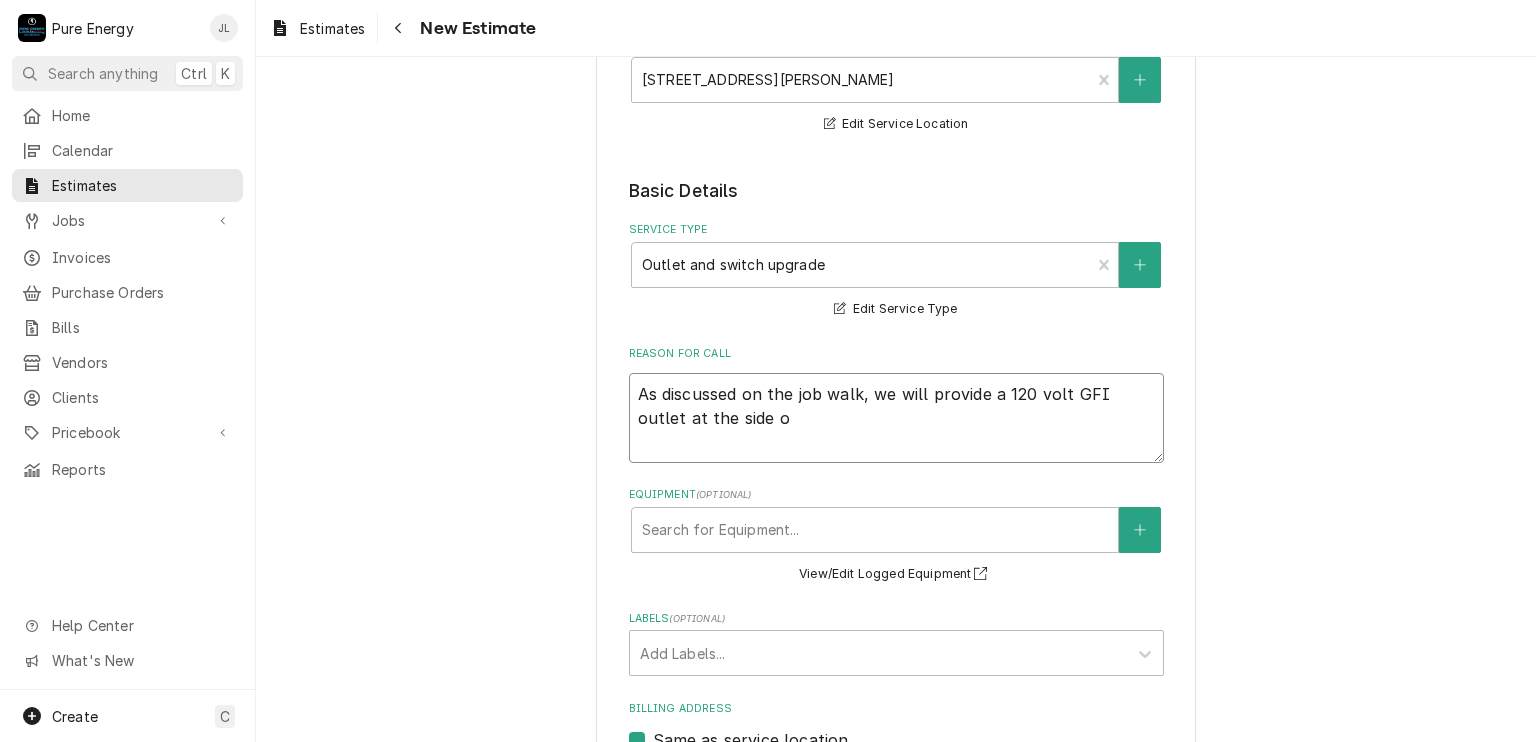 type on "x" 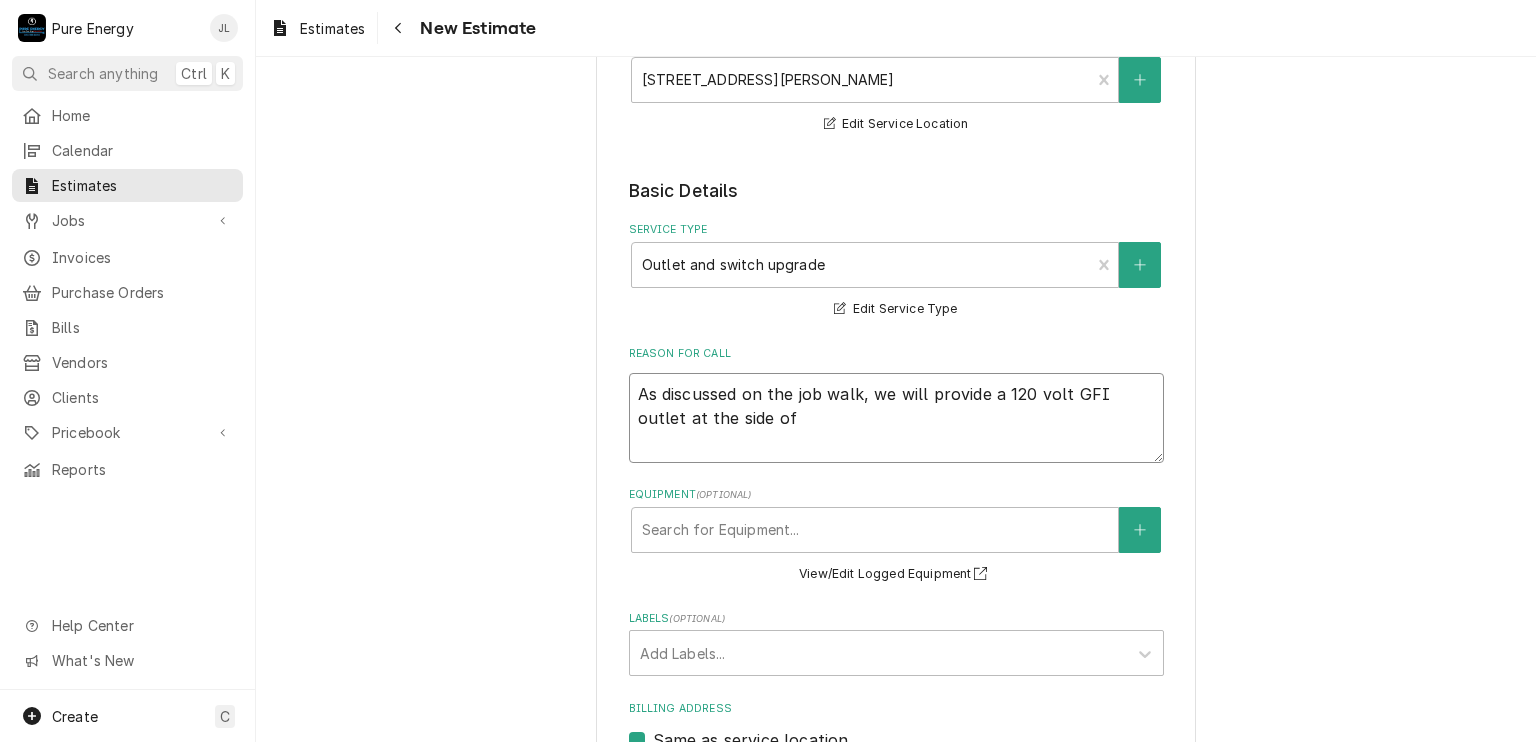 type on "As discussed on the job walk, we will provide a 120 volt GFI outlet at the side of" 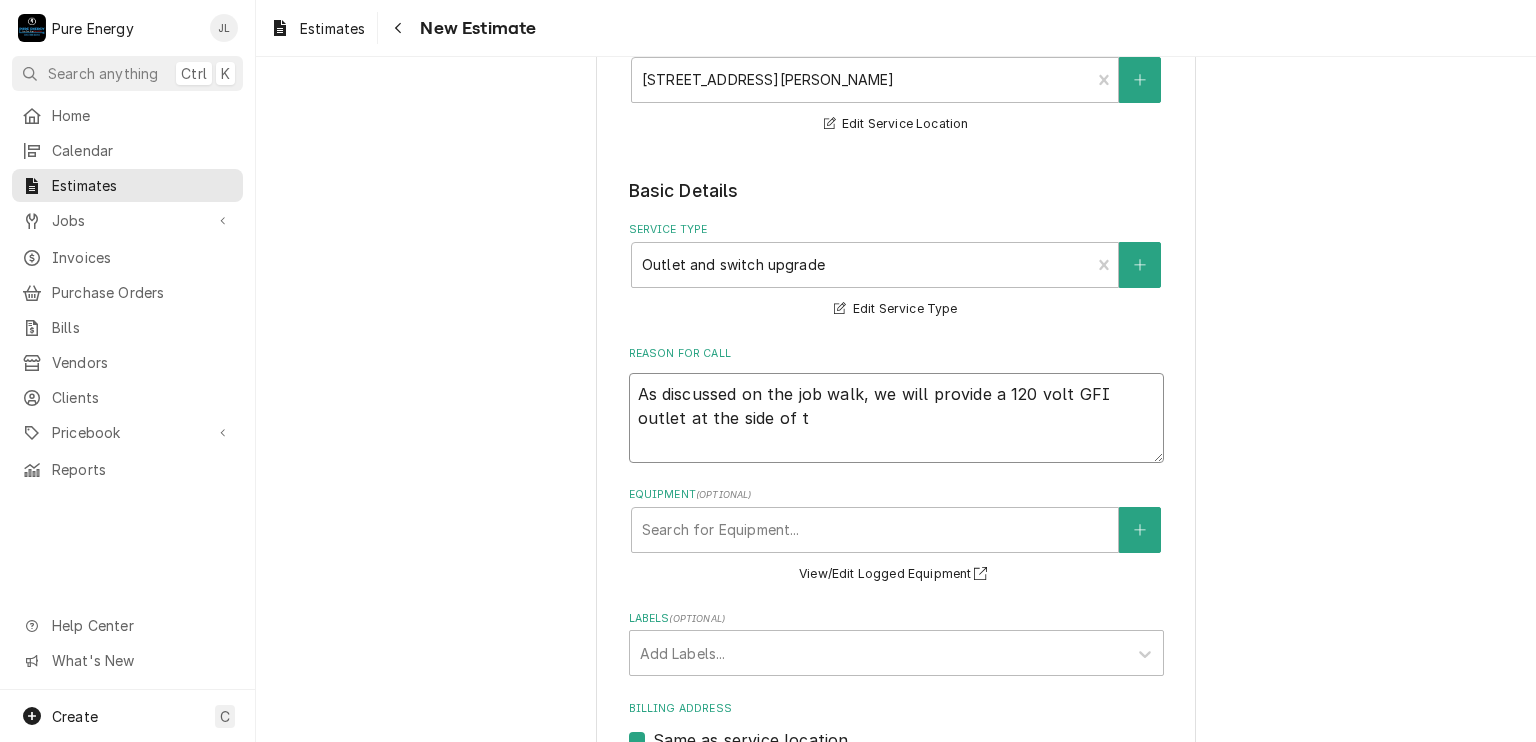 type on "x" 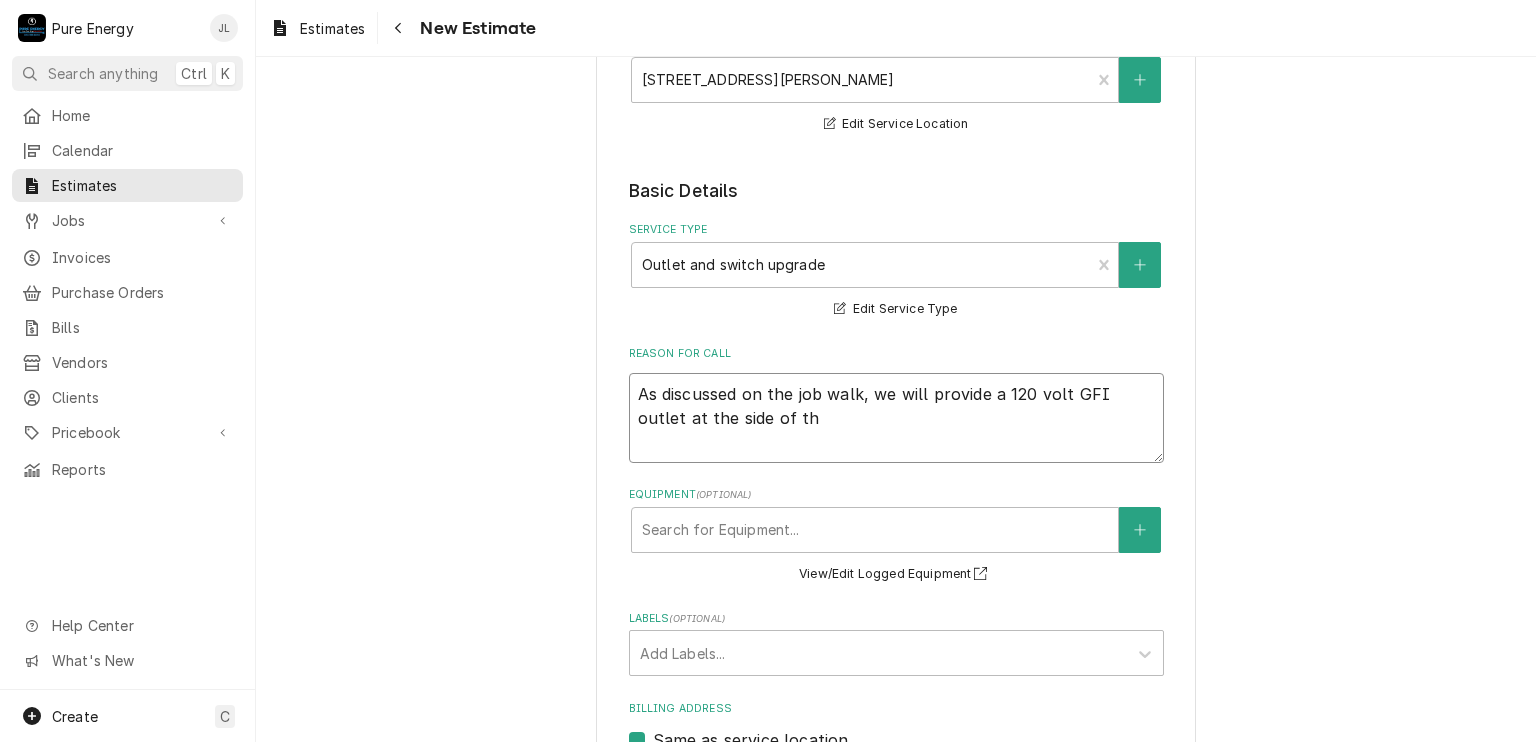 type on "x" 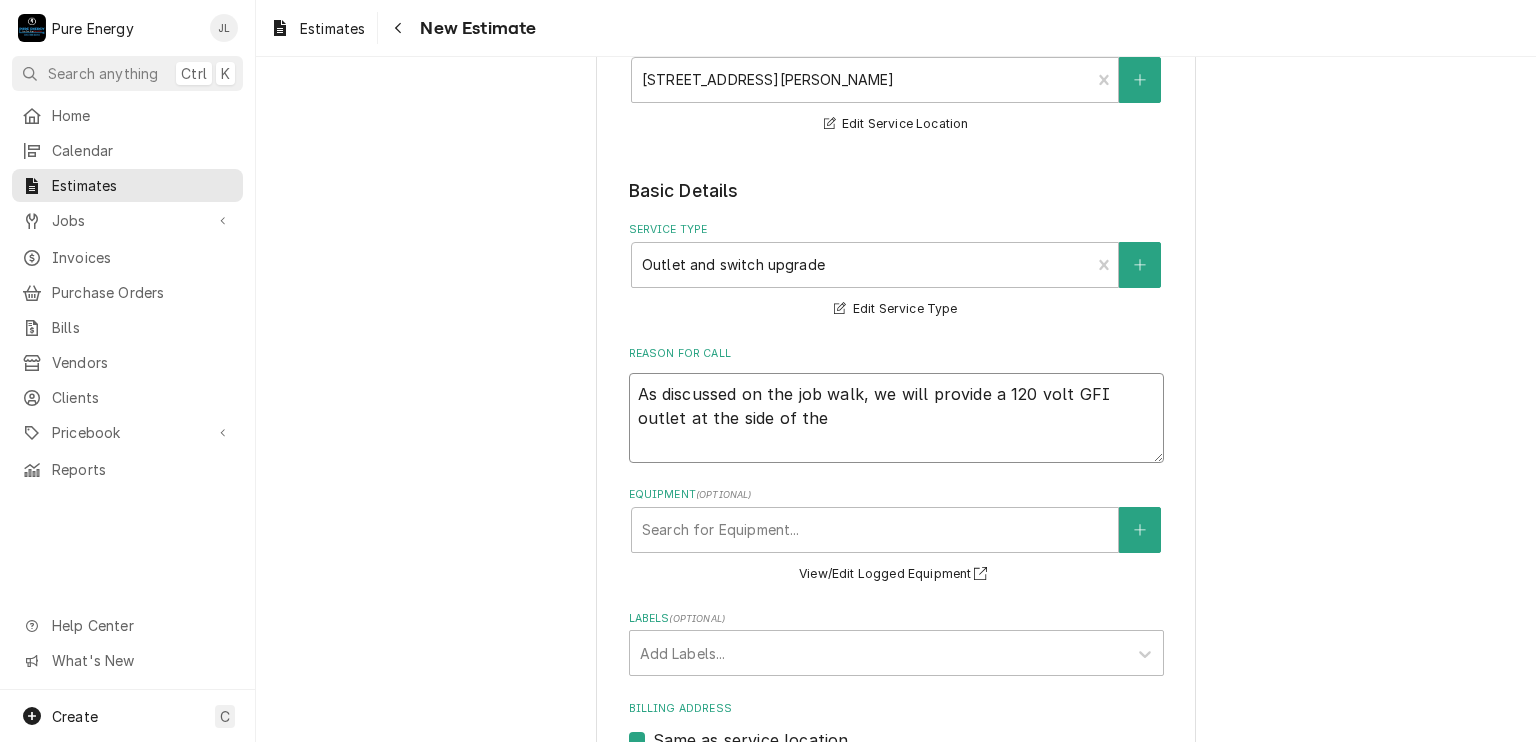 type on "x" 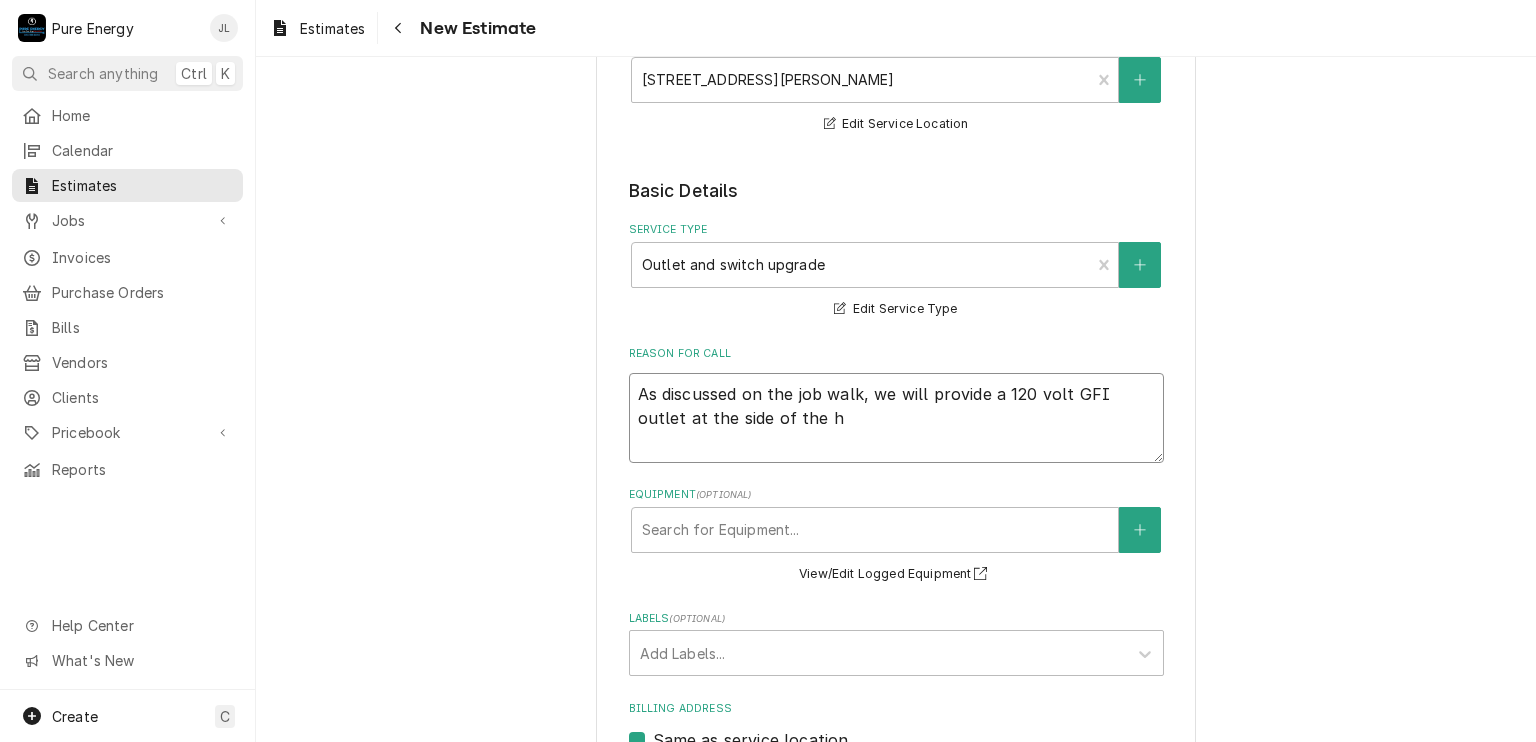 type on "x" 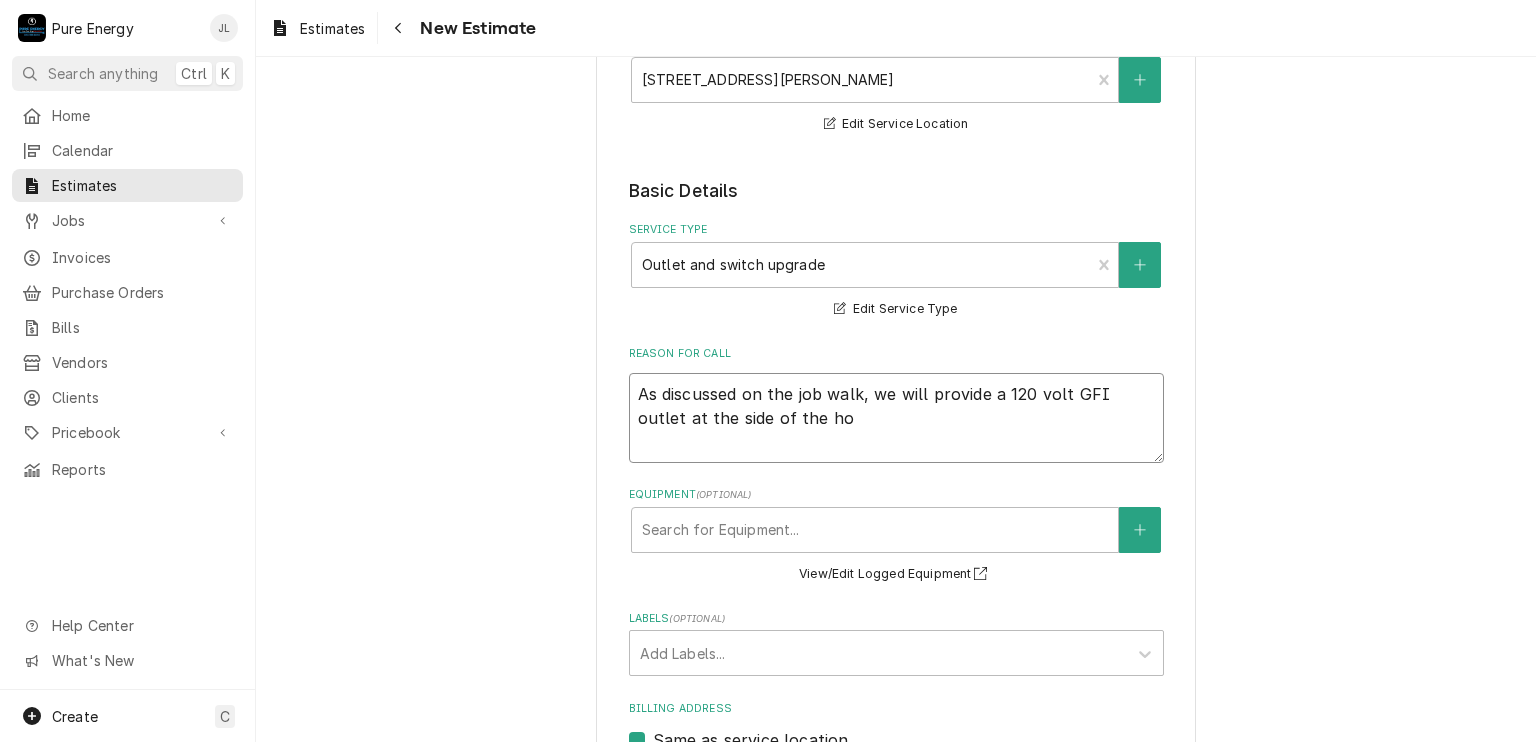 type on "x" 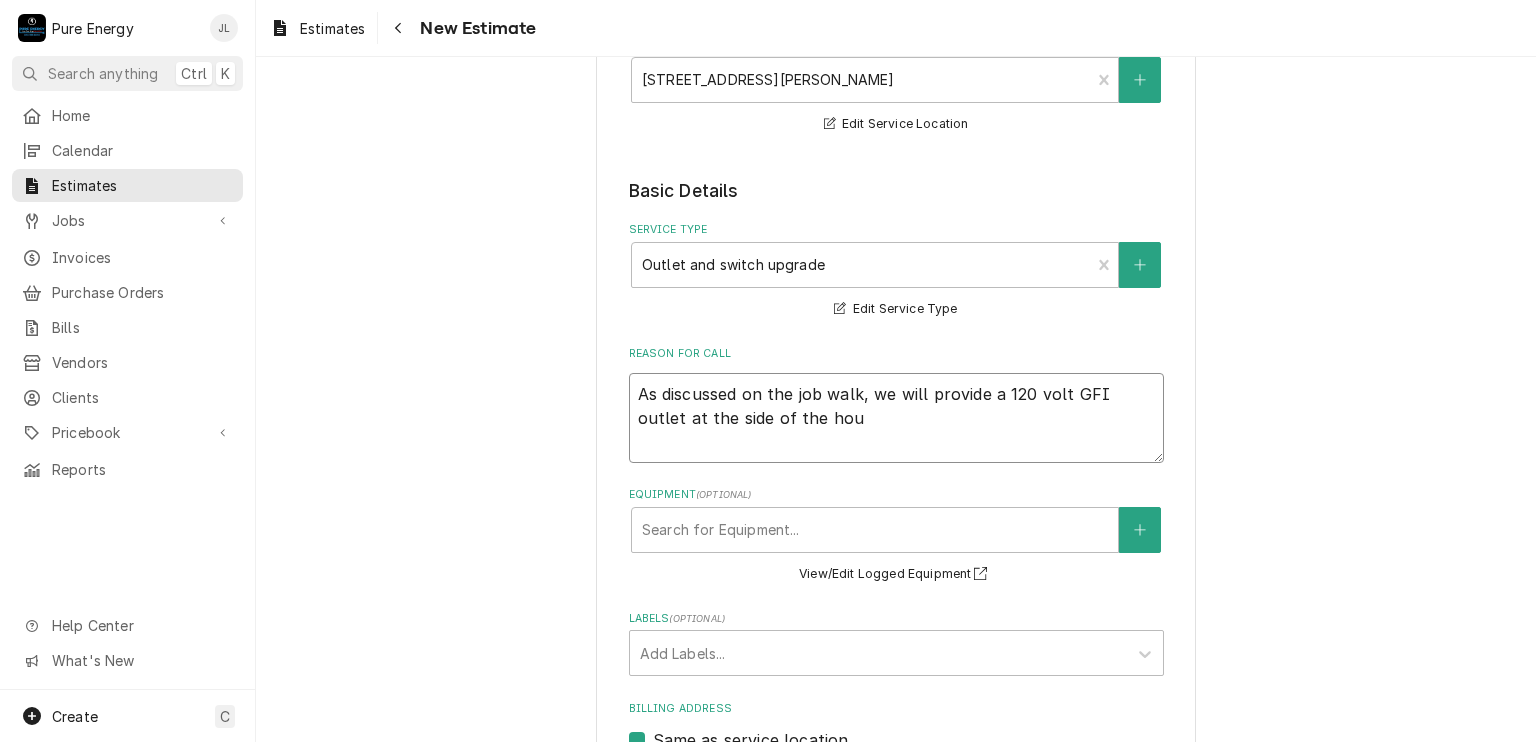 type on "x" 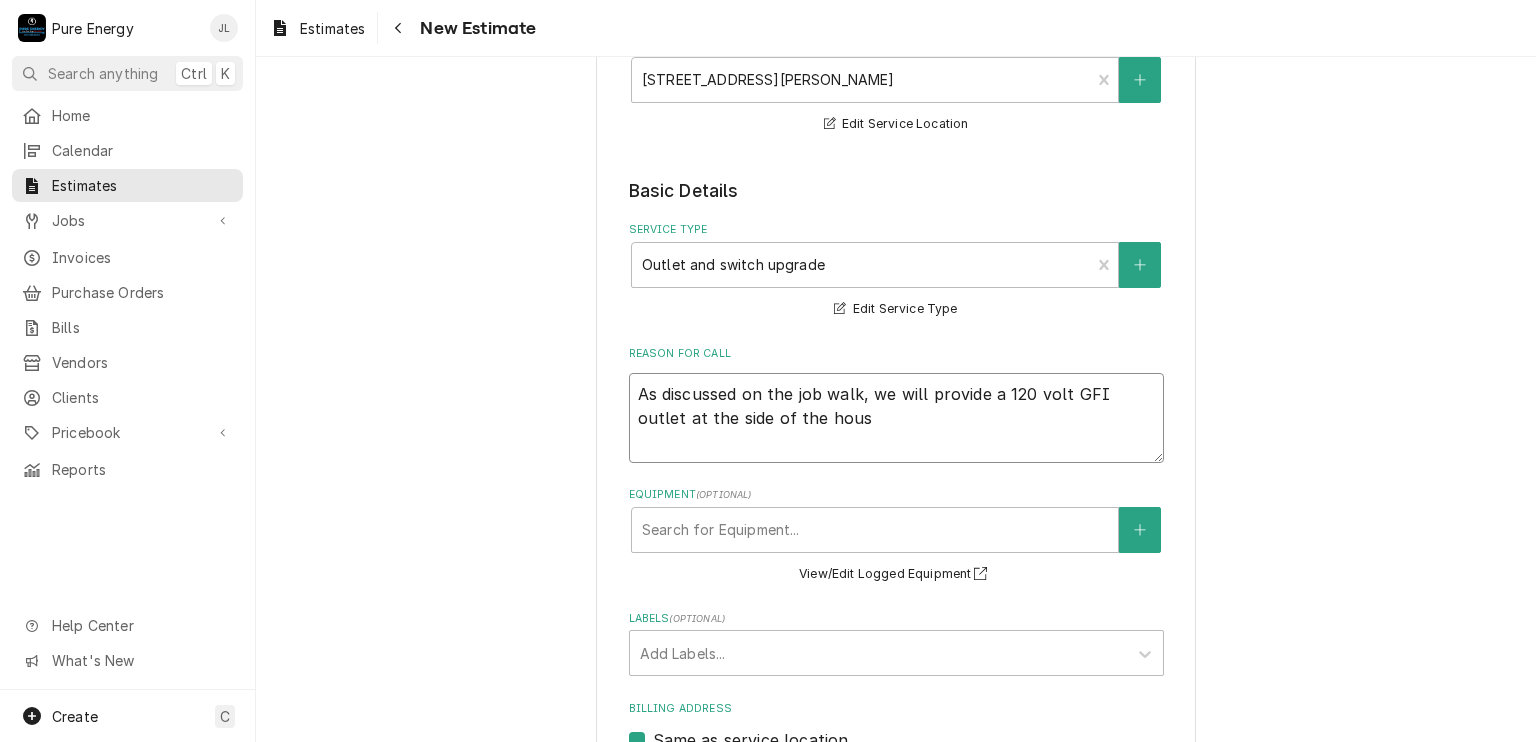 type on "x" 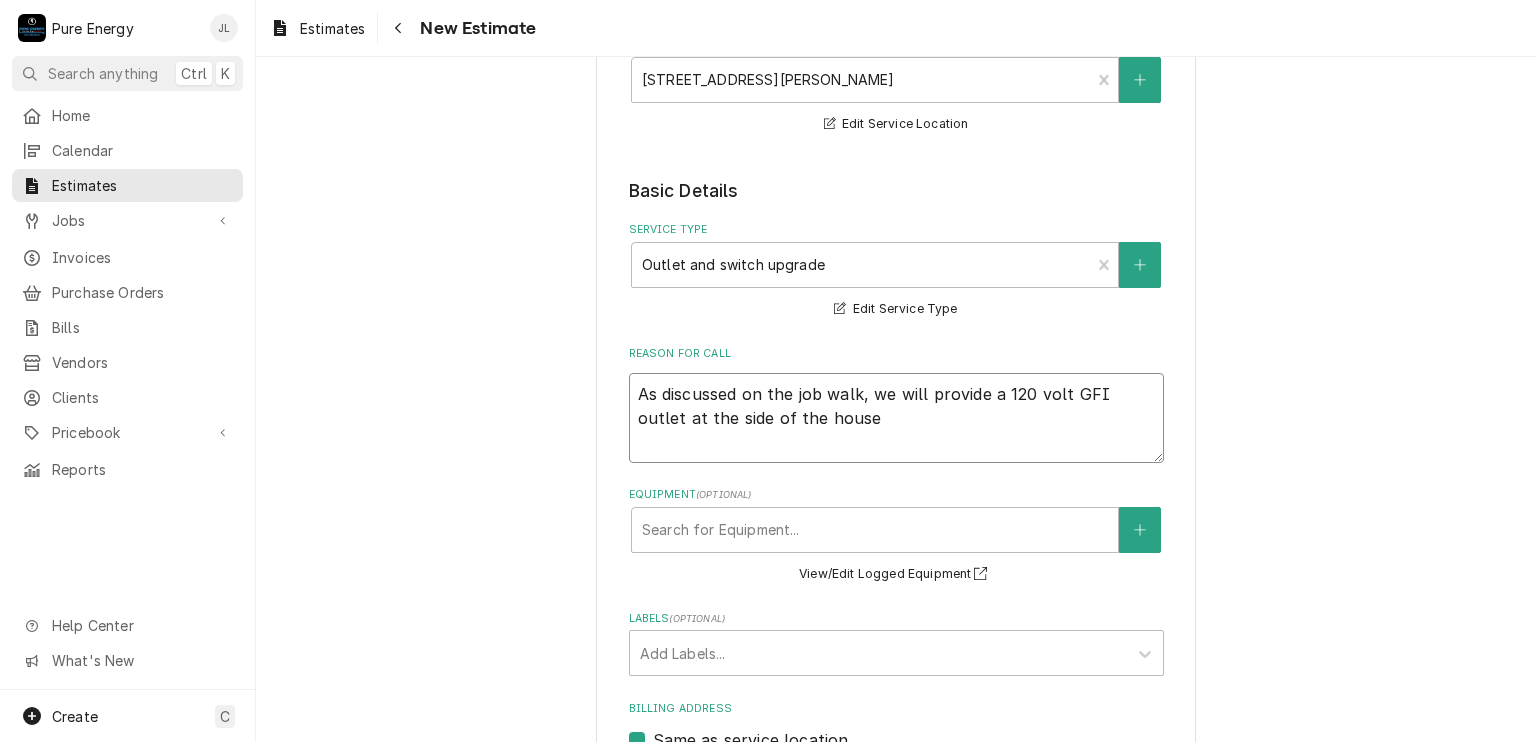type on "x" 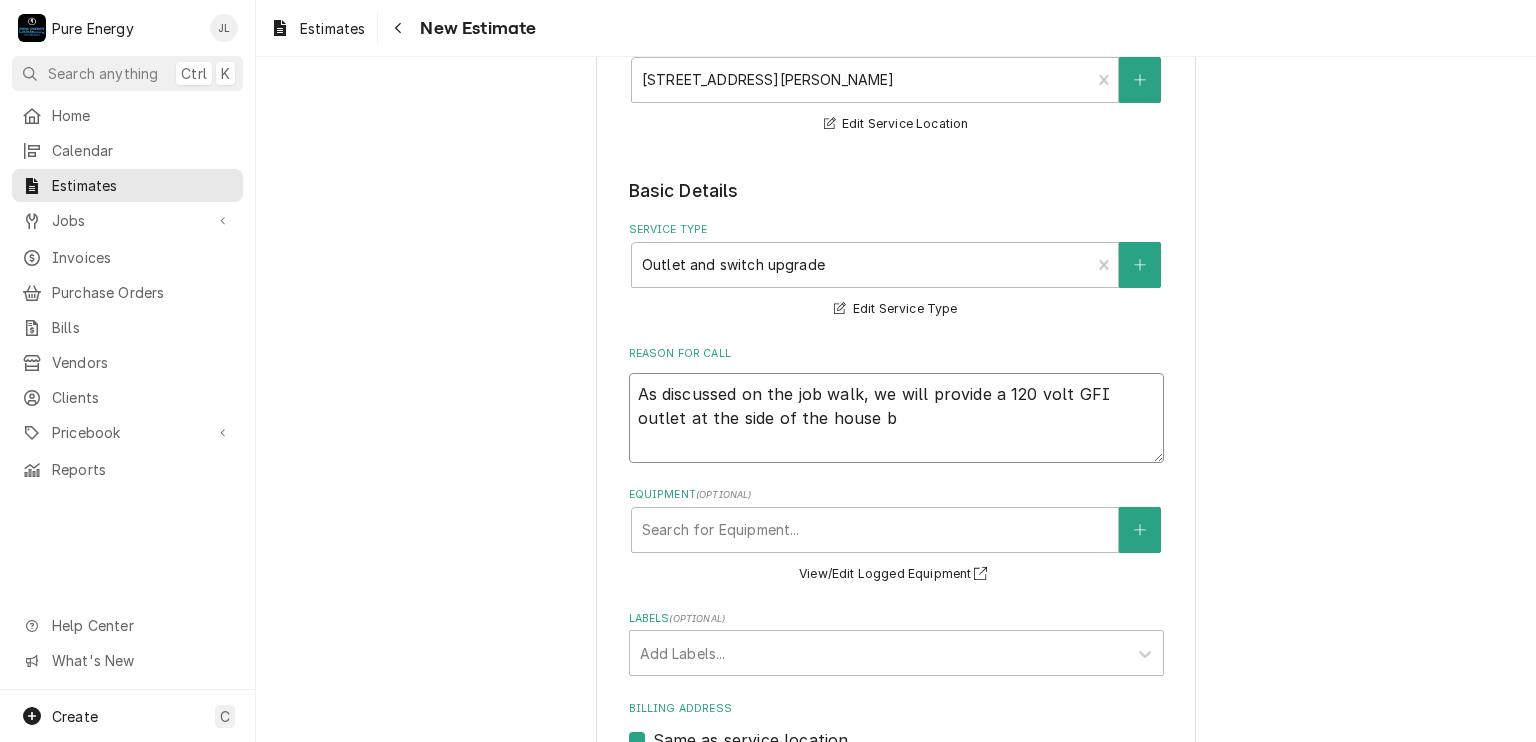 type on "x" 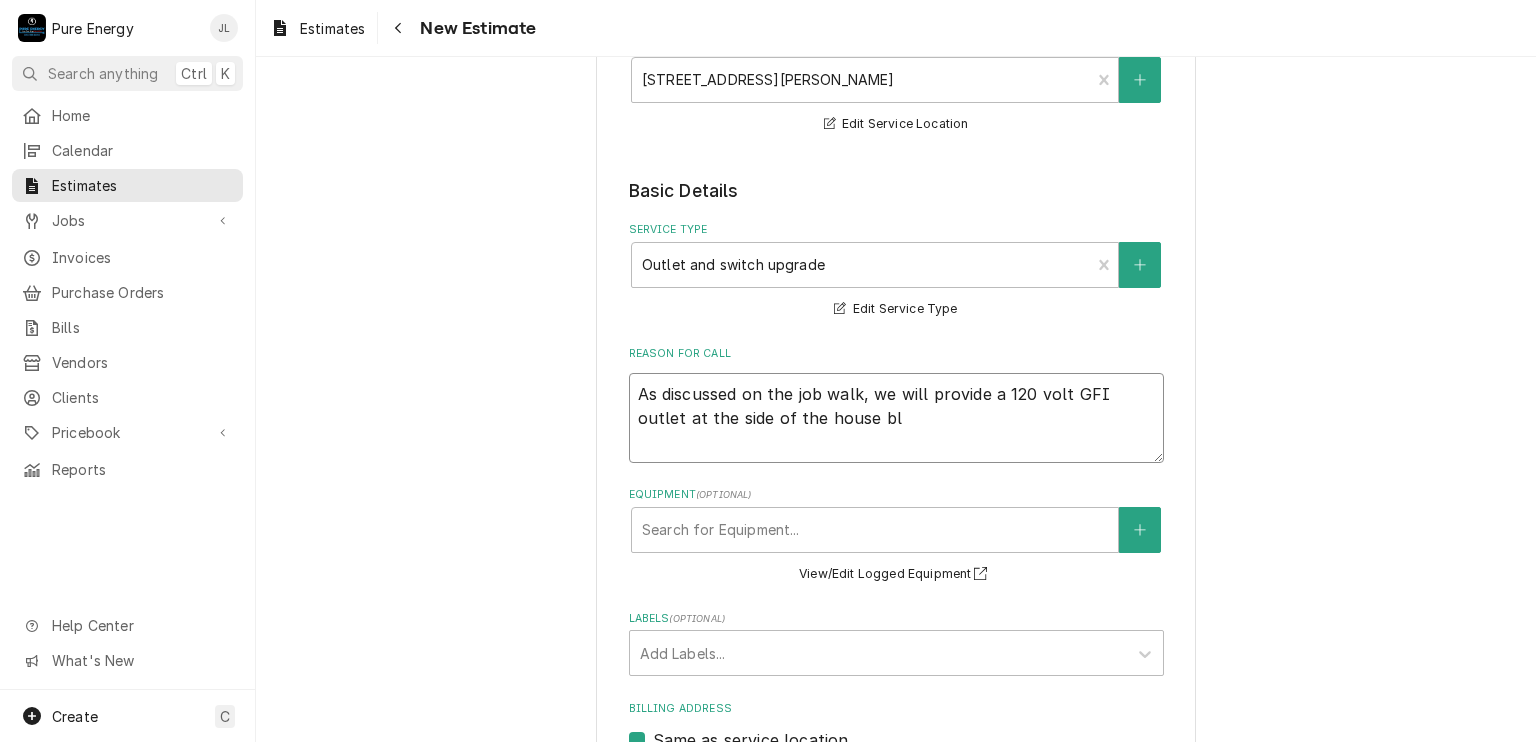 type on "x" 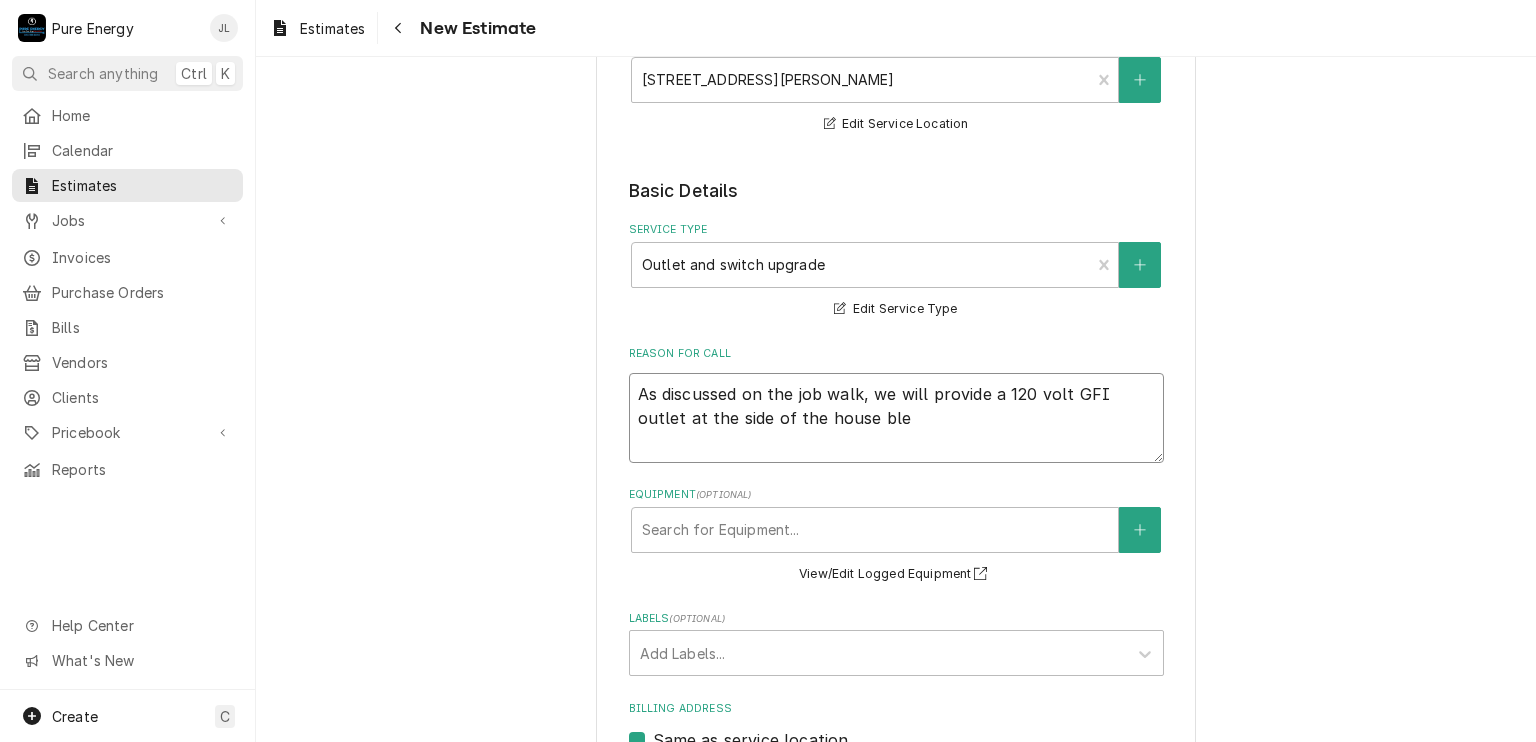 type on "x" 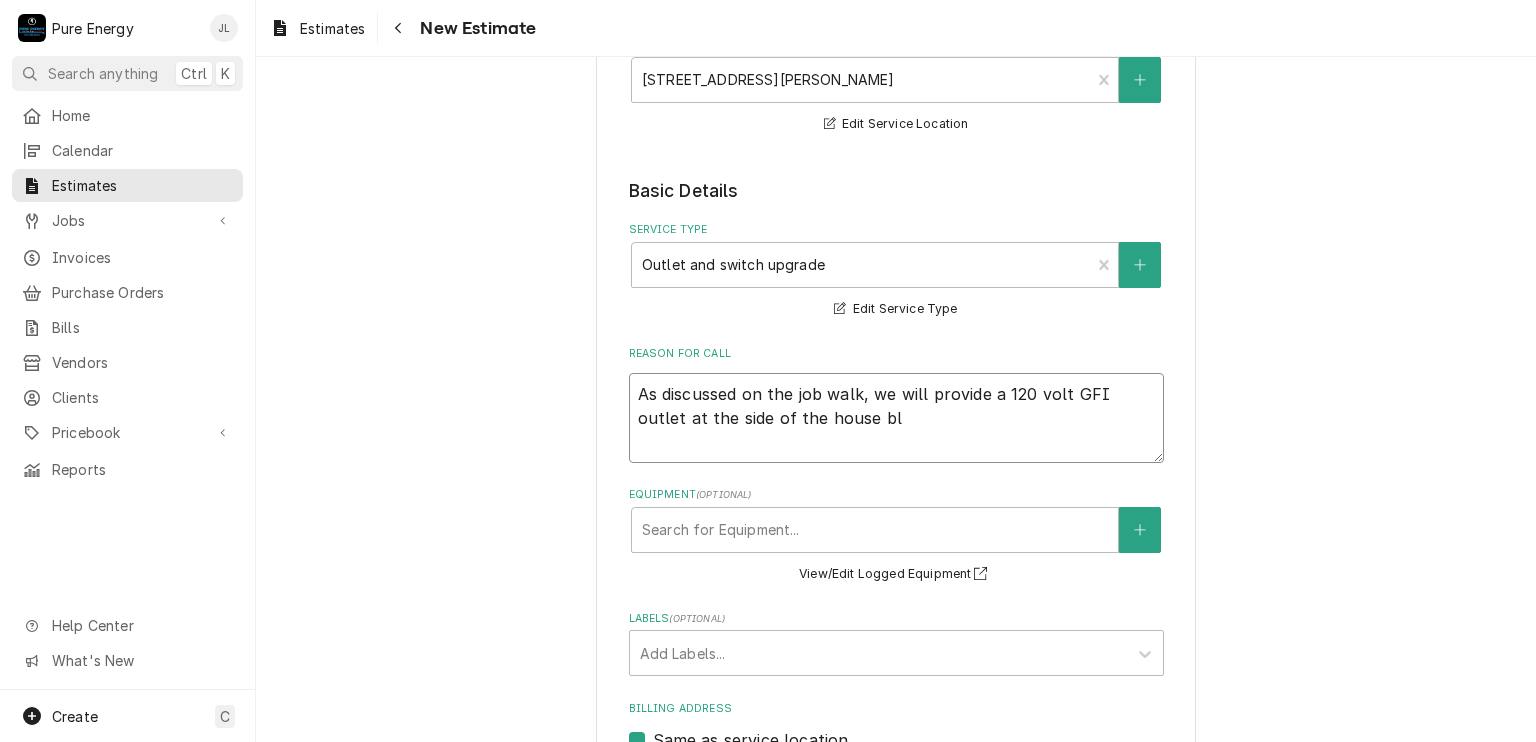 type on "x" 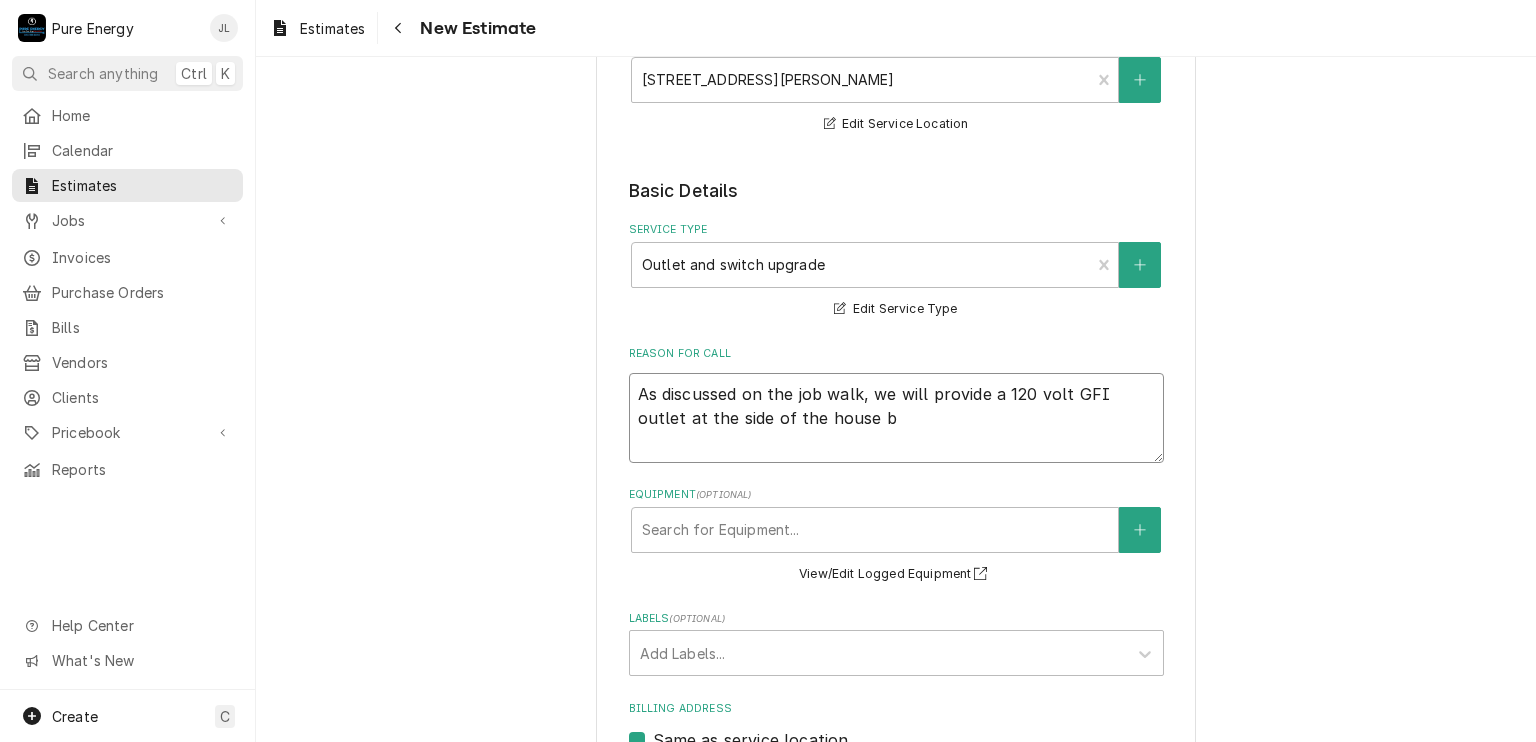 type on "x" 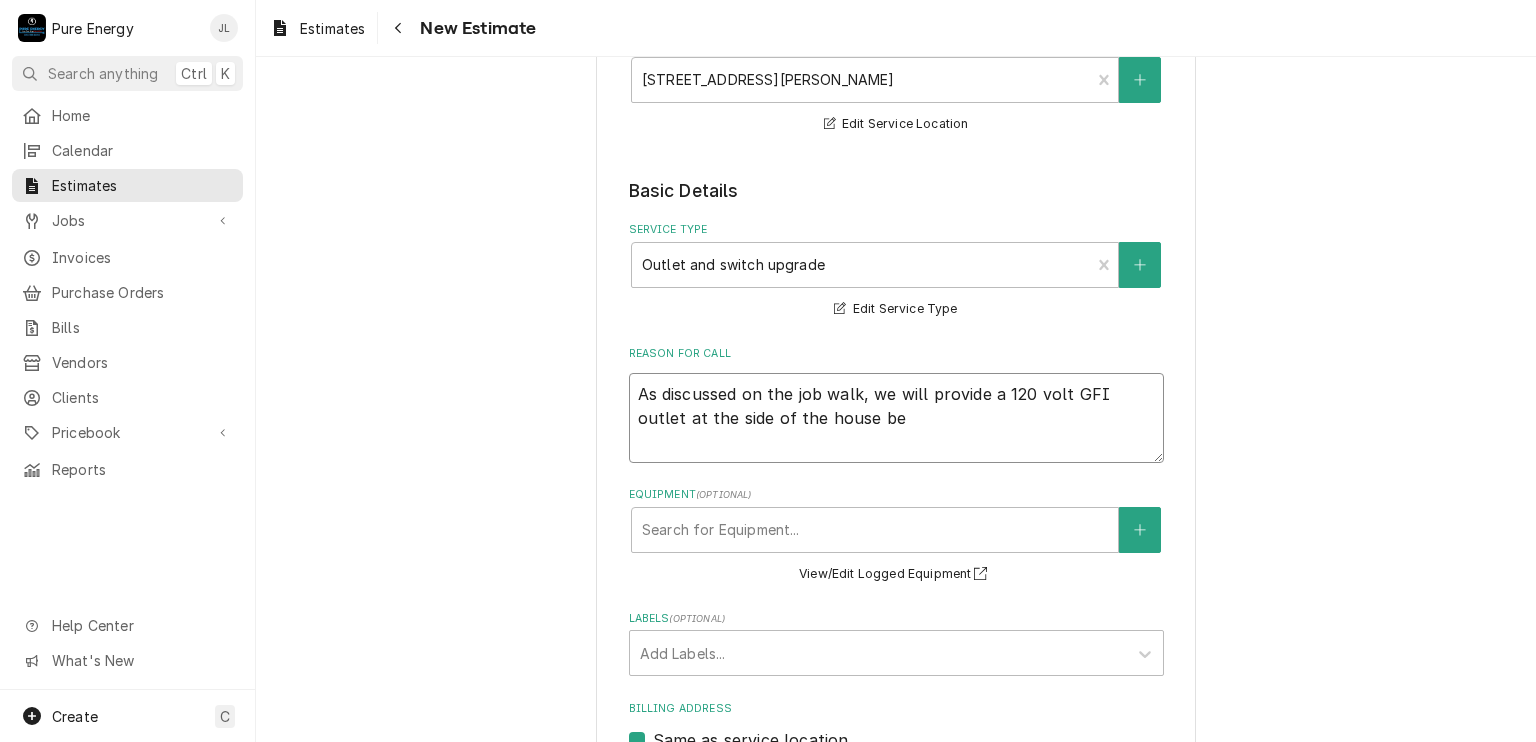 type on "x" 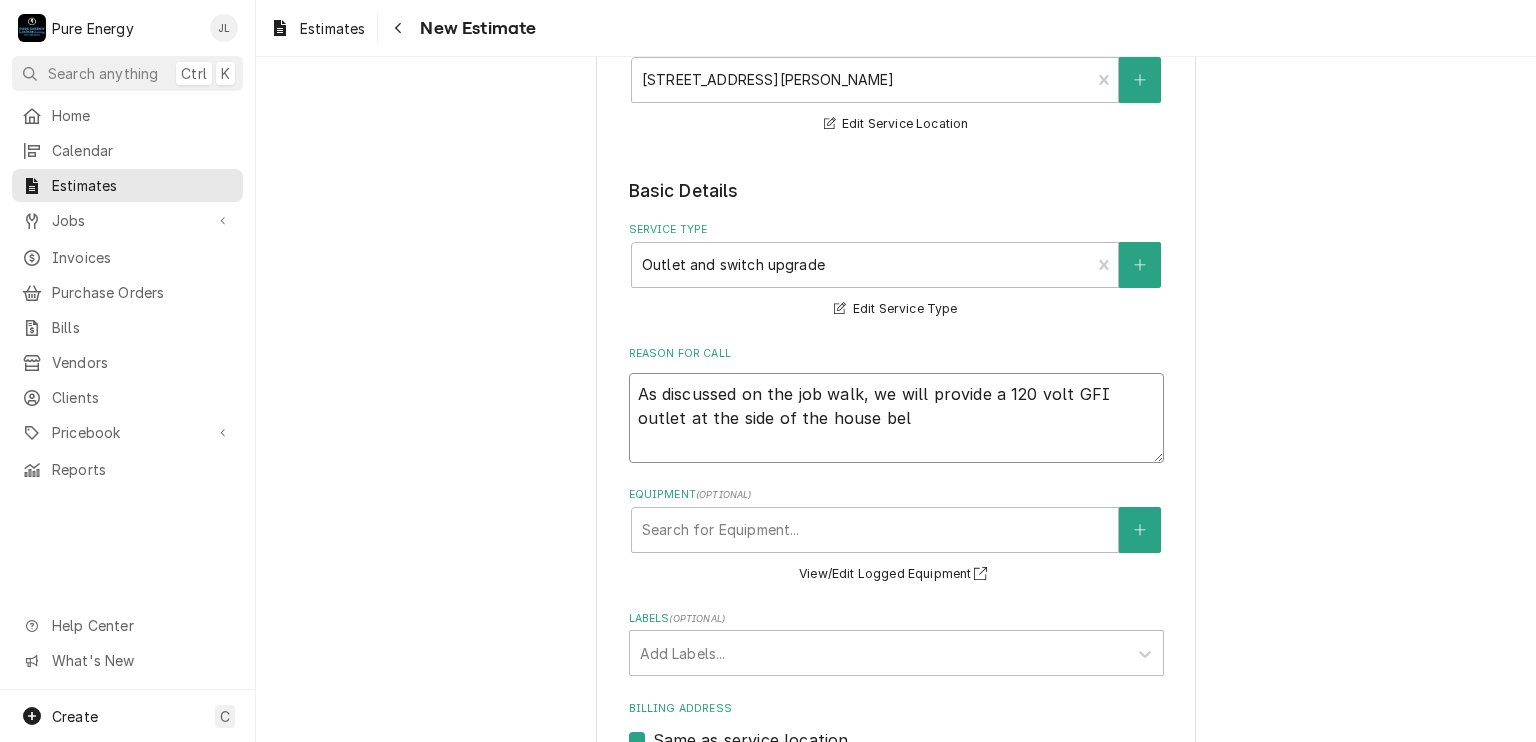 type on "x" 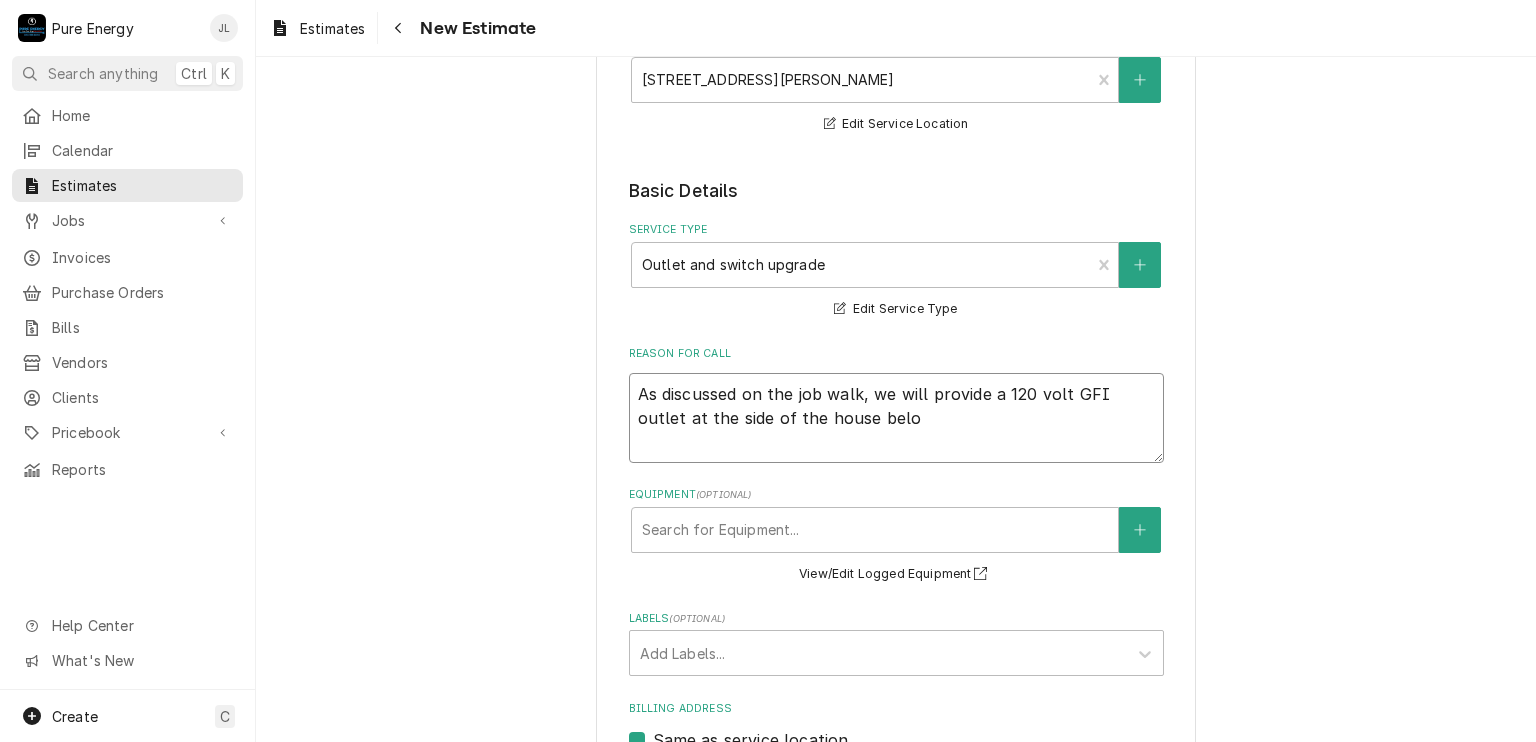 type on "x" 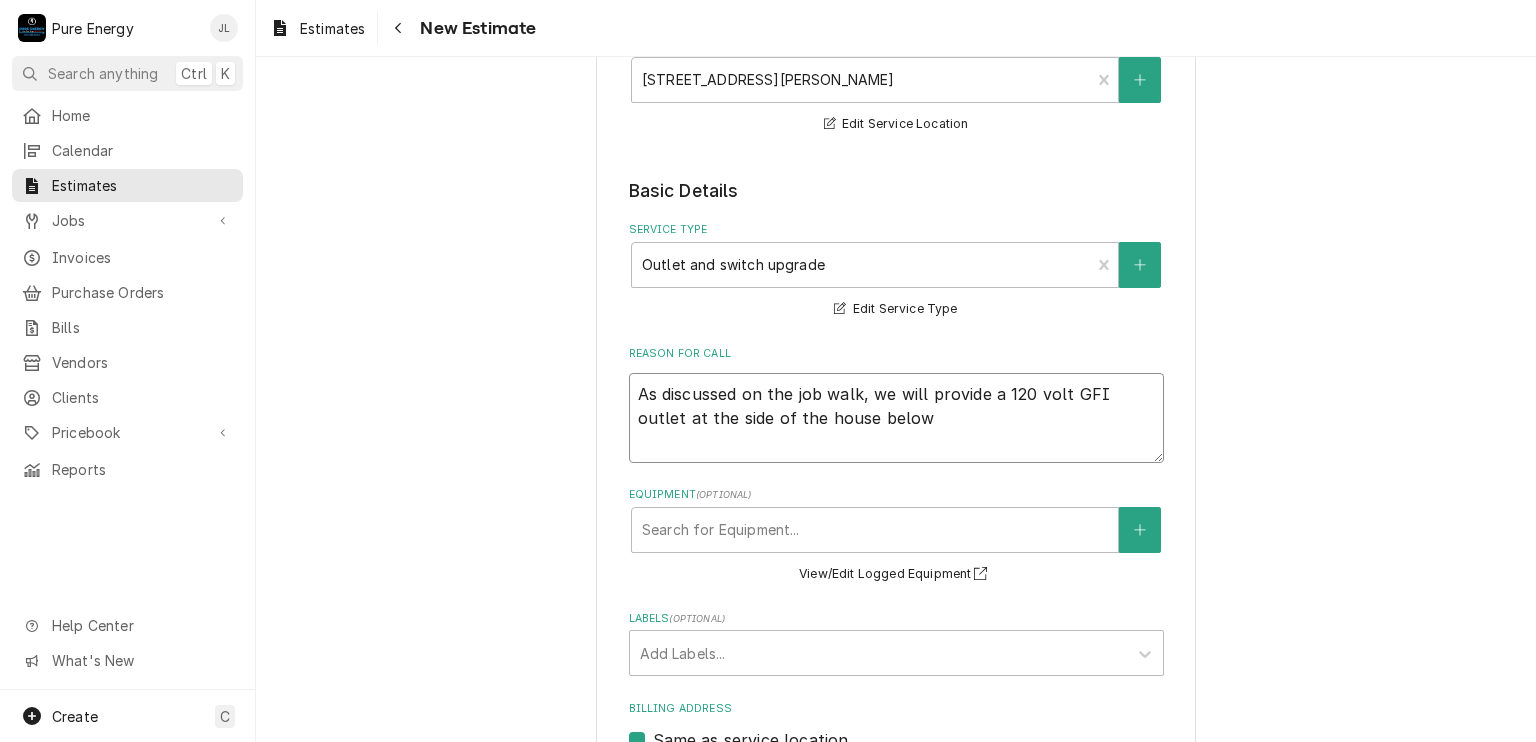 type on "x" 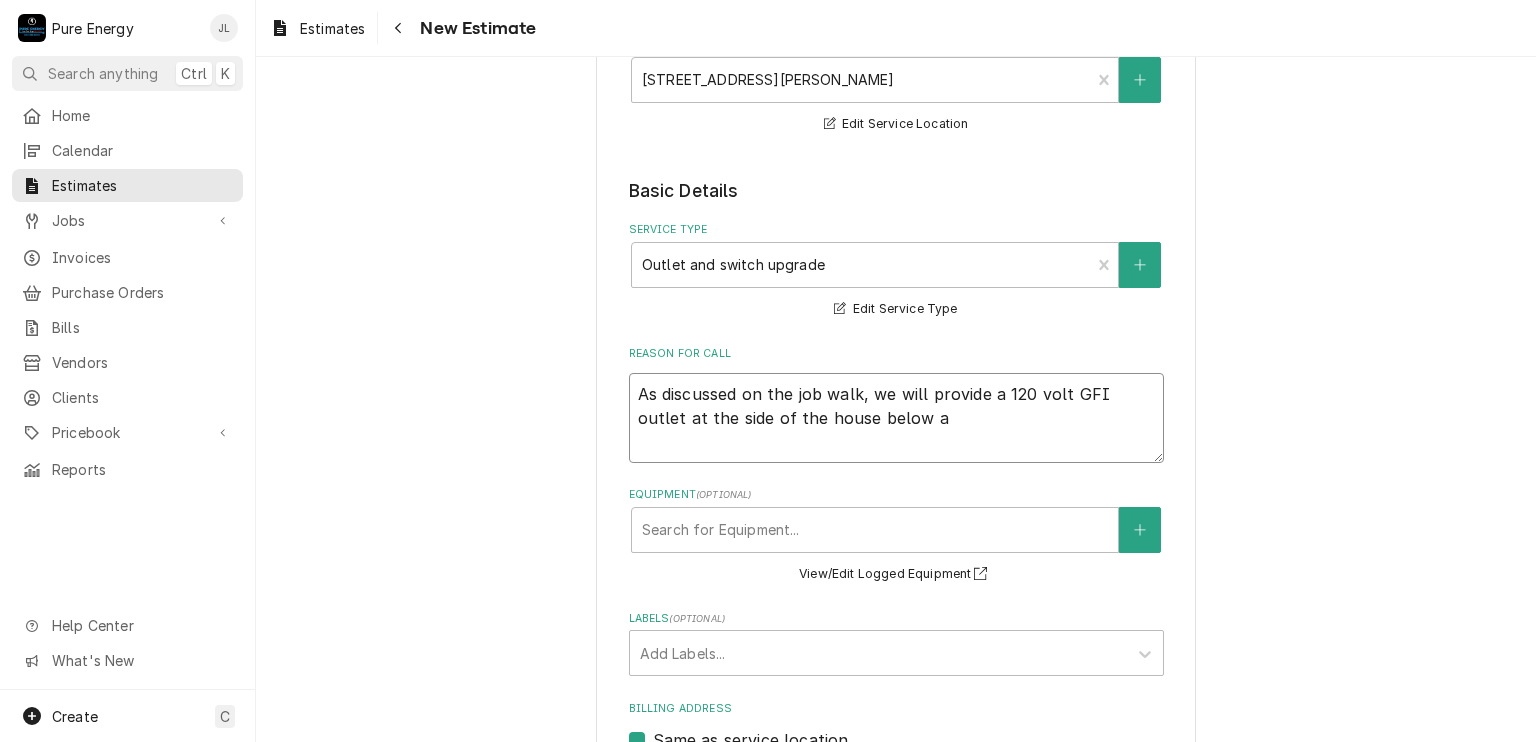 type on "x" 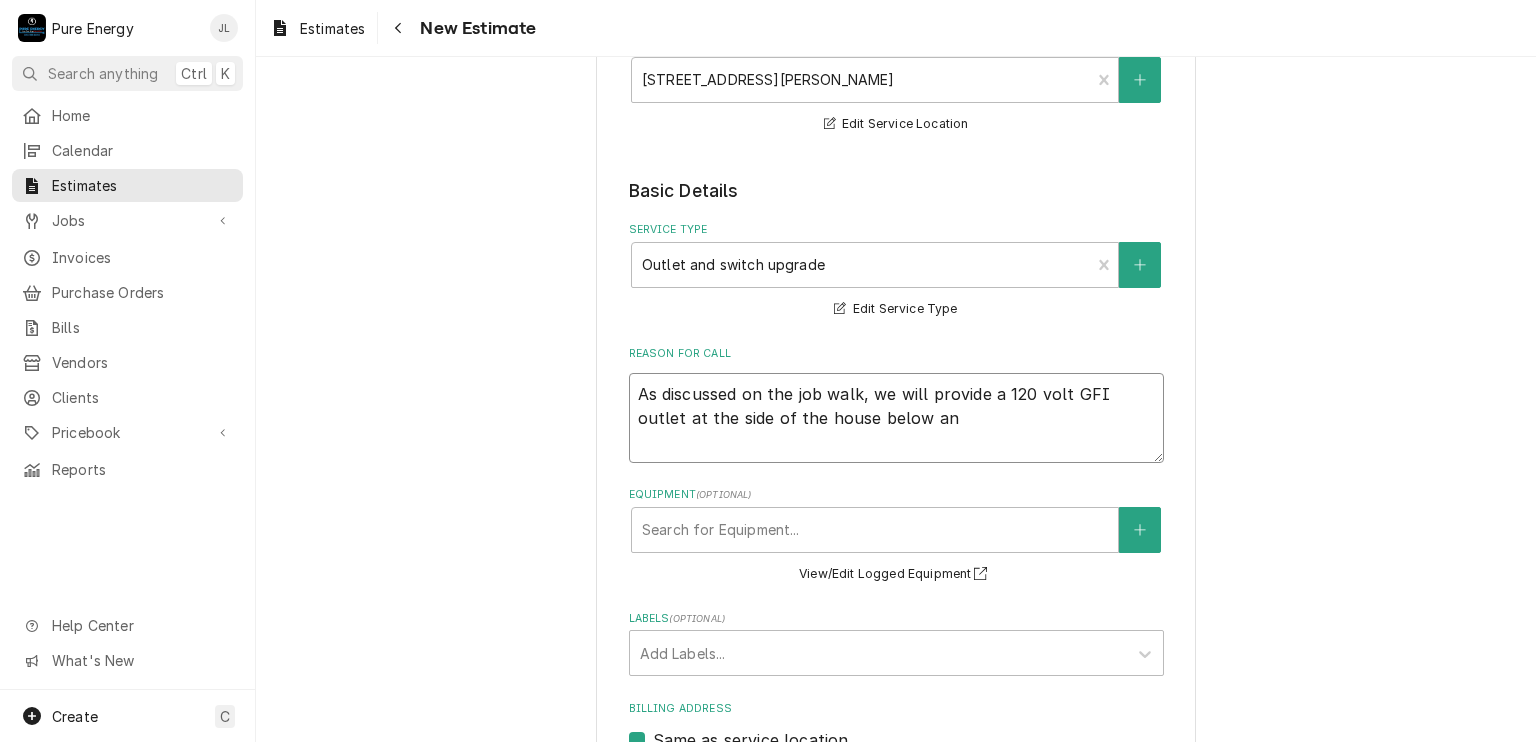 type on "x" 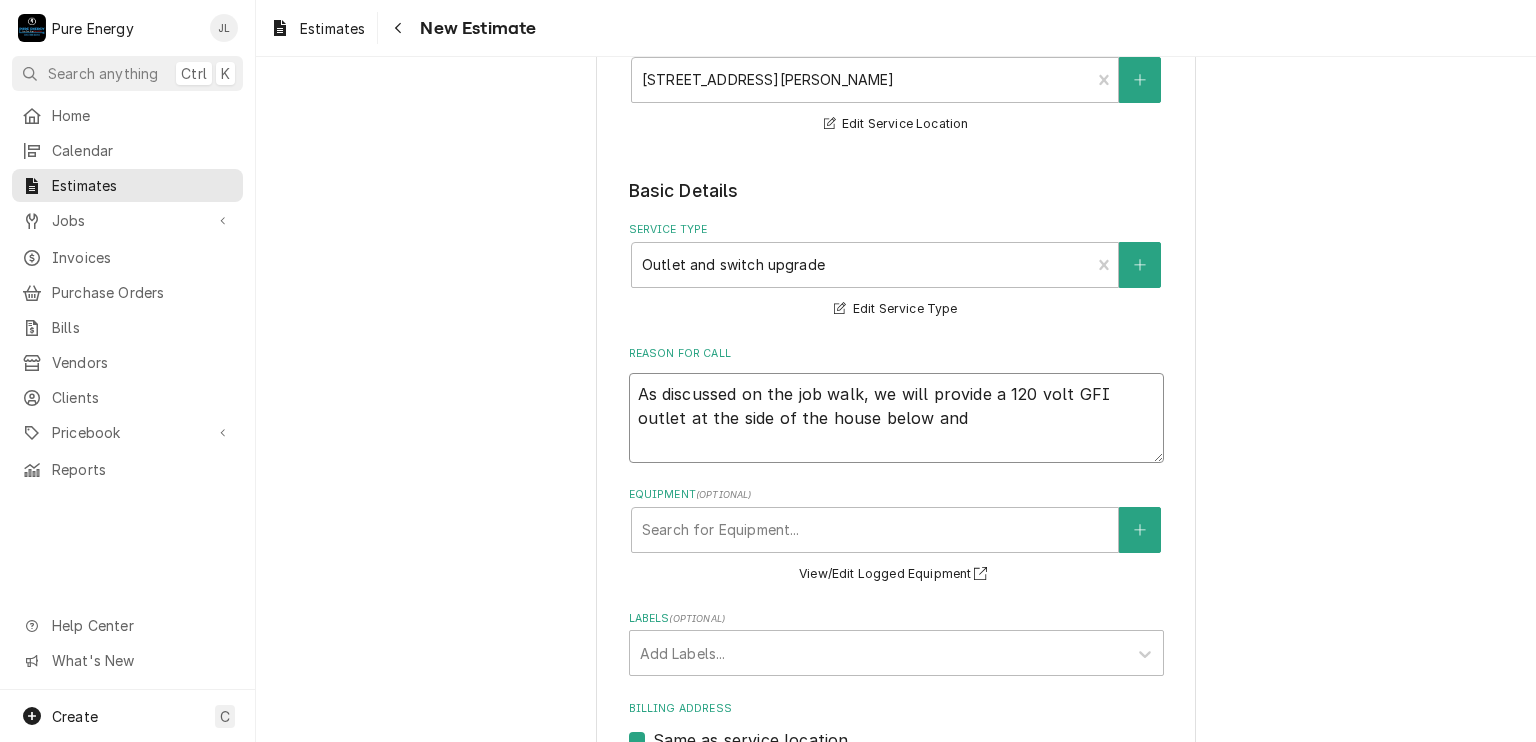 type on "x" 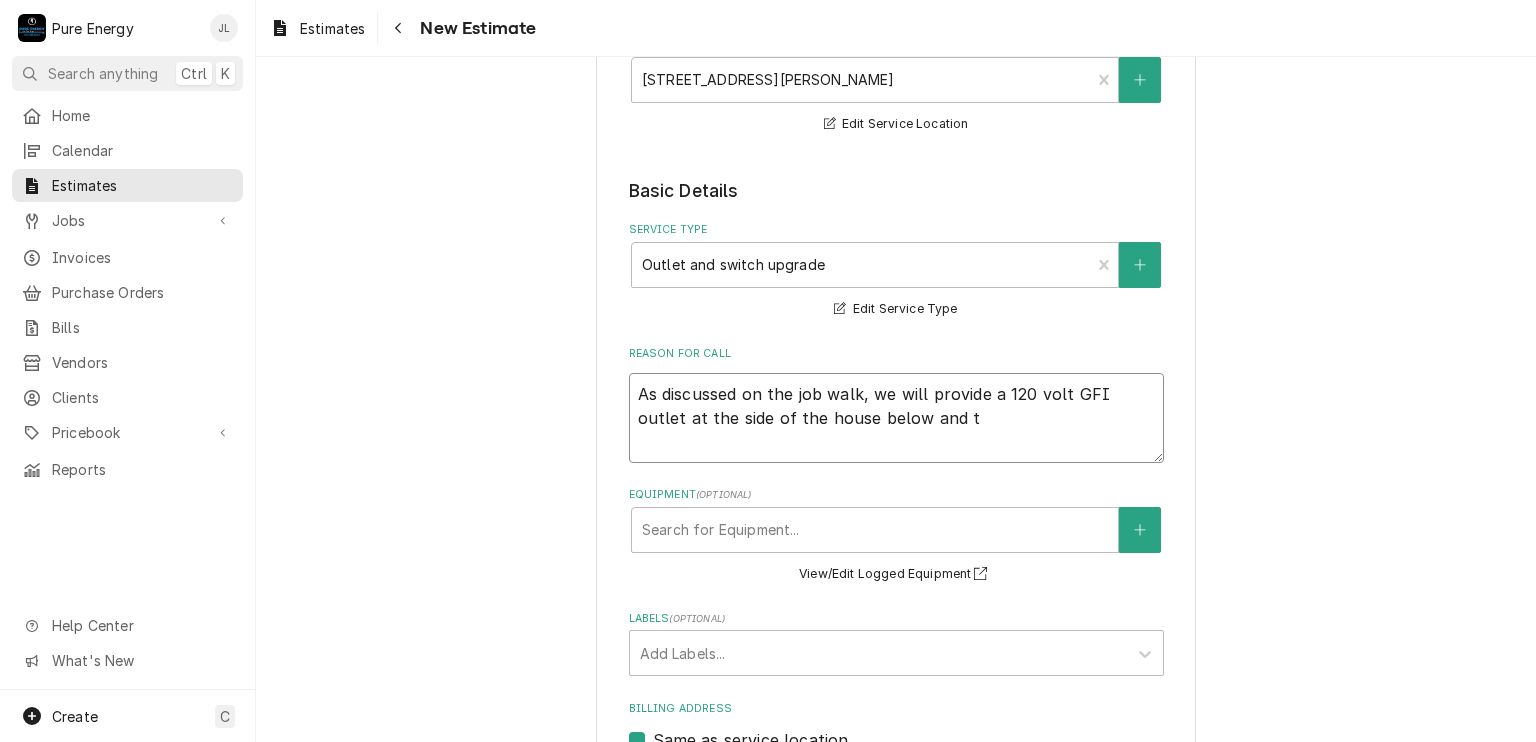 type 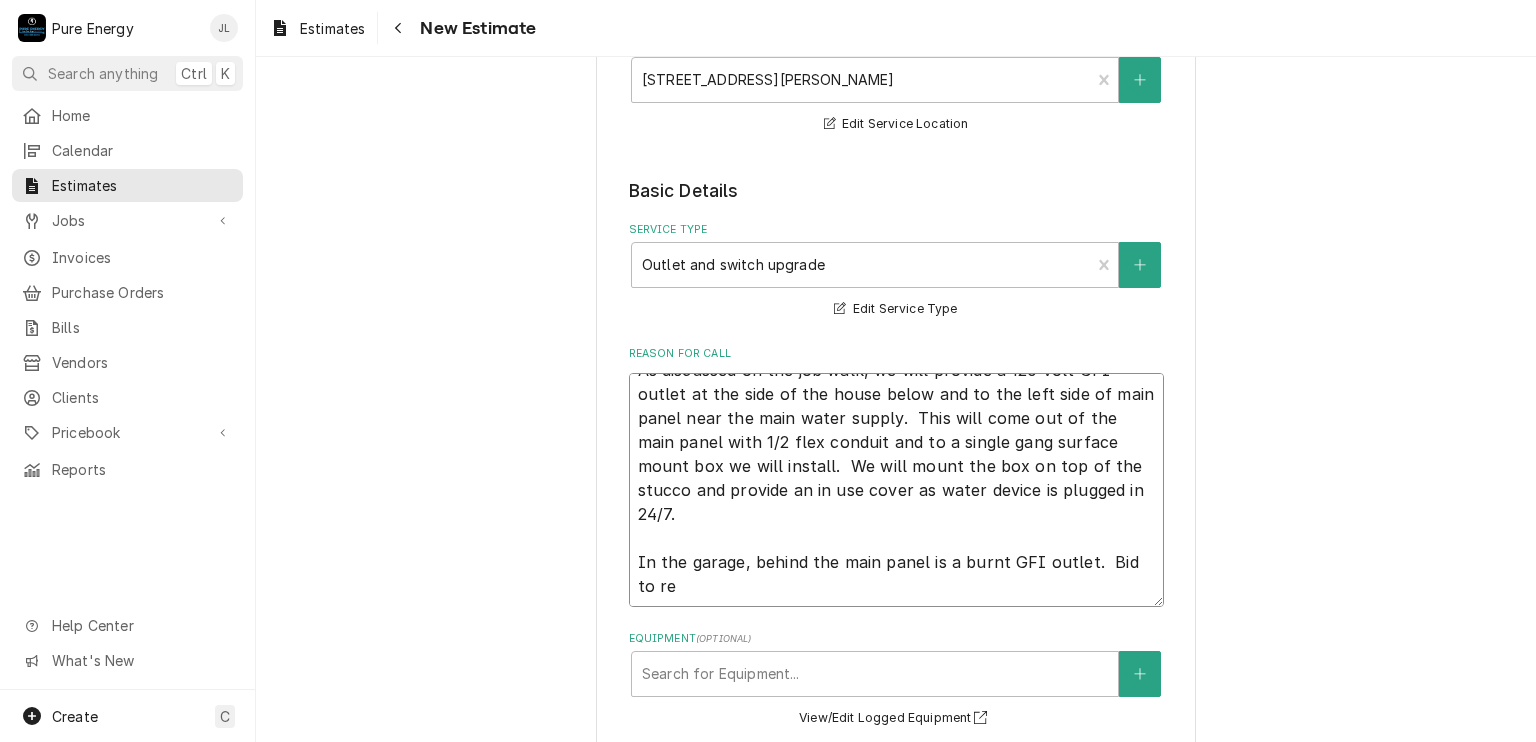 scroll, scrollTop: 24, scrollLeft: 0, axis: vertical 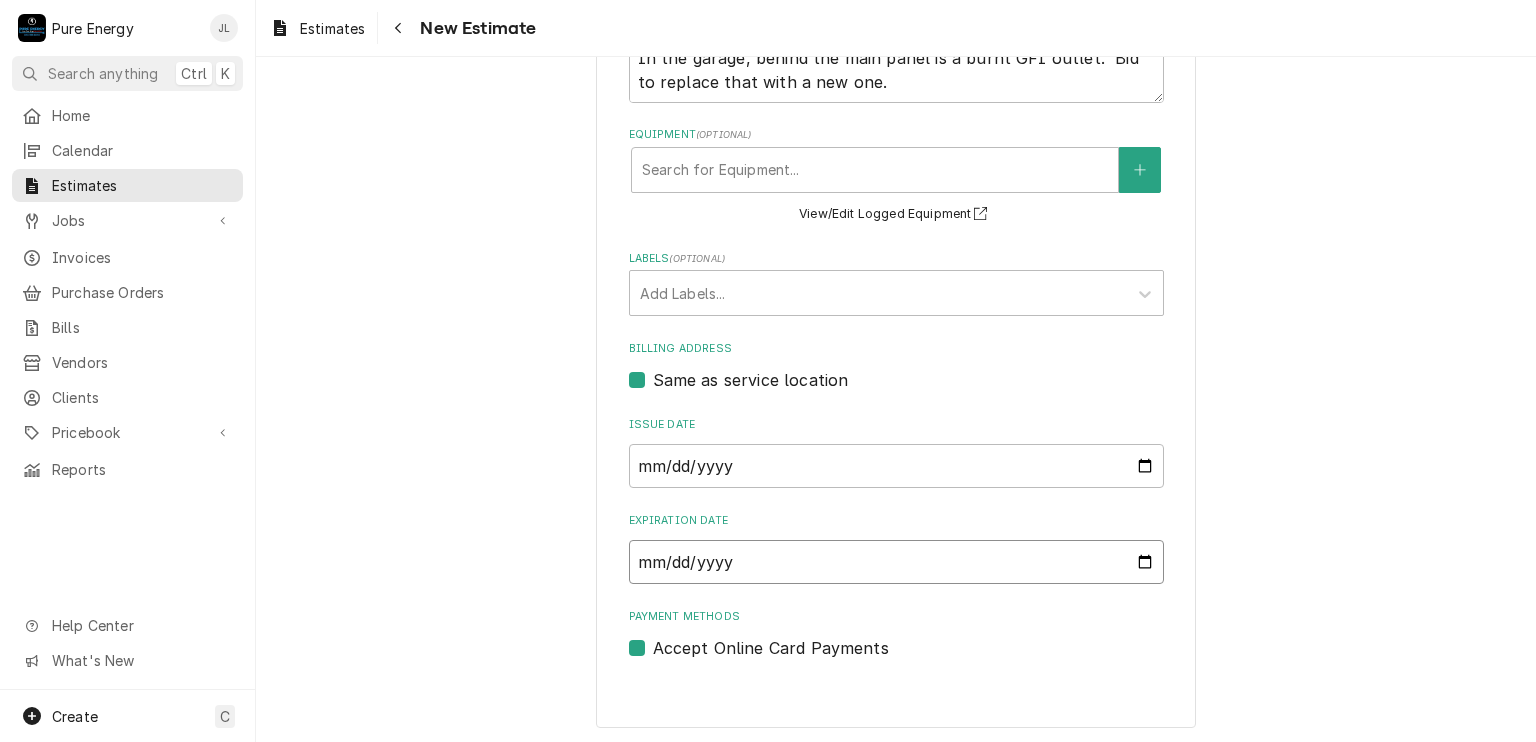 click on "Expiration Date" at bounding box center [896, 562] 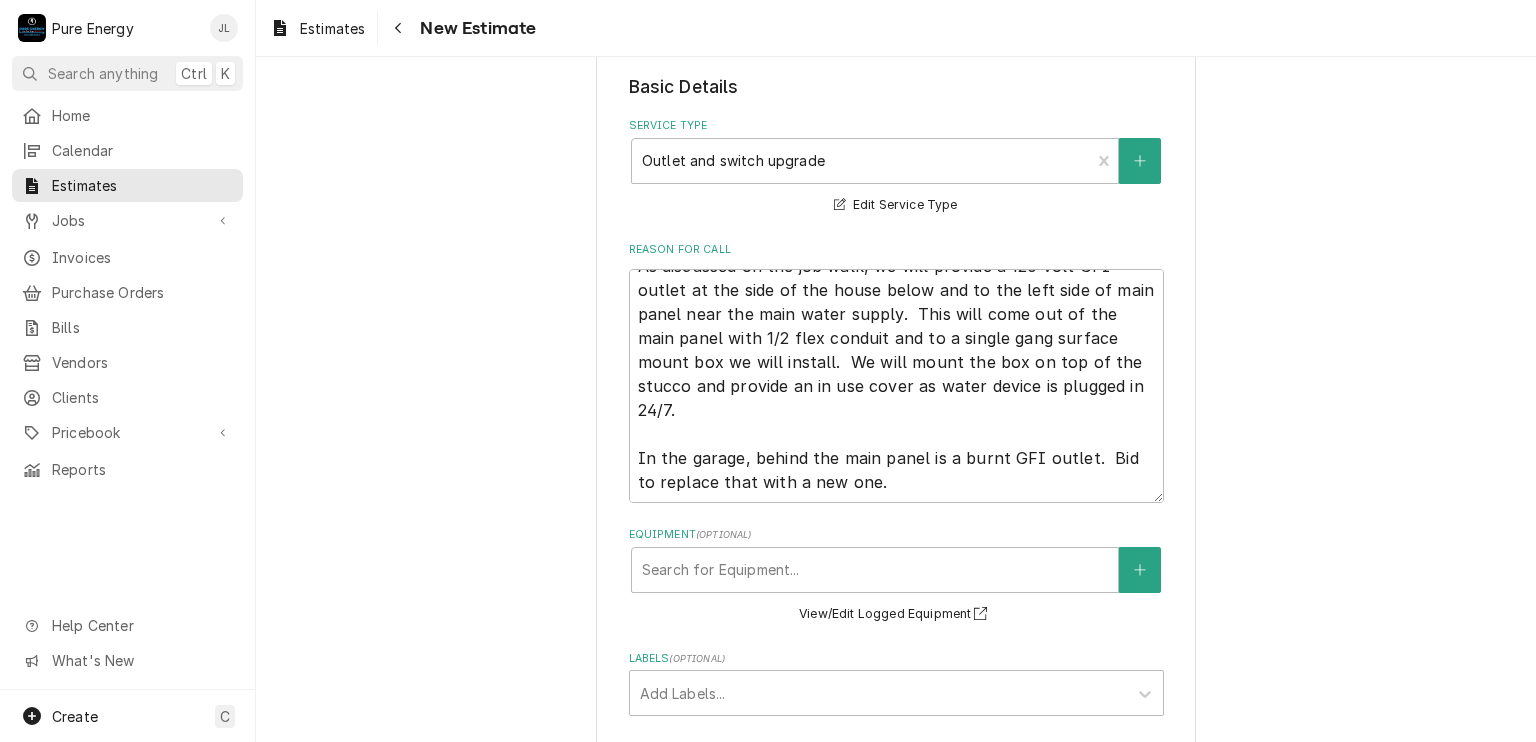 scroll, scrollTop: 304, scrollLeft: 0, axis: vertical 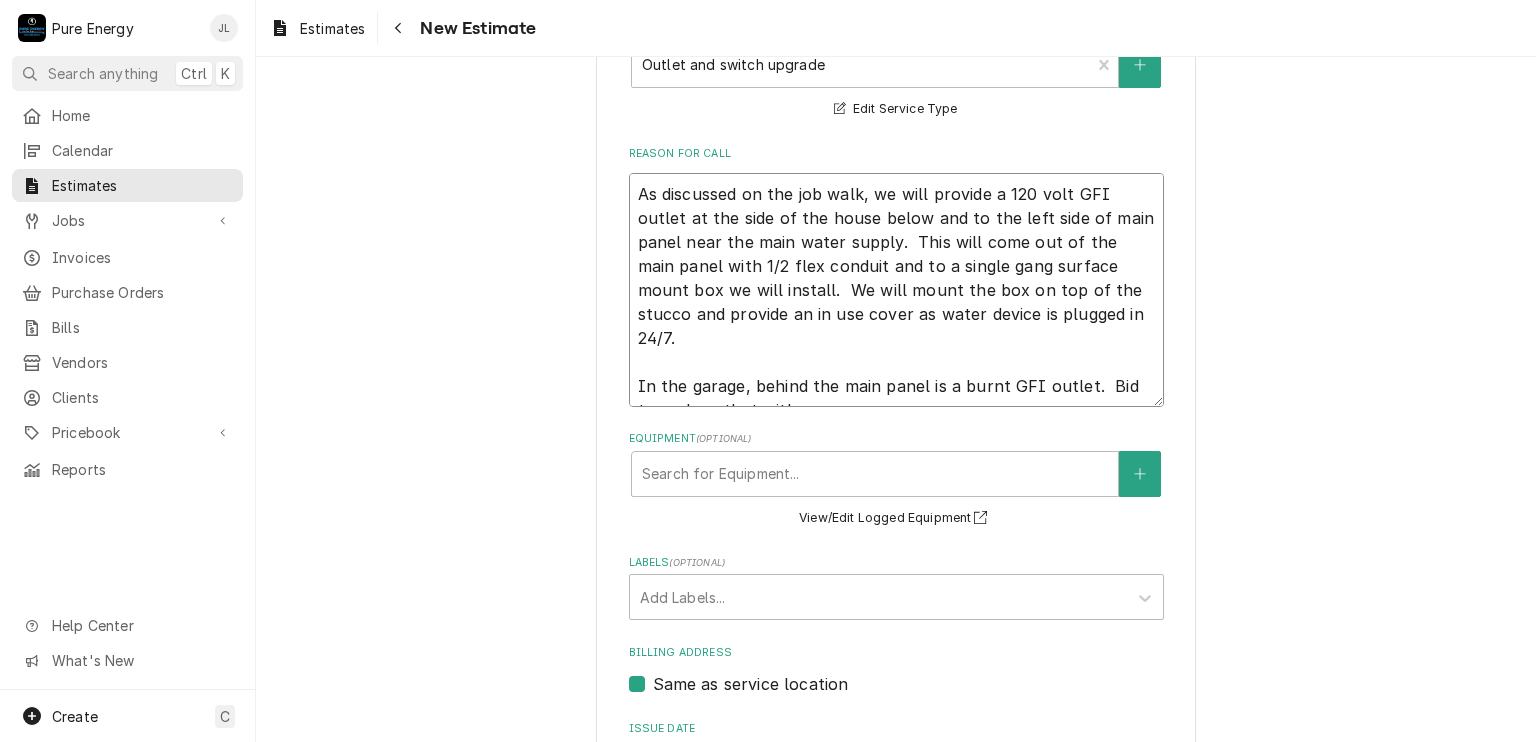 drag, startPoint x: 875, startPoint y: 383, endPoint x: 624, endPoint y: 177, distance: 324.71063 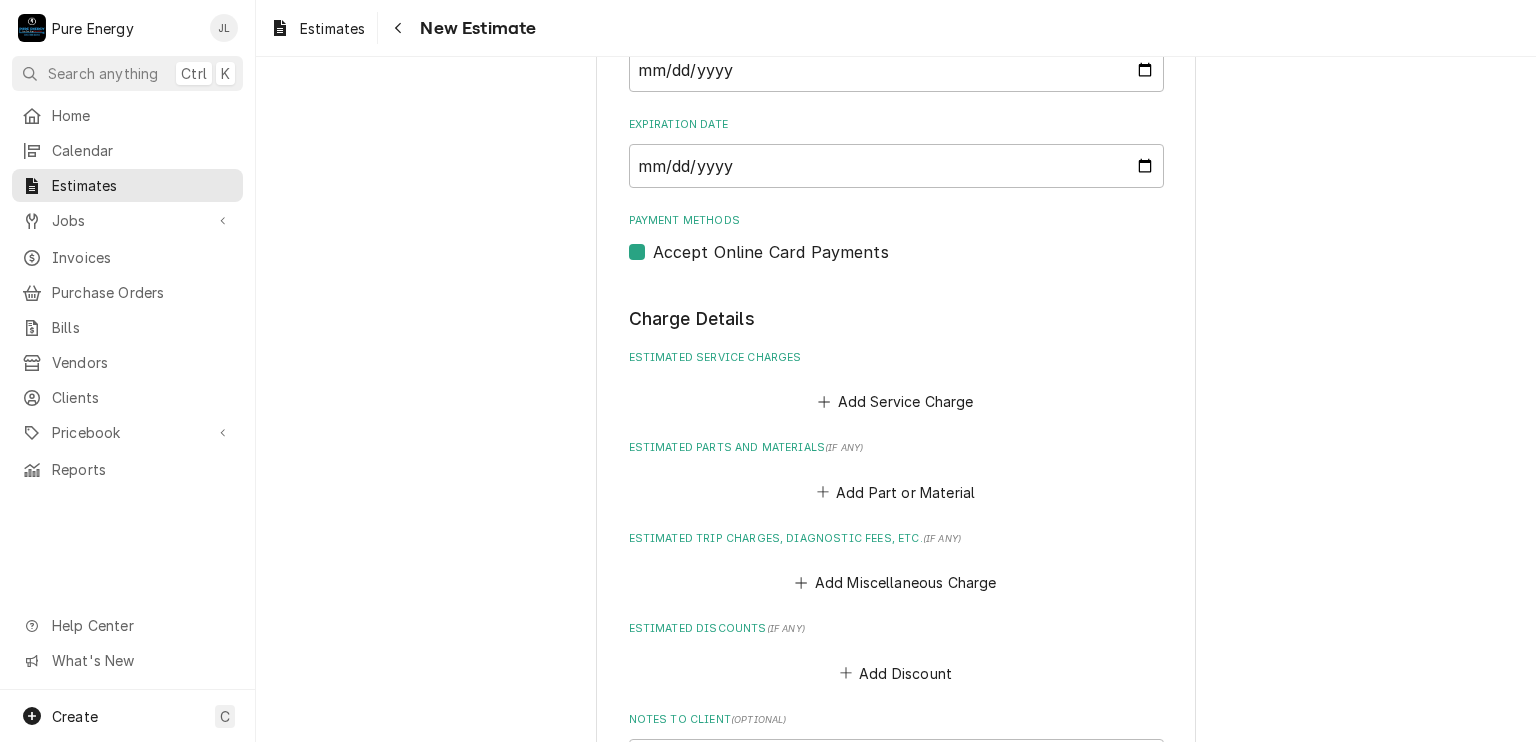 scroll, scrollTop: 1300, scrollLeft: 0, axis: vertical 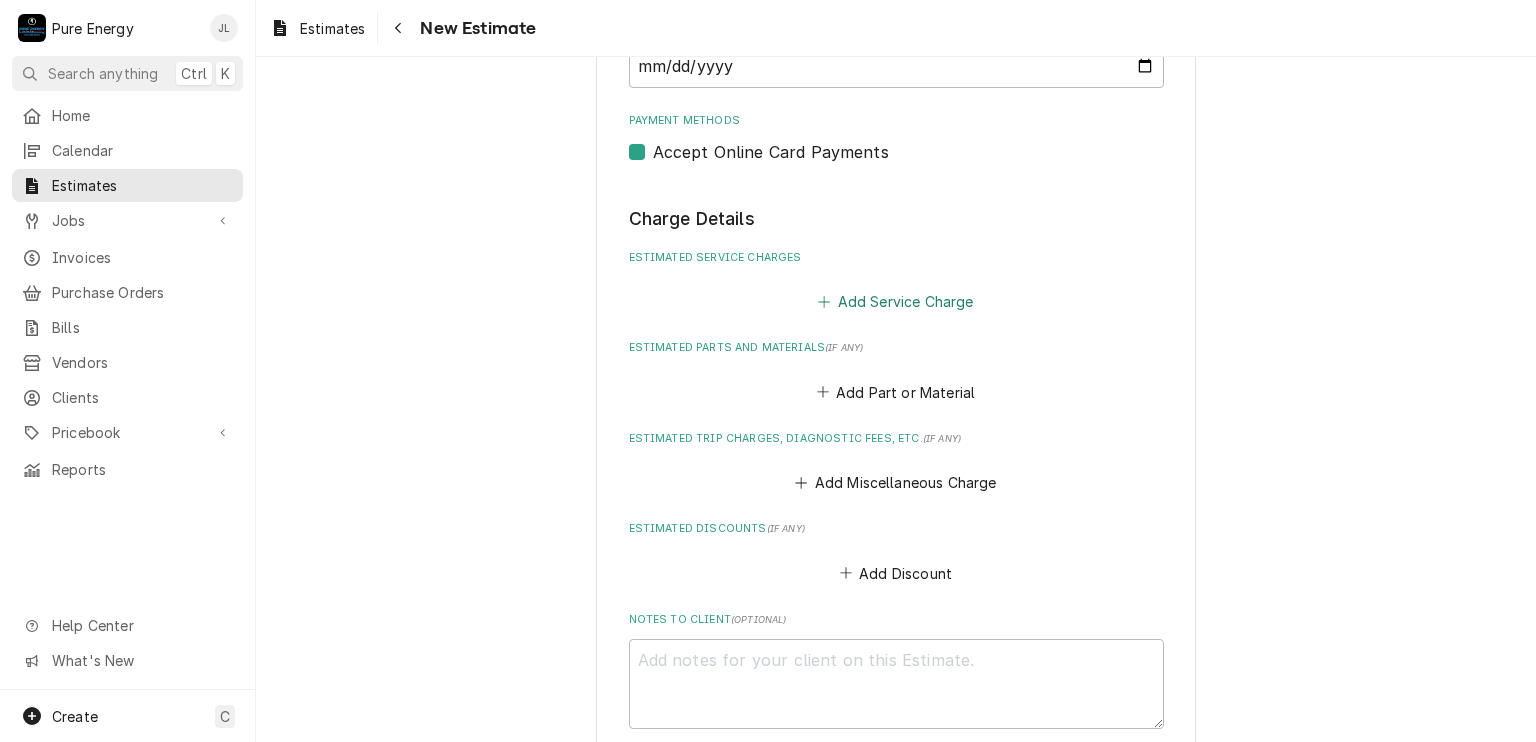 click on "Add Service Charge" at bounding box center [896, 302] 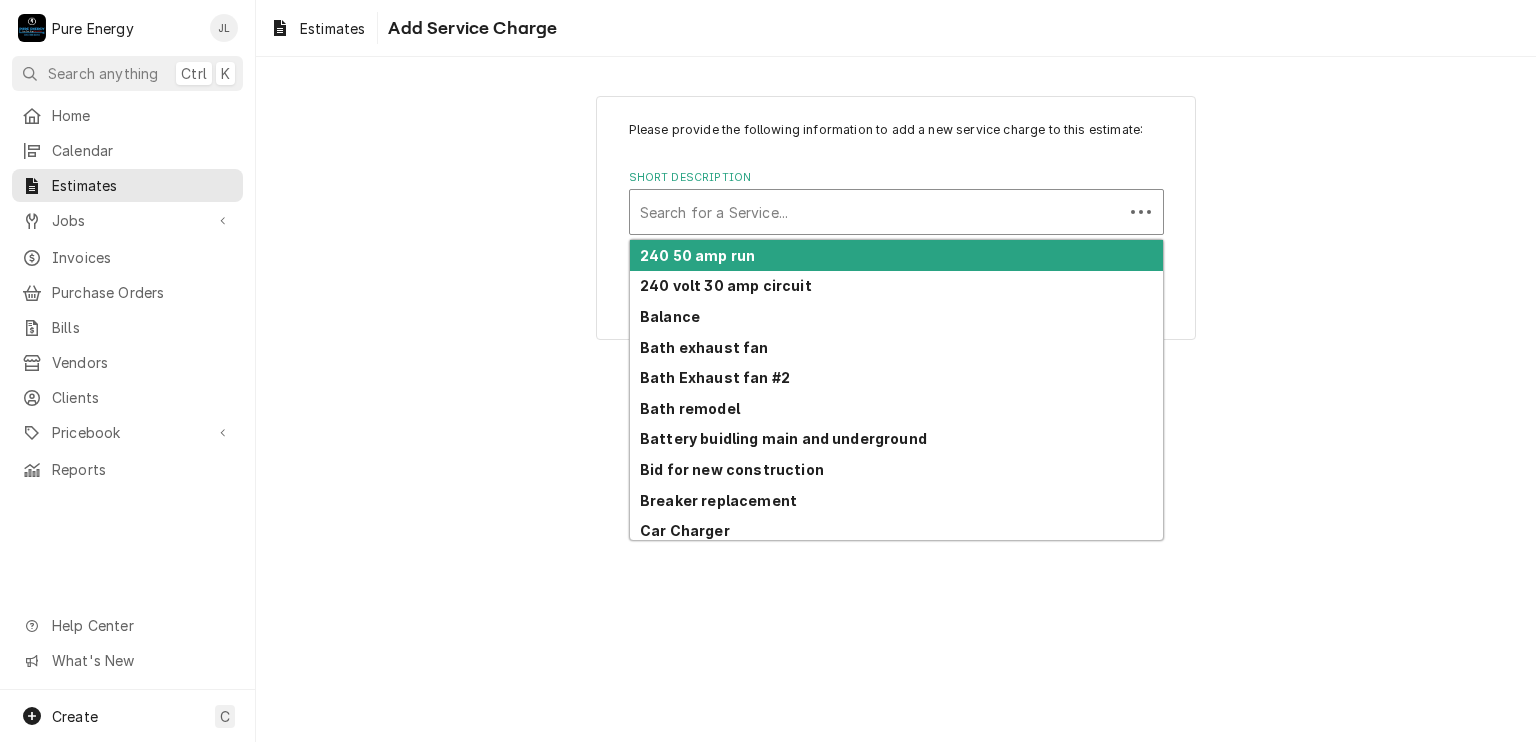 click at bounding box center [876, 212] 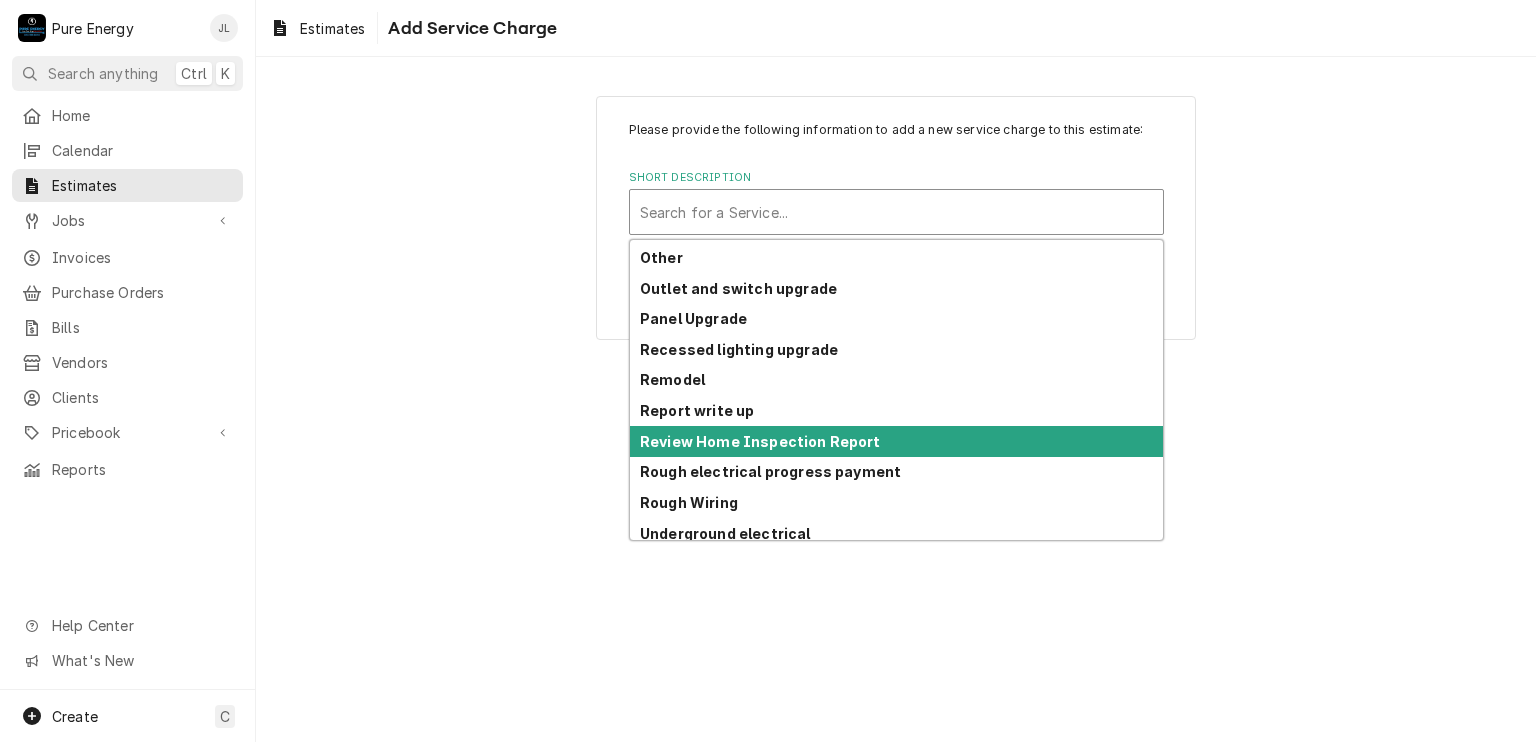 scroll, scrollTop: 1205, scrollLeft: 0, axis: vertical 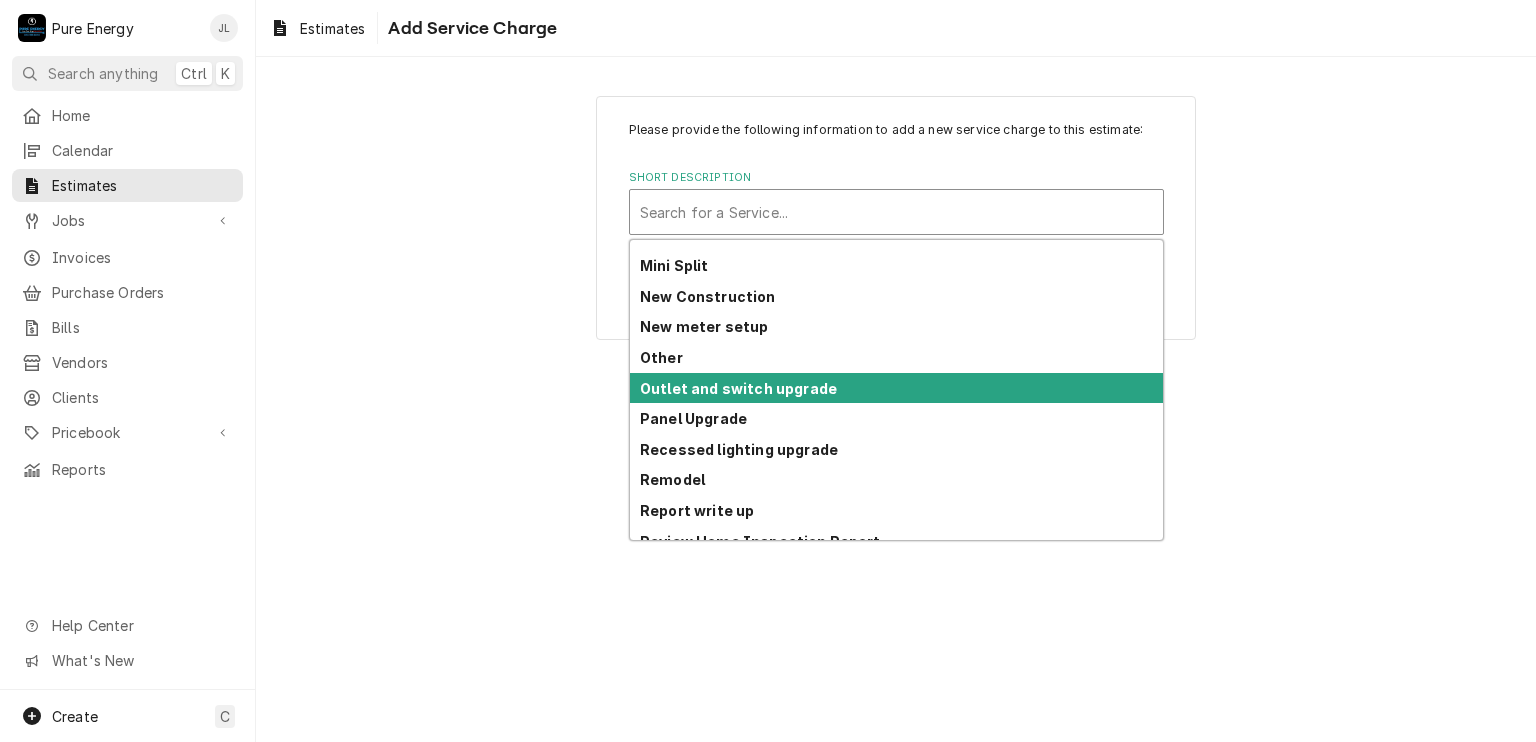 click on "Outlet and switch upgrade" at bounding box center [738, 388] 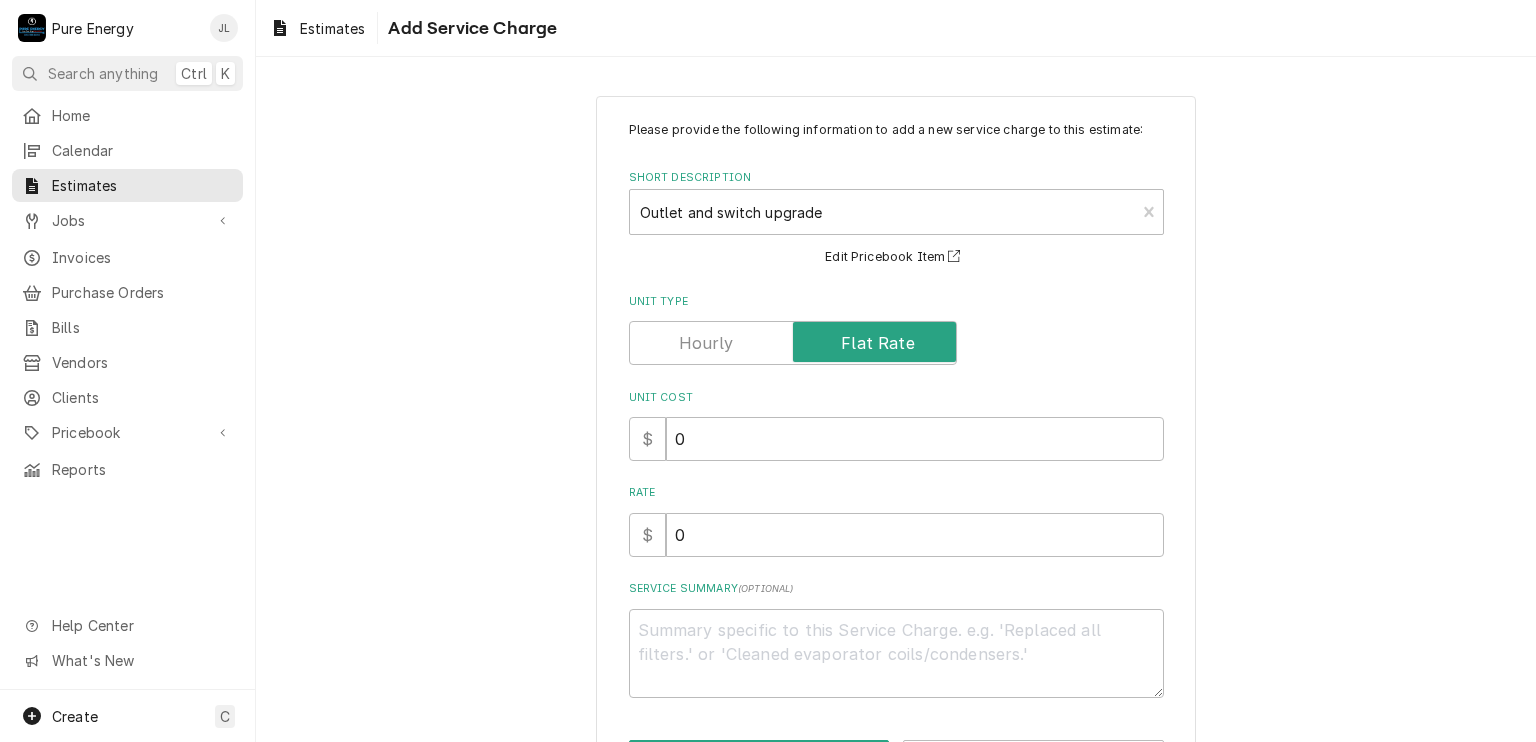 scroll, scrollTop: 76, scrollLeft: 0, axis: vertical 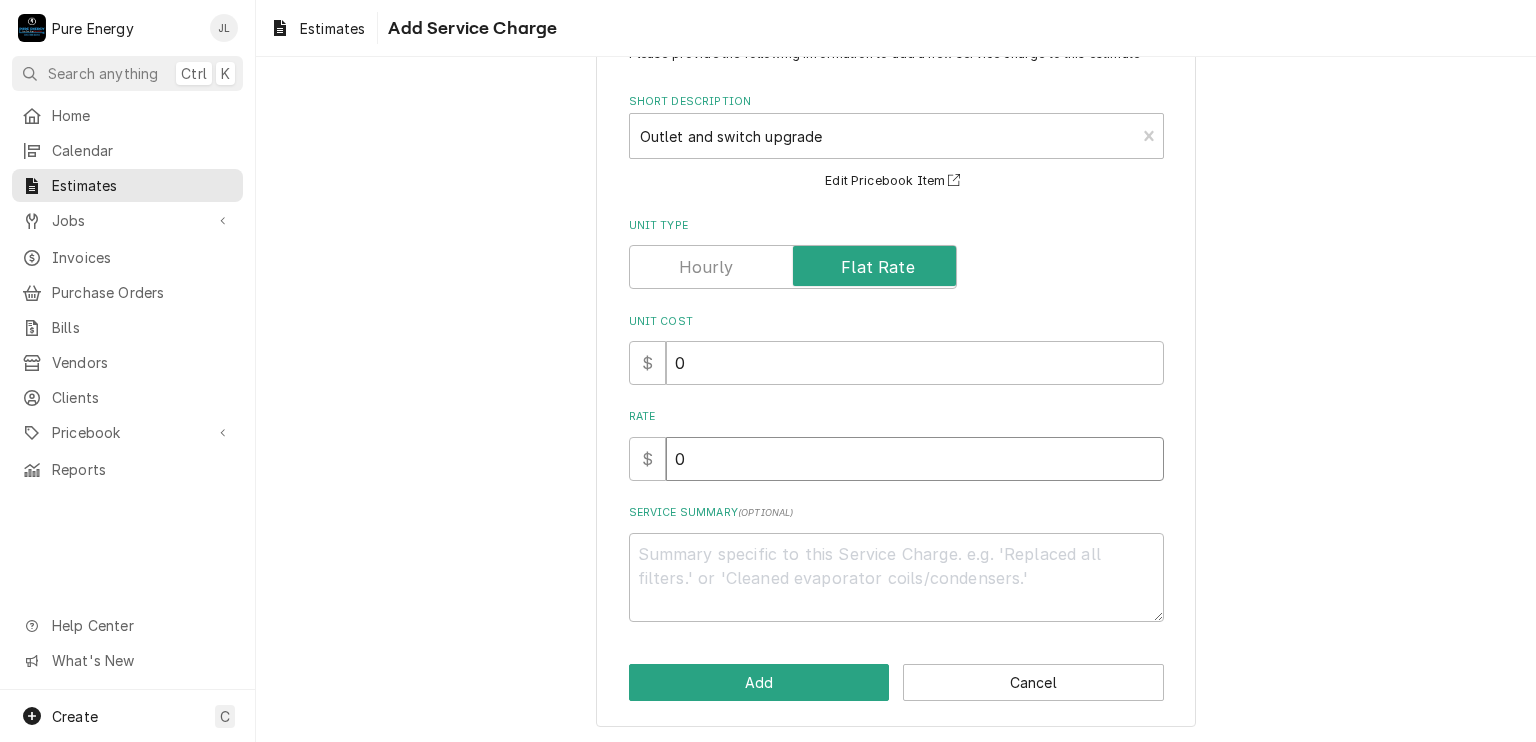 click on "0" at bounding box center [915, 459] 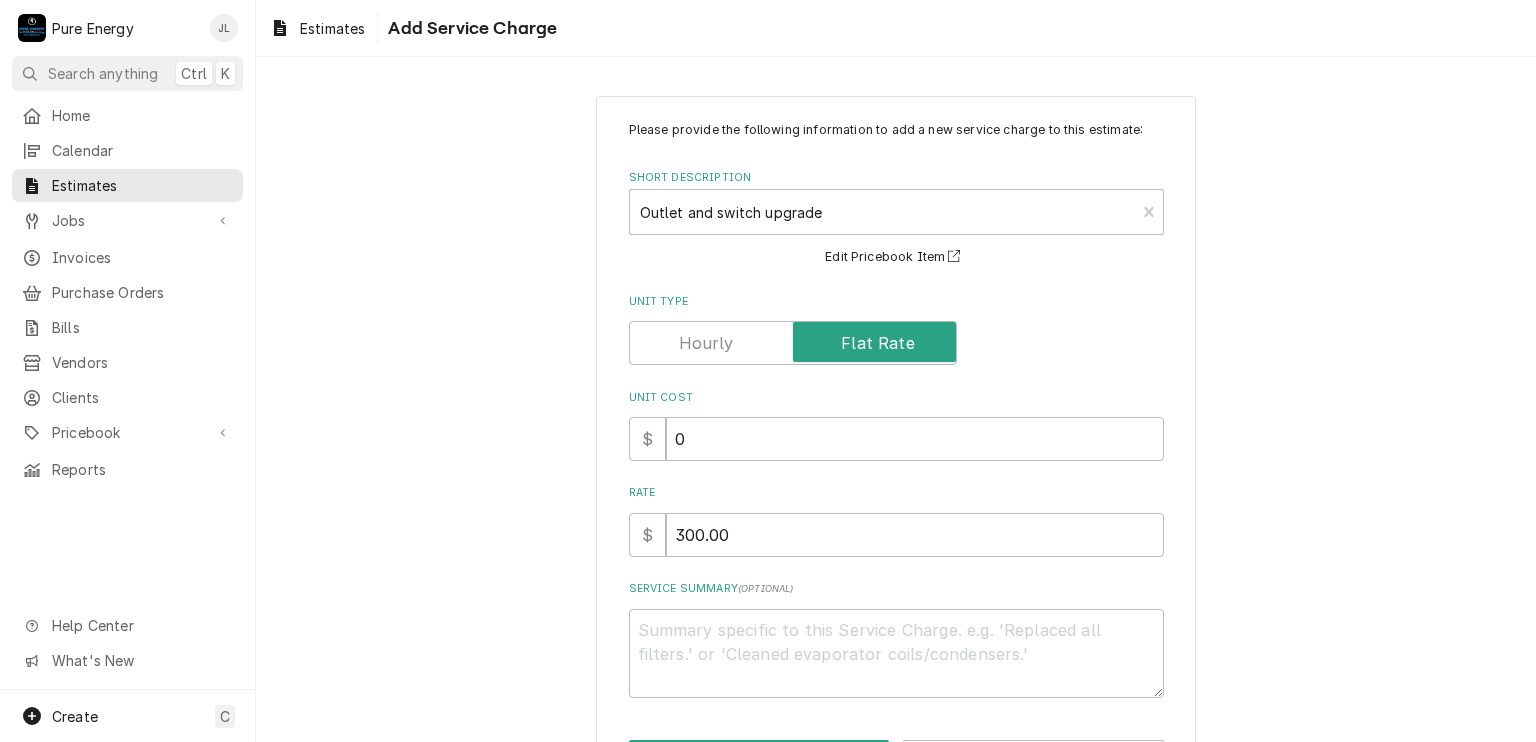 scroll, scrollTop: 76, scrollLeft: 0, axis: vertical 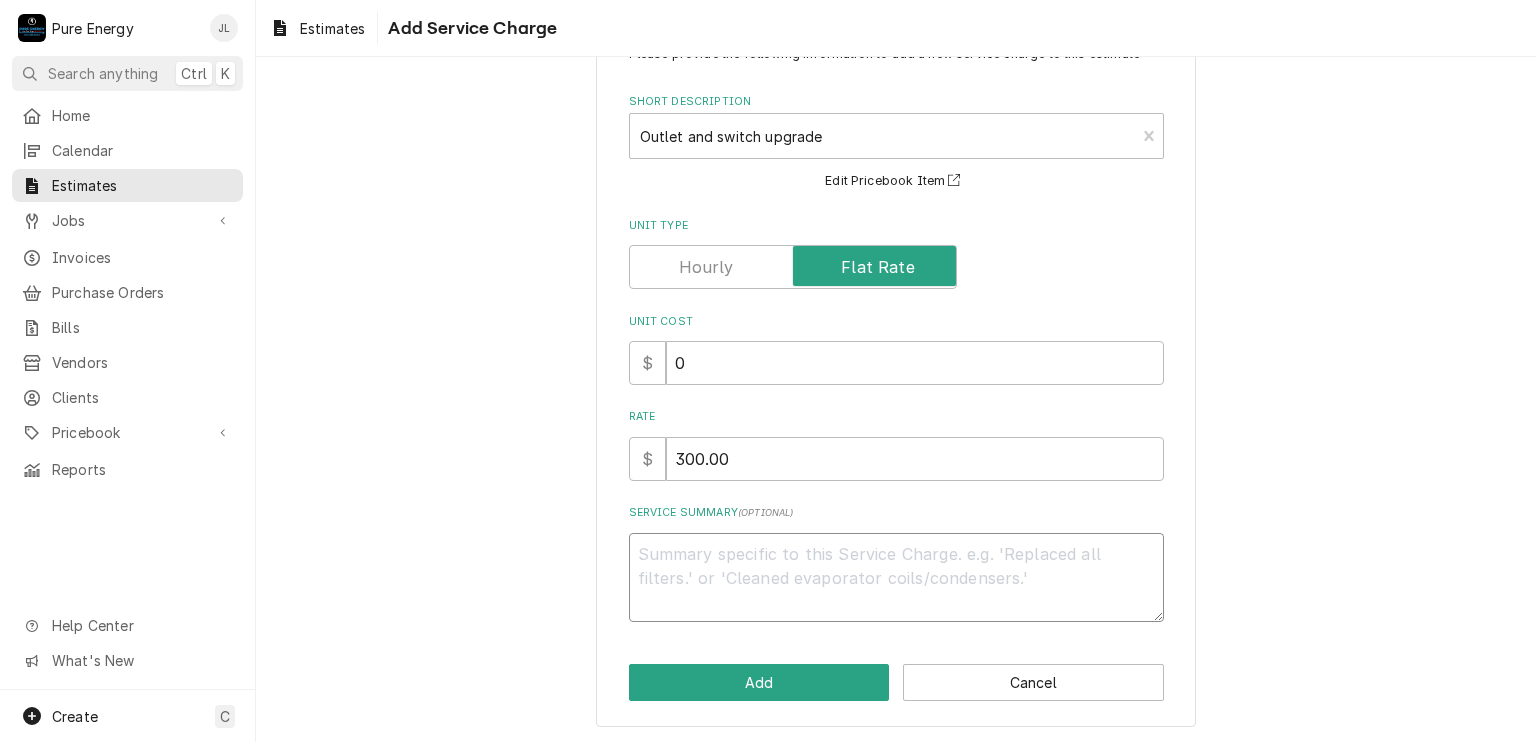click on "Service Summary  ( optional )" at bounding box center [896, 578] 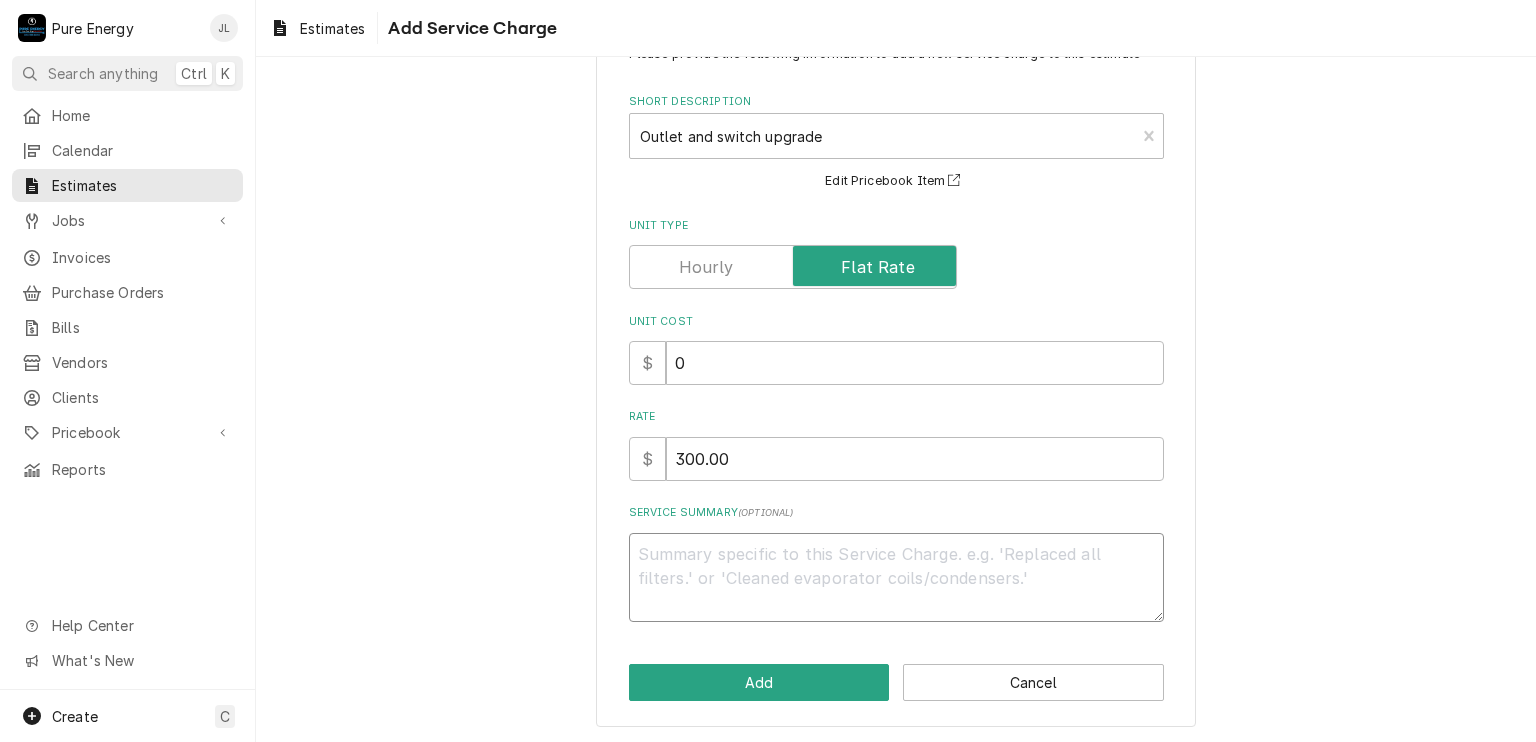 paste on "As discussed on the job walk, we will provide a 120 volt GFI outlet at the side of the house below and to the left side of main panel near the main water supply.  This will come out of the main panel with 1/2 flex conduit and to a single gang surface mount box we will install.  We will mount the box on top of the stucco and provide an in use cover as water device is plugged in 24/7.
In the garage, behind the main panel is a burnt GFI outlet.  Bid to replace that with a new one." 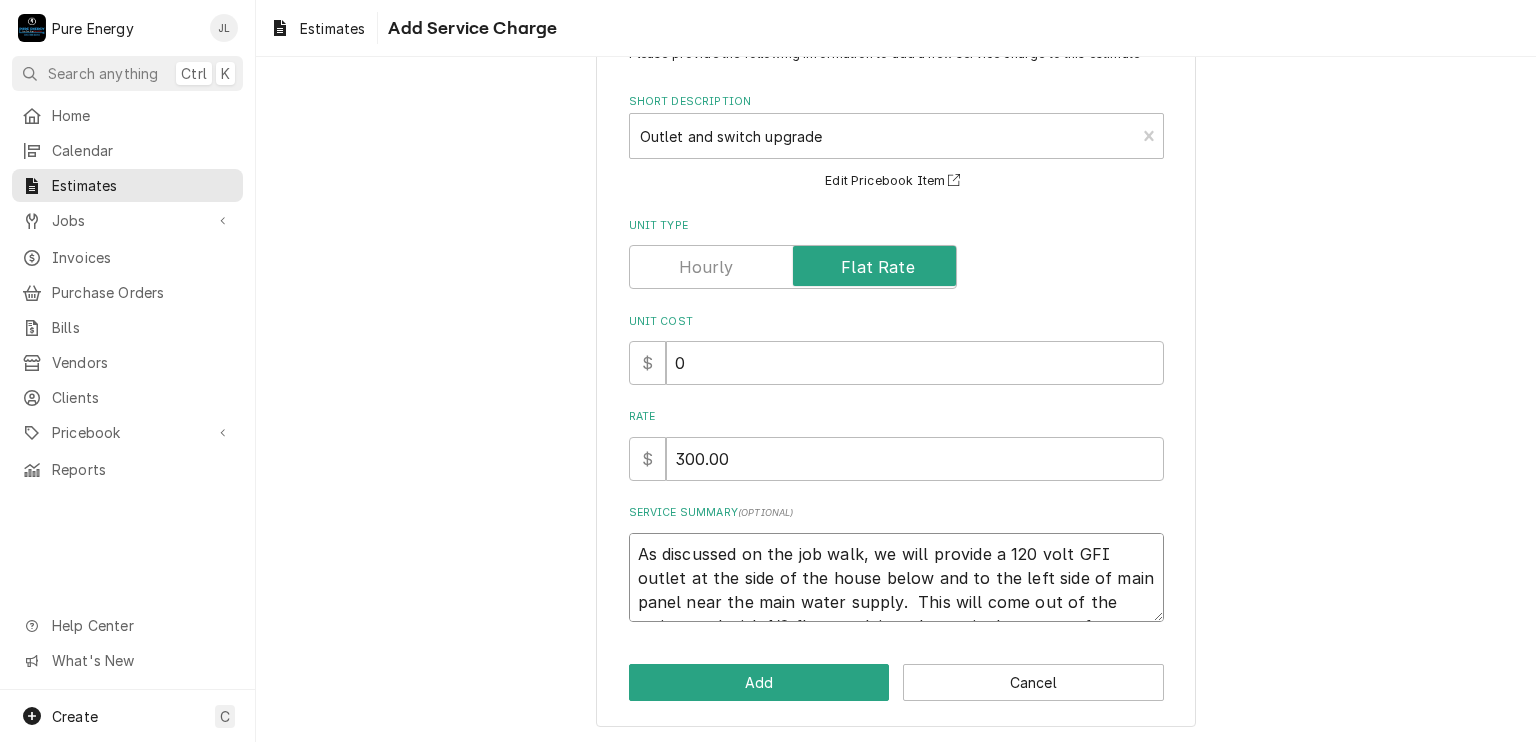scroll, scrollTop: 14, scrollLeft: 0, axis: vertical 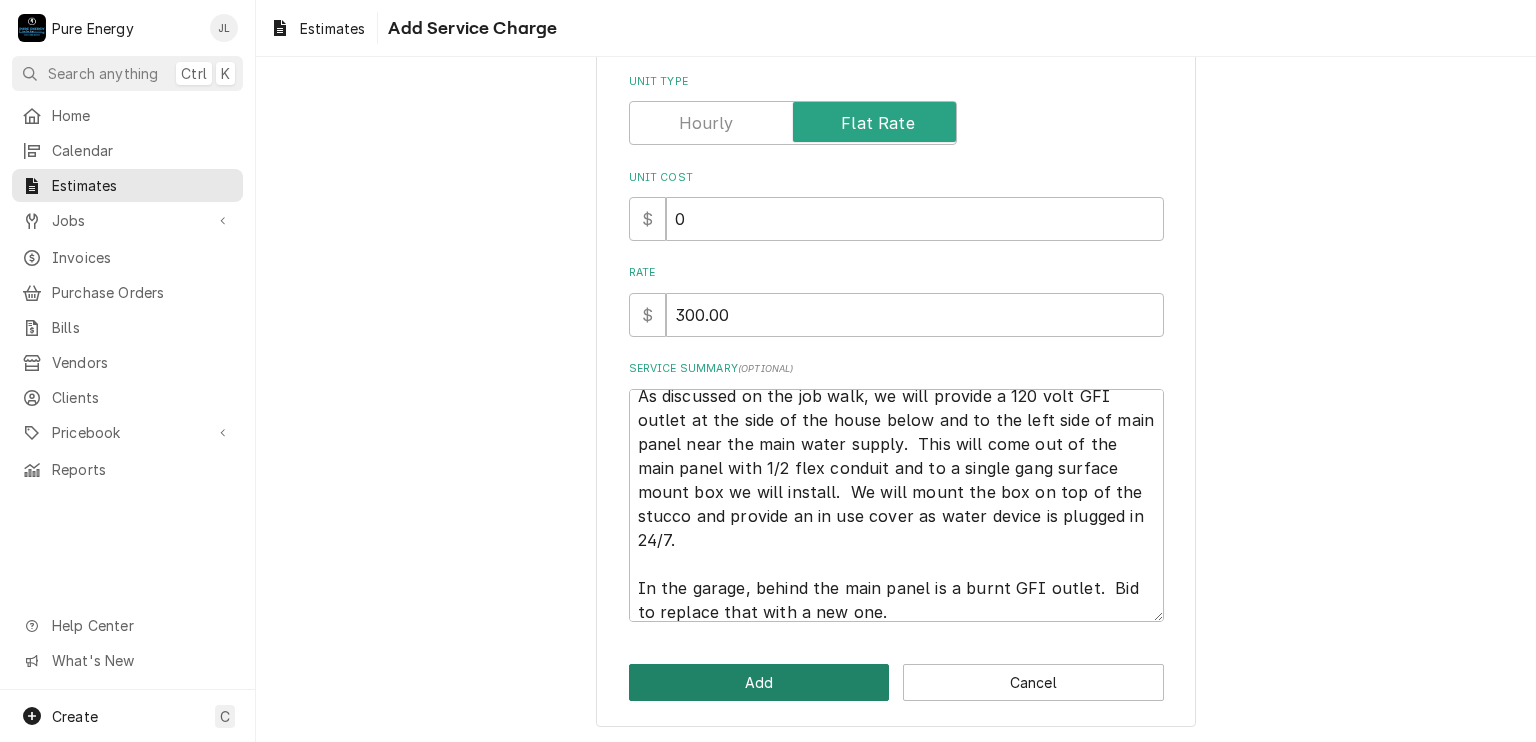 click on "Add" at bounding box center (759, 682) 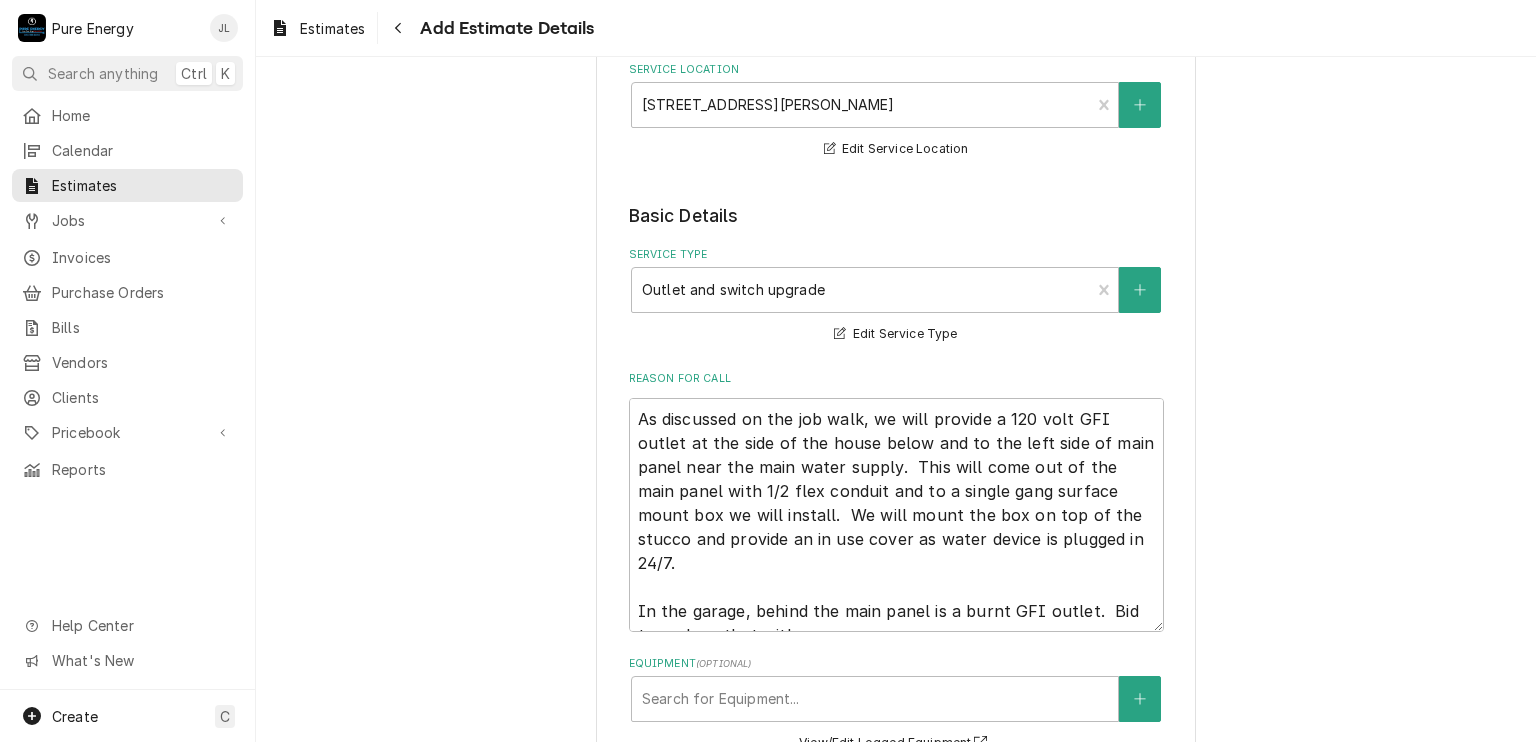 scroll, scrollTop: 375, scrollLeft: 0, axis: vertical 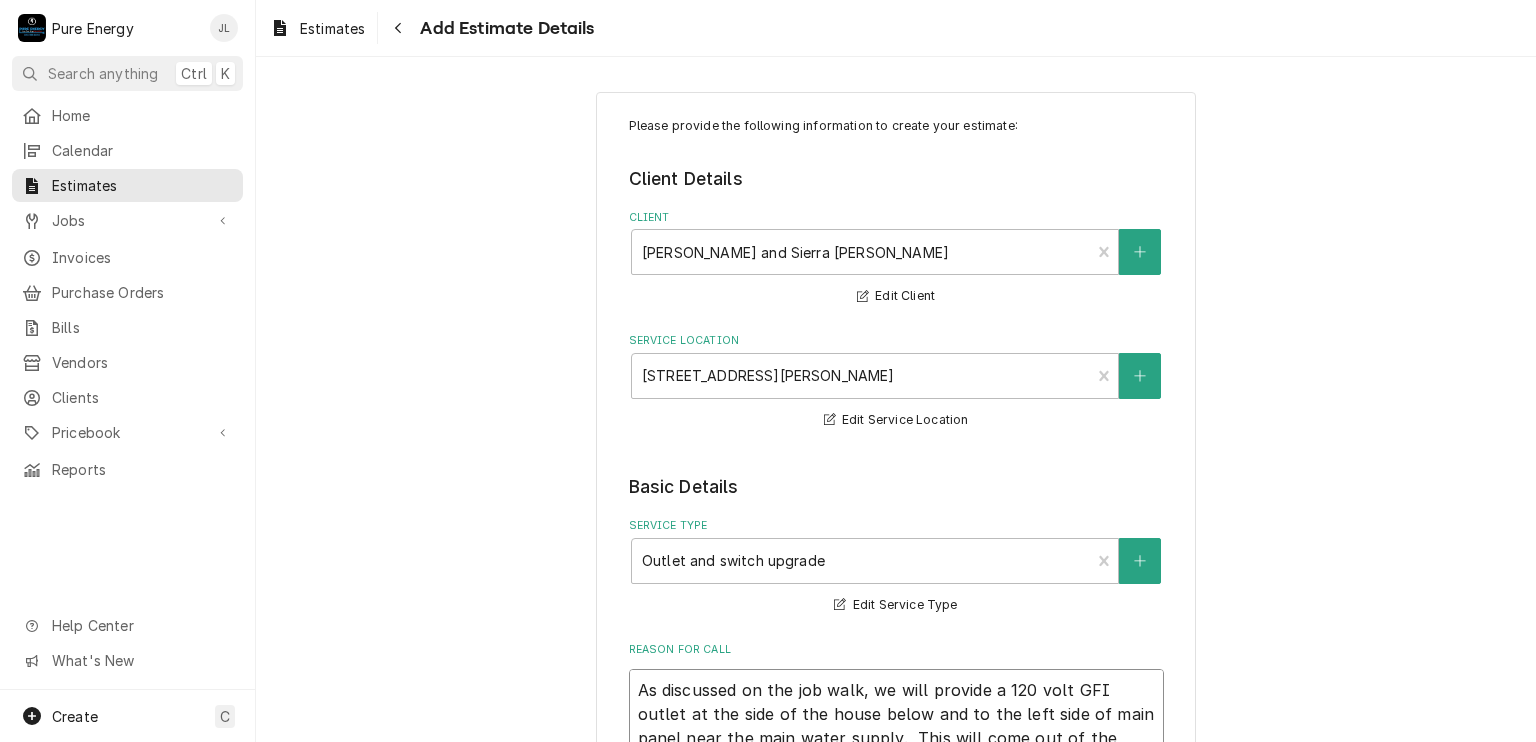 drag, startPoint x: 881, startPoint y: 217, endPoint x: 631, endPoint y: 687, distance: 532.3533 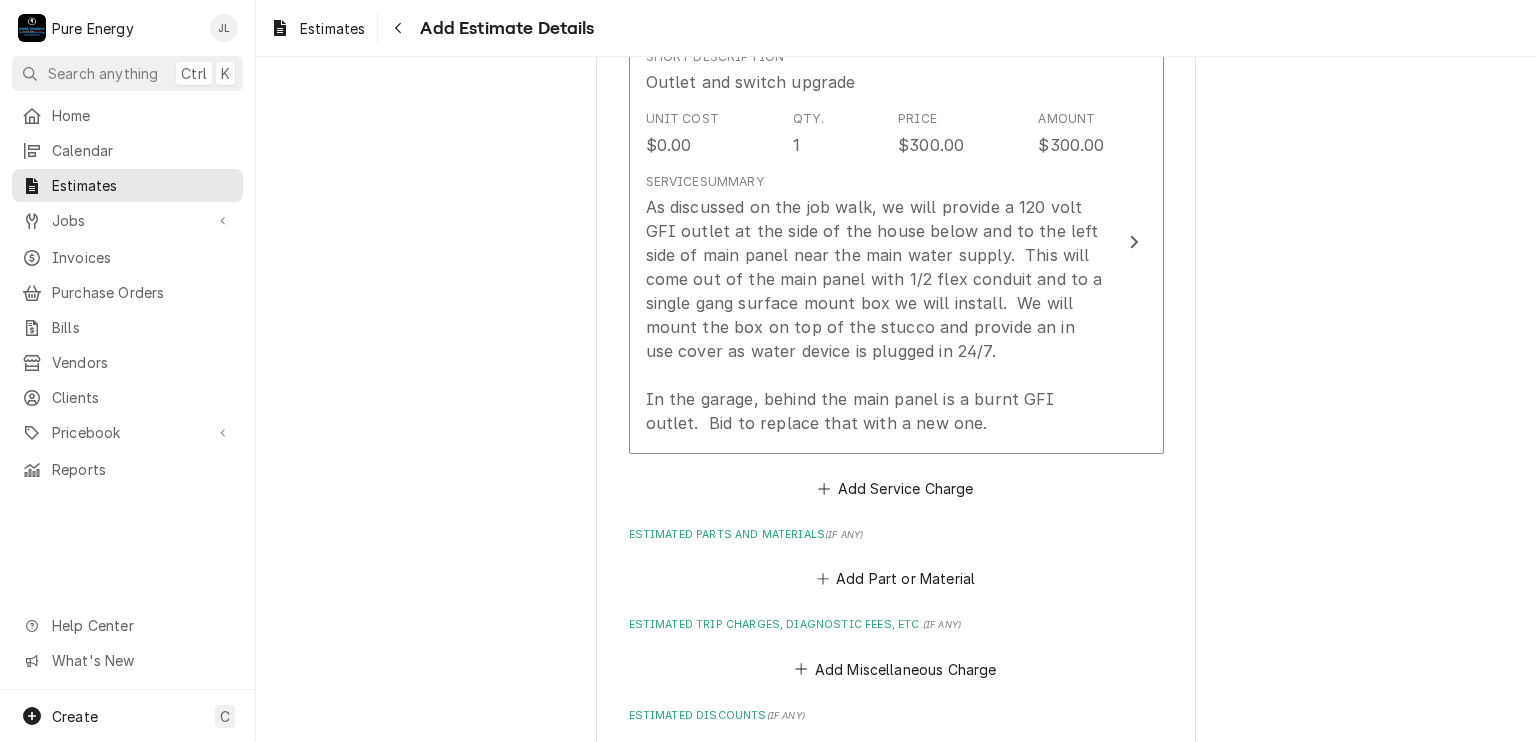 scroll, scrollTop: 1604, scrollLeft: 0, axis: vertical 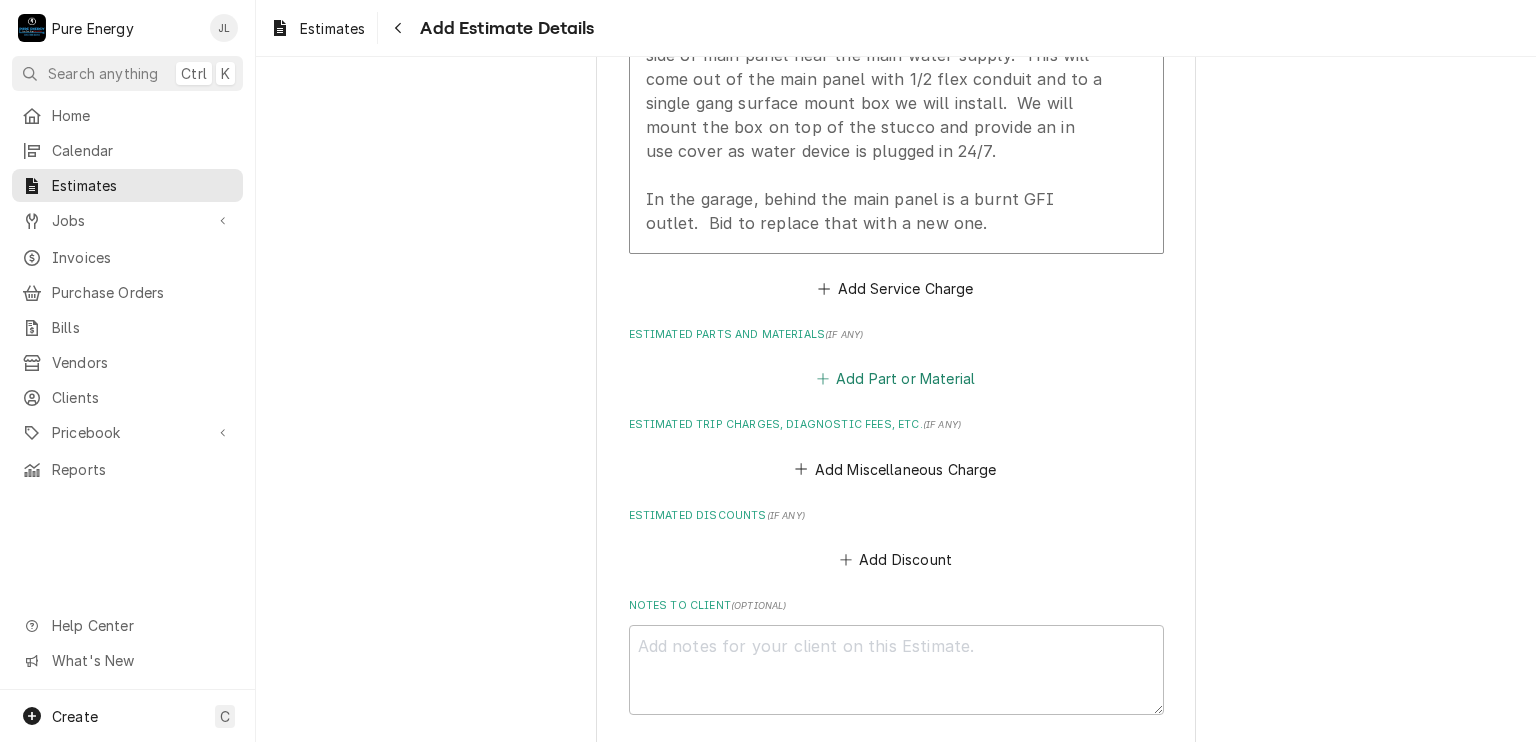 click on "Add Part or Material" at bounding box center (895, 379) 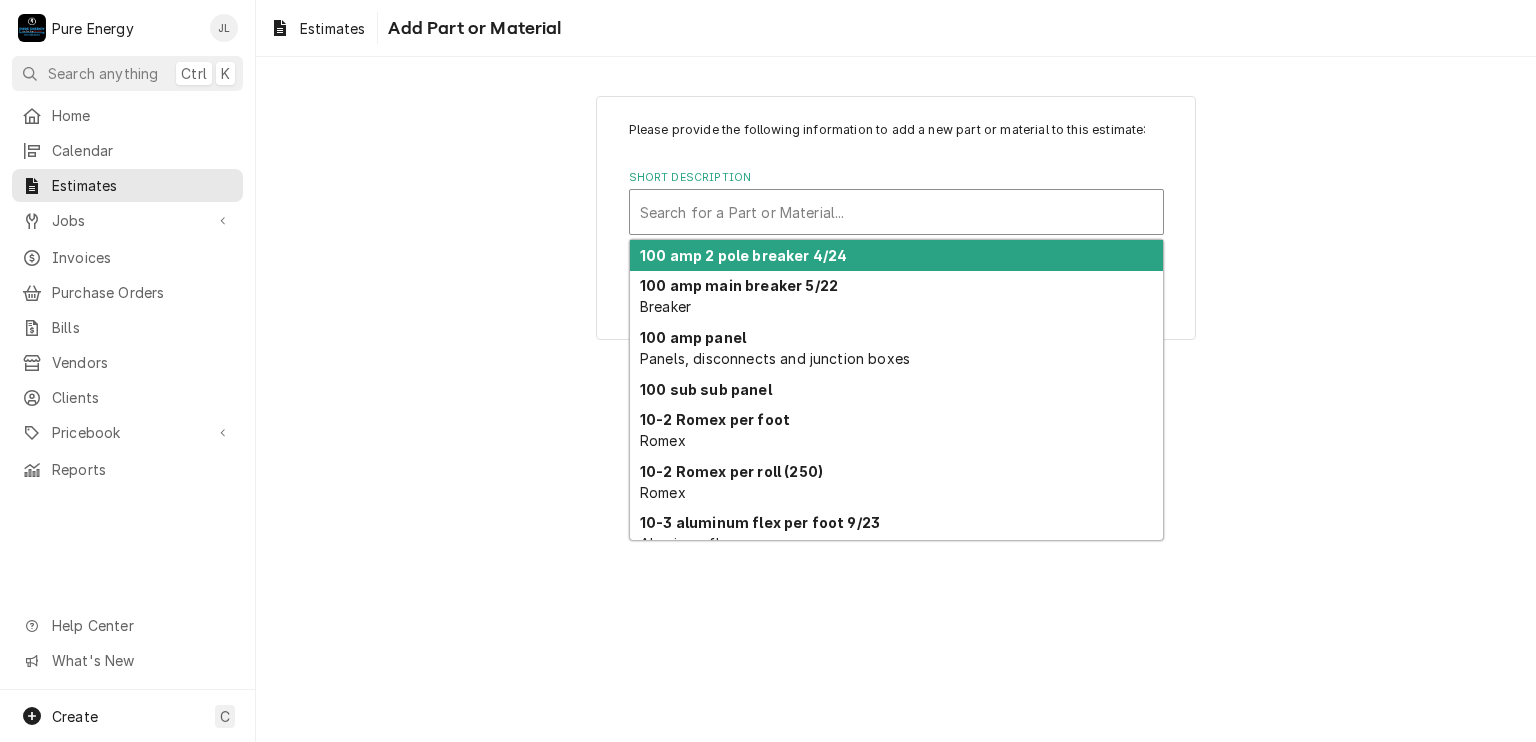 click at bounding box center (896, 212) 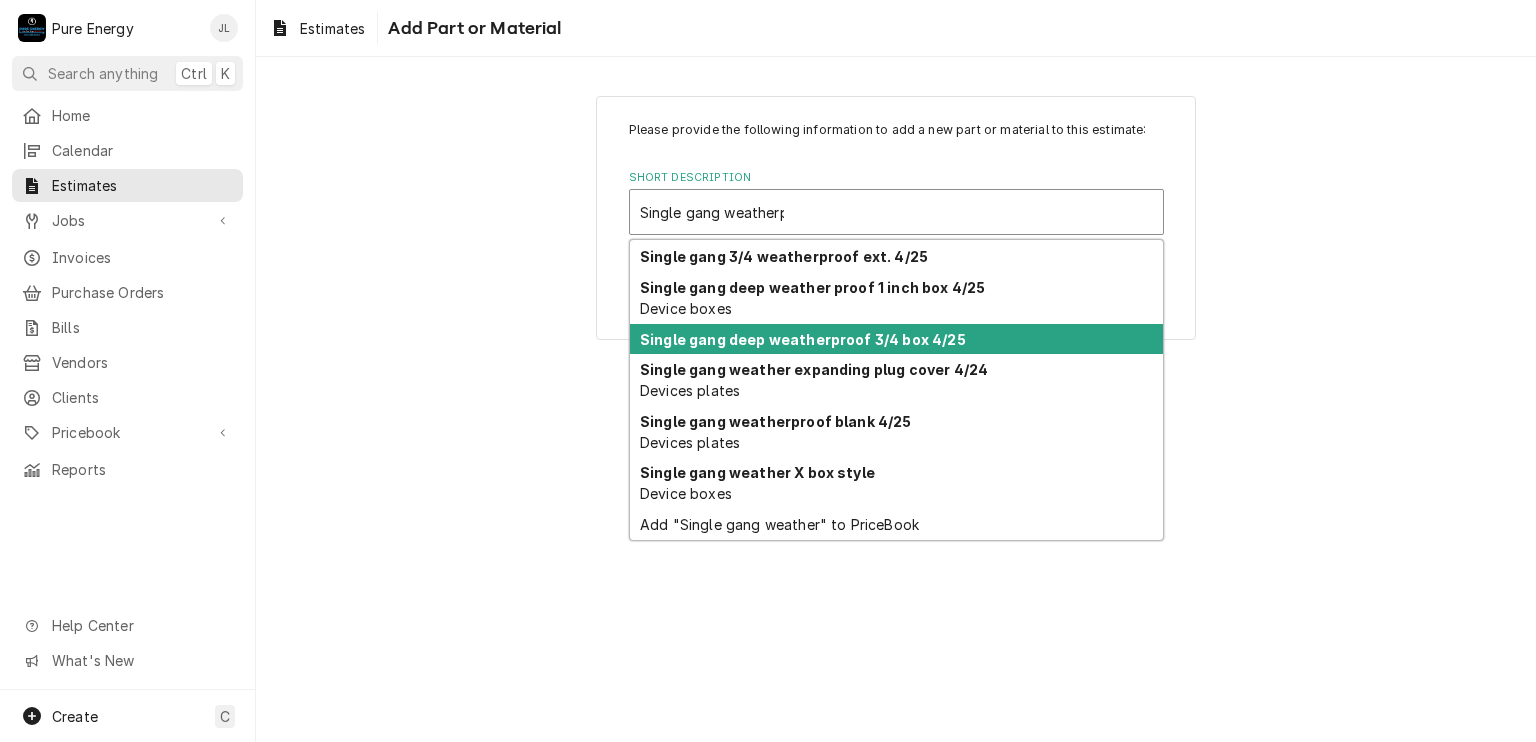 scroll, scrollTop: 0, scrollLeft: 0, axis: both 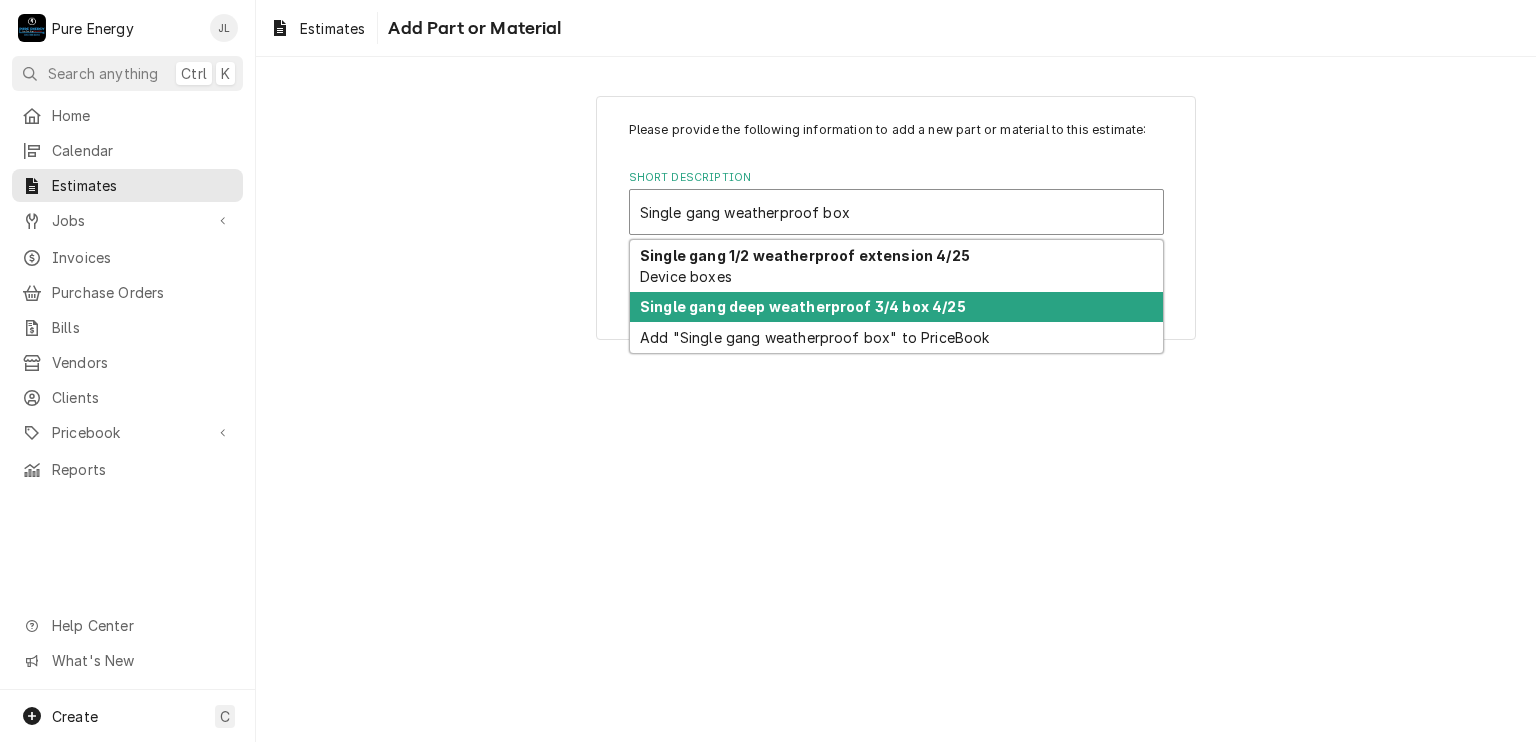click on "Single gang deep weatherproof 3/4 box  4/25" at bounding box center (803, 306) 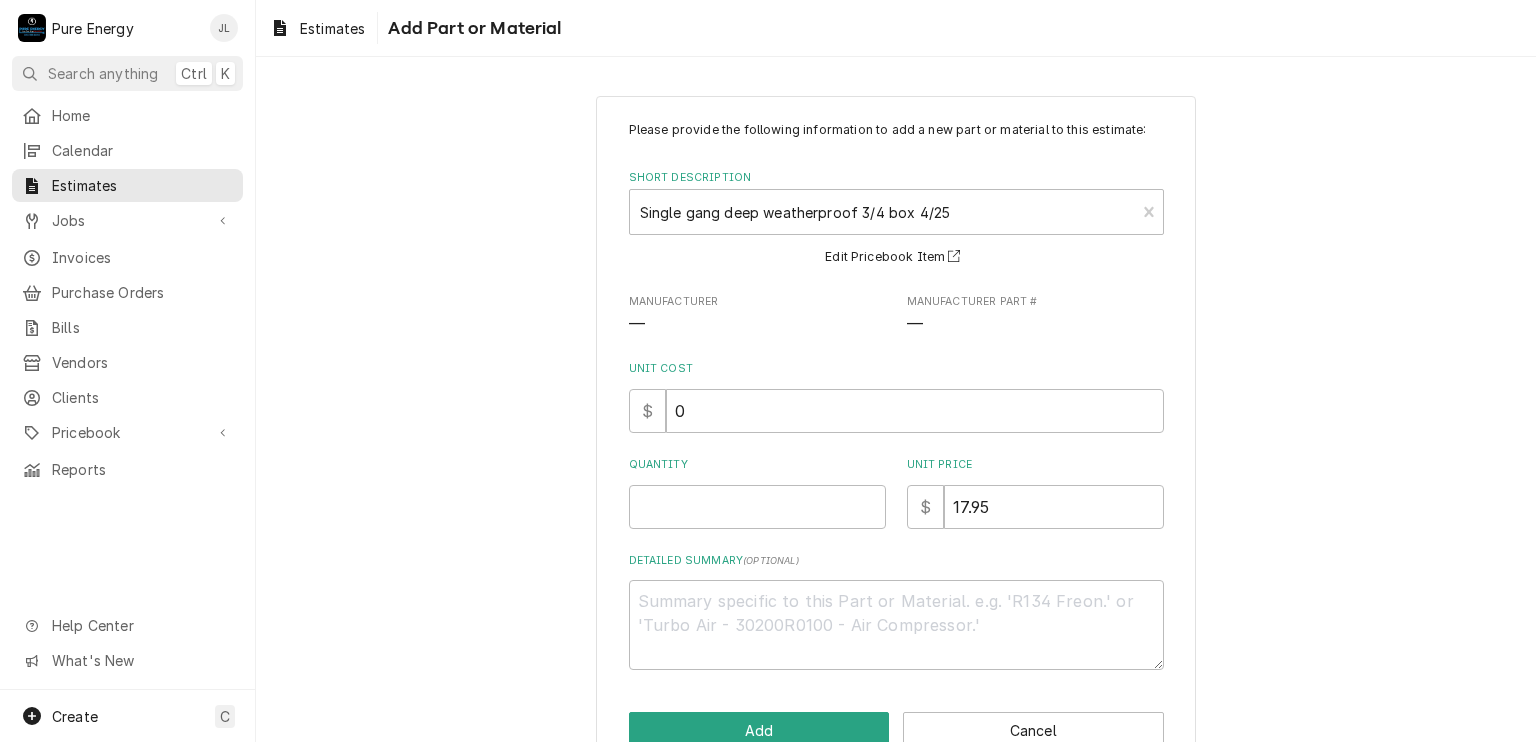 scroll, scrollTop: 48, scrollLeft: 0, axis: vertical 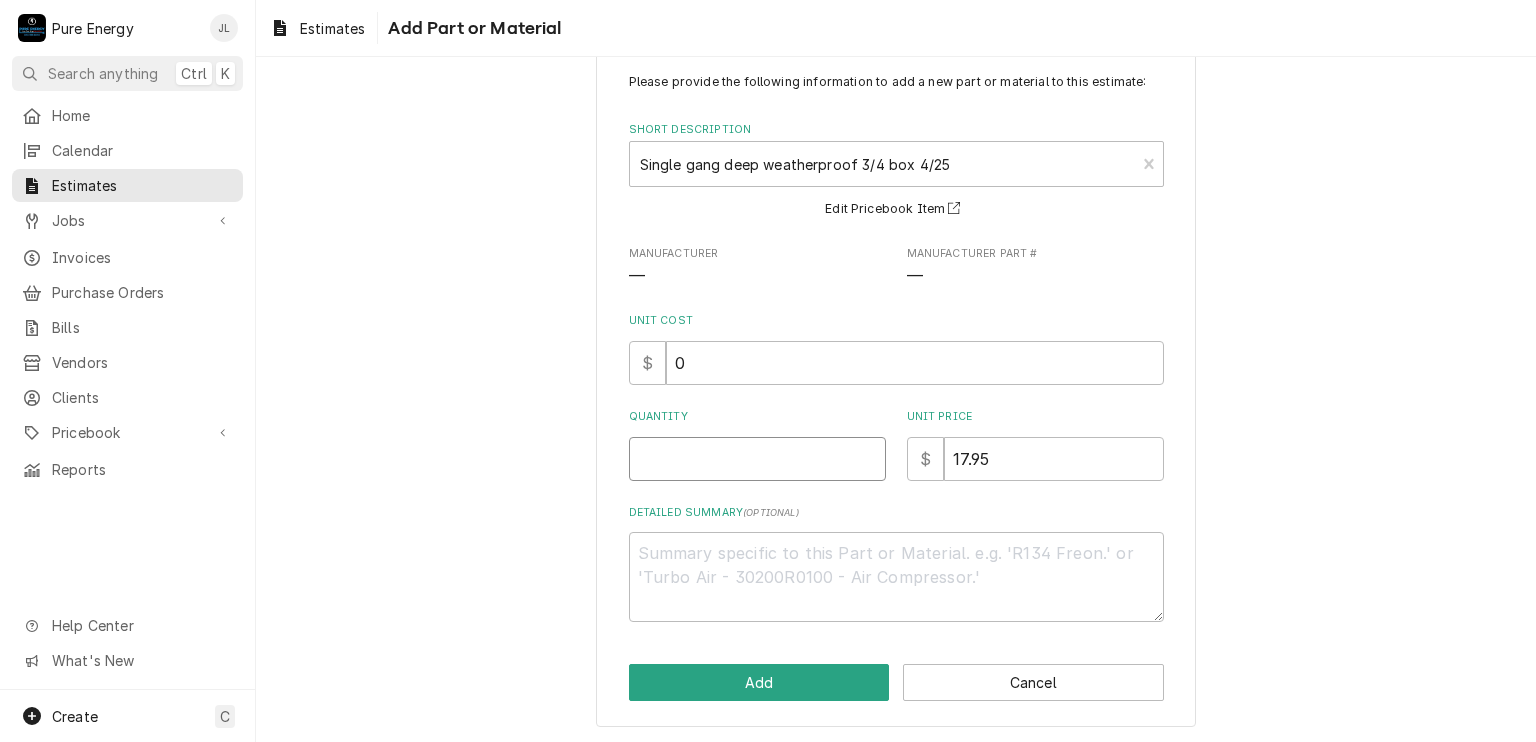 click on "Quantity" at bounding box center (757, 459) 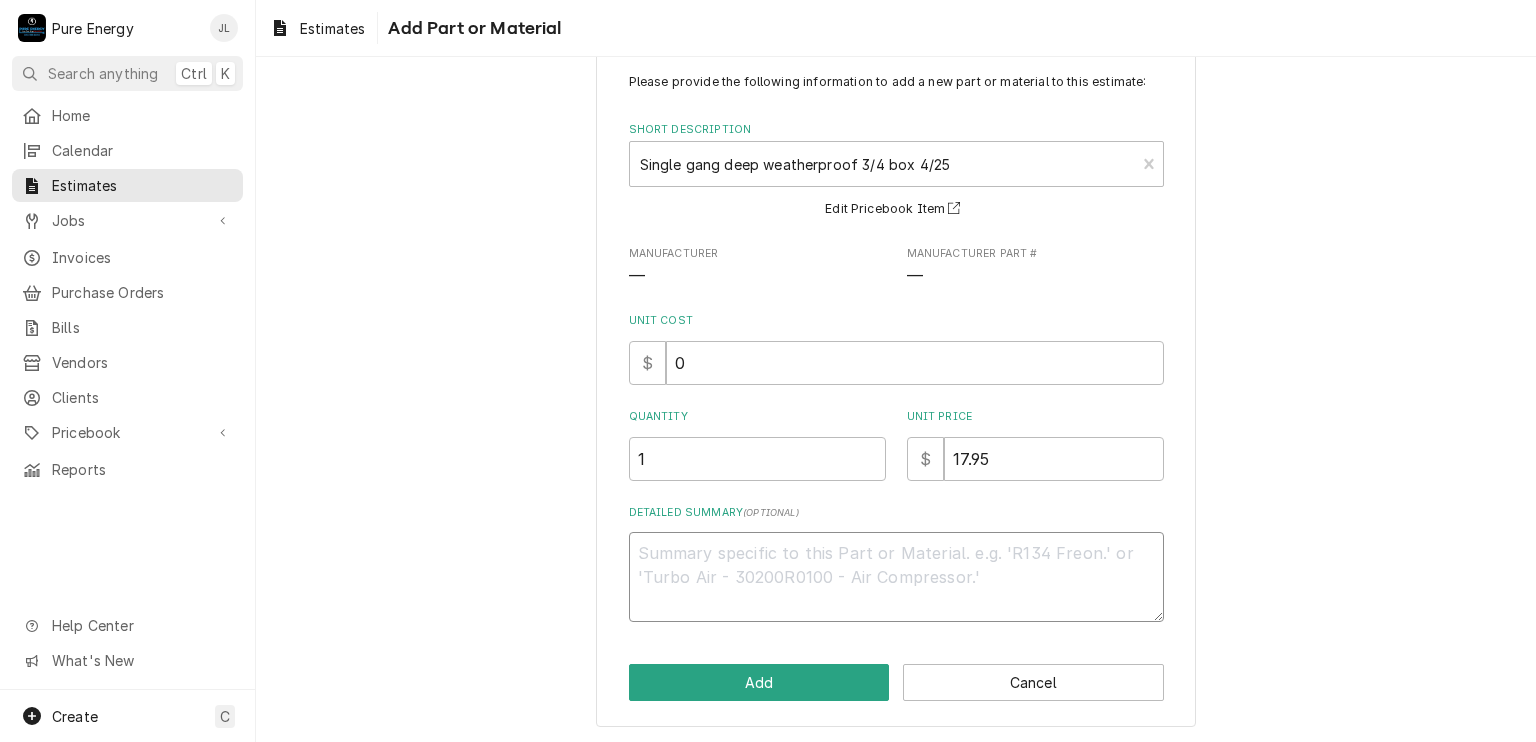 click on "Detailed Summary  ( optional )" at bounding box center (896, 577) 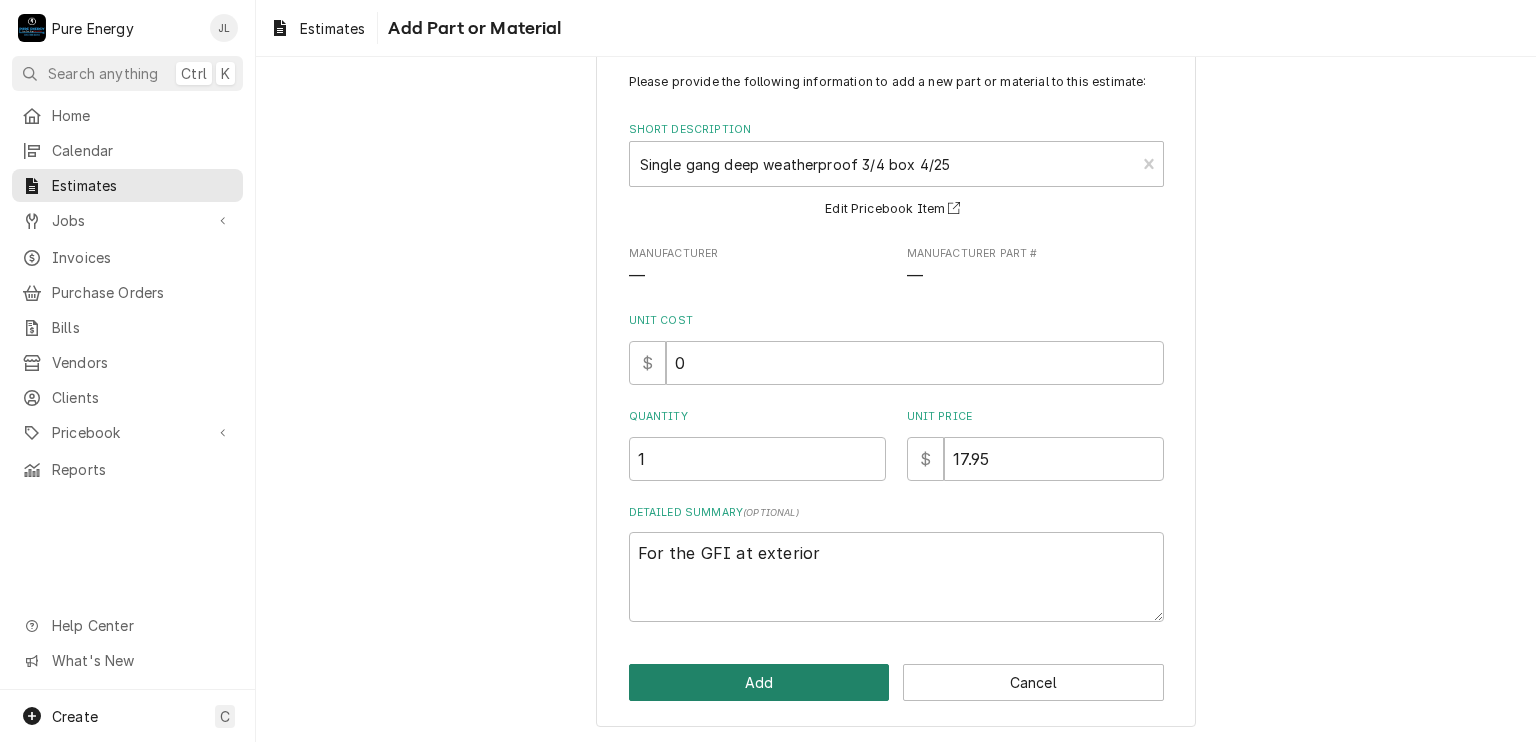 click on "Add" at bounding box center [759, 682] 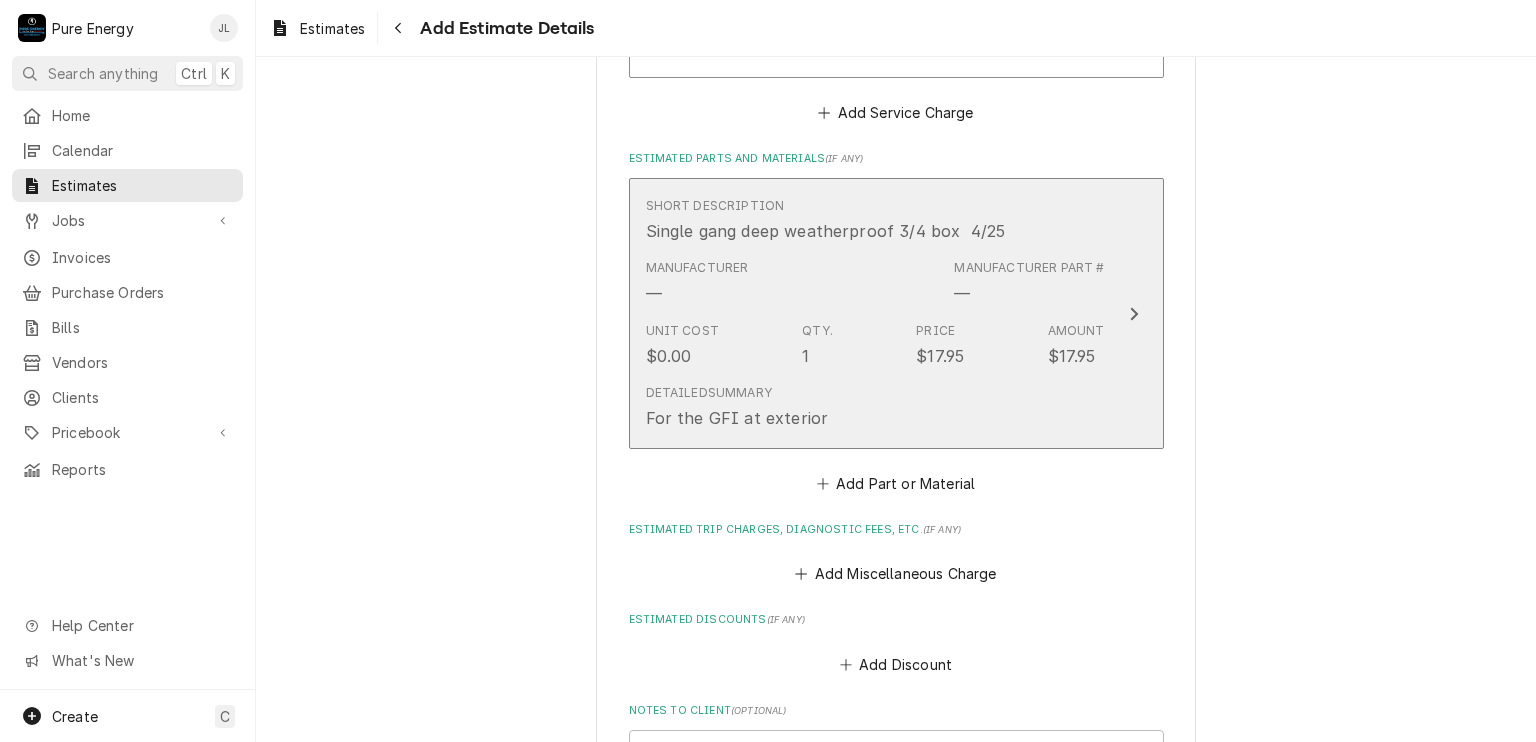 scroll, scrollTop: 1980, scrollLeft: 0, axis: vertical 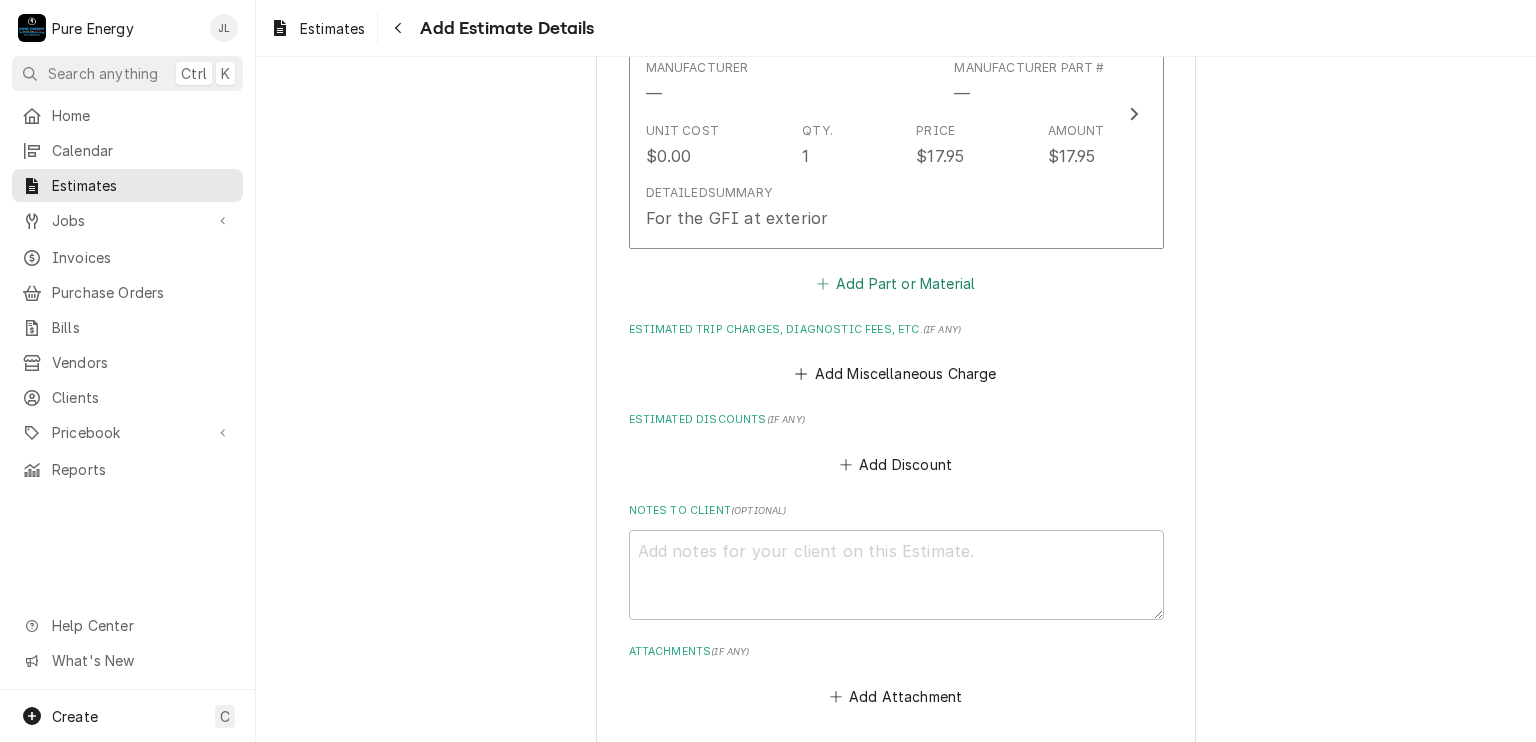 click on "Add Part or Material" at bounding box center [895, 283] 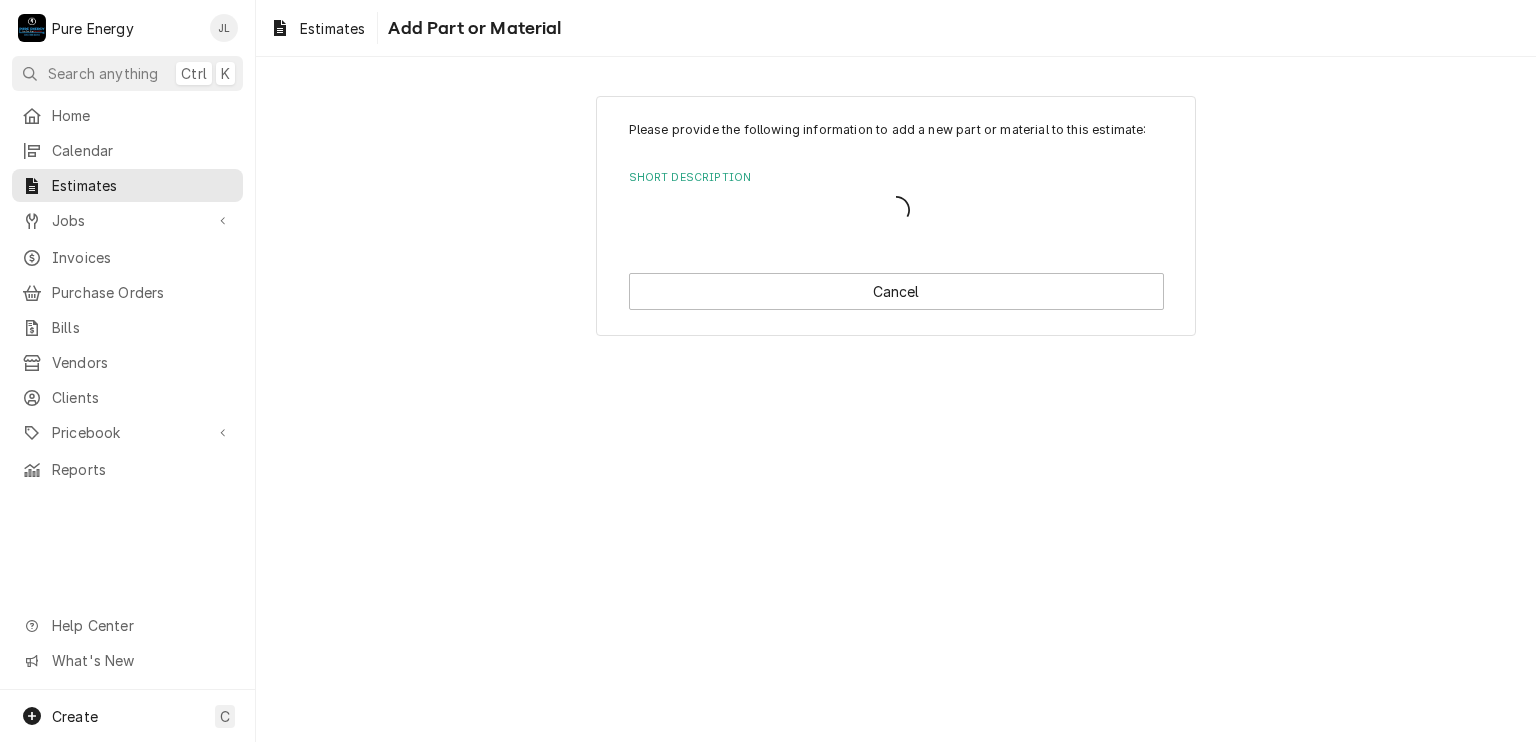 scroll, scrollTop: 0, scrollLeft: 0, axis: both 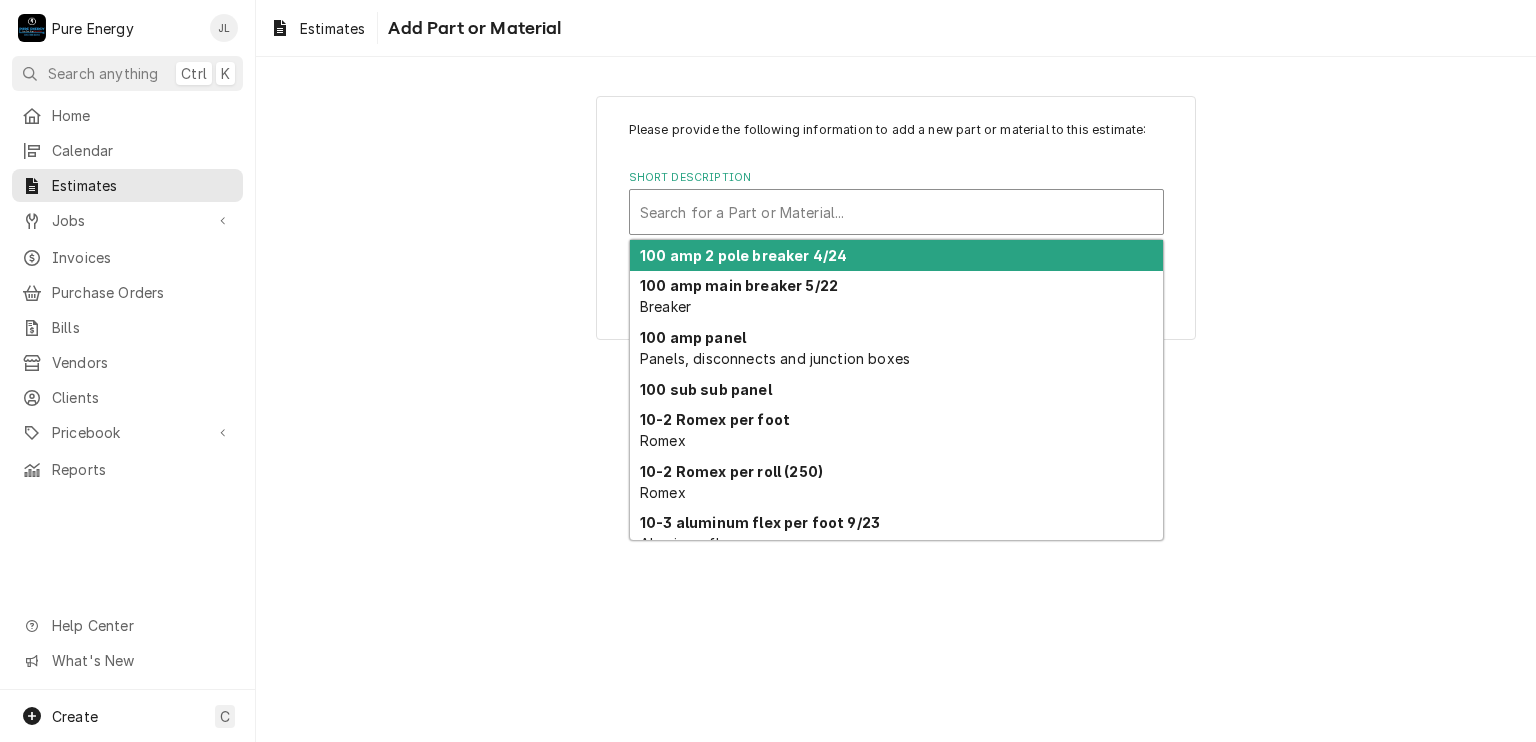click at bounding box center (896, 212) 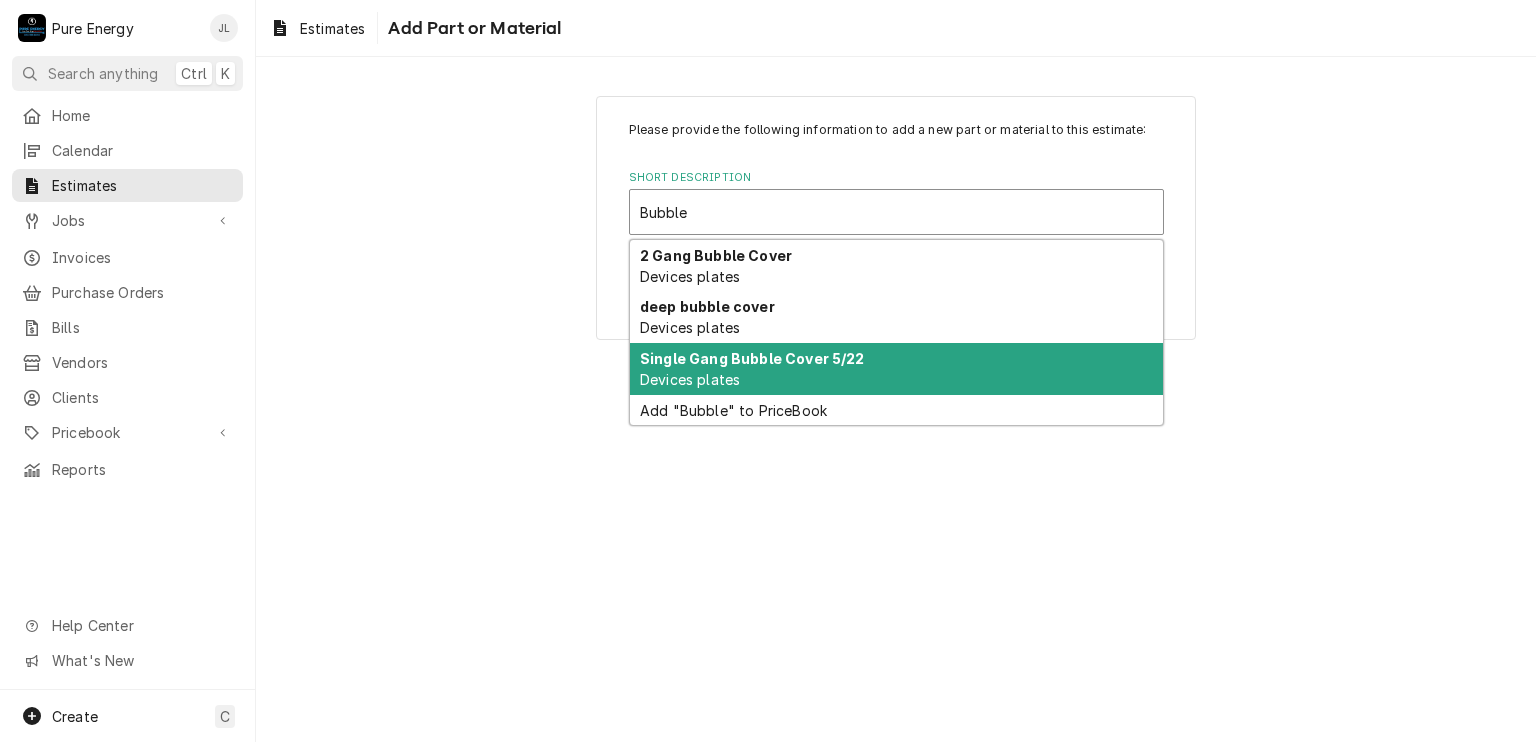 click on "Single Gang Bubble Cover 5/22 Devices plates" at bounding box center (896, 369) 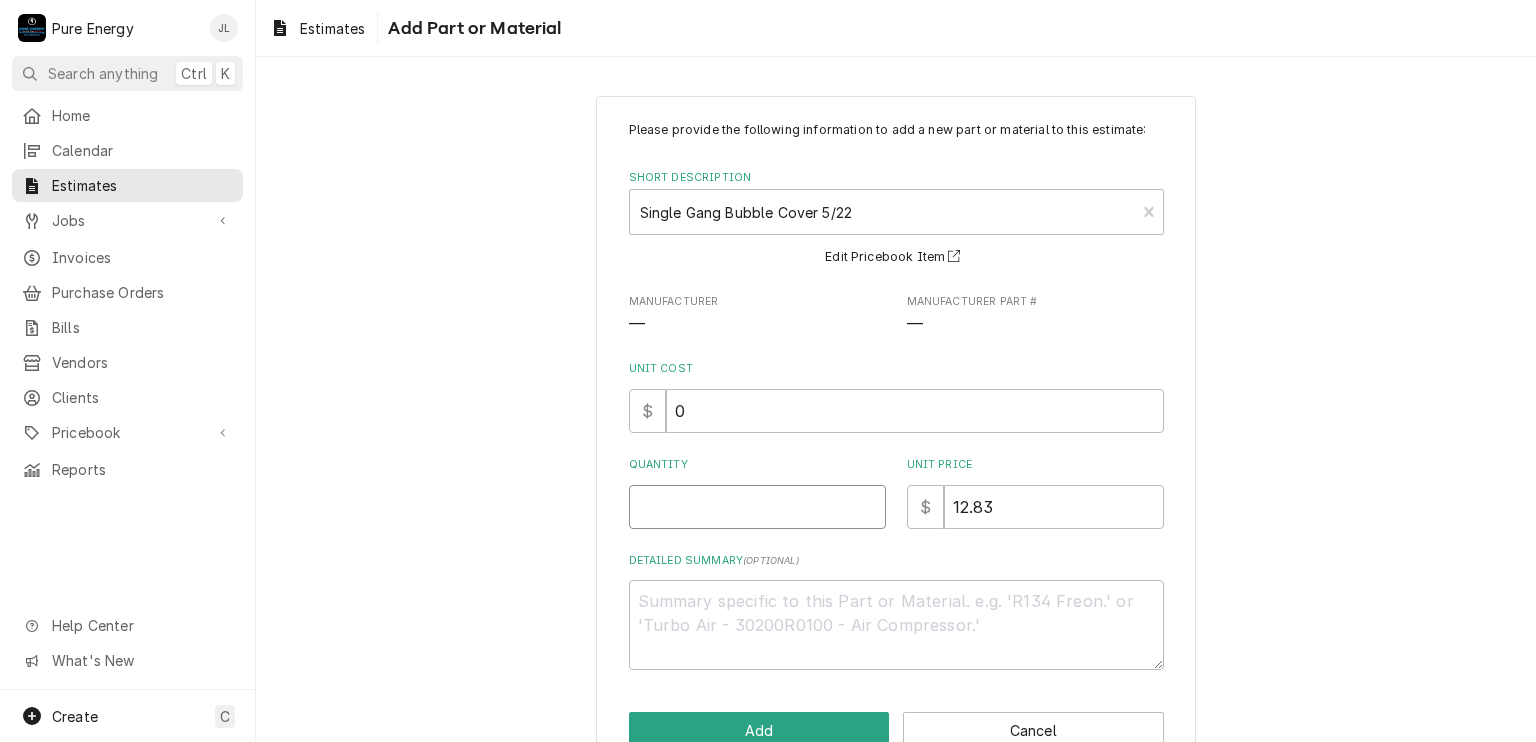 click on "Quantity" at bounding box center (757, 507) 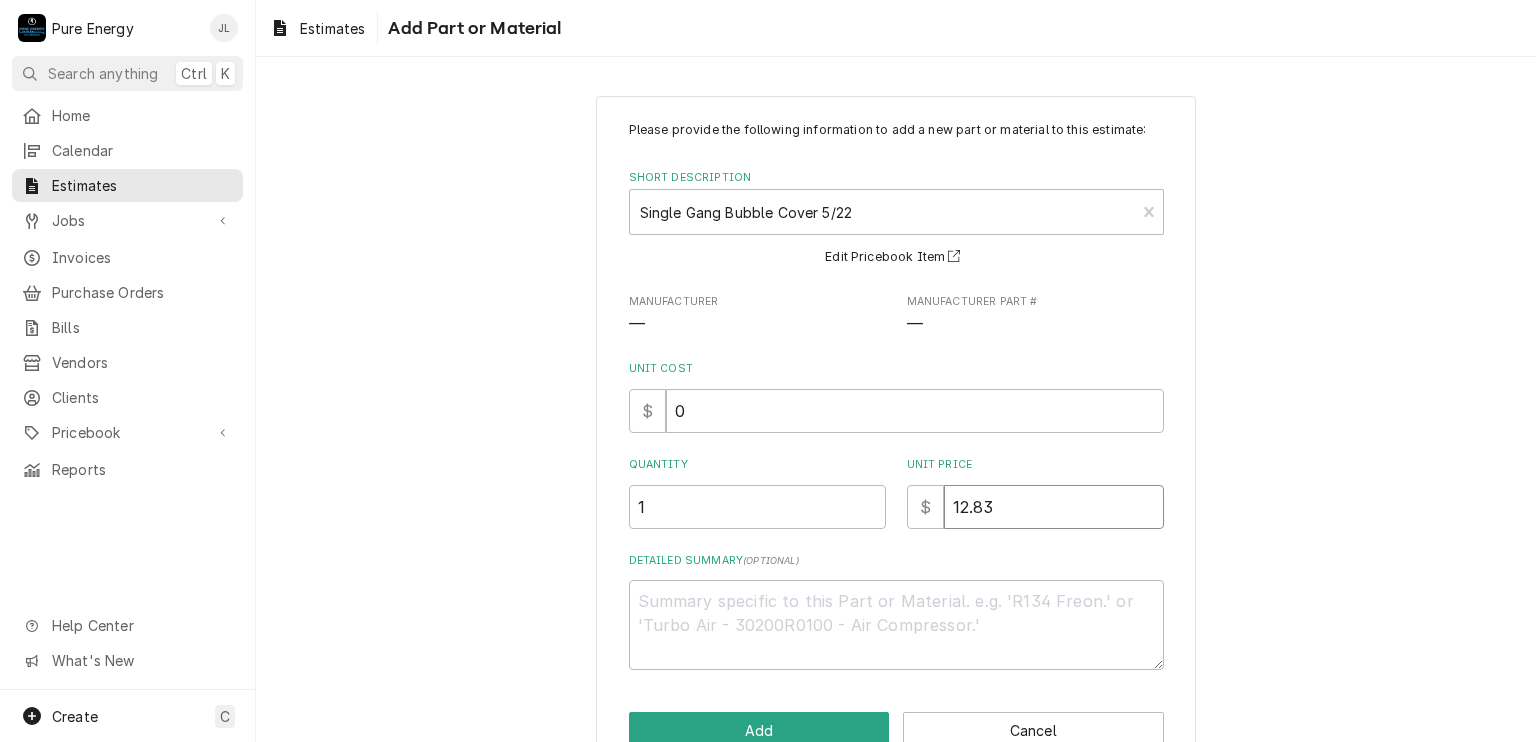click on "12.83" at bounding box center [1054, 507] 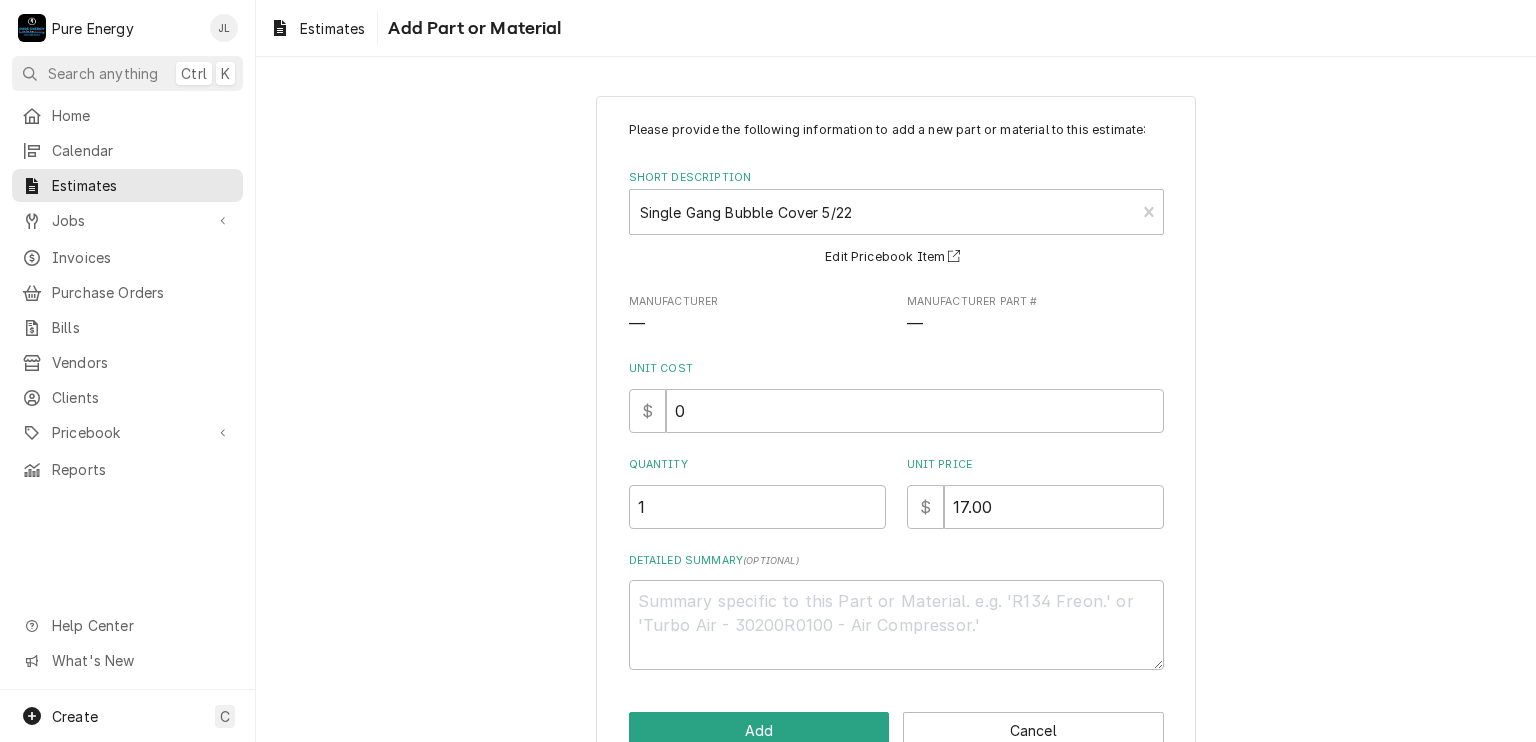 scroll, scrollTop: 48, scrollLeft: 0, axis: vertical 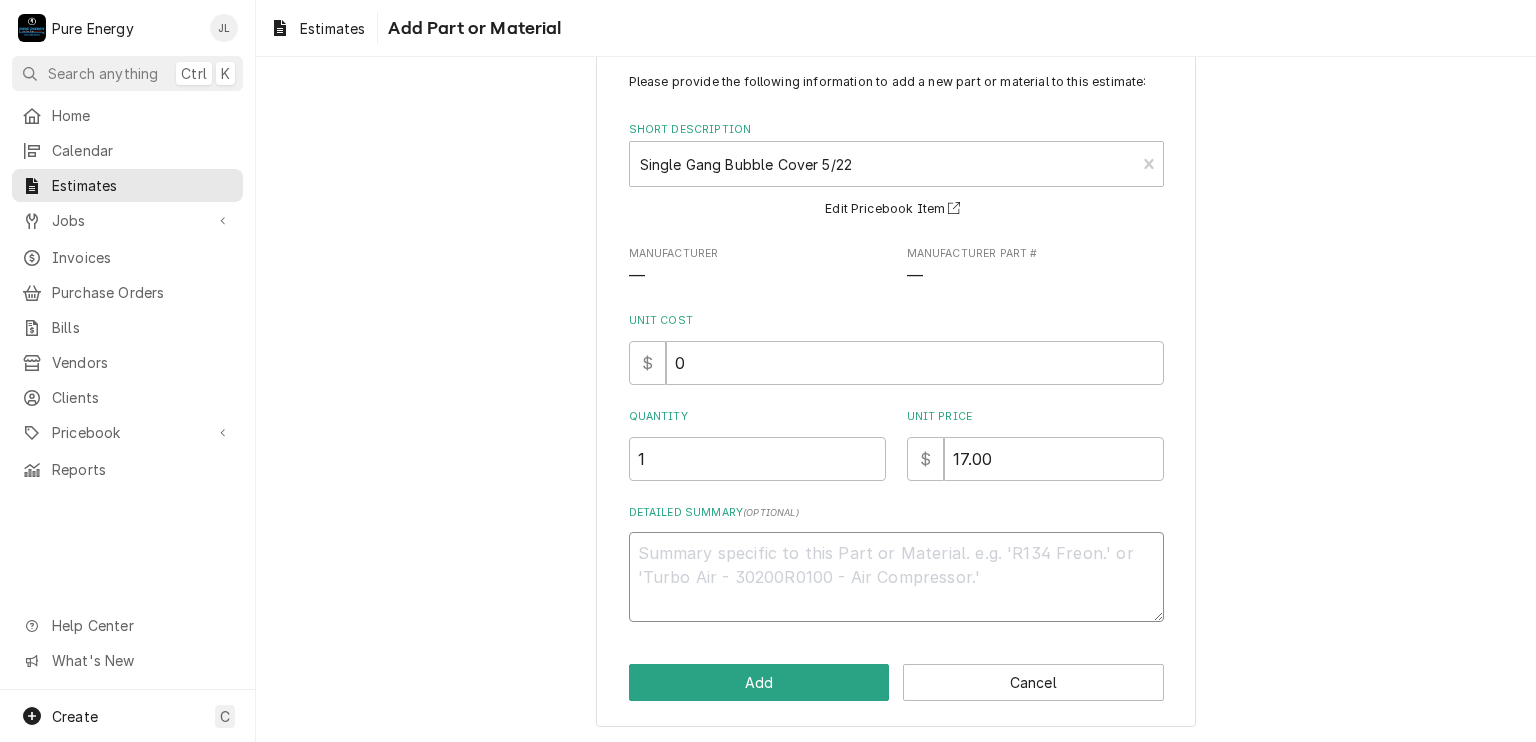 click on "Detailed Summary  ( optional )" at bounding box center [896, 577] 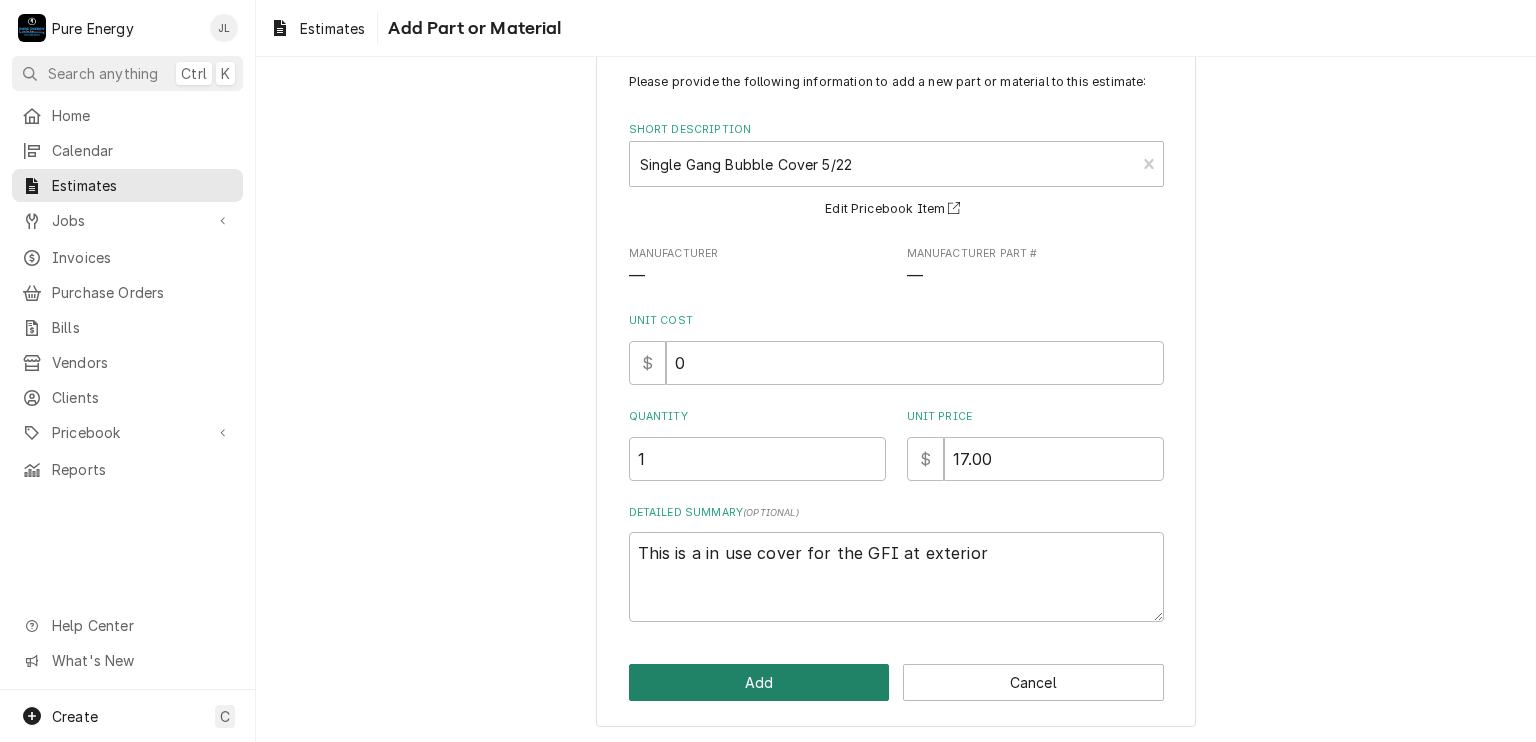click on "Add" at bounding box center (759, 682) 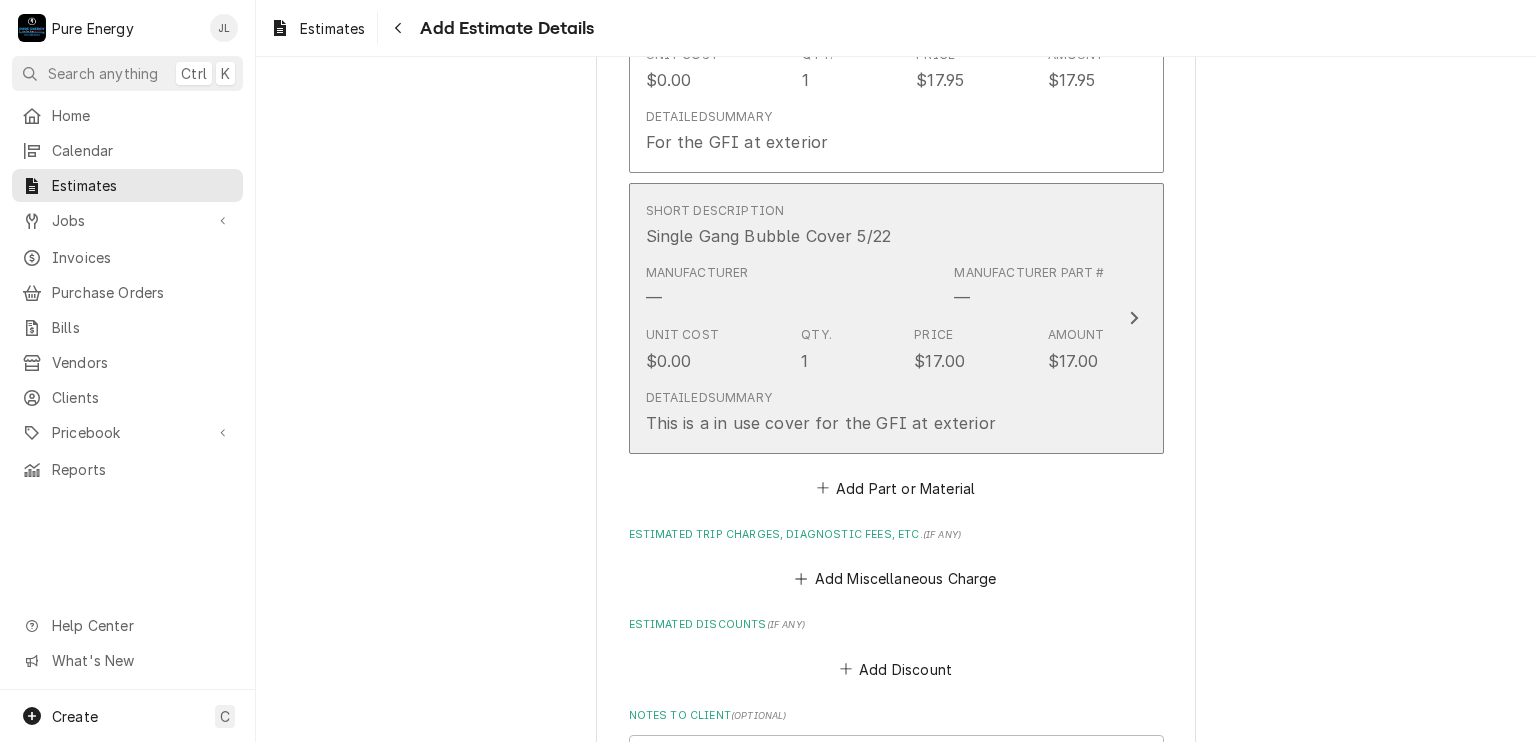 scroll, scrollTop: 2156, scrollLeft: 0, axis: vertical 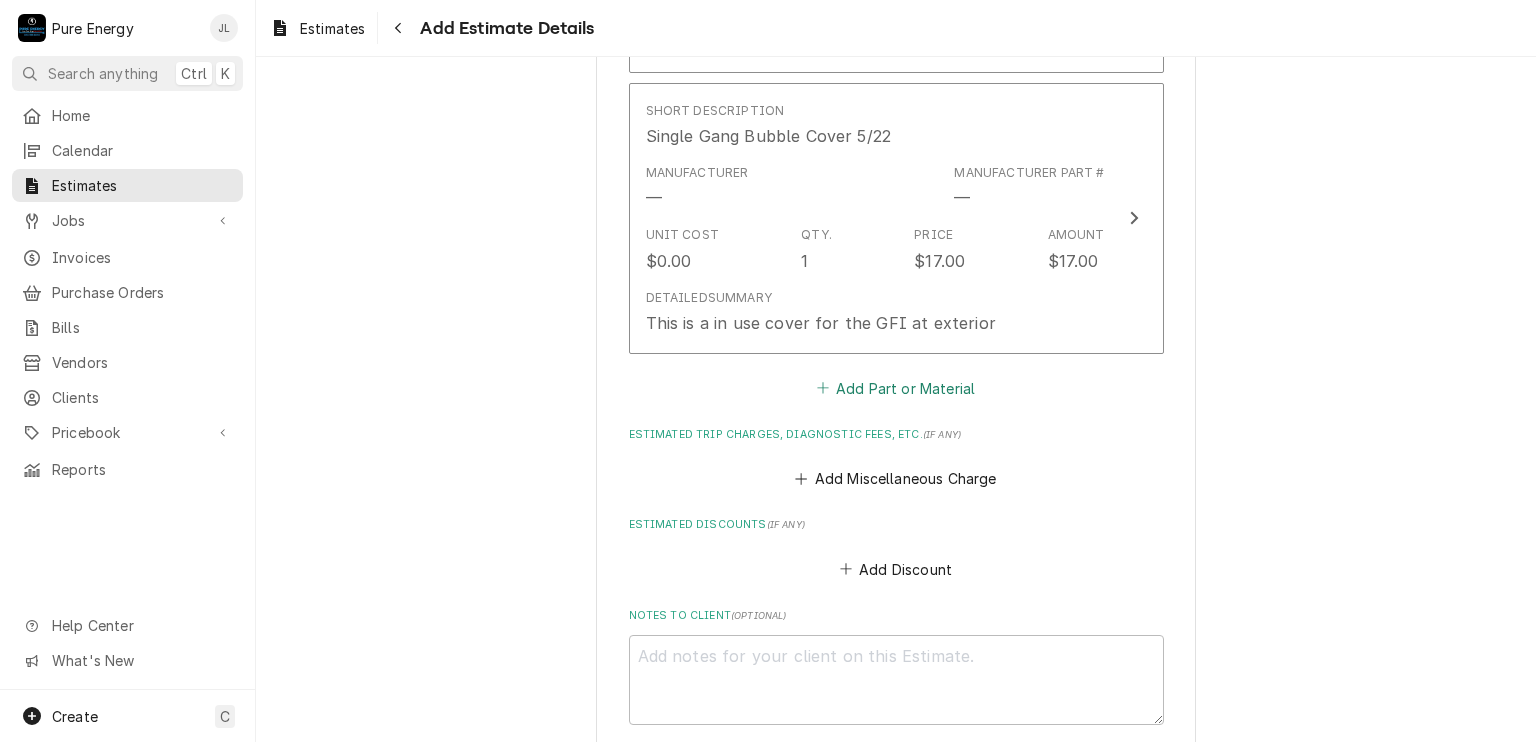 click on "Add Part or Material" at bounding box center [895, 388] 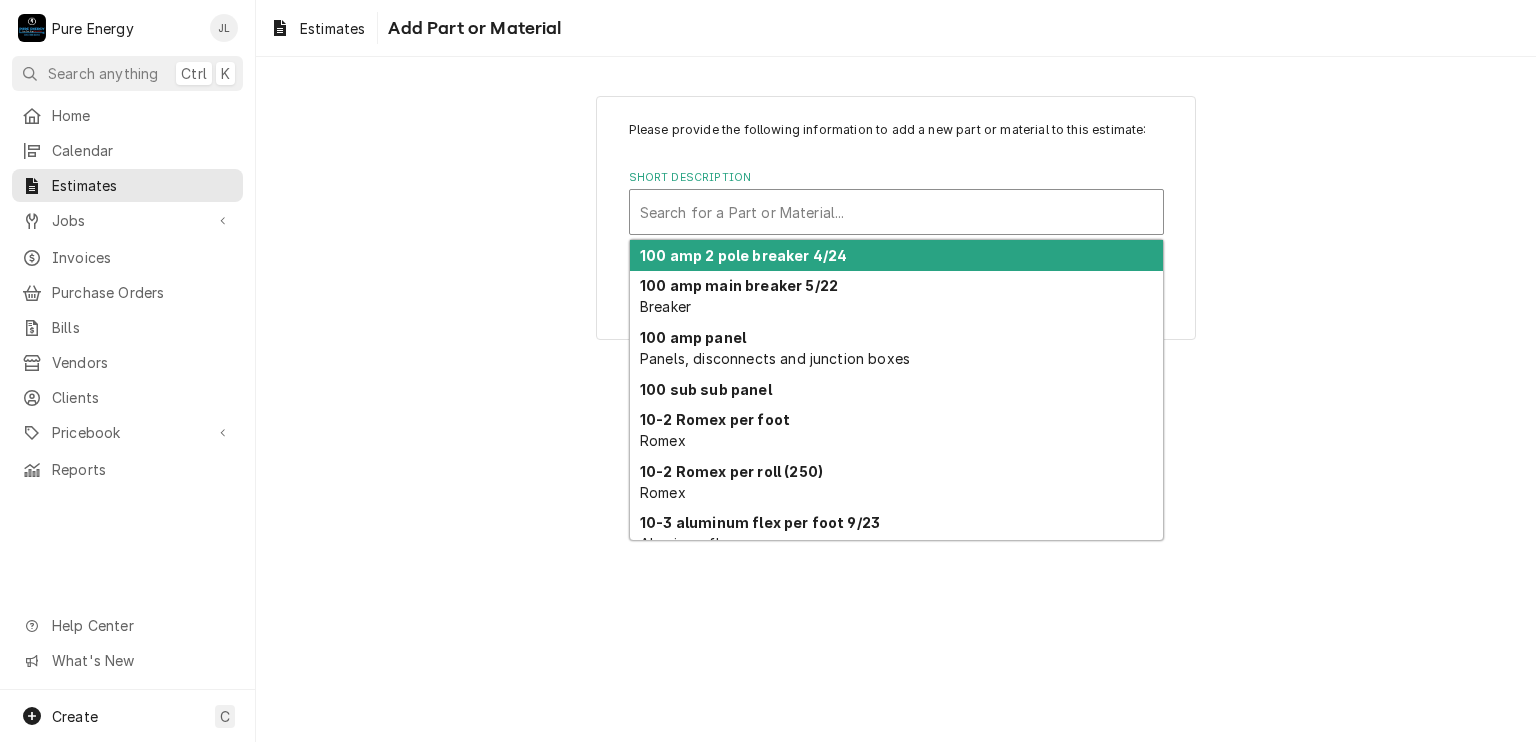 click at bounding box center (896, 212) 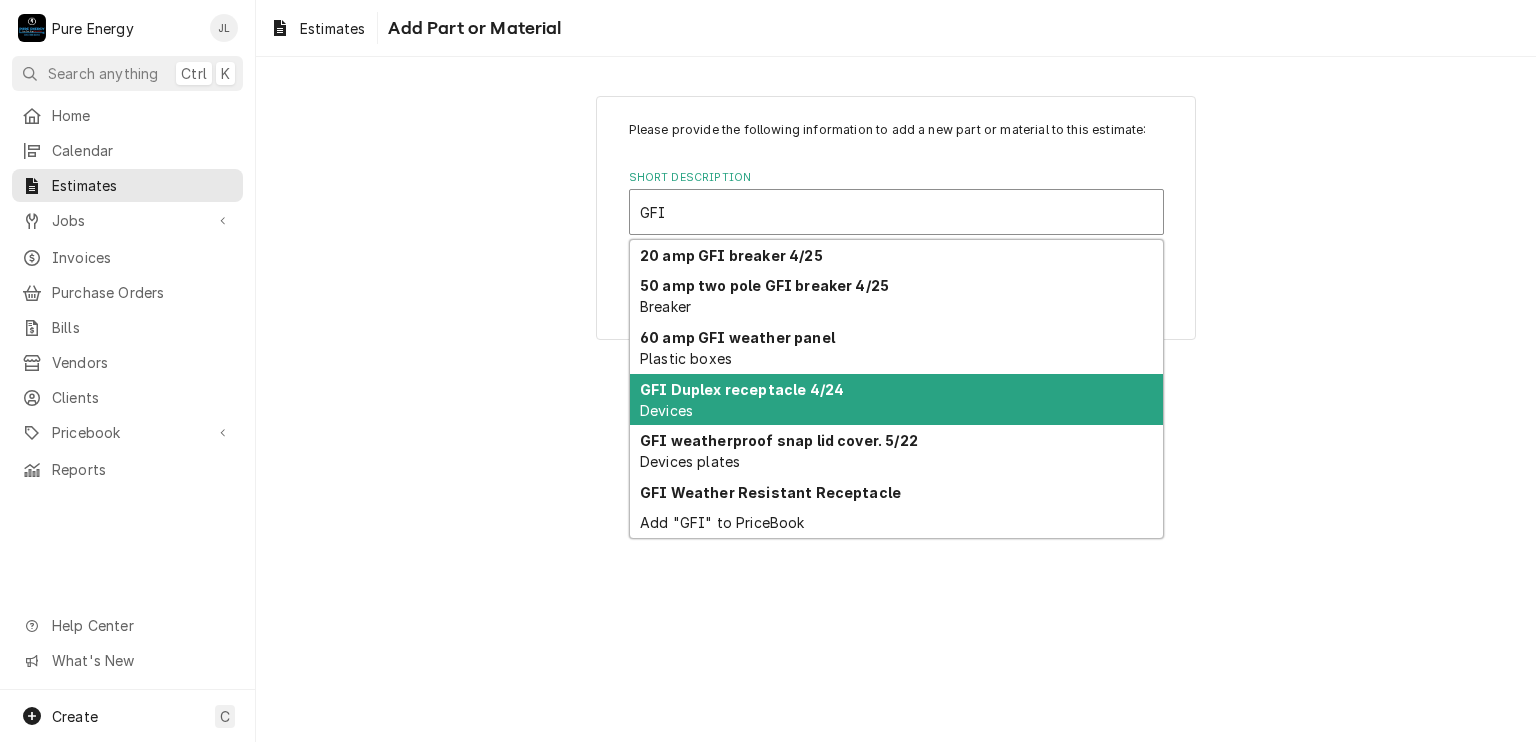 click on "GFI Duplex receptacle  4/24 Devices" at bounding box center (896, 400) 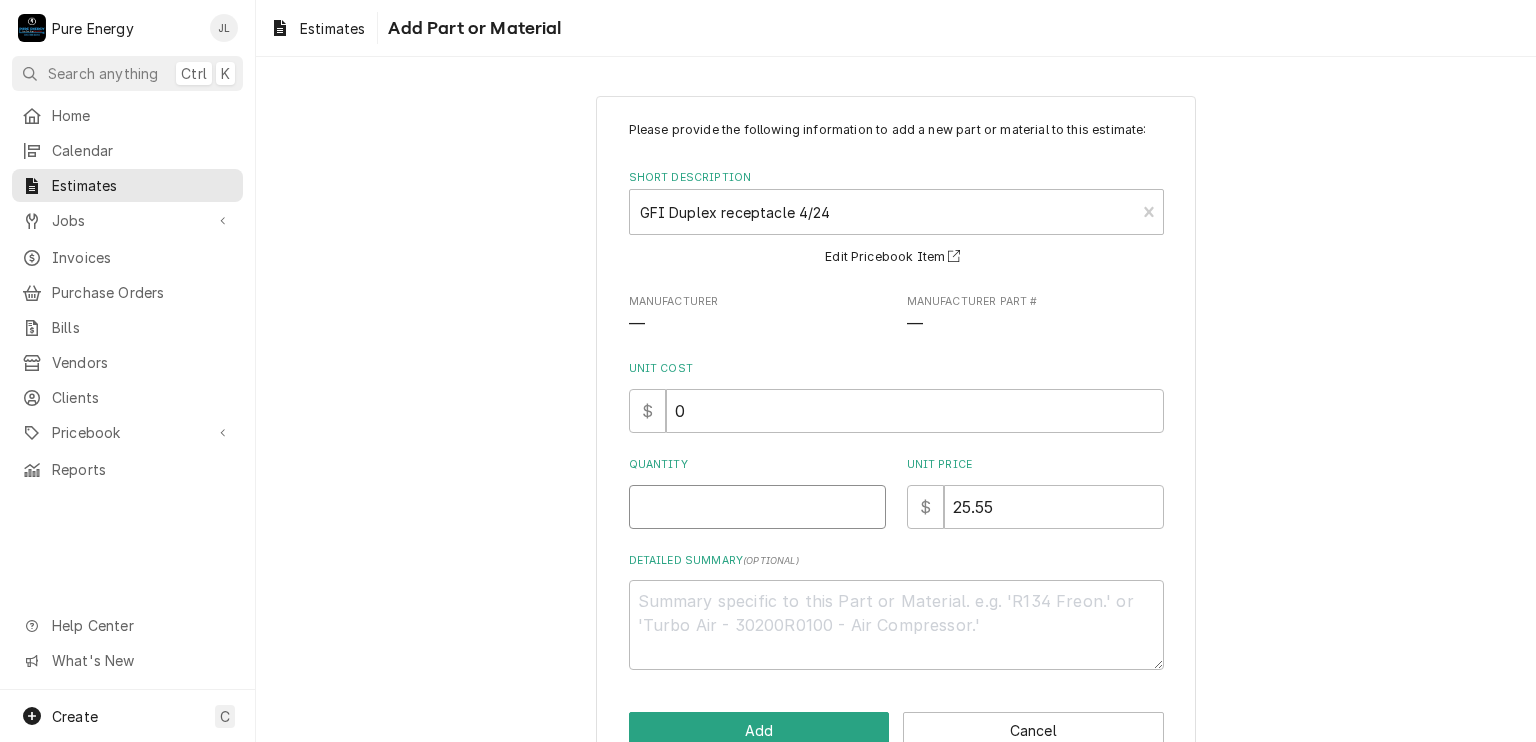 click on "Quantity" at bounding box center [757, 507] 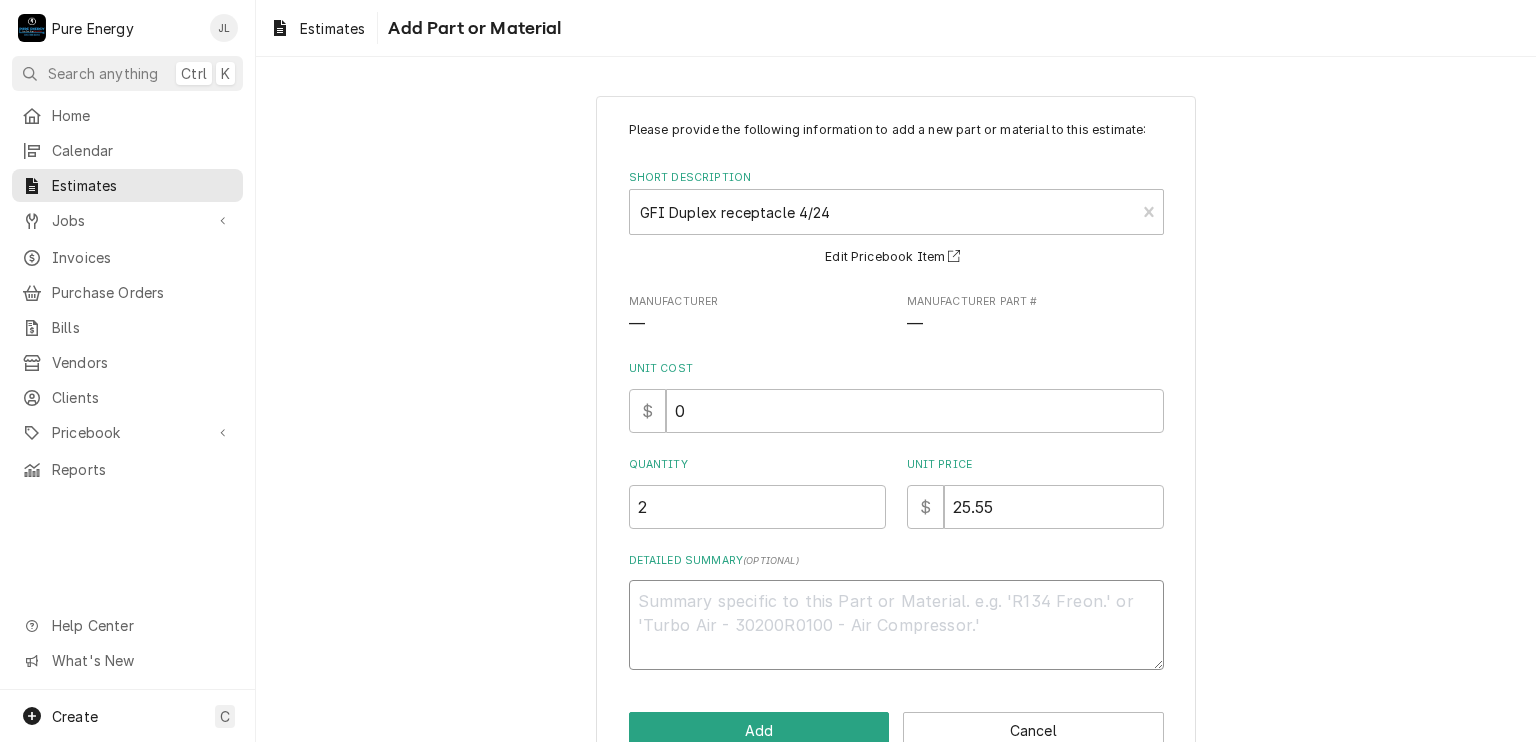 click on "Detailed Summary  ( optional )" at bounding box center [896, 625] 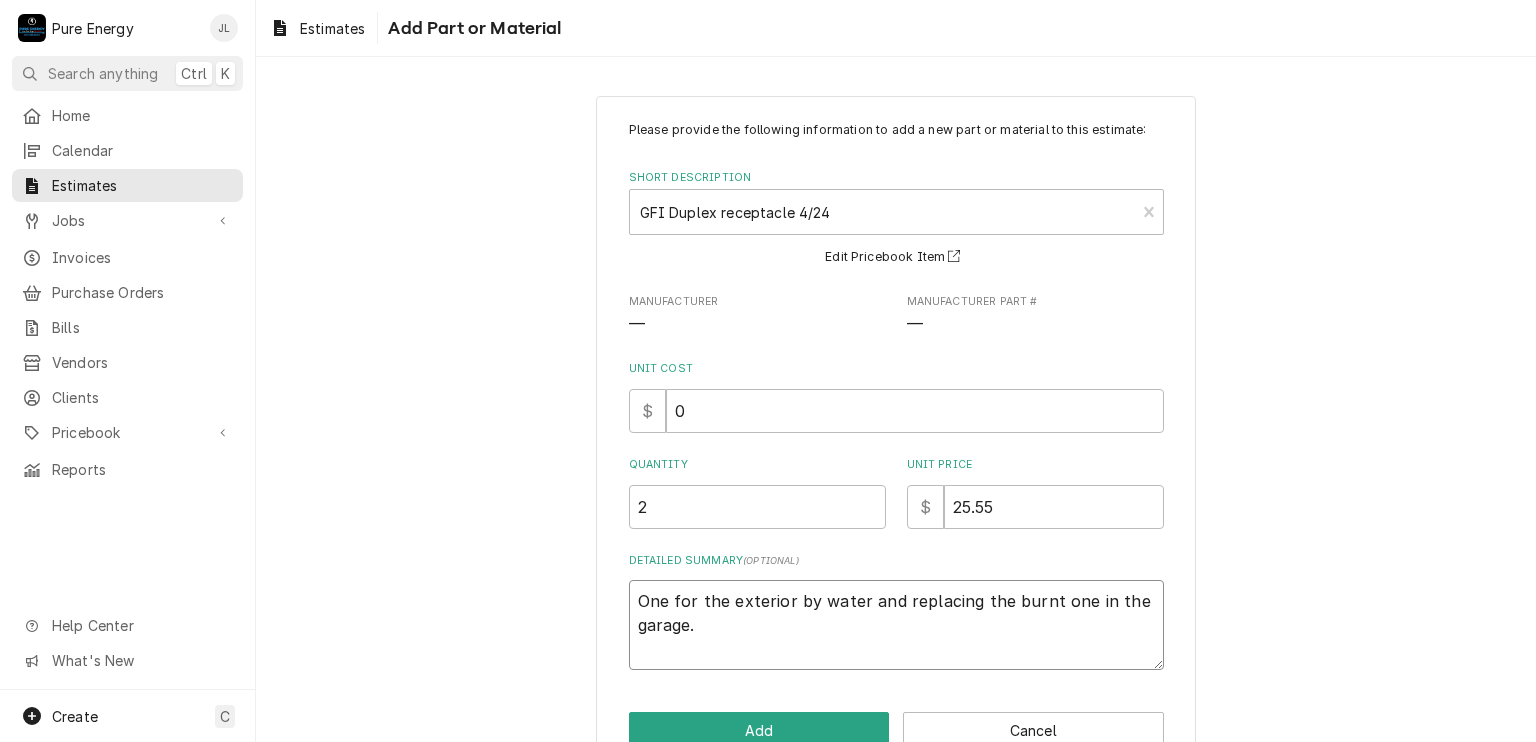scroll, scrollTop: 48, scrollLeft: 0, axis: vertical 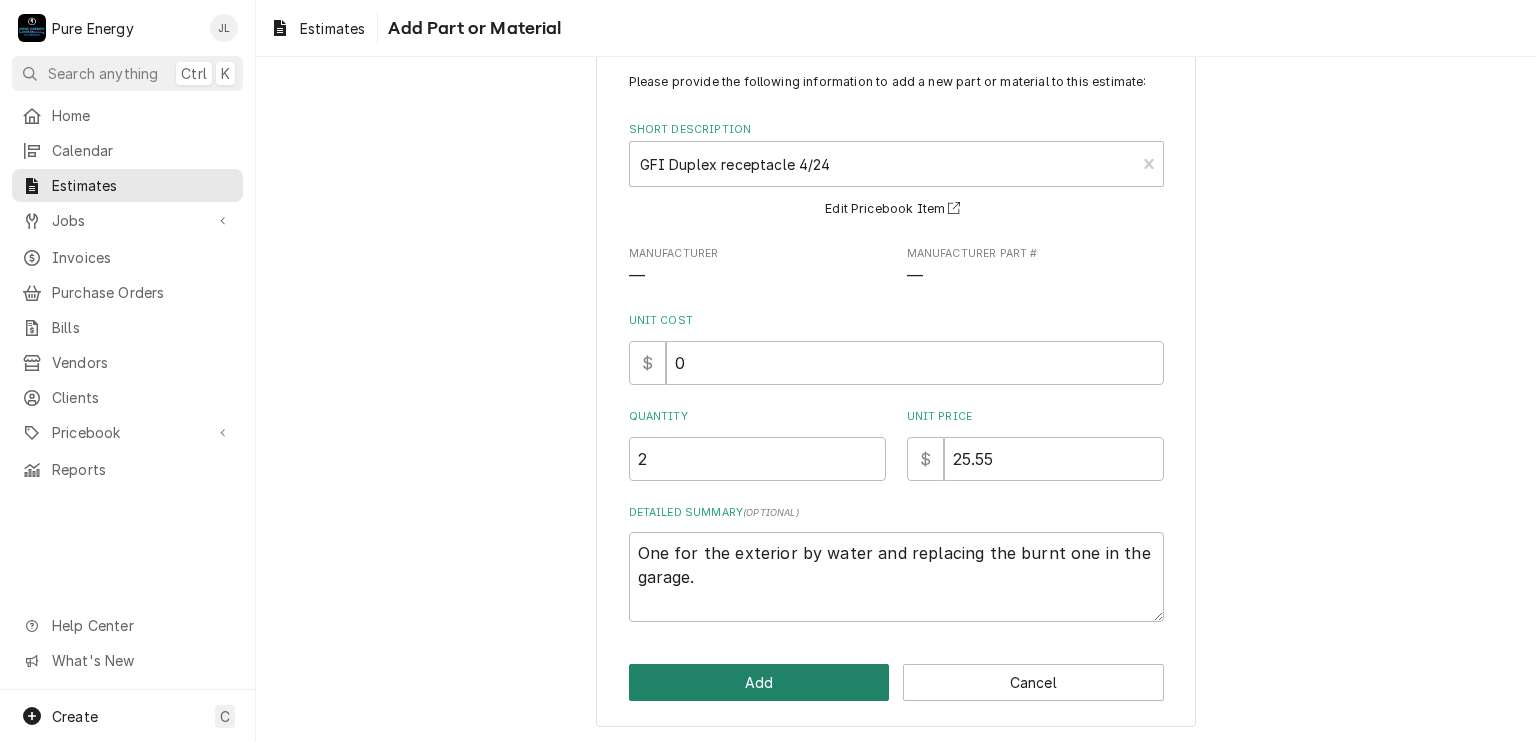 click on "Add" at bounding box center [759, 682] 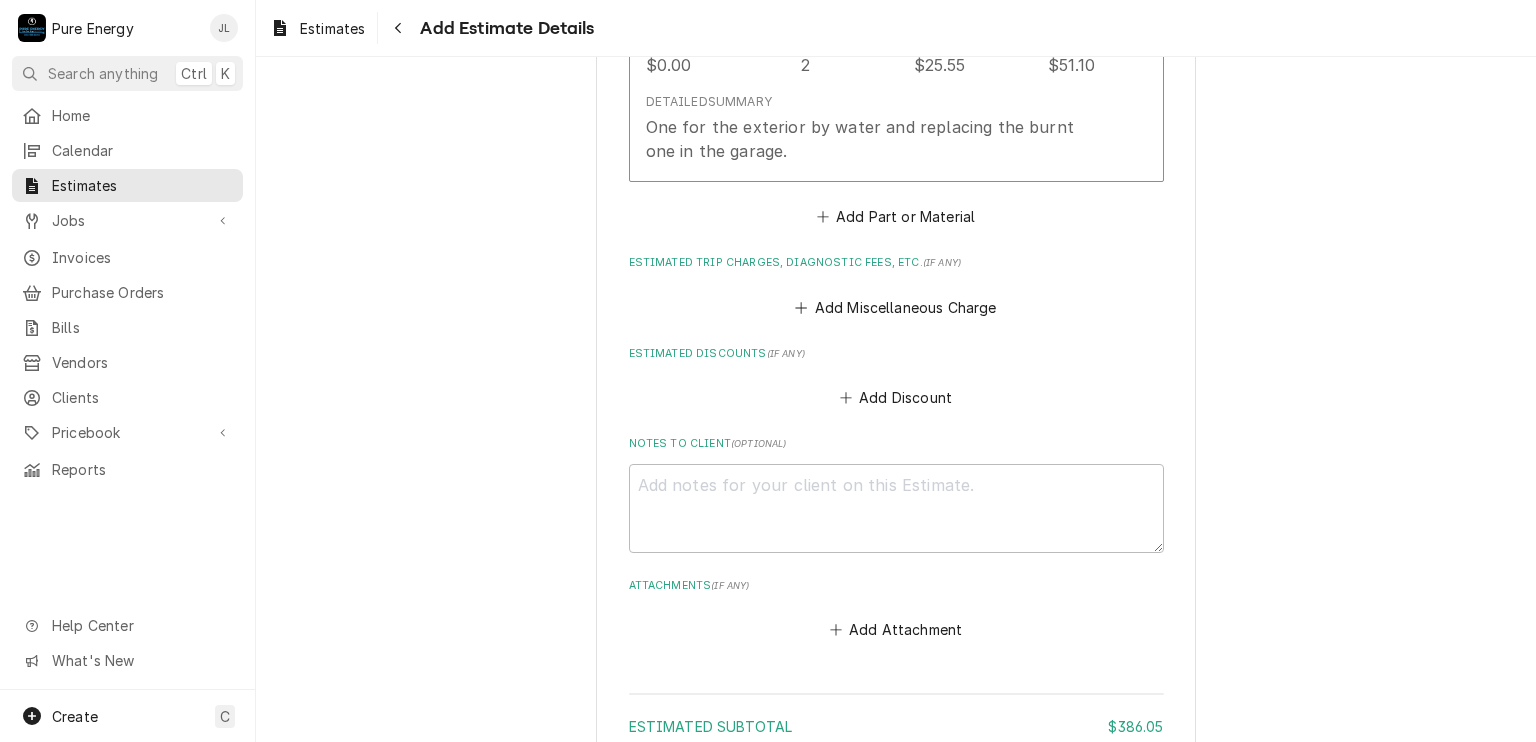scroll, scrollTop: 2973, scrollLeft: 0, axis: vertical 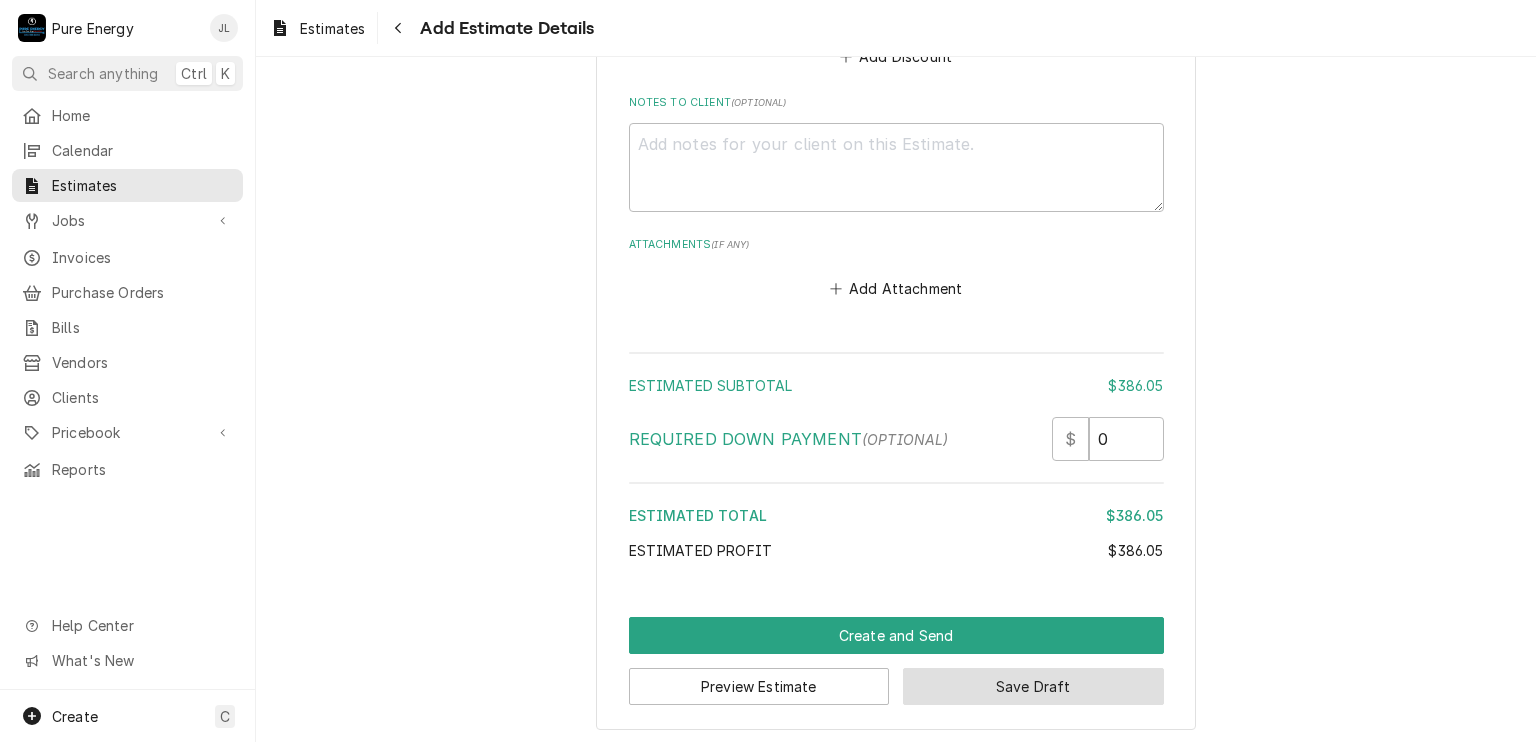 click on "Save Draft" at bounding box center [1033, 686] 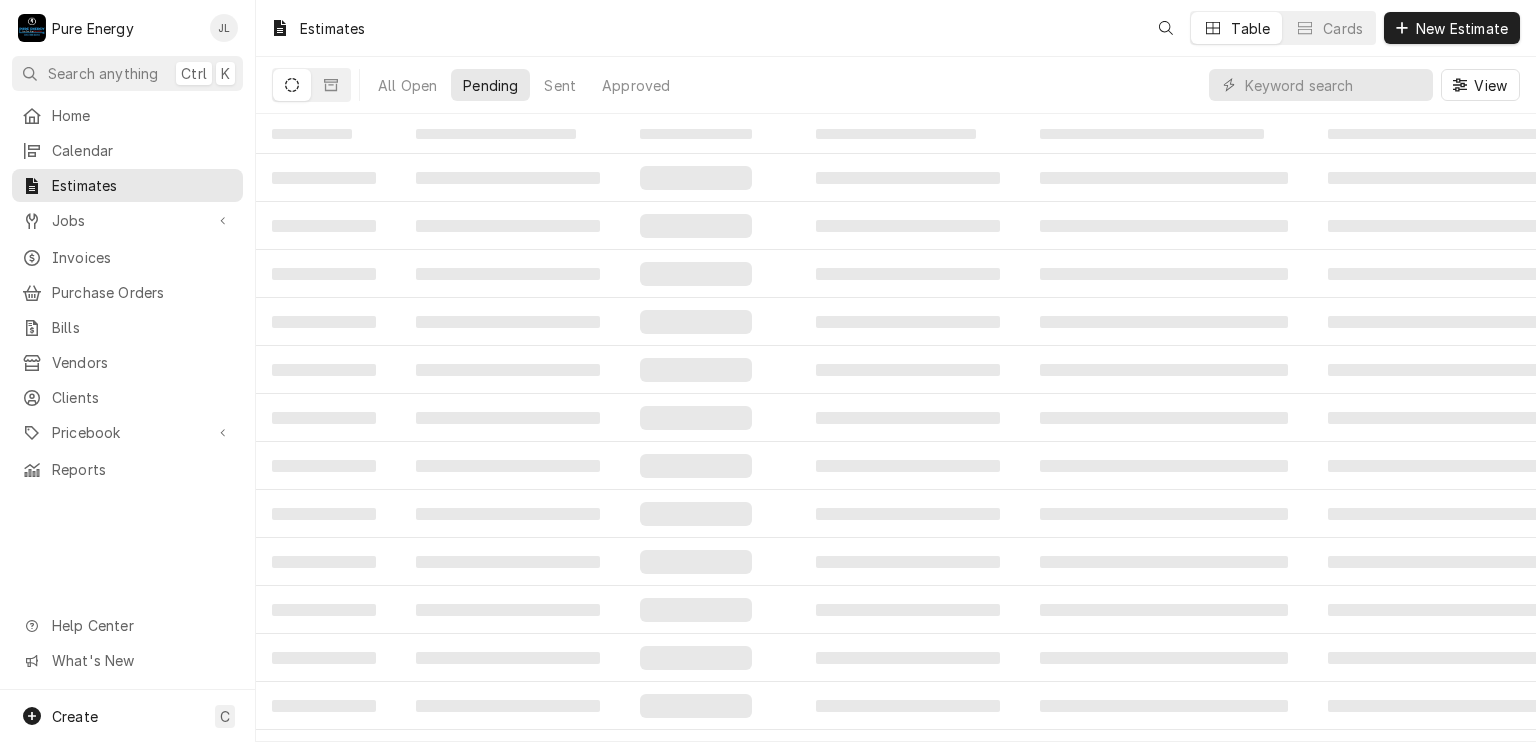 scroll, scrollTop: 0, scrollLeft: 0, axis: both 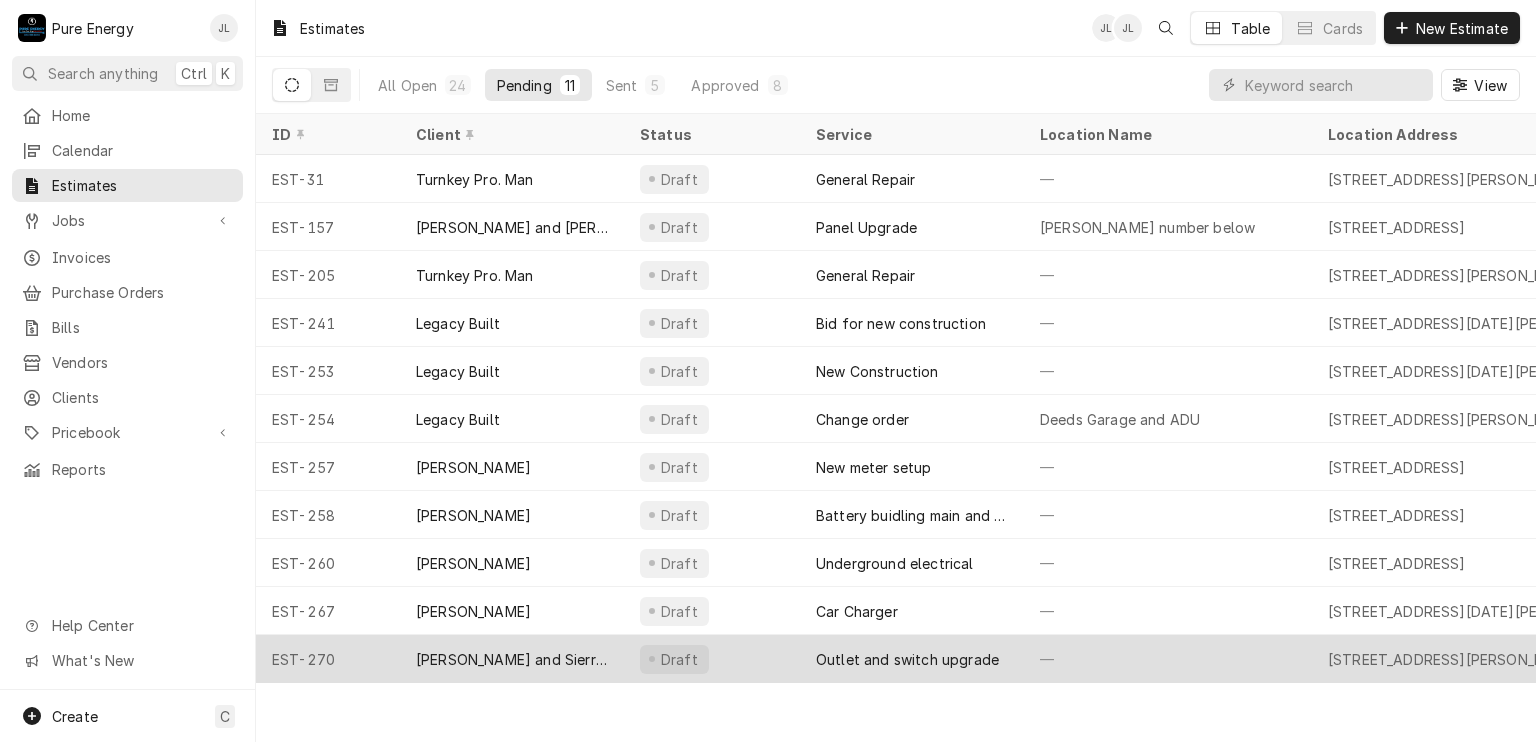 click on "—" at bounding box center [1168, 659] 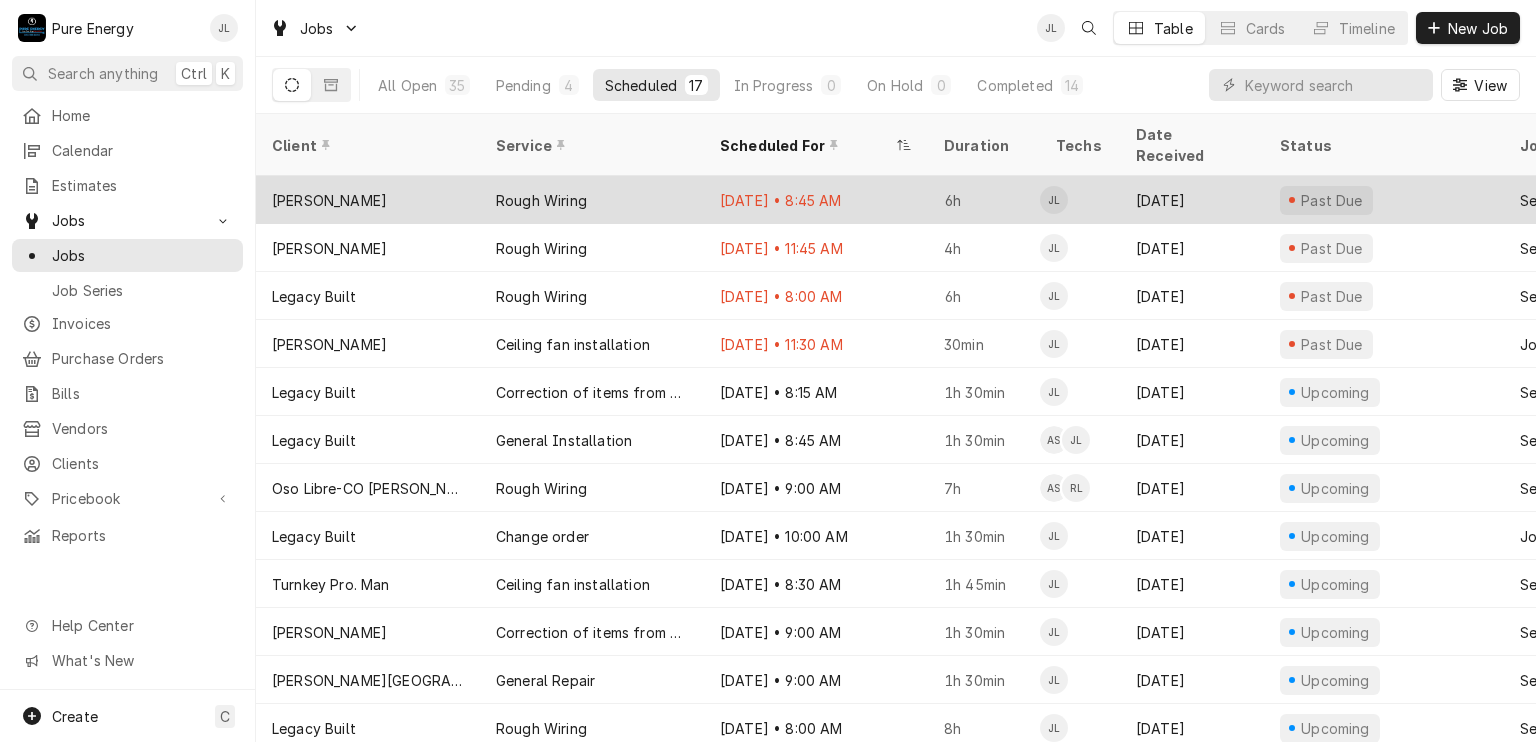 scroll, scrollTop: 0, scrollLeft: 0, axis: both 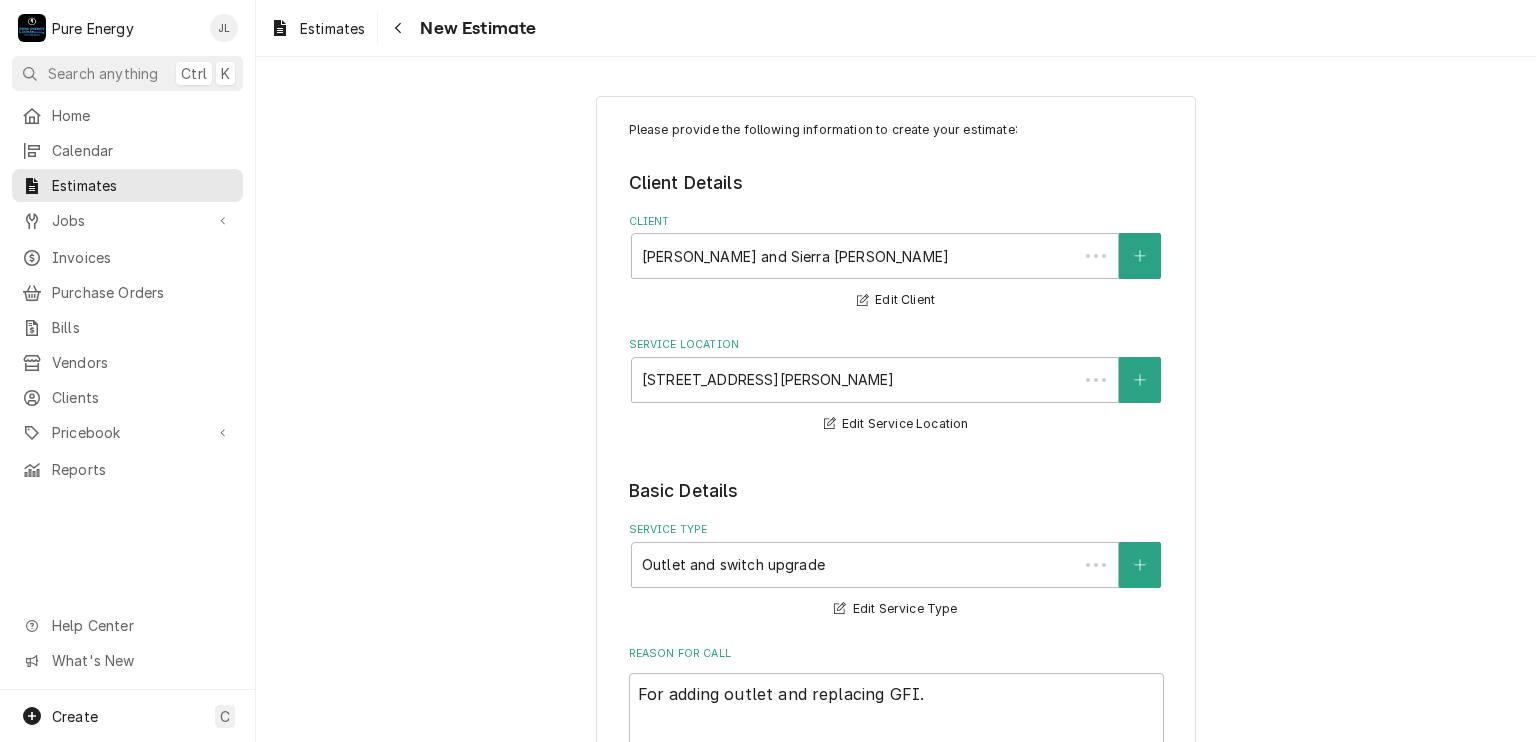 type on "x" 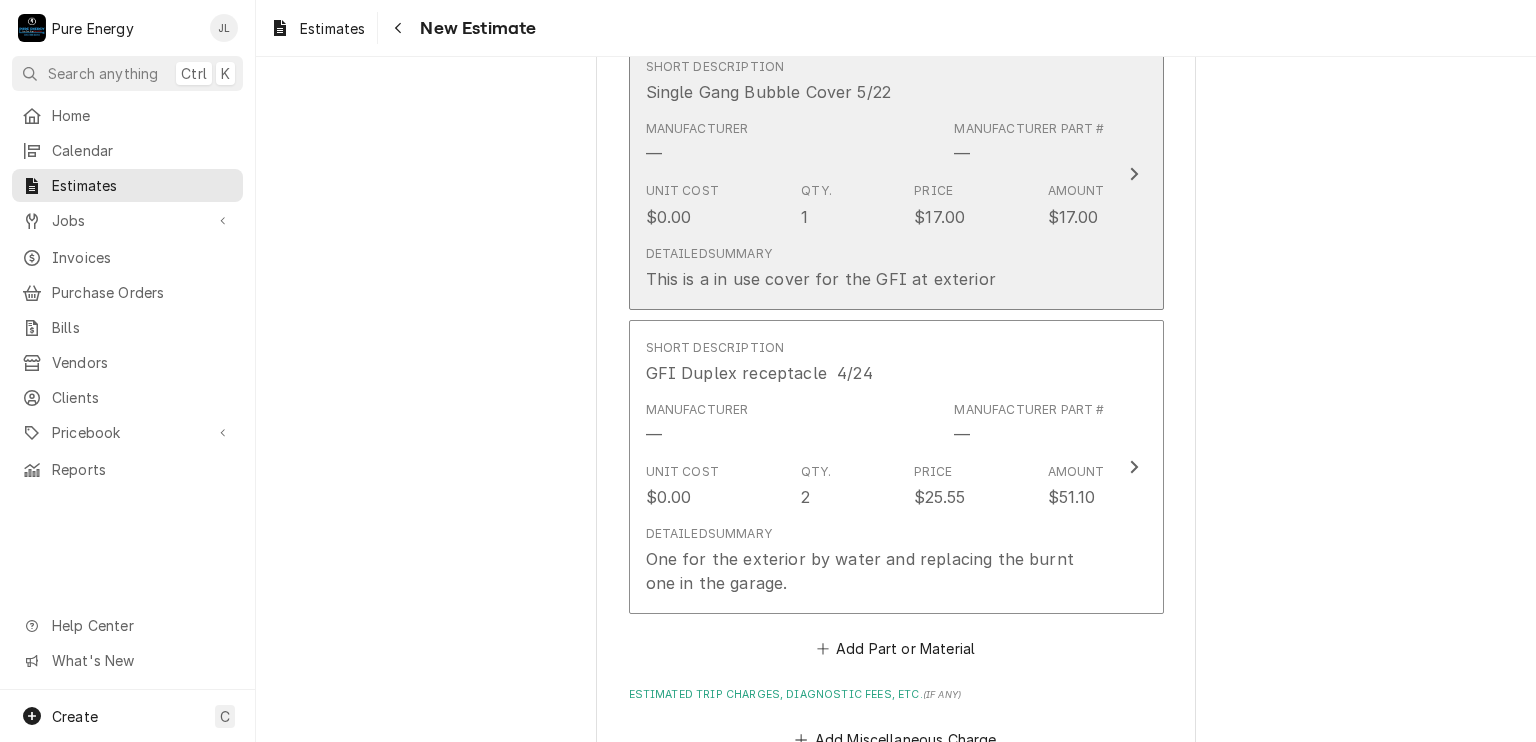 scroll, scrollTop: 2400, scrollLeft: 0, axis: vertical 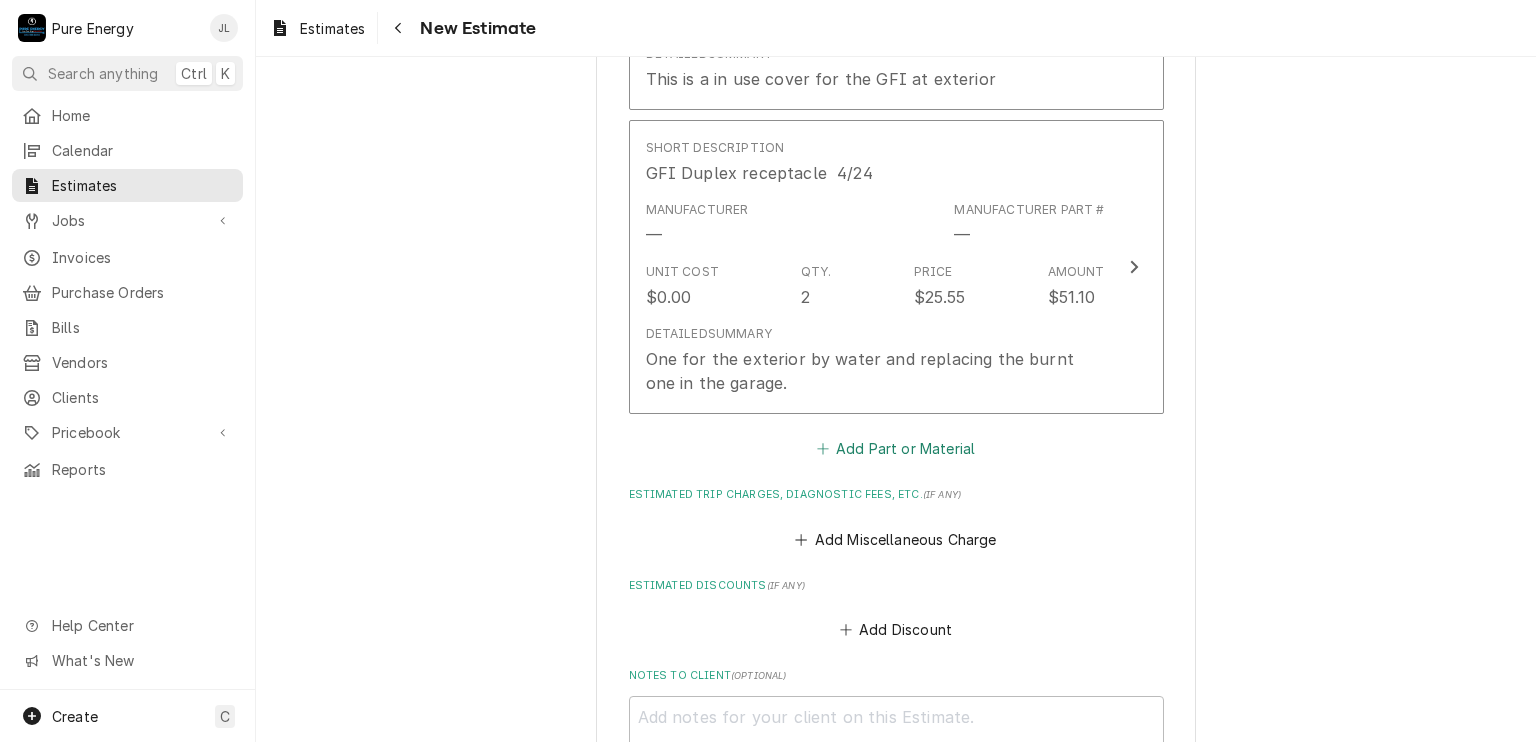 click on "Add Part or Material" at bounding box center [895, 449] 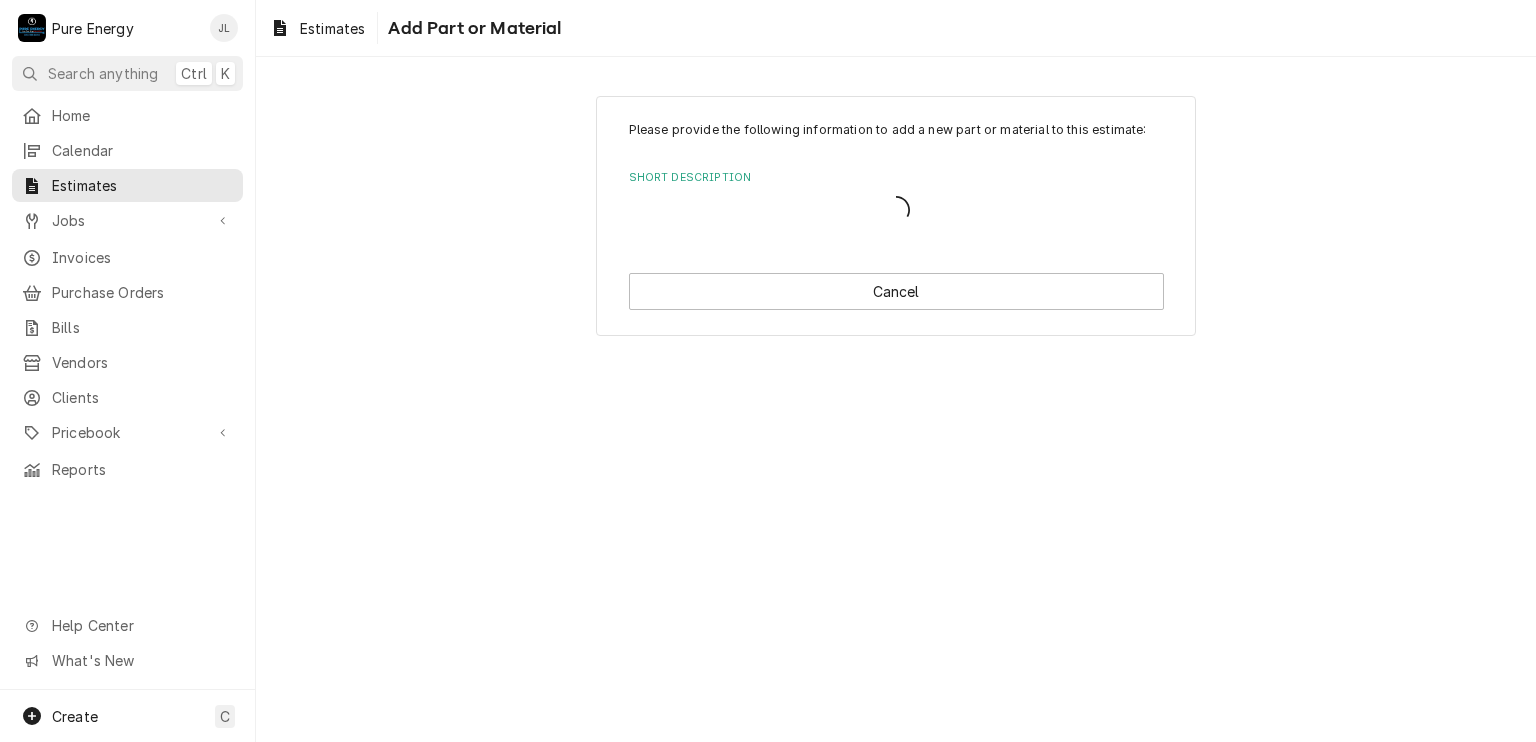 scroll, scrollTop: 0, scrollLeft: 0, axis: both 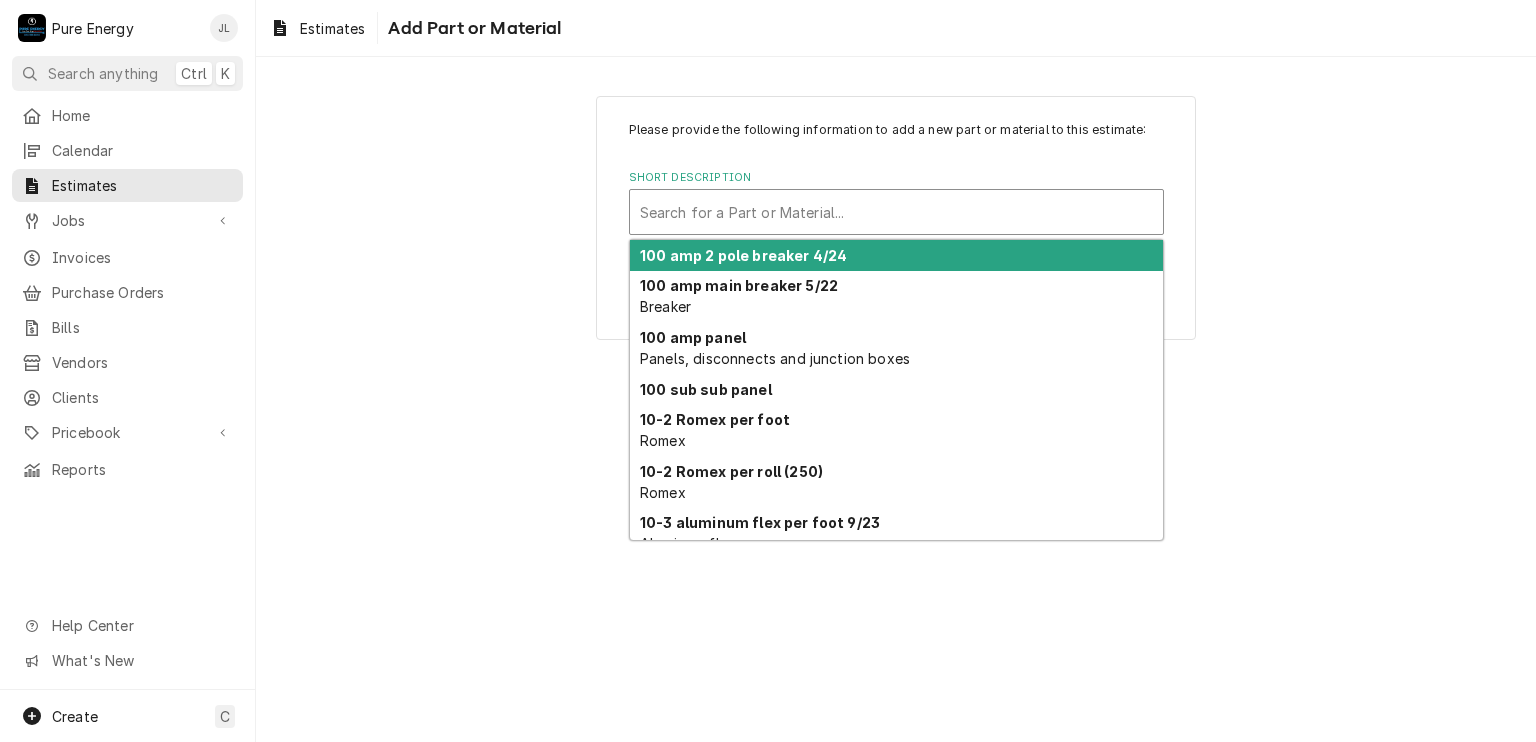 click at bounding box center (896, 212) 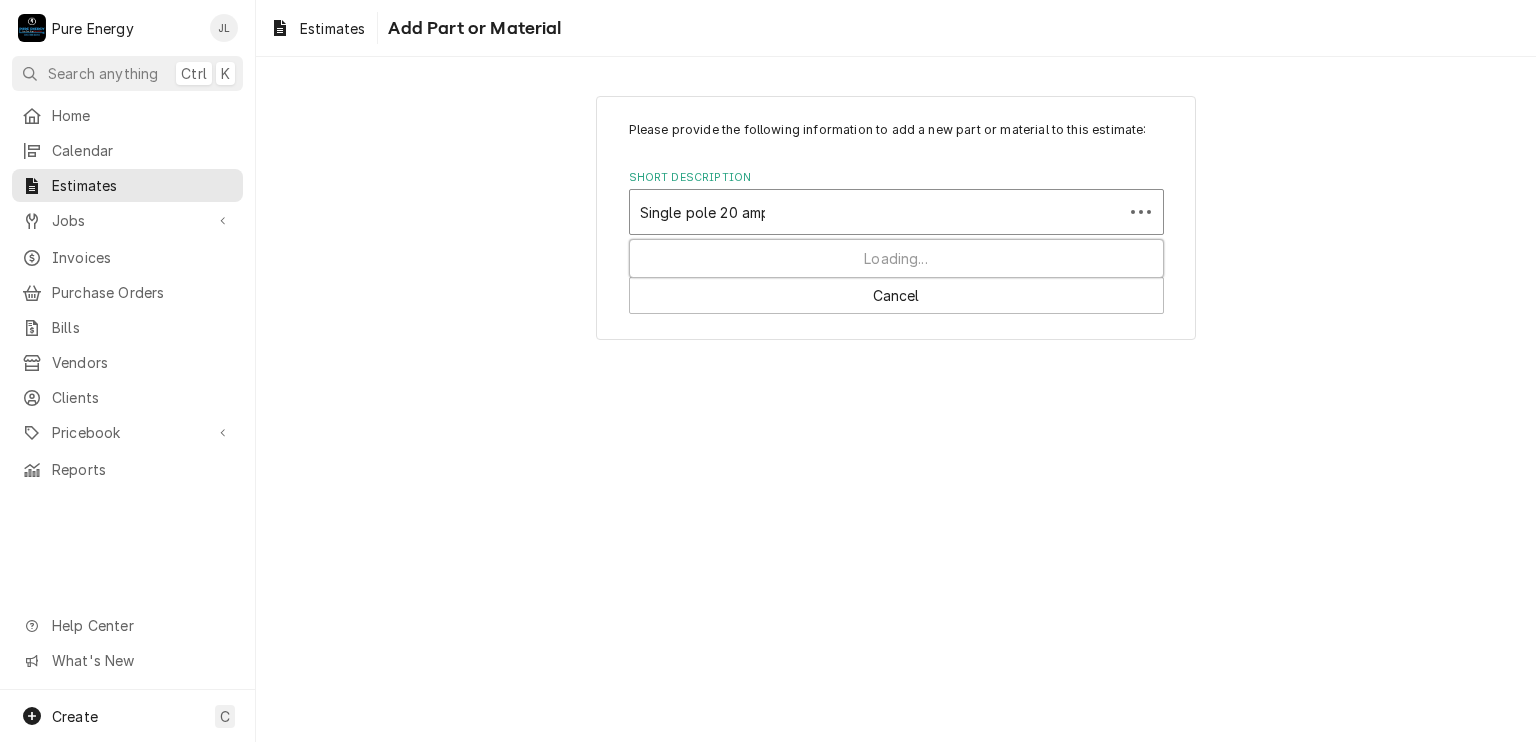 type on "Single pole 20 amp" 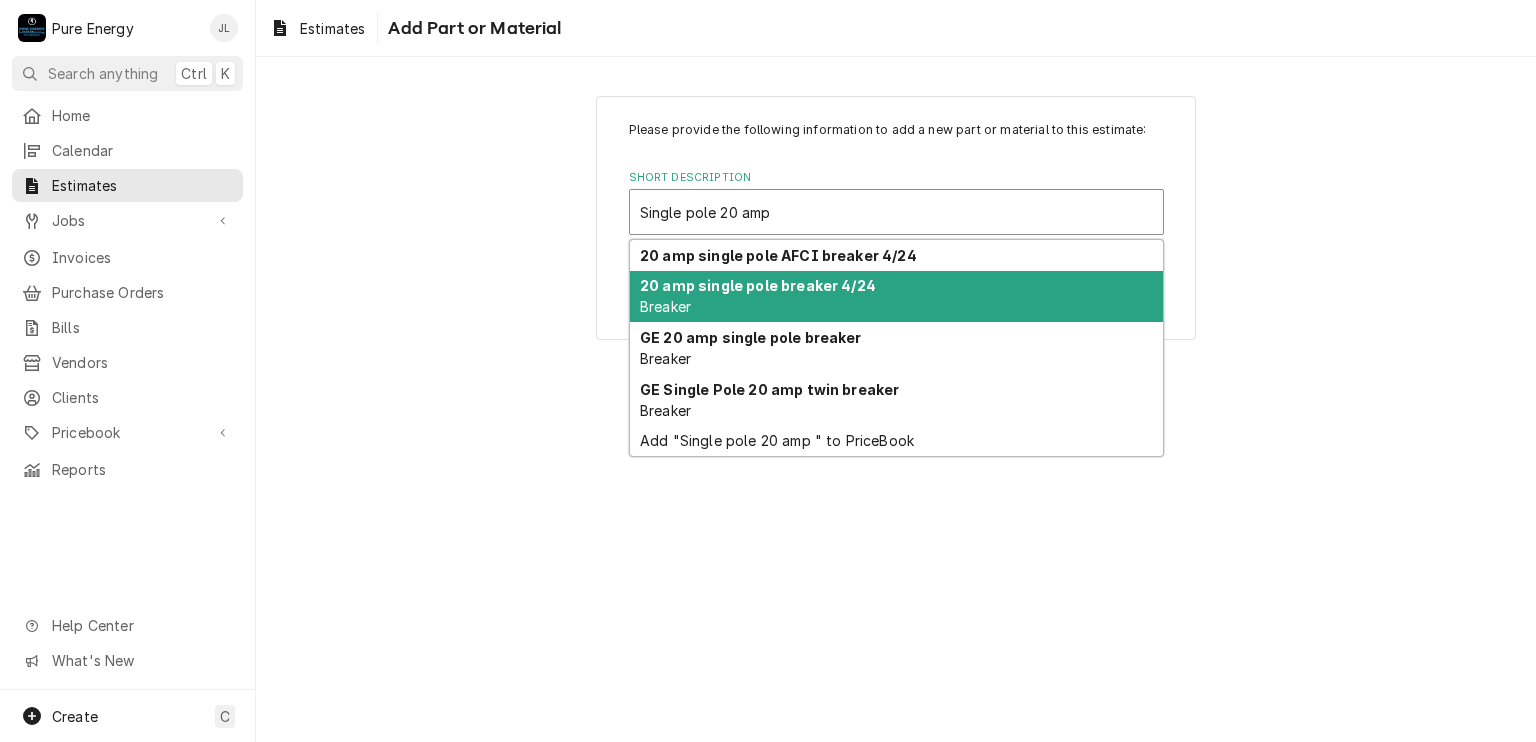 click on "20 amp single pole breaker 4/24 Breaker" at bounding box center (896, 297) 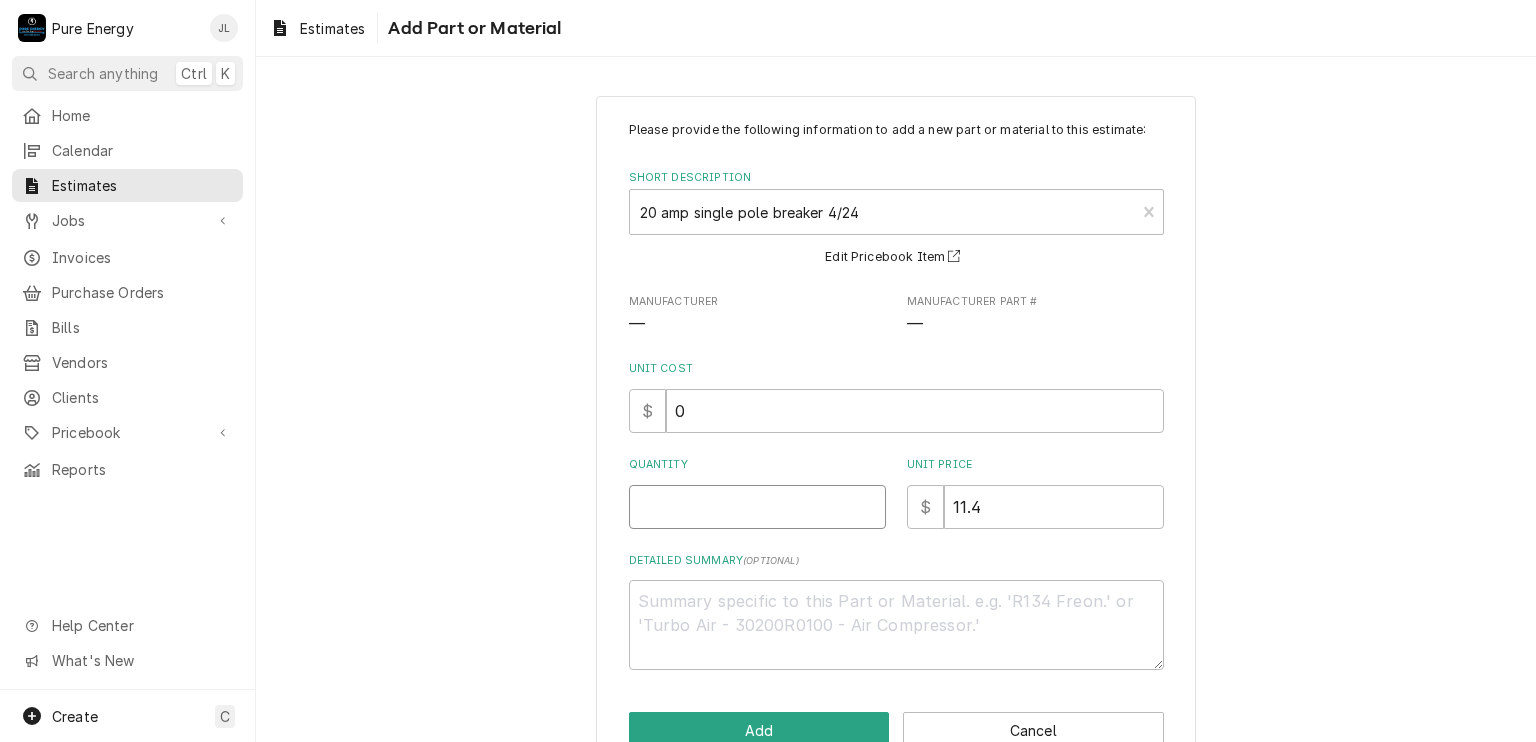 click on "Quantity" at bounding box center [757, 507] 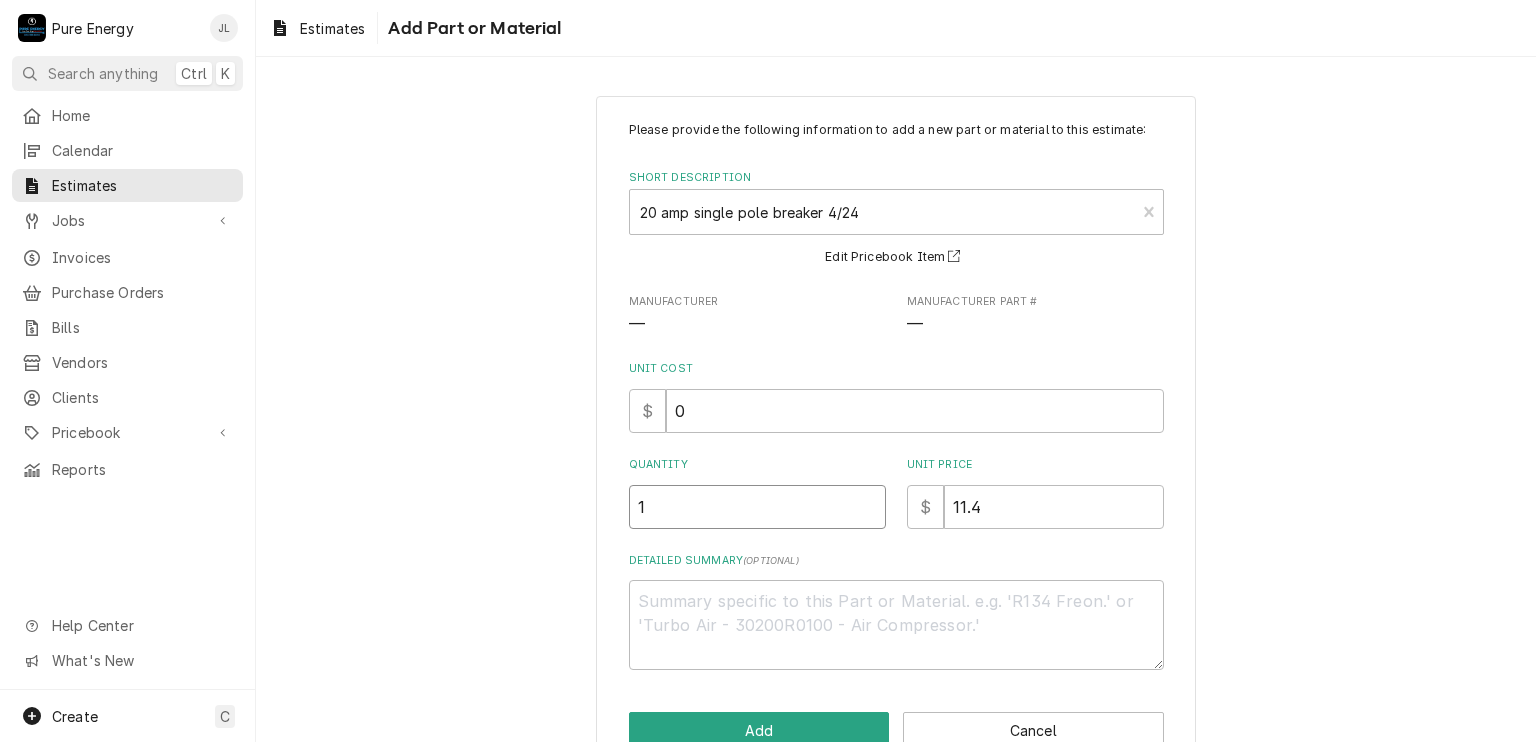 type on "x" 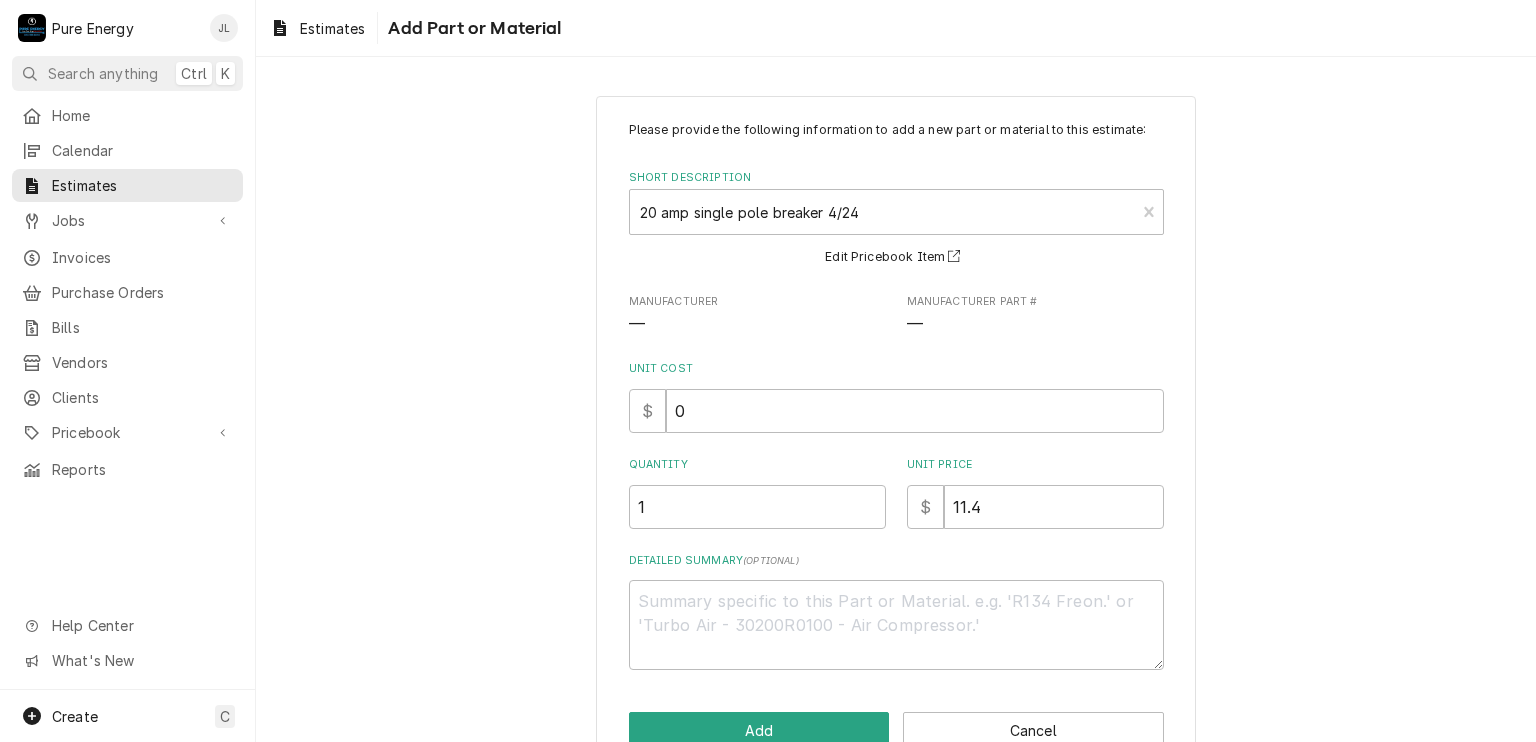 scroll, scrollTop: 48, scrollLeft: 0, axis: vertical 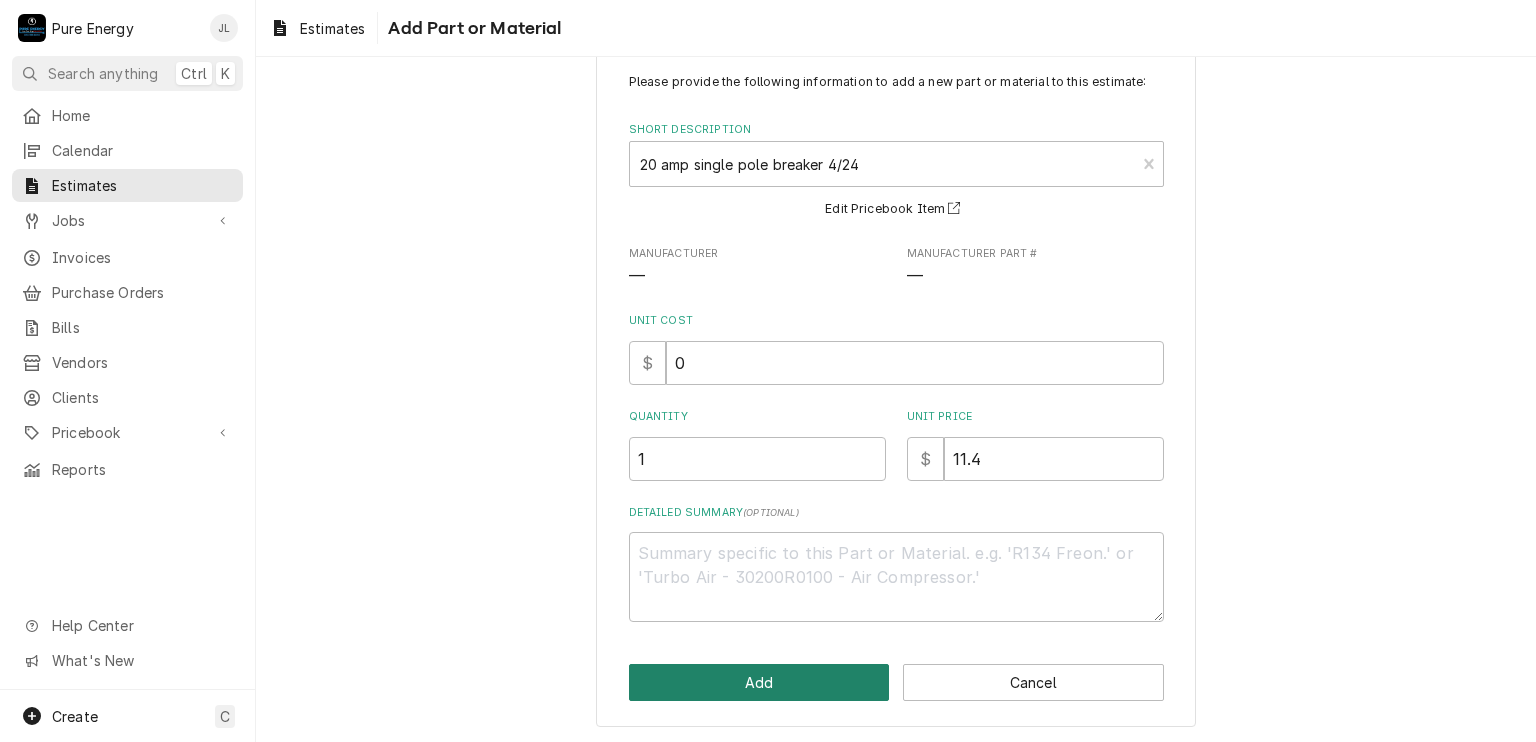 click on "Add" at bounding box center [759, 682] 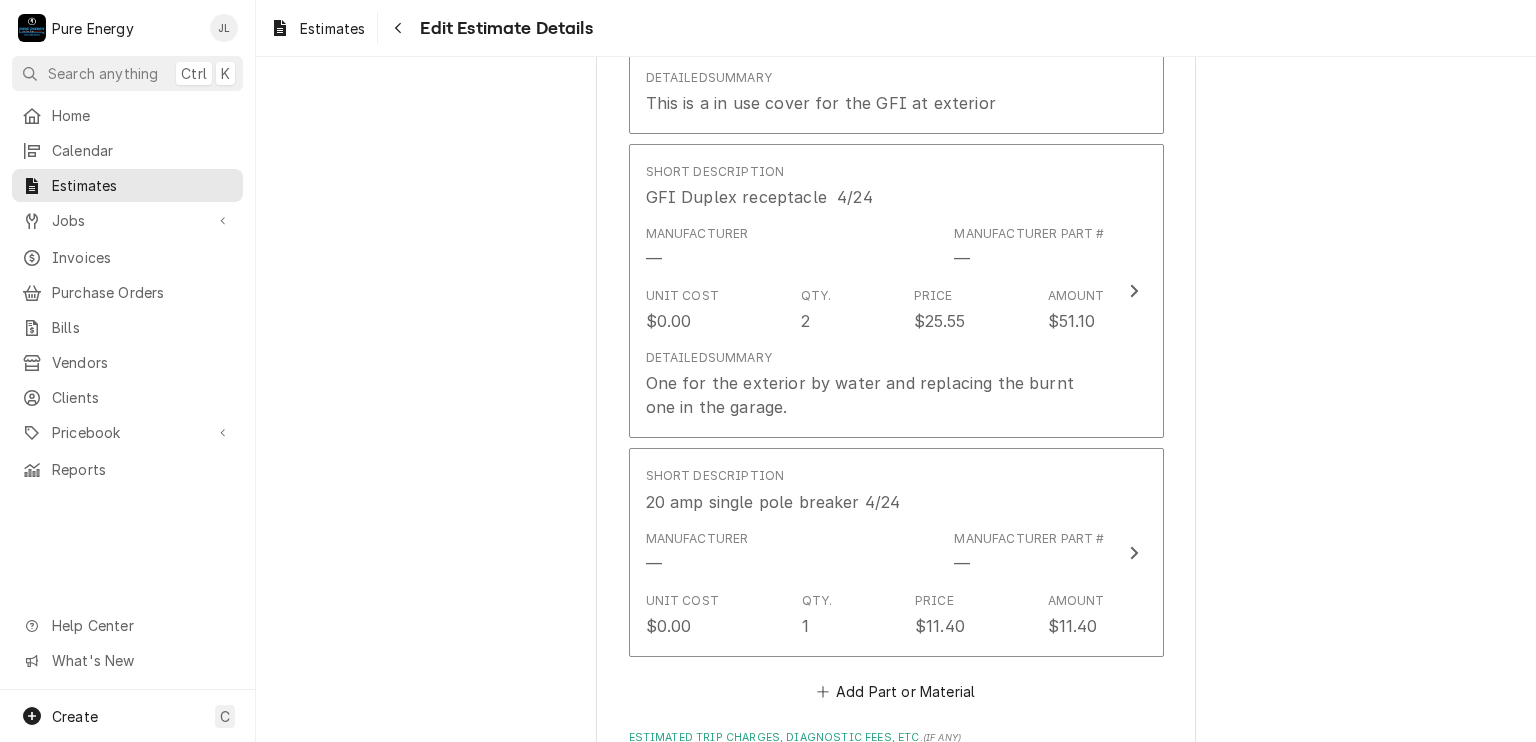 type on "x" 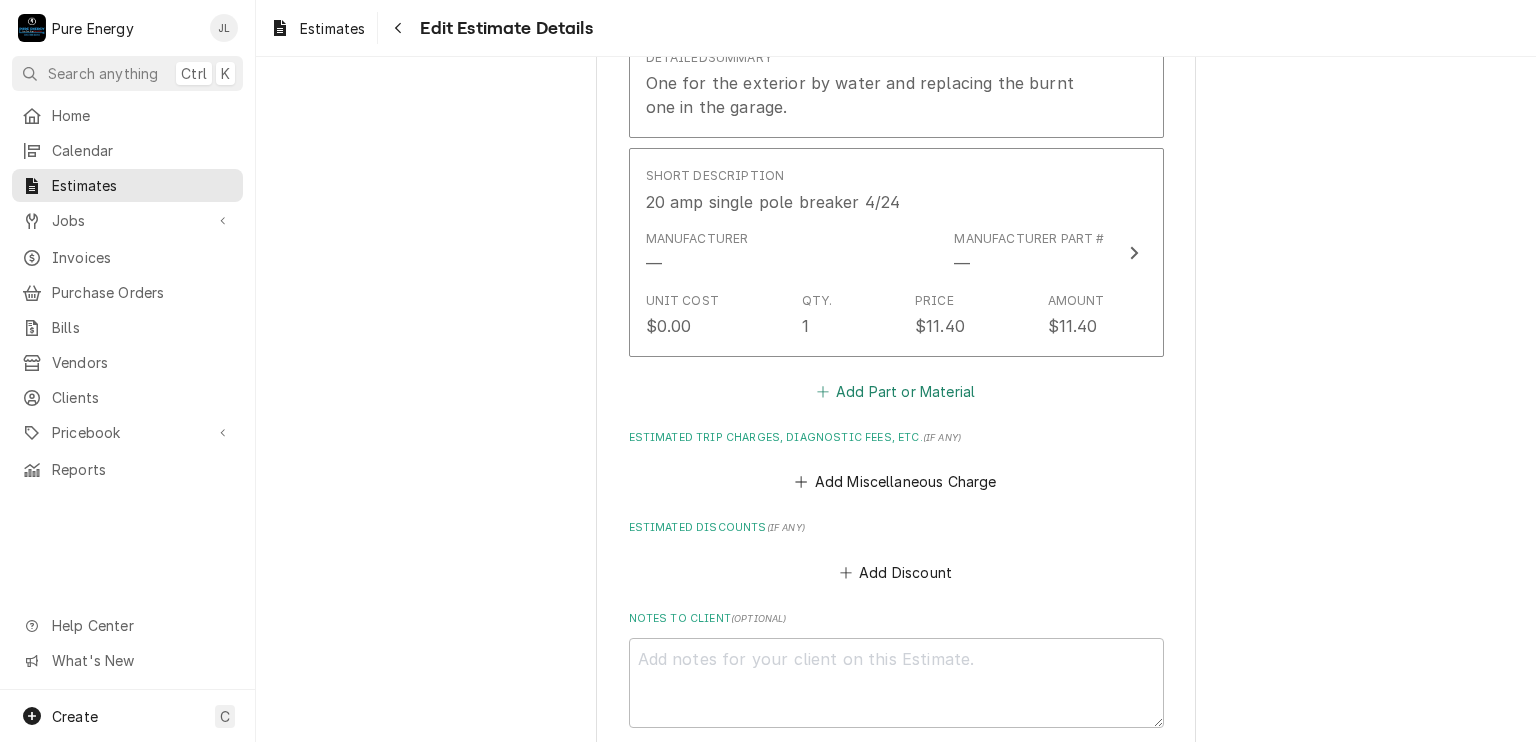 click on "Add Part or Material" at bounding box center (895, 392) 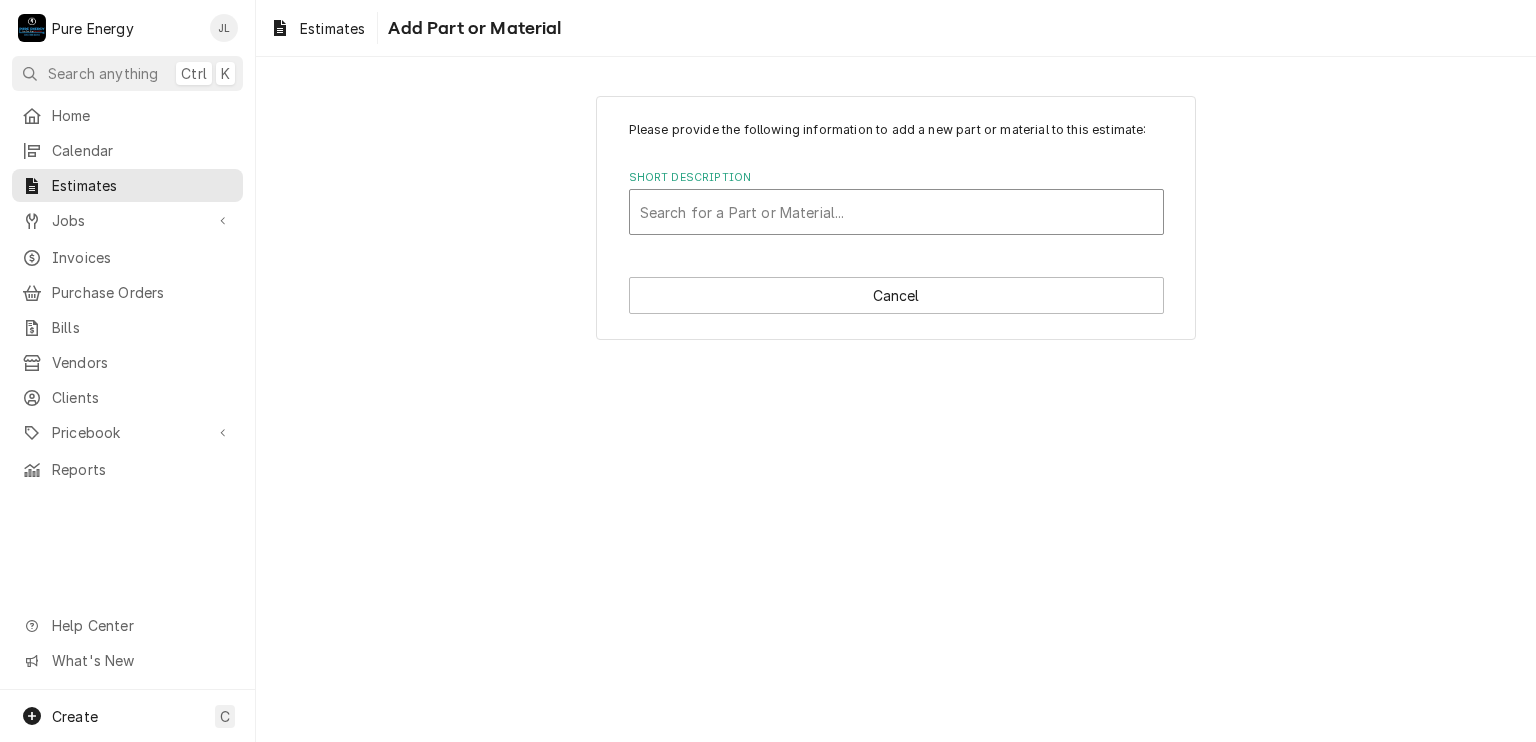 click at bounding box center (896, 212) 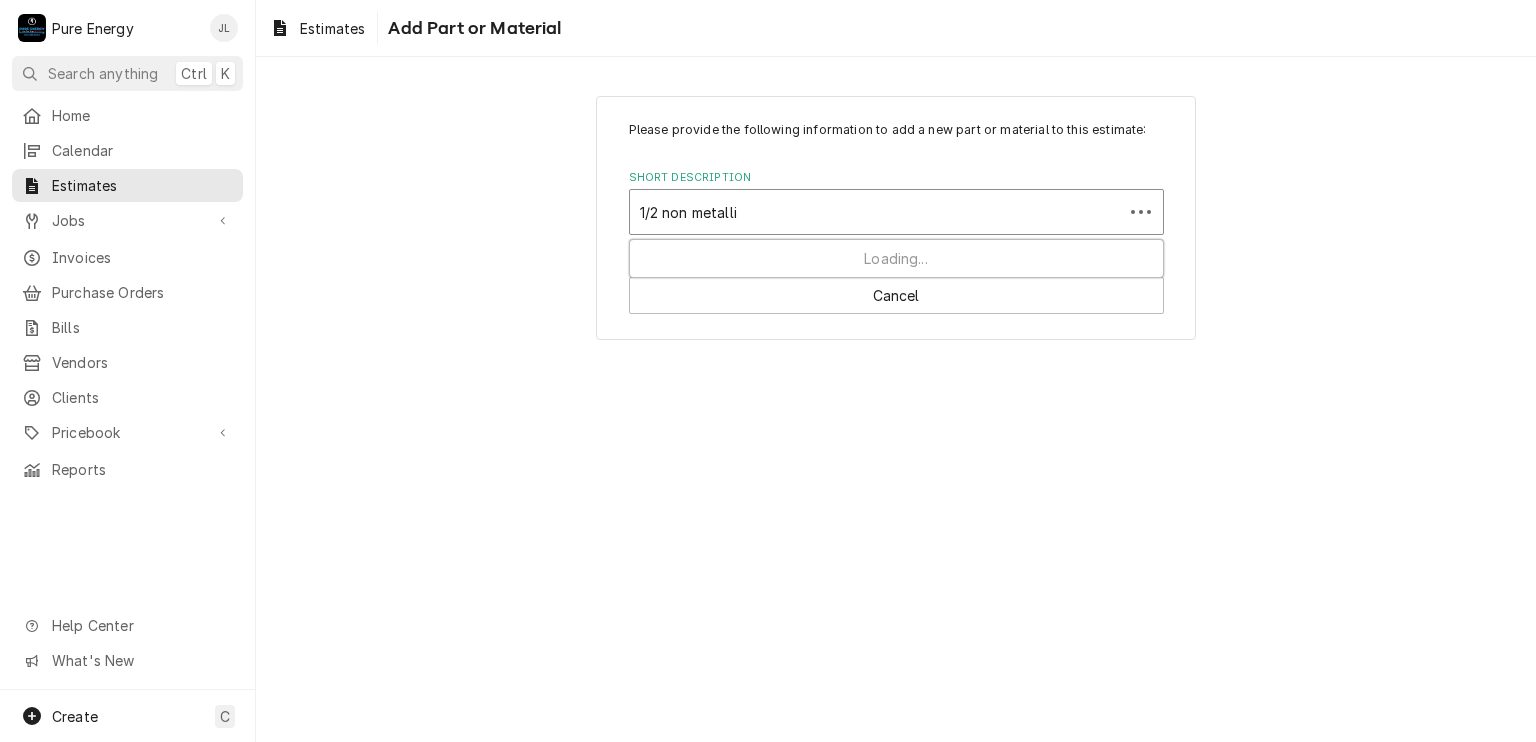 type on "1/2 non metallic" 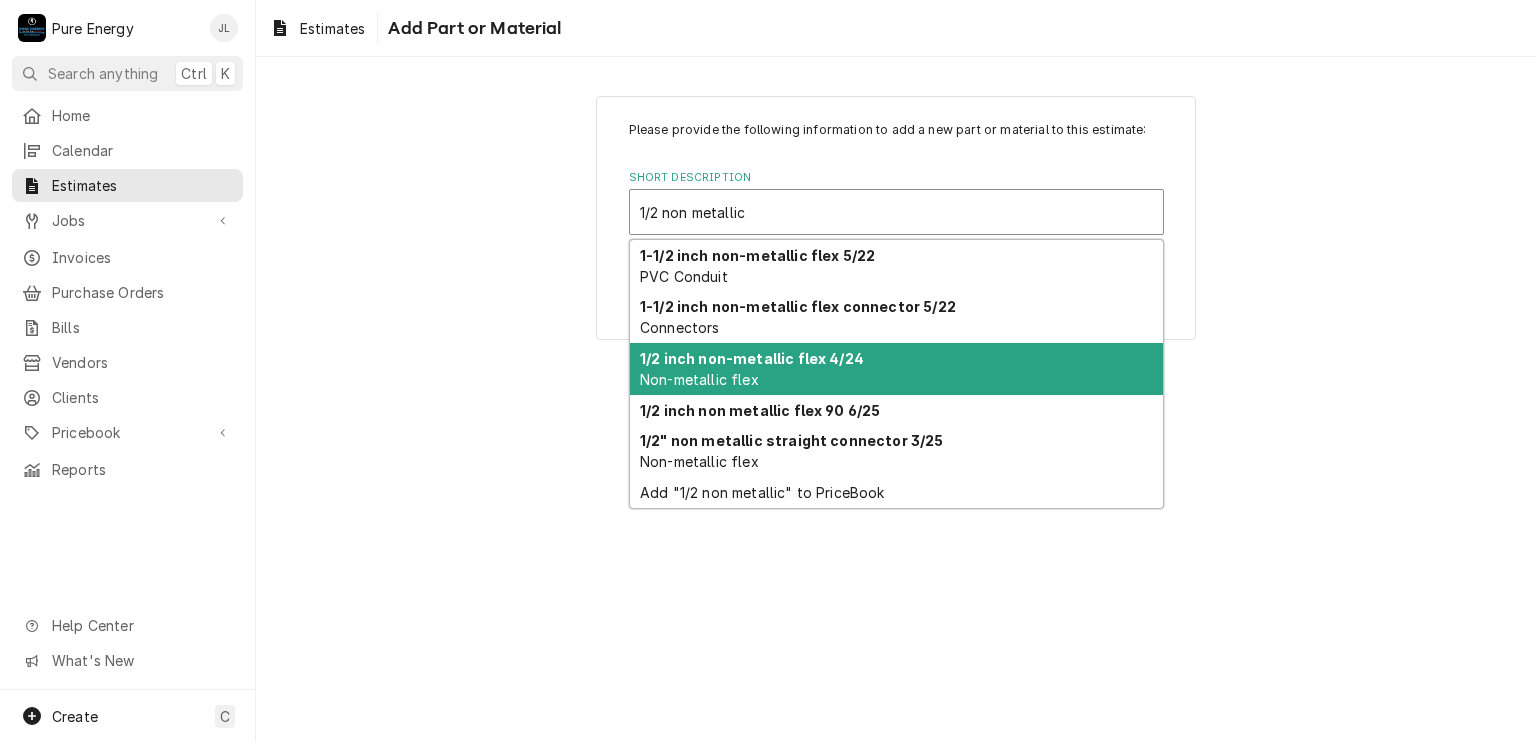 click on "1/2 inch non-metallic flex 4/24" at bounding box center (752, 358) 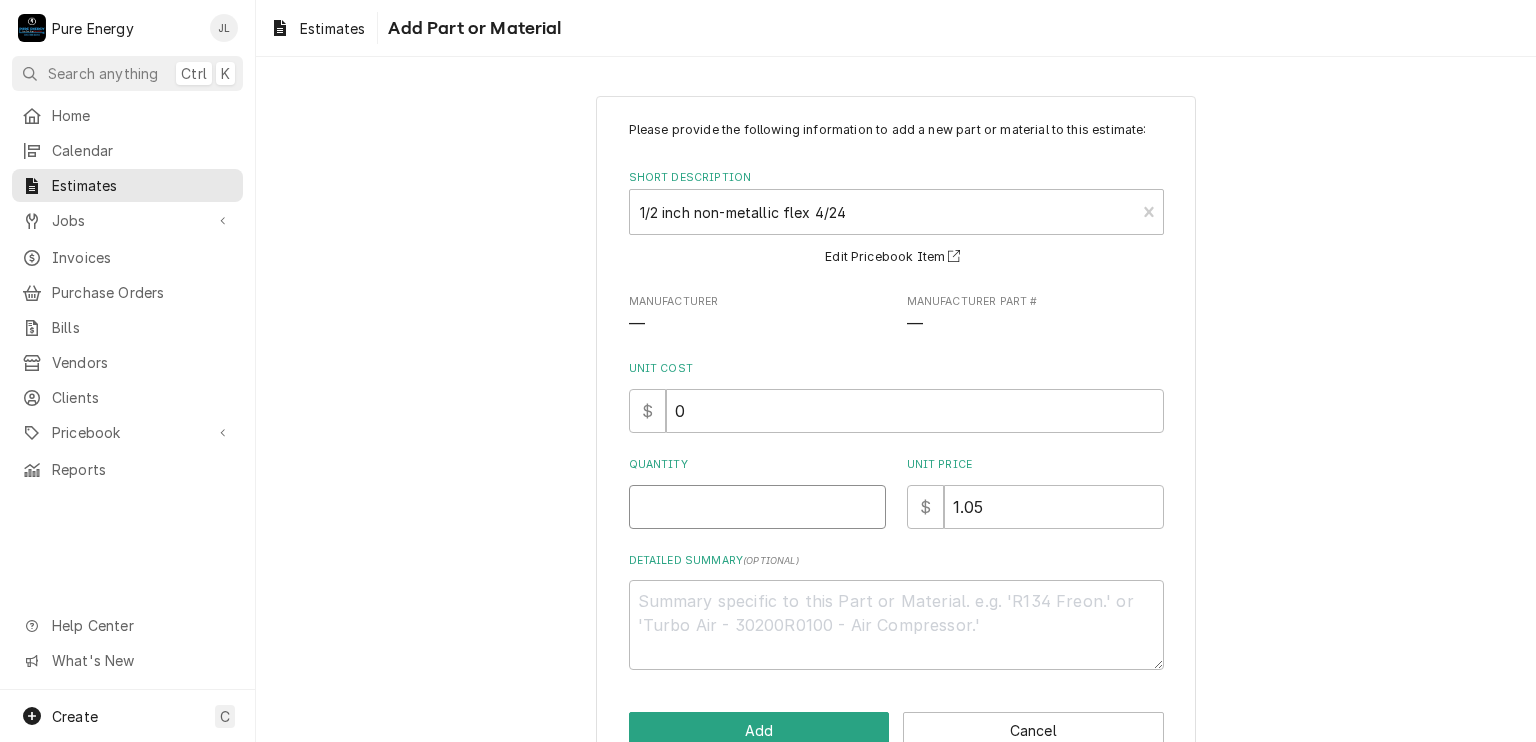 click on "Quantity" at bounding box center [757, 507] 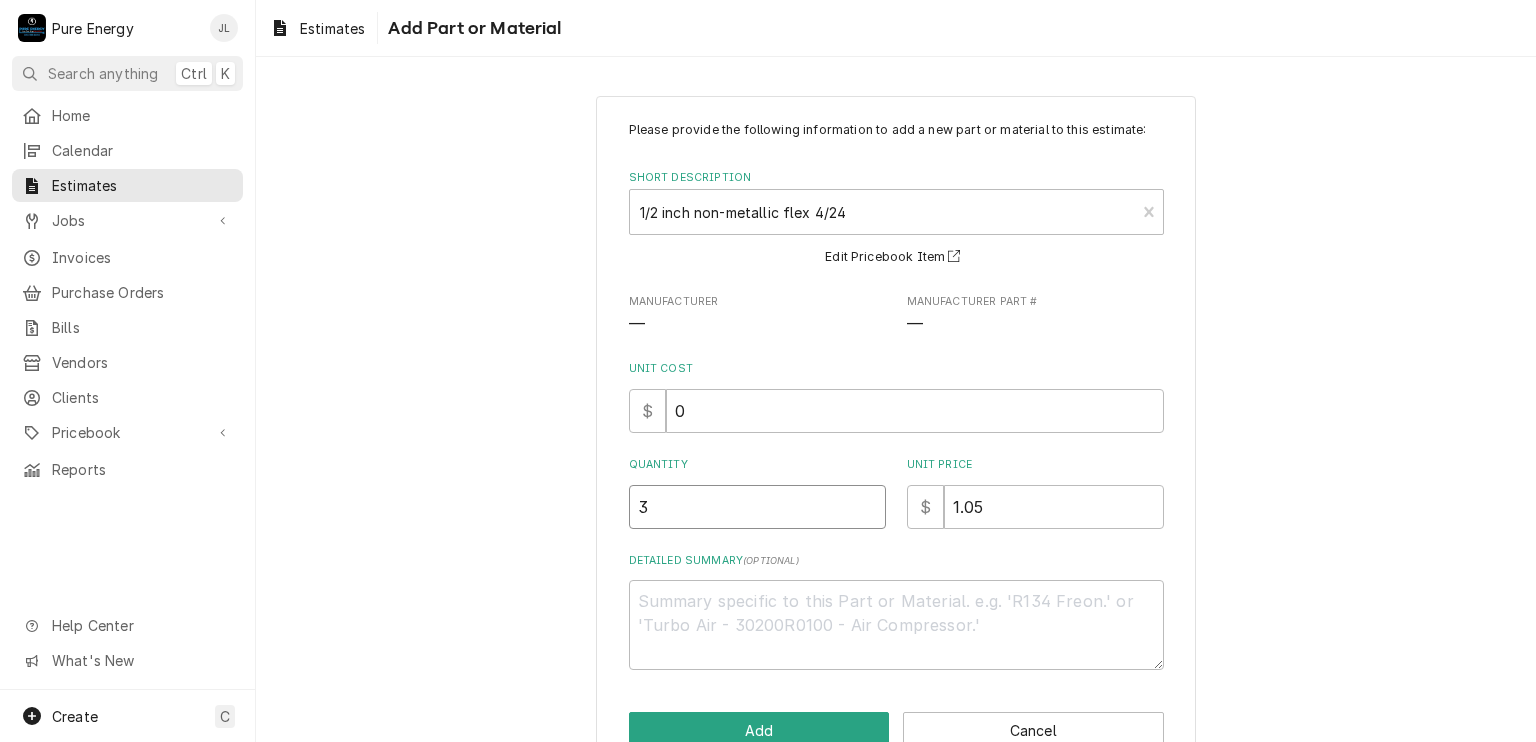 type on "x" 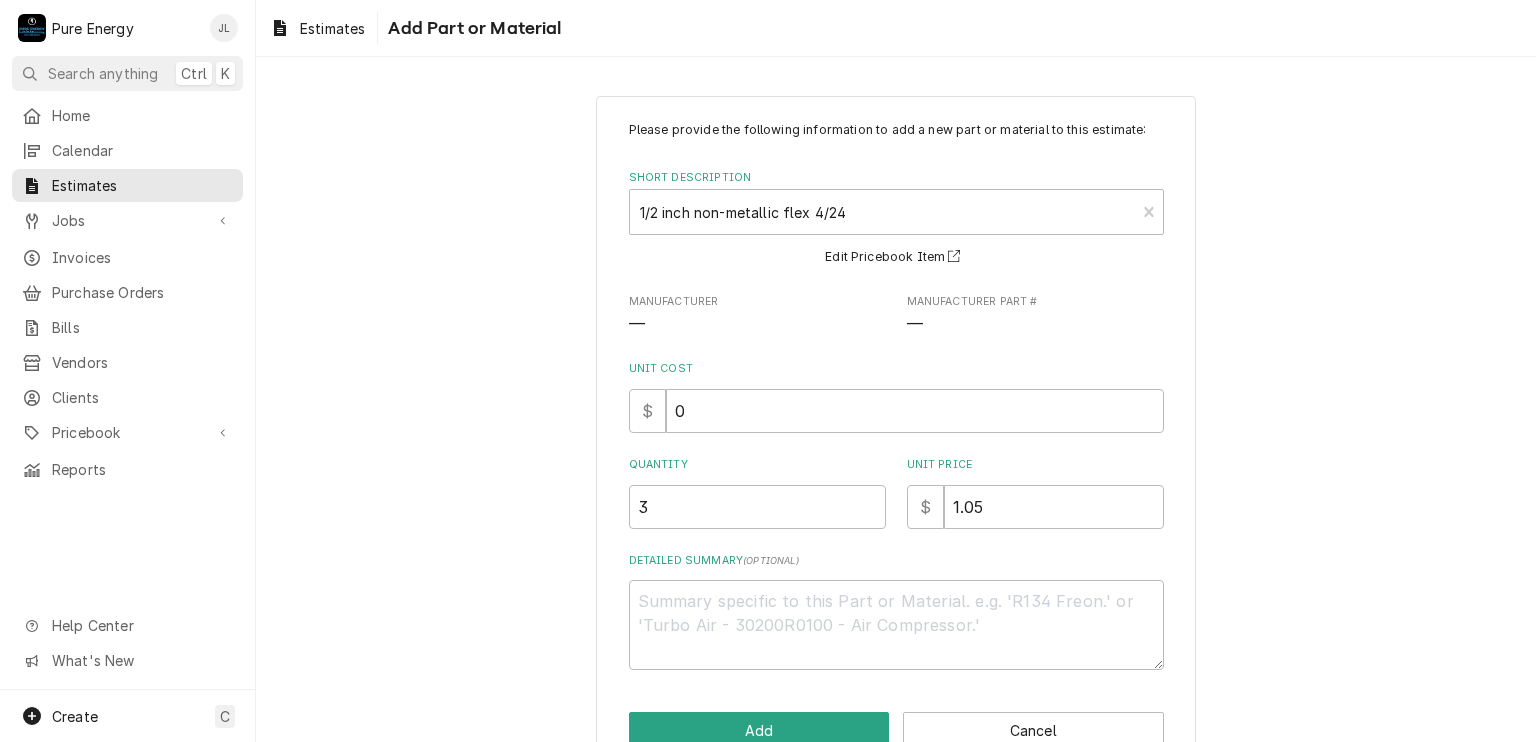 scroll, scrollTop: 48, scrollLeft: 0, axis: vertical 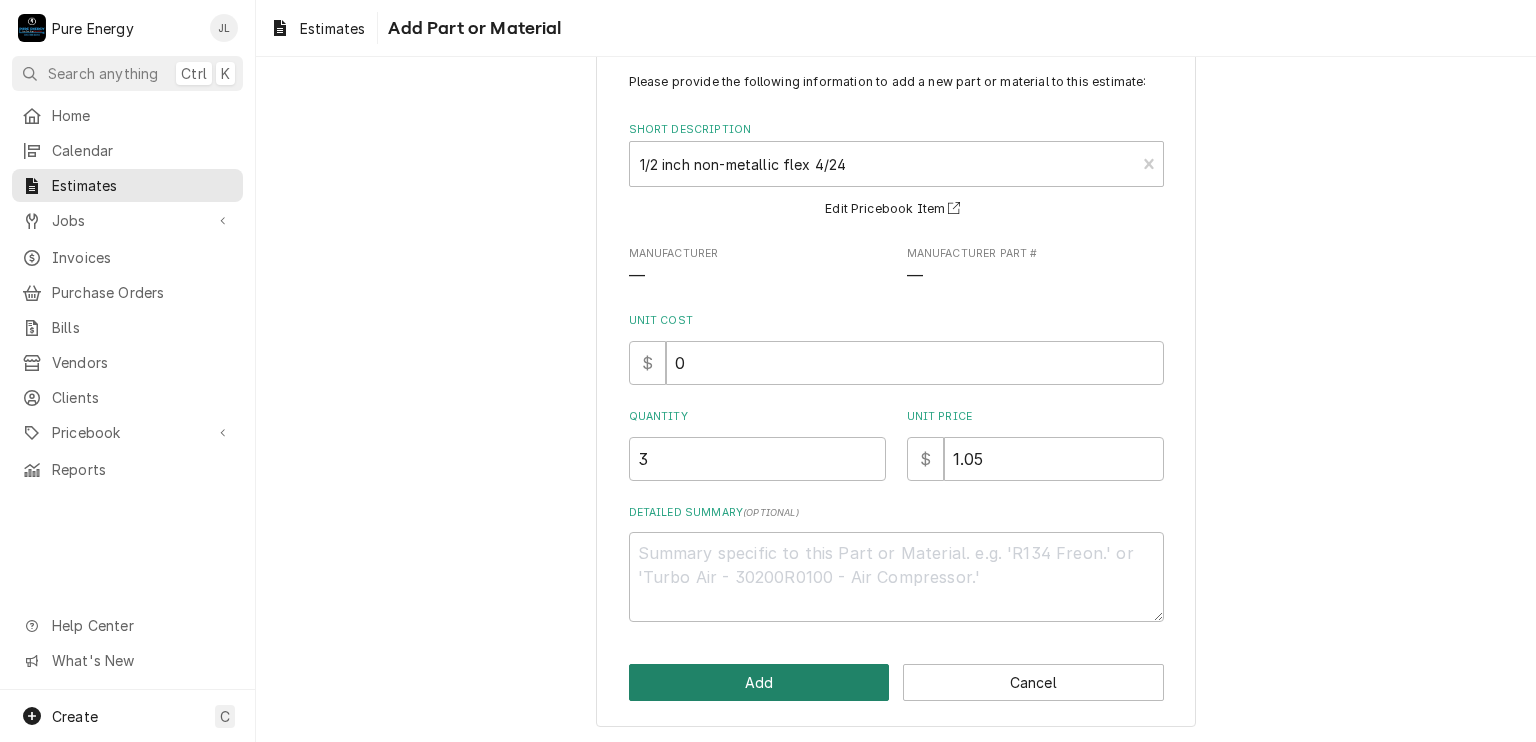 click on "Add" at bounding box center (759, 682) 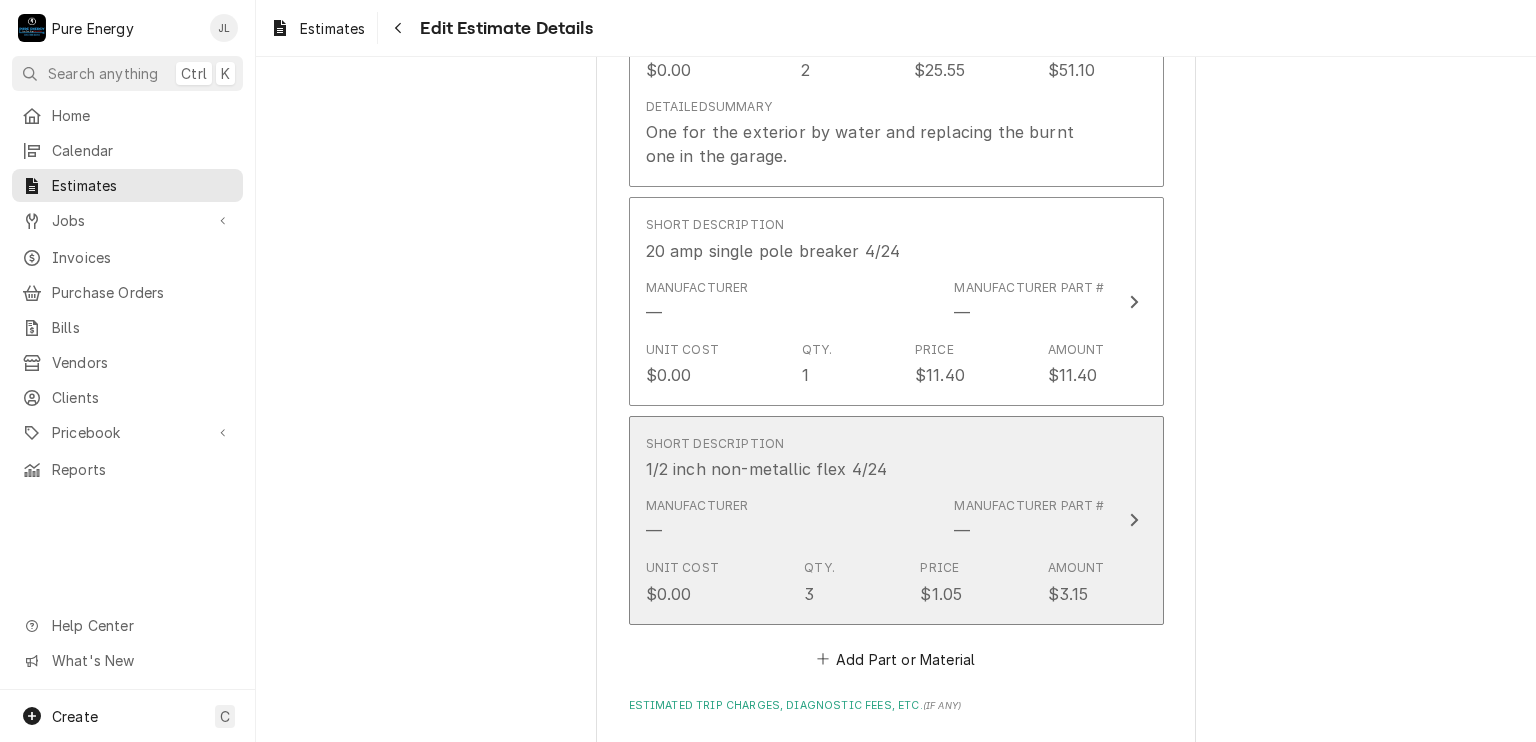 type on "x" 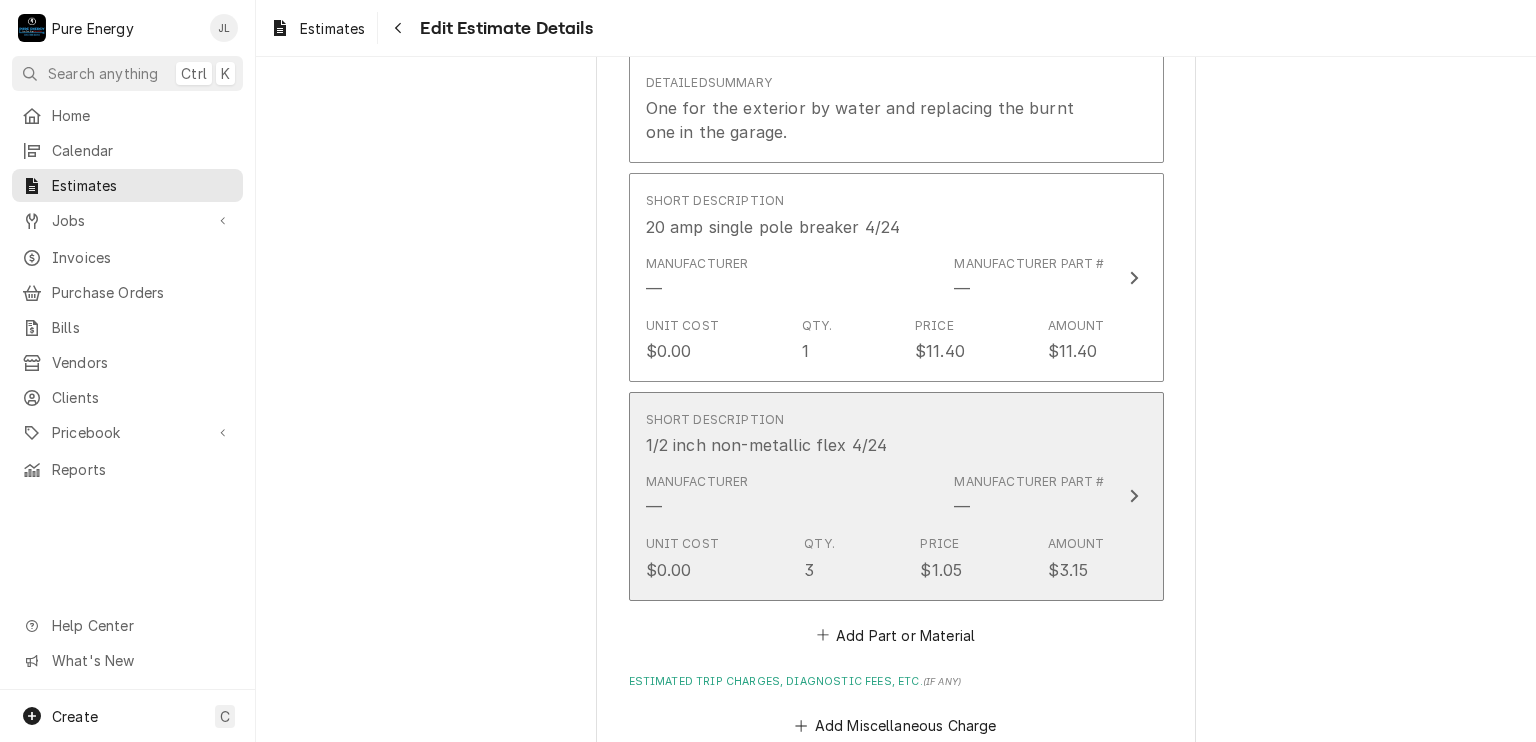 scroll, scrollTop: 2851, scrollLeft: 0, axis: vertical 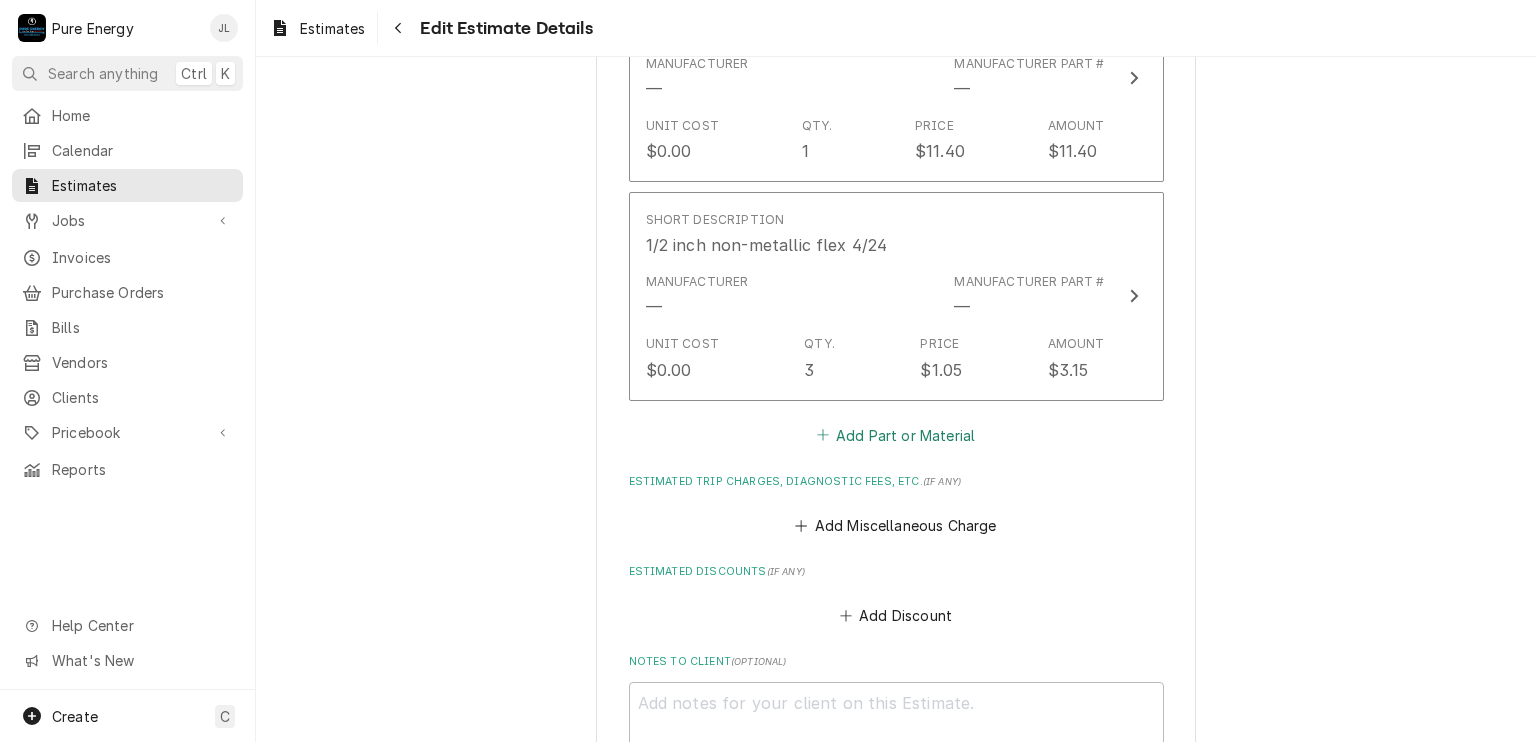 click on "Add Part or Material" at bounding box center (895, 435) 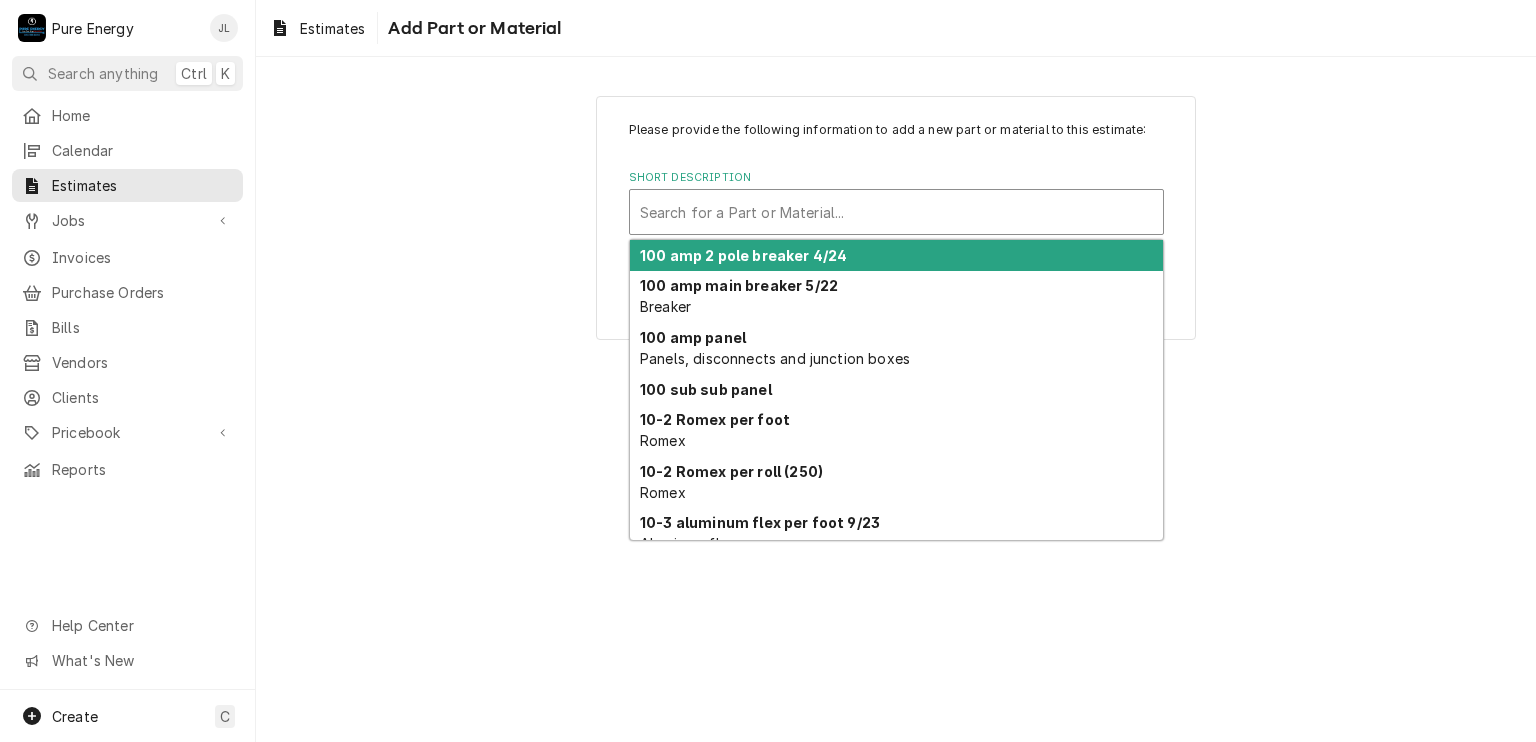 click on "Search for a Part or Material..." at bounding box center (896, 212) 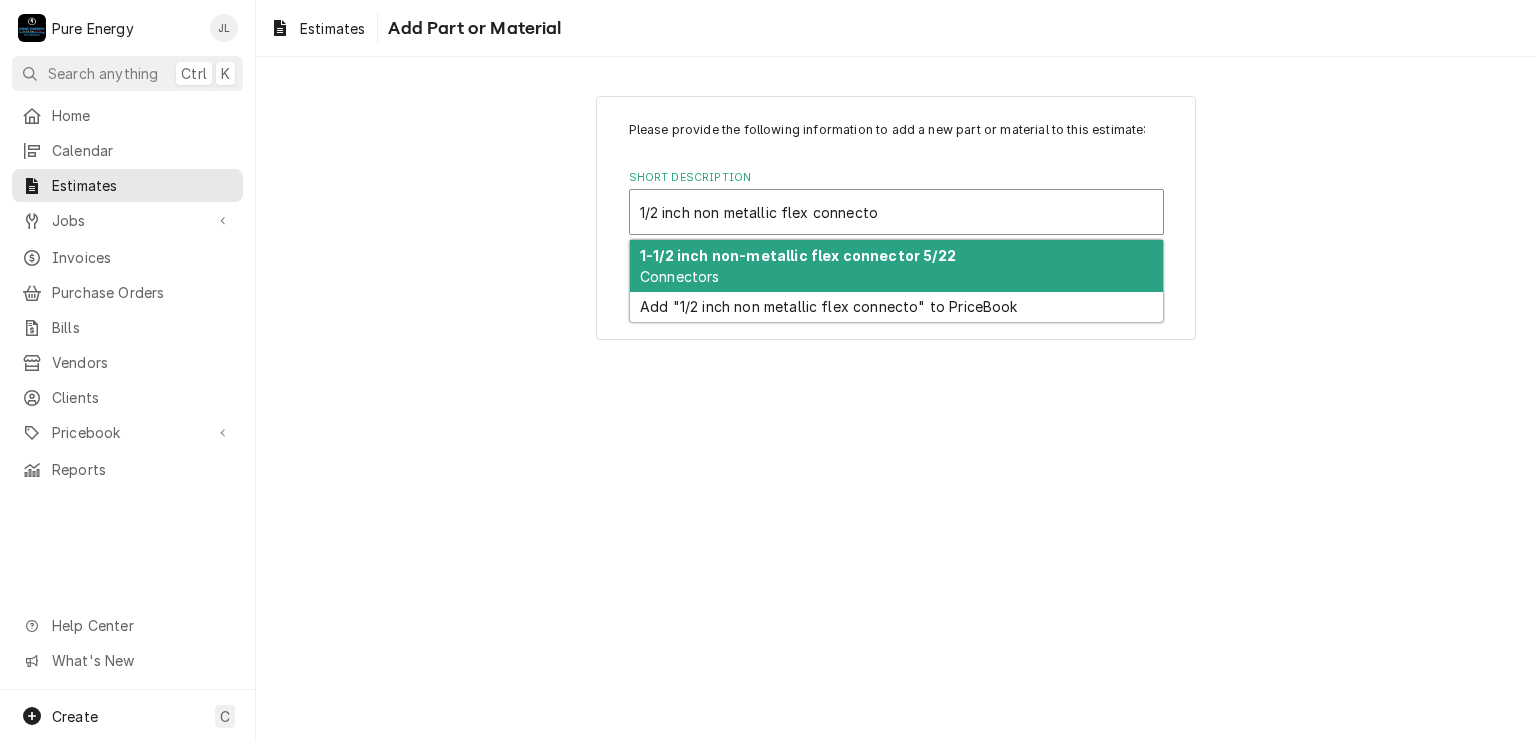 type on "1/2 inch non metallic flex connector" 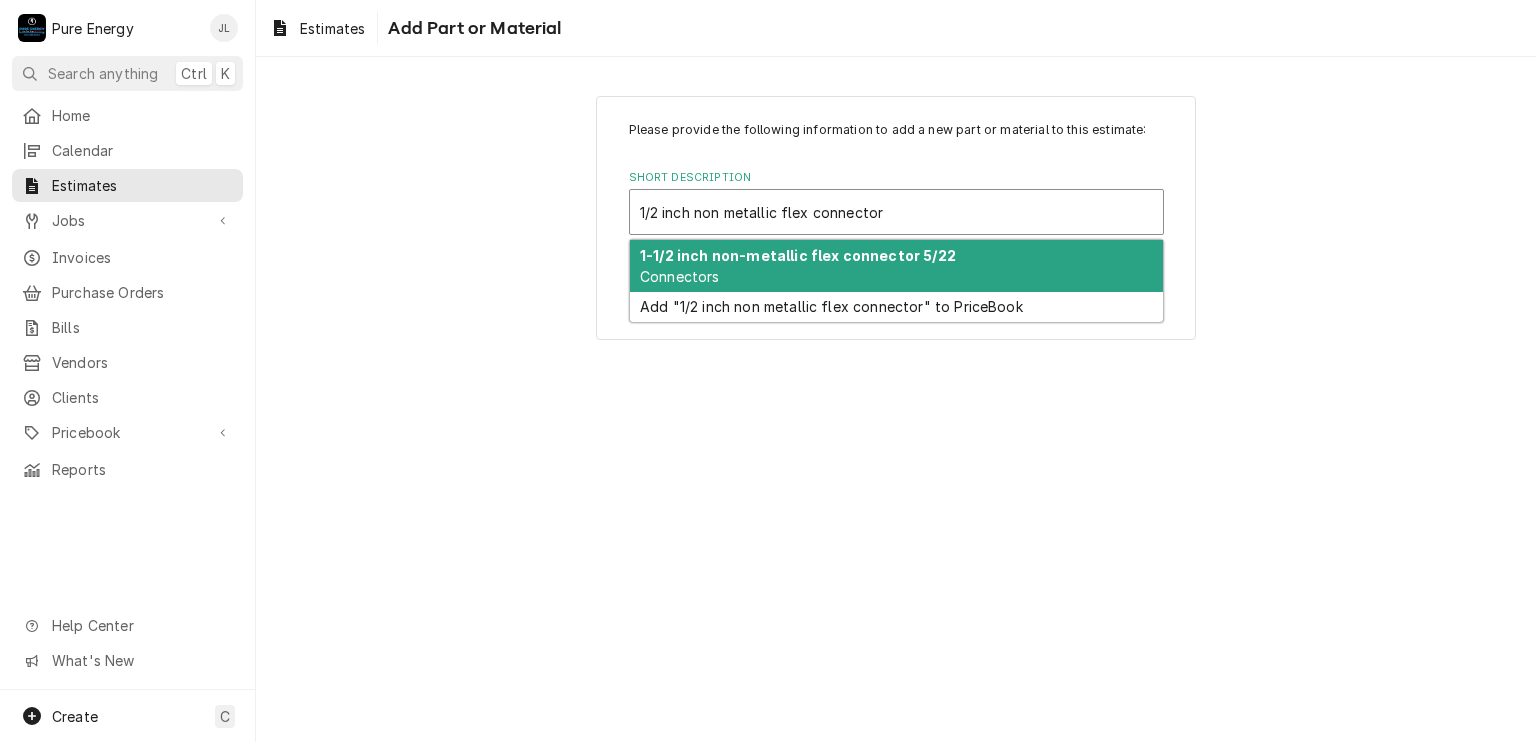 click on "1-1/2 inch non-metallic flex connector  5/22 Connectors" at bounding box center (896, 266) 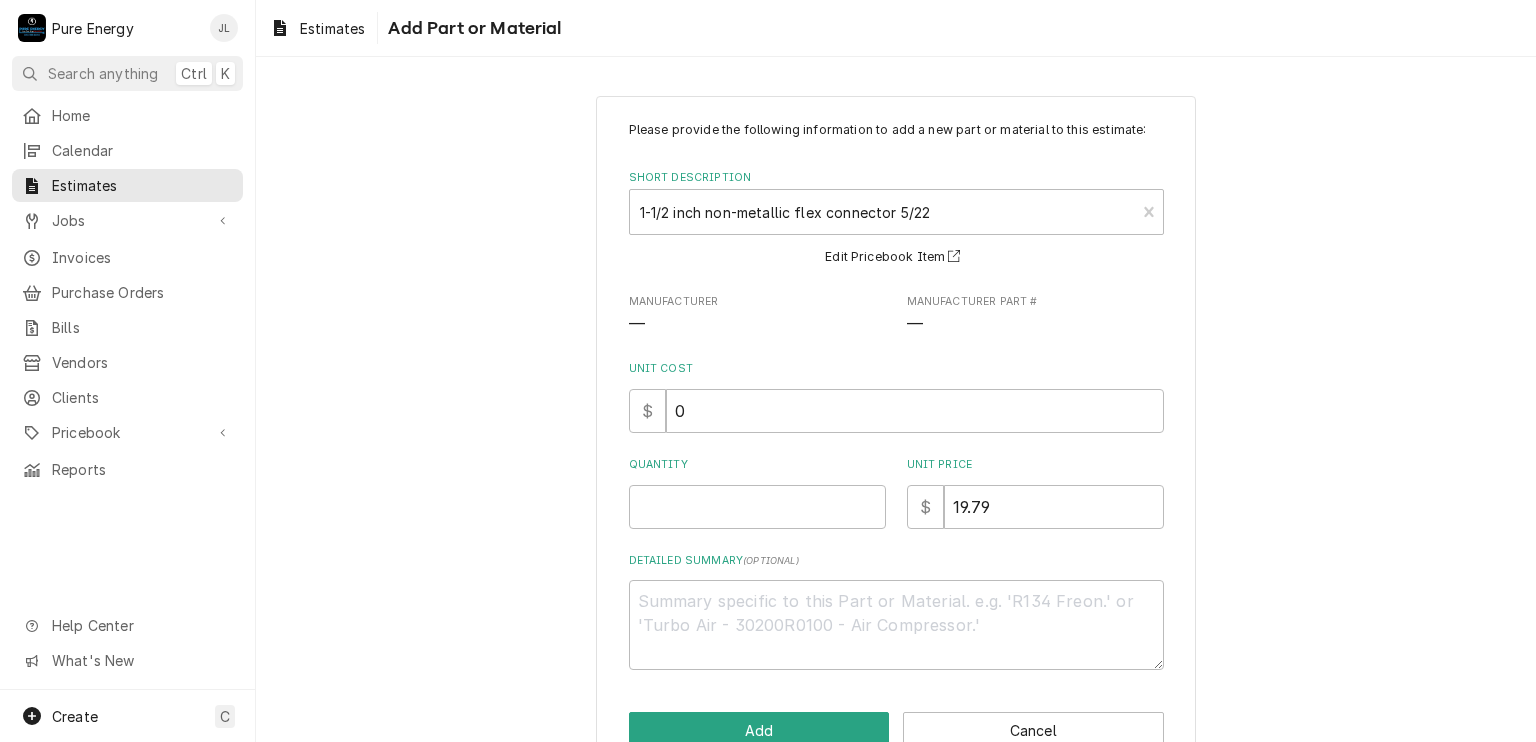 type on "x" 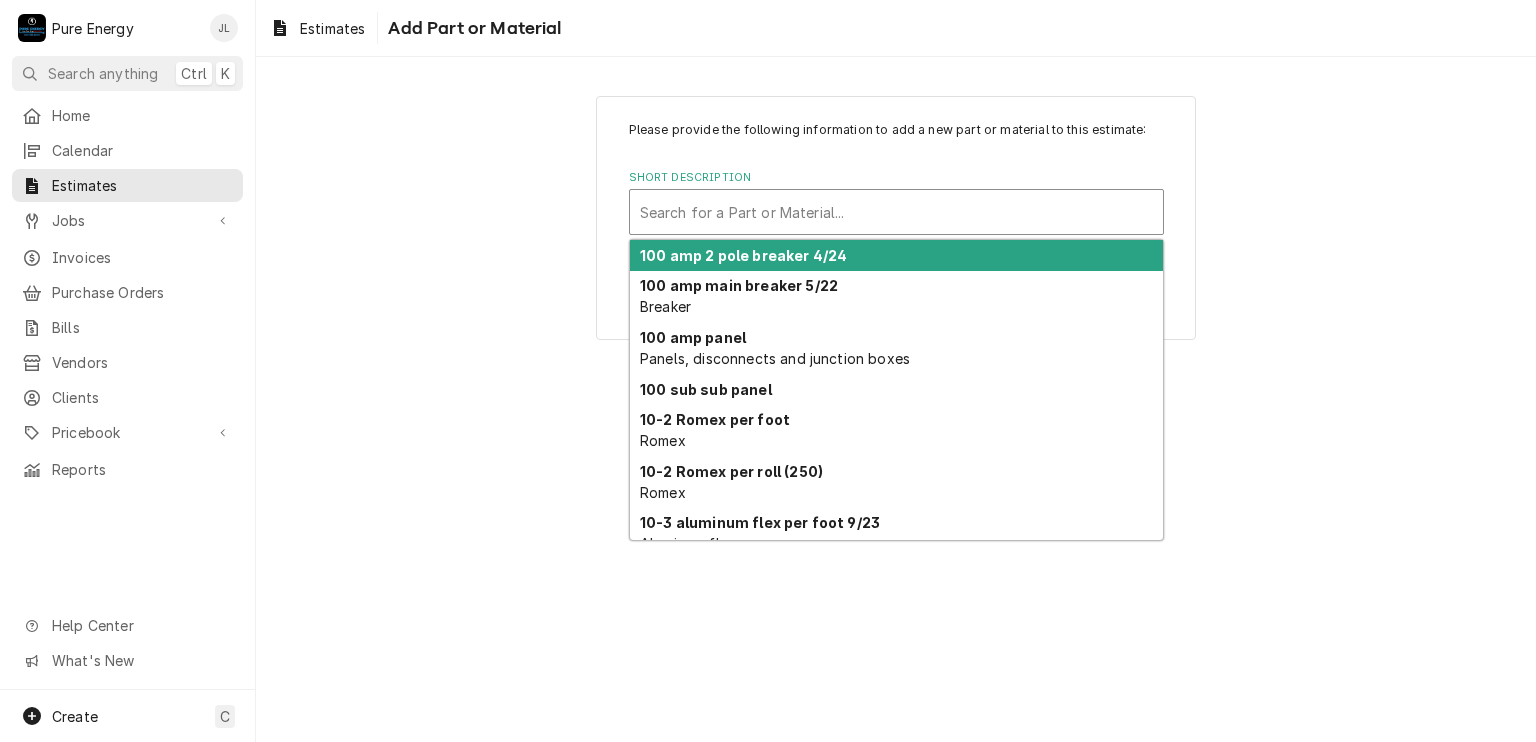 click at bounding box center [896, 212] 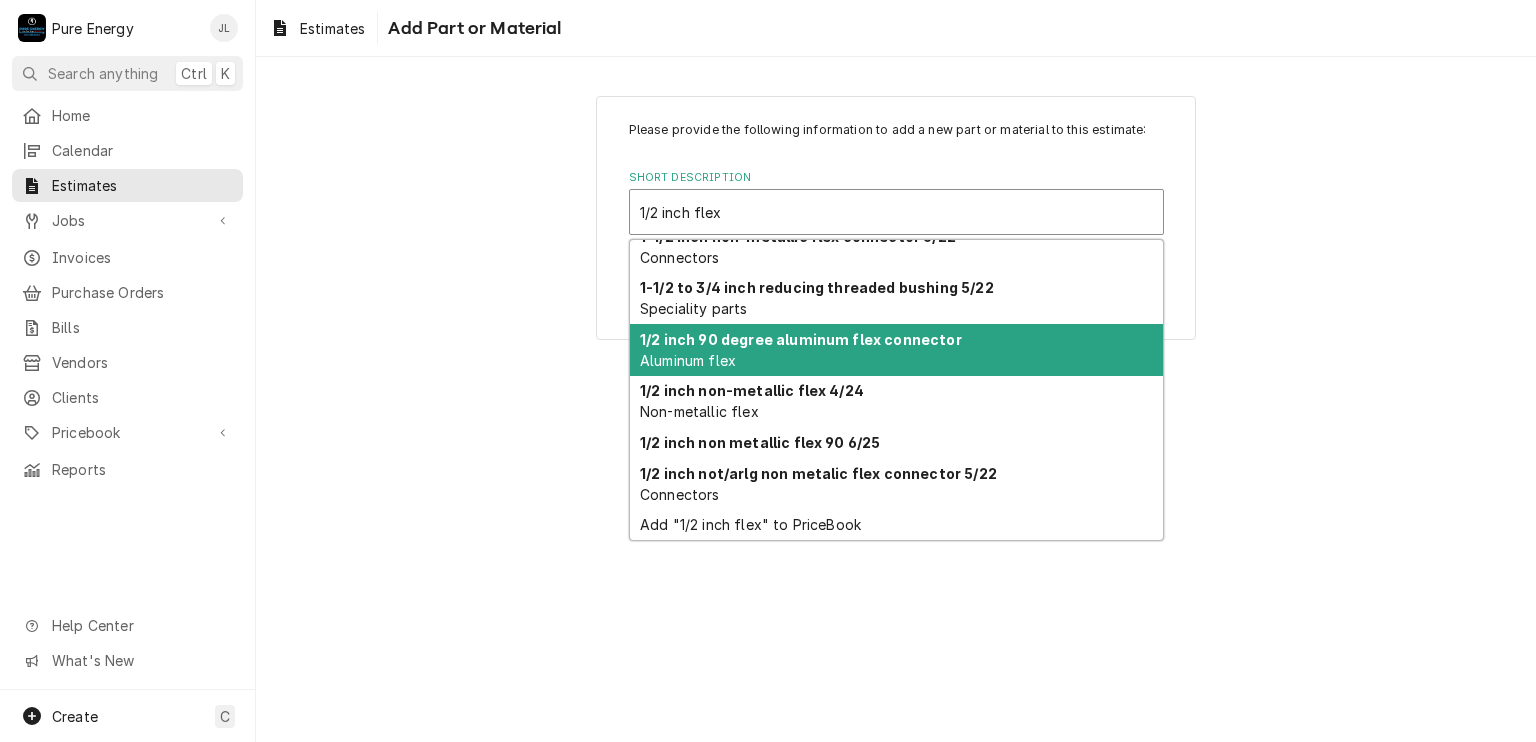 scroll, scrollTop: 0, scrollLeft: 0, axis: both 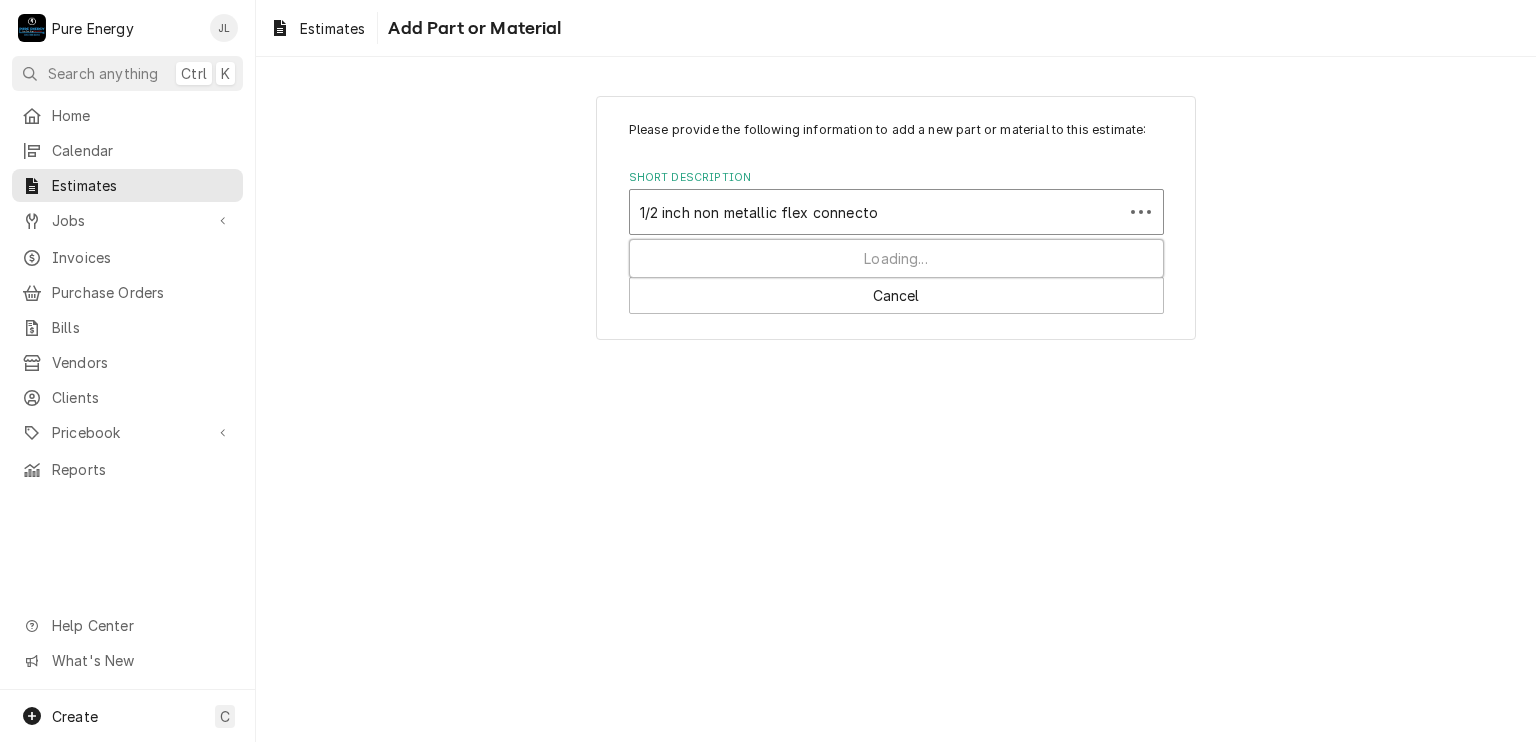type on "1/2 inch non metallic flex connector" 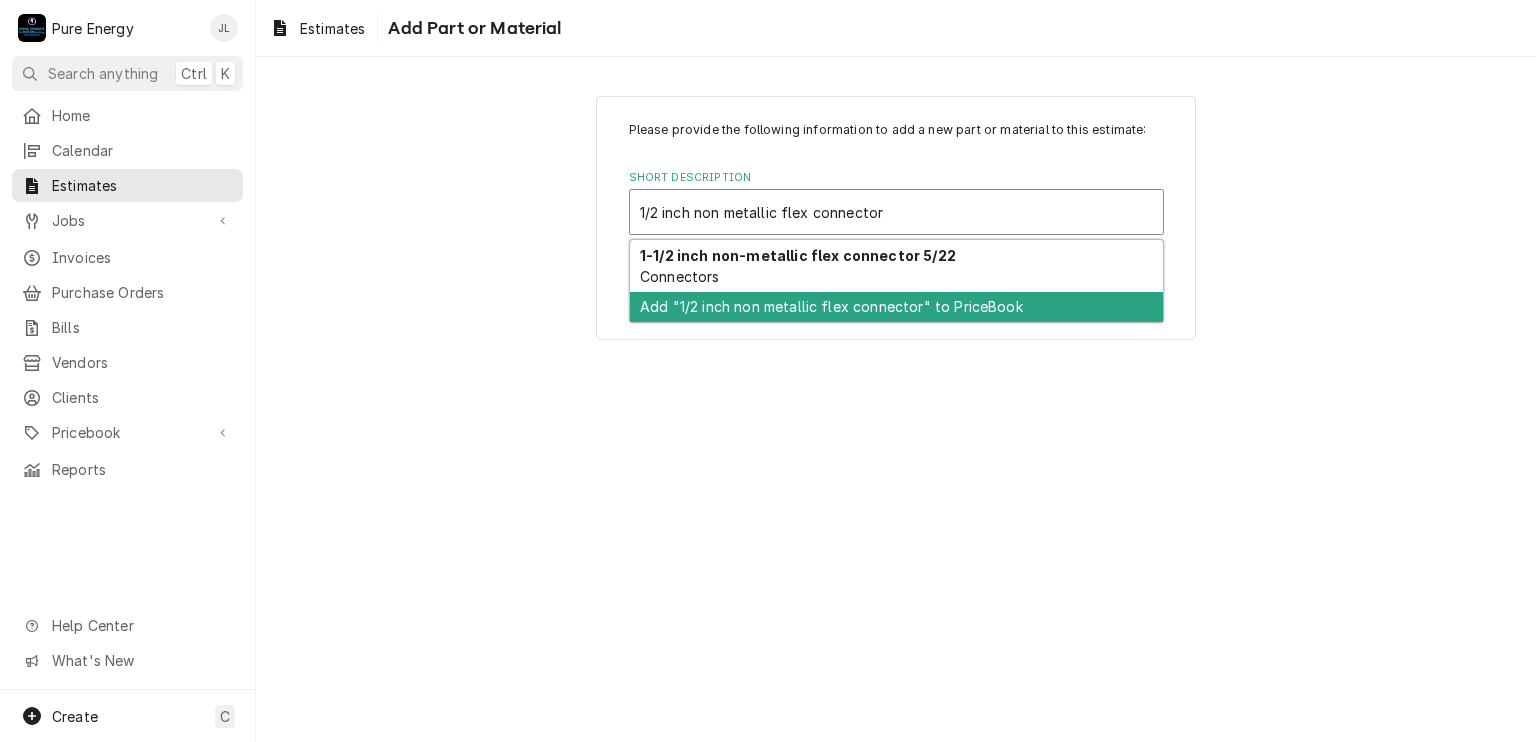 click on "Add "1/2 inch non metallic flex connector" to PriceBook" at bounding box center [896, 307] 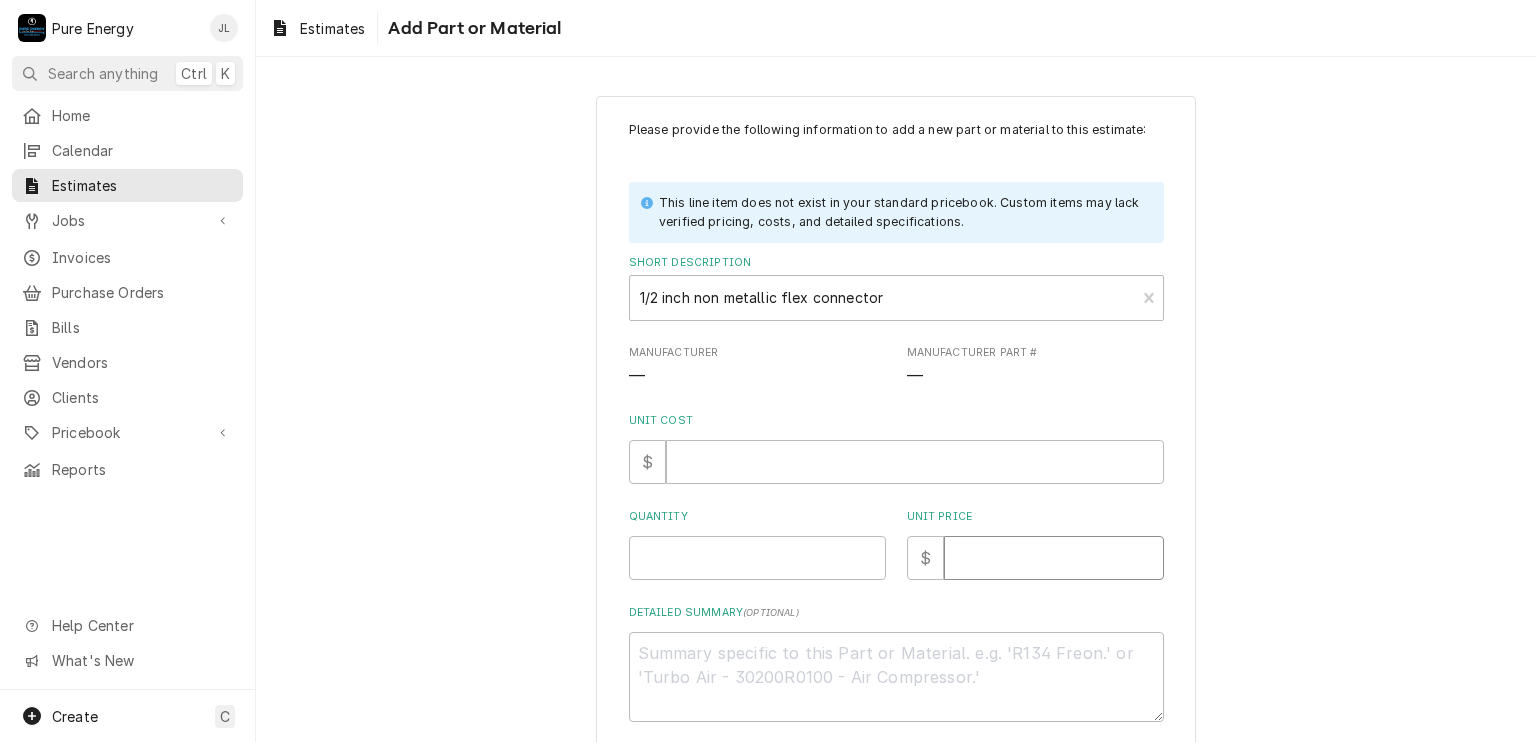 click on "Unit Price" at bounding box center (1054, 558) 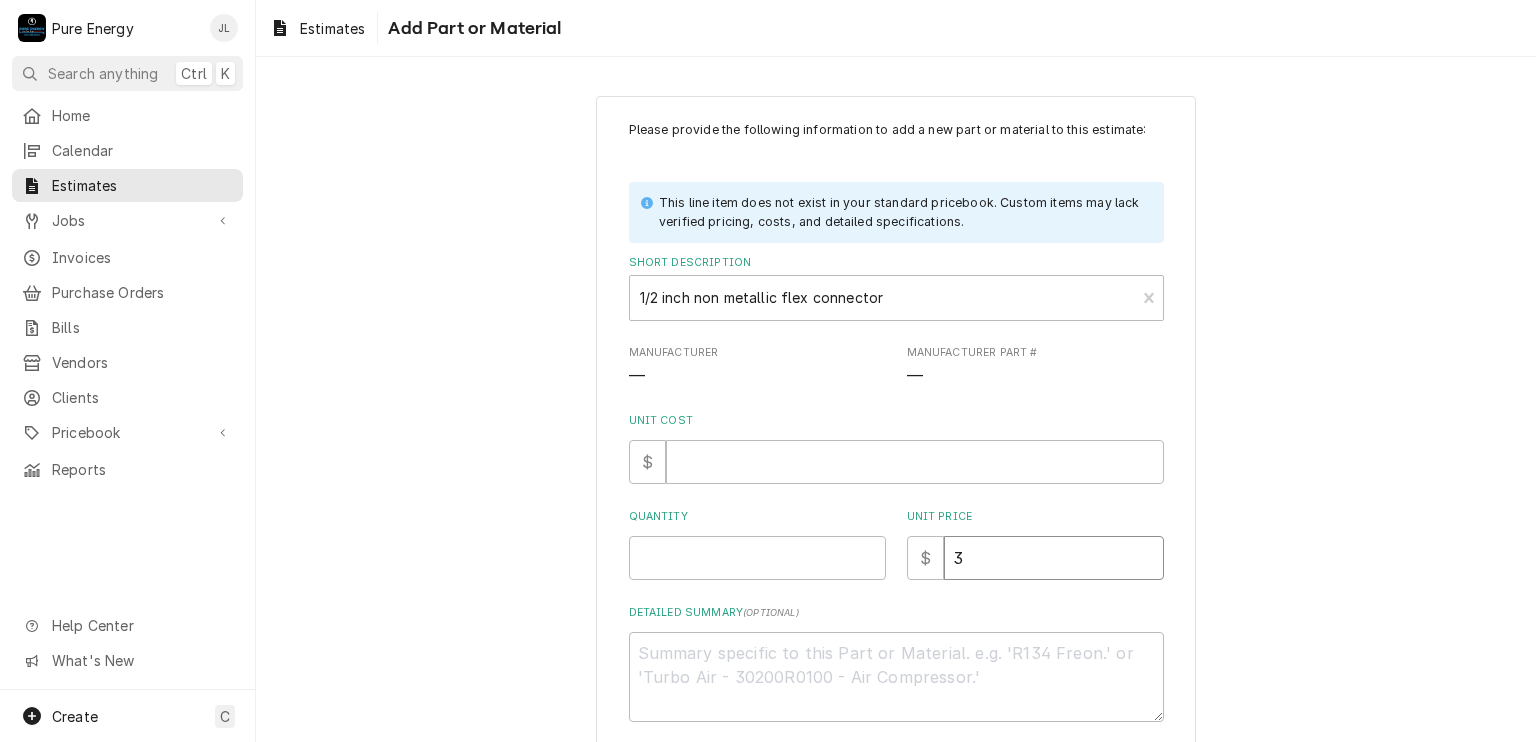 type on "x" 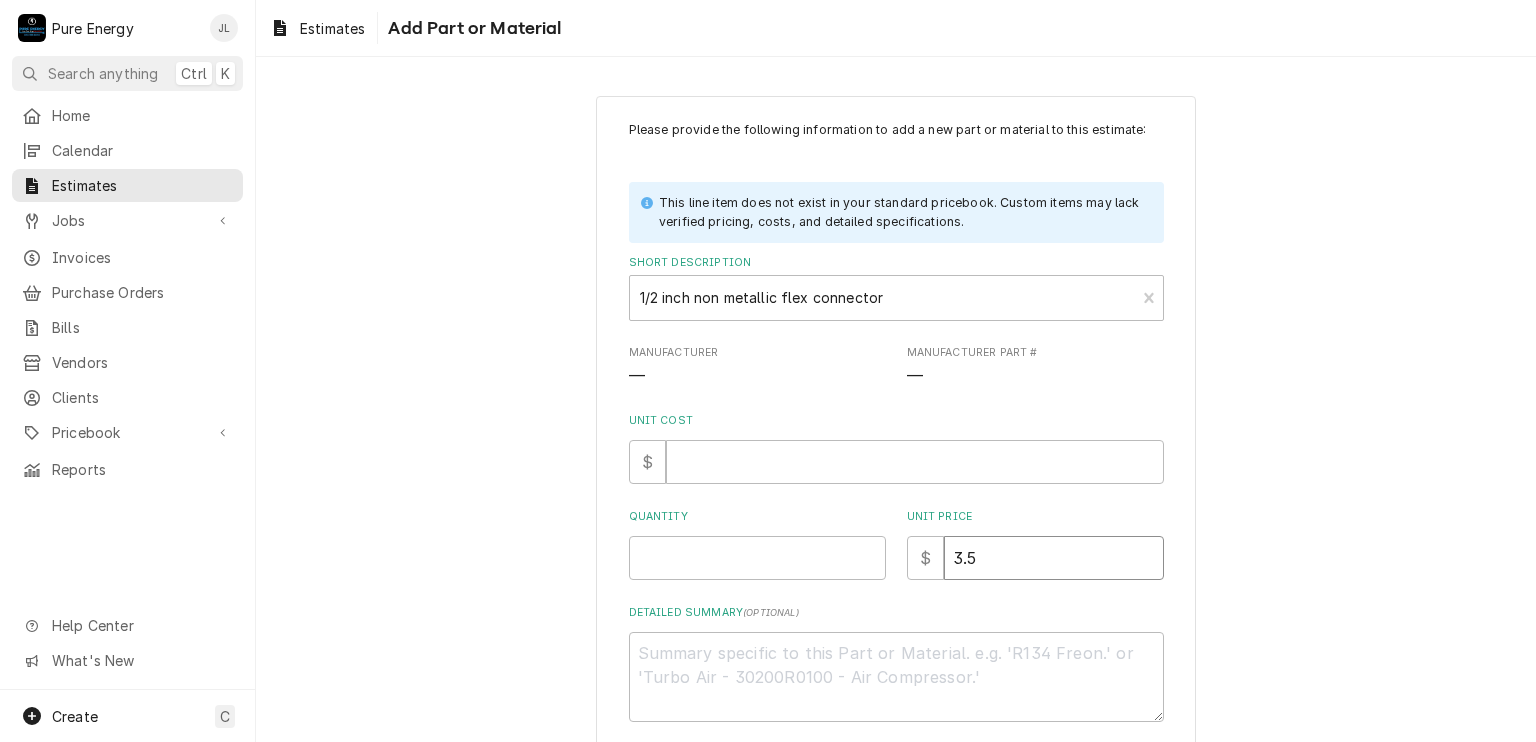 type on "x" 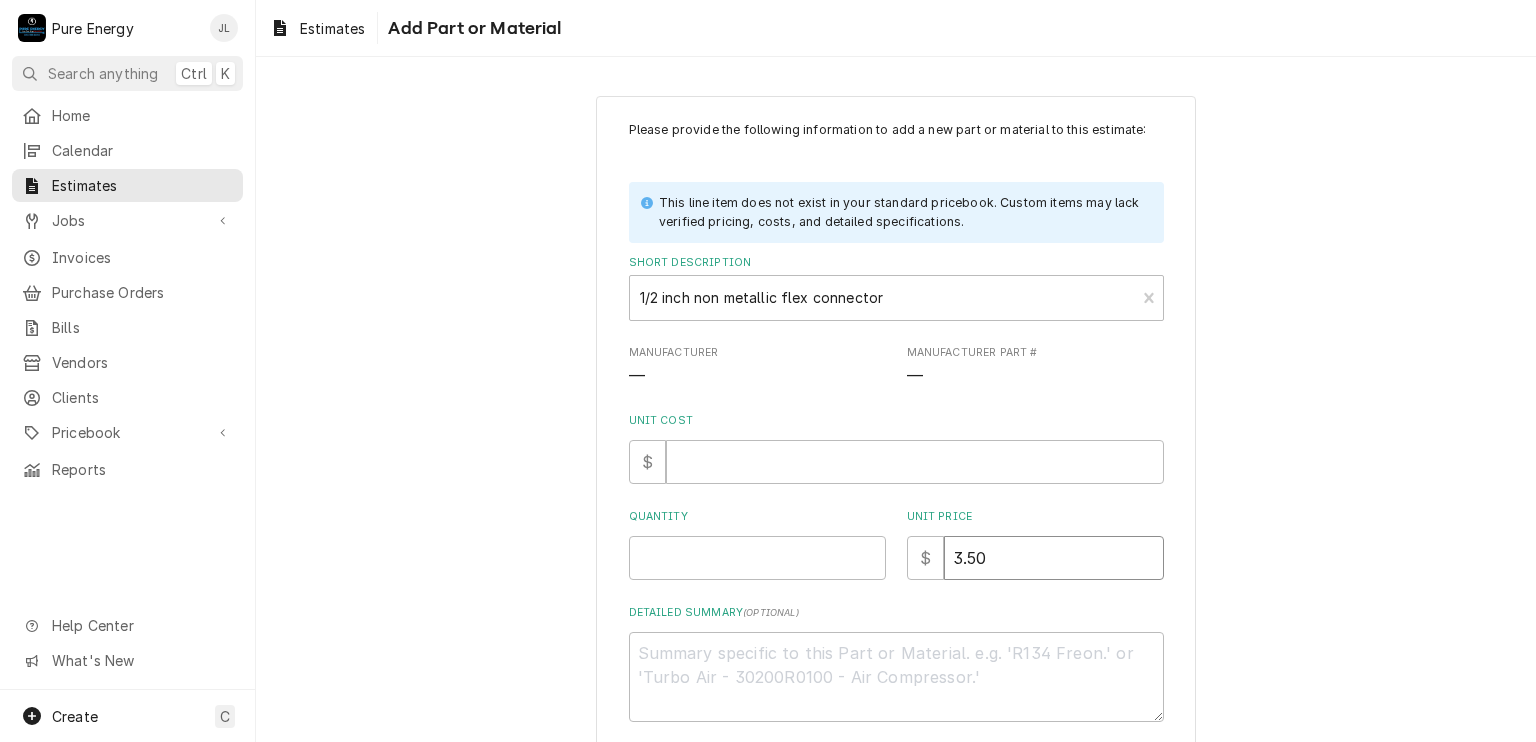 type on "x" 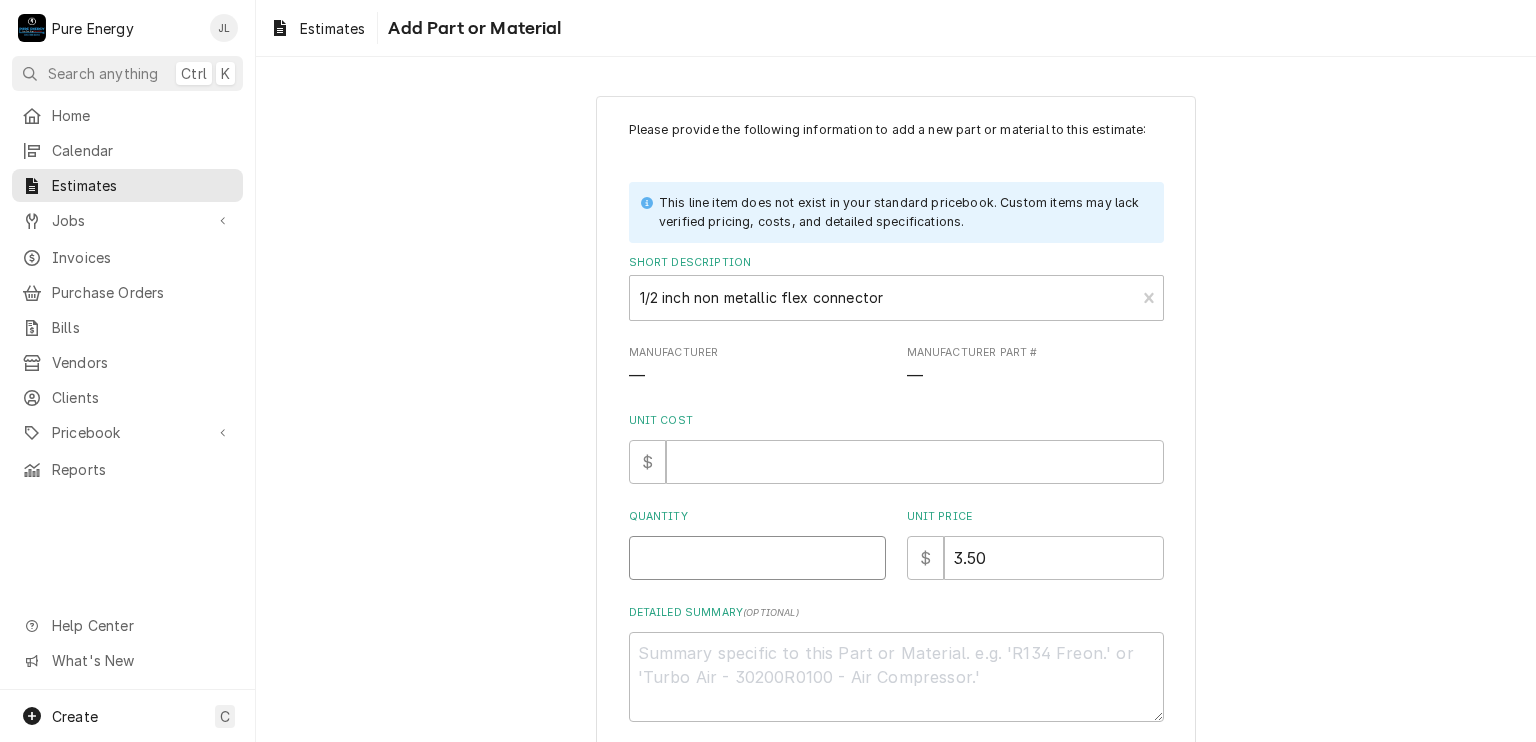 click on "Quantity" at bounding box center [757, 558] 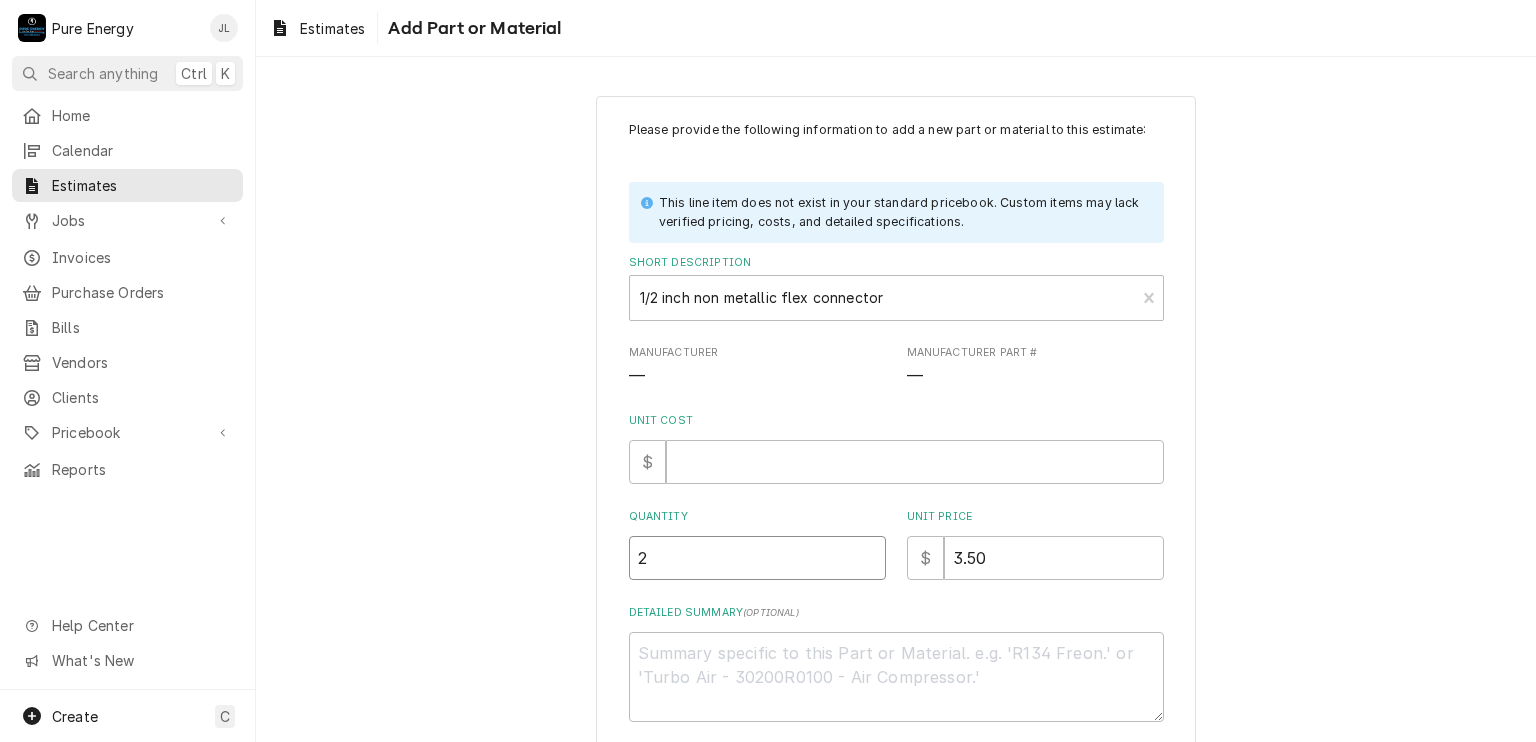type on "x" 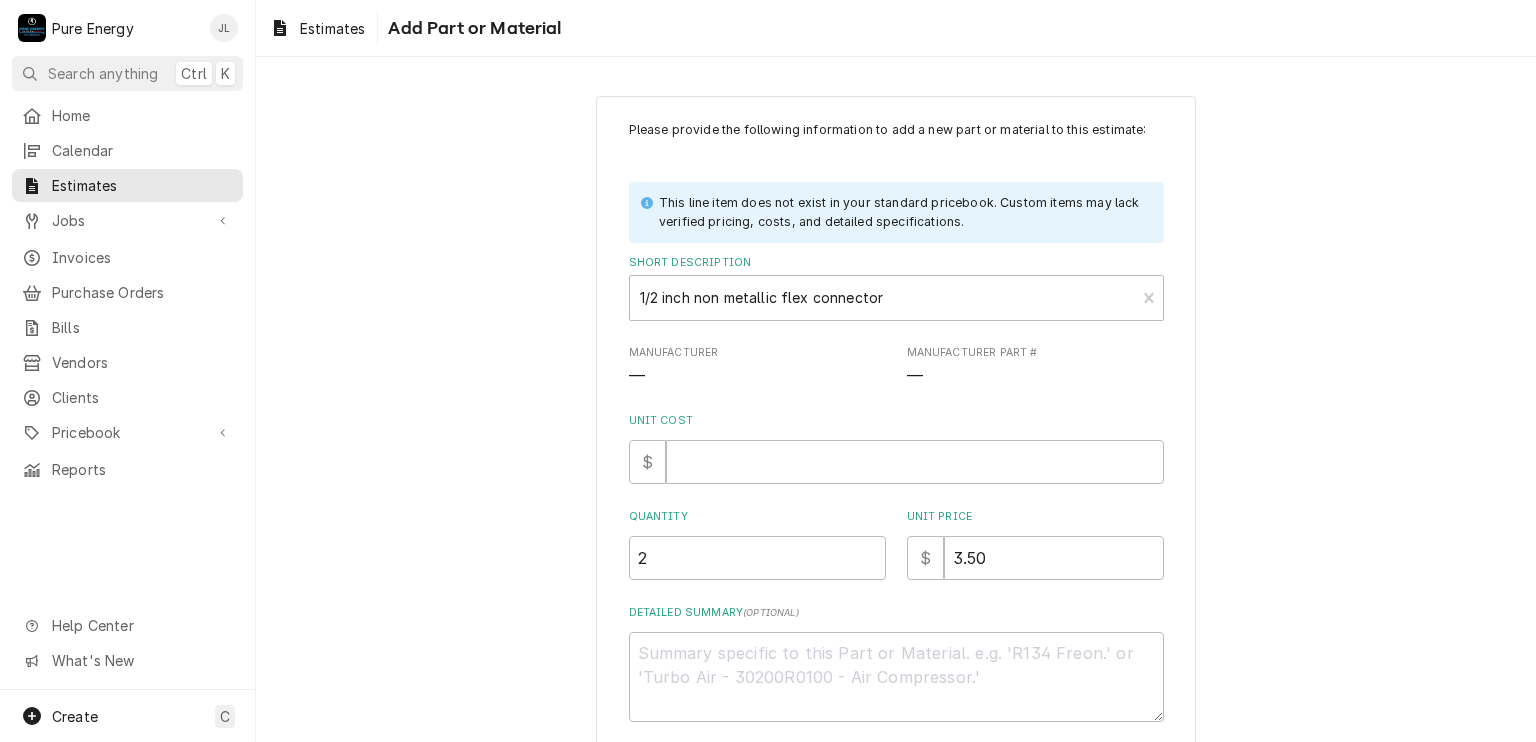 scroll, scrollTop: 100, scrollLeft: 0, axis: vertical 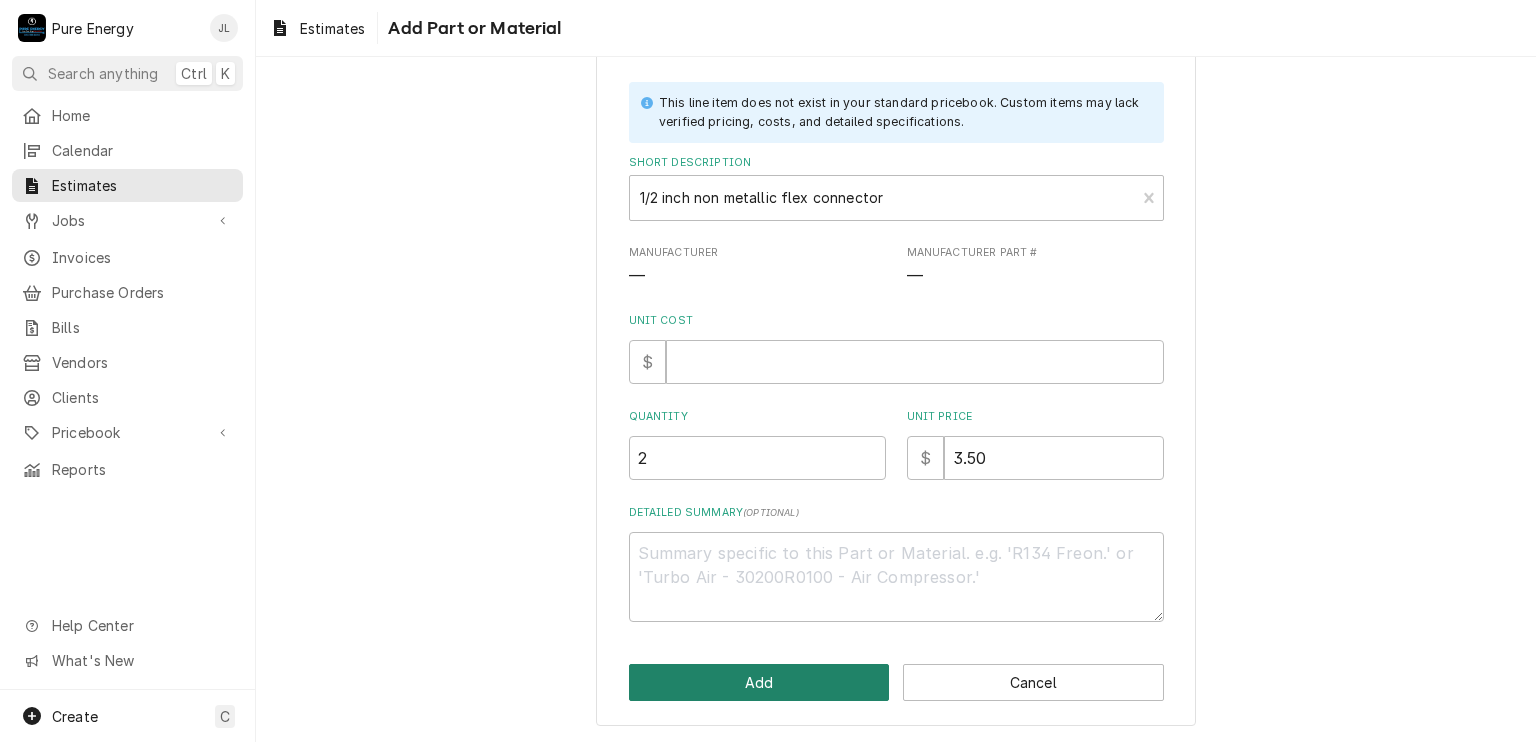 click on "Add" at bounding box center (759, 682) 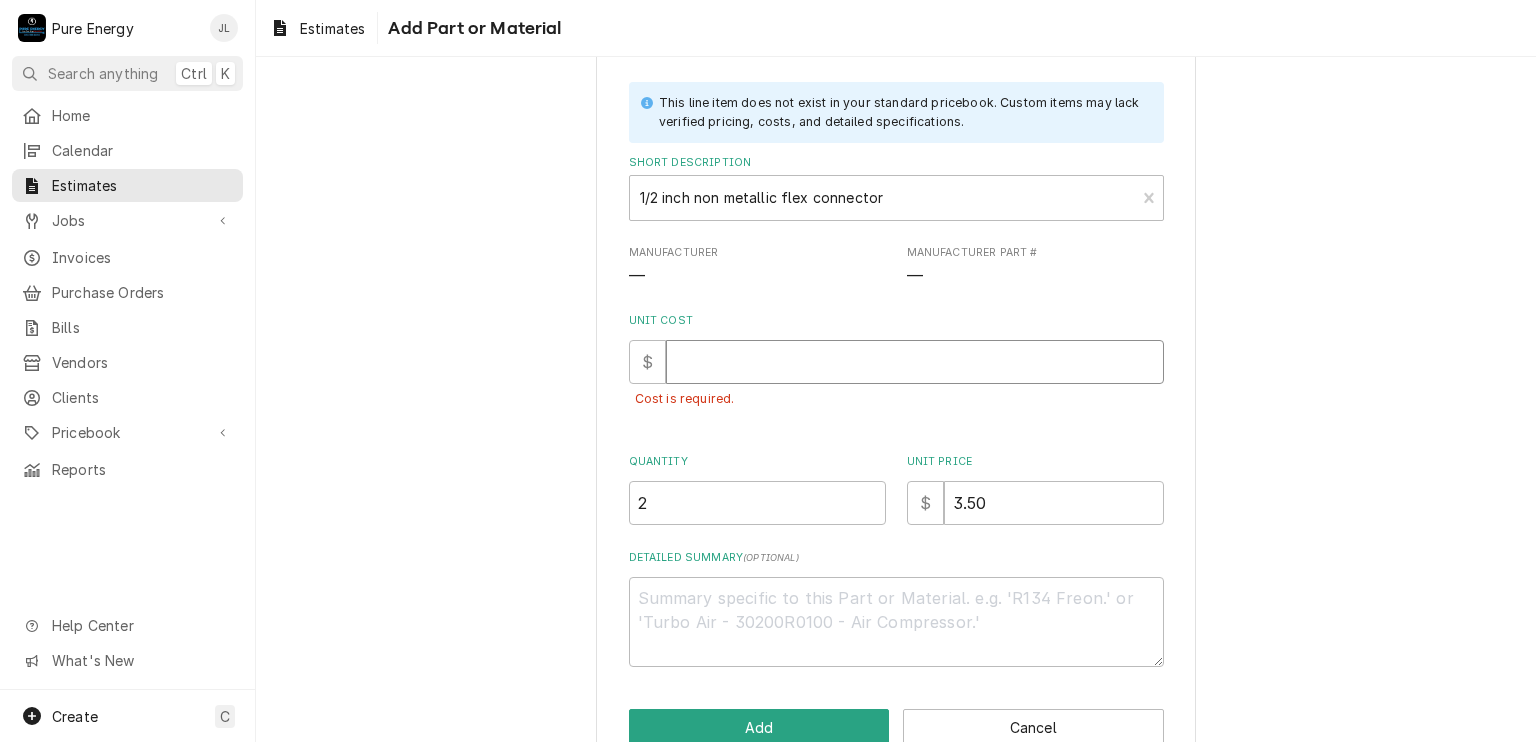 click on "Unit Cost" at bounding box center (915, 362) 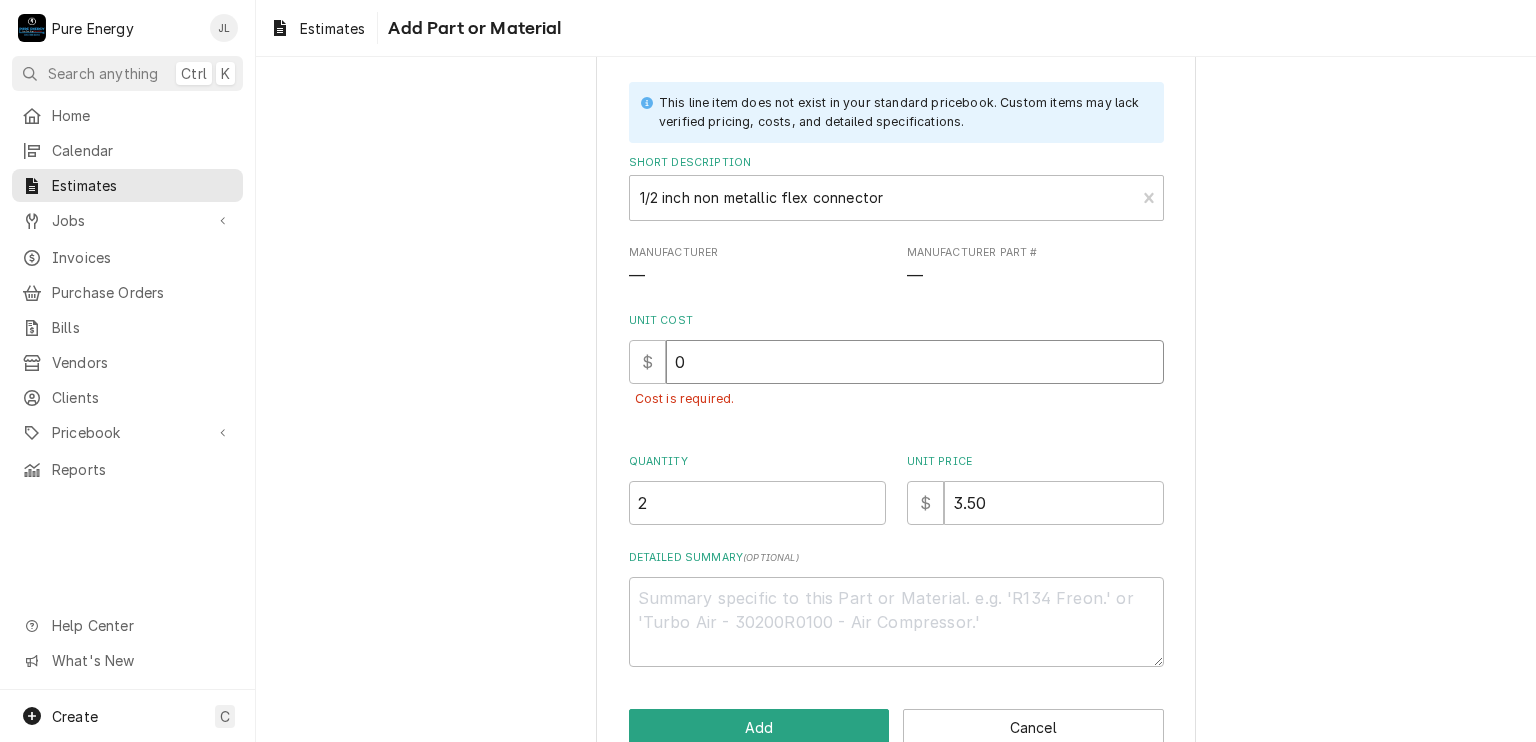 type on "x" 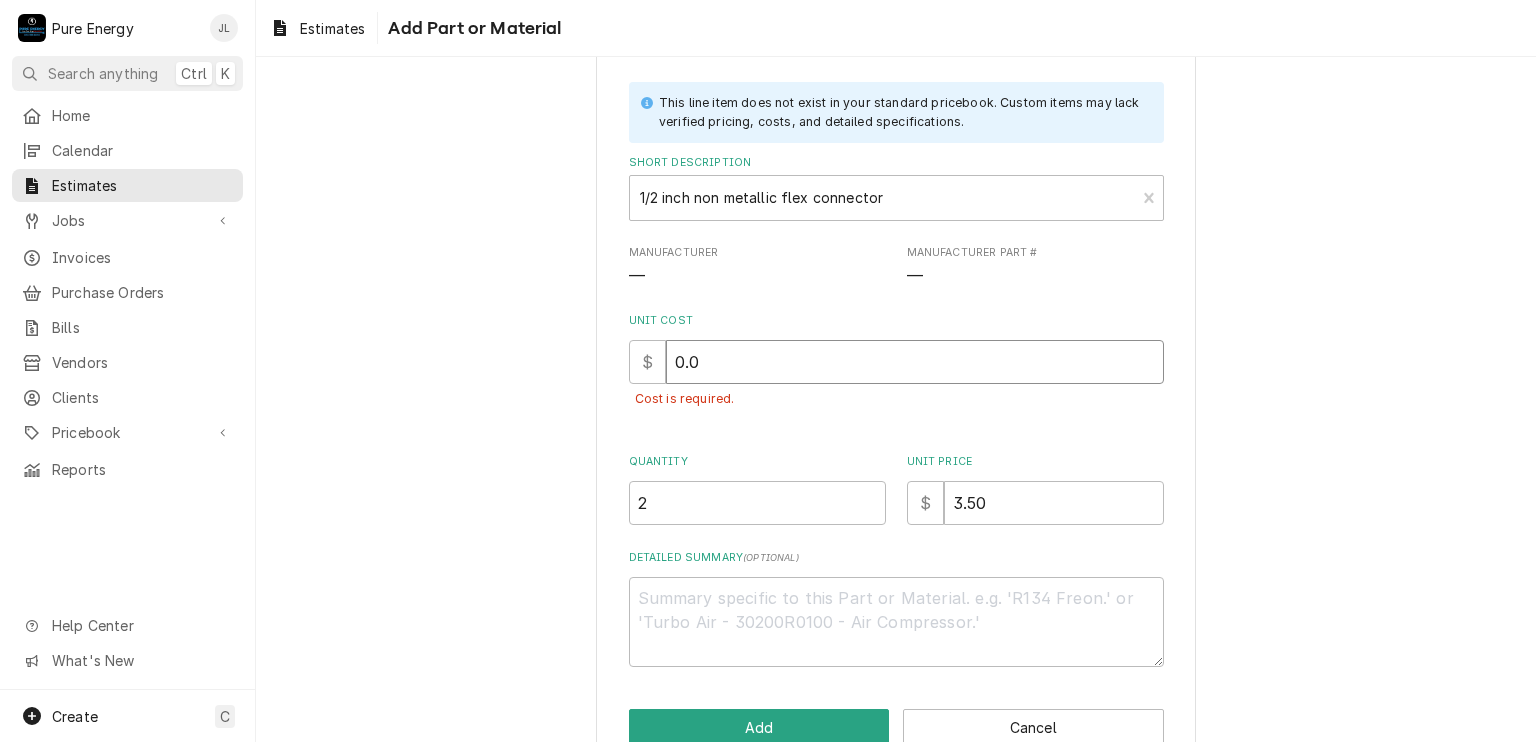 type on "x" 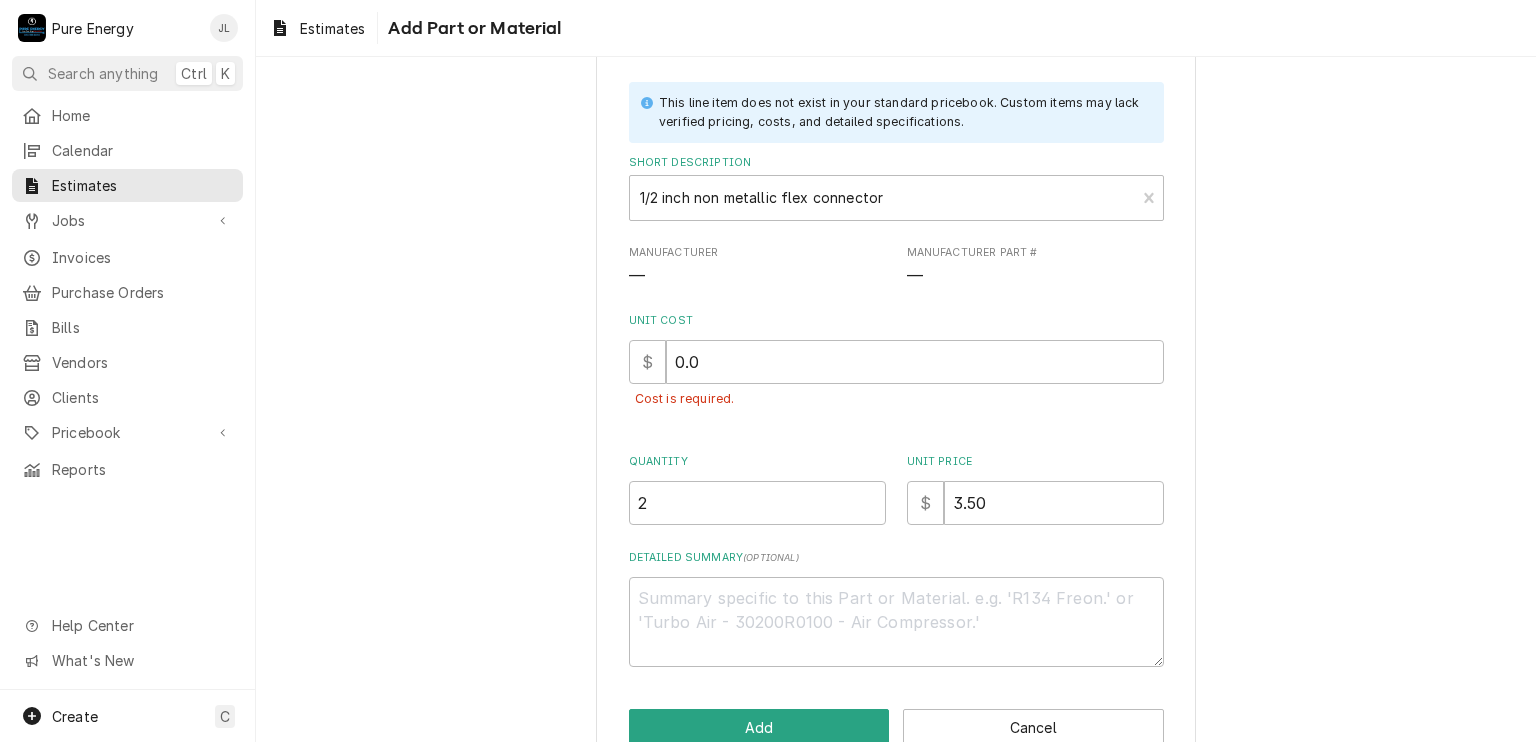 scroll, scrollTop: 144, scrollLeft: 0, axis: vertical 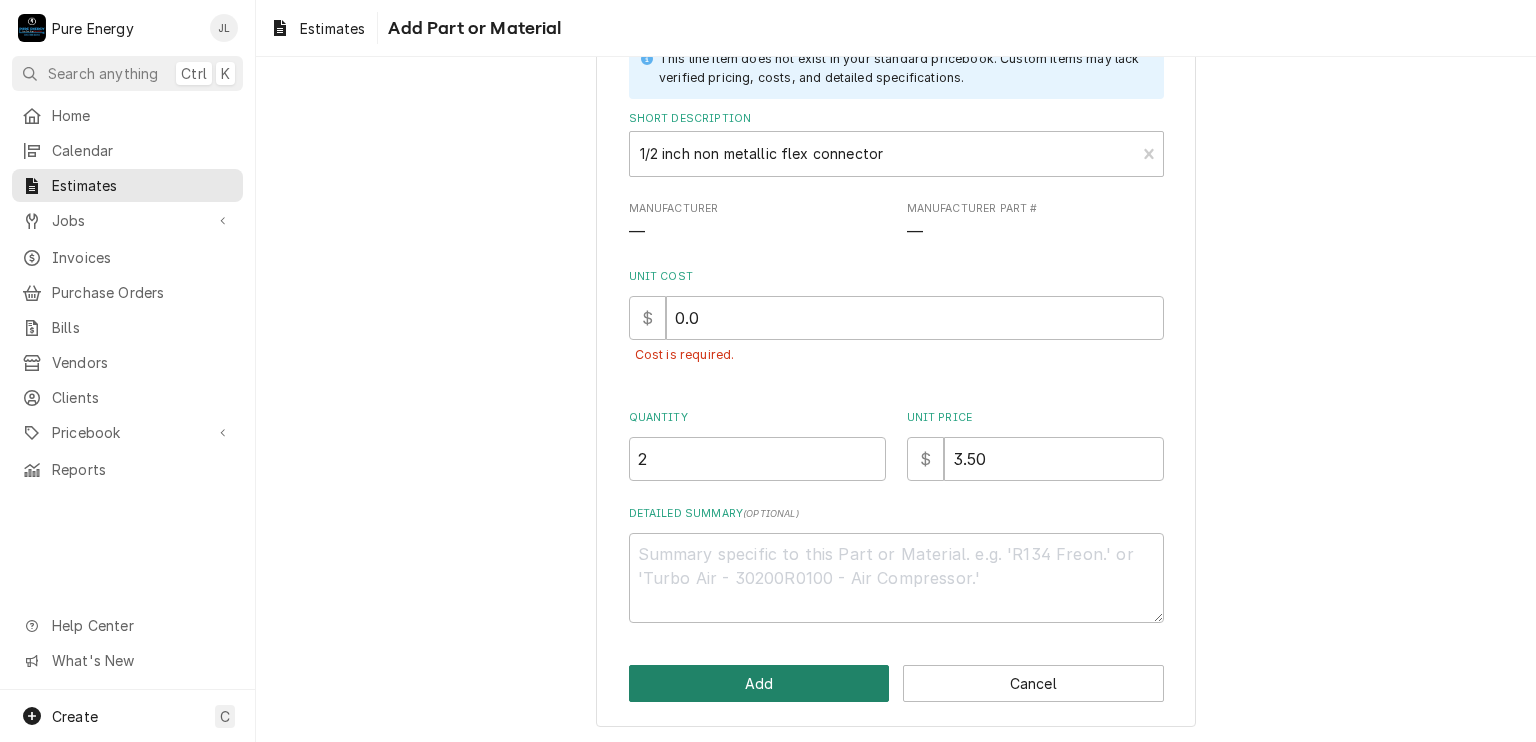 click on "Add" at bounding box center [759, 683] 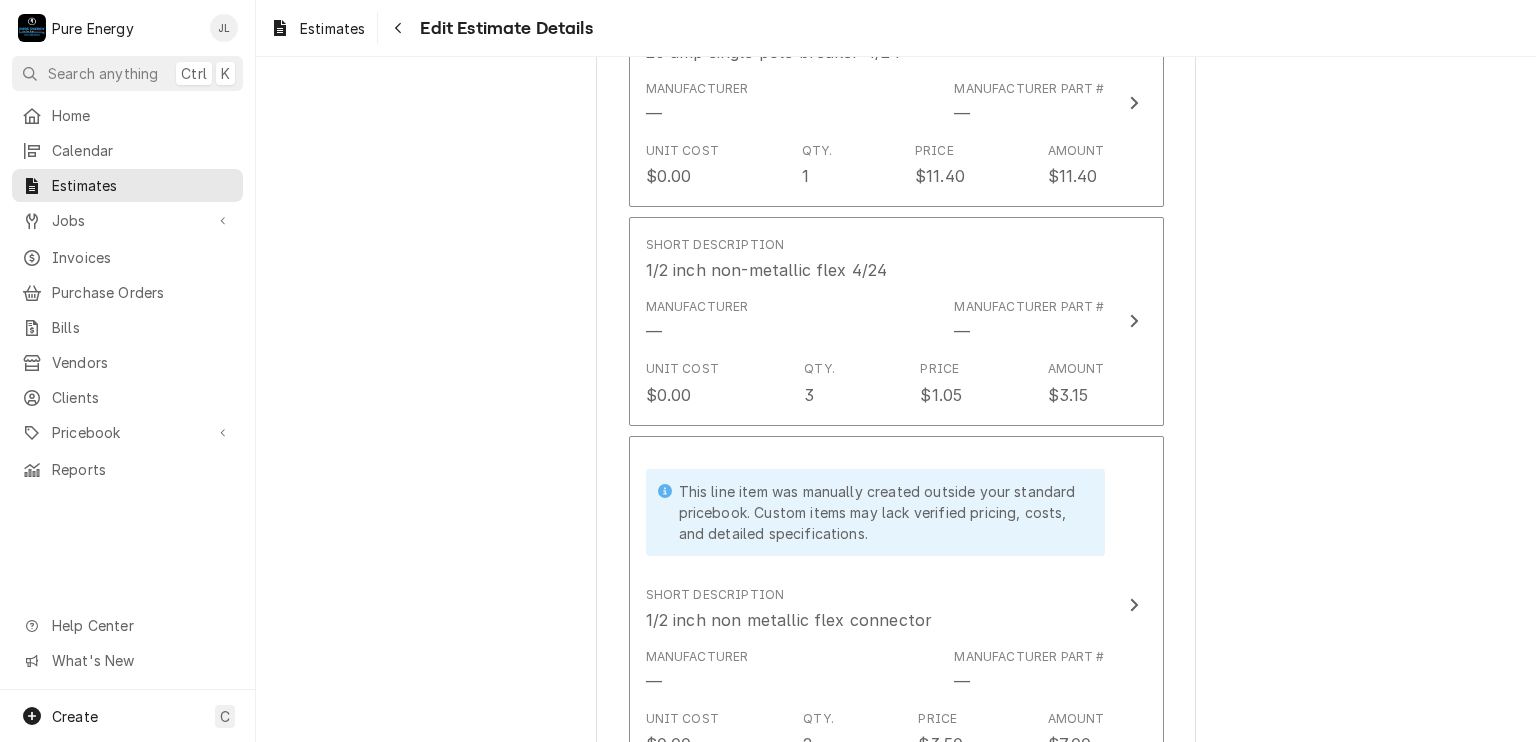 type on "x" 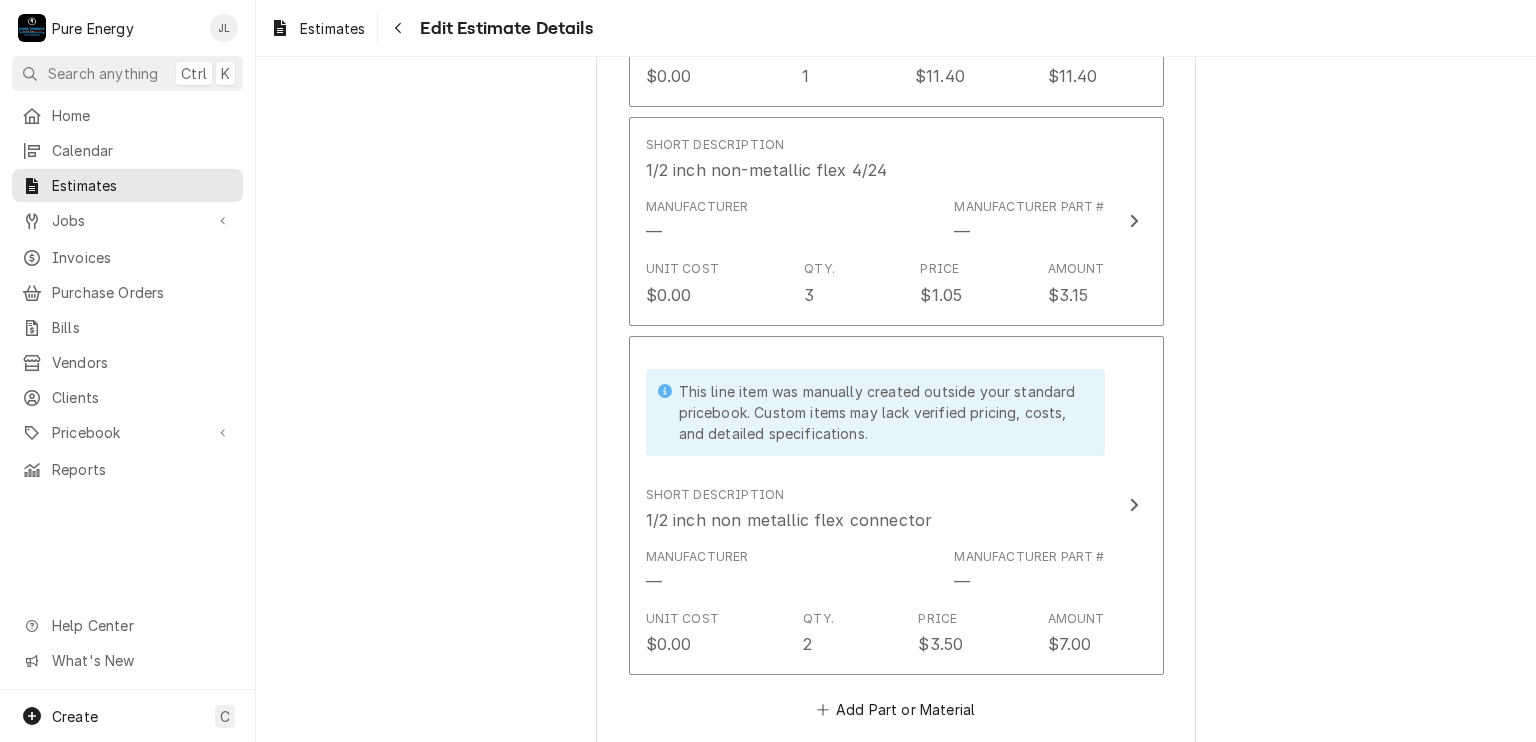 scroll, scrollTop: 3126, scrollLeft: 0, axis: vertical 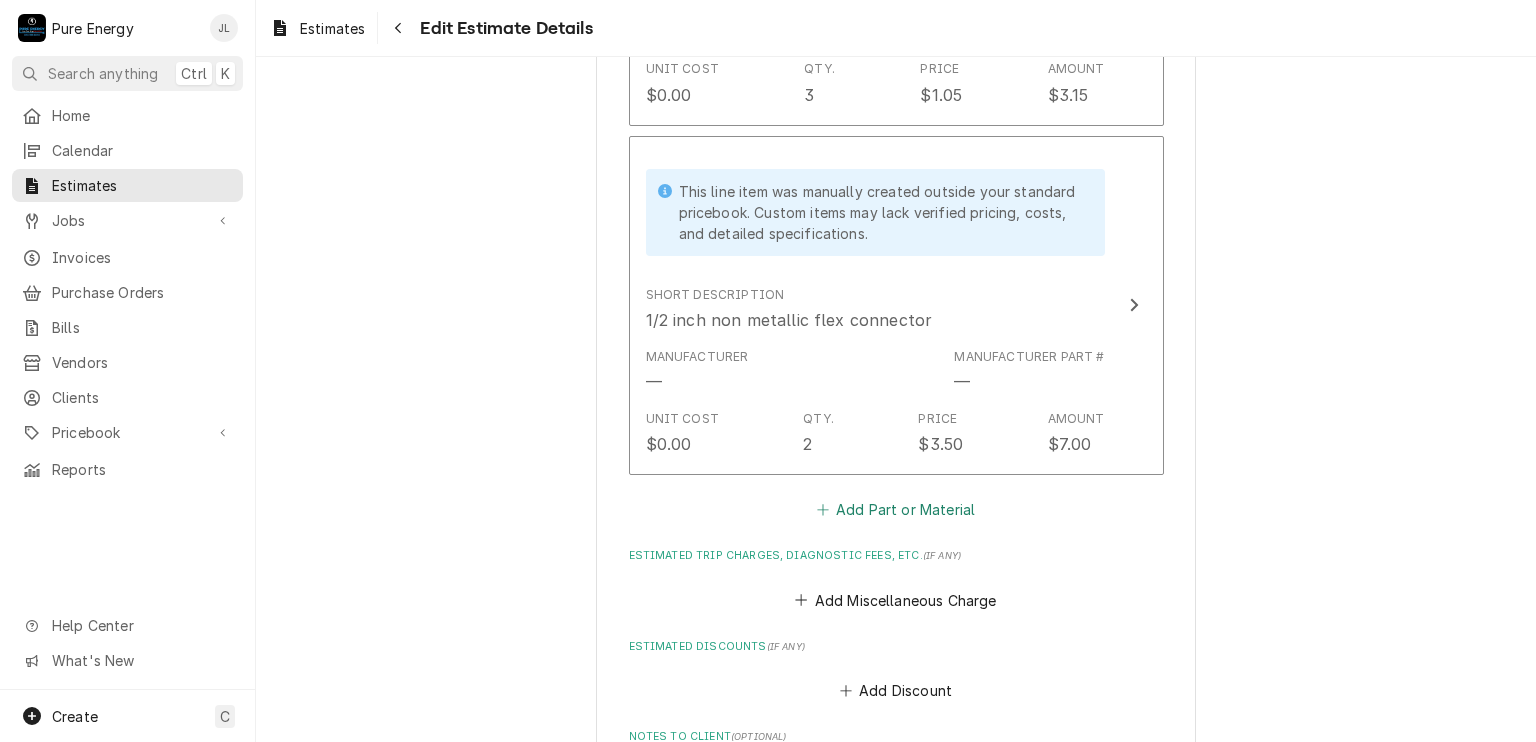 click on "Add Part or Material" at bounding box center [895, 510] 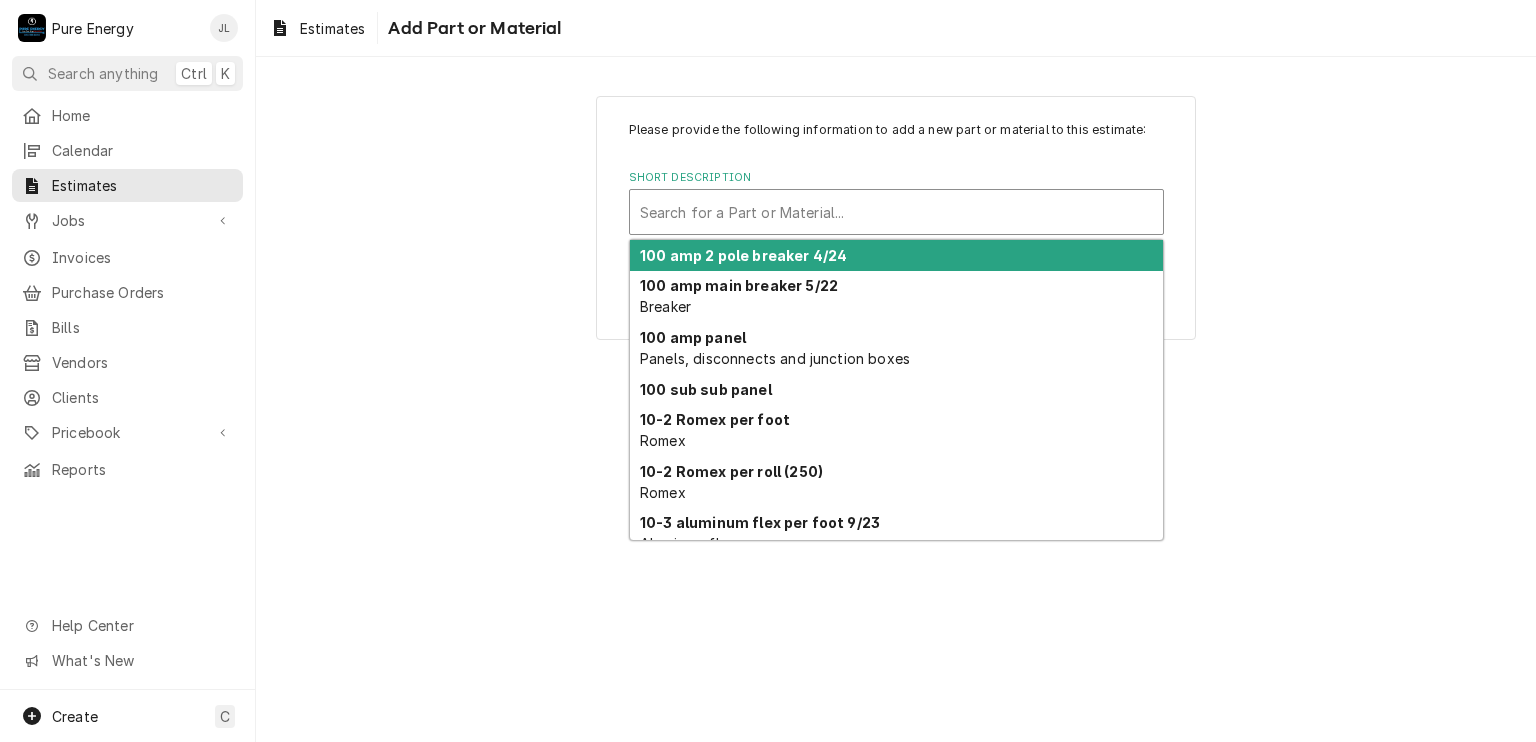 click at bounding box center (896, 212) 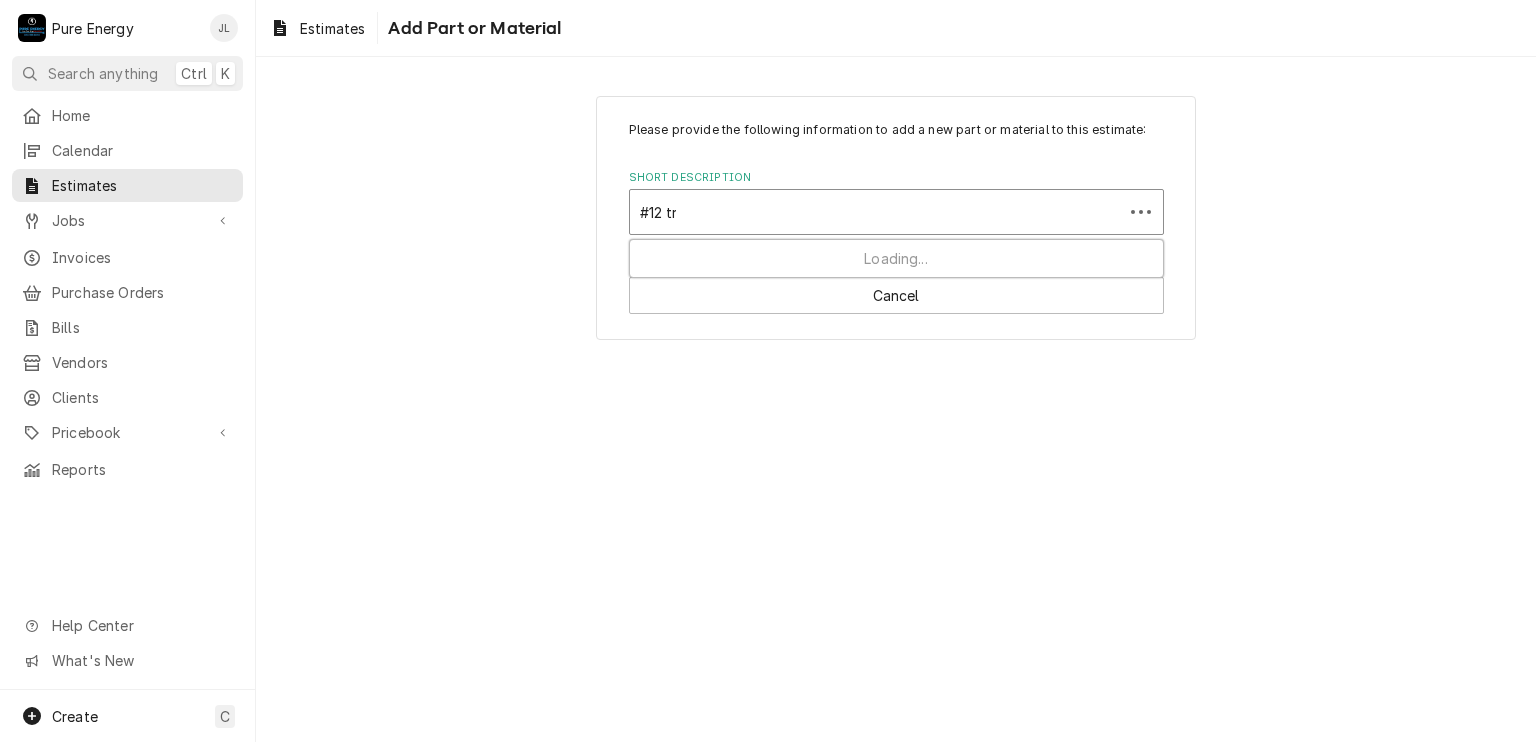 type on "#12 tri" 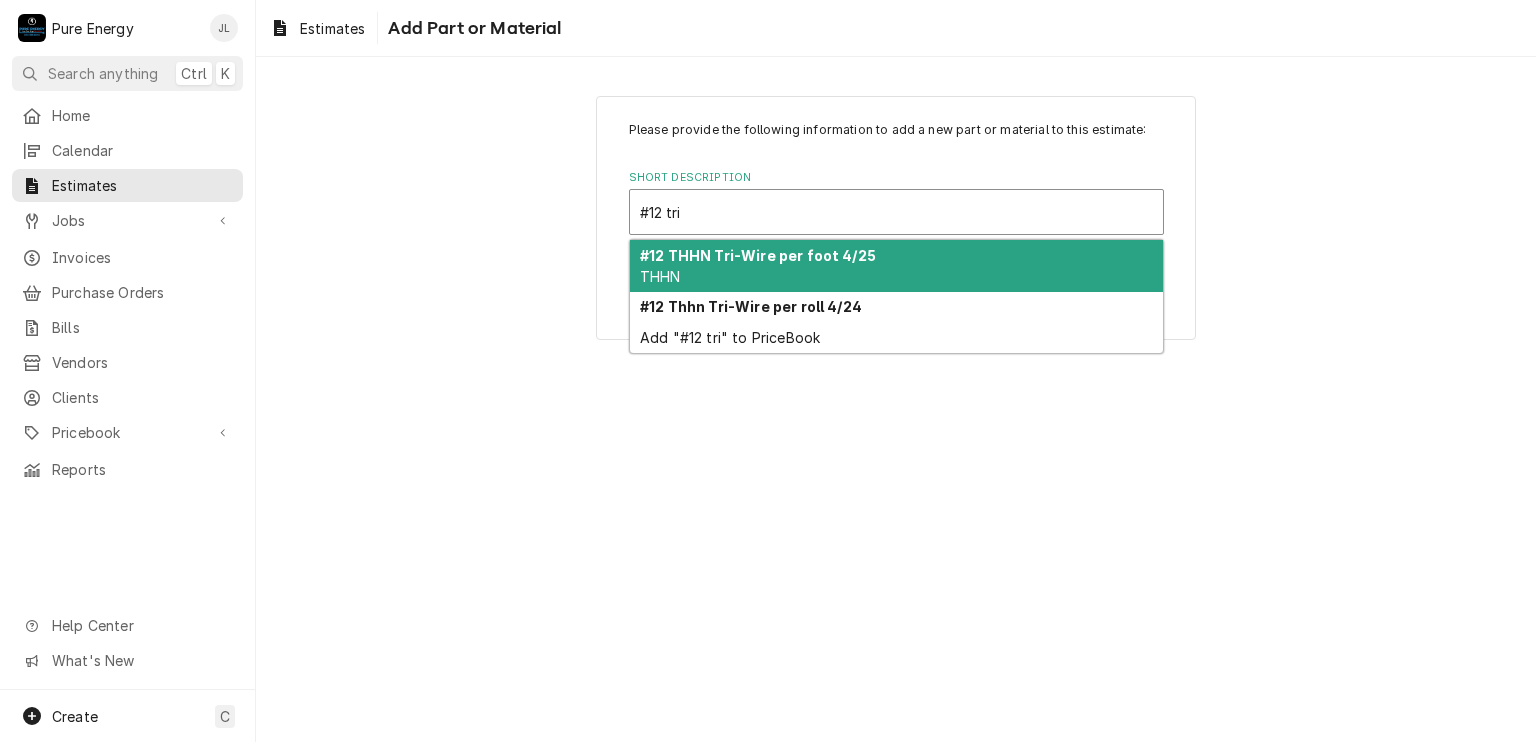 click on "#12 THHN Tri-Wire per foot 4/25" at bounding box center (758, 255) 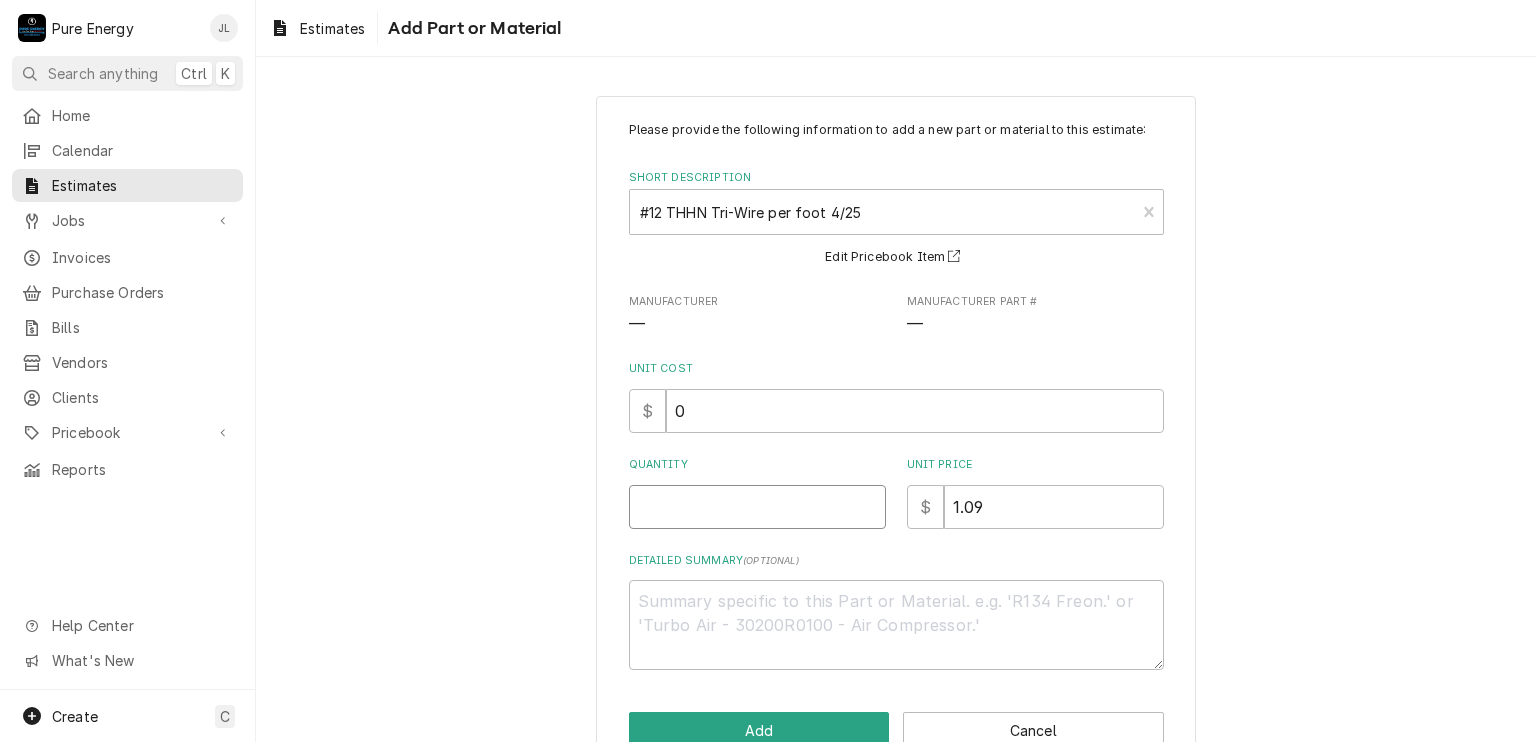 click on "Quantity" at bounding box center (757, 507) 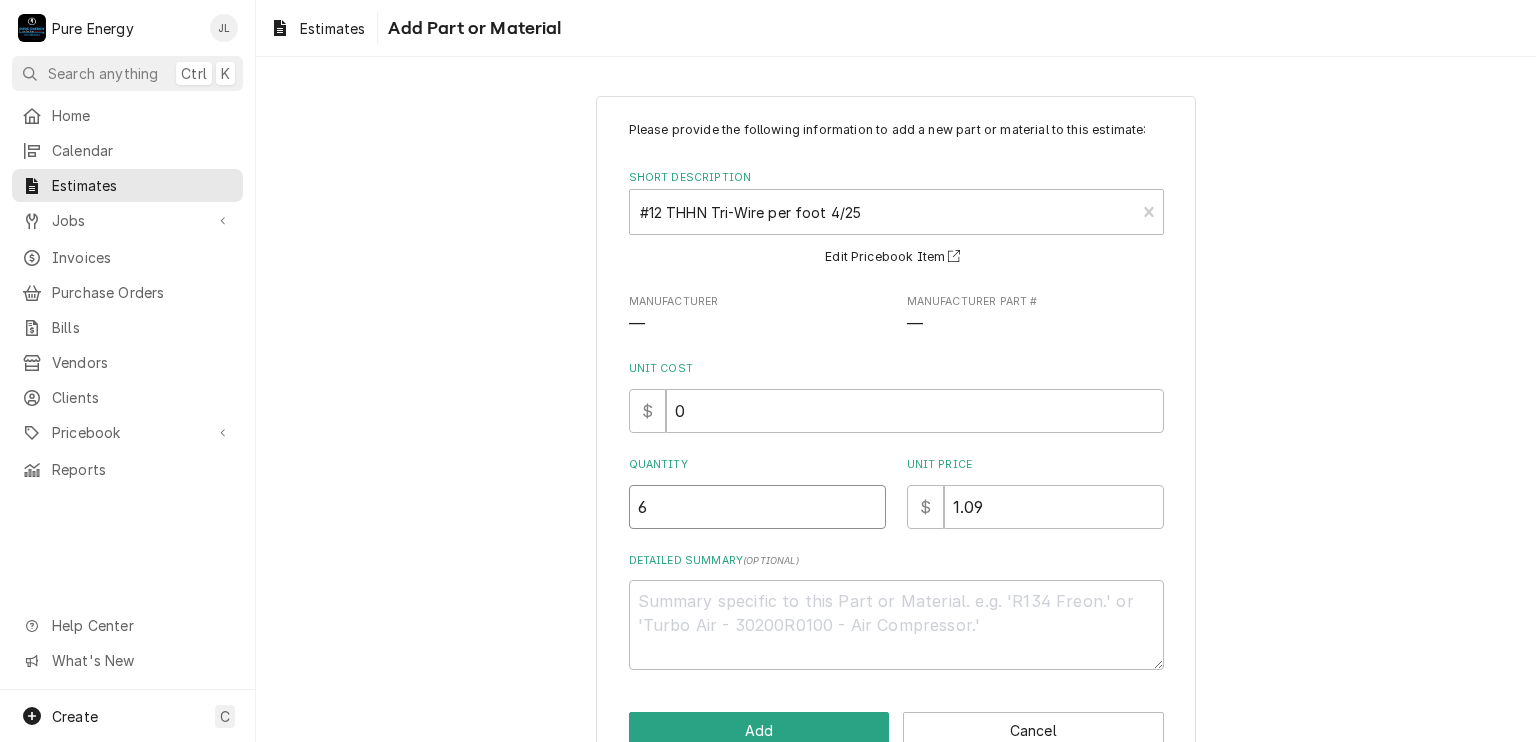 type on "x" 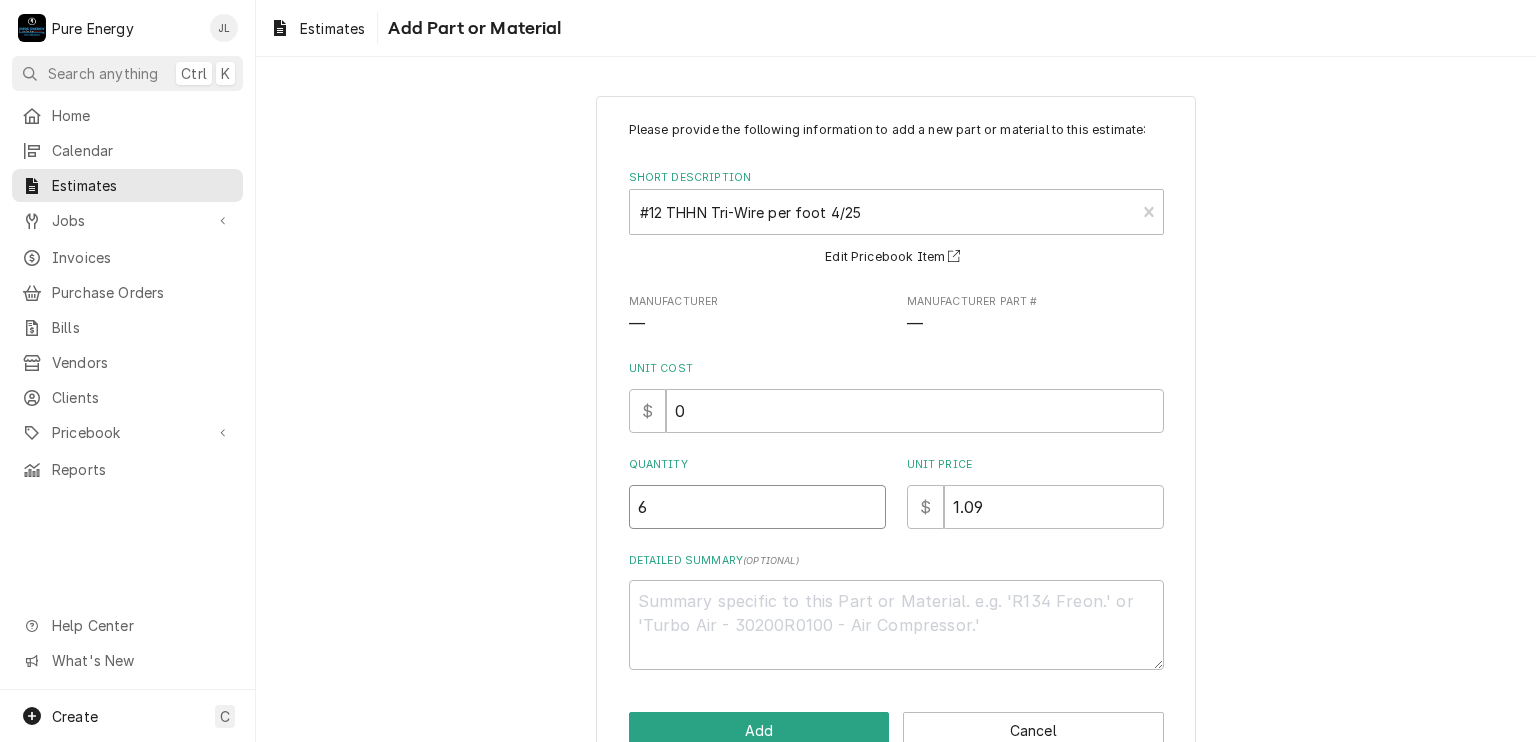 type on "6" 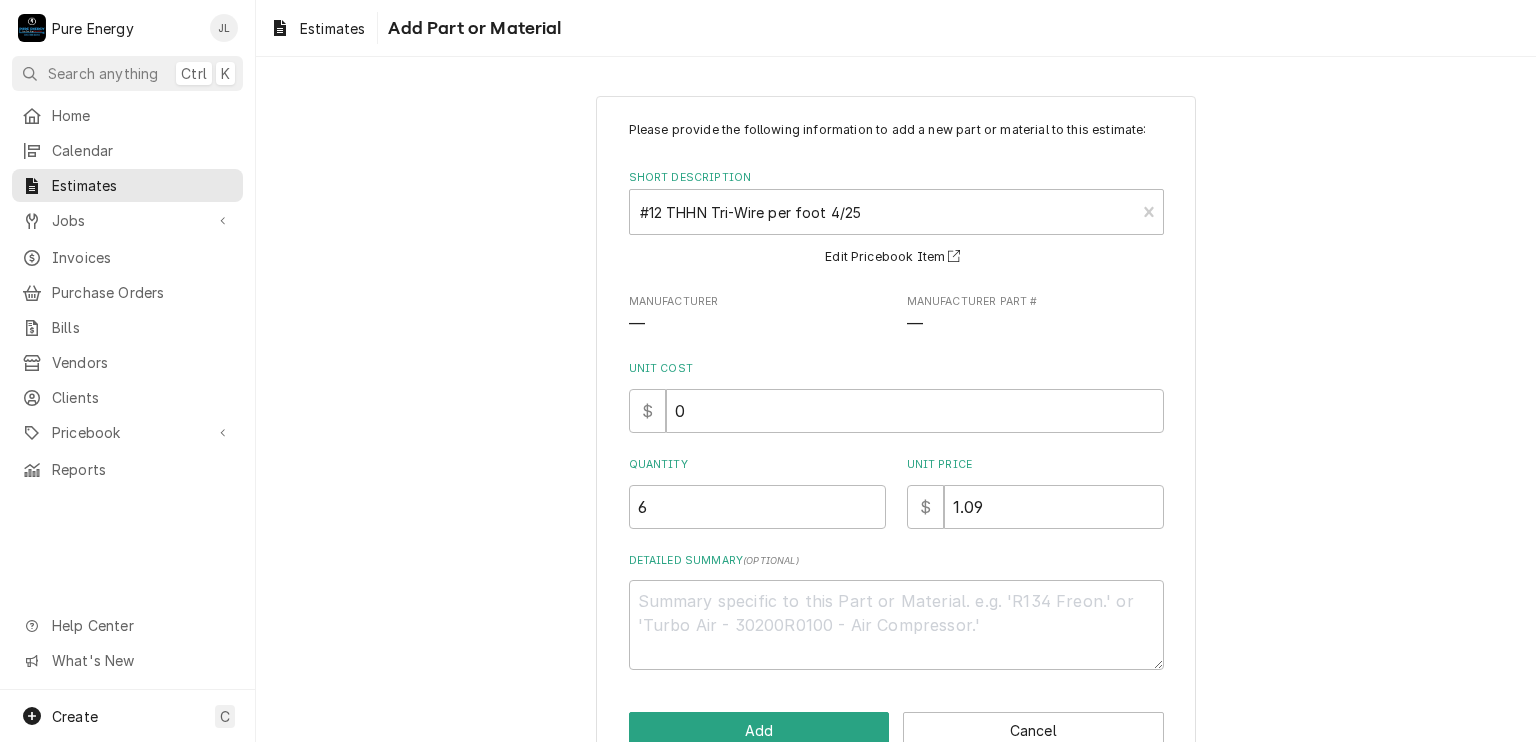 scroll, scrollTop: 48, scrollLeft: 0, axis: vertical 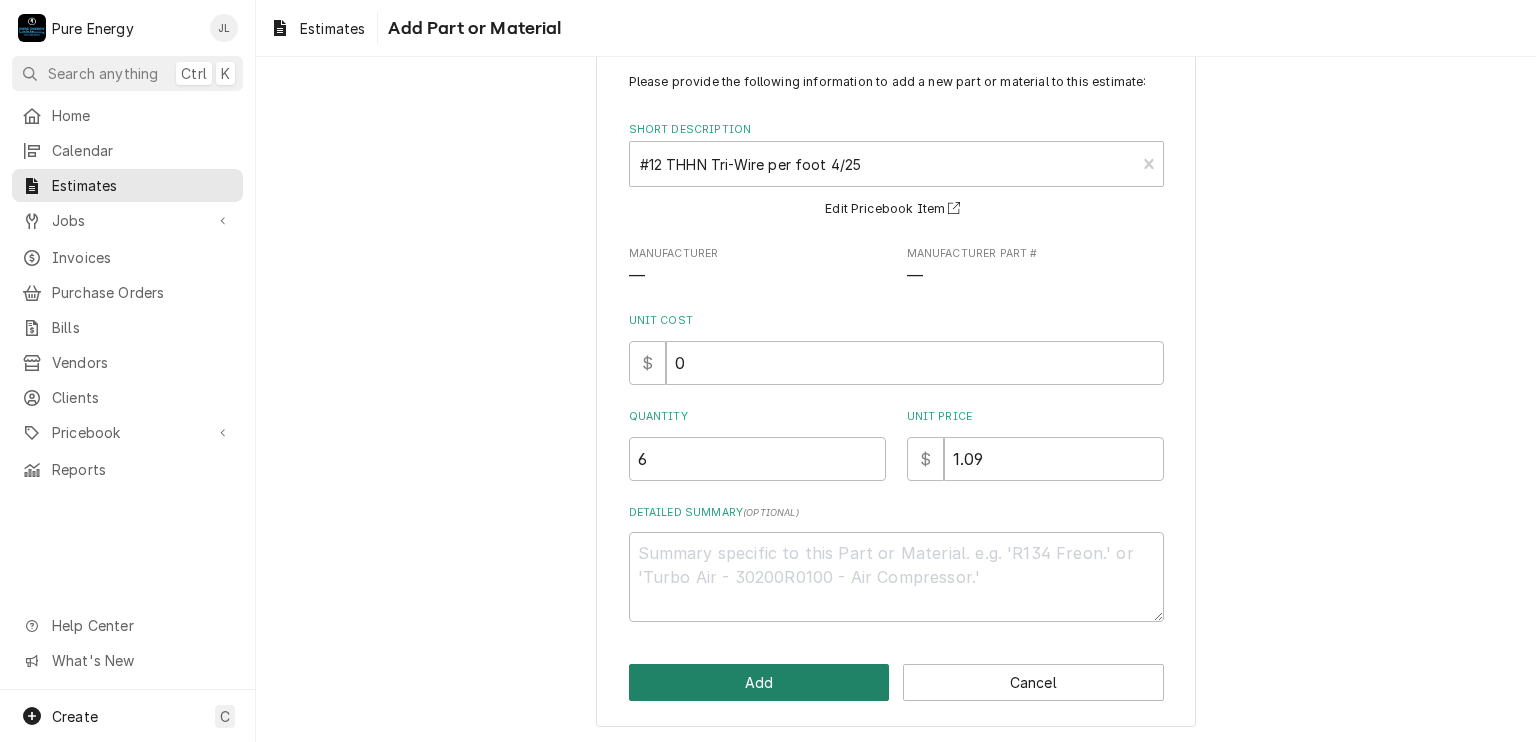 click on "Add" at bounding box center (759, 682) 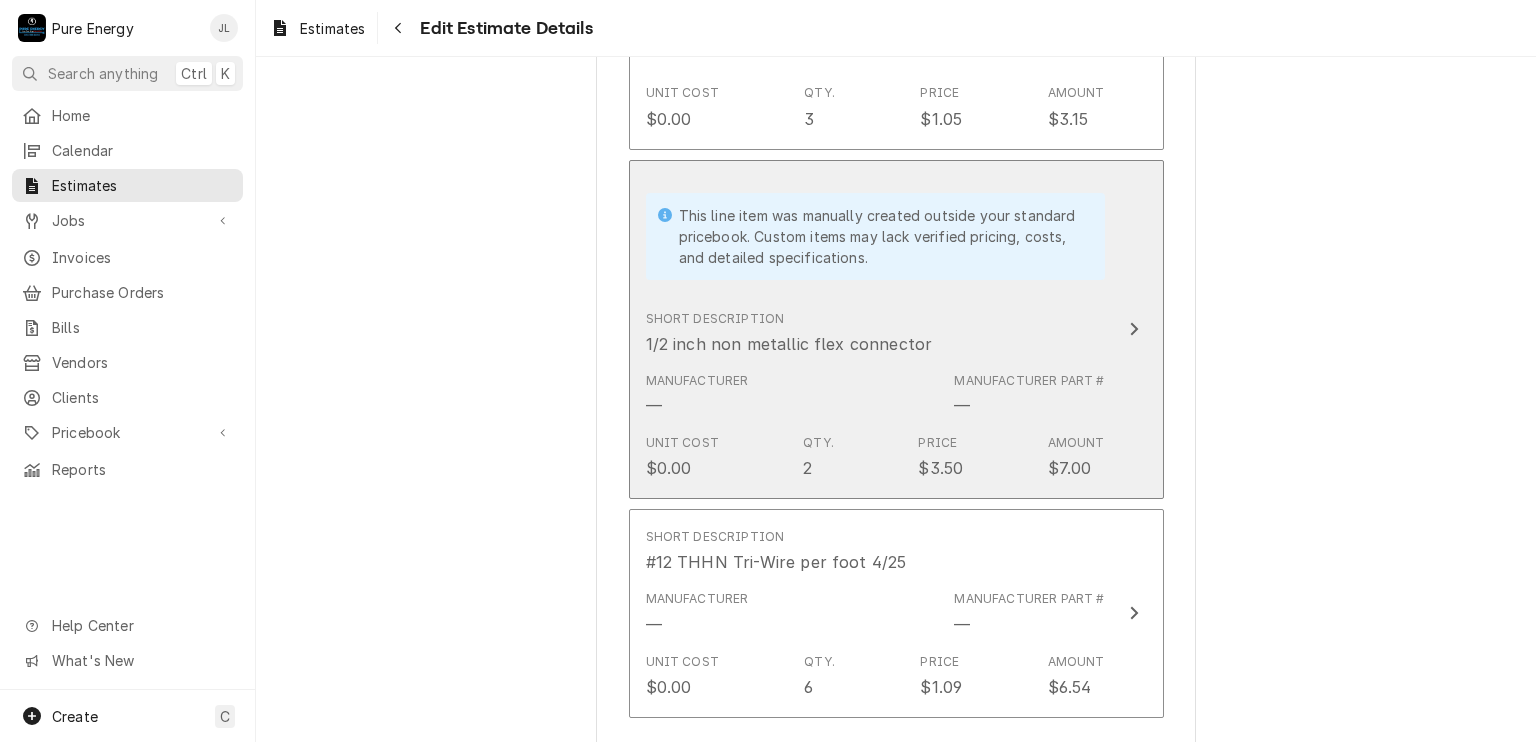 type on "x" 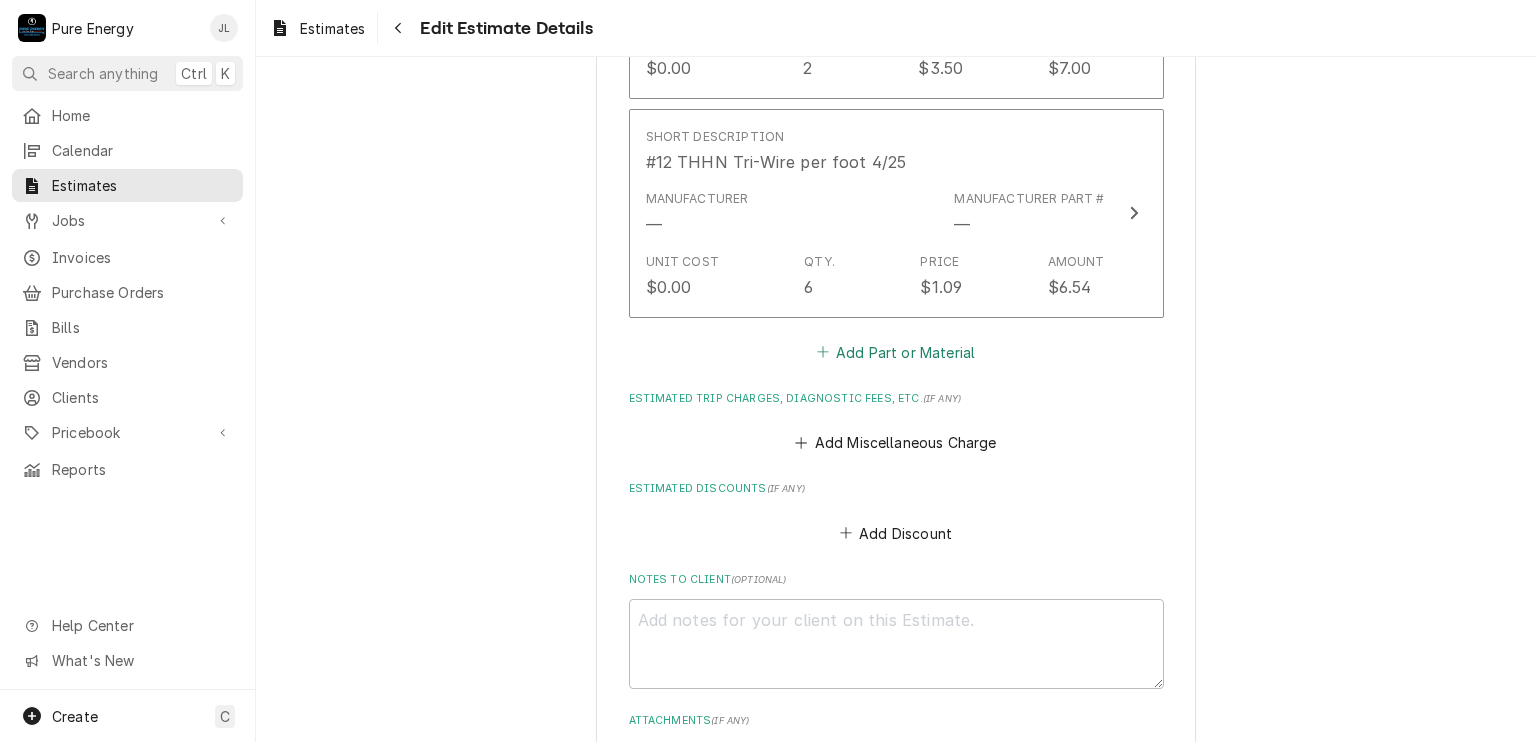 click on "Add Part or Material" at bounding box center [895, 352] 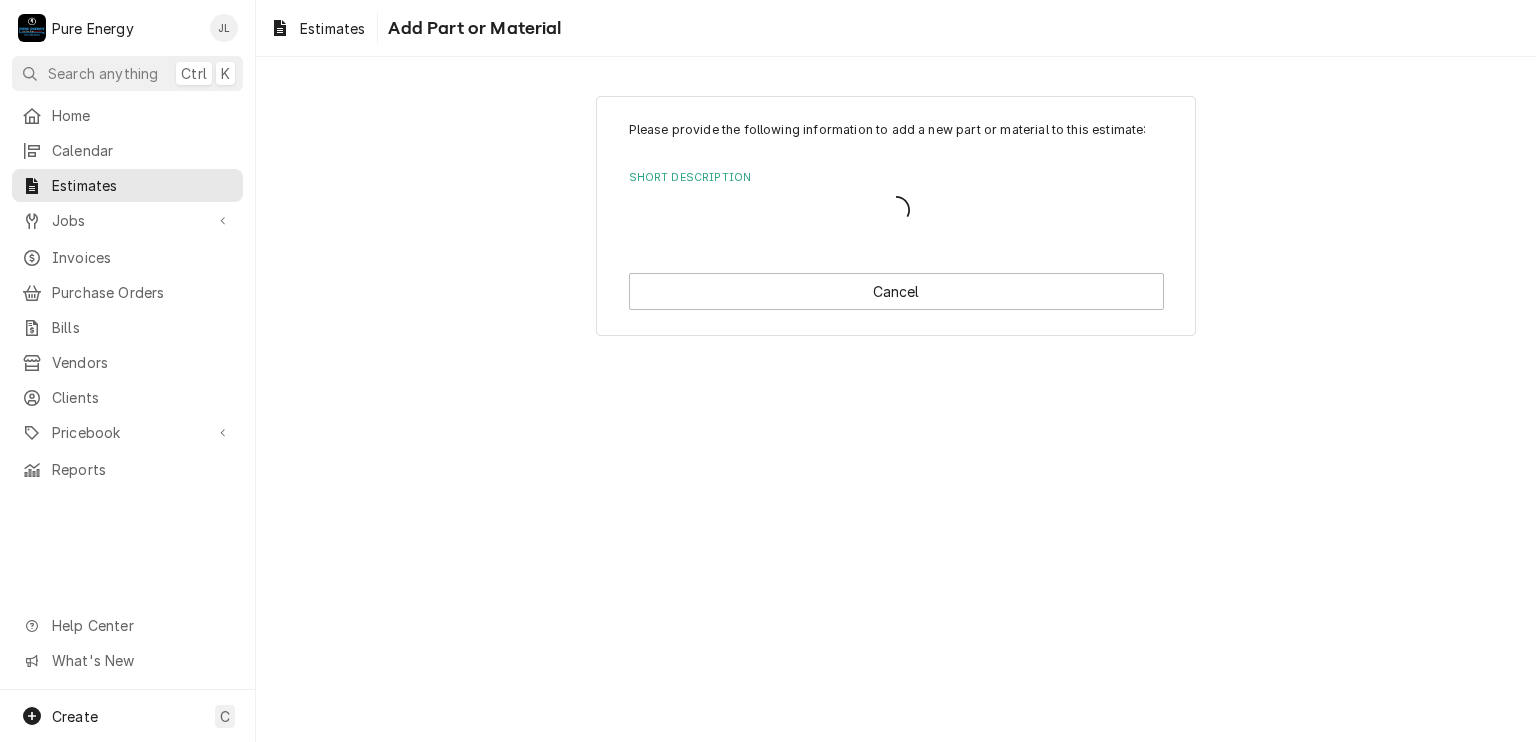 scroll, scrollTop: 0, scrollLeft: 0, axis: both 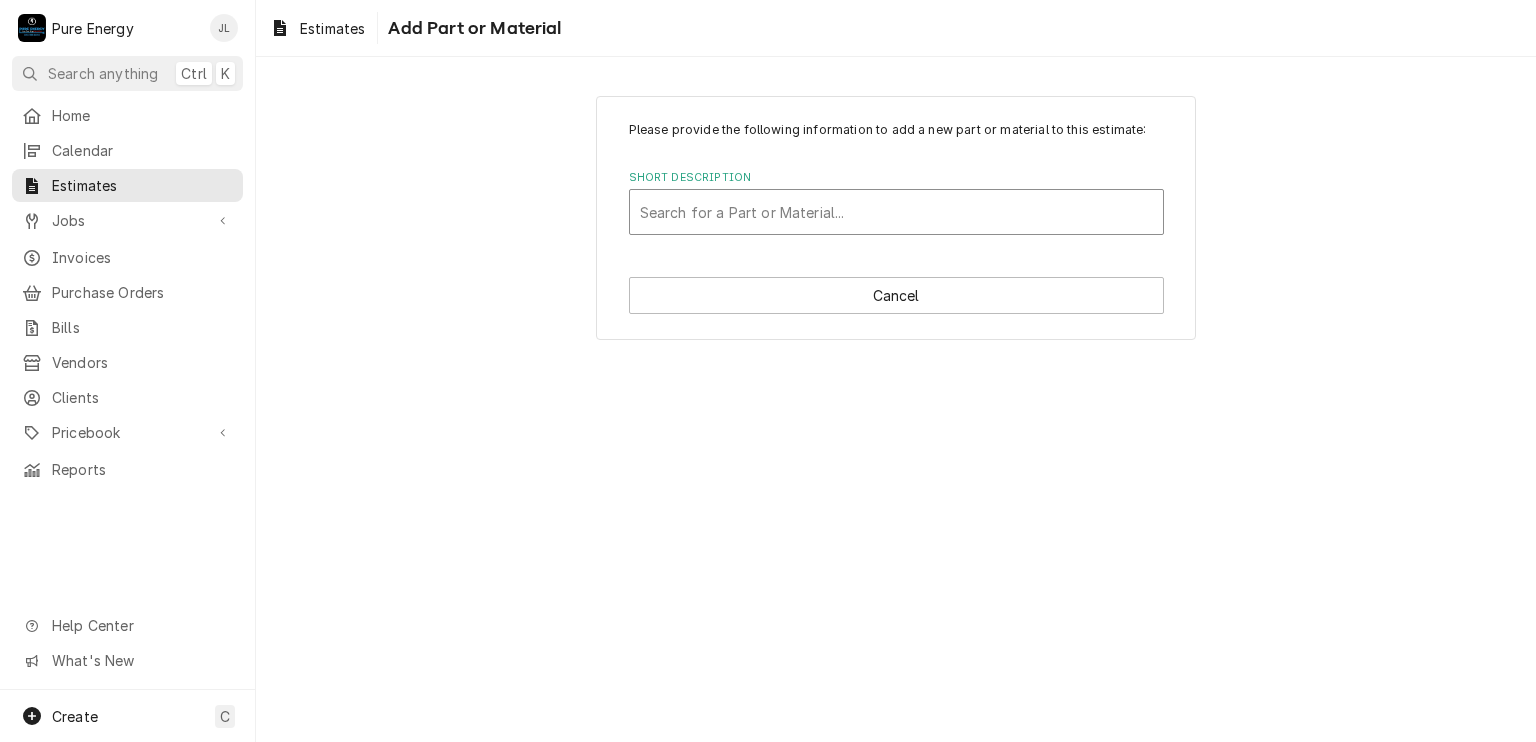 click at bounding box center [896, 212] 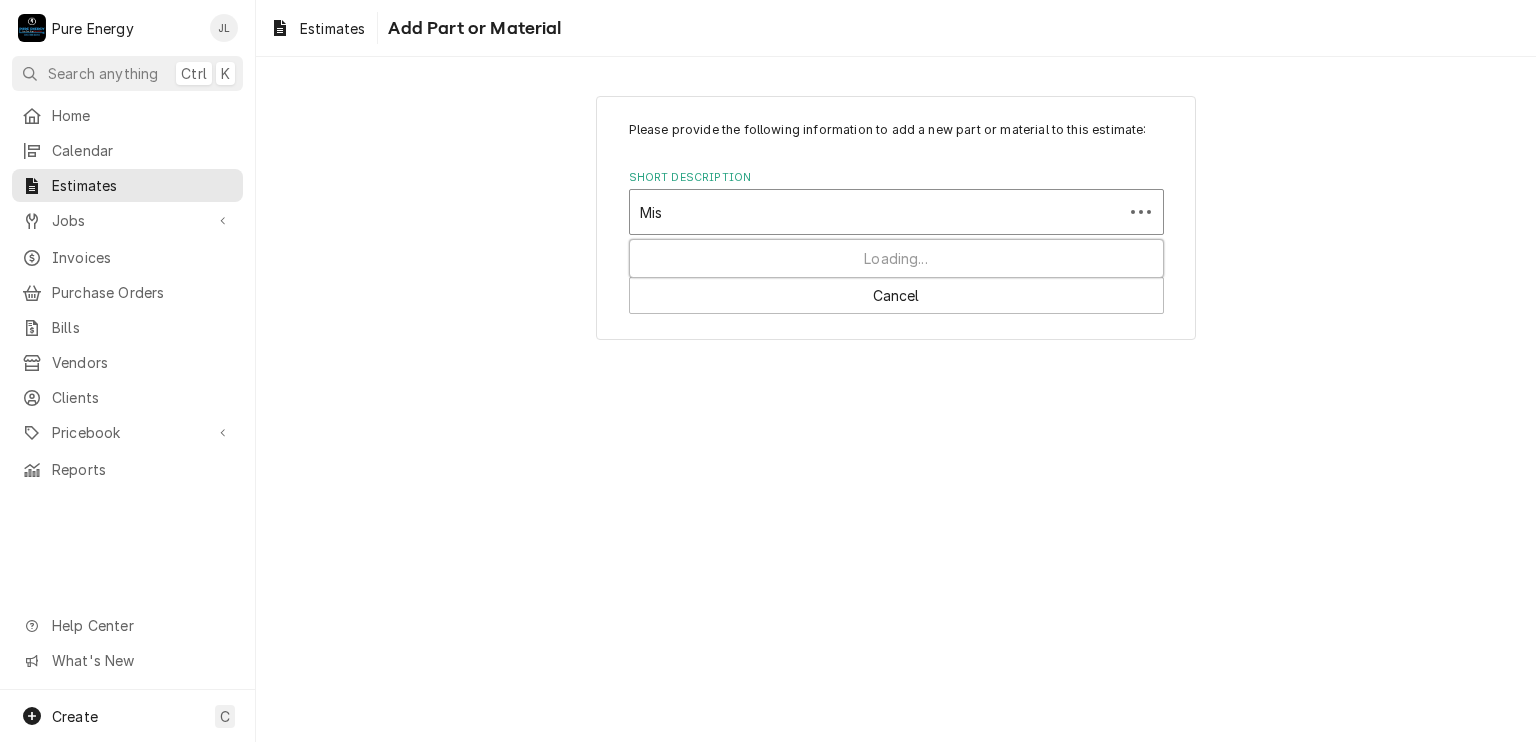 type on "Misc" 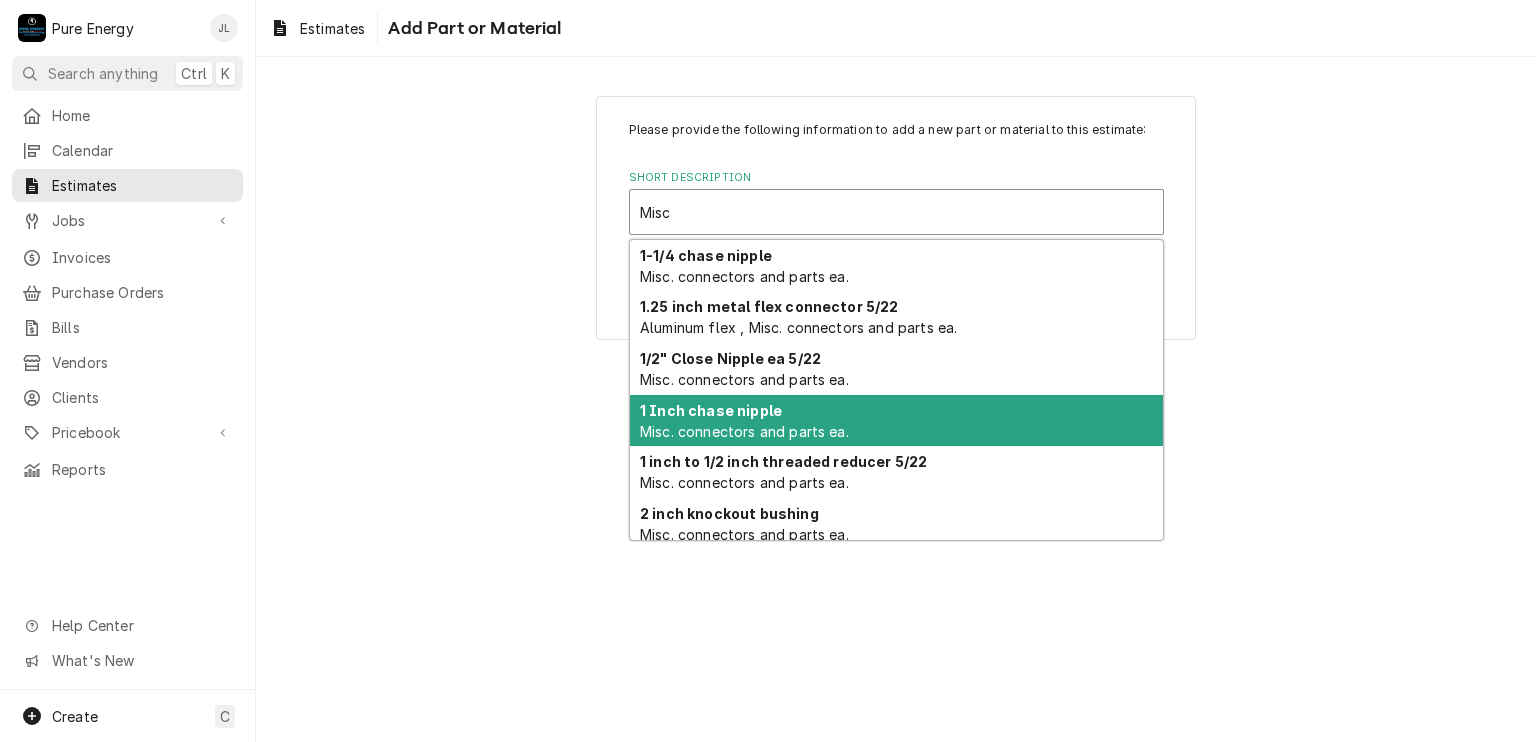 scroll, scrollTop: 200, scrollLeft: 0, axis: vertical 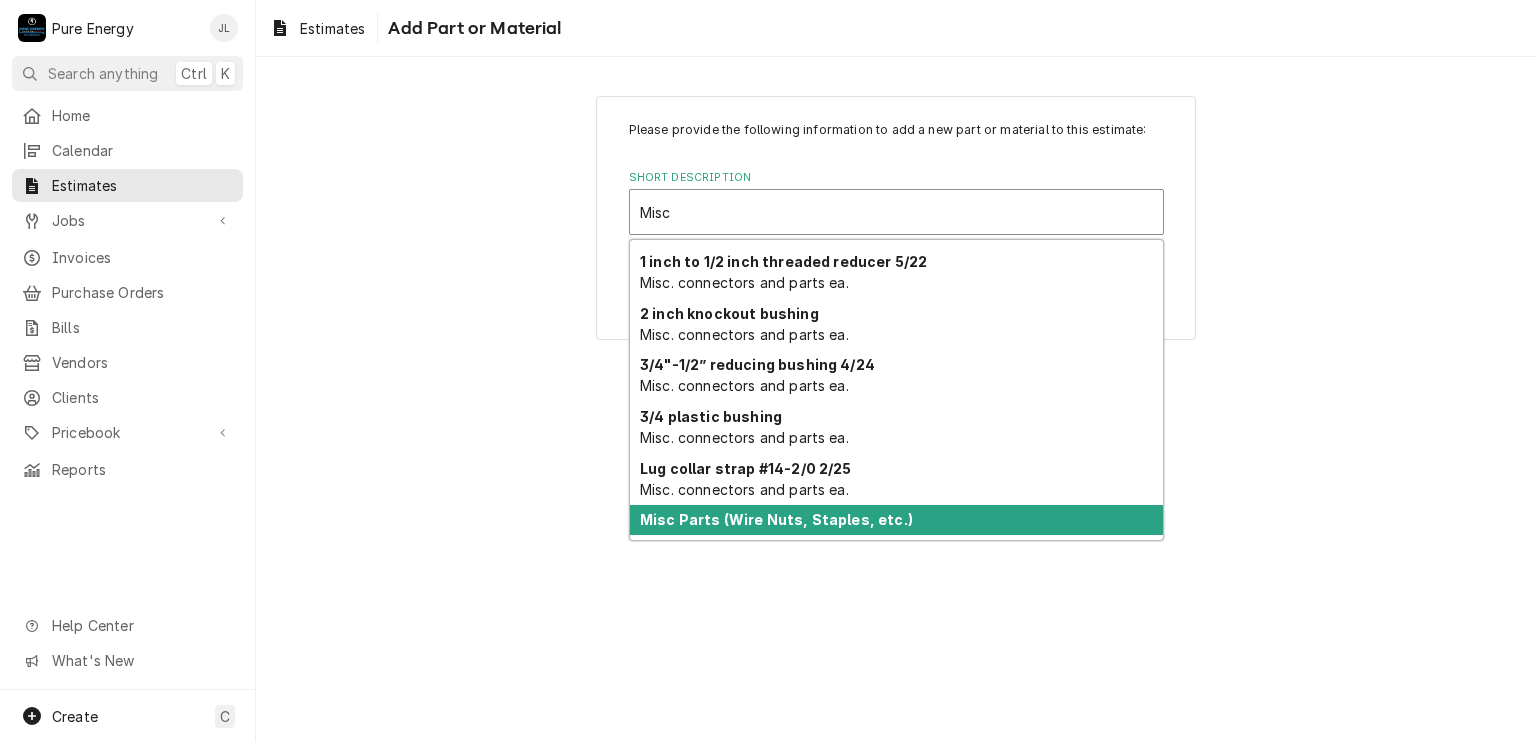 click on "Misc Parts (Wire Nuts, Staples, etc.)" at bounding box center [776, 519] 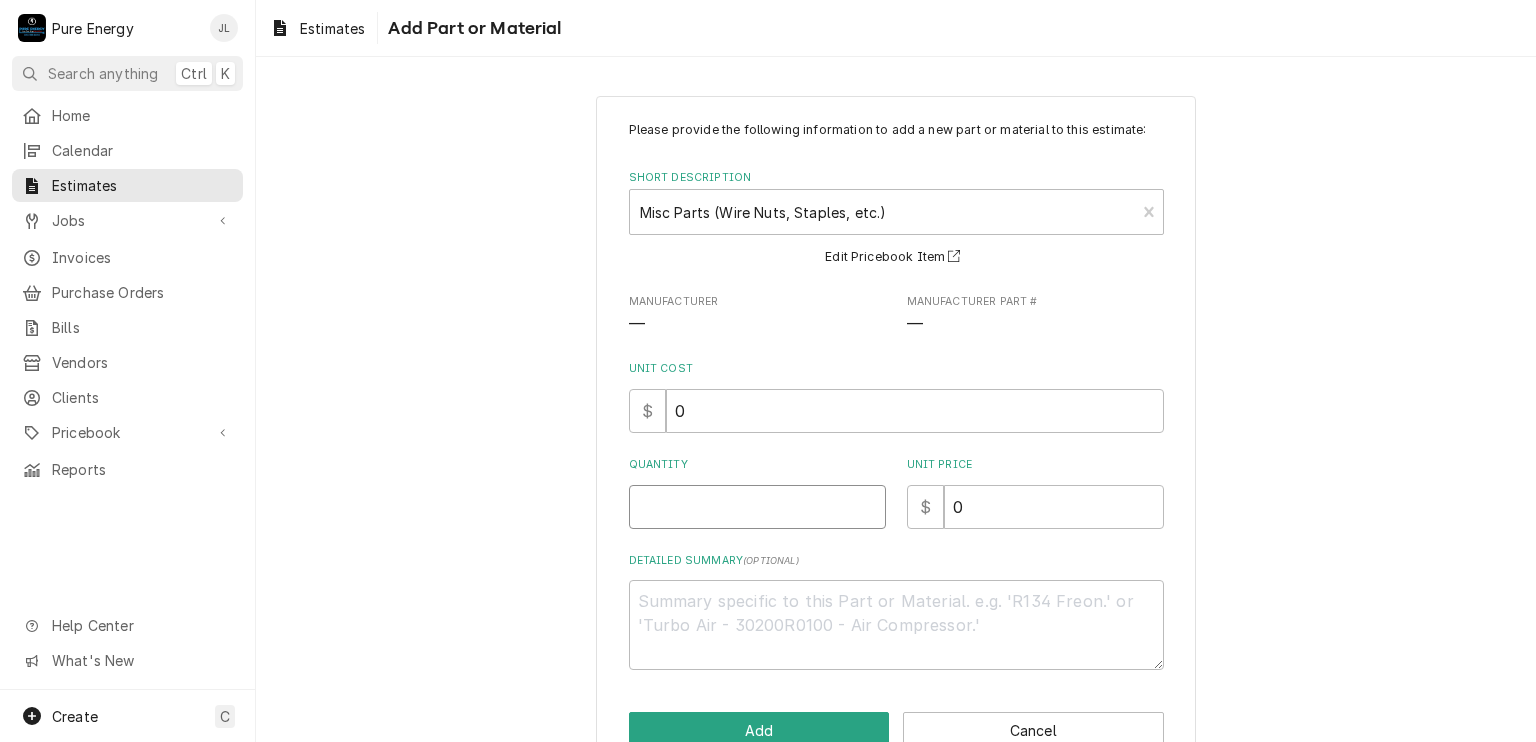 click on "Quantity" at bounding box center (757, 507) 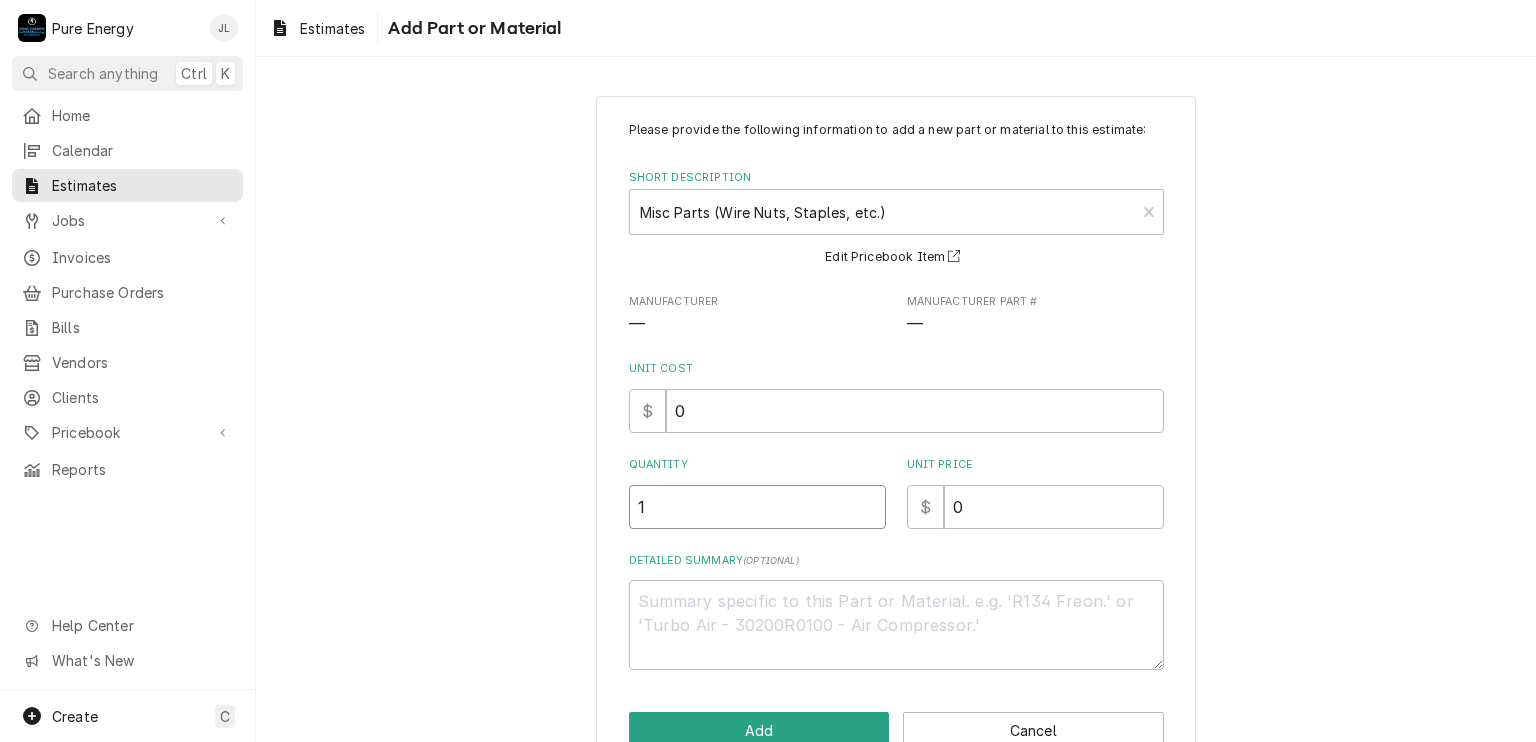 type on "x" 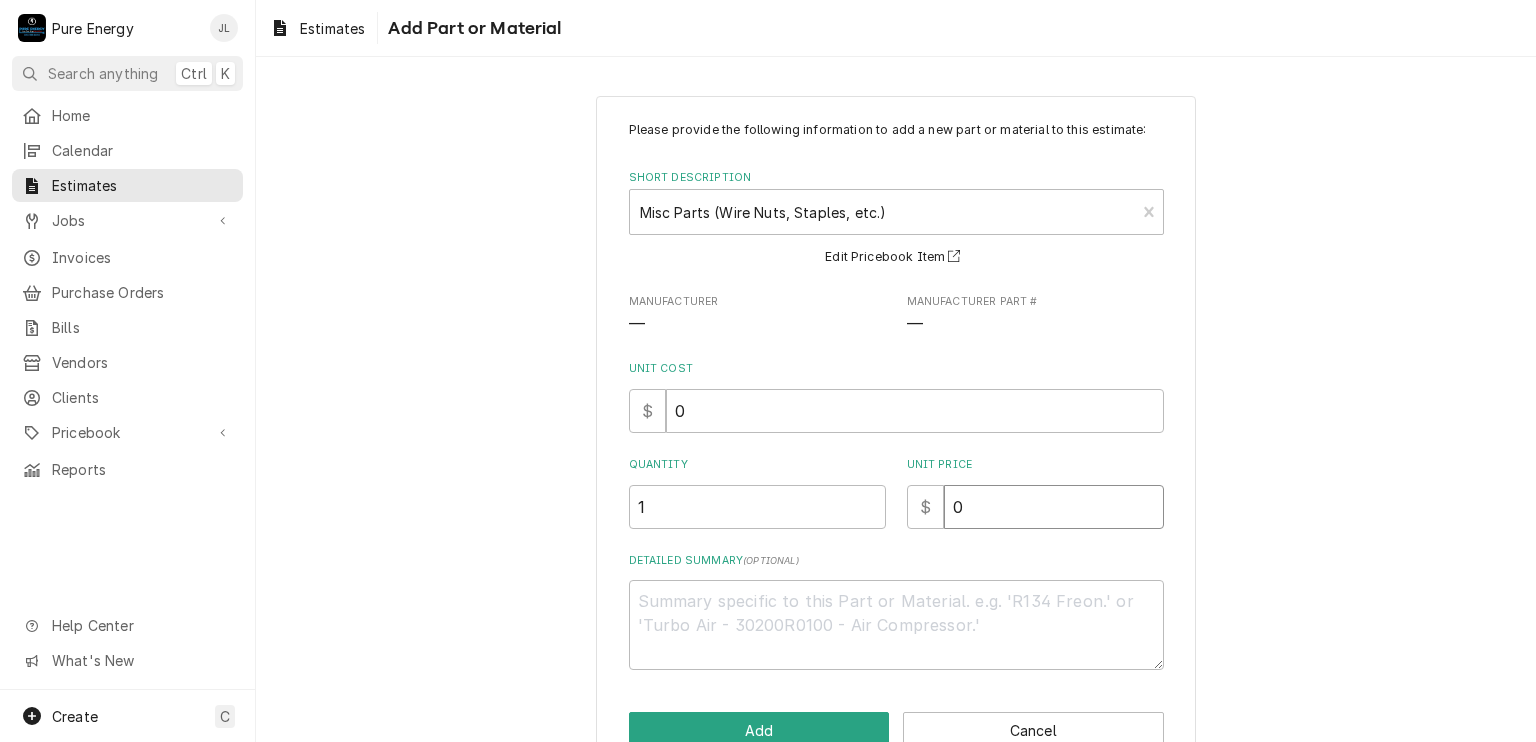 click on "0" at bounding box center (1054, 507) 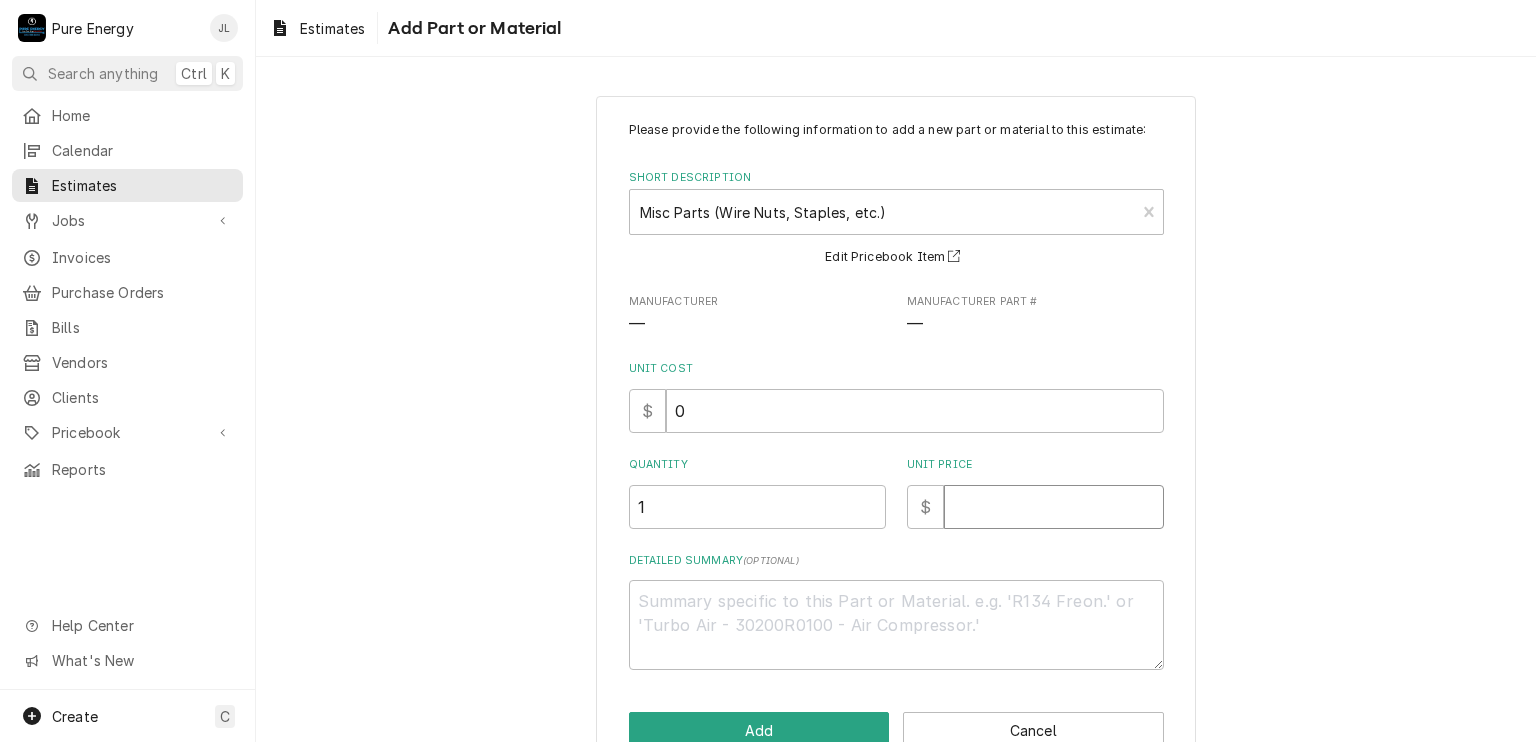 type on "x" 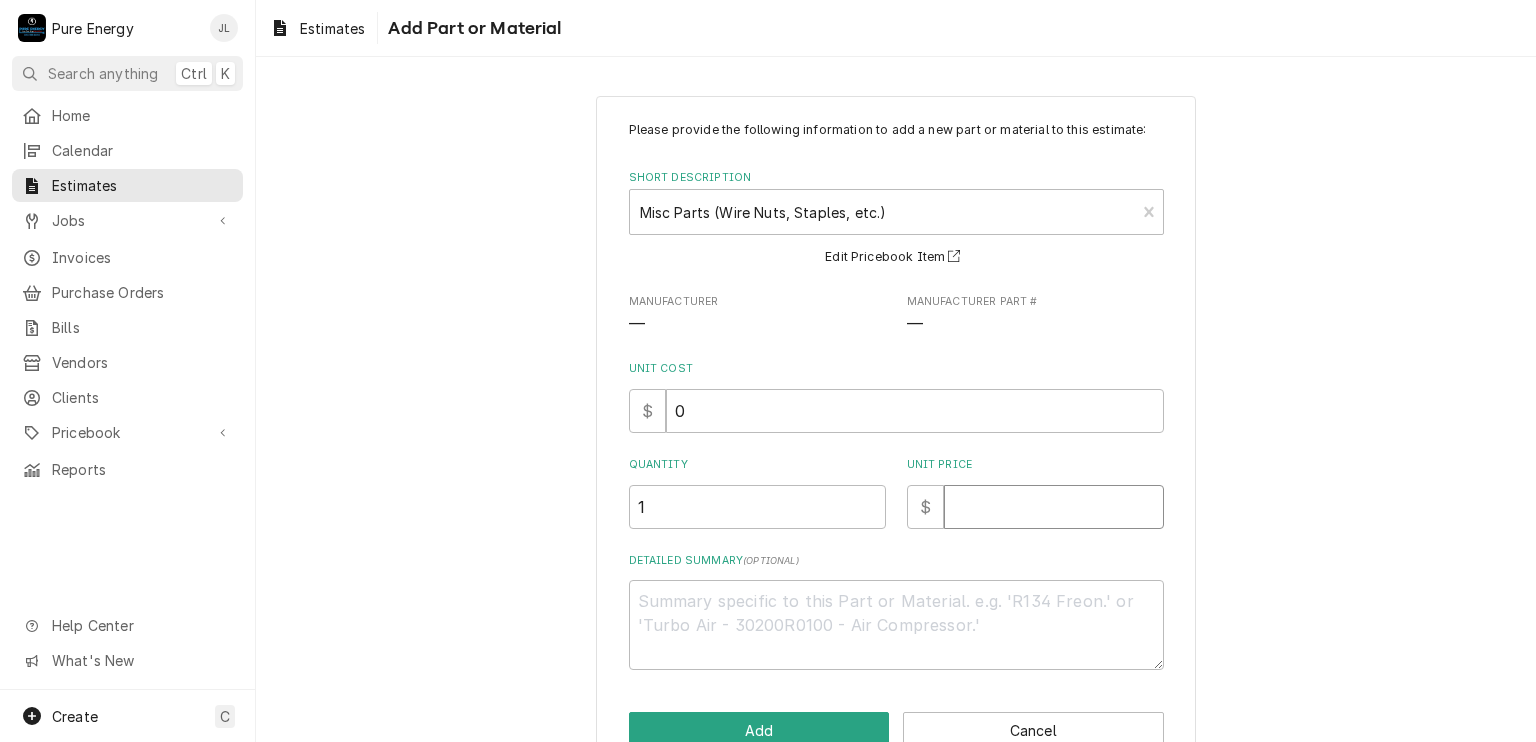 type on "3" 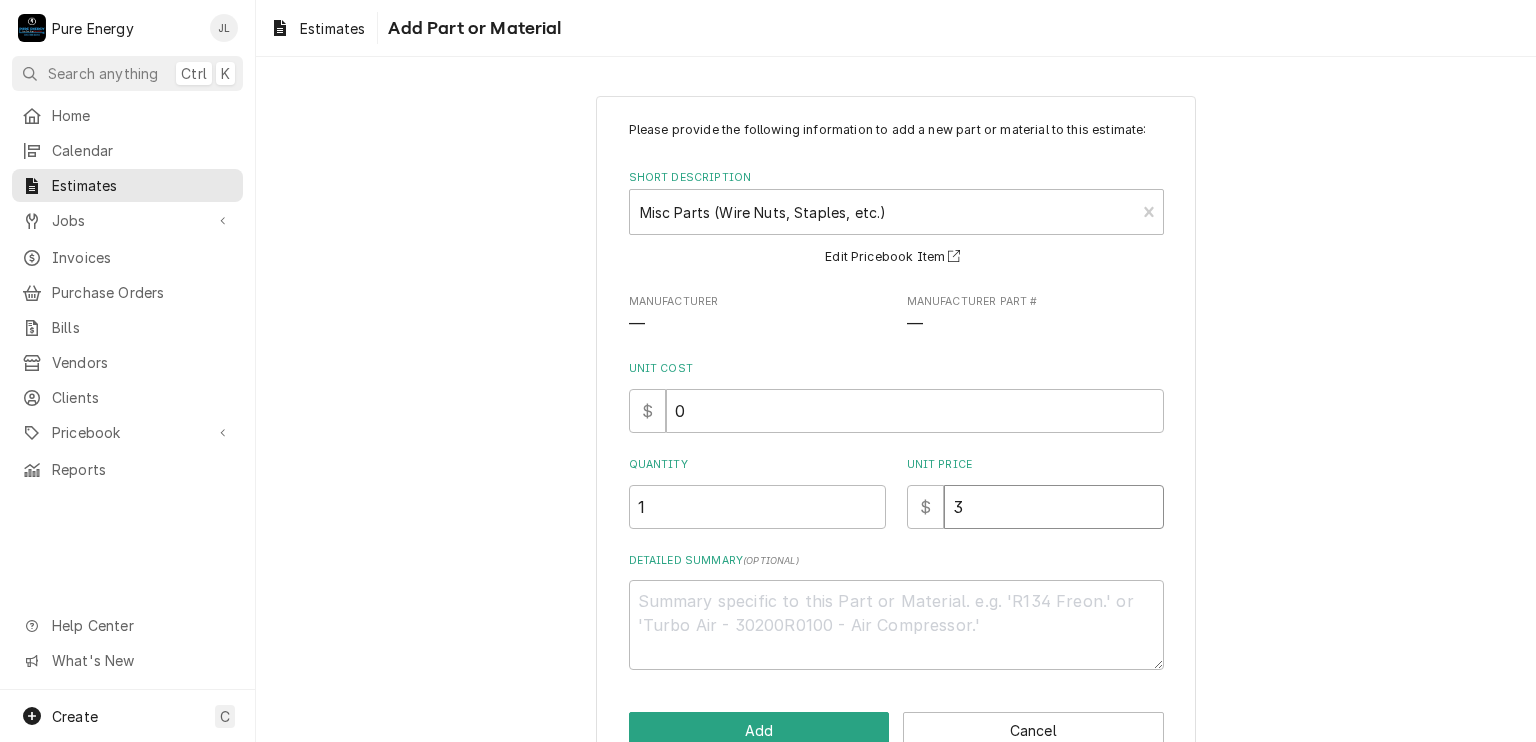 type on "x" 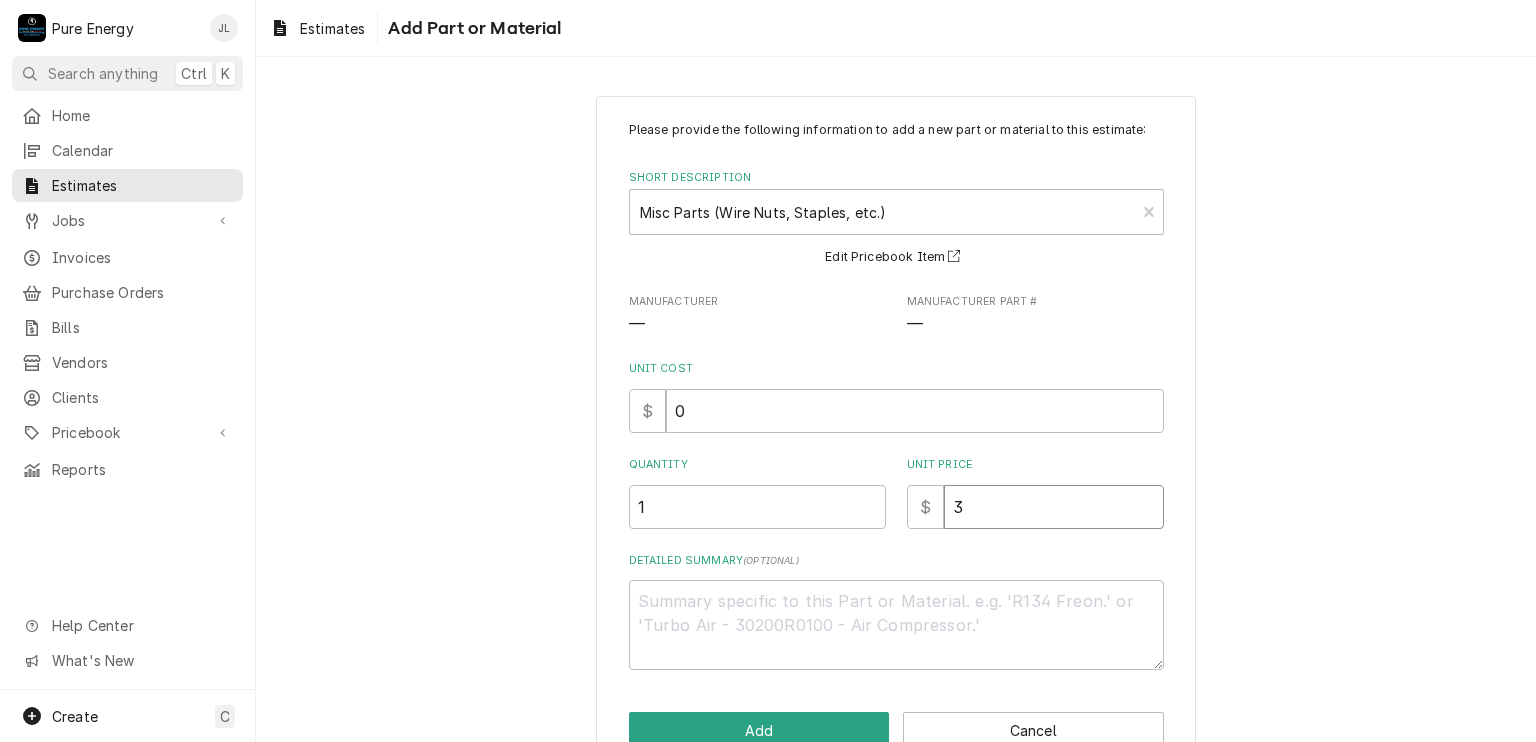 type 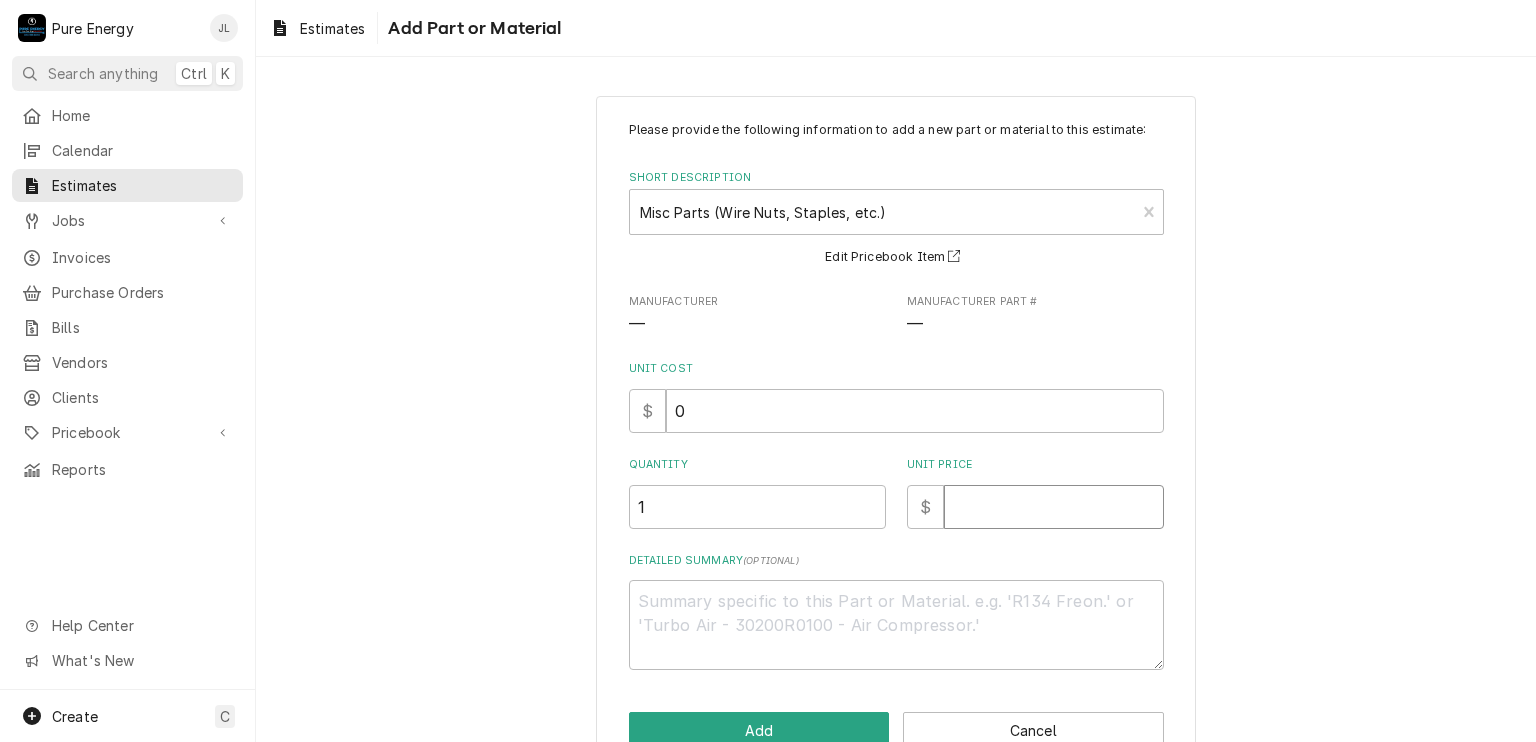 type on "x" 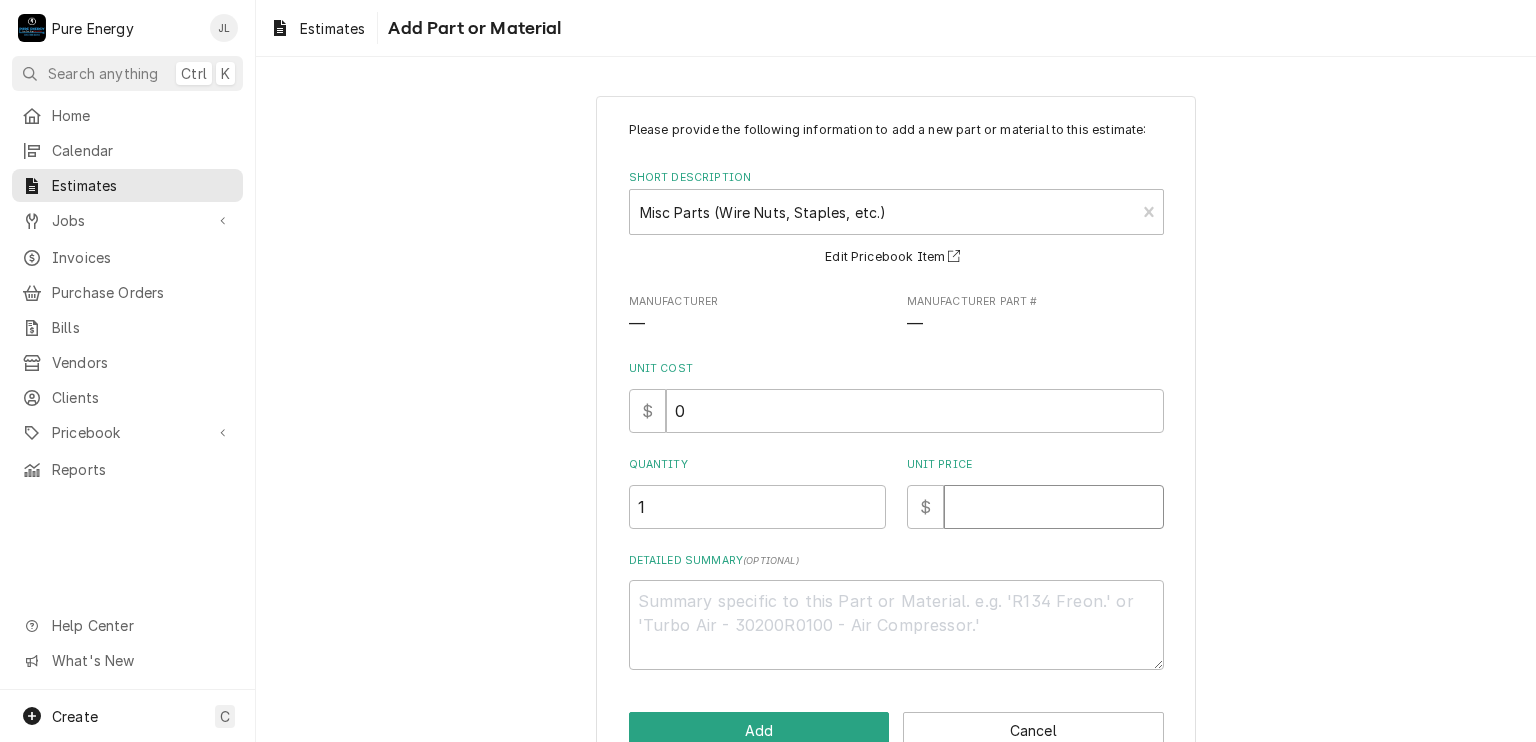 type on "4" 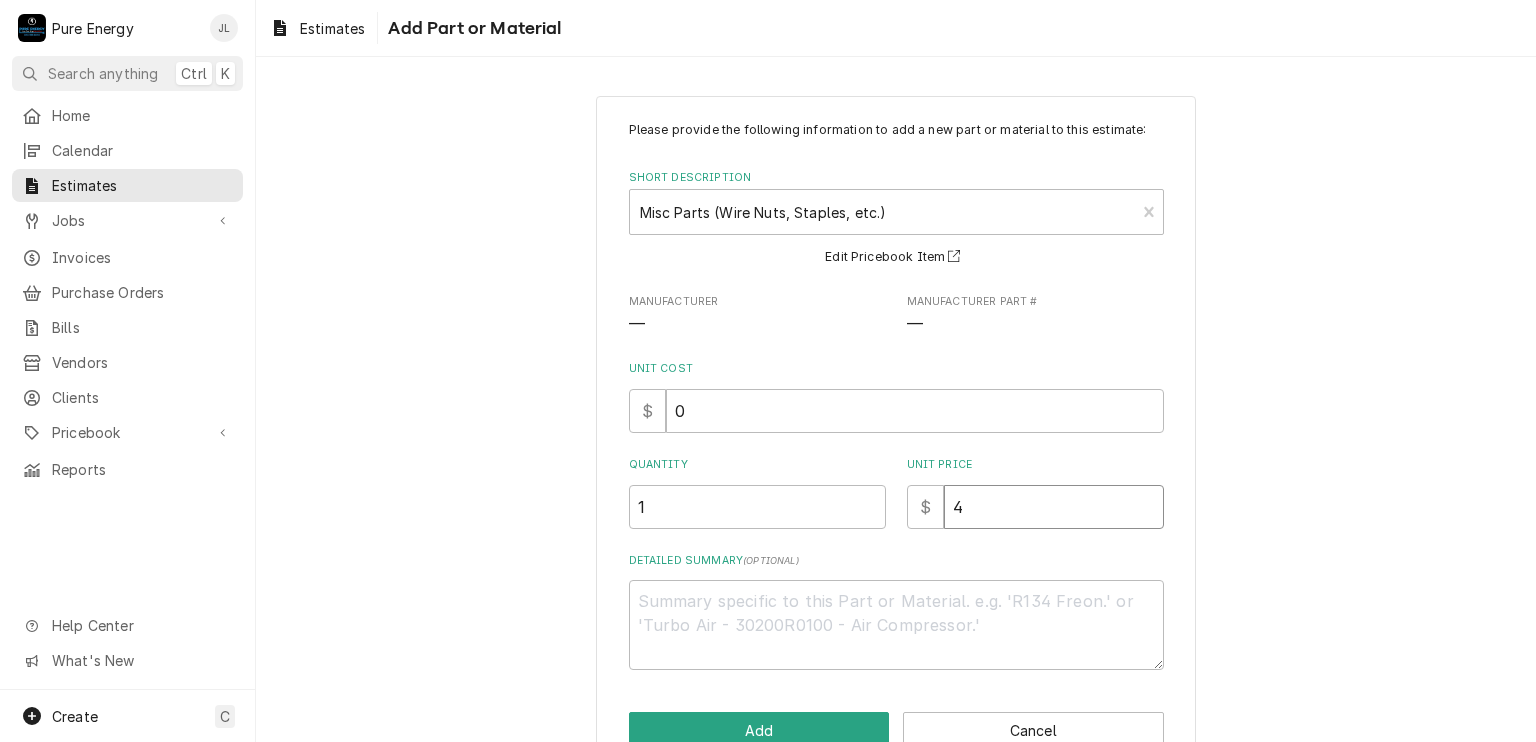 type on "x" 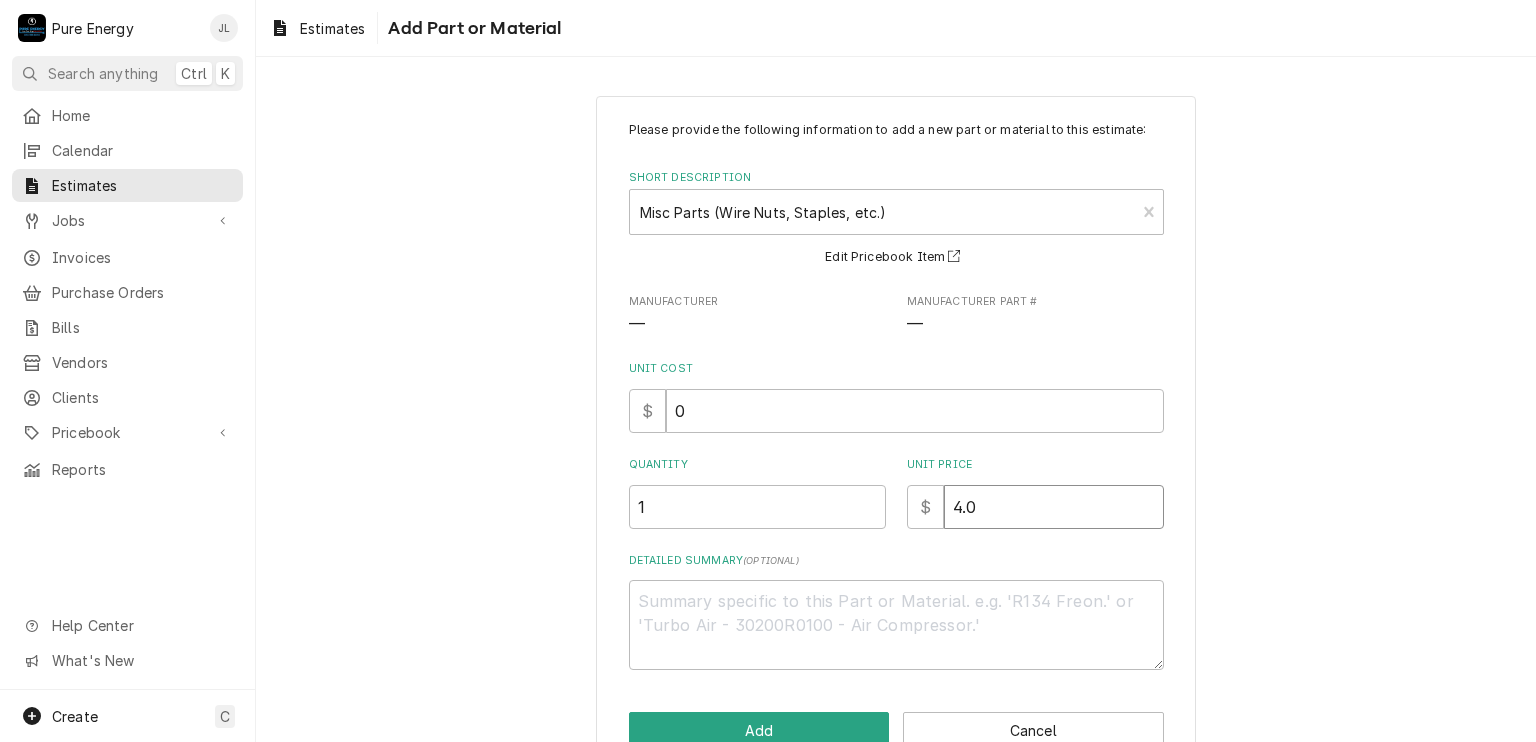 type on "x" 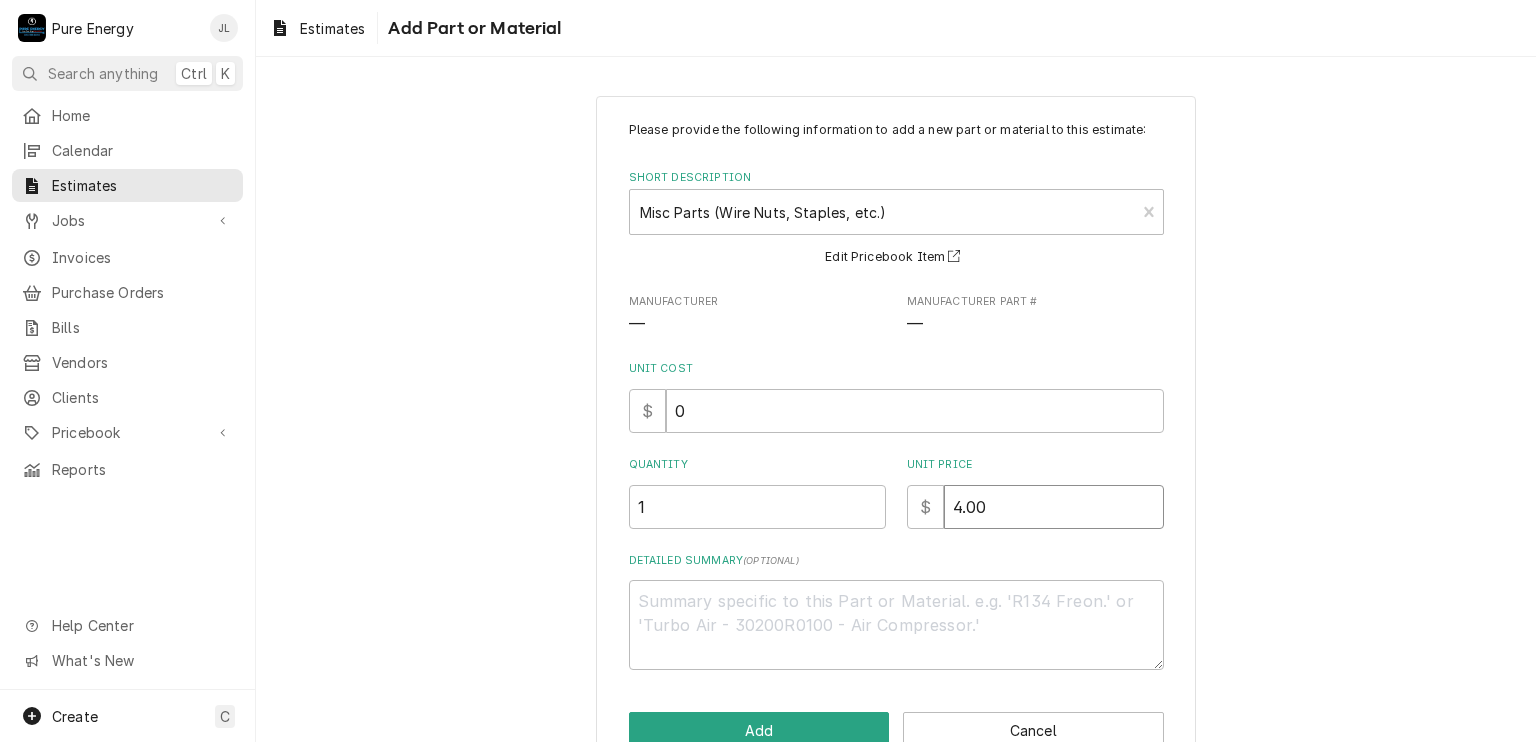 type on "x" 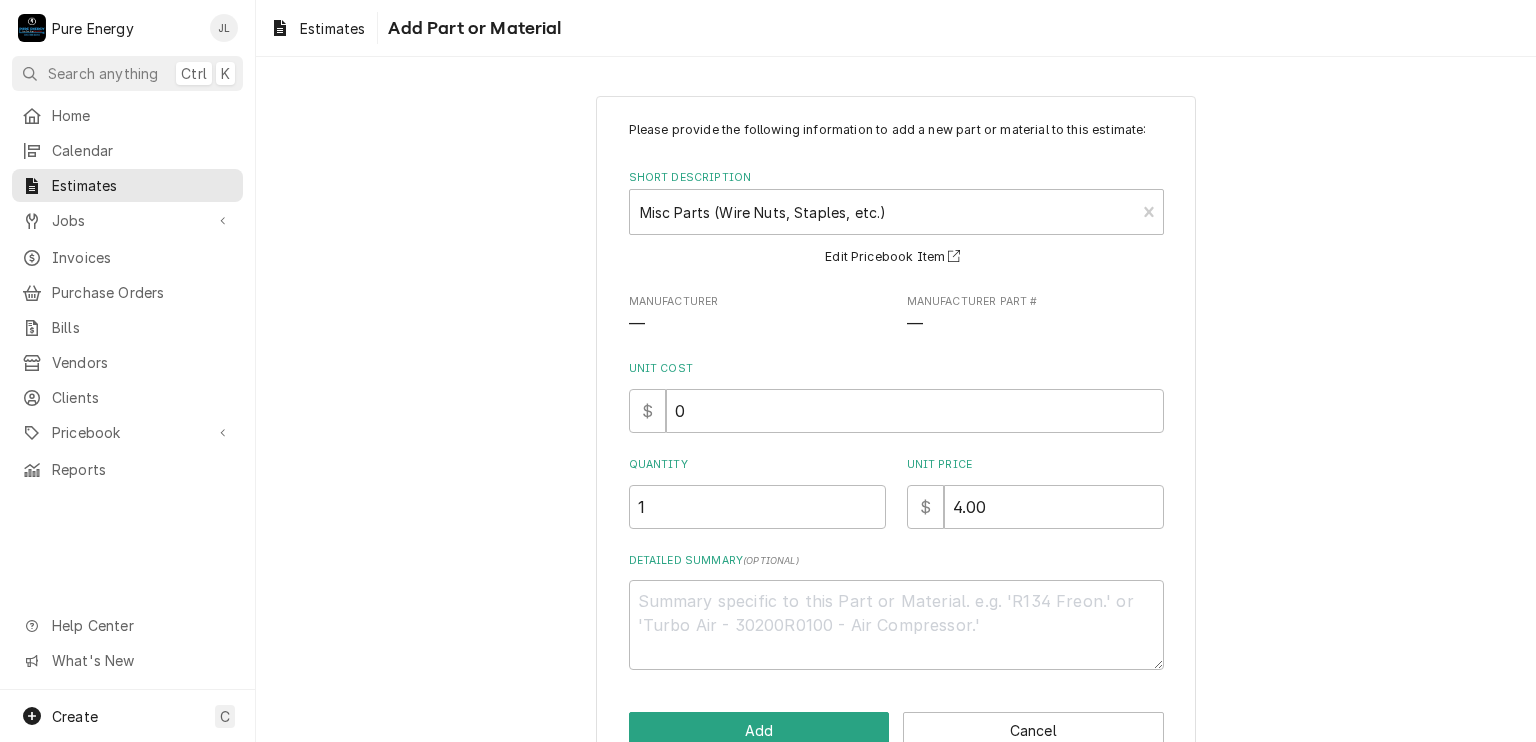 scroll, scrollTop: 48, scrollLeft: 0, axis: vertical 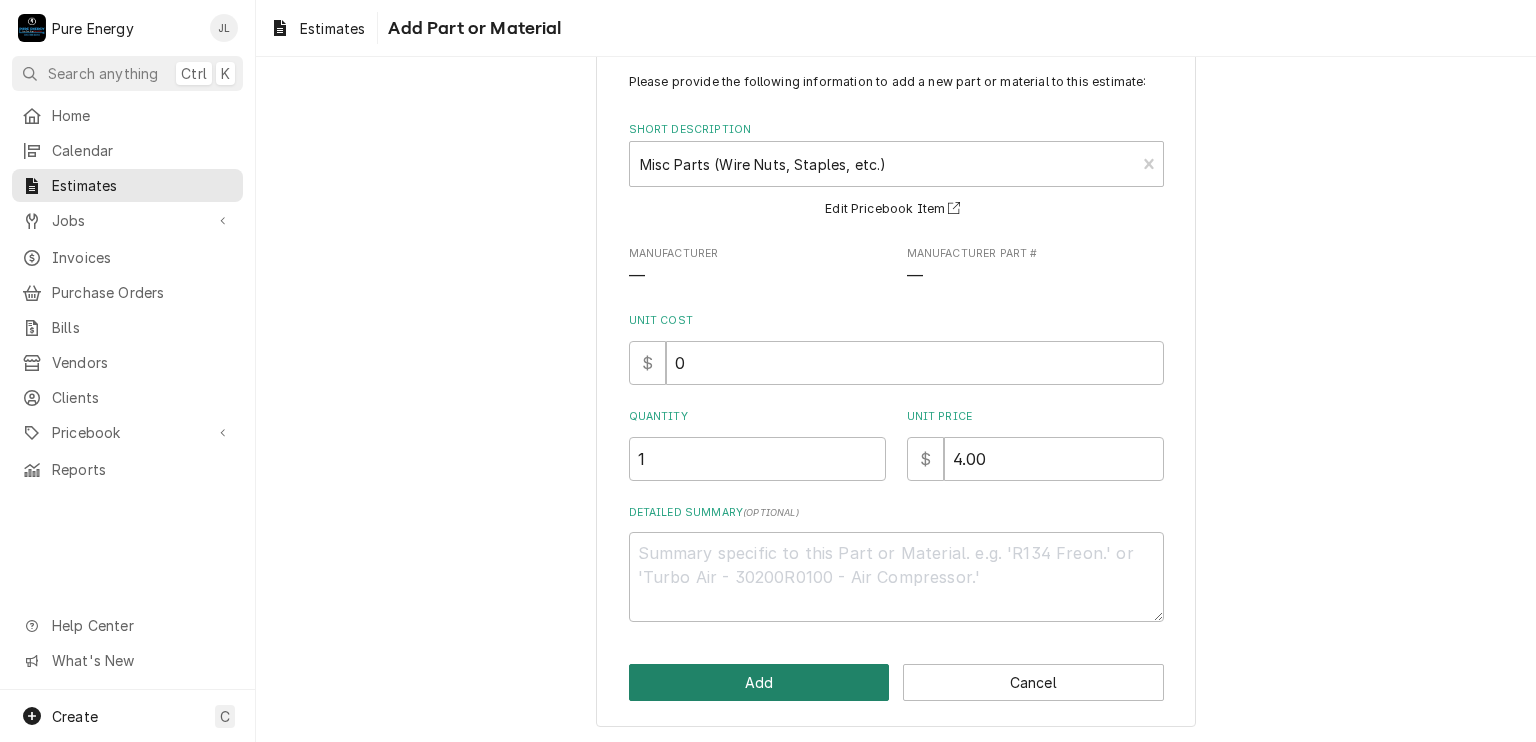 click on "Add" at bounding box center (759, 682) 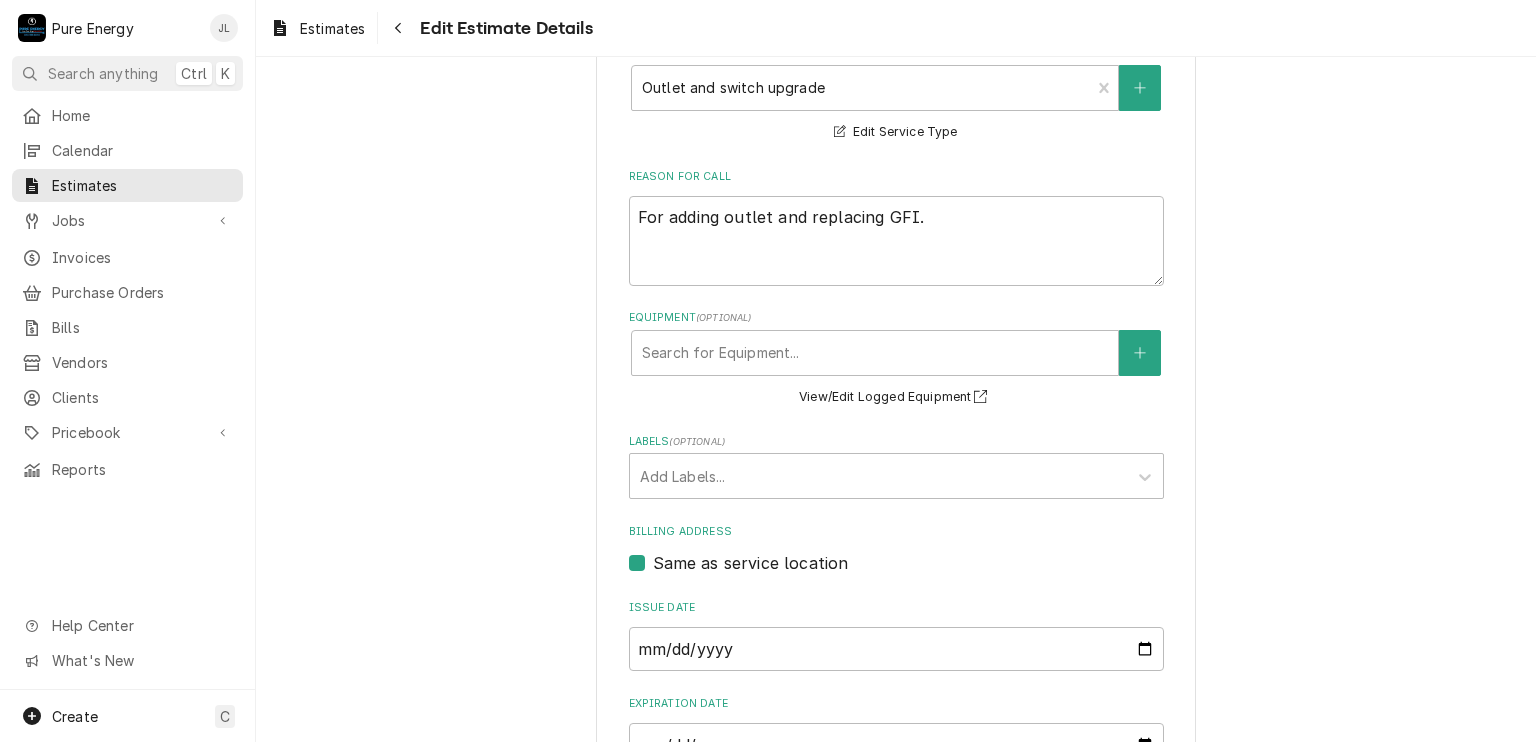 scroll, scrollTop: 377, scrollLeft: 0, axis: vertical 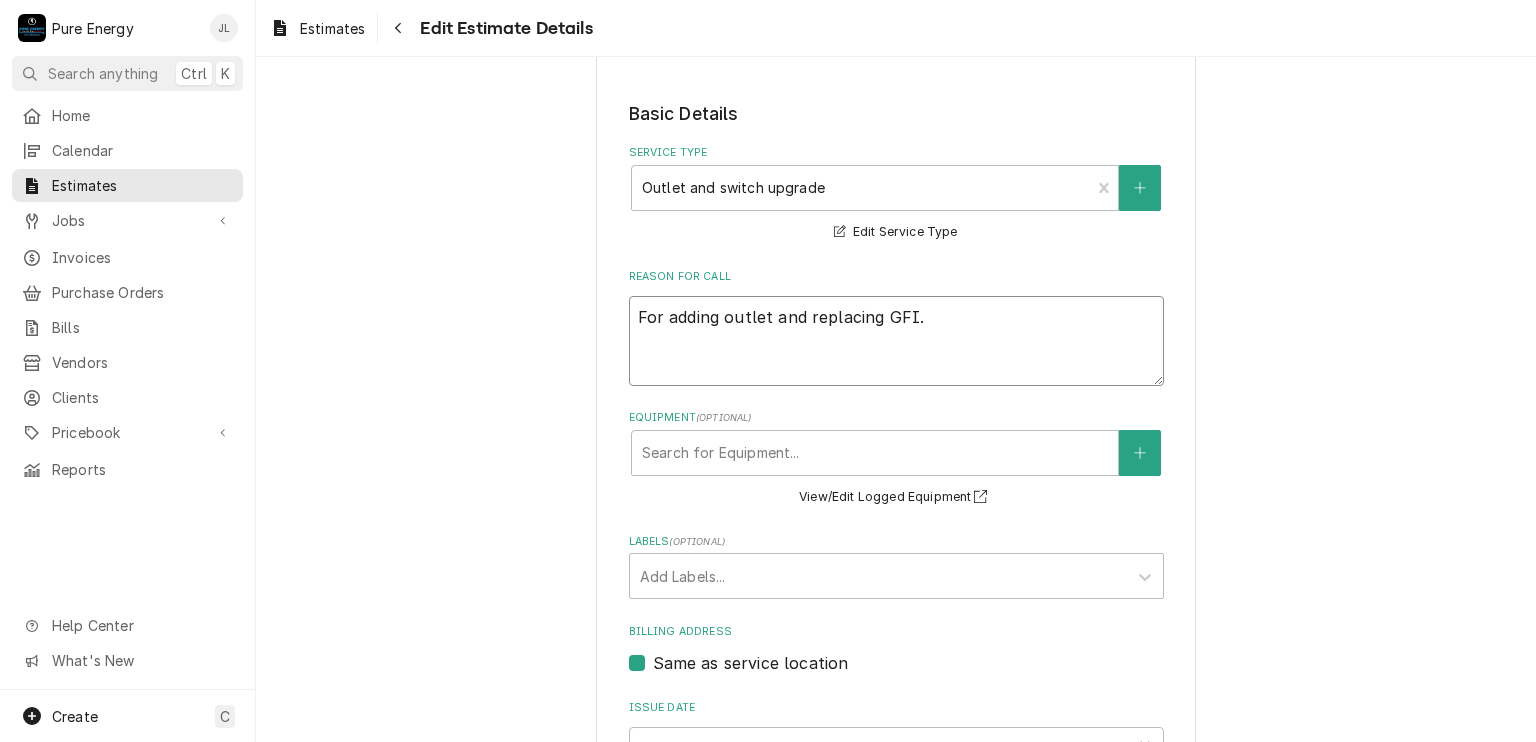 click on "For adding outlet and replacing GFI." at bounding box center [896, 341] 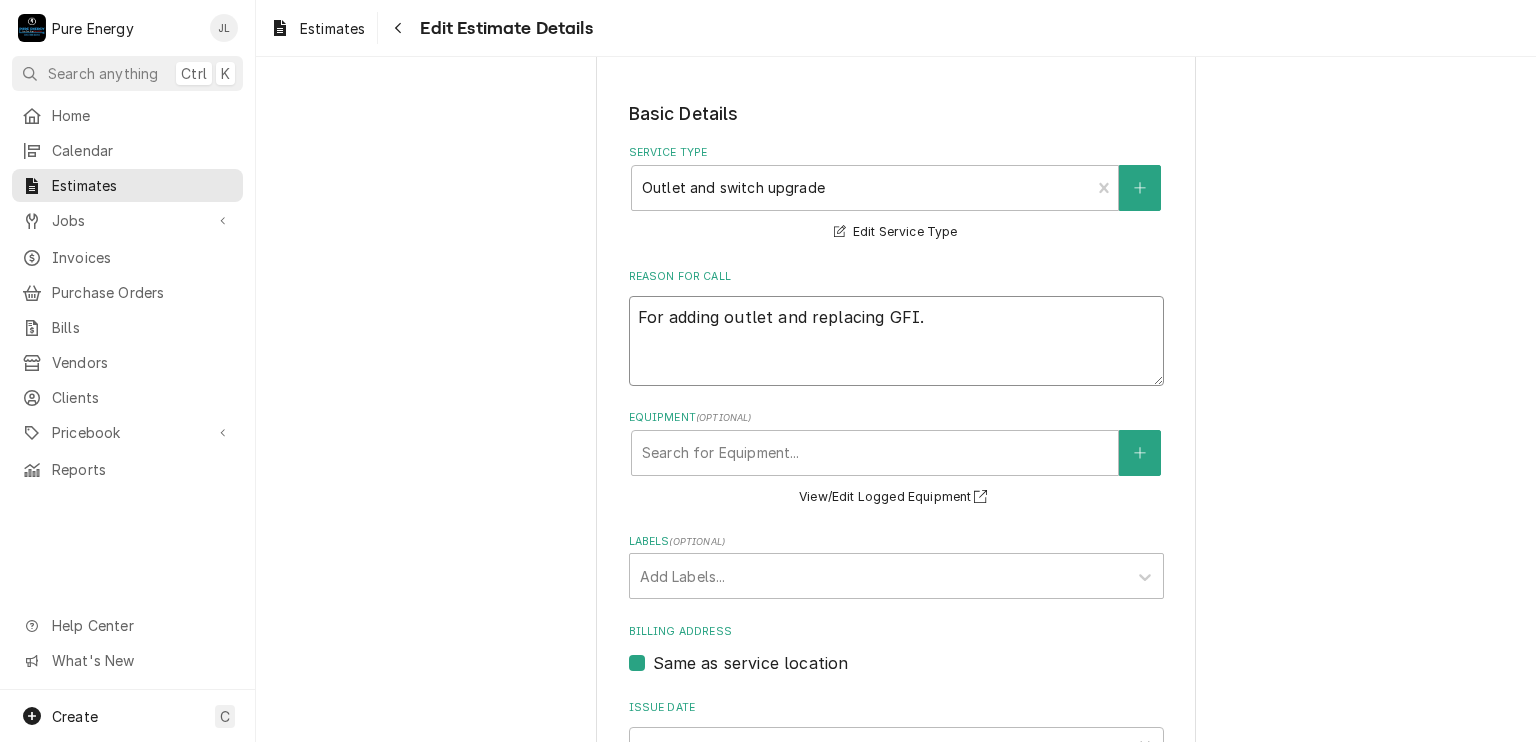 type on "x" 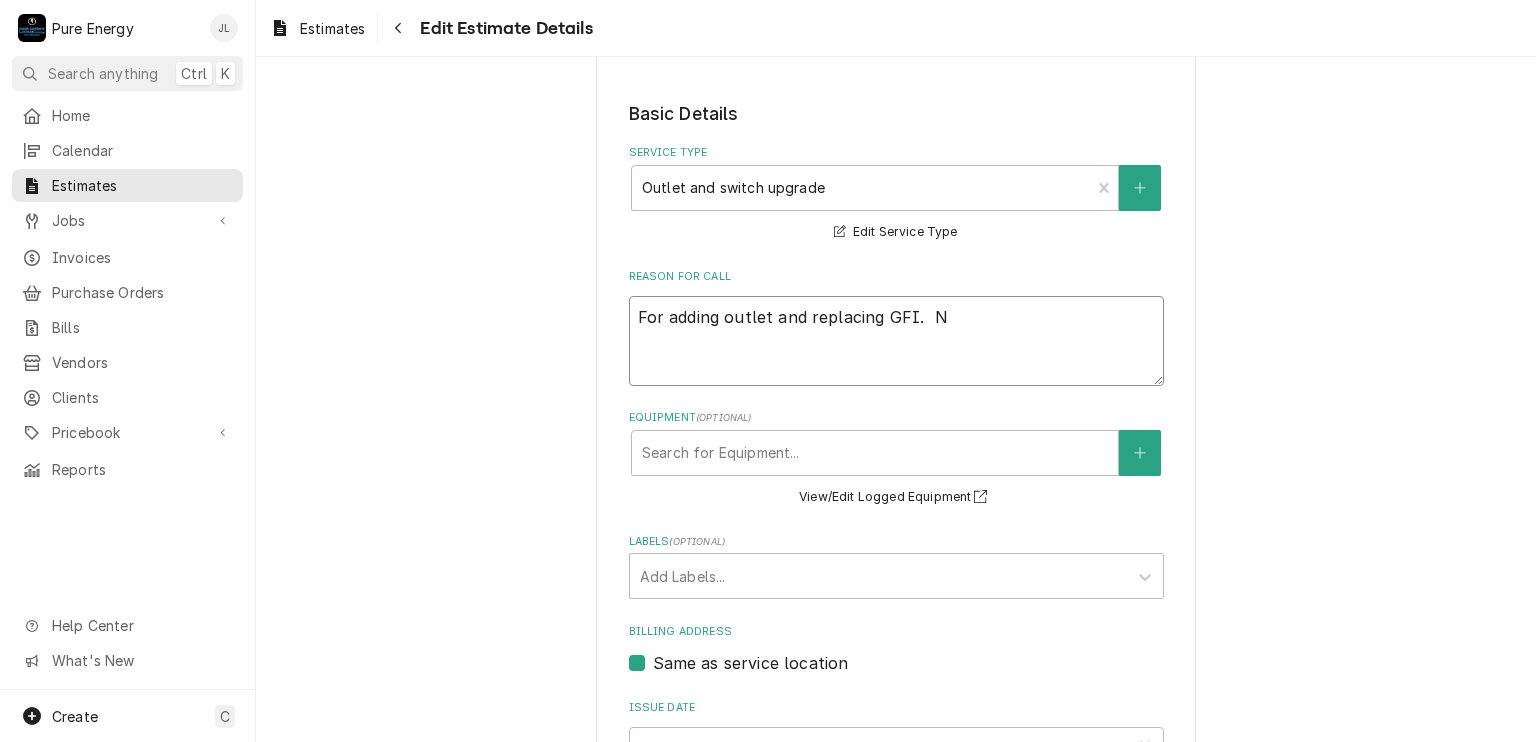 type on "x" 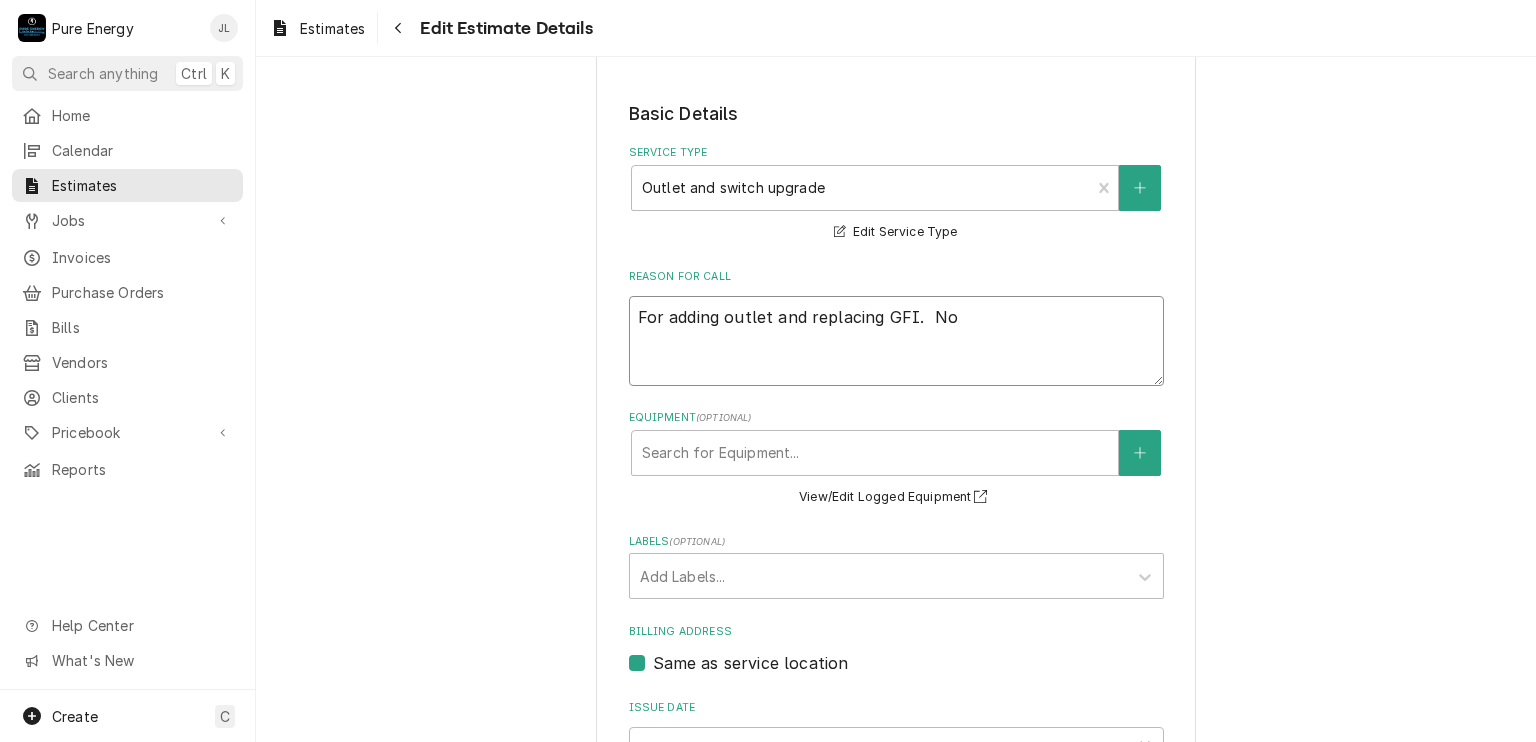 type on "x" 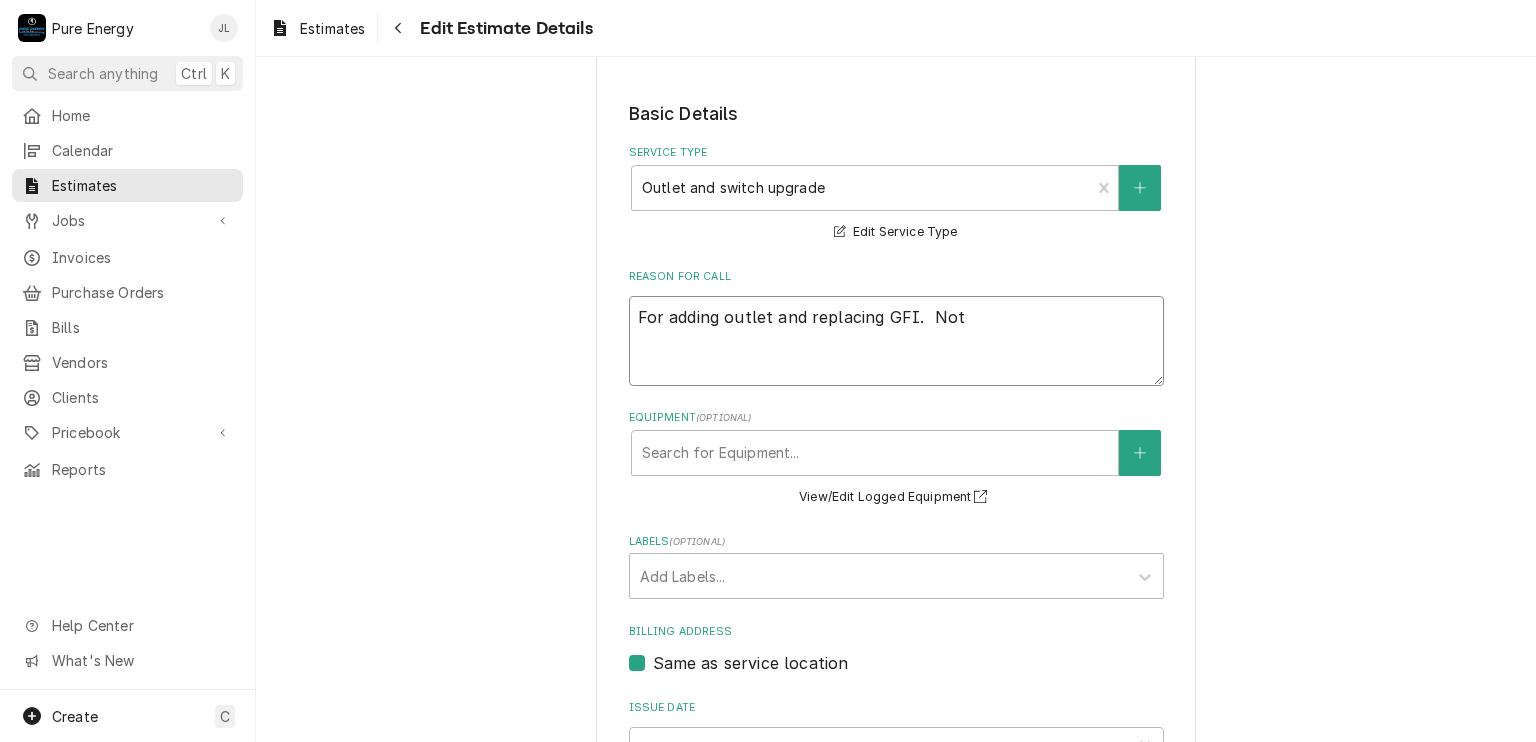 type on "x" 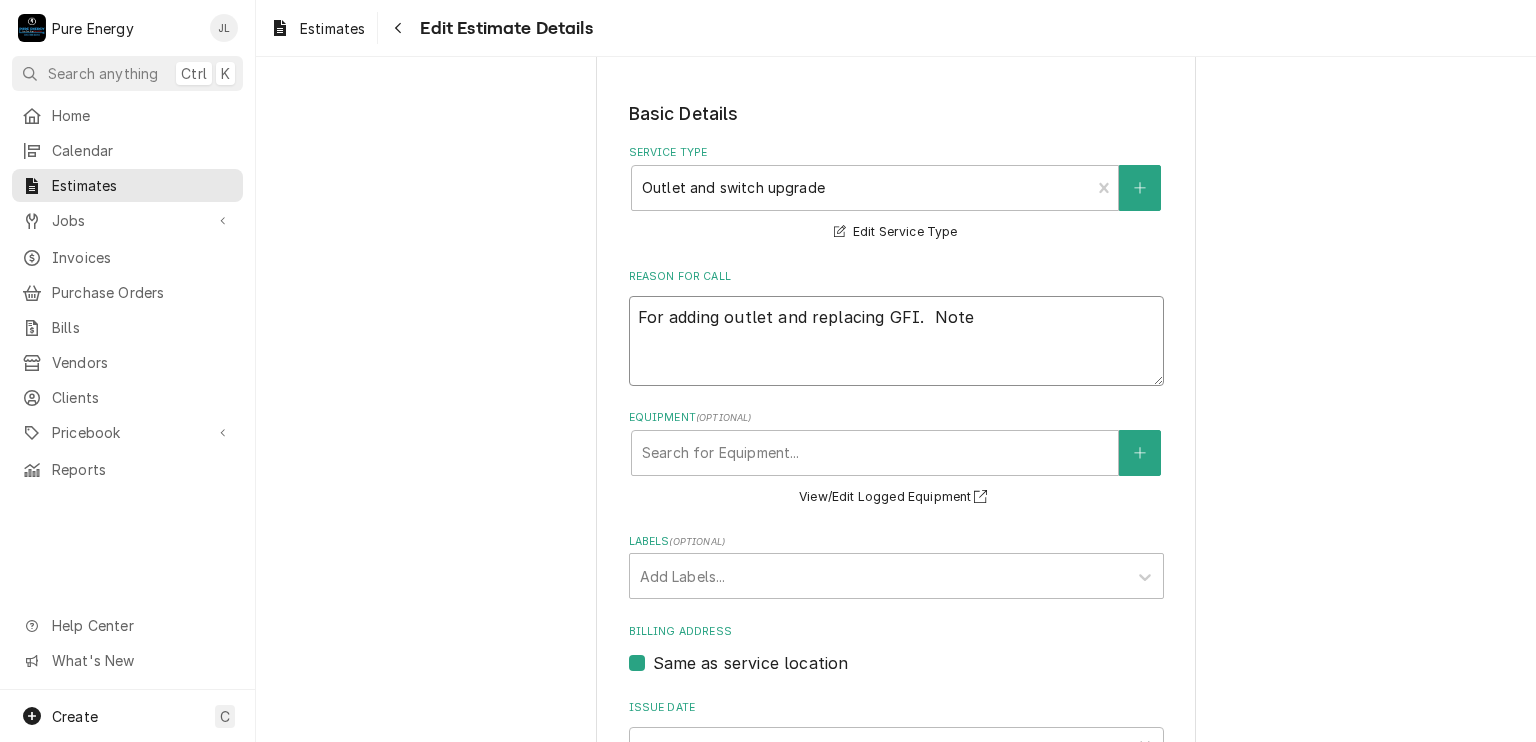 type on "x" 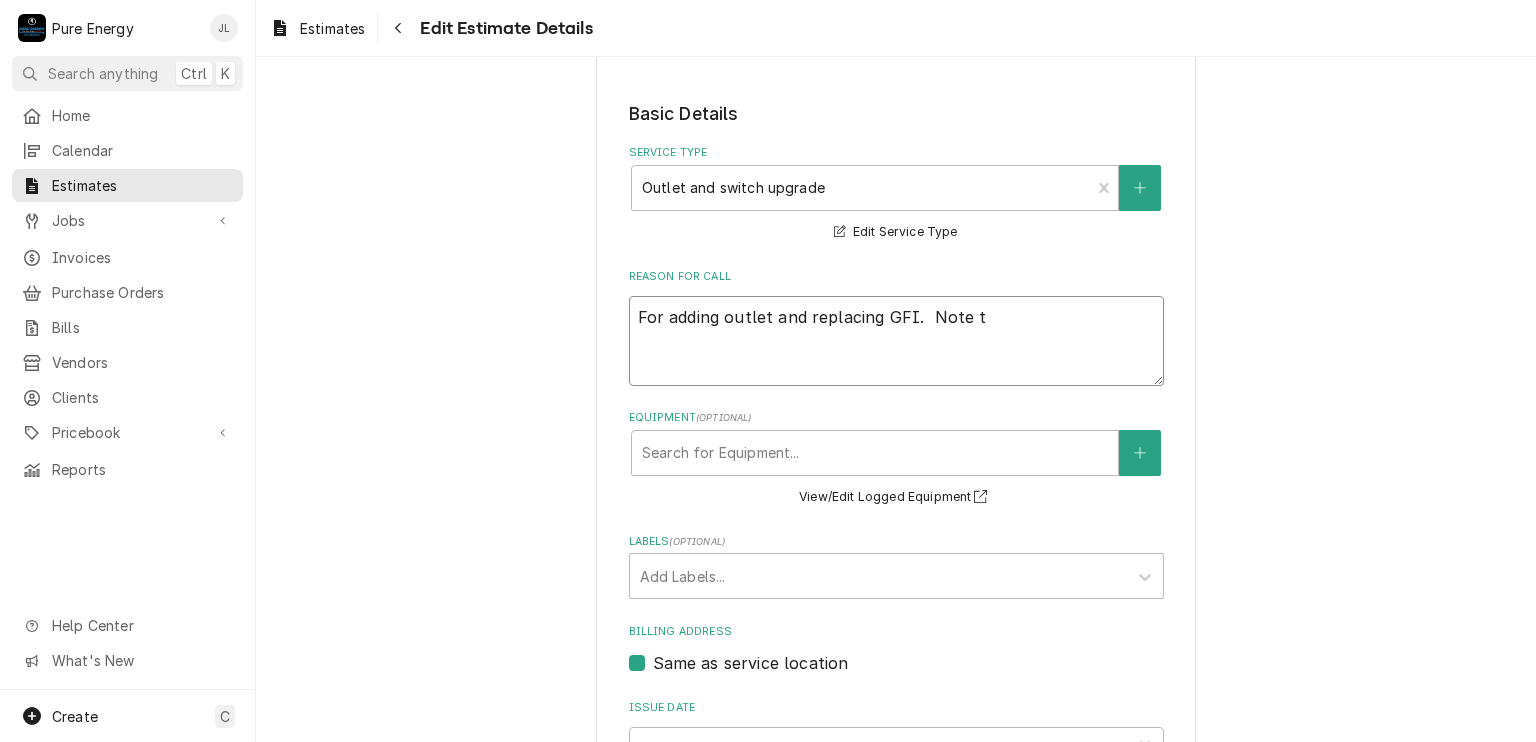 type on "For adding outlet and replacing GFI.  Note th" 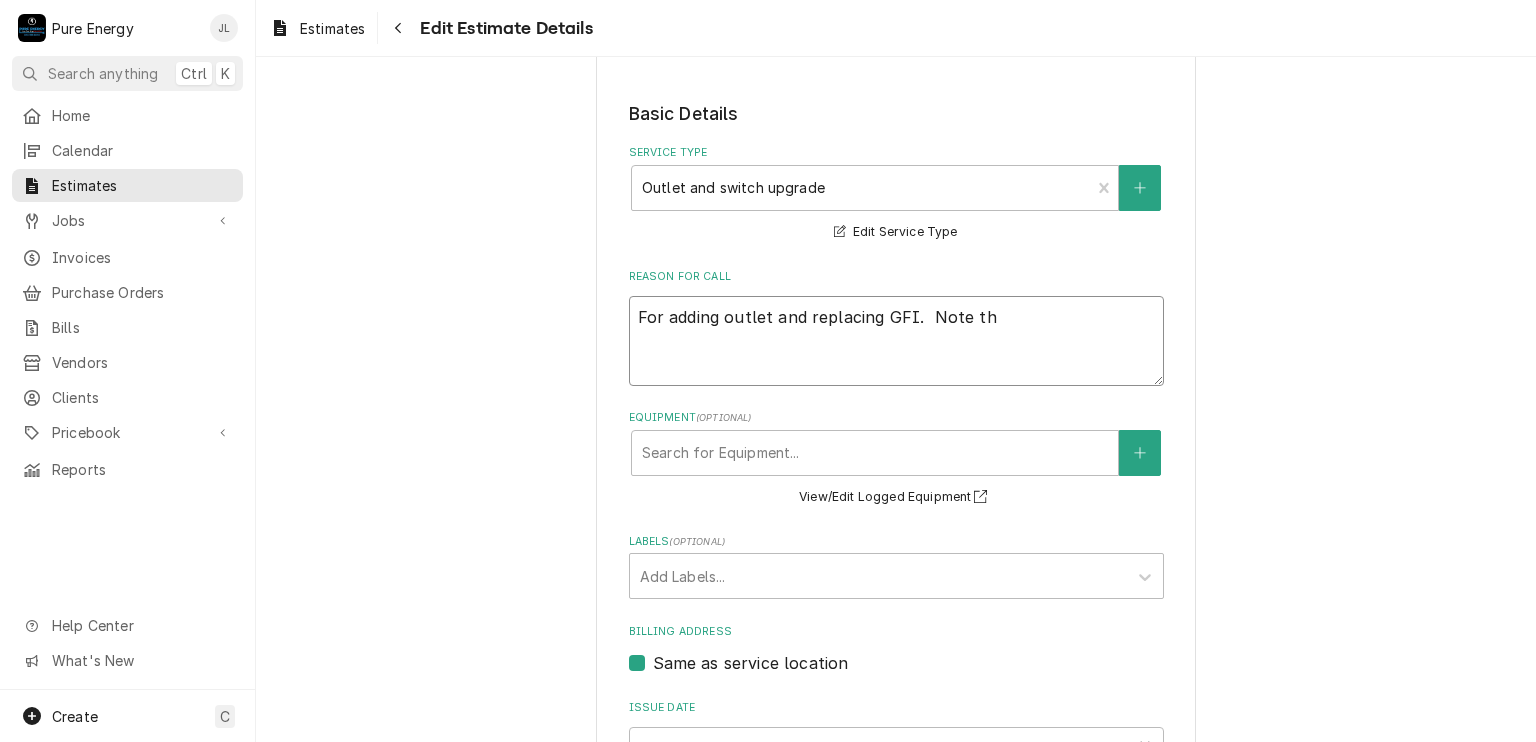 type on "x" 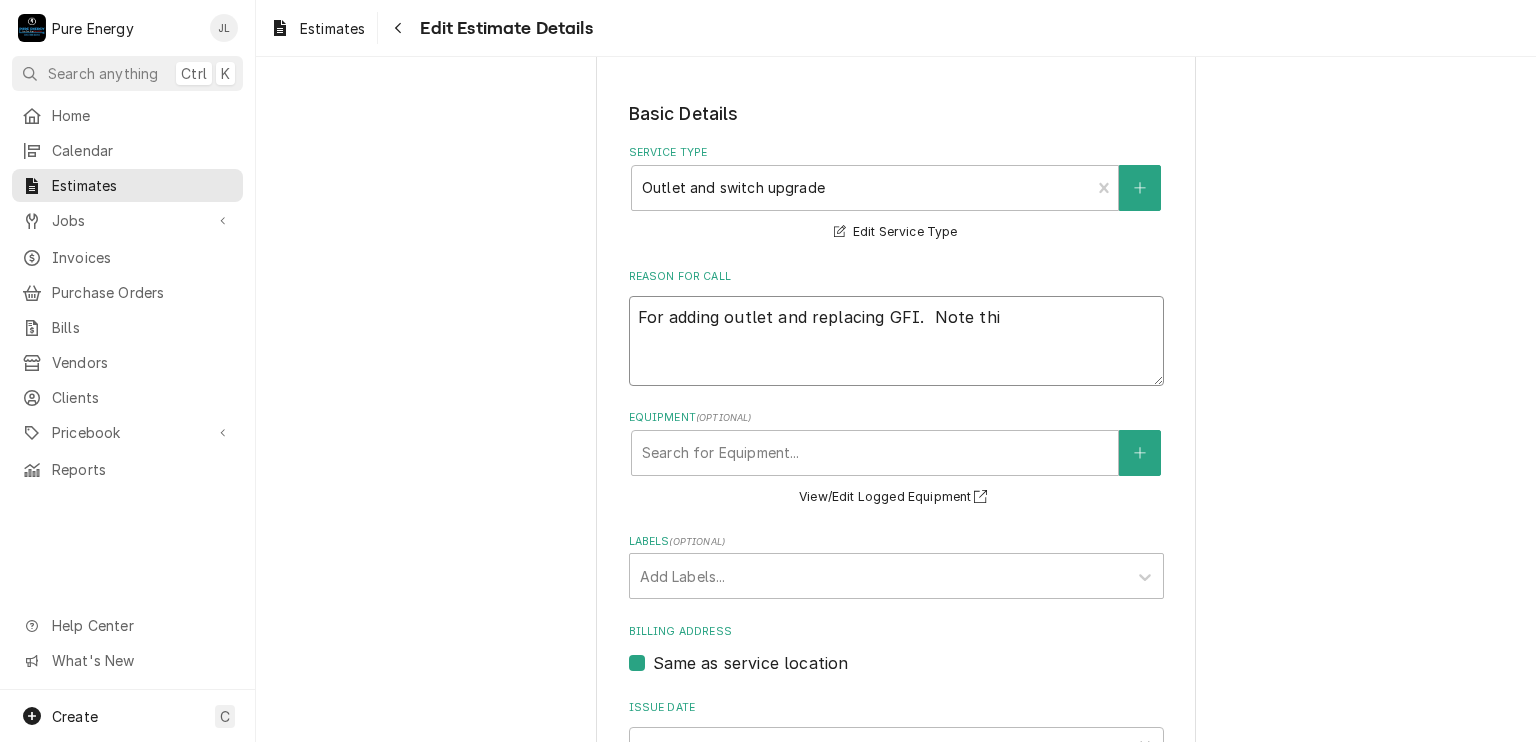 type on "x" 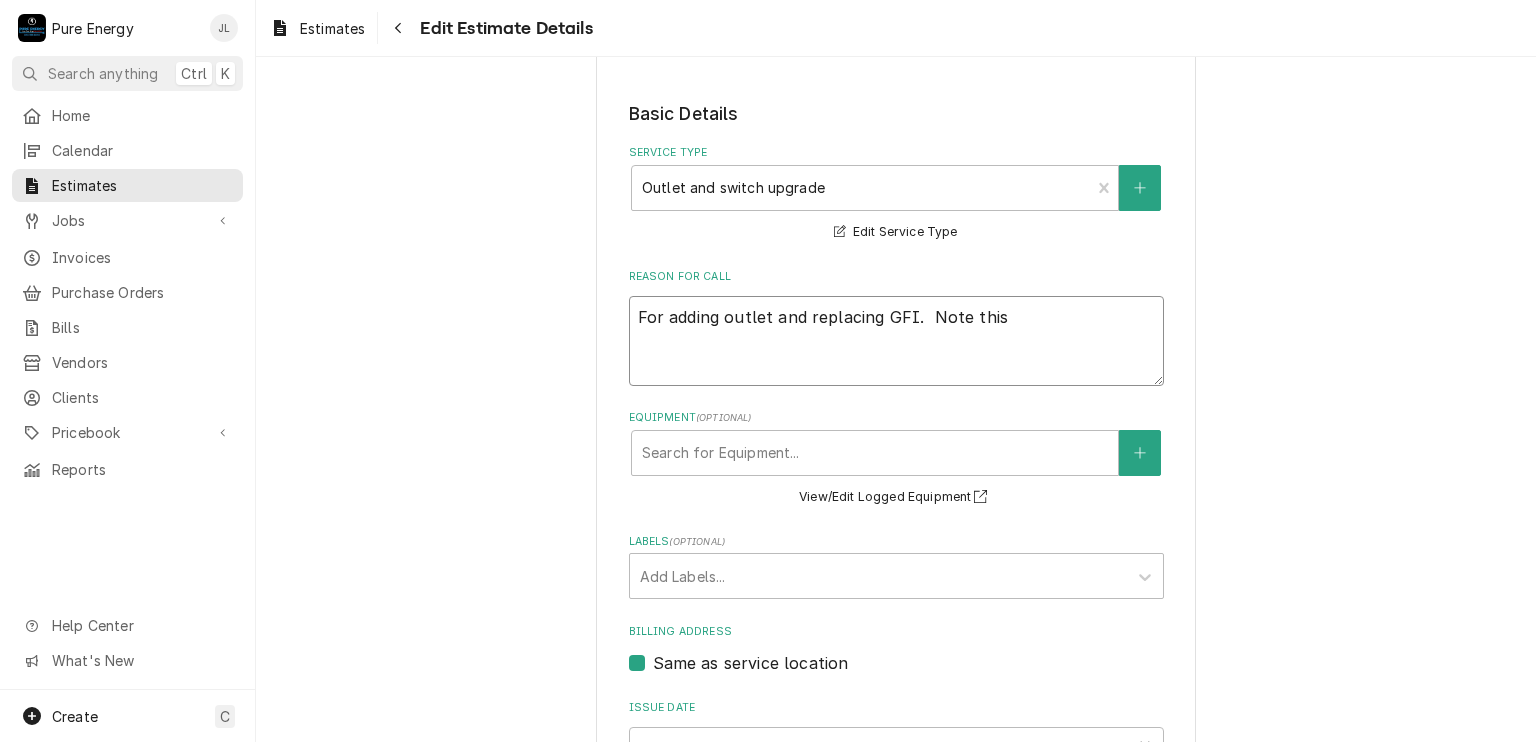 type on "x" 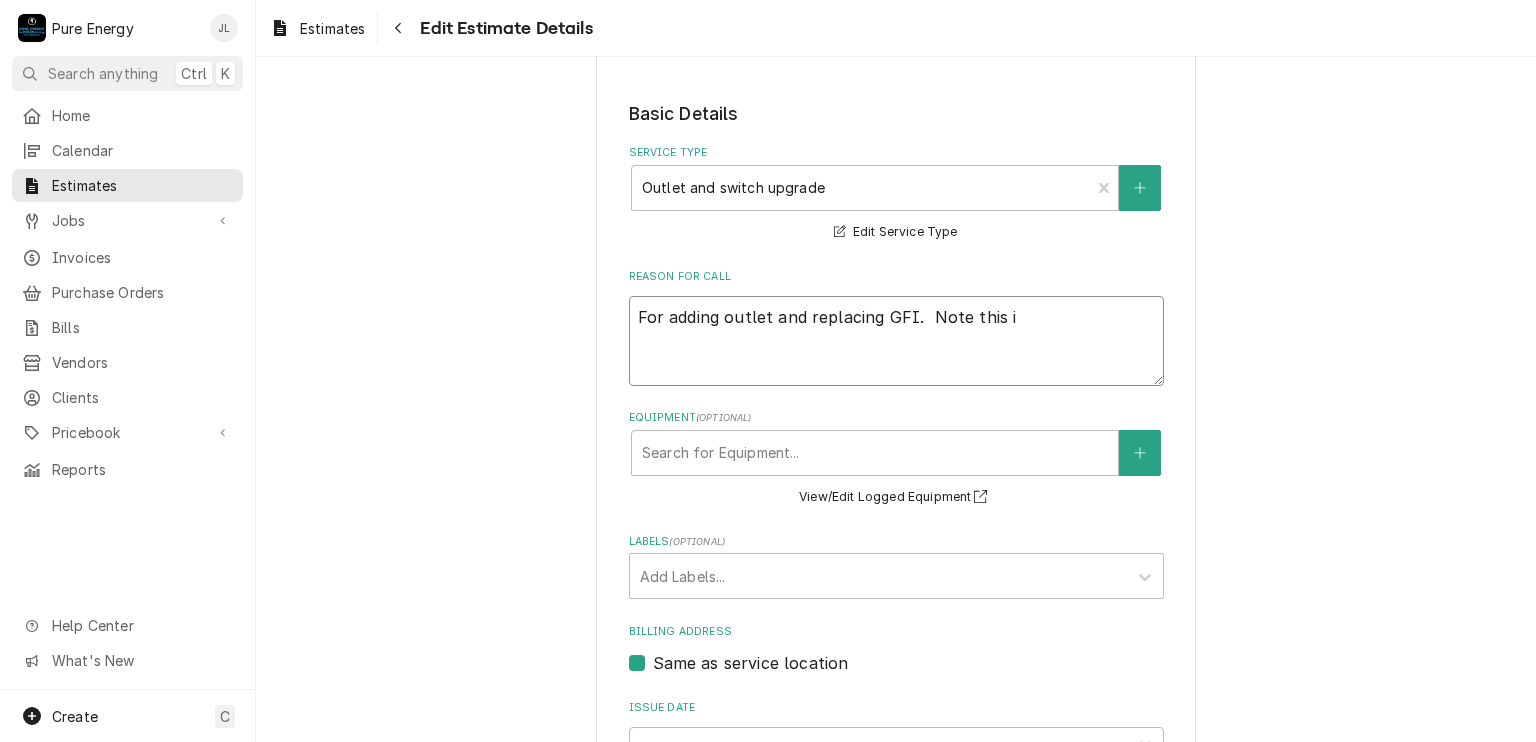 type on "x" 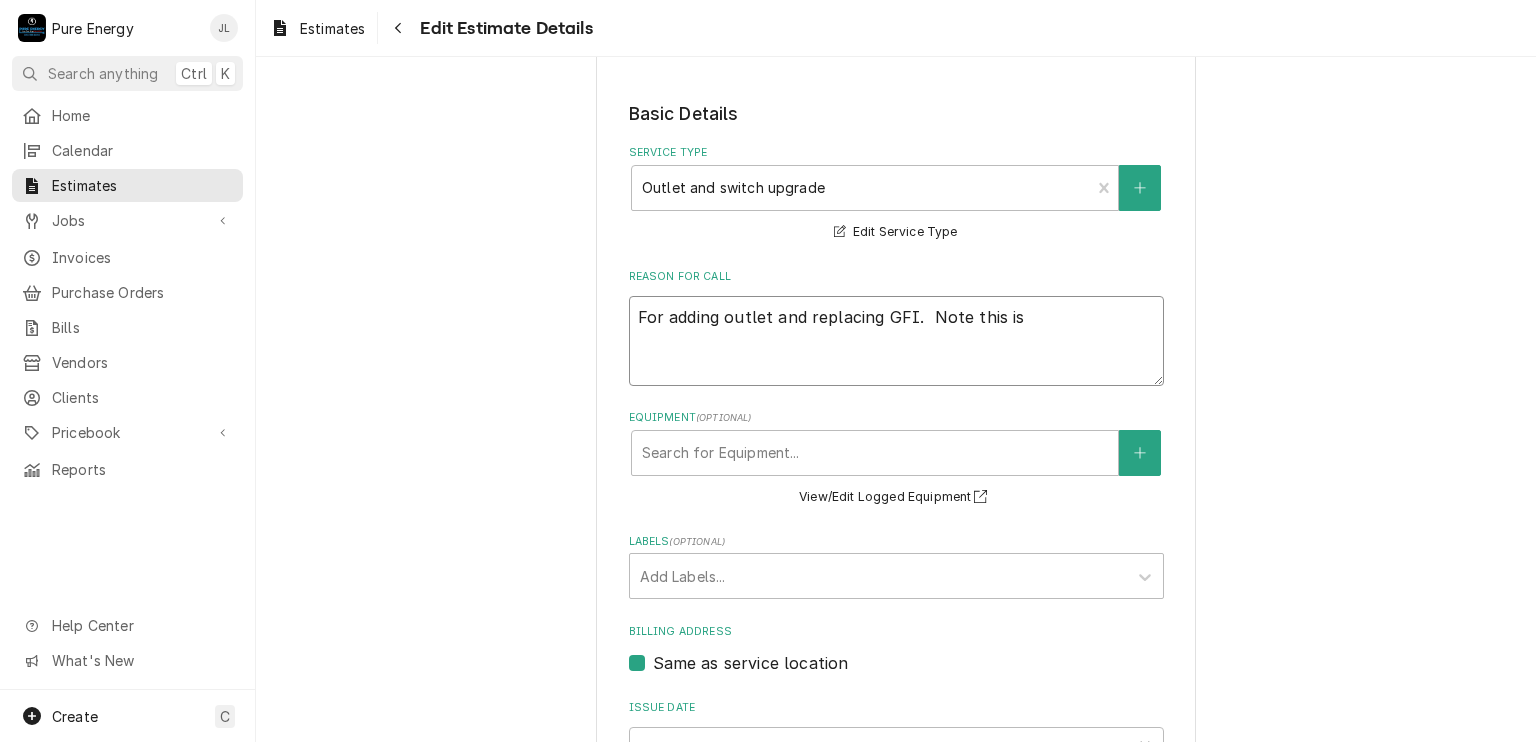 type on "For adding outlet and replacing GFI.  Note this is" 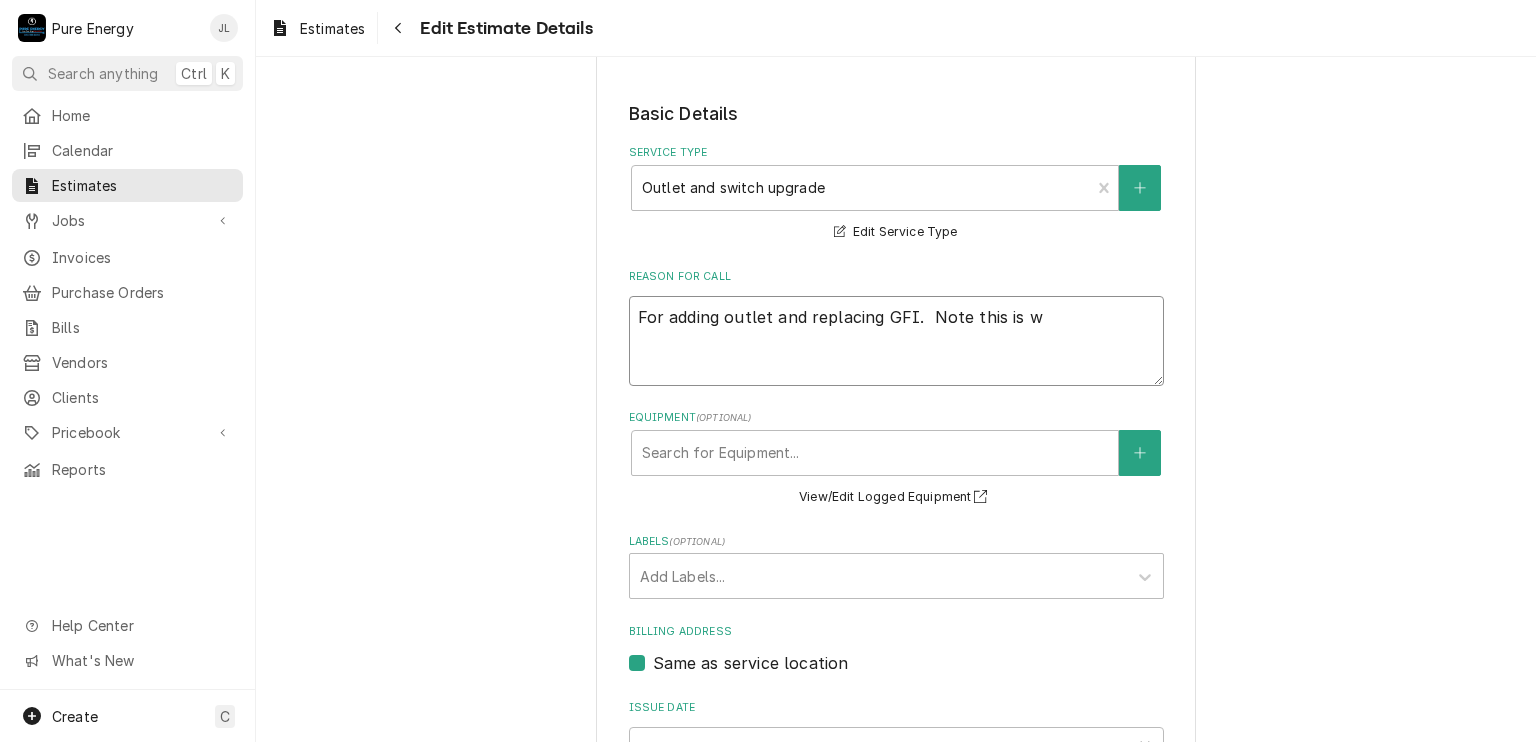 type on "x" 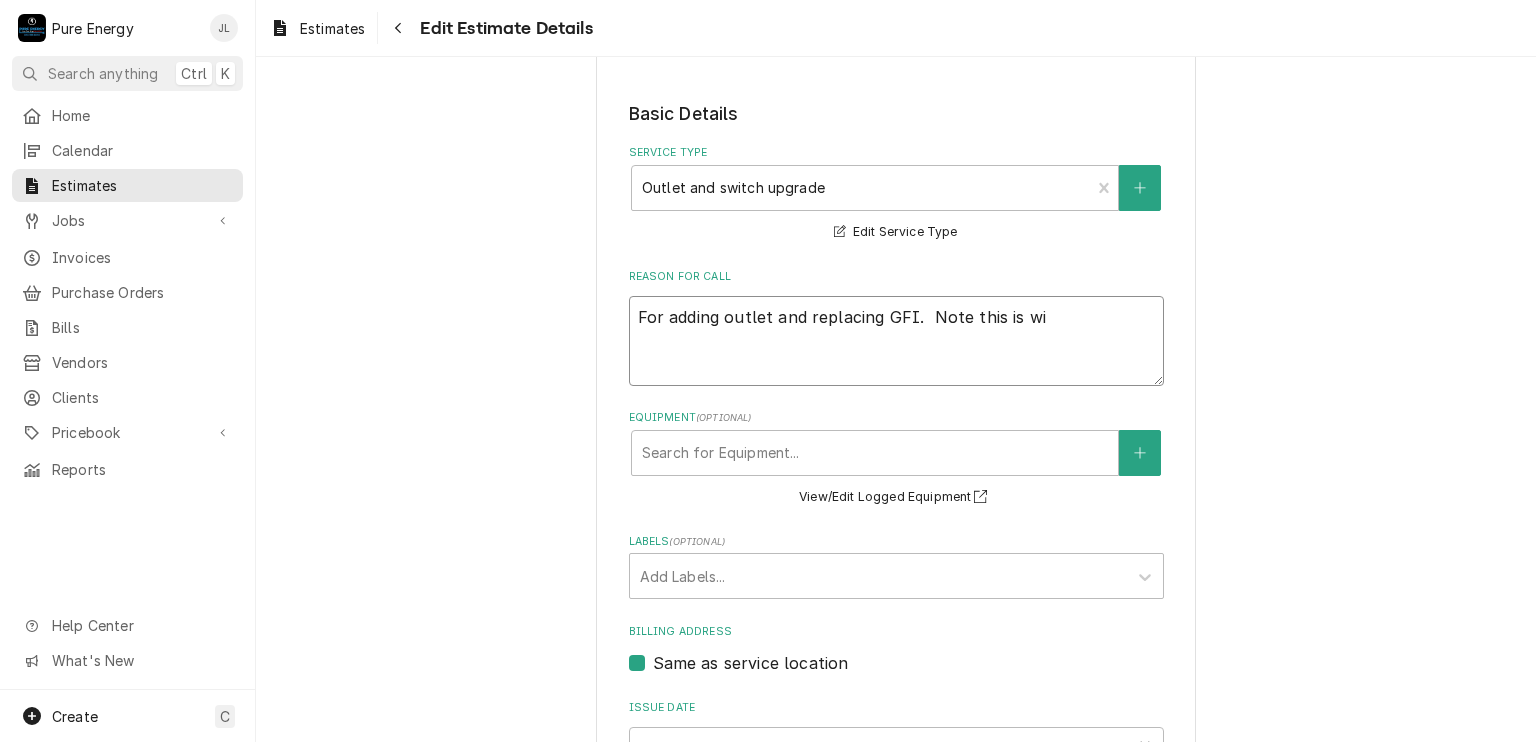type on "For adding outlet and replacing GFI.  Note this is wit" 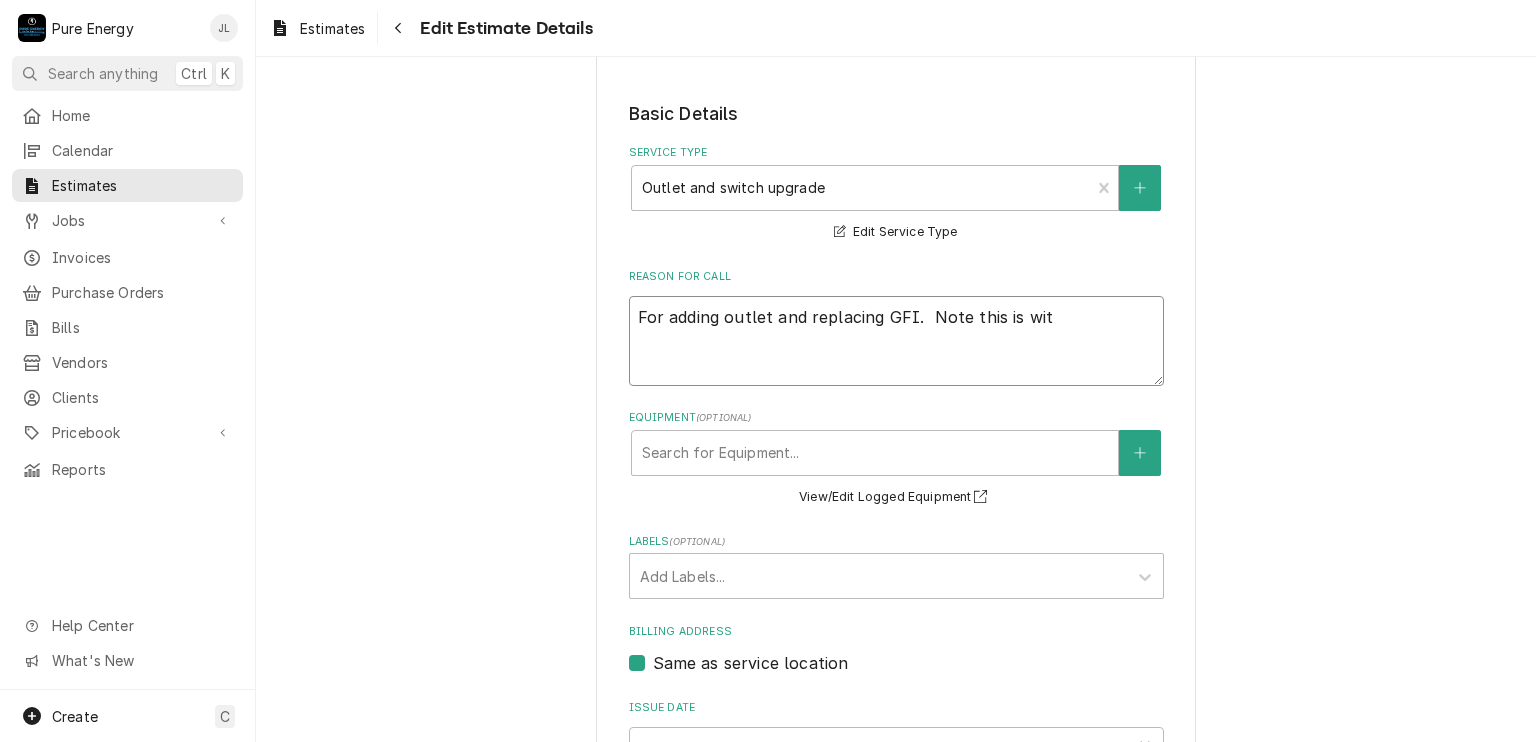 type on "x" 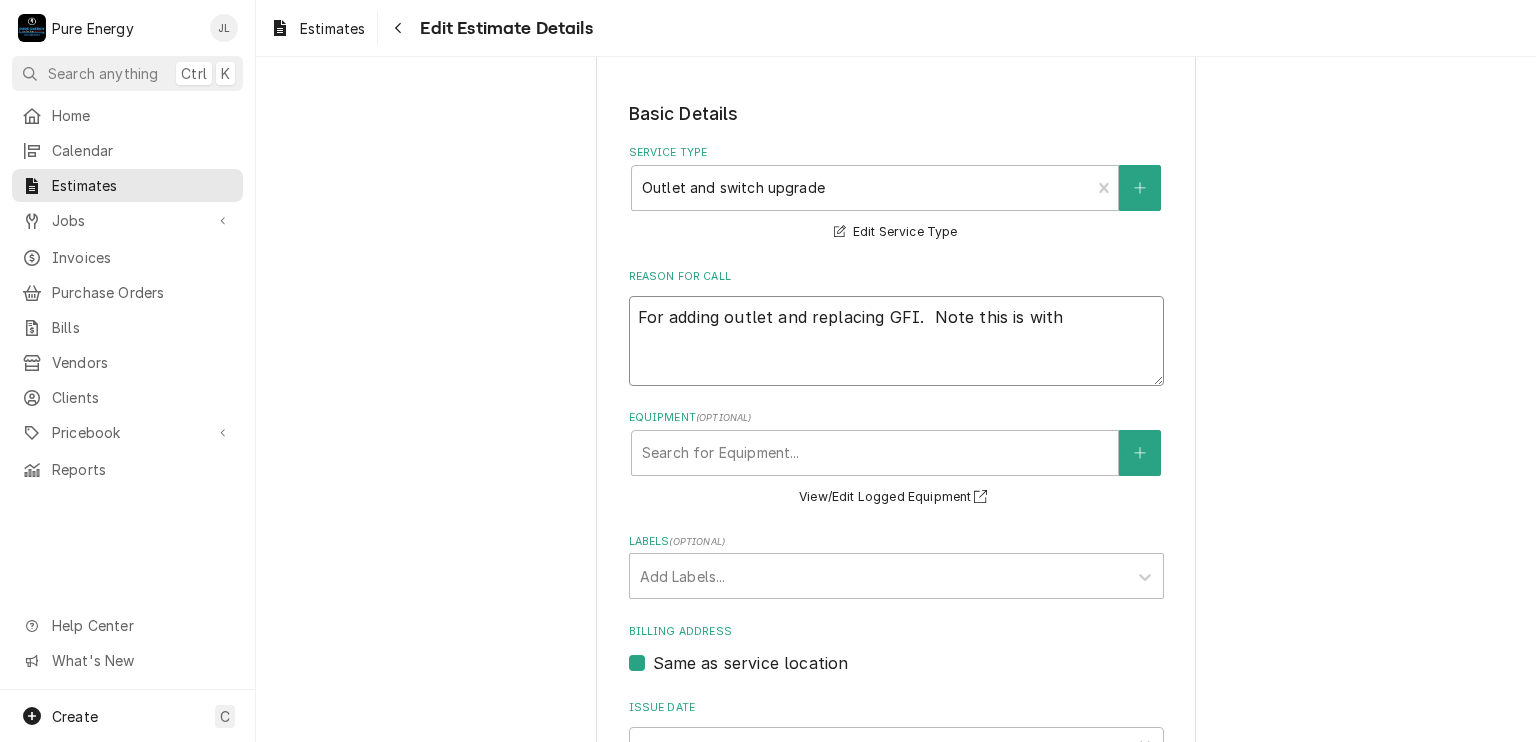 type on "x" 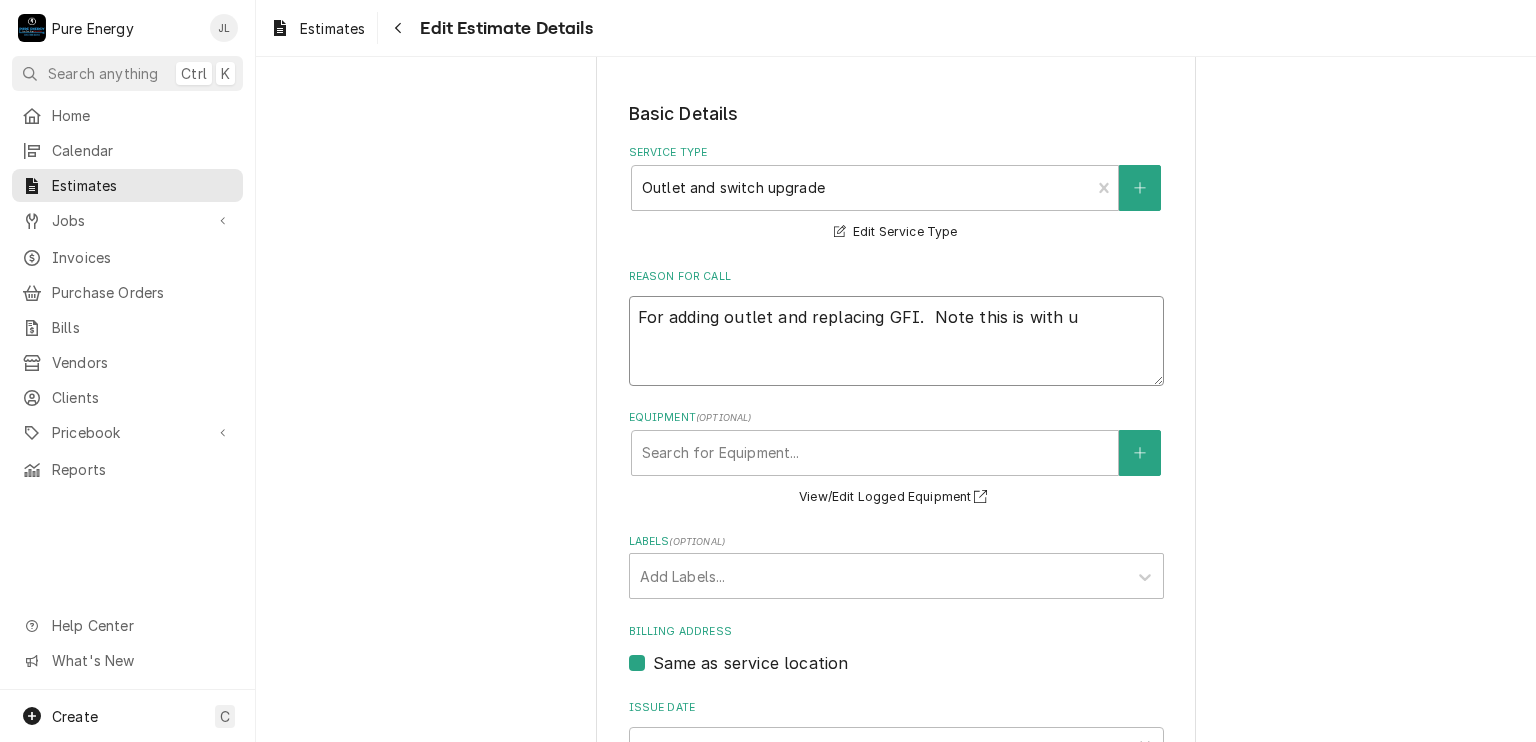 type on "x" 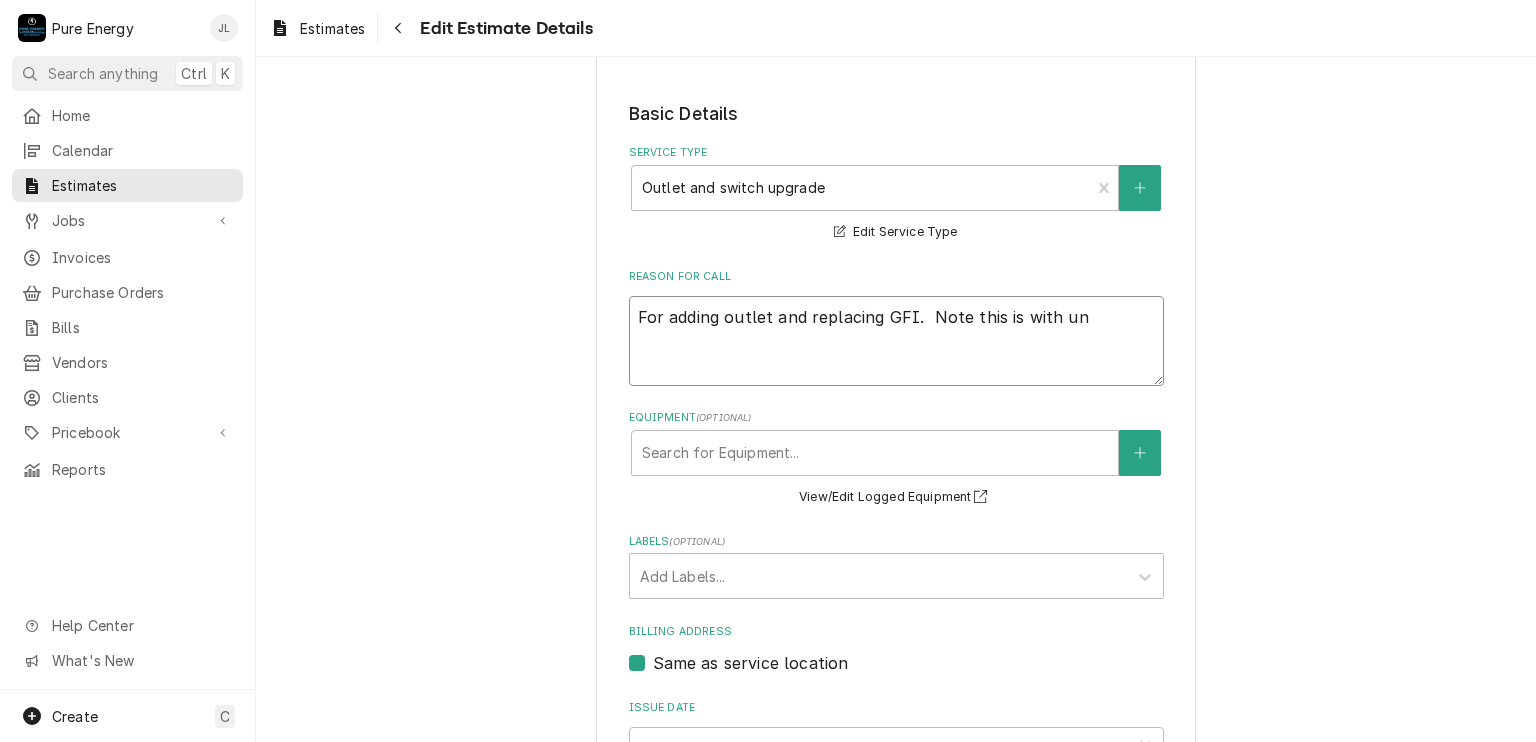 type on "x" 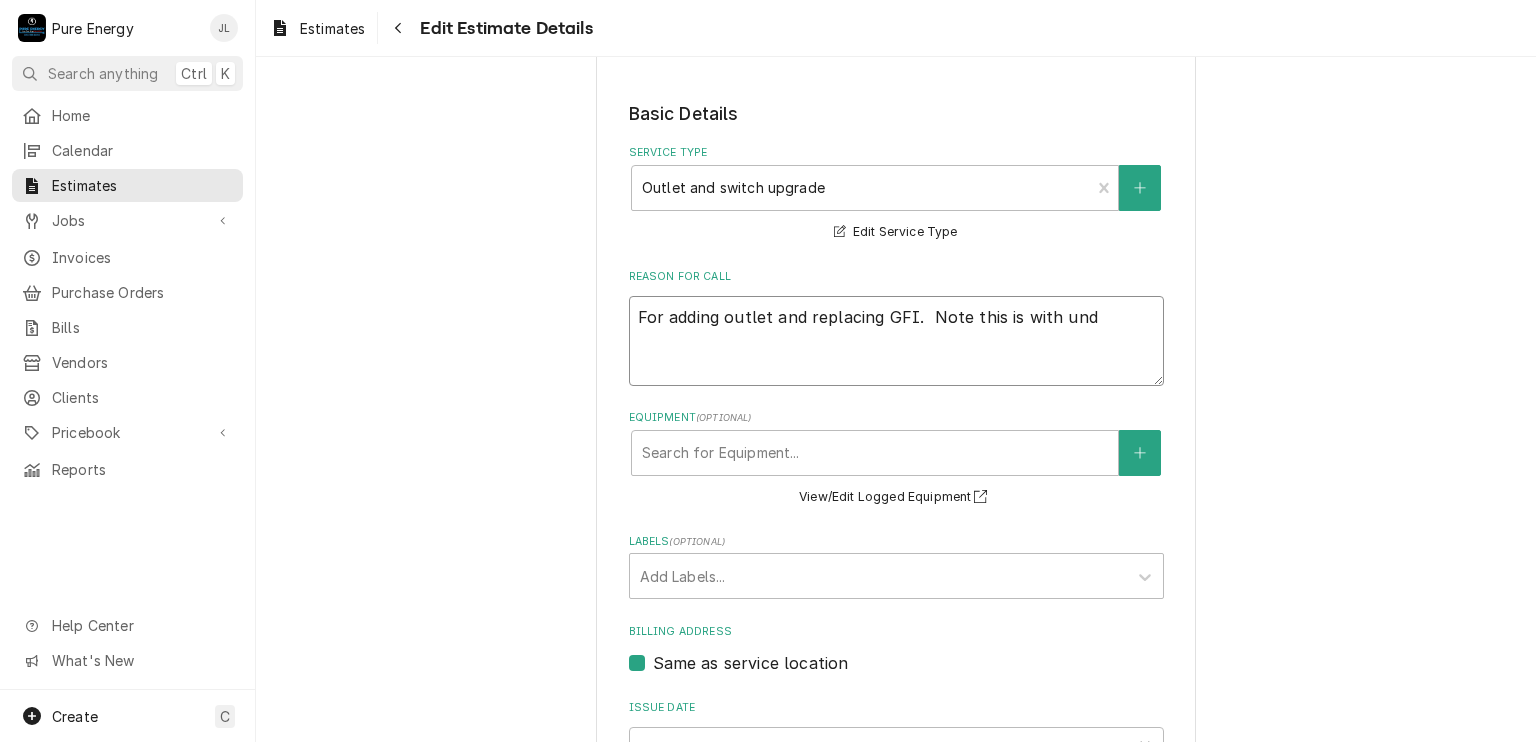 type on "x" 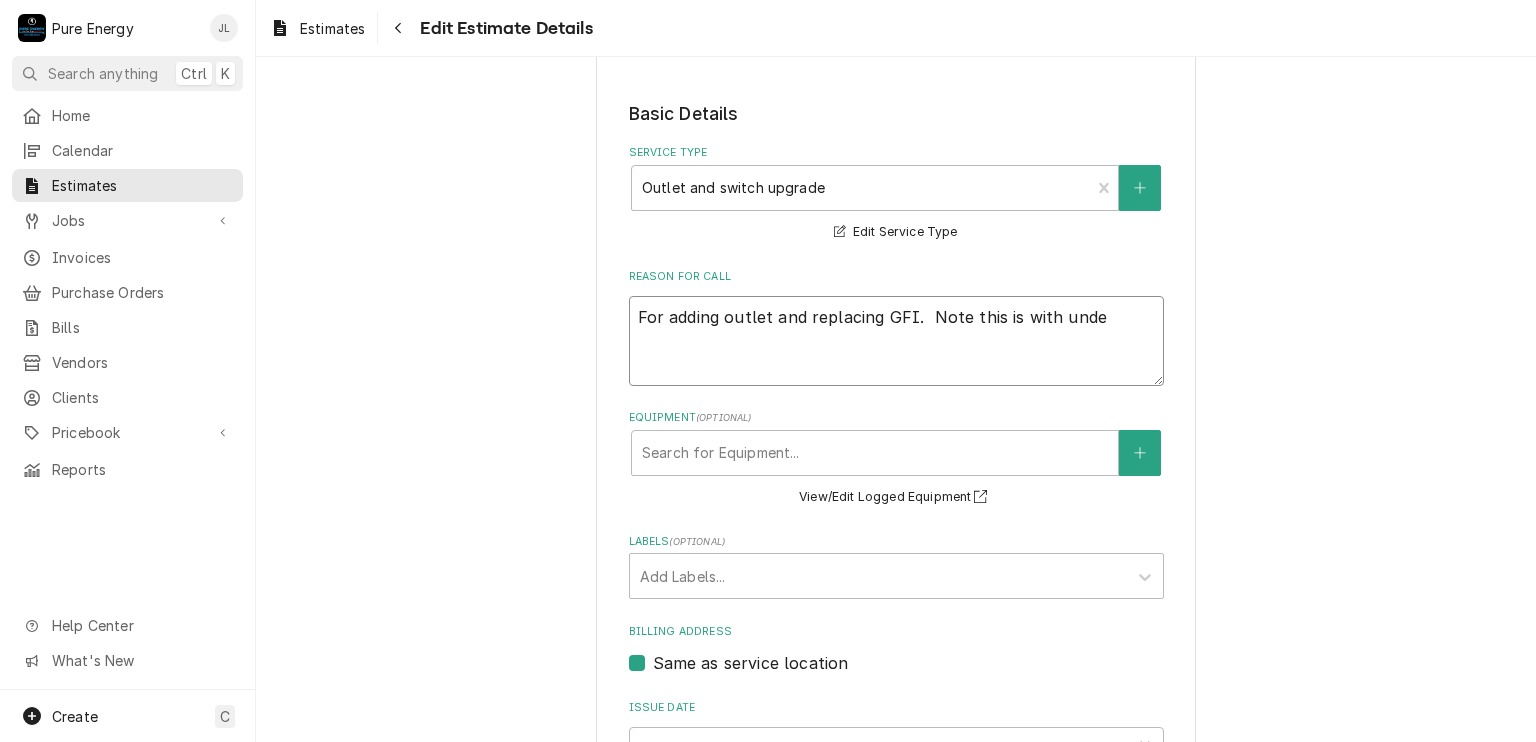 type on "x" 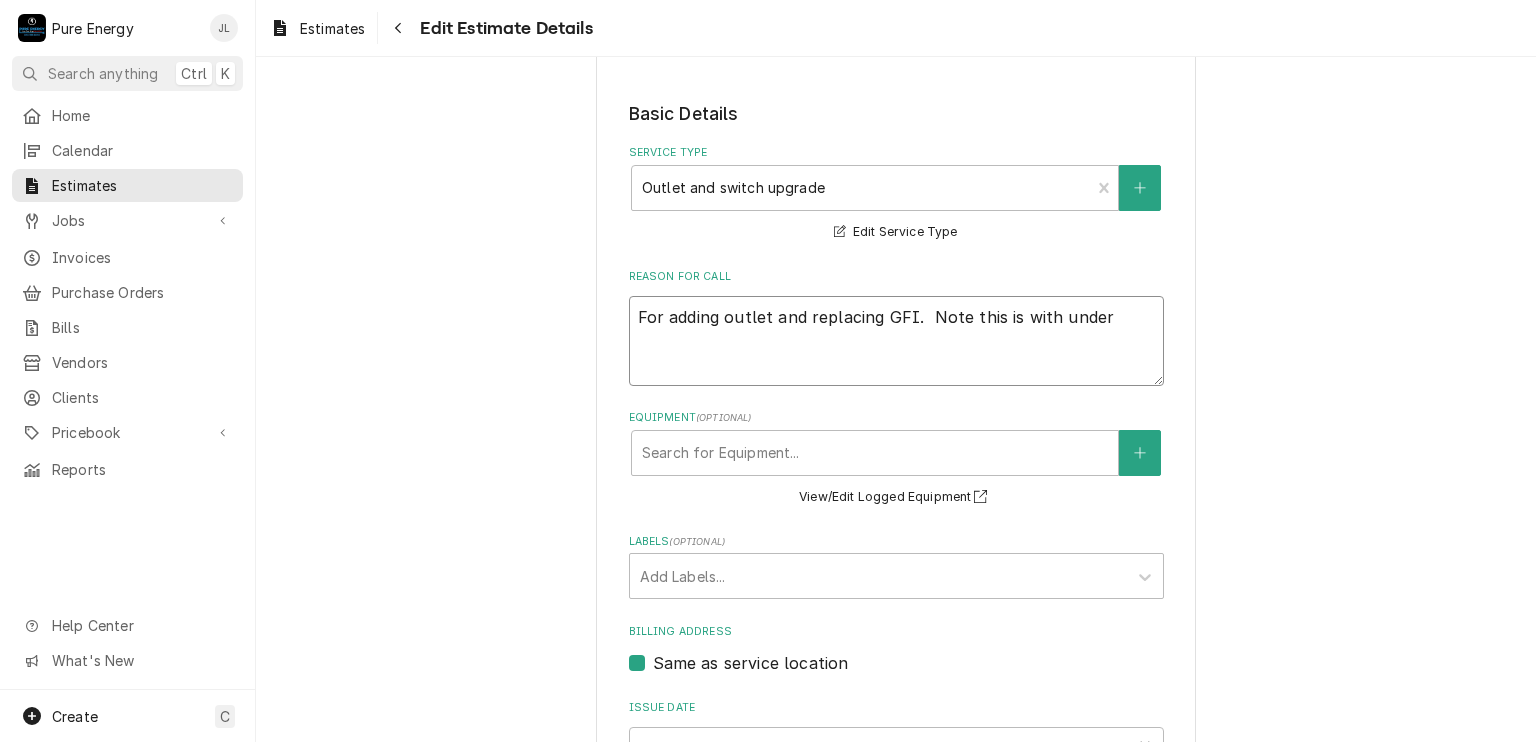 type on "x" 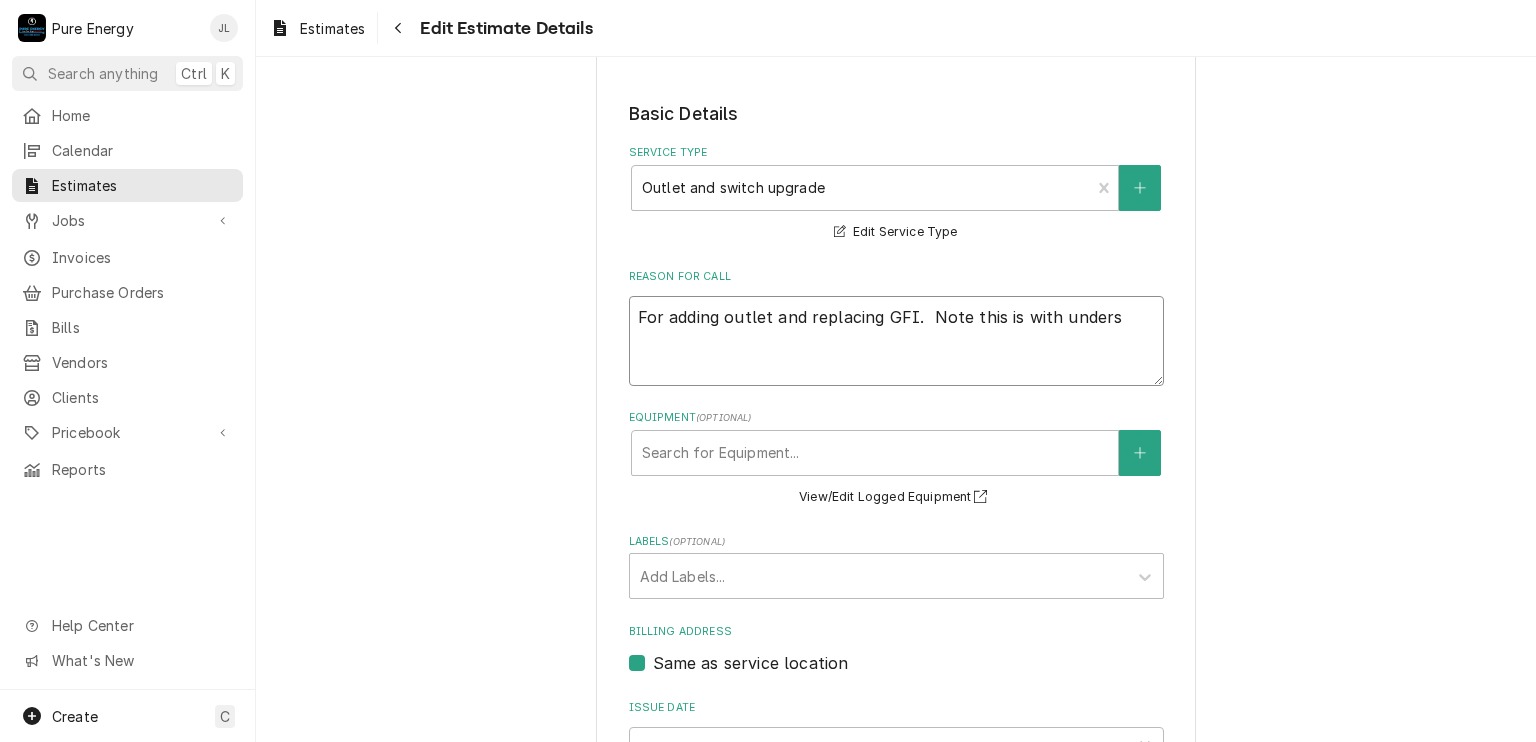 type on "x" 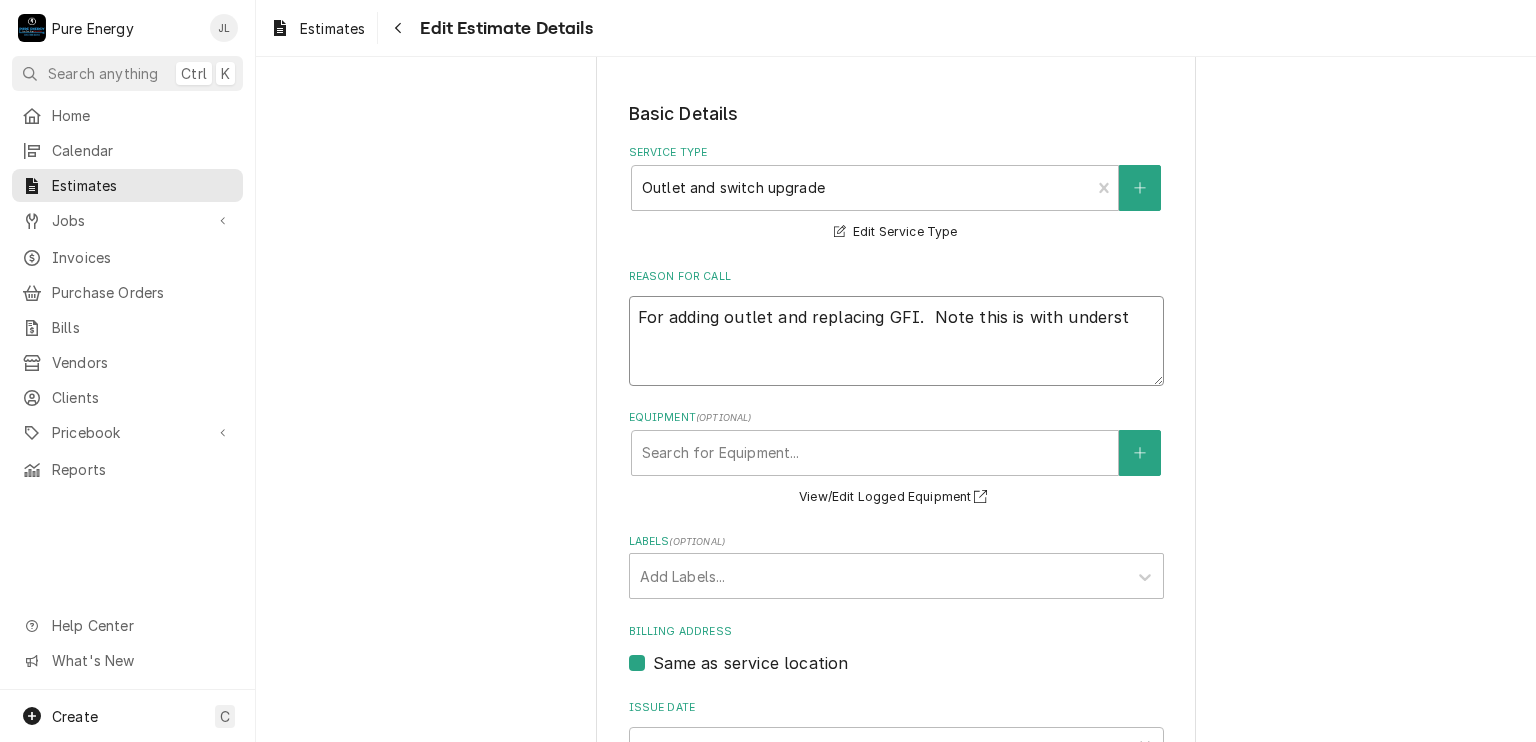 type on "x" 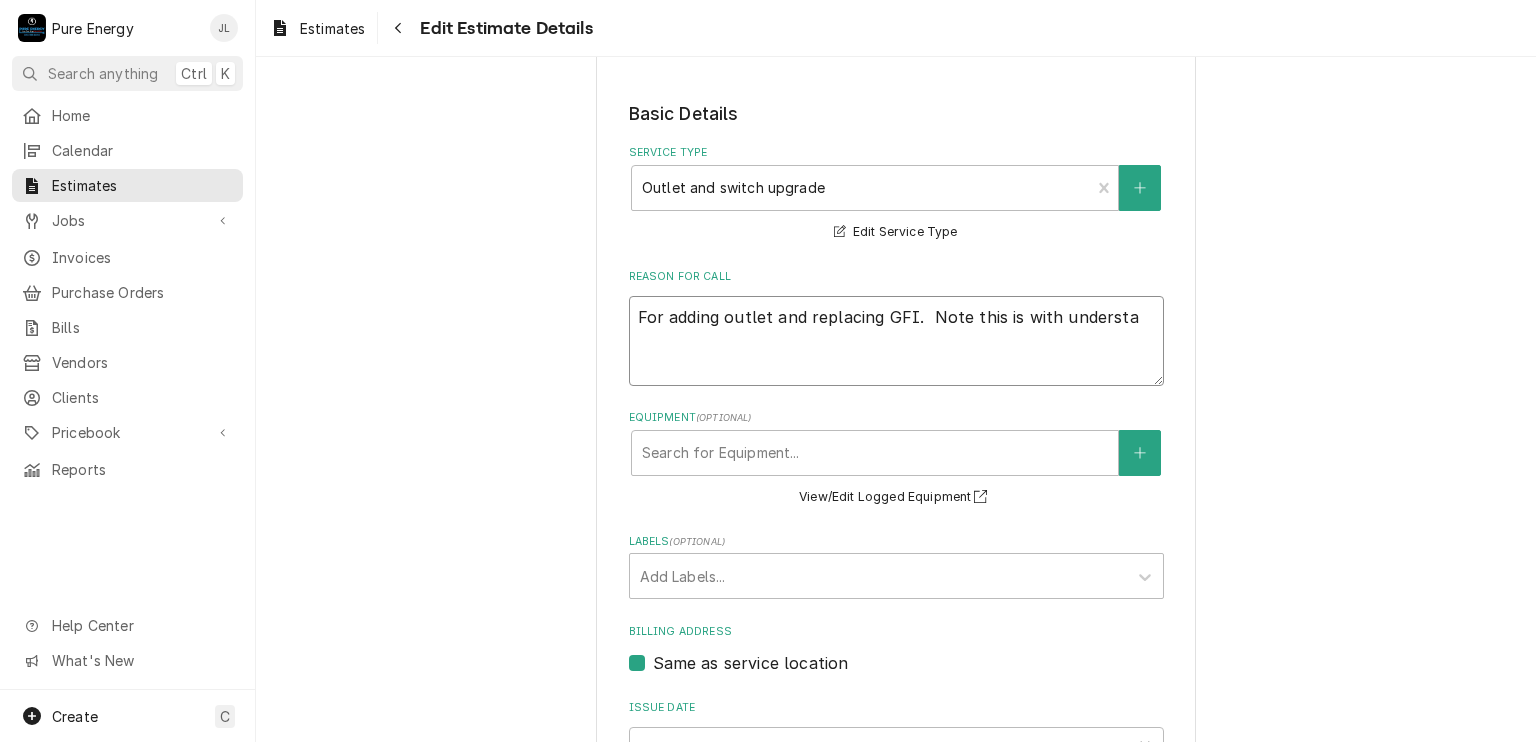 type on "x" 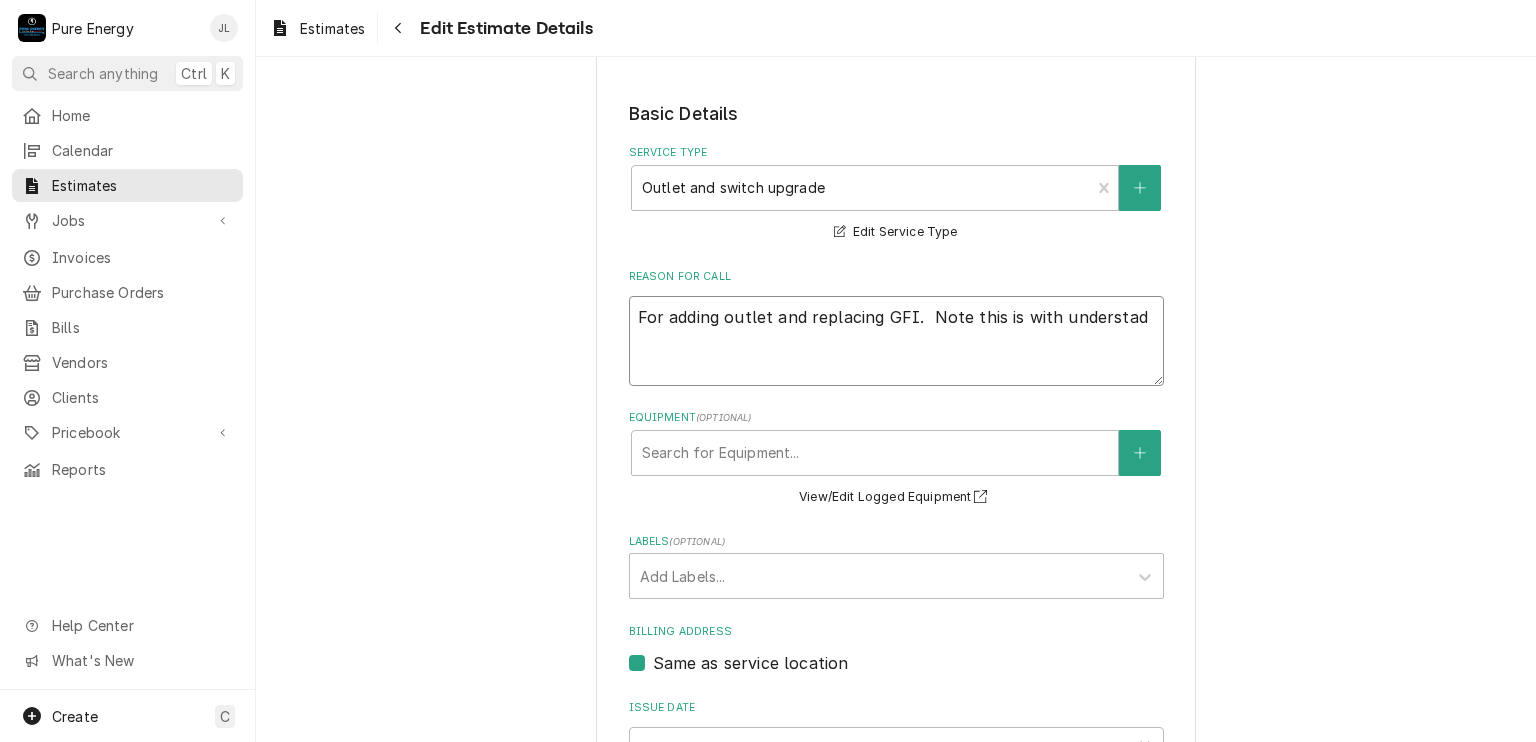 type on "x" 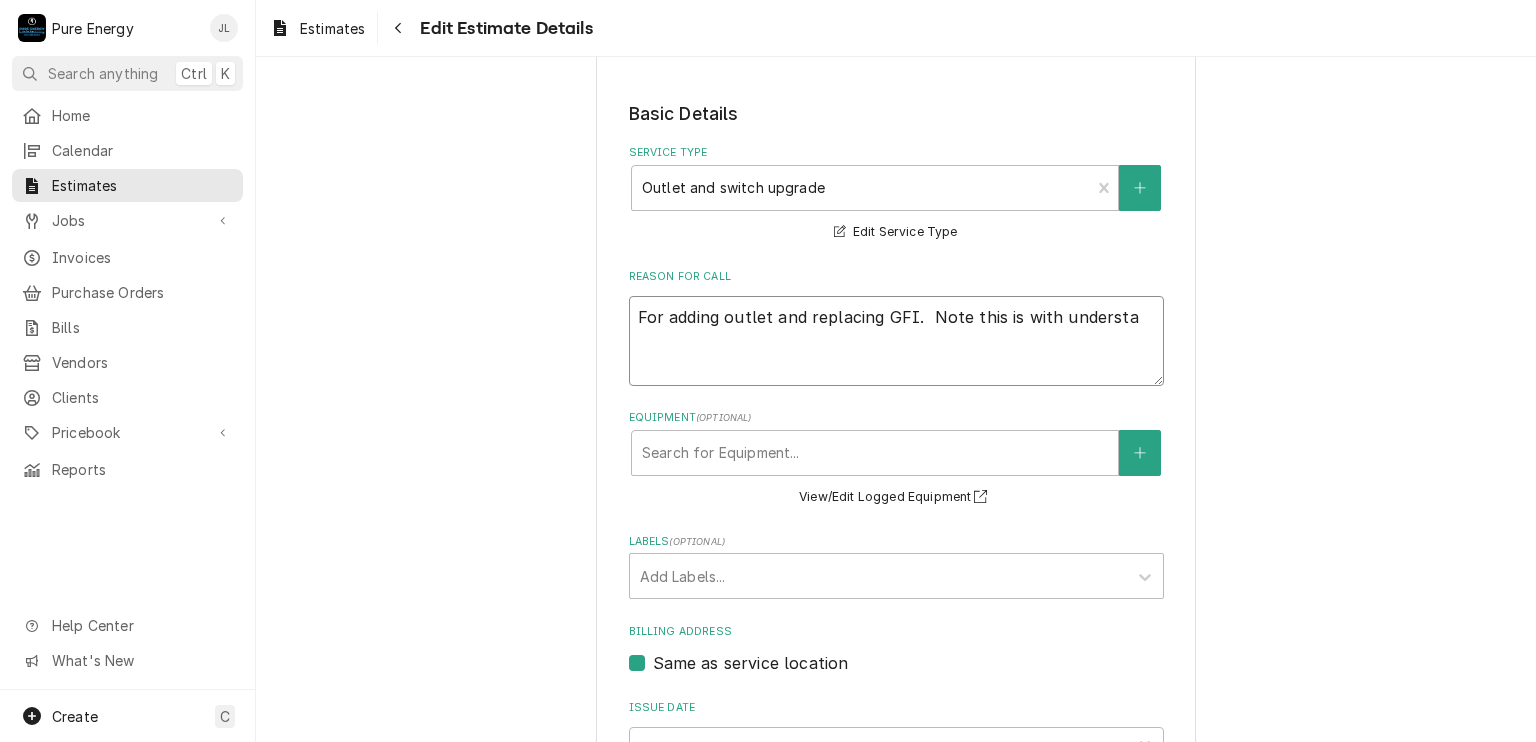type on "x" 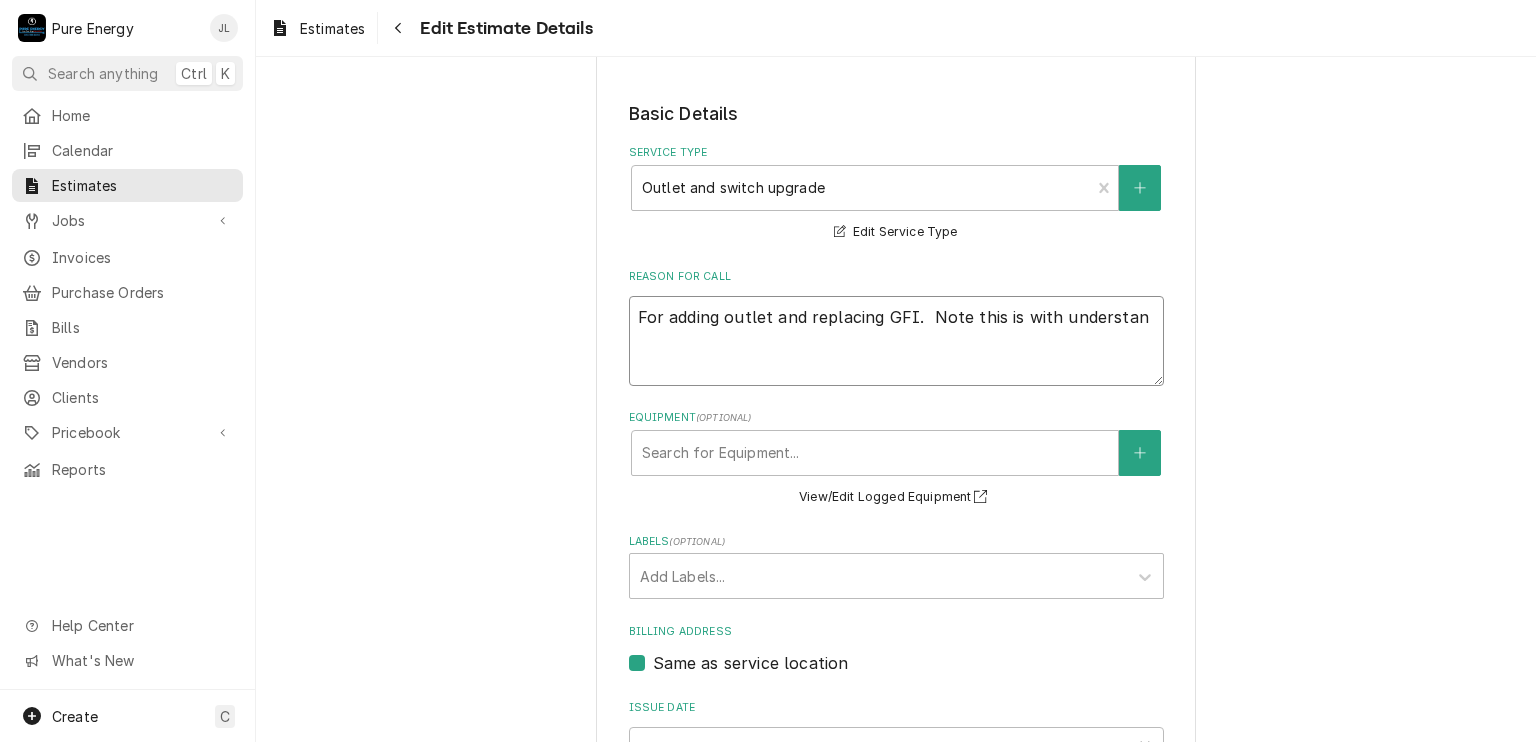 type on "x" 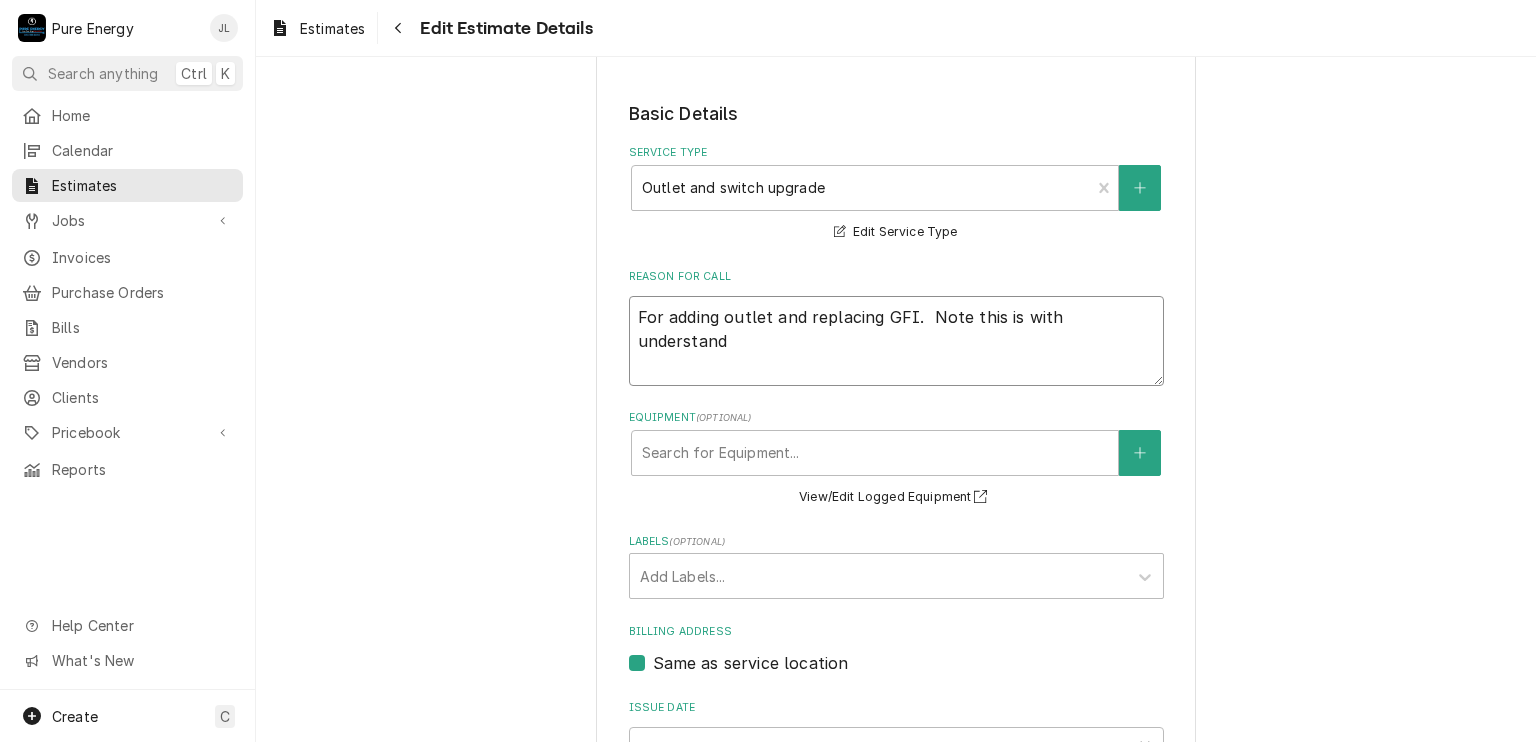type on "x" 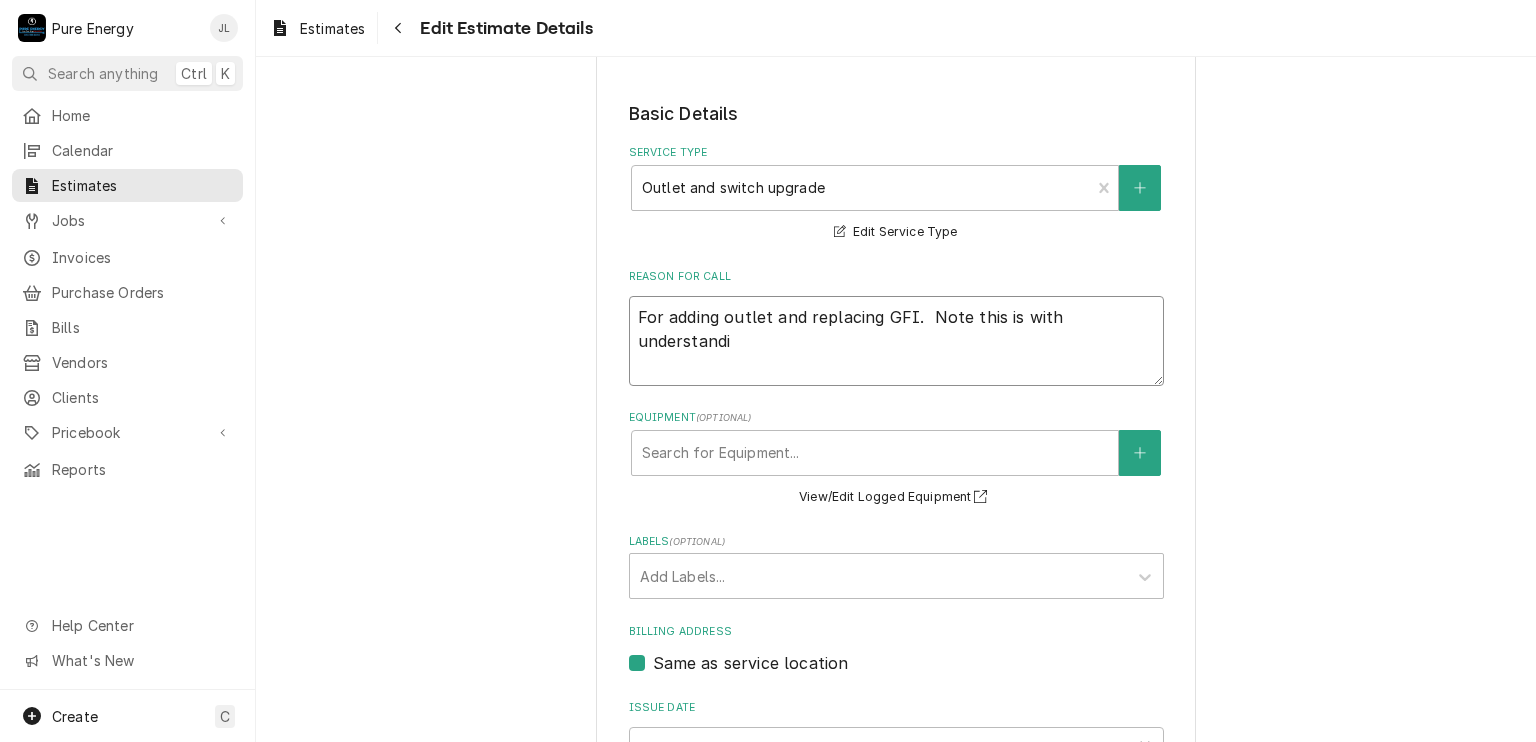type on "x" 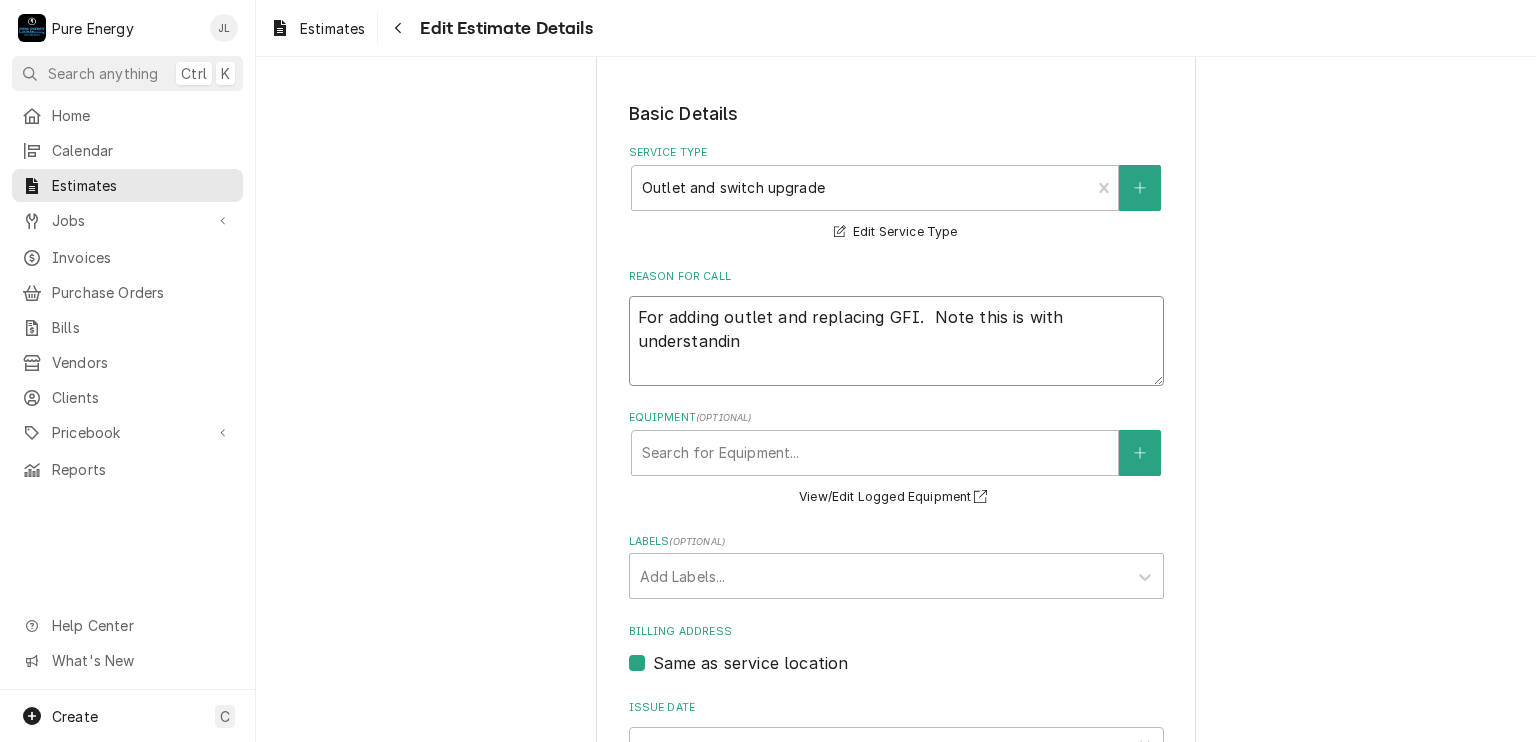 type on "x" 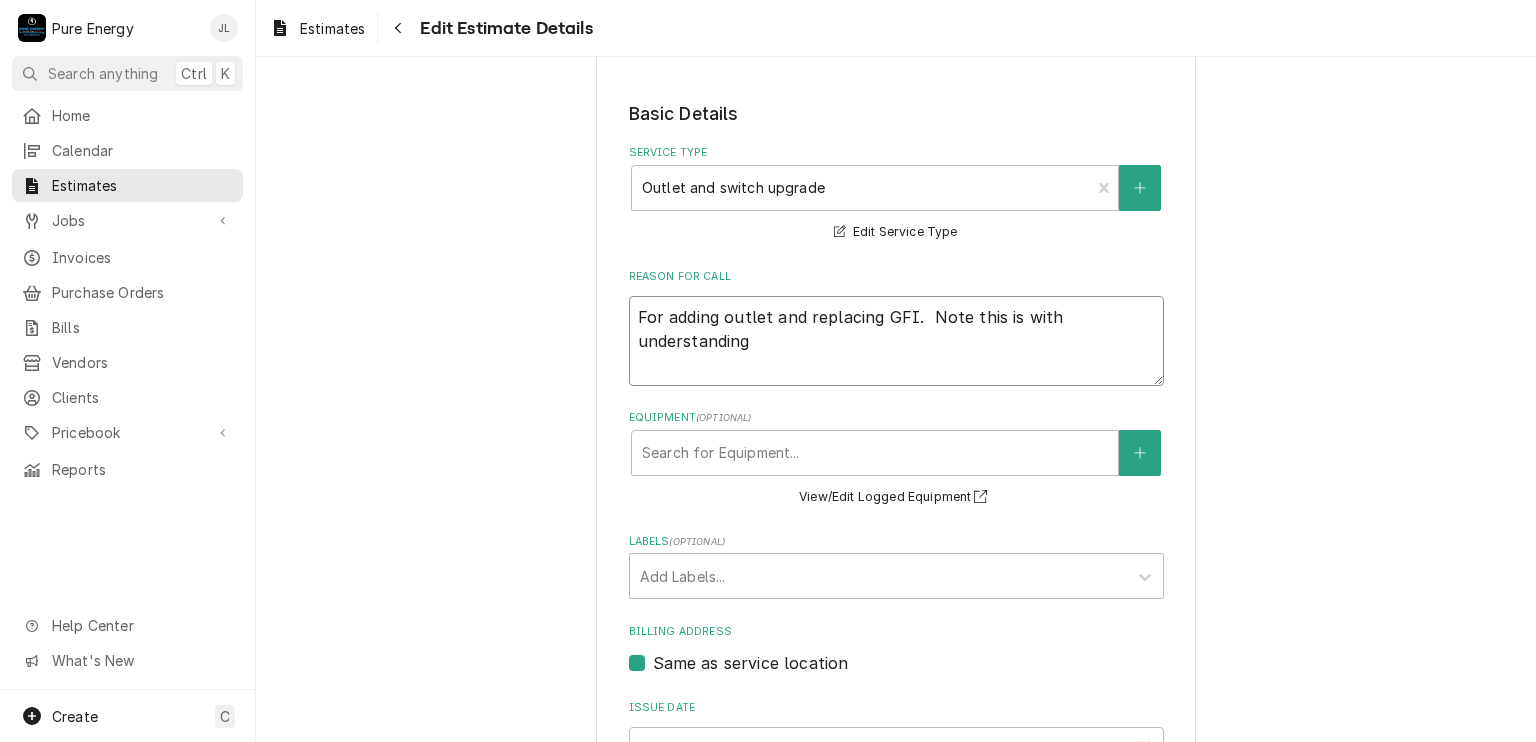 type on "x" 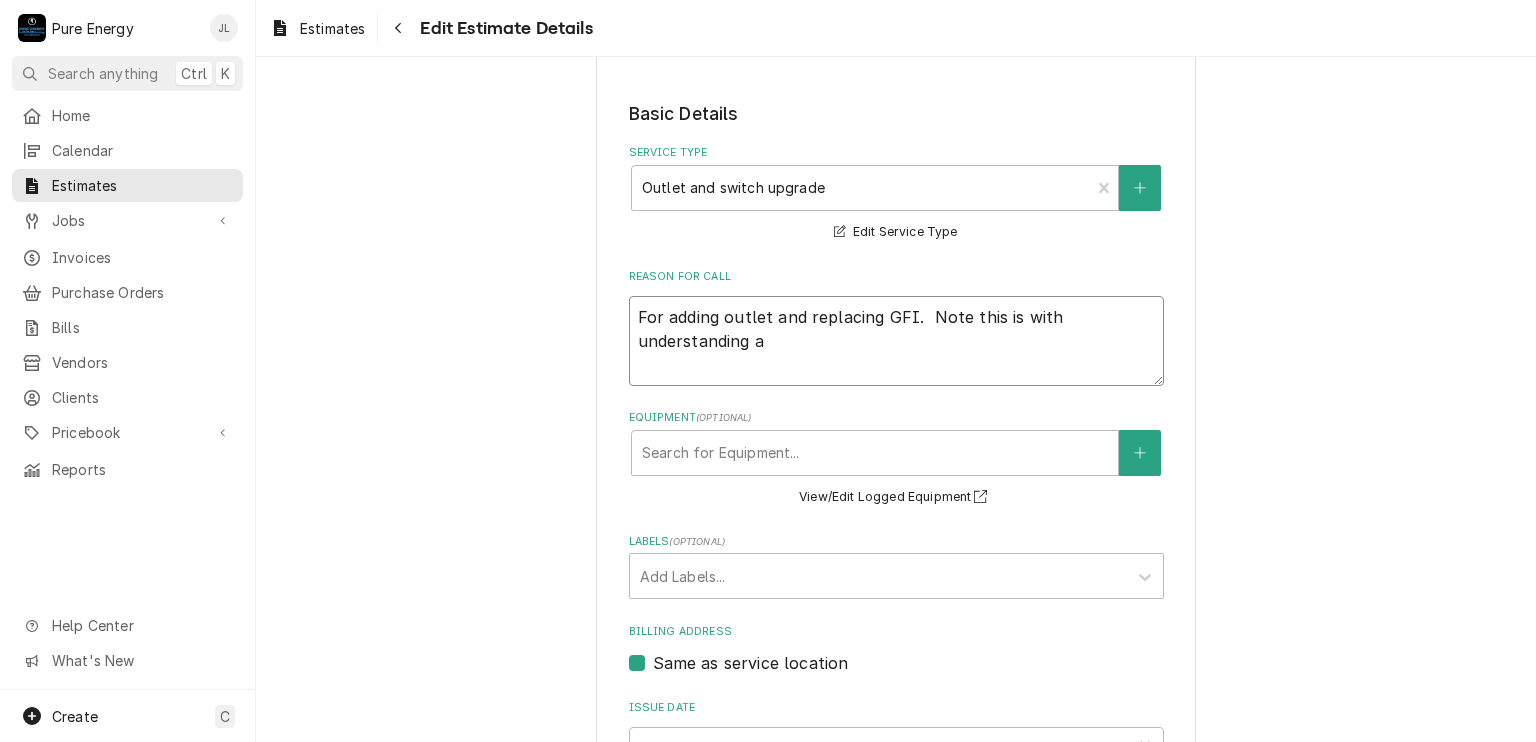 type on "x" 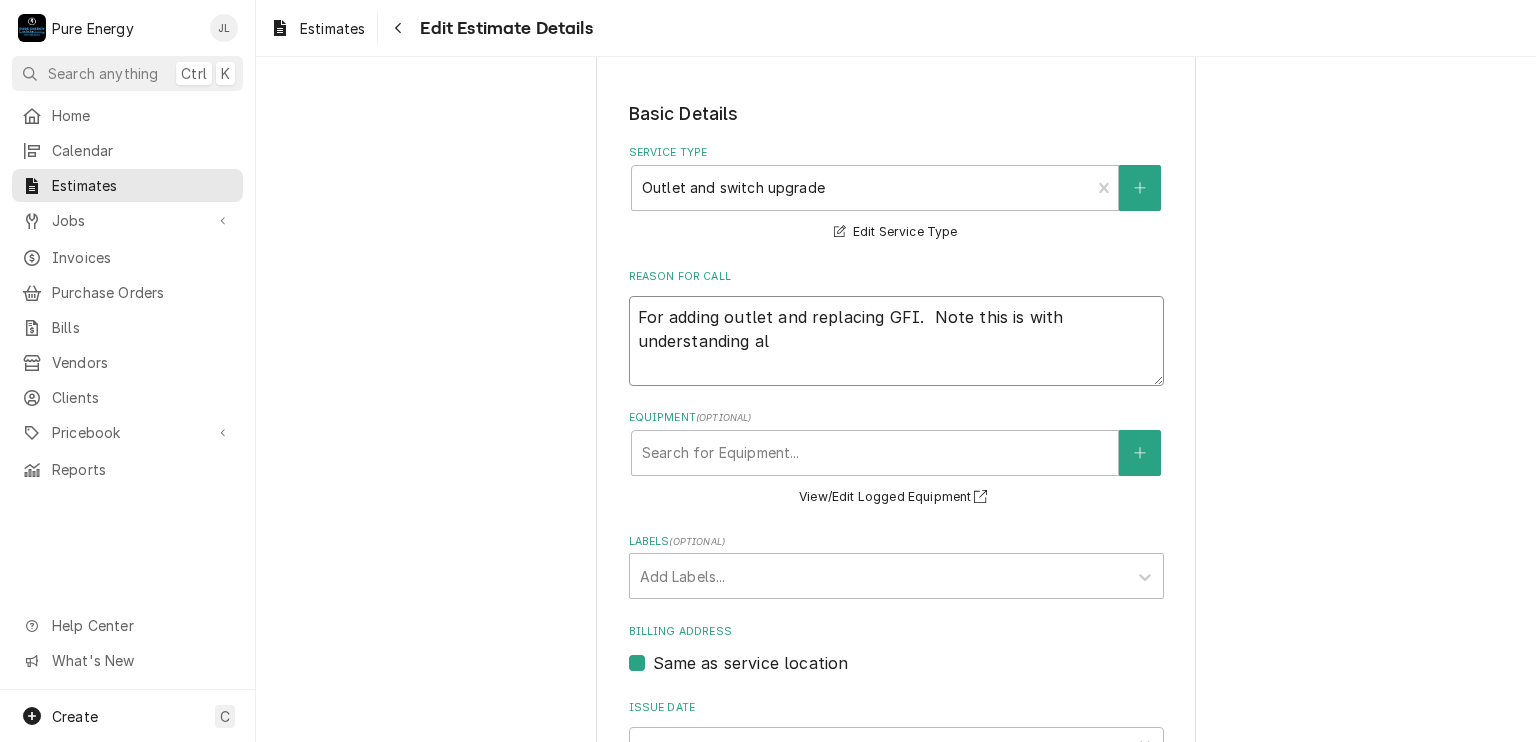 type on "x" 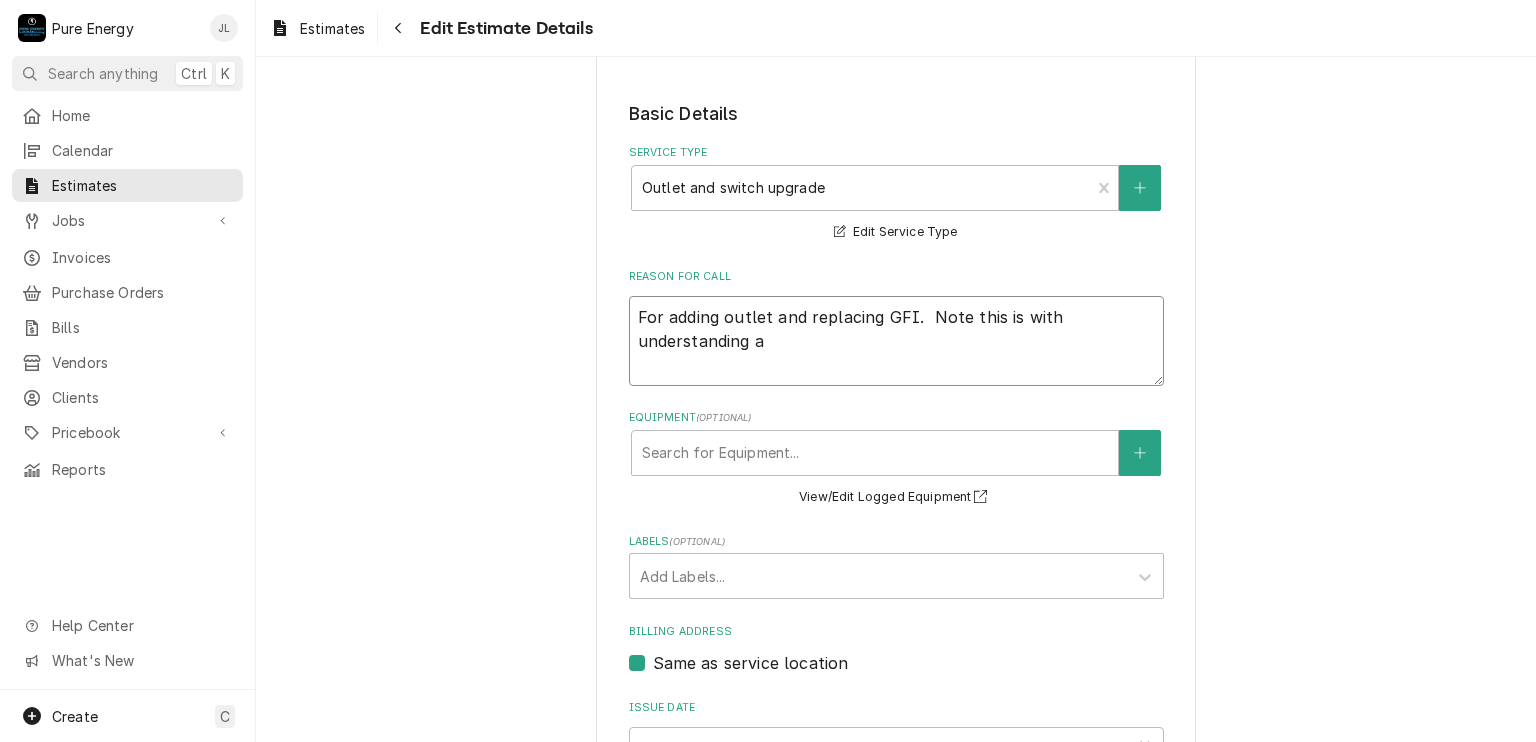 type on "x" 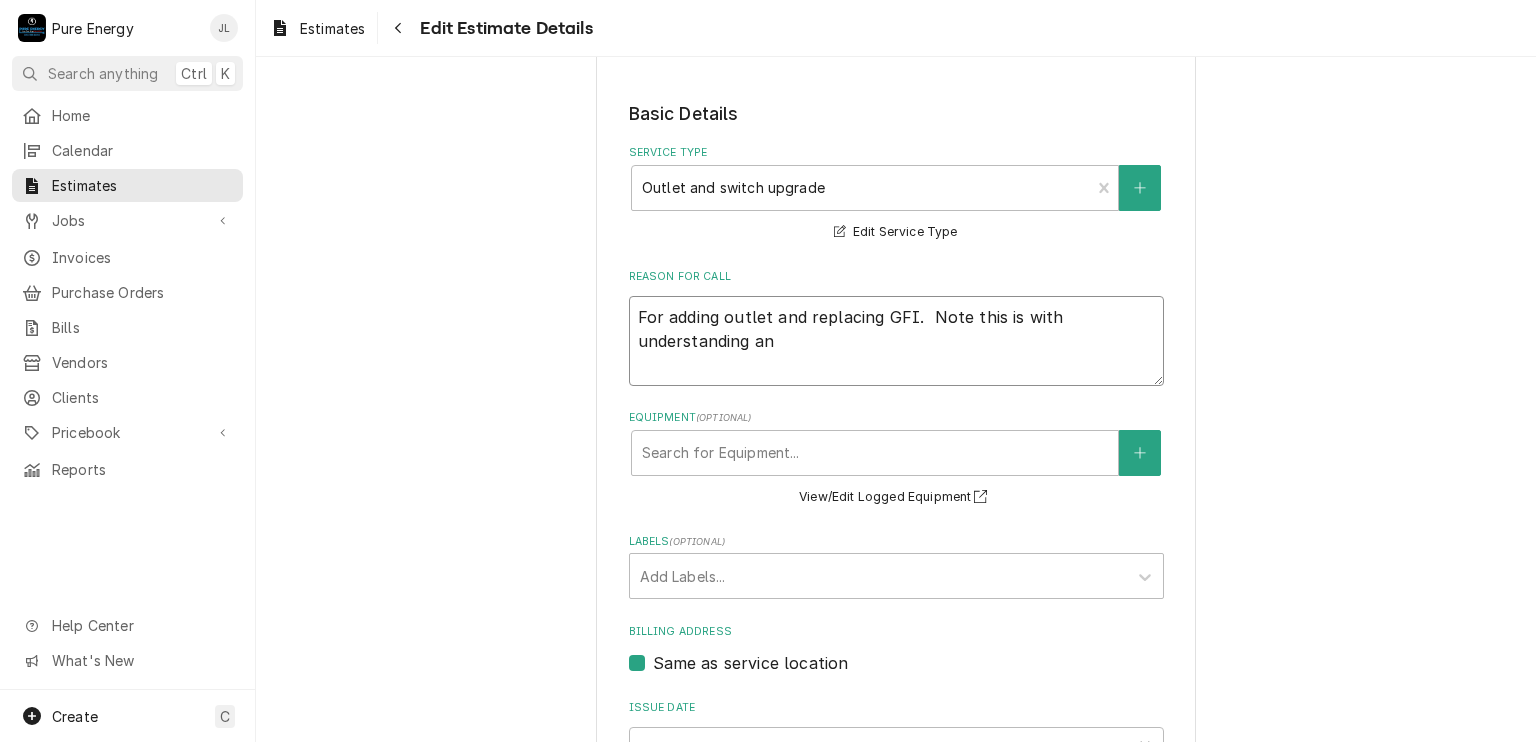 type on "x" 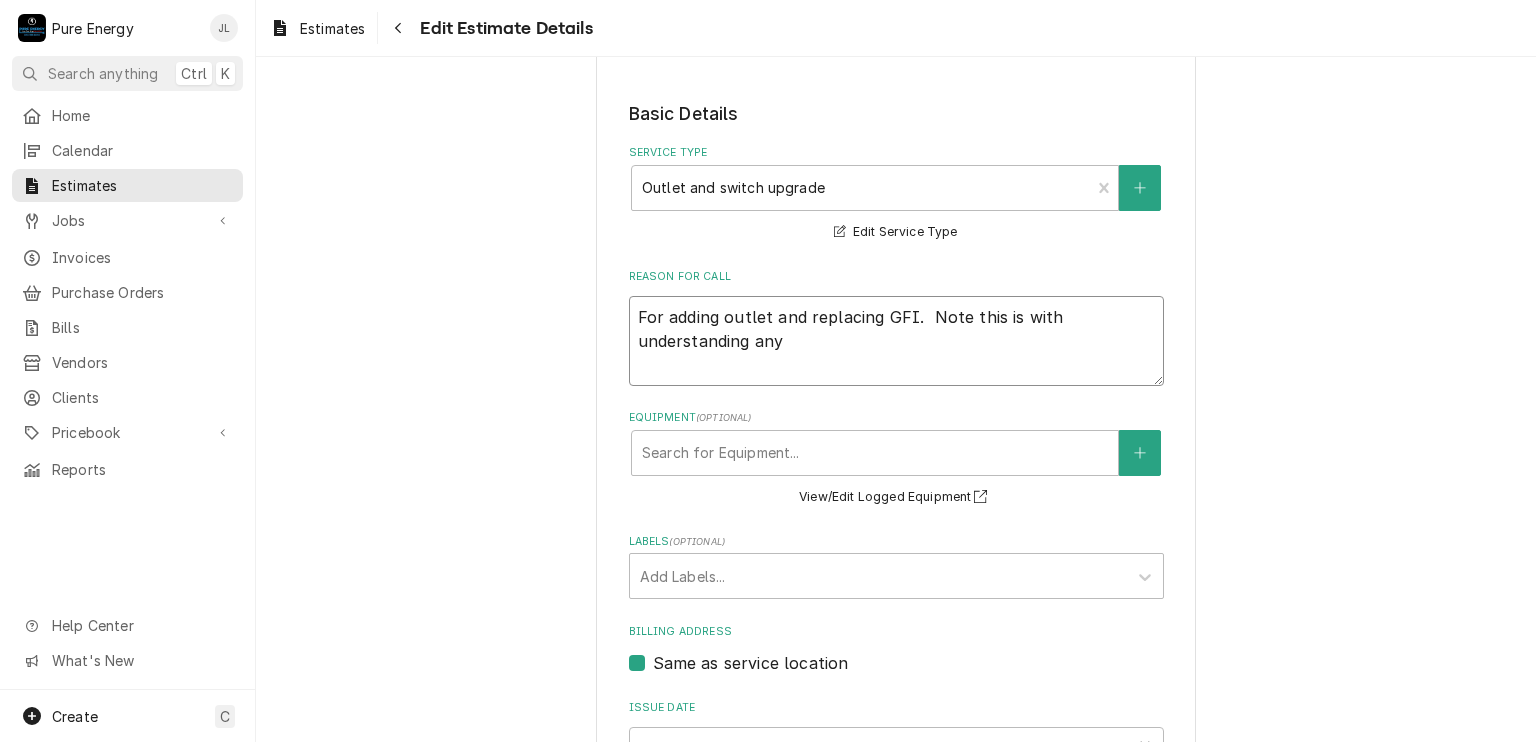type on "x" 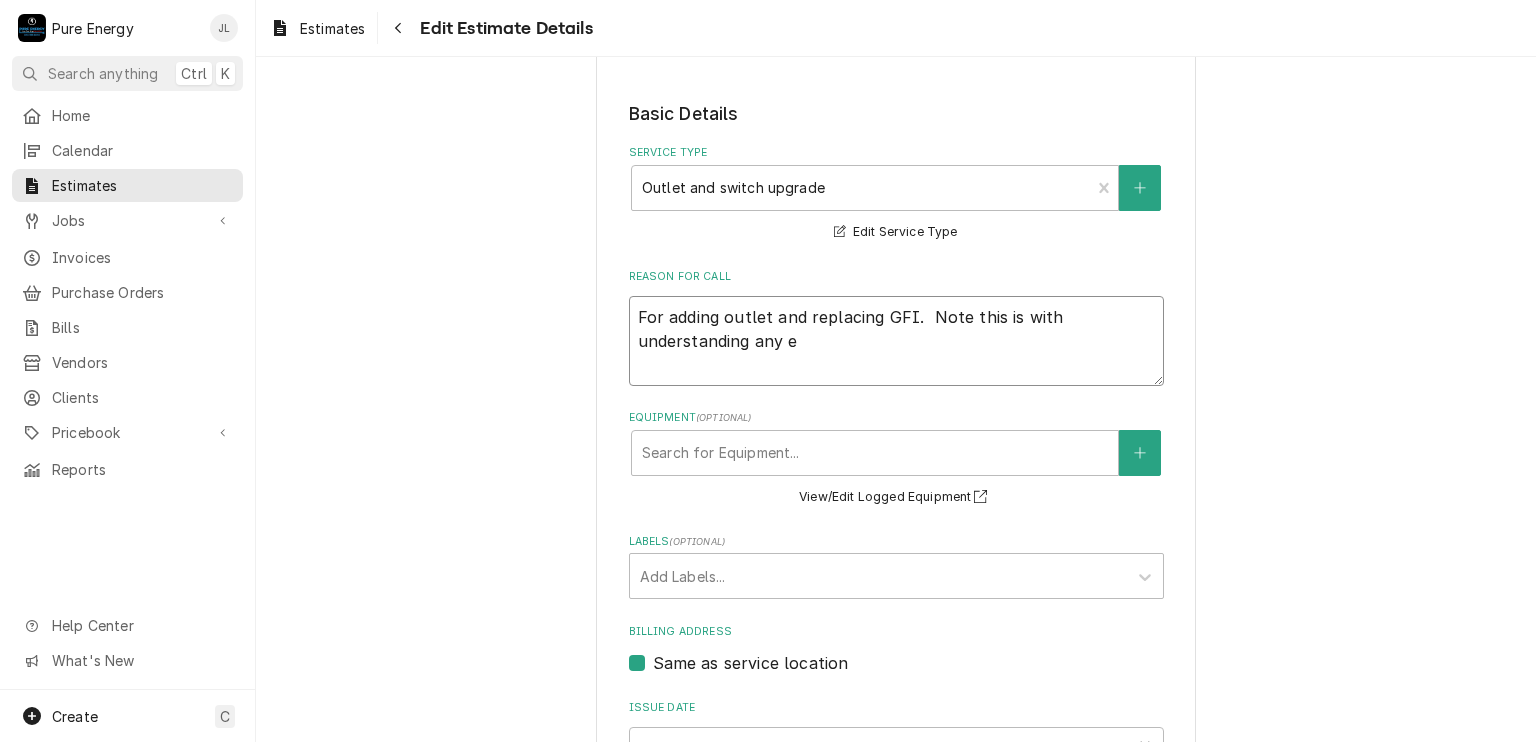 type on "x" 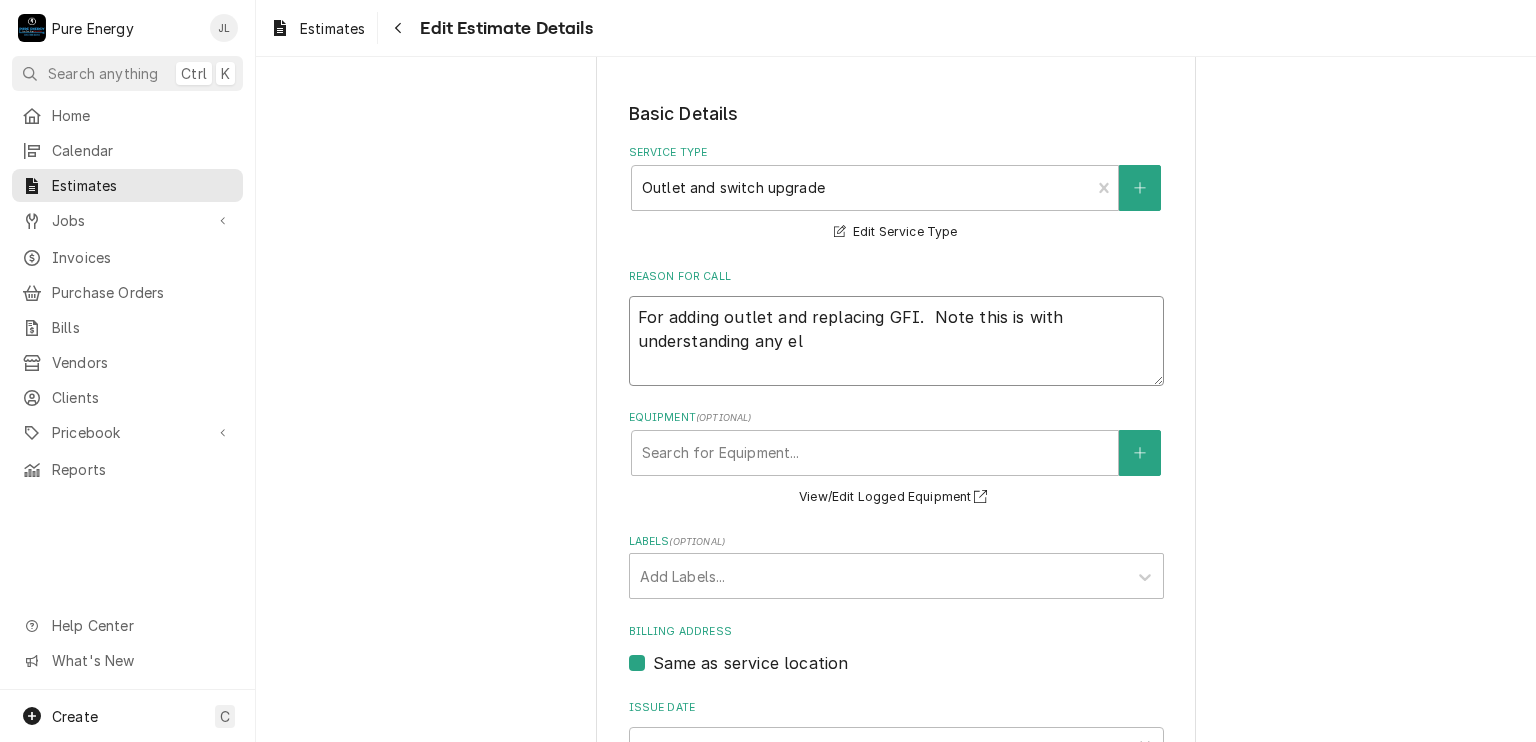 type on "x" 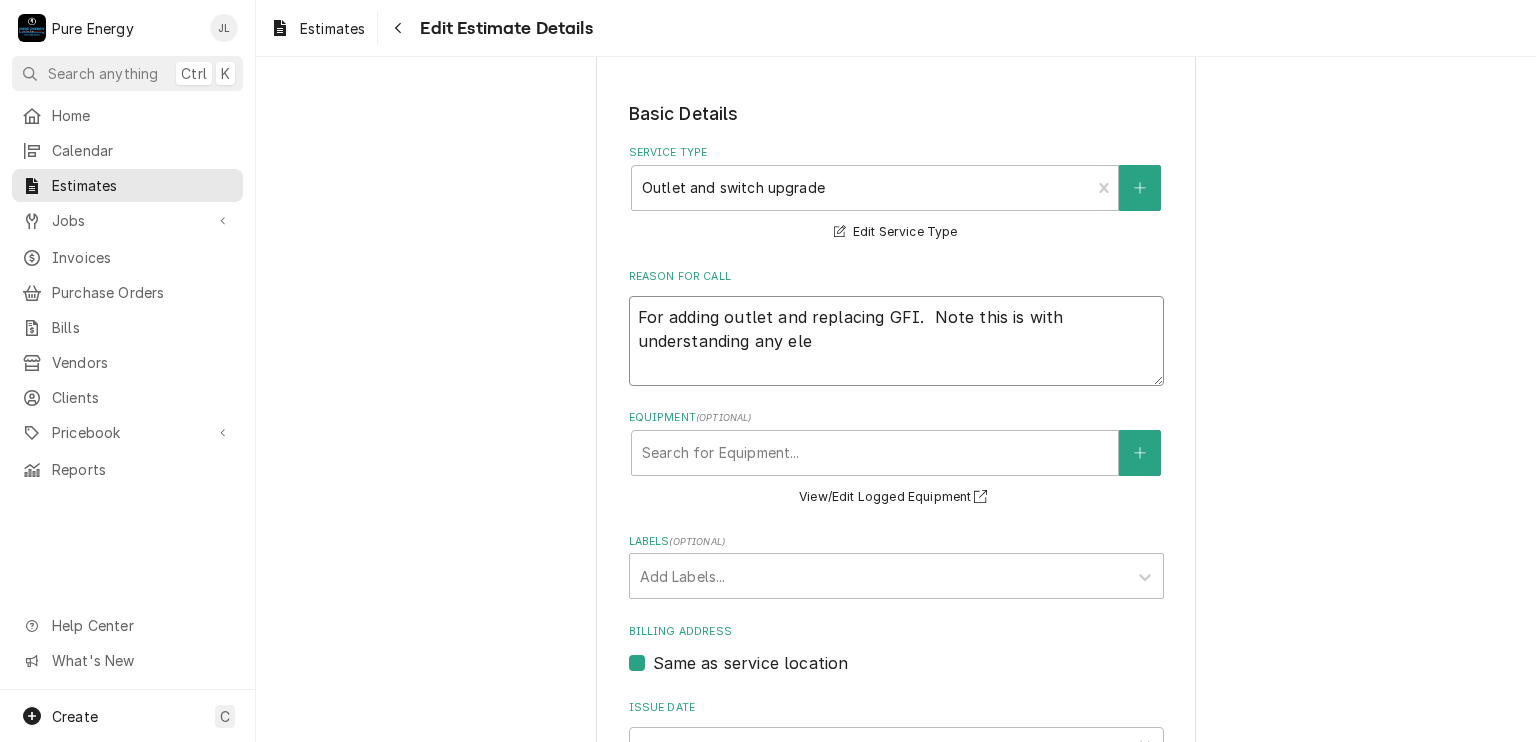 type on "x" 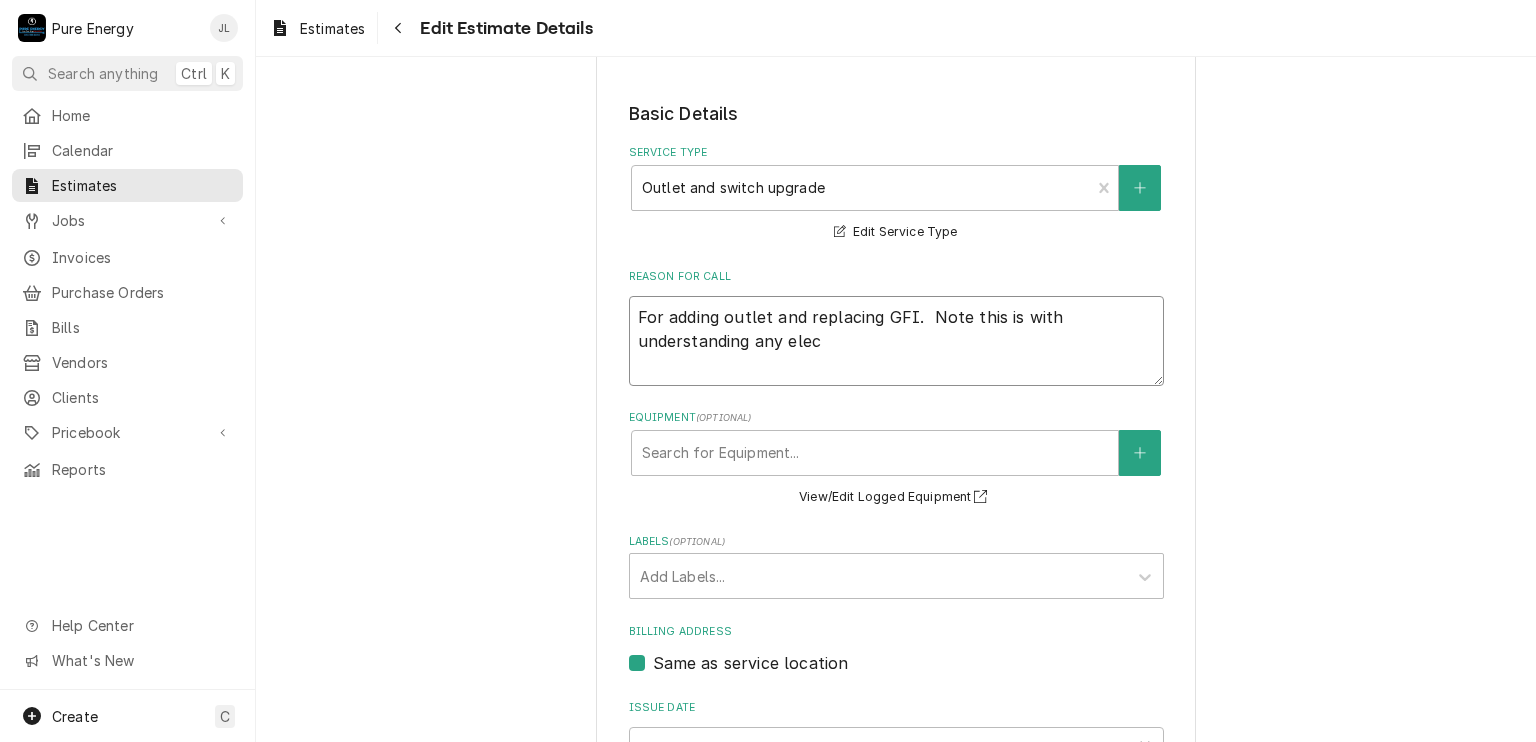 type on "x" 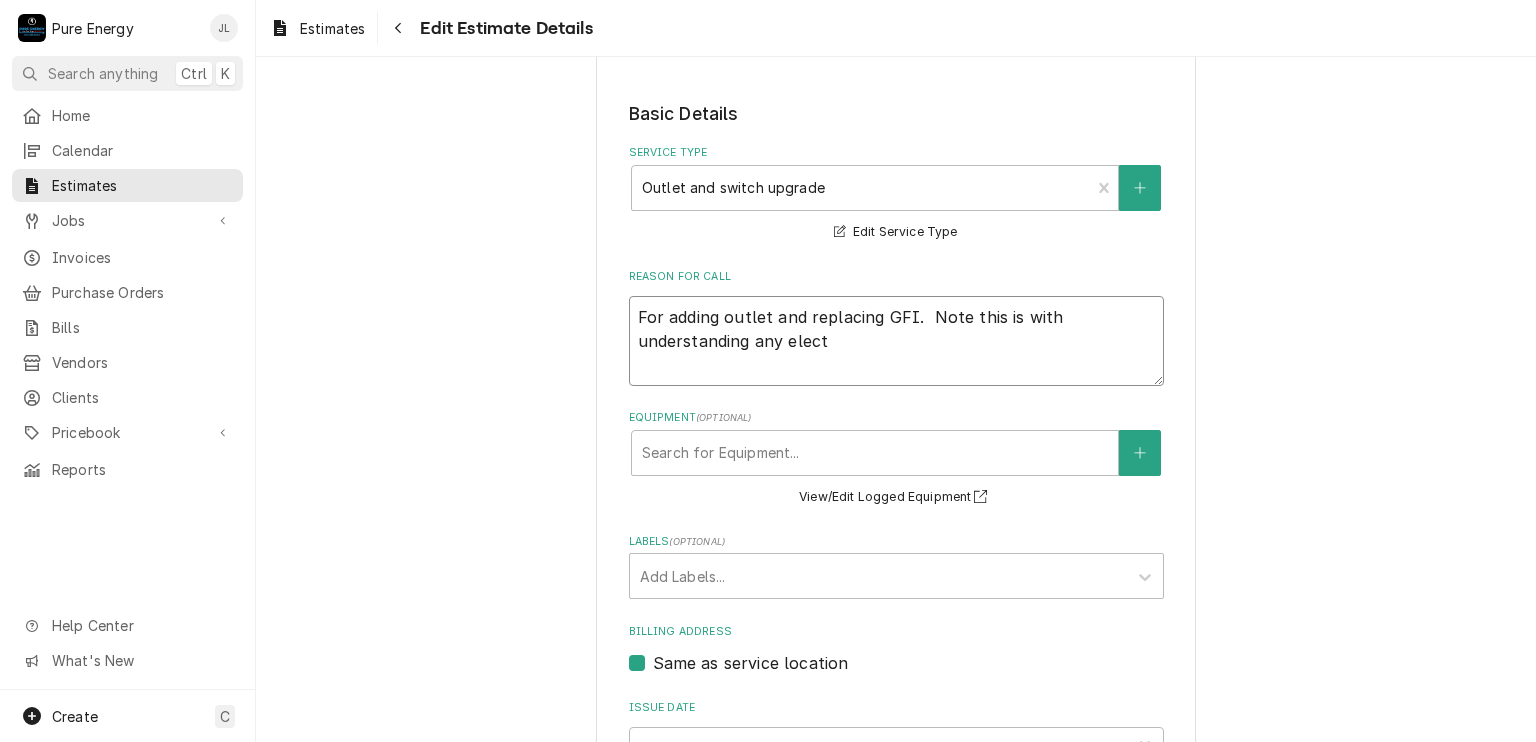 type on "x" 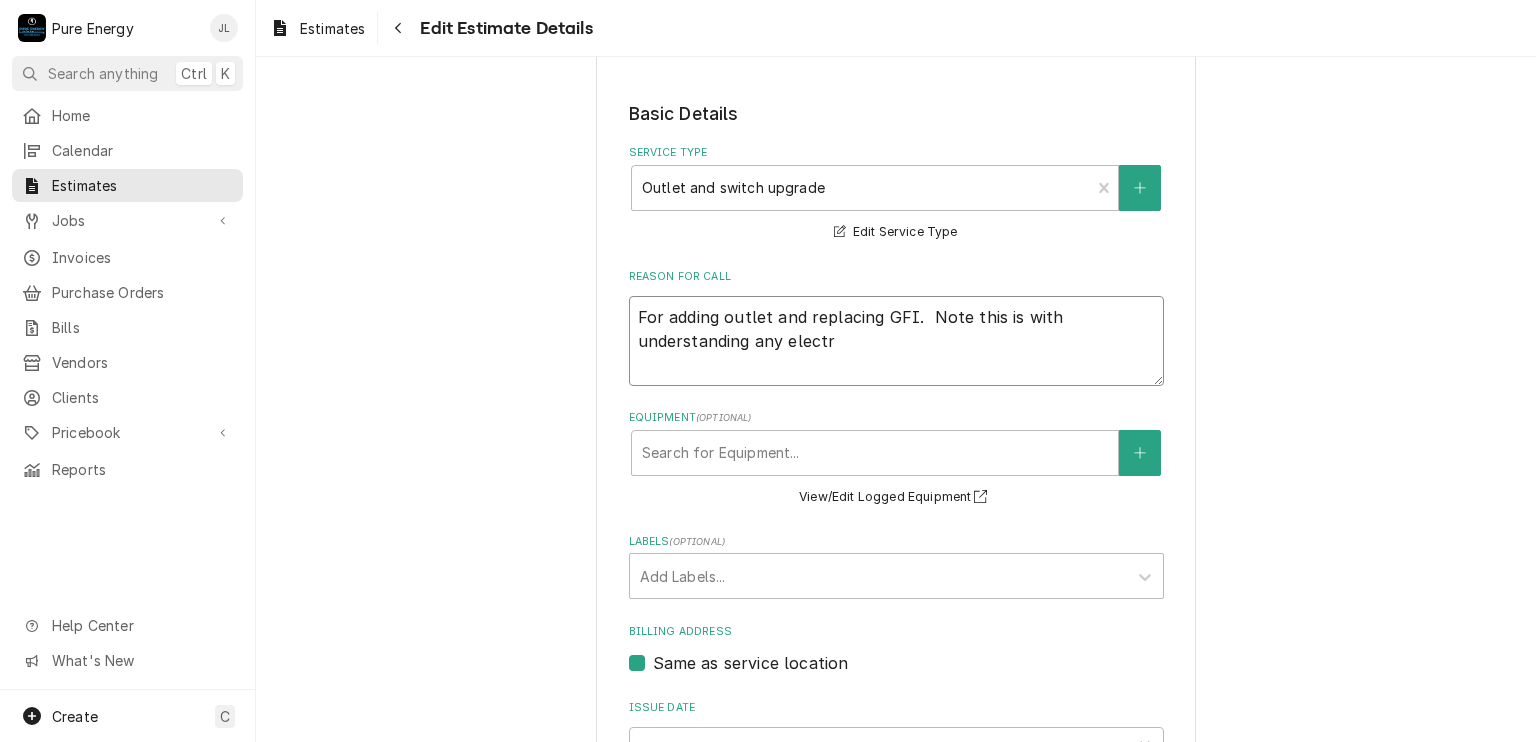 type on "x" 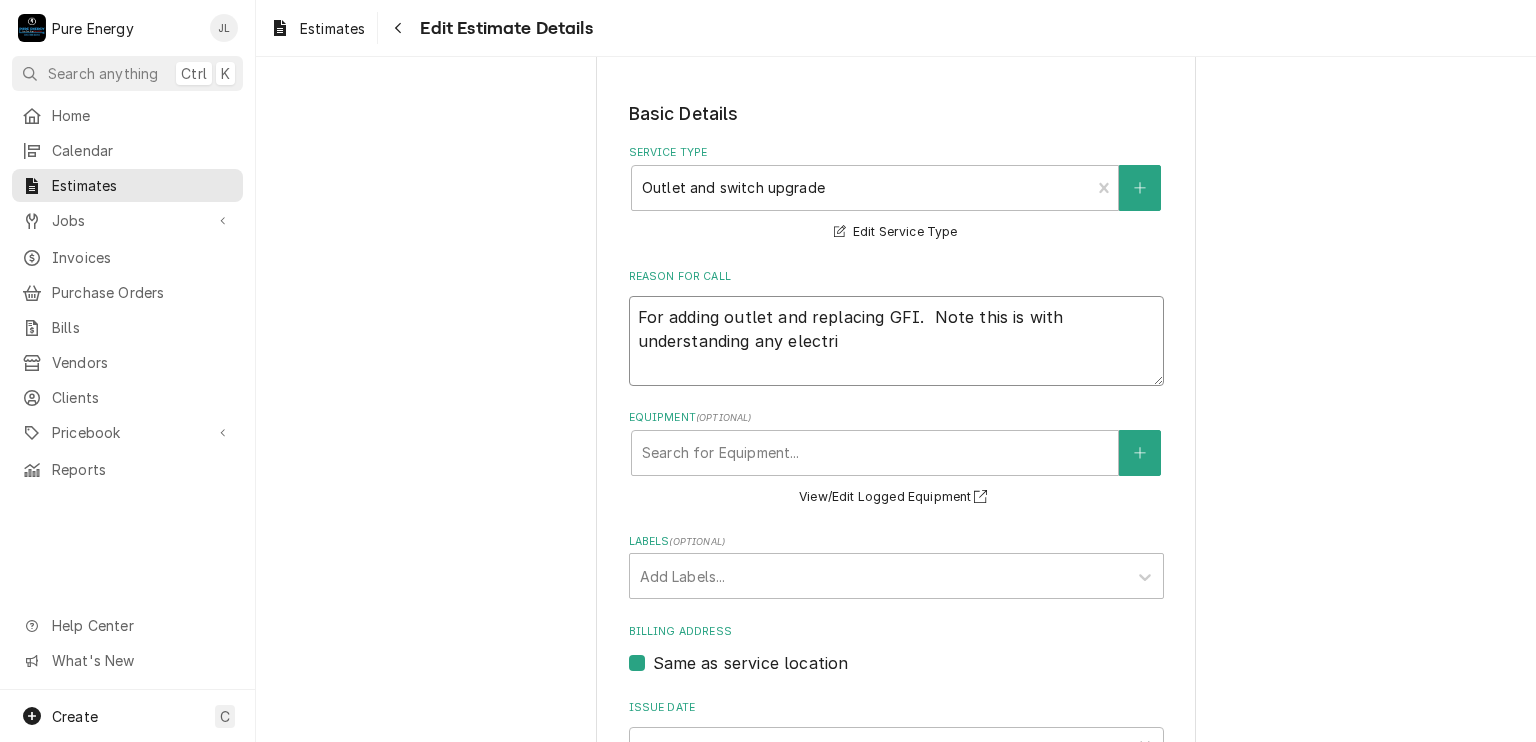 type on "x" 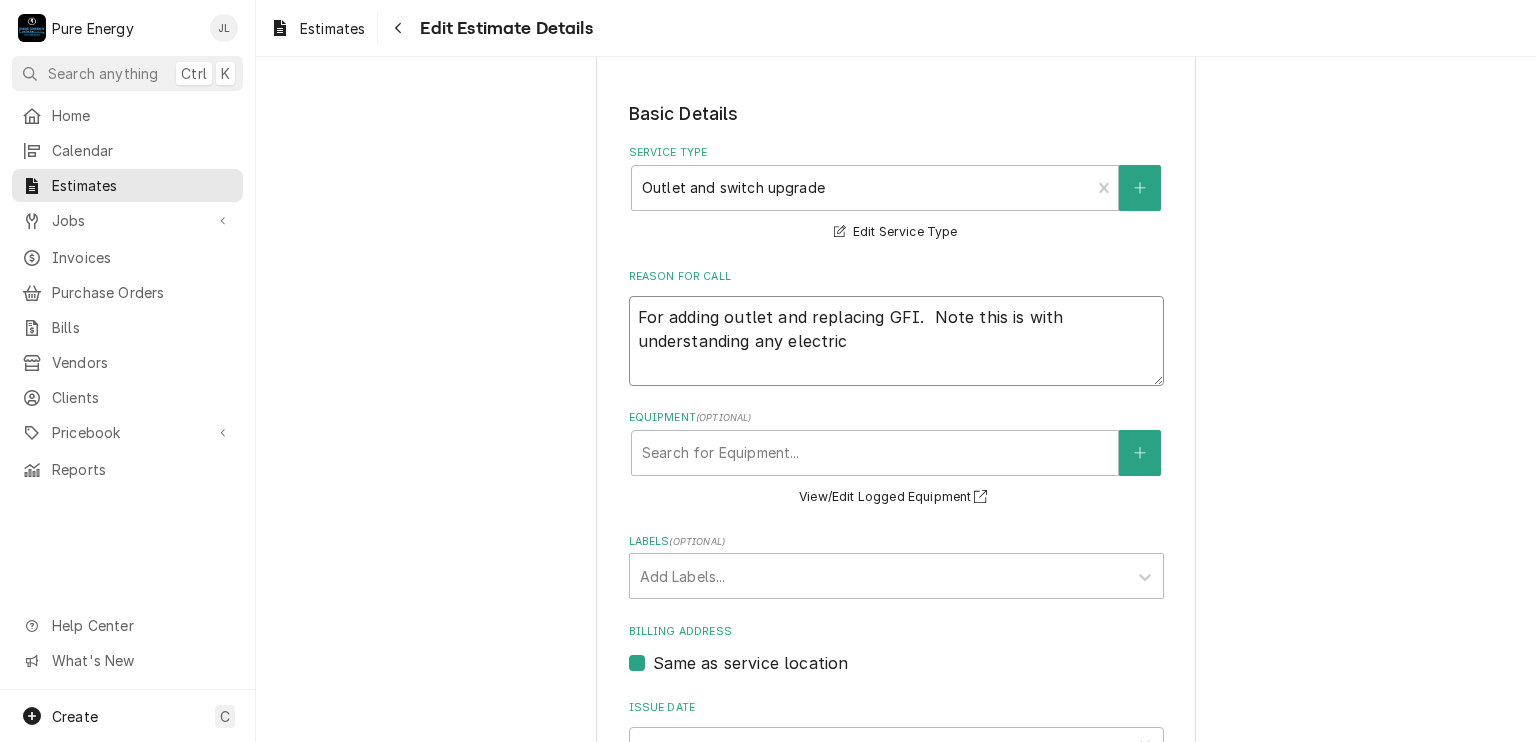 type on "x" 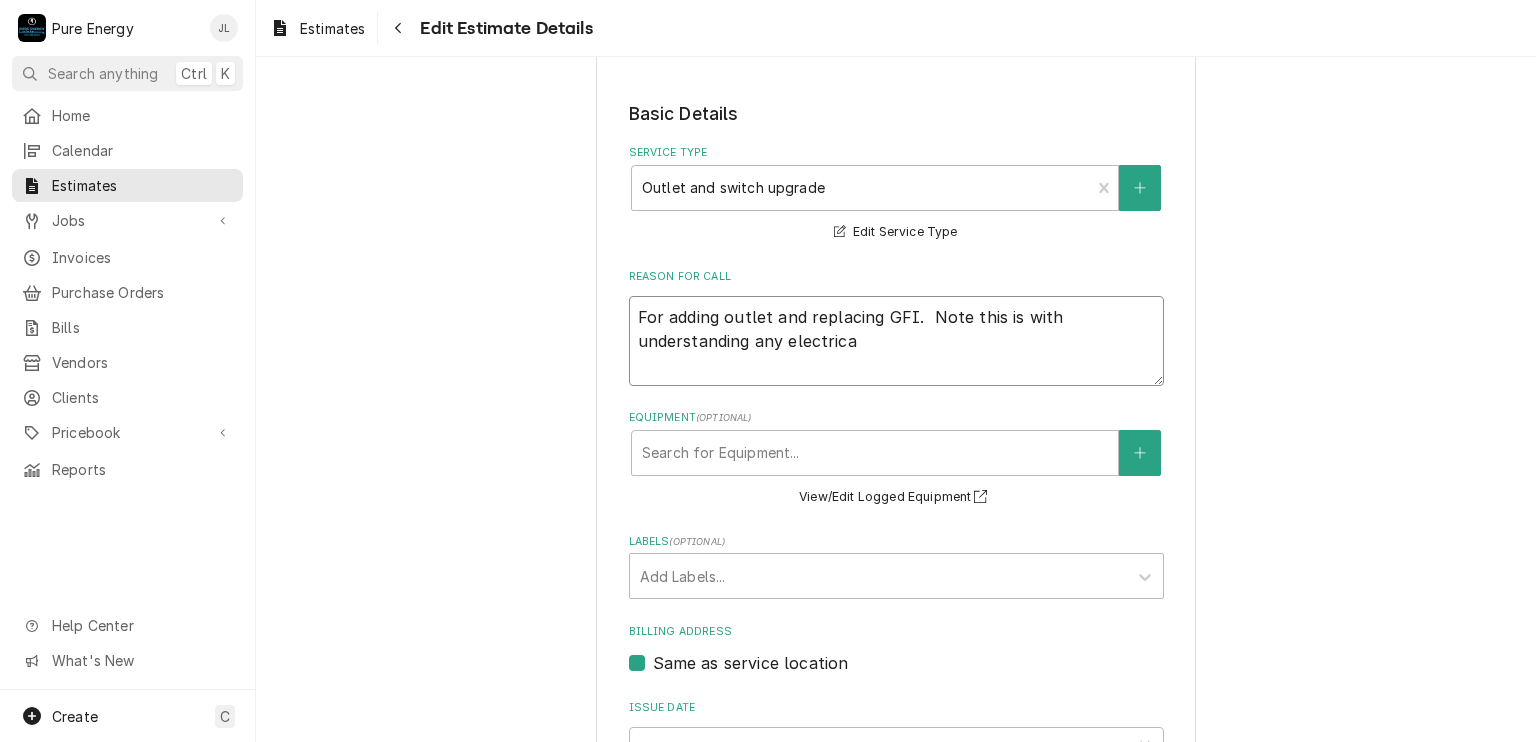 type on "x" 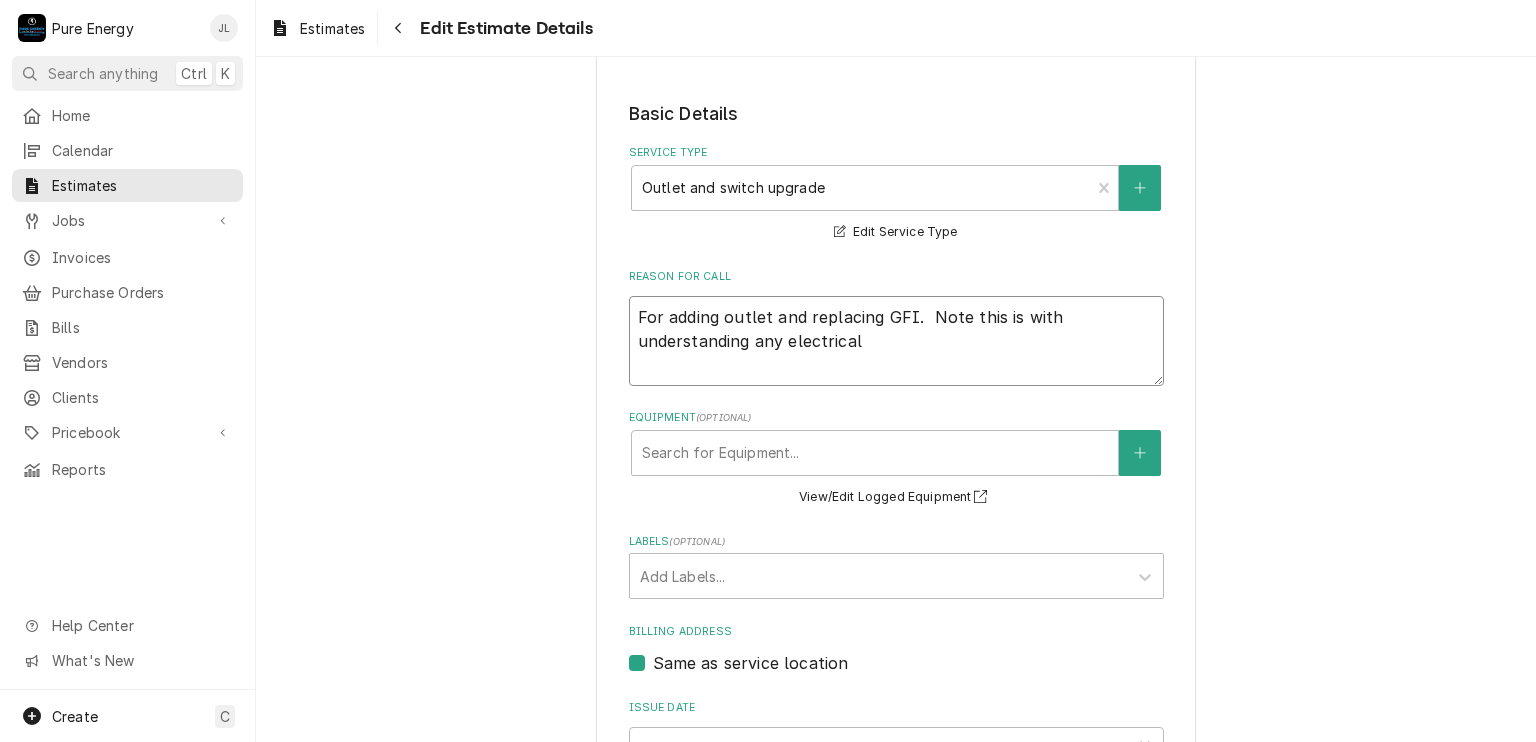 type on "x" 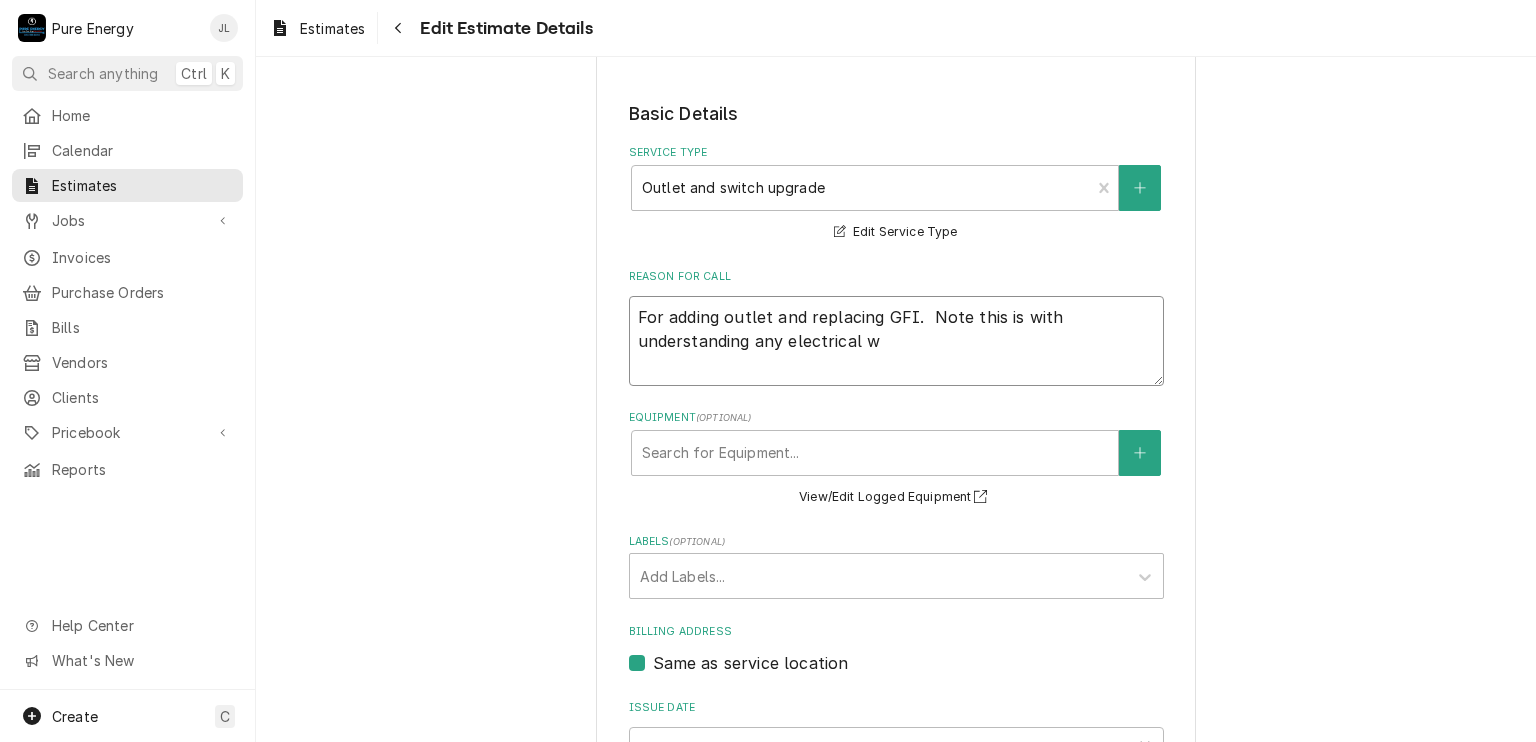 type on "x" 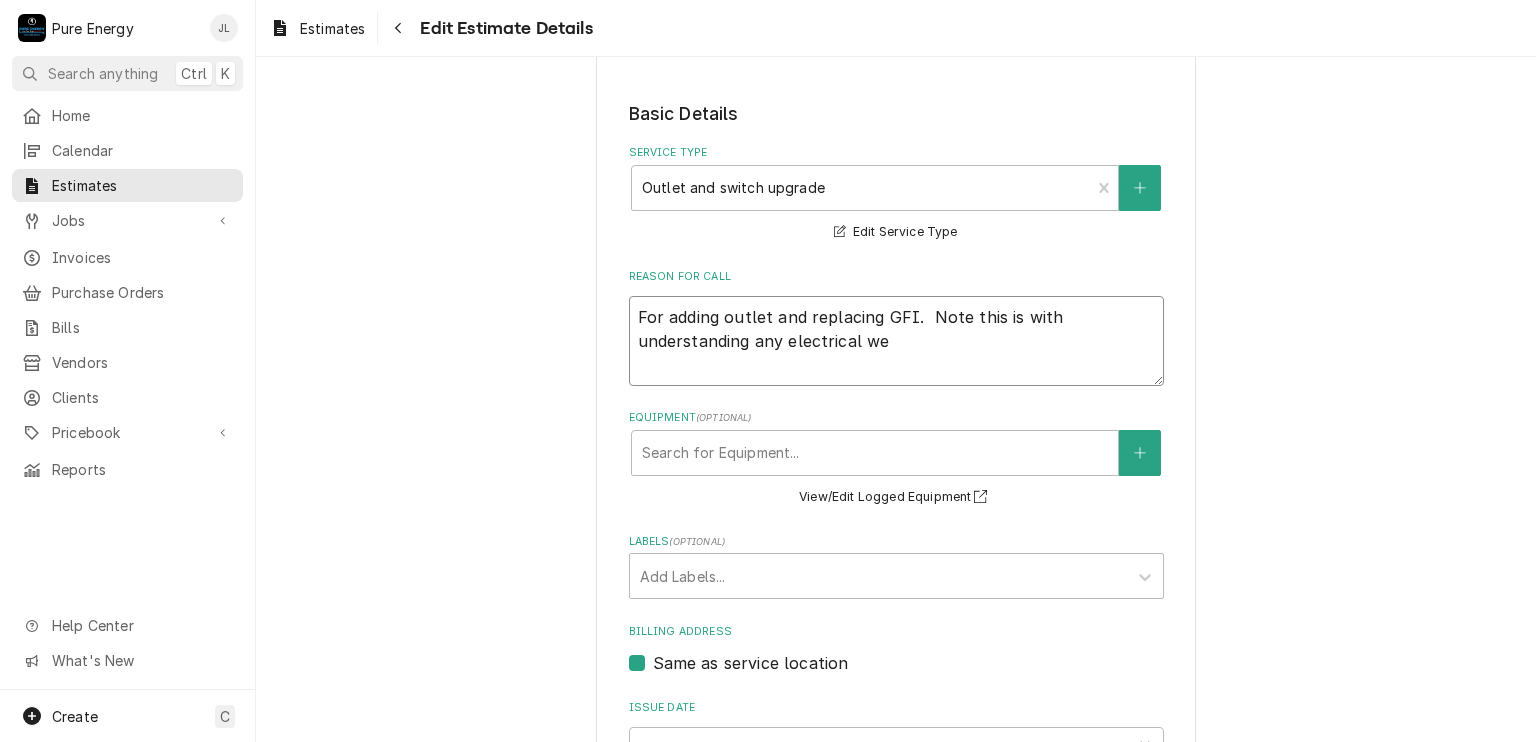 type on "x" 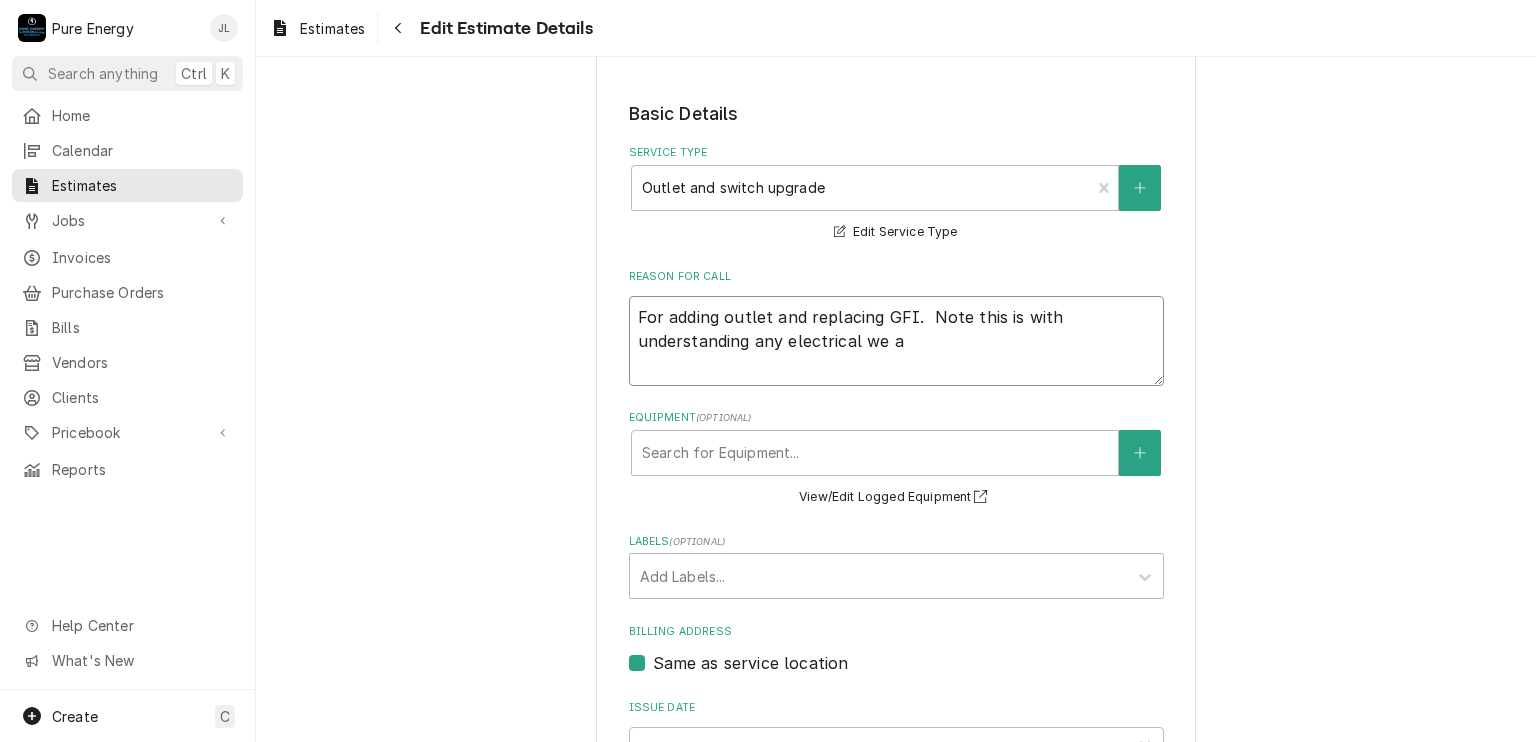 type on "x" 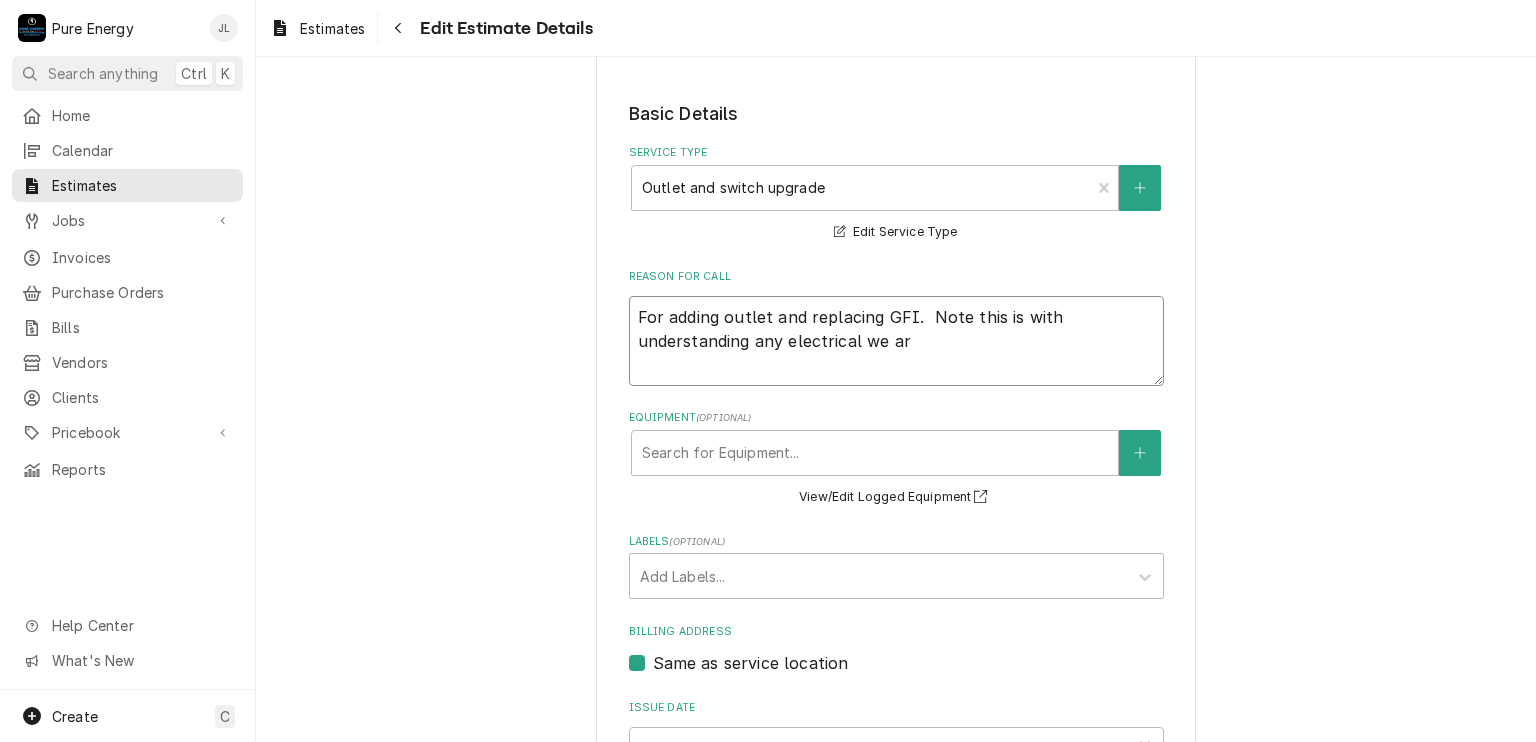 type on "x" 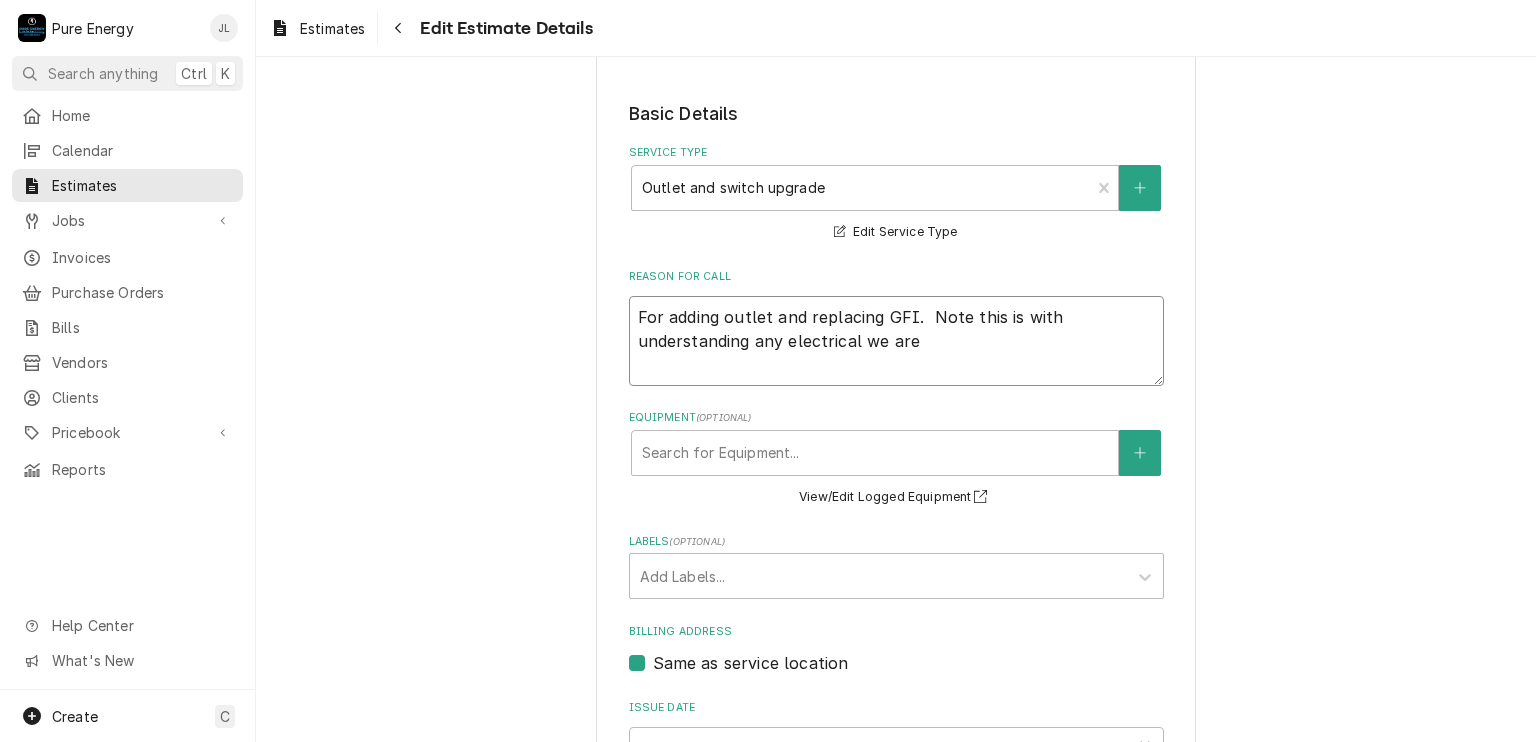 type on "For adding outlet and replacing GFI.  Note this is with understanding any electrical we are" 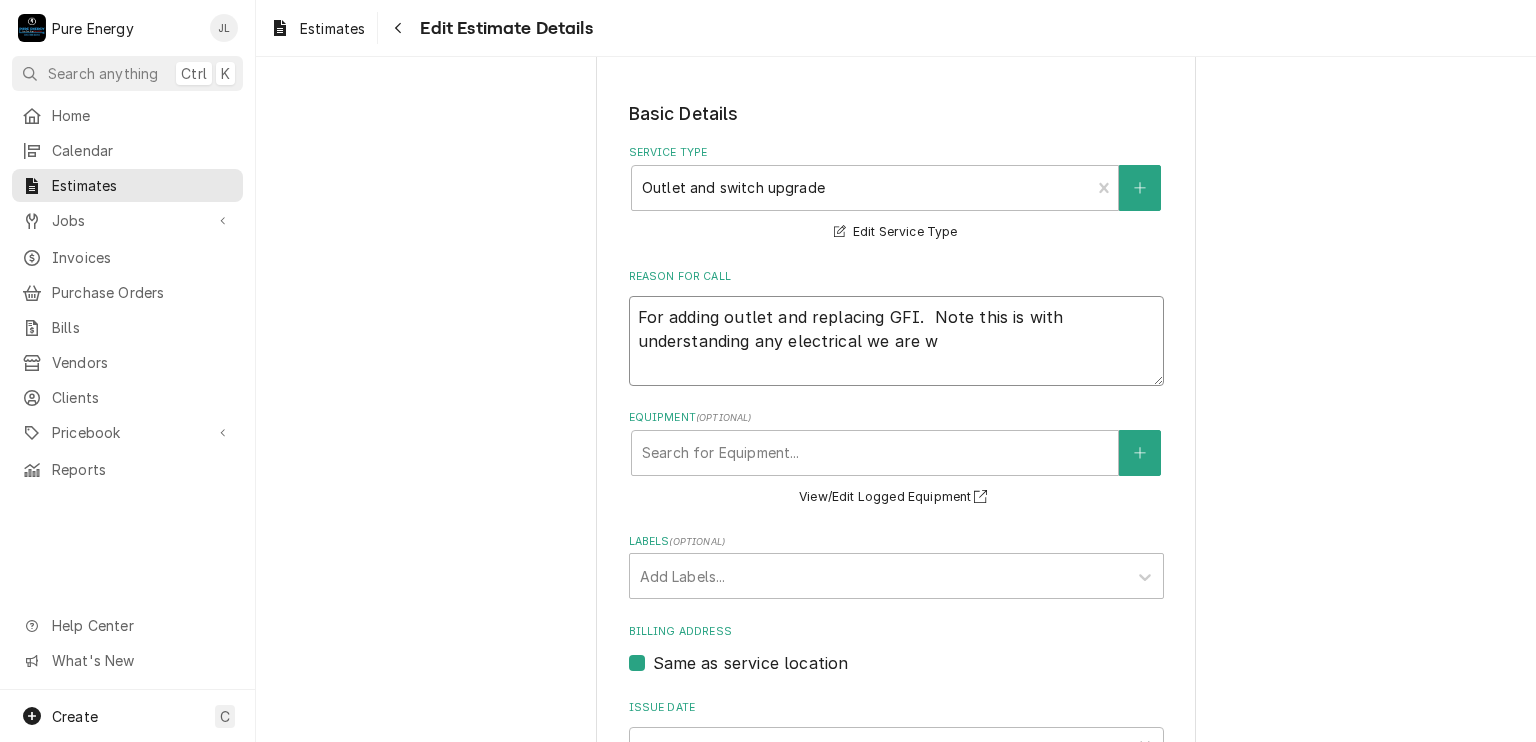 type on "x" 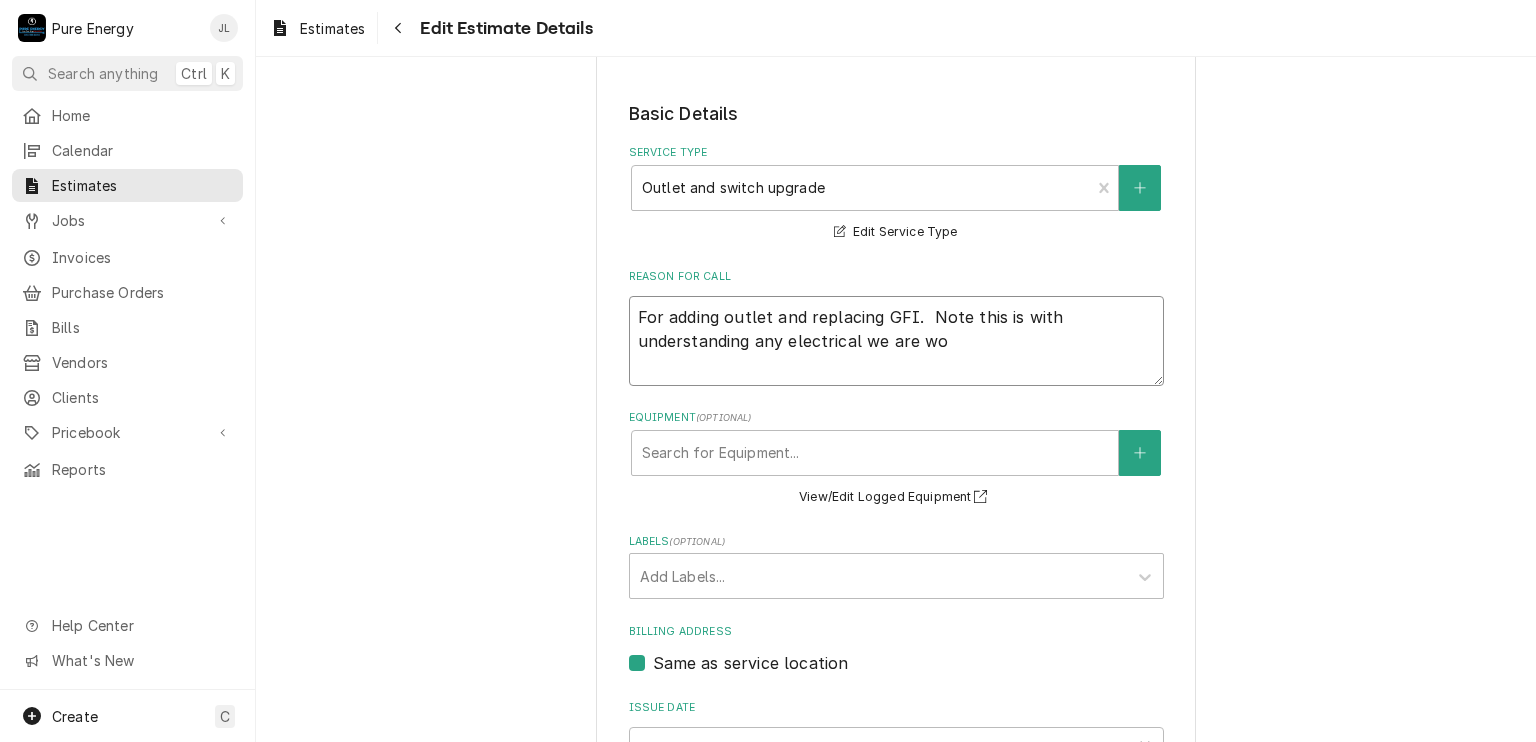 type on "x" 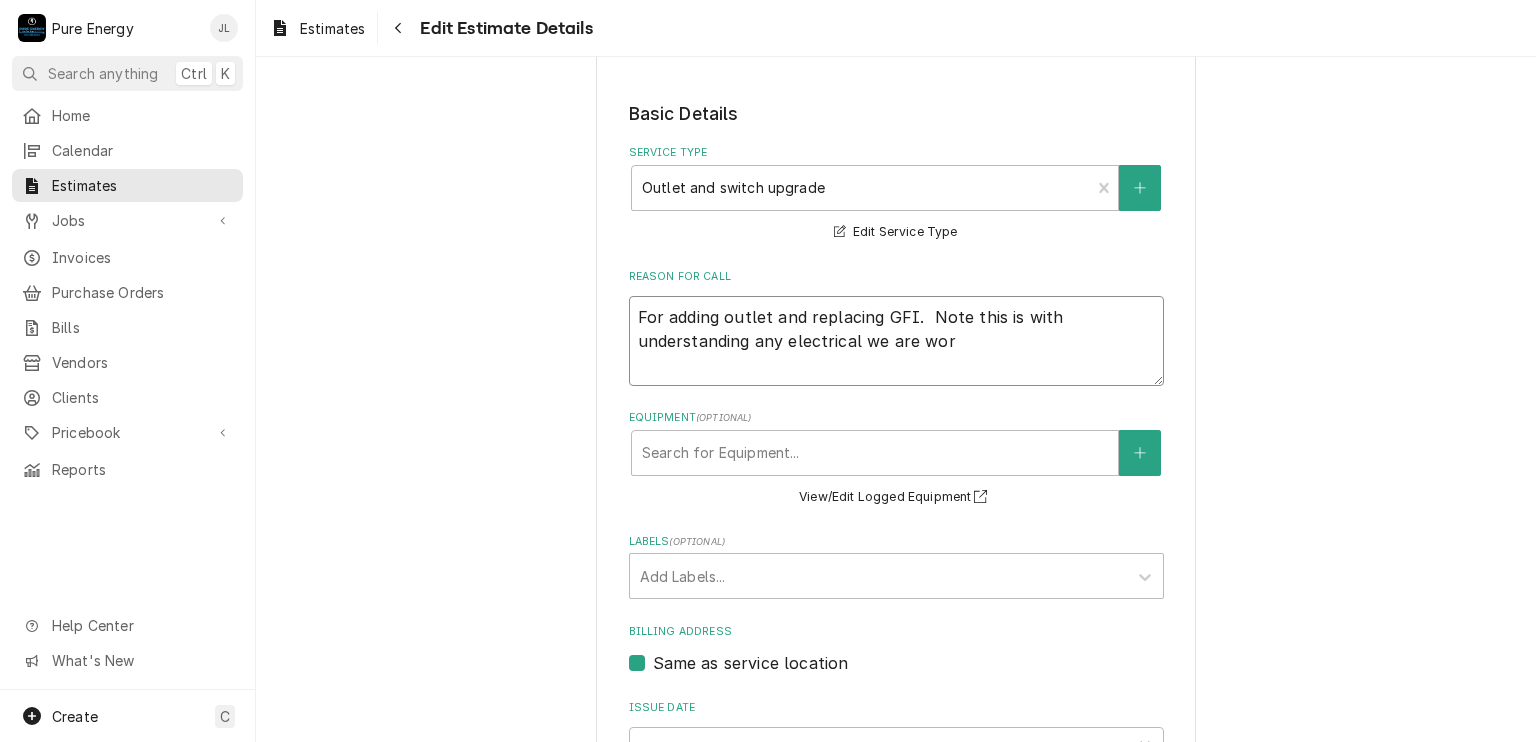 type on "x" 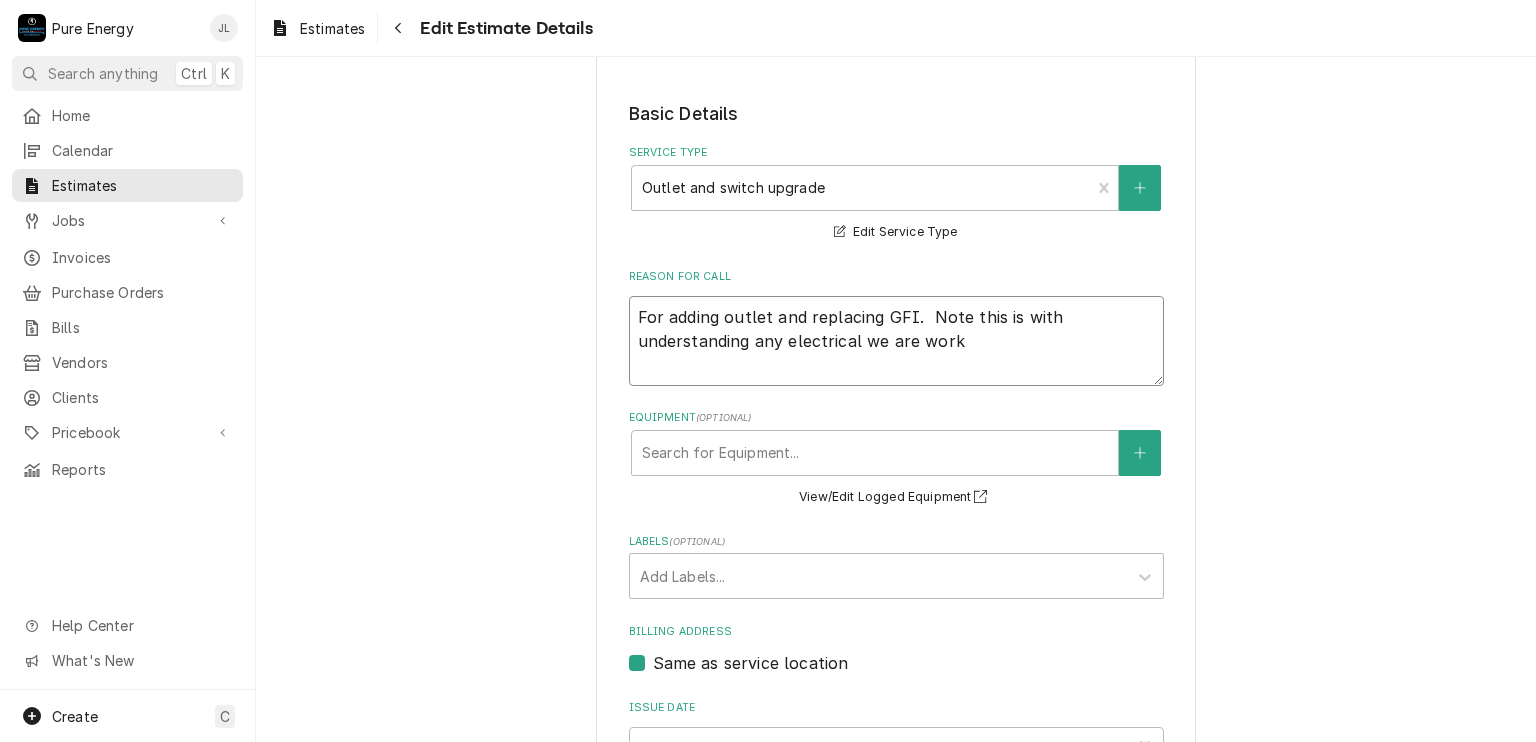 type on "x" 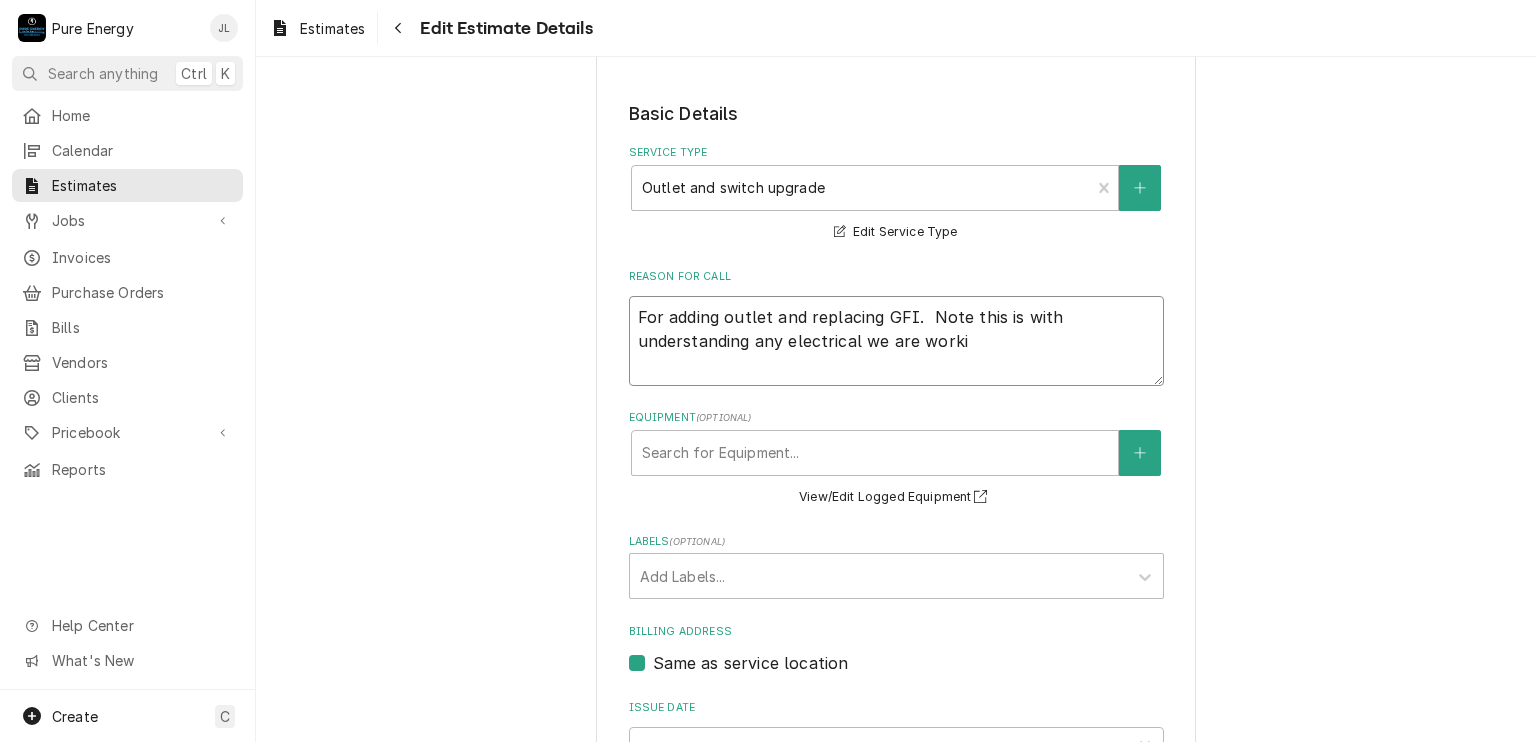 type on "x" 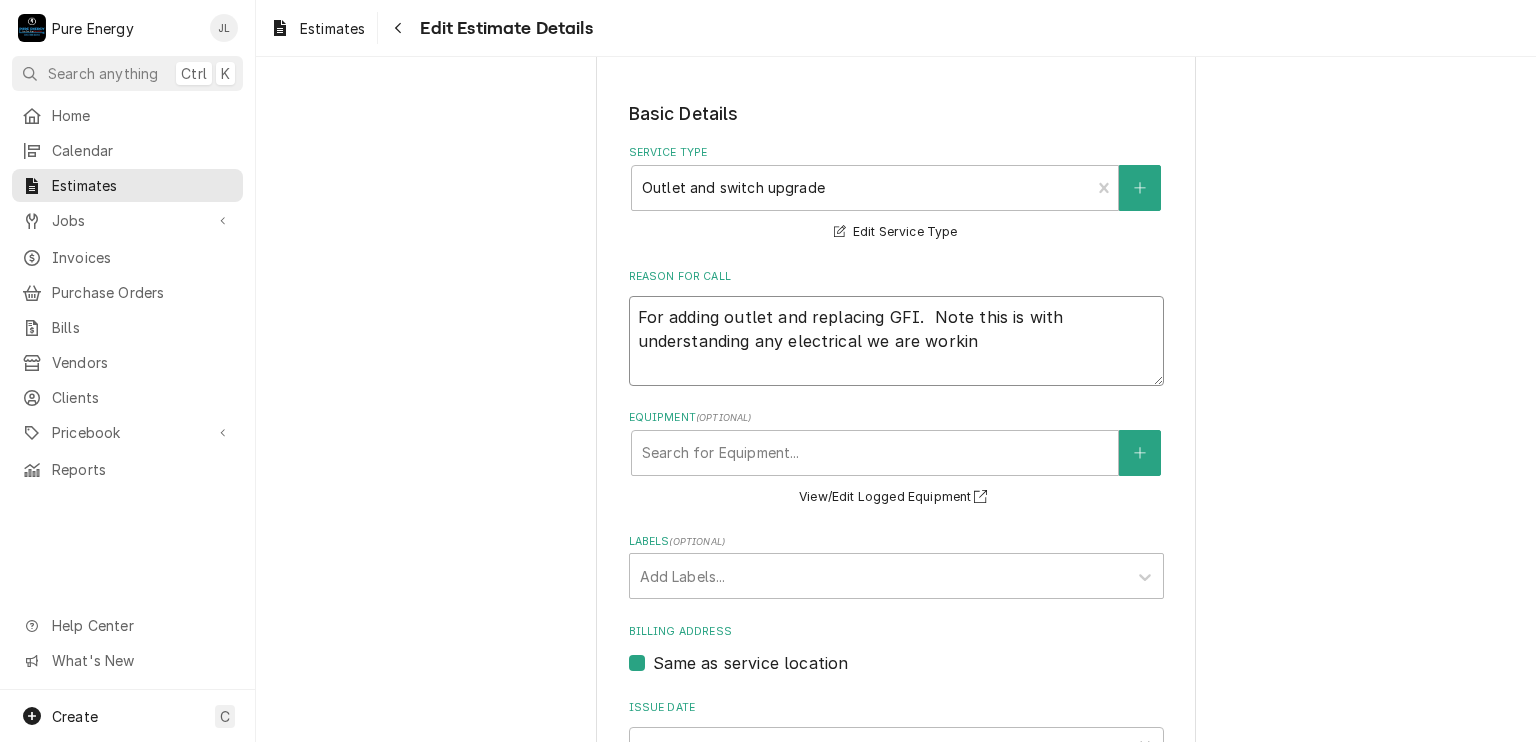 type on "x" 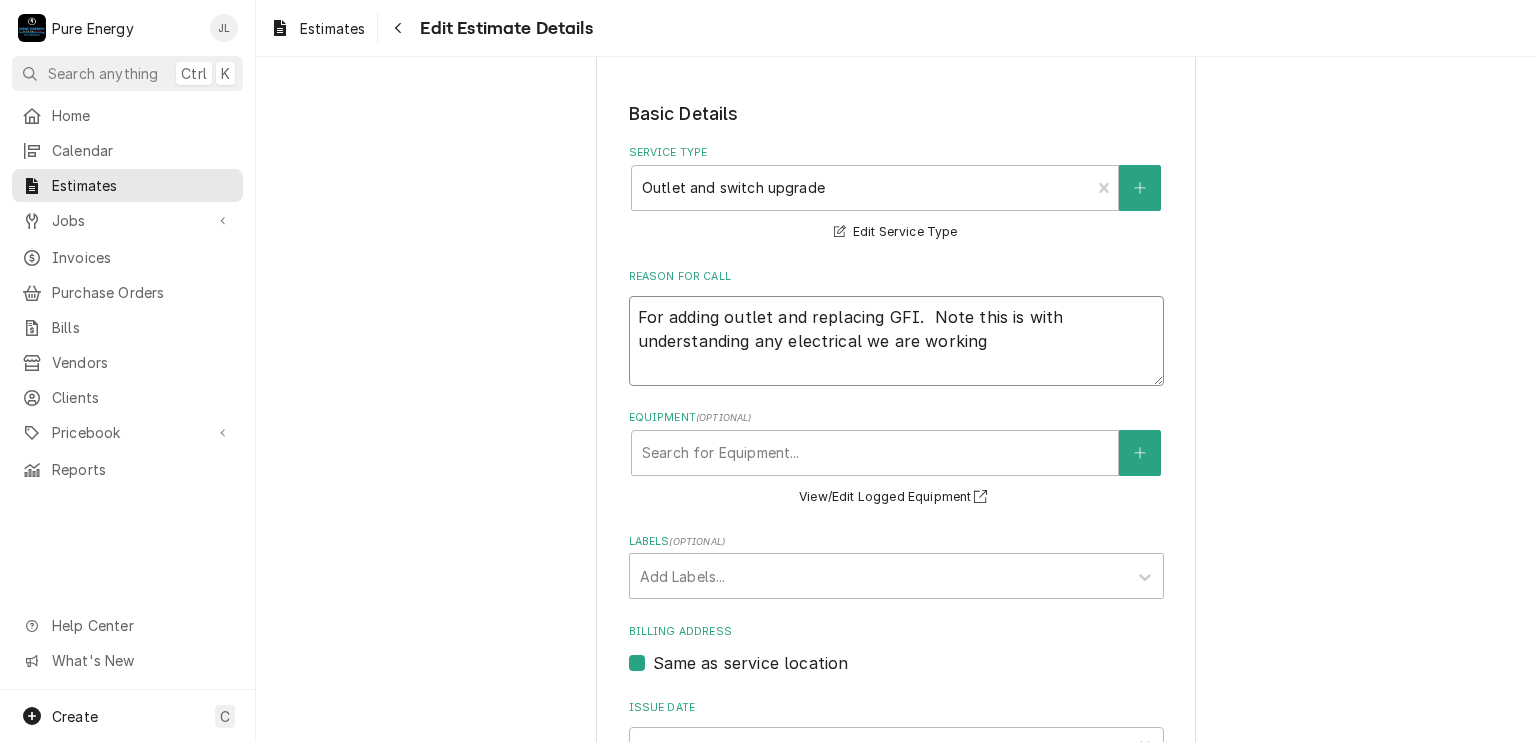 type on "For adding outlet and replacing GFI.  Note this is with understanding any electrical we are working" 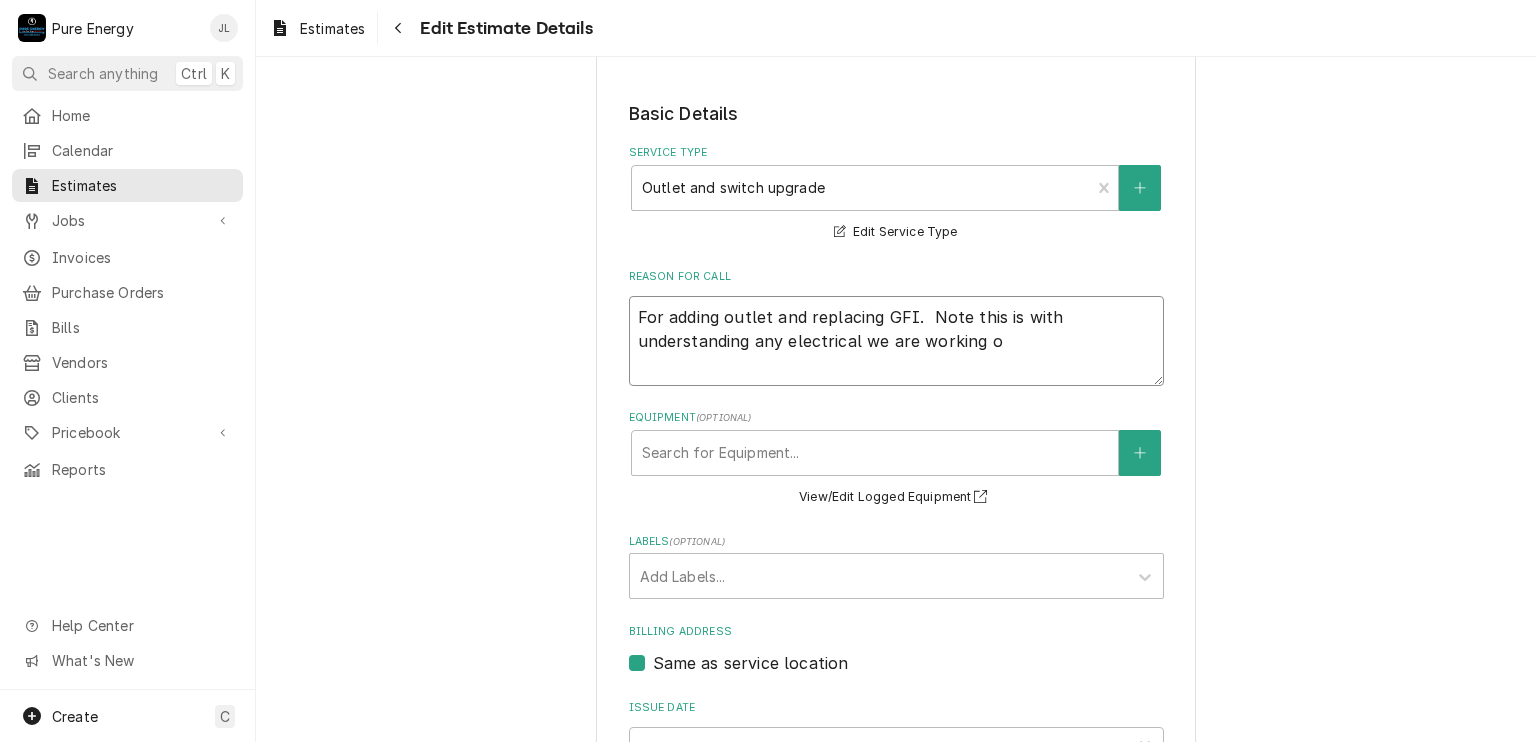 type on "x" 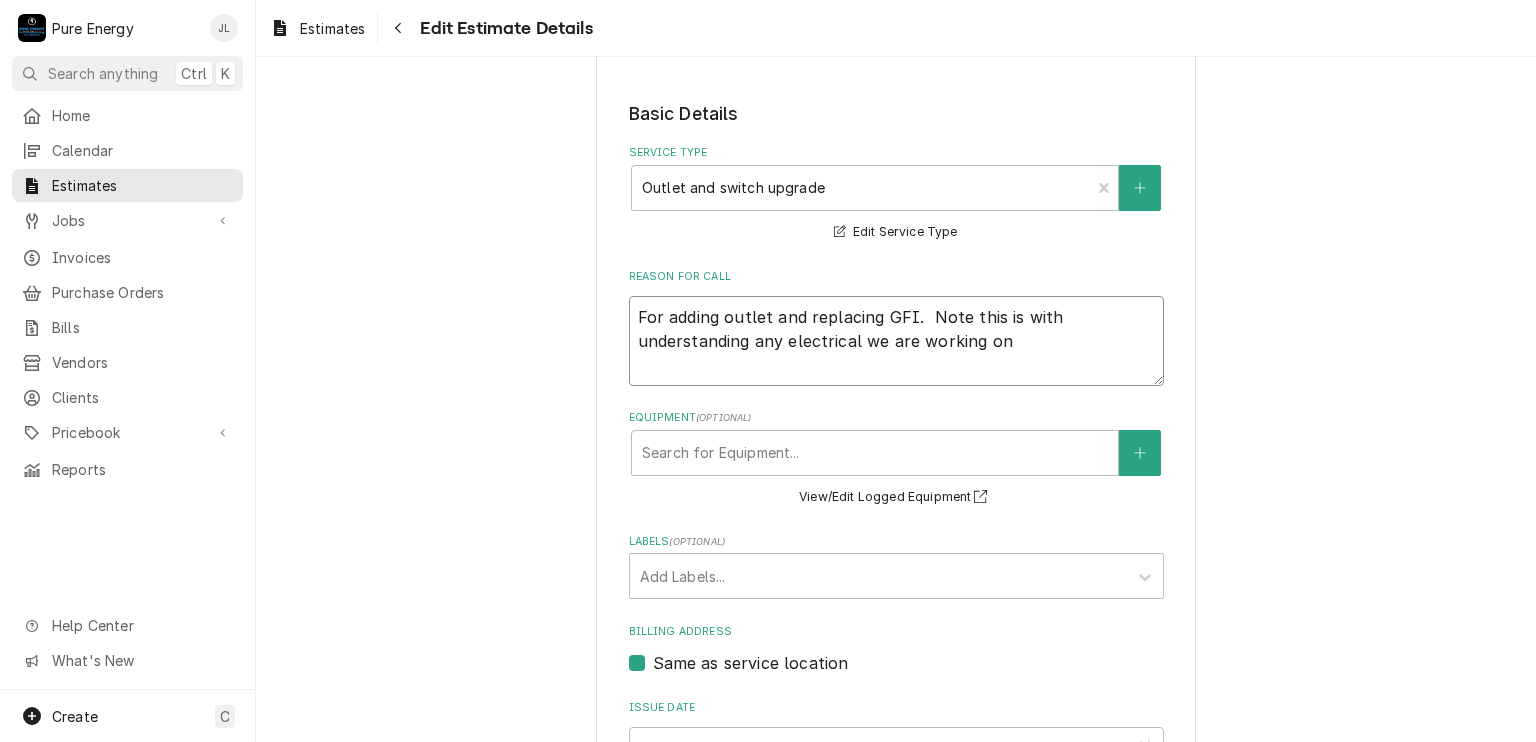type on "For adding outlet and replacing GFI.  Note this is with understanding any electrical we are working on" 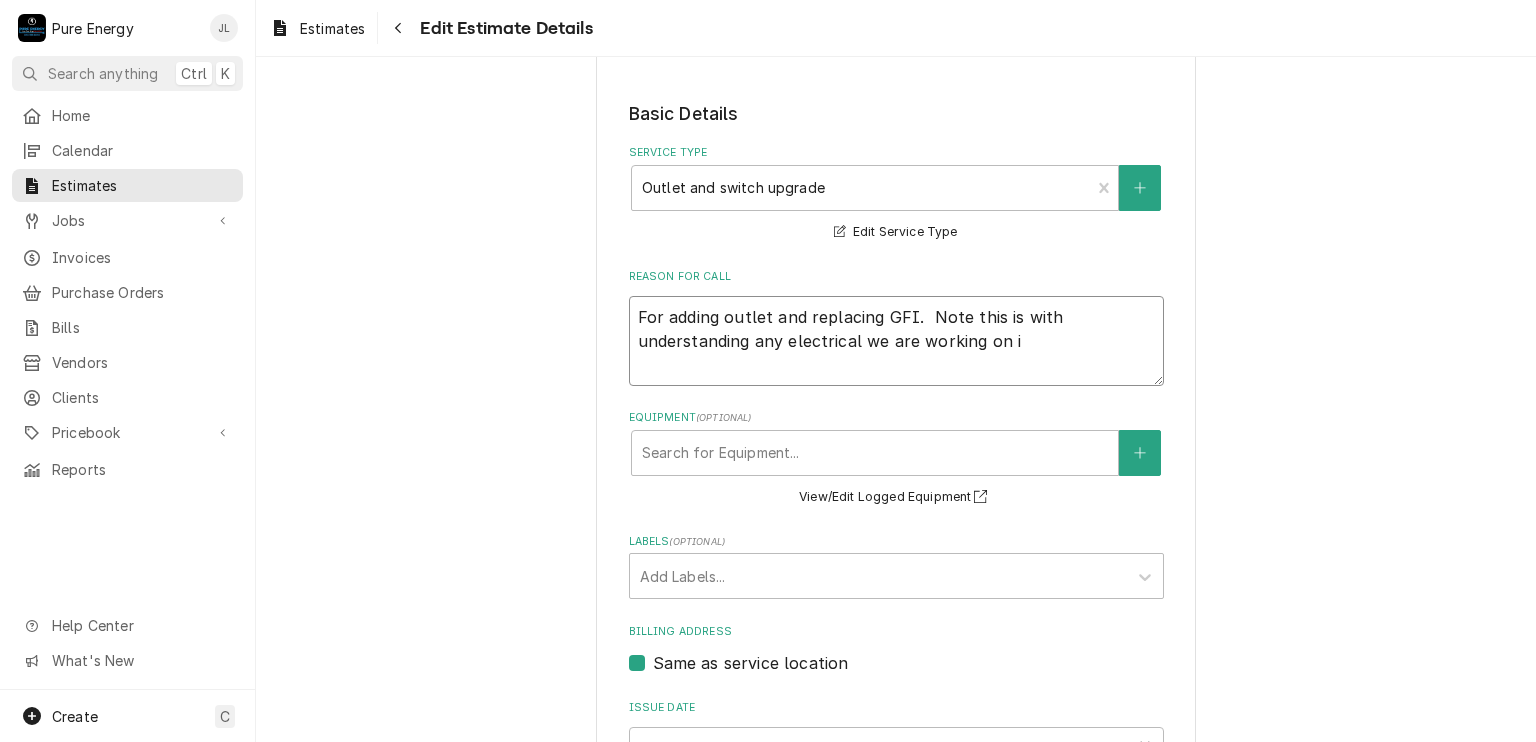 type on "x" 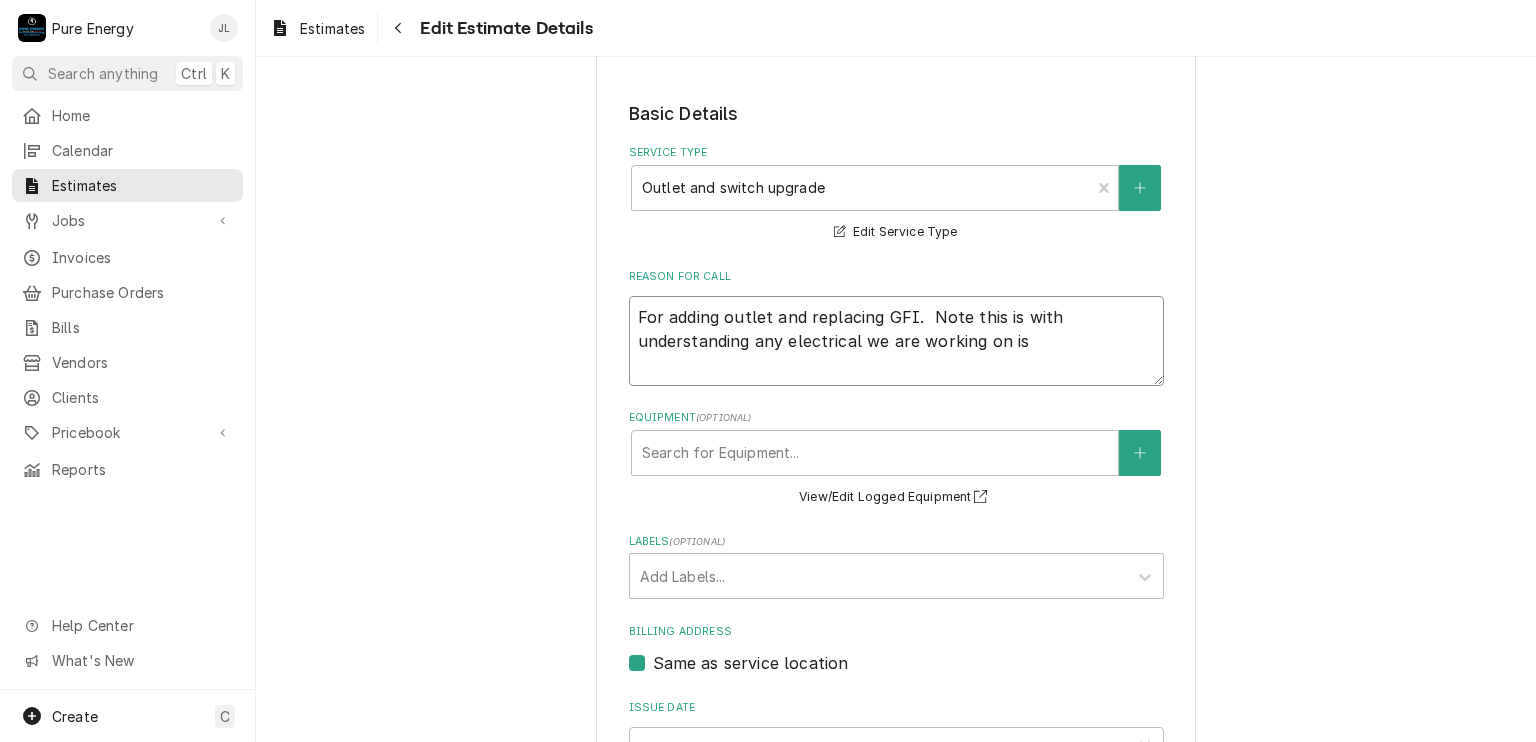 type on "For adding outlet and replacing GFI.  Note this is with understanding any electrical we are working on is" 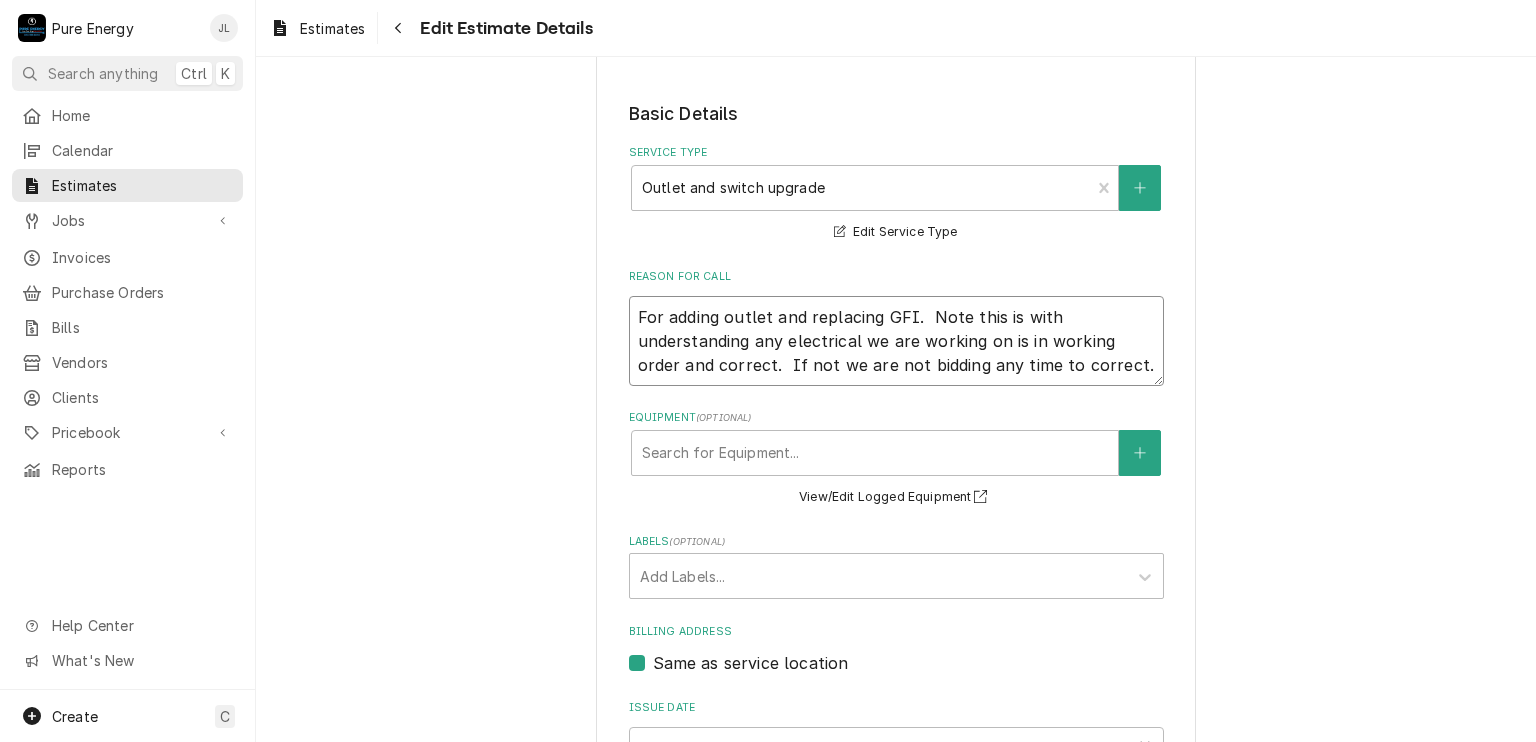 click on "For adding outlet and replacing GFI.  Note this is with understanding any electrical we are working on is in working order and correct.  If not we are not bidding any time to correct." at bounding box center [896, 341] 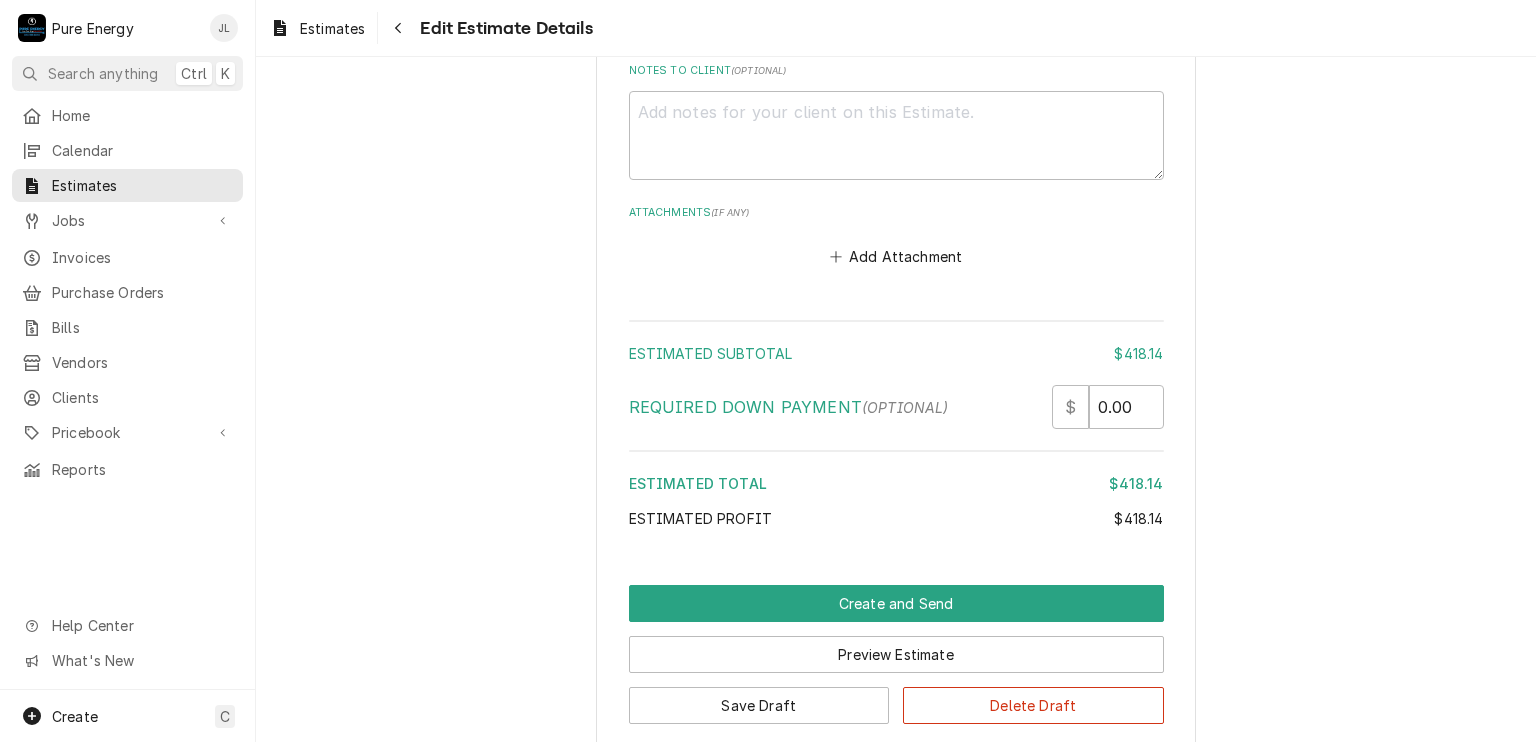 scroll, scrollTop: 4388, scrollLeft: 0, axis: vertical 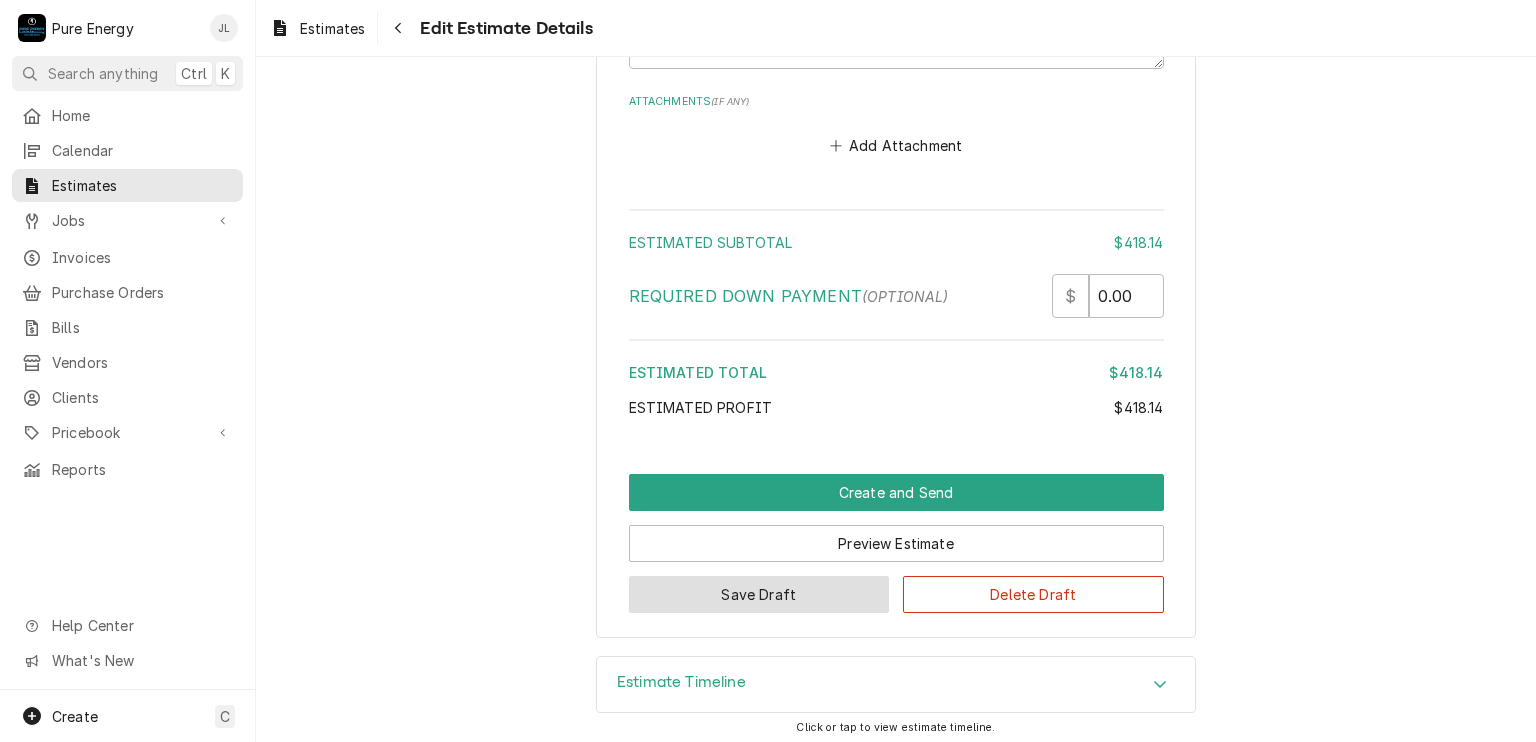 click on "Save Draft" at bounding box center (759, 594) 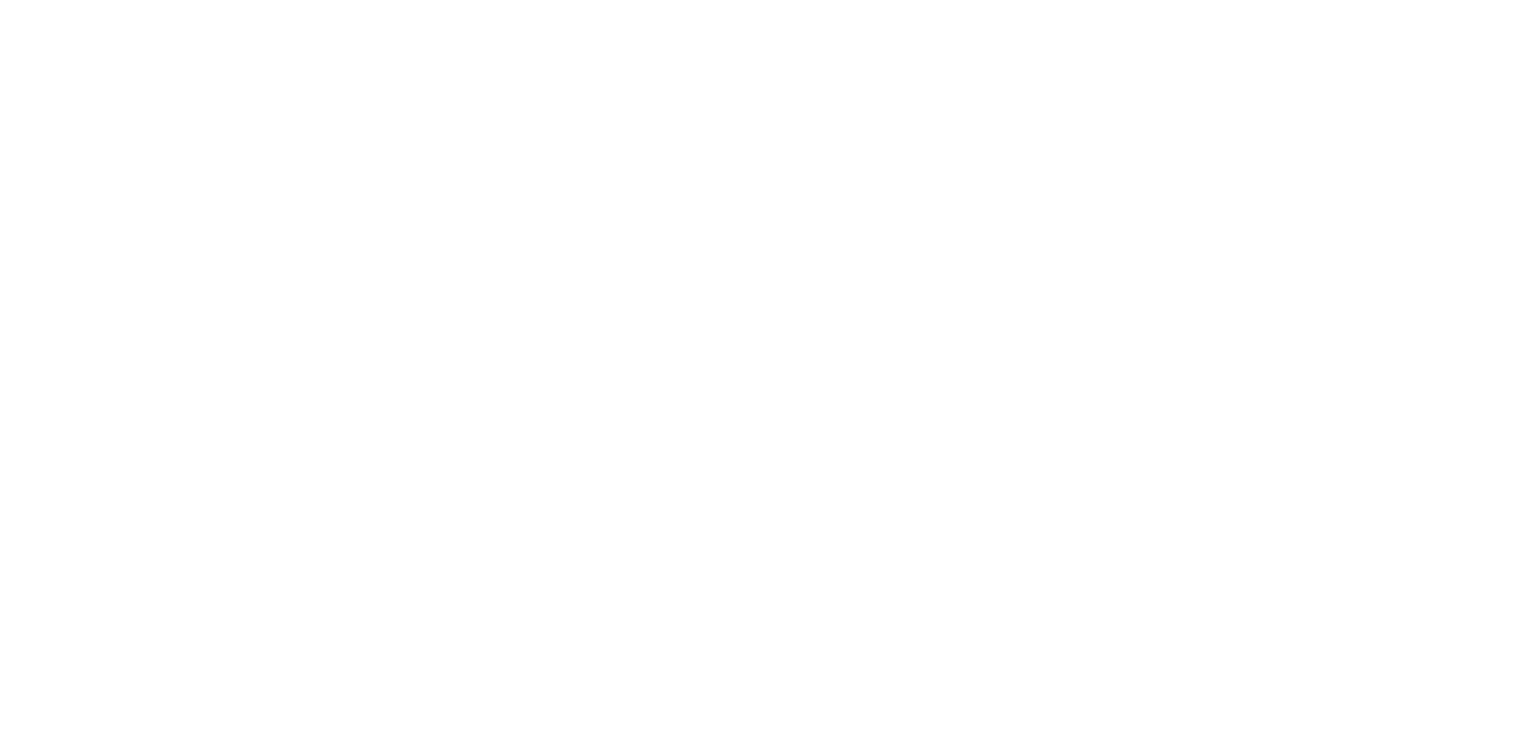 scroll, scrollTop: 0, scrollLeft: 0, axis: both 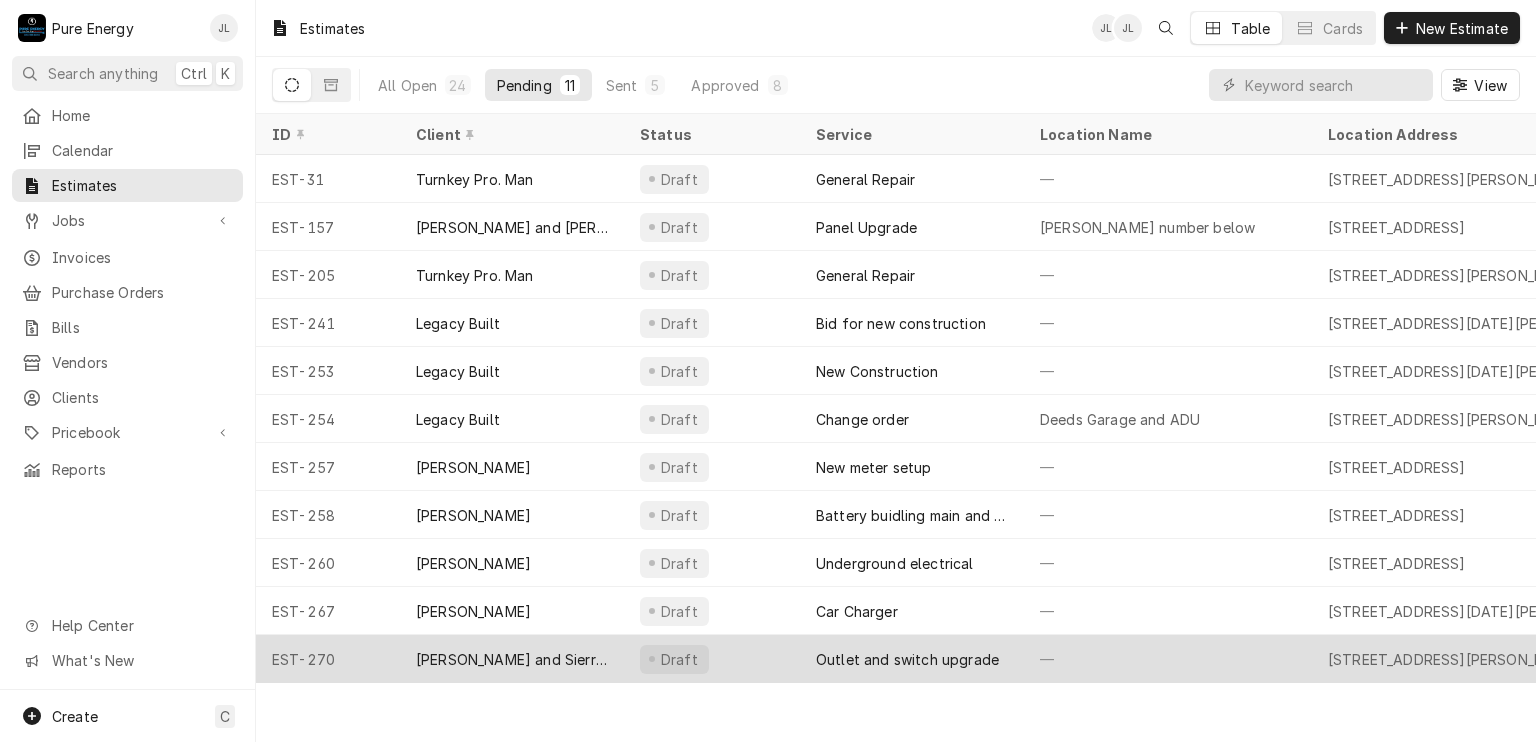 click on "—" at bounding box center (1168, 659) 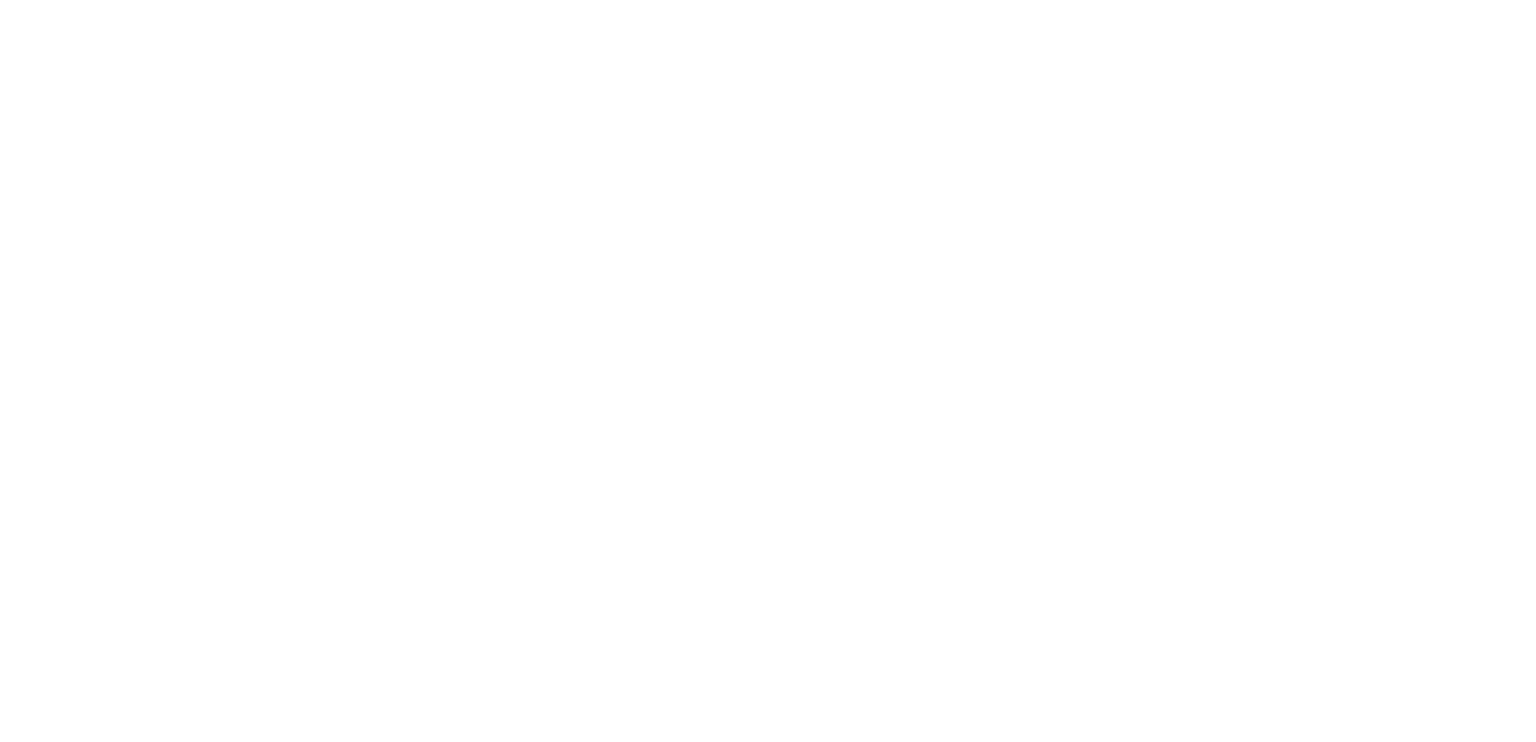 scroll, scrollTop: 0, scrollLeft: 0, axis: both 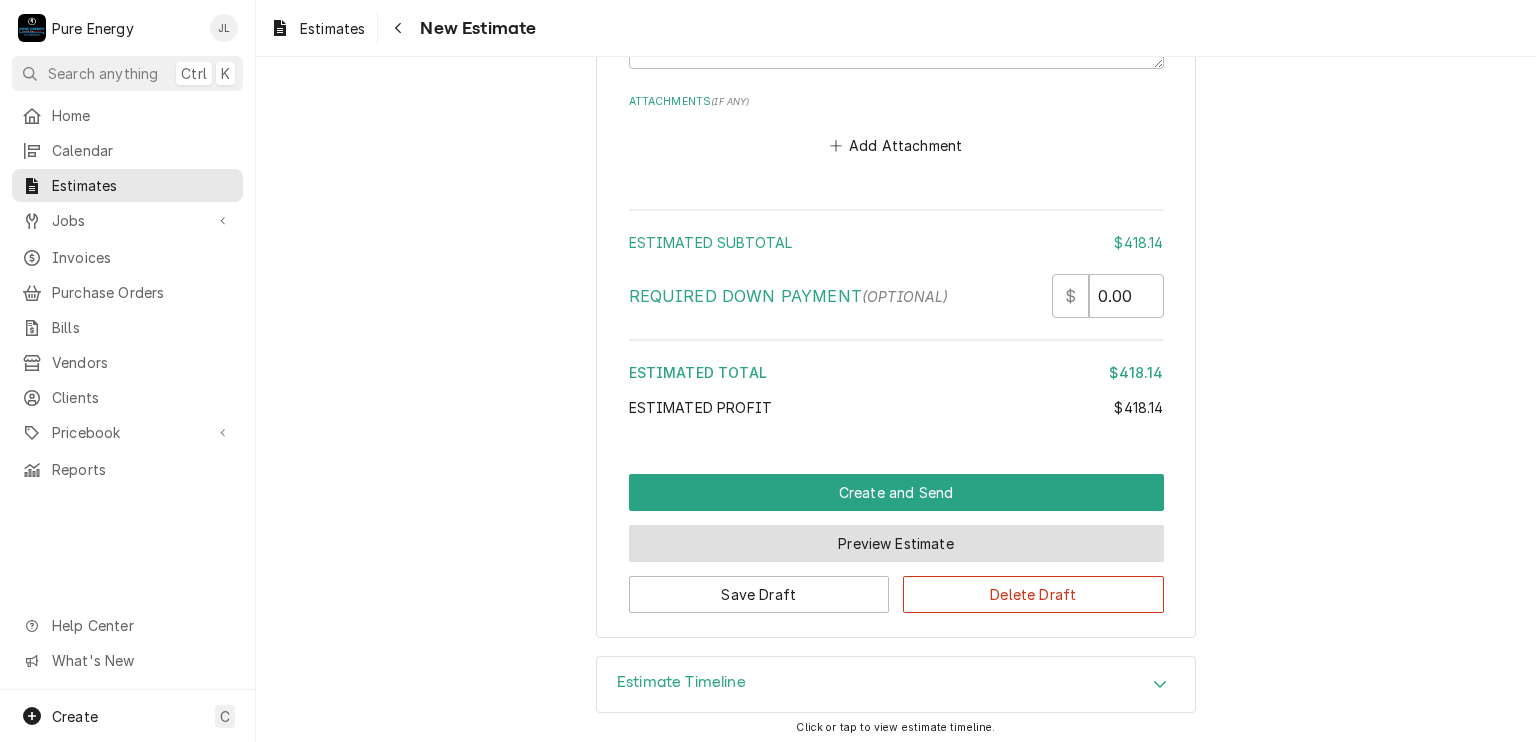 click on "Preview Estimate" at bounding box center [896, 543] 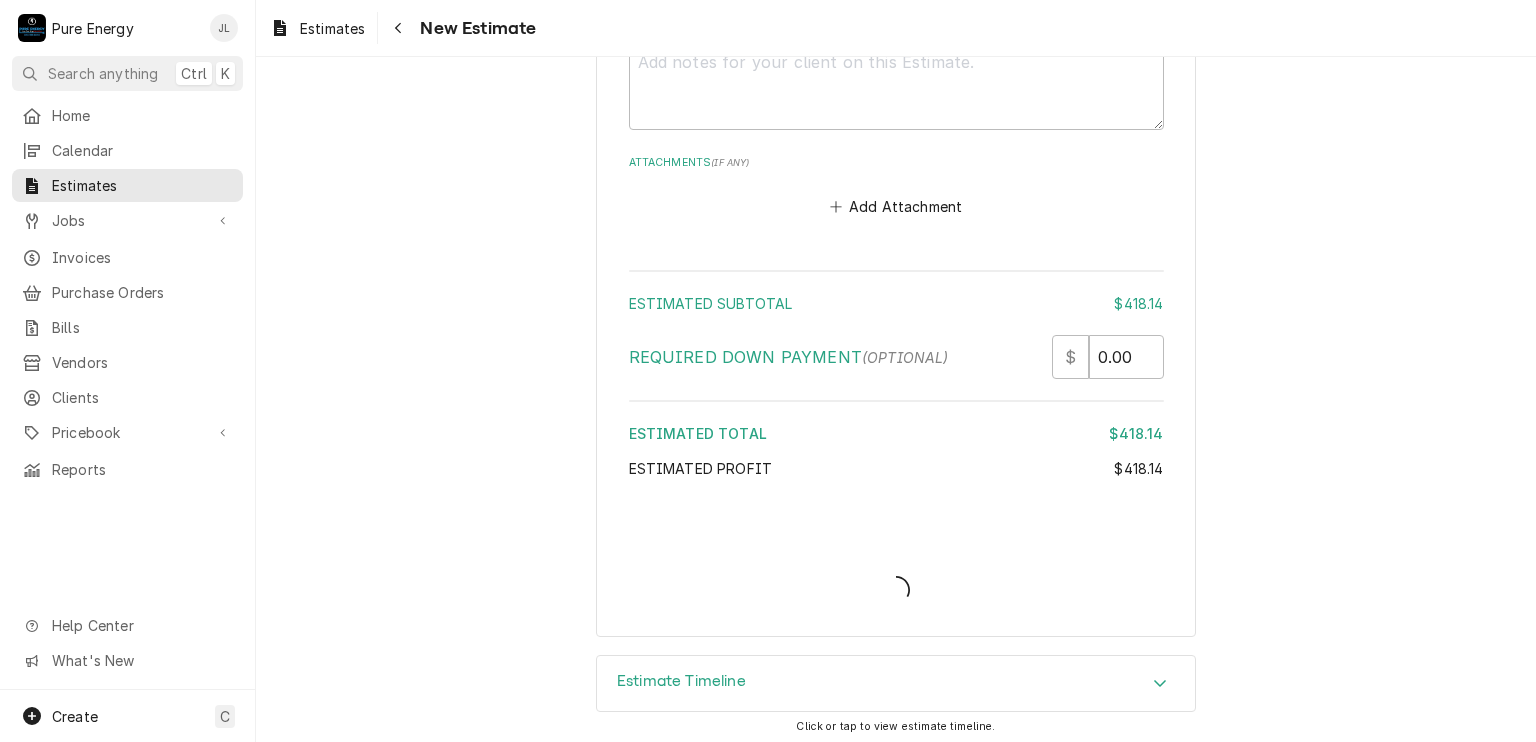 type on "x" 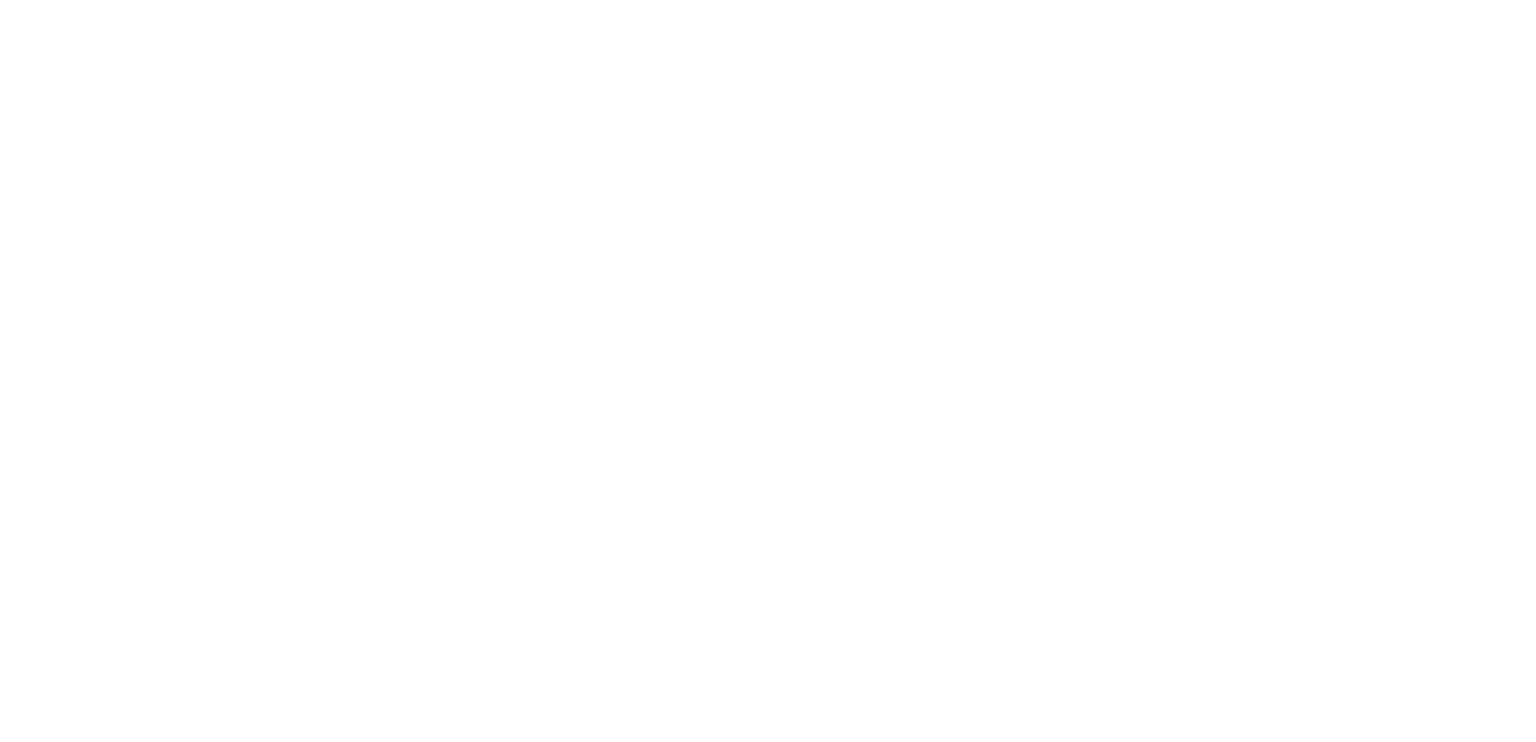 scroll, scrollTop: 0, scrollLeft: 0, axis: both 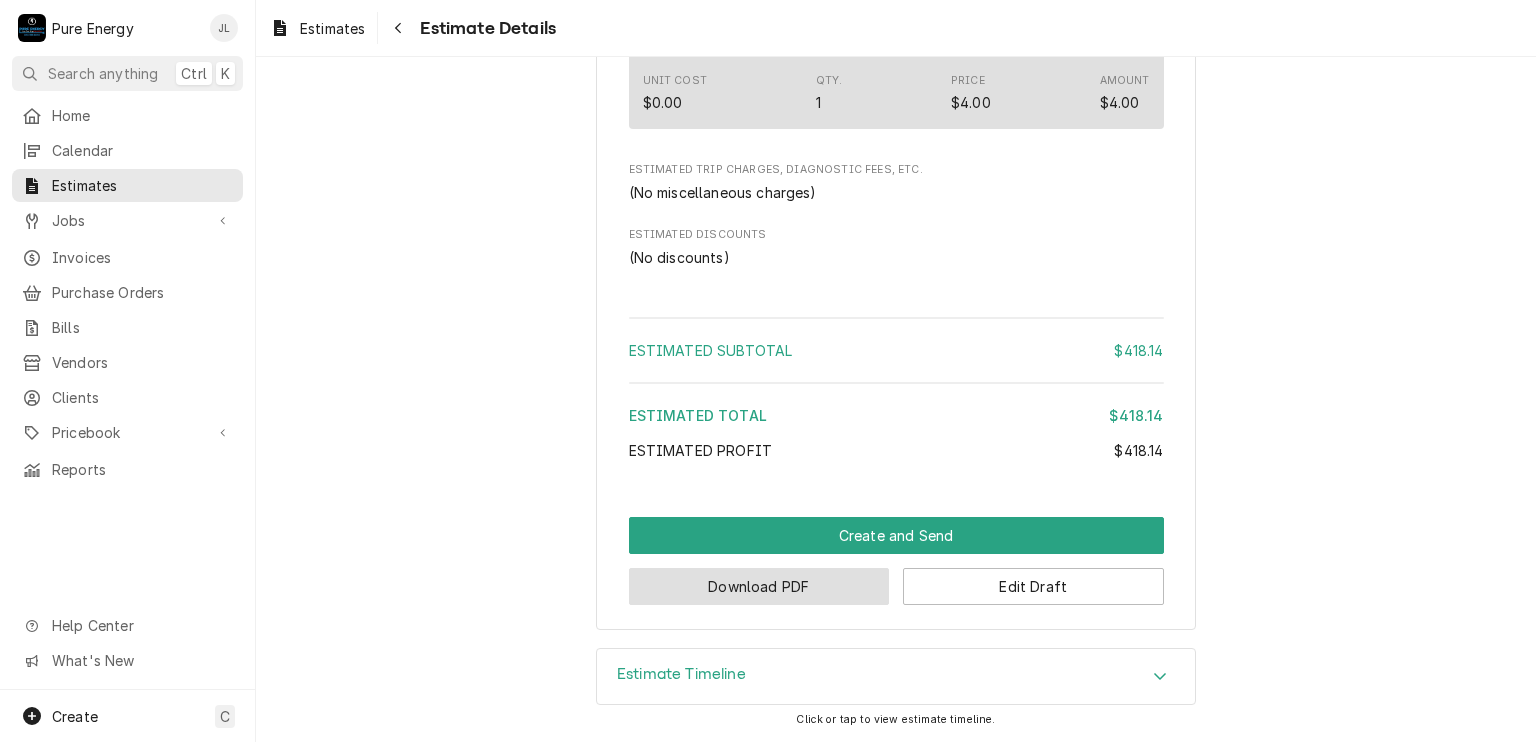 click on "Download PDF" at bounding box center [759, 586] 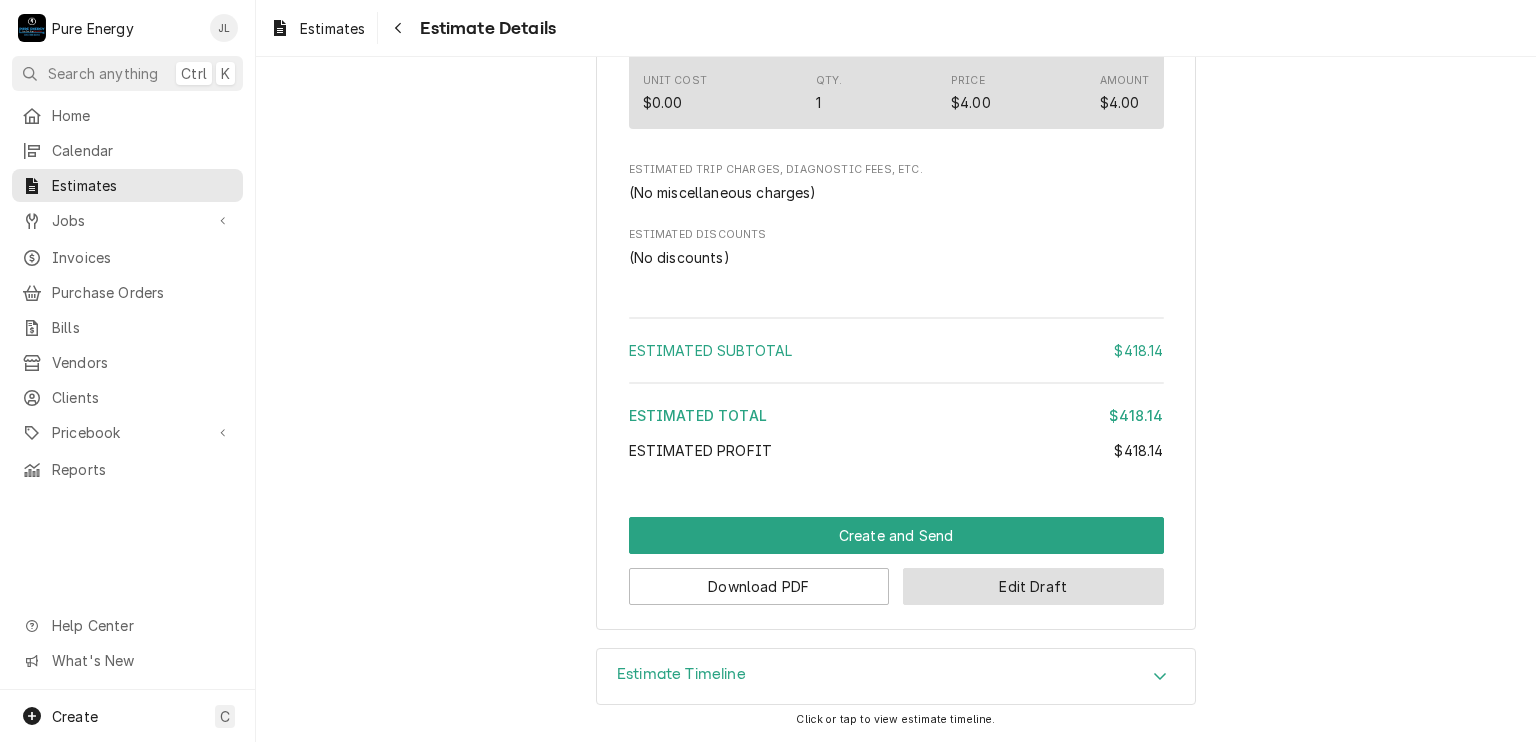 click on "Edit Draft" at bounding box center (1033, 586) 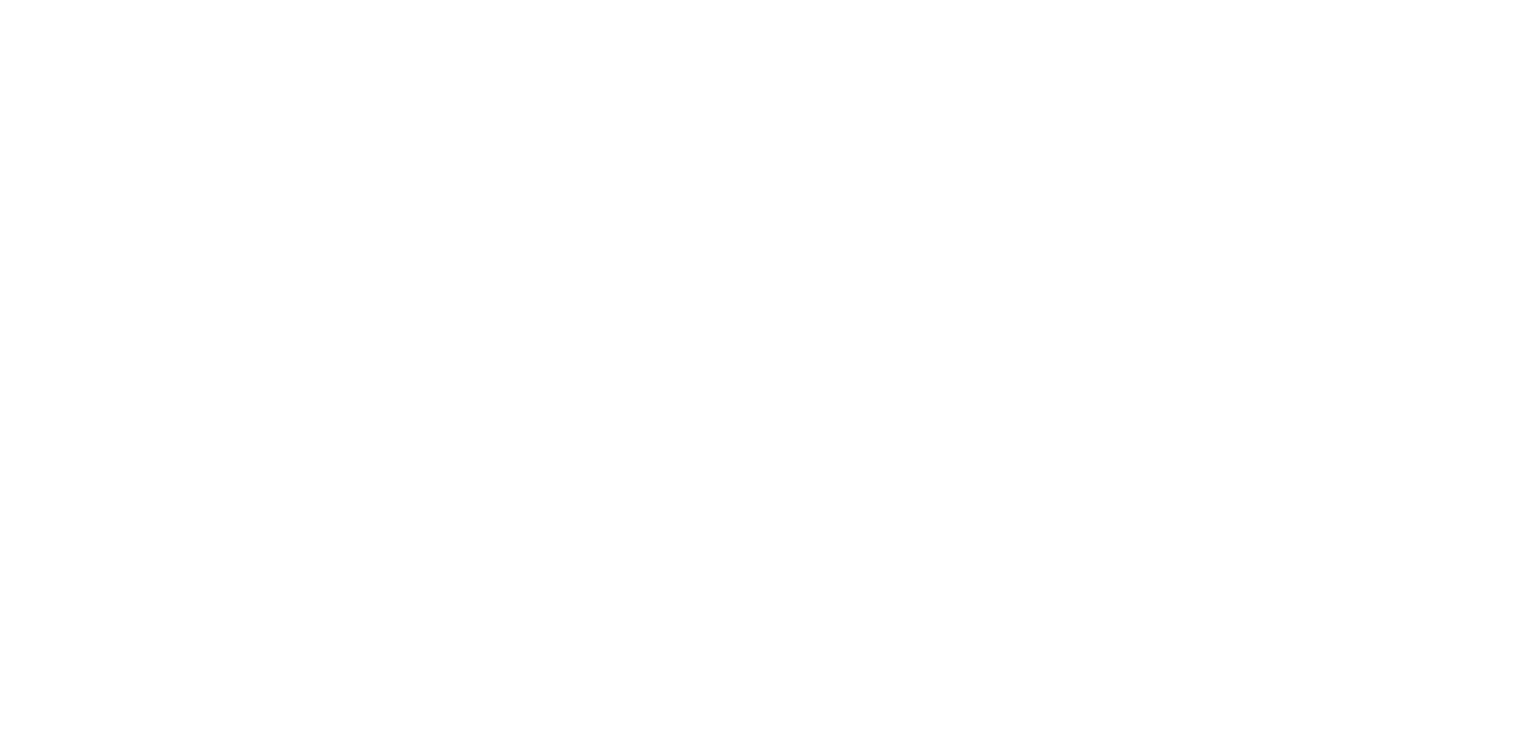 scroll, scrollTop: 0, scrollLeft: 0, axis: both 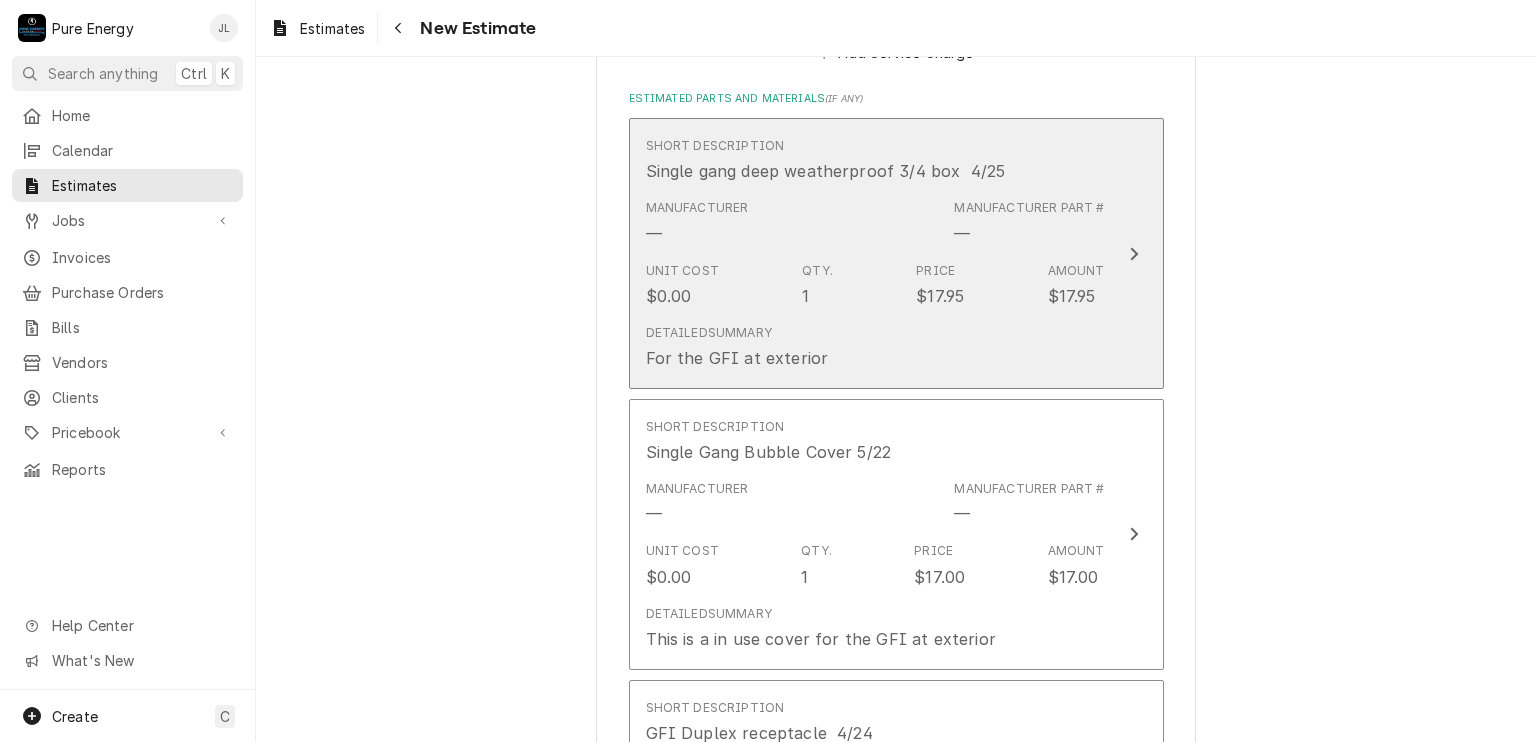 click on "Unit Cost $0.00 Qty. 1 Price $17.95 Amount $17.95" at bounding box center [875, 285] 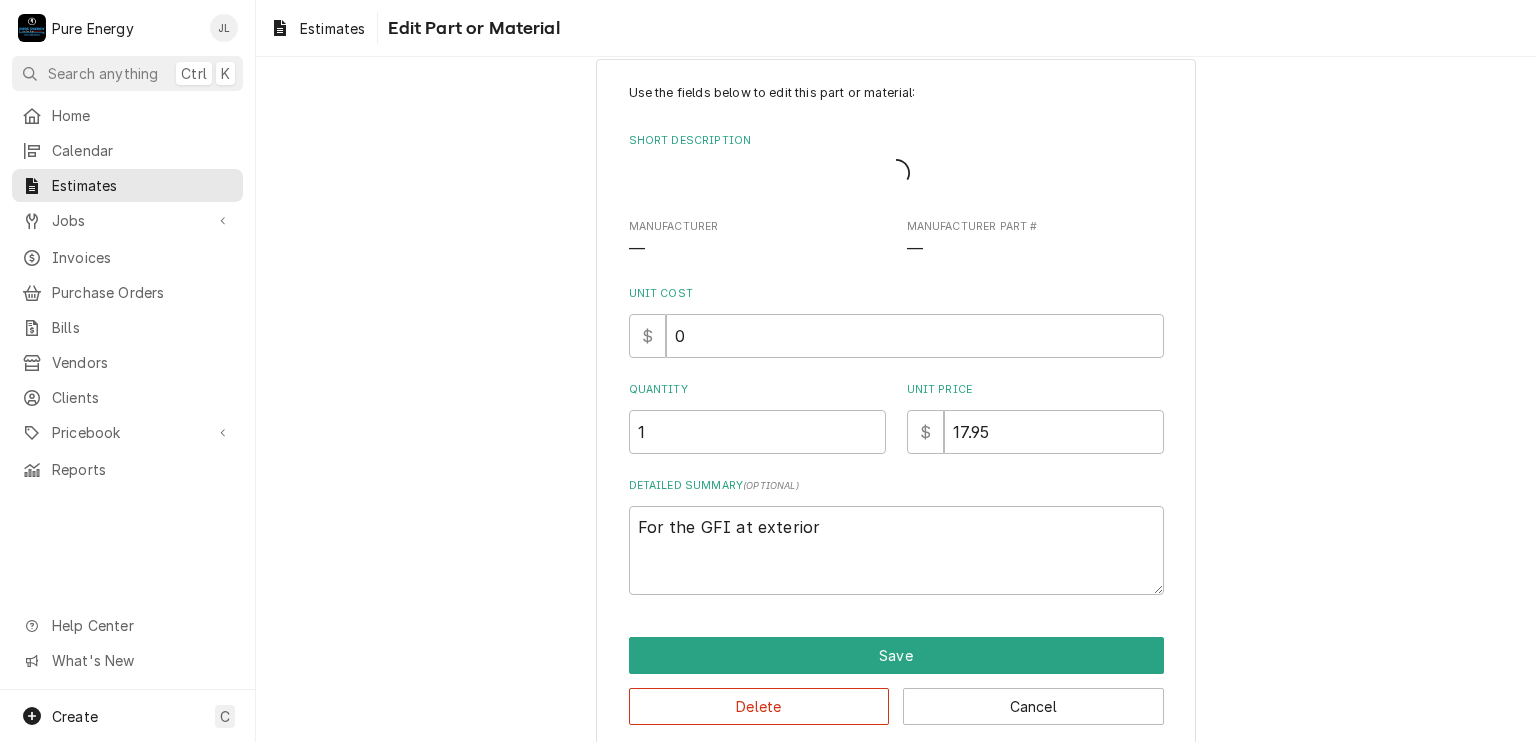 scroll, scrollTop: 0, scrollLeft: 0, axis: both 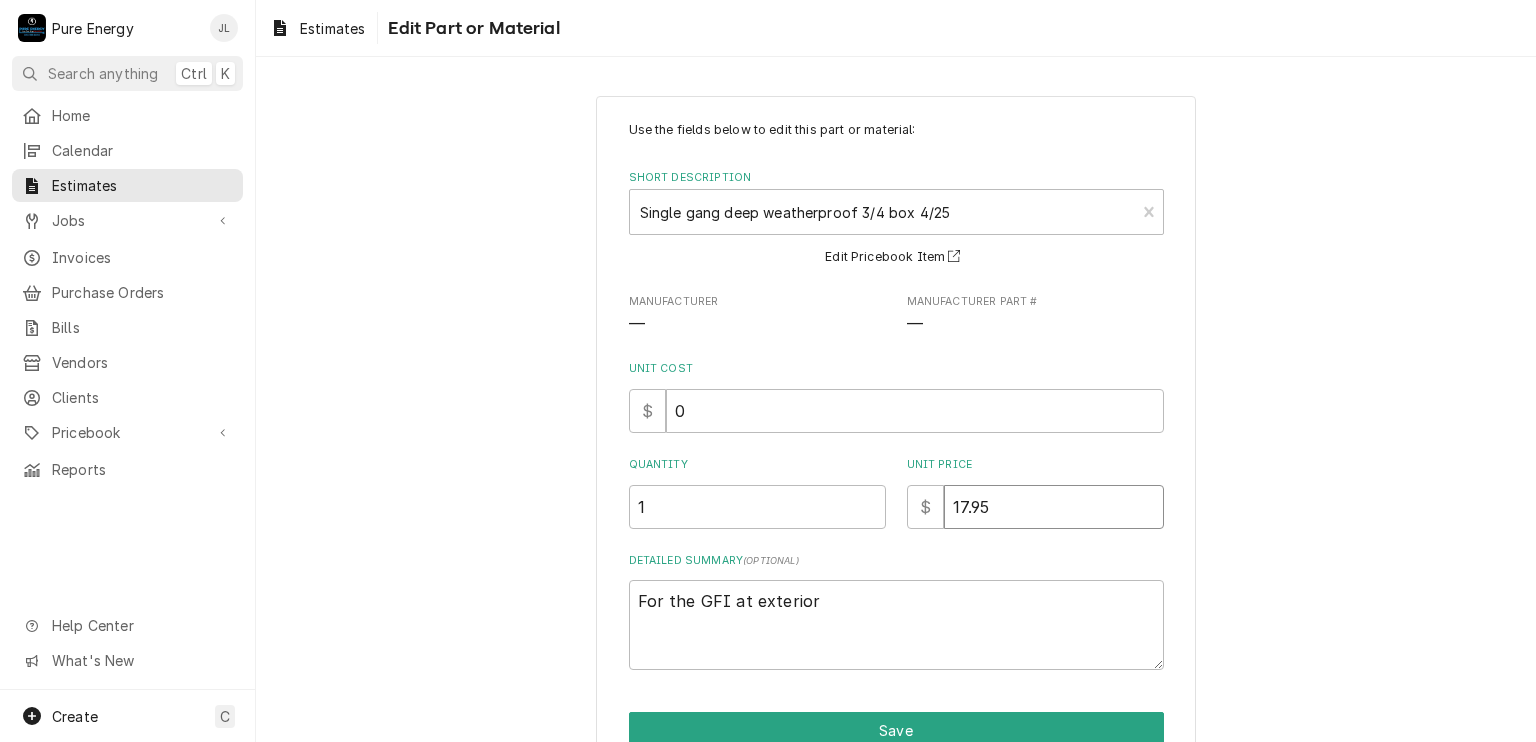 click on "17.95" at bounding box center [1054, 507] 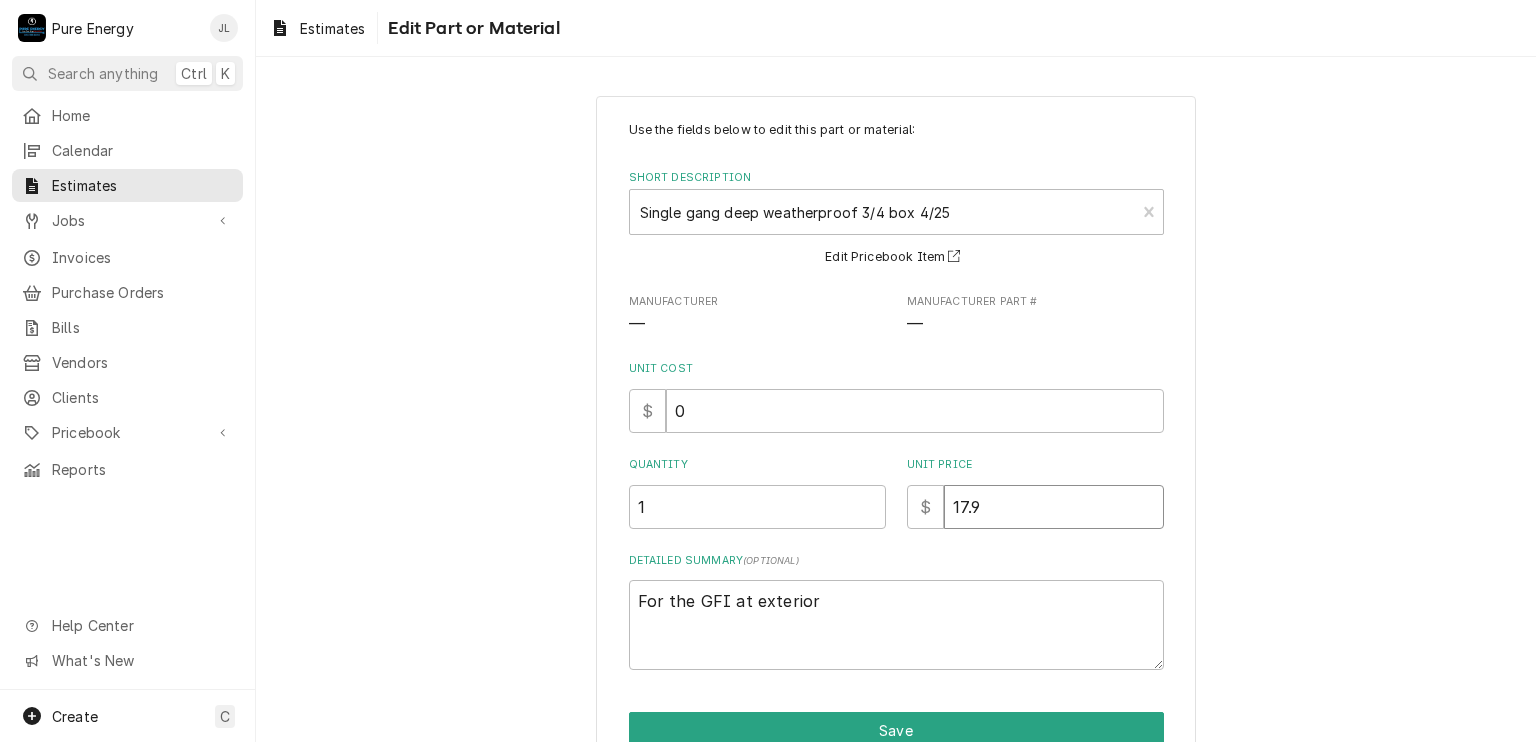 type on "x" 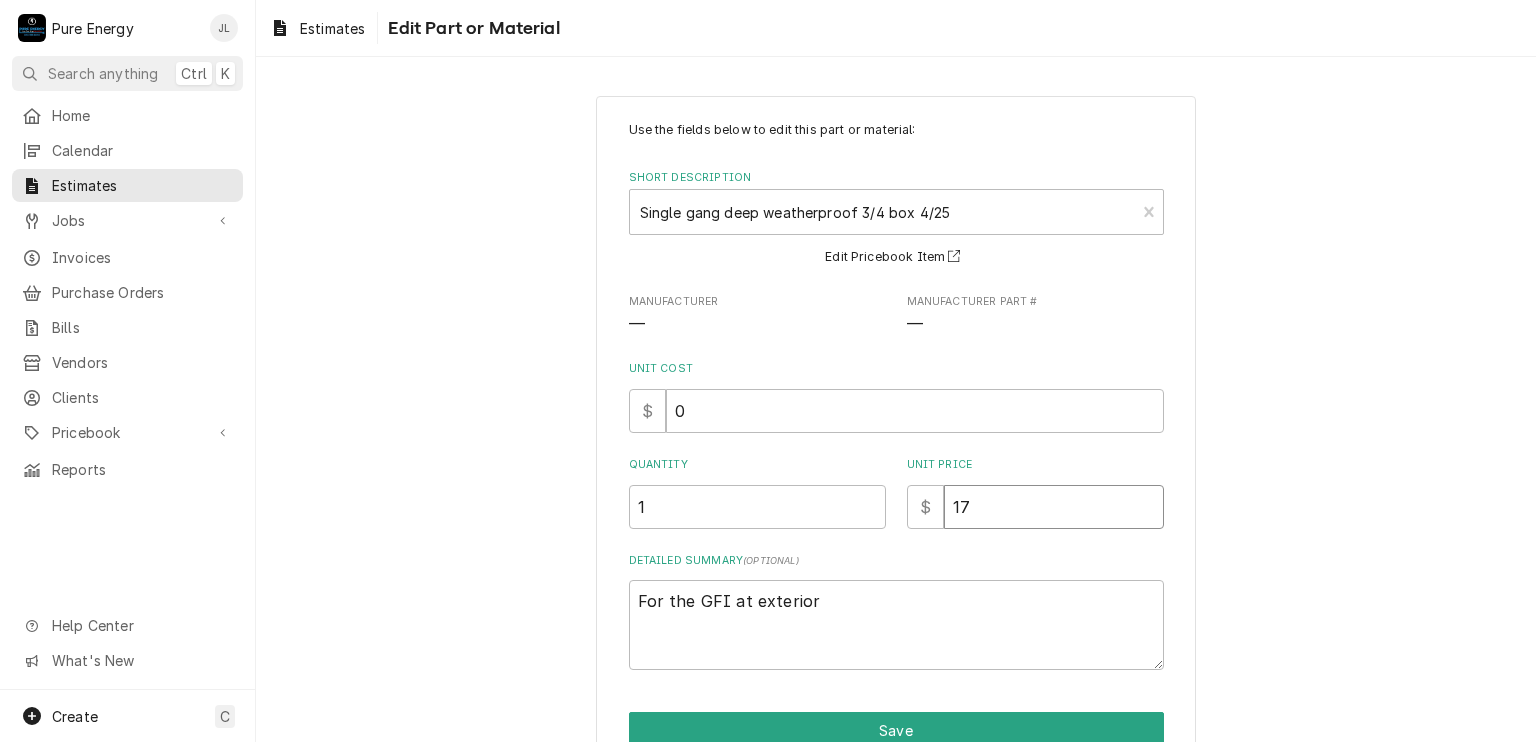 type on "x" 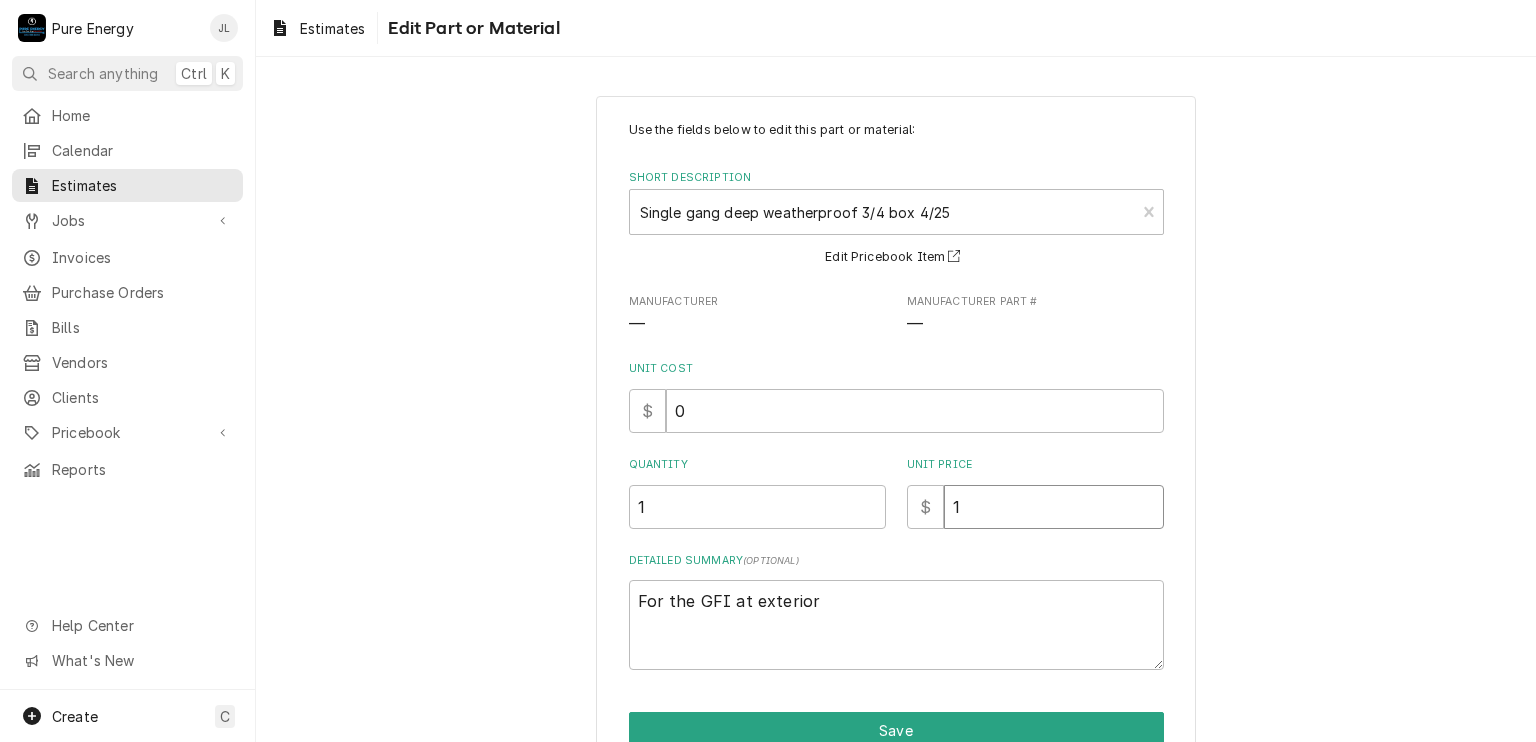 type on "x" 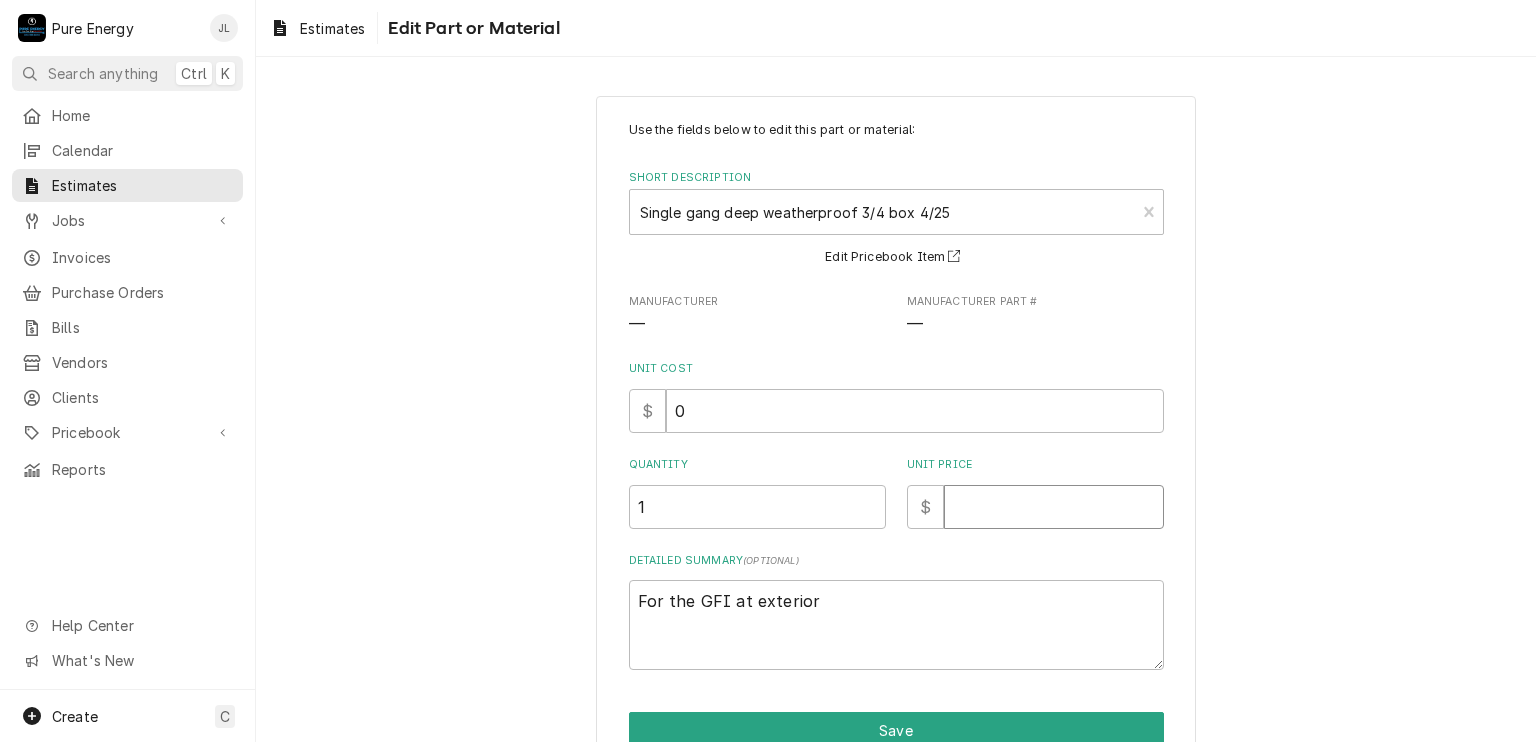 type on "x" 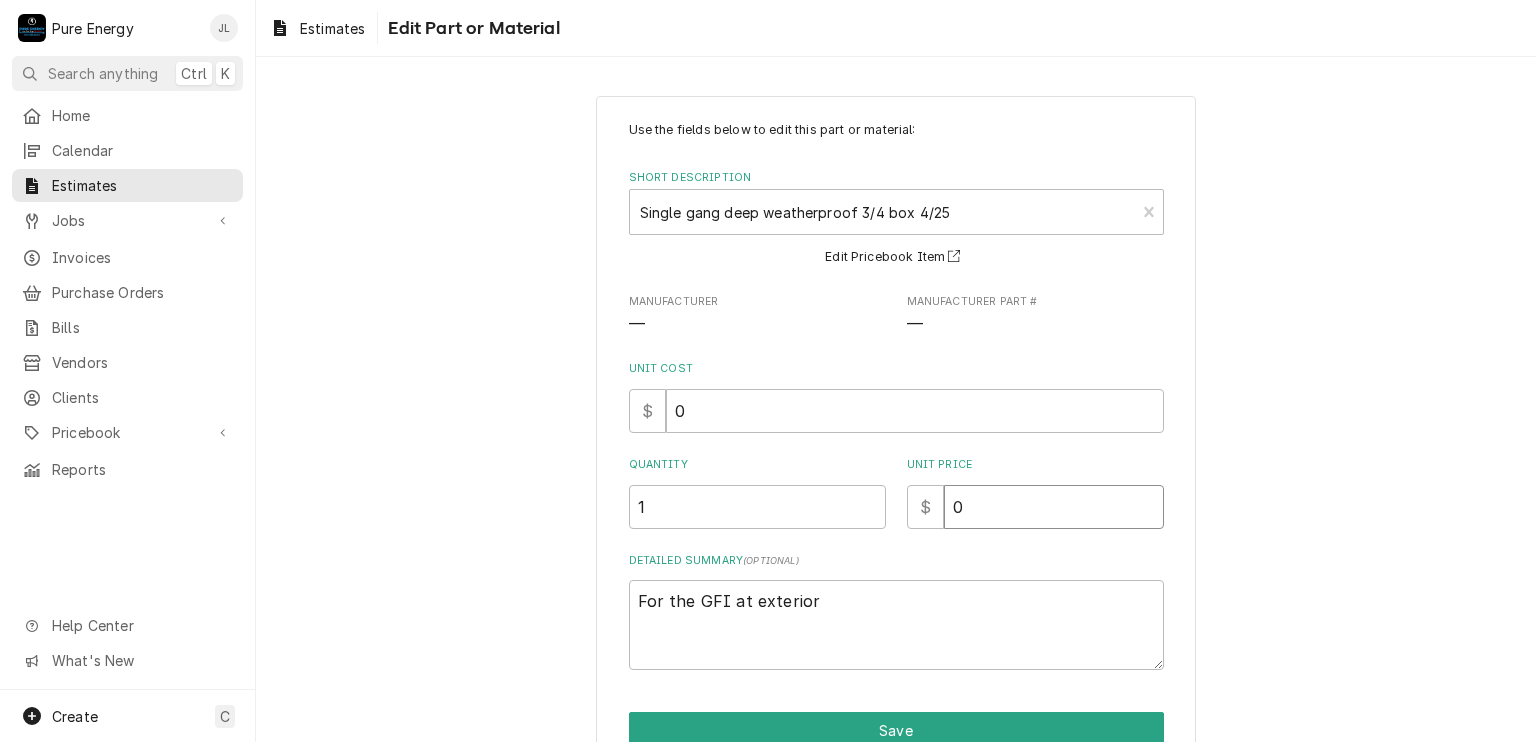type on "x" 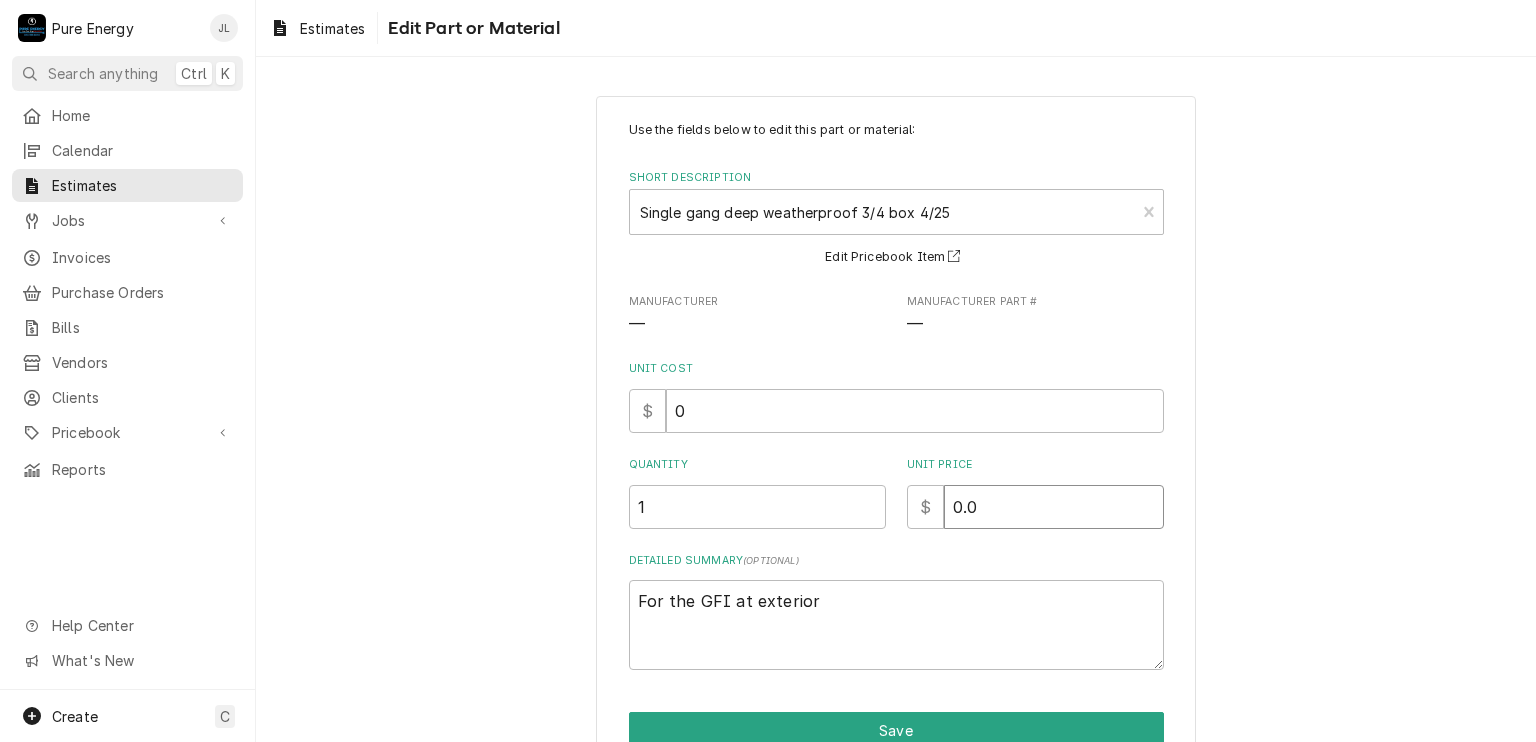 type on "x" 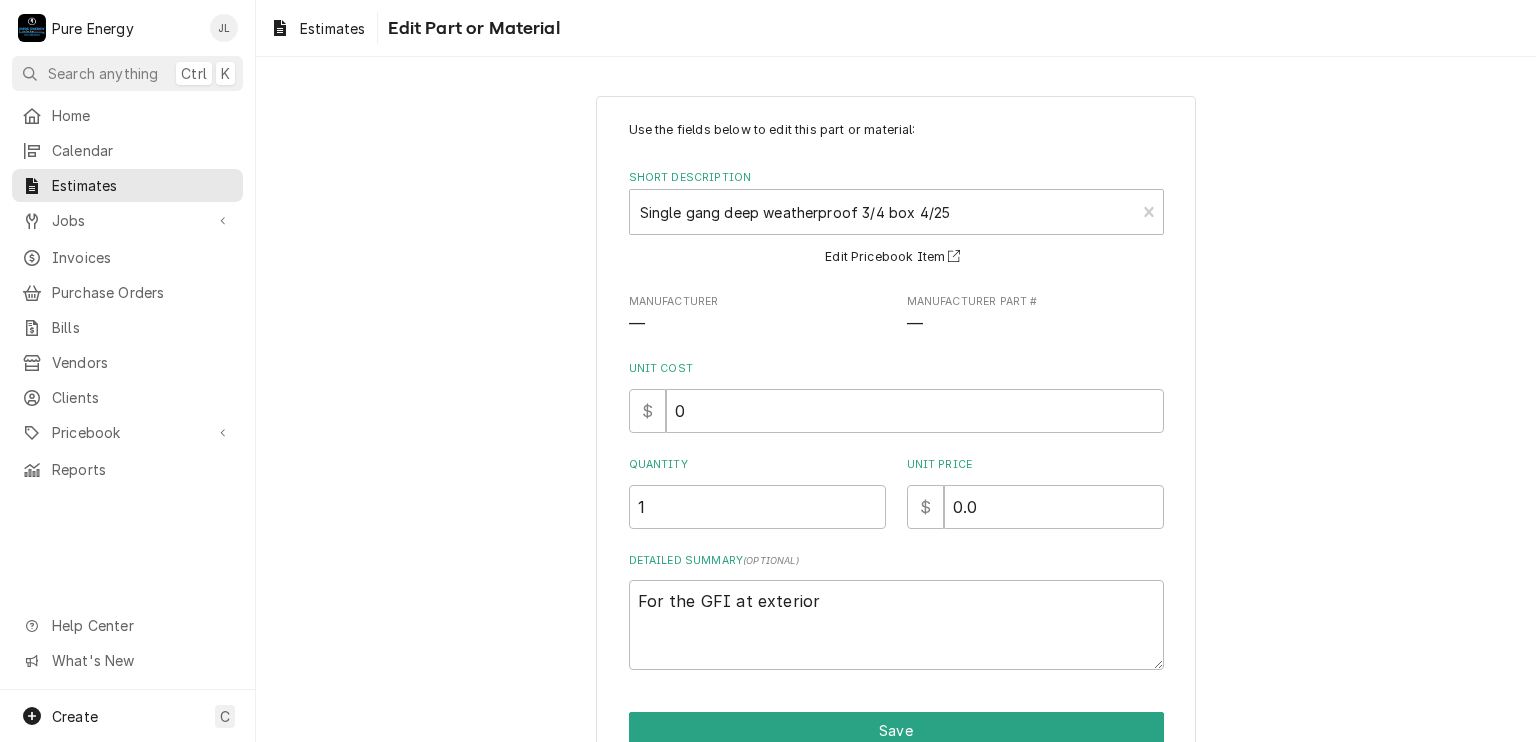 scroll, scrollTop: 99, scrollLeft: 0, axis: vertical 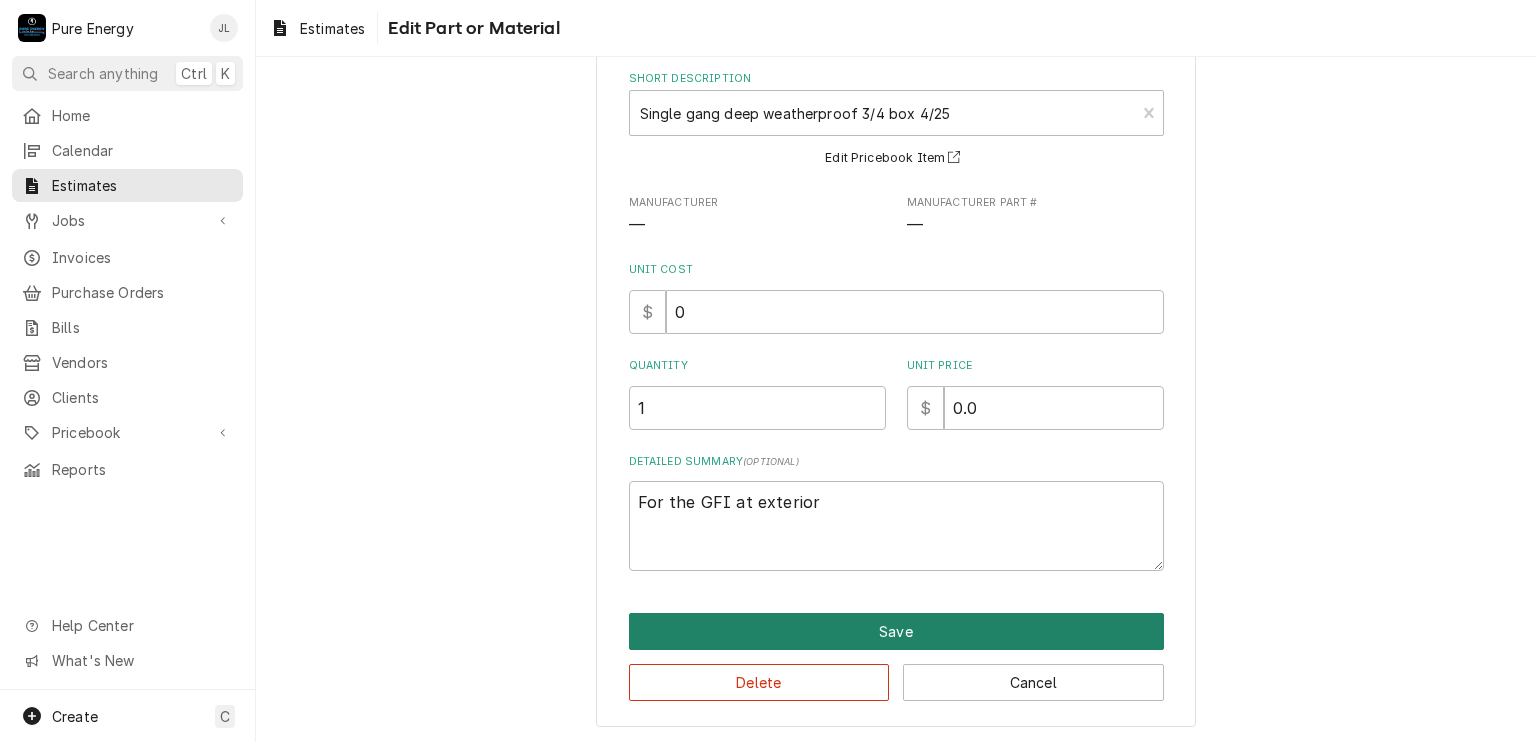 click on "Save" at bounding box center [896, 631] 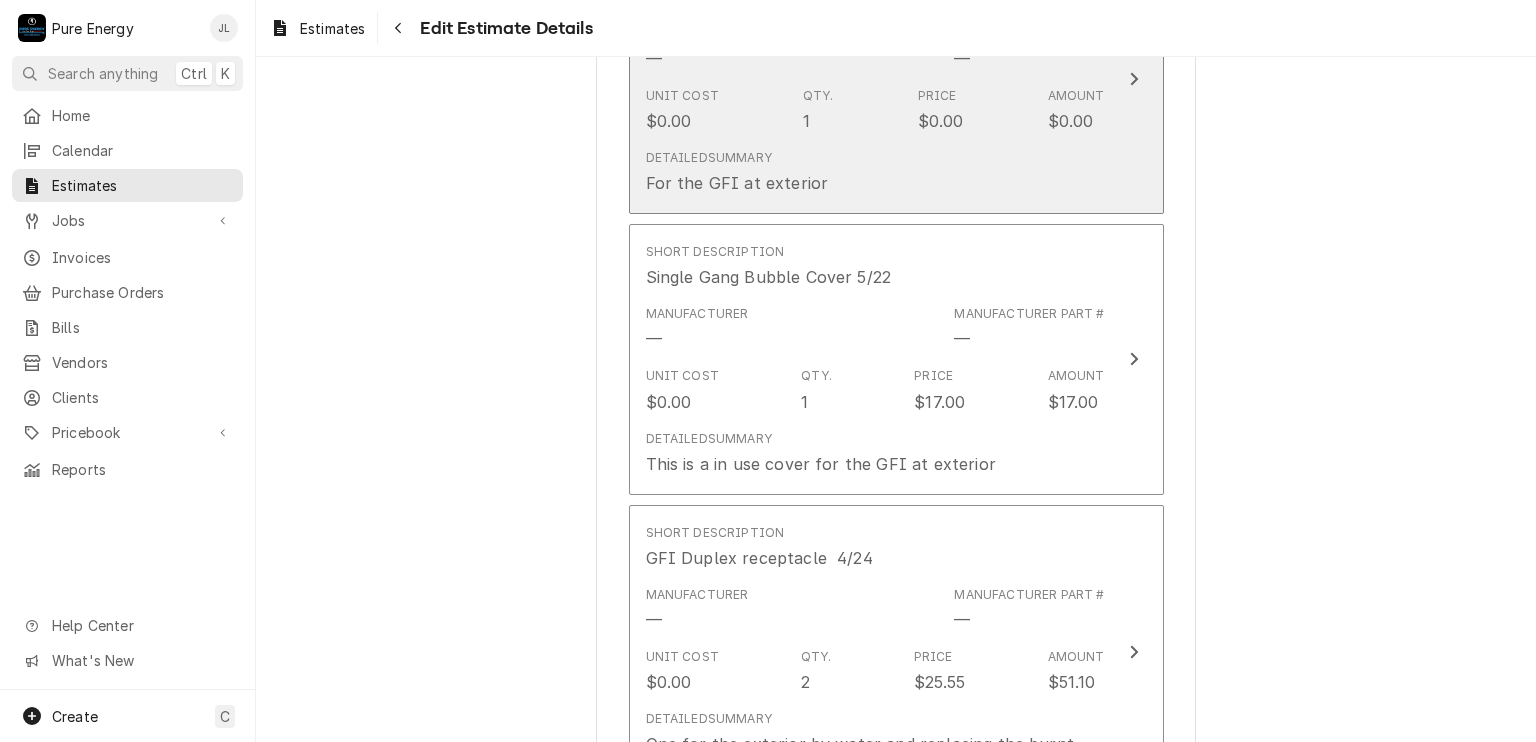 scroll, scrollTop: 2163, scrollLeft: 0, axis: vertical 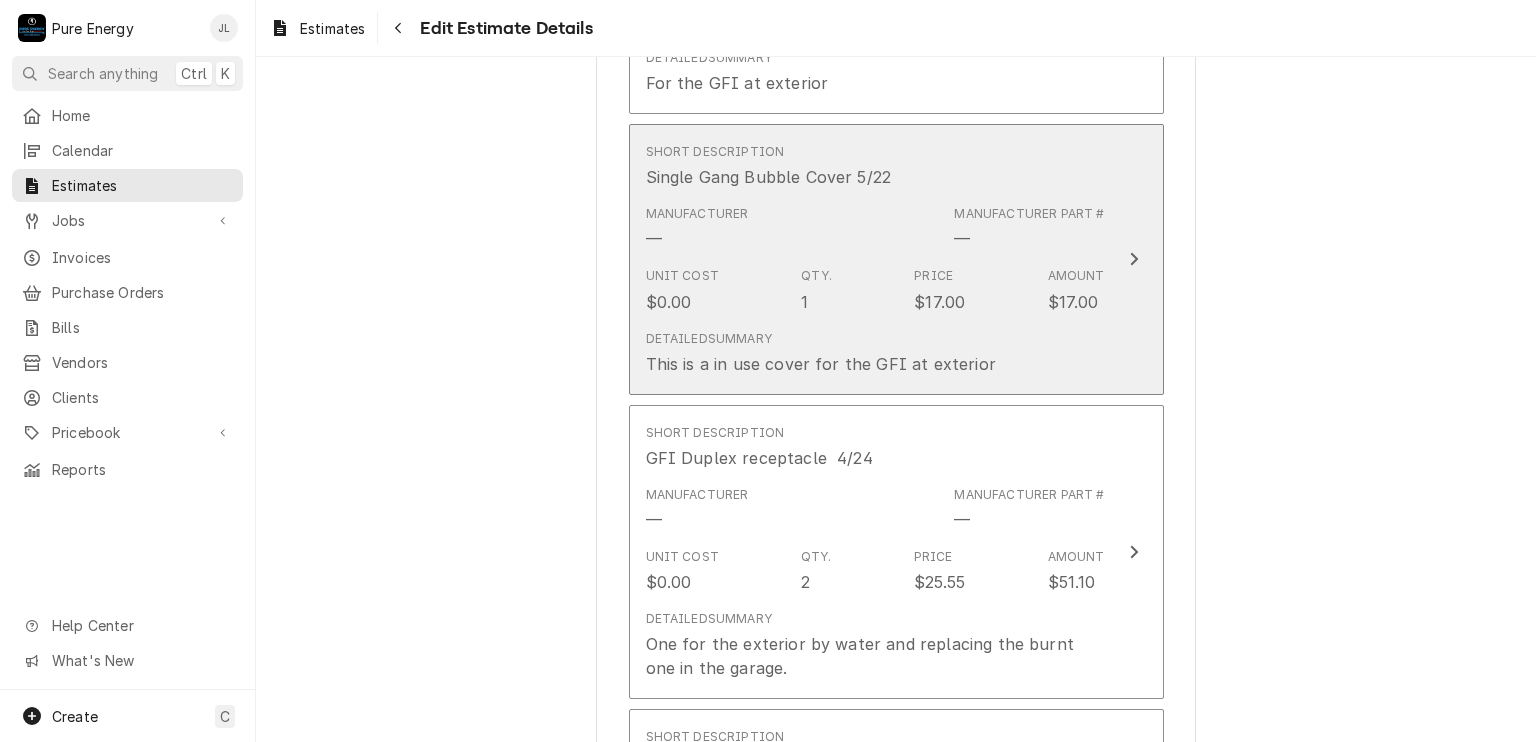 click on "Unit Cost $0.00 Qty. 1 Price $17.00 Amount $17.00" at bounding box center (875, 290) 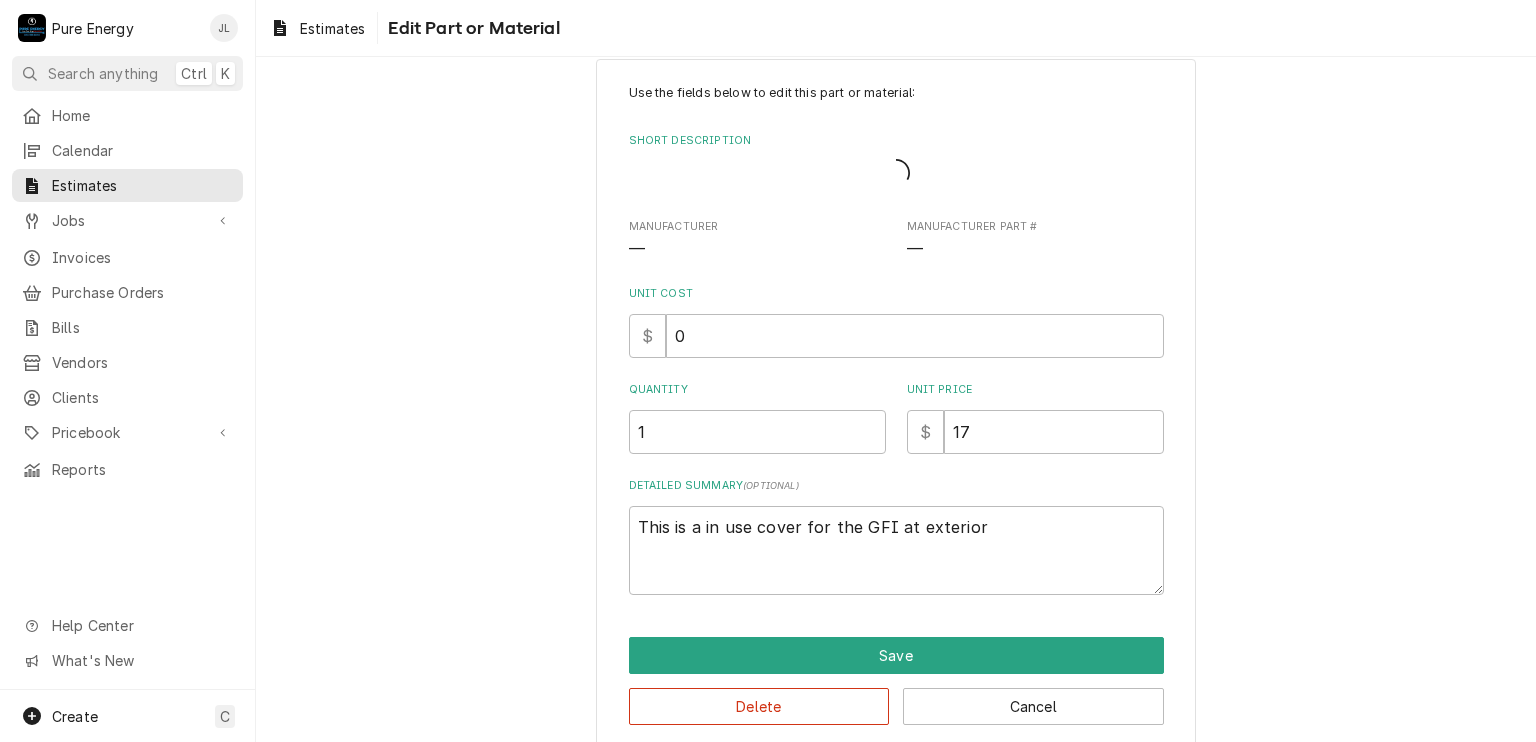 scroll, scrollTop: 0, scrollLeft: 0, axis: both 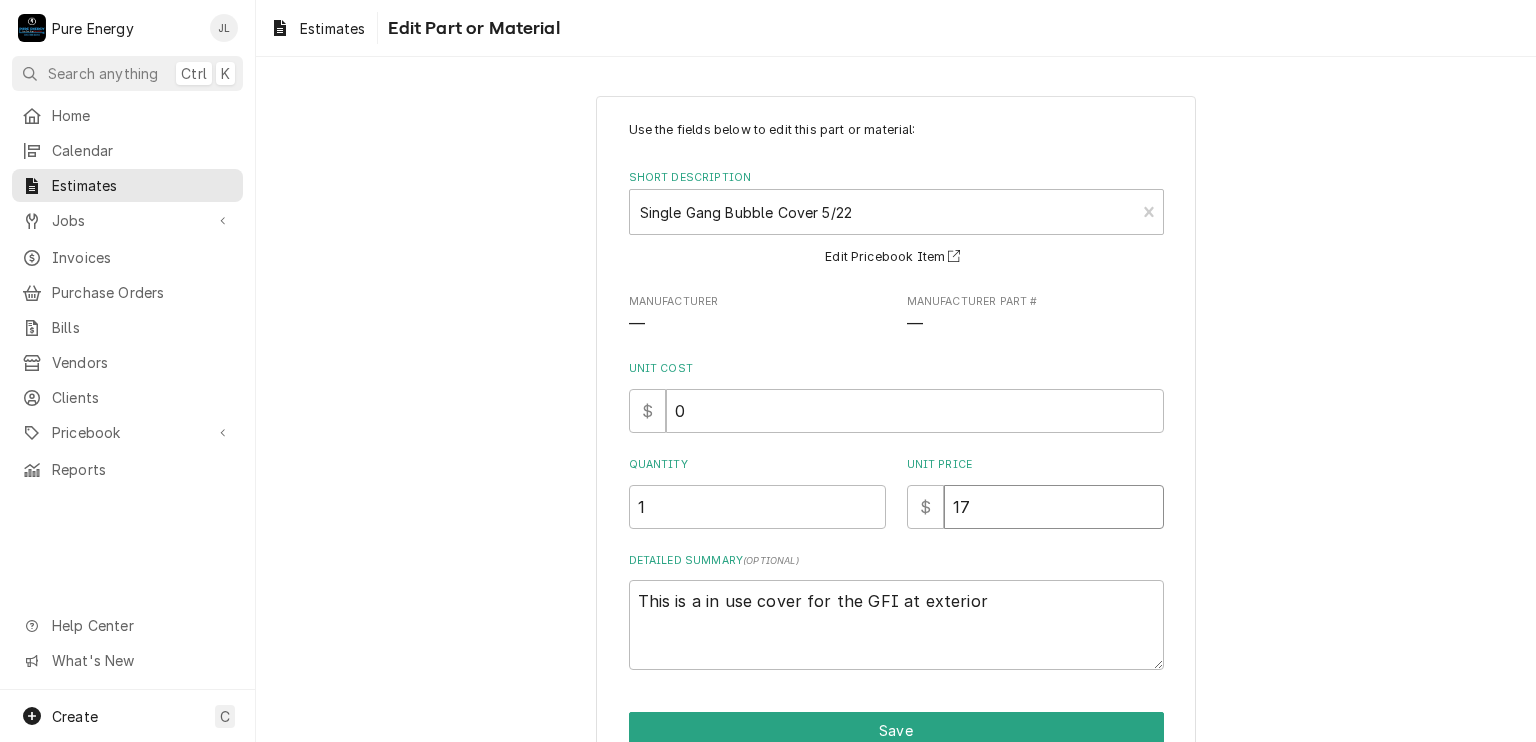 click on "17" at bounding box center (1054, 507) 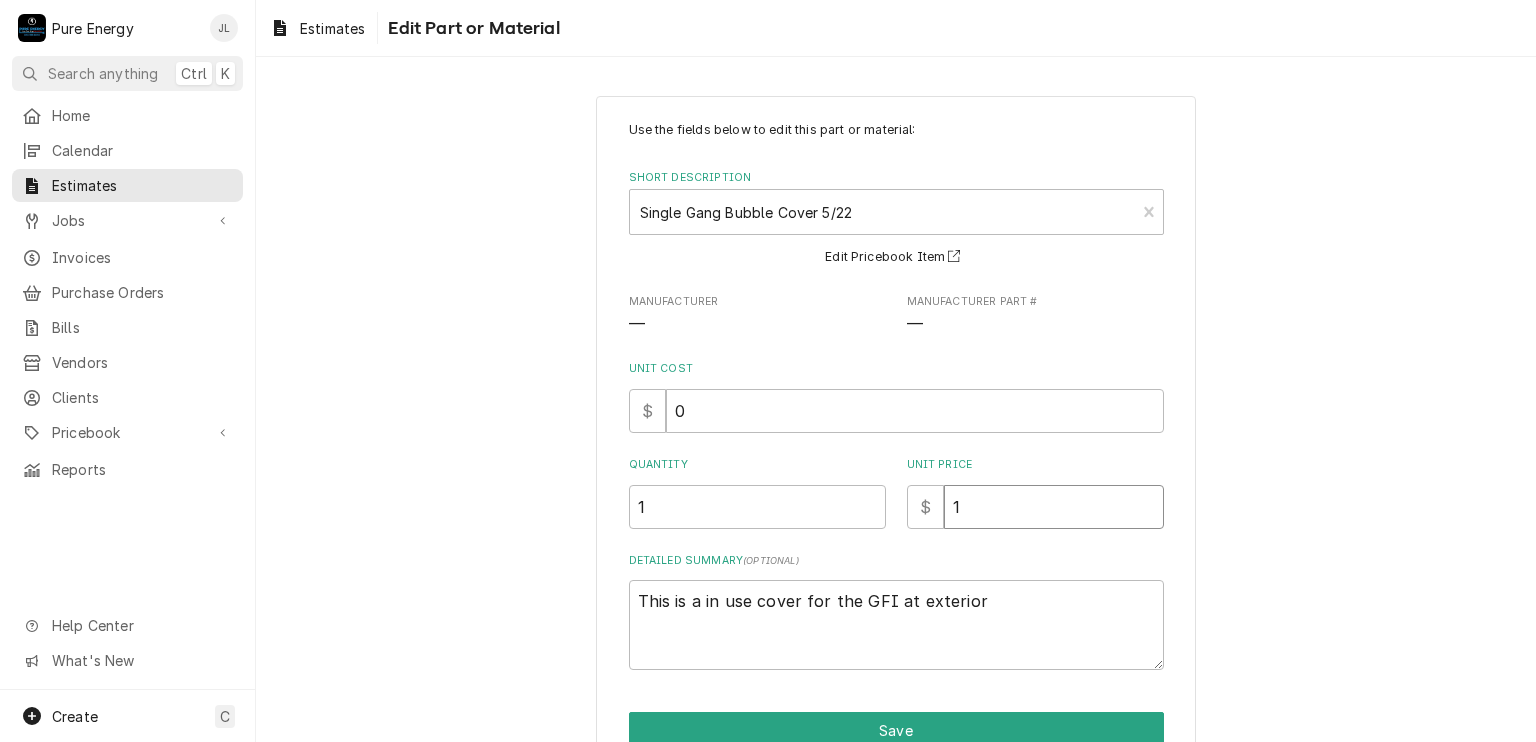 type on "x" 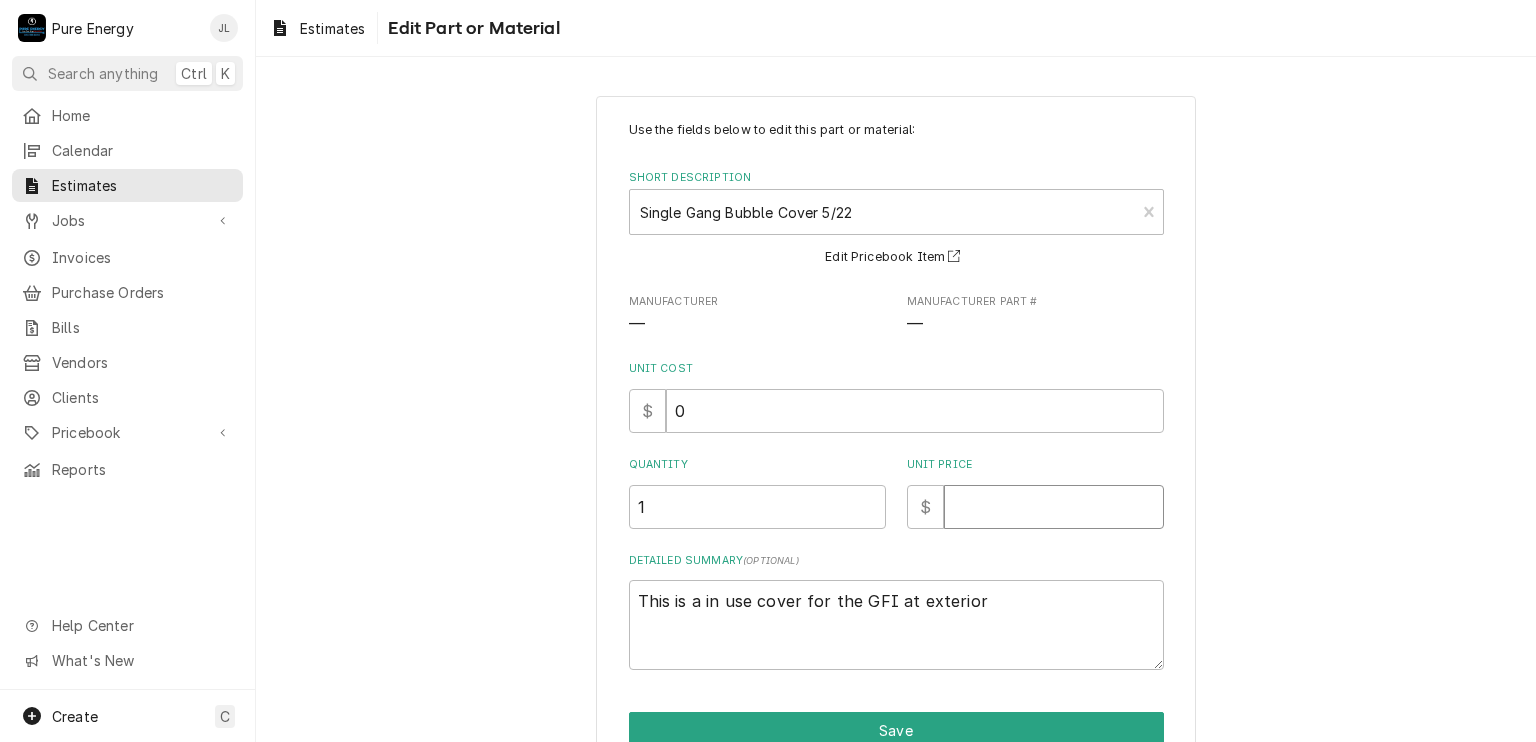 type on "x" 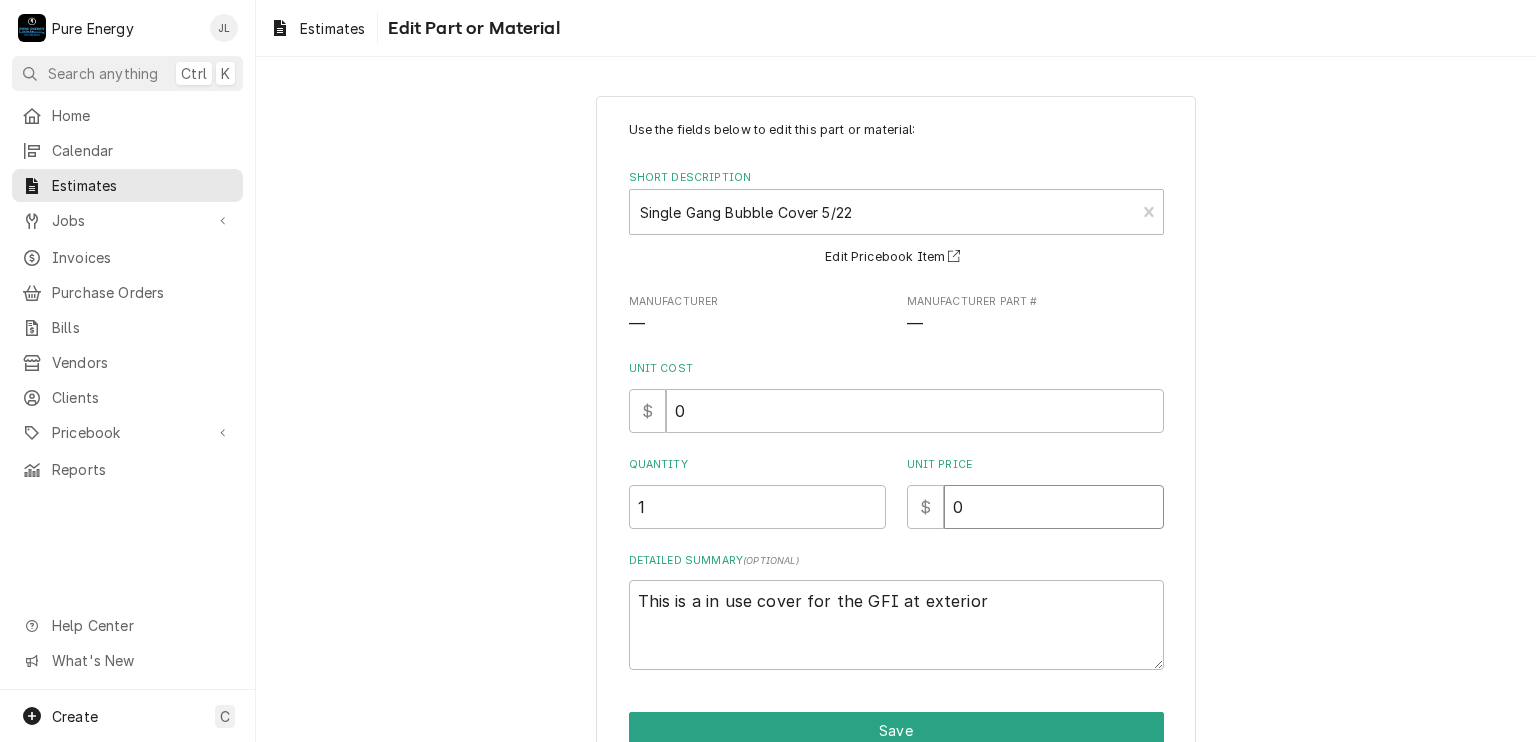 type on "x" 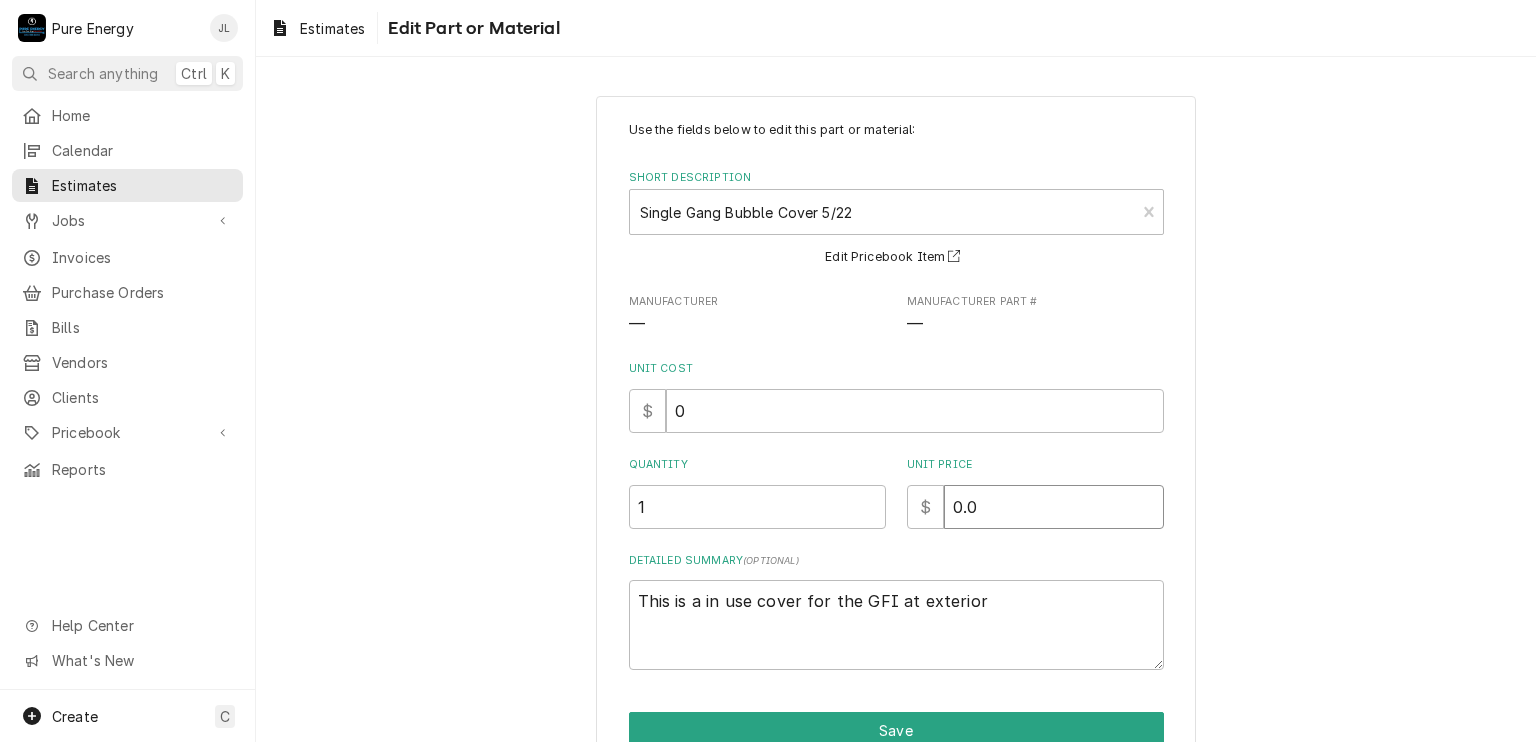 type on "x" 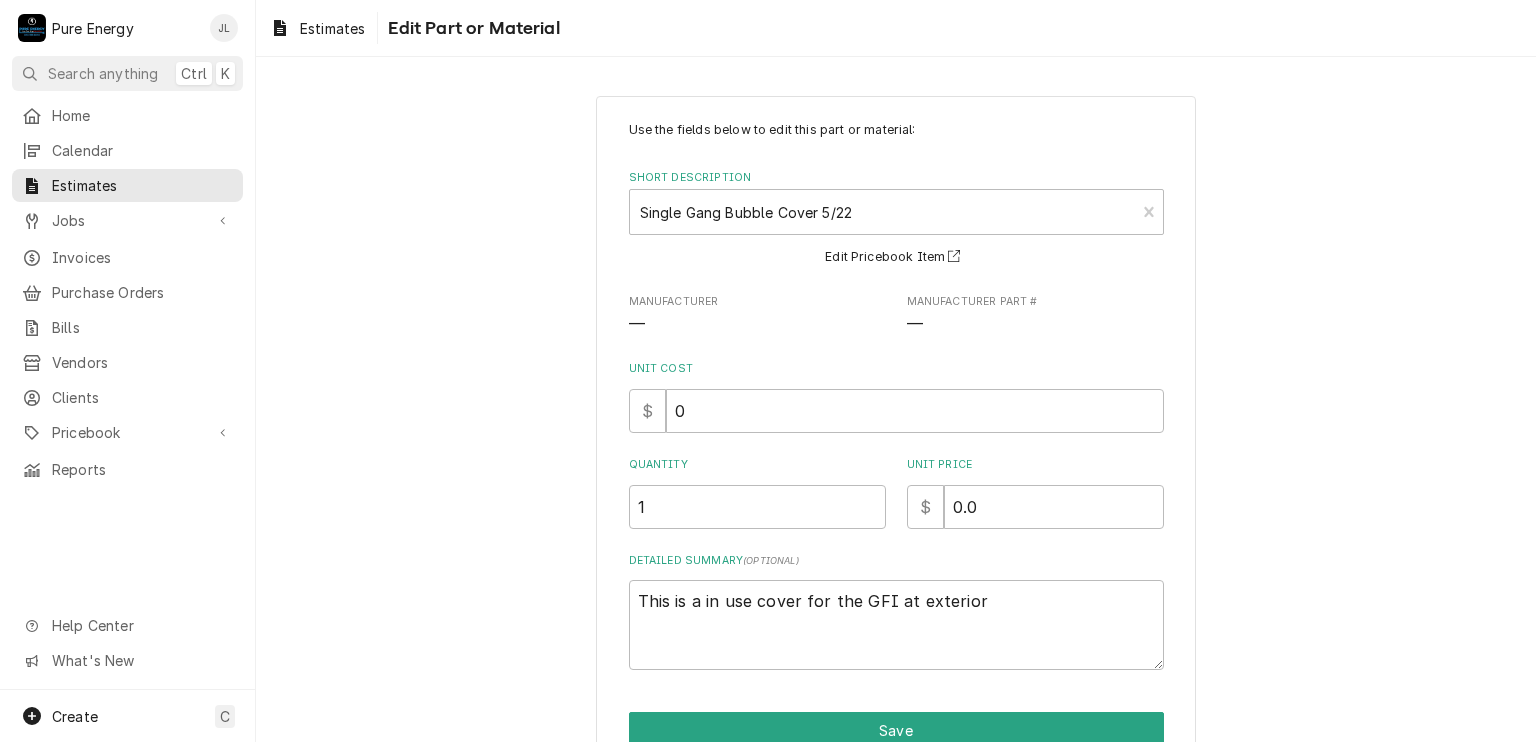 scroll, scrollTop: 99, scrollLeft: 0, axis: vertical 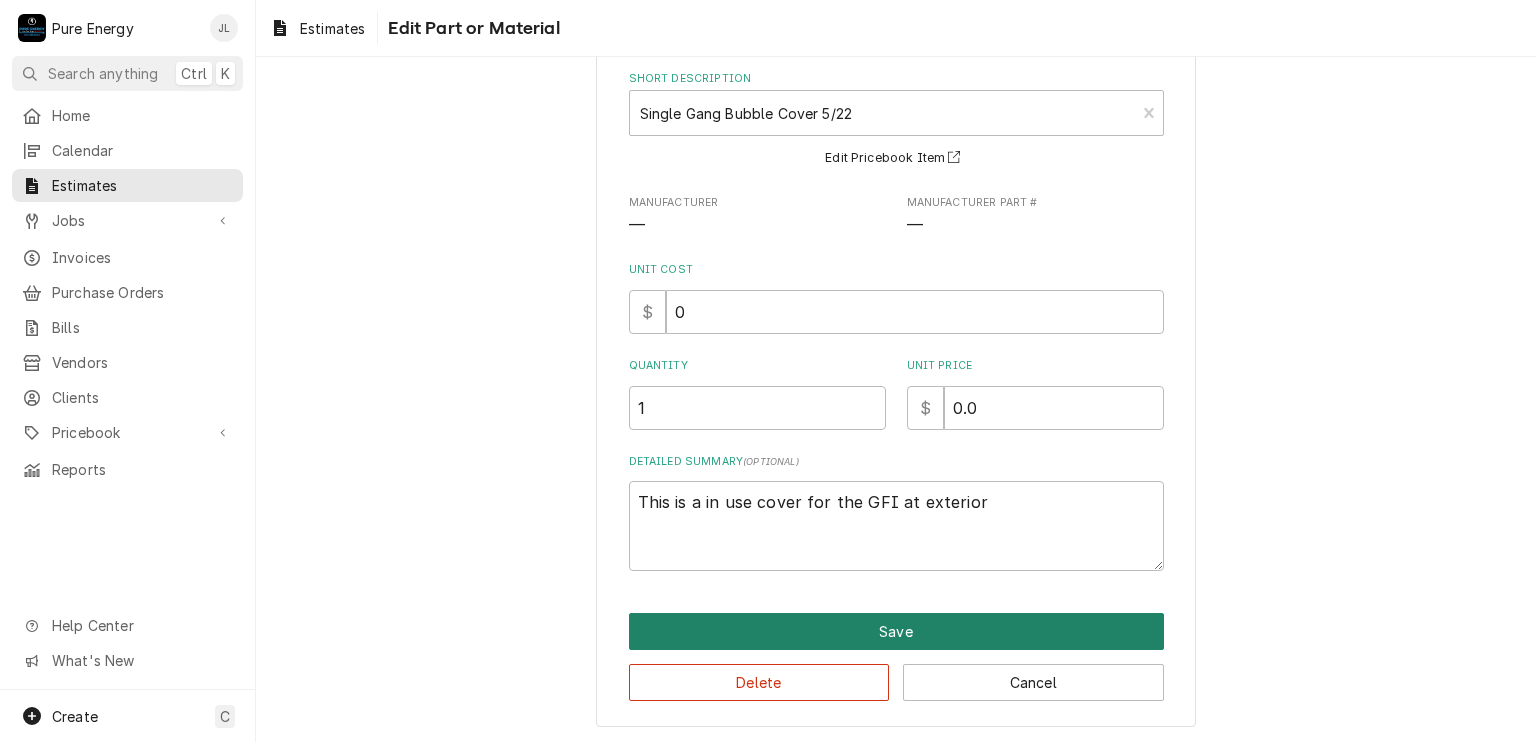 click on "Save" at bounding box center (896, 631) 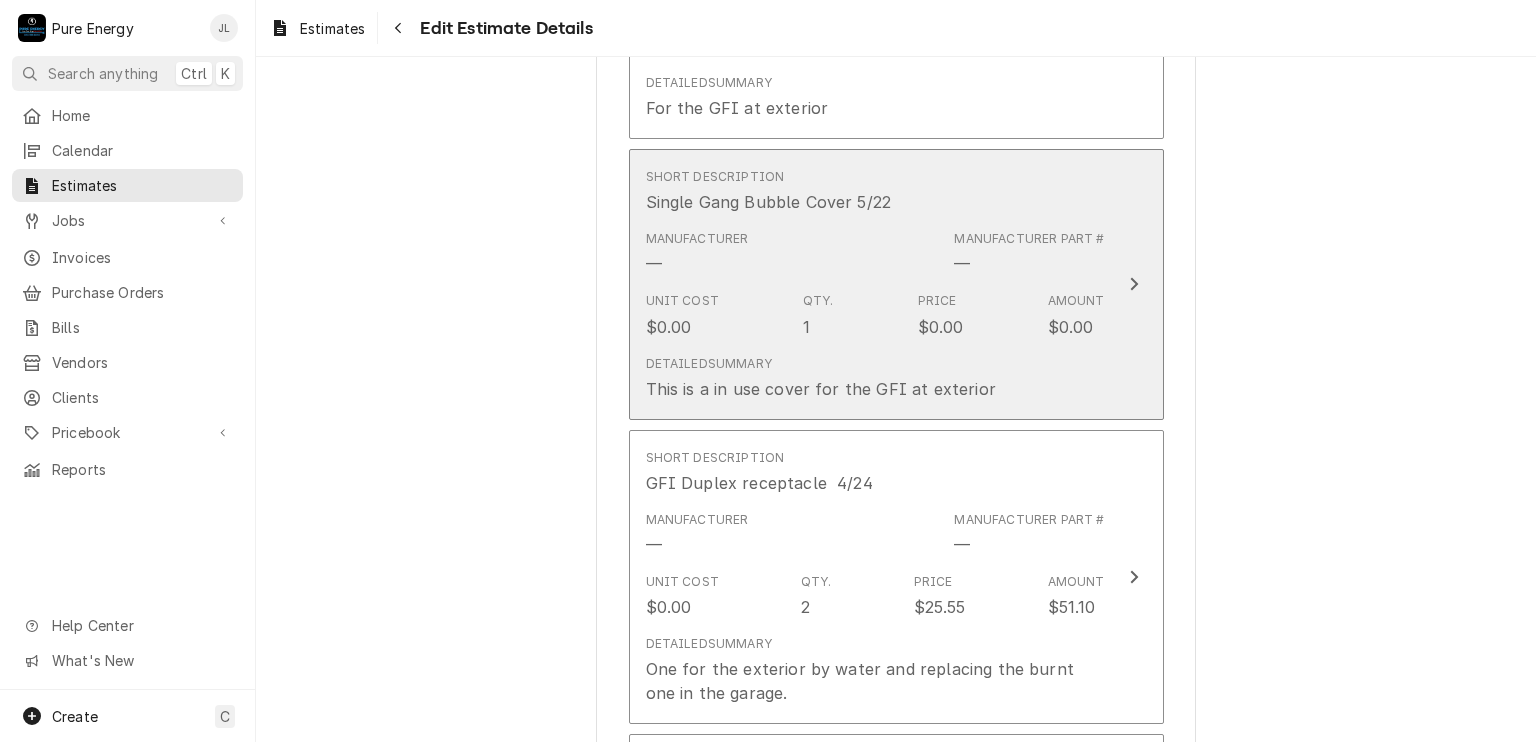 scroll, scrollTop: 2338, scrollLeft: 0, axis: vertical 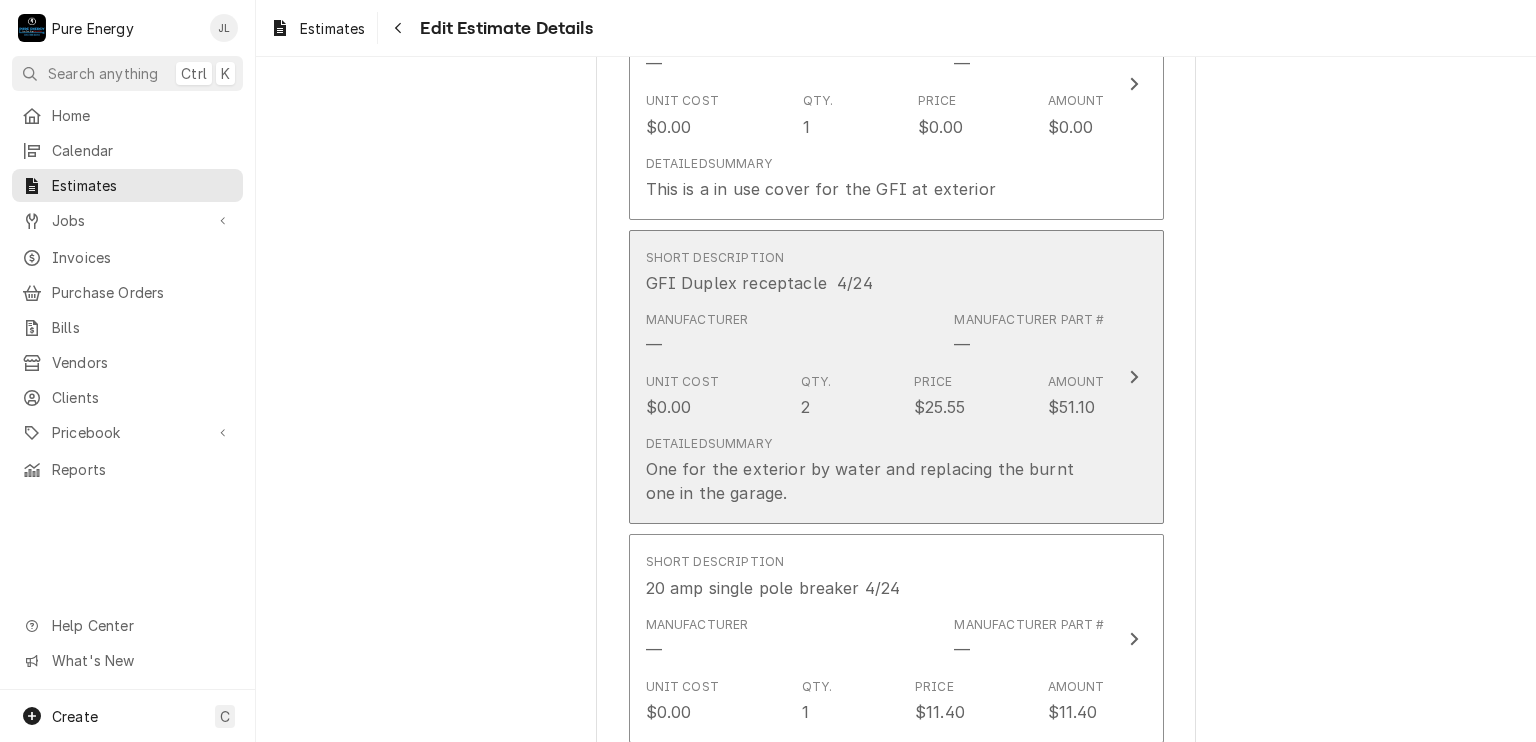 click on "Short Description GFI Duplex receptacle  4/24" at bounding box center (875, 272) 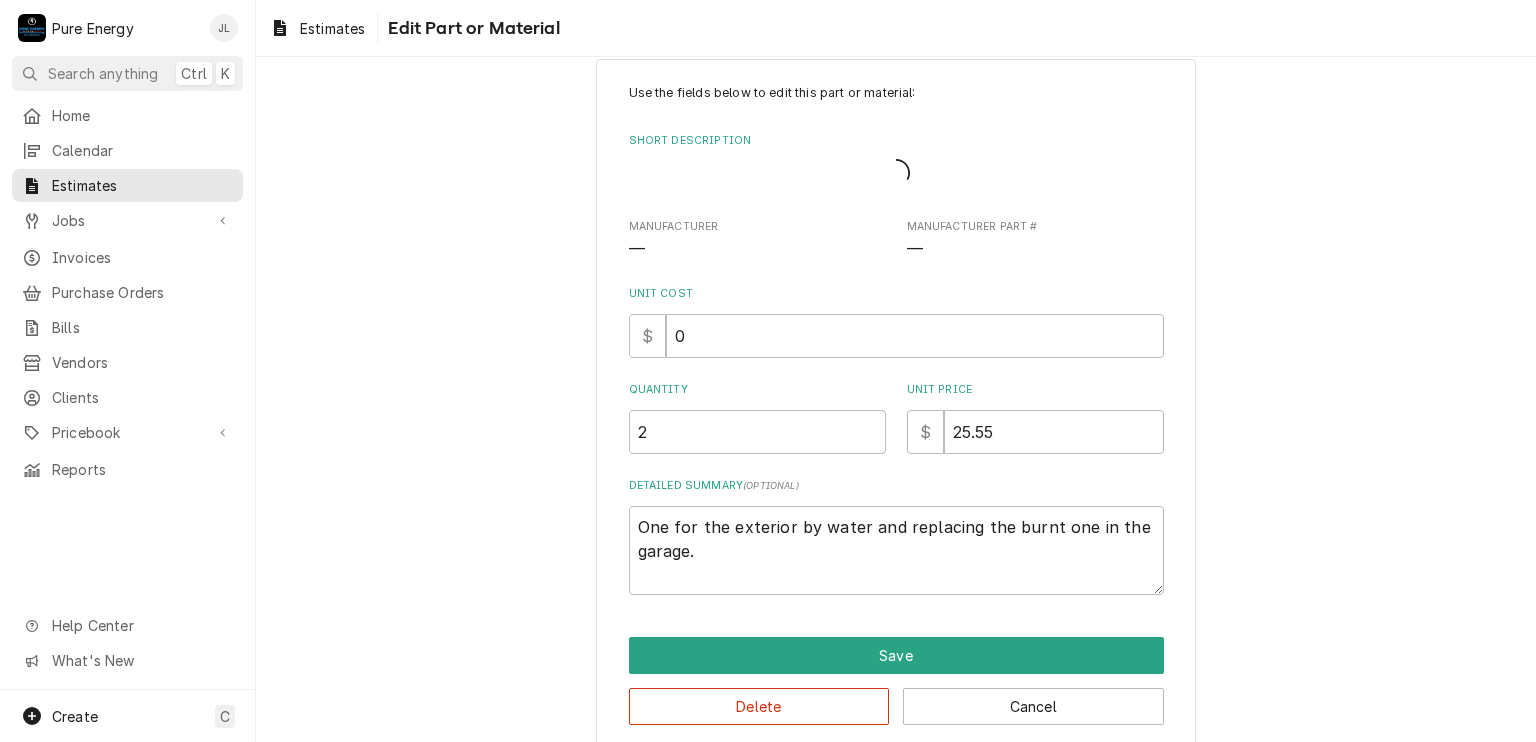 scroll, scrollTop: 0, scrollLeft: 0, axis: both 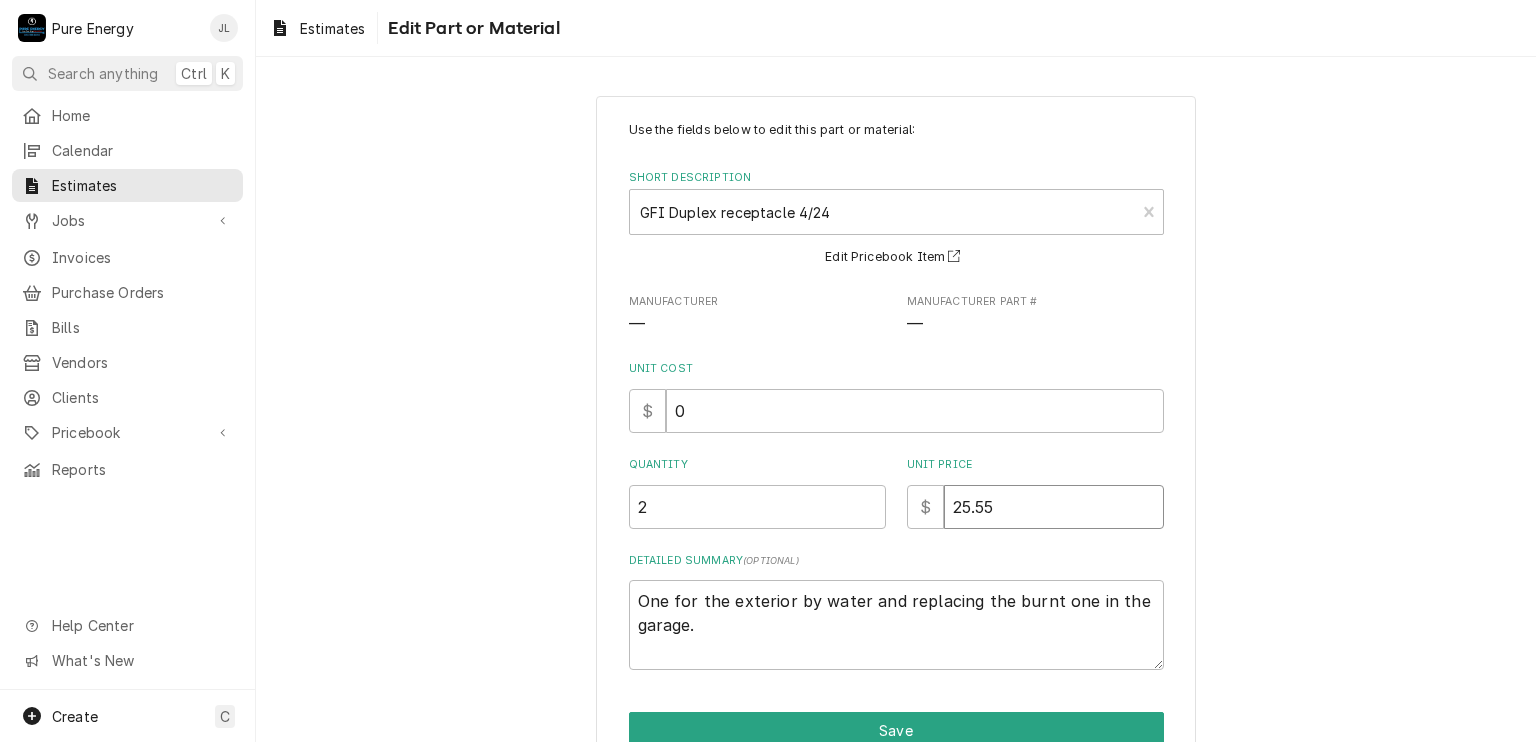 click on "25.55" at bounding box center [1054, 507] 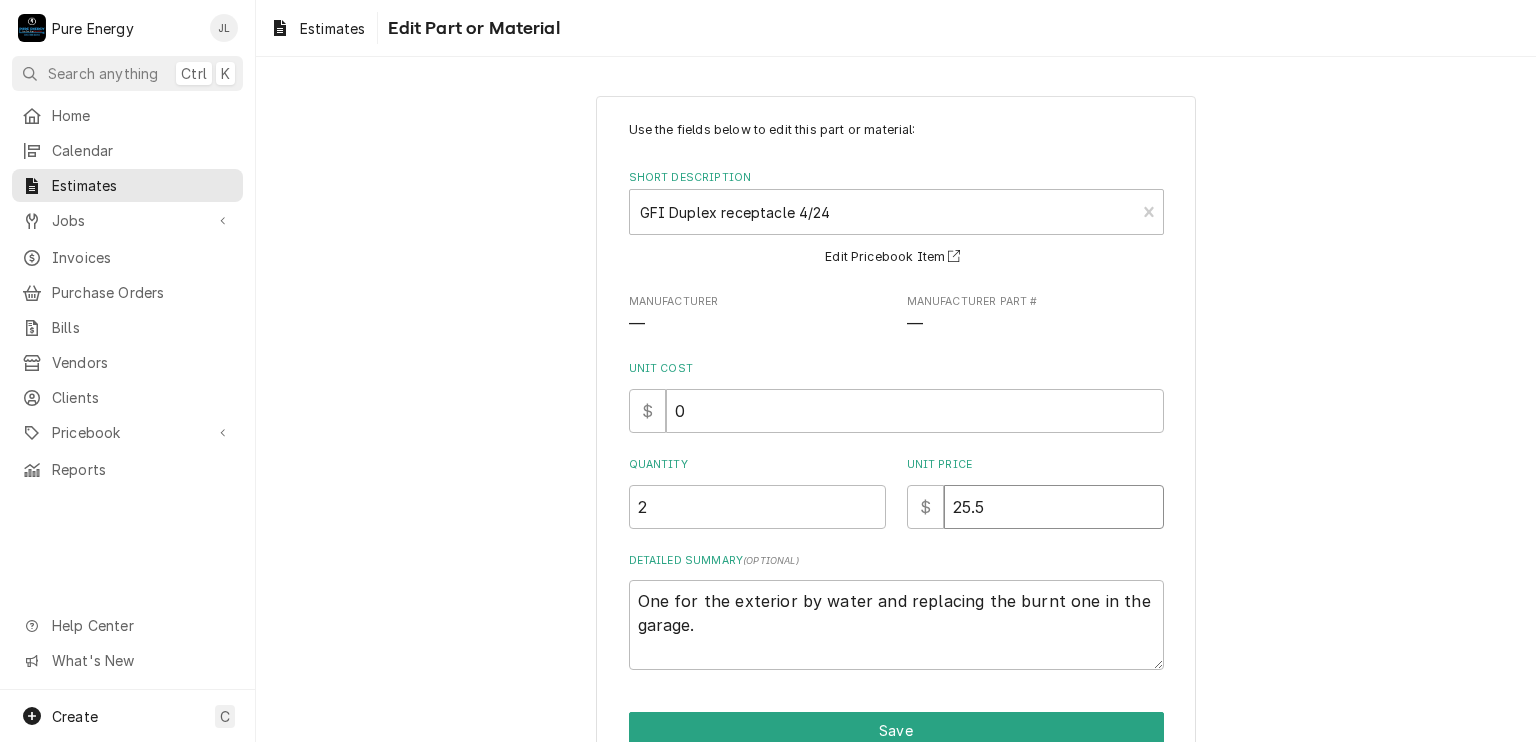 type on "x" 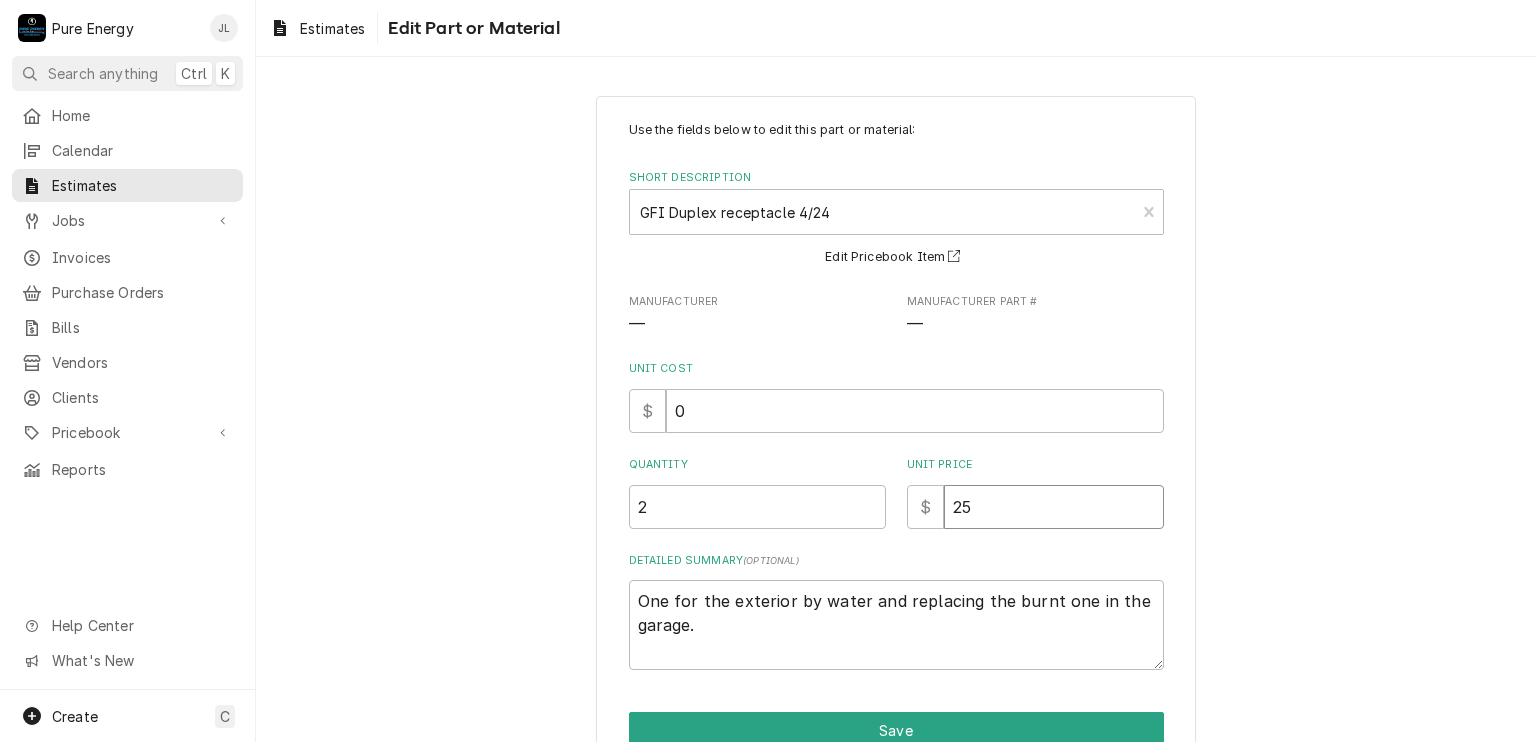 type on "x" 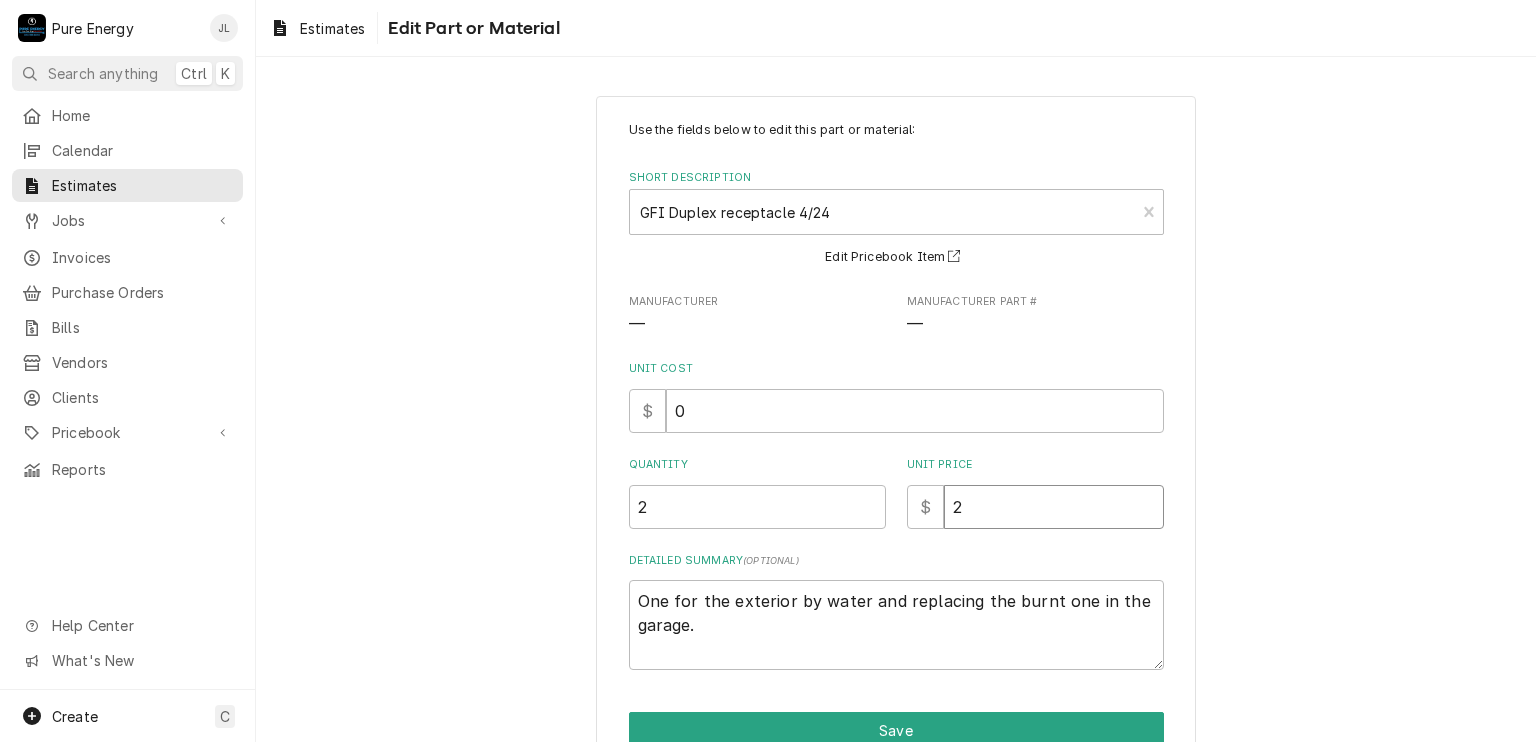 type on "x" 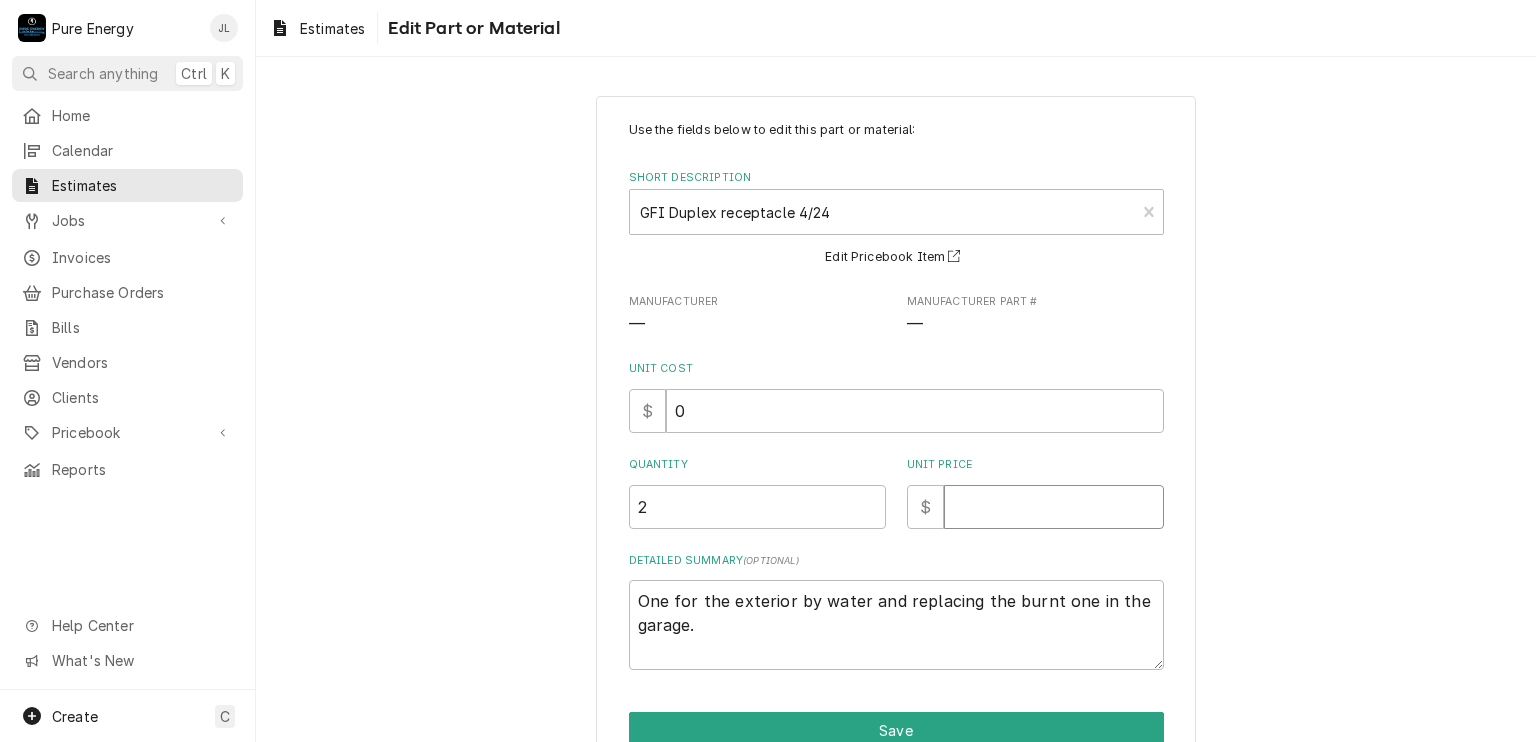 type on "x" 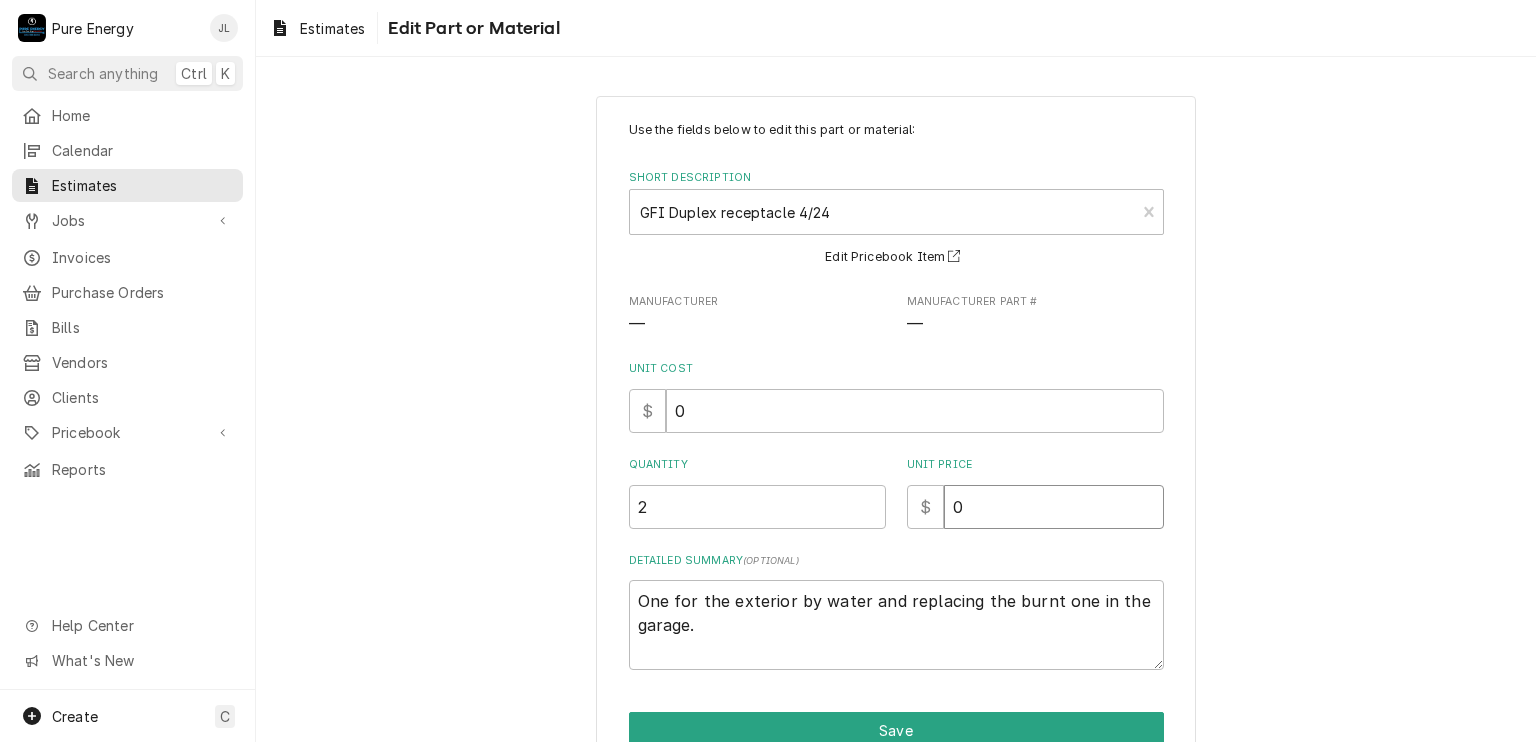 type on "x" 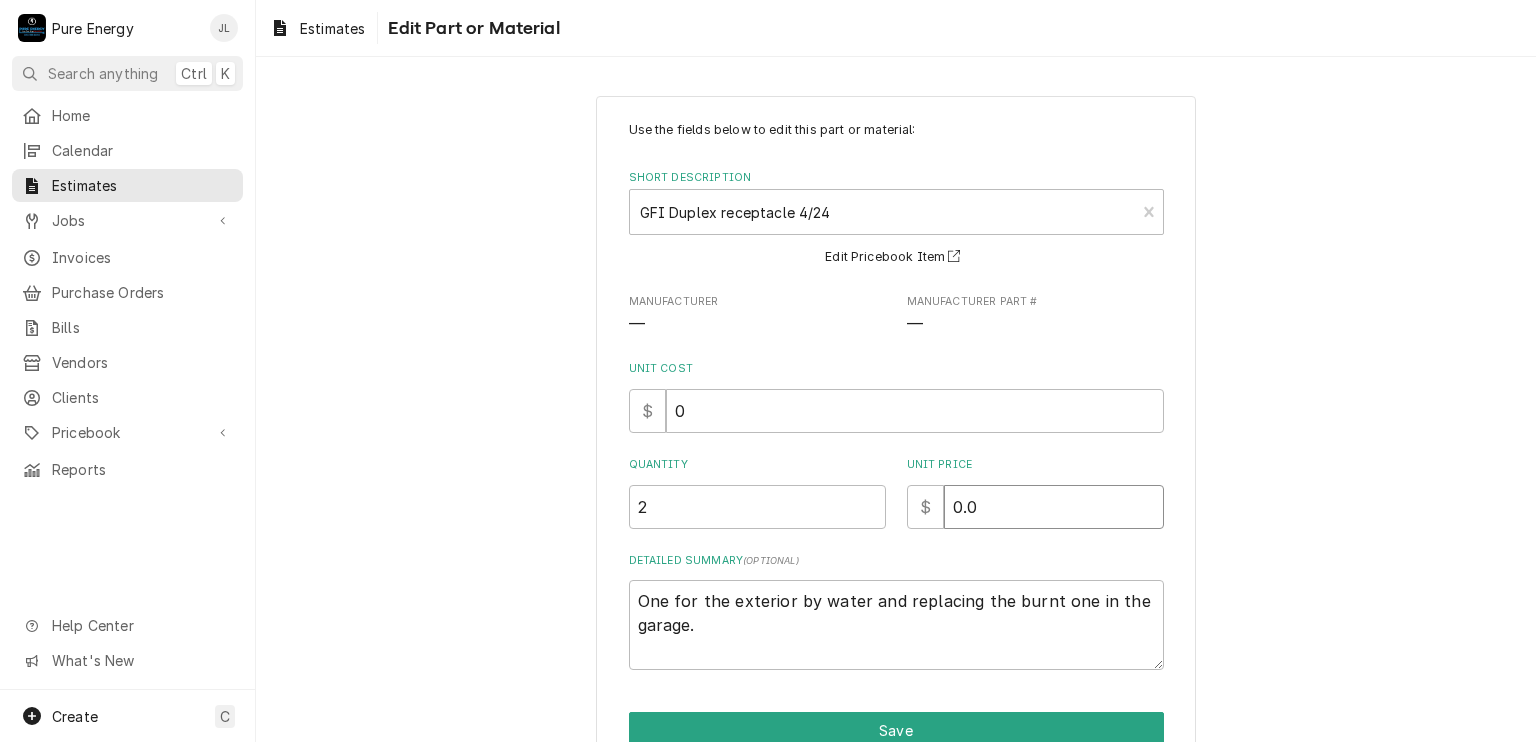 type on "x" 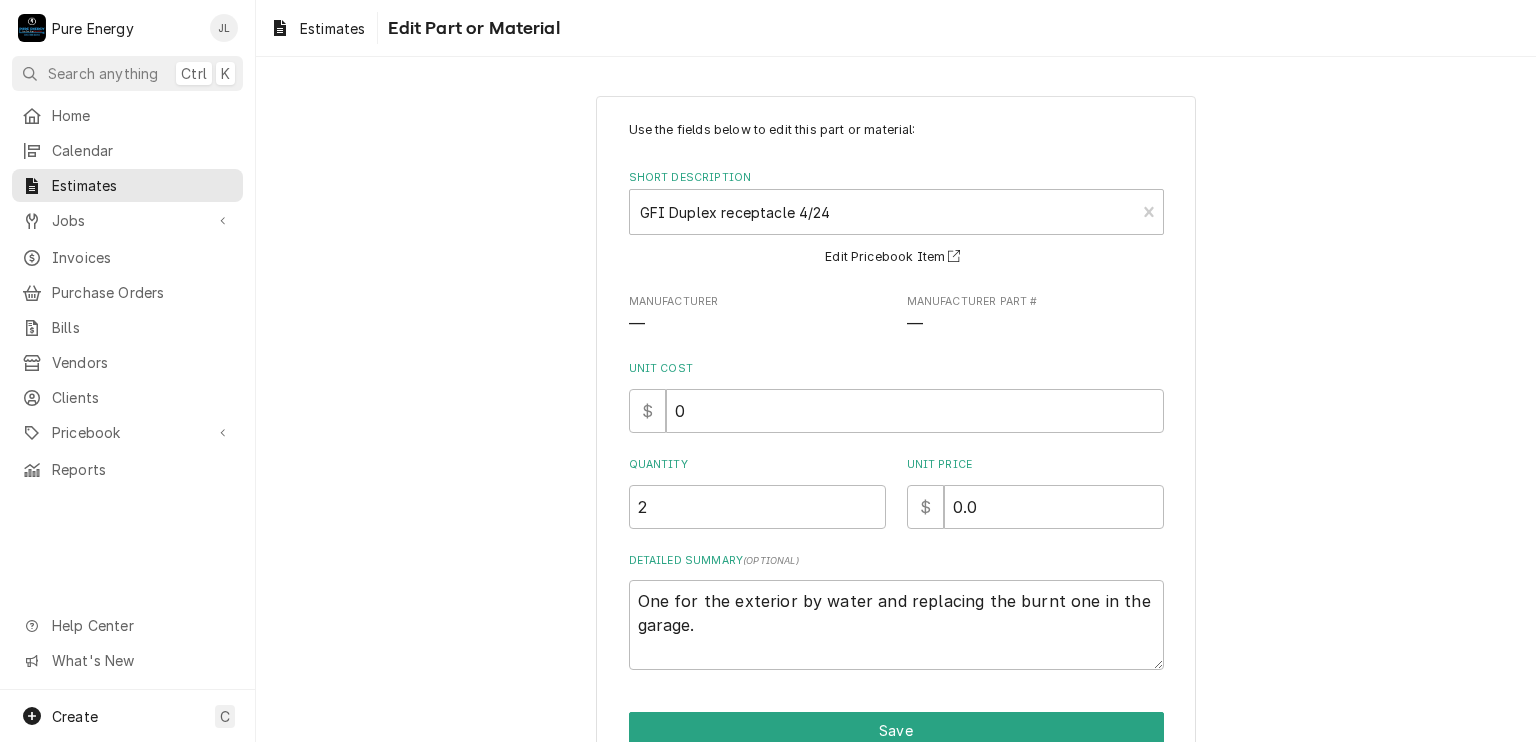 scroll, scrollTop: 99, scrollLeft: 0, axis: vertical 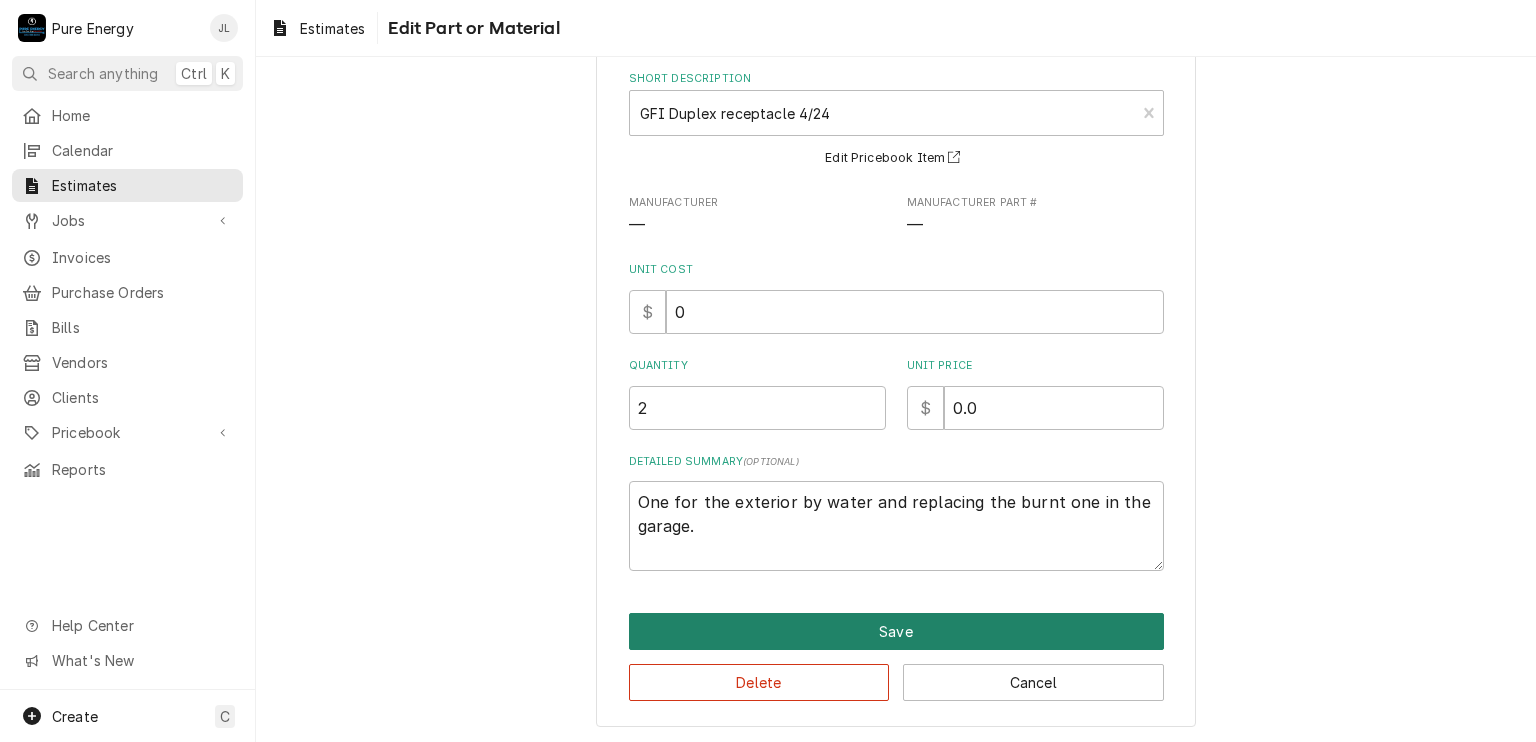 click on "Save" at bounding box center (896, 631) 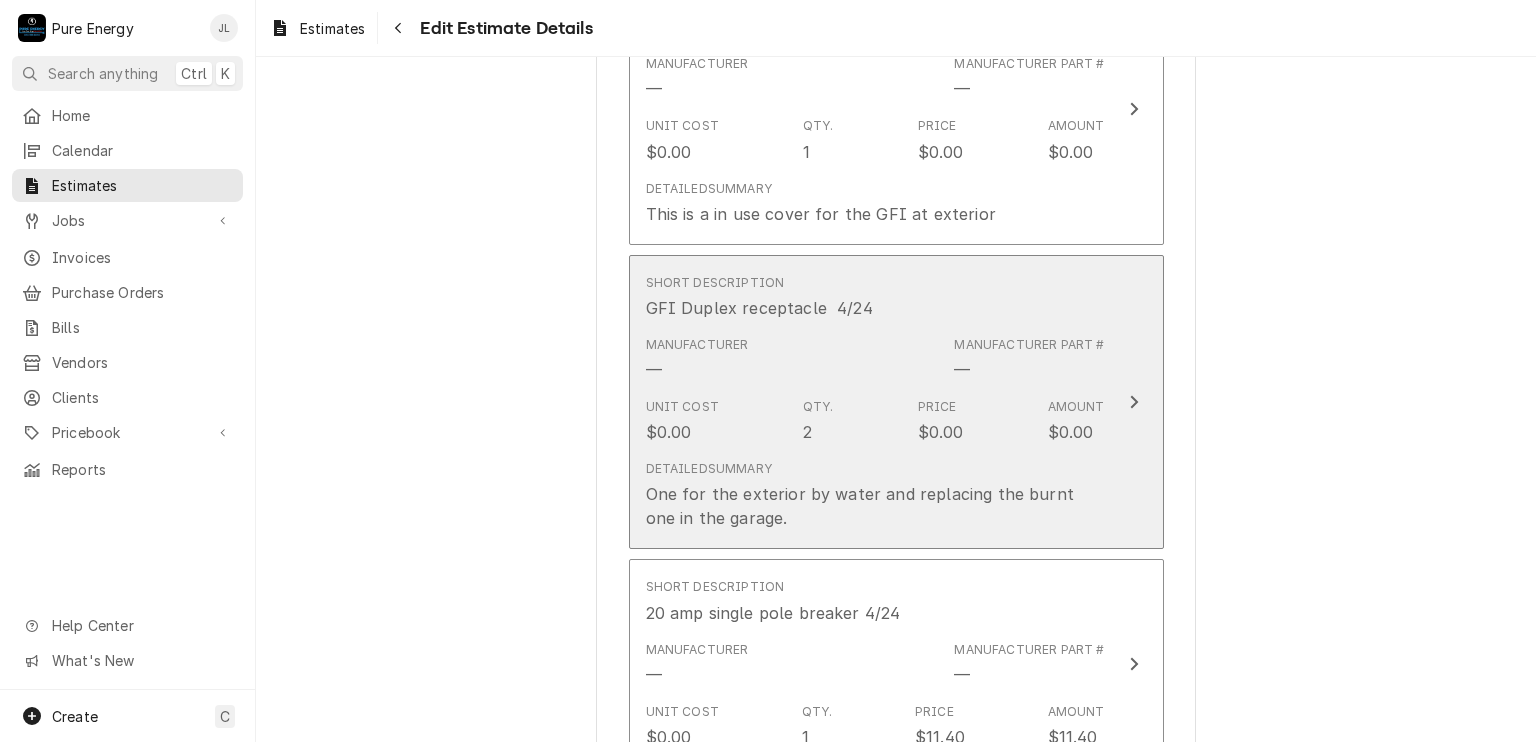 scroll, scrollTop: 2613, scrollLeft: 0, axis: vertical 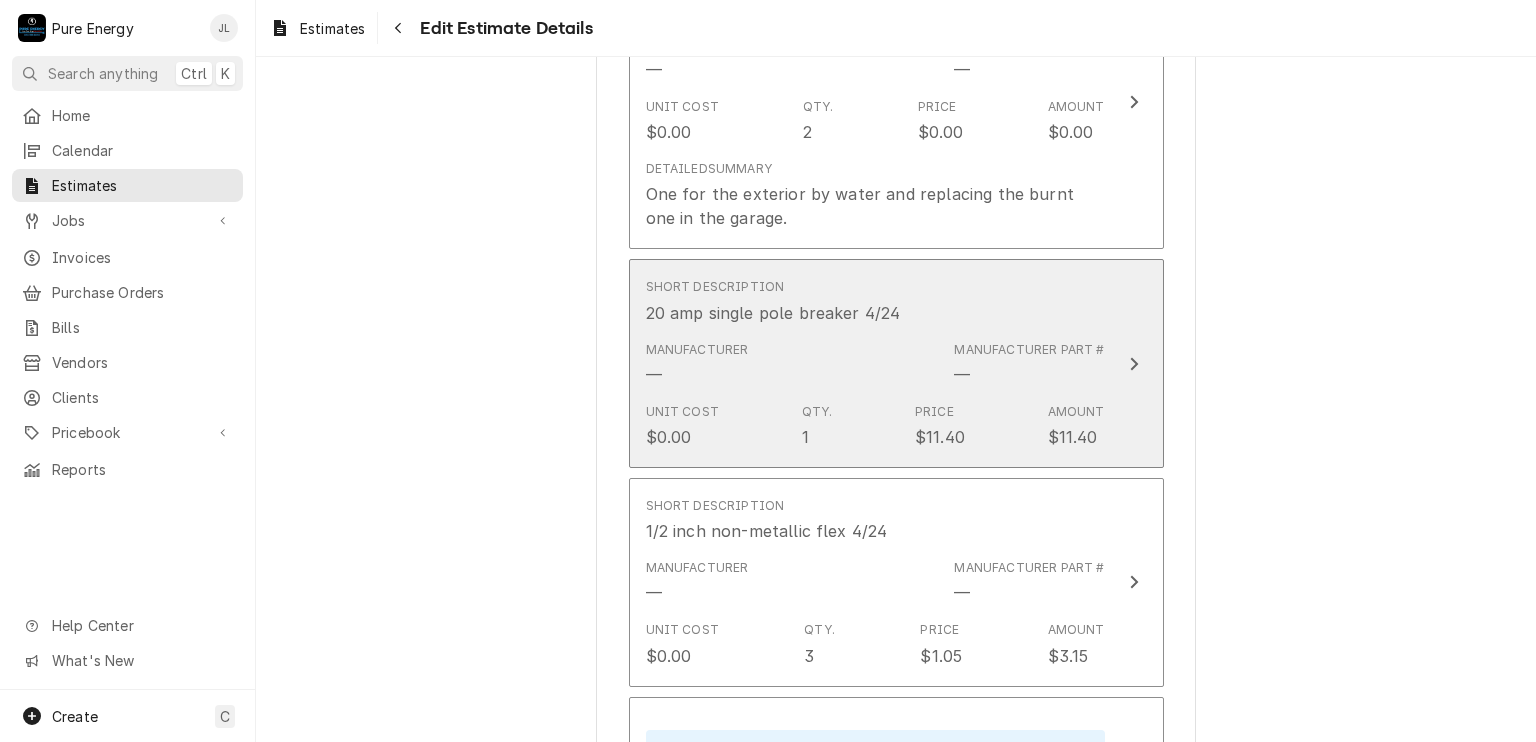 click on "Short Description 20 amp single pole breaker 4/24" at bounding box center (875, 301) 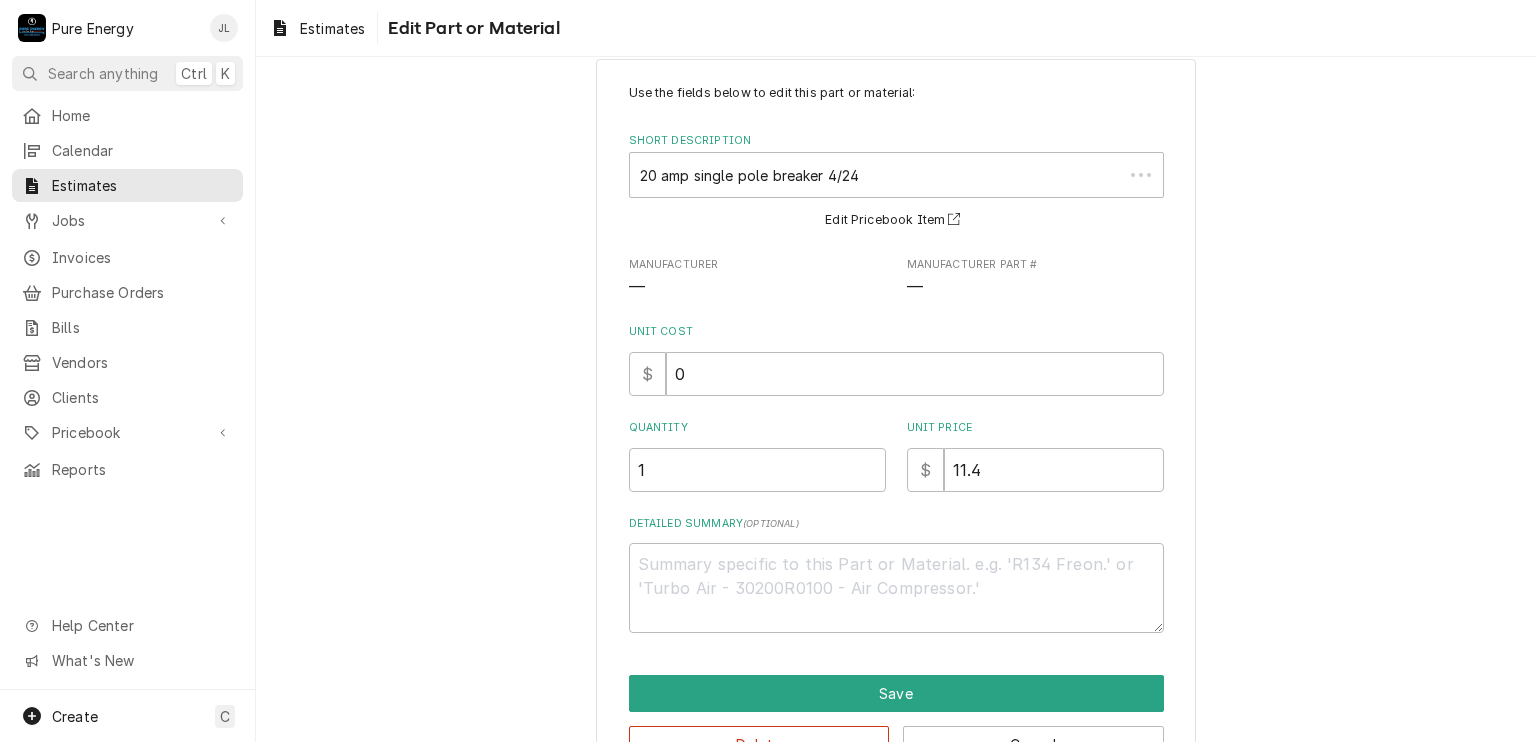 scroll, scrollTop: 0, scrollLeft: 0, axis: both 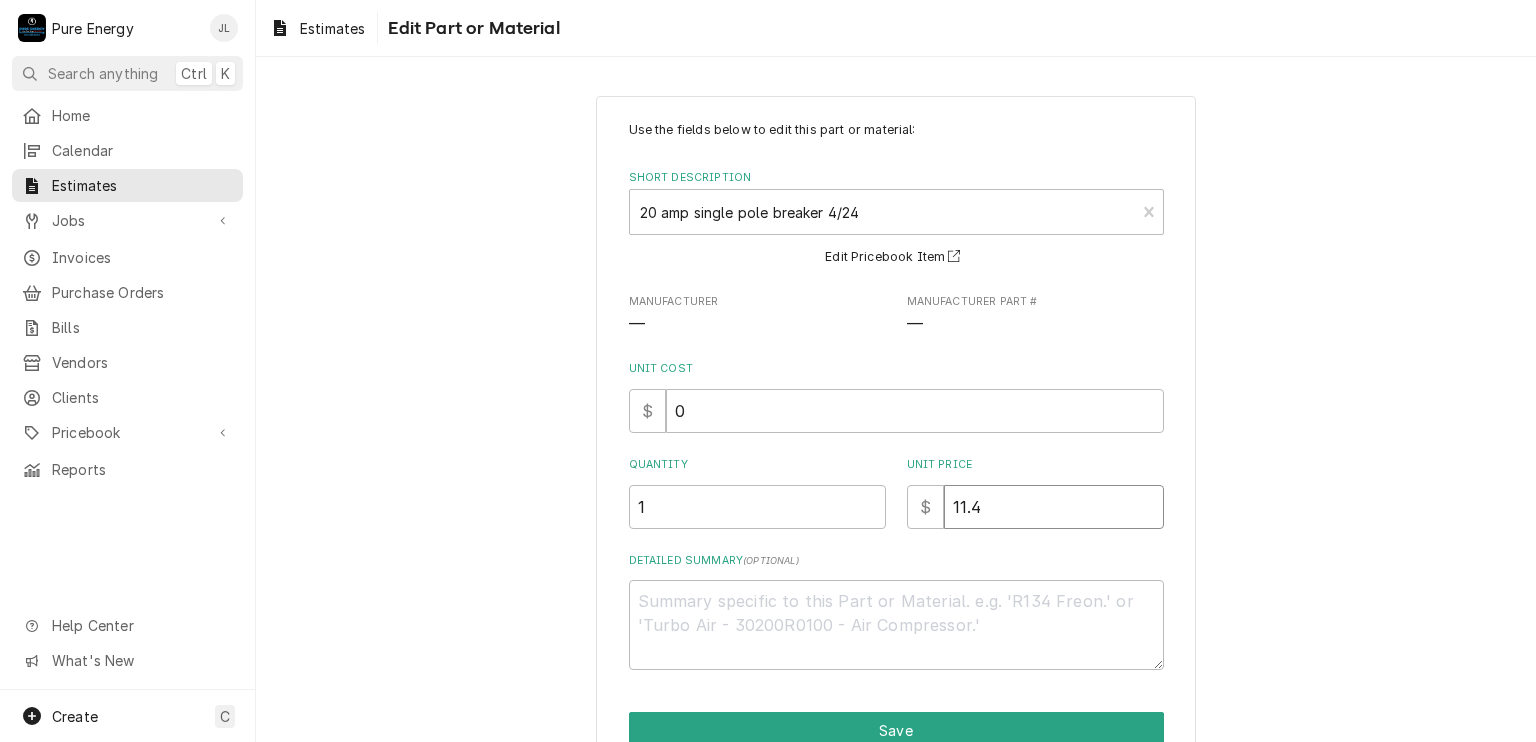 click on "11.4" at bounding box center [1054, 507] 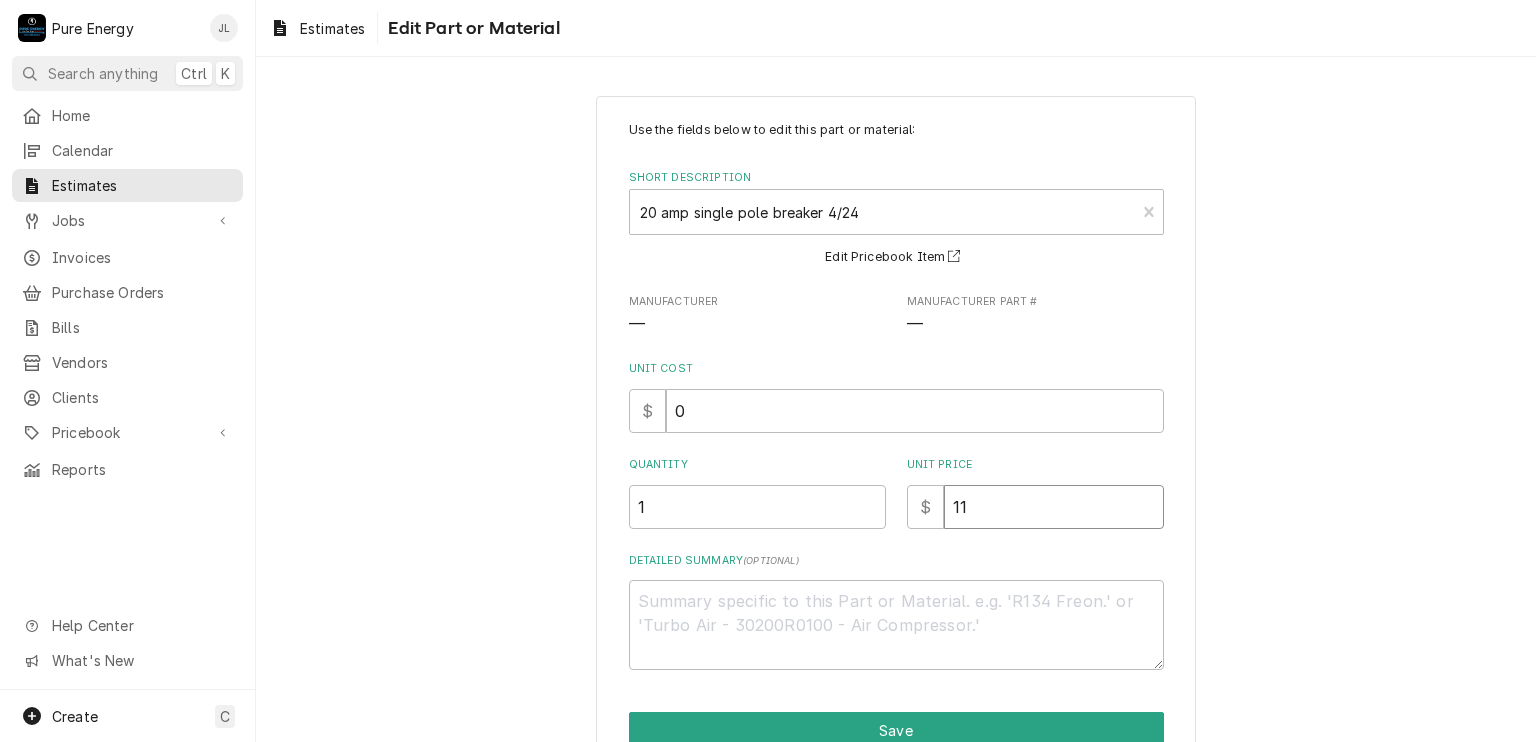 type on "x" 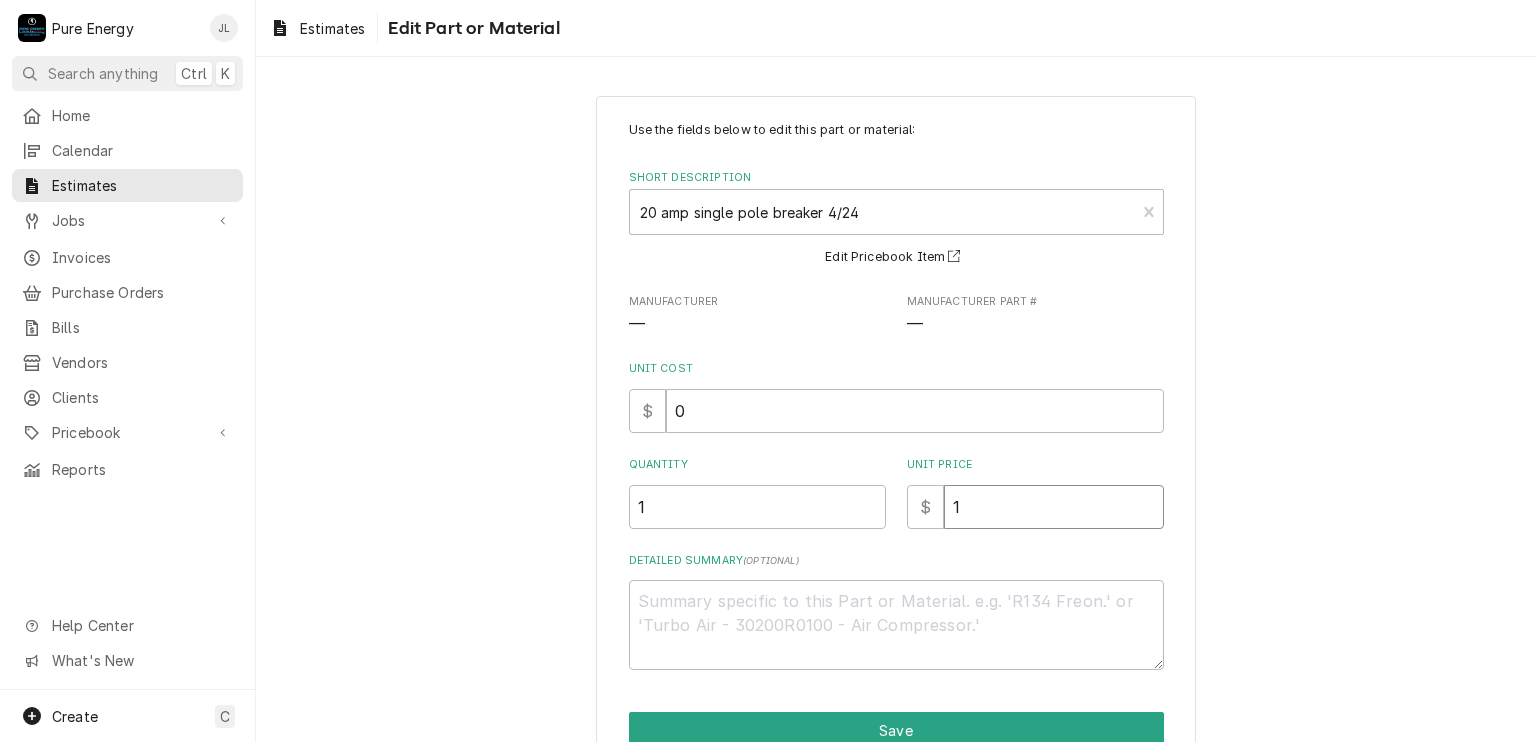 type on "x" 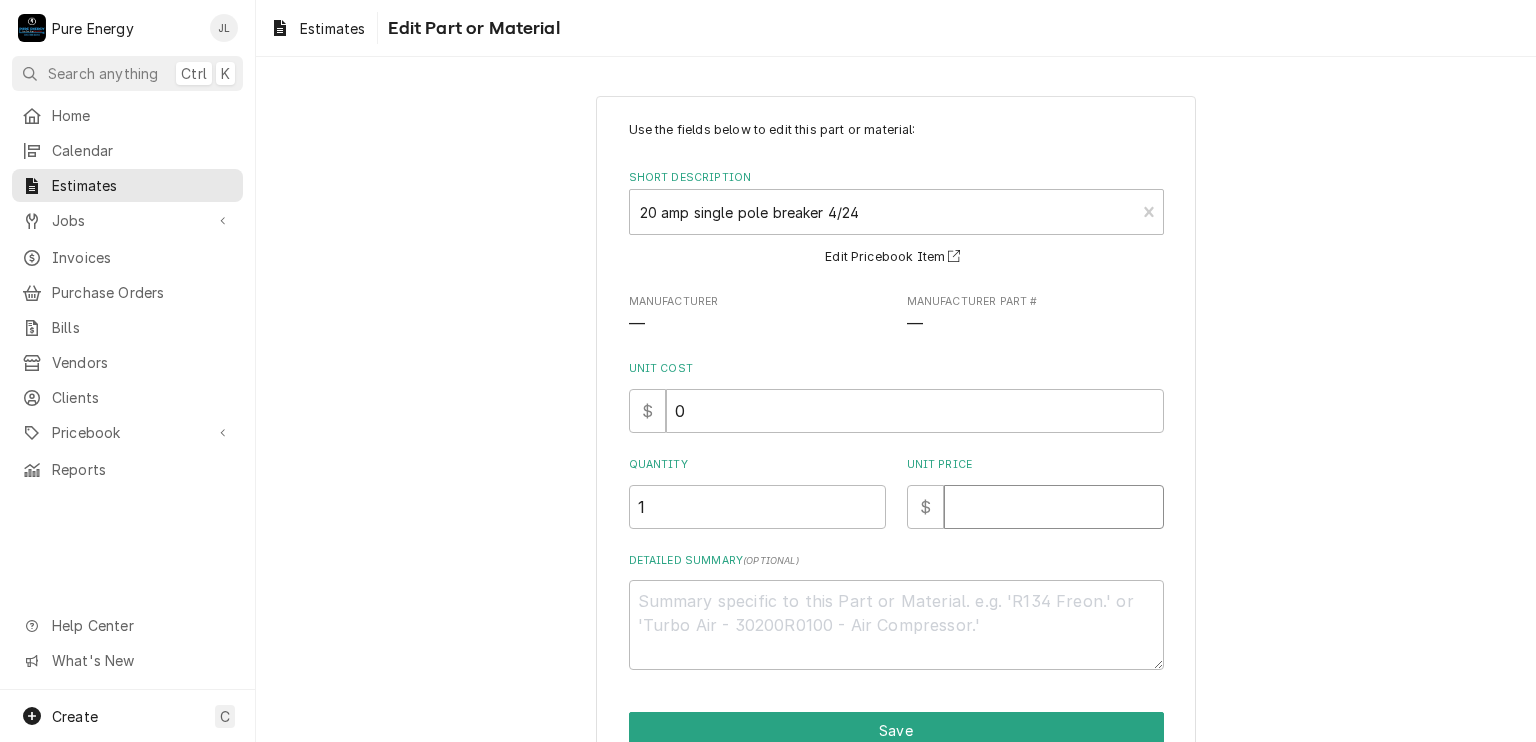 type on "x" 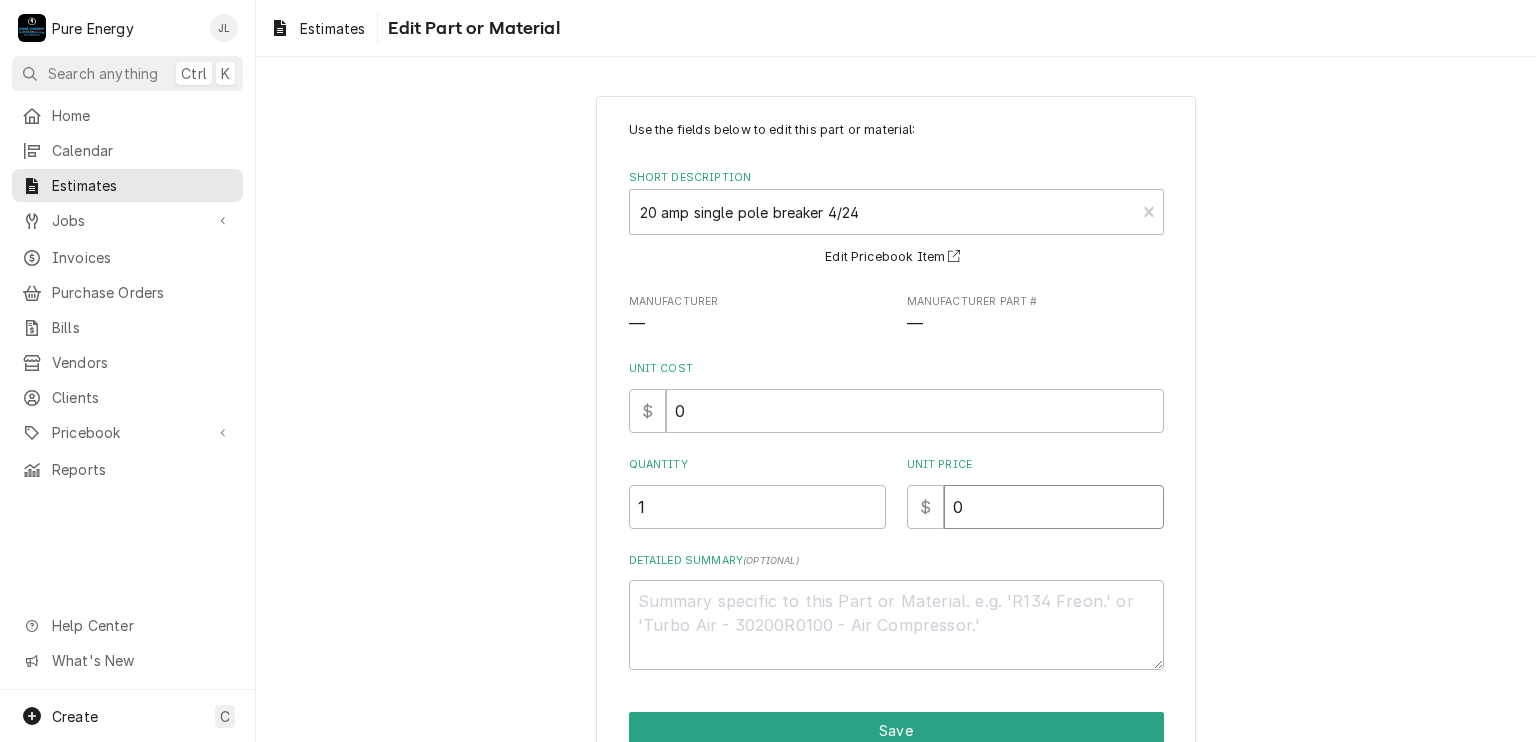 type on "x" 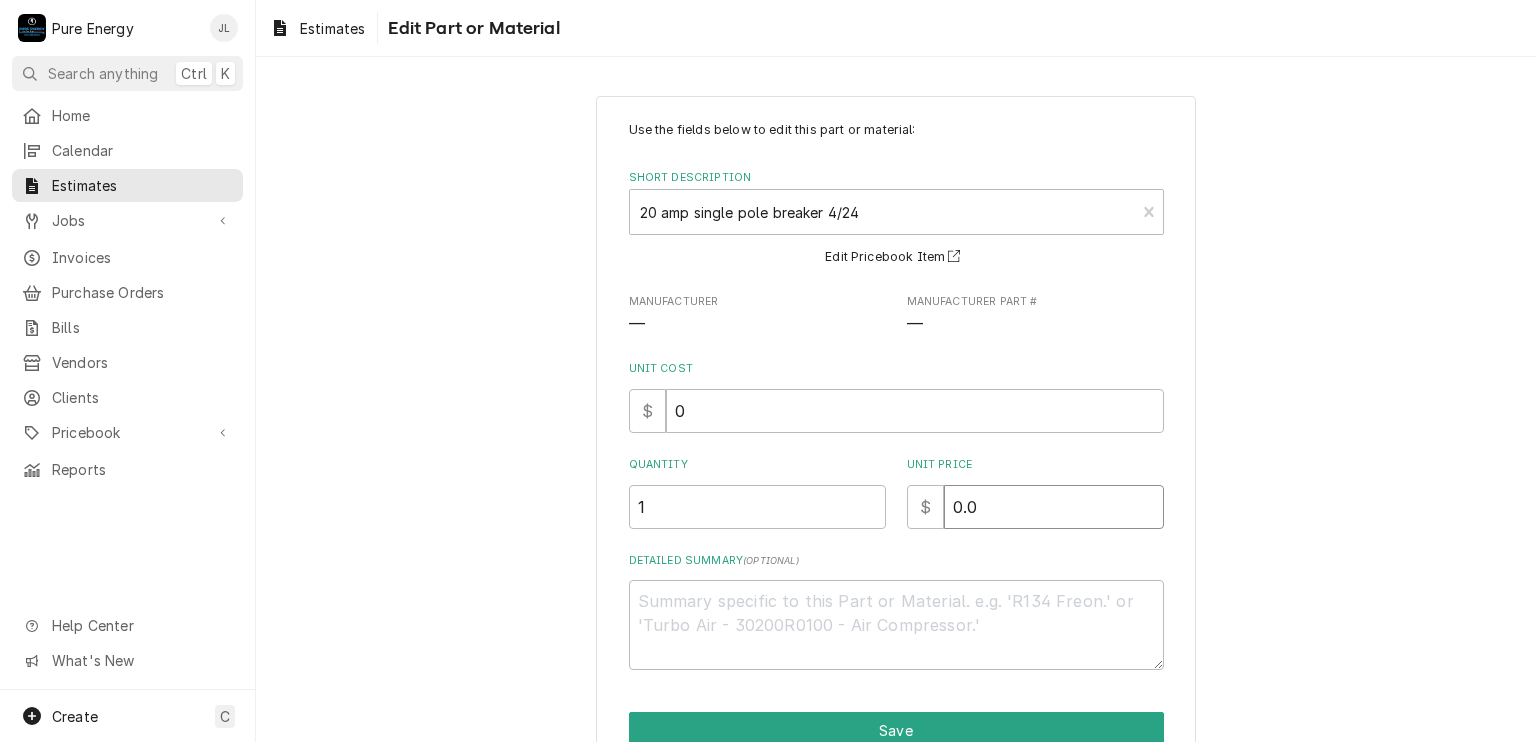 type on "x" 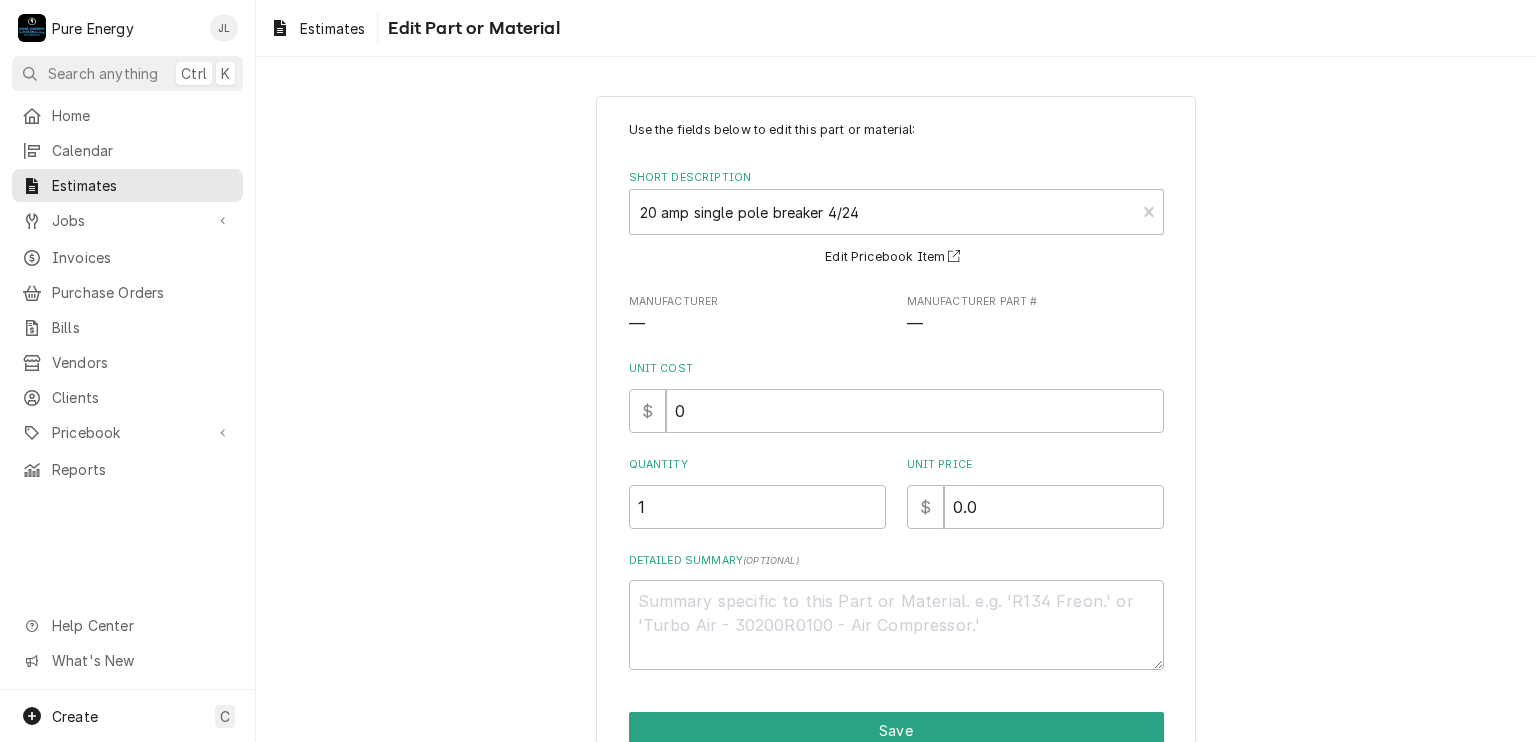 scroll, scrollTop: 99, scrollLeft: 0, axis: vertical 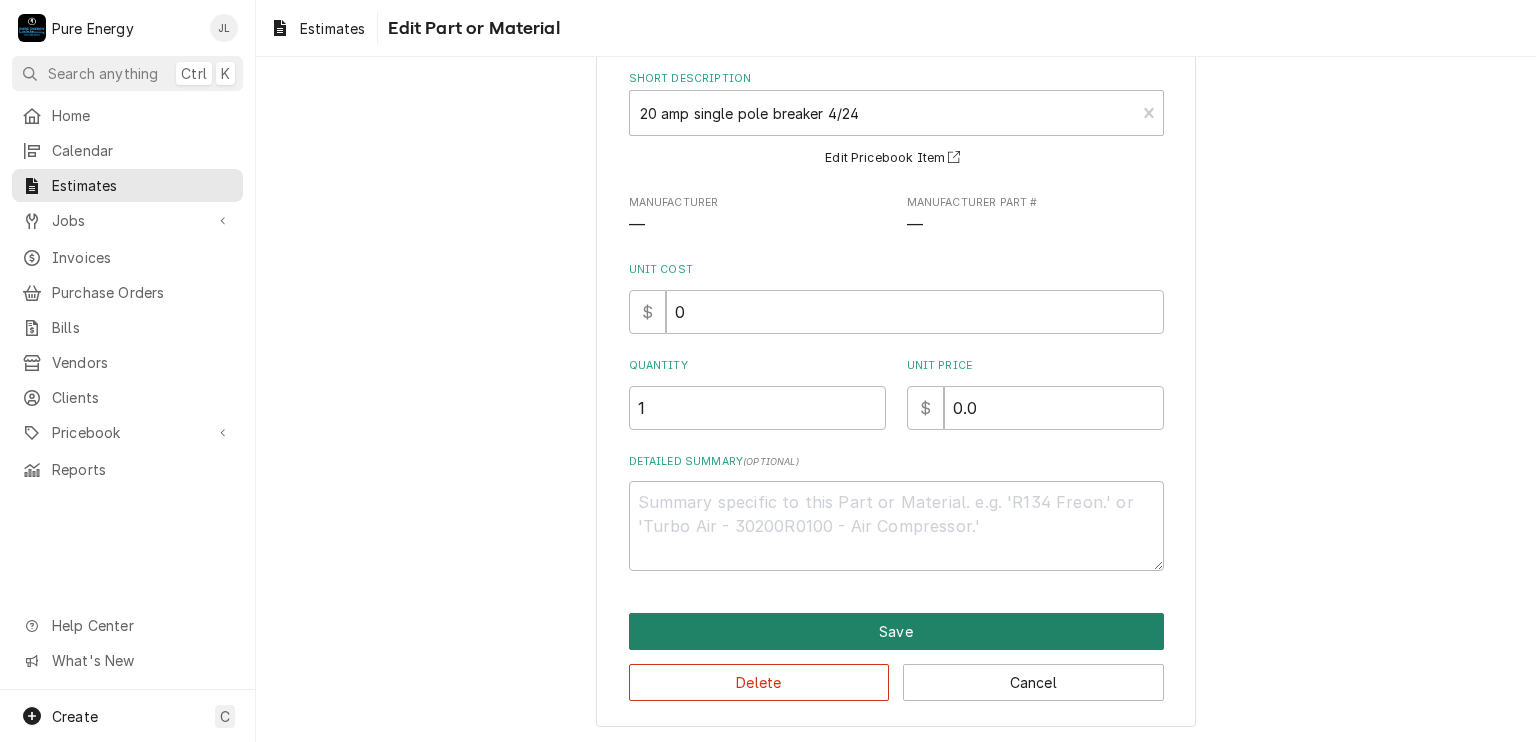 click on "Save" at bounding box center (896, 631) 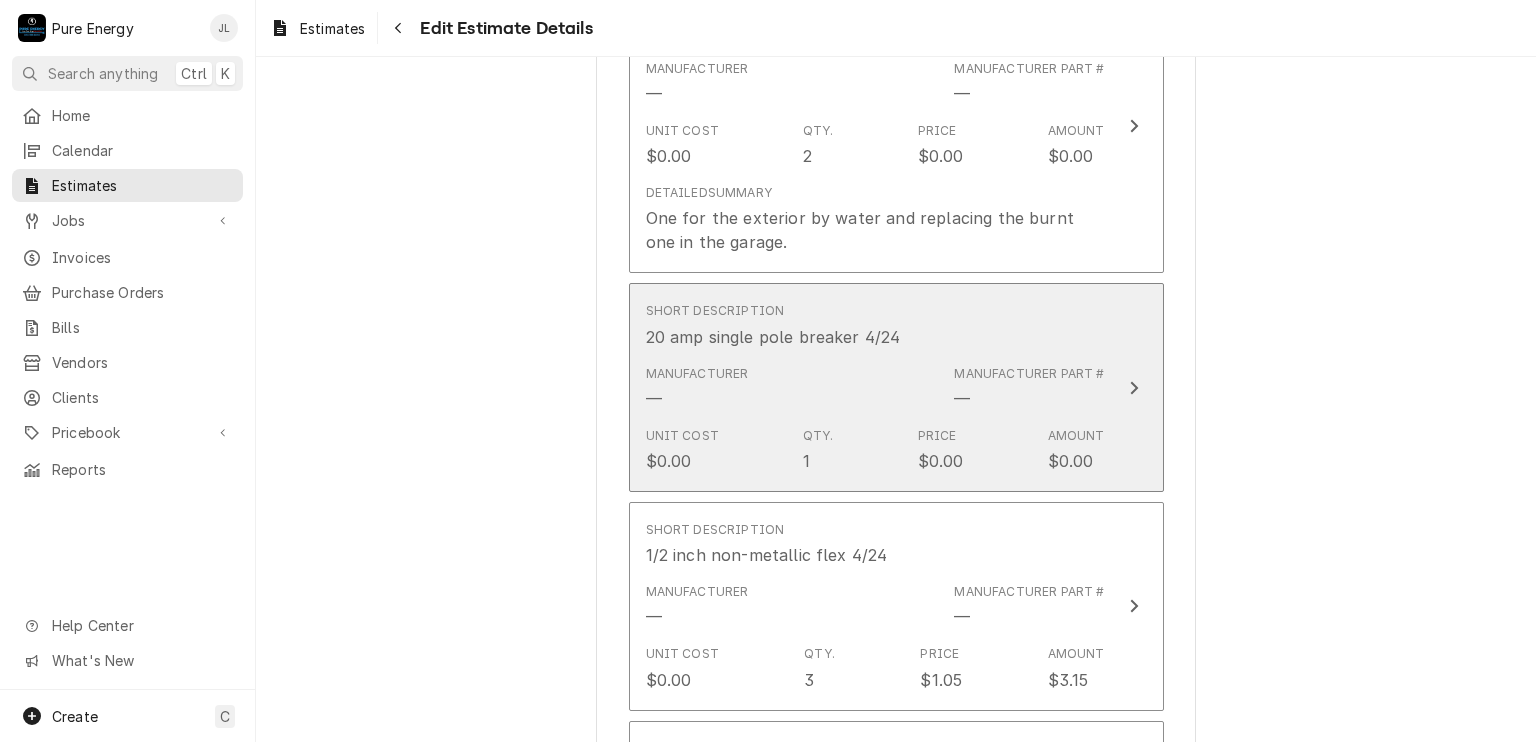 scroll, scrollTop: 2789, scrollLeft: 0, axis: vertical 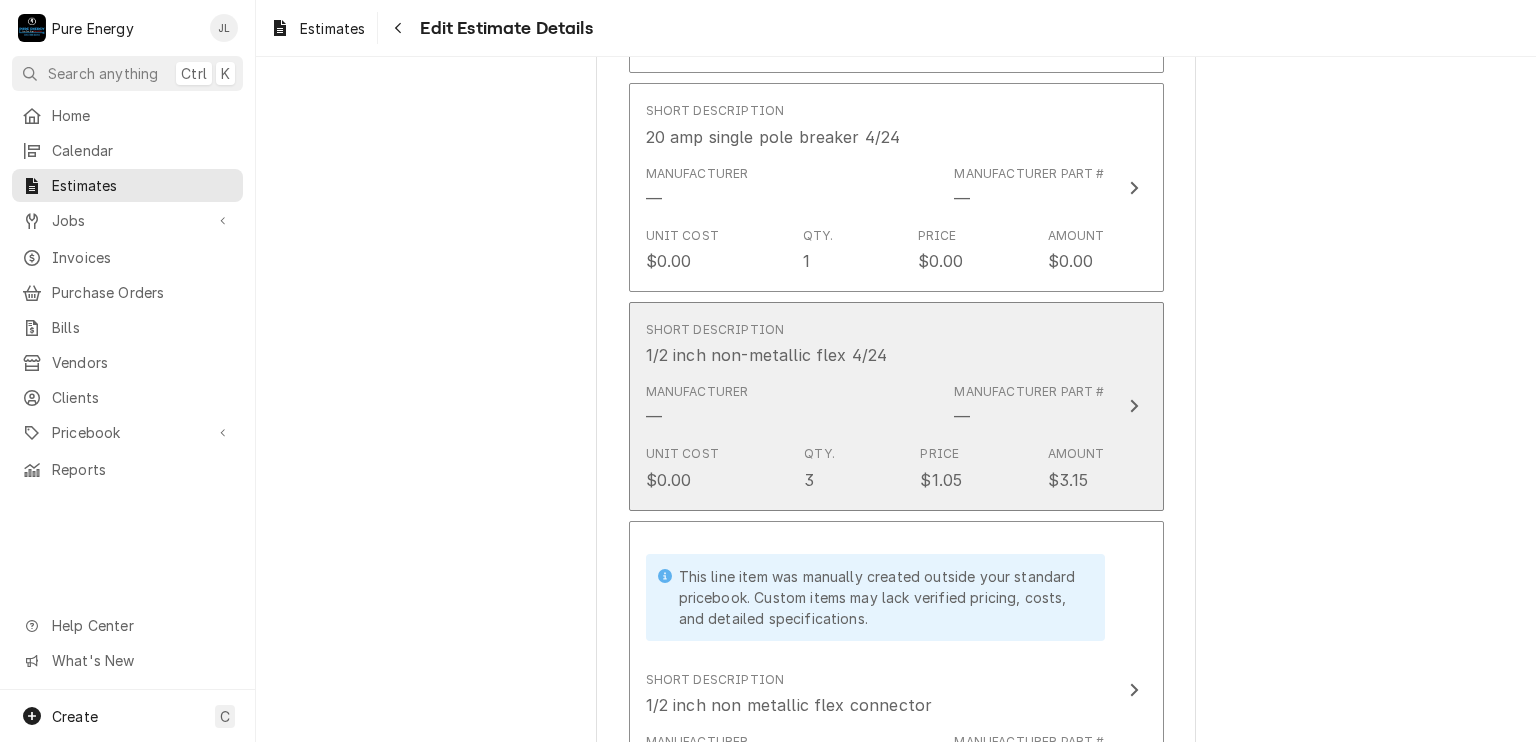 click on "Short Description 1/2 inch non-metallic flex 4/24" at bounding box center (875, 344) 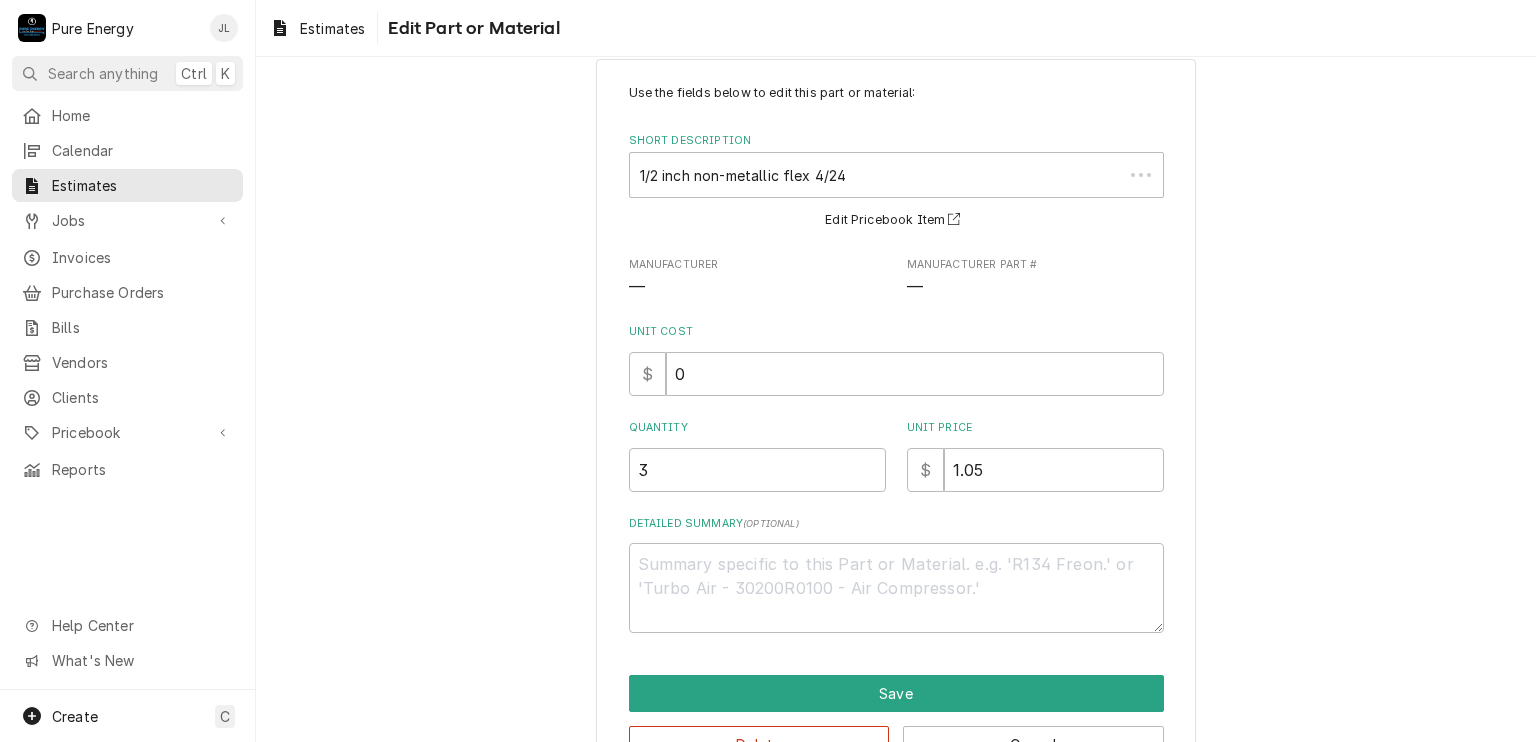 scroll, scrollTop: 0, scrollLeft: 0, axis: both 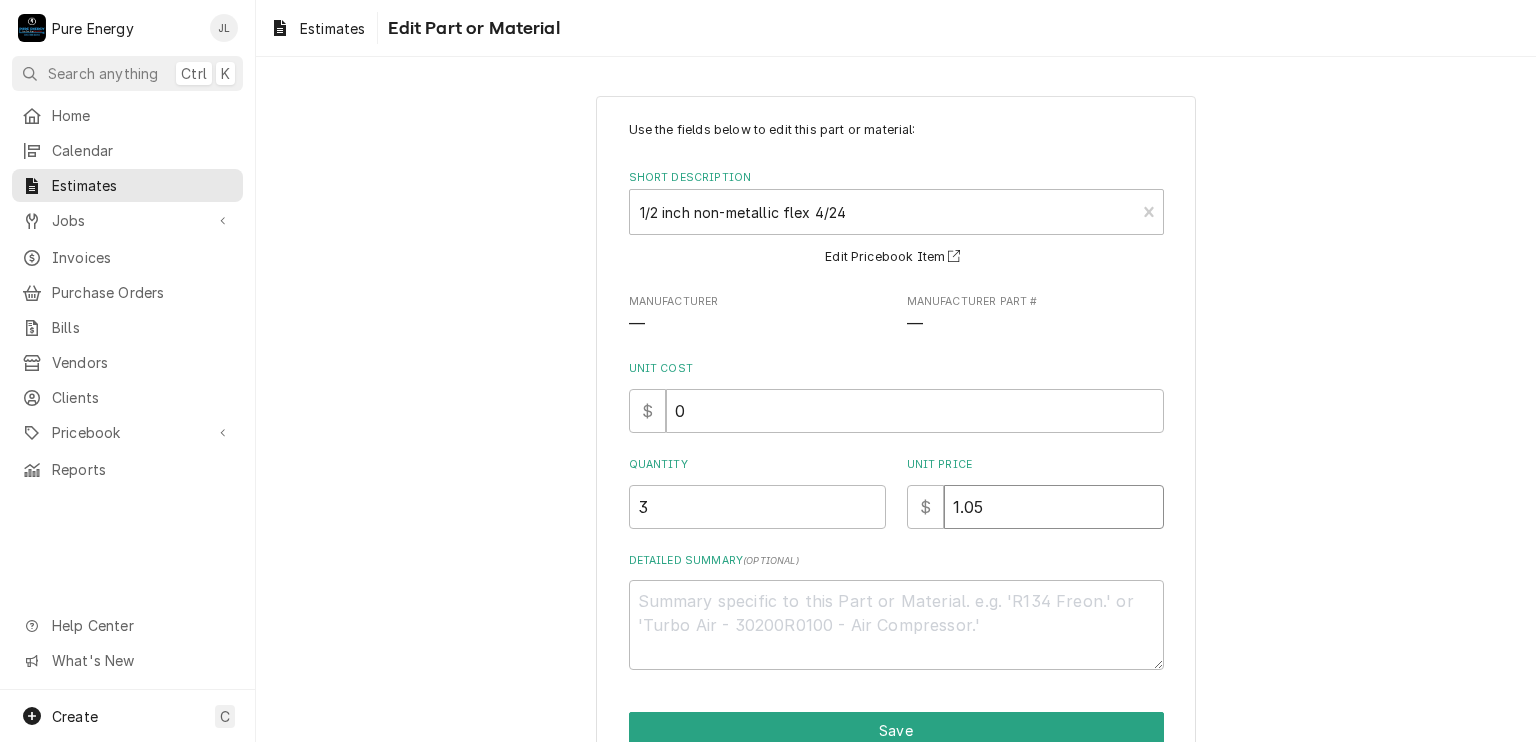 click on "1.05" at bounding box center [1054, 507] 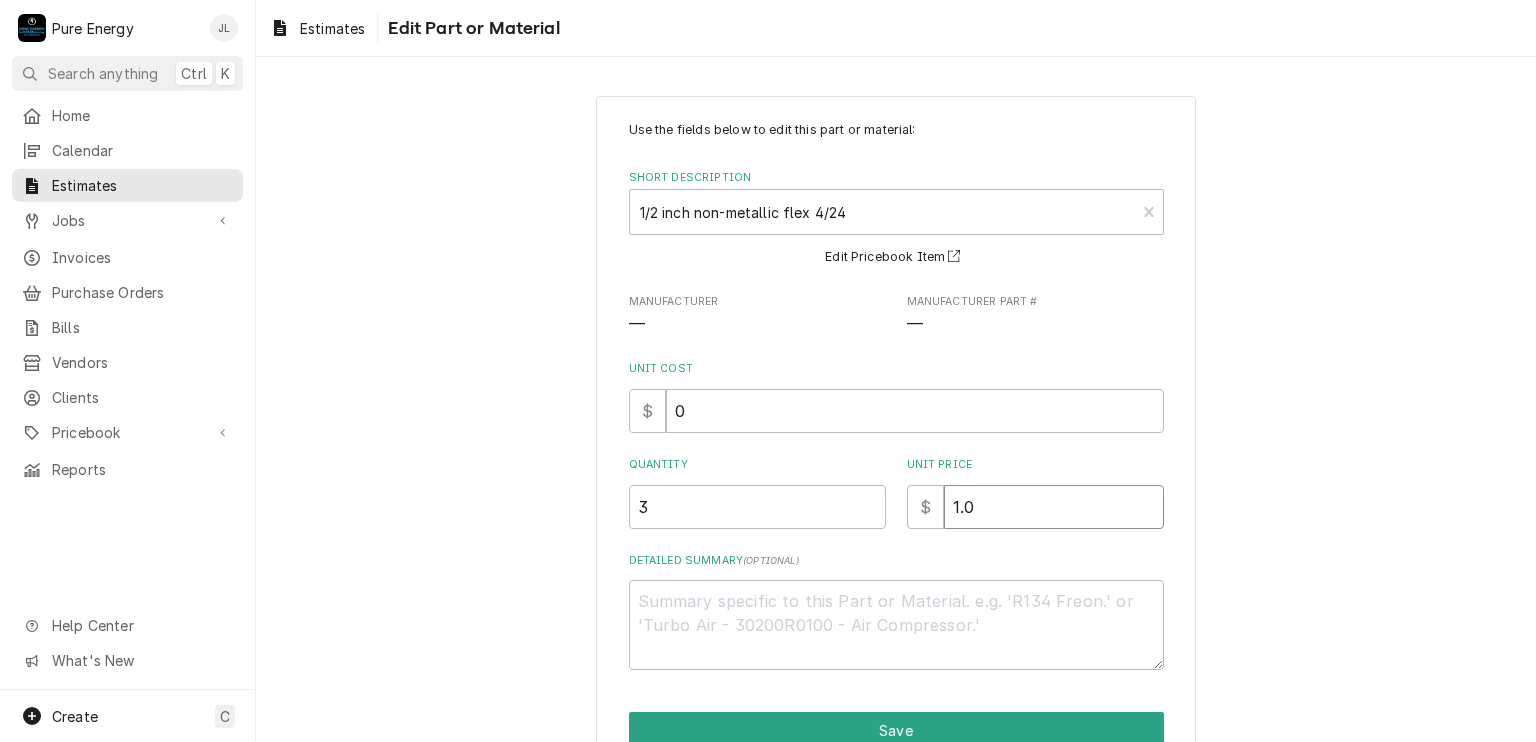 type on "x" 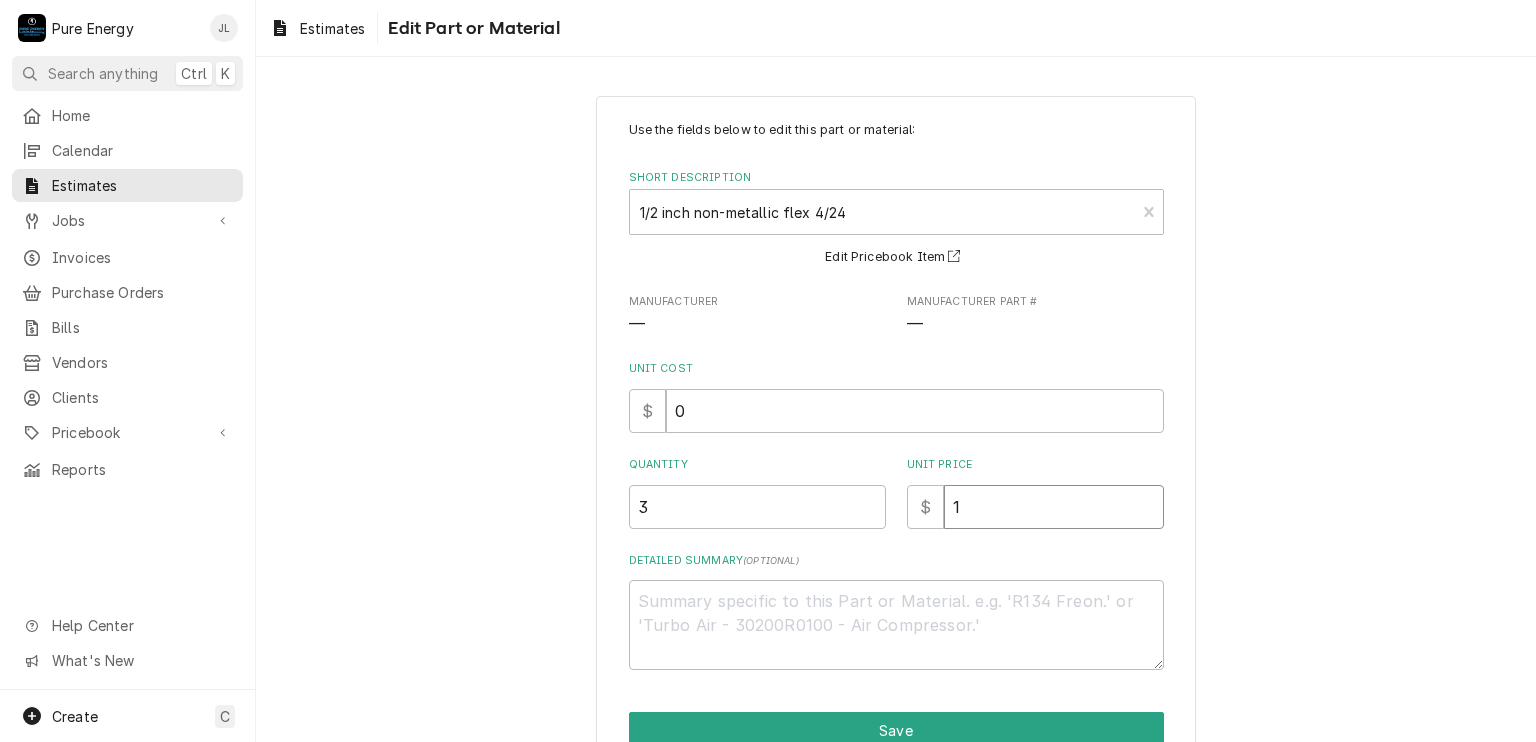 type on "x" 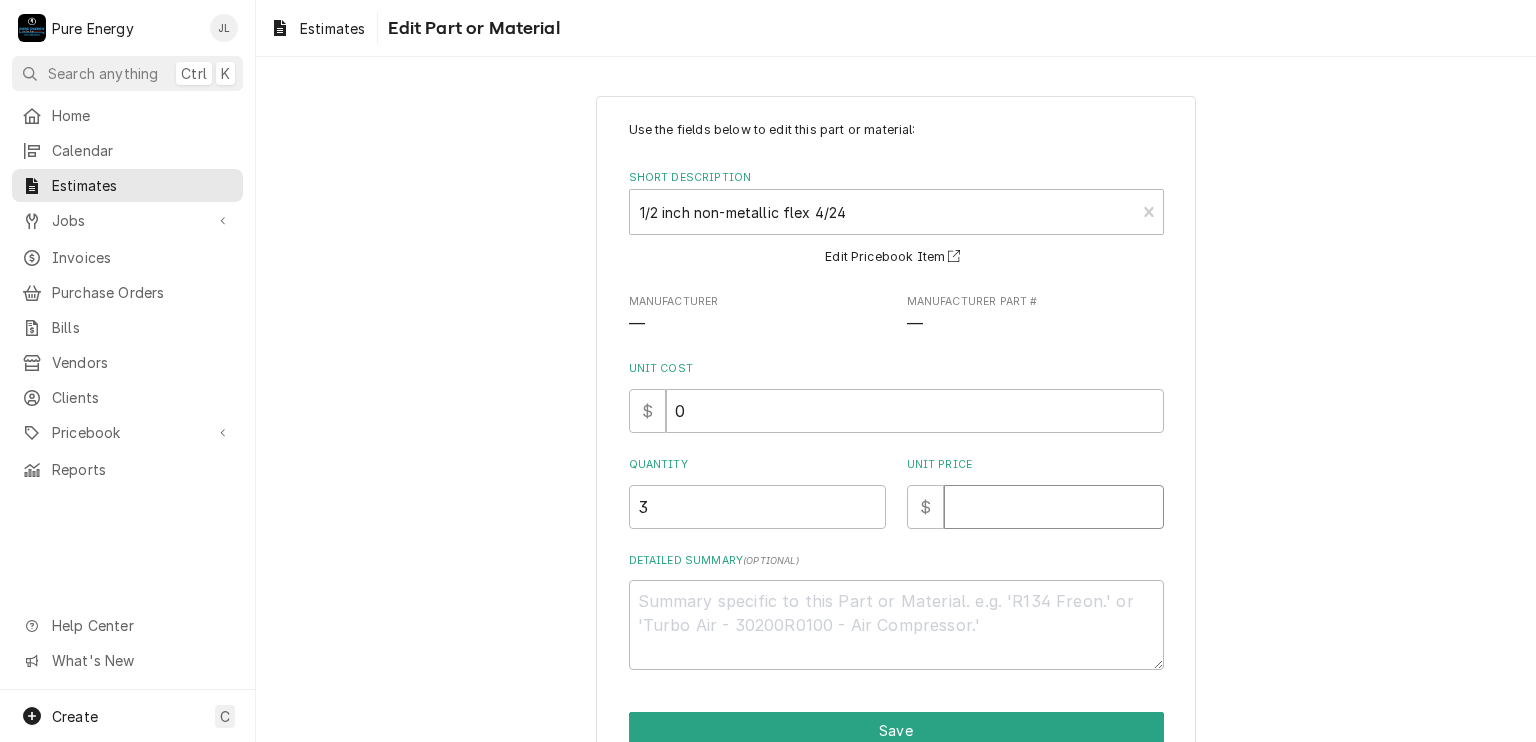type on "x" 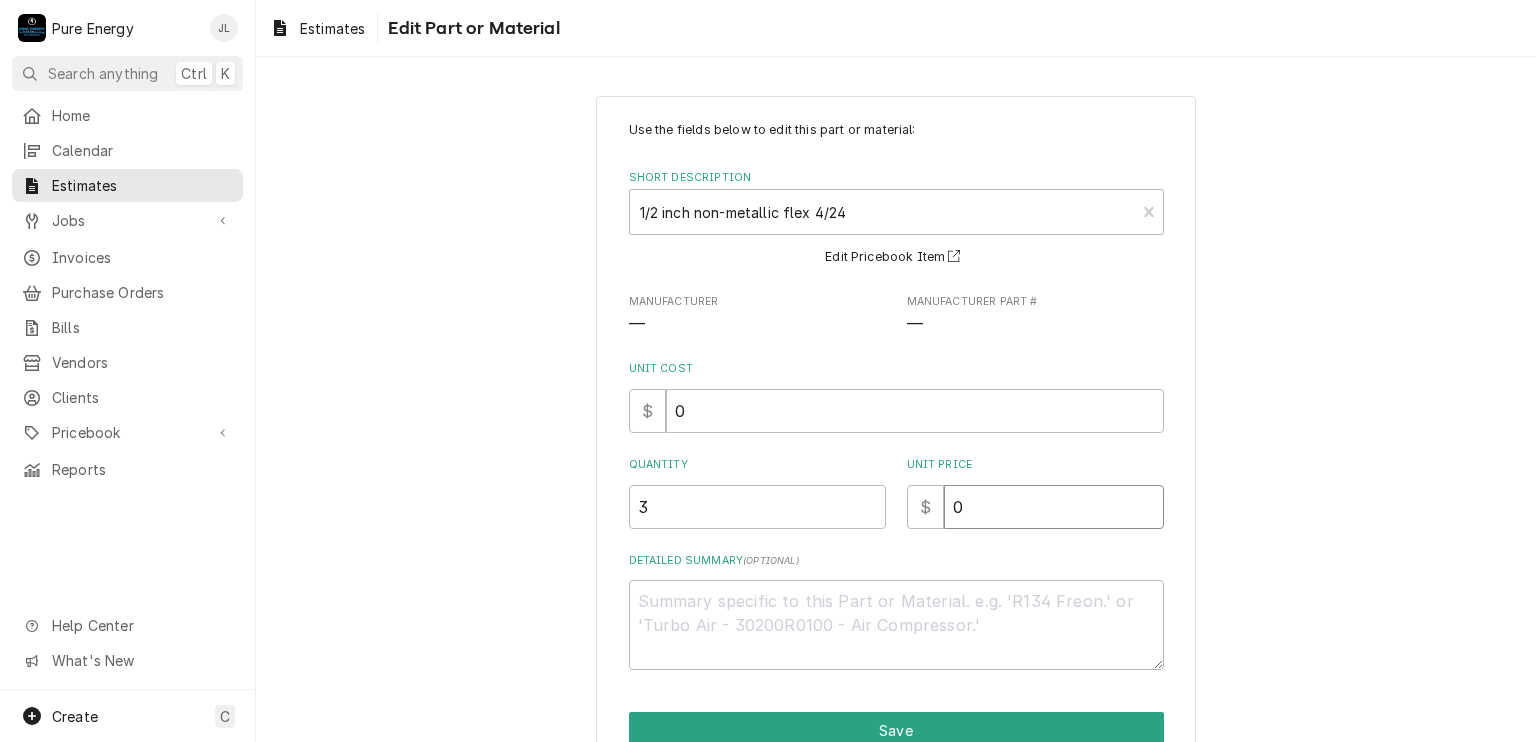 type on "x" 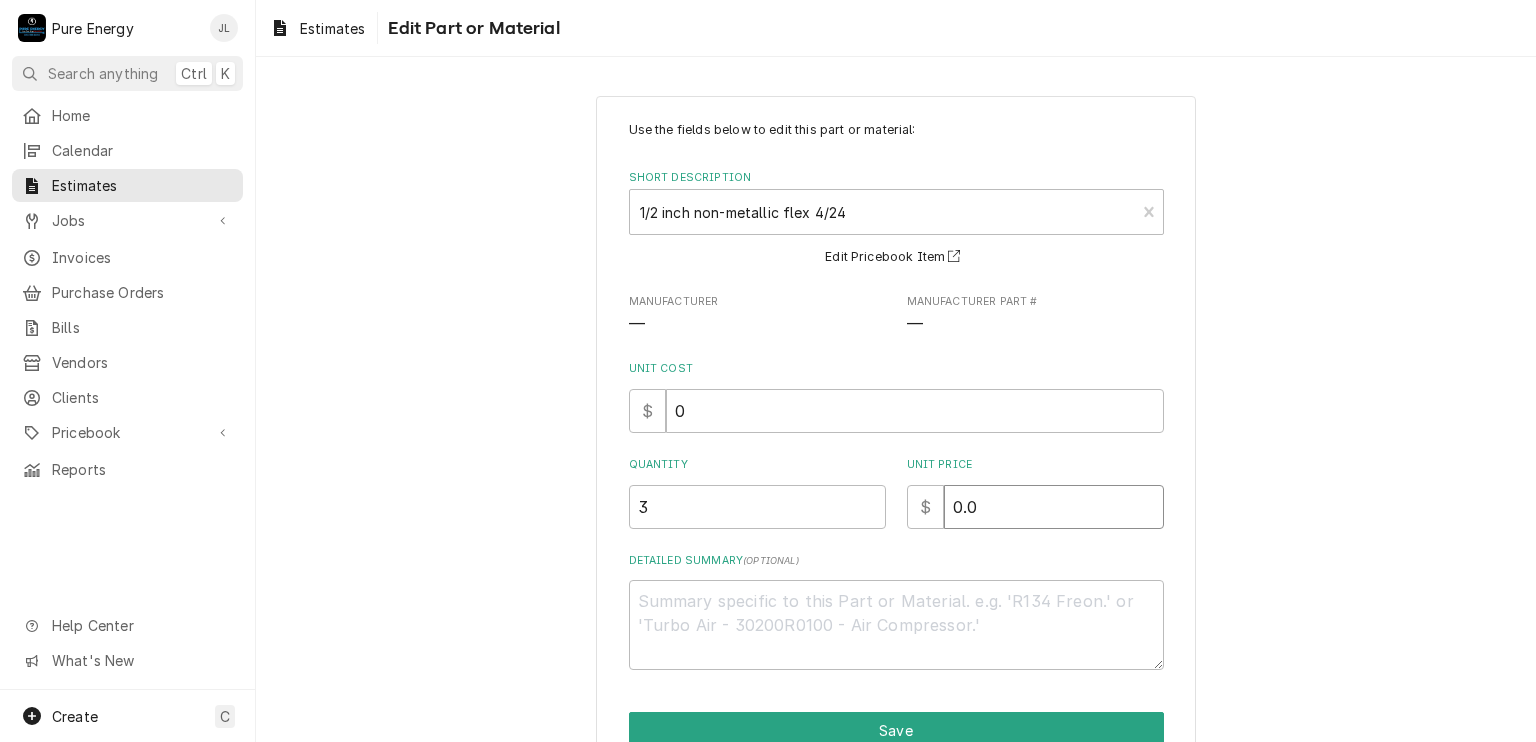 type on "x" 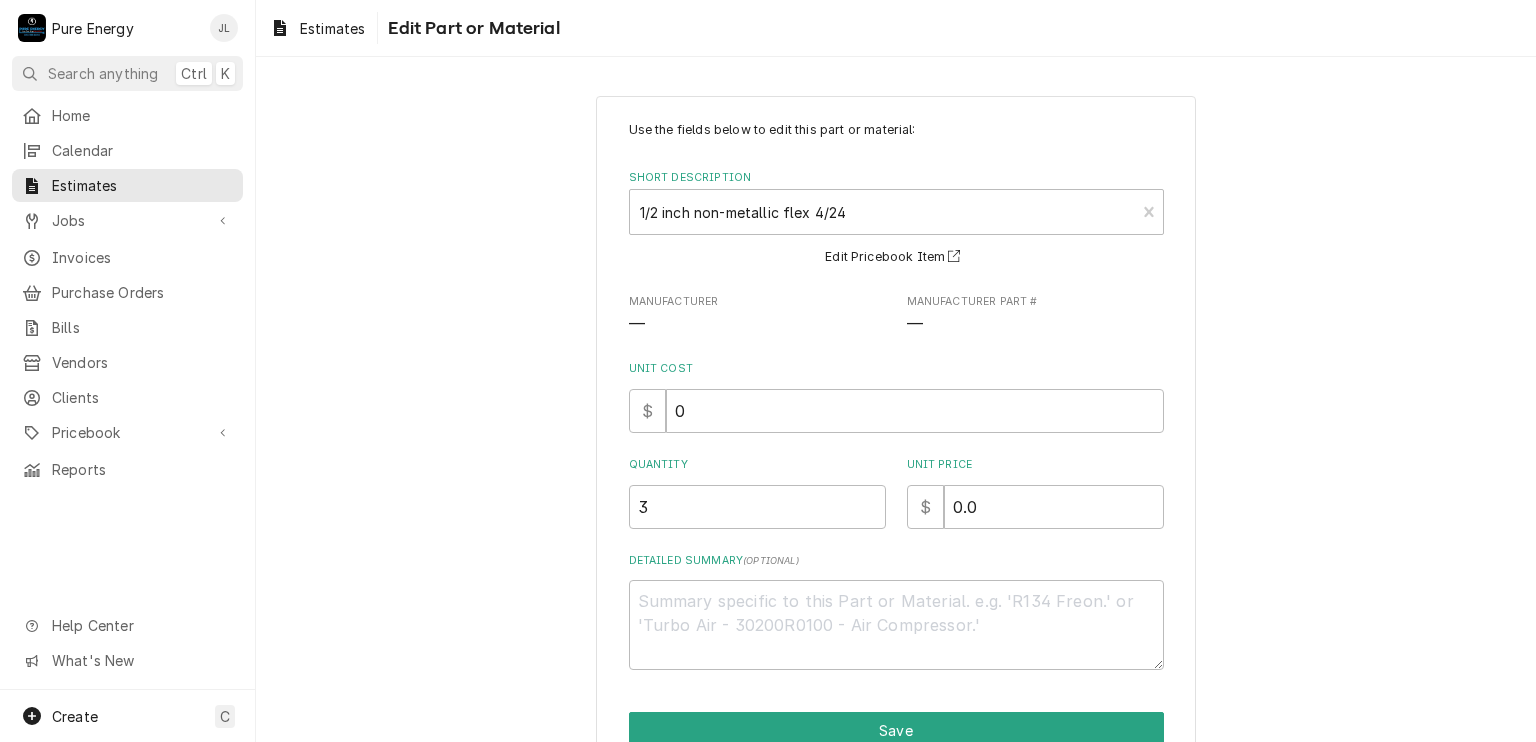 scroll, scrollTop: 99, scrollLeft: 0, axis: vertical 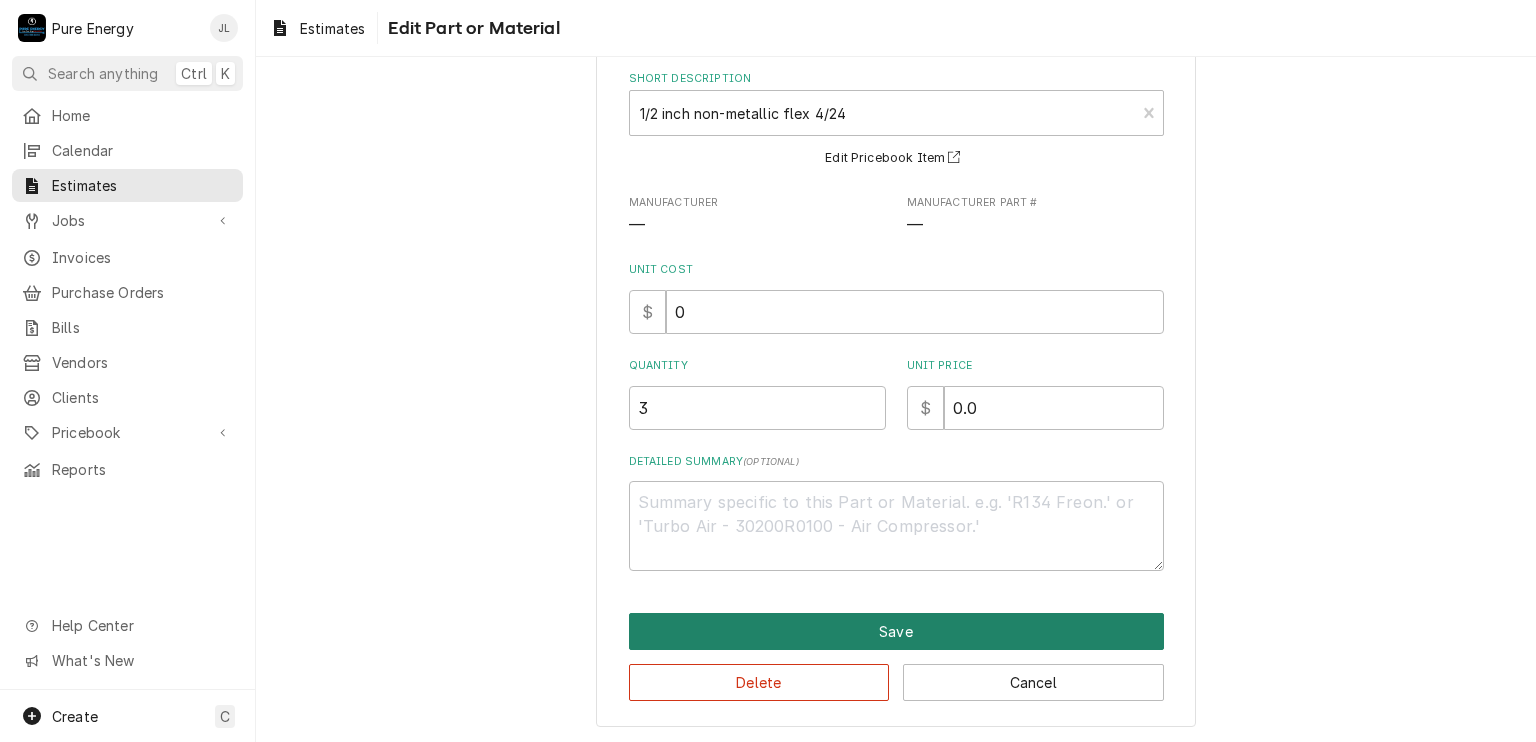 click on "Save" at bounding box center (896, 631) 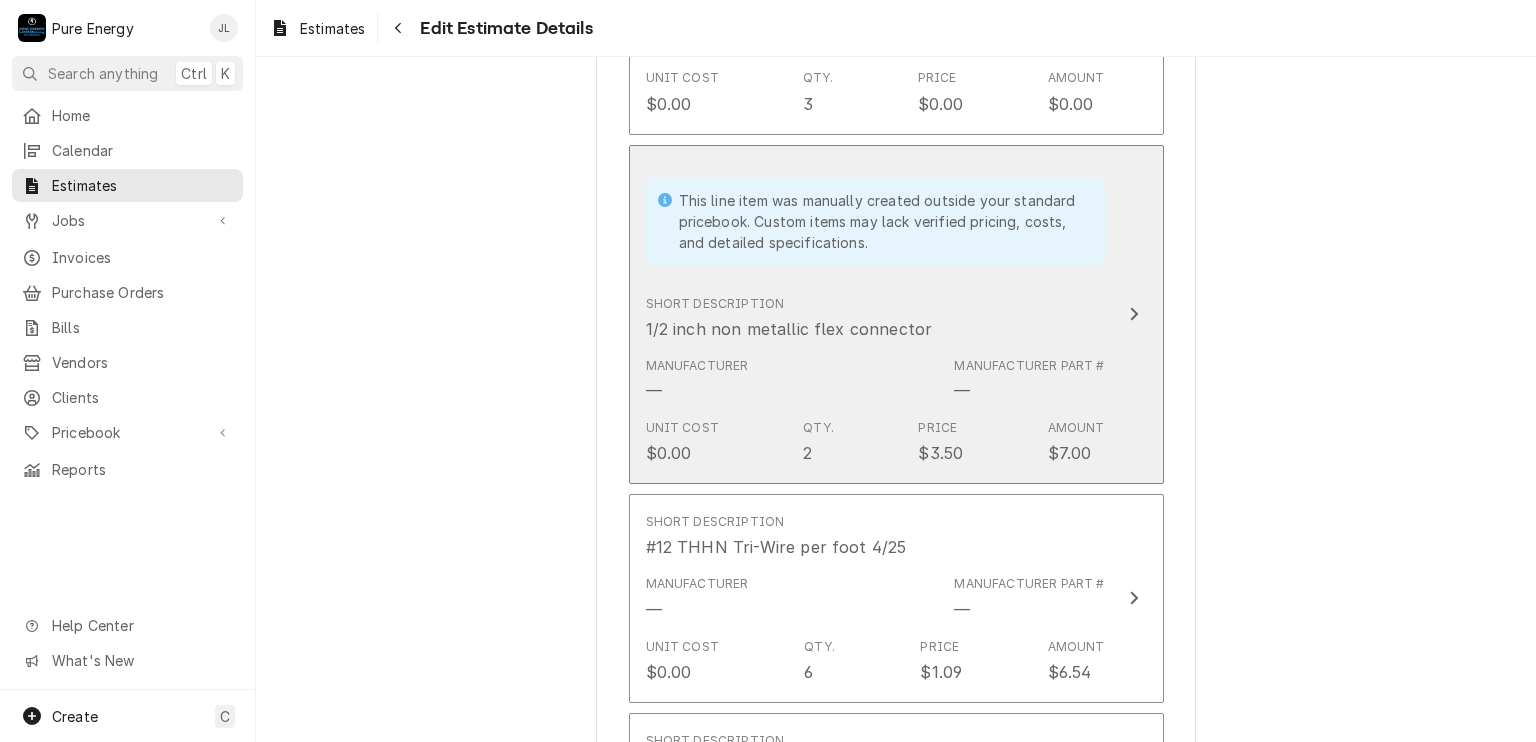 click on "Short Description 1/2 inch non metallic flex connector" at bounding box center (875, 318) 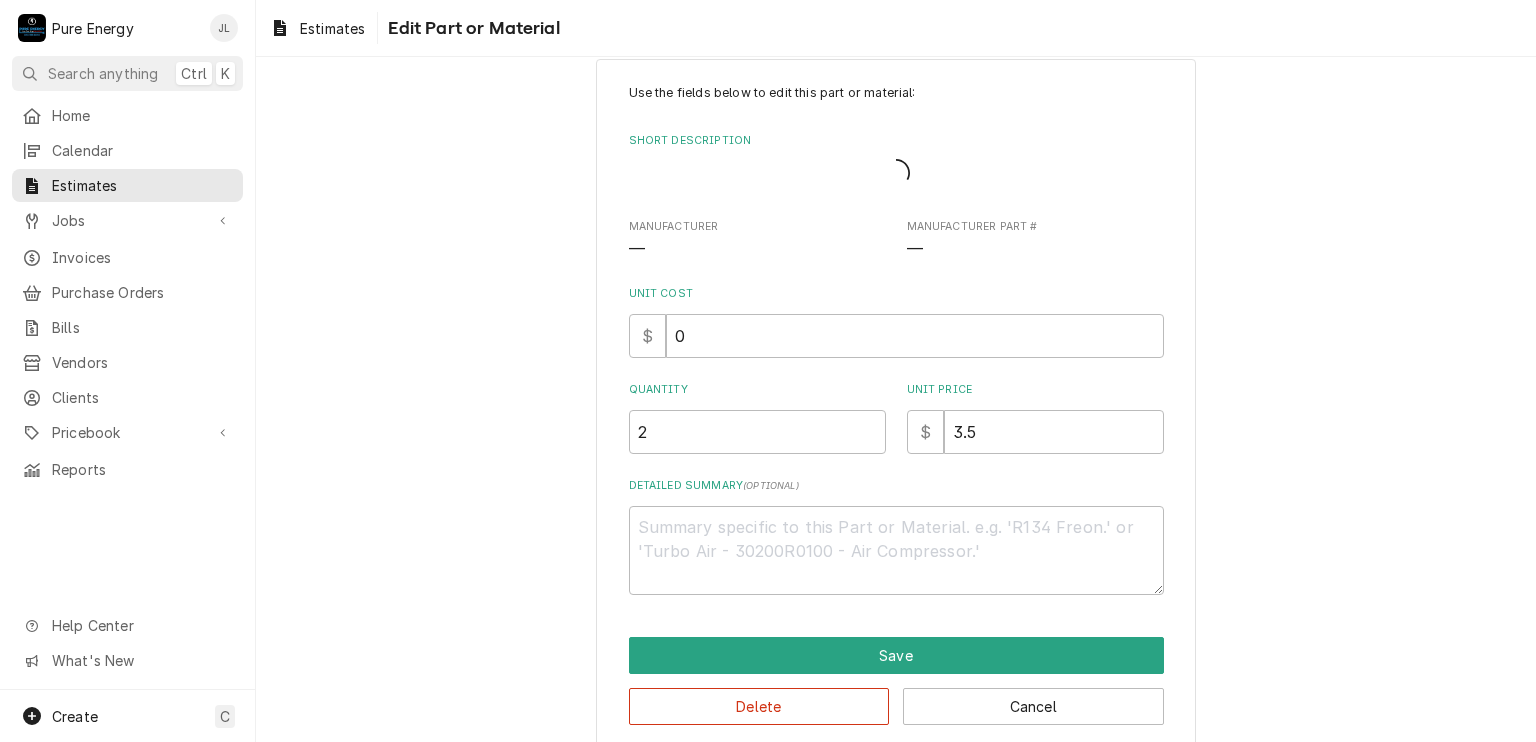 scroll, scrollTop: 0, scrollLeft: 0, axis: both 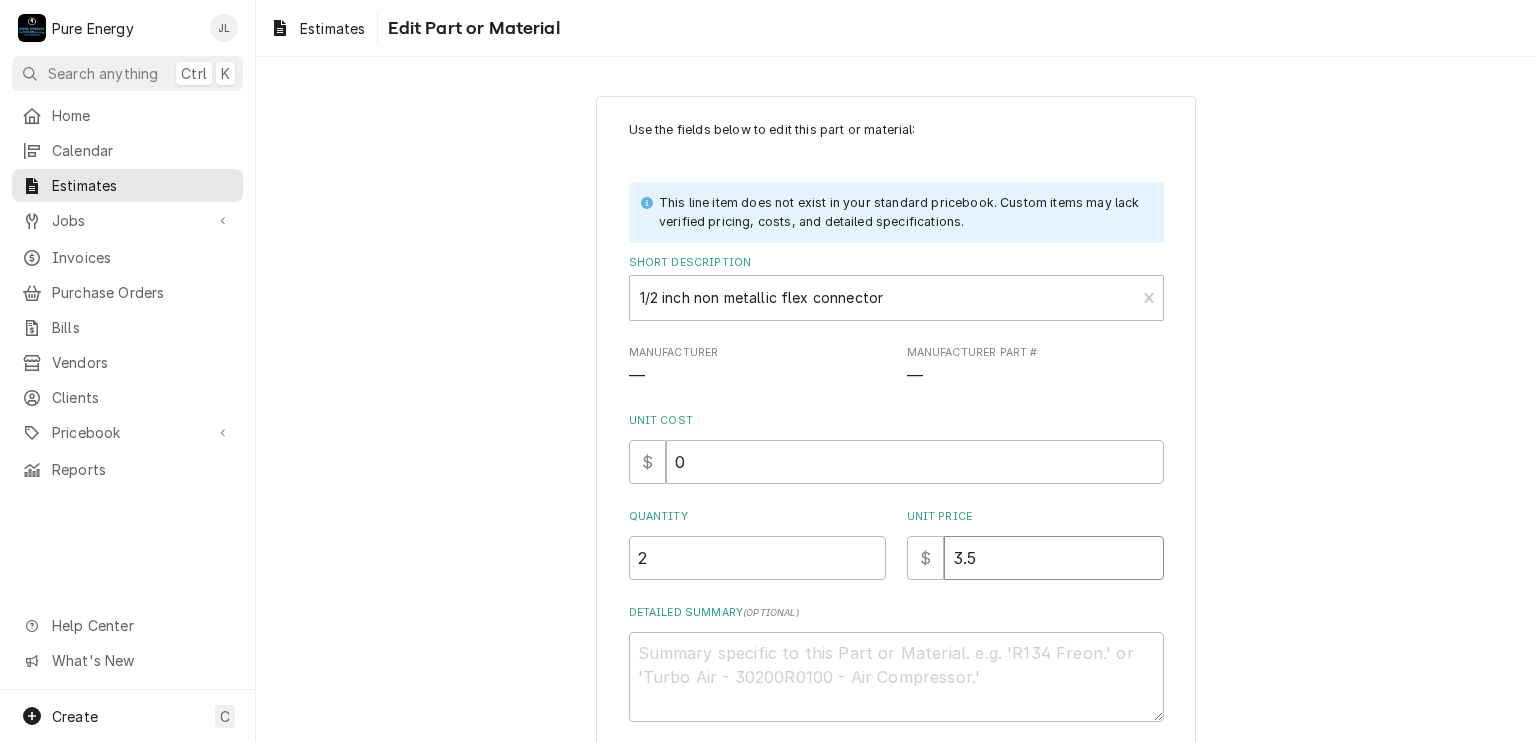 click on "3.5" at bounding box center [1054, 558] 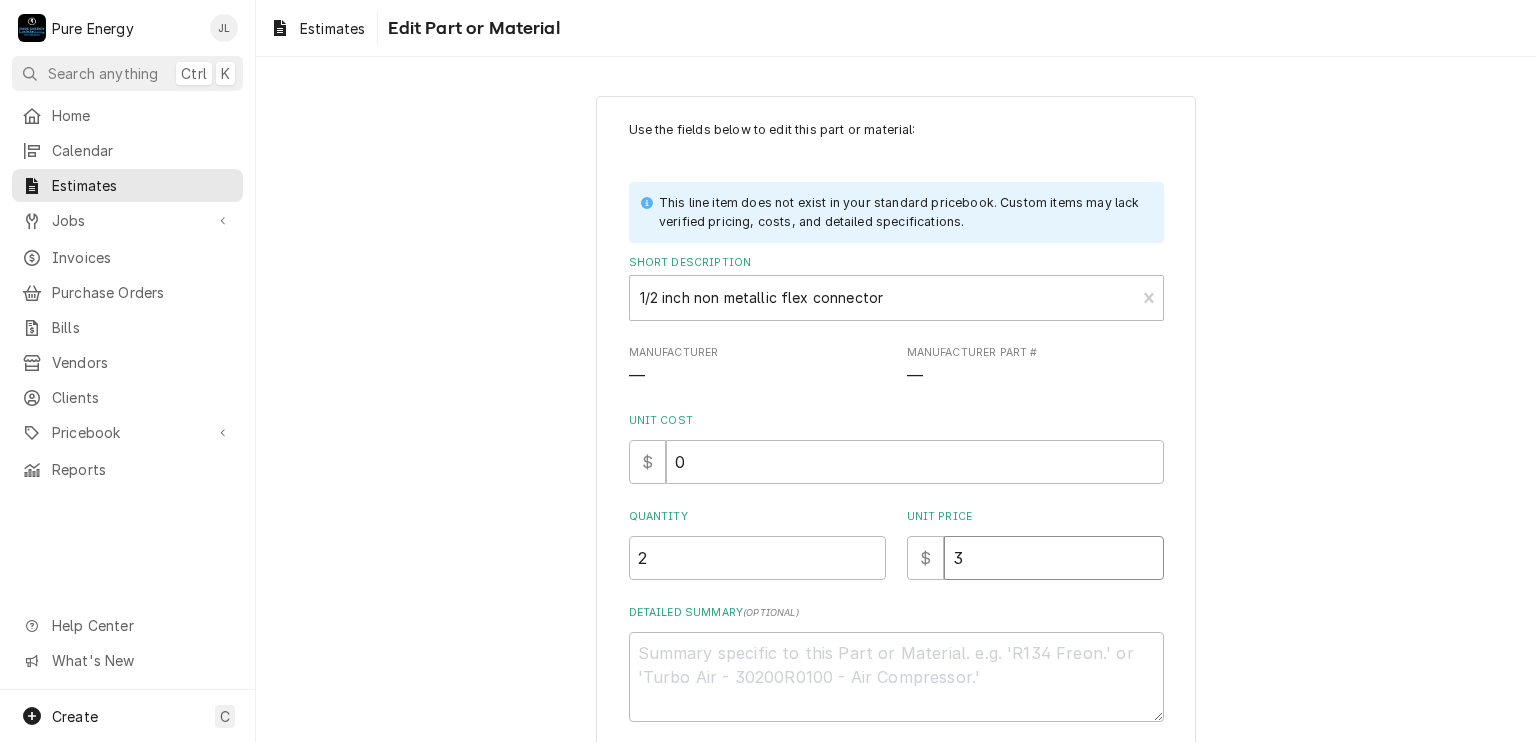 type on "x" 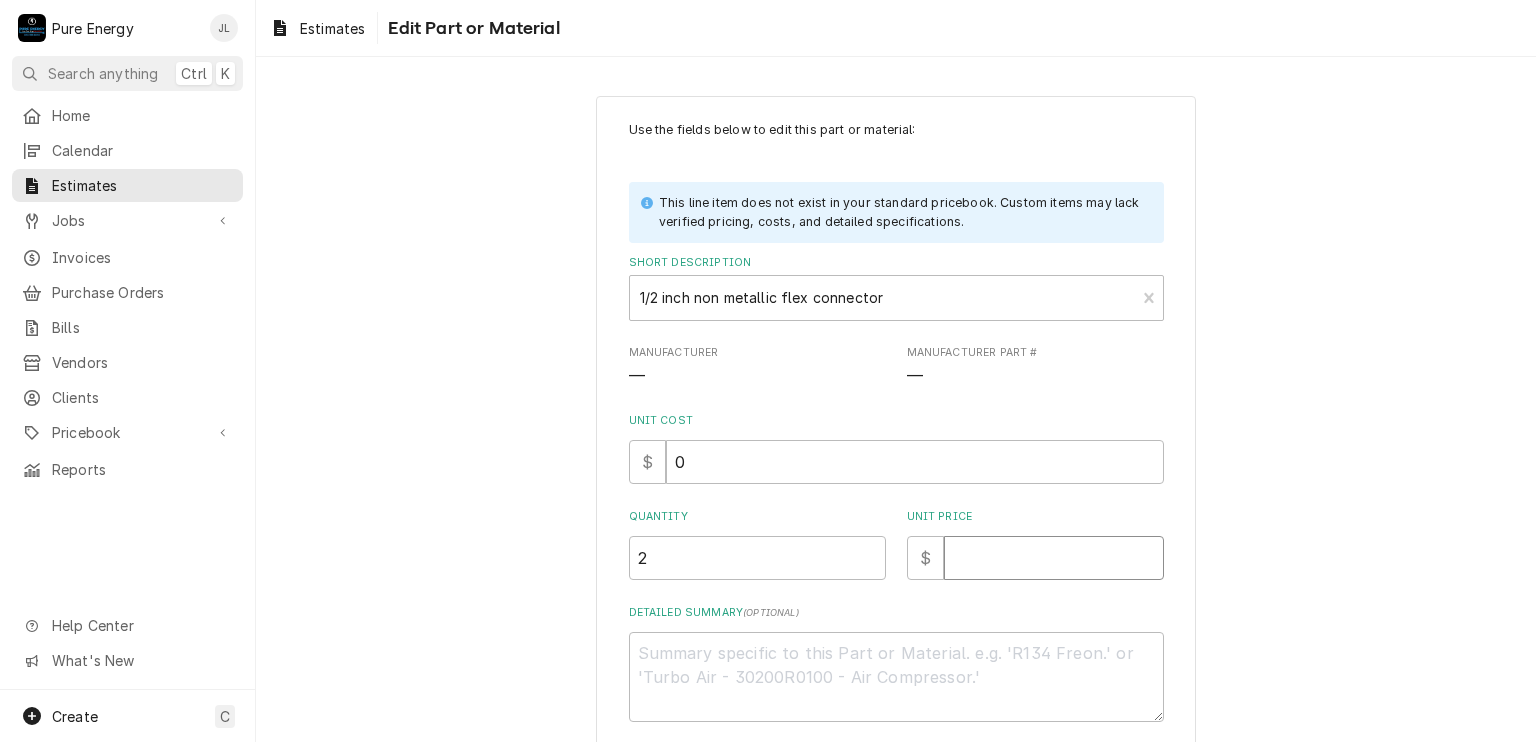 type on "x" 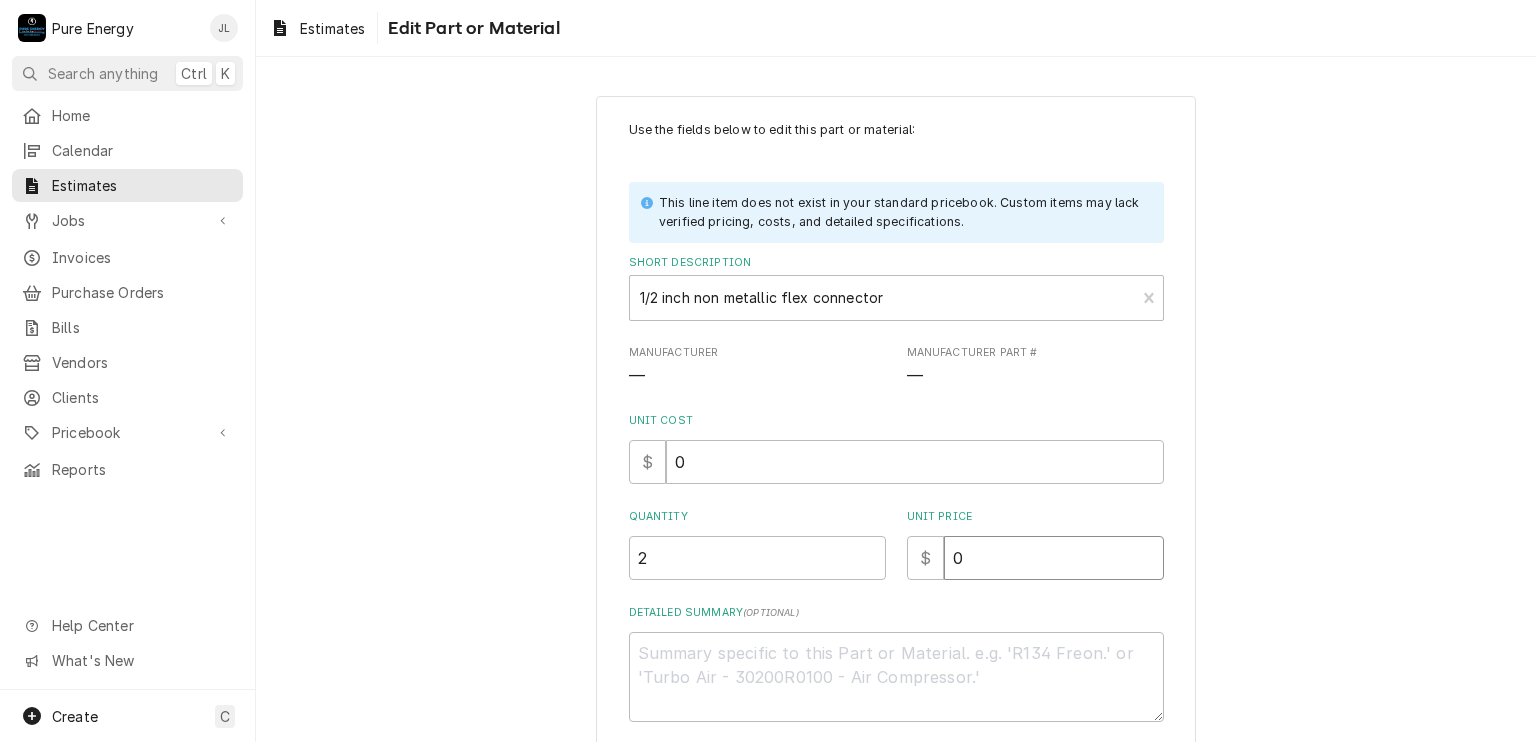 type on "x" 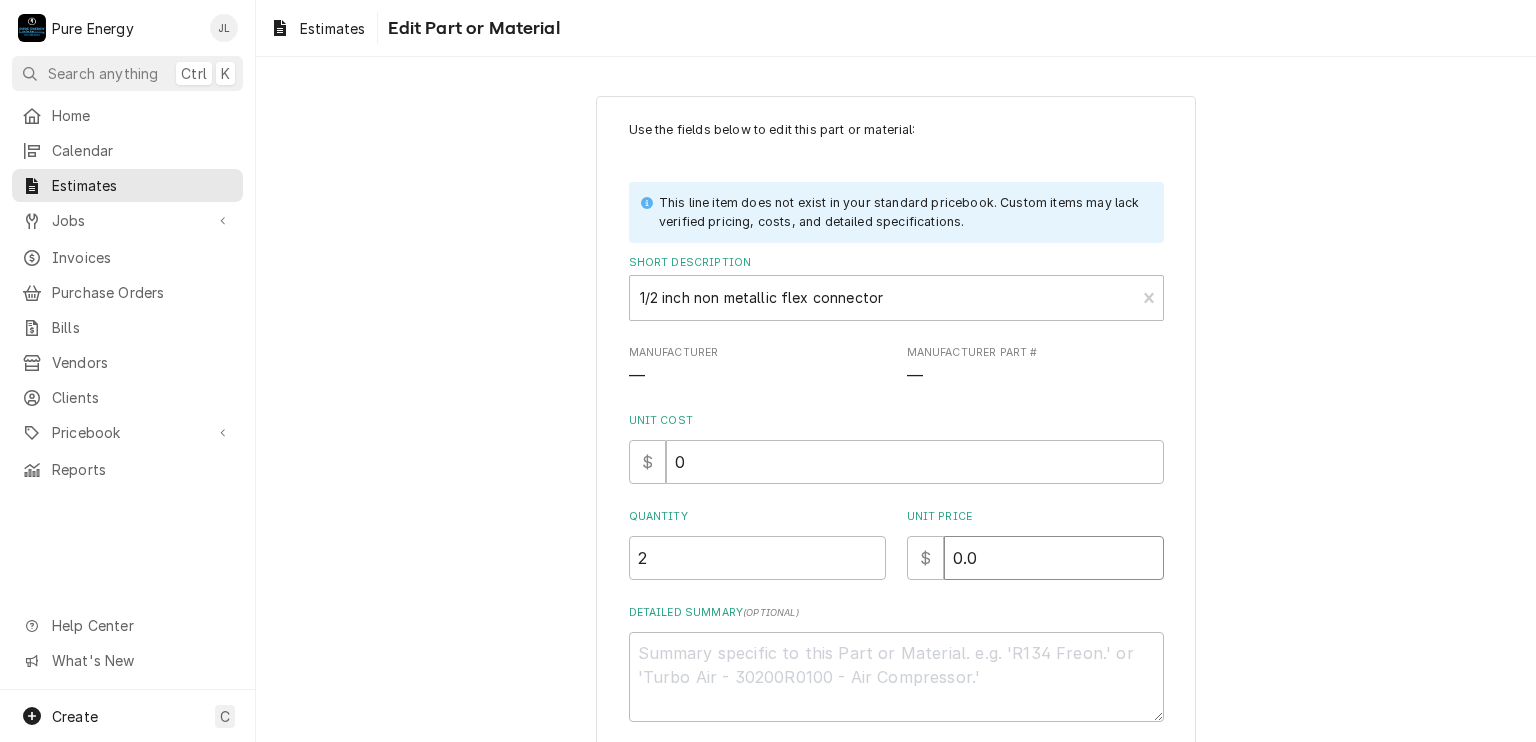 type on "x" 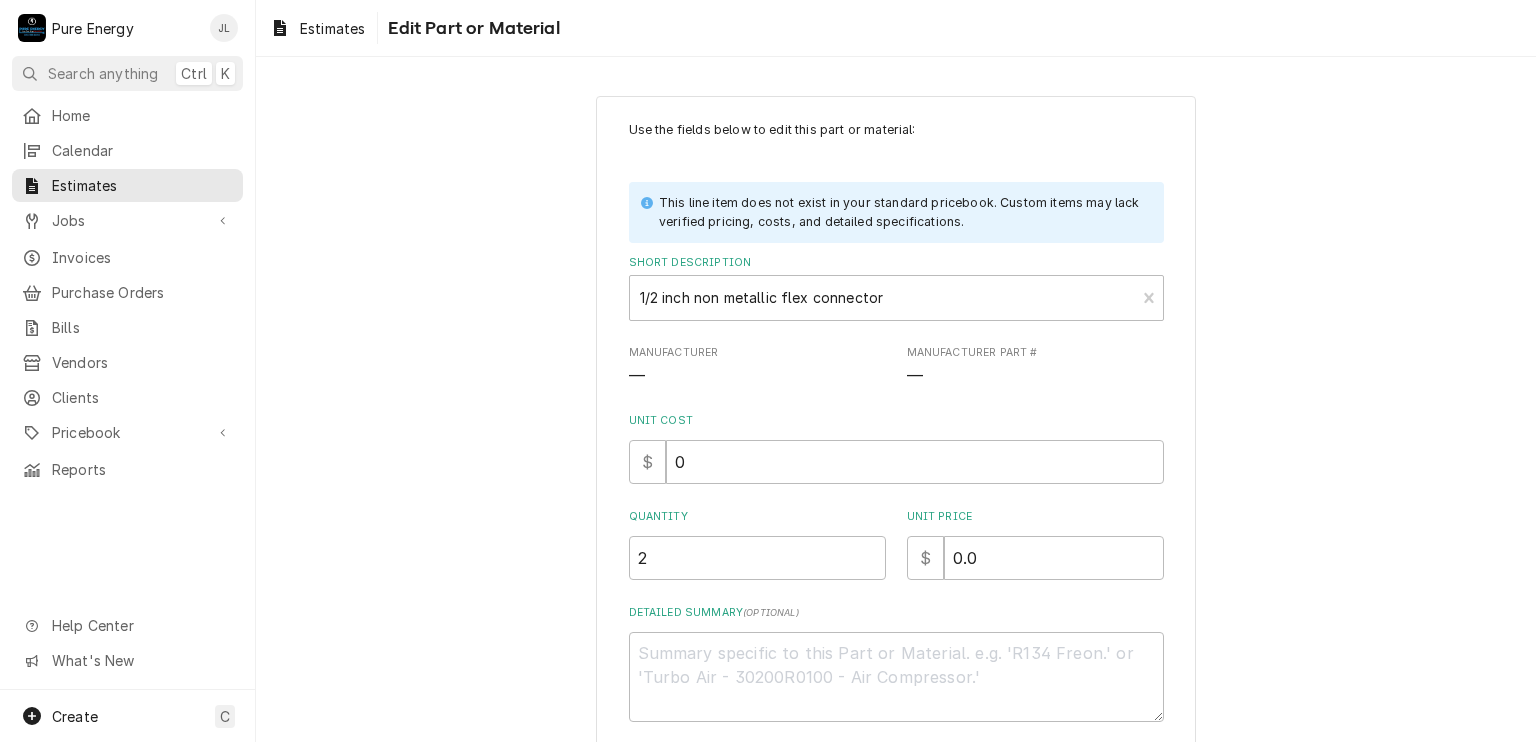 scroll, scrollTop: 150, scrollLeft: 0, axis: vertical 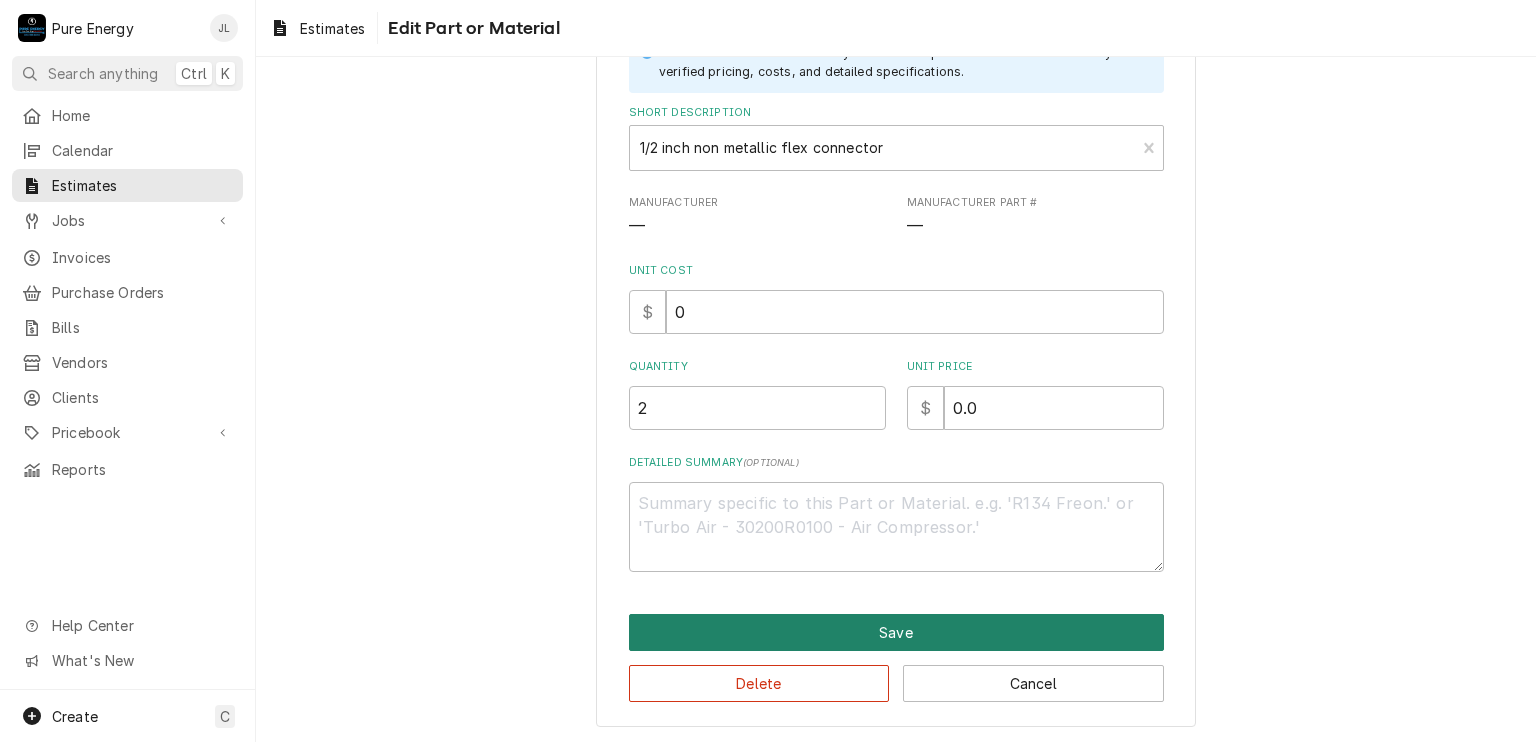 click on "Save" at bounding box center (896, 632) 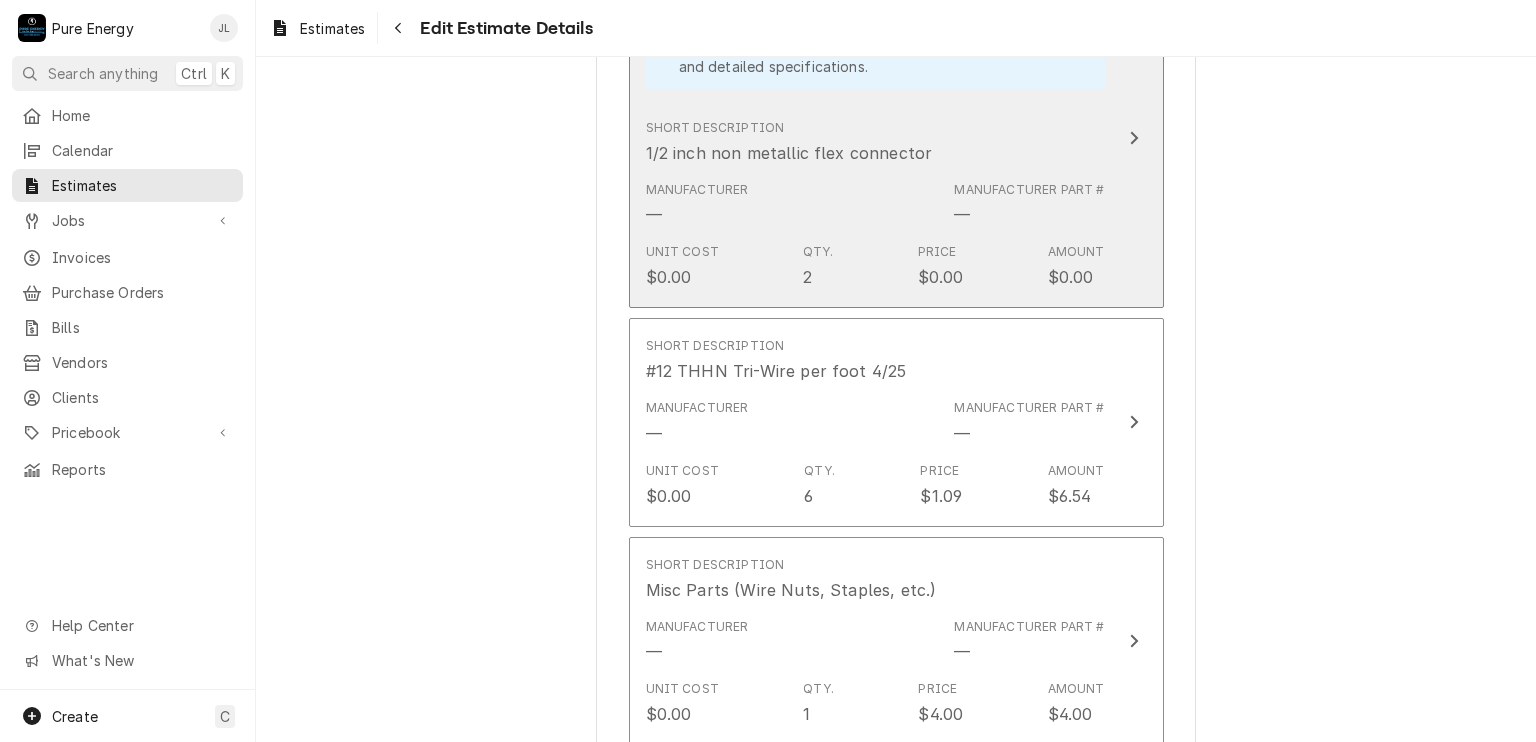 scroll, scrollTop: 3441, scrollLeft: 0, axis: vertical 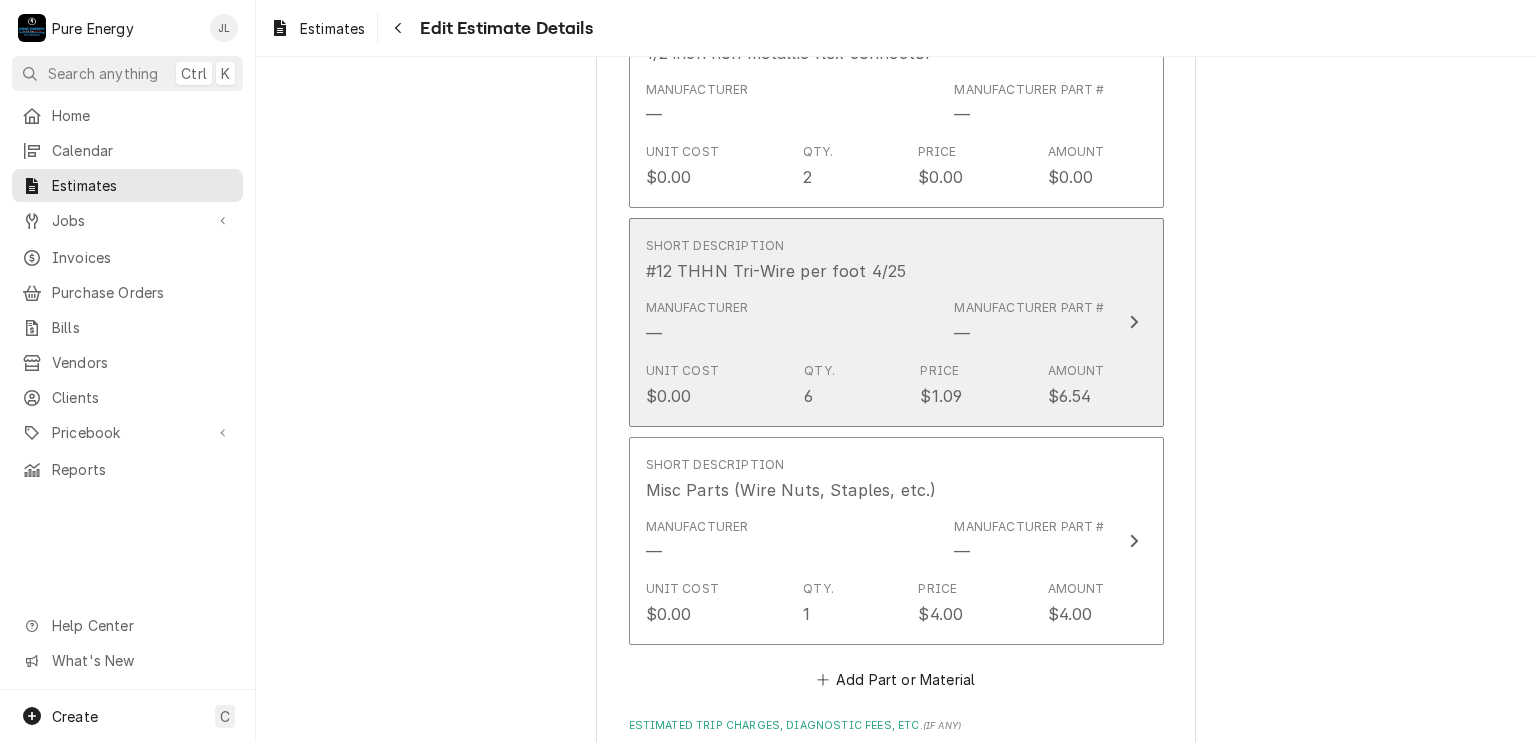 click on "Short Description #12 THHN Tri-Wire per foot 4/25" at bounding box center [875, 260] 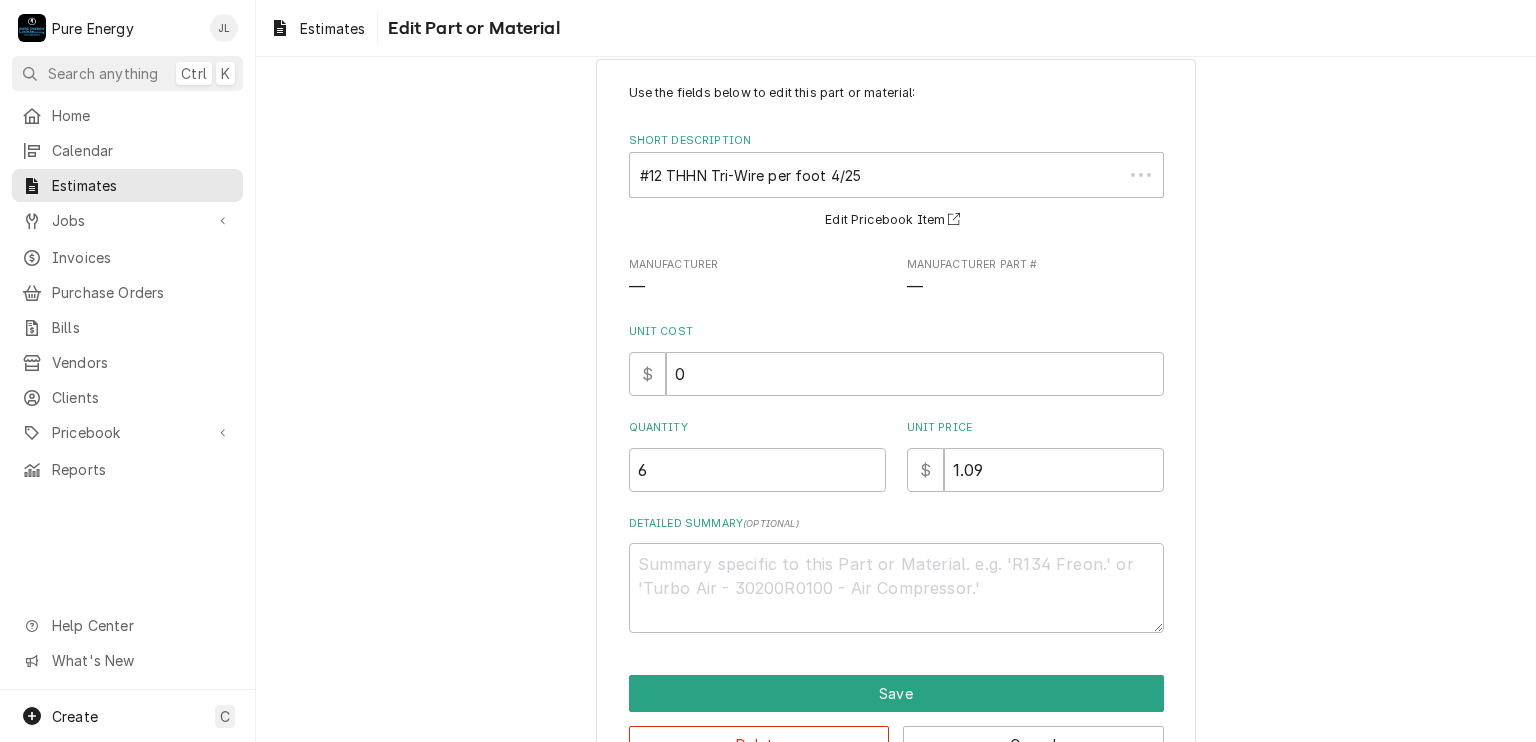 scroll, scrollTop: 0, scrollLeft: 0, axis: both 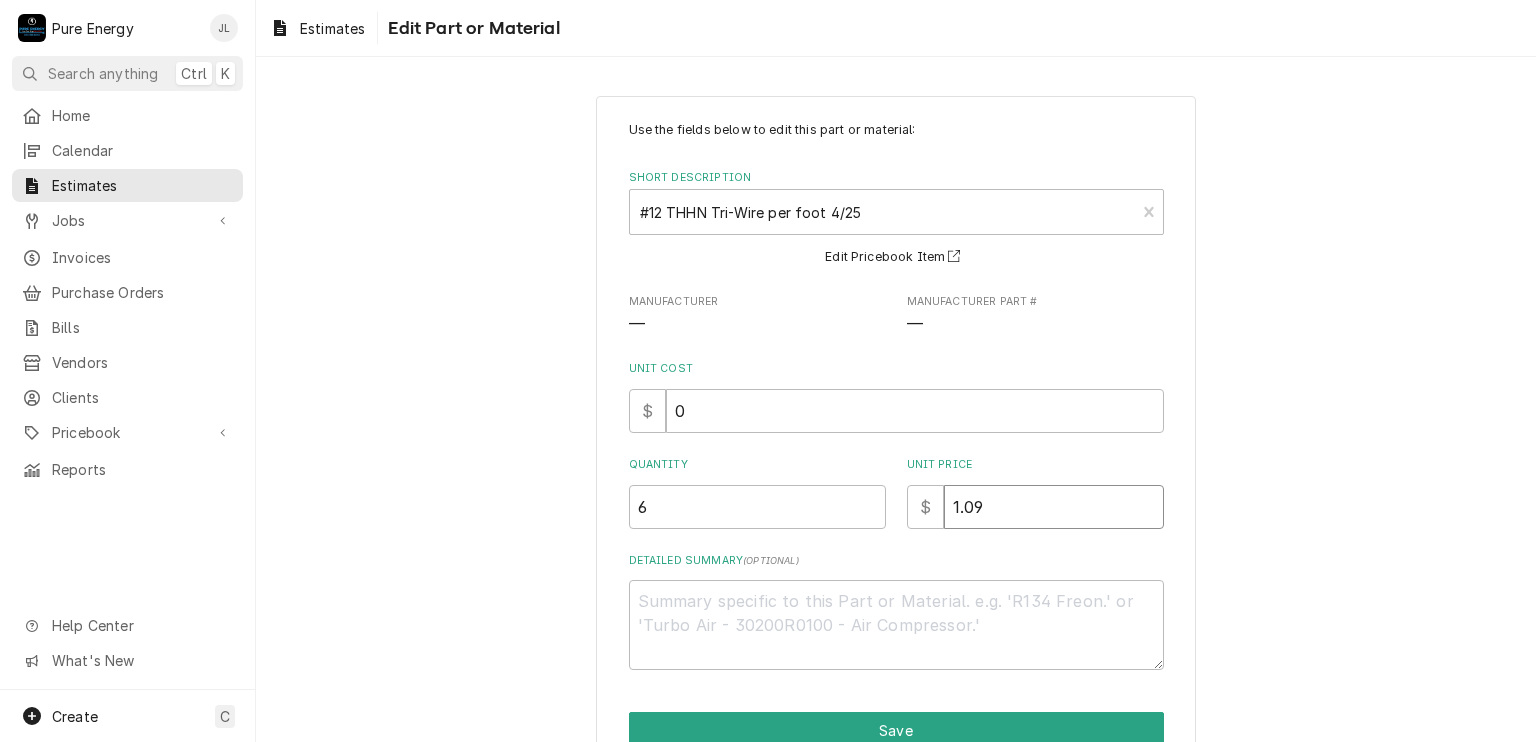 click on "1.09" at bounding box center [1054, 507] 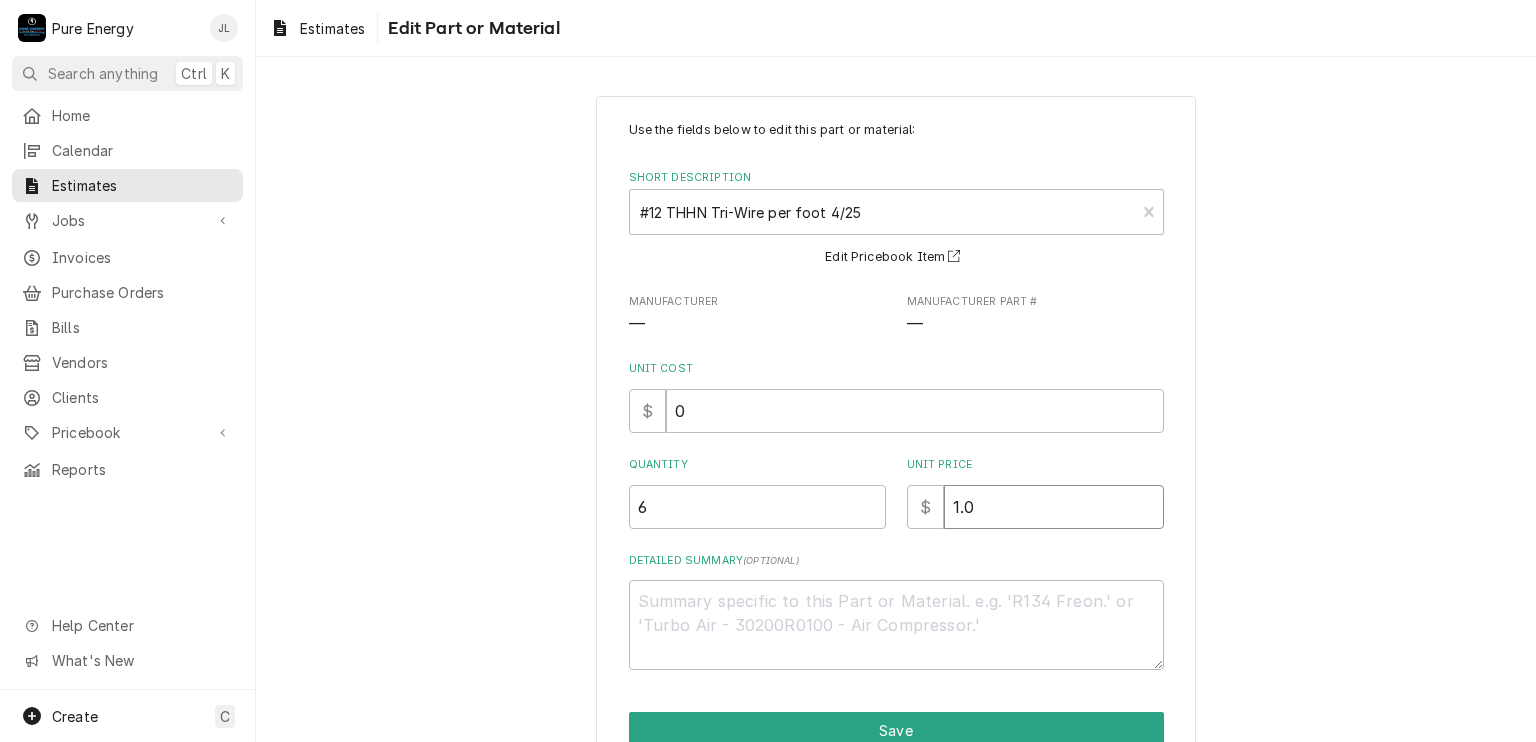type on "x" 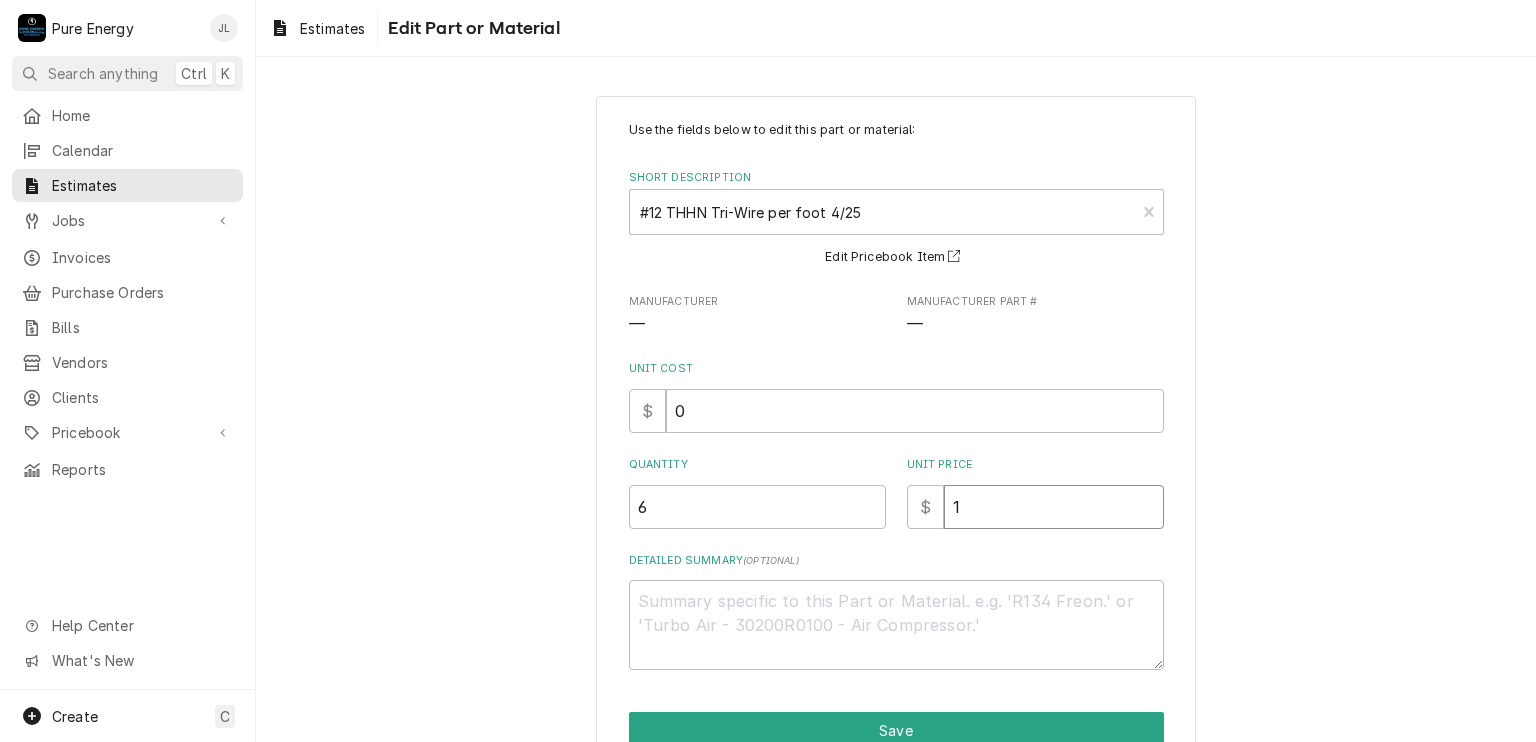 type on "x" 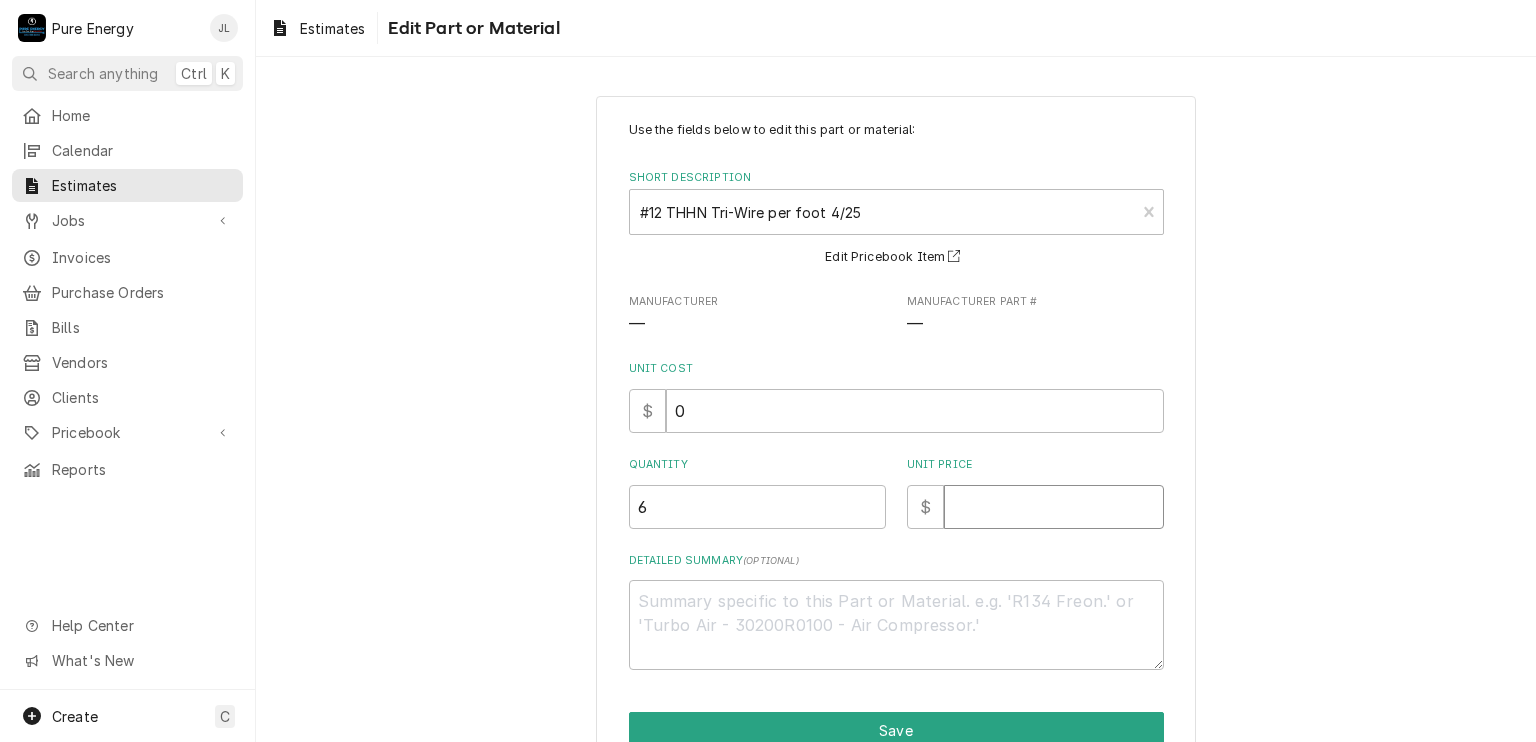 type on "x" 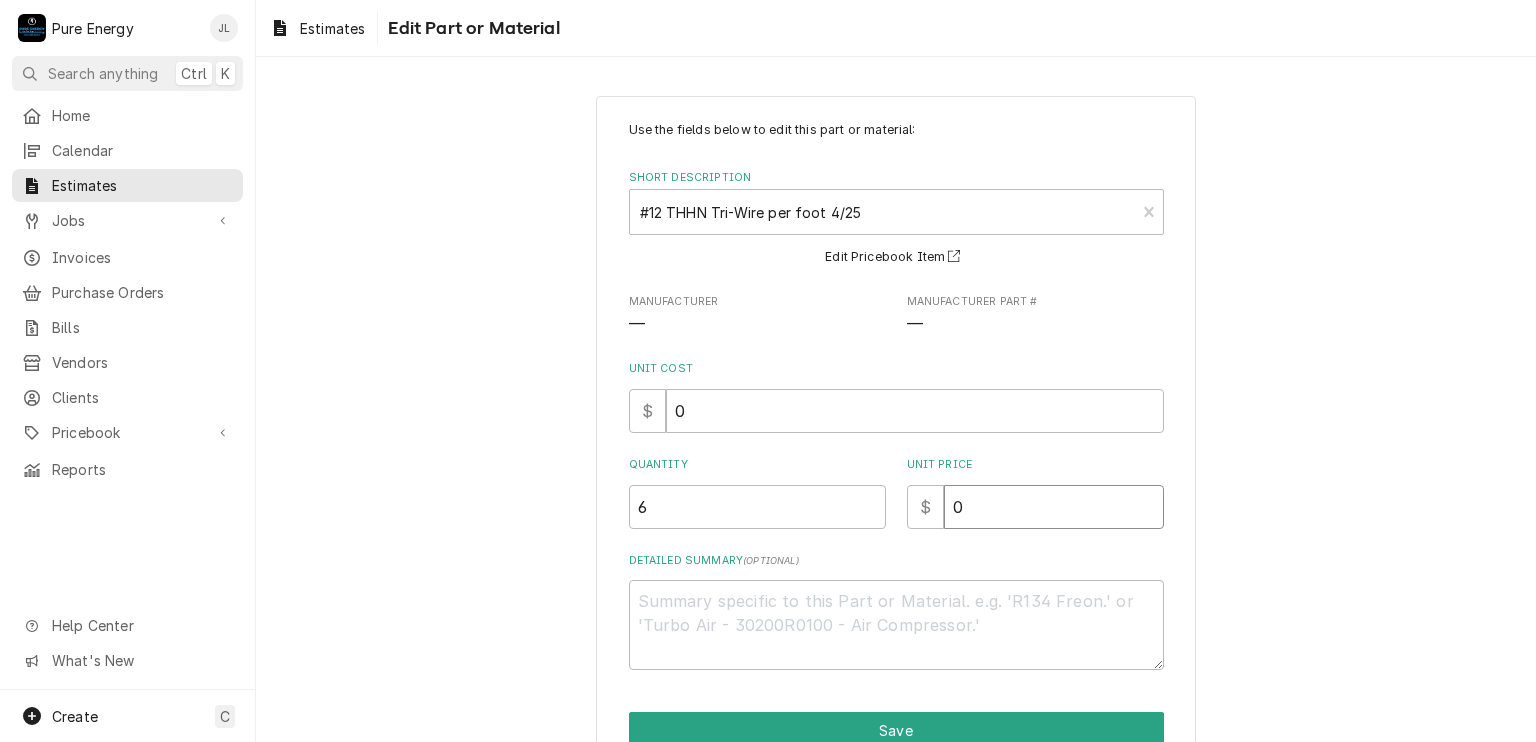 type on "x" 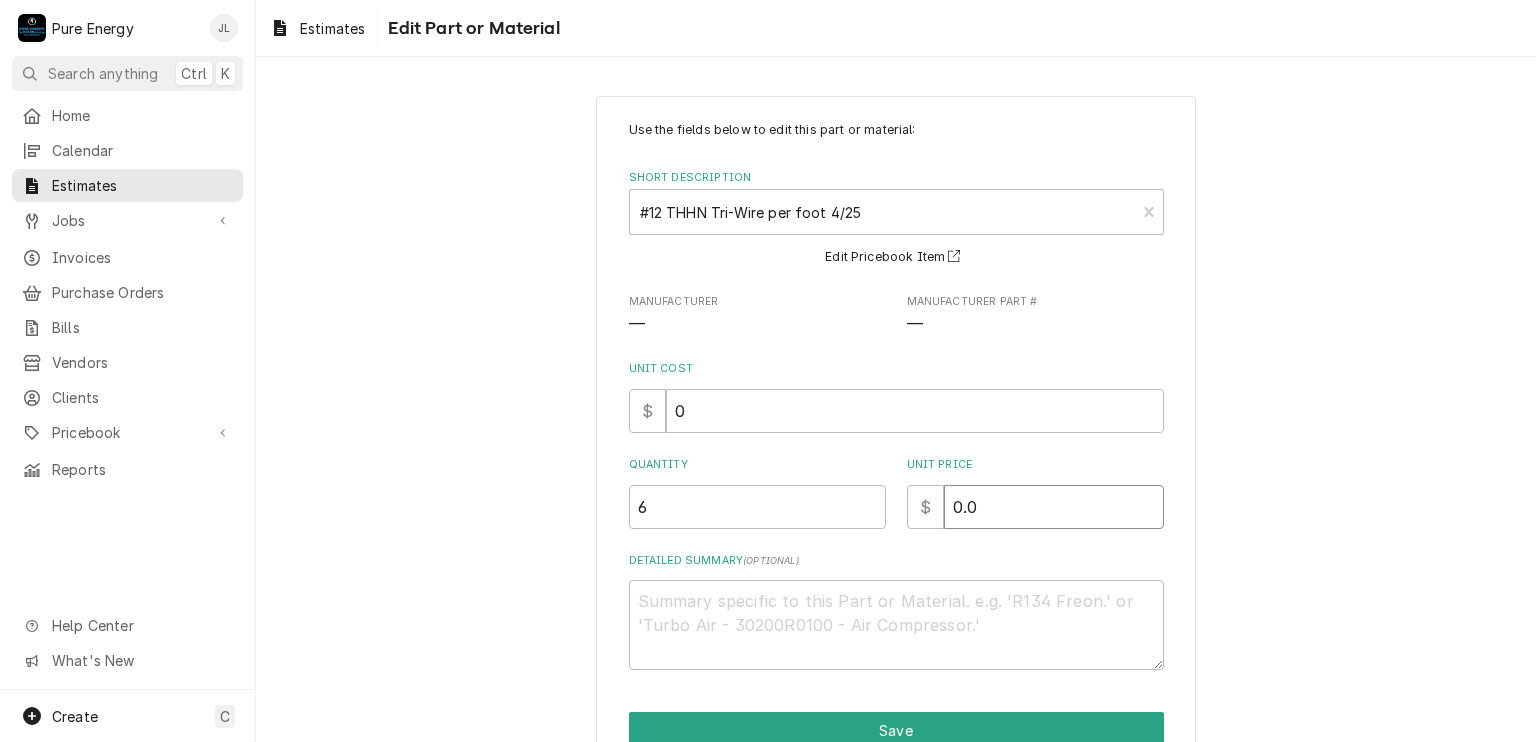 type on "x" 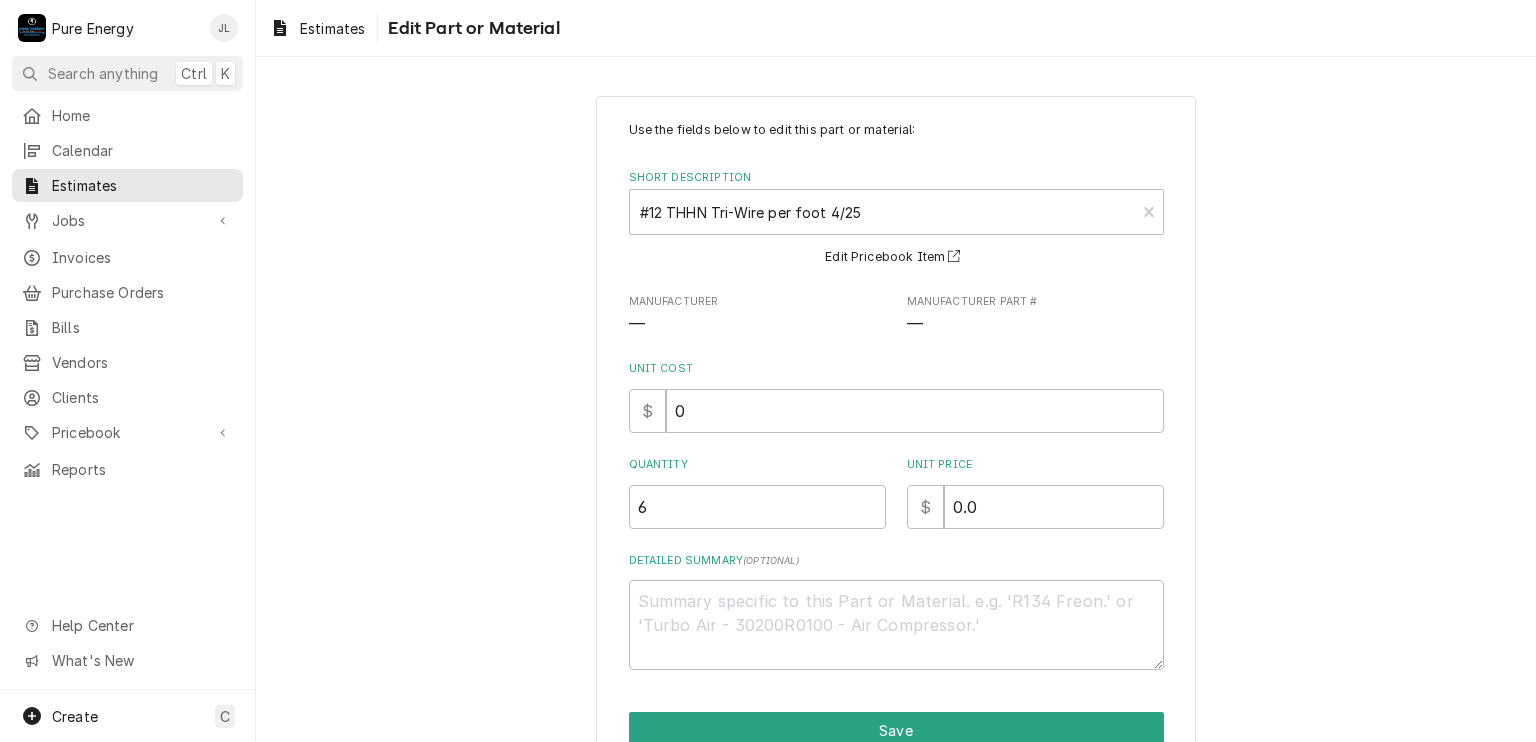 scroll, scrollTop: 99, scrollLeft: 0, axis: vertical 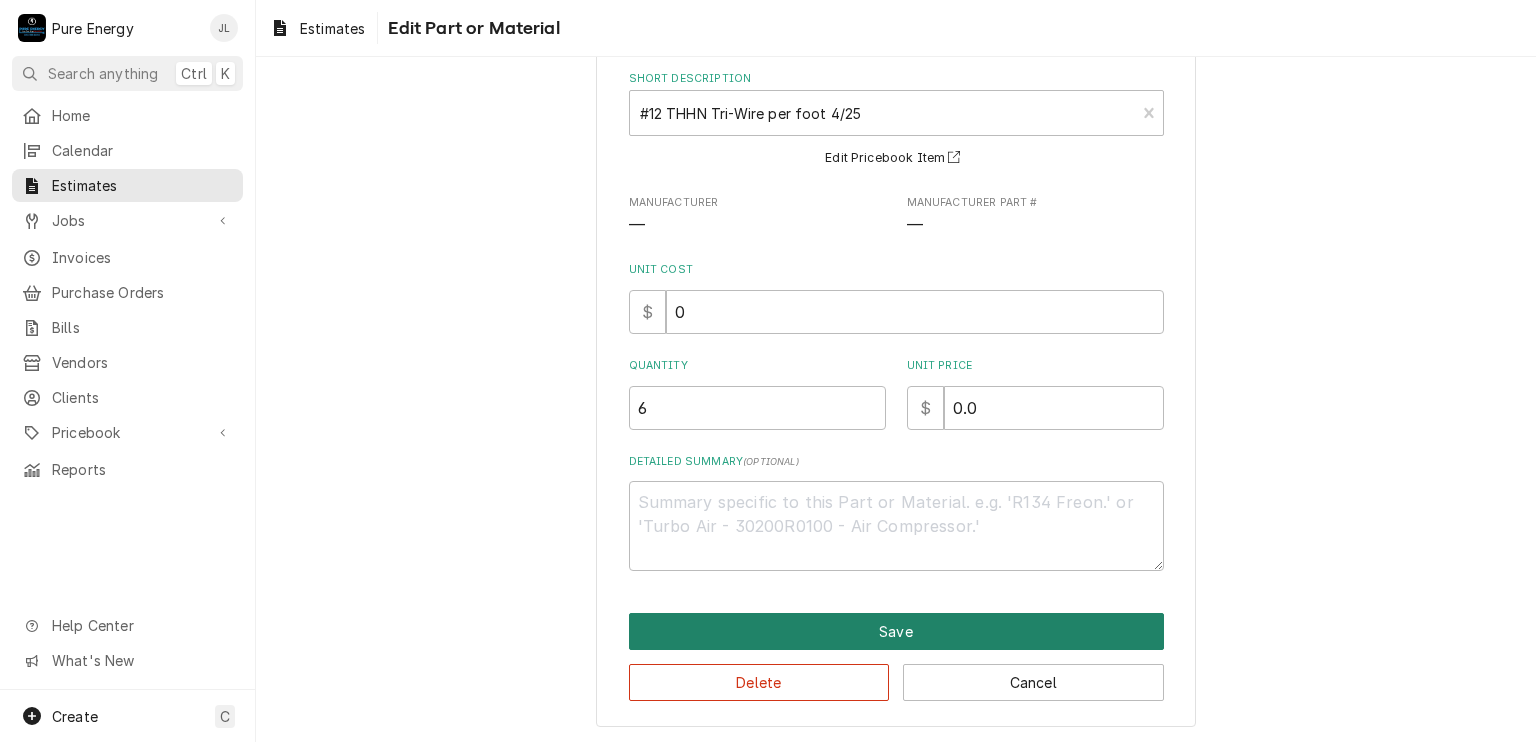 click on "Save" at bounding box center [896, 631] 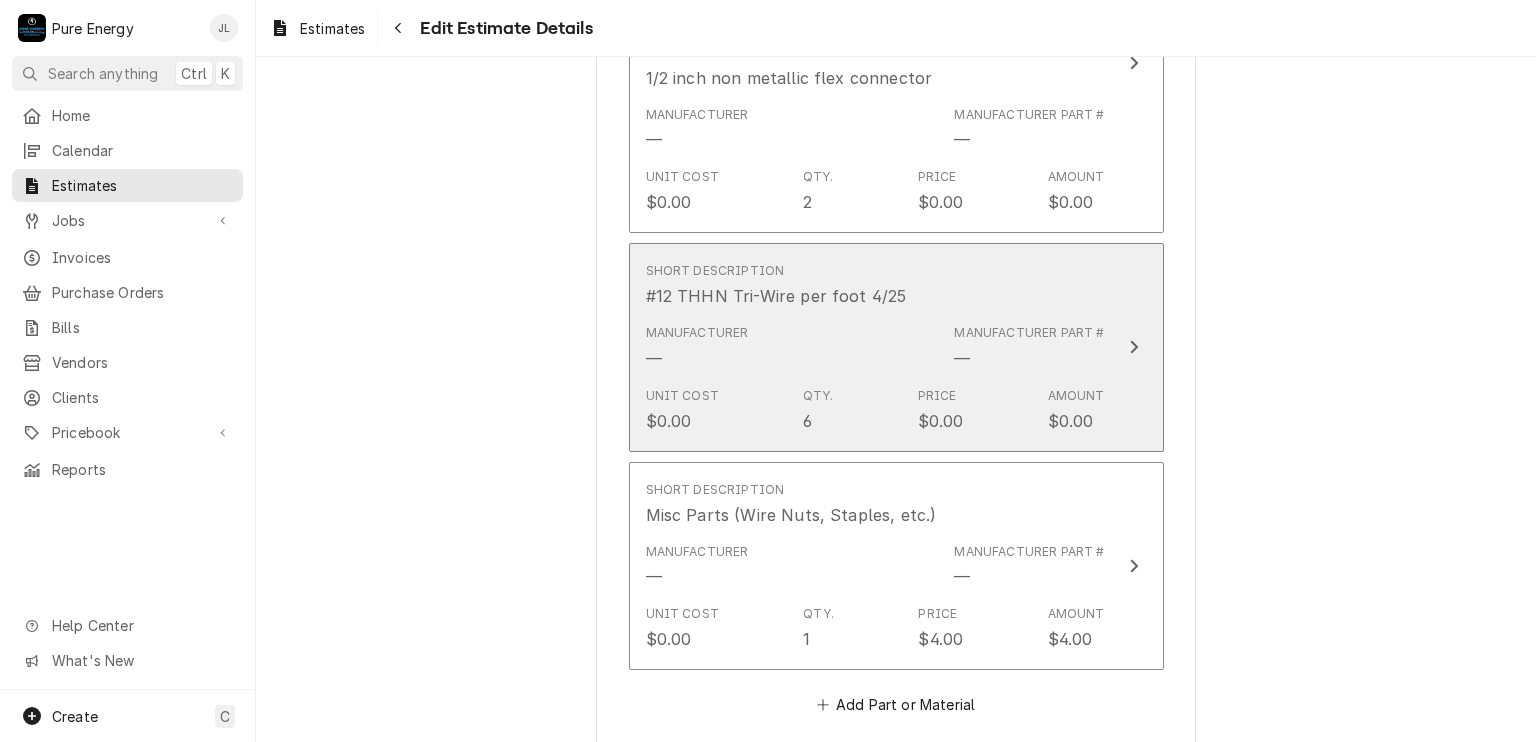 scroll, scrollTop: 3616, scrollLeft: 0, axis: vertical 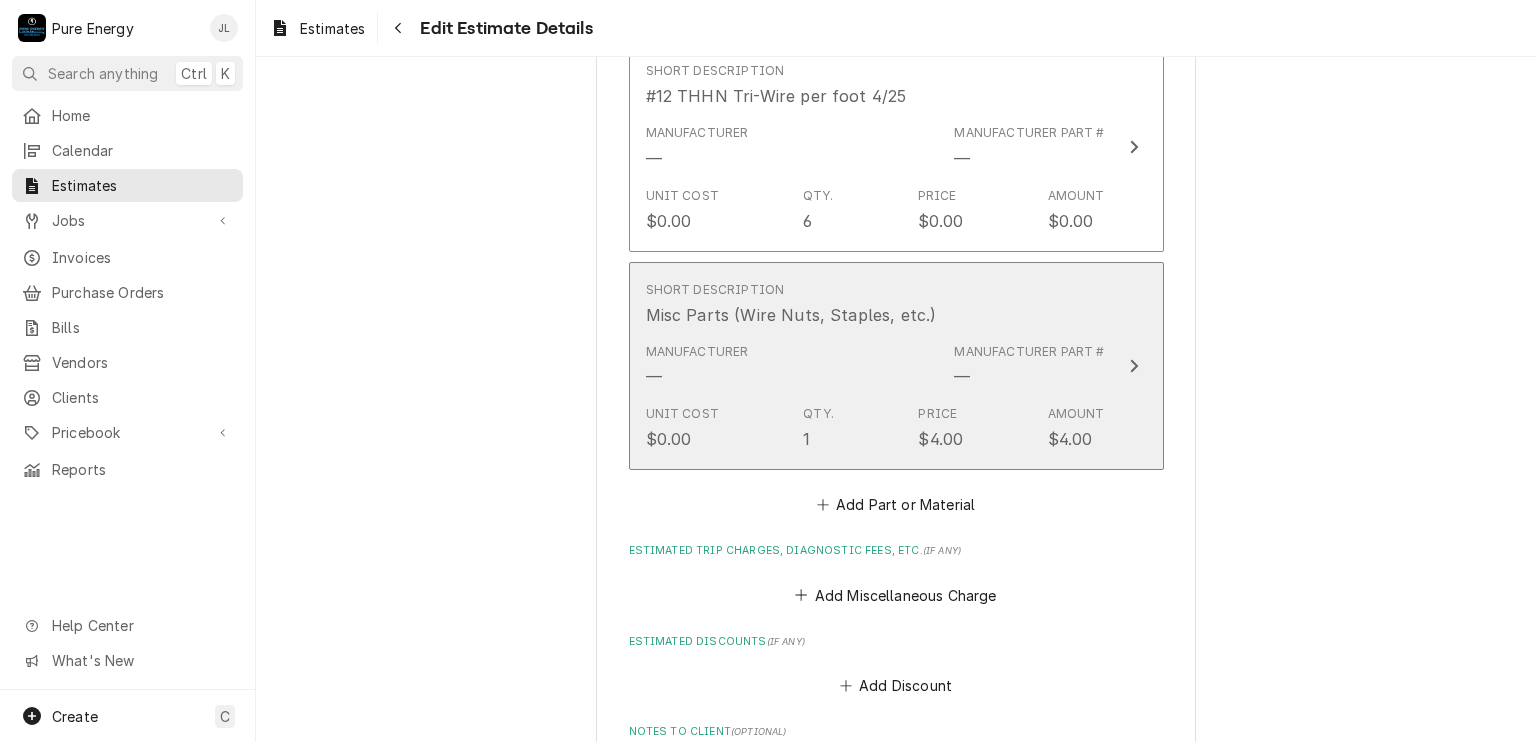 click on "Short Description Misc Parts (Wire Nuts, Staples, etc.)" at bounding box center [875, 304] 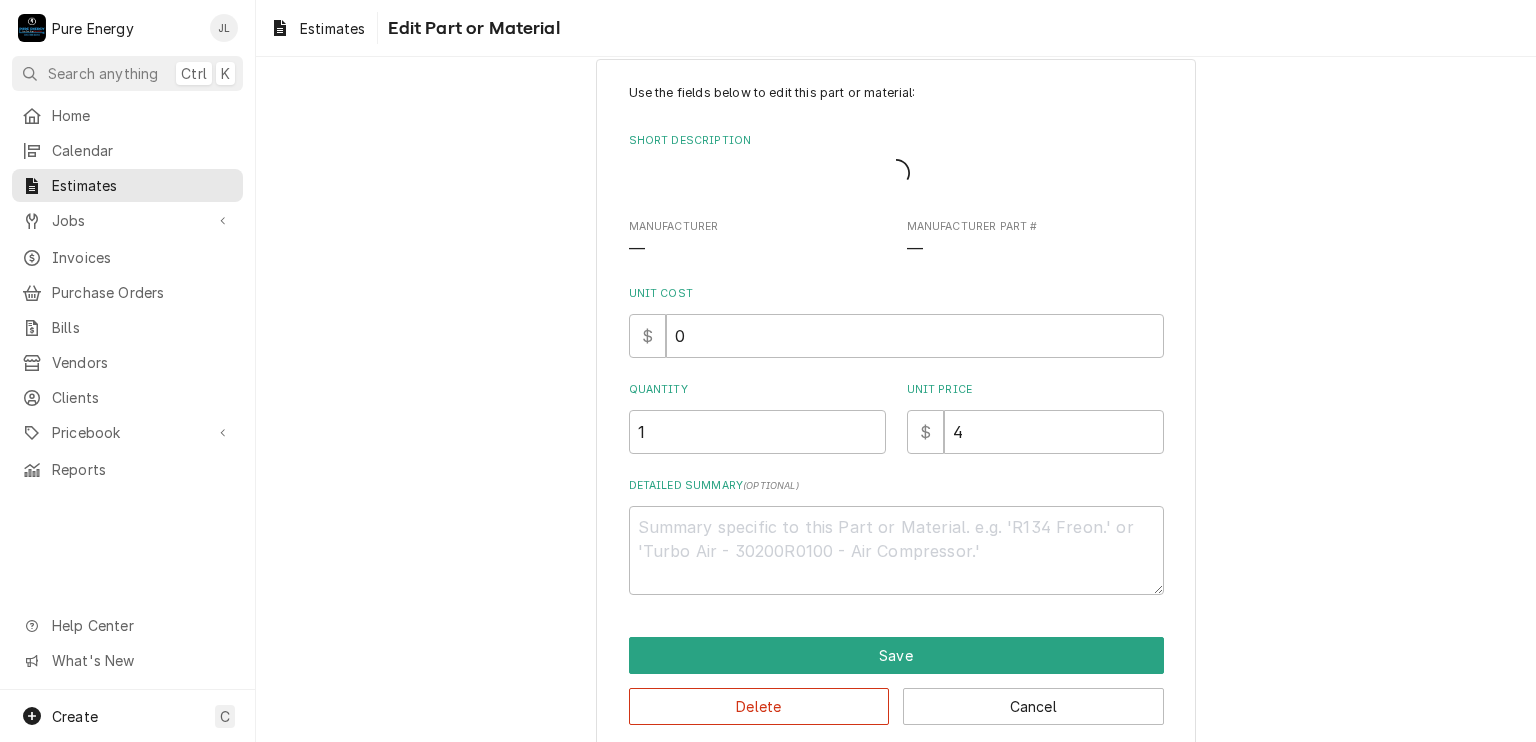 scroll, scrollTop: 0, scrollLeft: 0, axis: both 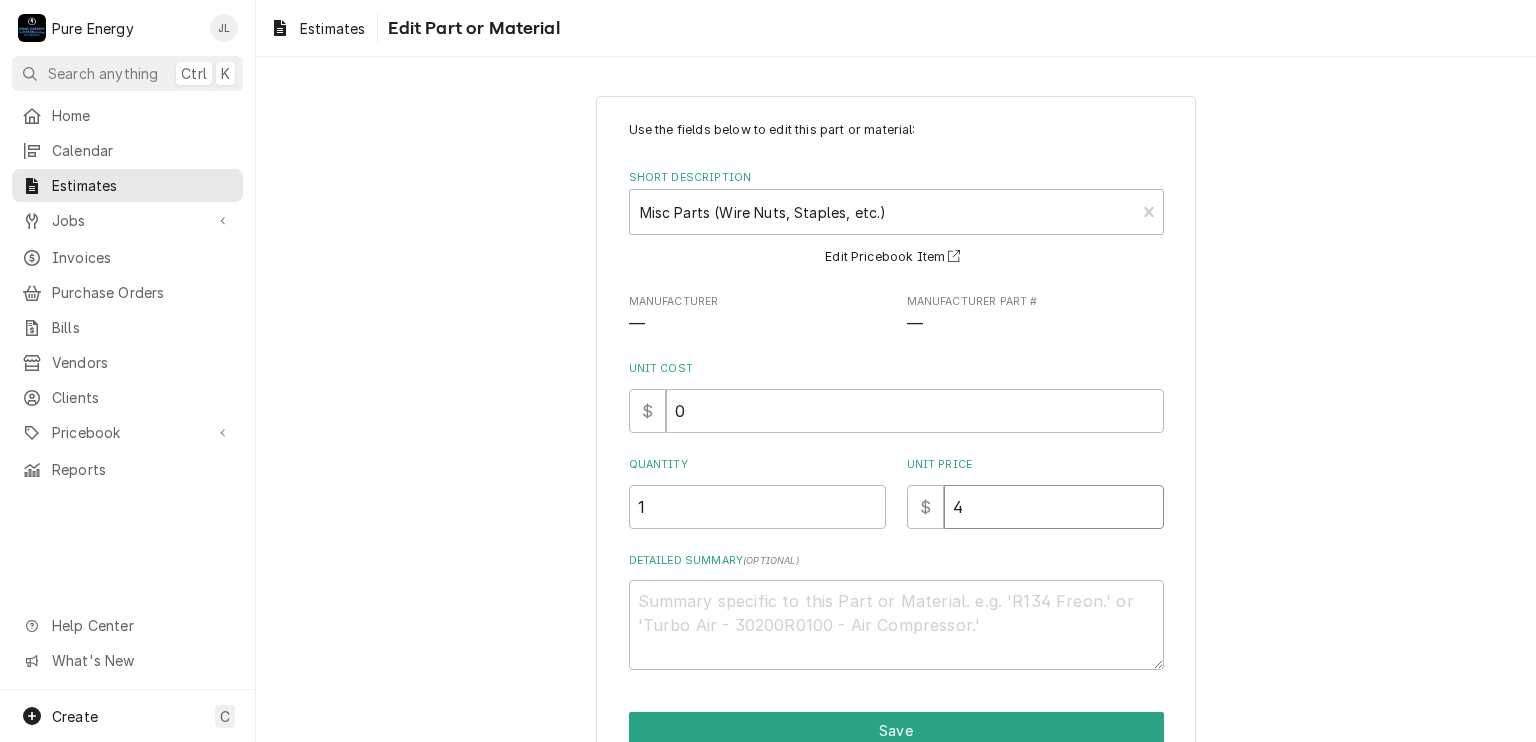 click on "4" at bounding box center (1054, 507) 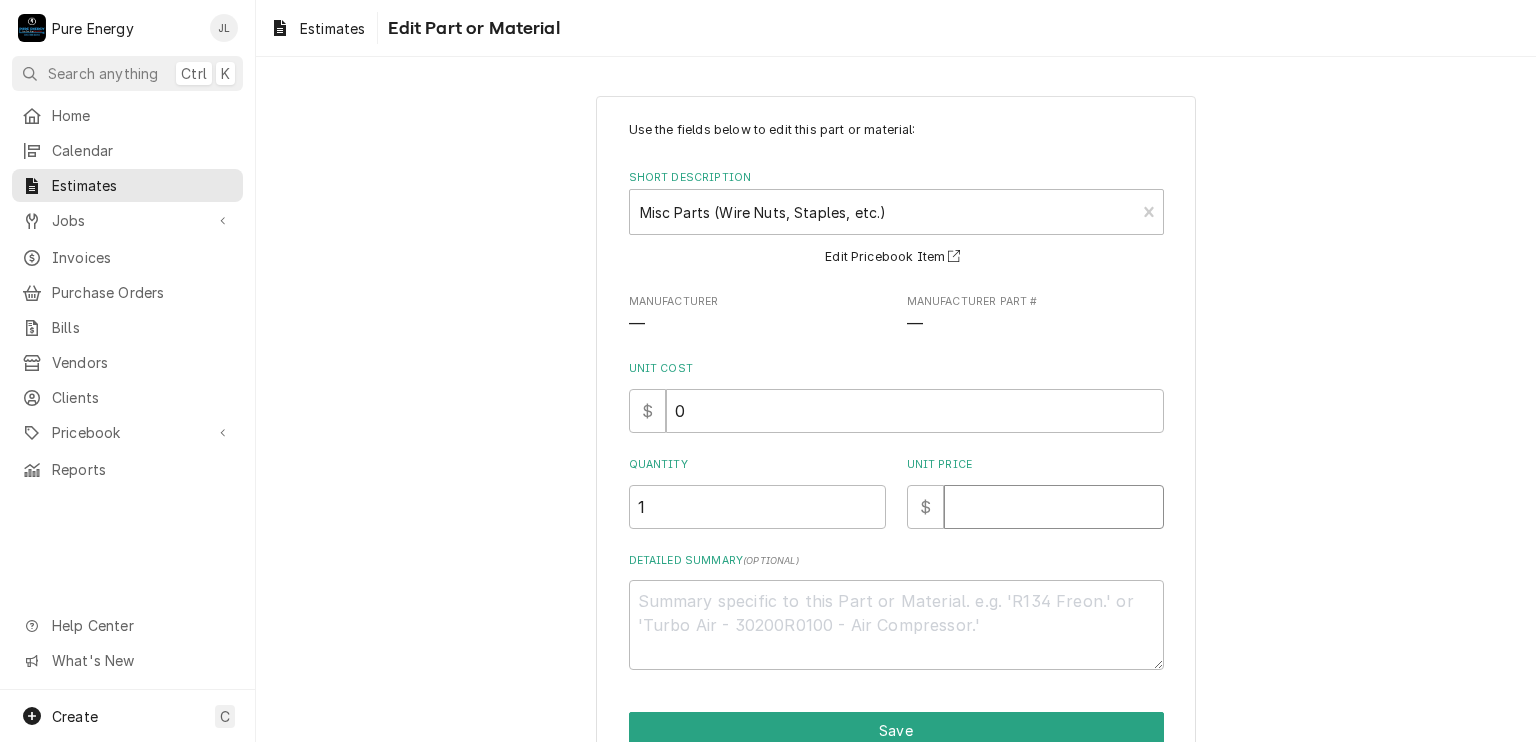 type on "x" 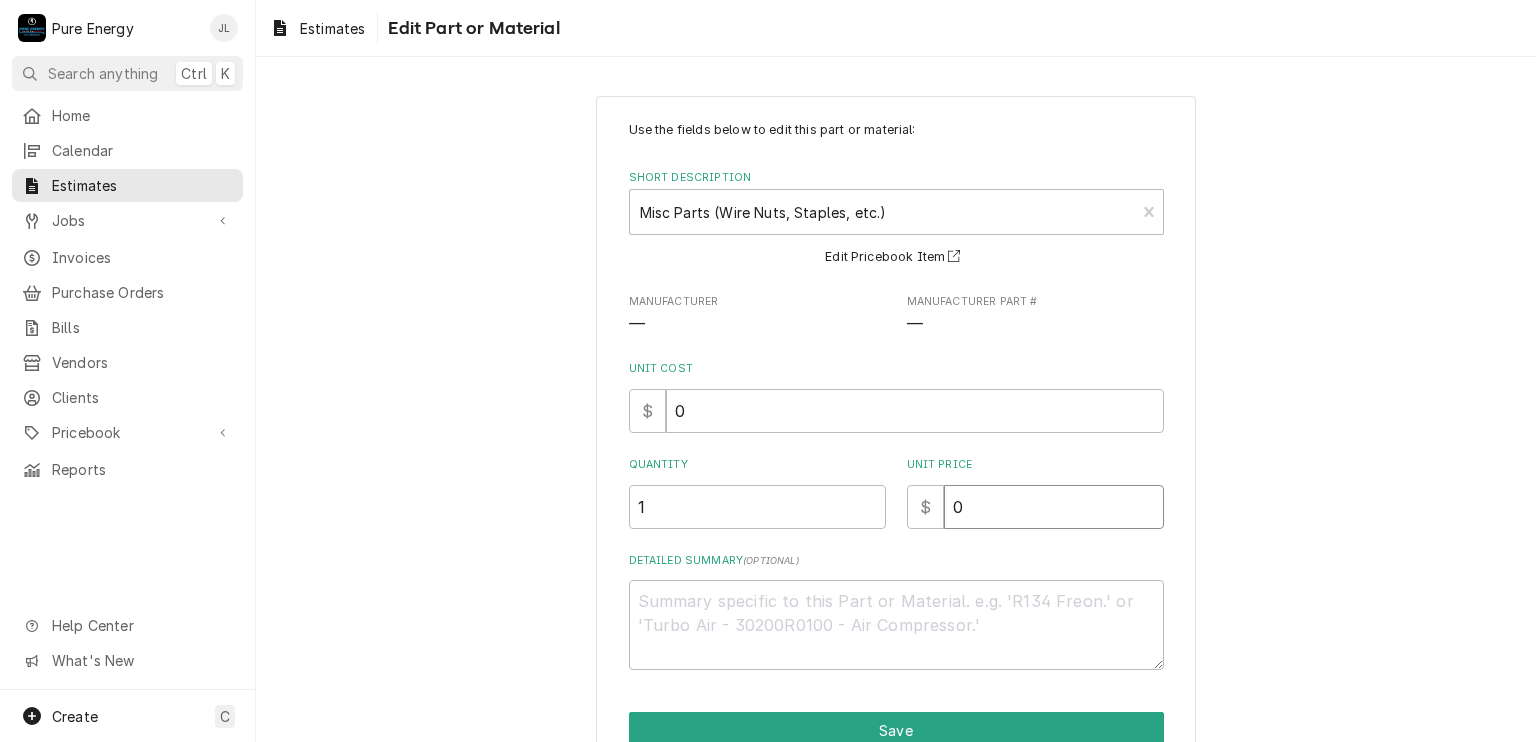 type on "x" 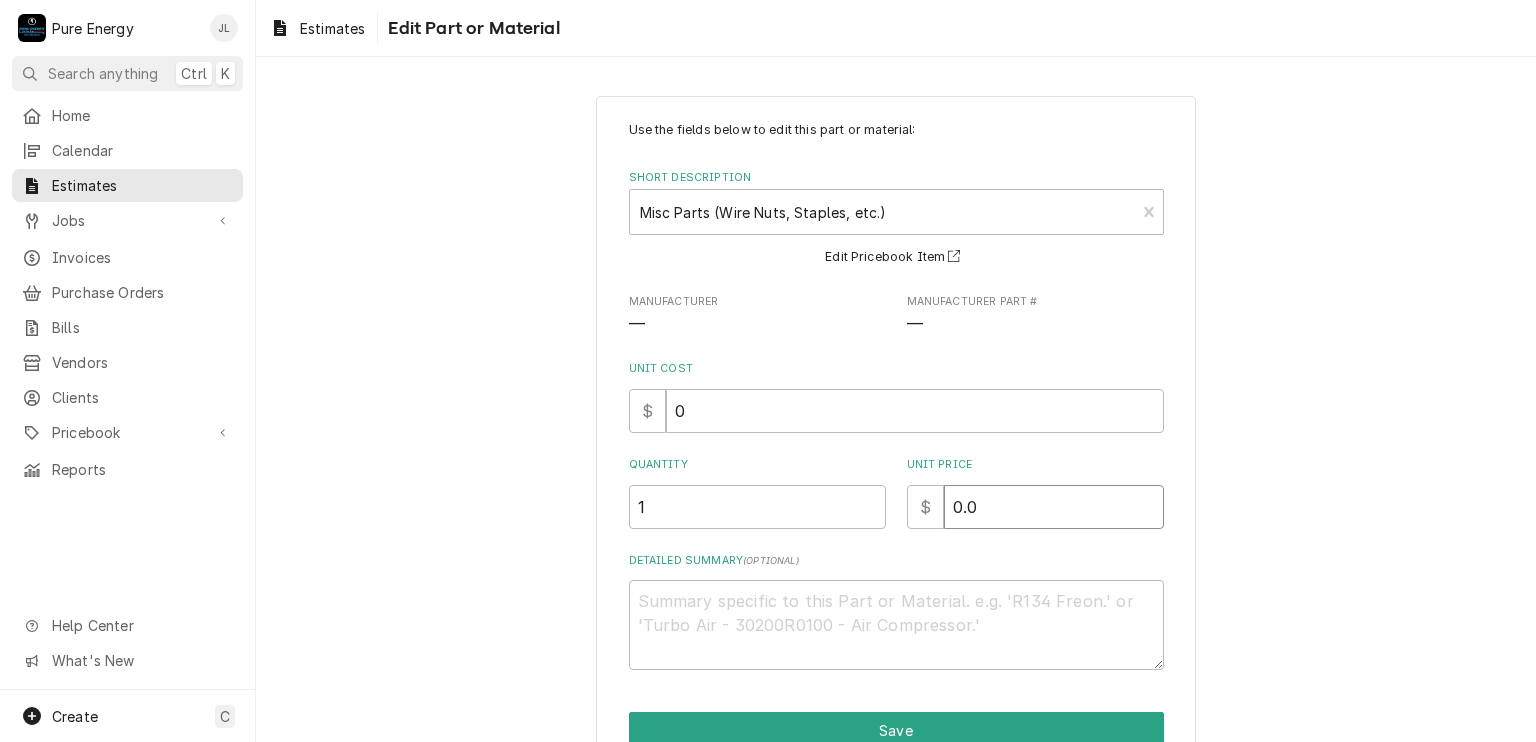 type on "x" 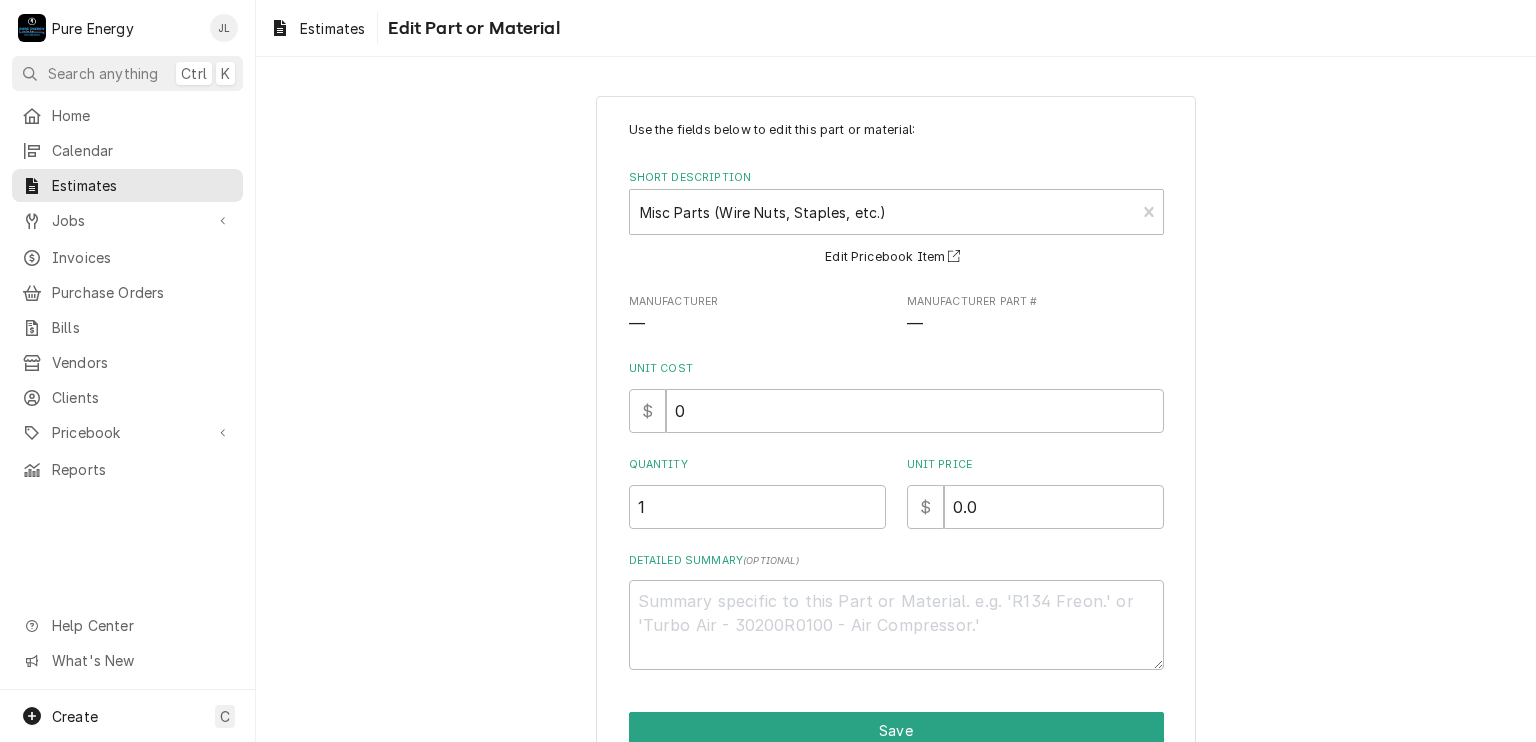 scroll, scrollTop: 99, scrollLeft: 0, axis: vertical 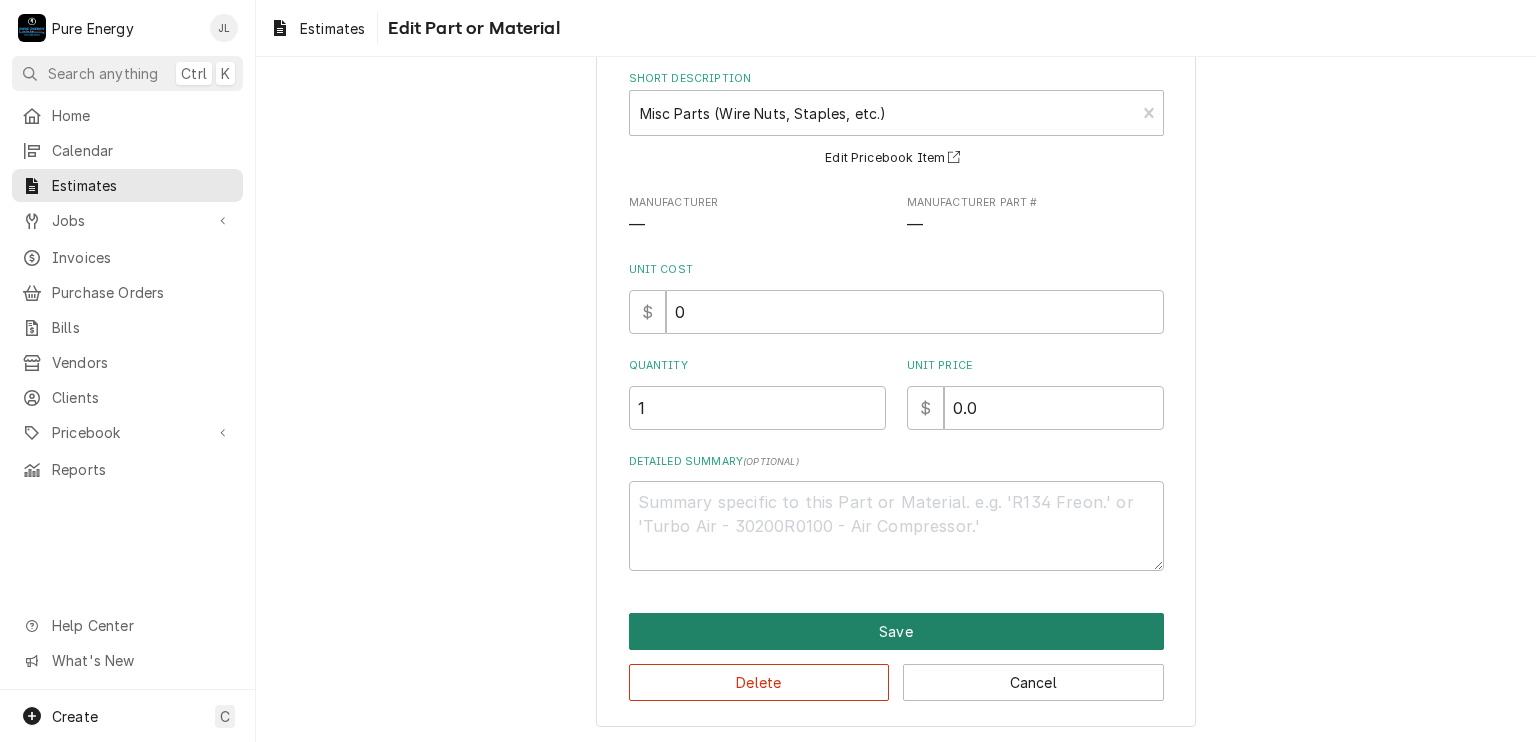 click on "Save" at bounding box center (896, 631) 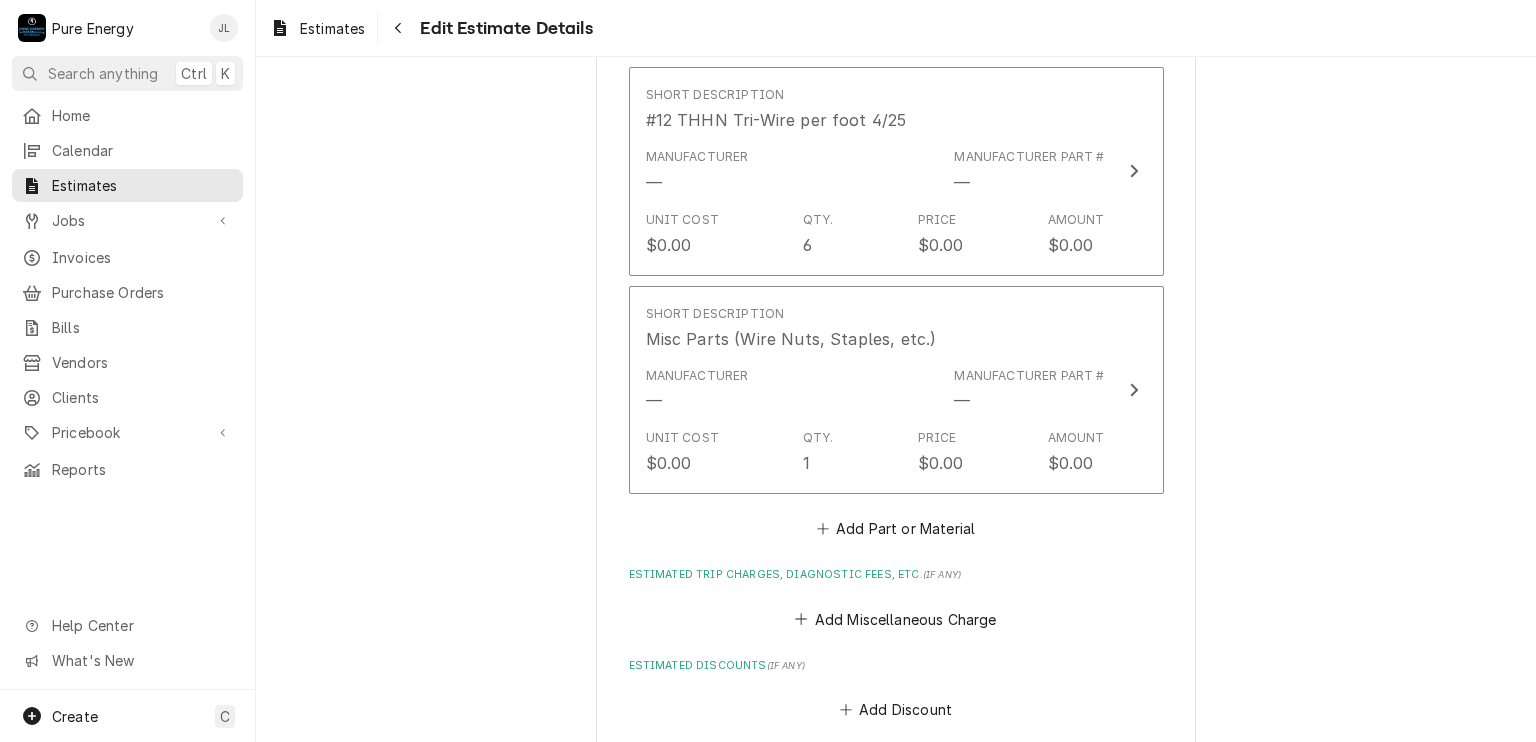type on "x" 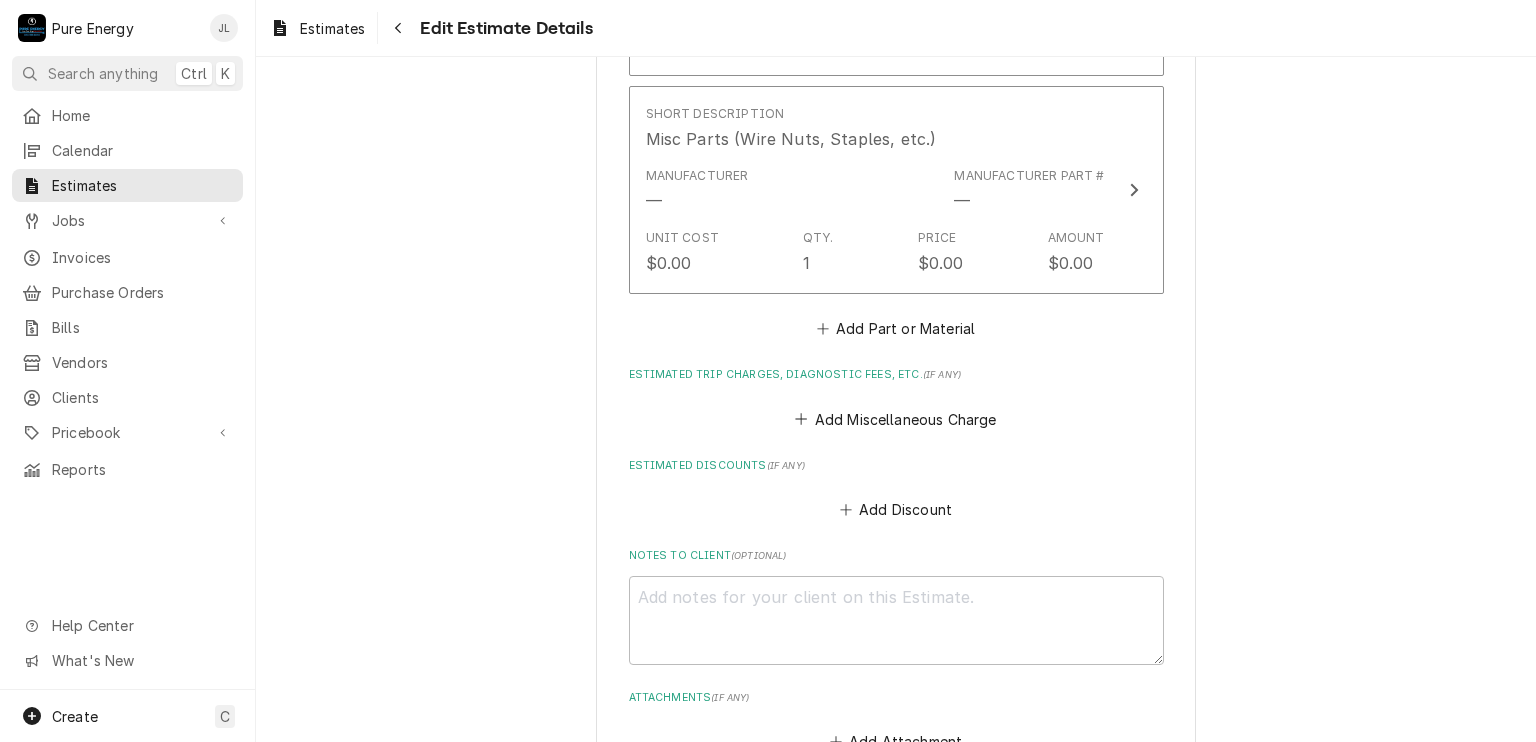 scroll, scrollTop: 3892, scrollLeft: 0, axis: vertical 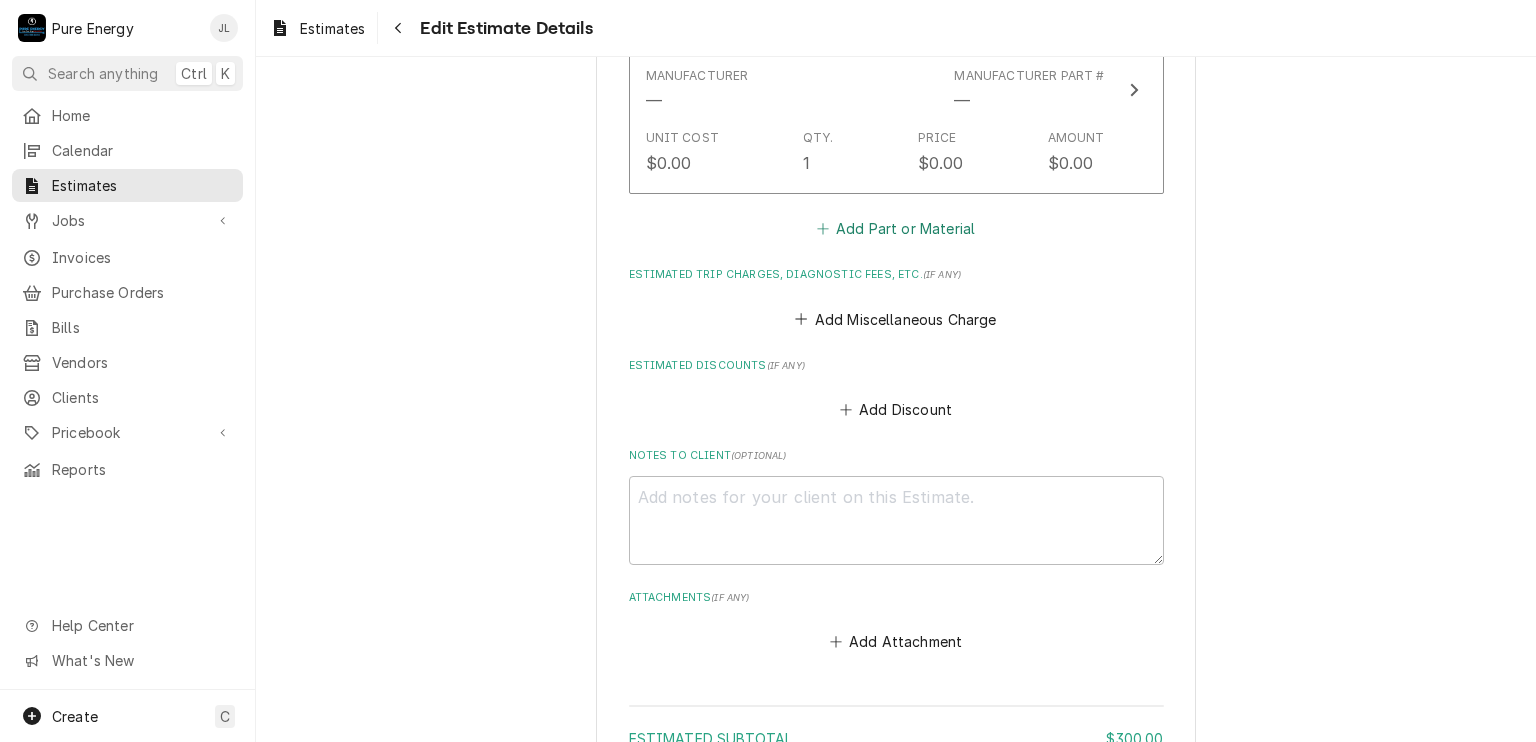 click on "Add Part or Material" at bounding box center (895, 229) 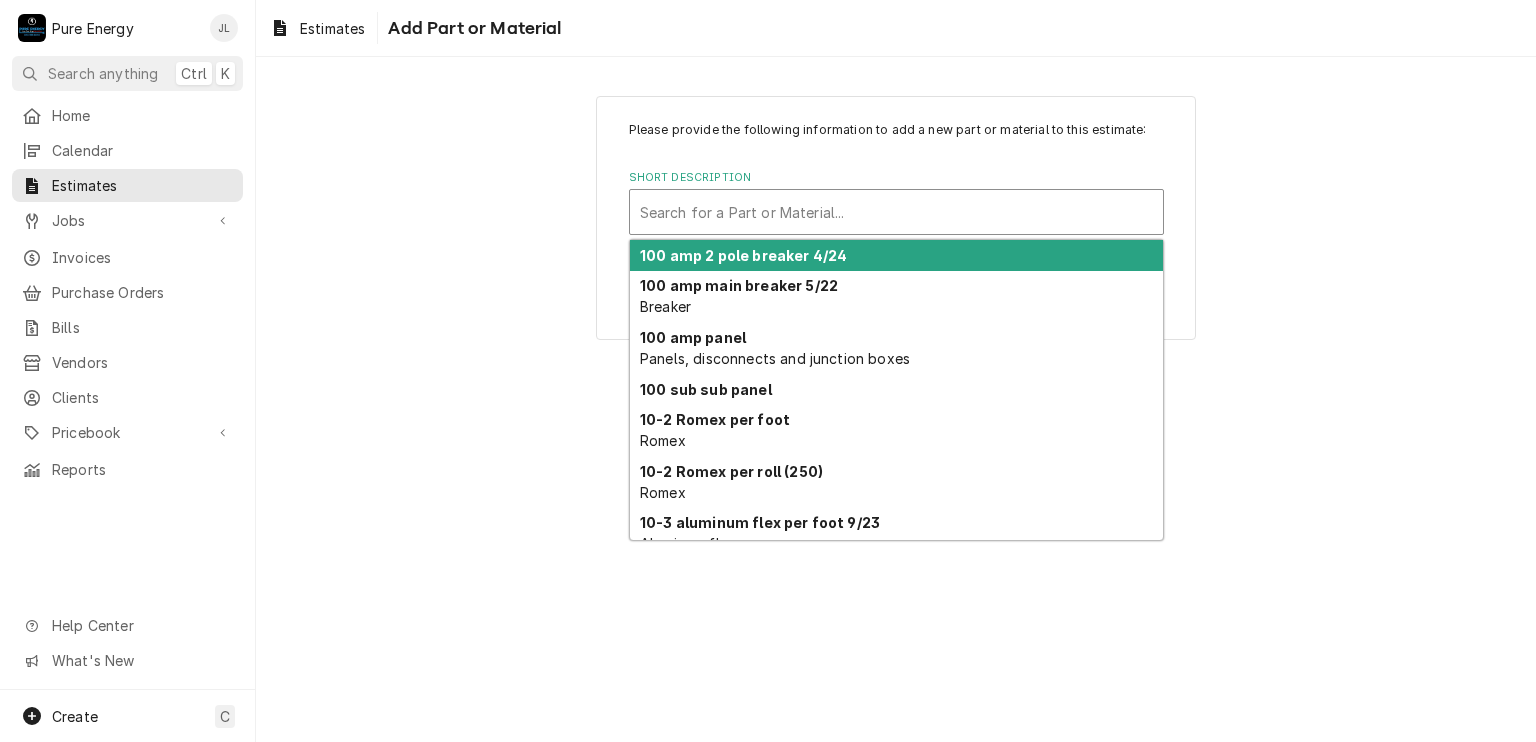 click at bounding box center [896, 212] 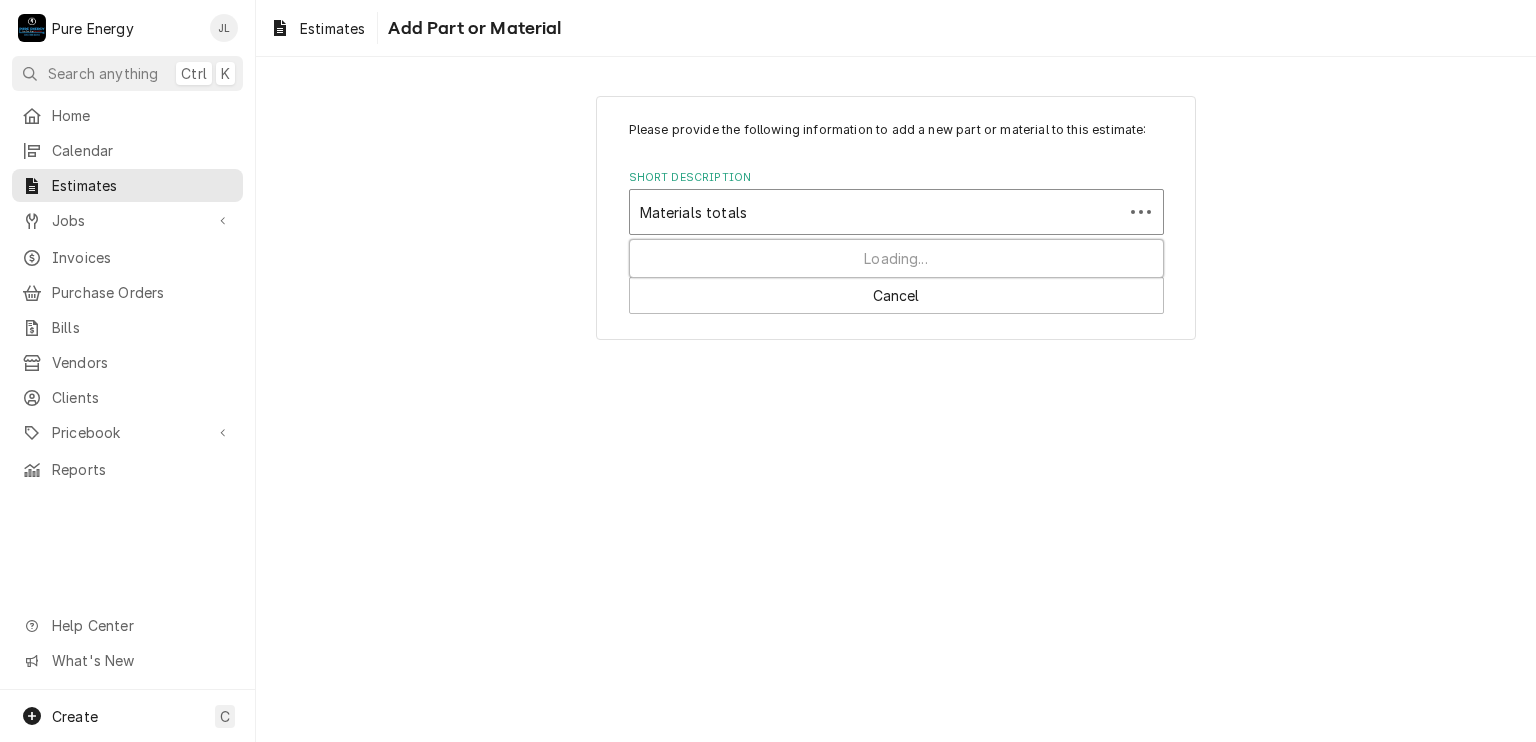 type on "Materials totals" 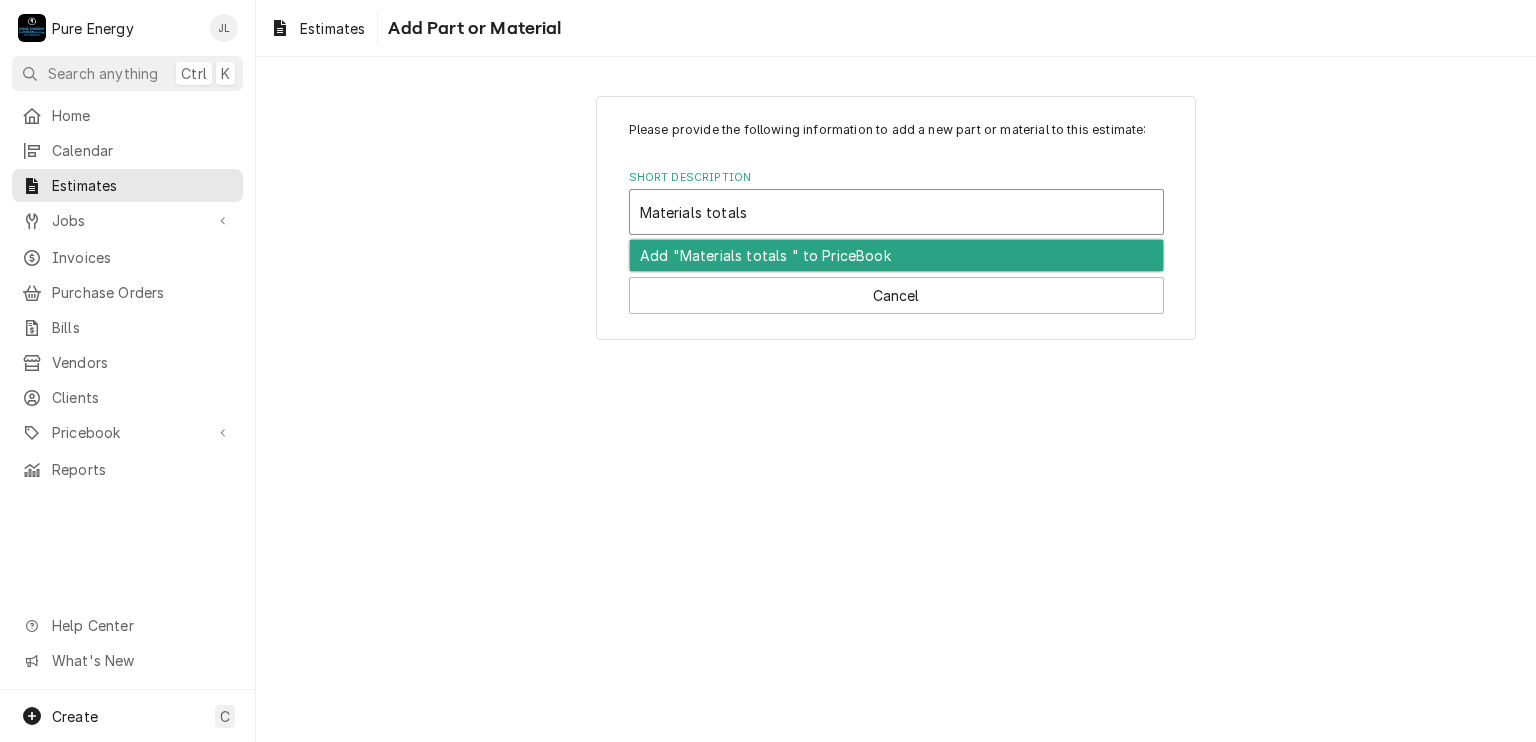 click on "Add "Materials totals " to PriceBook" at bounding box center [896, 255] 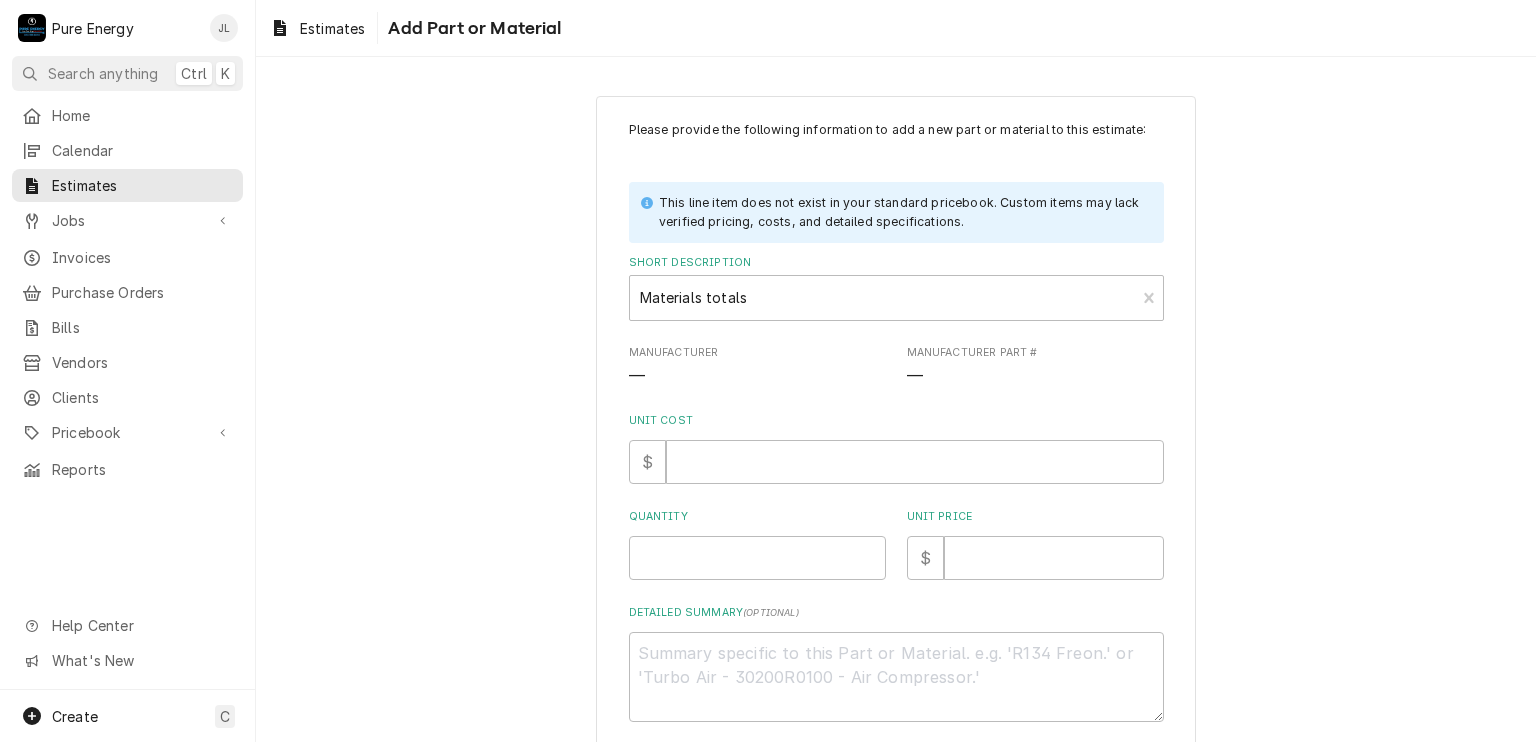 scroll, scrollTop: 100, scrollLeft: 0, axis: vertical 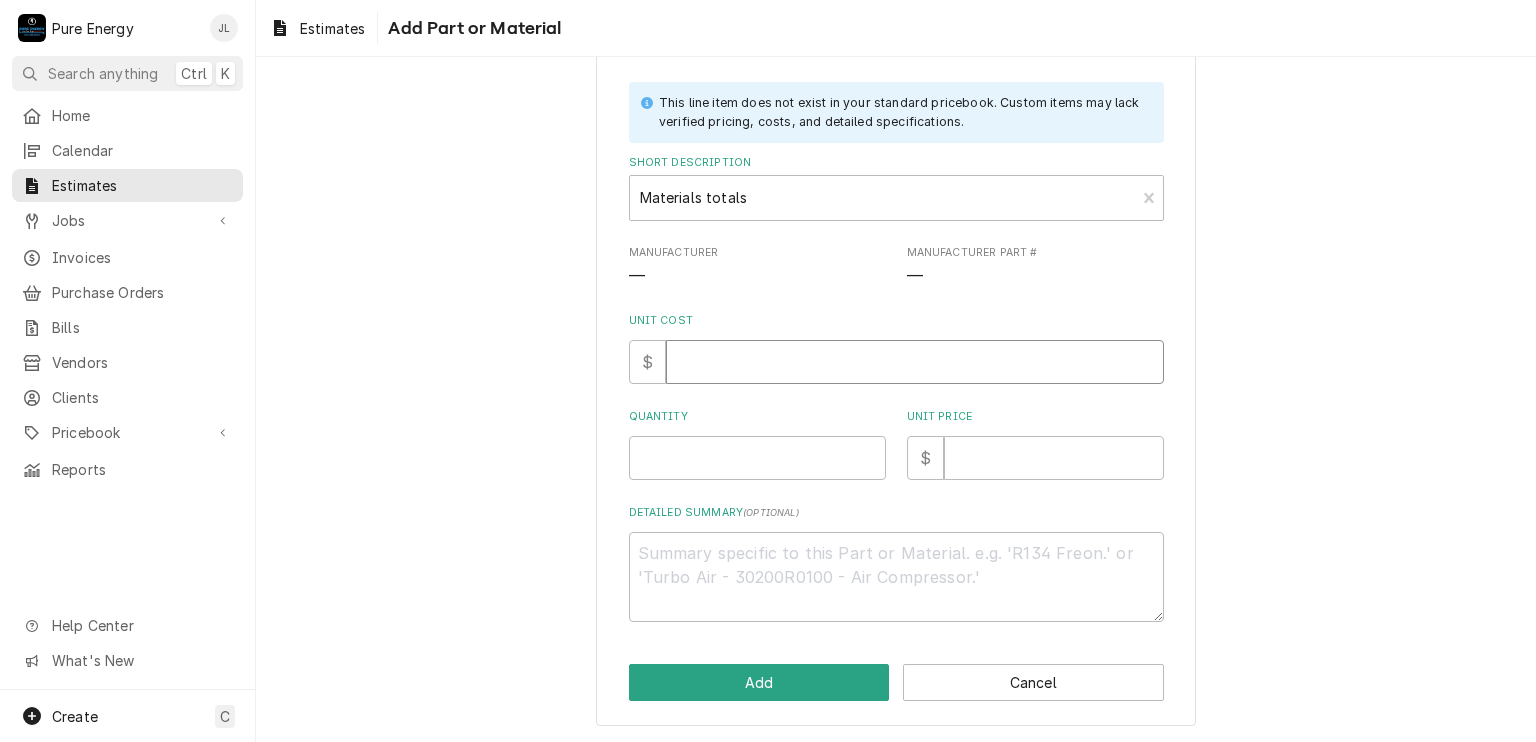 click on "Unit Cost" at bounding box center [915, 362] 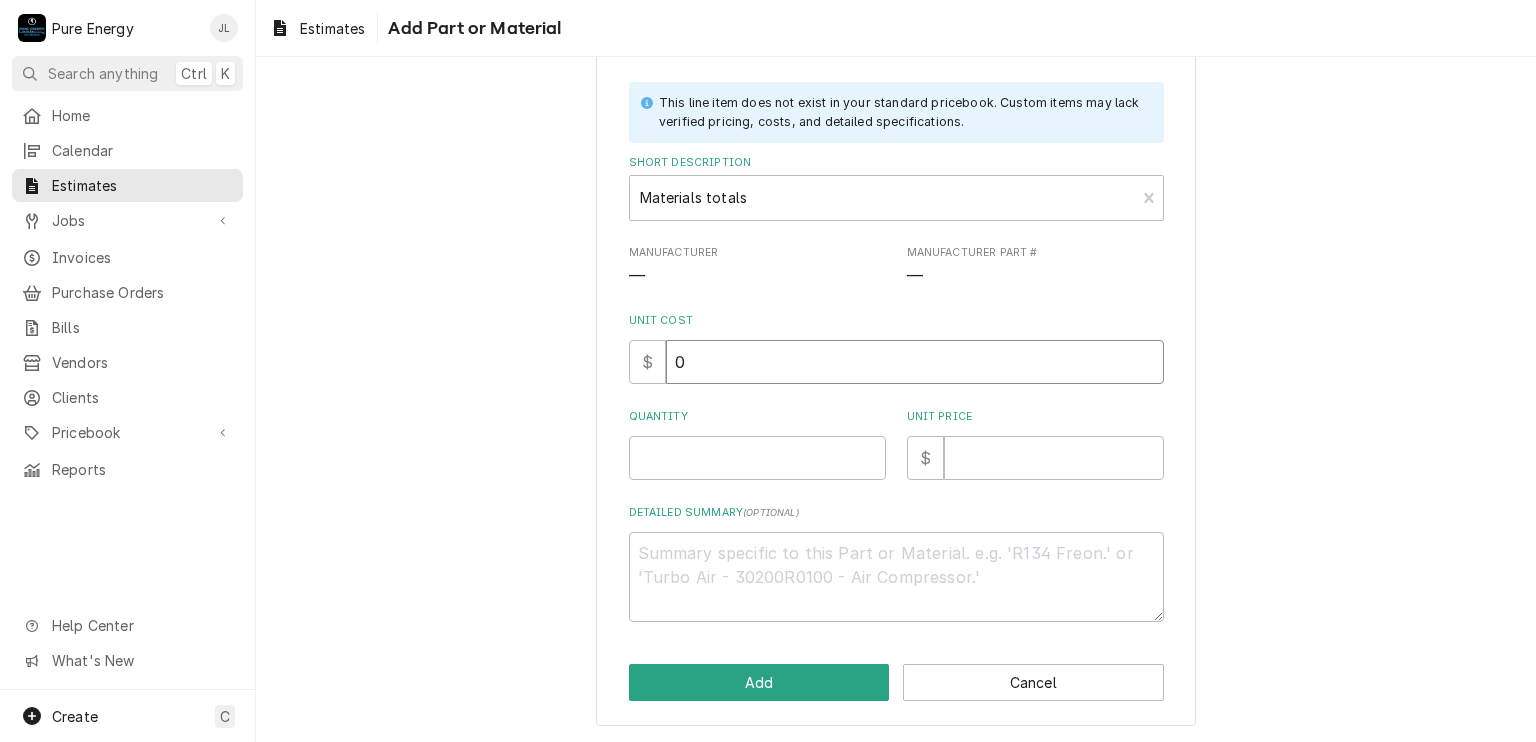type on "x" 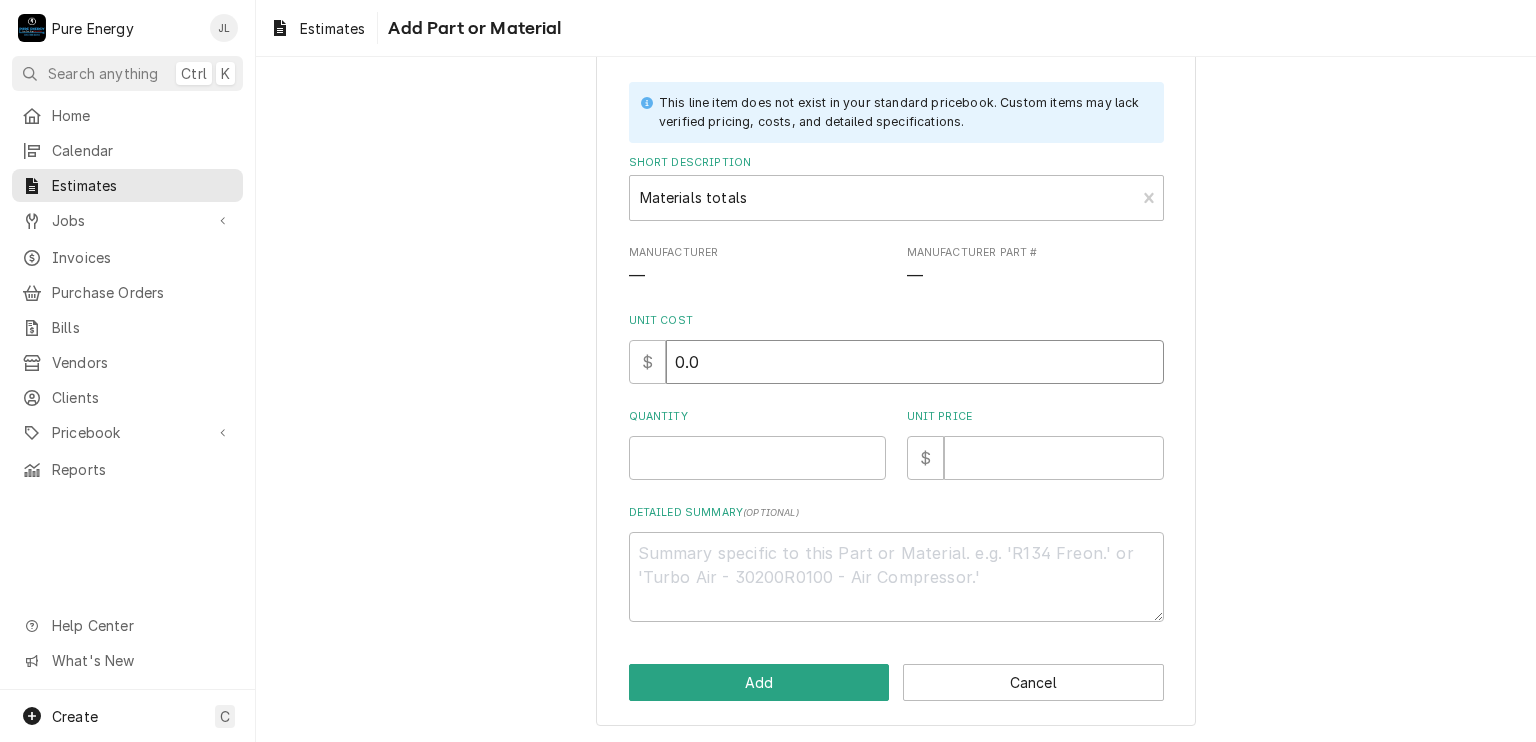 type on "x" 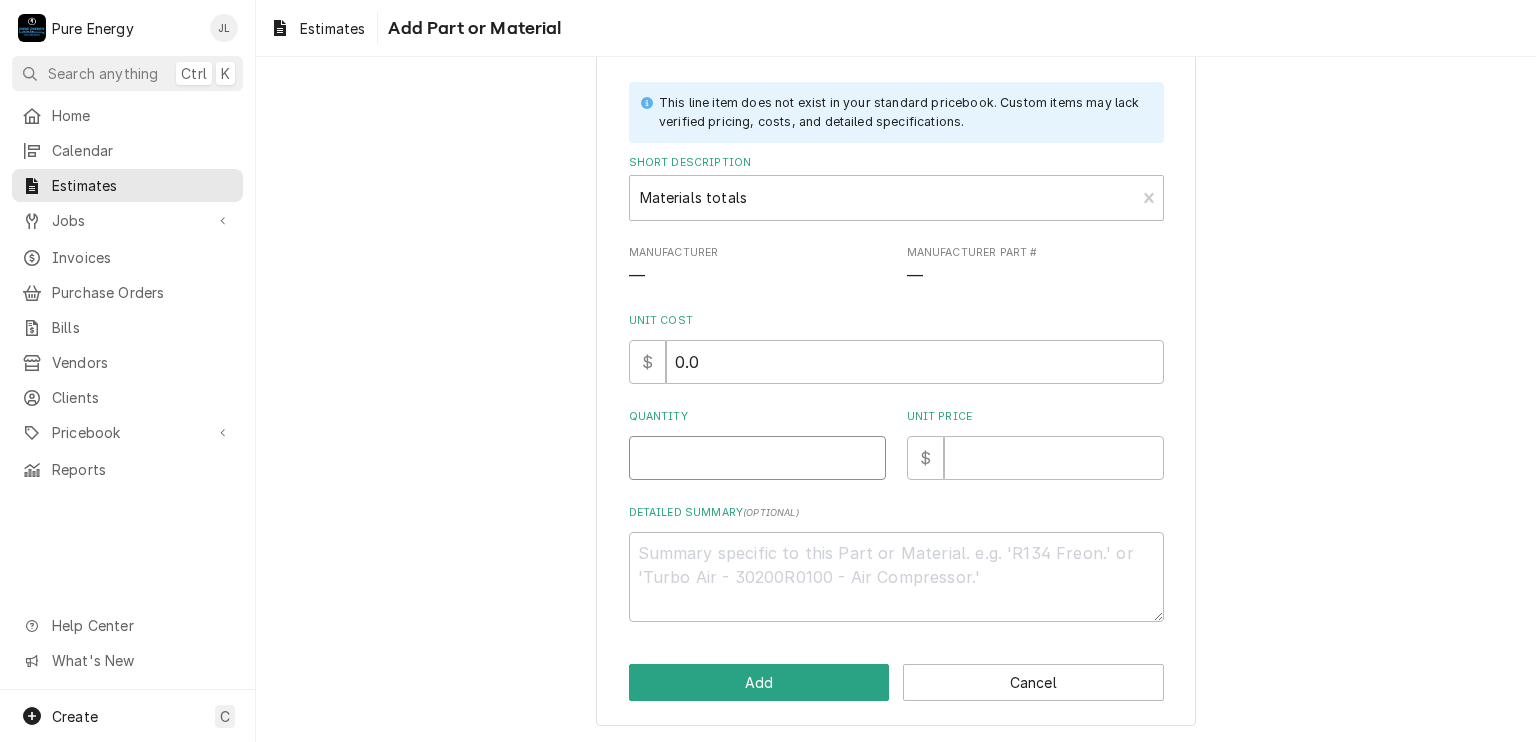 click on "Quantity" at bounding box center (757, 458) 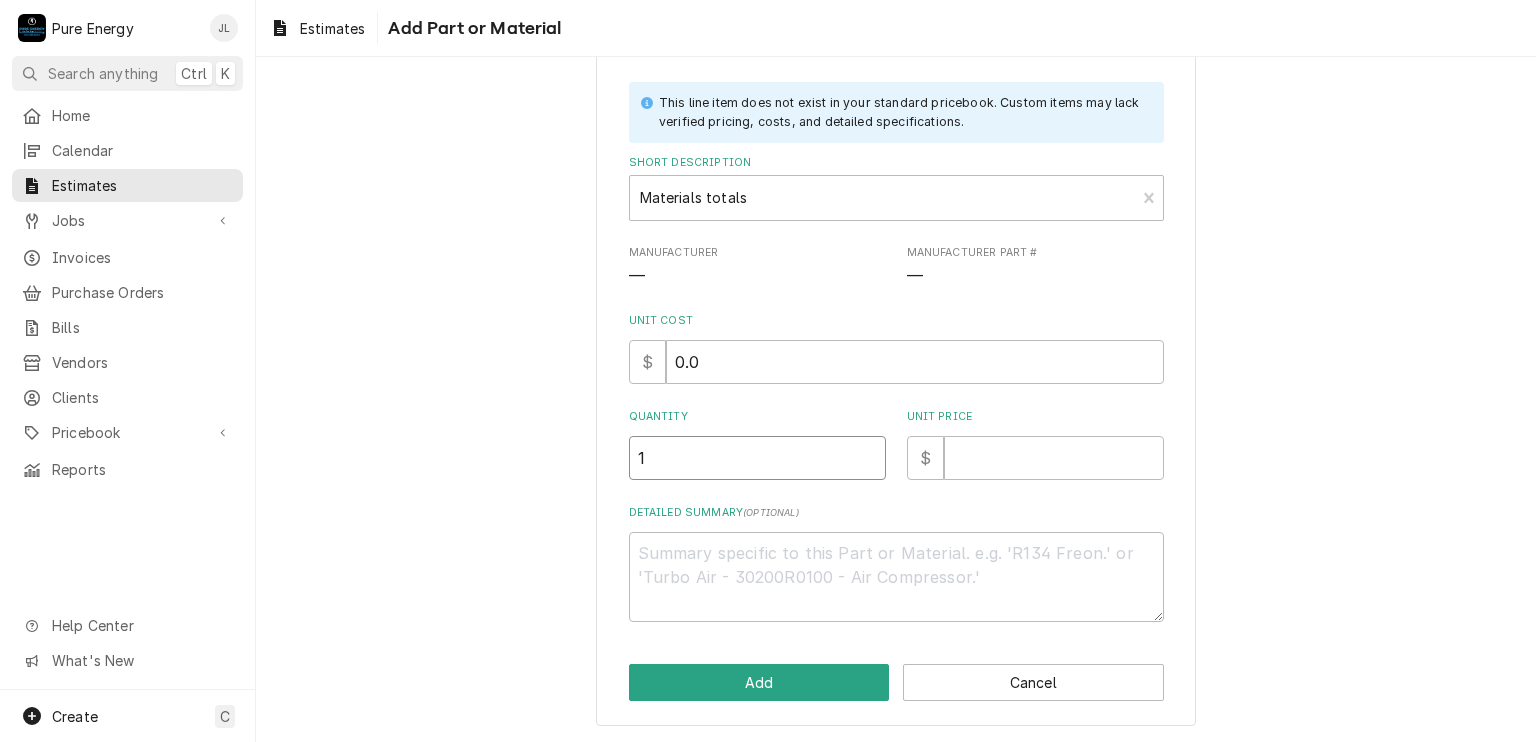 type on "x" 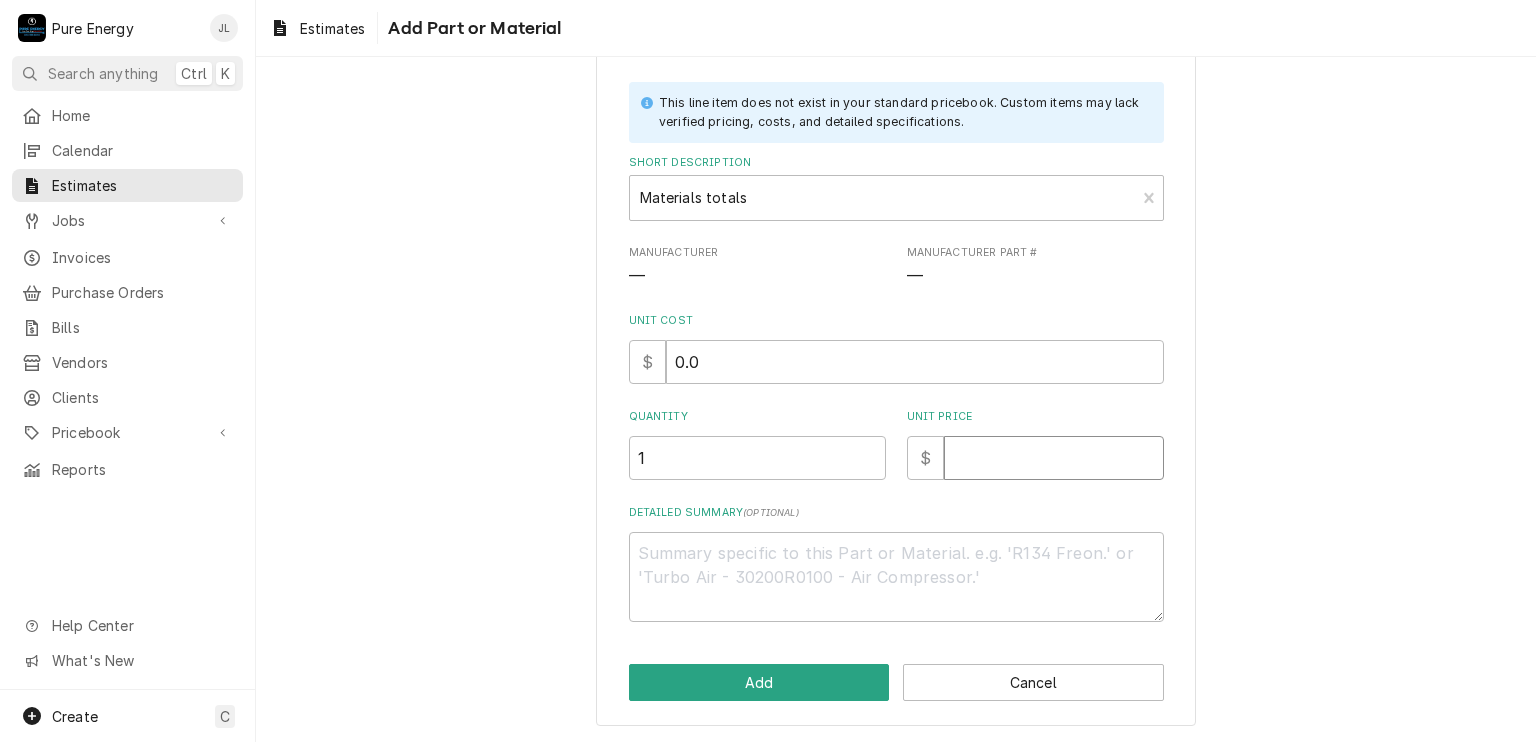 click on "Unit Price" at bounding box center (1054, 458) 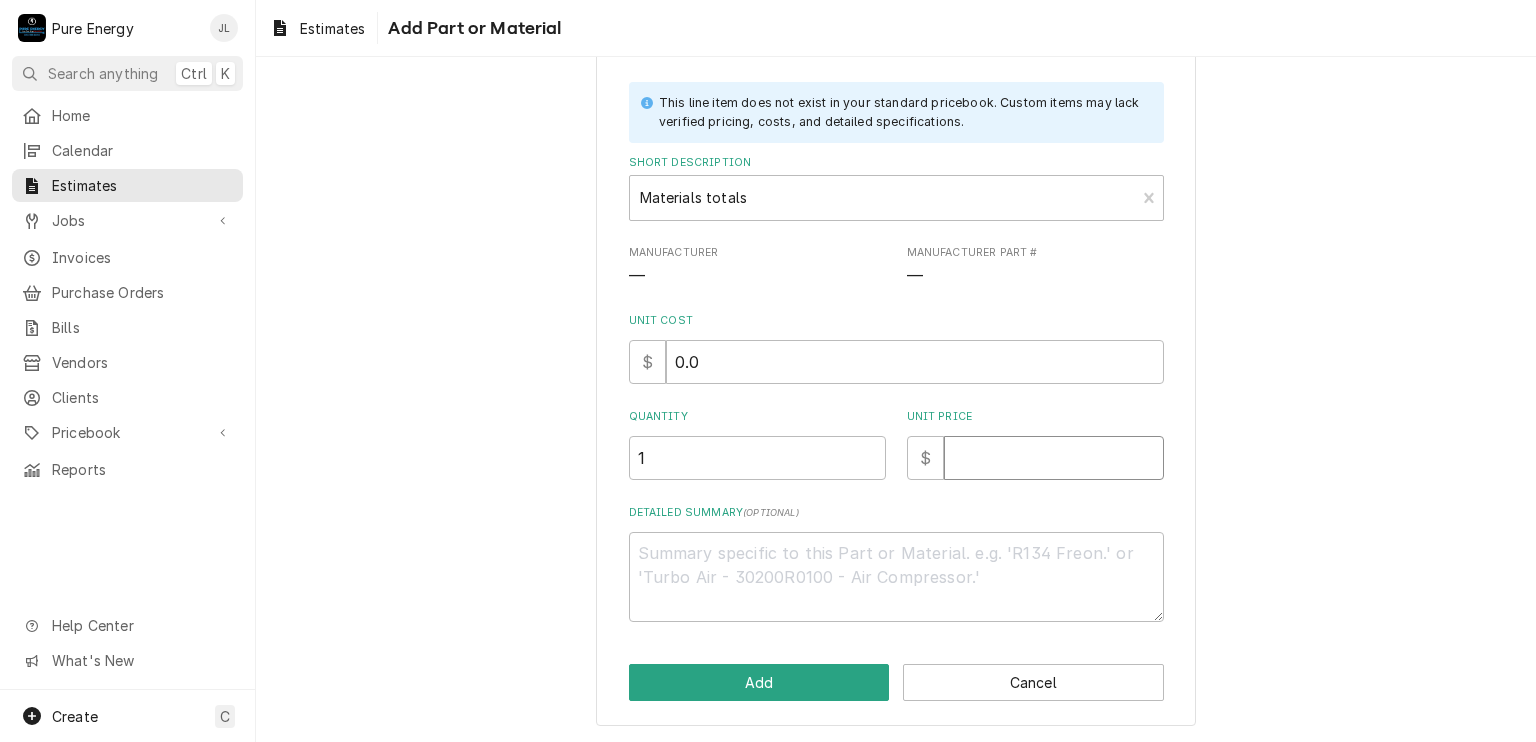 type on "x" 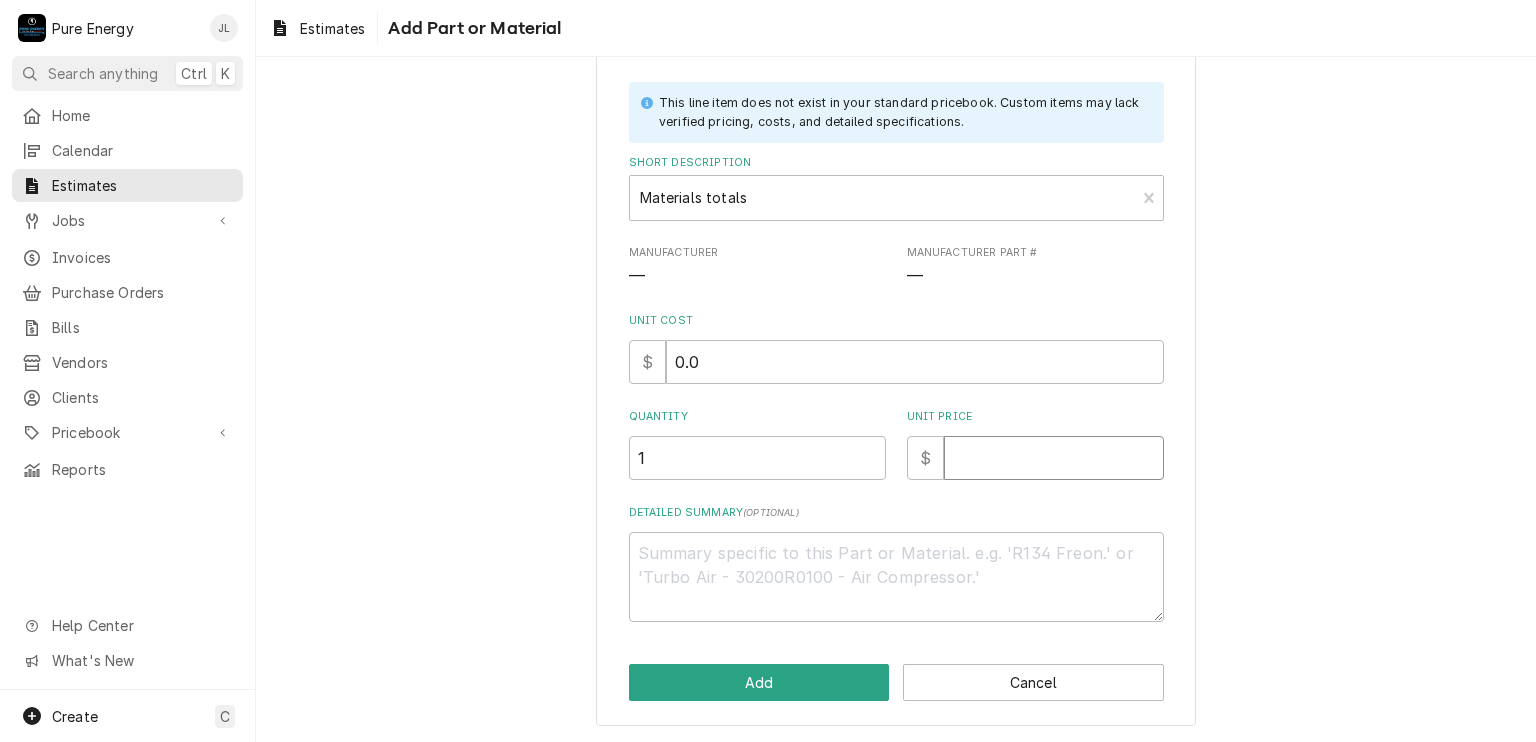 type on "1" 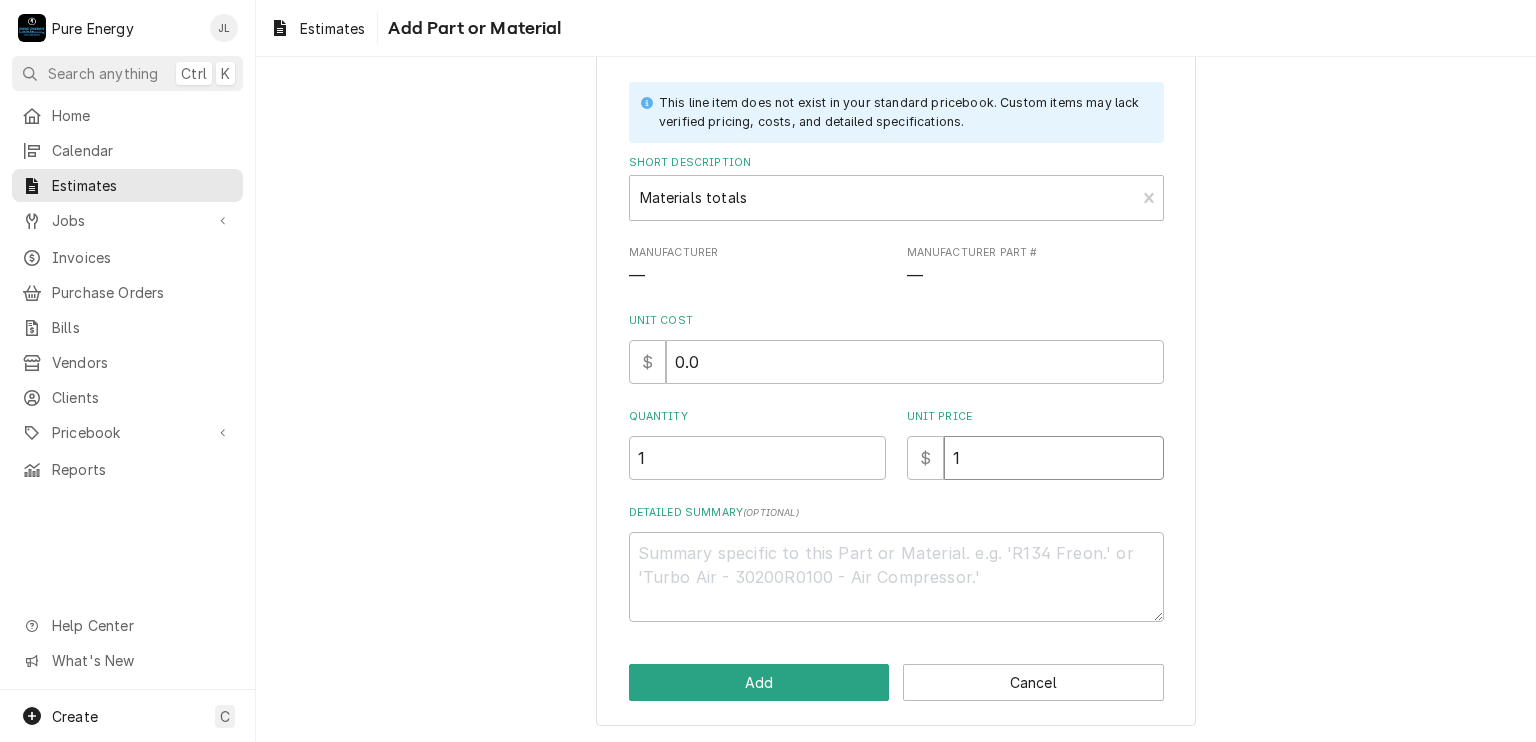 type on "x" 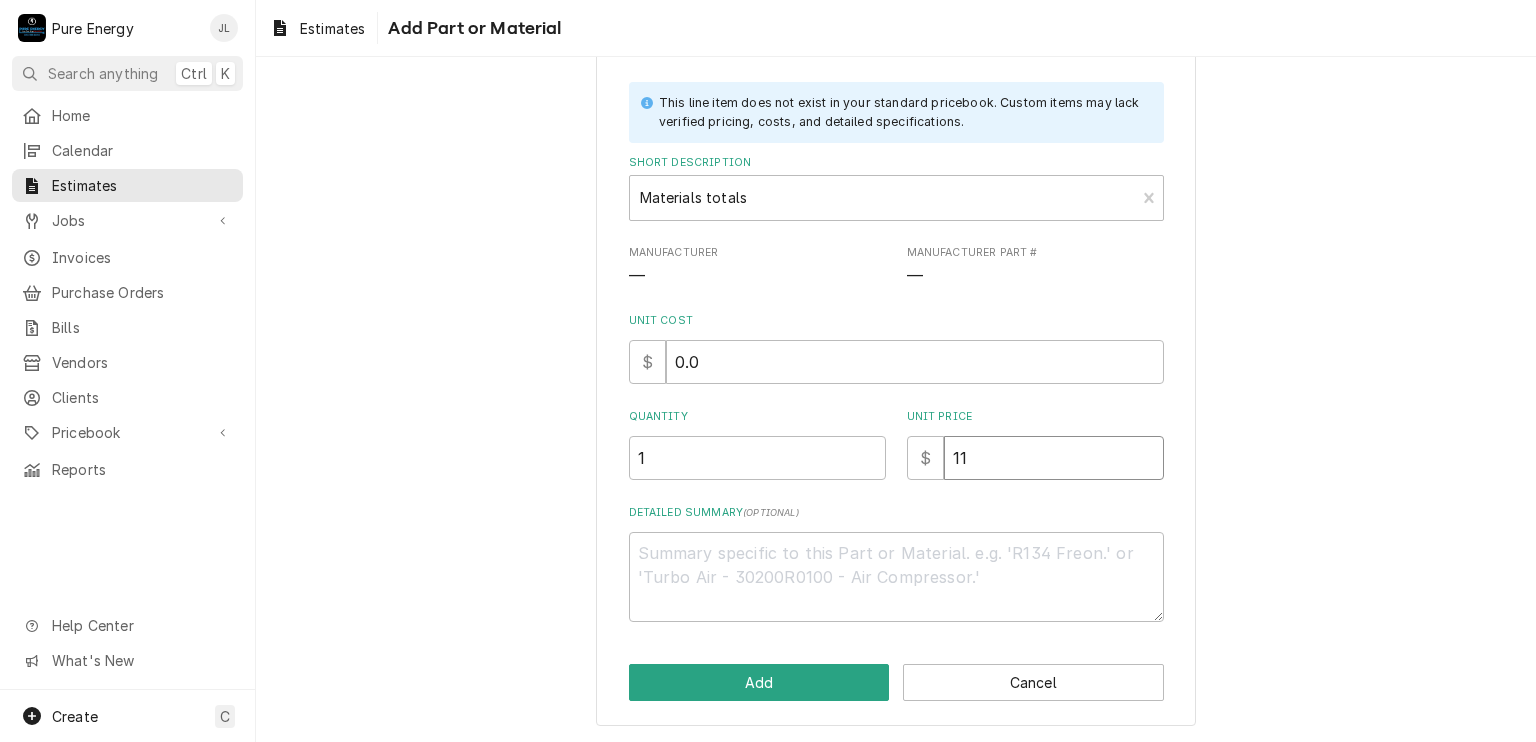 type on "x" 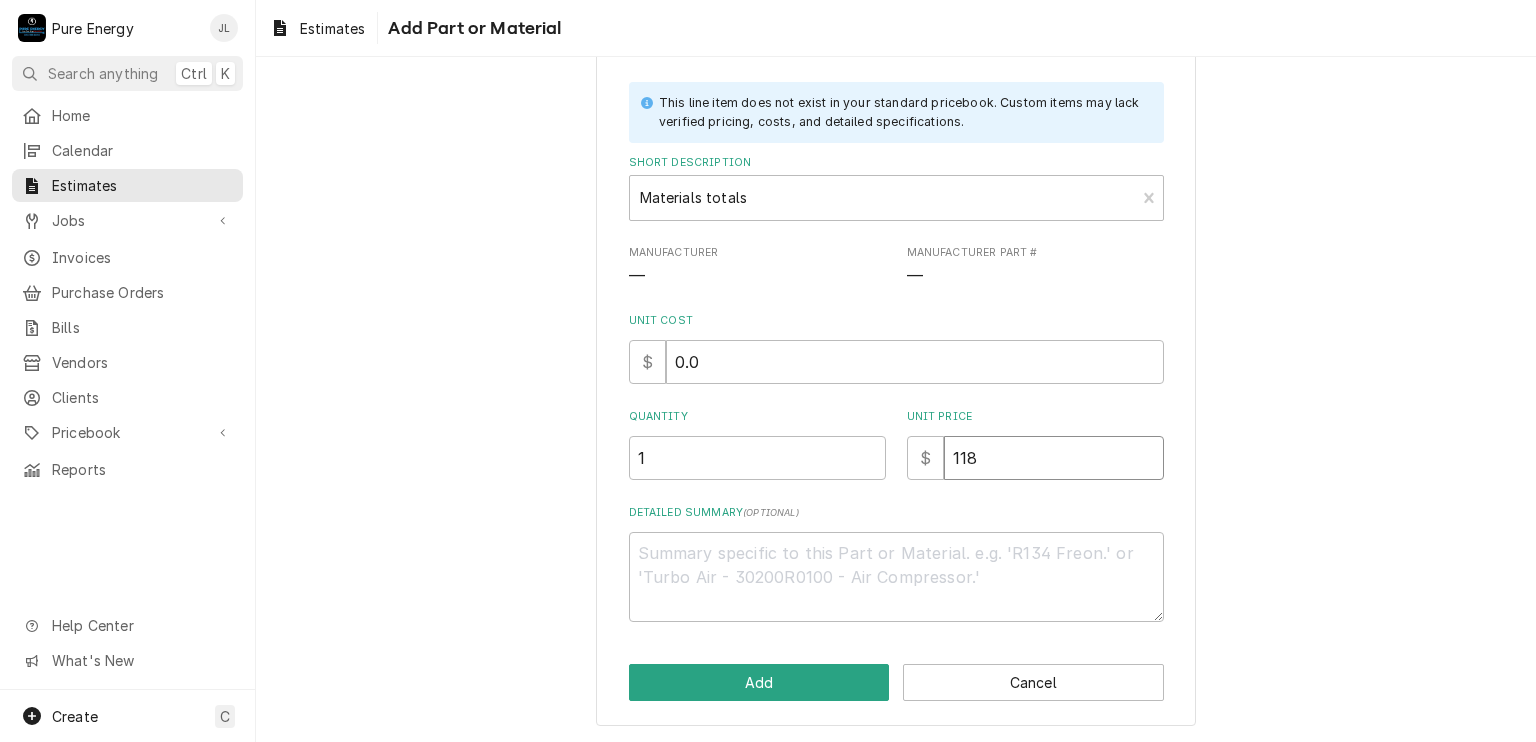 type on "x" 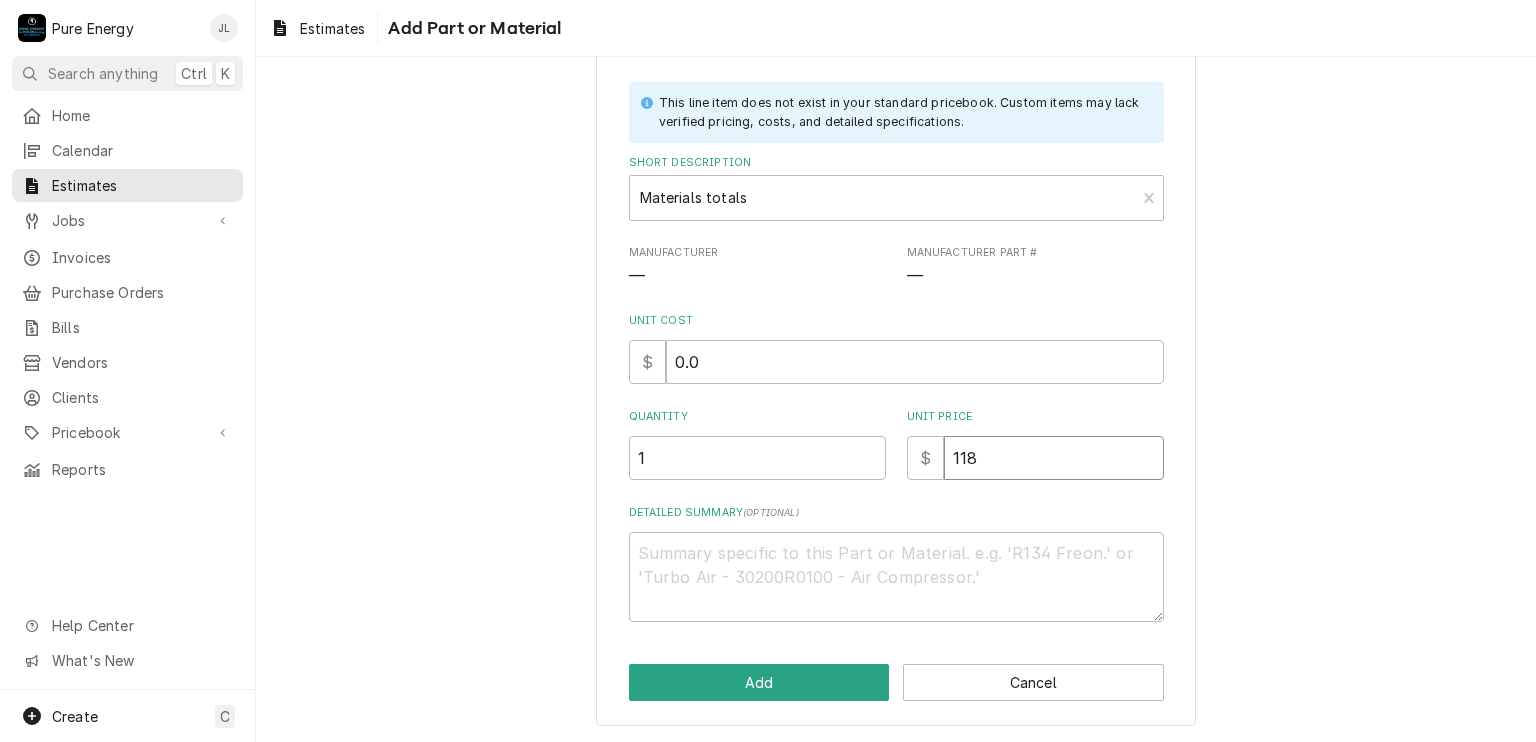 type on "118.1" 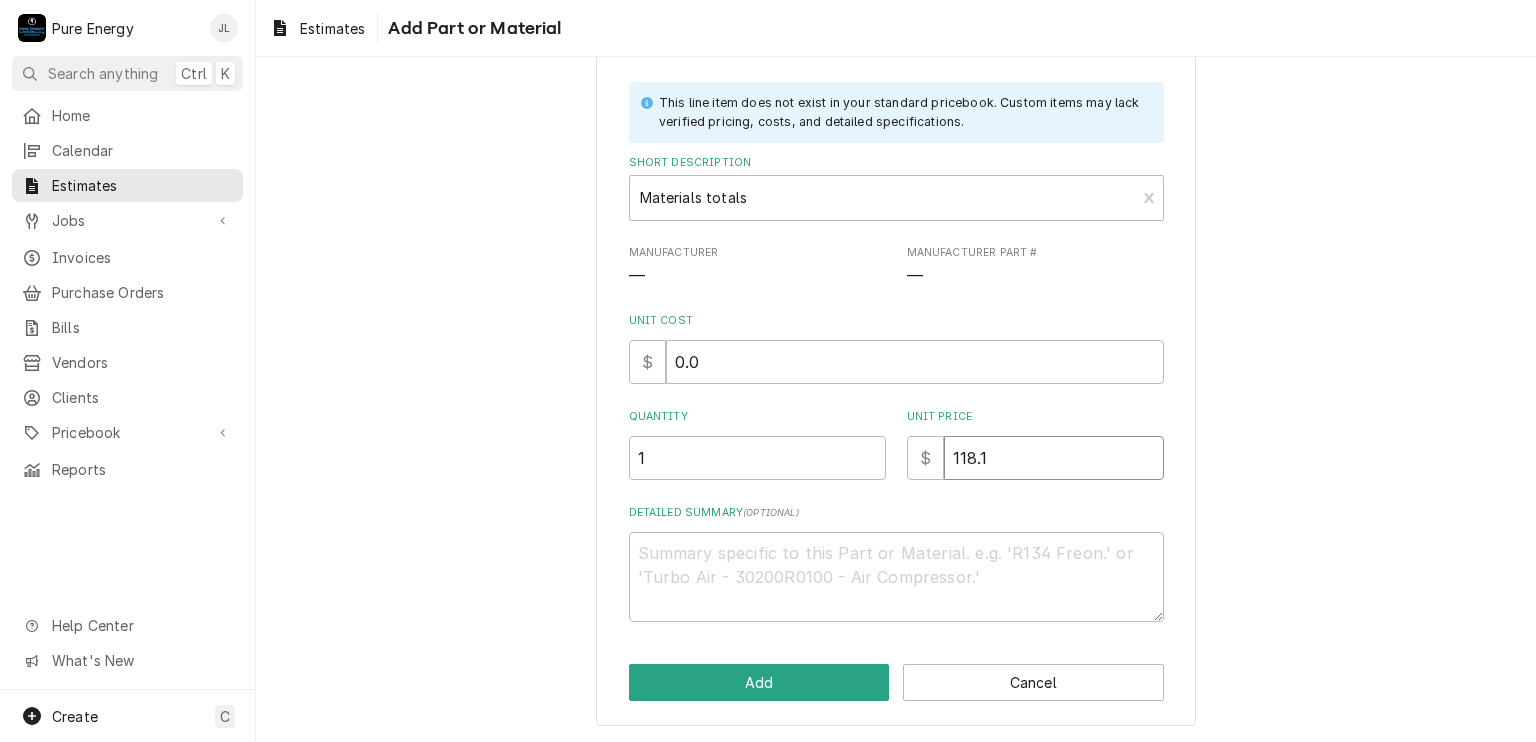 type on "x" 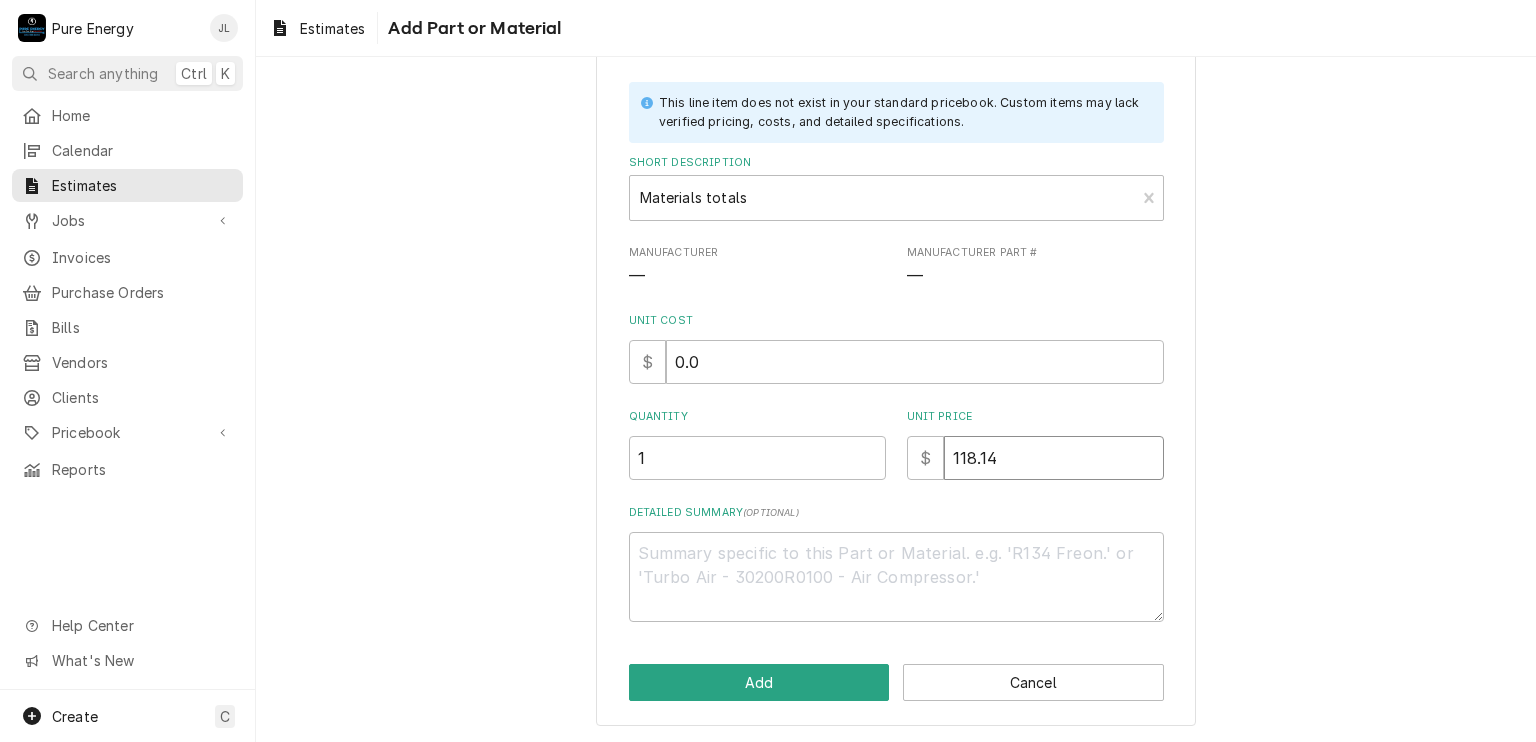 type on "x" 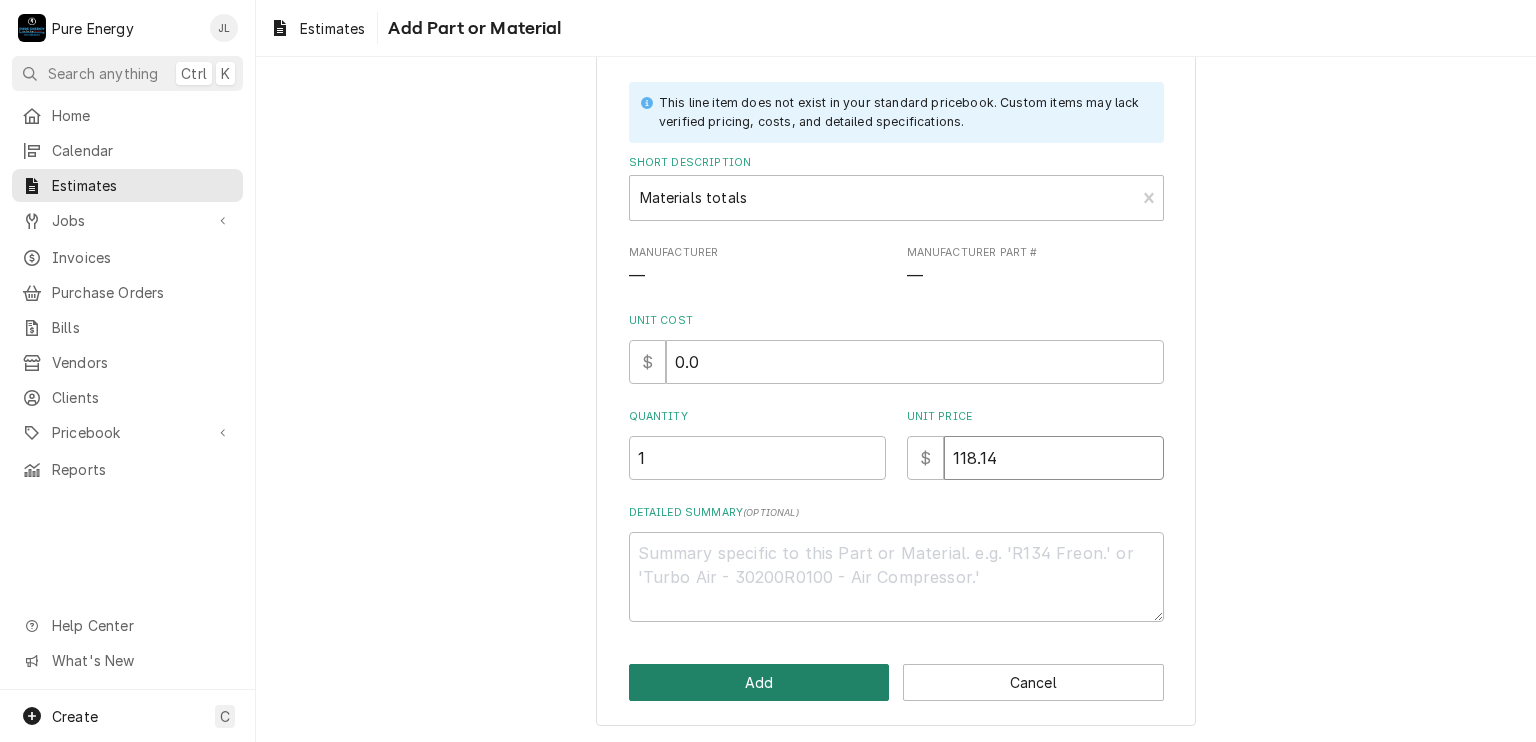 type on "118.14" 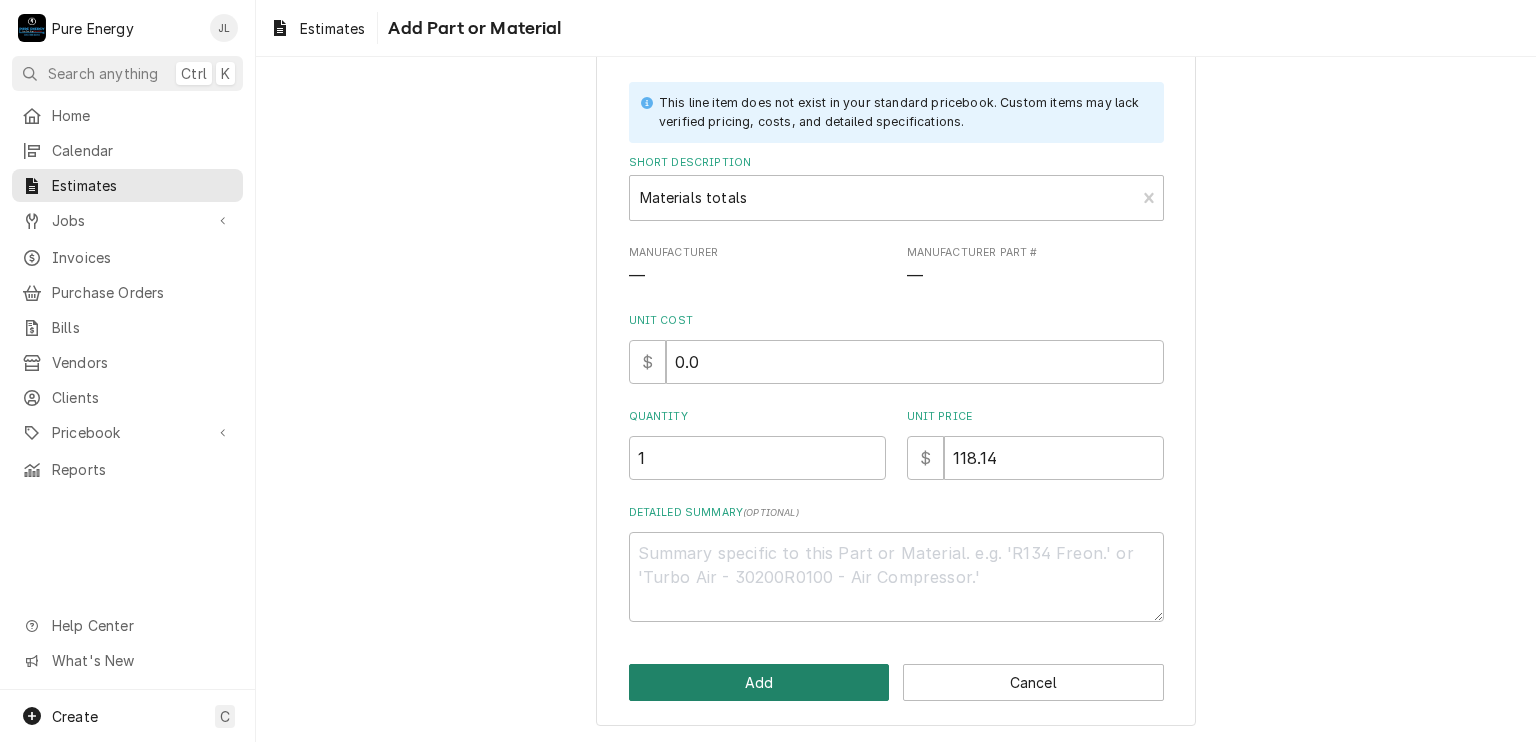 click on "Add" at bounding box center [759, 682] 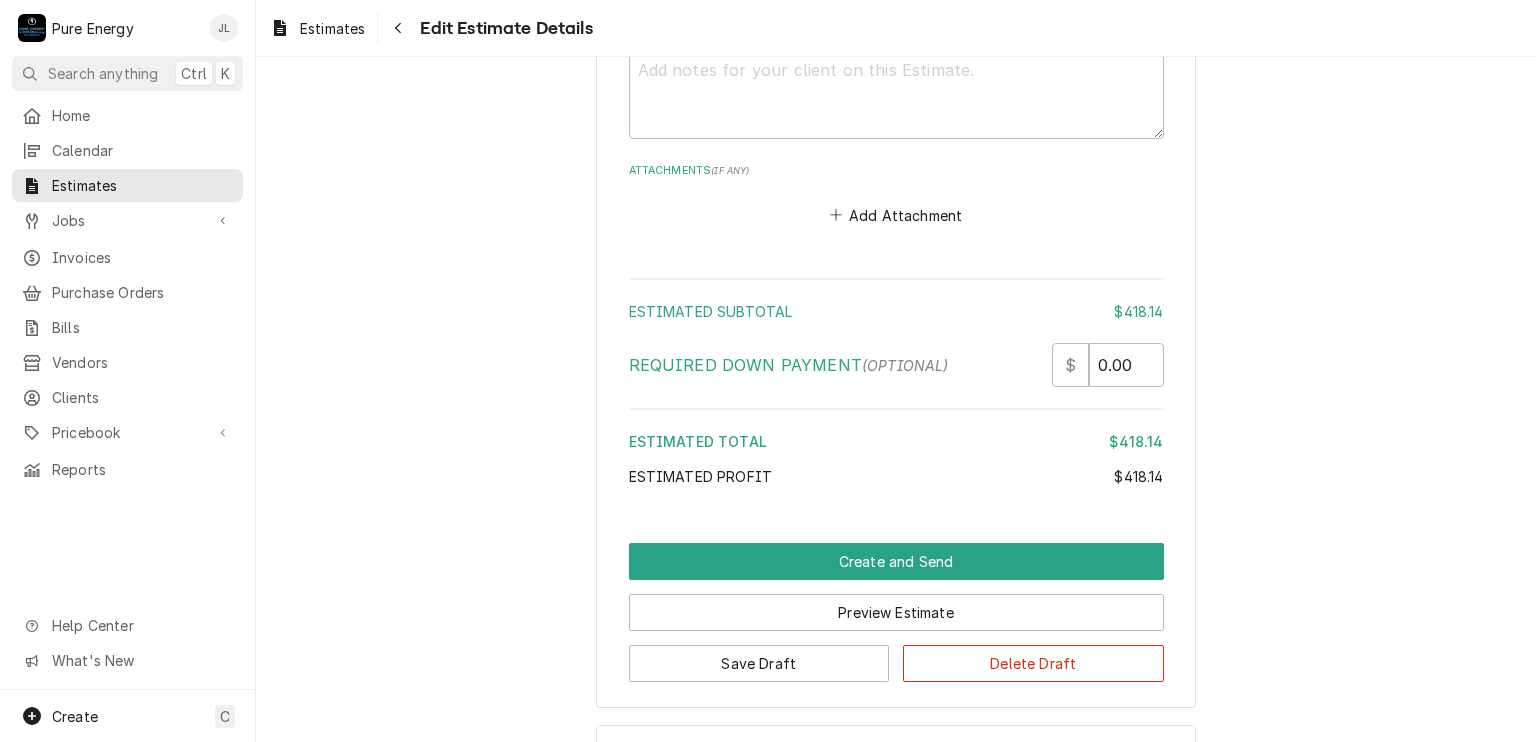 scroll, scrollTop: 4737, scrollLeft: 0, axis: vertical 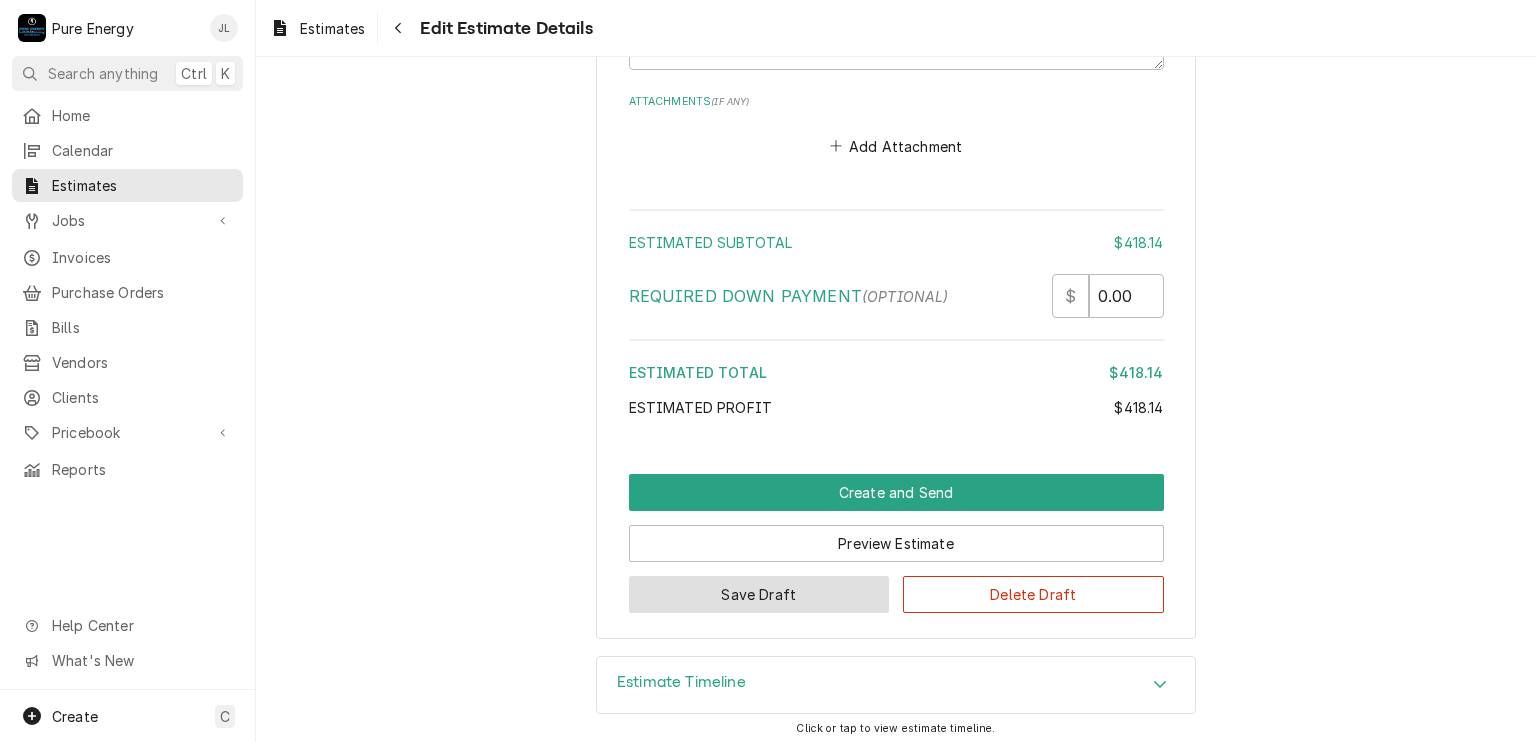 click on "Save Draft" at bounding box center [759, 594] 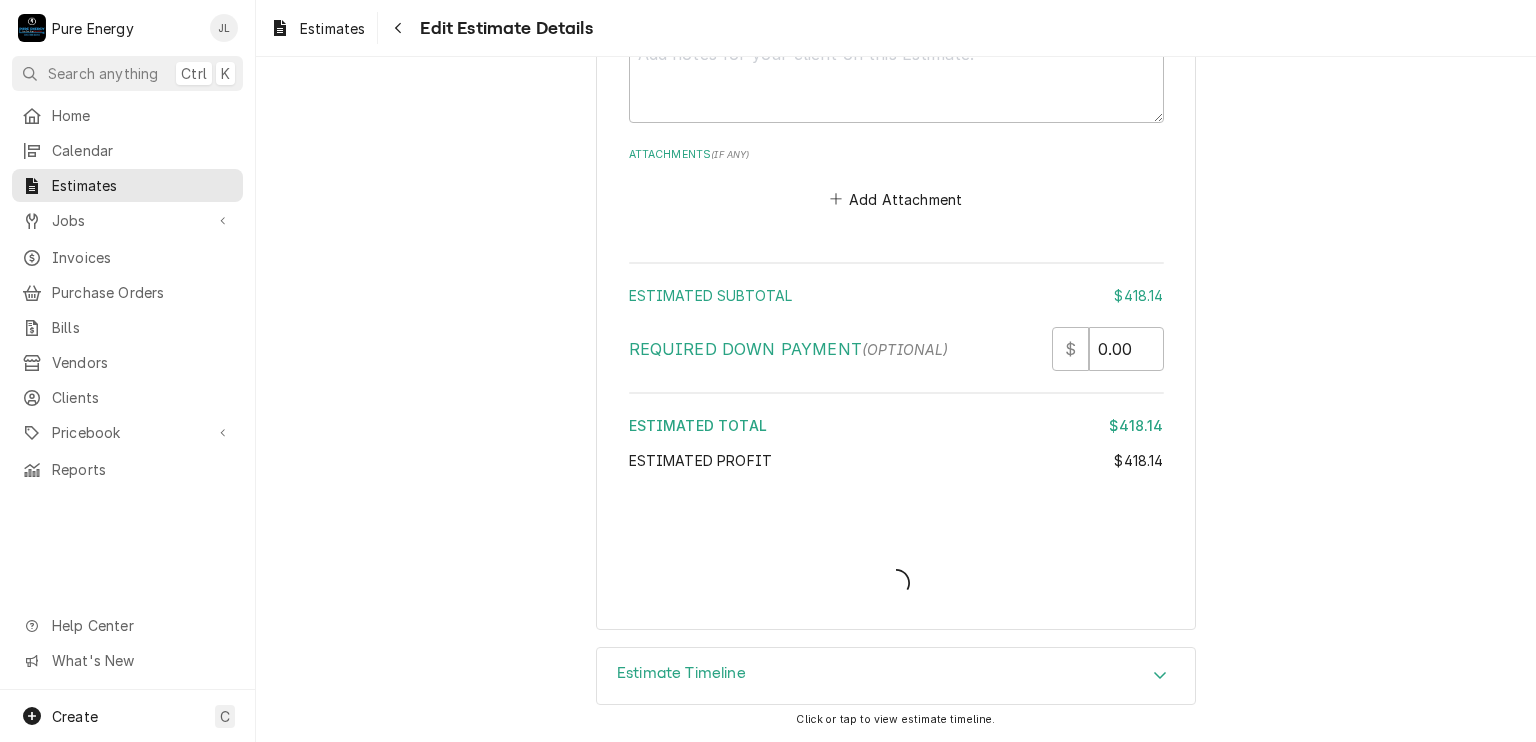 scroll, scrollTop: 4676, scrollLeft: 0, axis: vertical 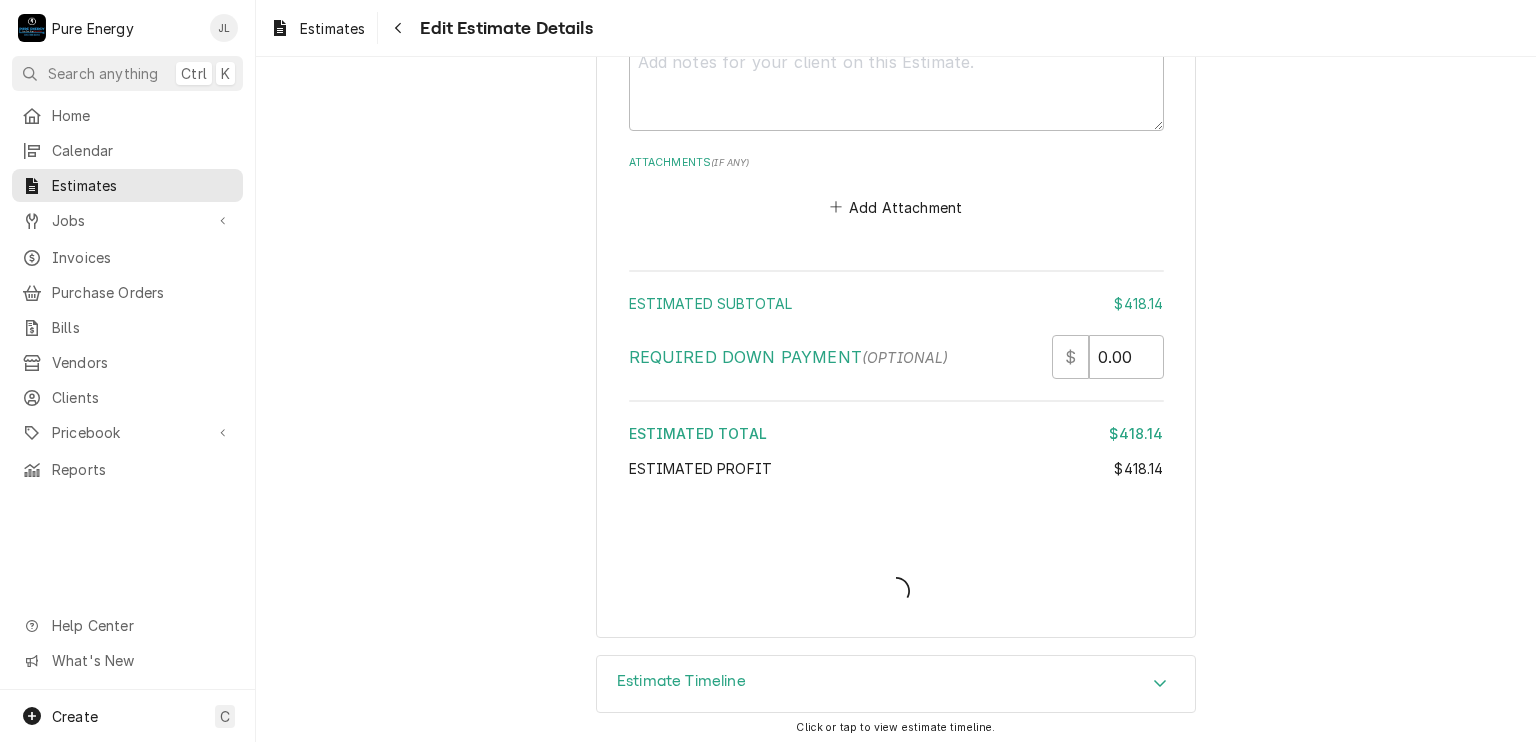 type on "x" 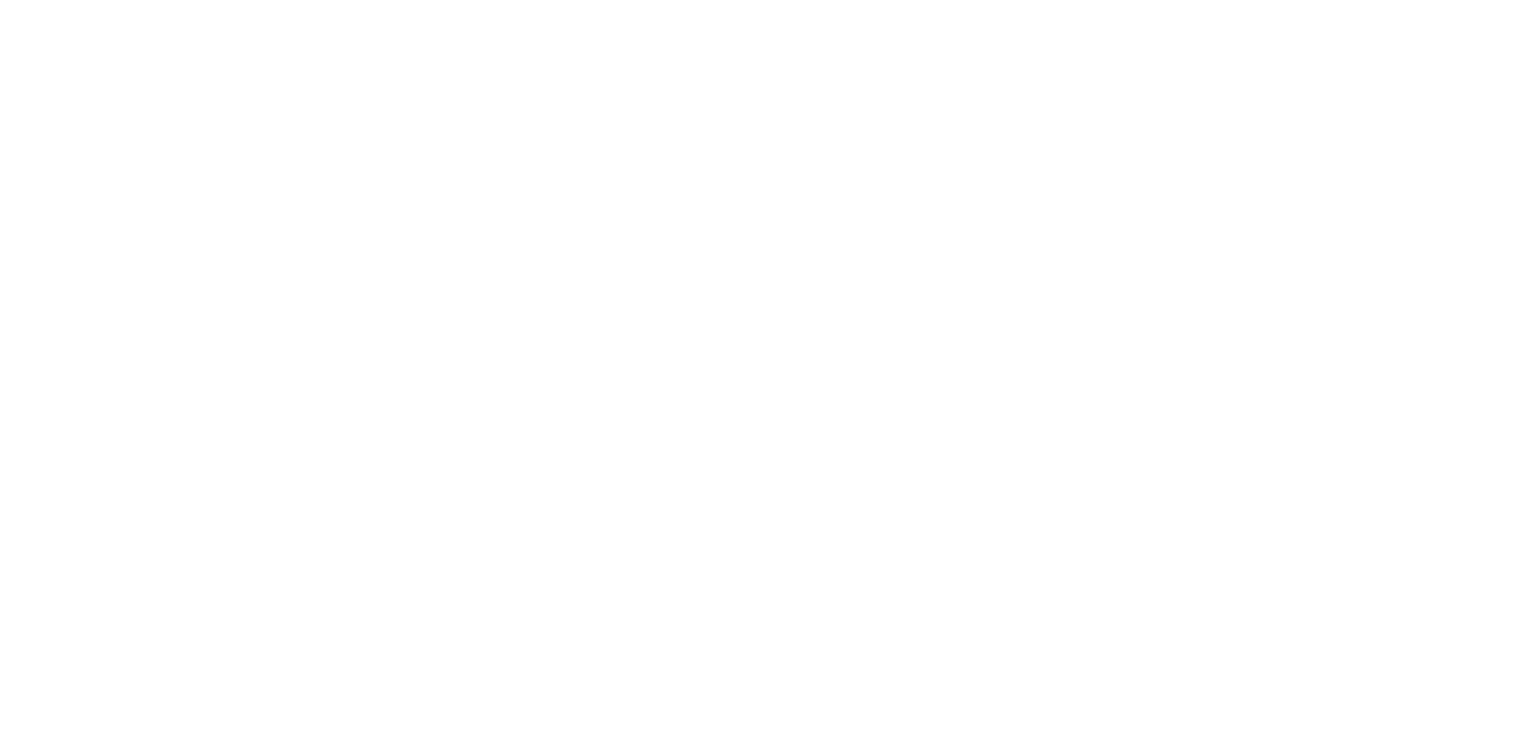 scroll, scrollTop: 0, scrollLeft: 0, axis: both 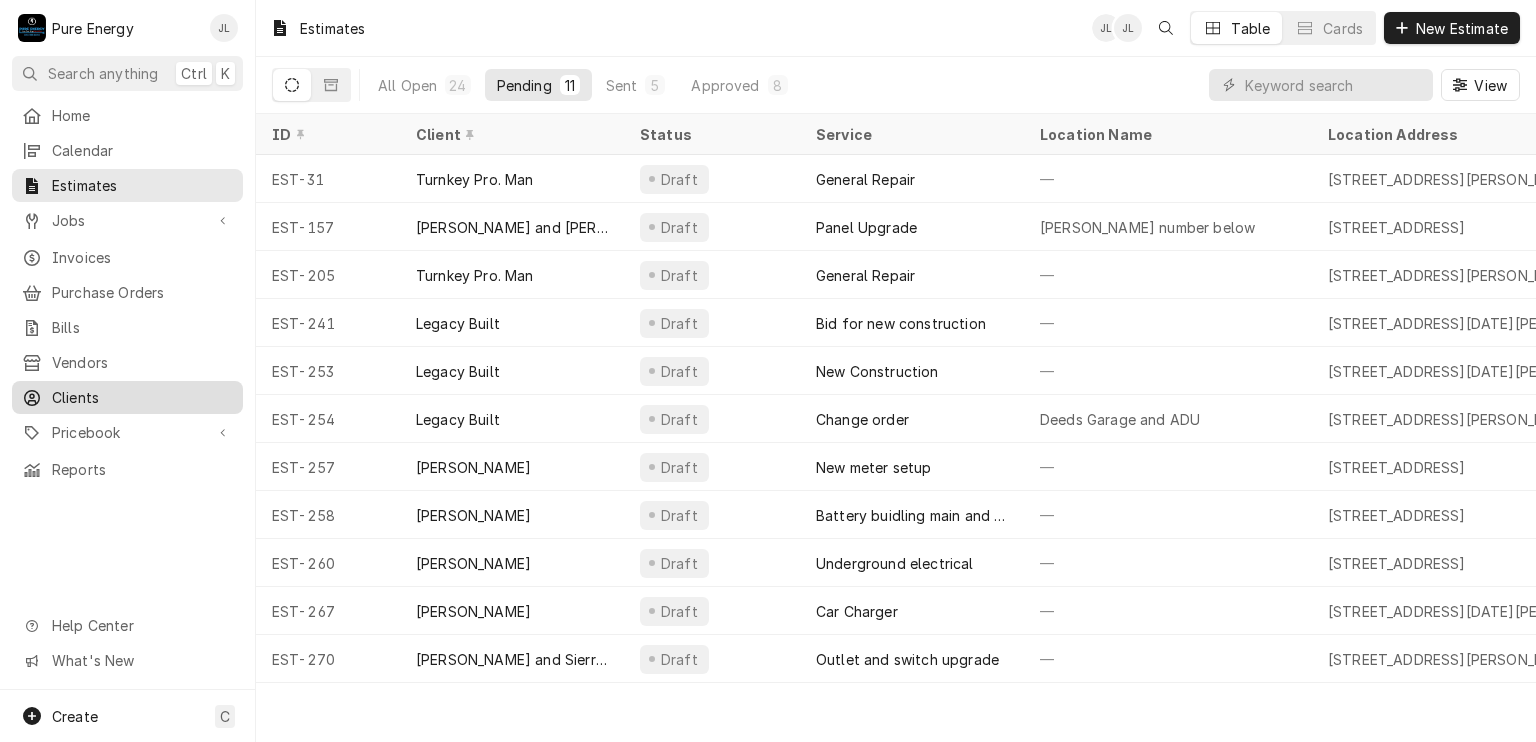 click on "Clients" at bounding box center [142, 397] 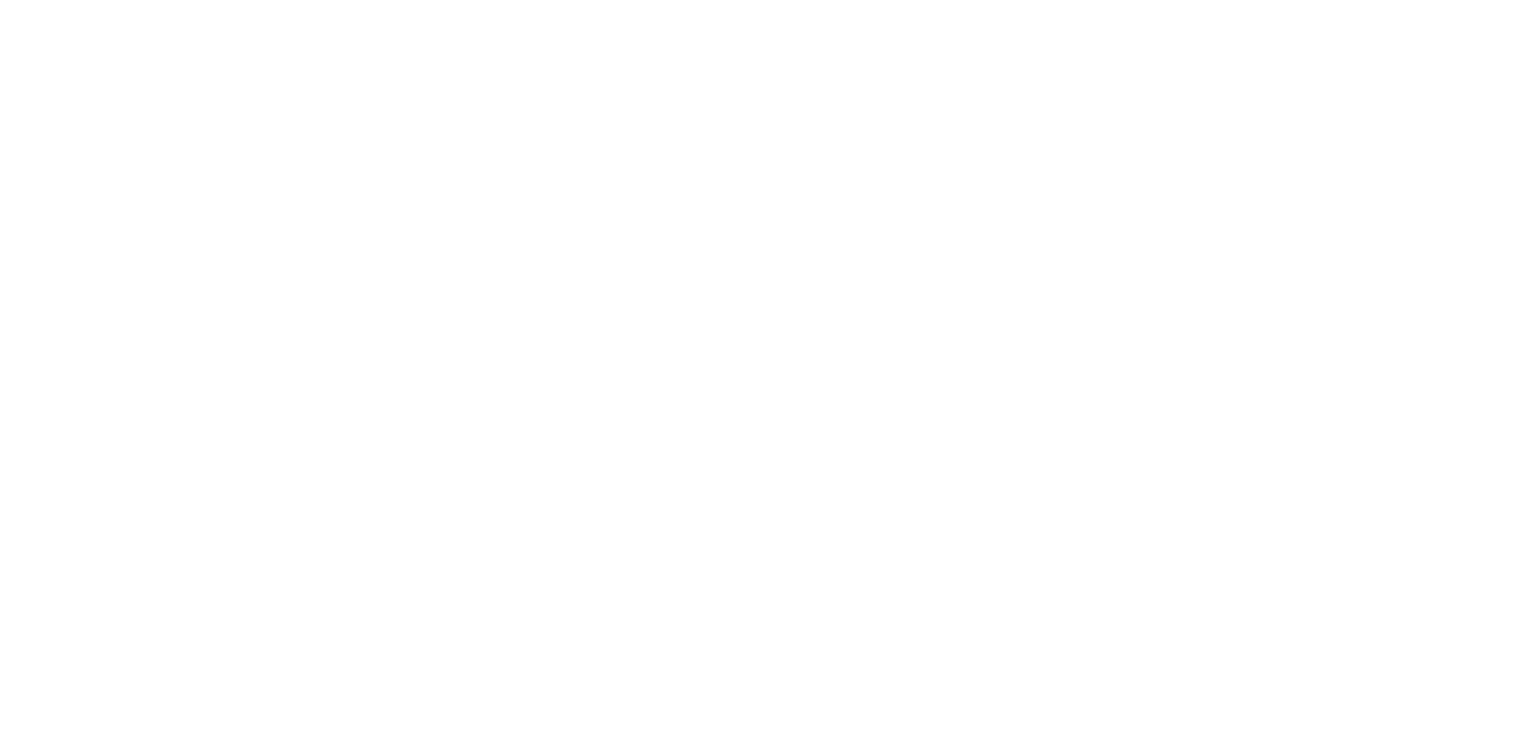 scroll, scrollTop: 0, scrollLeft: 0, axis: both 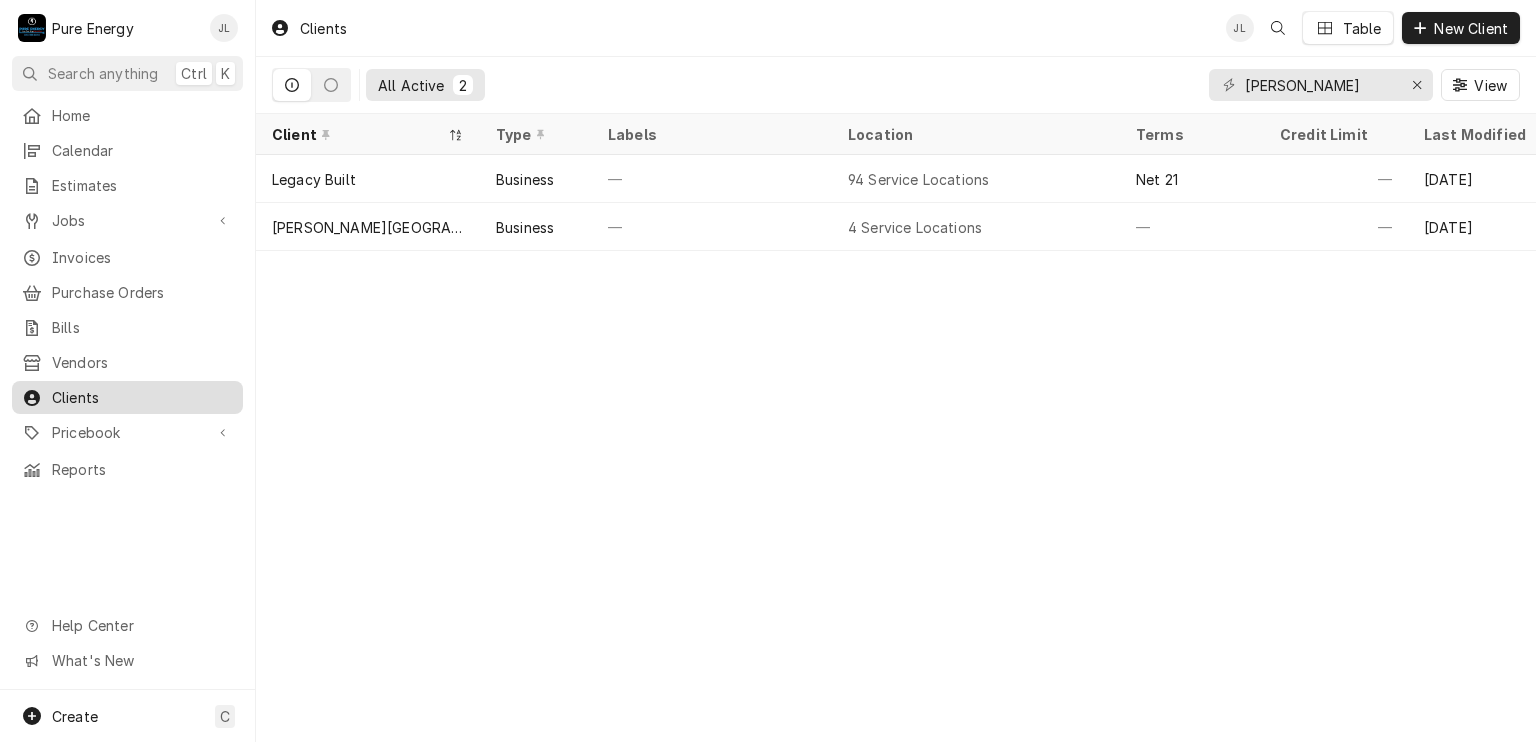 click on "Clients" at bounding box center [142, 397] 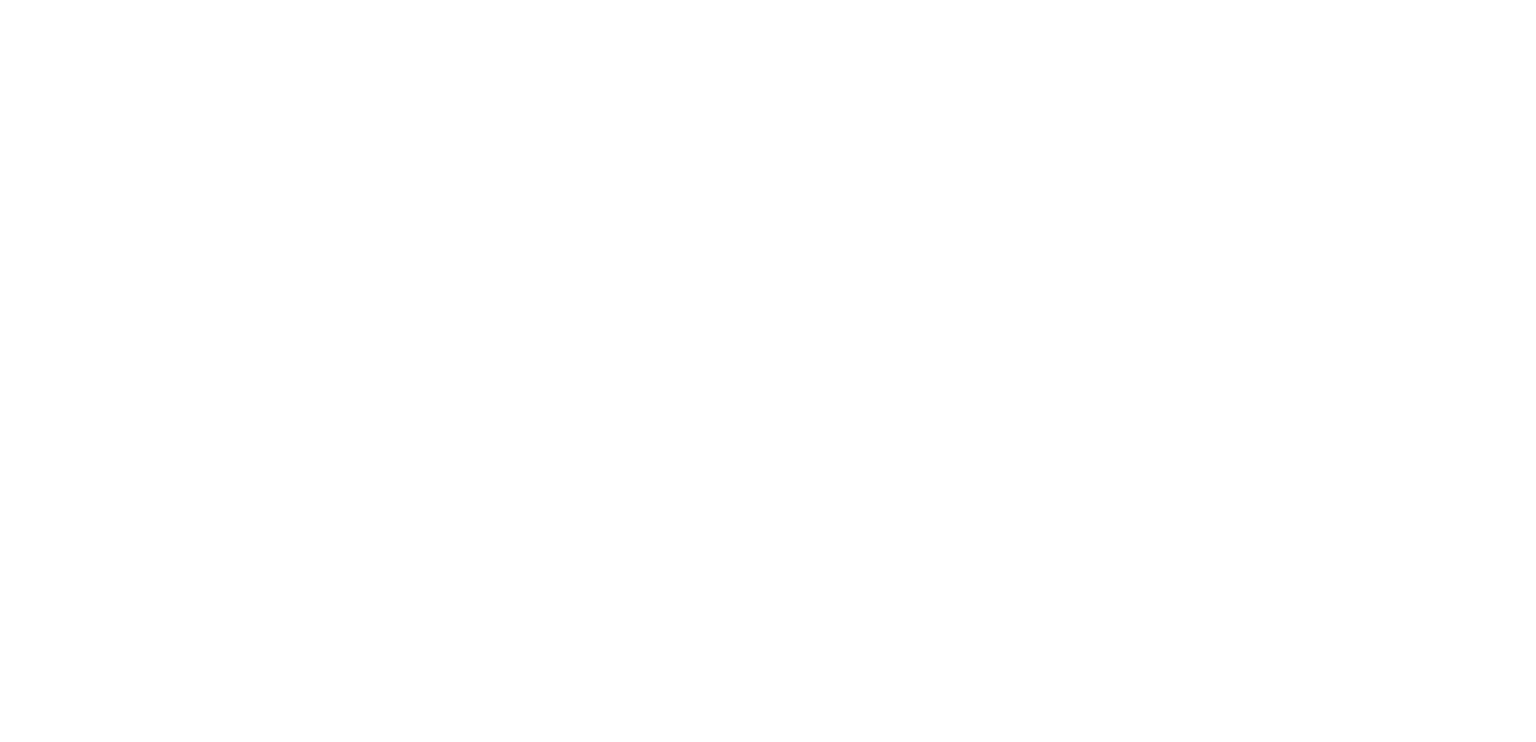 scroll, scrollTop: 0, scrollLeft: 0, axis: both 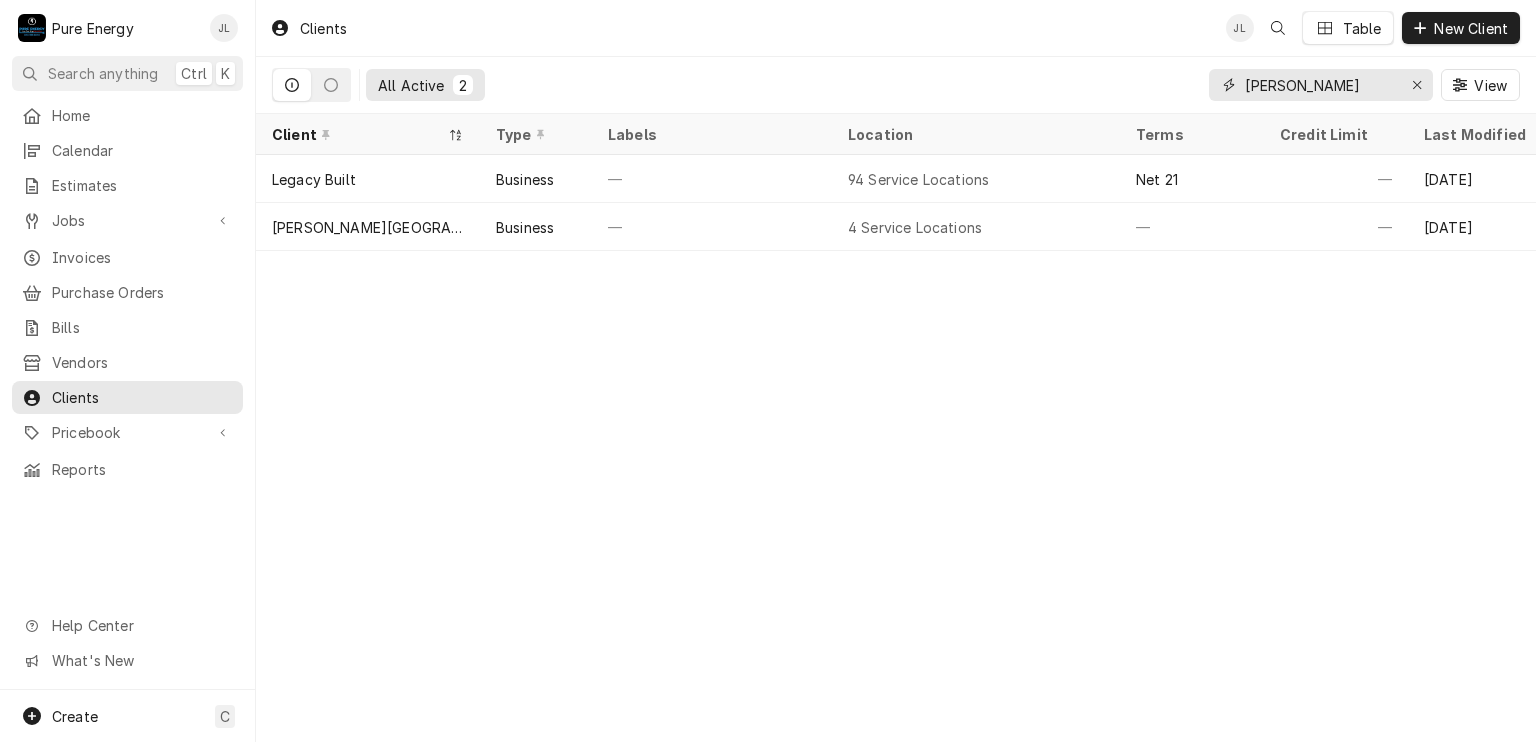 click on "[PERSON_NAME]" at bounding box center [1320, 85] 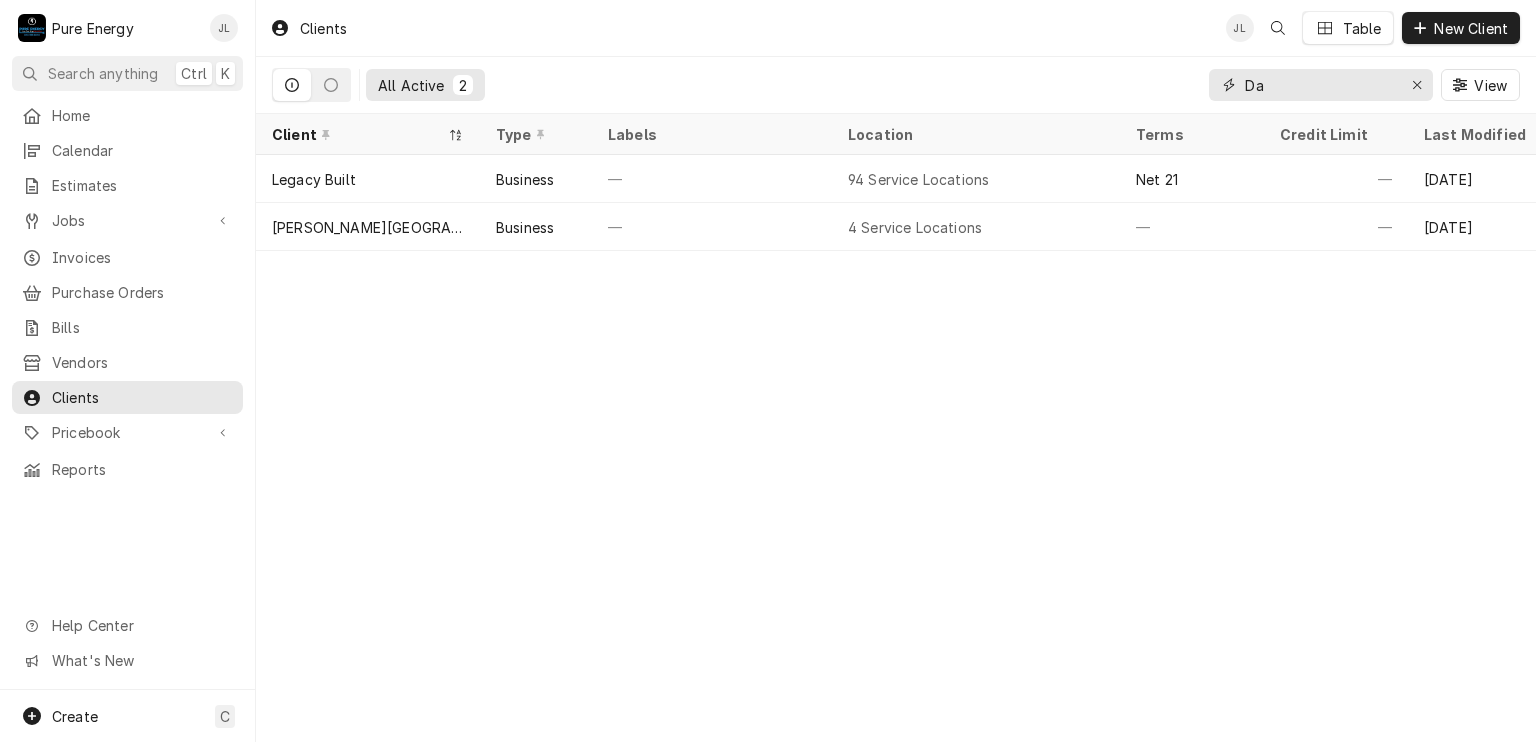 type on "D" 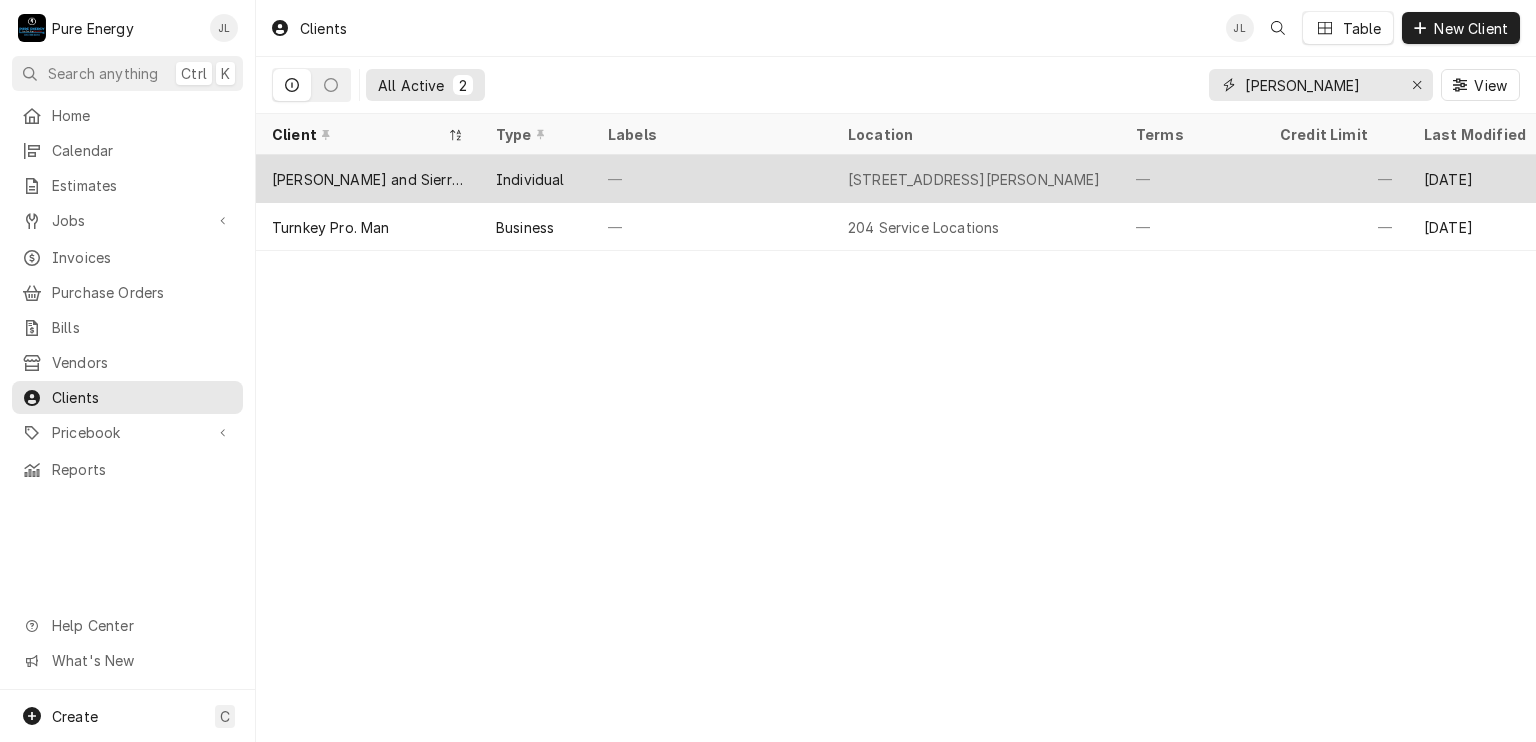 type on "[PERSON_NAME]" 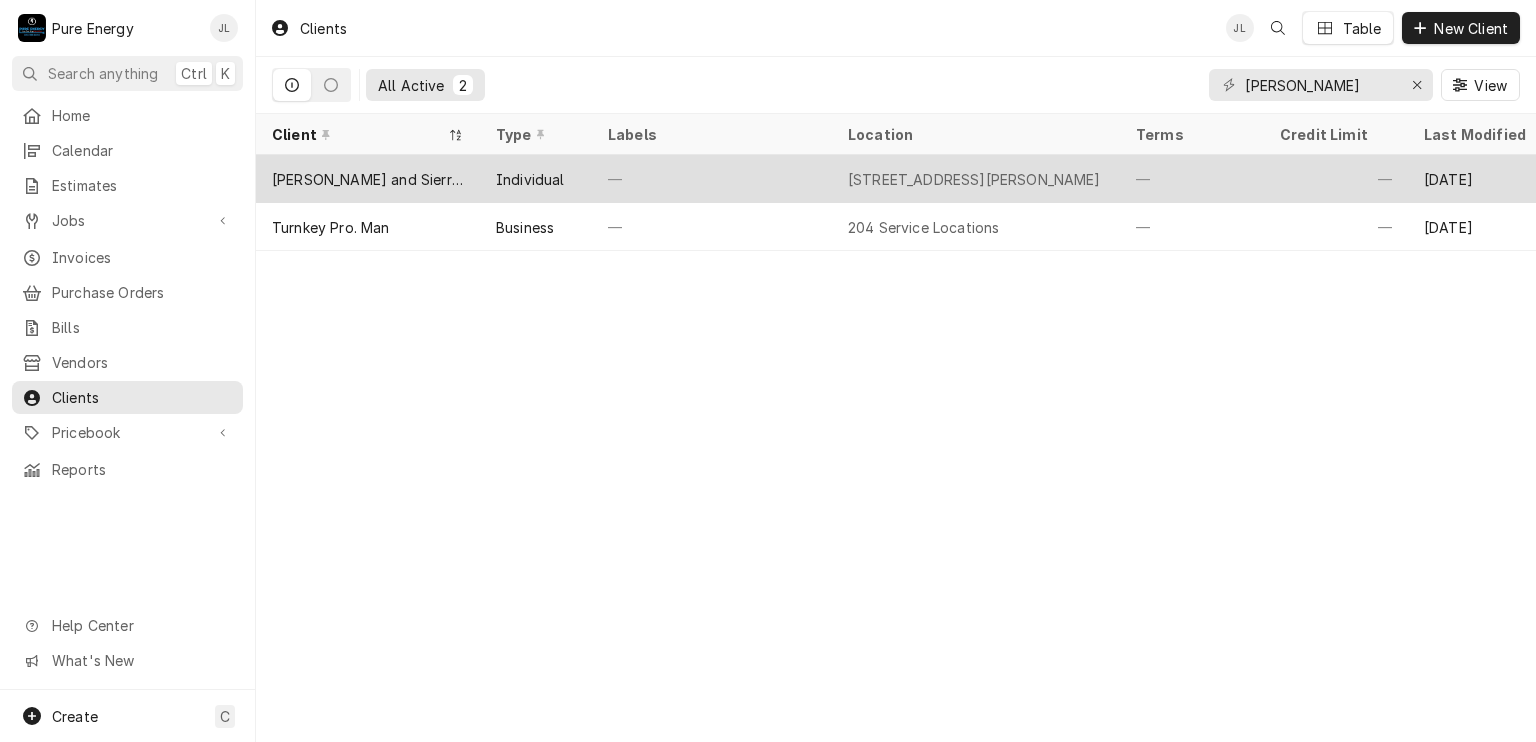 click on "—" at bounding box center [1336, 179] 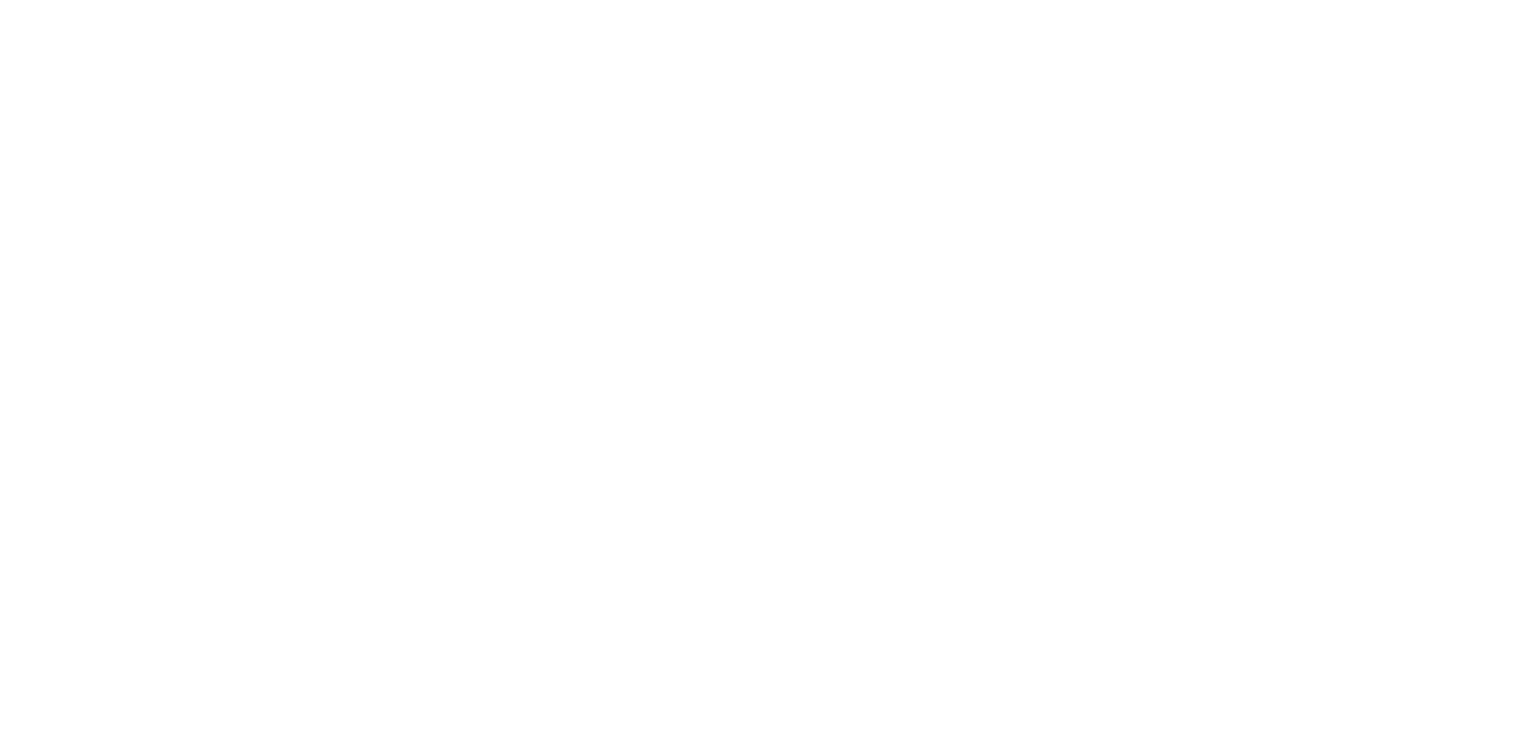 scroll, scrollTop: 0, scrollLeft: 0, axis: both 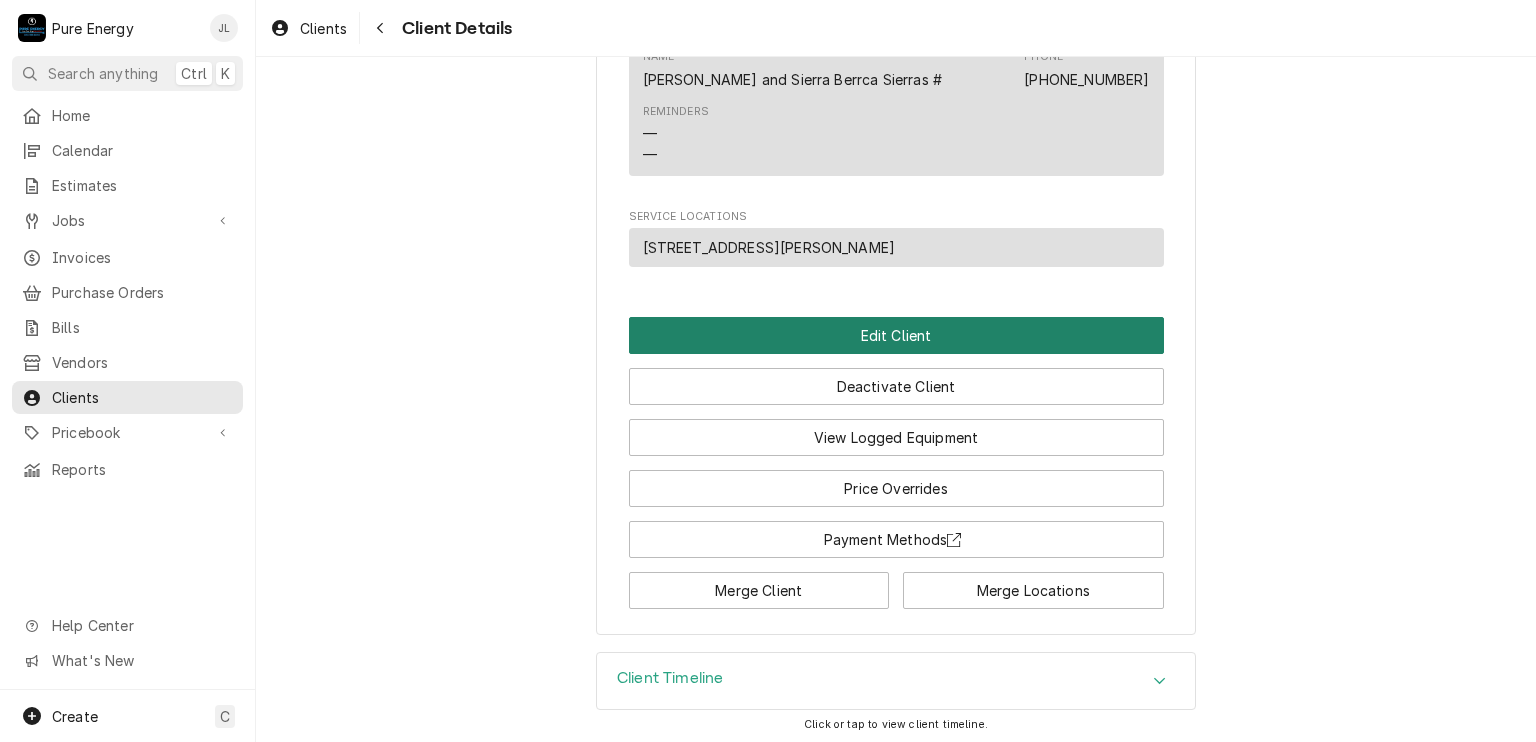 click on "Edit Client" at bounding box center [896, 335] 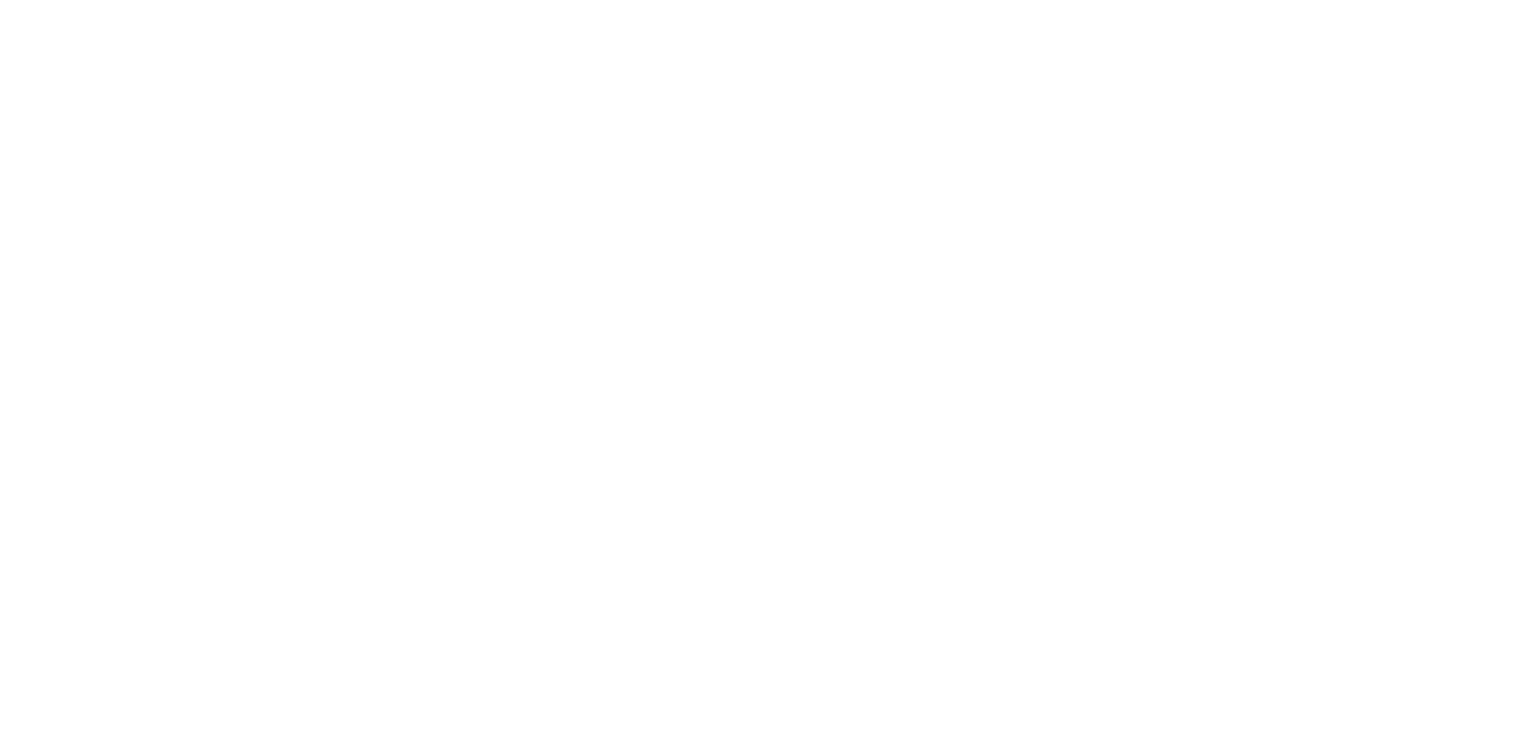 scroll, scrollTop: 0, scrollLeft: 0, axis: both 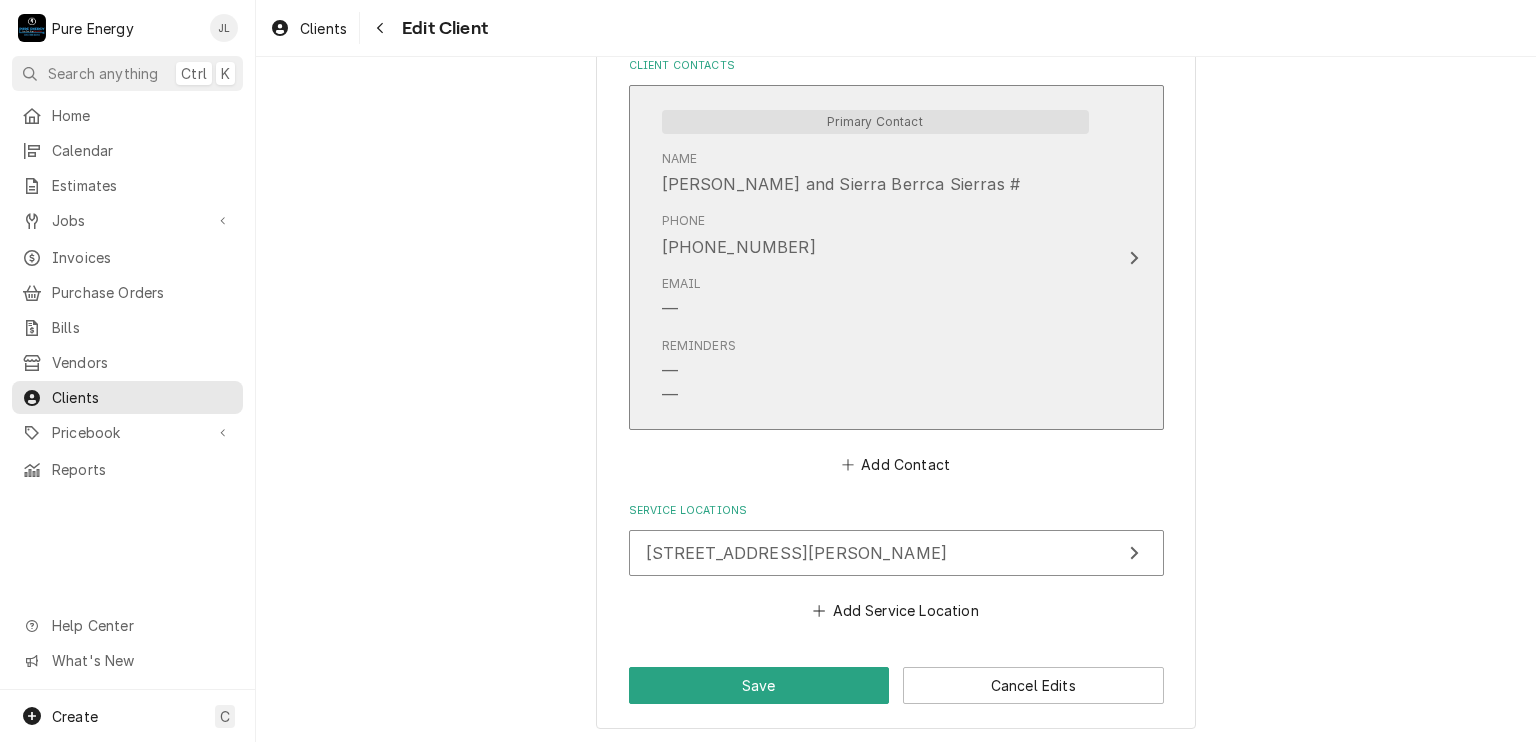 click on "Reminders — —" at bounding box center (875, 372) 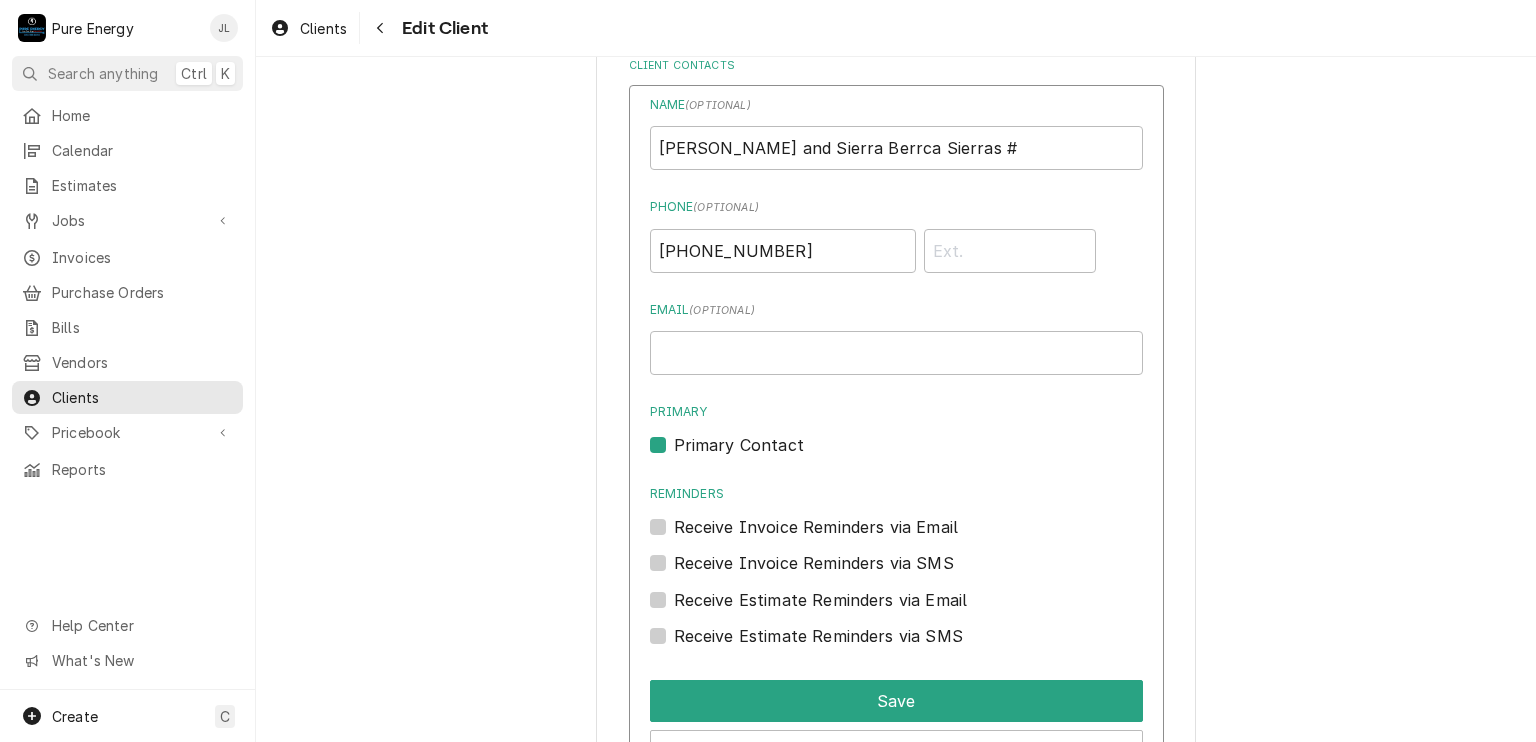 scroll, scrollTop: 1094, scrollLeft: 0, axis: vertical 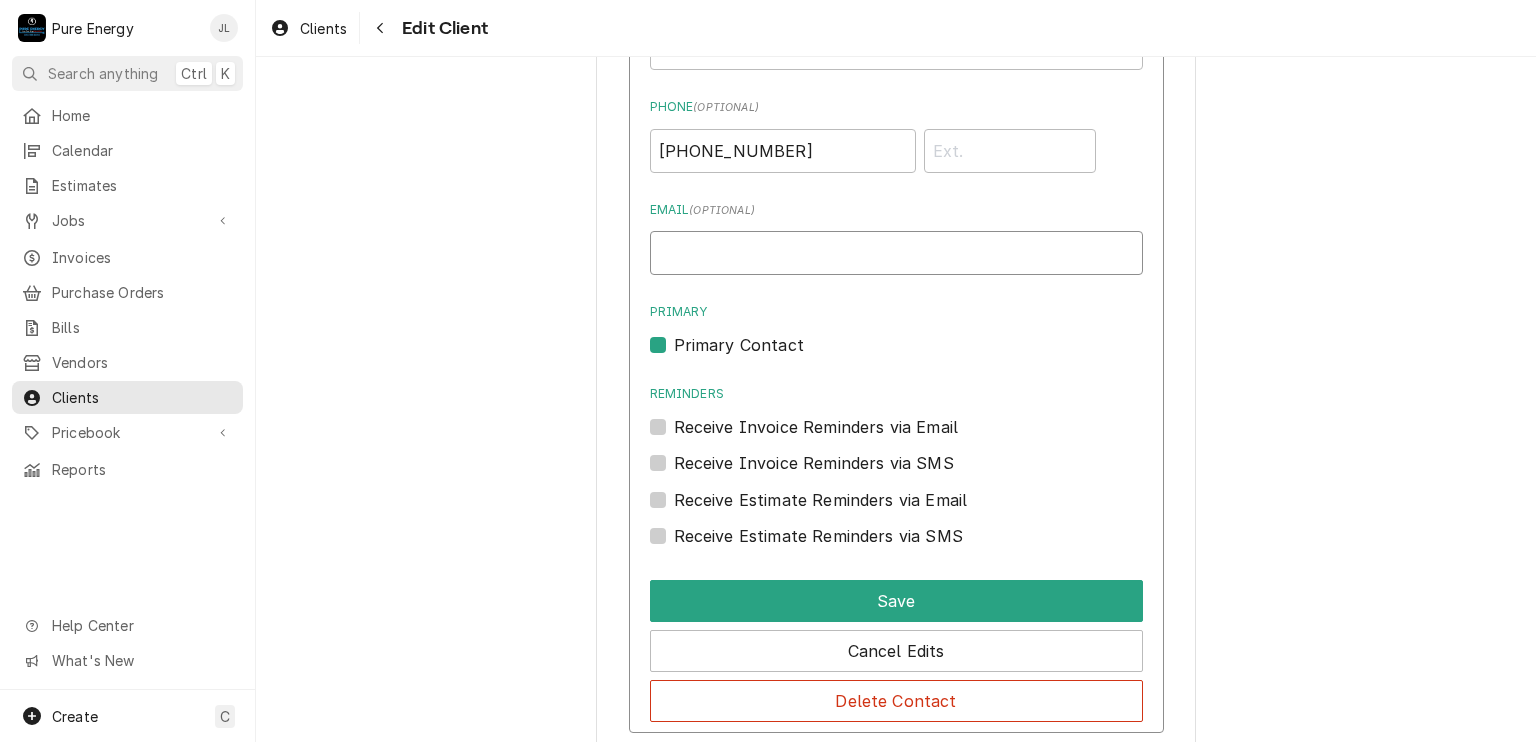click on "Email  ( optional )" at bounding box center [896, 253] 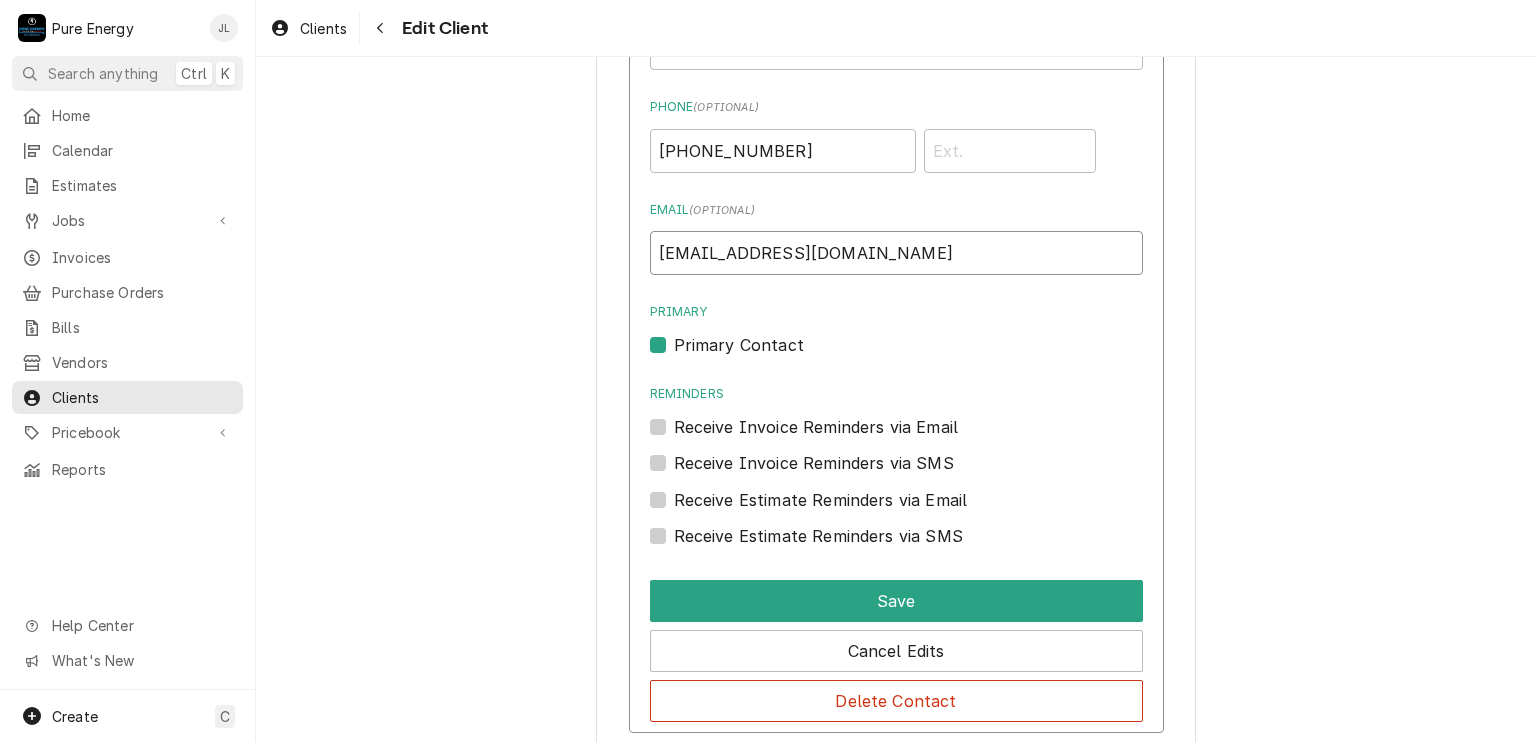 scroll, scrollTop: 1194, scrollLeft: 0, axis: vertical 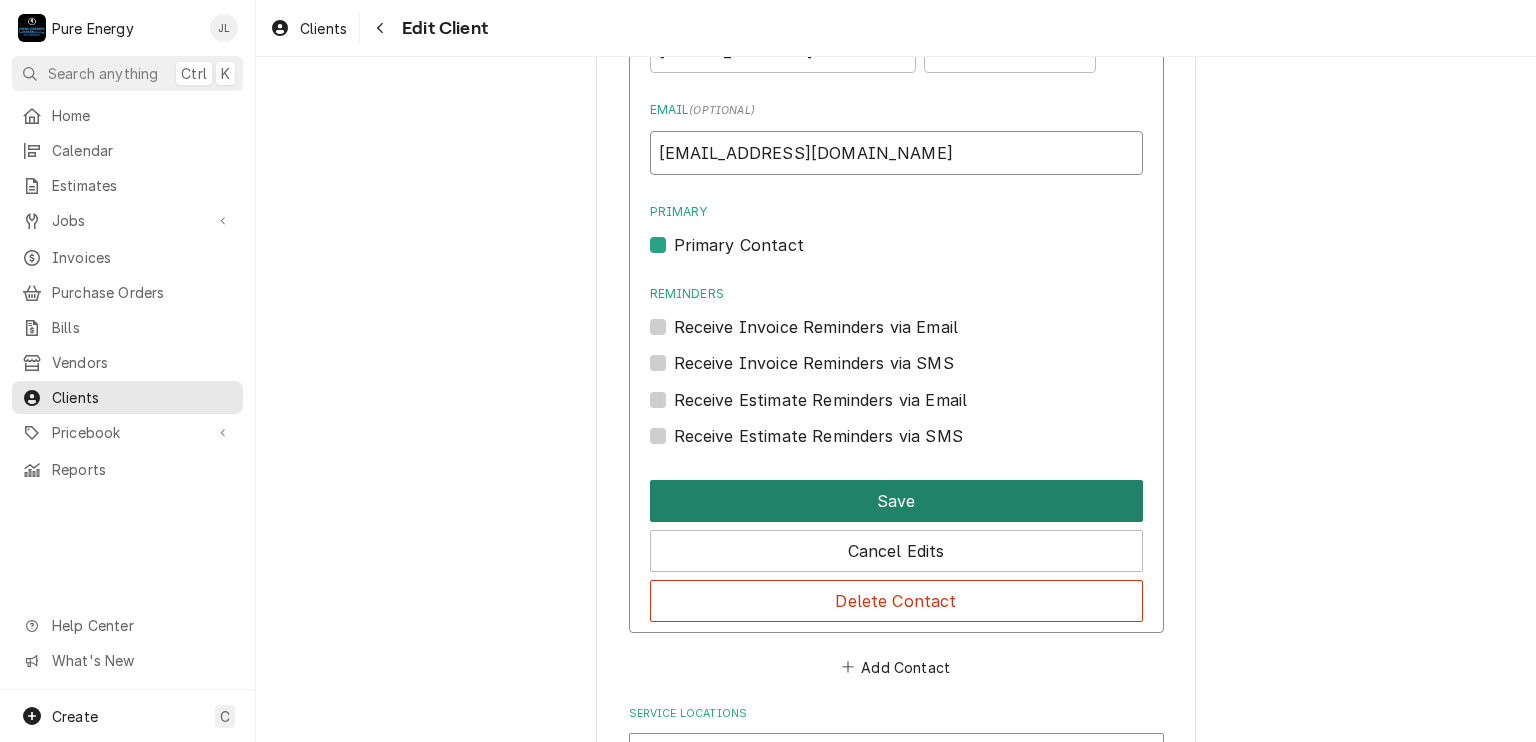 type on "[EMAIL_ADDRESS][DOMAIN_NAME]" 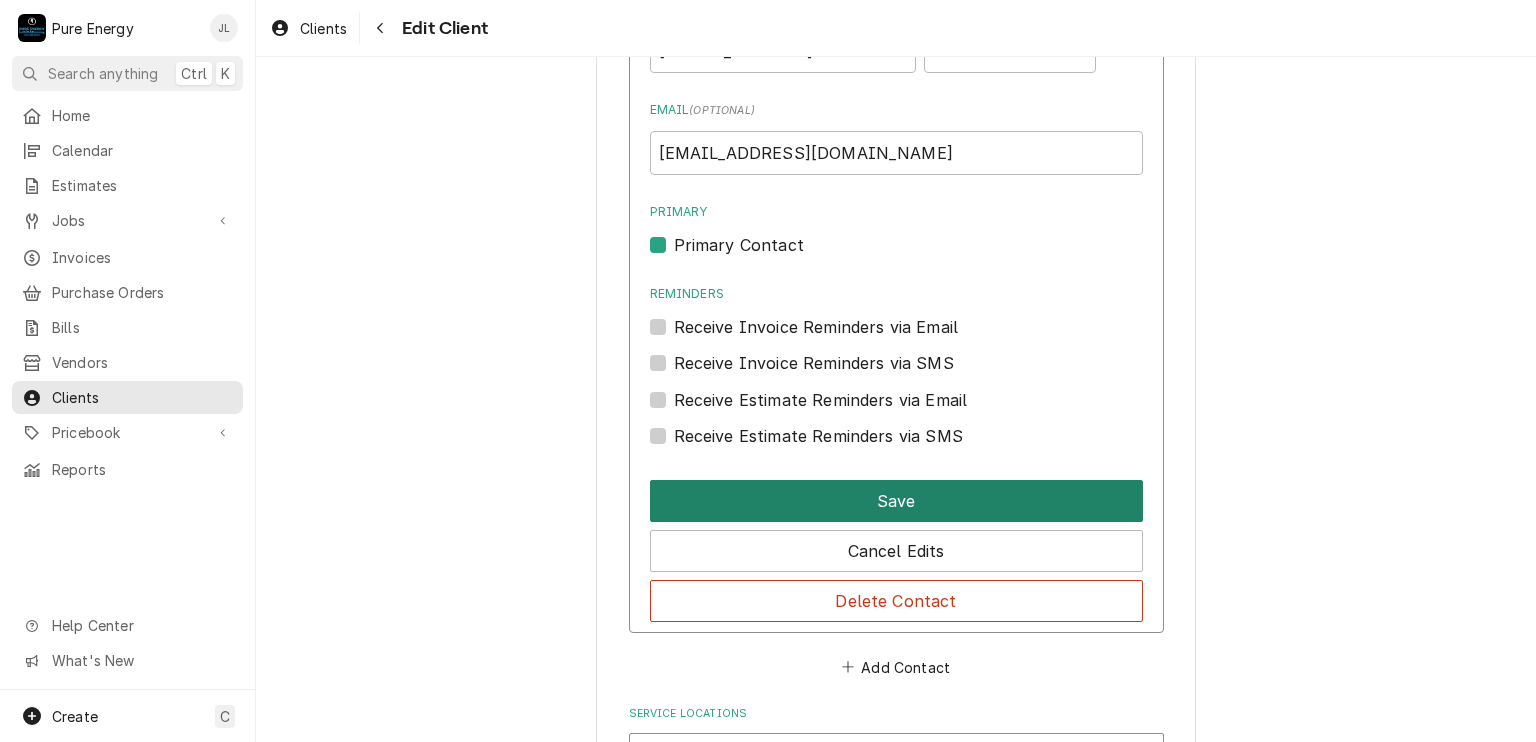 drag, startPoint x: 892, startPoint y: 496, endPoint x: 892, endPoint y: 479, distance: 17 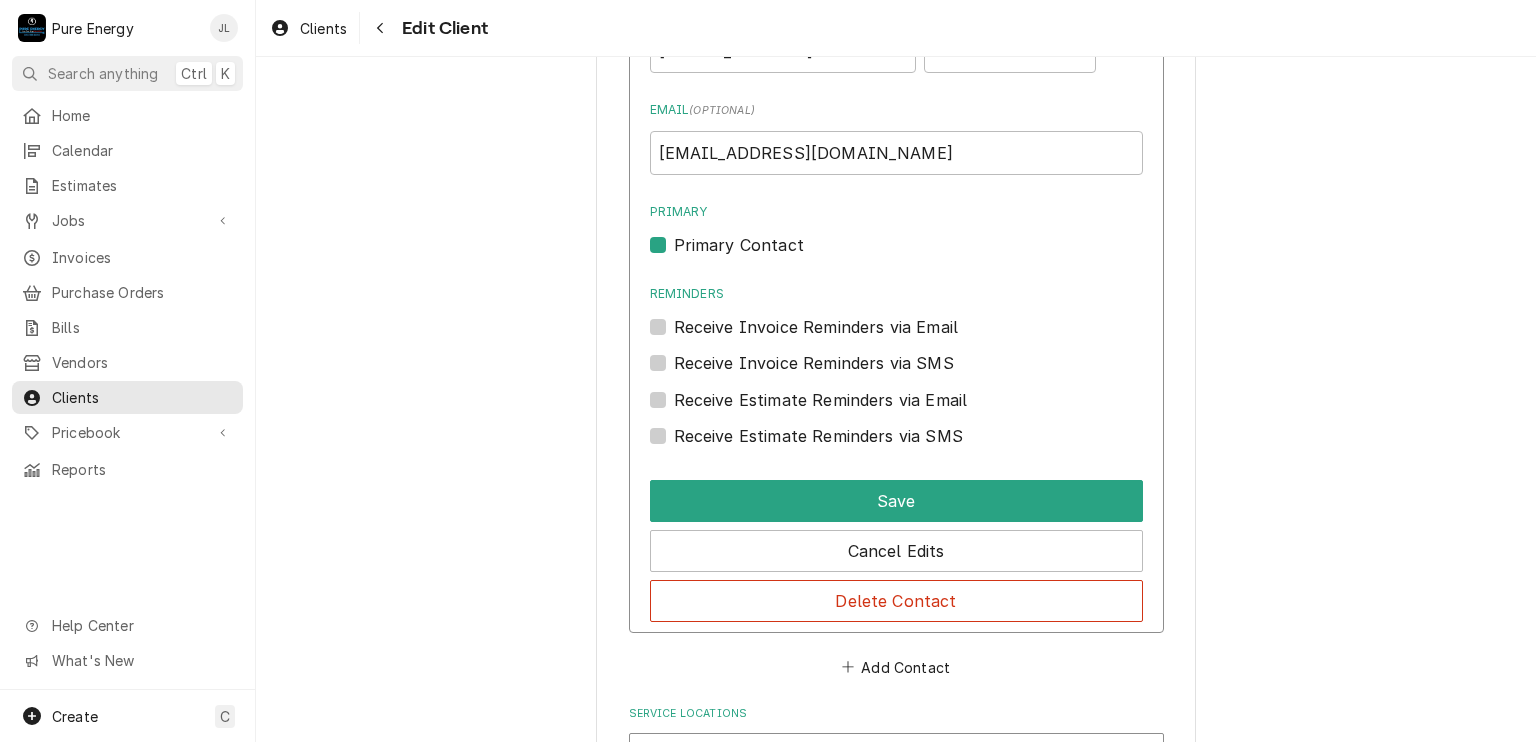scroll, scrollTop: 994, scrollLeft: 0, axis: vertical 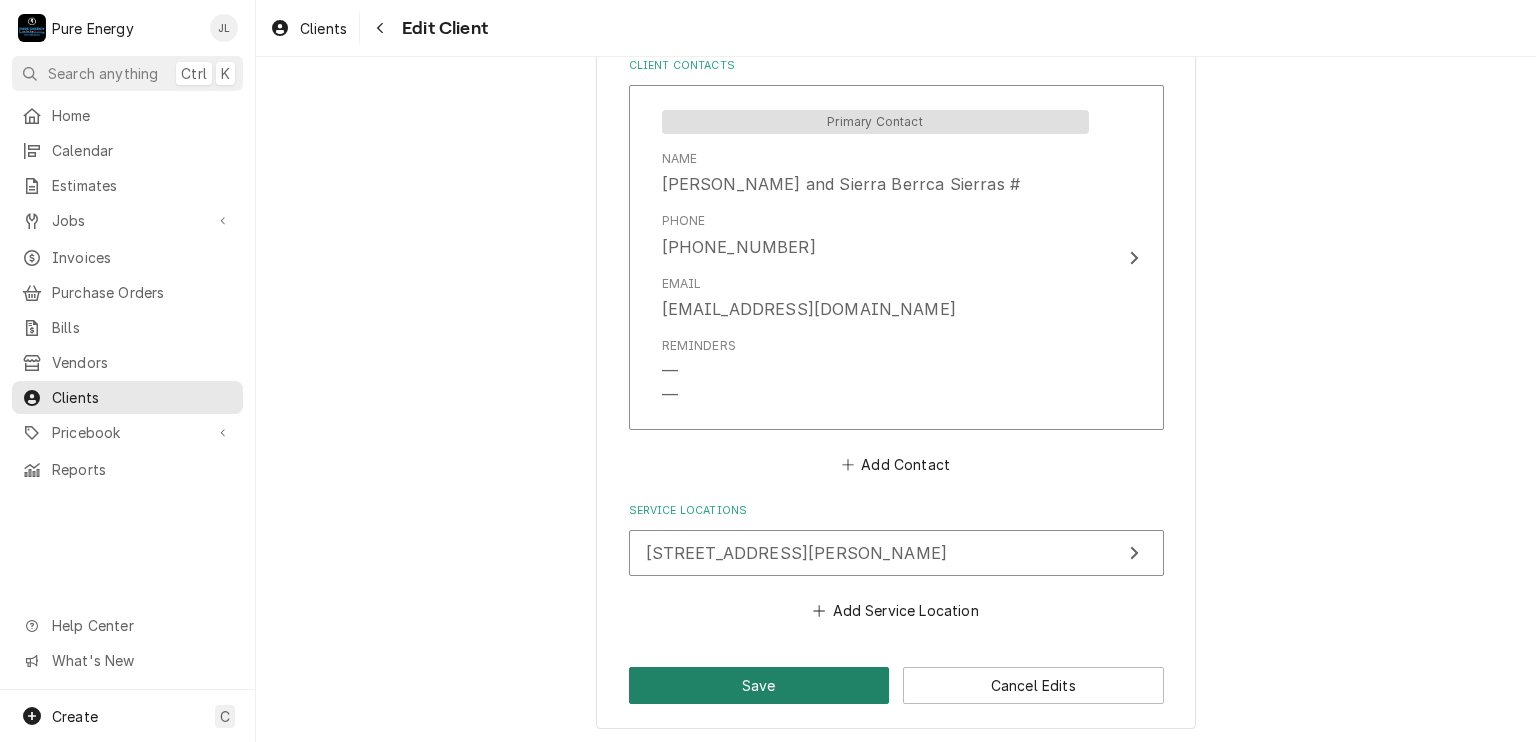 click on "Save" at bounding box center (759, 685) 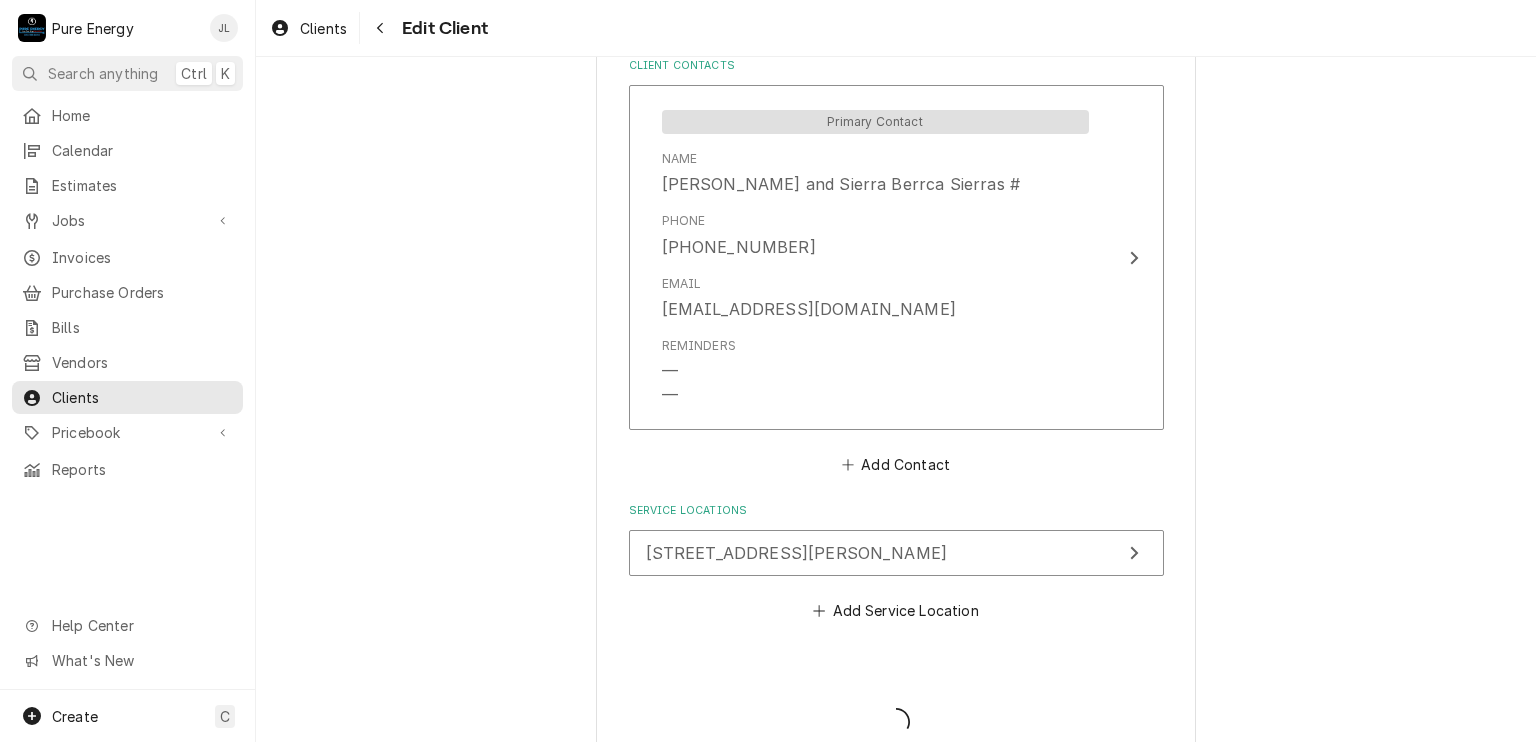 type on "x" 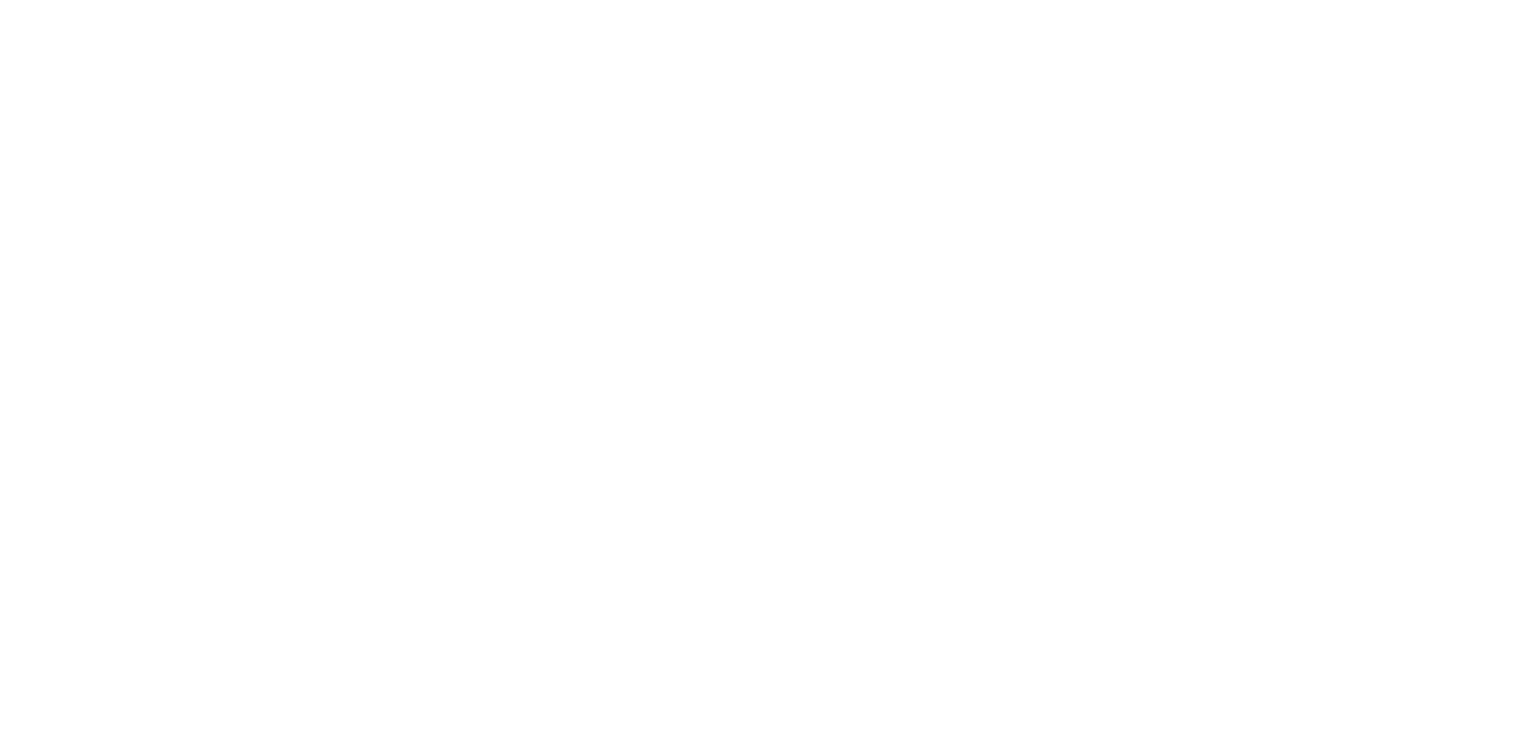 scroll, scrollTop: 0, scrollLeft: 0, axis: both 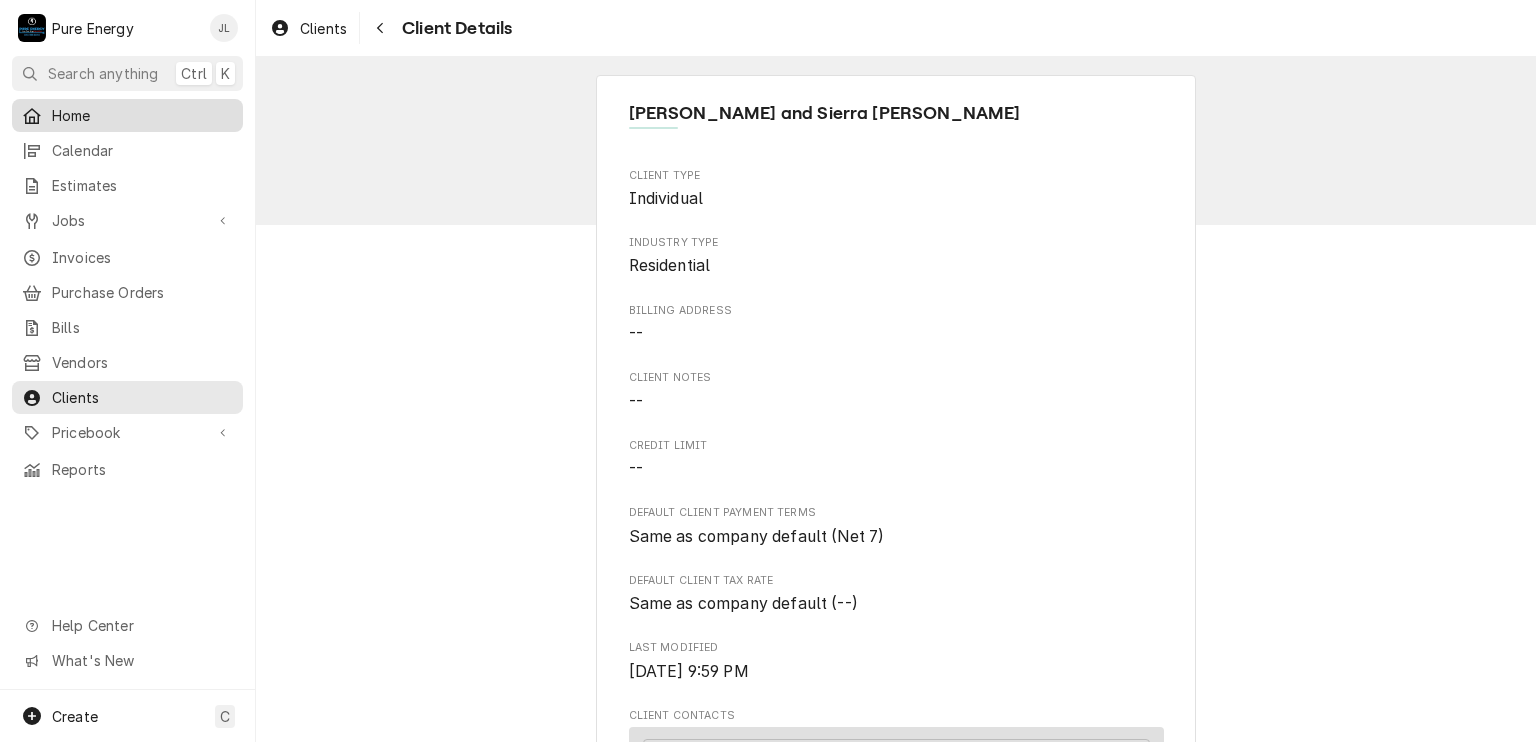 click on "Home" at bounding box center (142, 115) 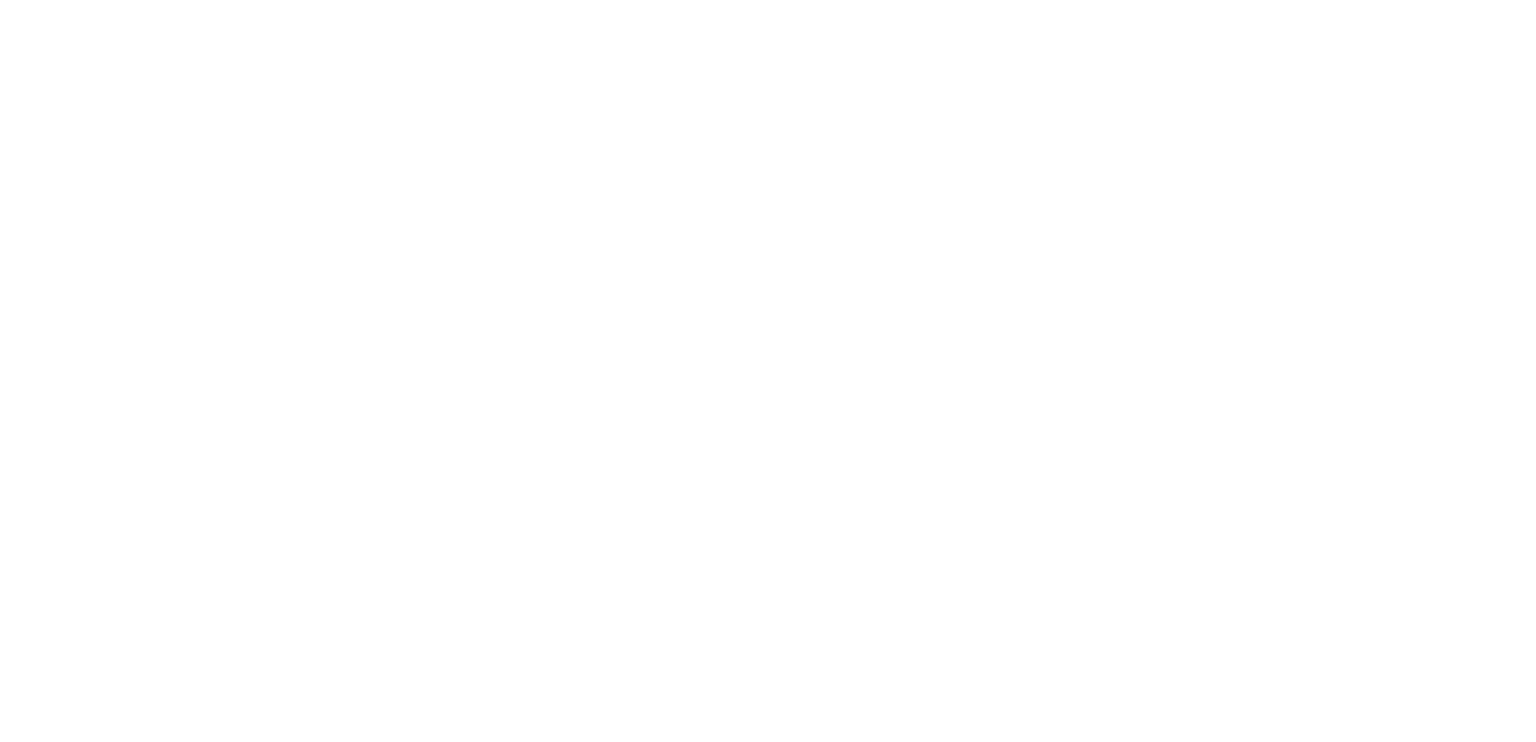 scroll, scrollTop: 0, scrollLeft: 0, axis: both 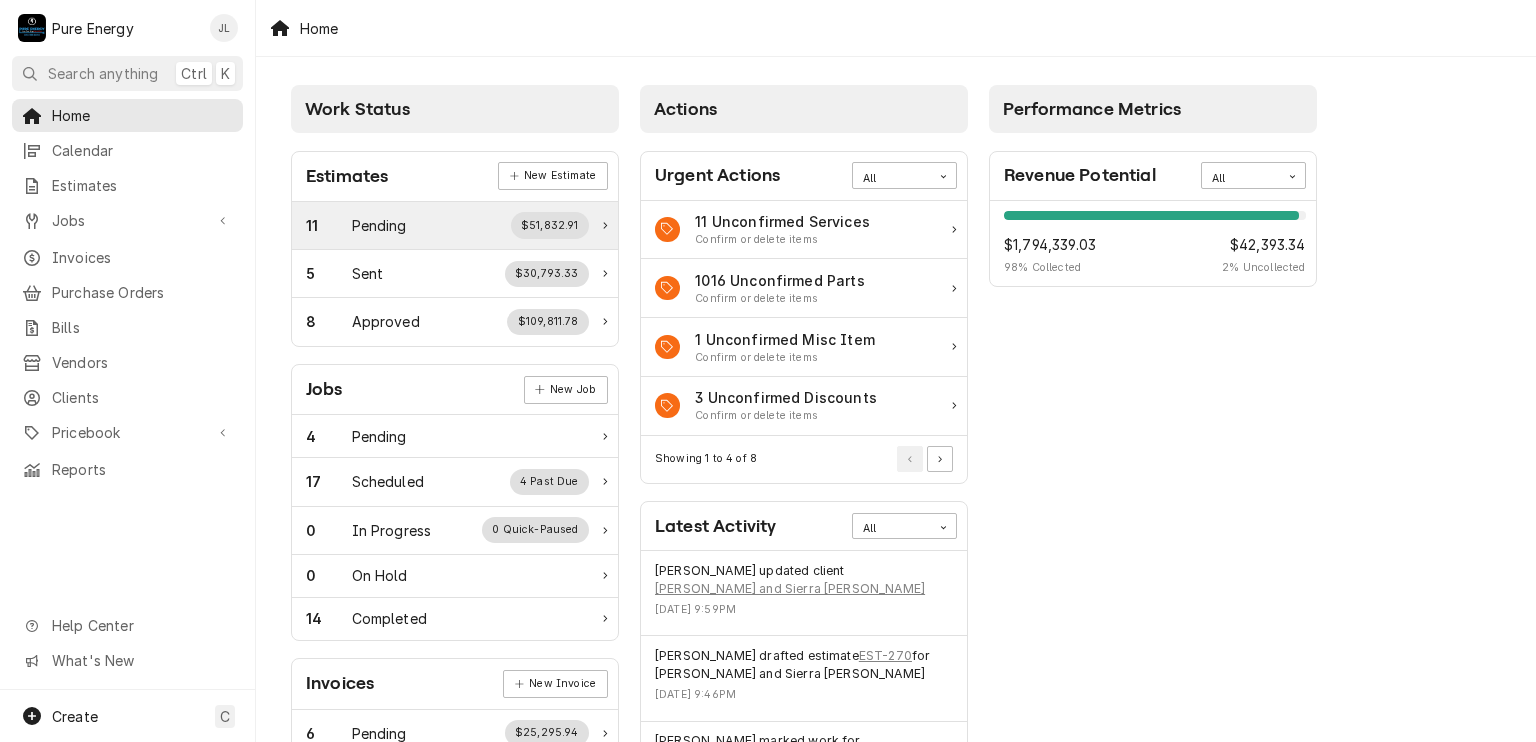 click on "11 Pending $51,832.91" at bounding box center (447, 225) 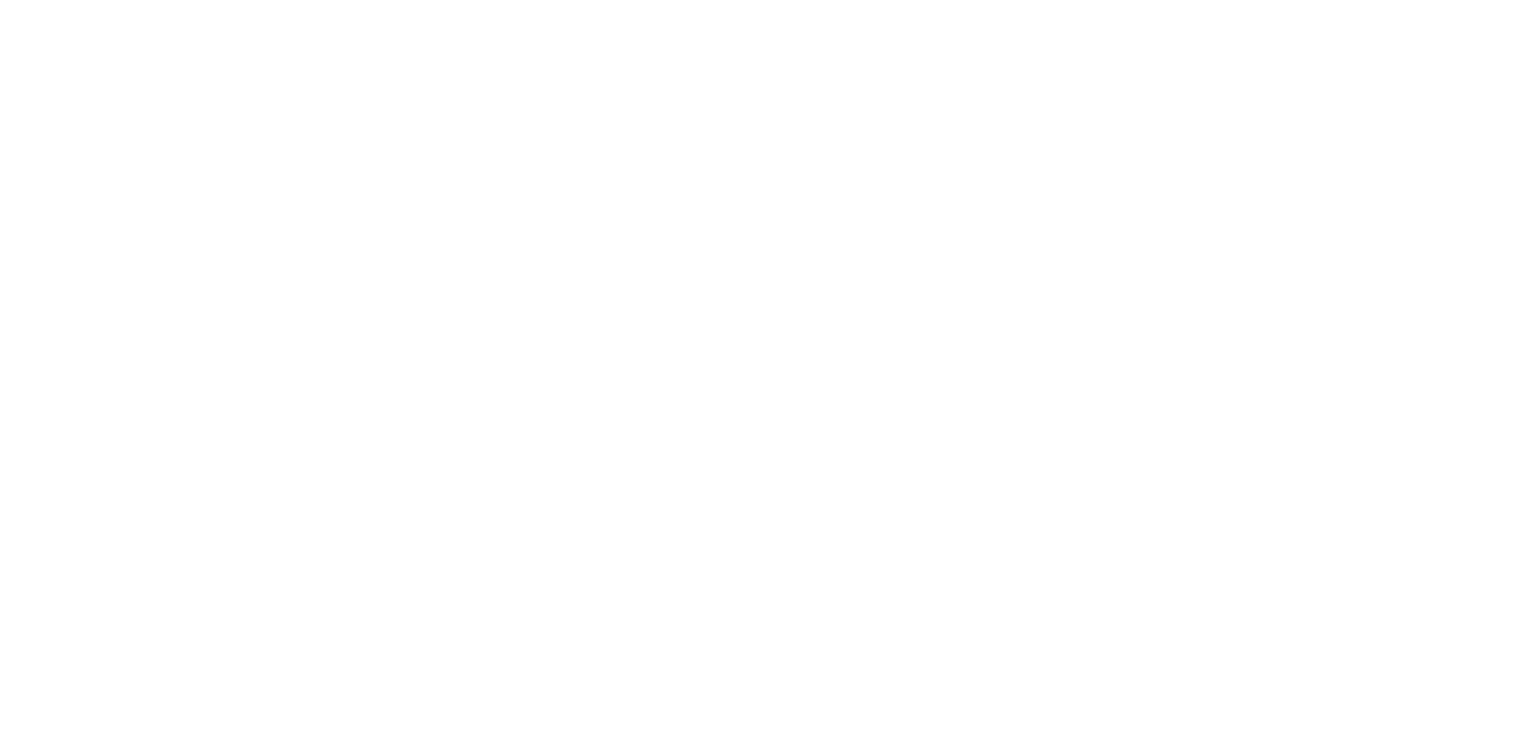 scroll, scrollTop: 0, scrollLeft: 0, axis: both 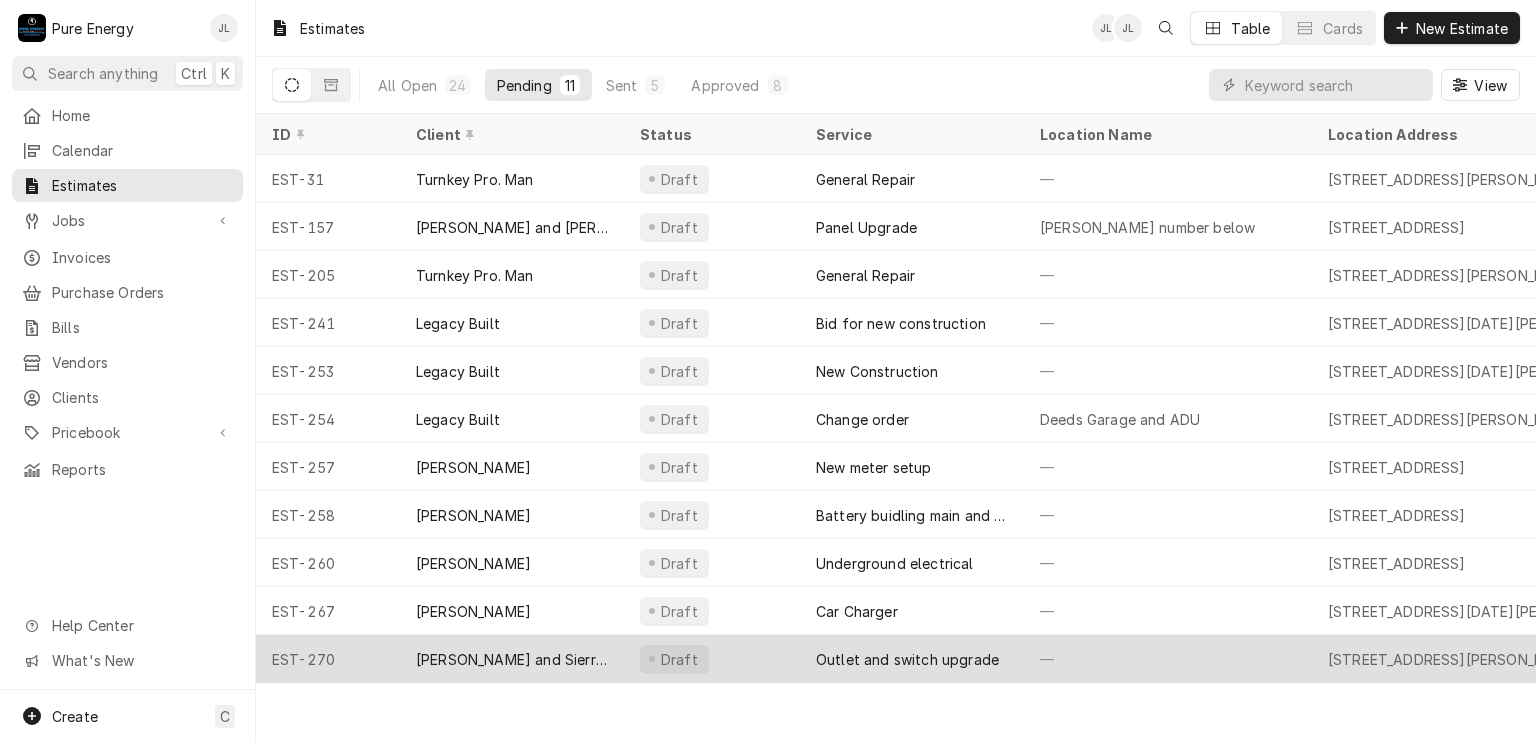 click on "—" at bounding box center (1168, 659) 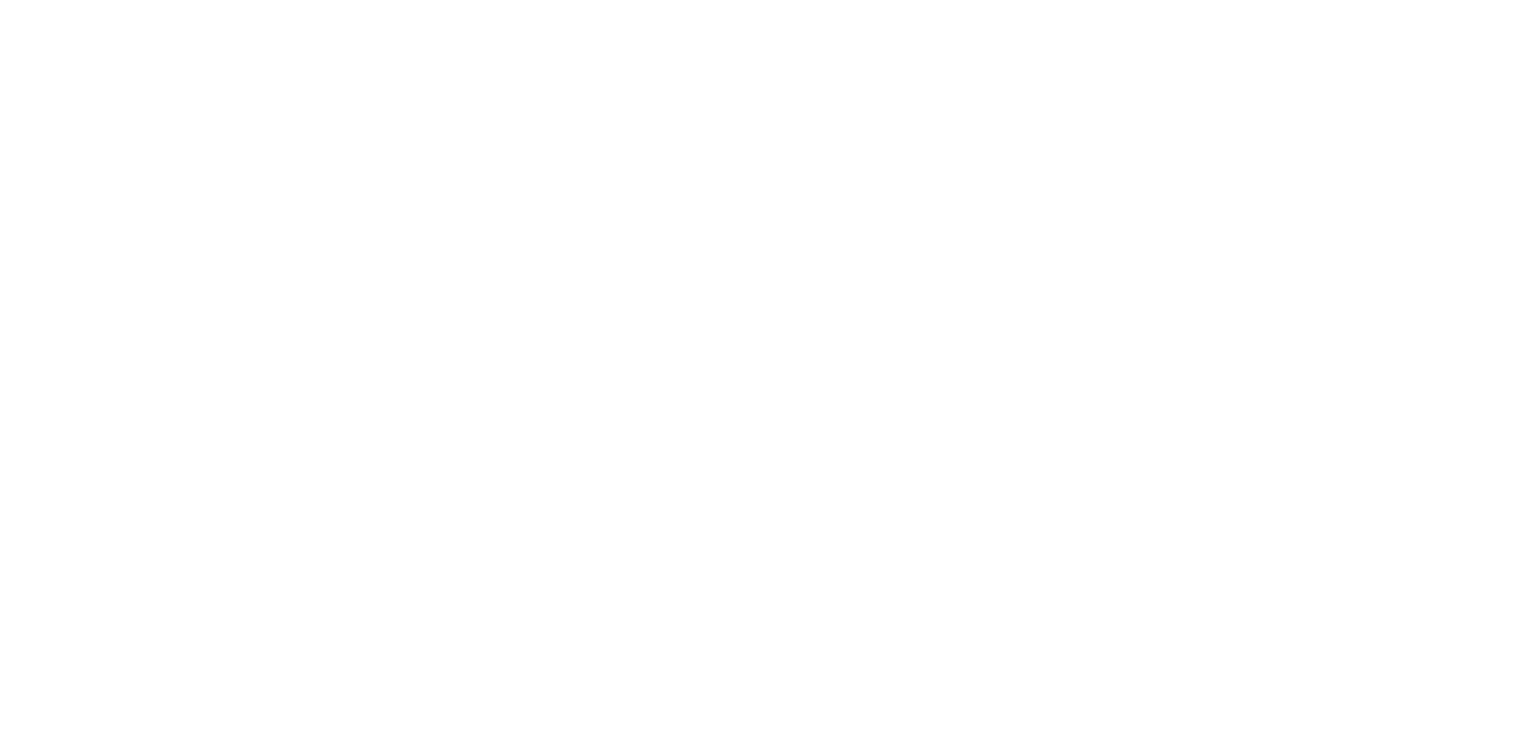 scroll, scrollTop: 0, scrollLeft: 0, axis: both 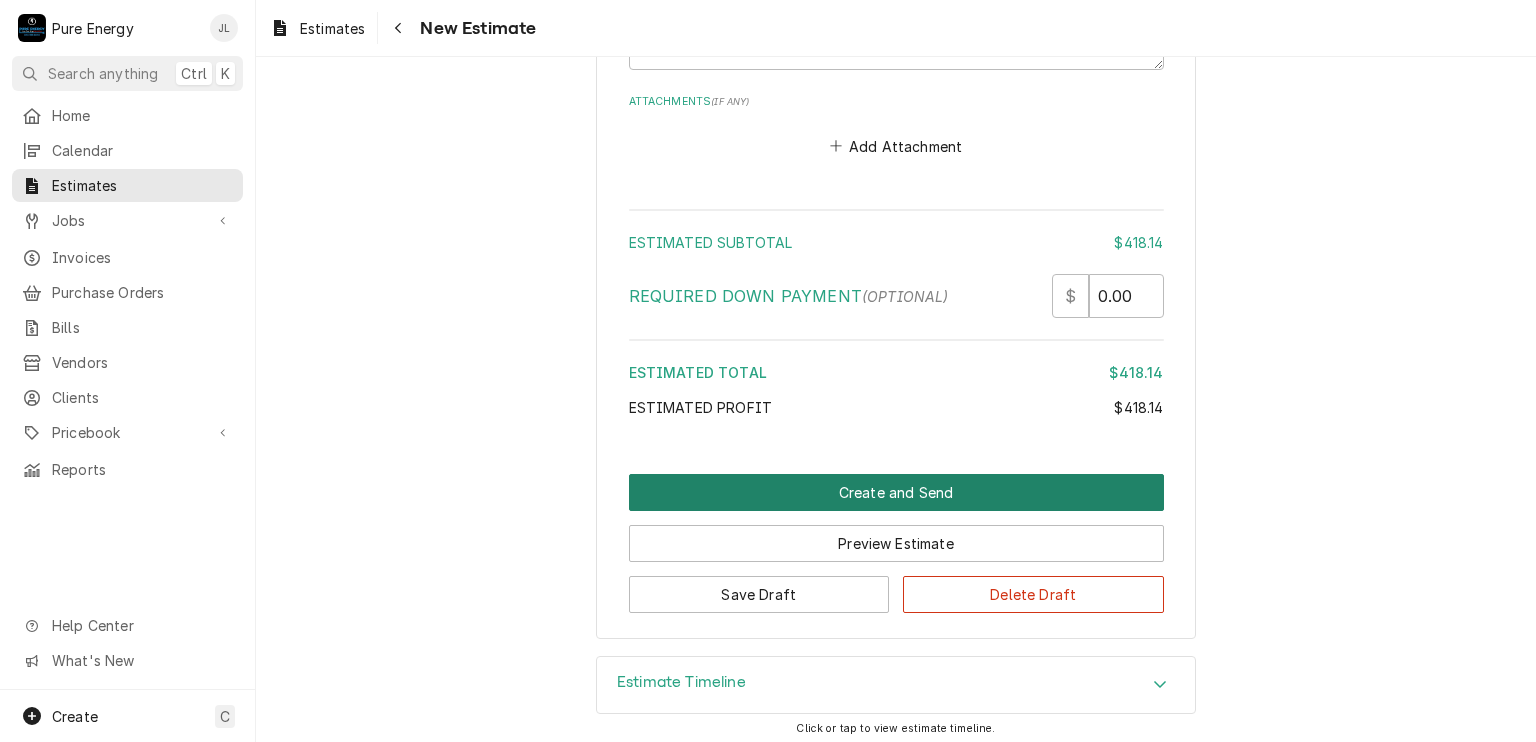 click on "Create and Send" at bounding box center (896, 492) 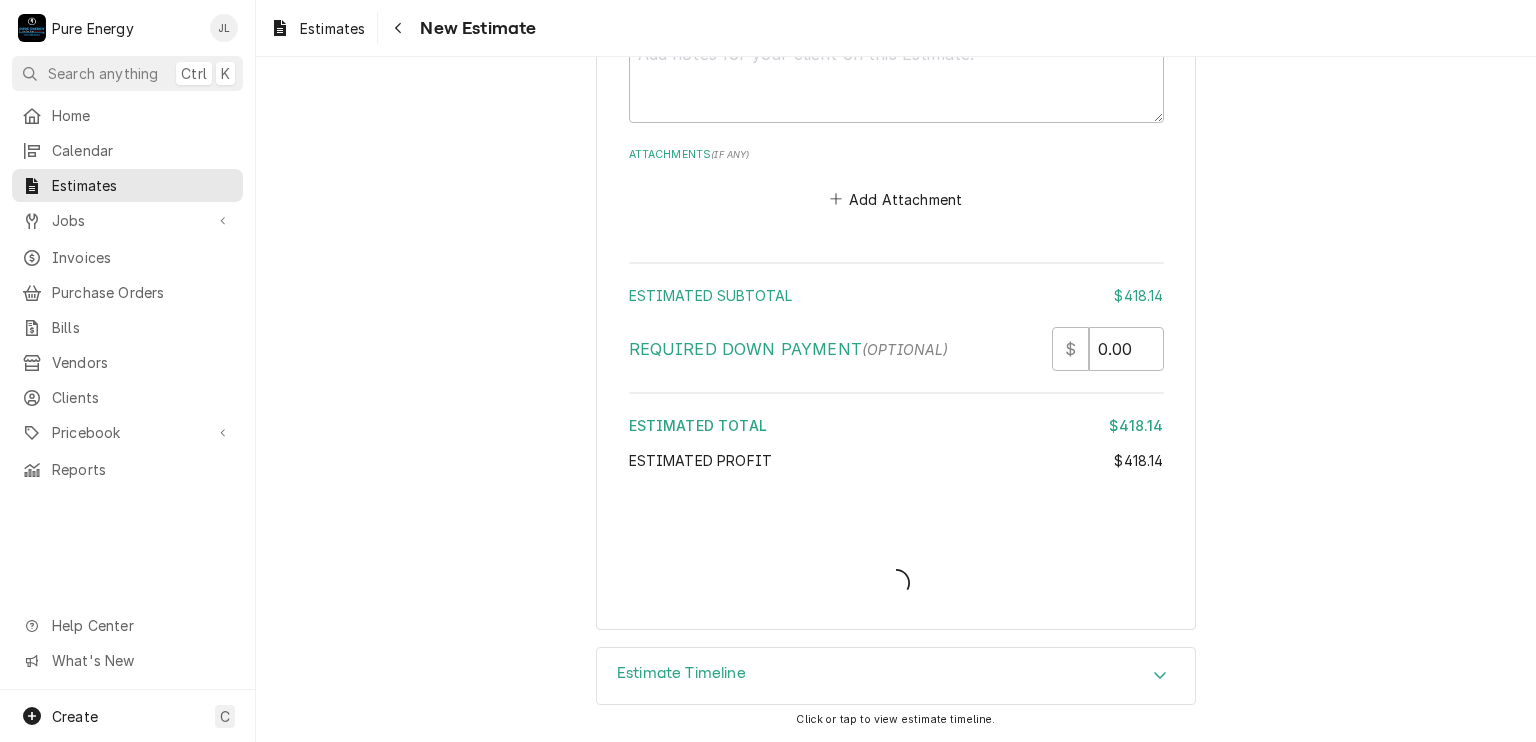 scroll, scrollTop: 4676, scrollLeft: 0, axis: vertical 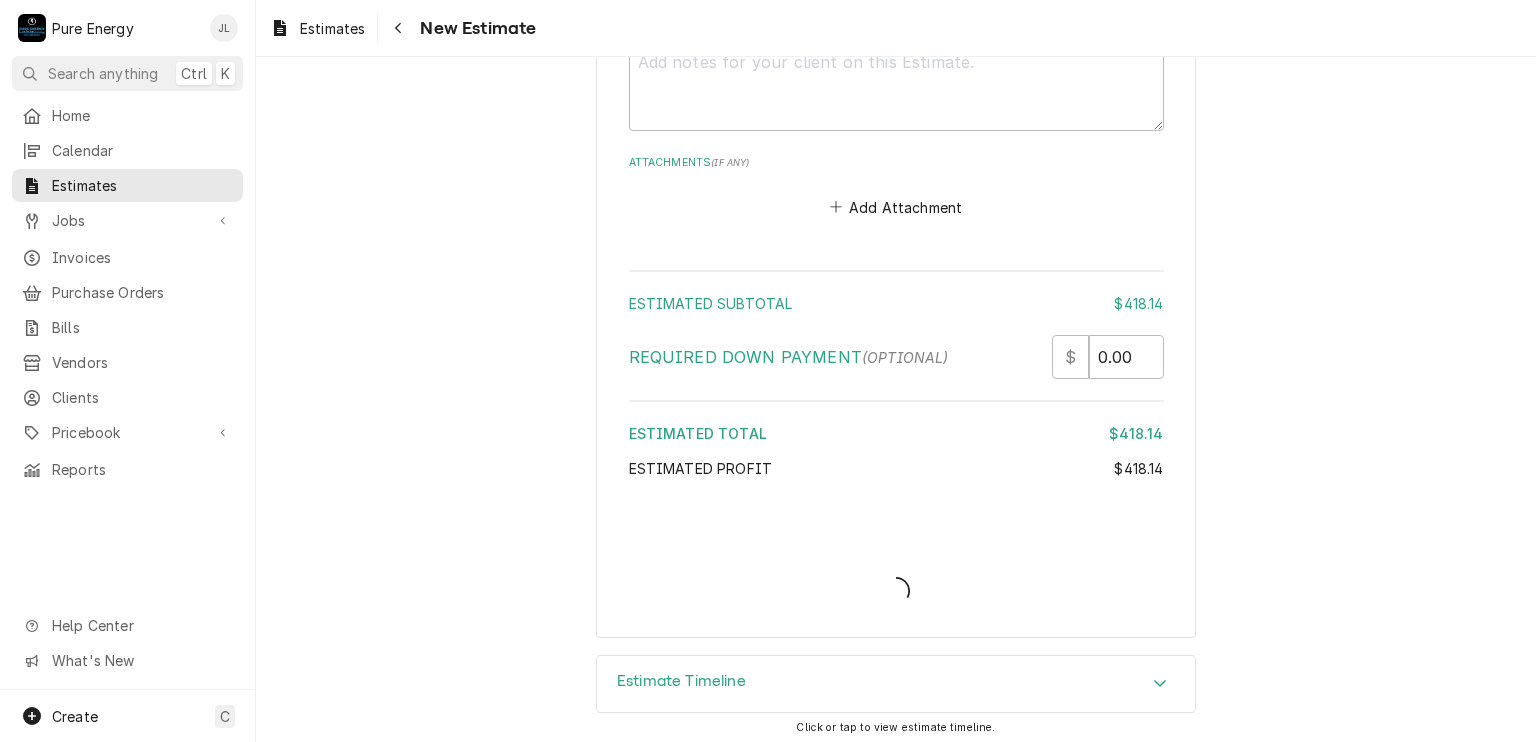 type on "x" 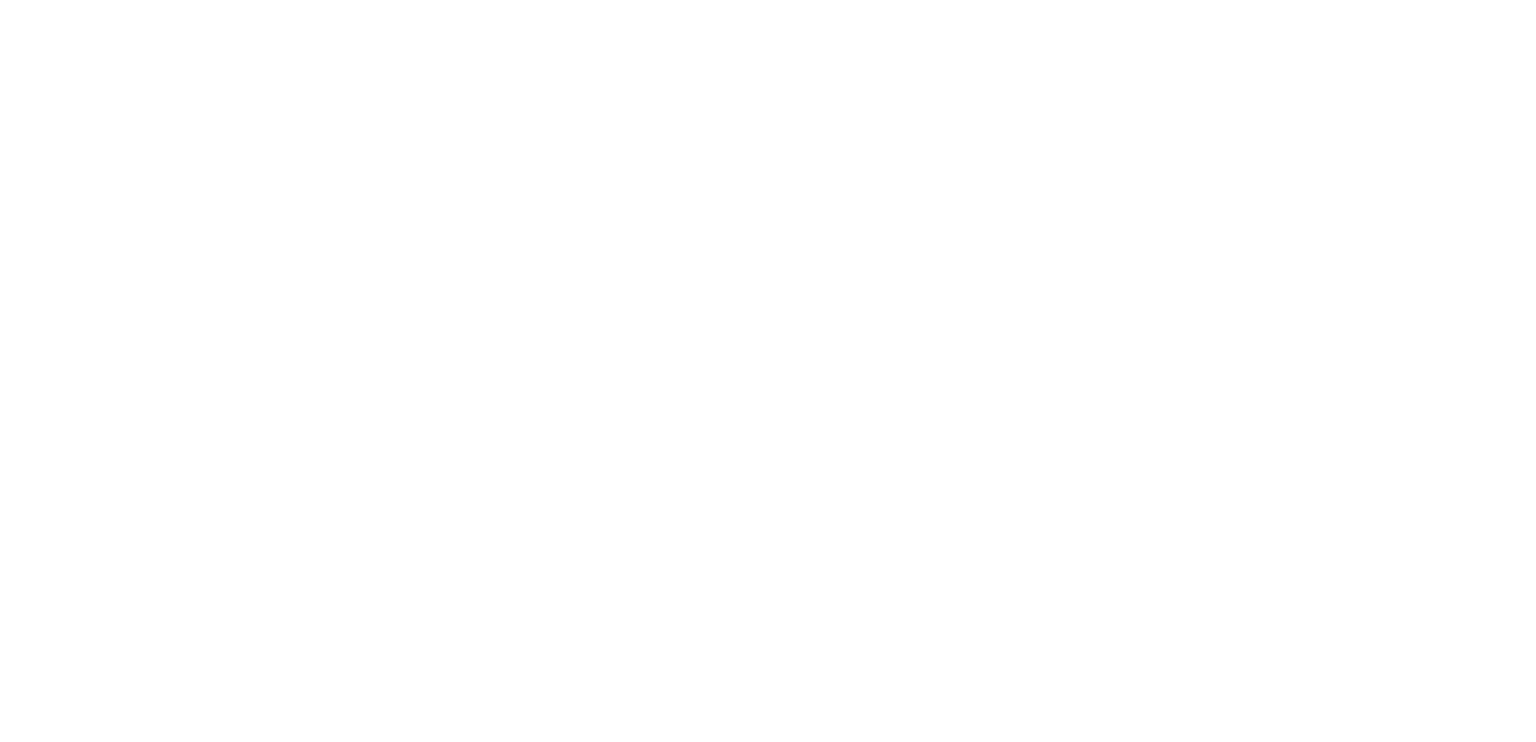 scroll, scrollTop: 0, scrollLeft: 0, axis: both 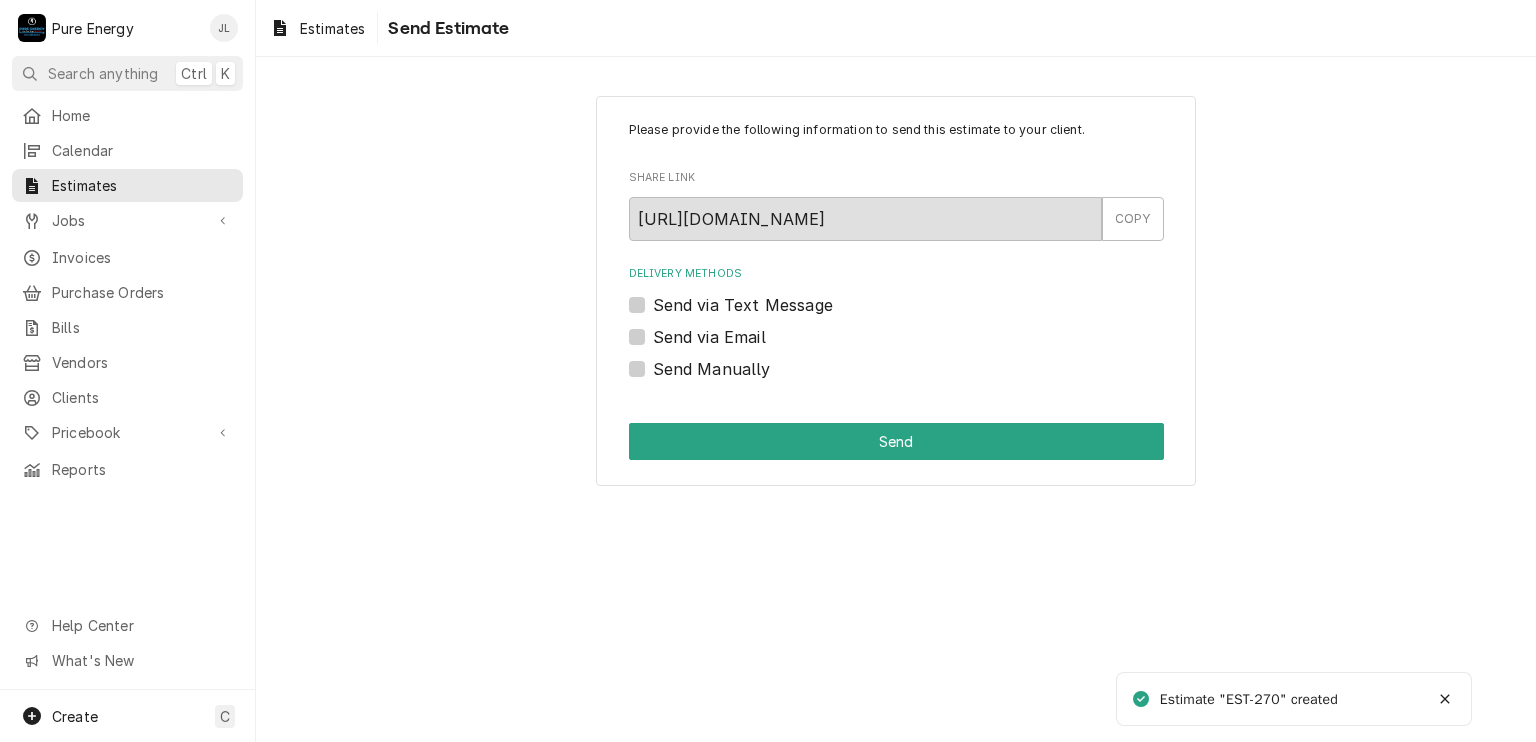 click on "Send Manually" at bounding box center [712, 369] 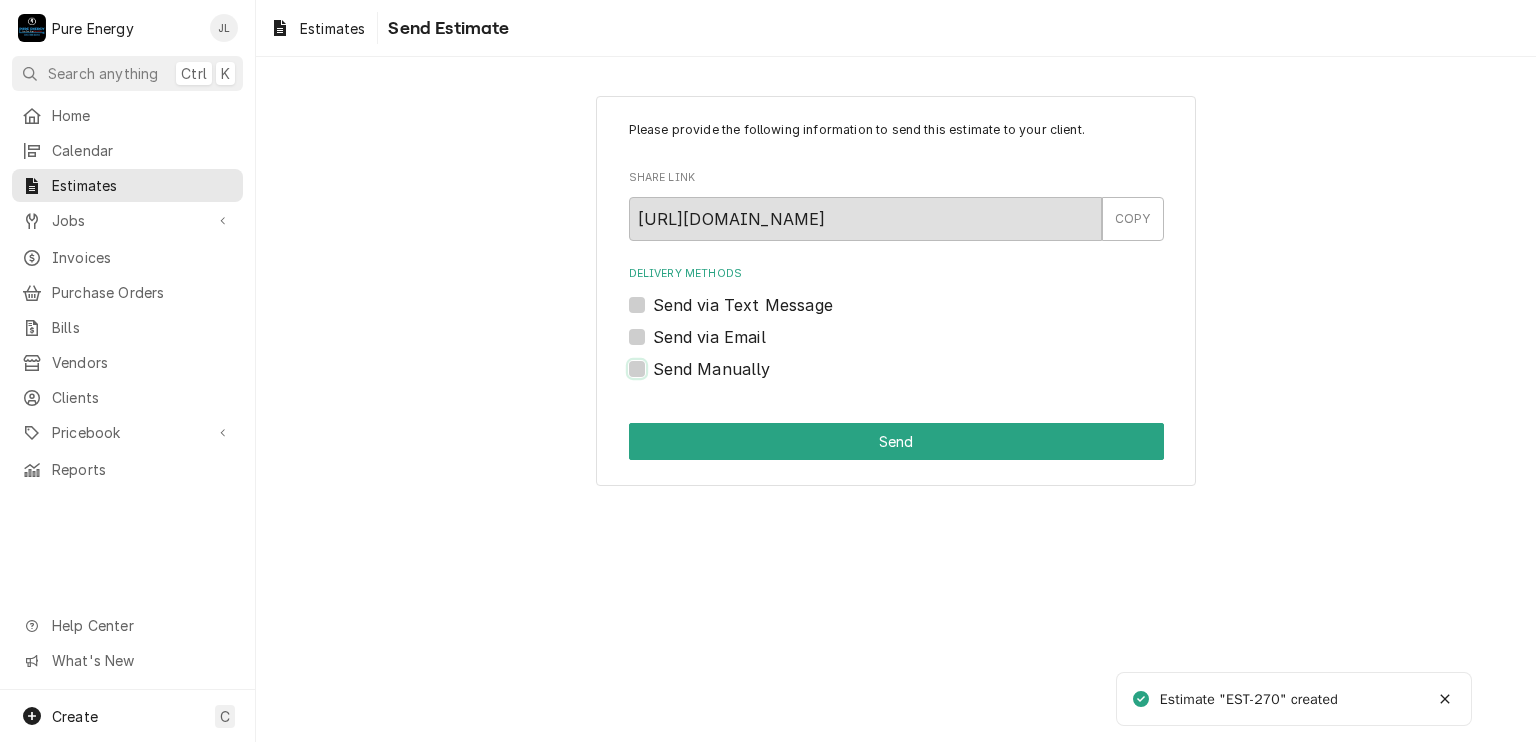 click on "Send Manually" at bounding box center (920, 379) 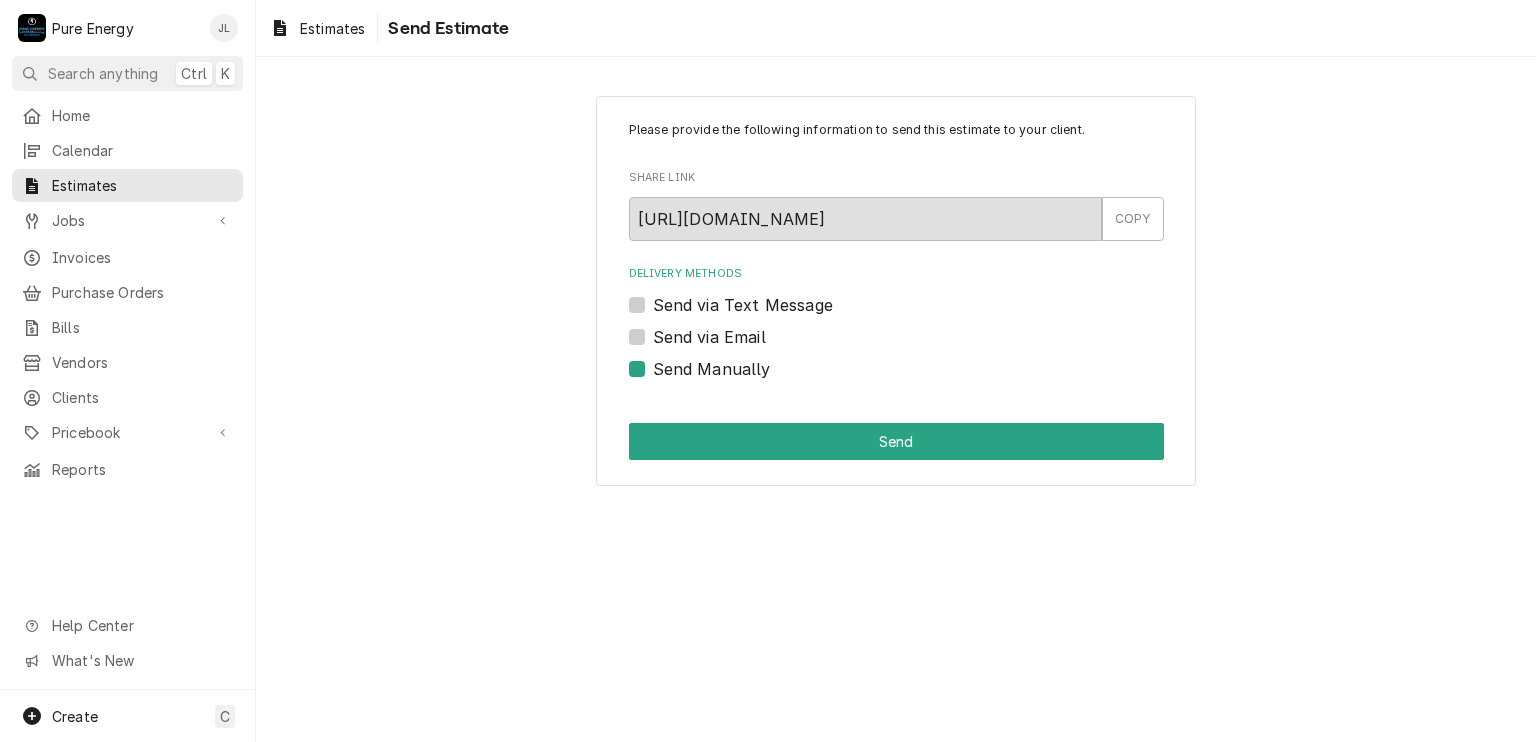 click on "Send Manually" at bounding box center [712, 369] 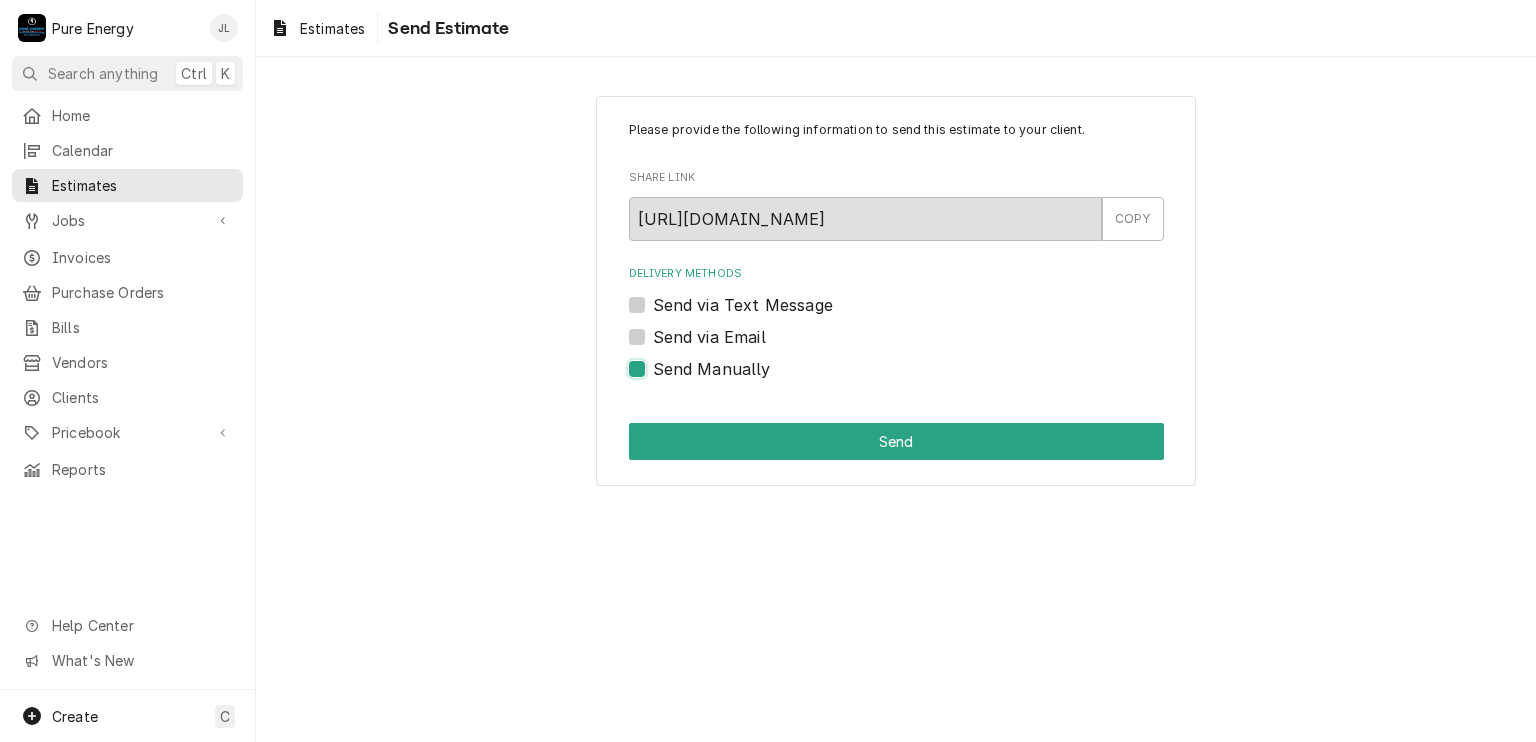 click on "Send Manually" at bounding box center [920, 379] 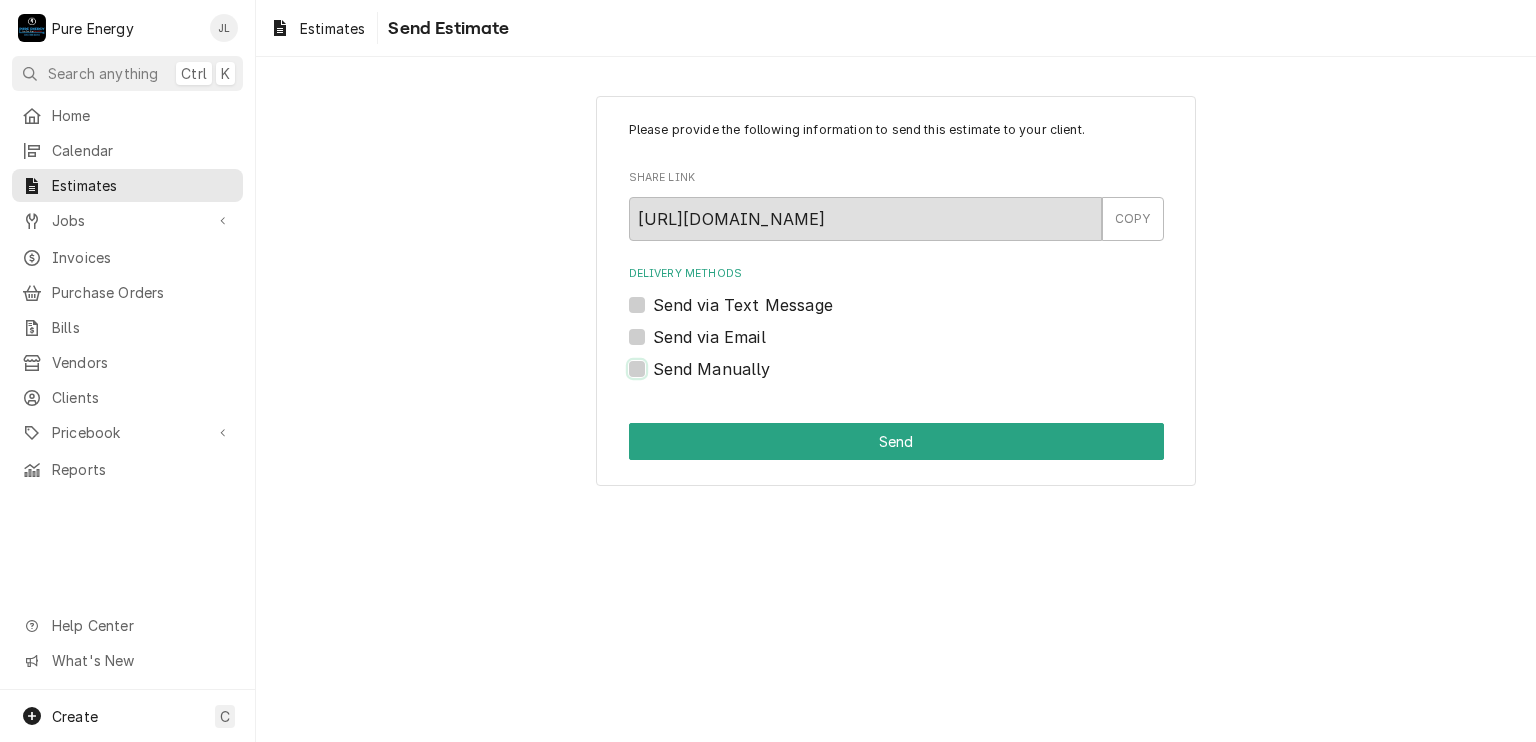checkbox on "false" 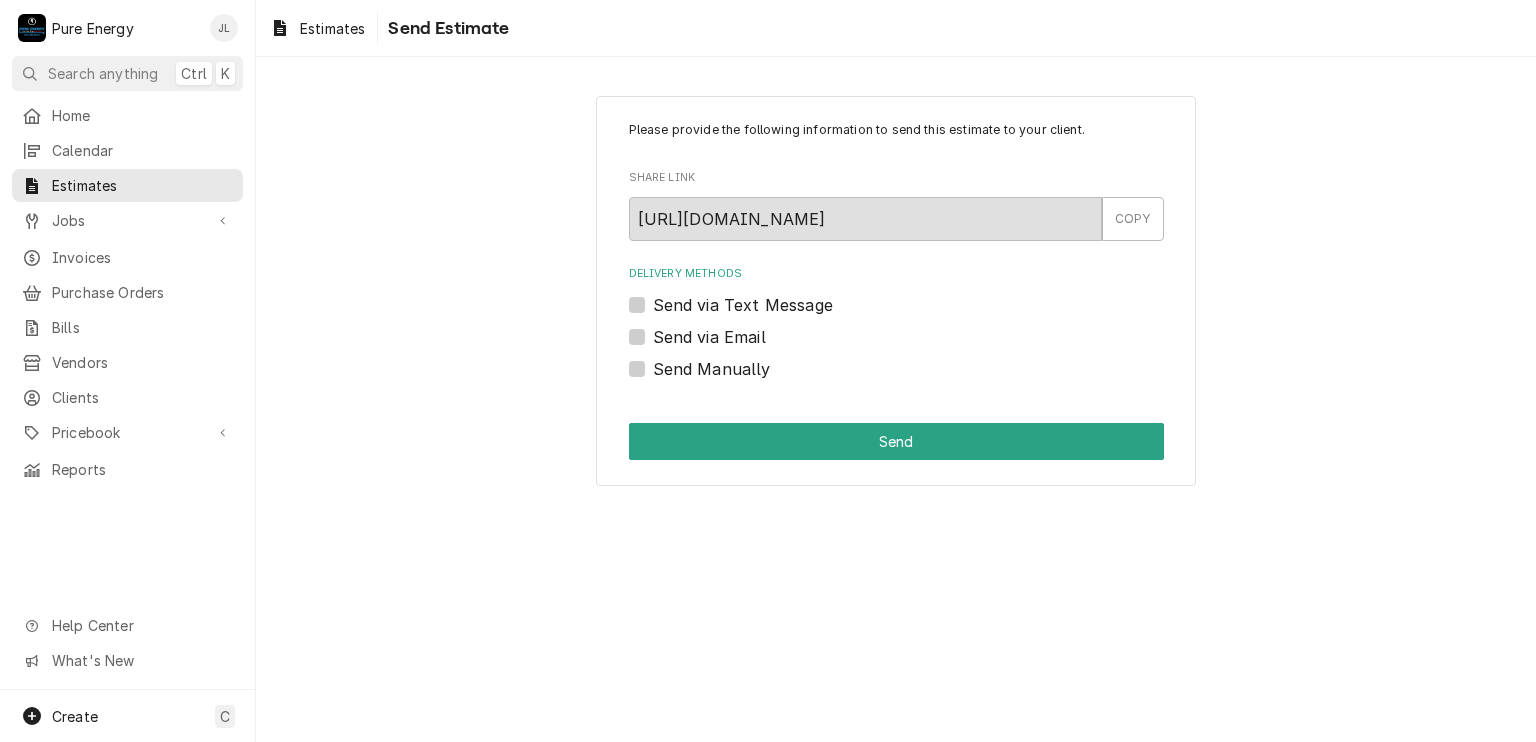 click on "Send via Email" at bounding box center (709, 337) 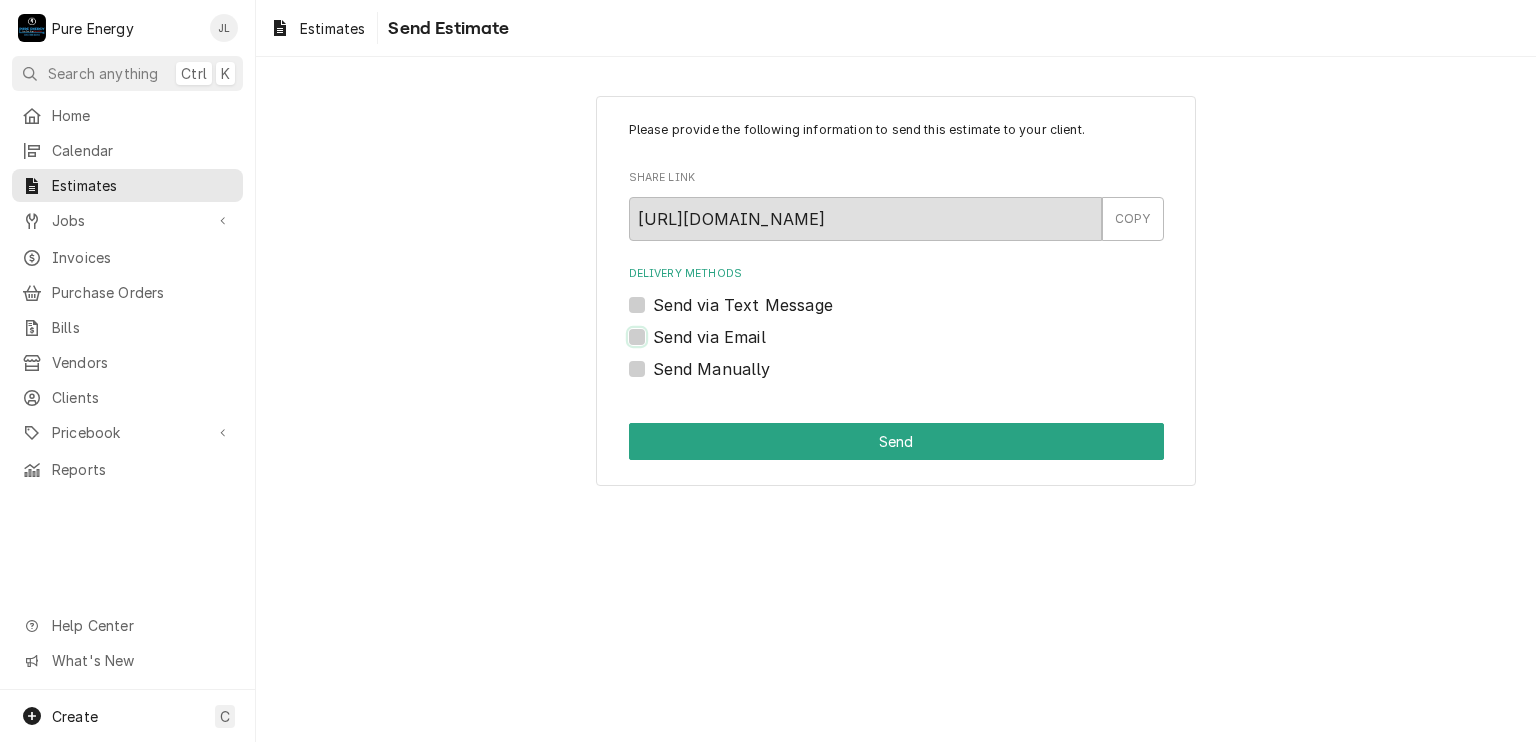 click on "Send via Email" at bounding box center (920, 347) 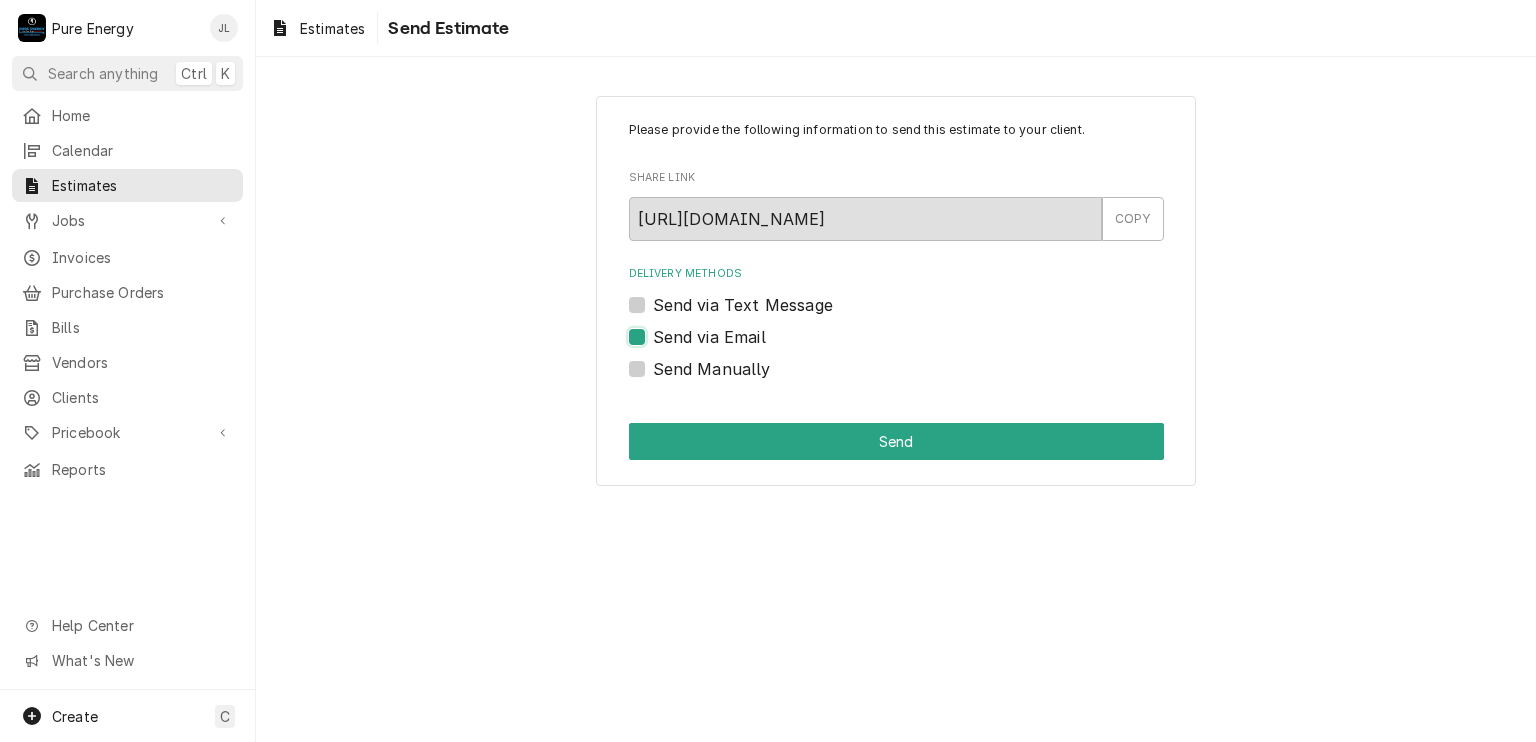 checkbox on "true" 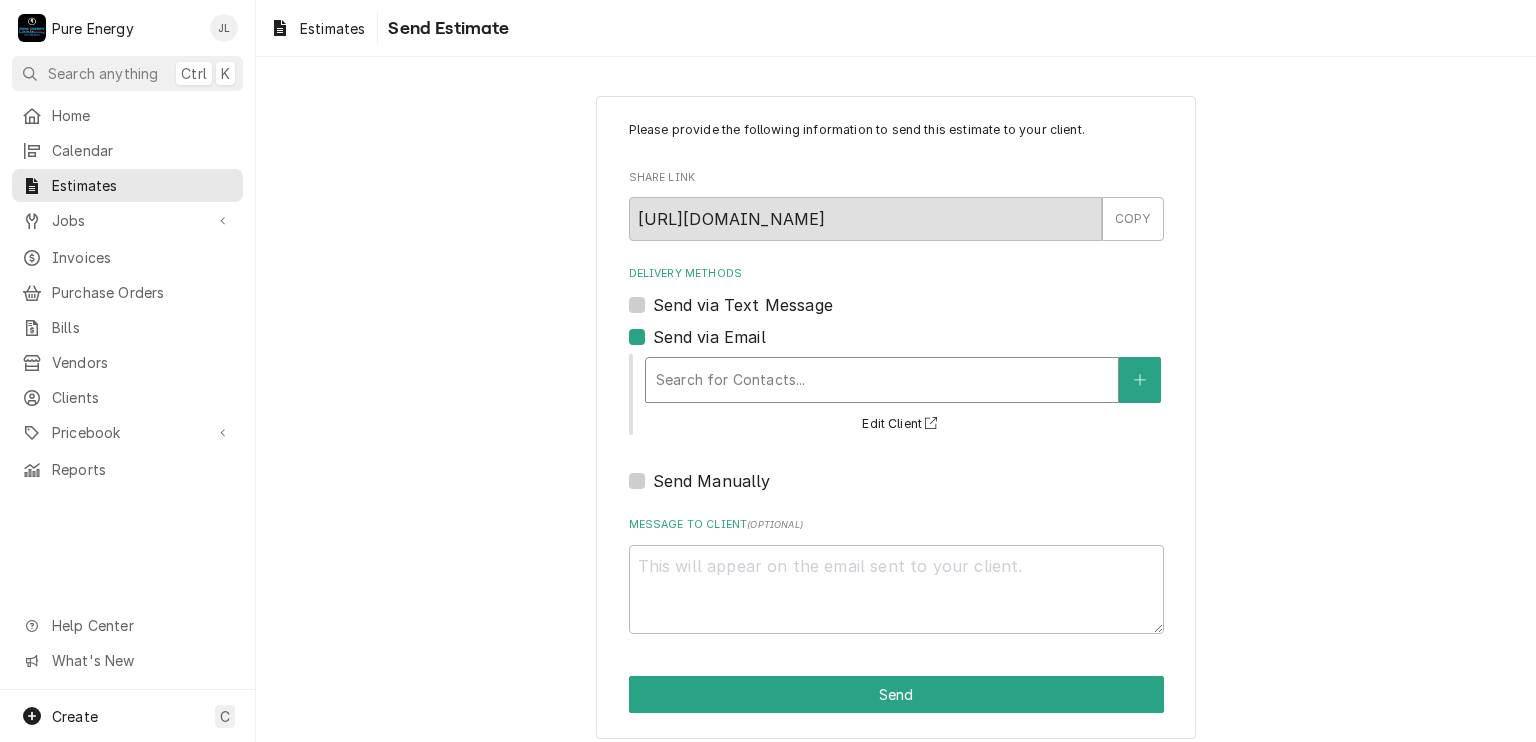 click at bounding box center (882, 380) 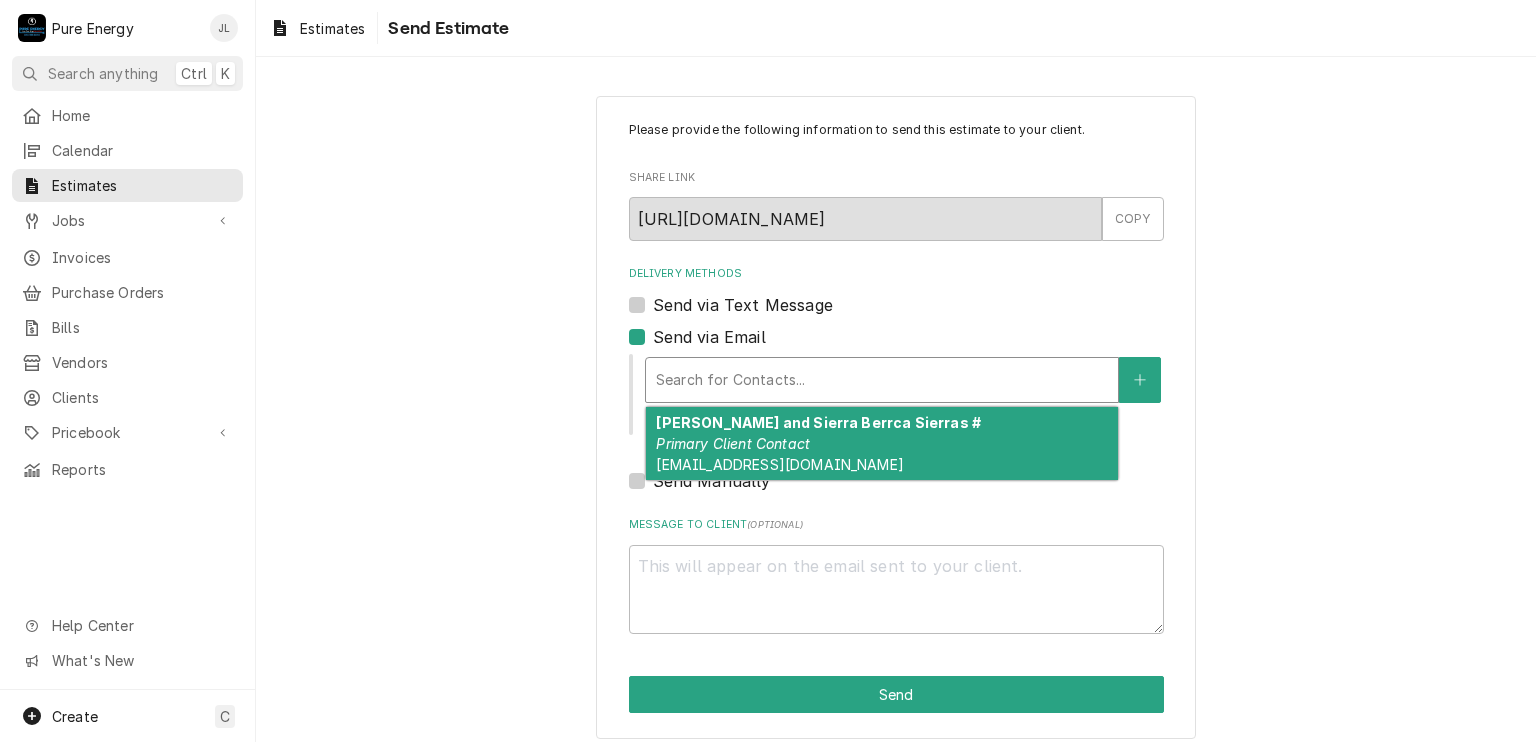 click on "Primary Client Contact" at bounding box center [733, 443] 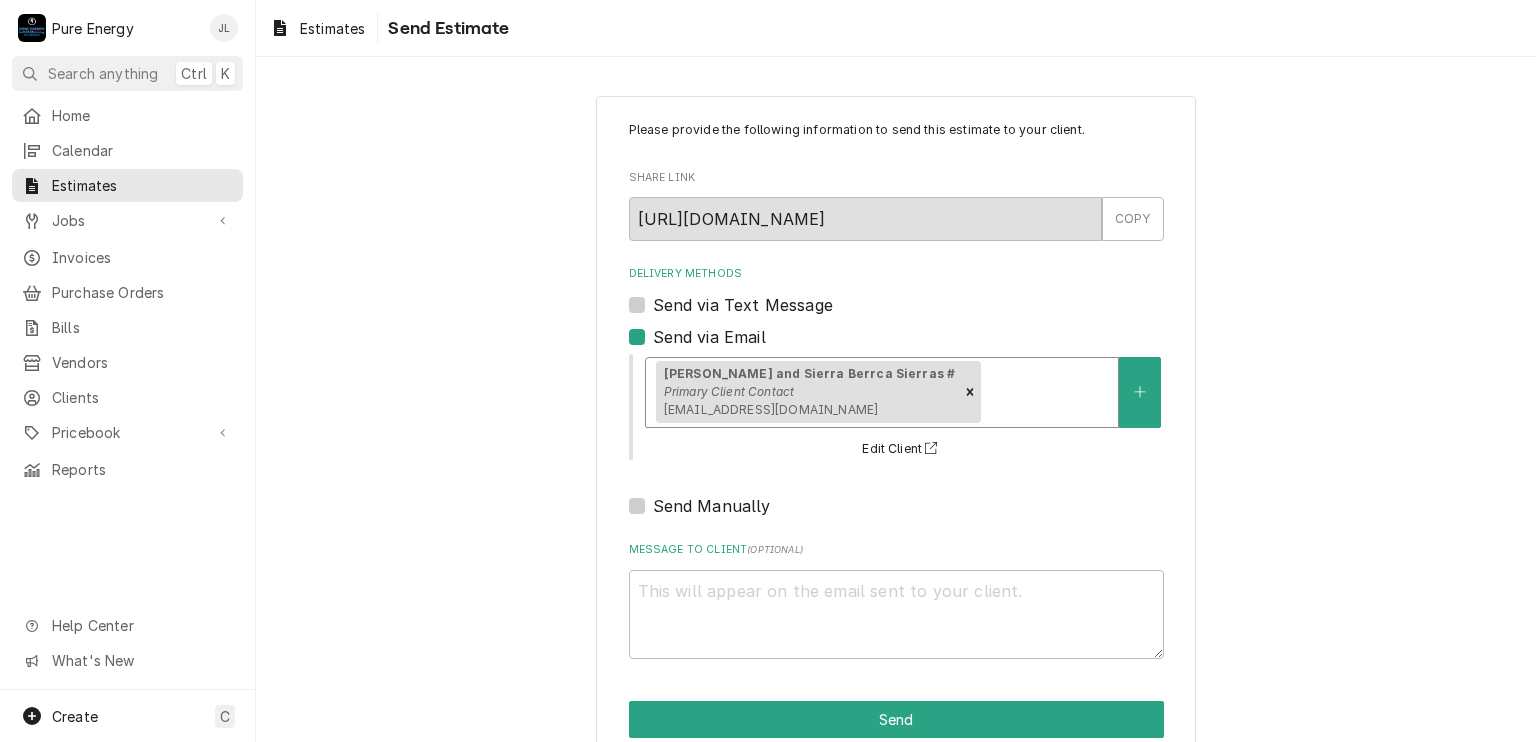 scroll, scrollTop: 37, scrollLeft: 0, axis: vertical 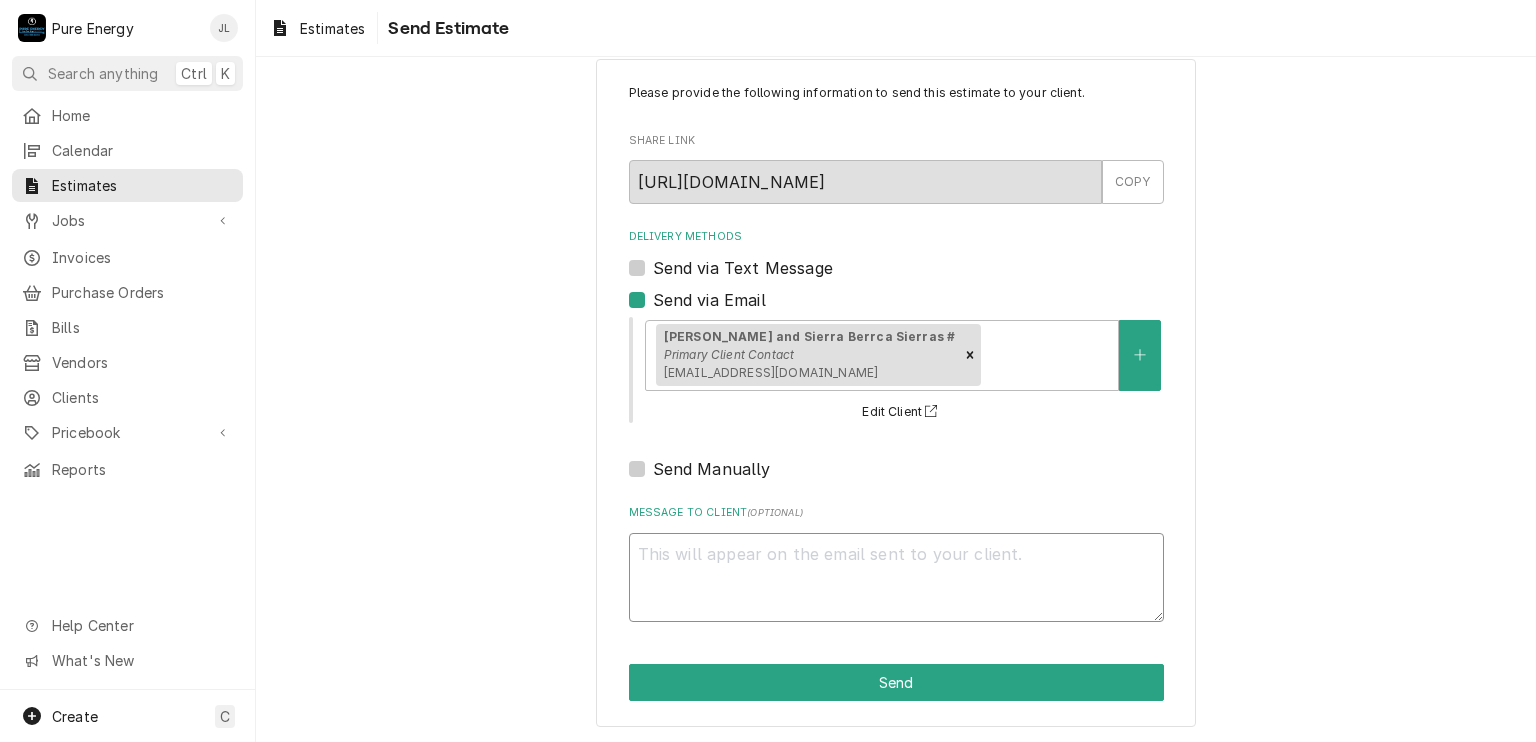 click on "Message to Client  ( optional )" at bounding box center [896, 578] 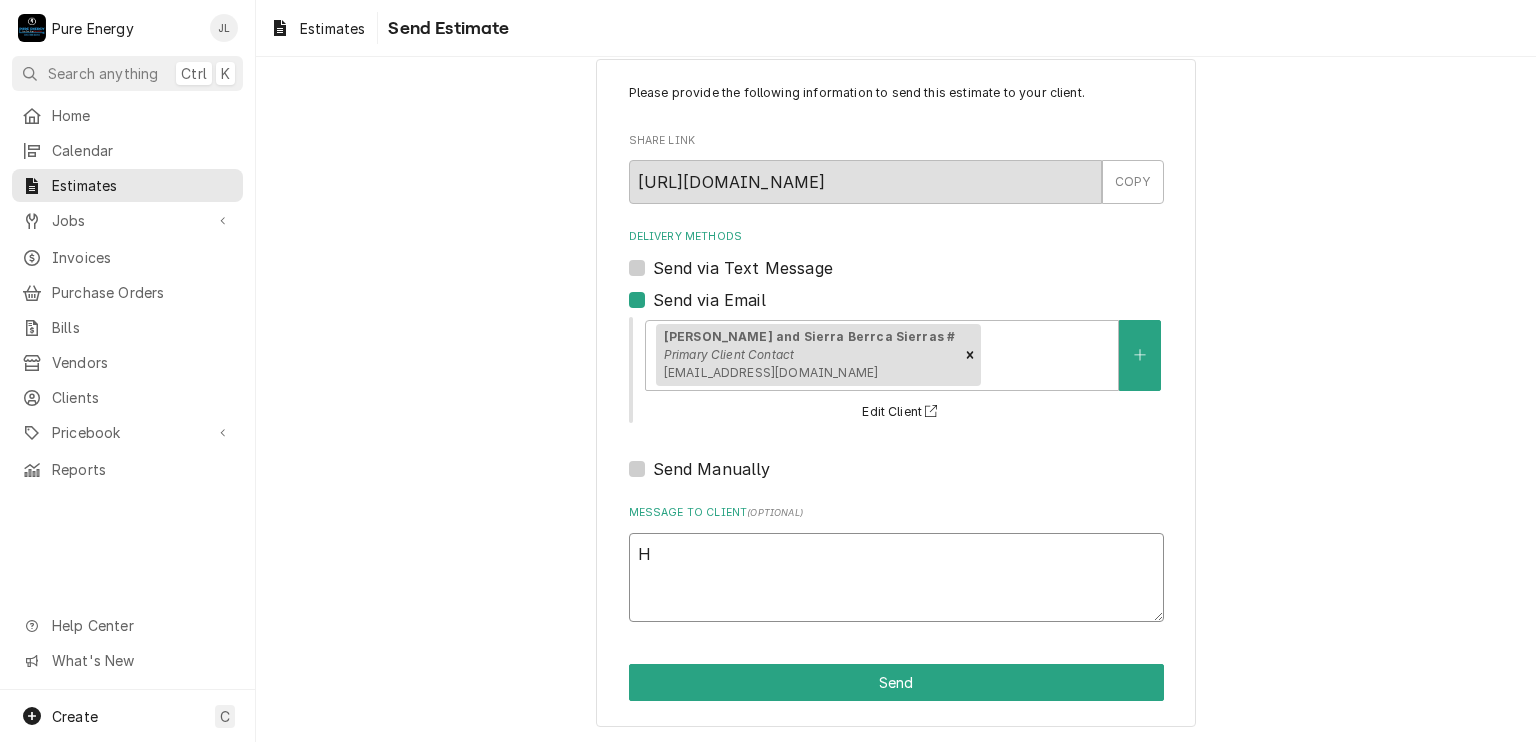 type on "x" 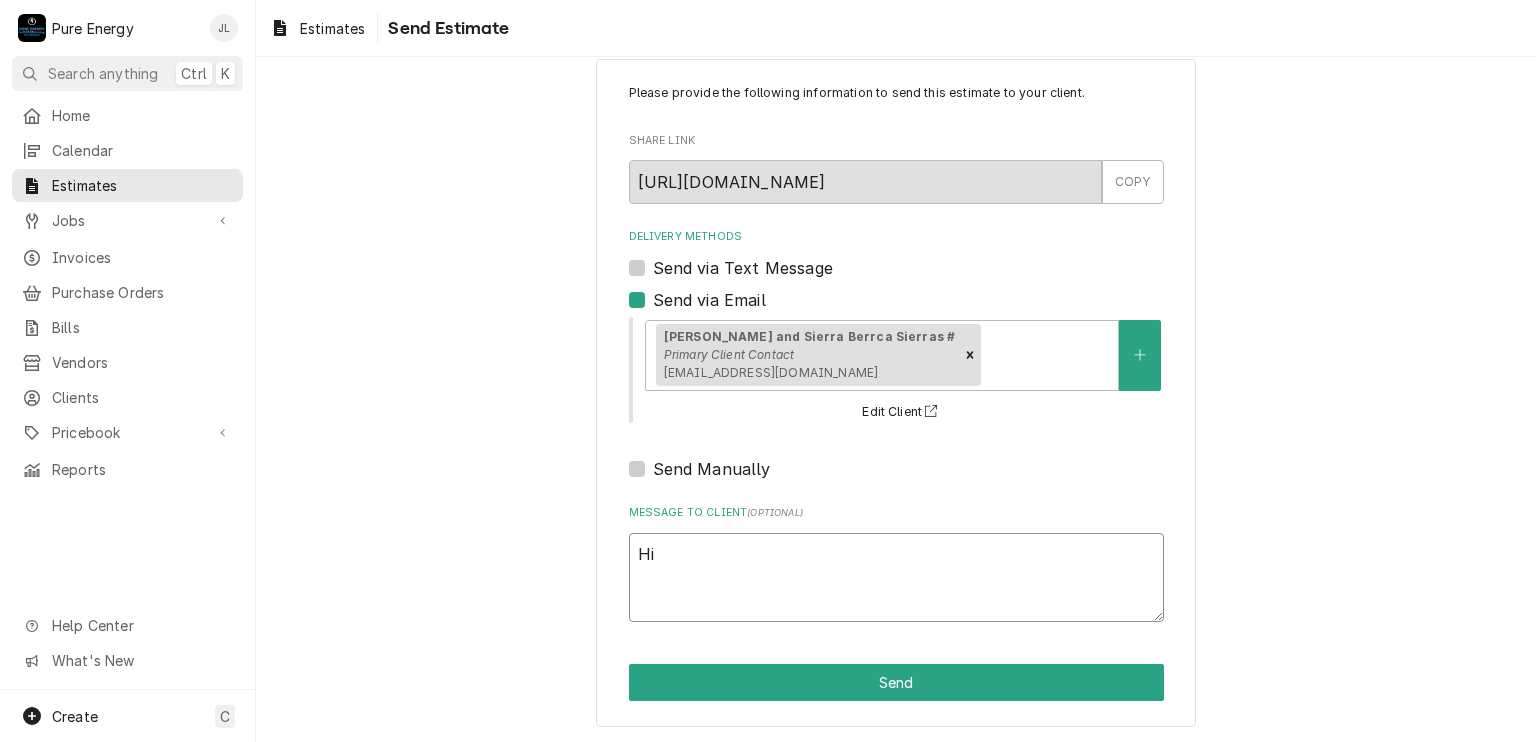 type on "x" 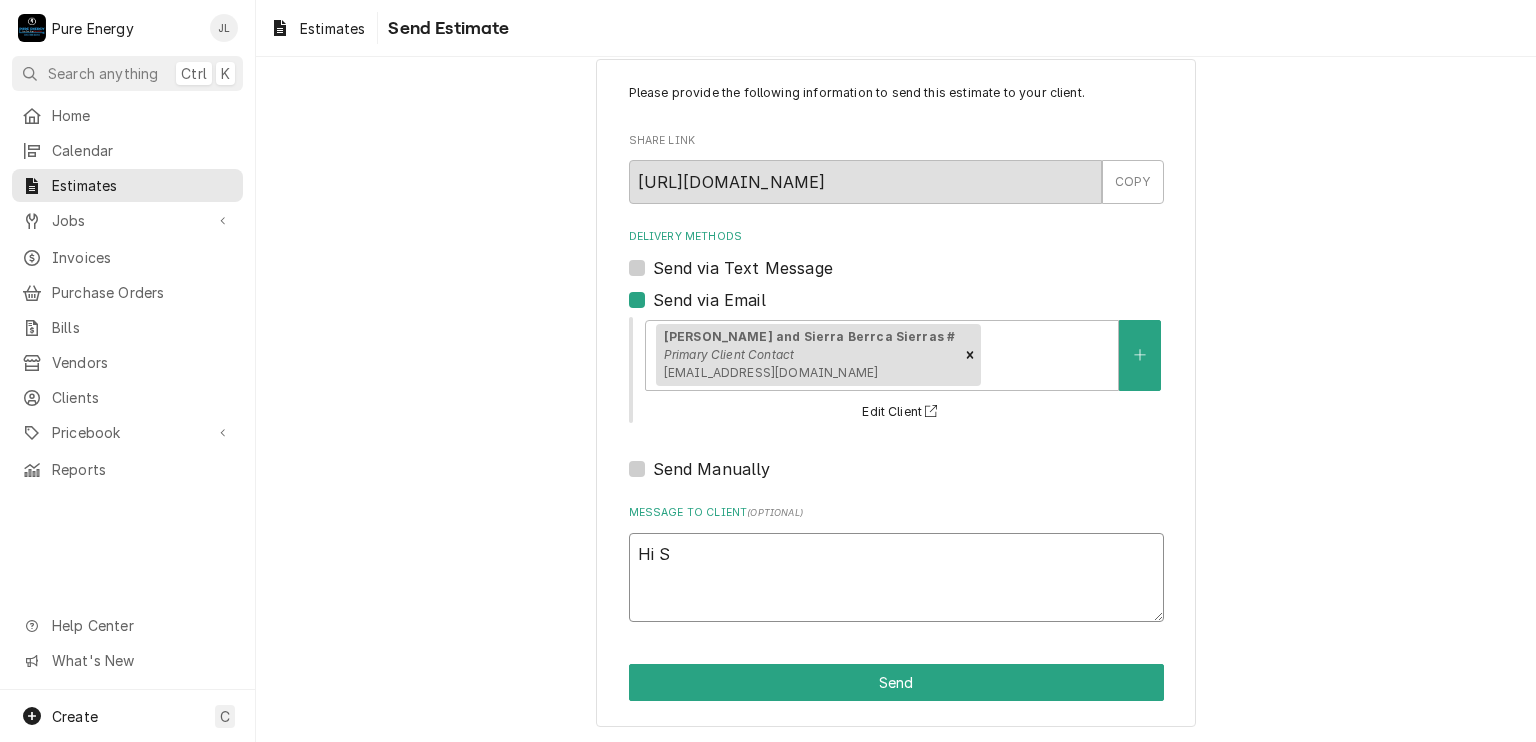 type on "x" 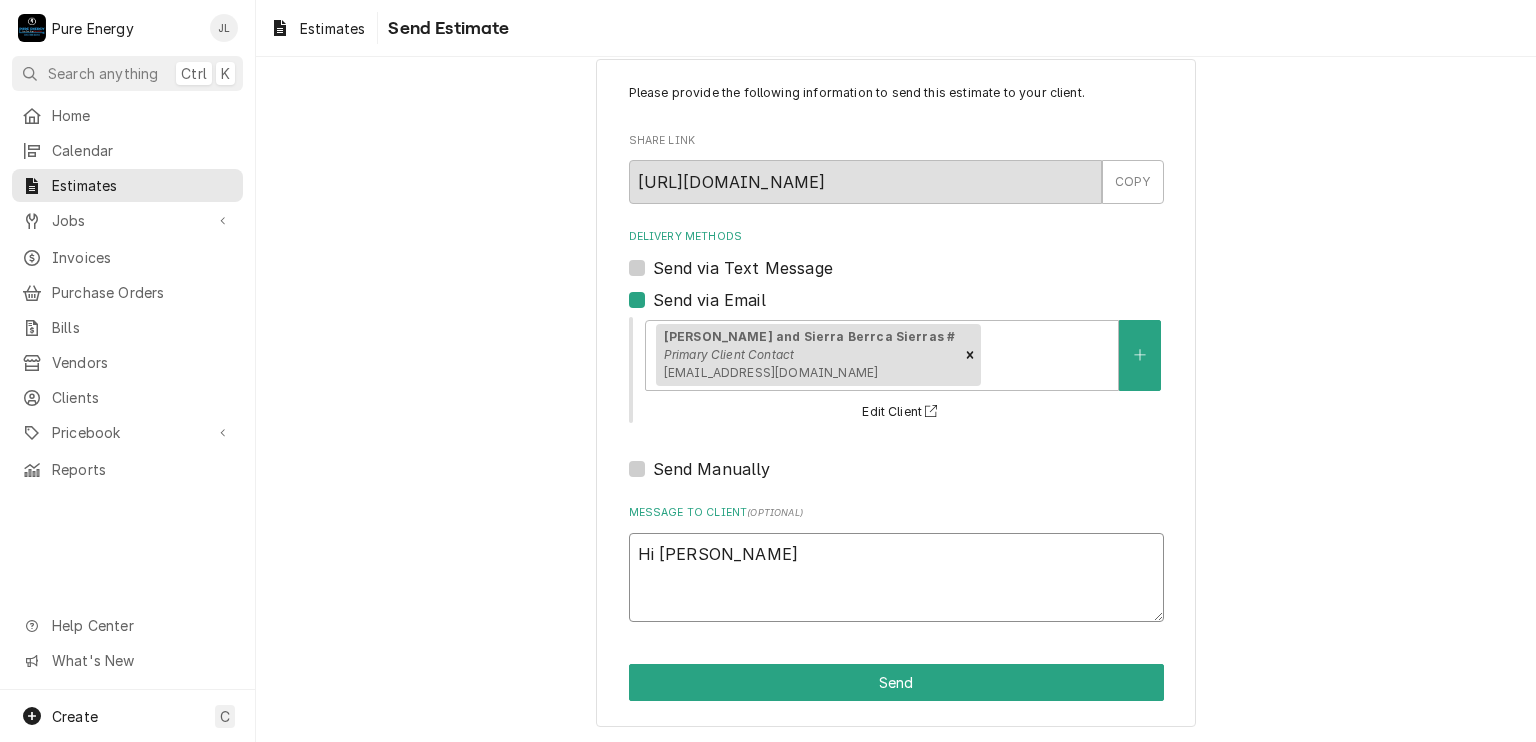 type on "x" 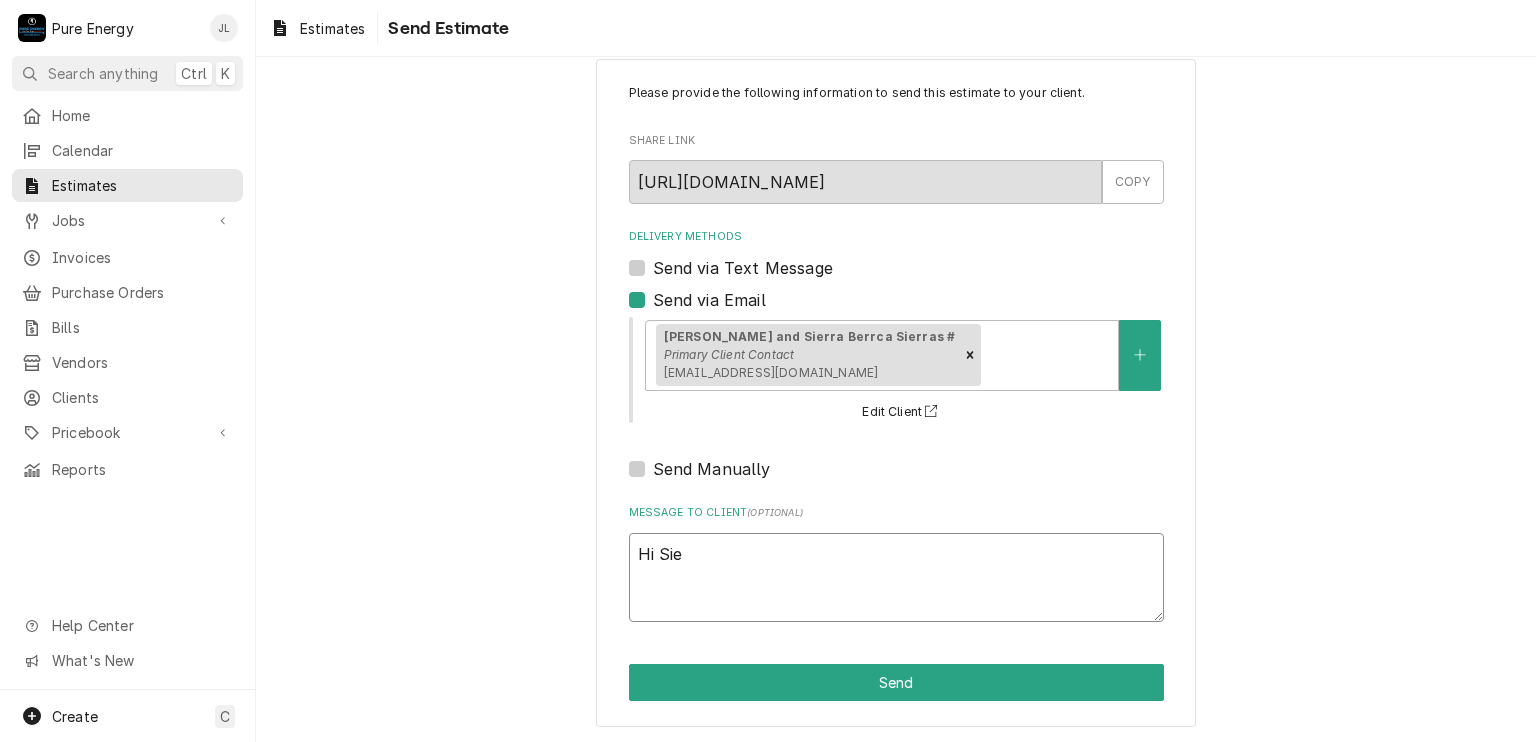 type on "x" 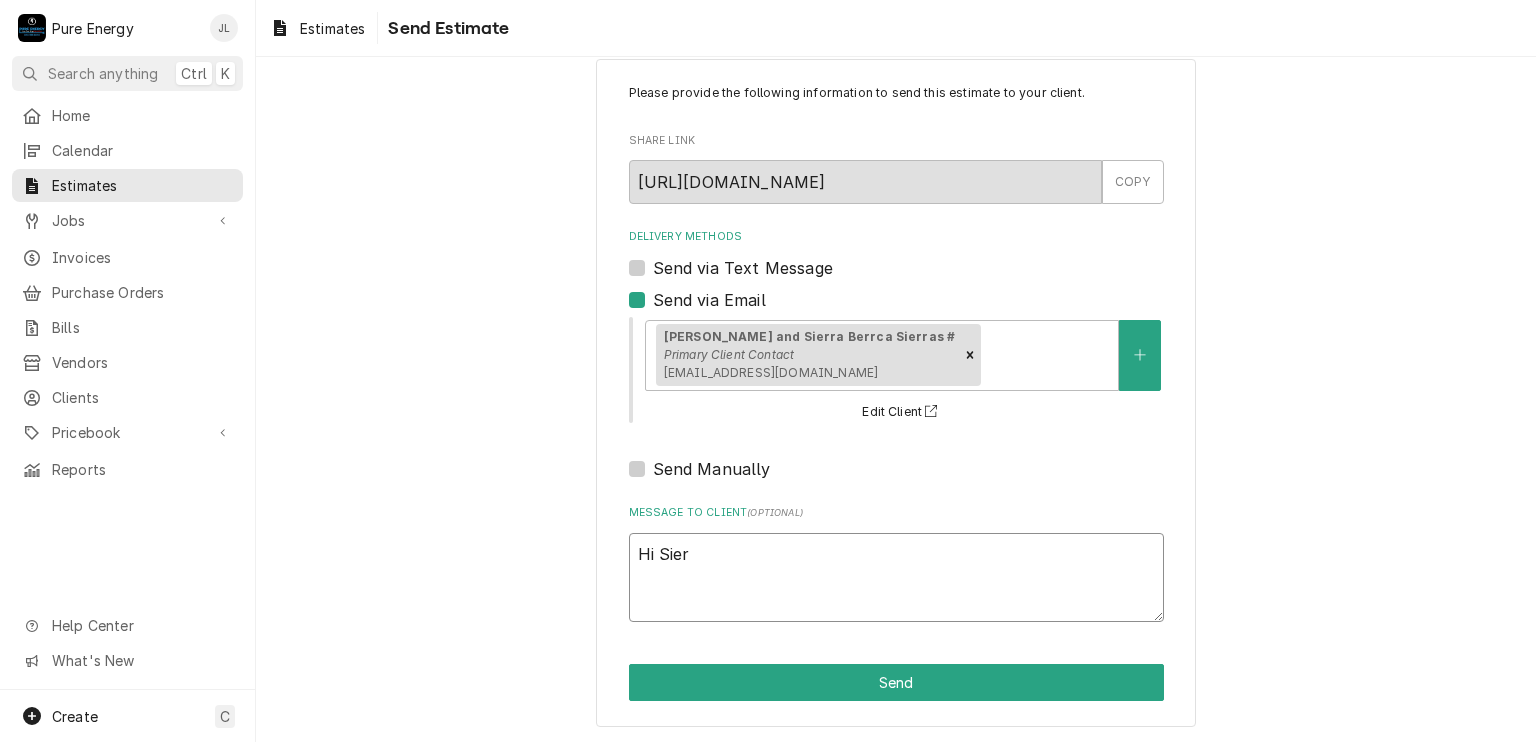 type on "x" 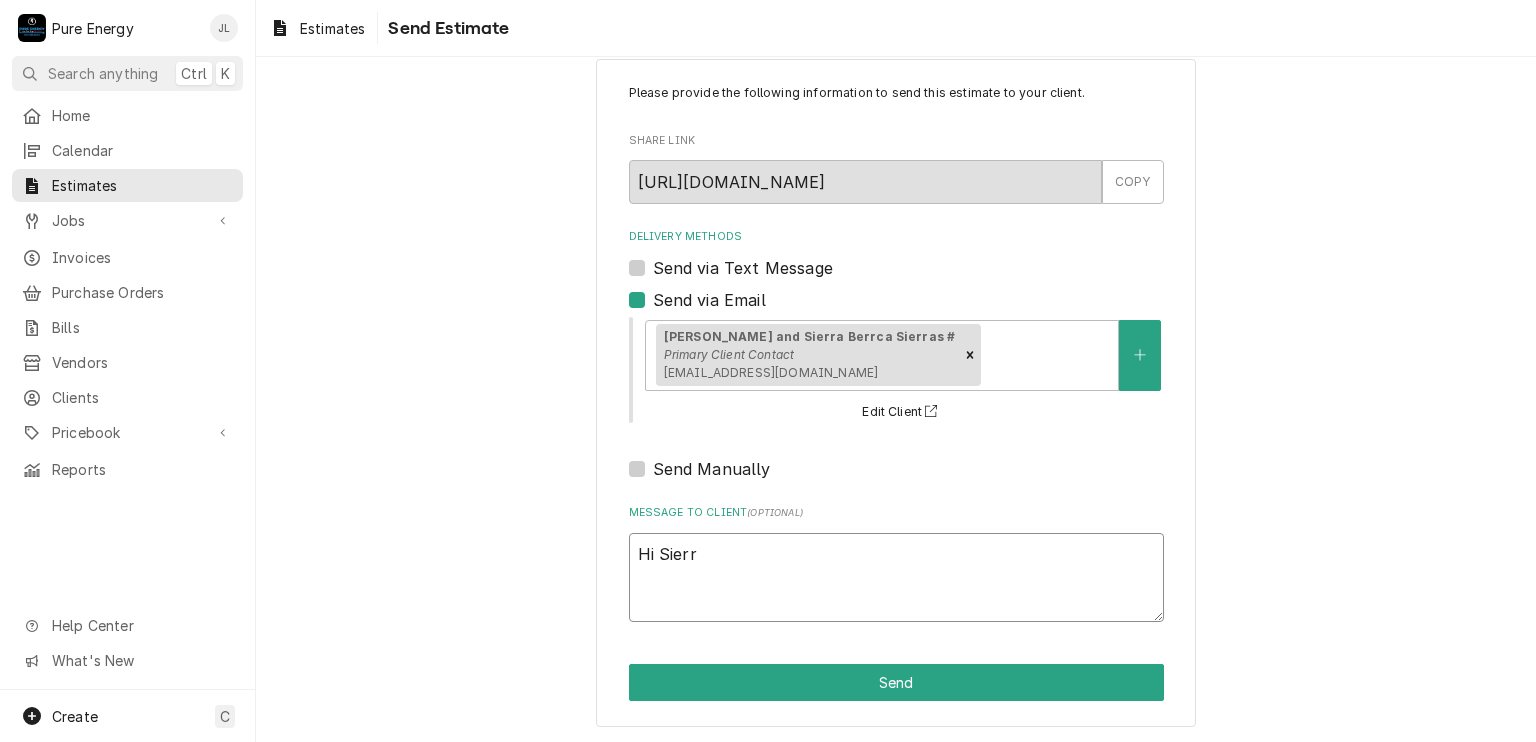 type on "x" 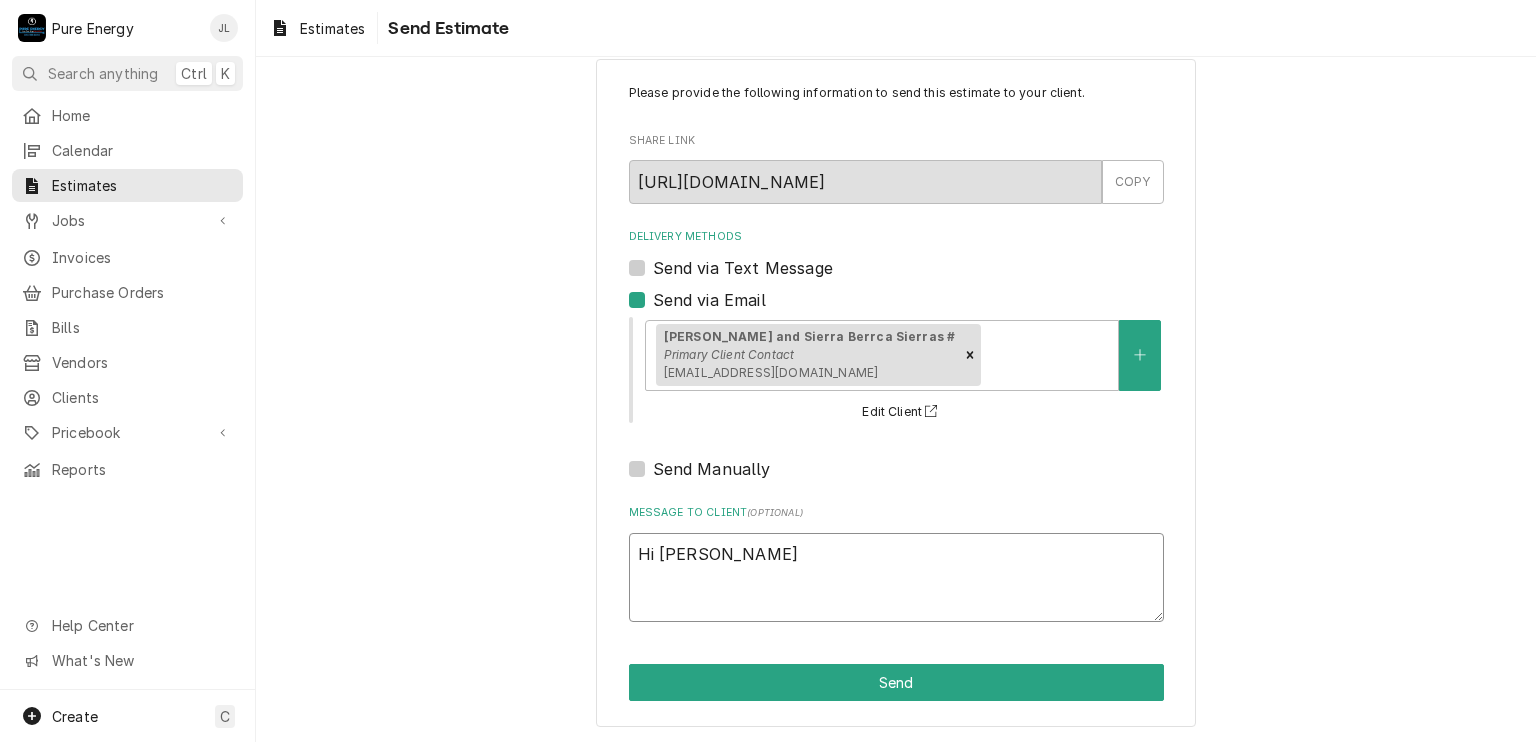 type on "x" 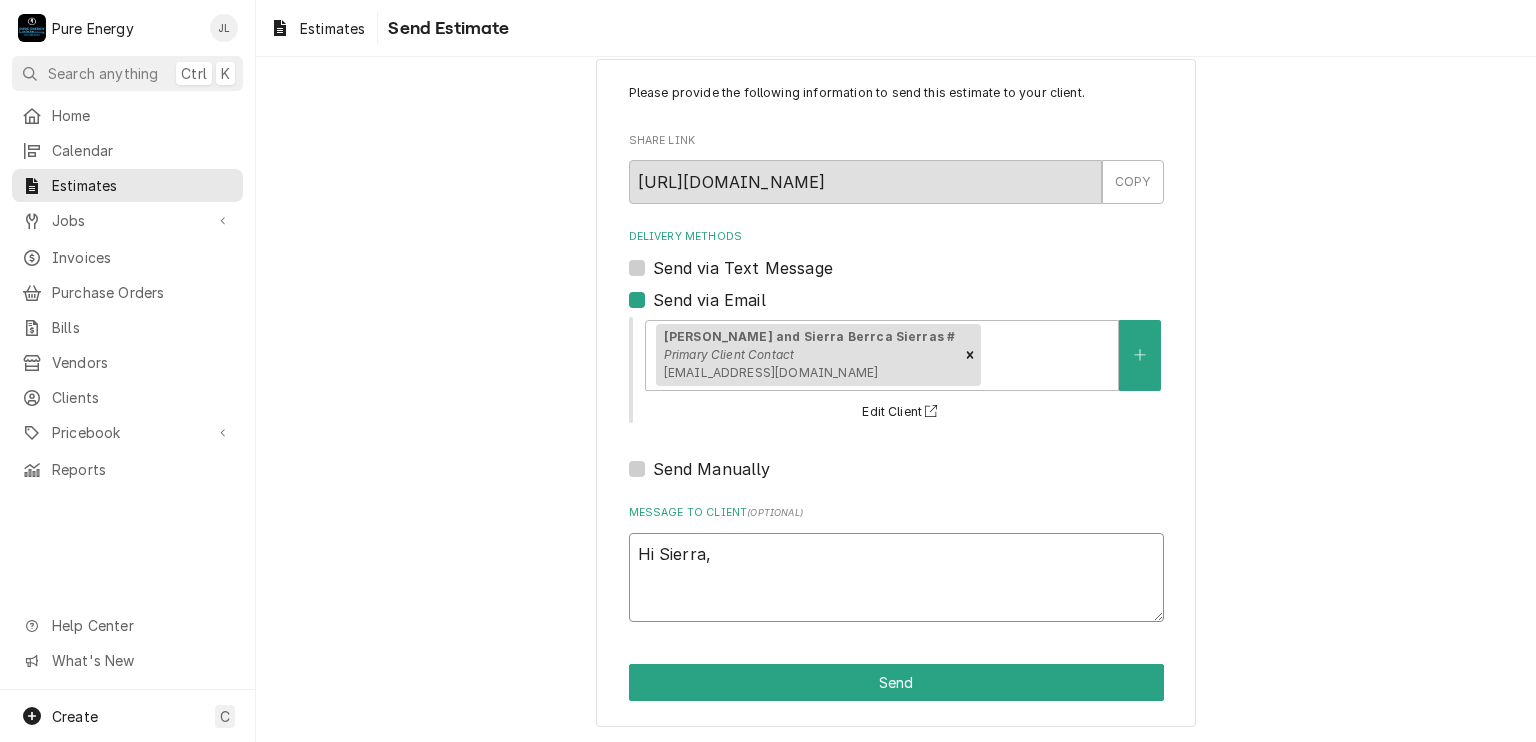 type on "x" 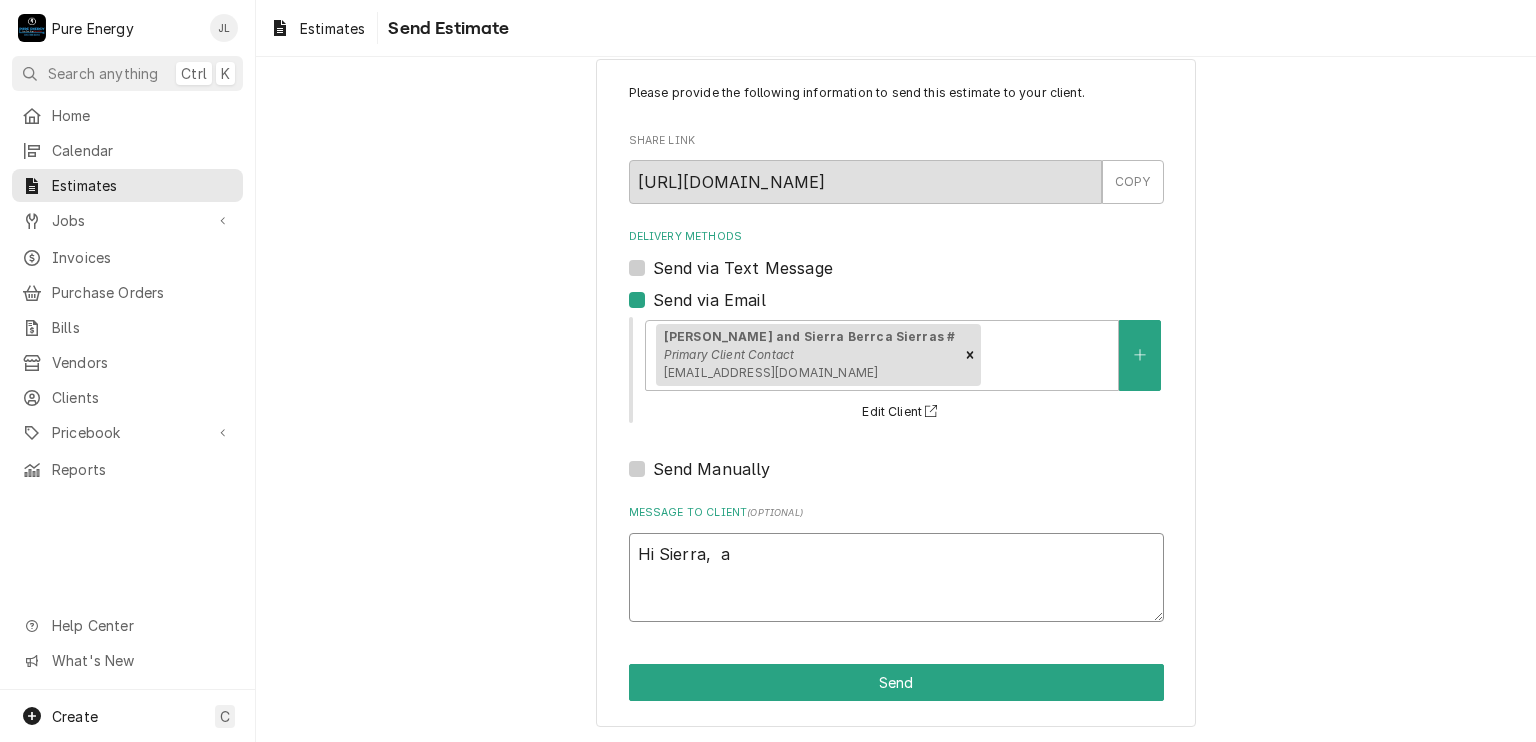 type on "Hi Sierra,  at" 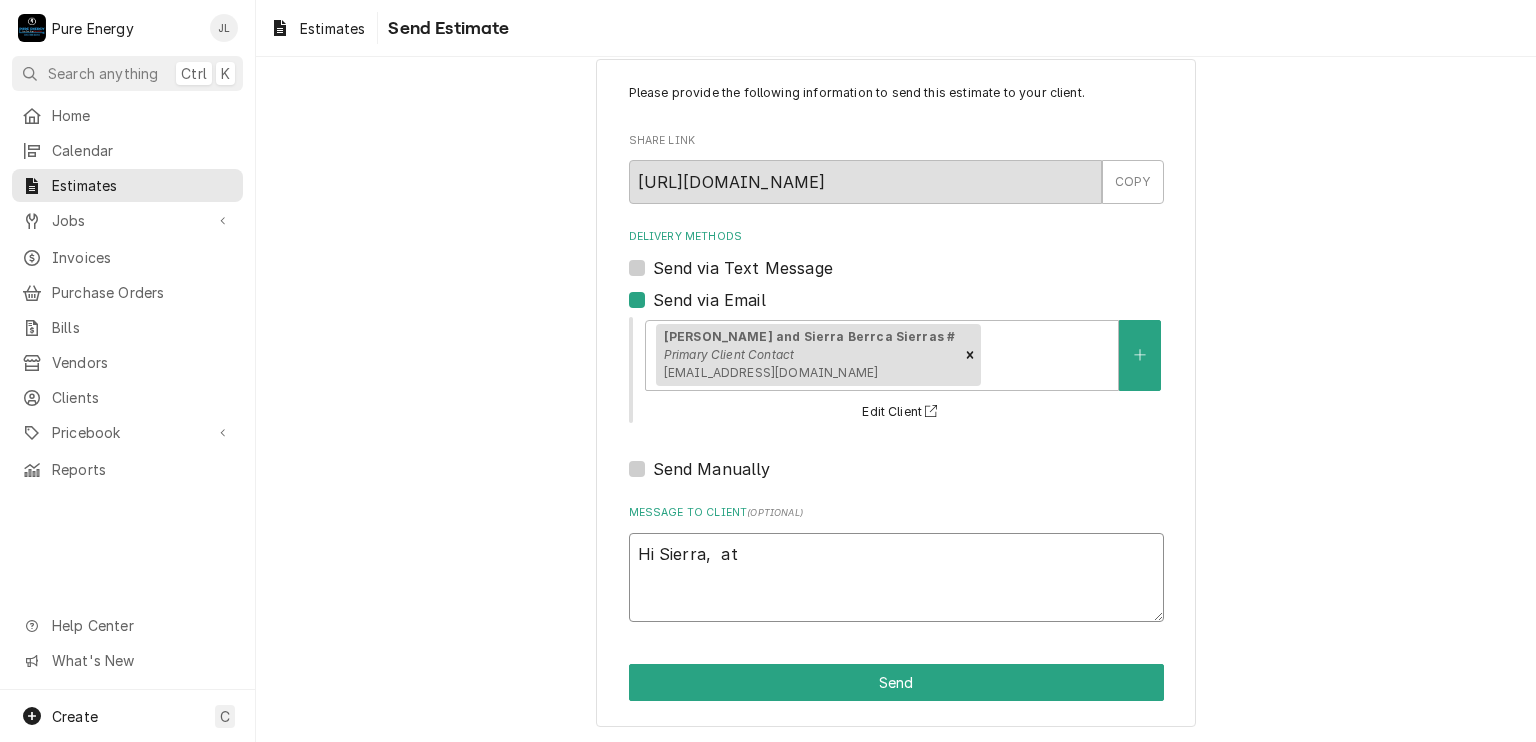 type on "x" 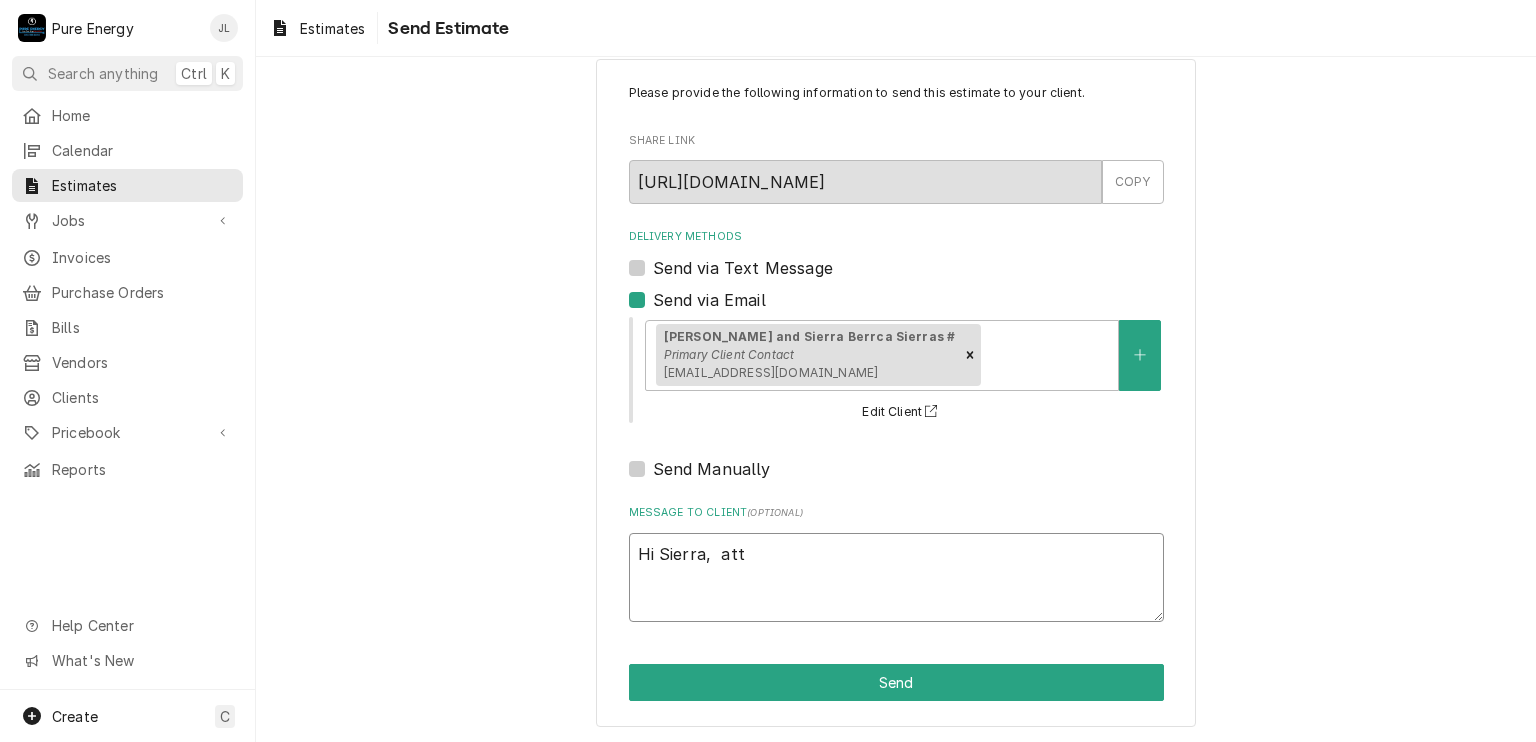 type on "x" 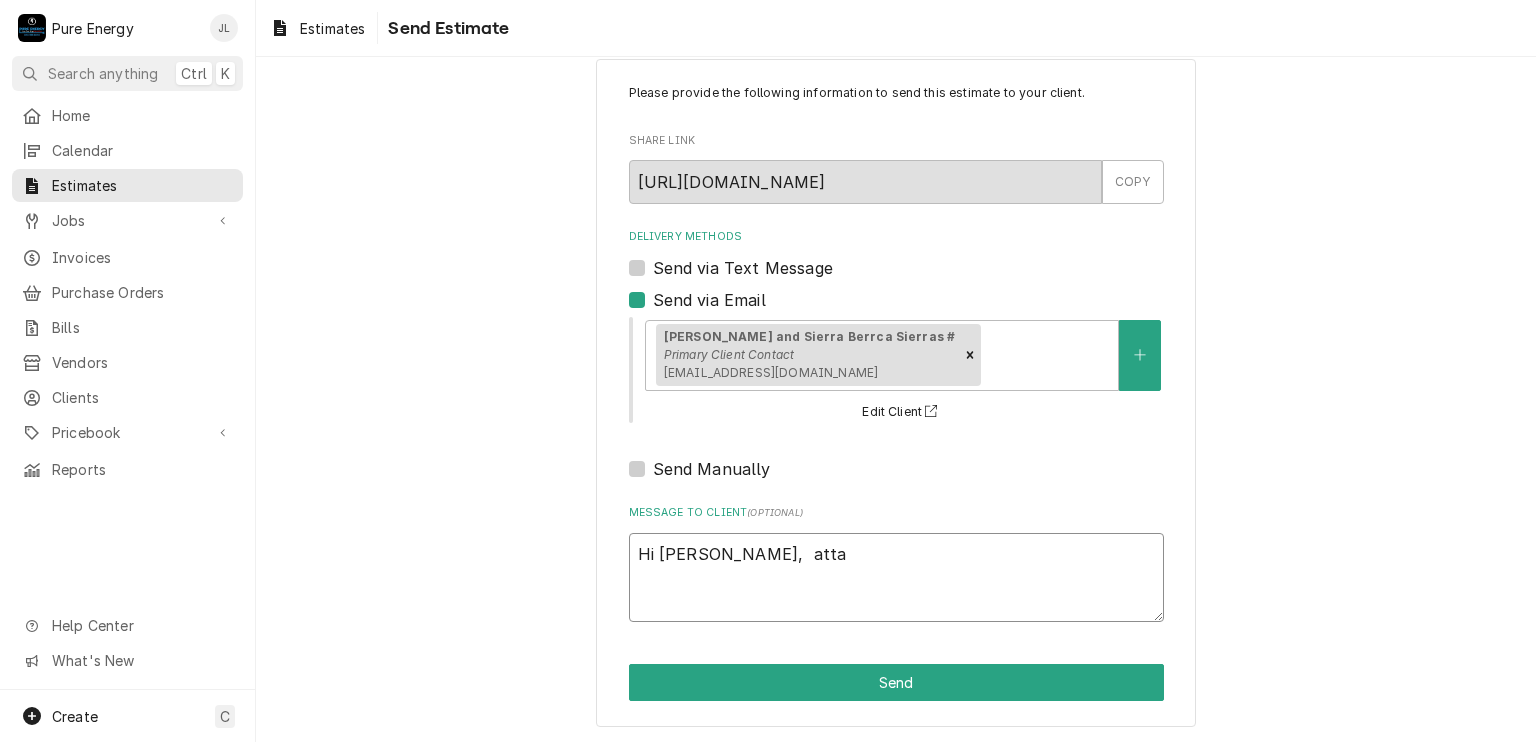 type on "x" 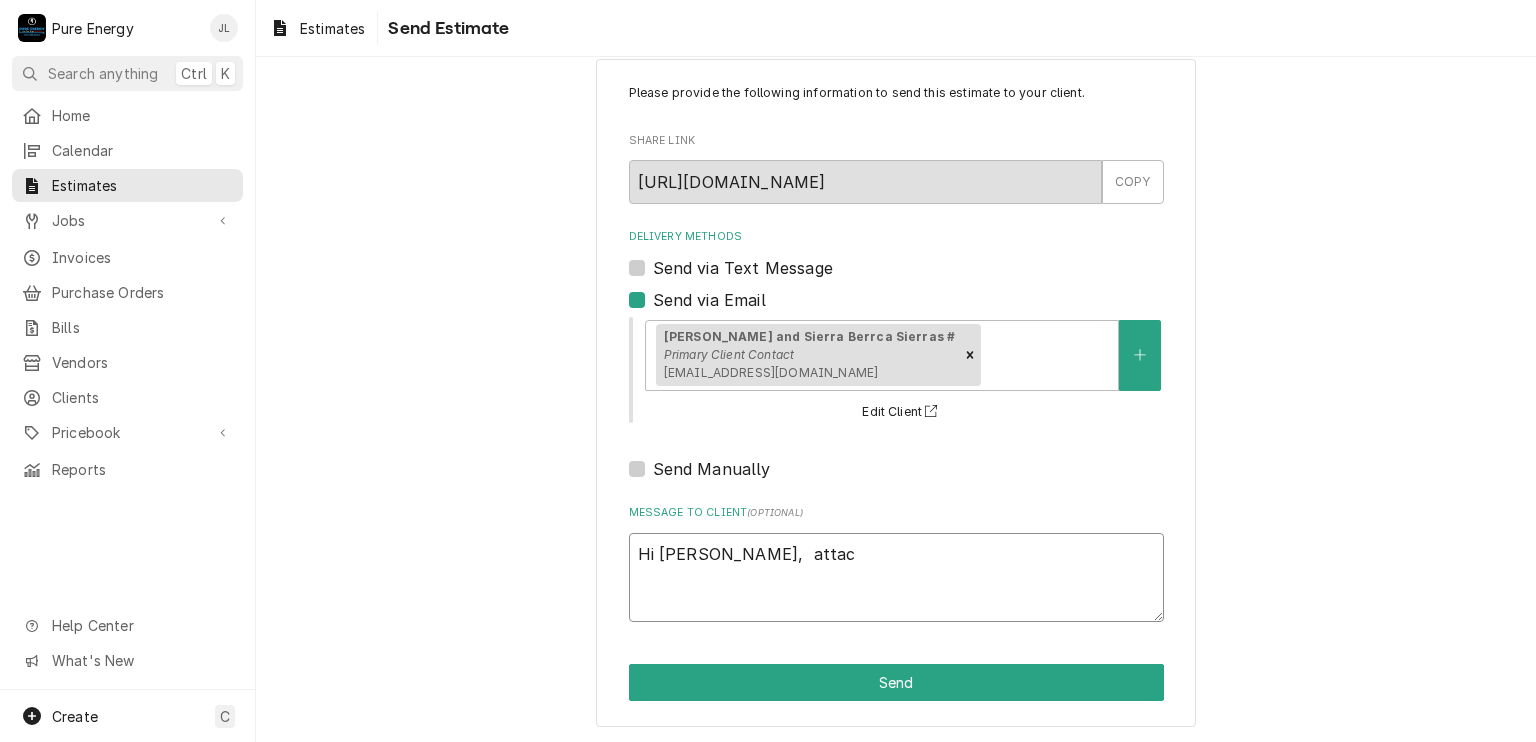 type on "x" 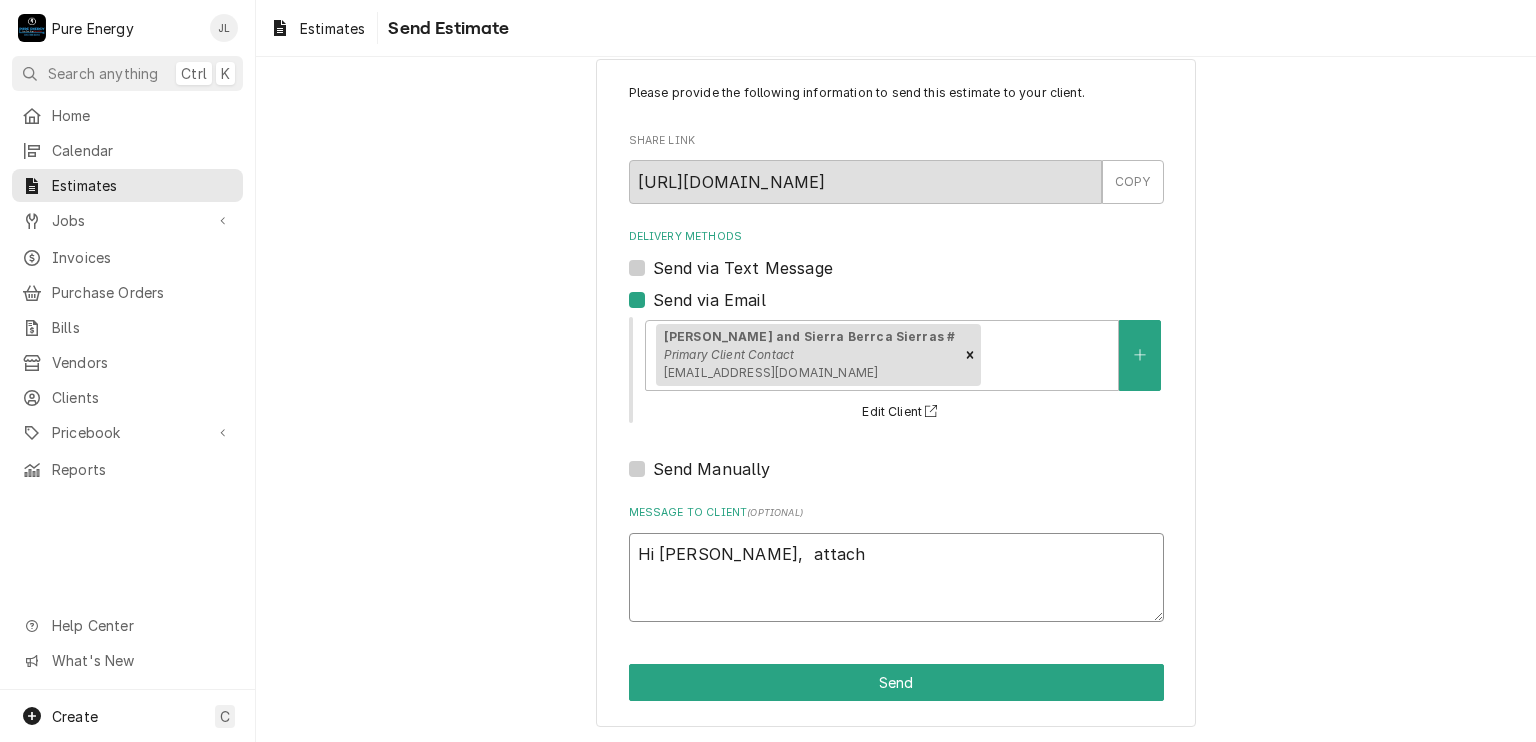 type on "x" 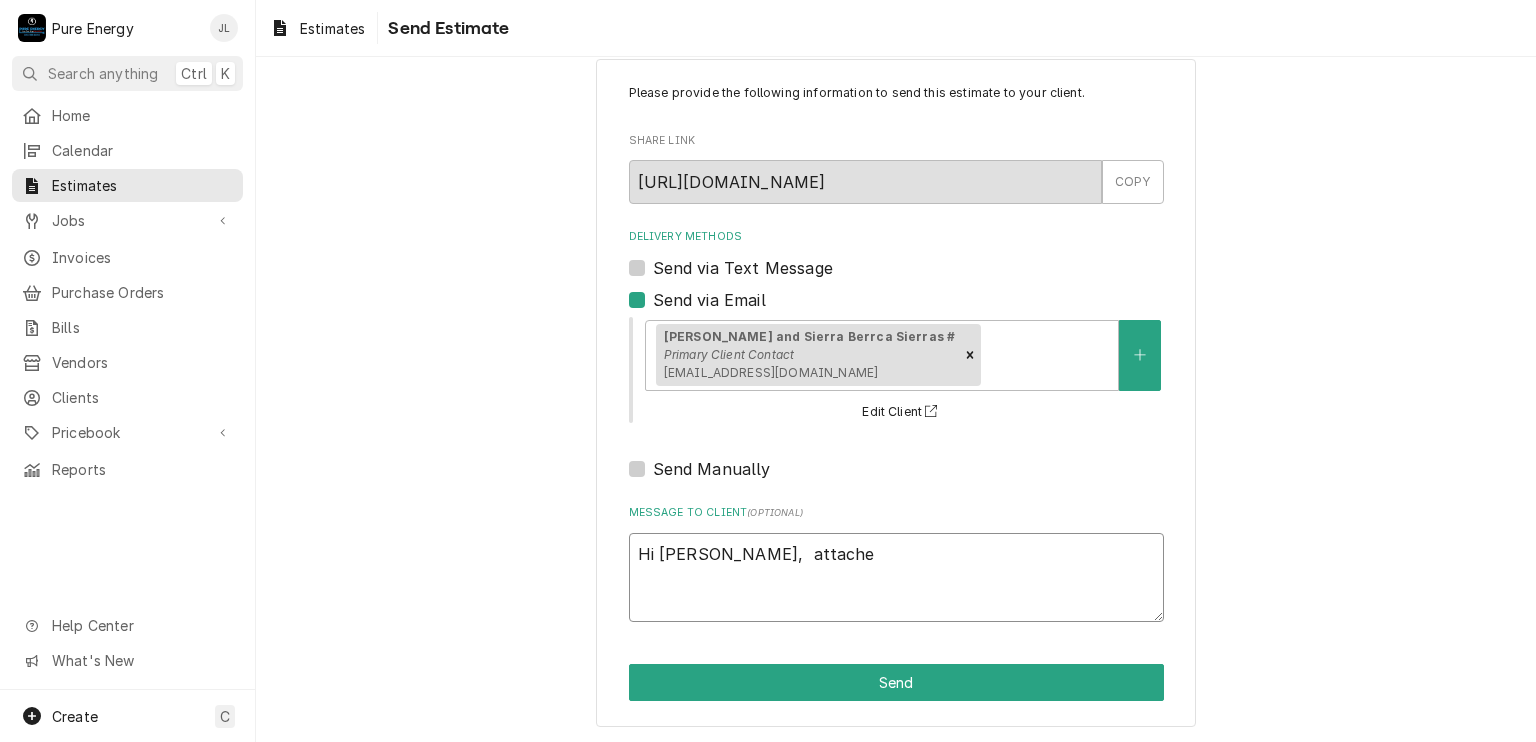 type on "x" 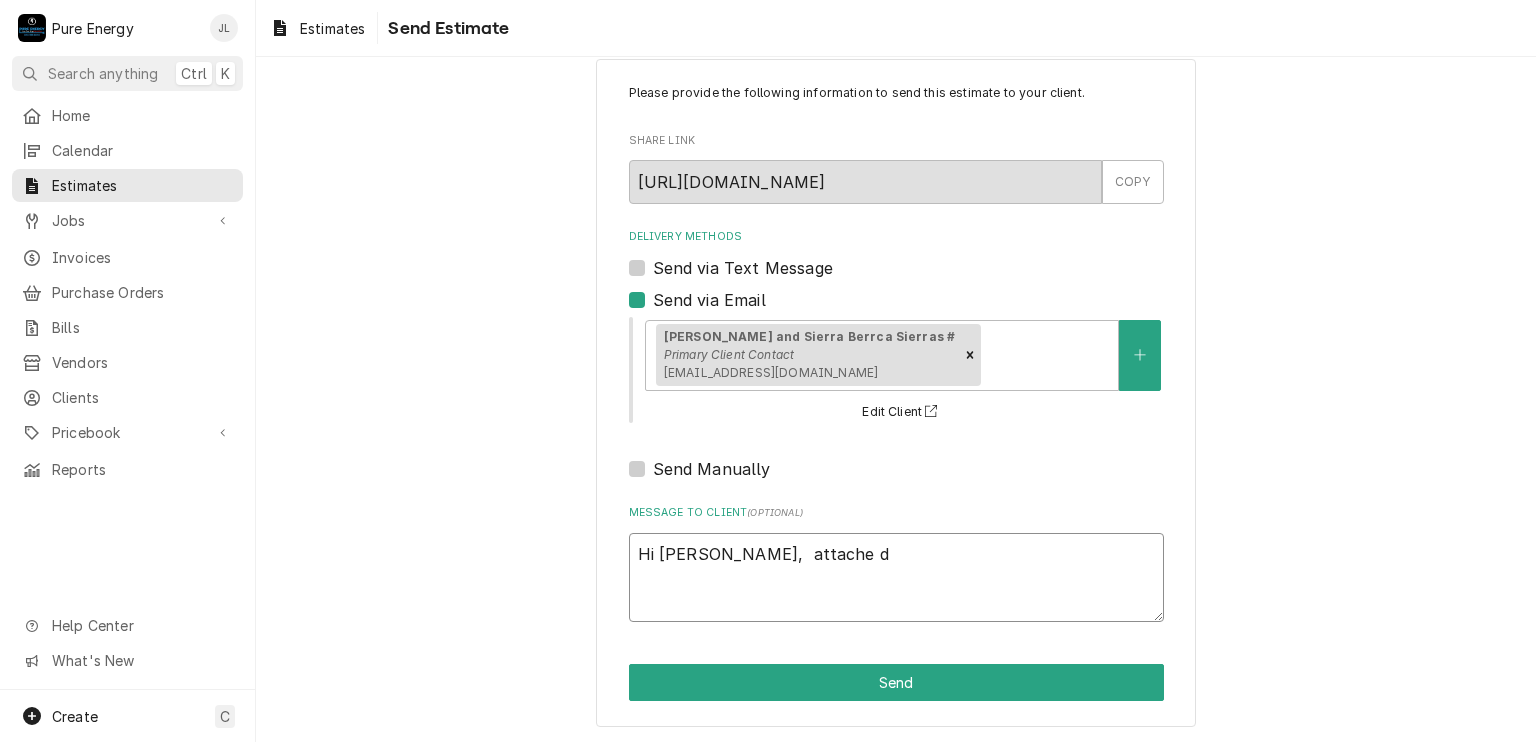 type on "x" 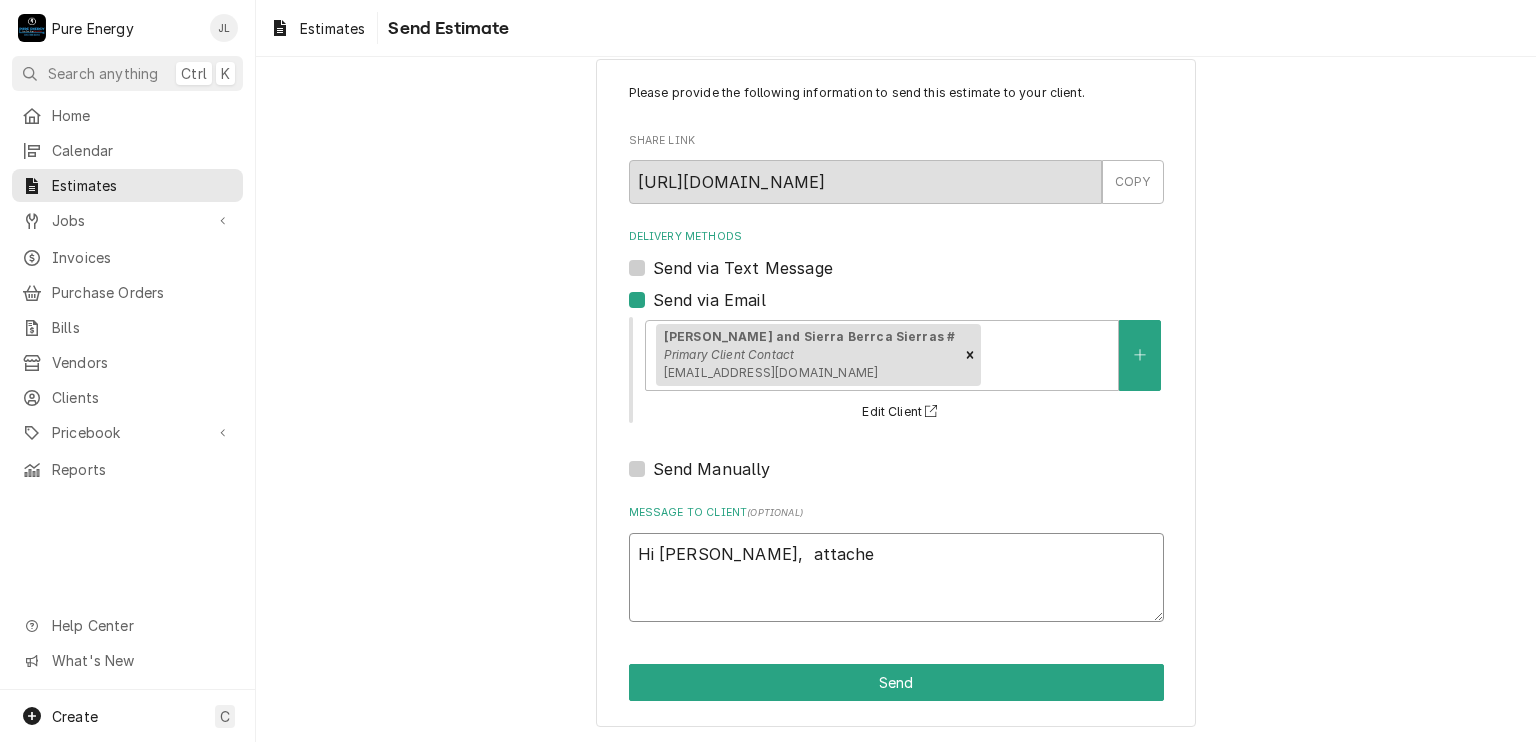 type on "x" 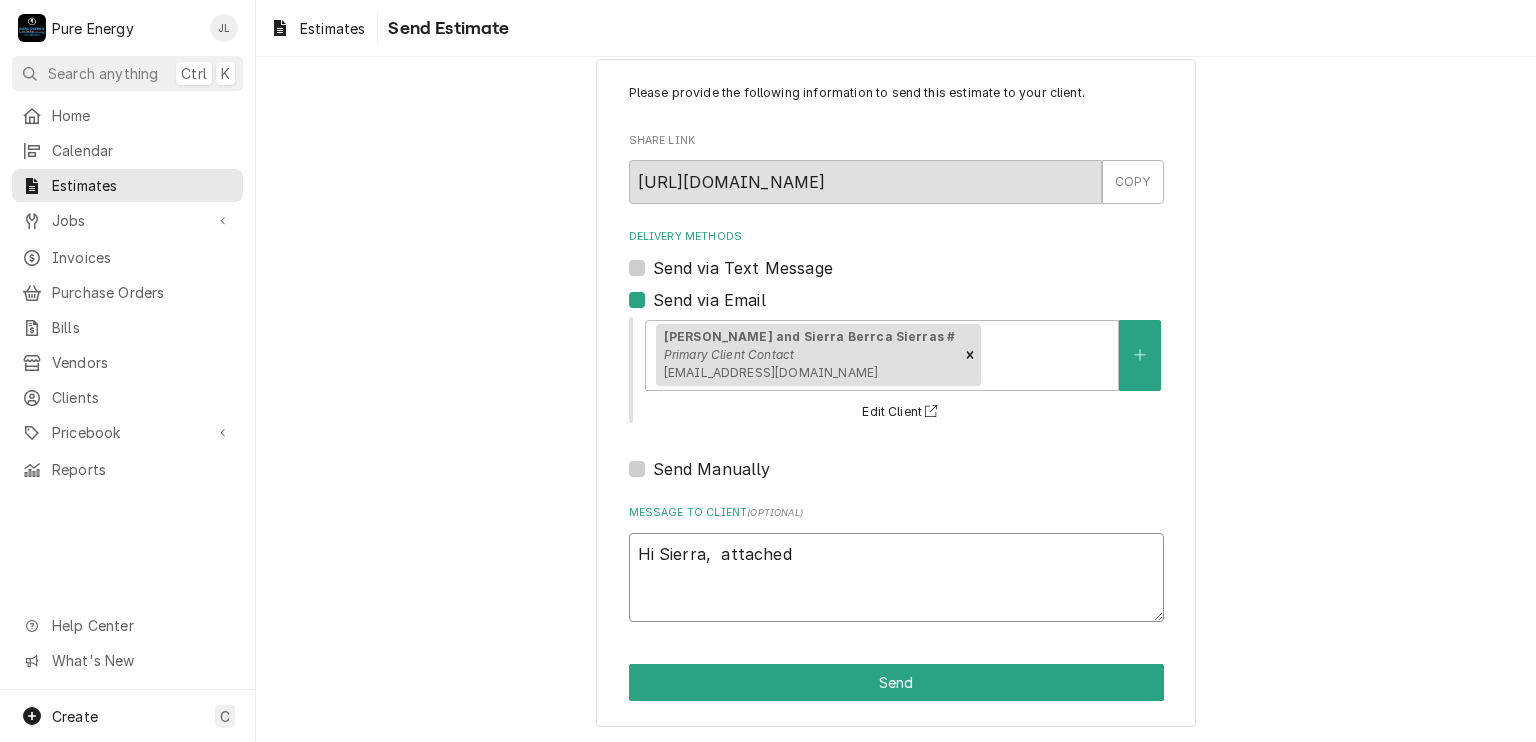 type on "x" 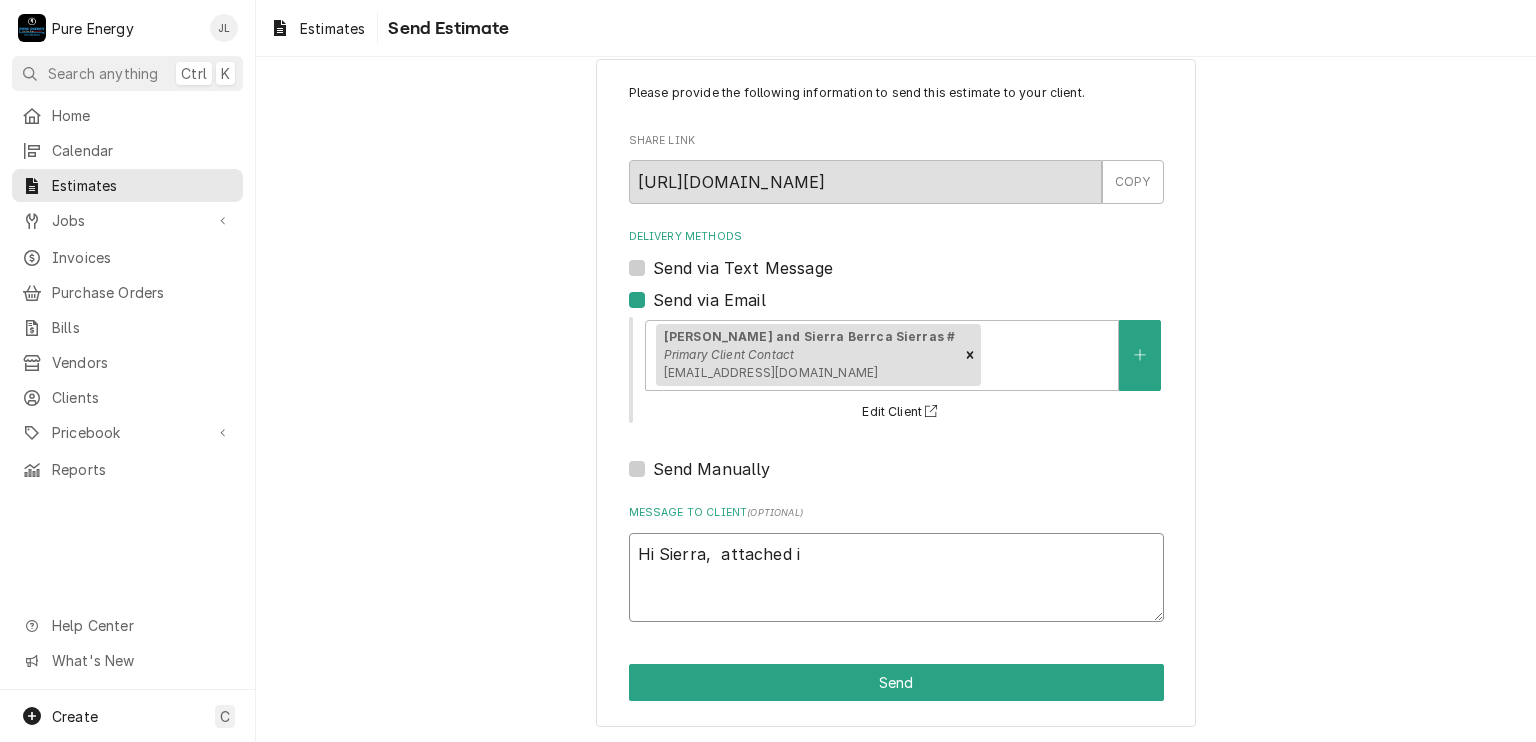type on "x" 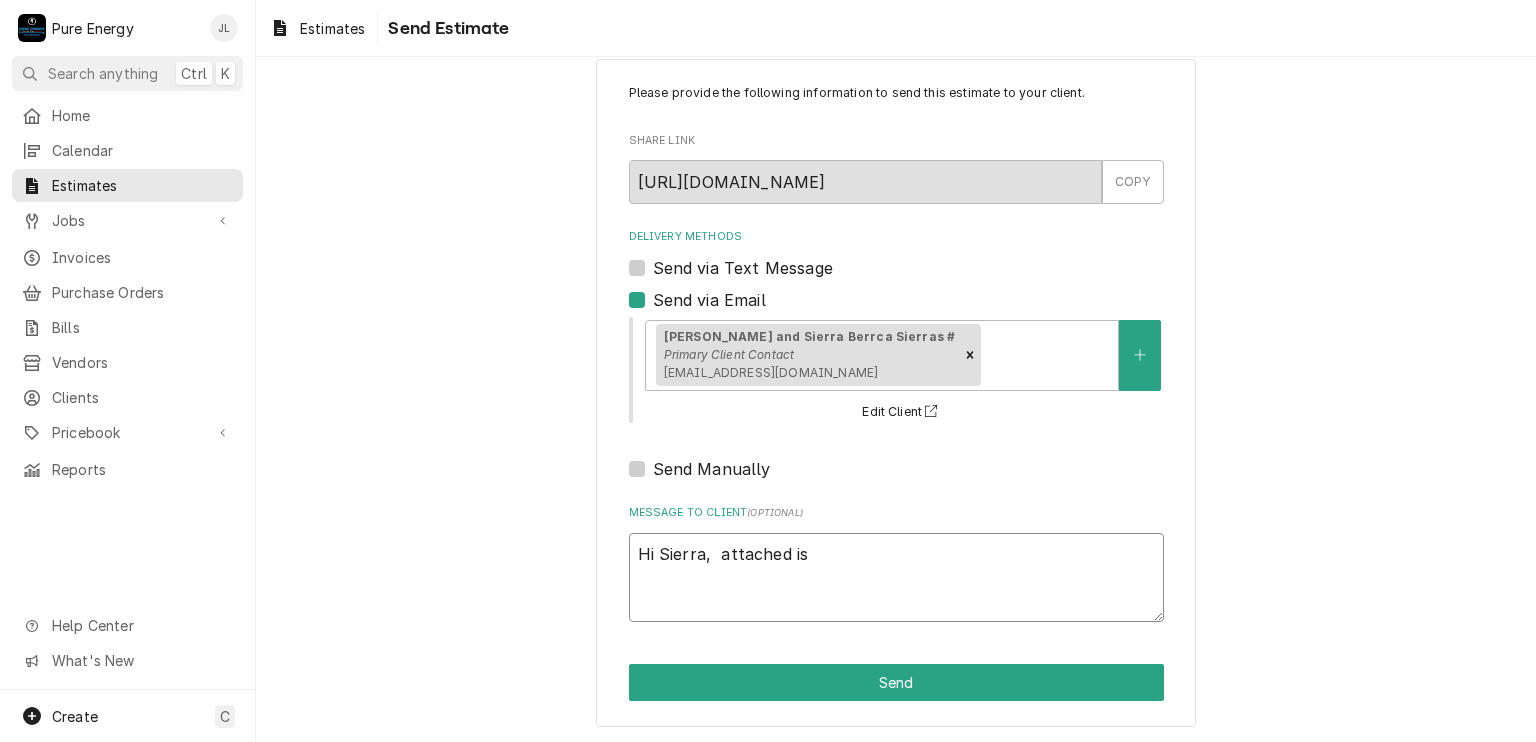 type on "Hi Sierra,  attached is" 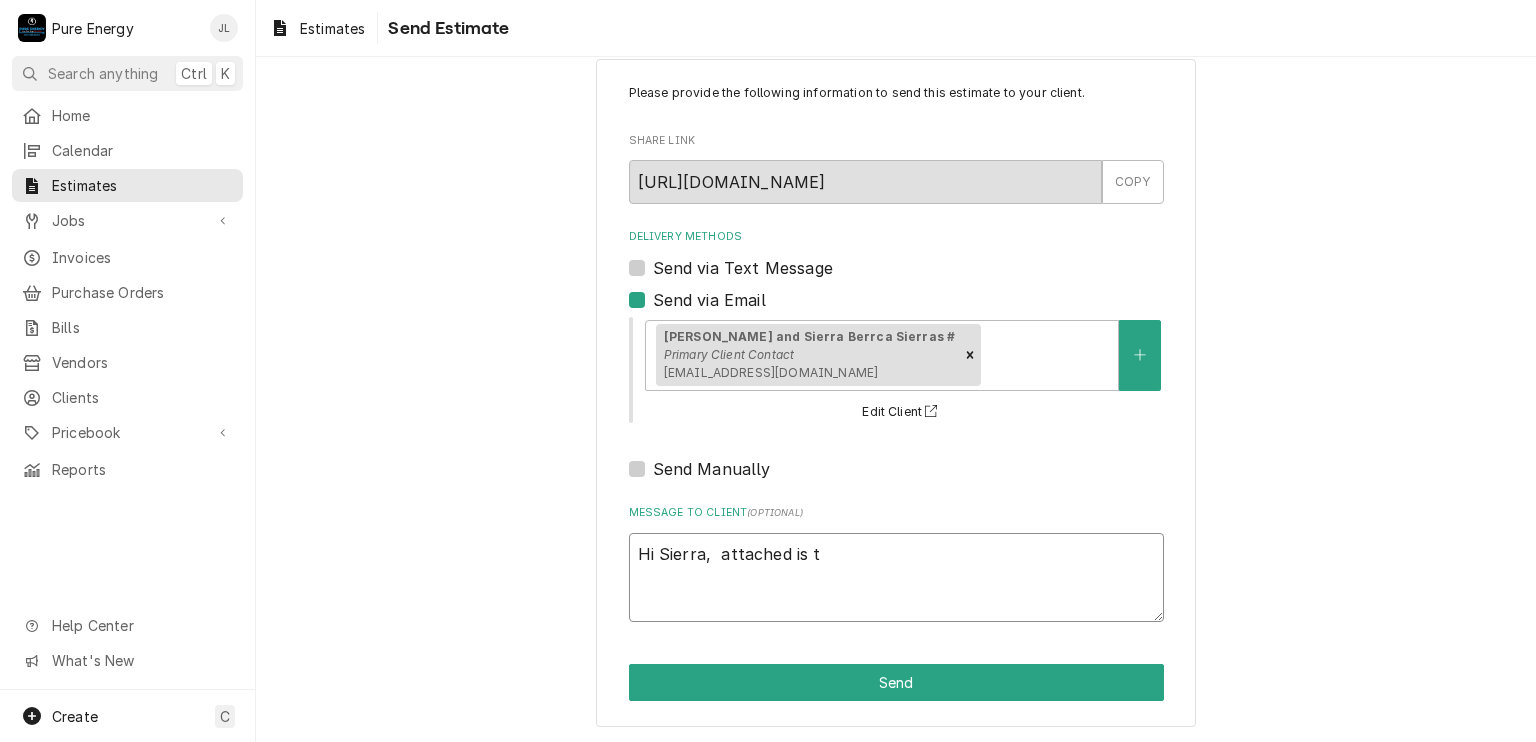 type on "Hi Sierra,  attached is th" 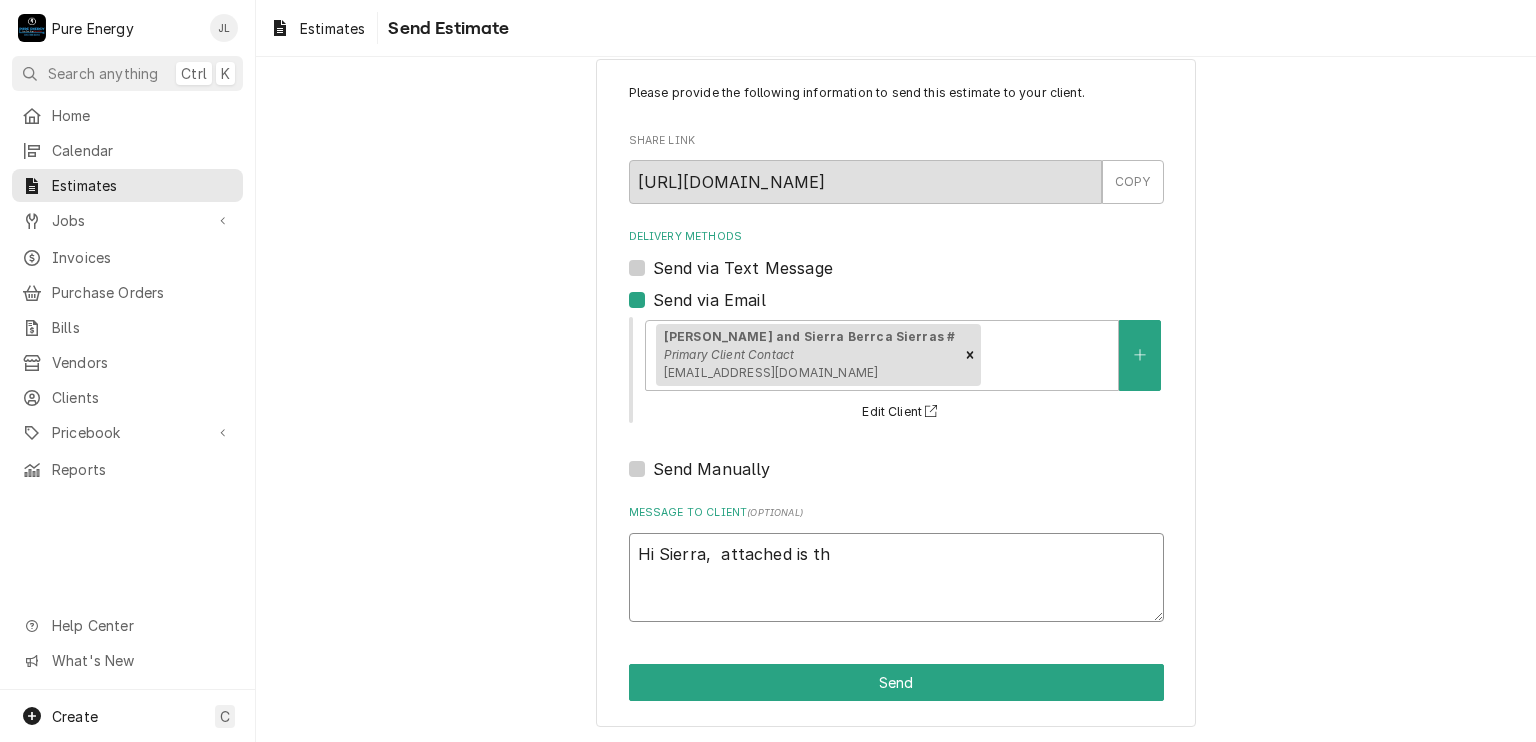 type on "x" 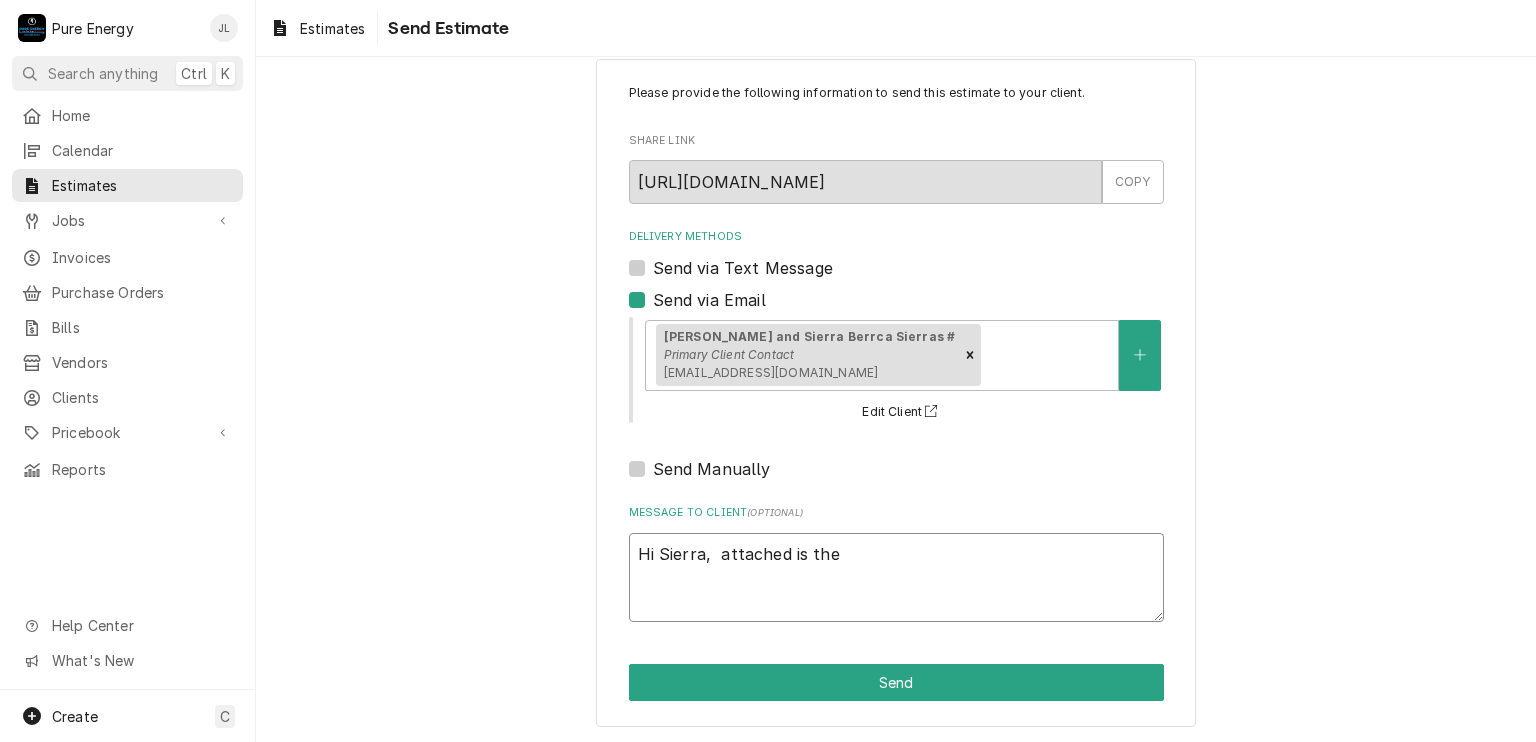 type on "Hi Sierra,  attached is the" 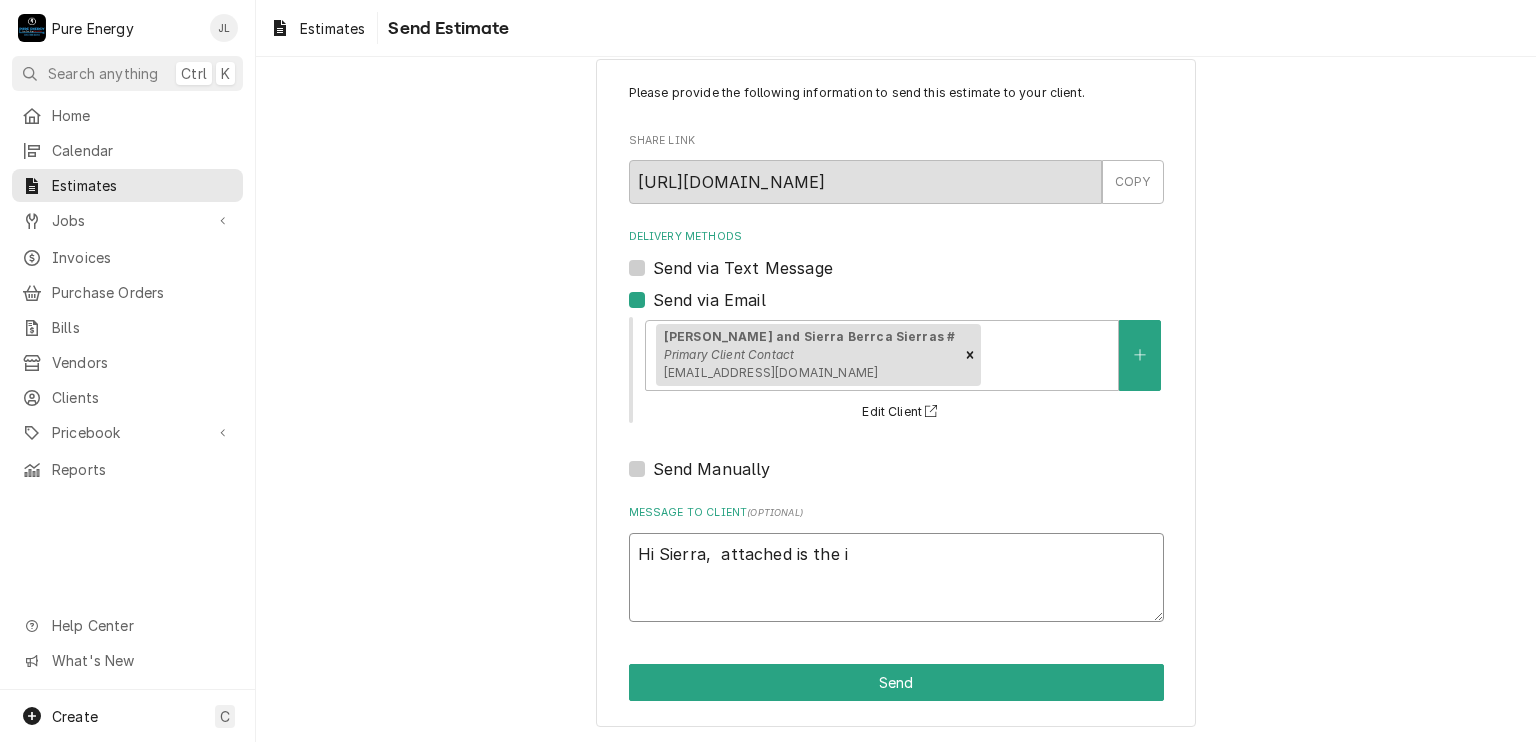 type on "x" 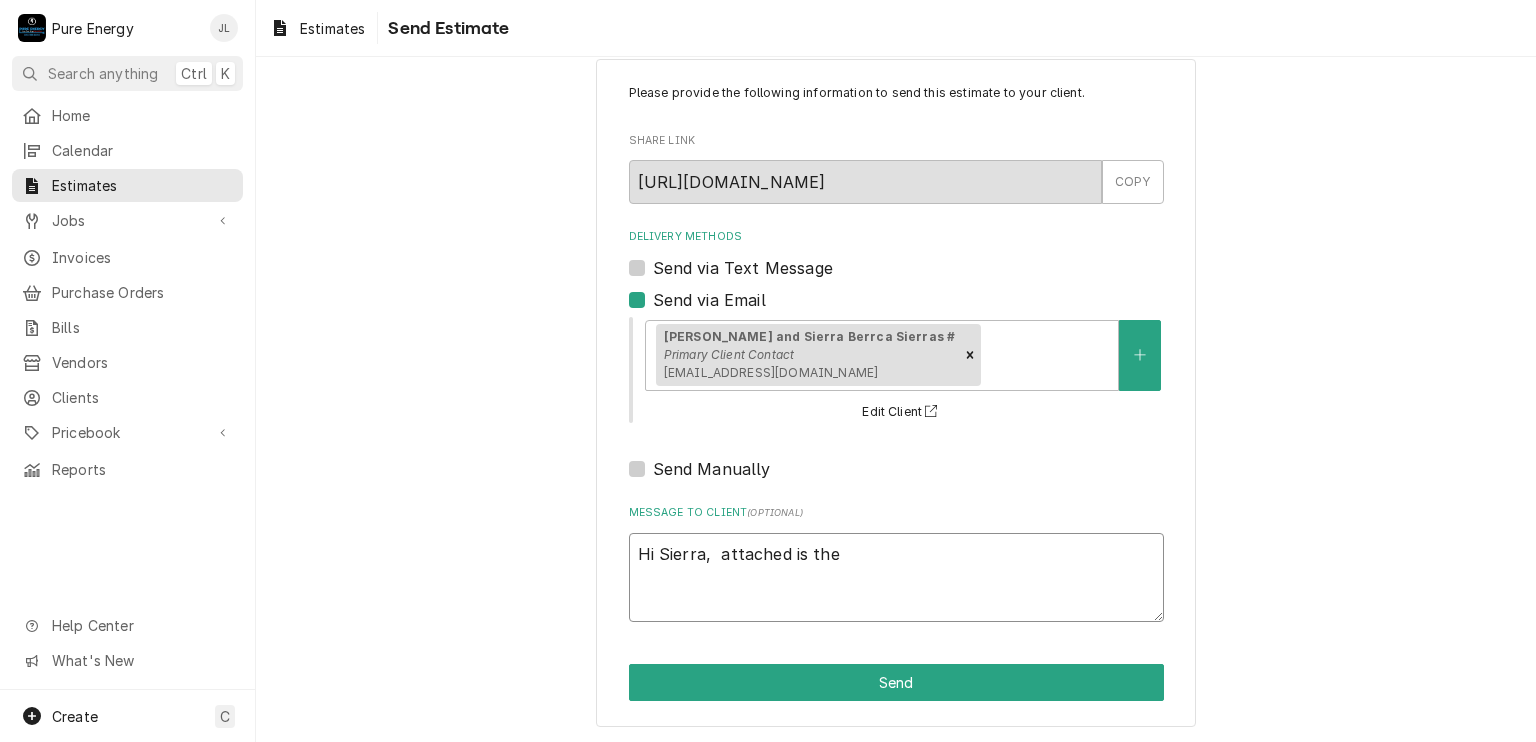 type on "x" 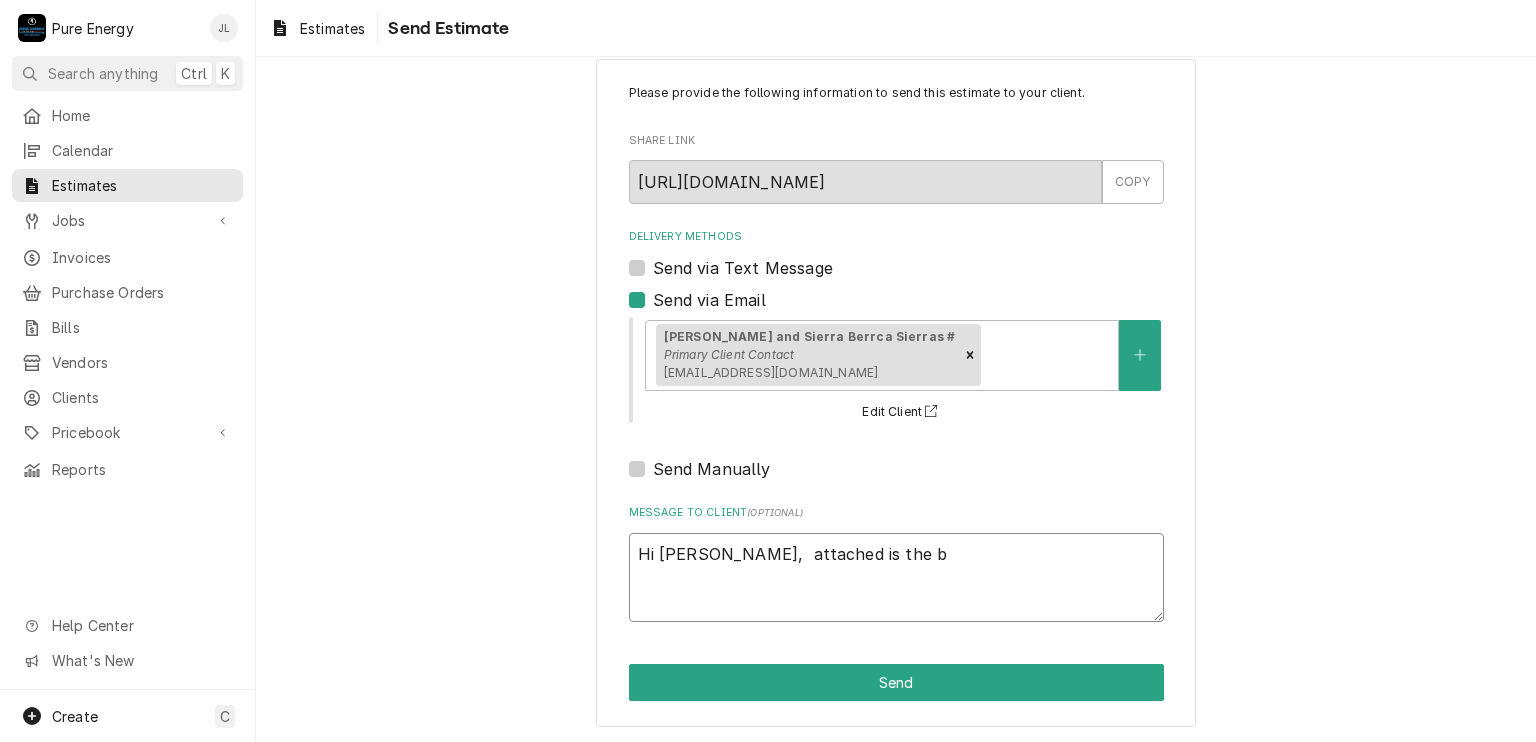 type on "x" 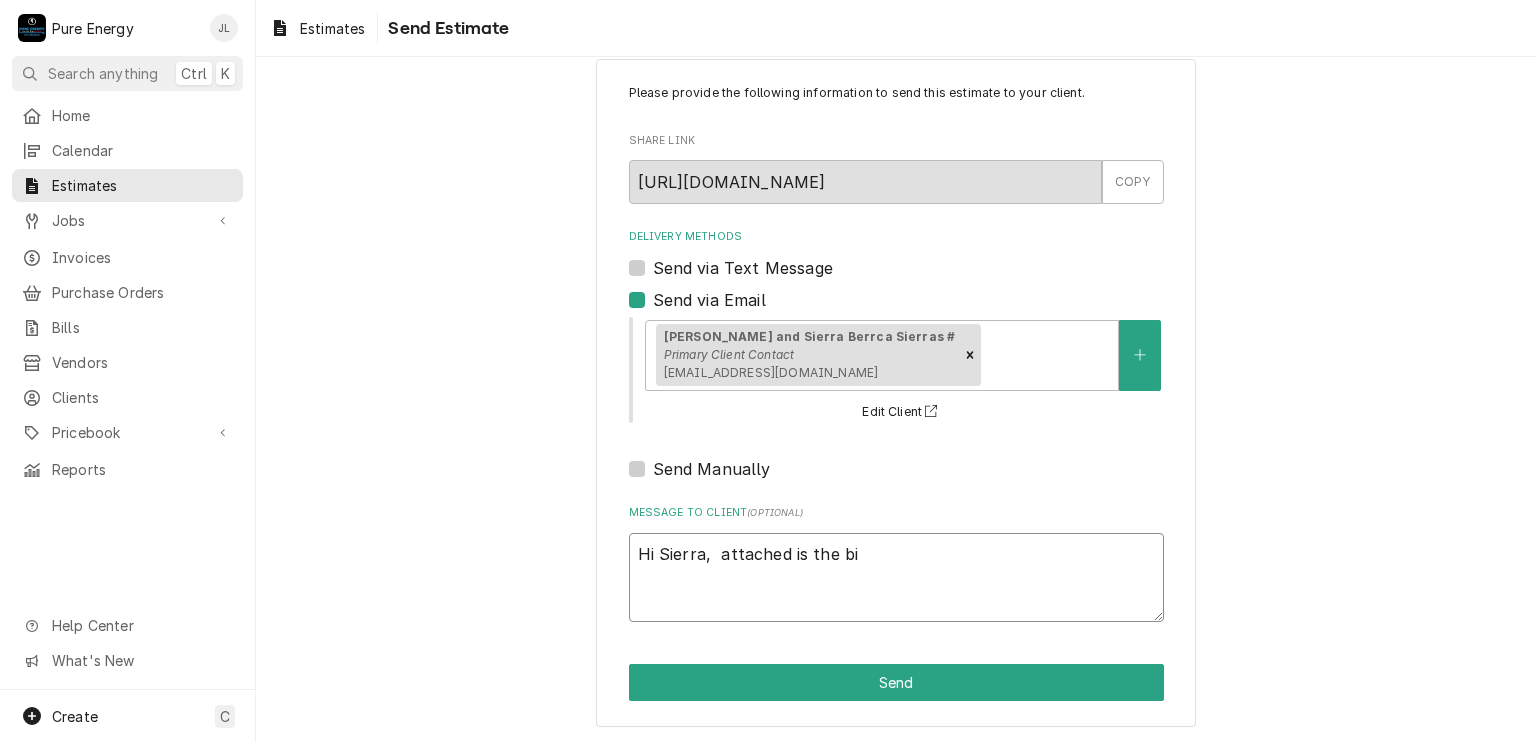 type on "x" 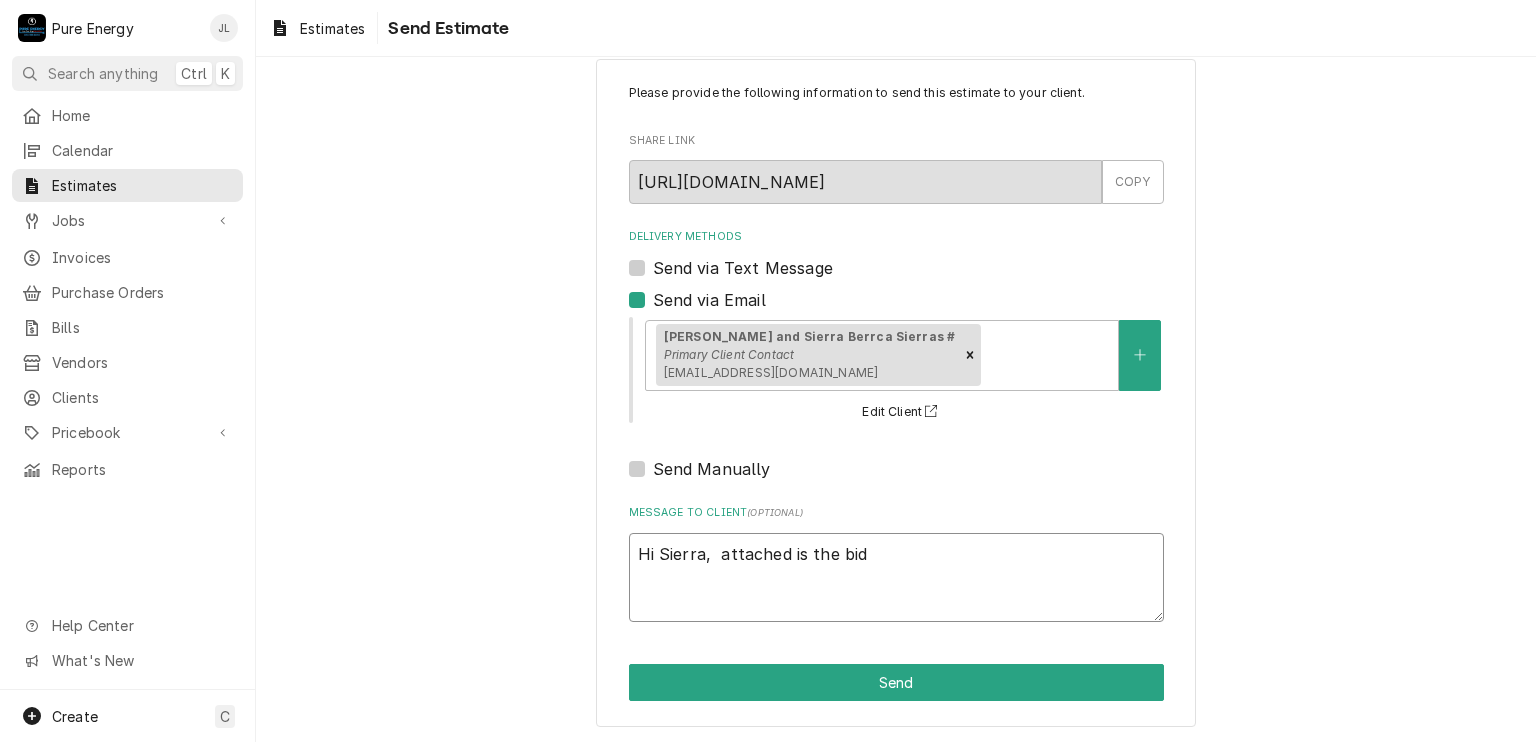 type on "x" 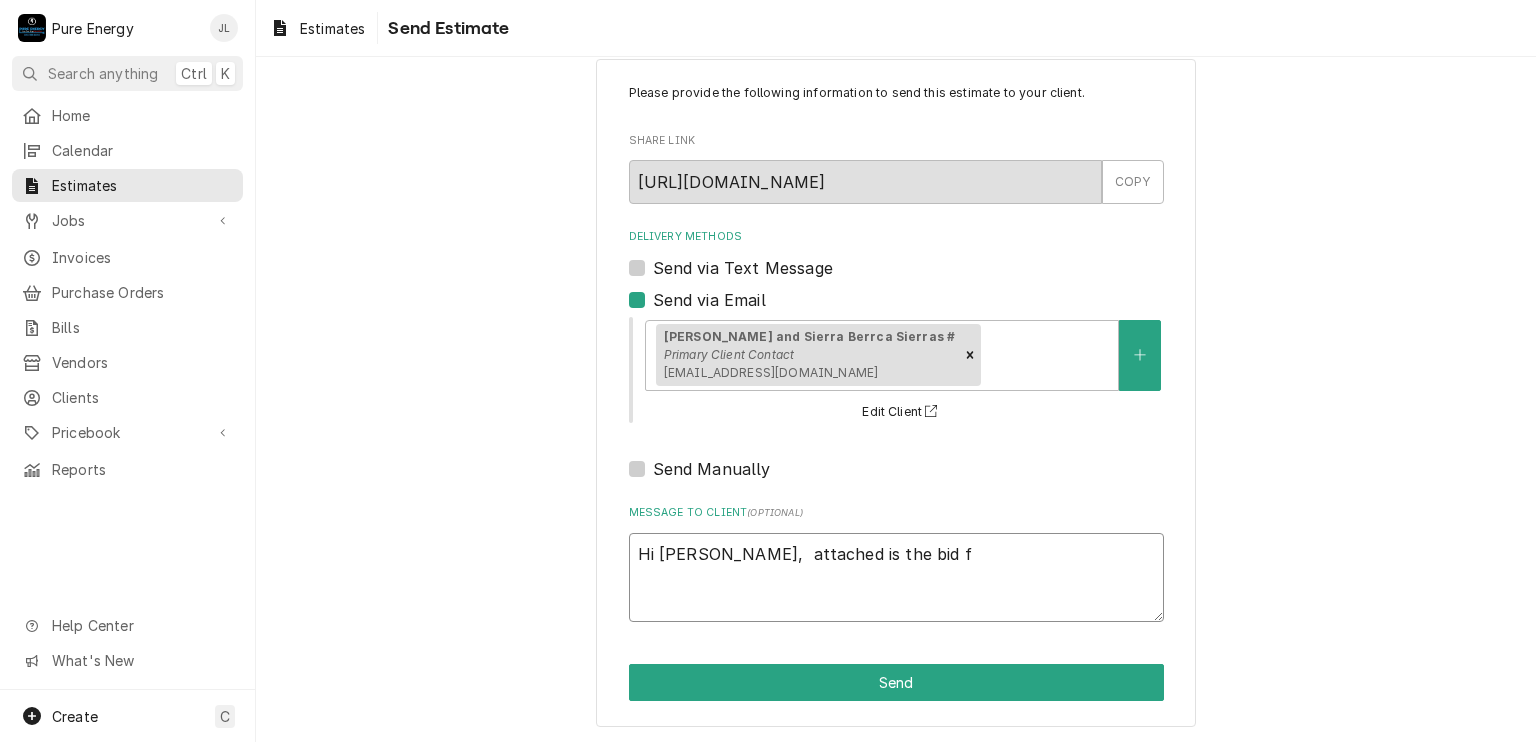 type on "Hi [PERSON_NAME],  attached is the bid fo" 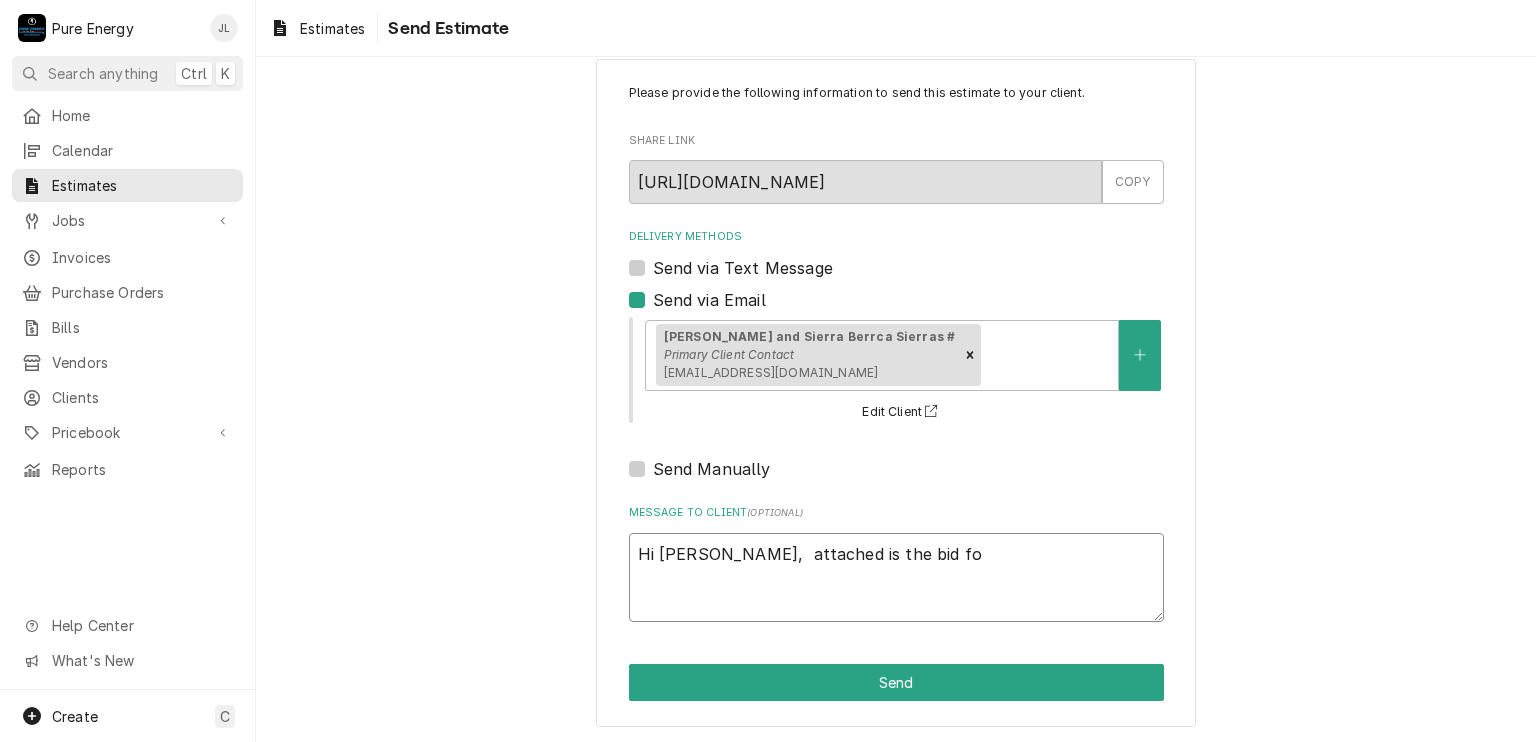 type on "x" 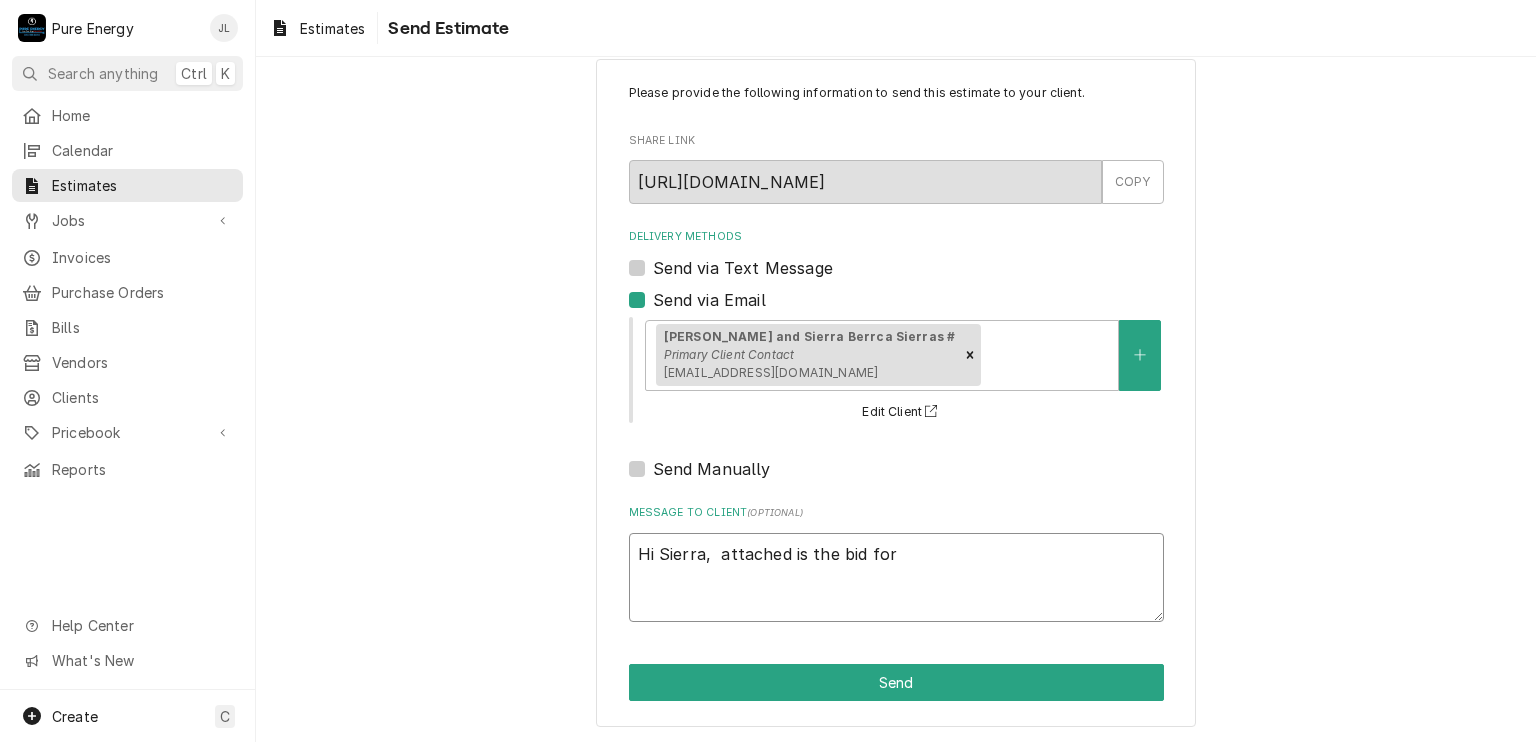 type on "Hi Sierra,  attached is the bid for" 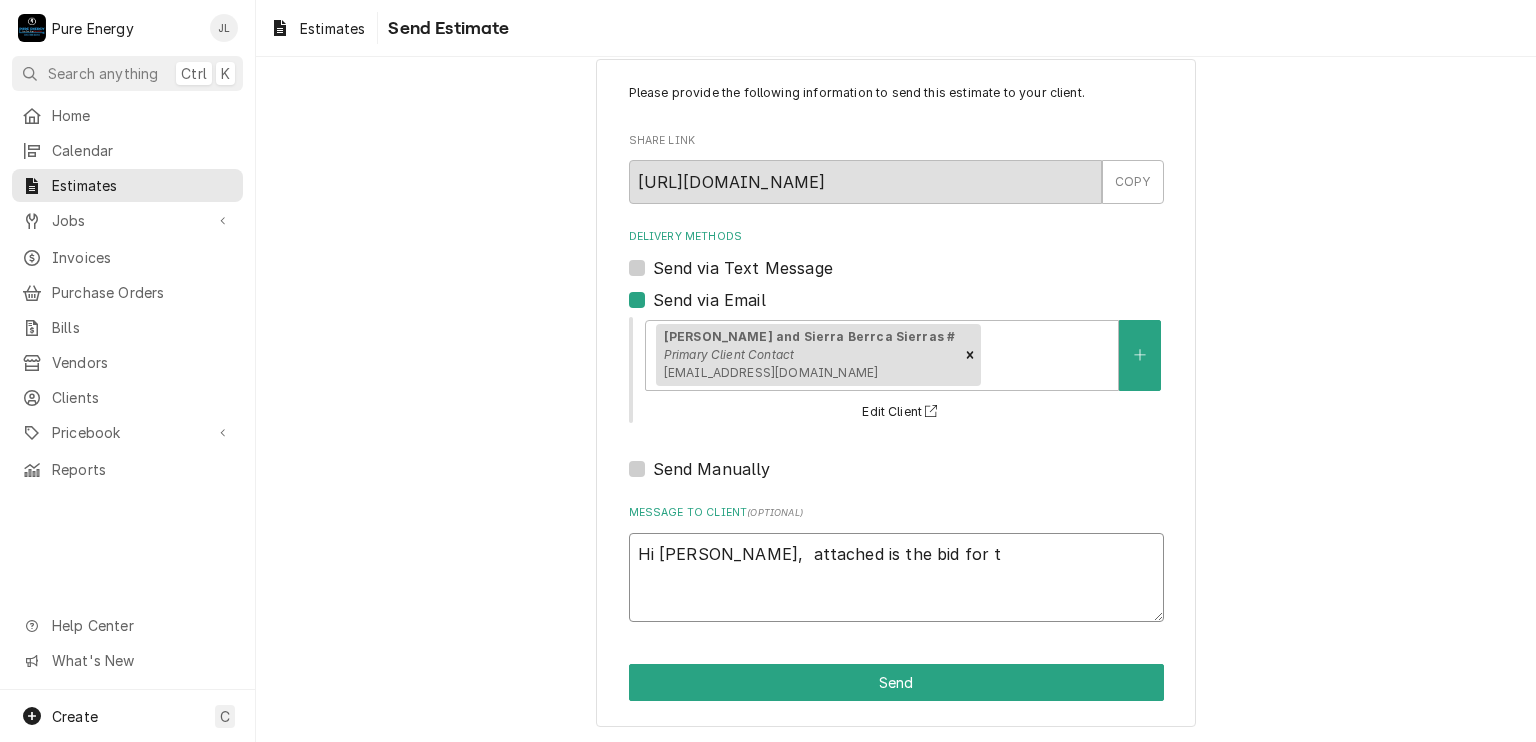 type on "Hi [PERSON_NAME],  attached is the bid for th" 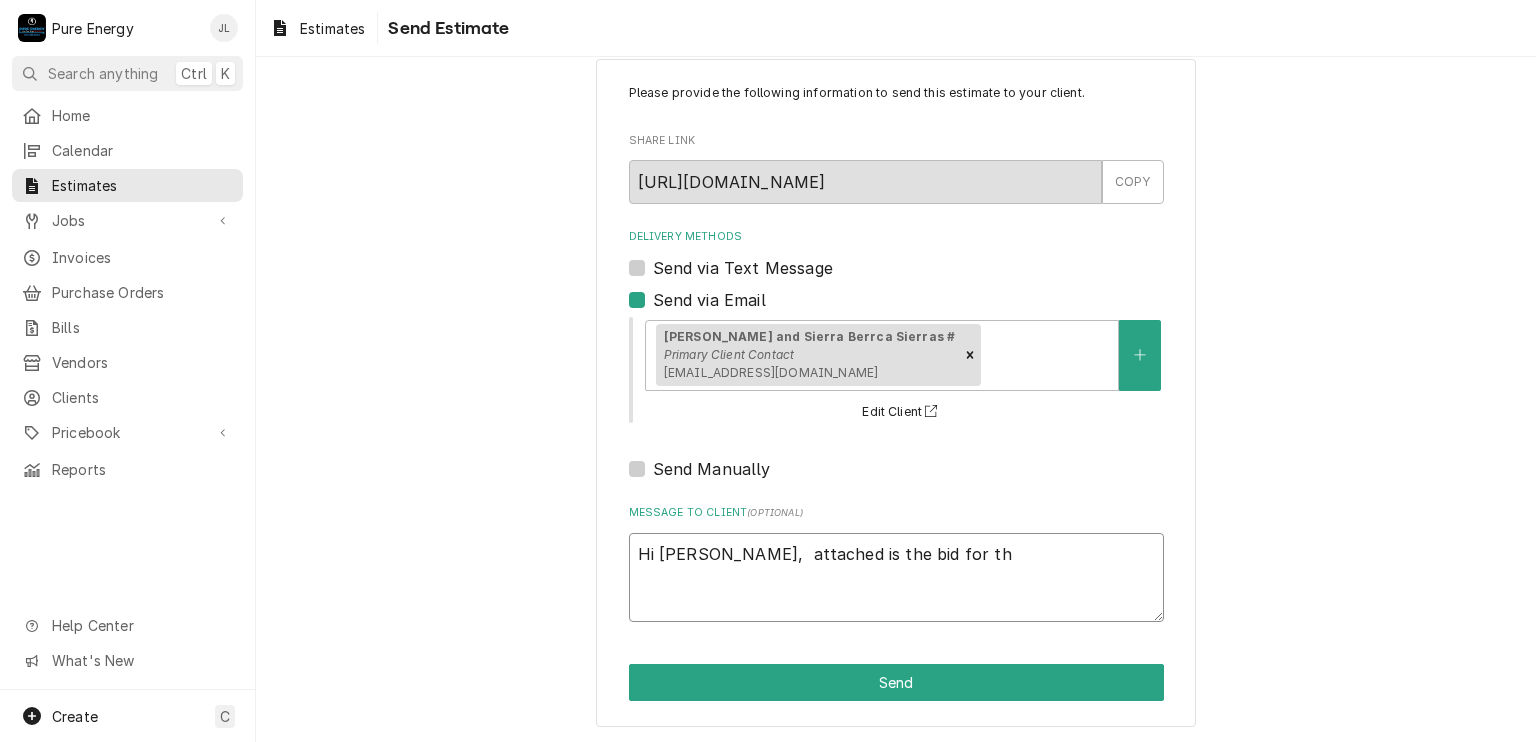 type on "x" 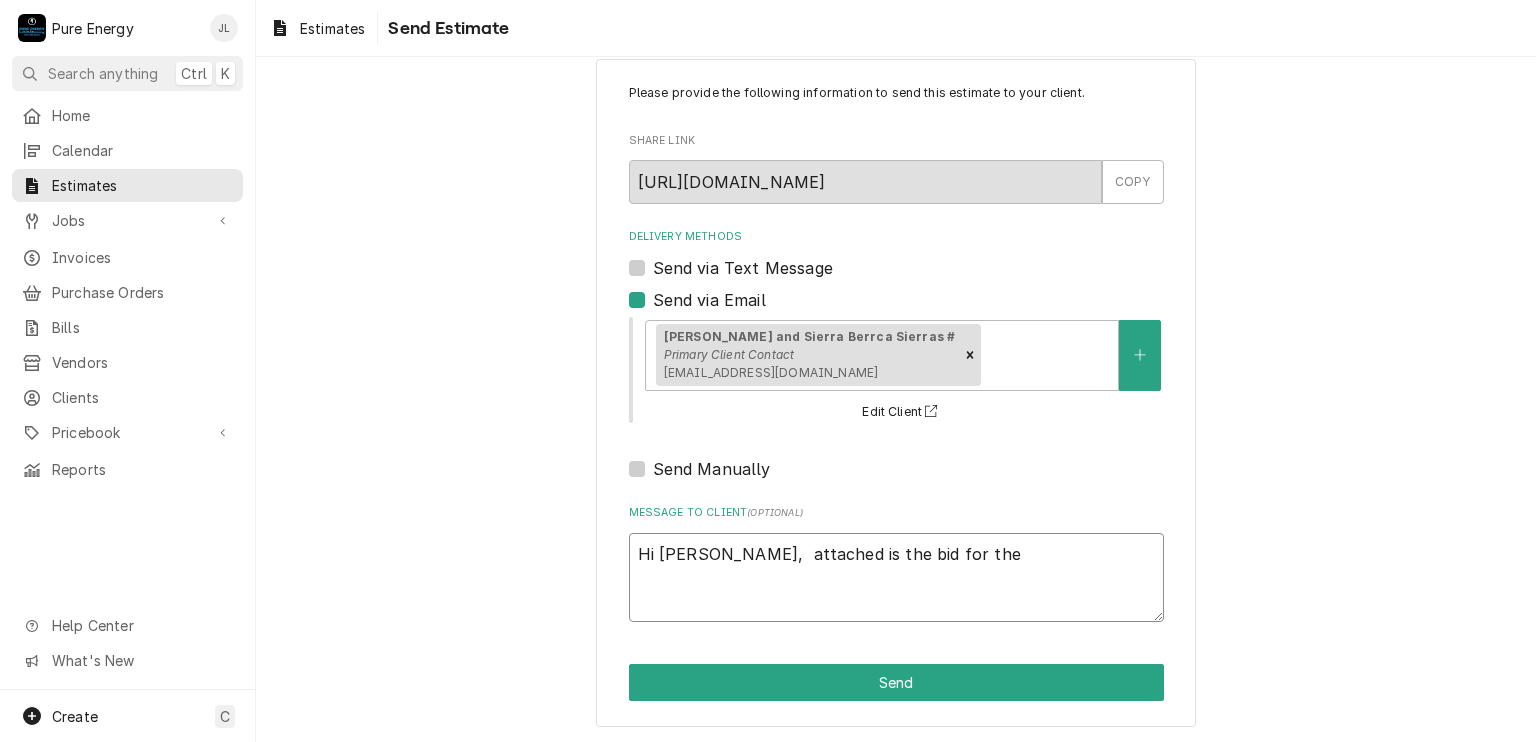 type on "x" 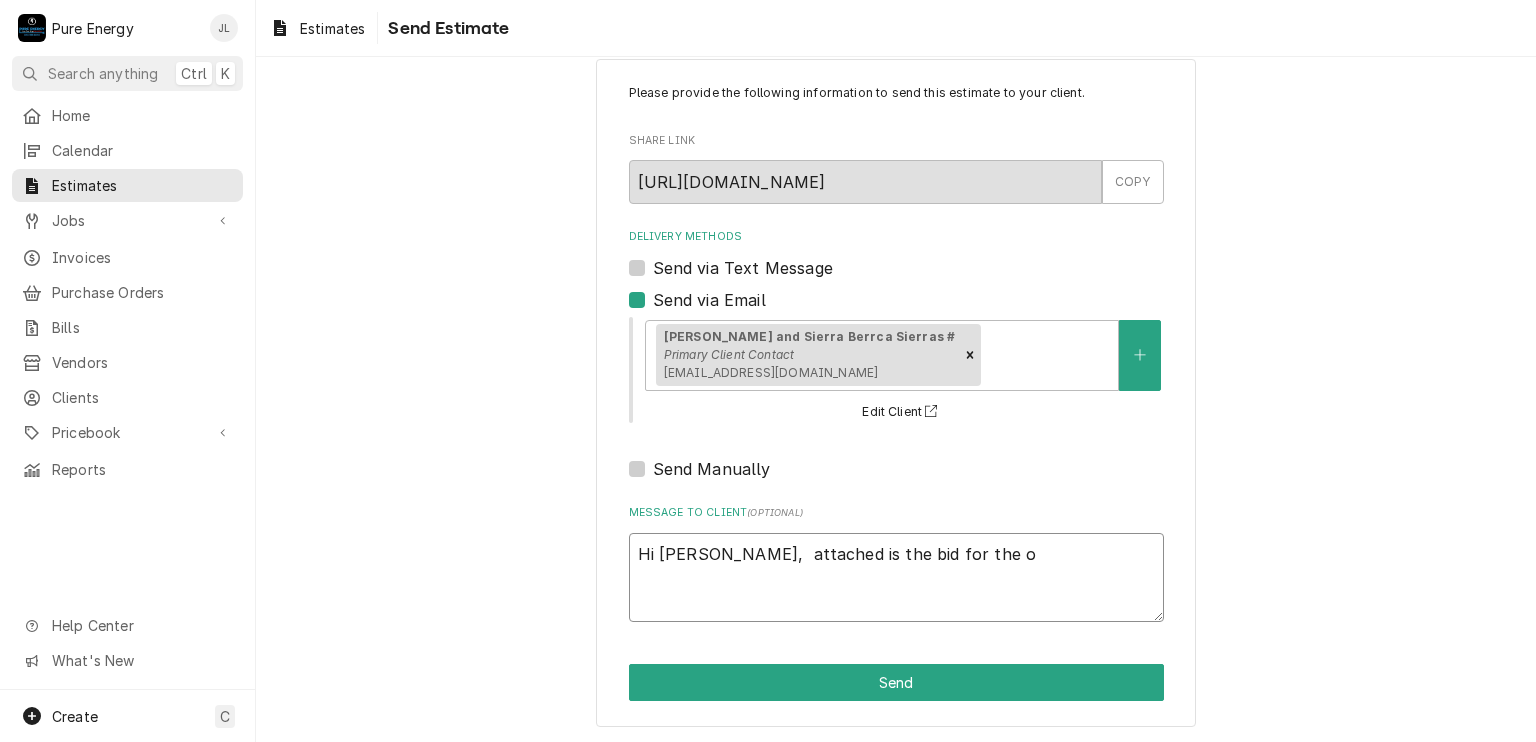 type on "x" 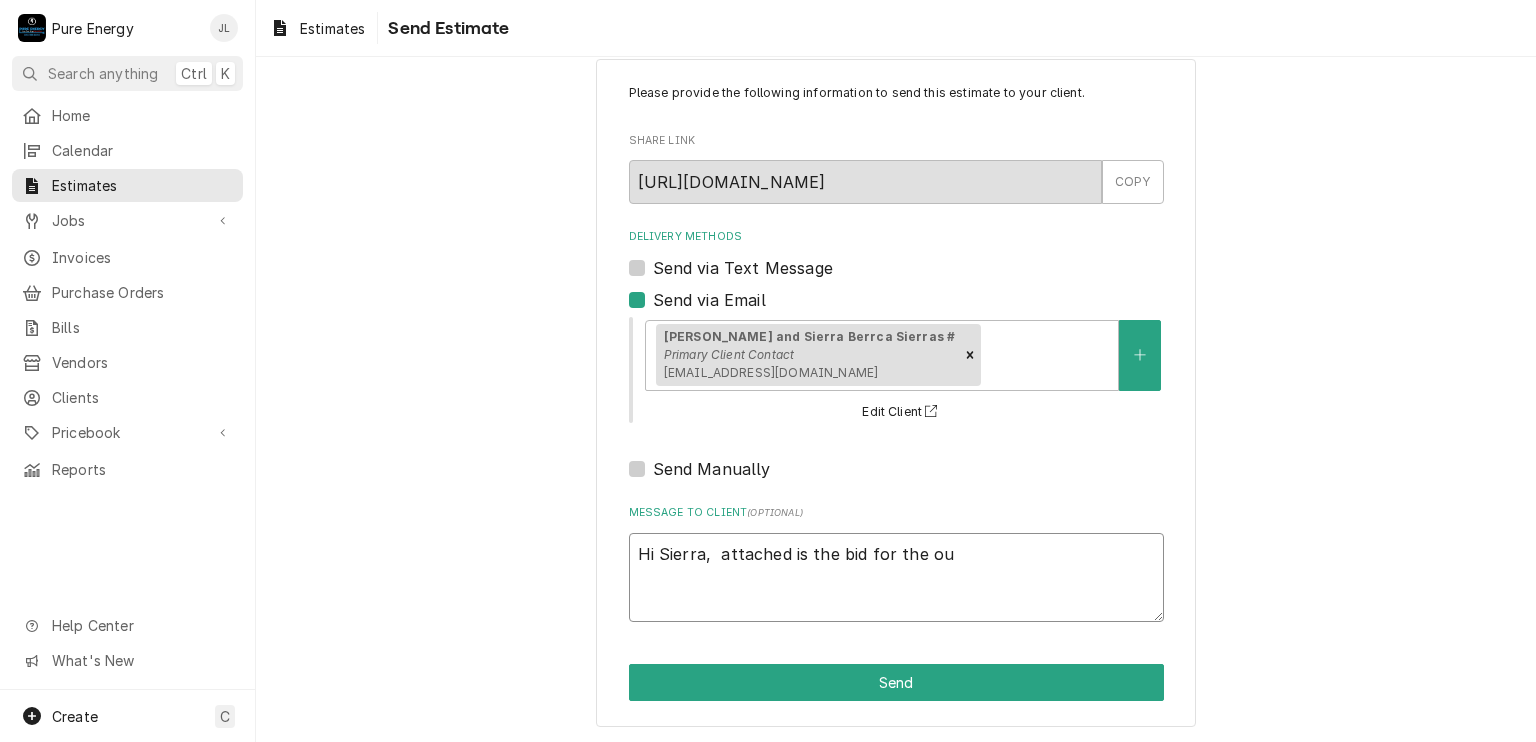 type on "x" 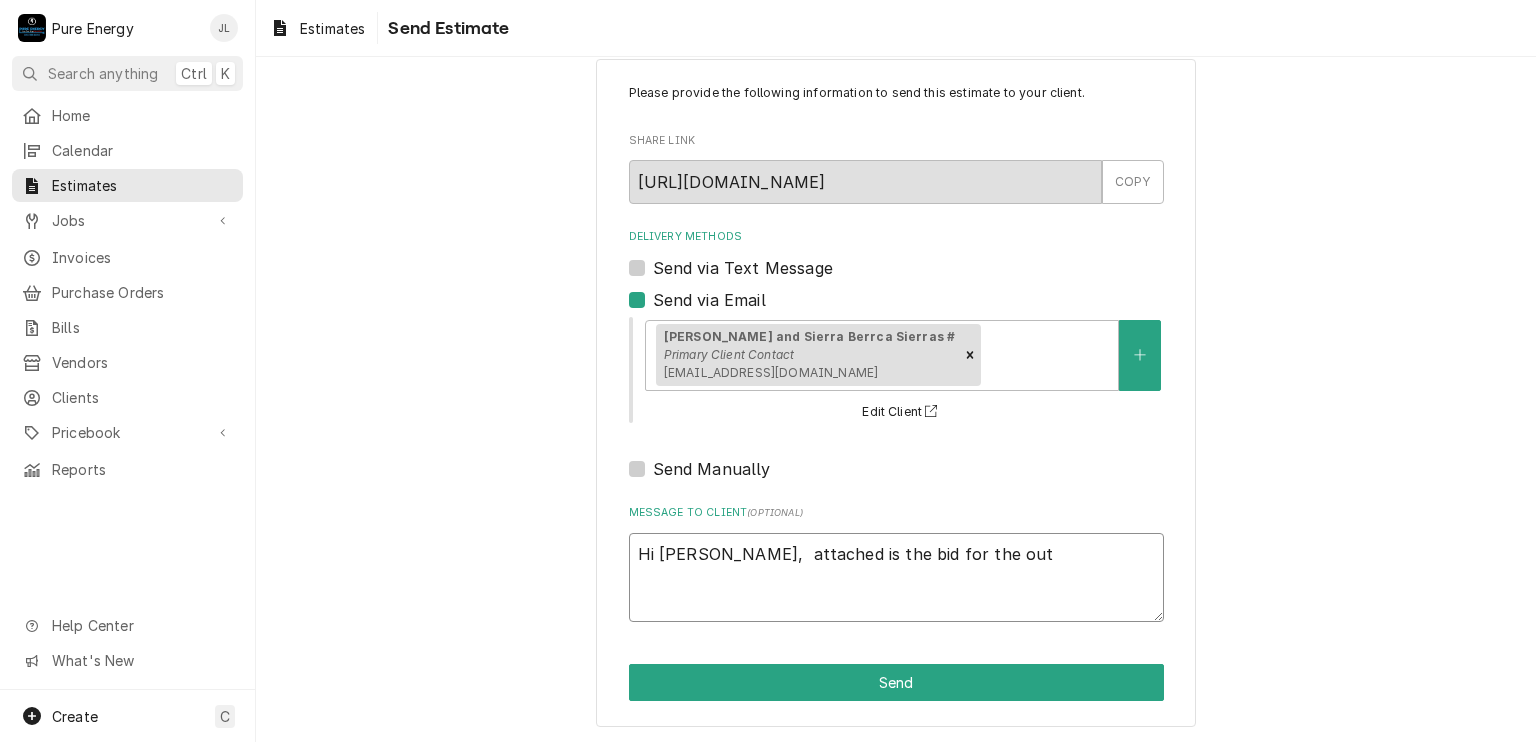 type on "x" 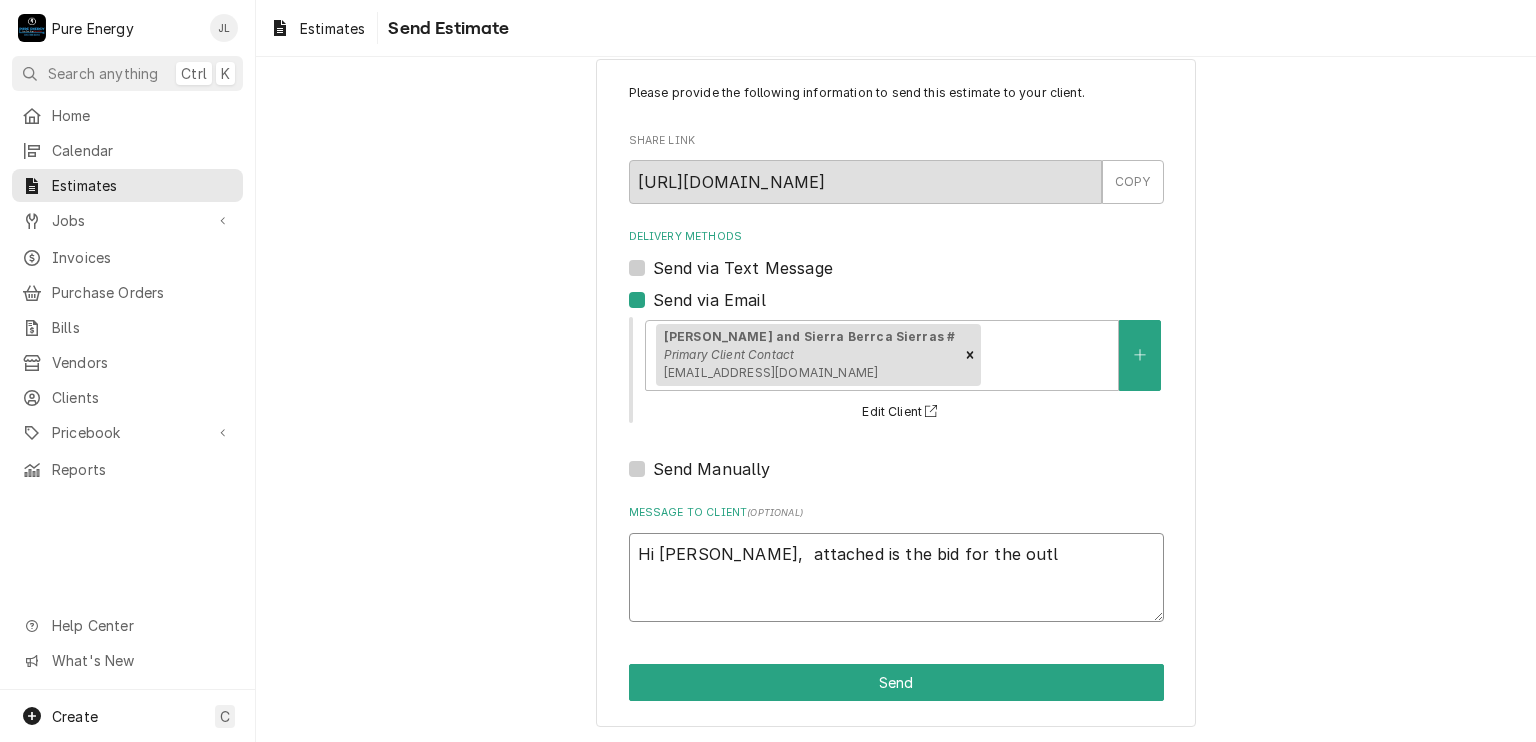 type on "x" 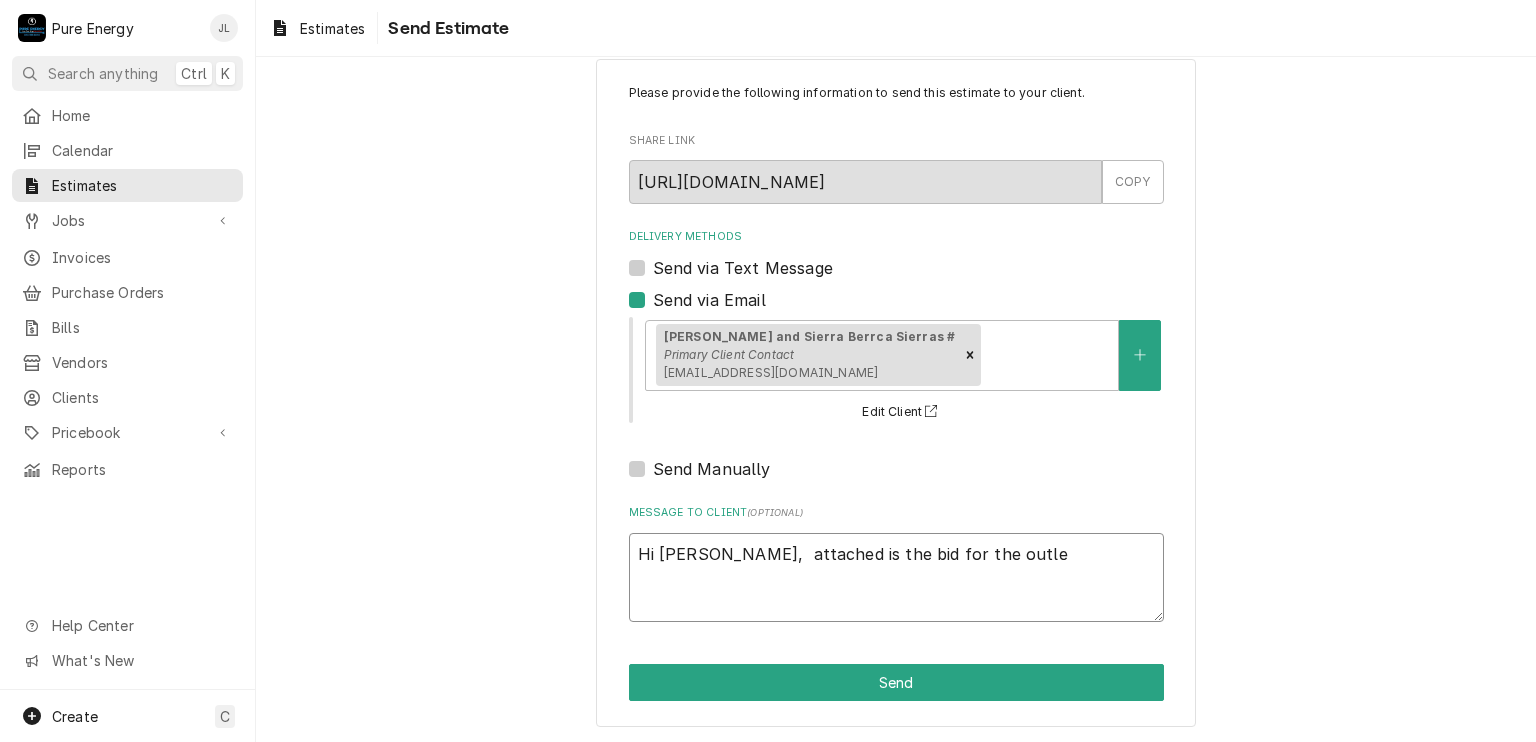 type on "x" 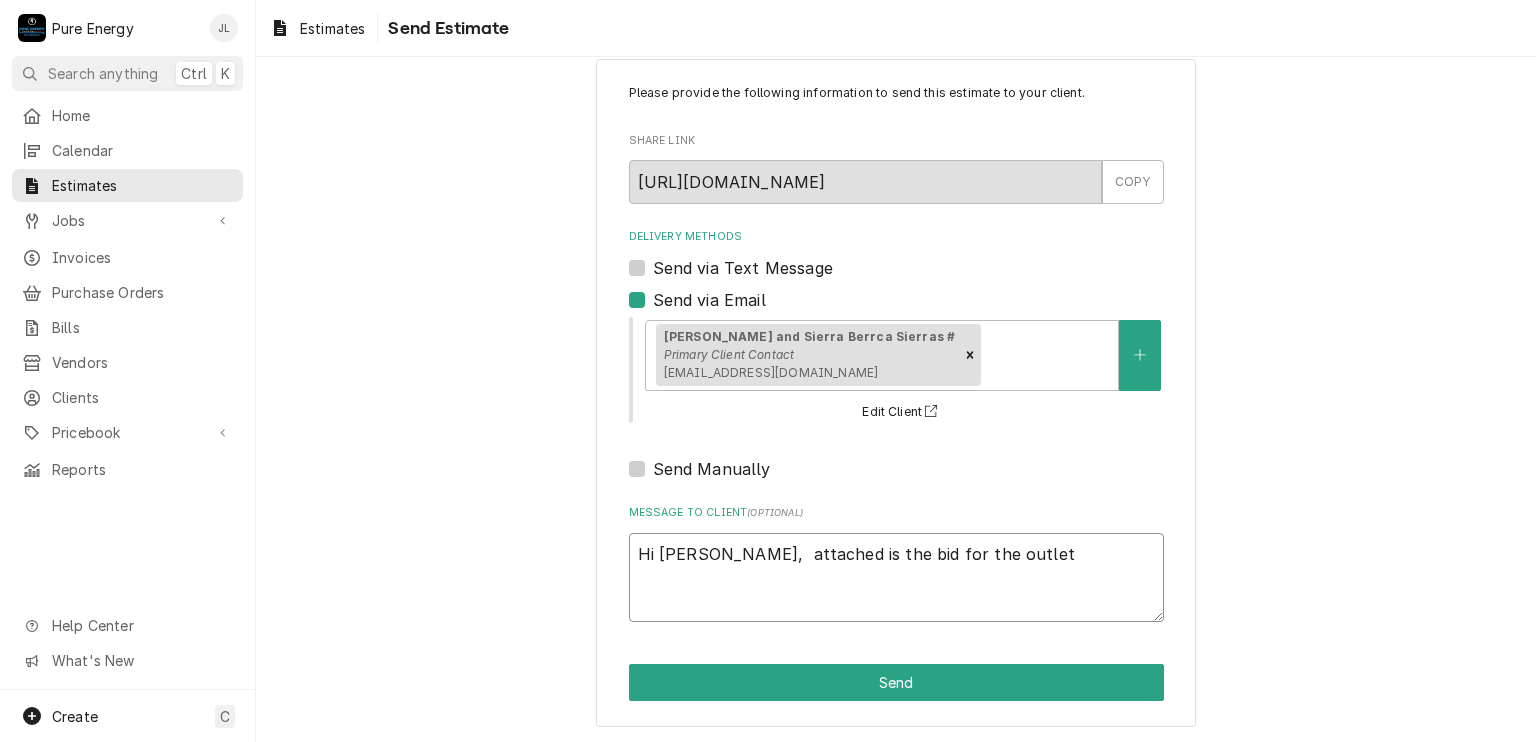 type on "x" 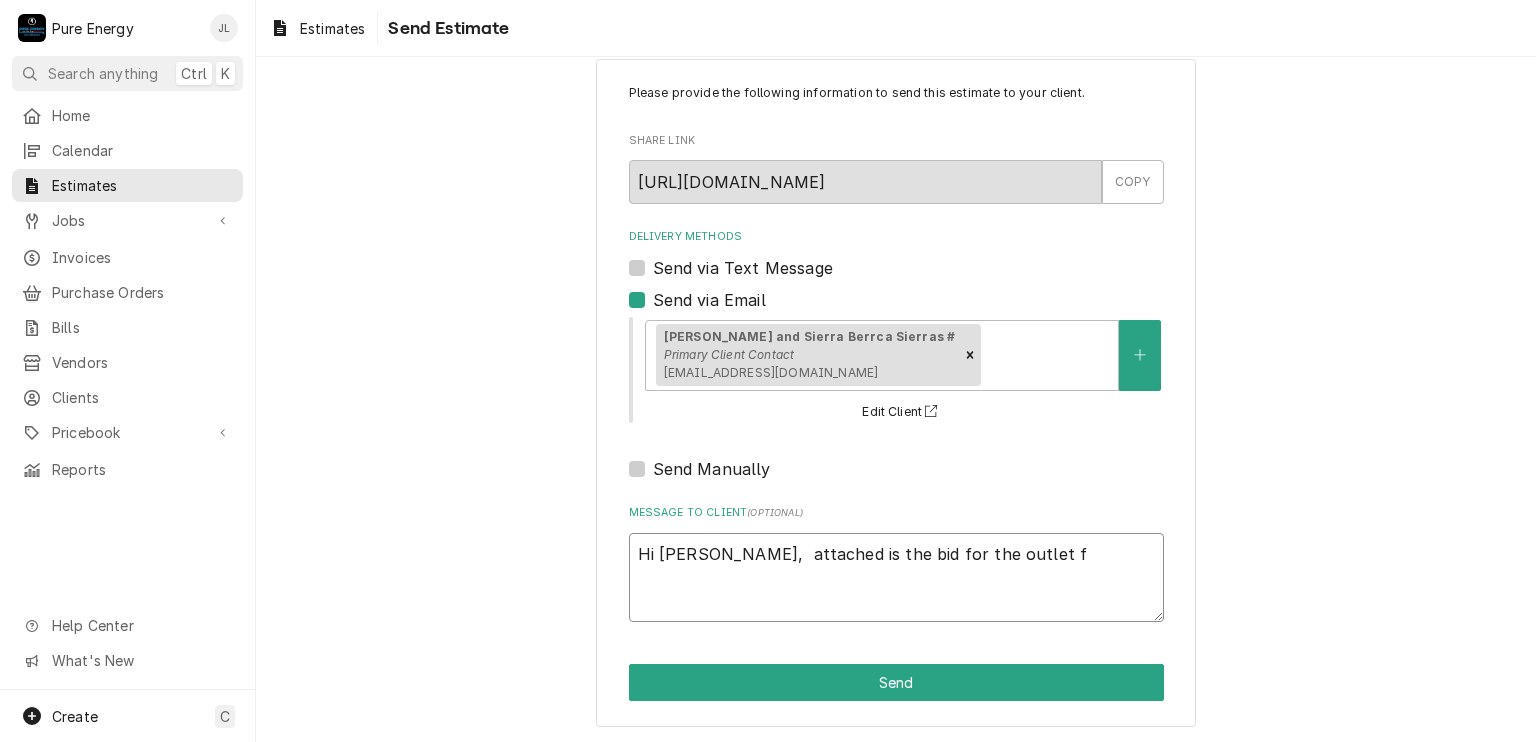 type on "Hi [PERSON_NAME],  attached is the bid for the outlet fo" 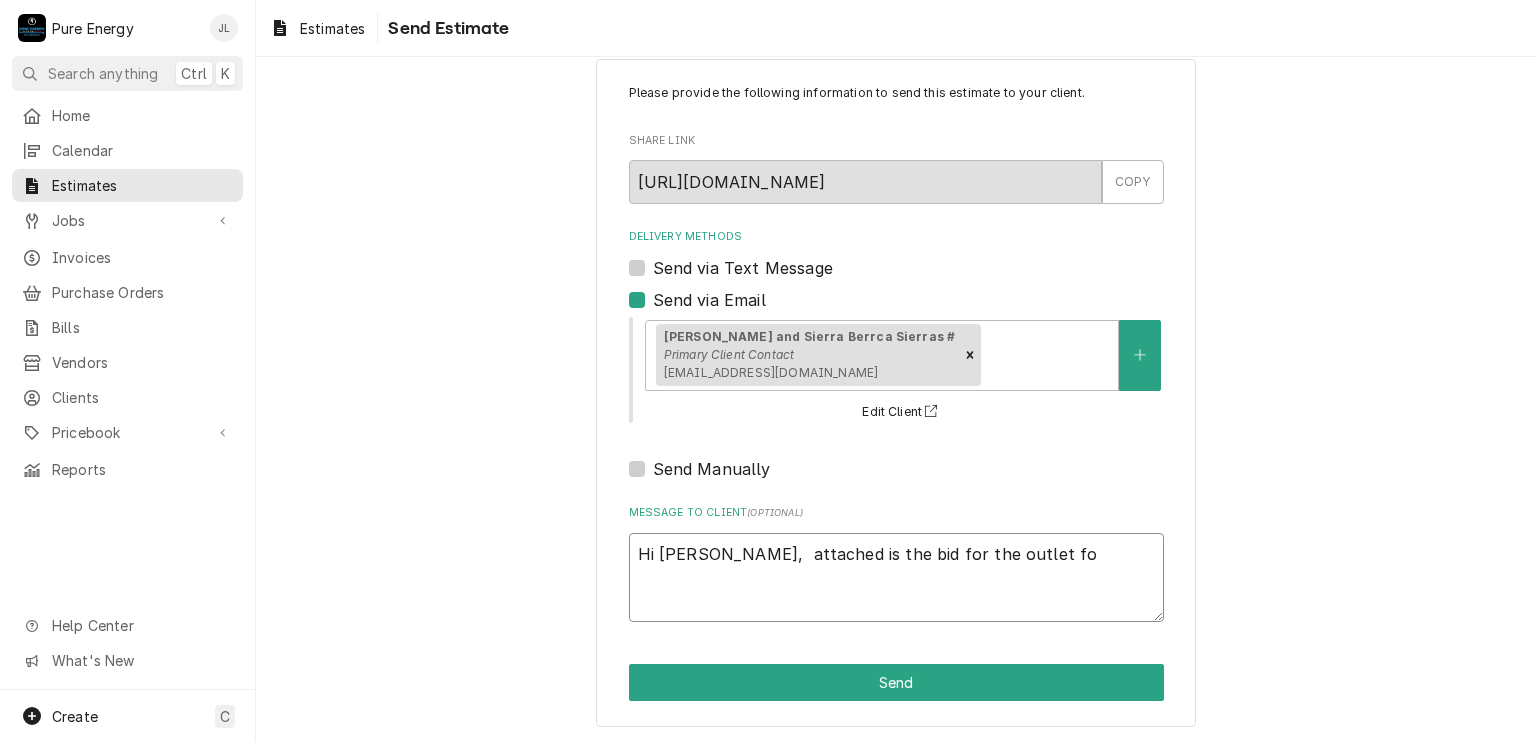 type on "x" 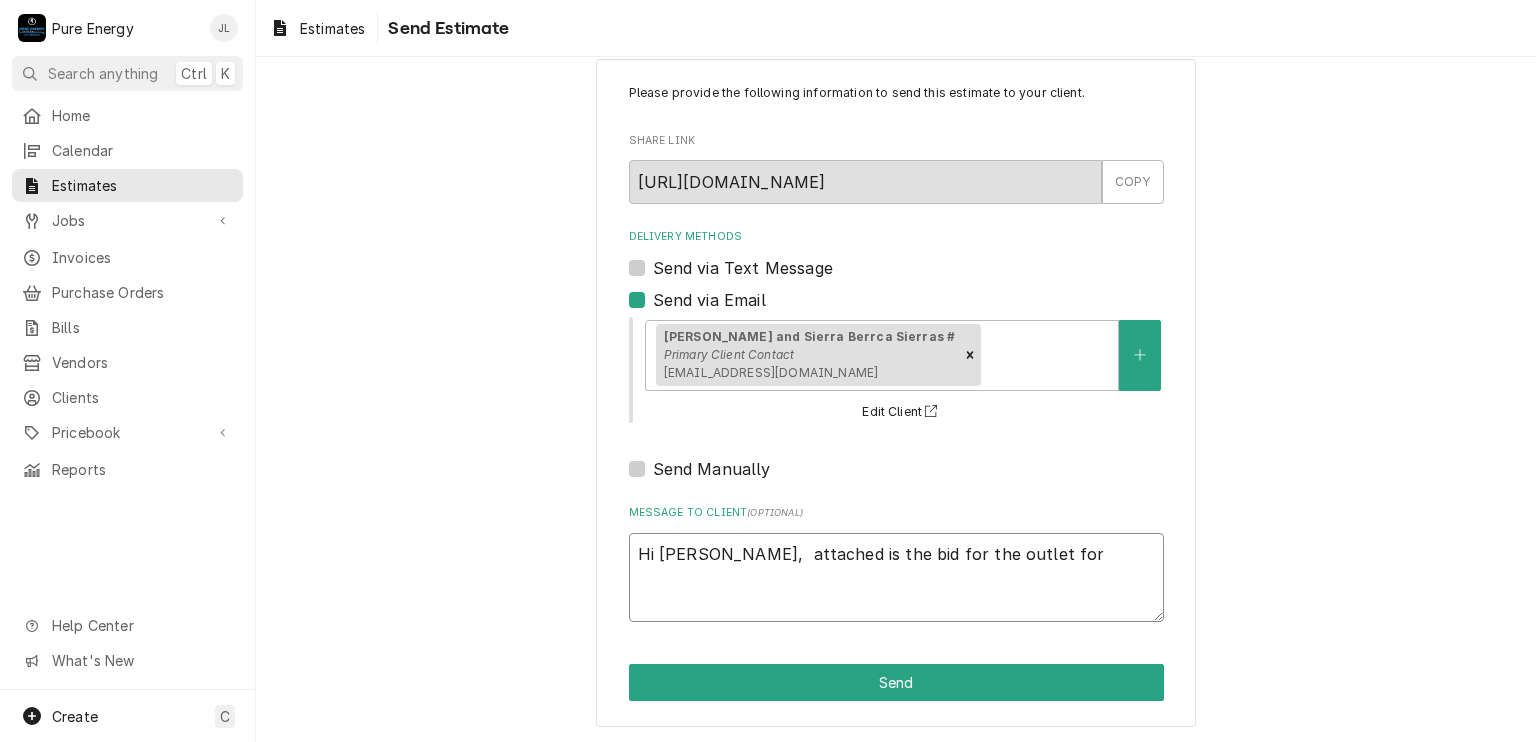 type on "Hi [PERSON_NAME],  attached is the bid for the outlet for" 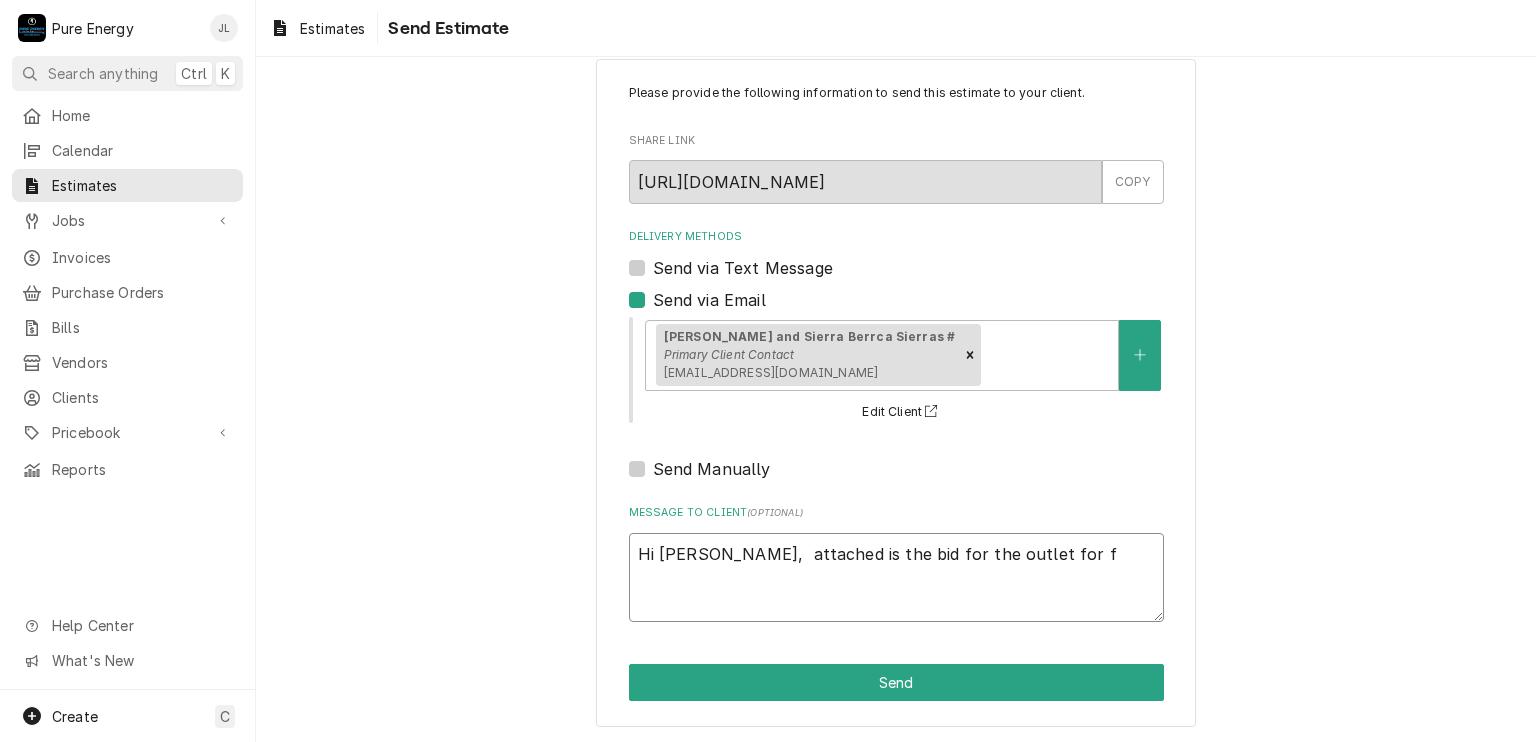 type on "x" 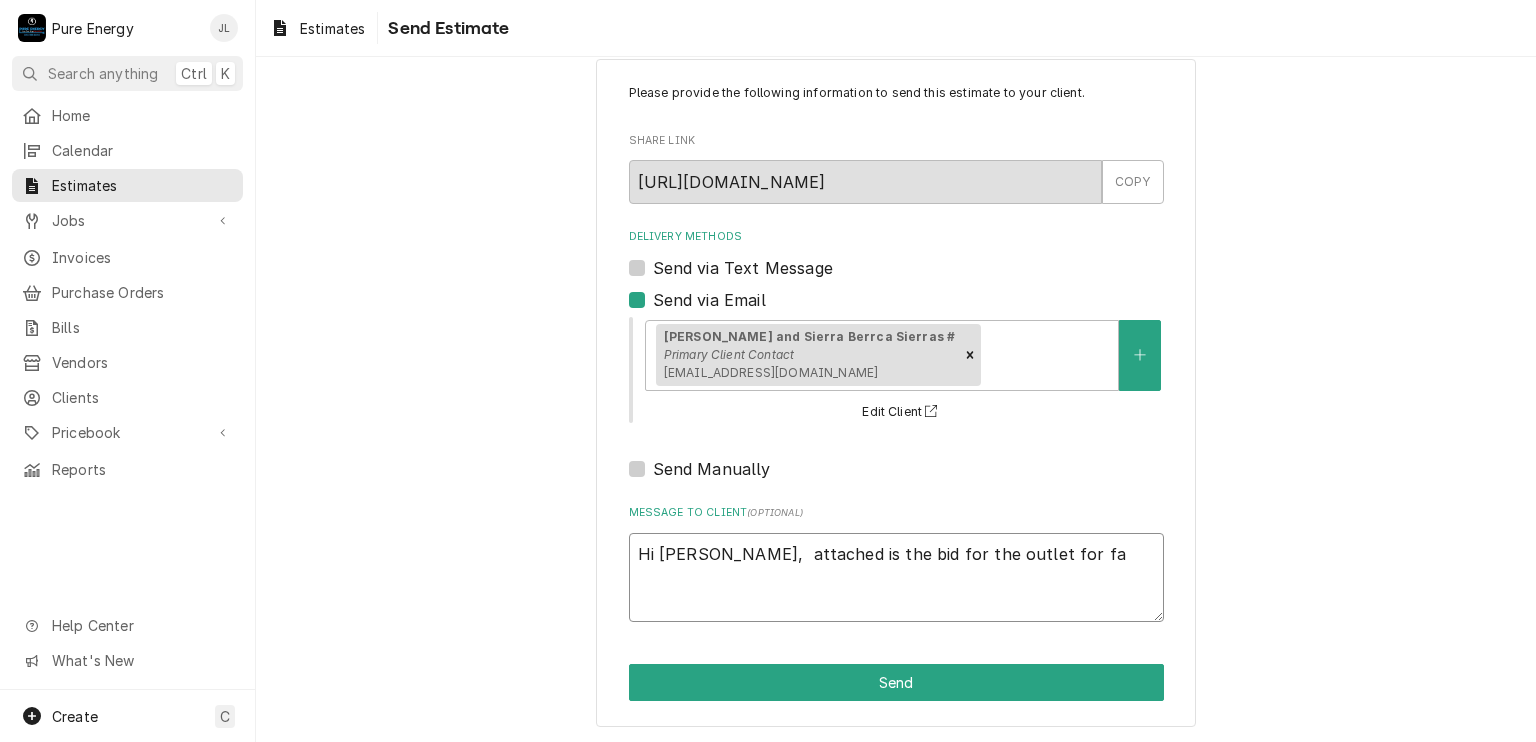 type on "x" 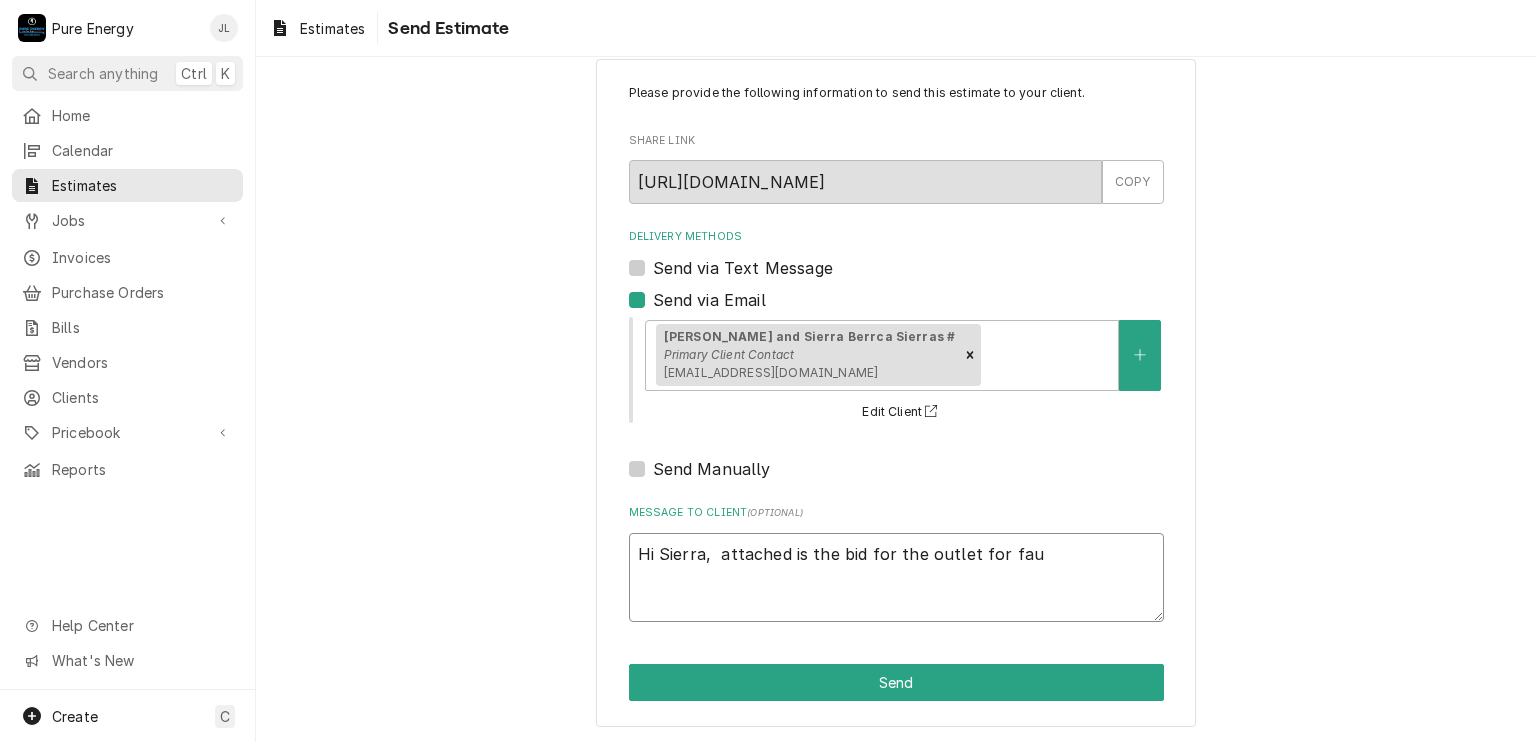 type on "x" 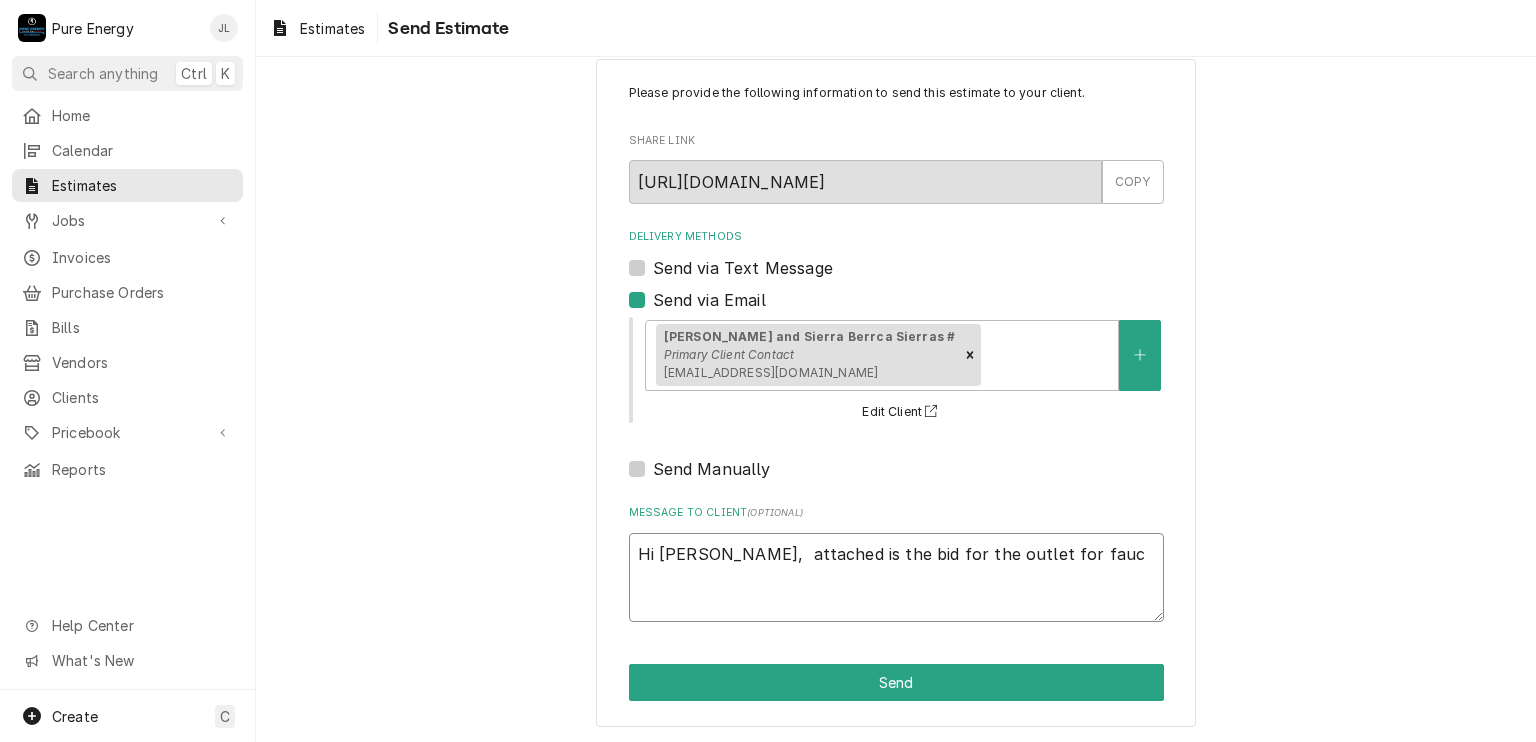 type on "x" 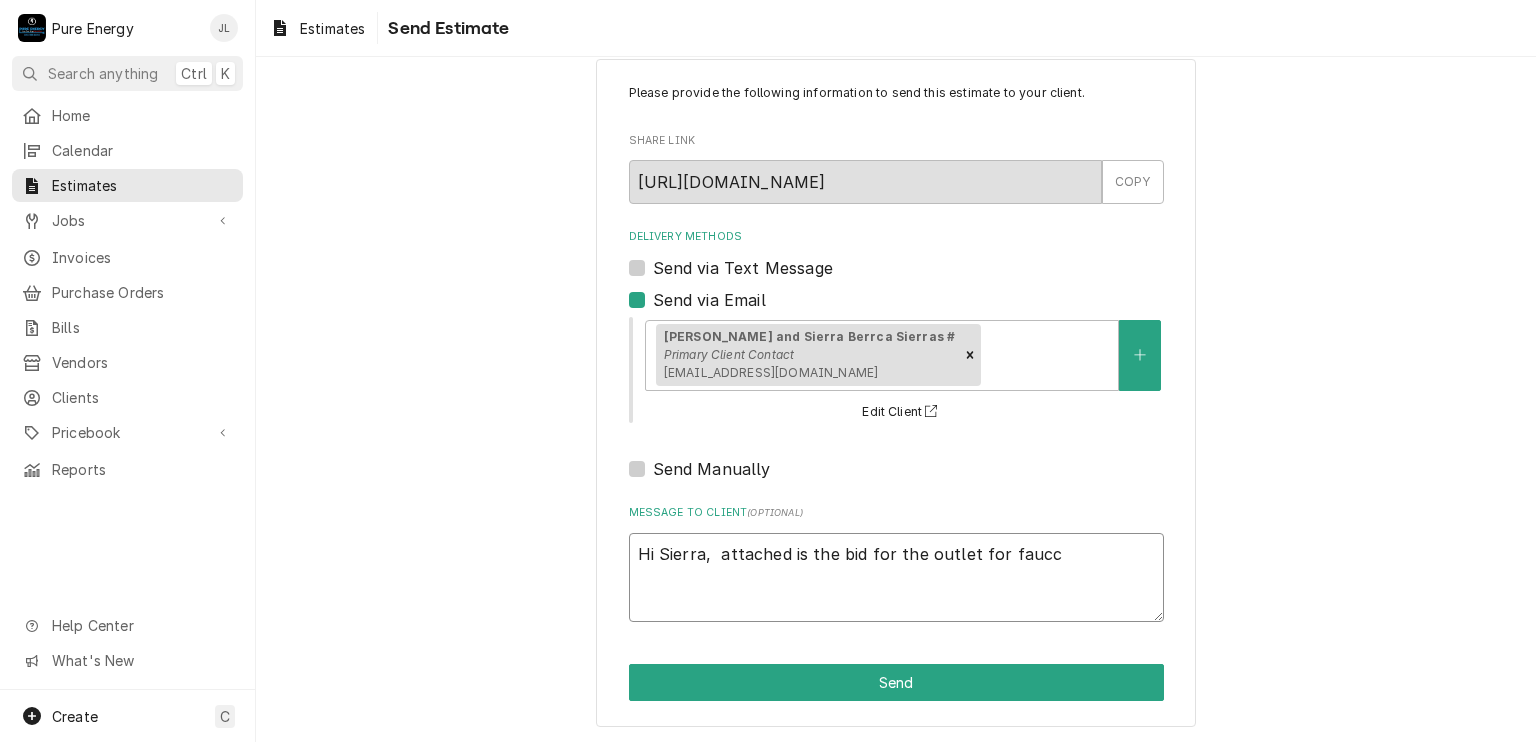 type on "x" 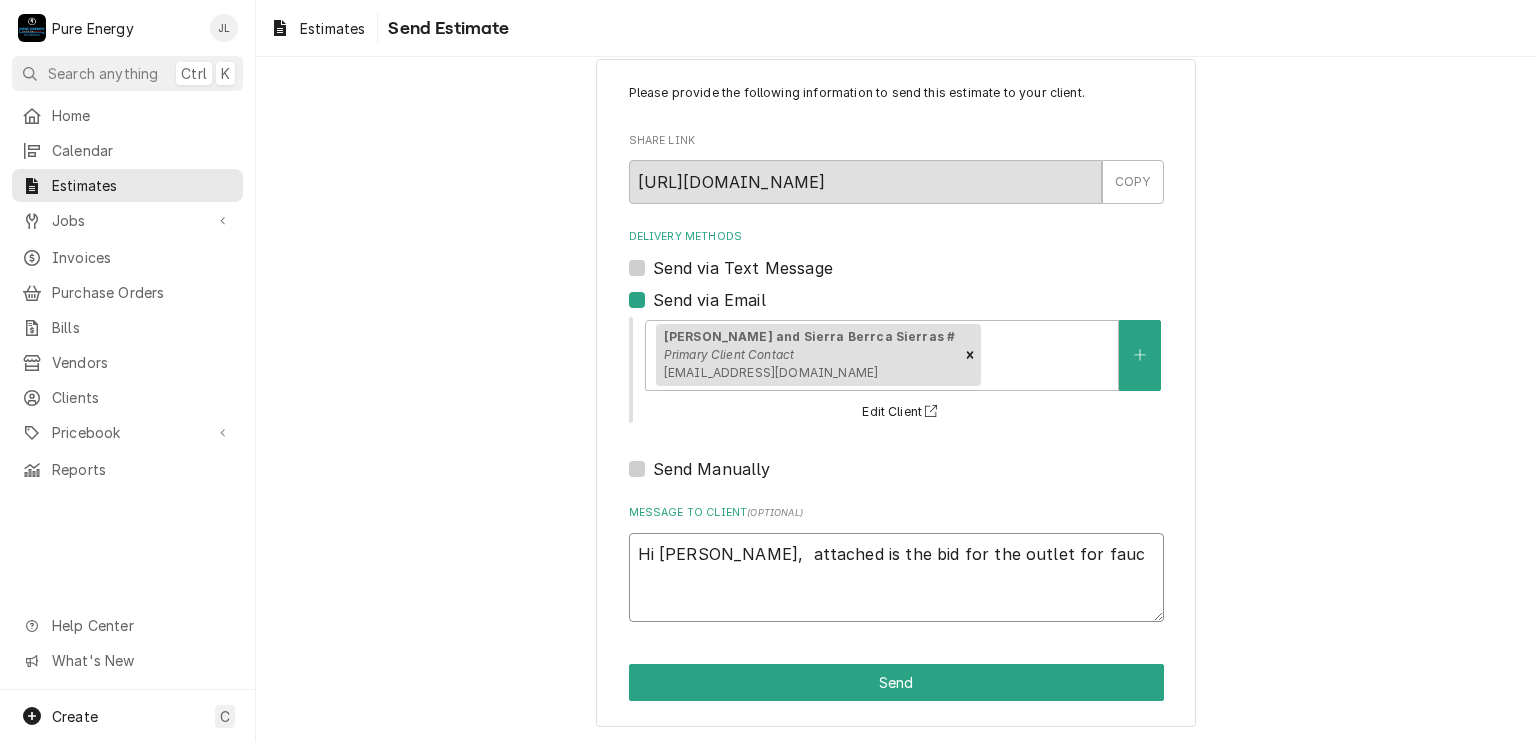 type on "x" 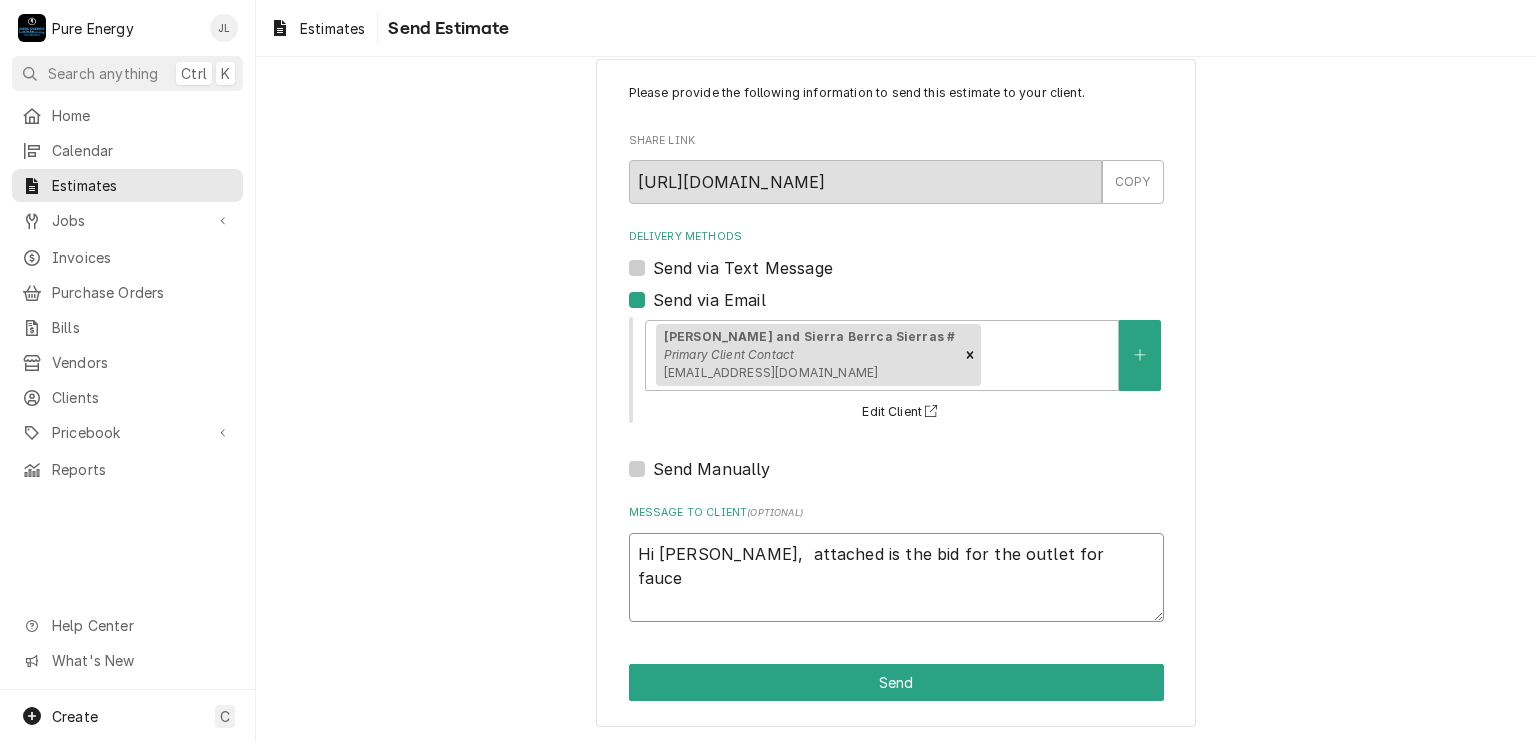 type on "x" 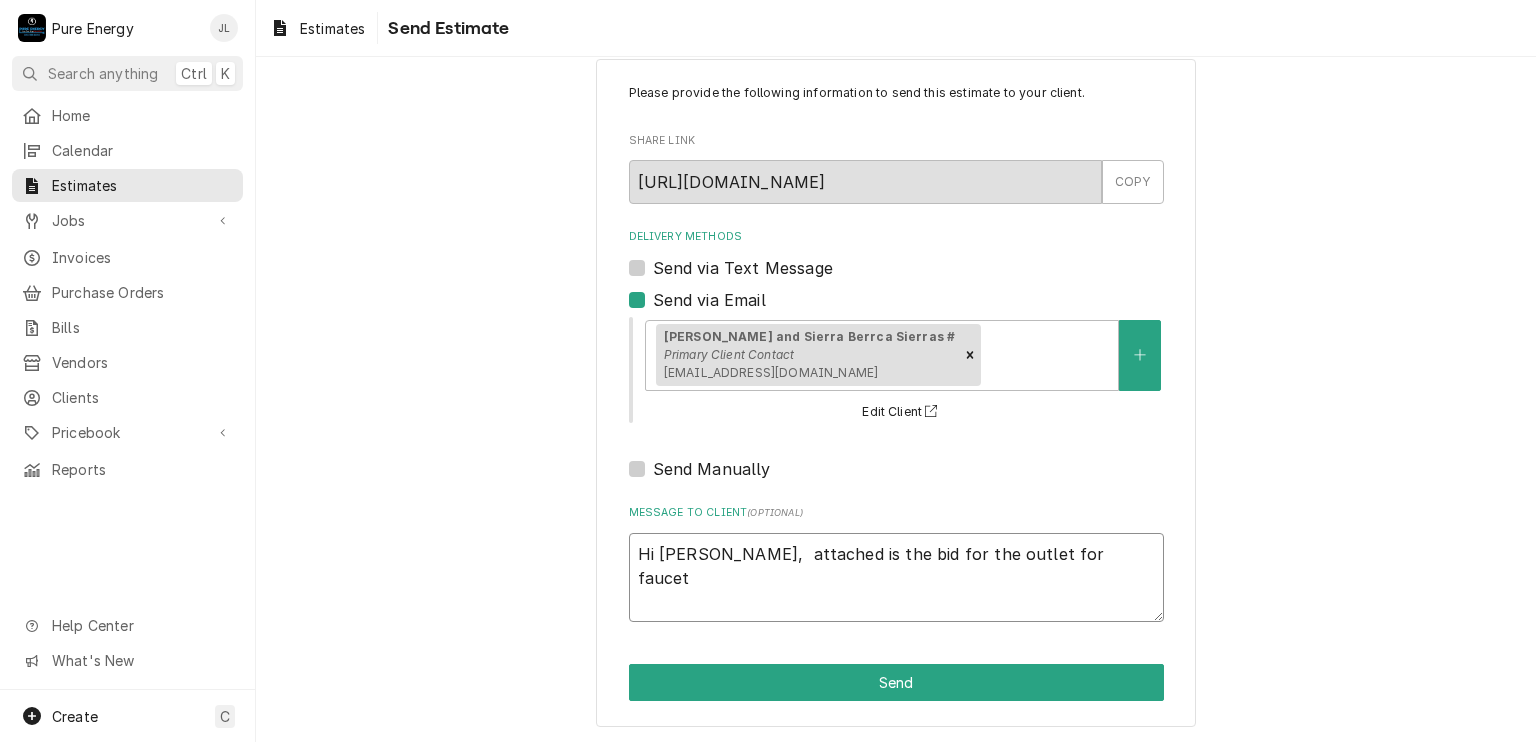 type on "Hi [PERSON_NAME],  attached is the bid for the outlet for faucet" 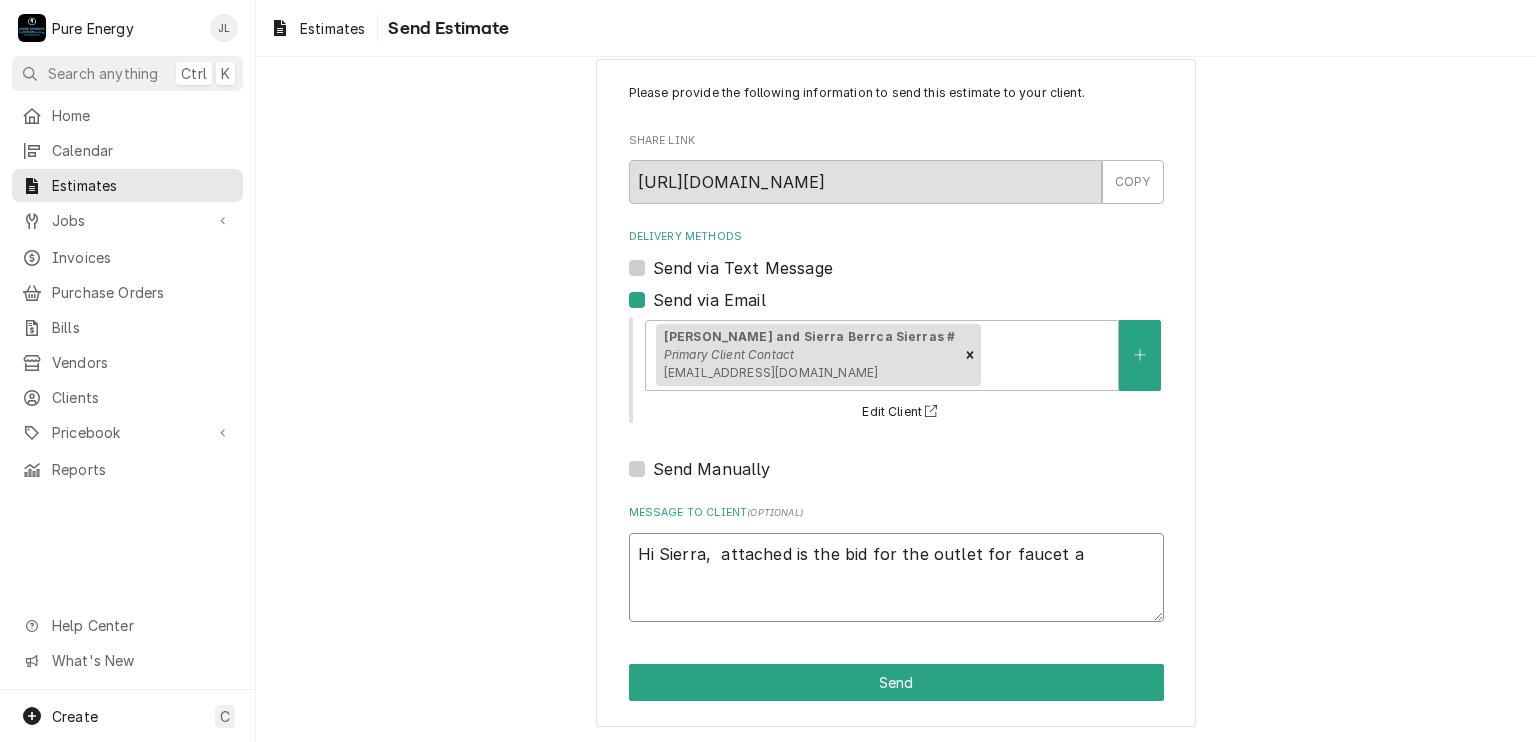 type on "x" 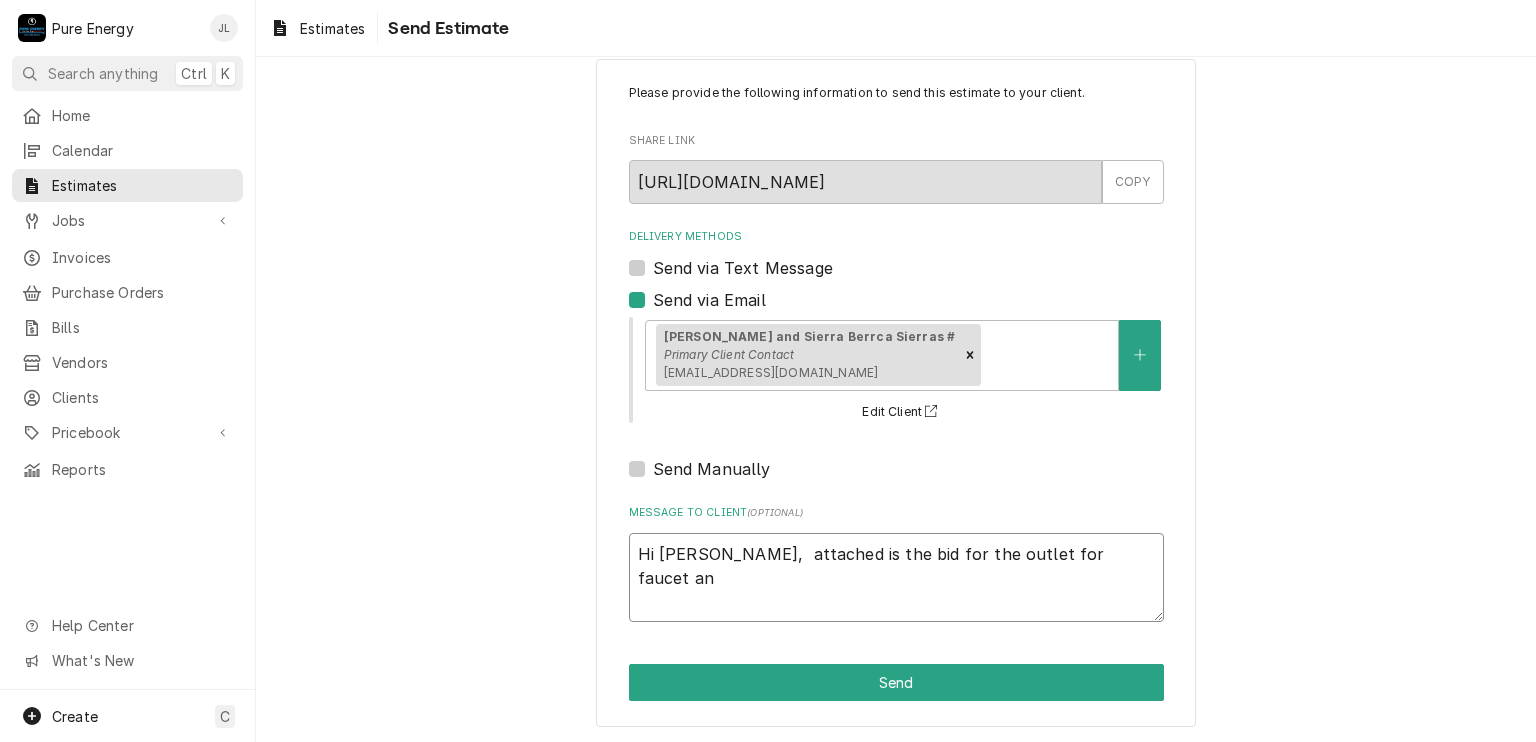type on "x" 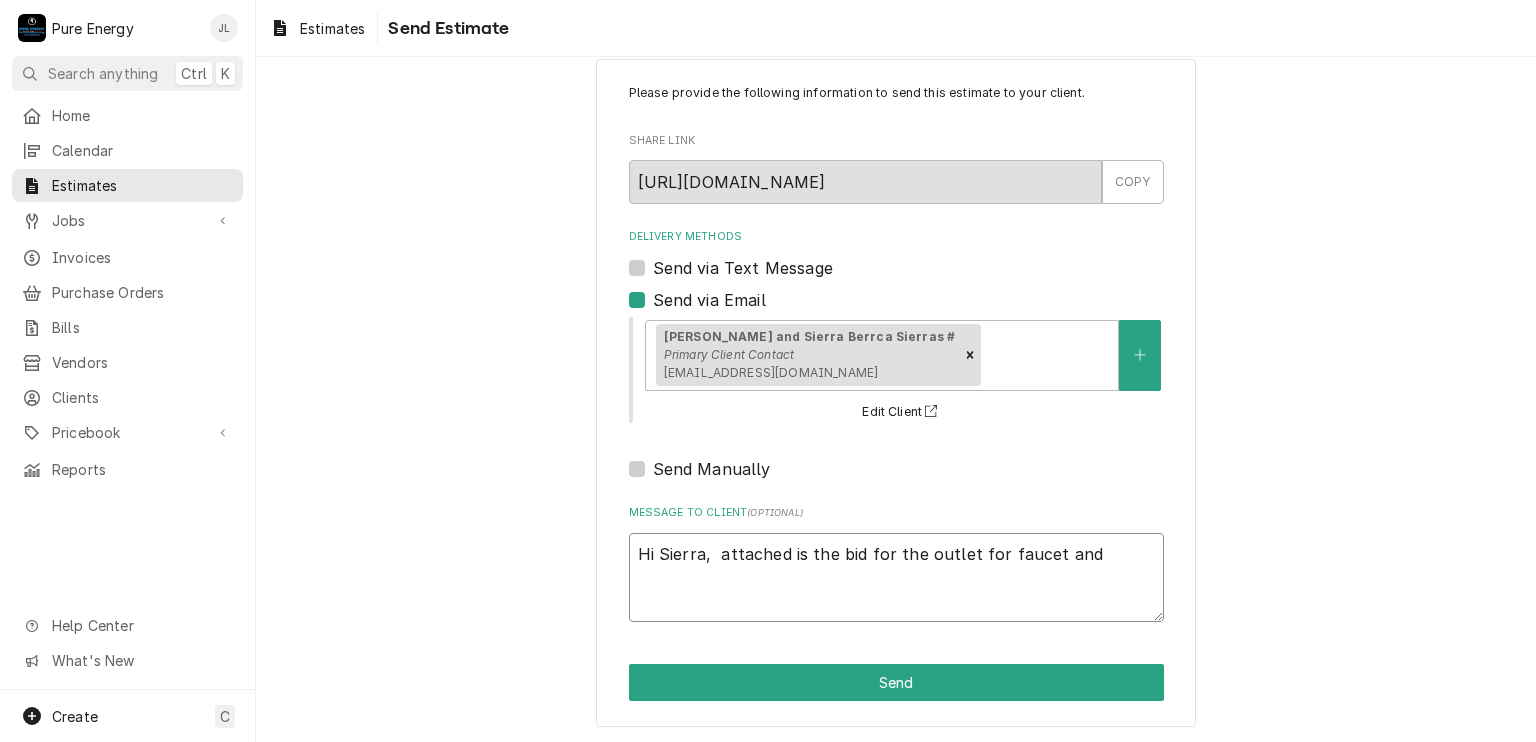 type on "x" 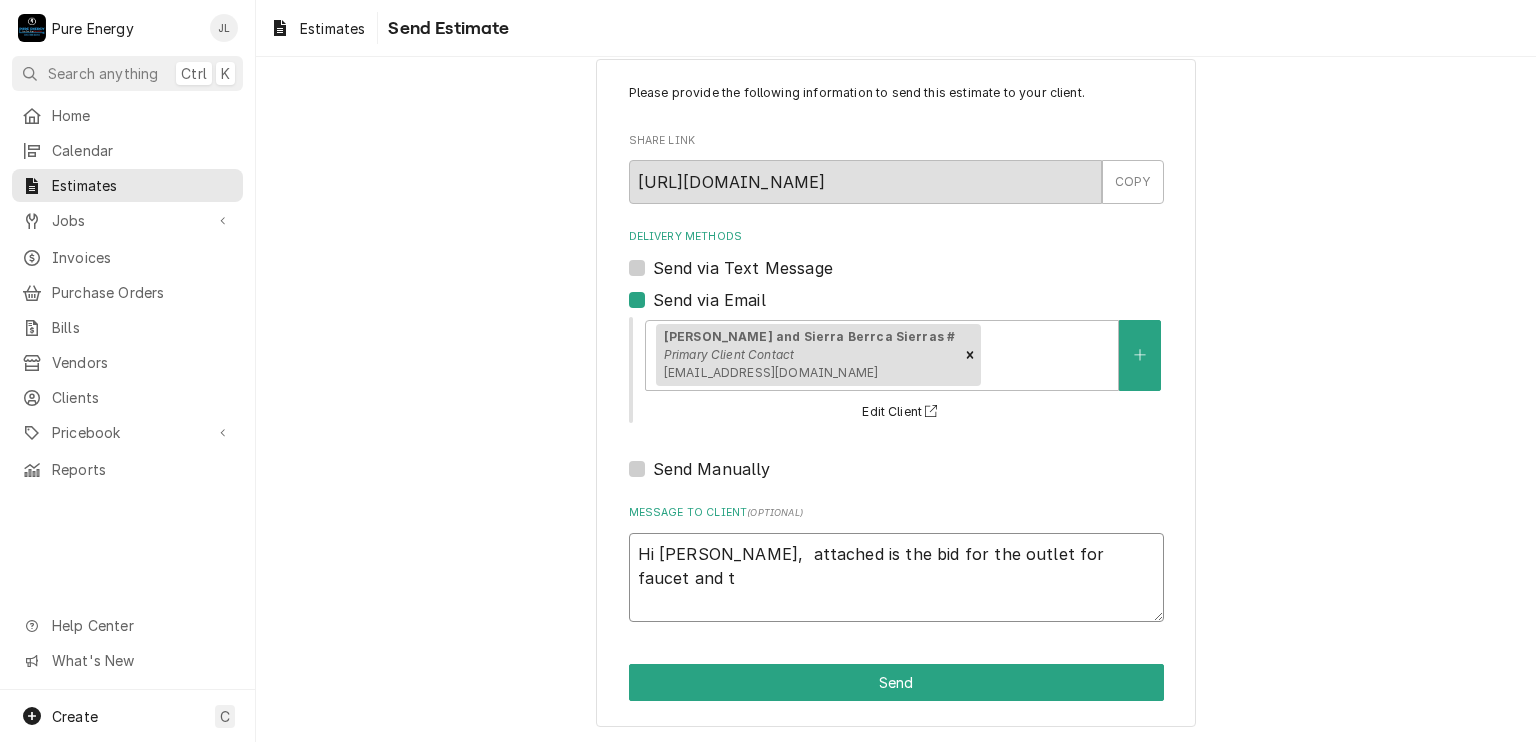 type on "x" 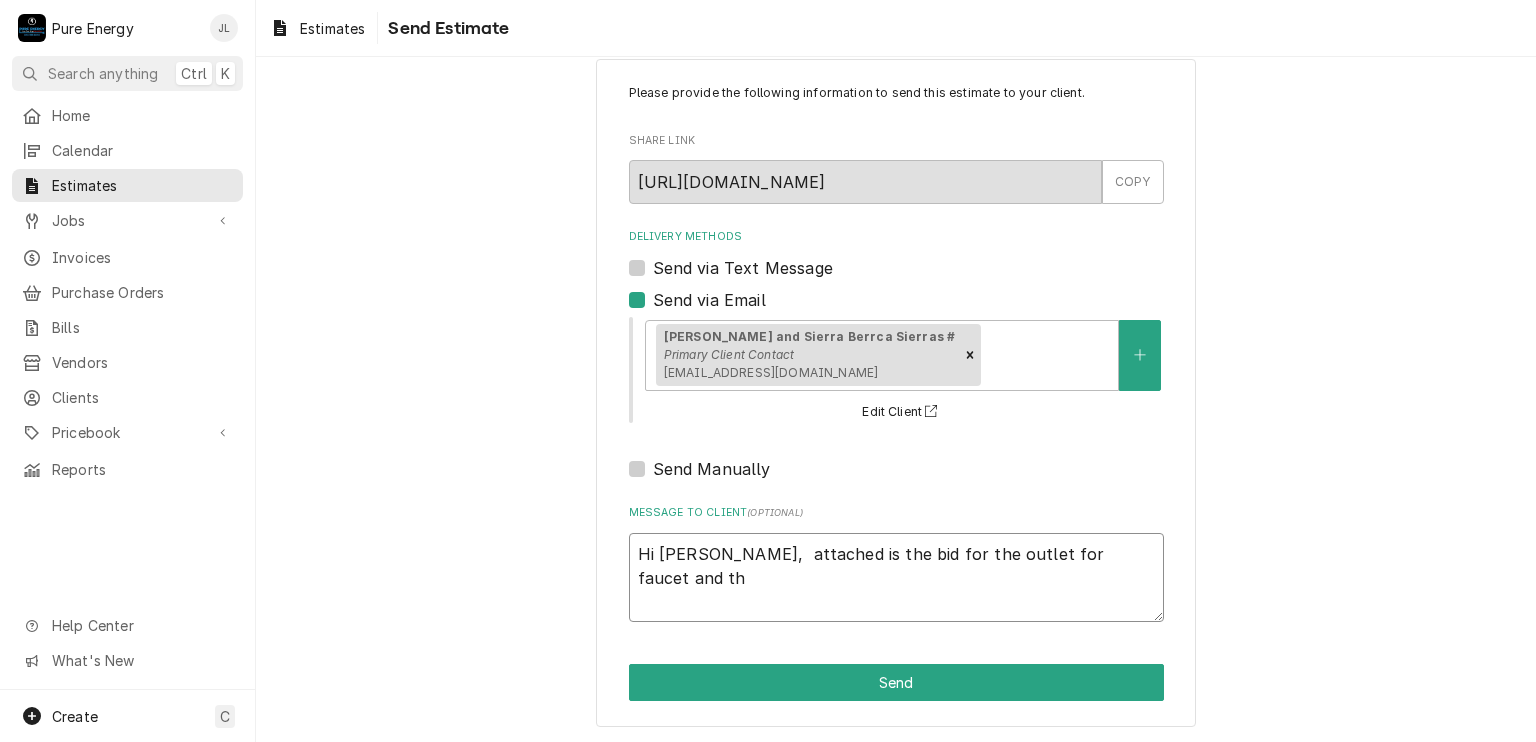type on "x" 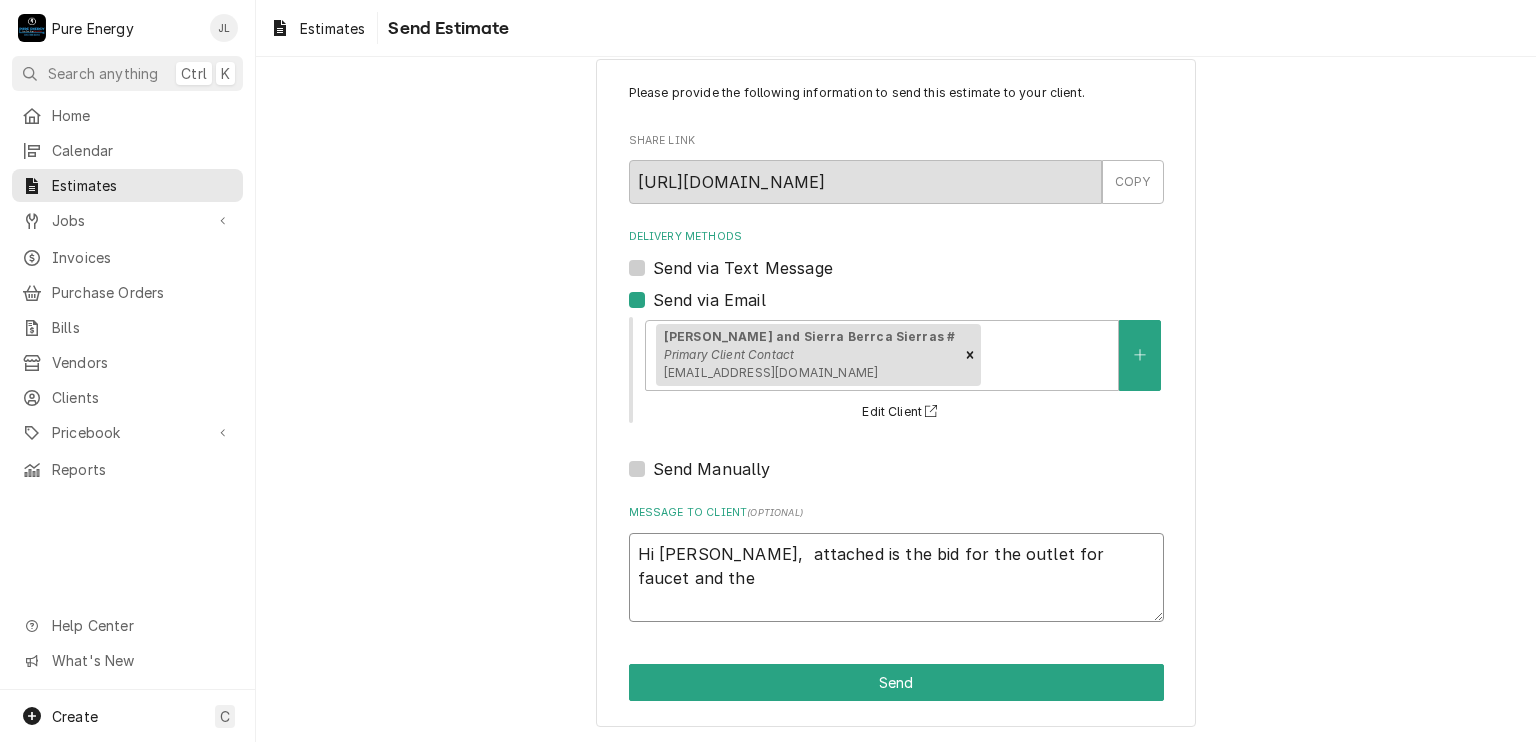 type on "x" 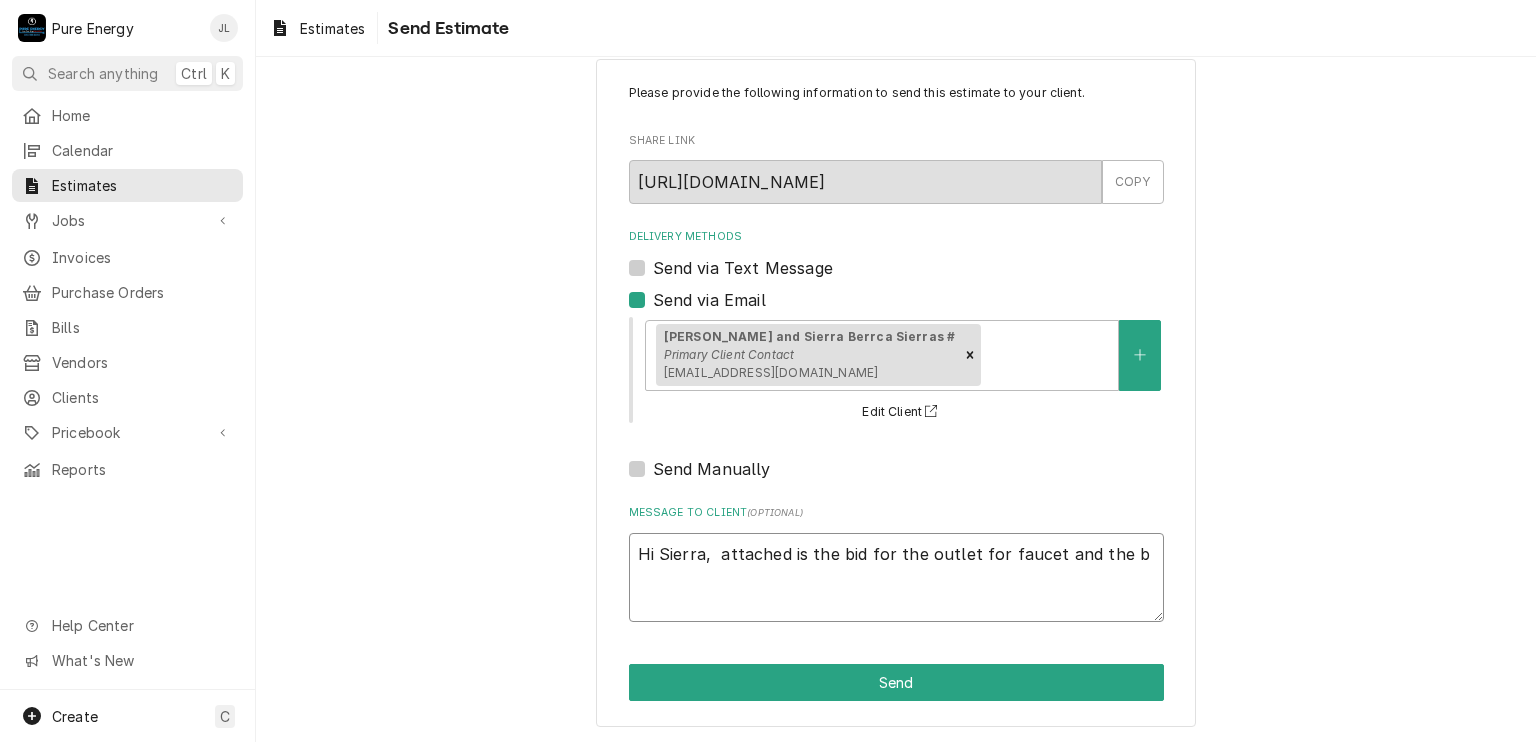 type on "x" 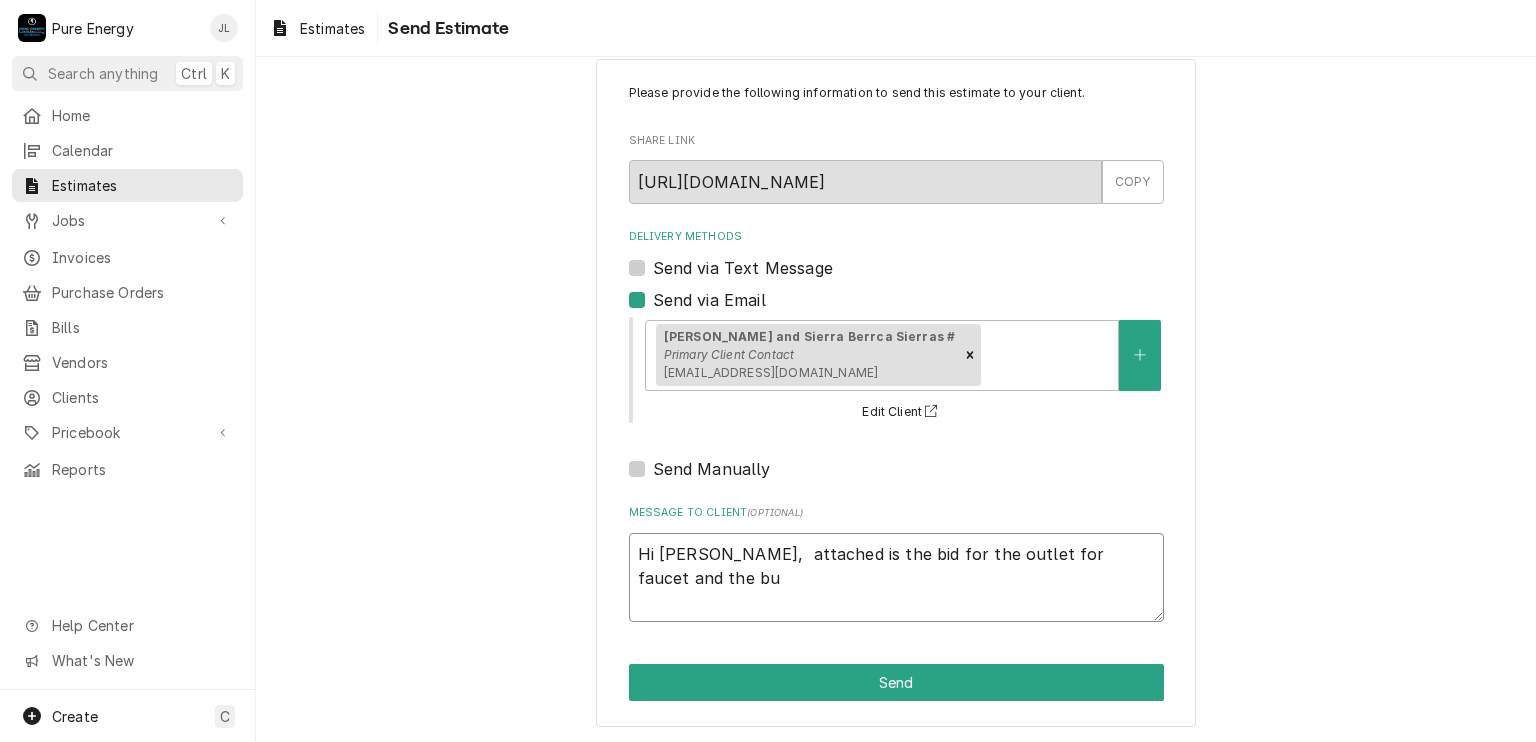 type on "x" 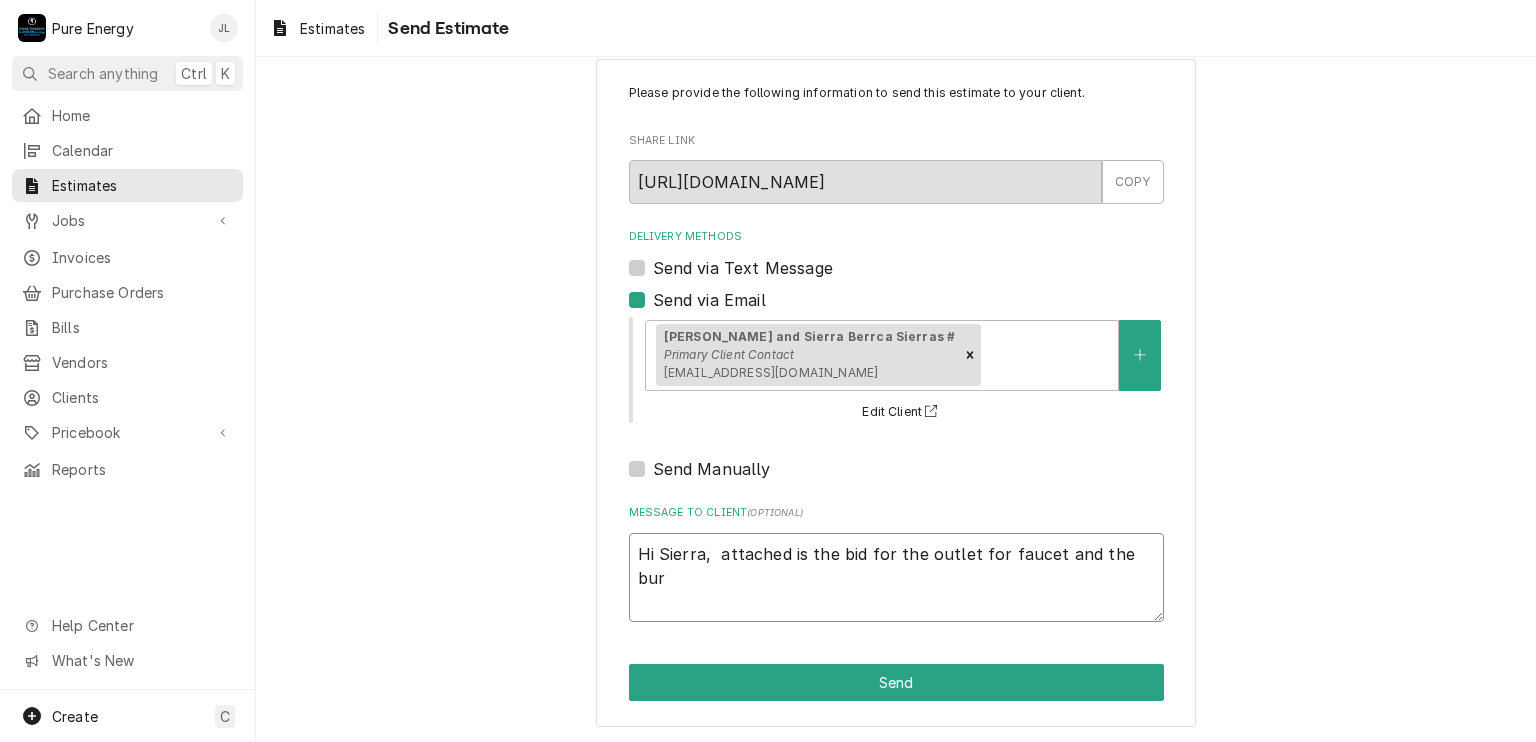 type on "x" 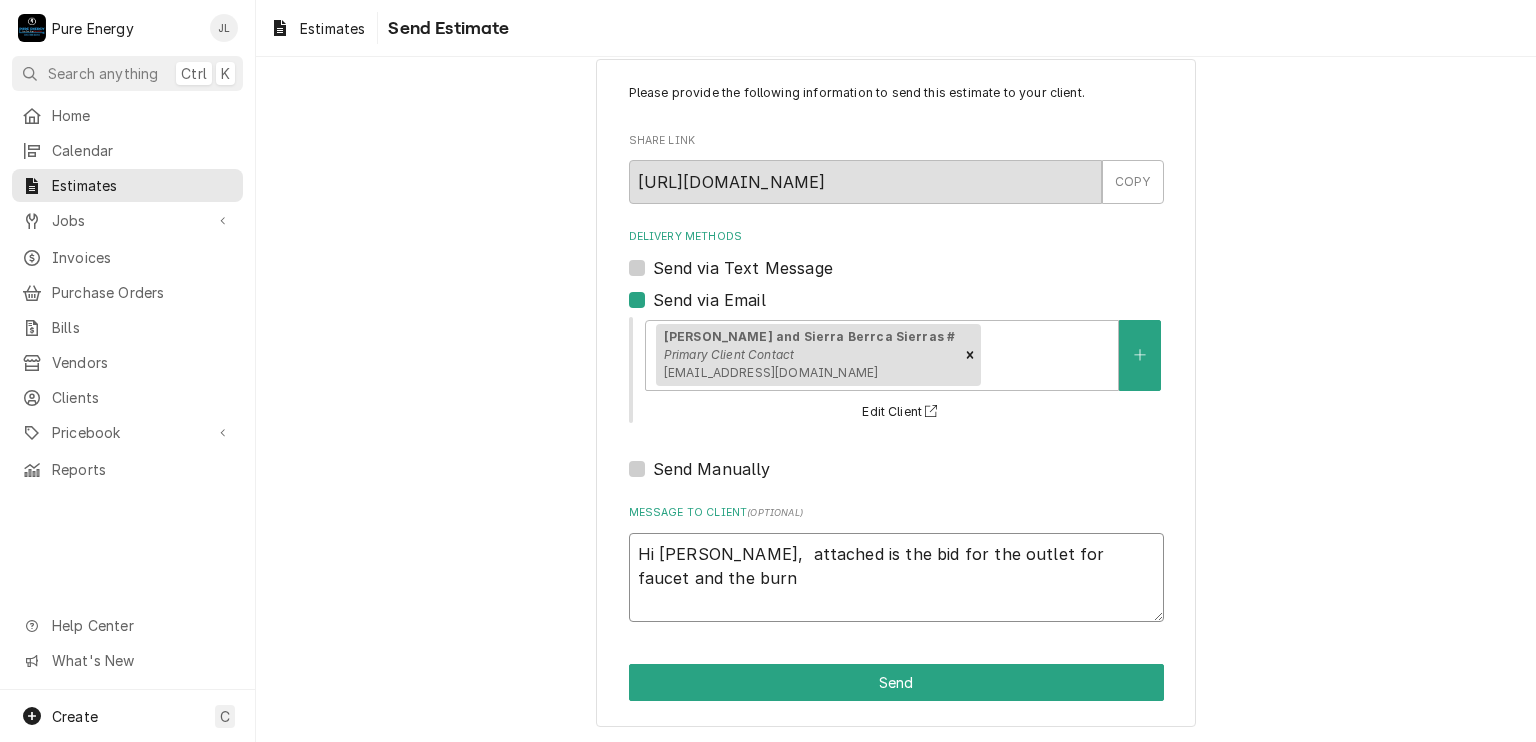 type on "x" 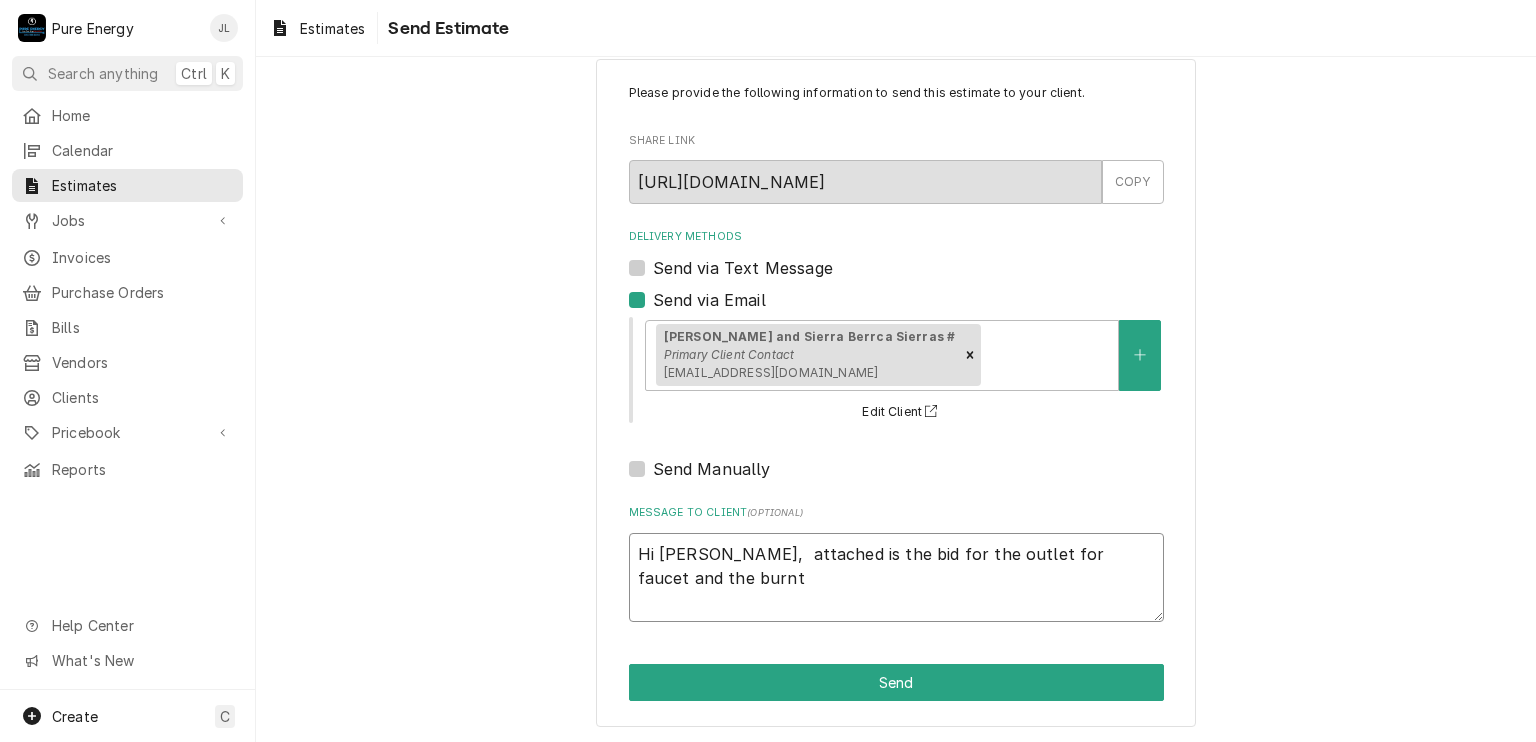 type on "x" 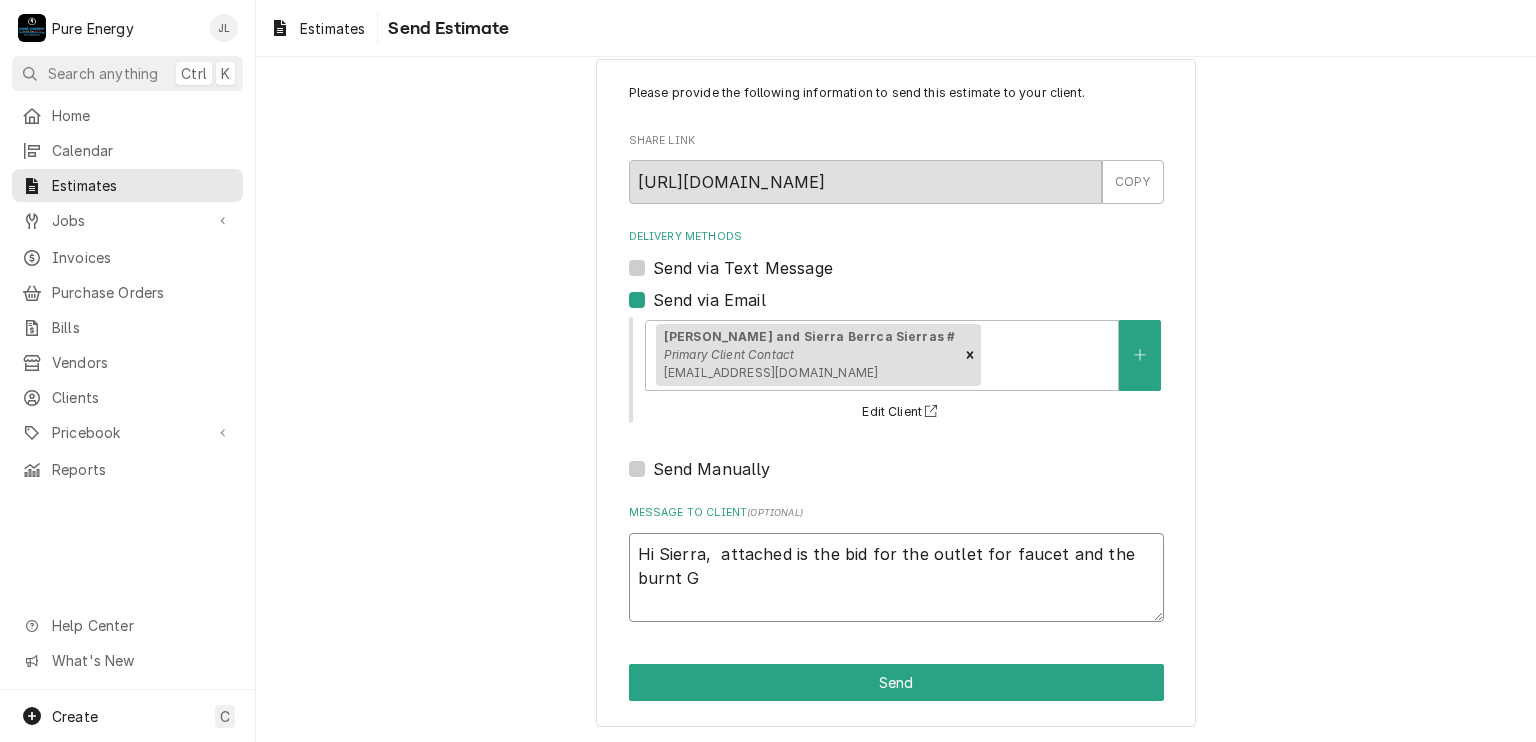 type on "x" 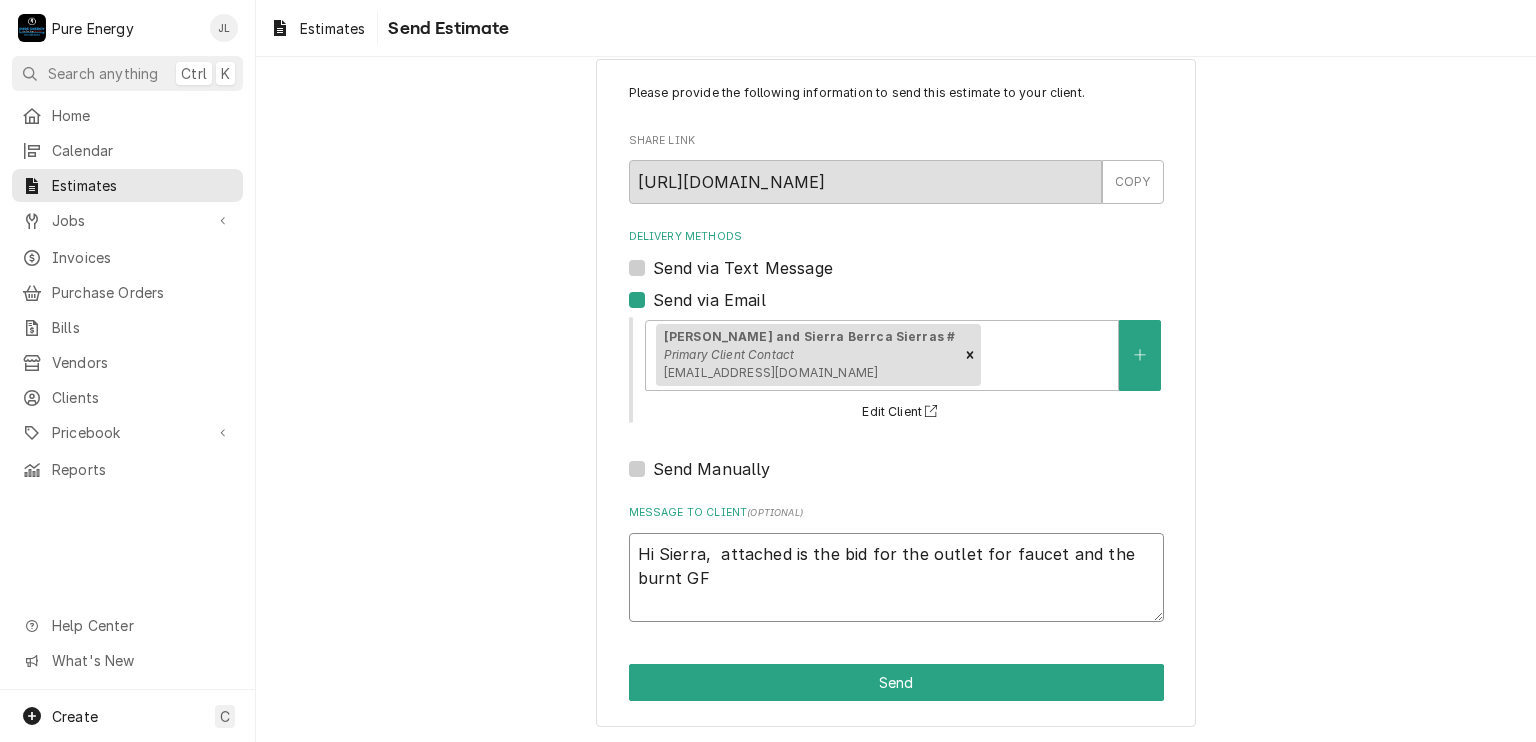 type on "x" 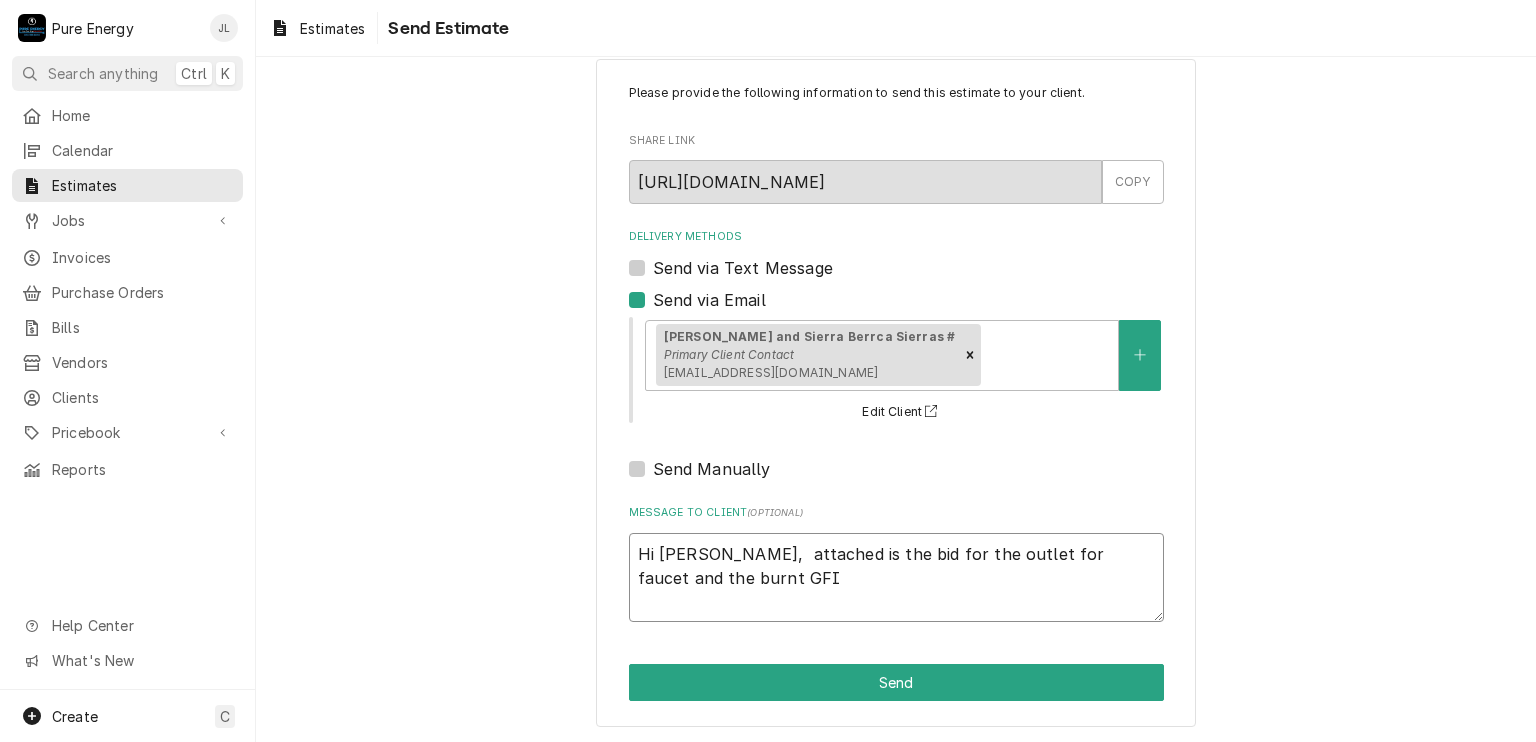 type on "x" 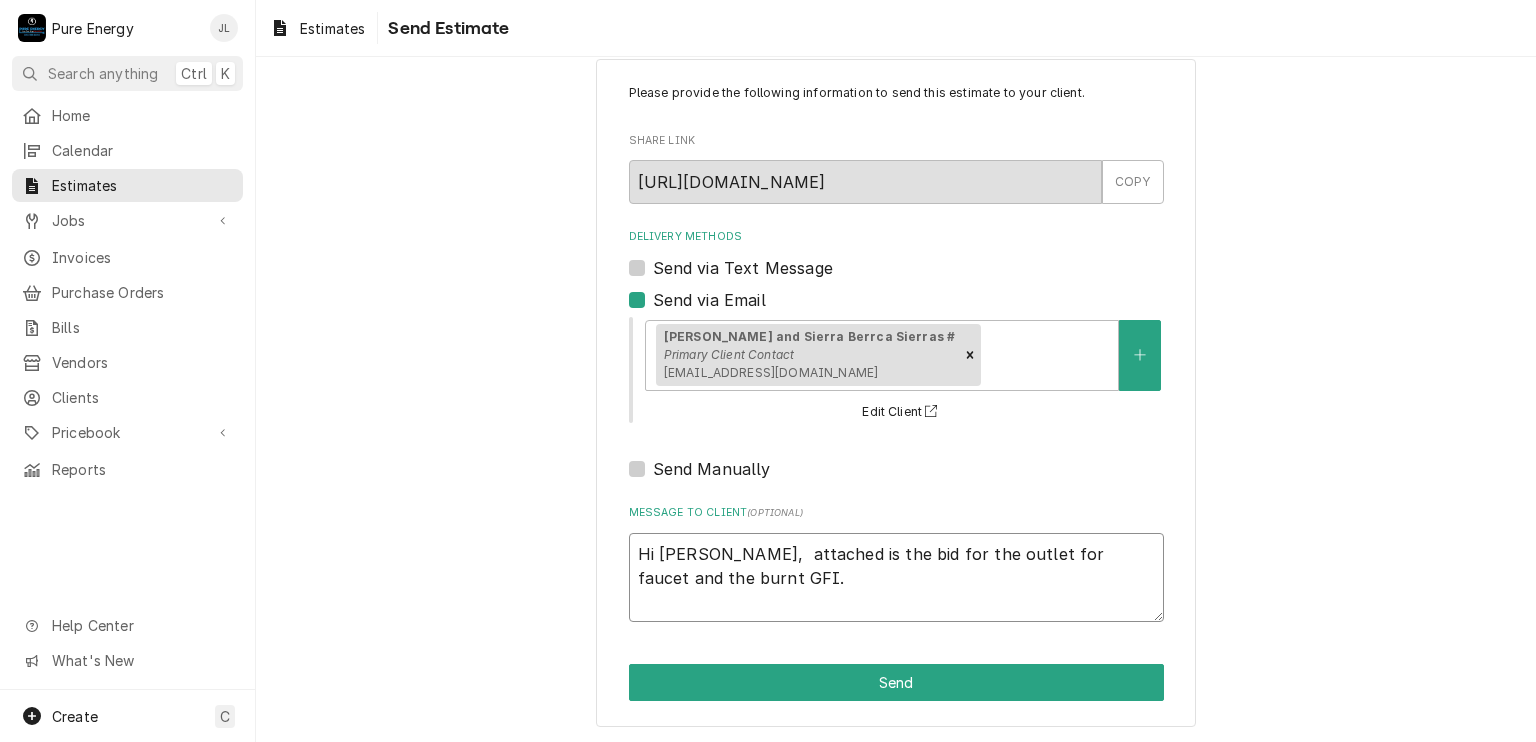 type on "Hi [PERSON_NAME],  attached is the bid for the outlet for faucet and the burnt GFI." 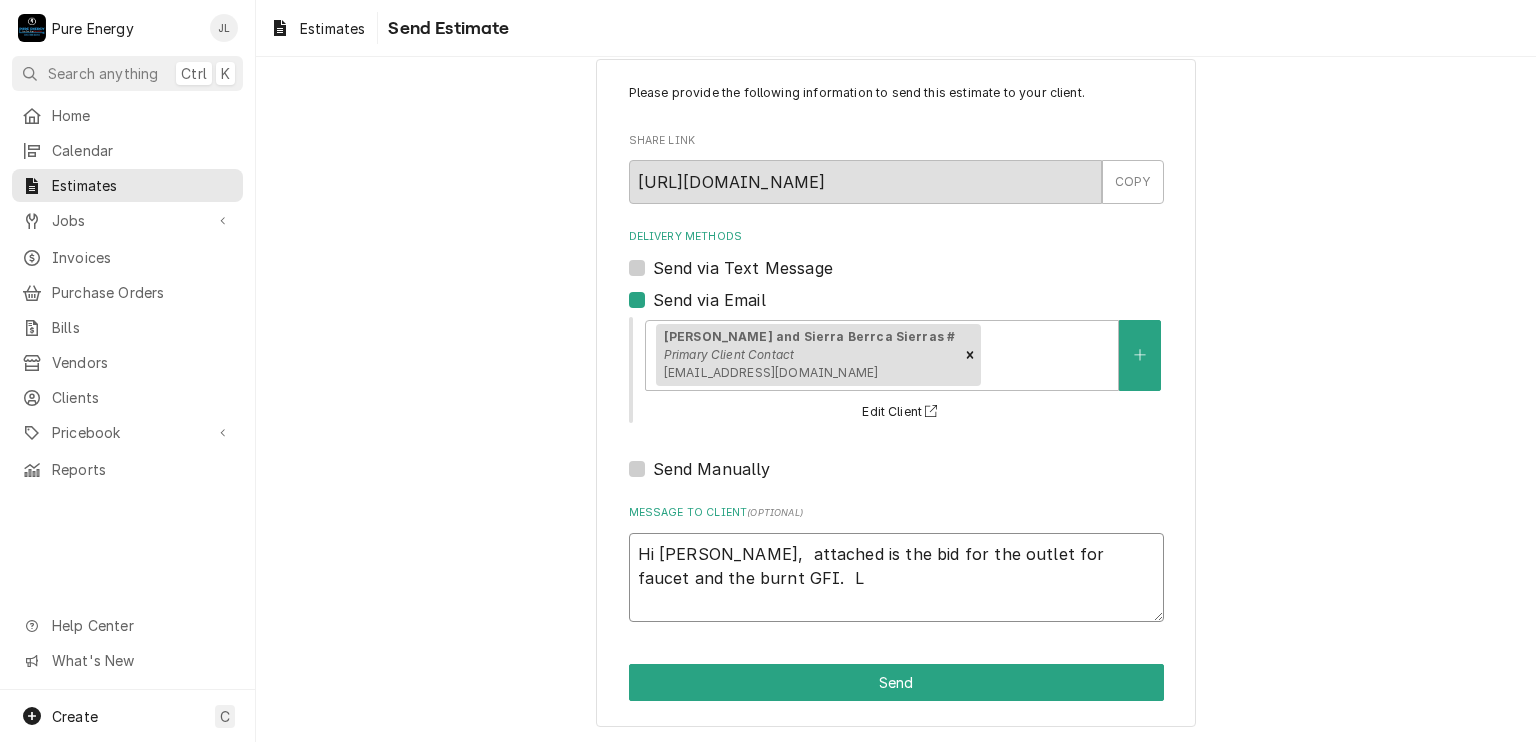 type on "x" 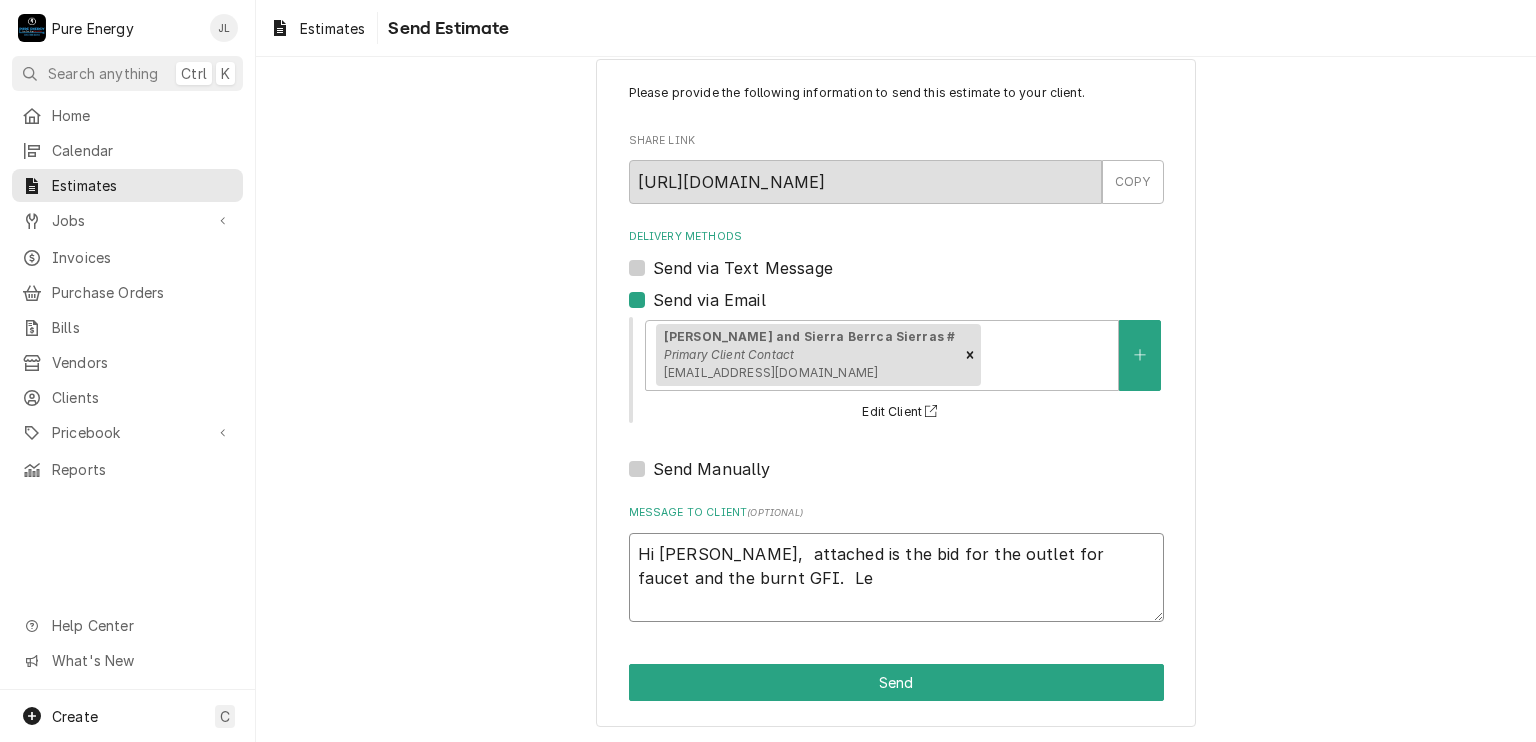 type on "x" 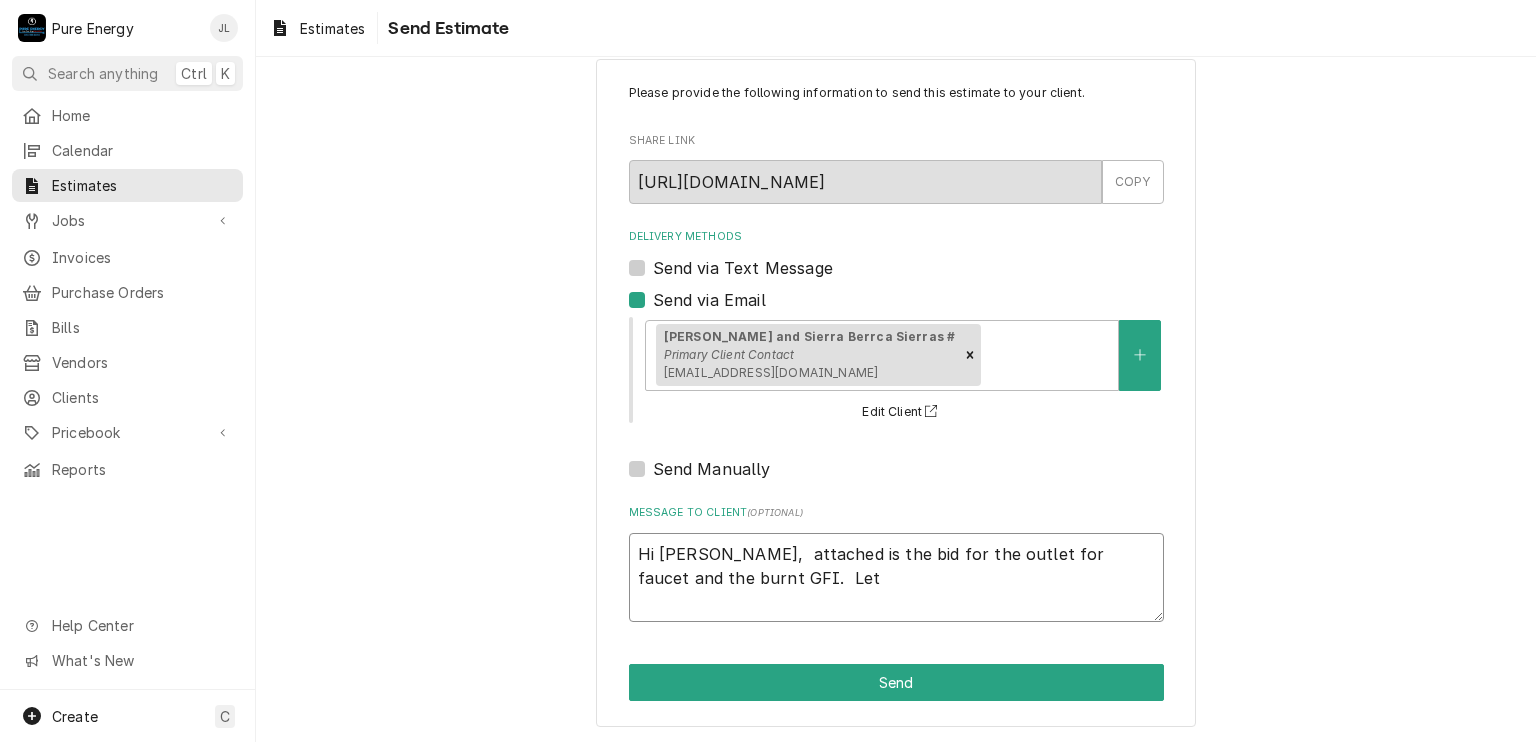 type on "Hi [PERSON_NAME],  attached is the bid for the outlet for faucet and the burnt GFI.  Let" 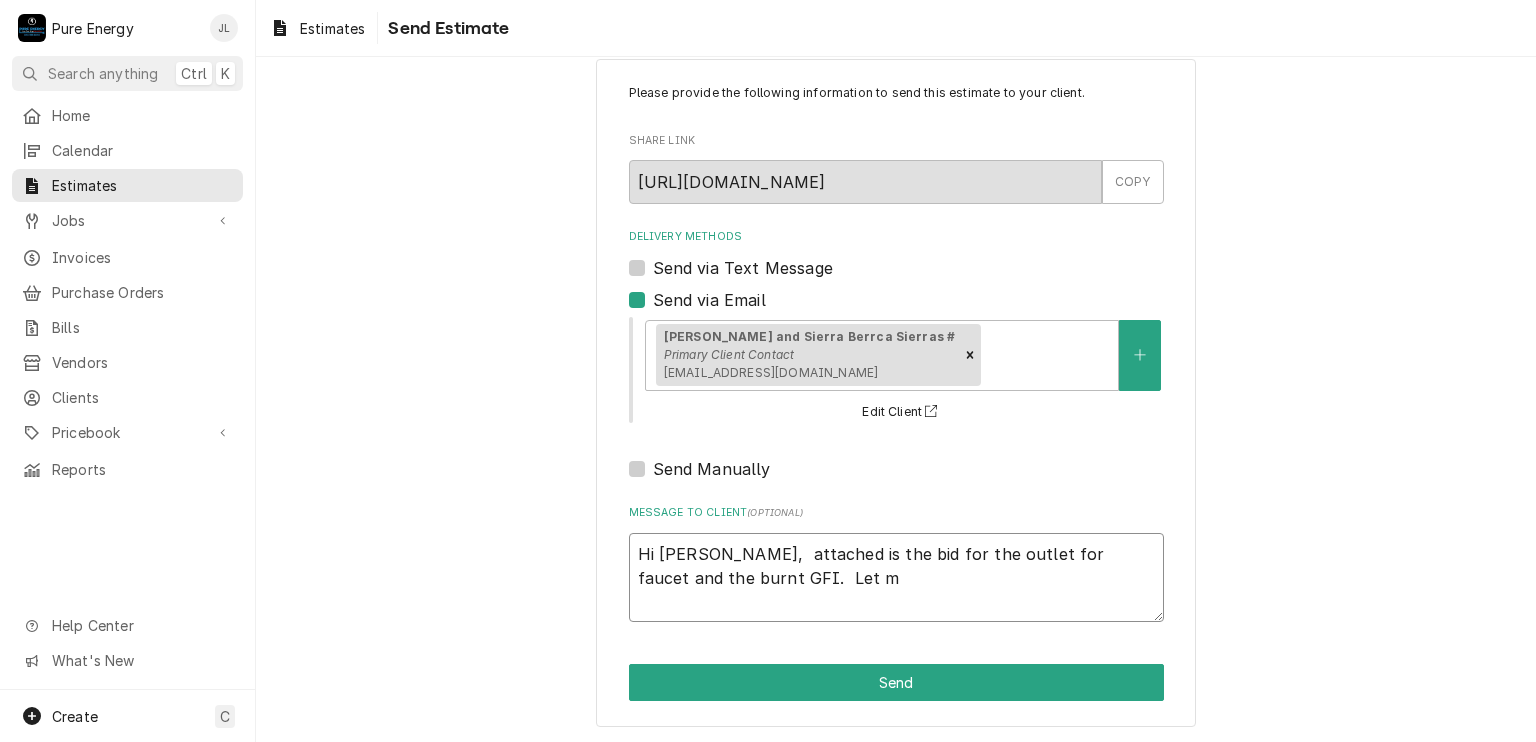 type on "x" 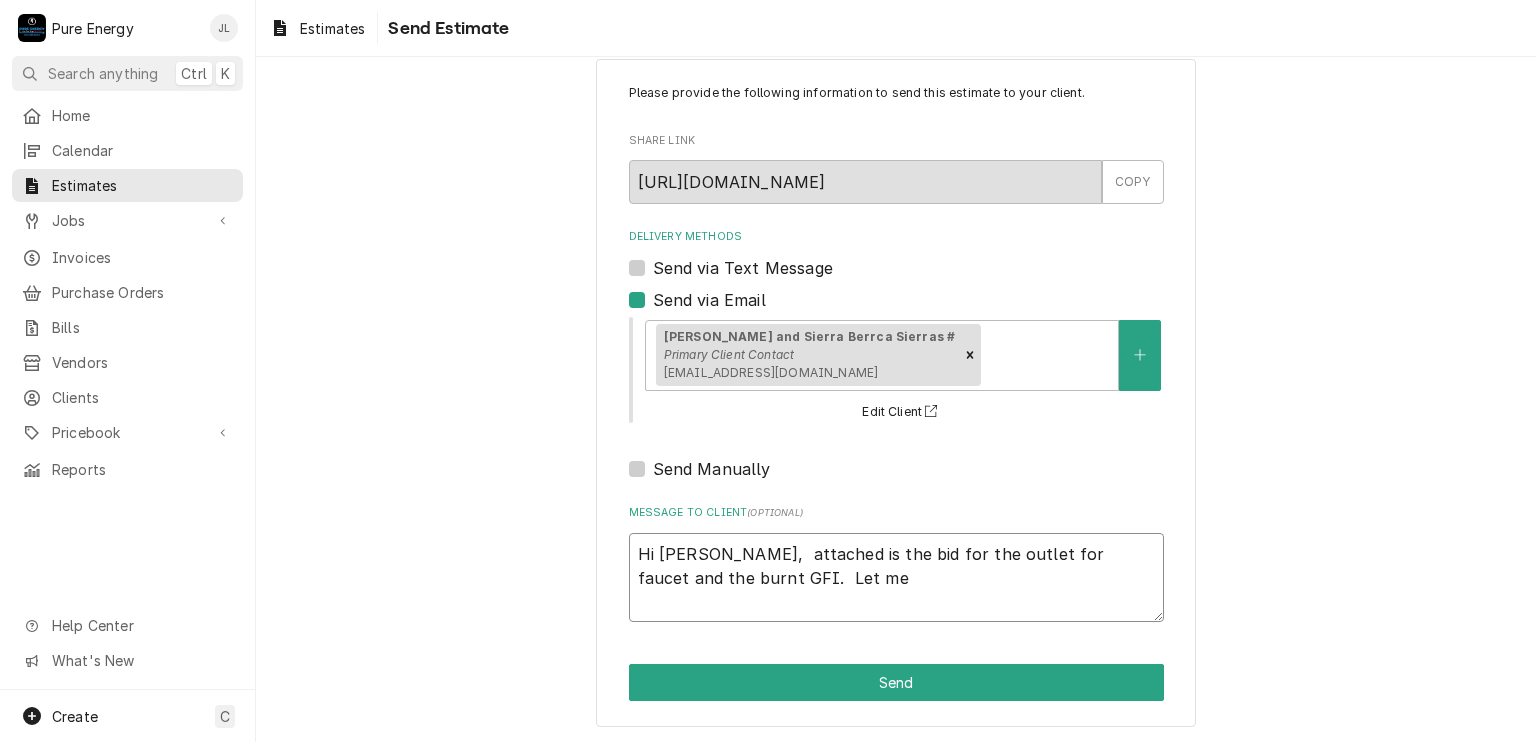 type on "Hi [PERSON_NAME],  attached is the bid for the outlet for faucet and the burnt GFI.  Let me" 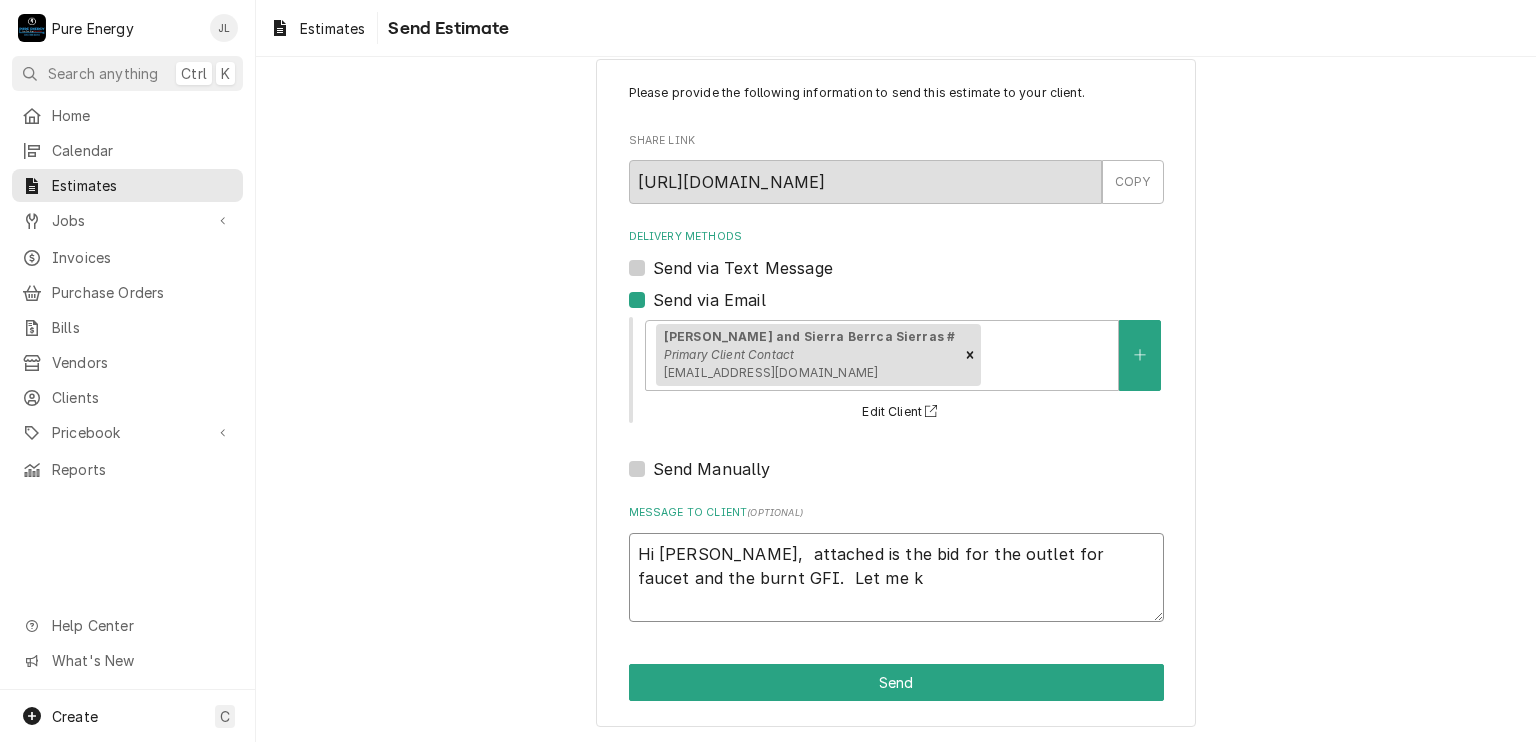 type on "x" 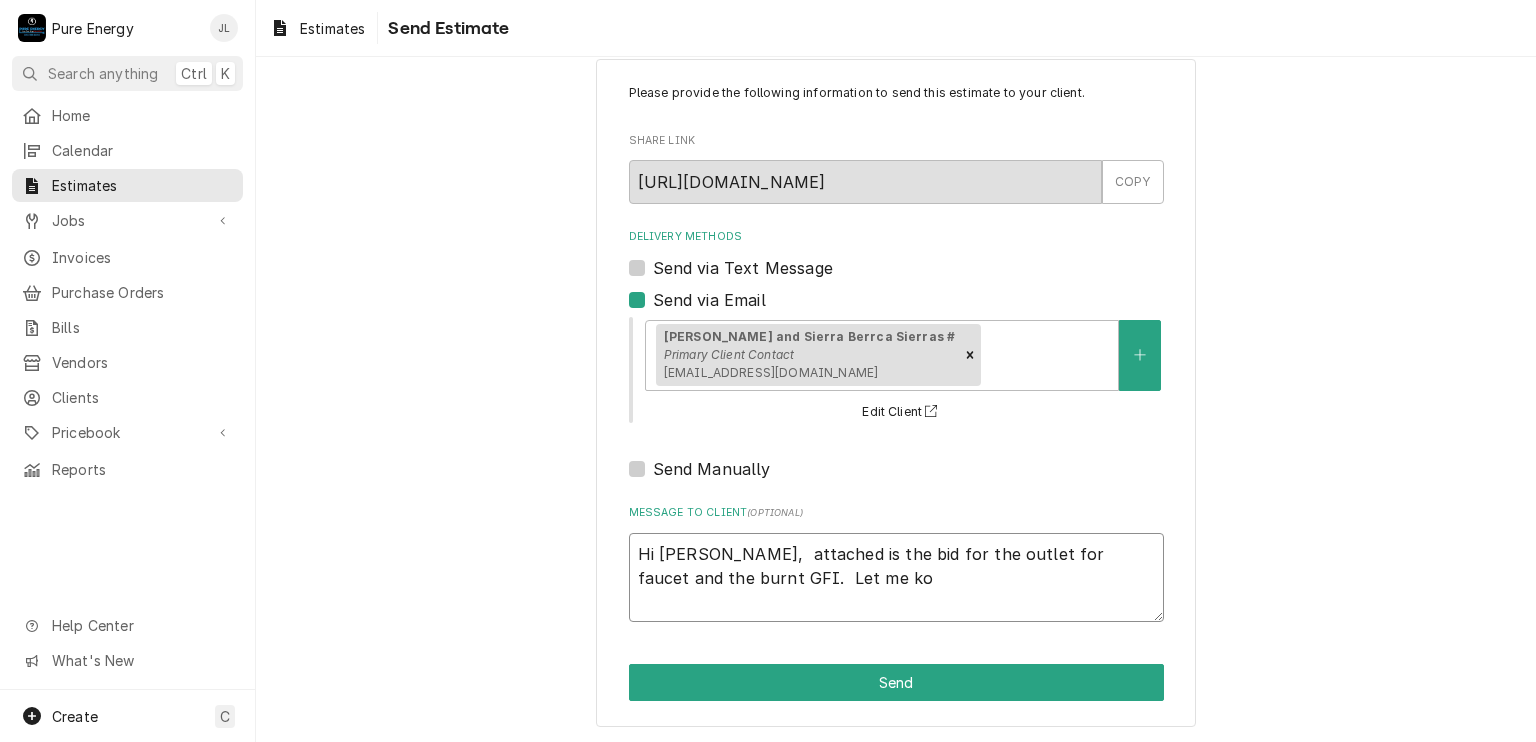 type on "x" 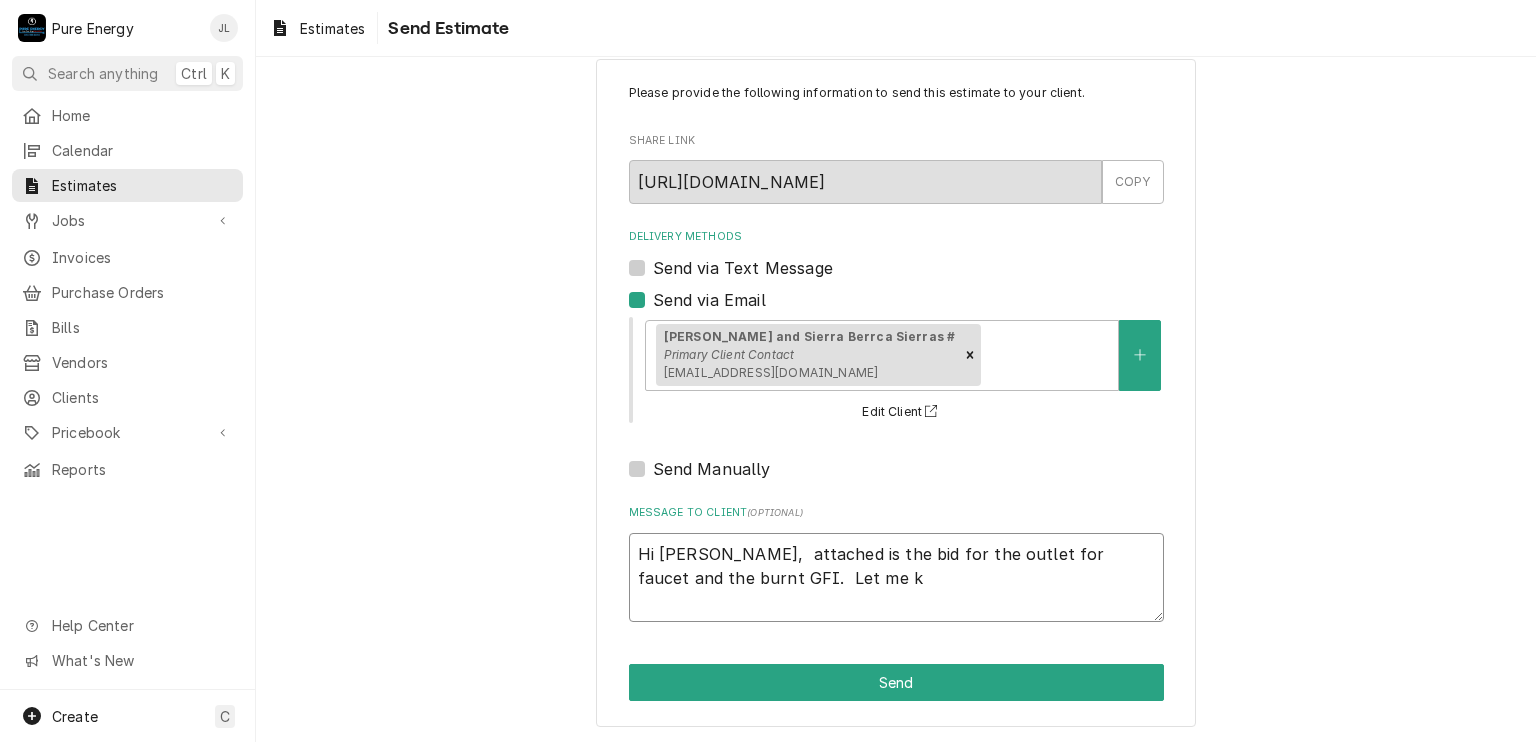 type on "x" 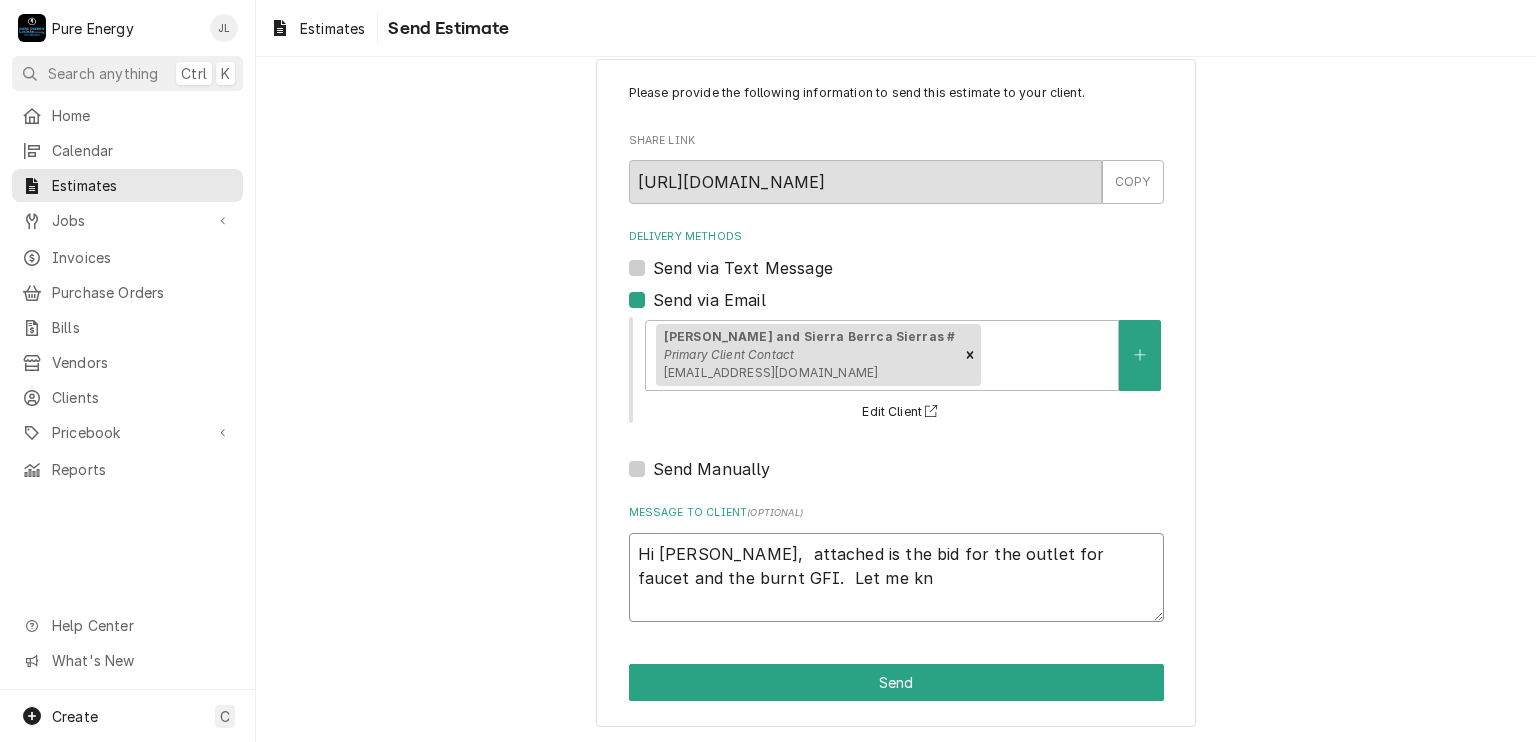type on "x" 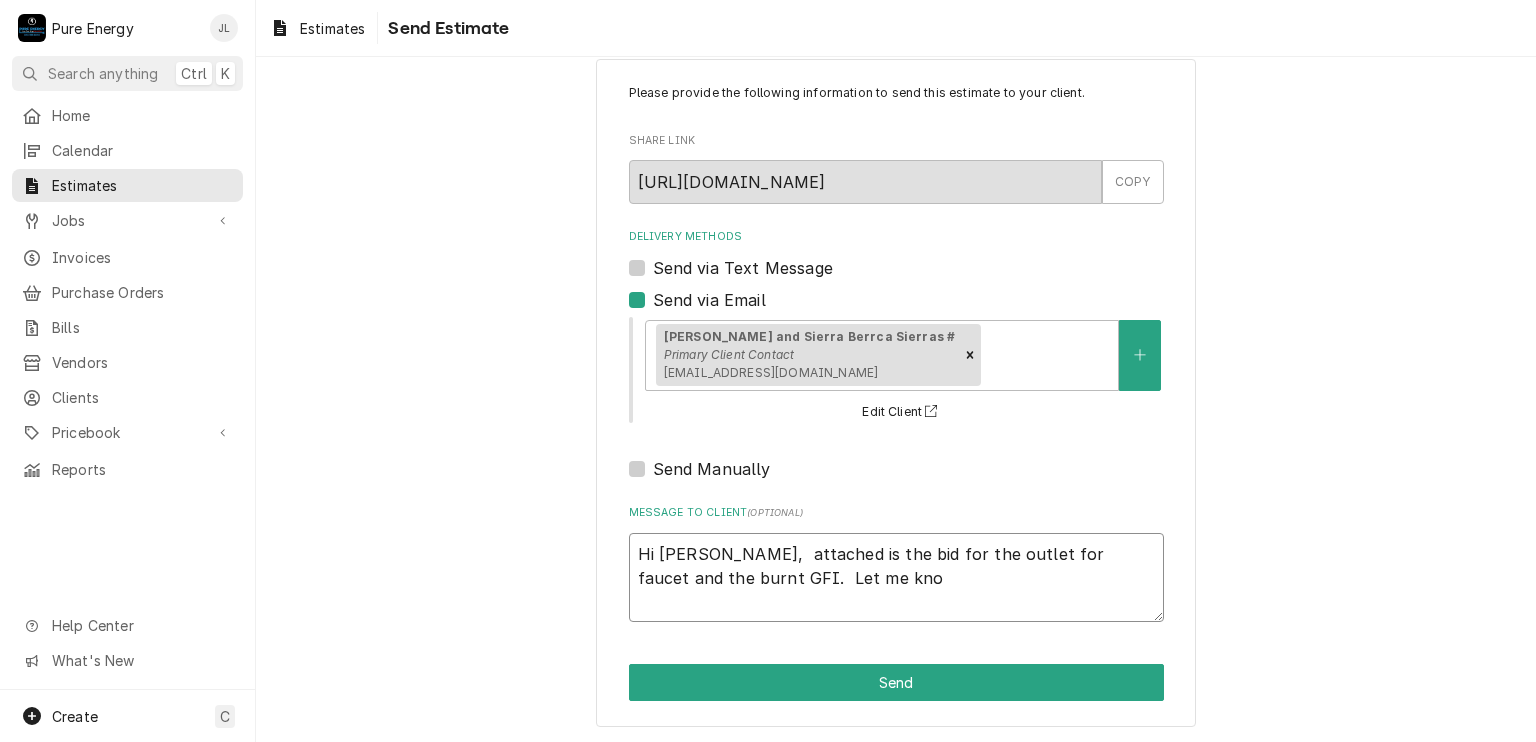 type on "x" 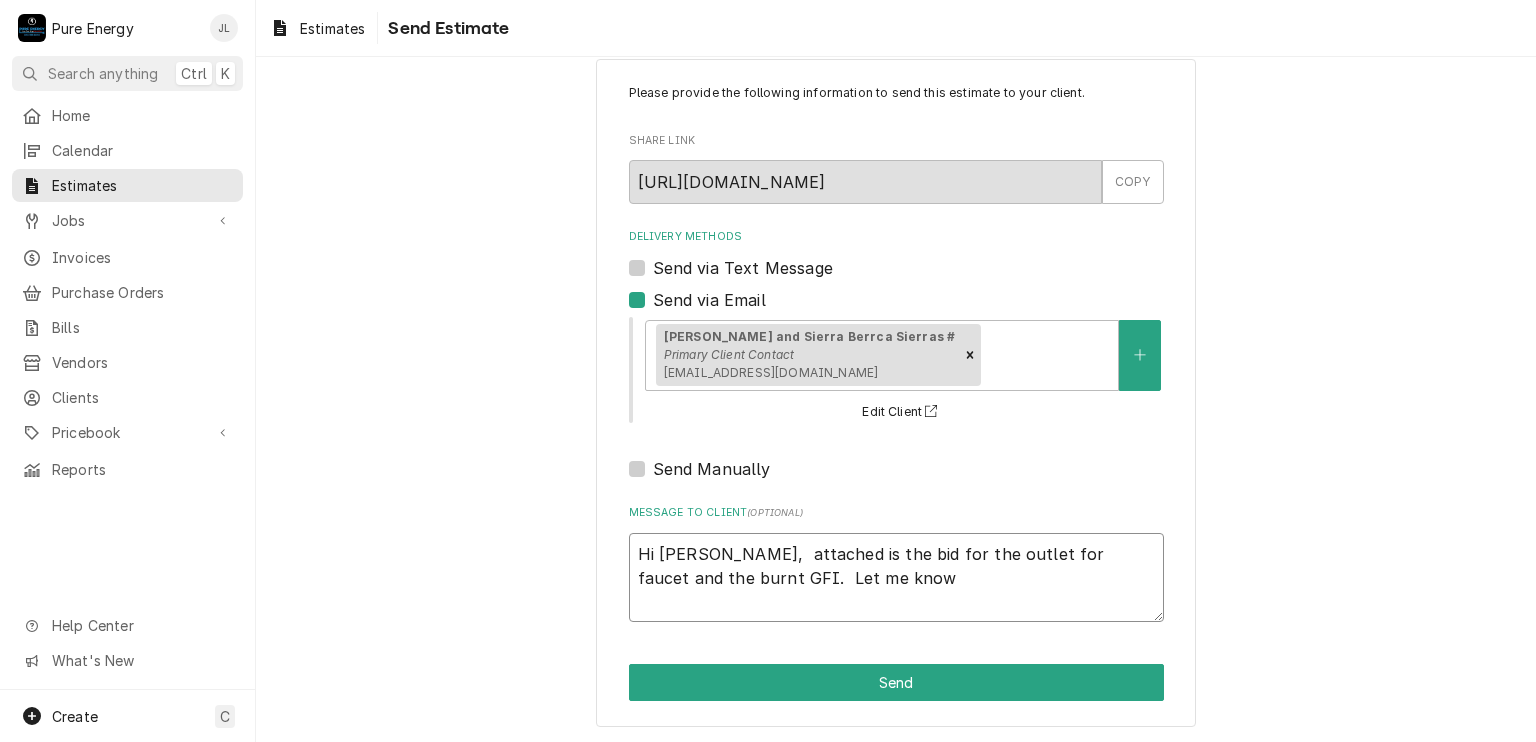 type on "x" 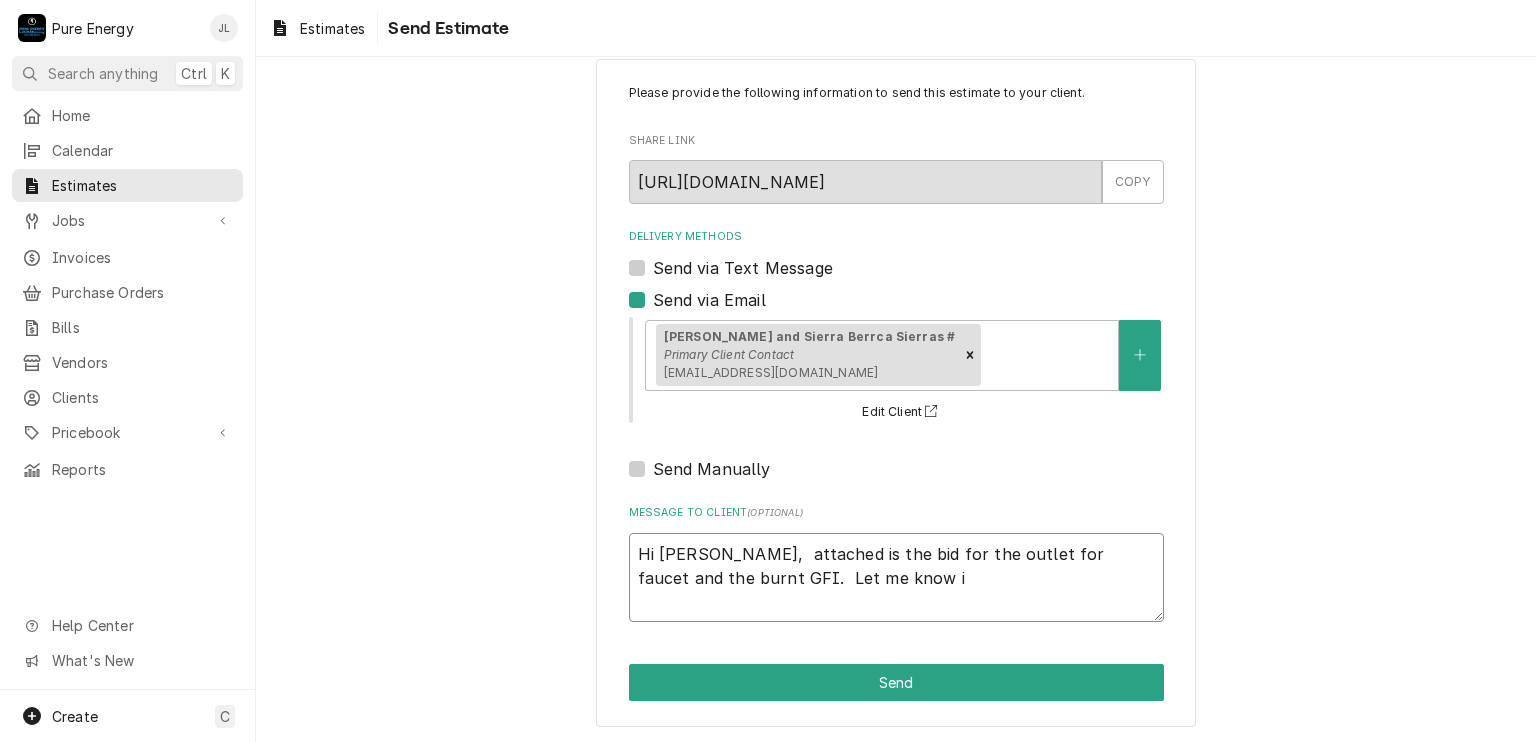type on "x" 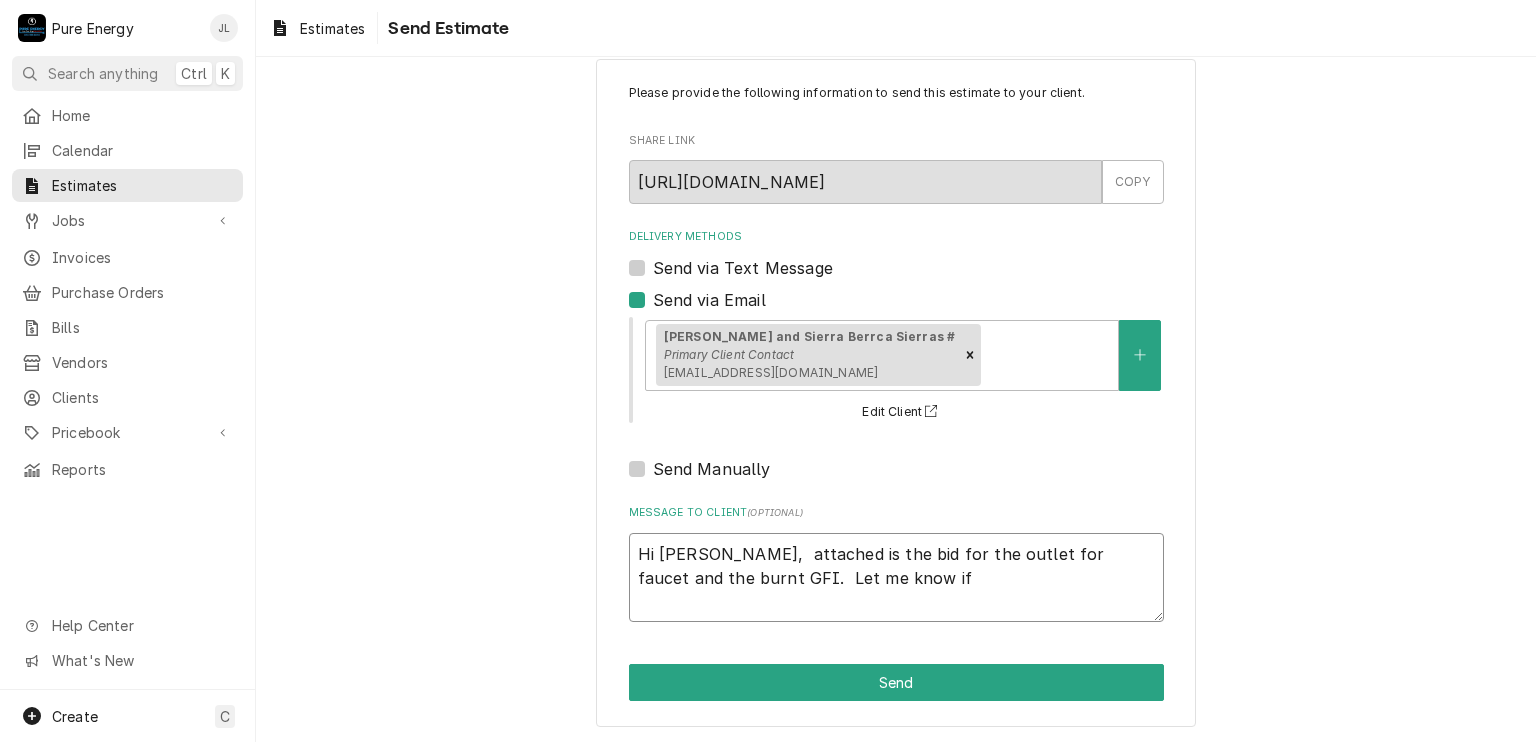 type on "x" 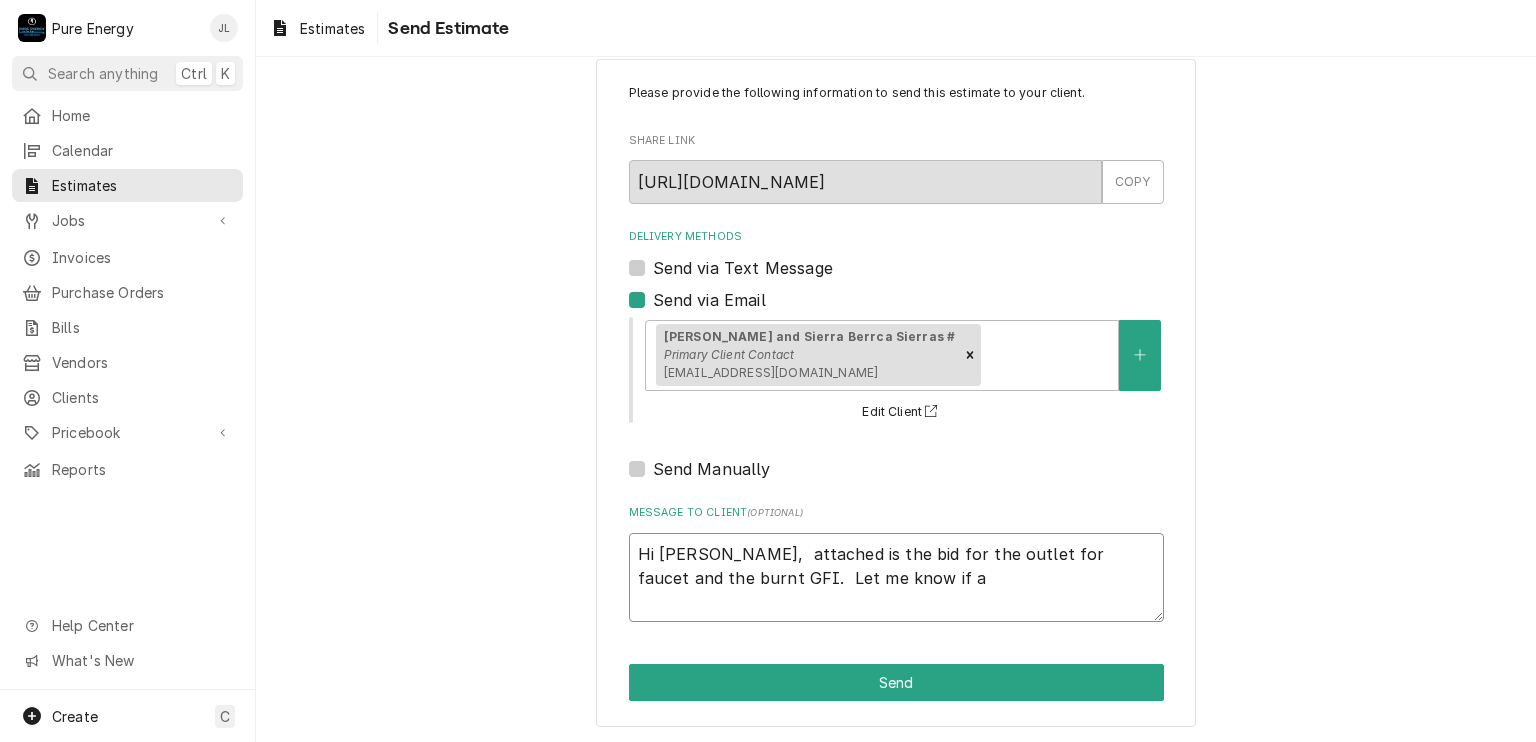 type on "x" 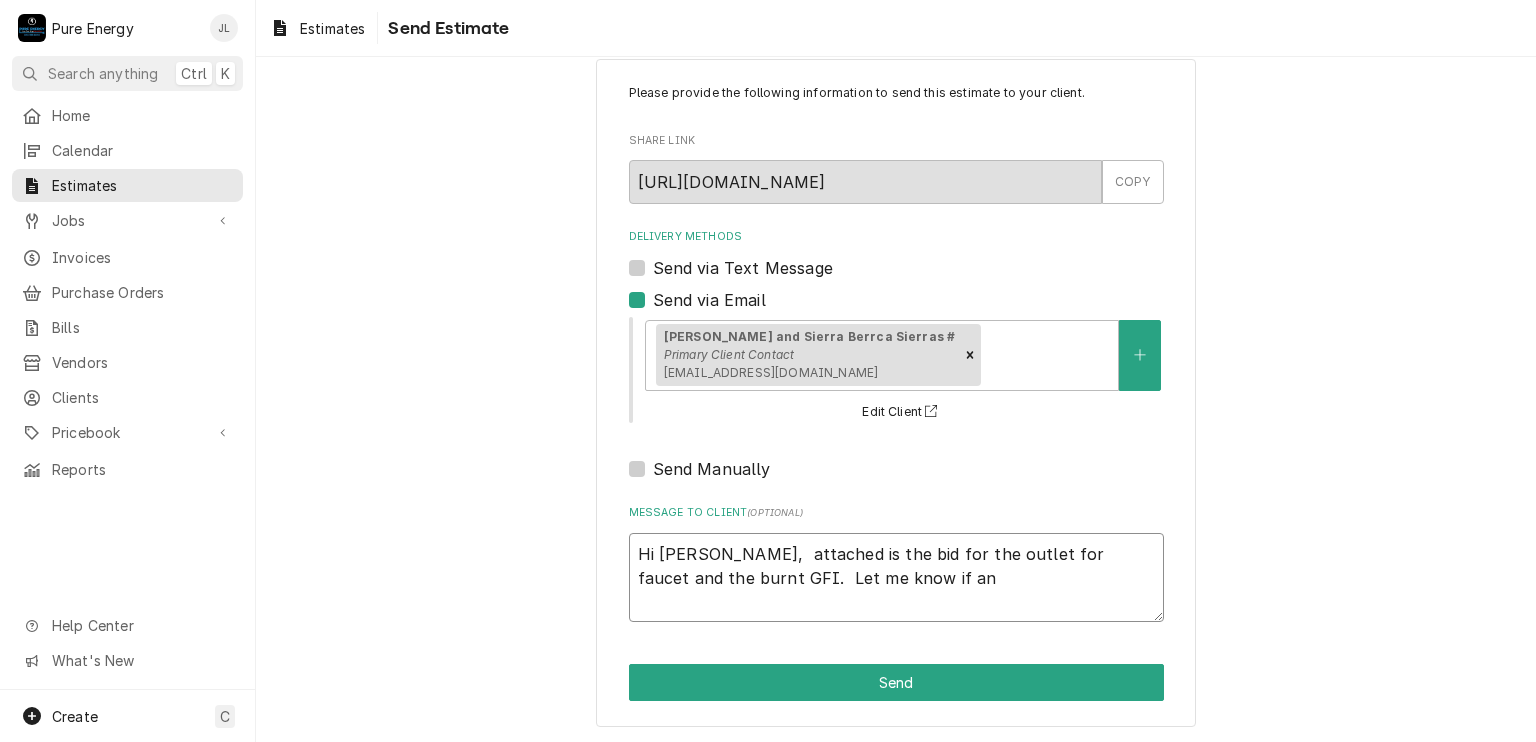 type on "x" 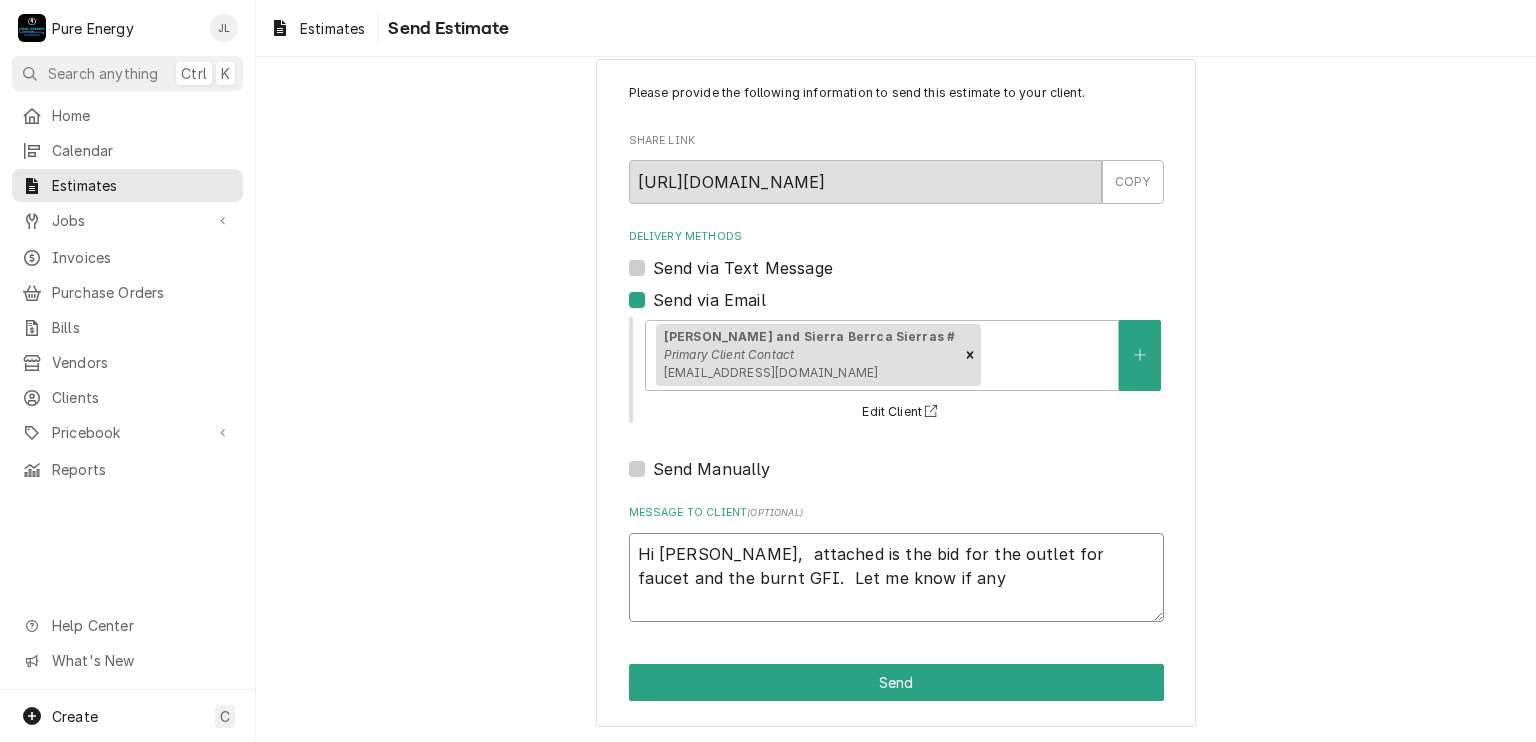 type on "x" 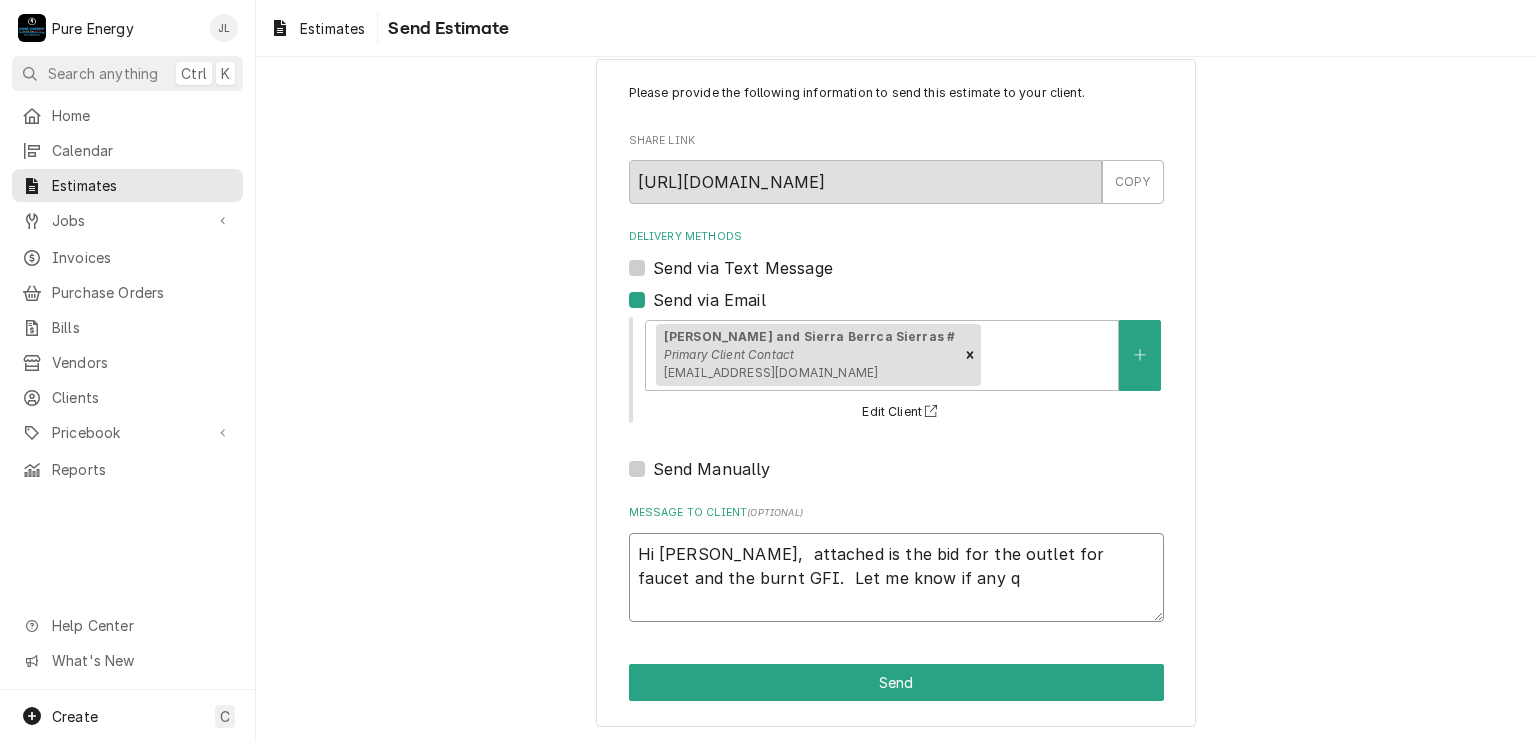 type on "Hi [PERSON_NAME],  attached is the bid for the outlet for faucet and the burnt GFI.  Let me know if any qu" 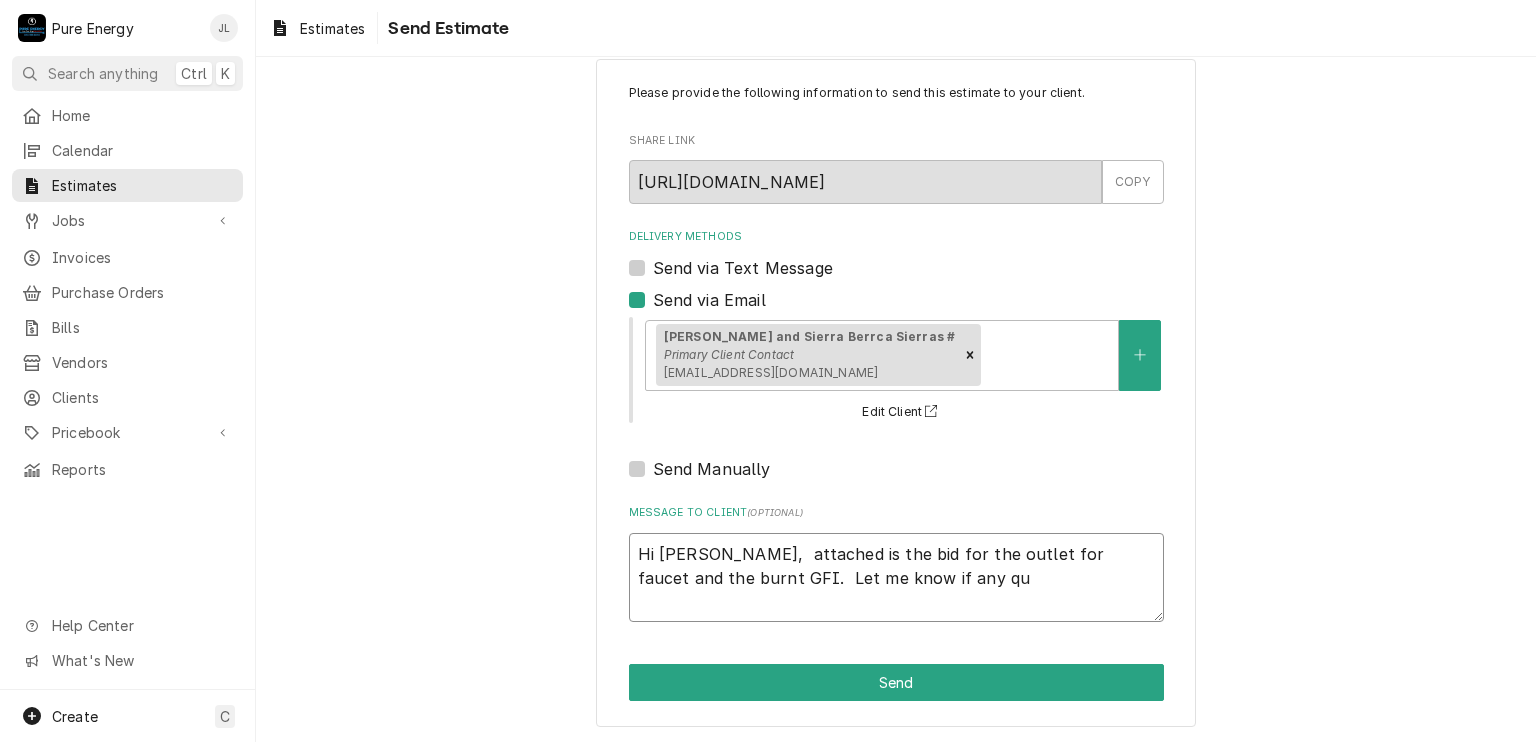 type on "x" 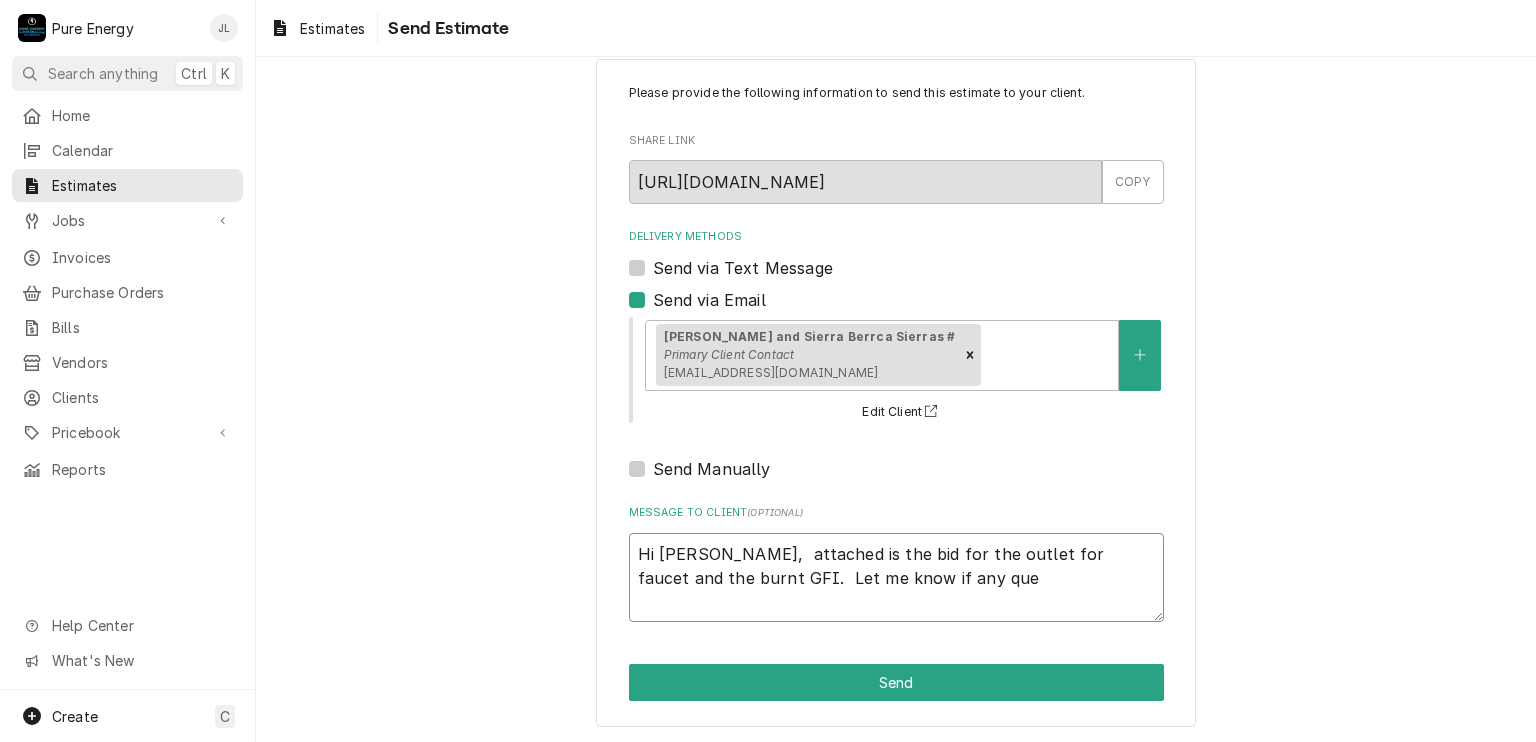 type on "Hi [PERSON_NAME],  attached is the bid for the outlet for faucet and the burnt GFI.  Let me know if any que" 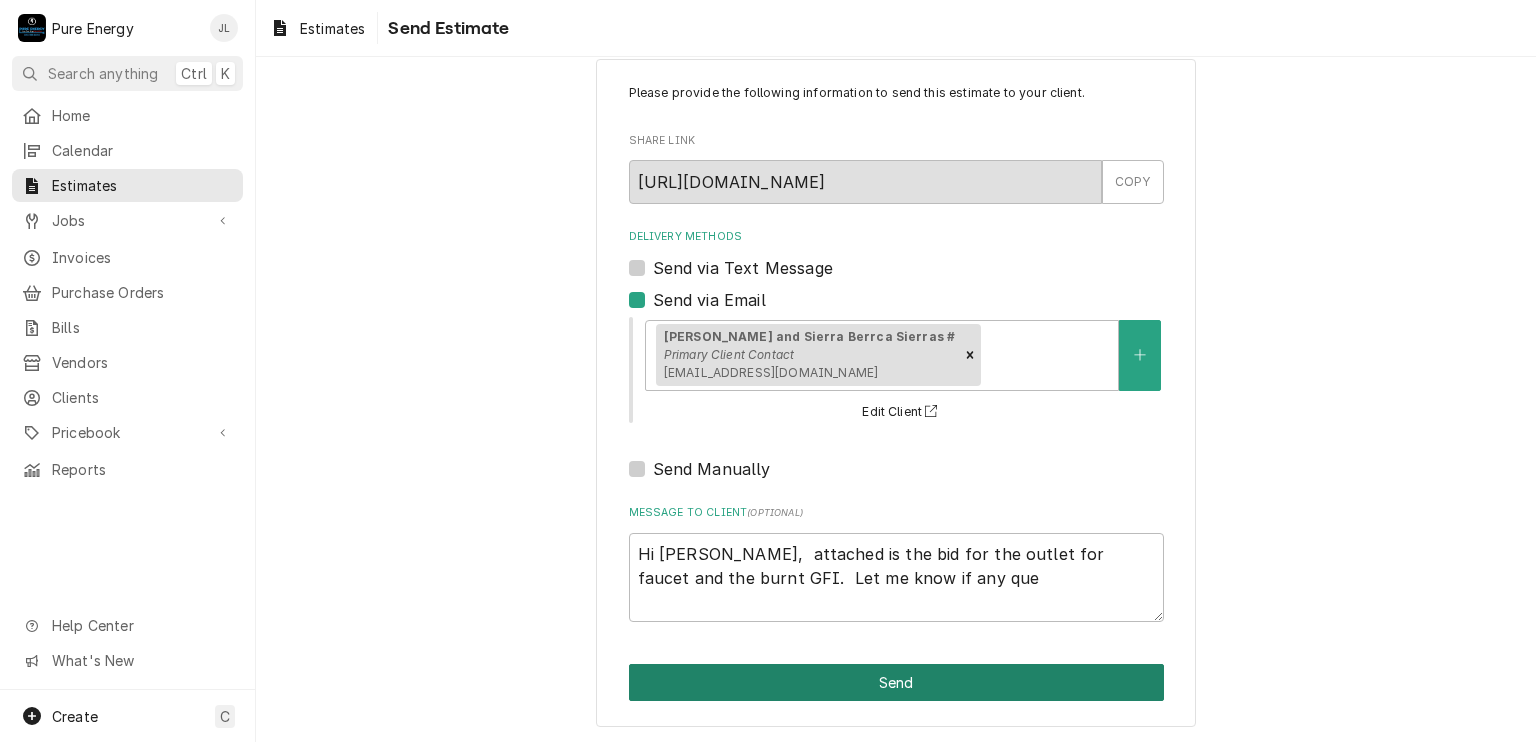 type 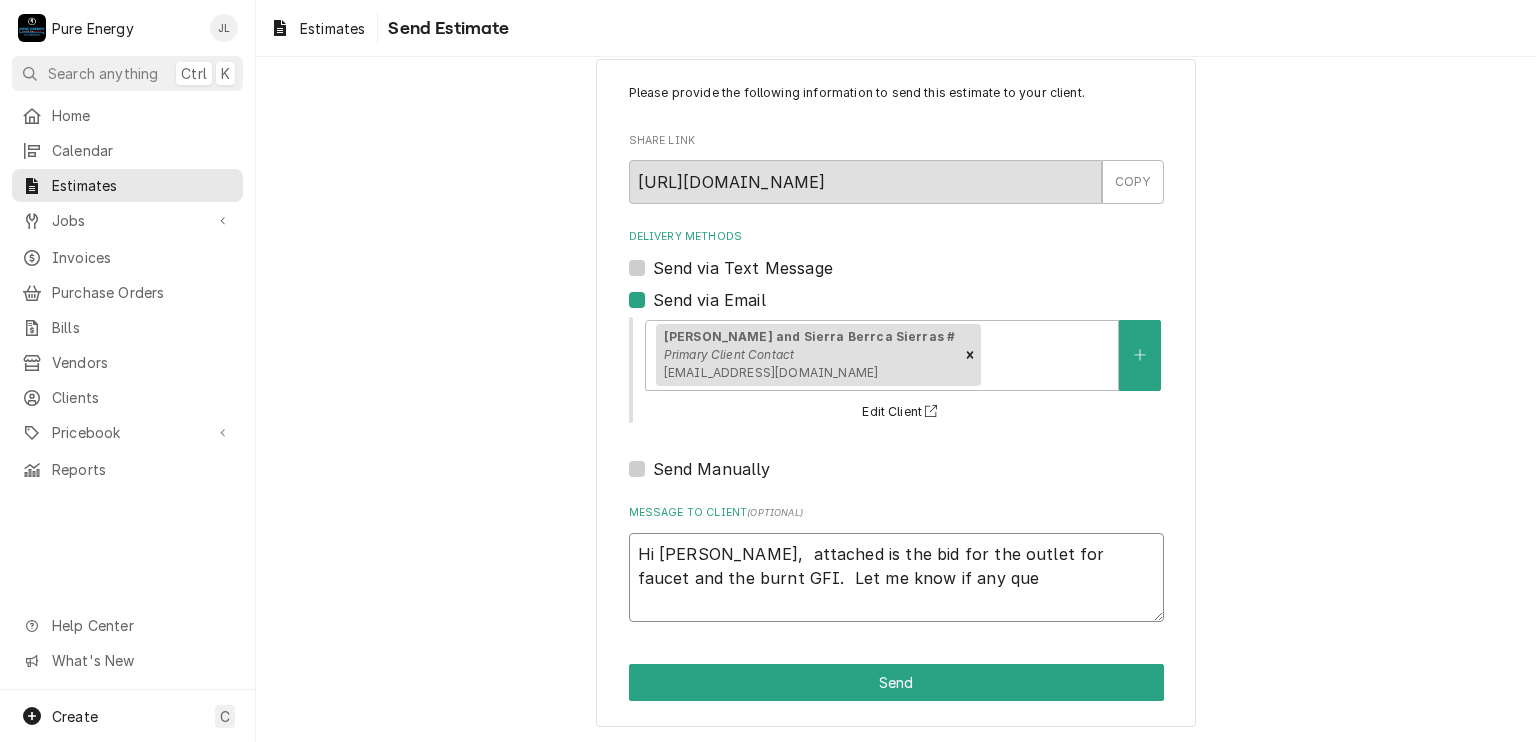 click on "Hi [PERSON_NAME],  attached is the bid for the outlet for faucet and the burnt GFI.  Let me know if any que" at bounding box center [896, 578] 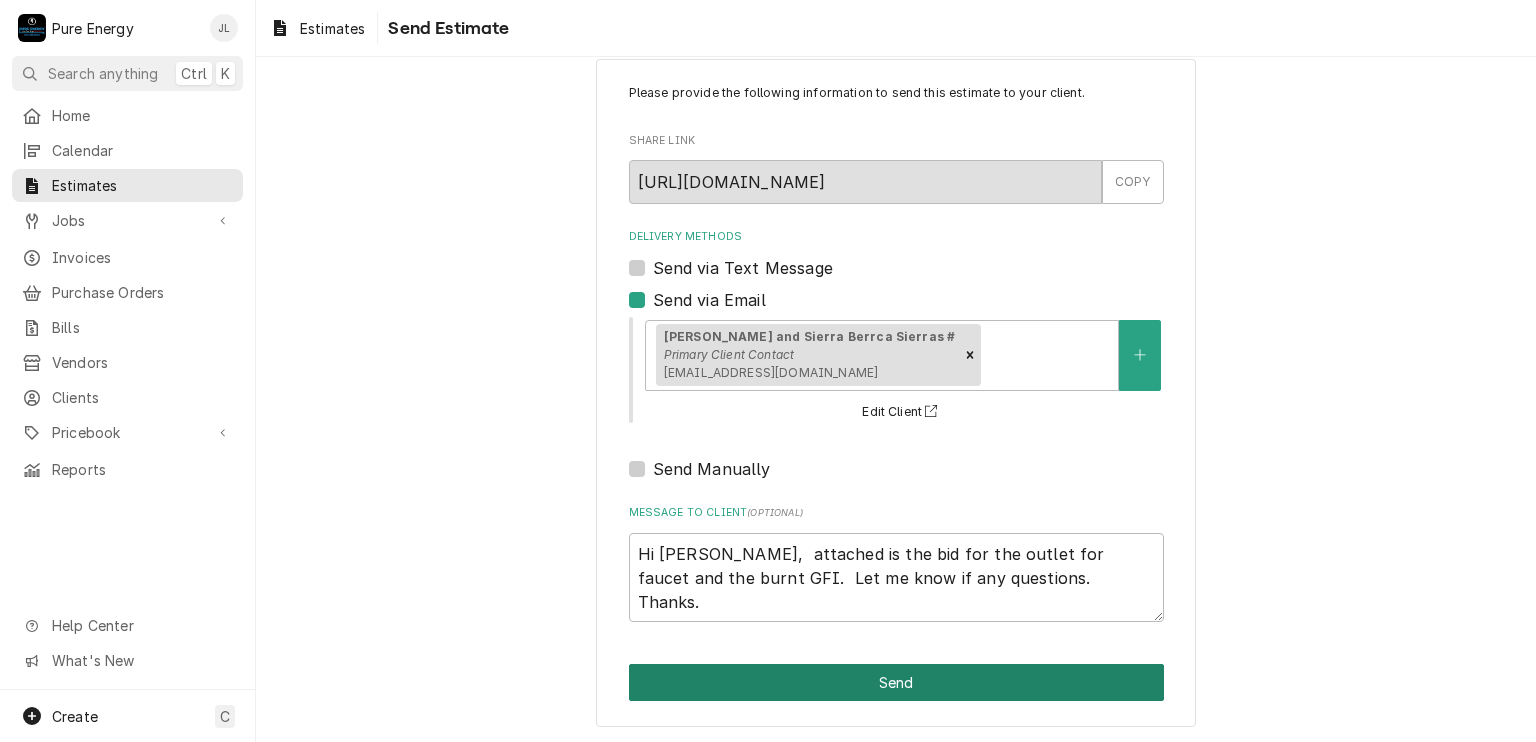click on "Send" at bounding box center (896, 682) 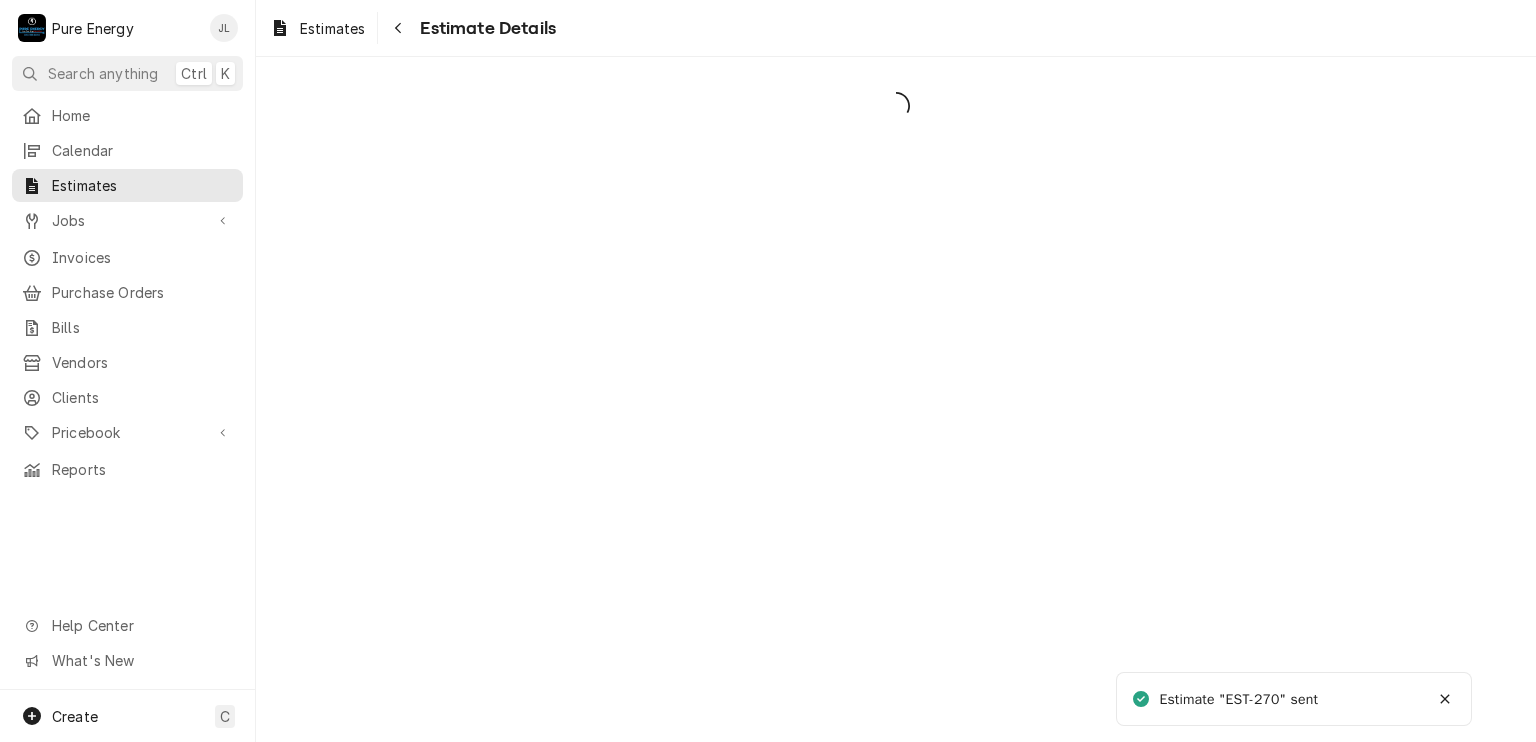 scroll, scrollTop: 0, scrollLeft: 0, axis: both 